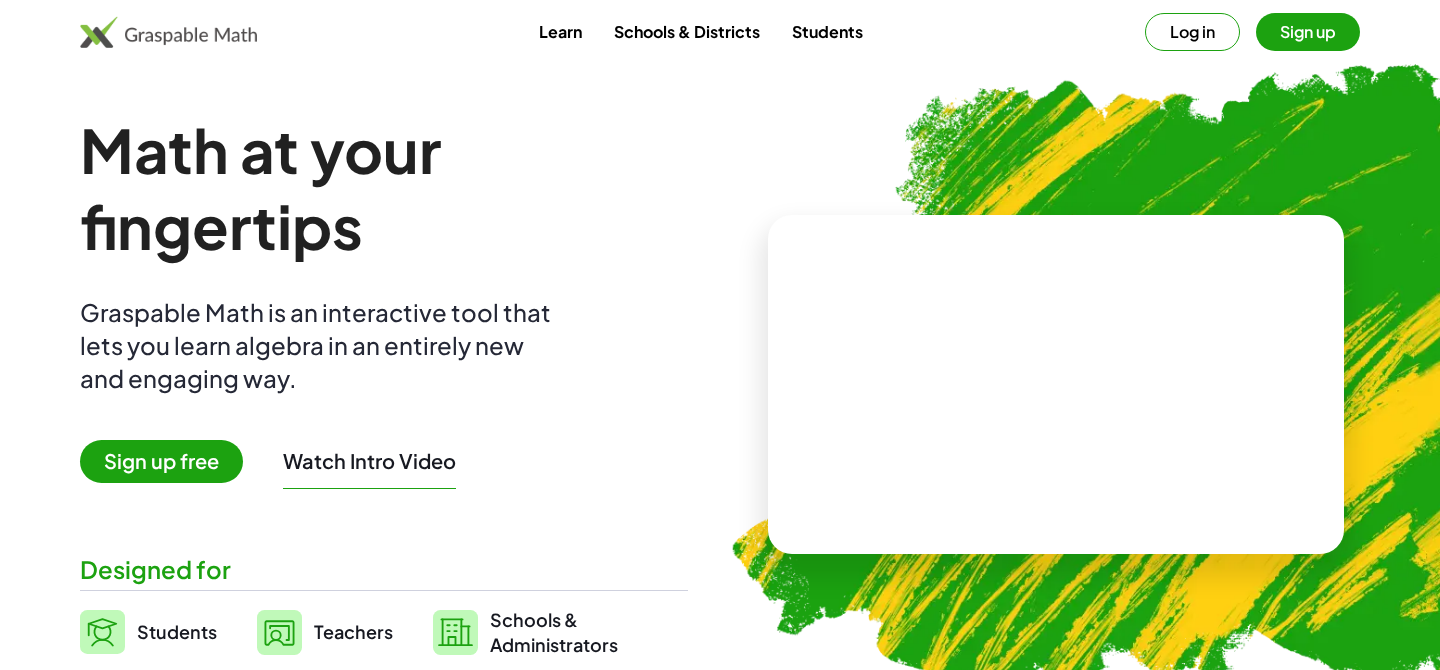 scroll, scrollTop: 0, scrollLeft: 0, axis: both 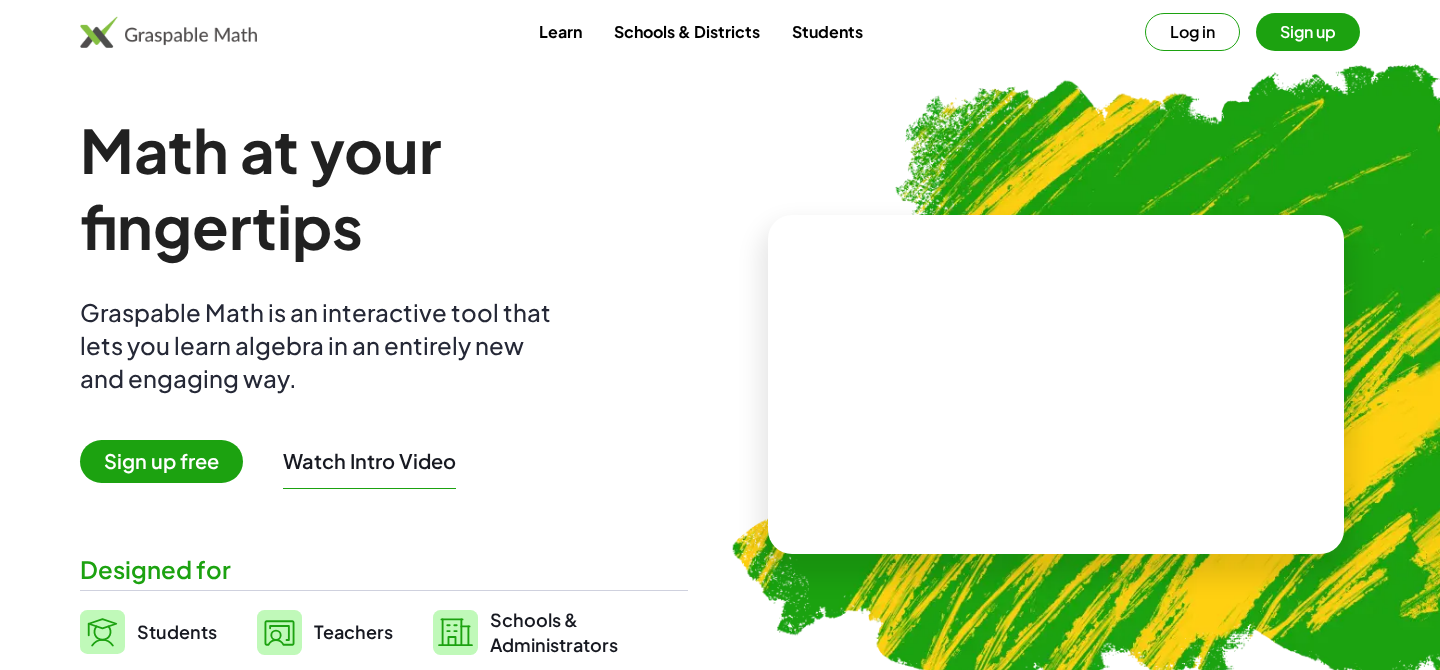 click on "Log in" at bounding box center (1192, 32) 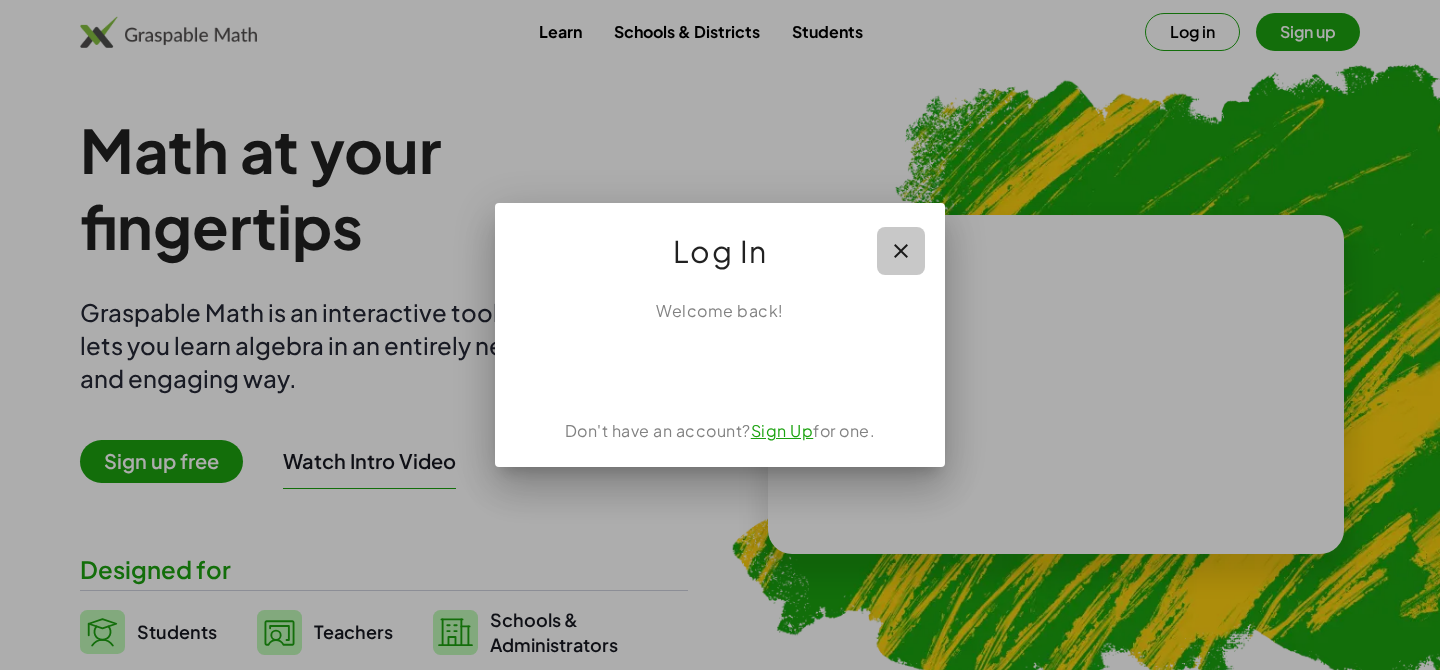 click 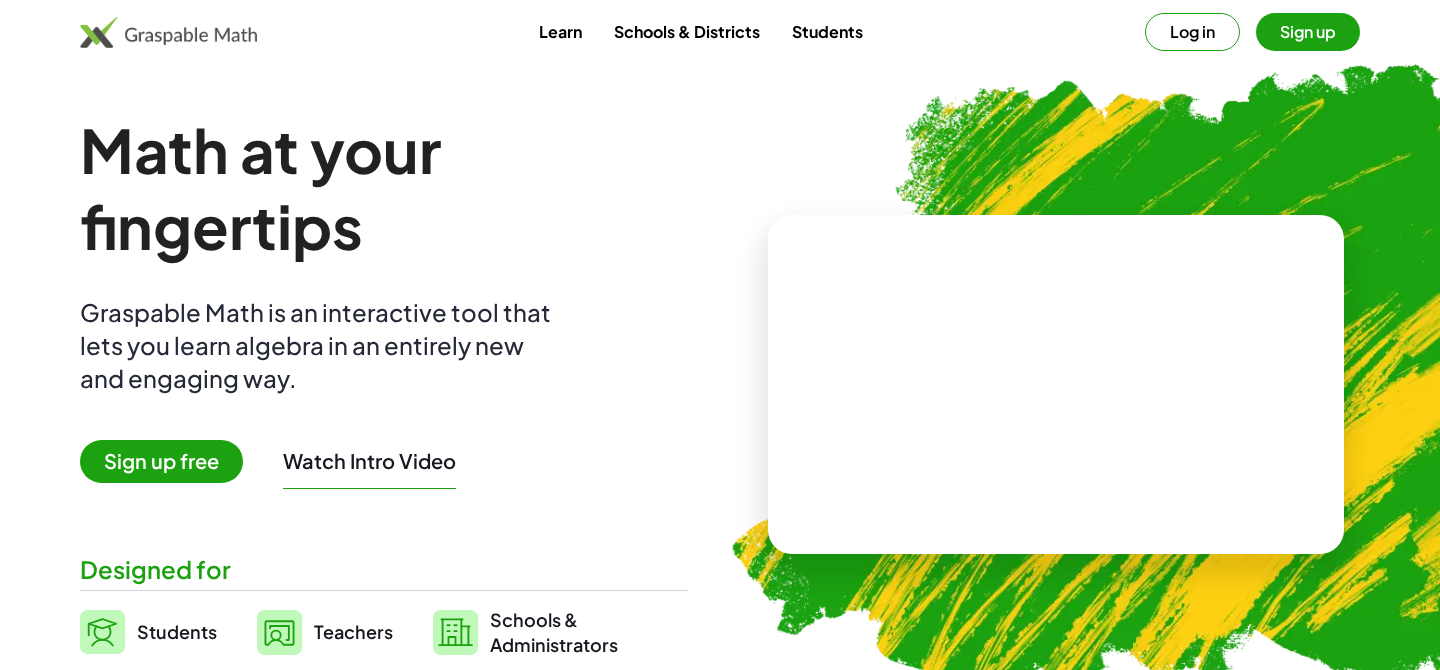 click on "Sign up" at bounding box center [1308, 32] 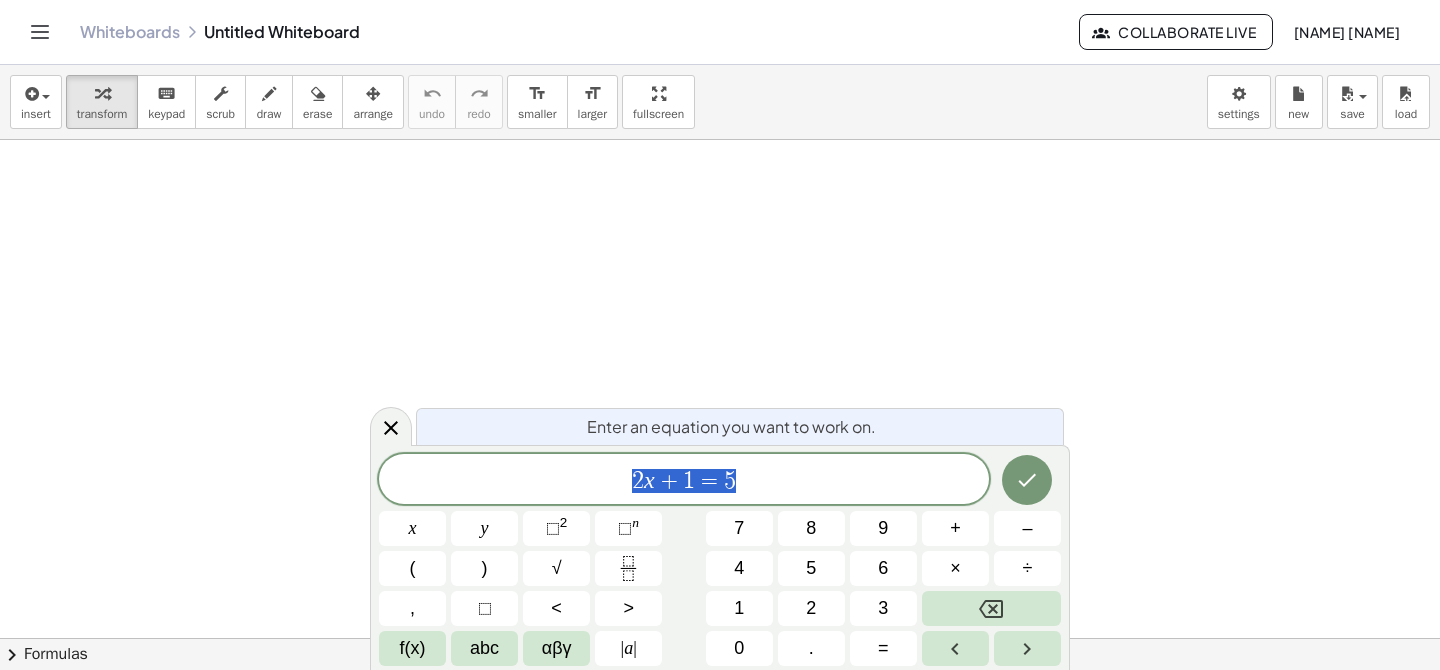 scroll, scrollTop: 1, scrollLeft: 0, axis: vertical 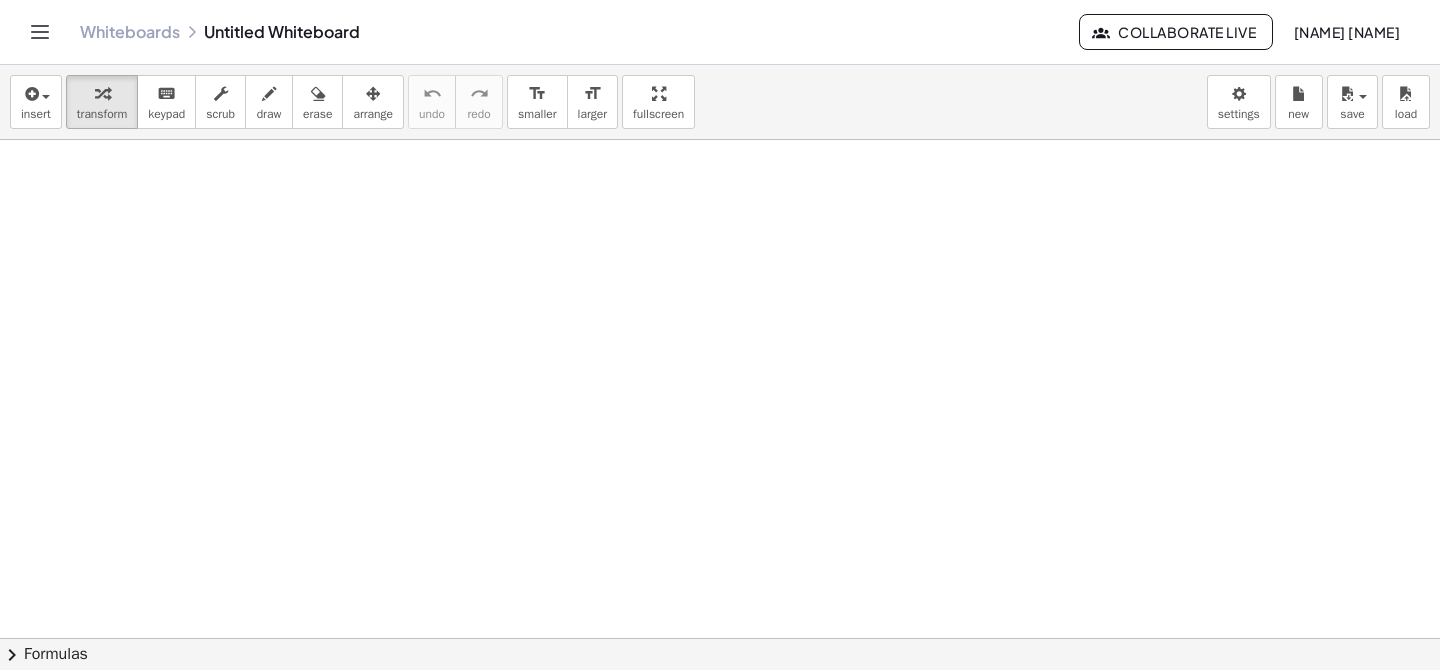 drag, startPoint x: 311, startPoint y: 194, endPoint x: 353, endPoint y: 328, distance: 140.42792 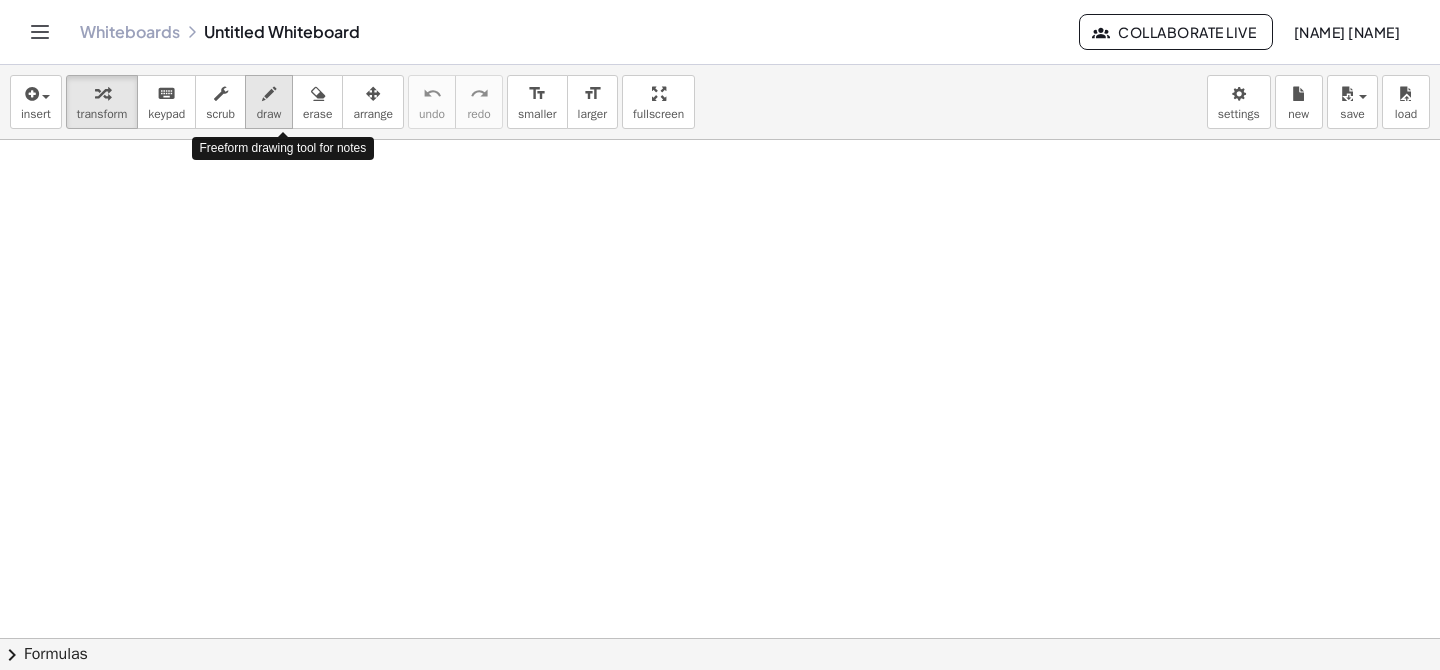 click on "draw" at bounding box center (269, 114) 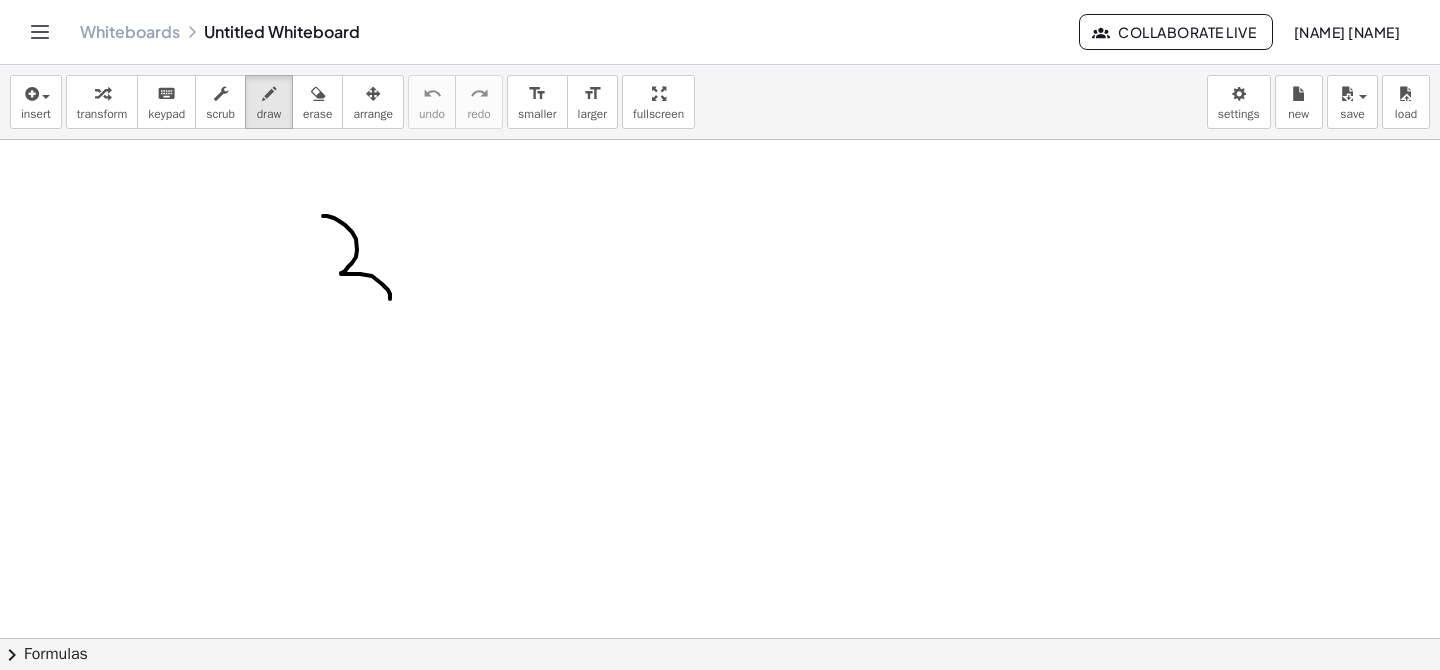 drag, startPoint x: 323, startPoint y: 216, endPoint x: 304, endPoint y: 301, distance: 87.09765 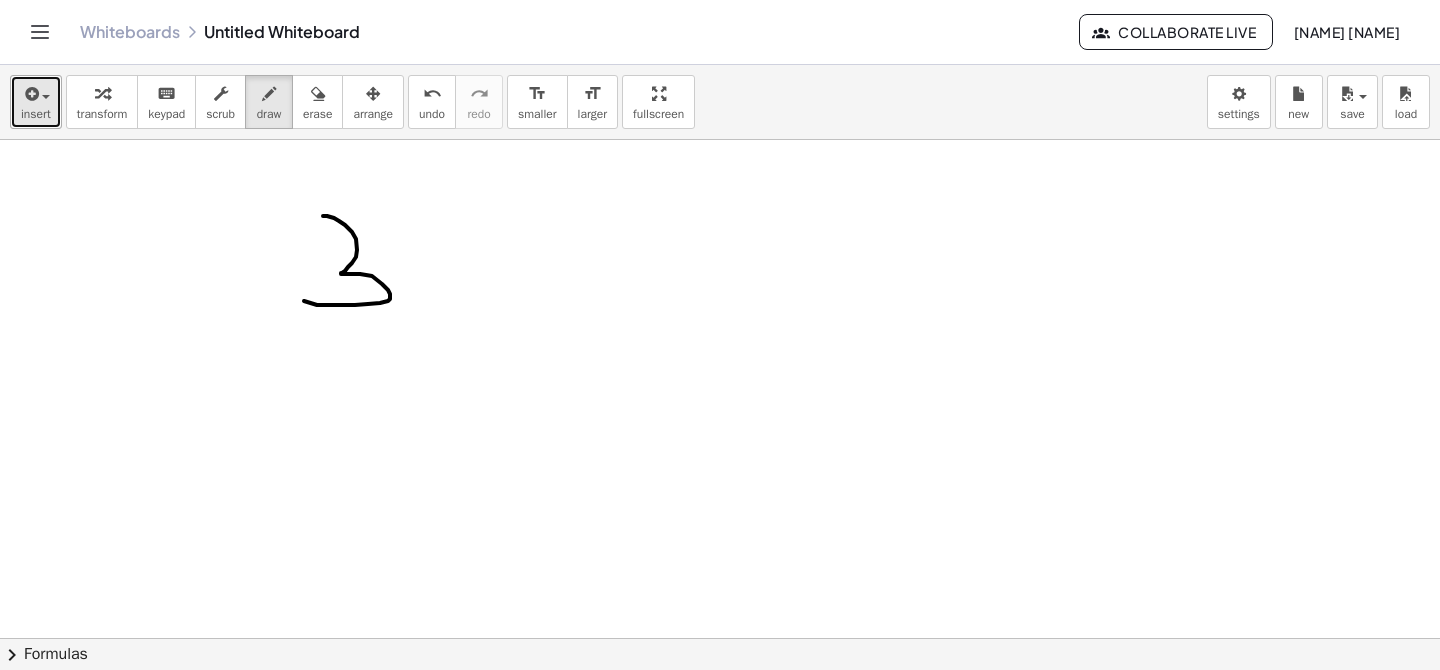 click at bounding box center [30, 94] 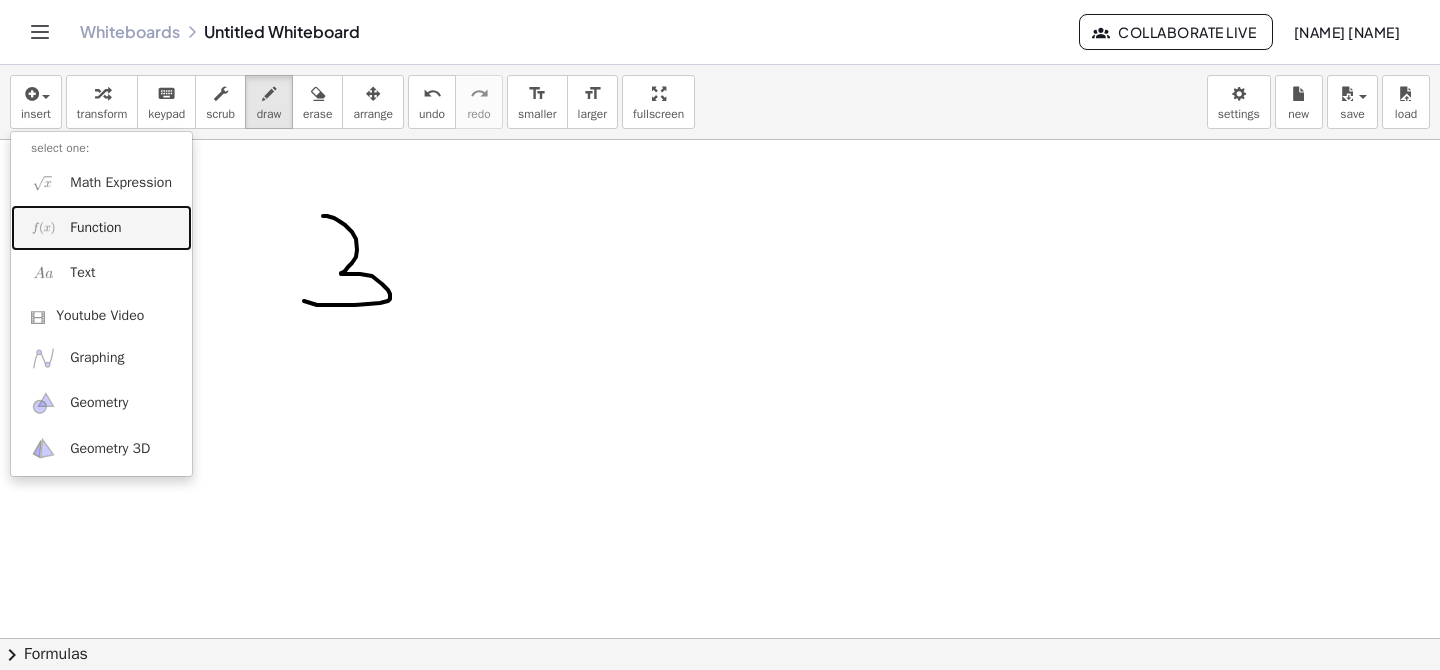 click on "Function" at bounding box center (95, 228) 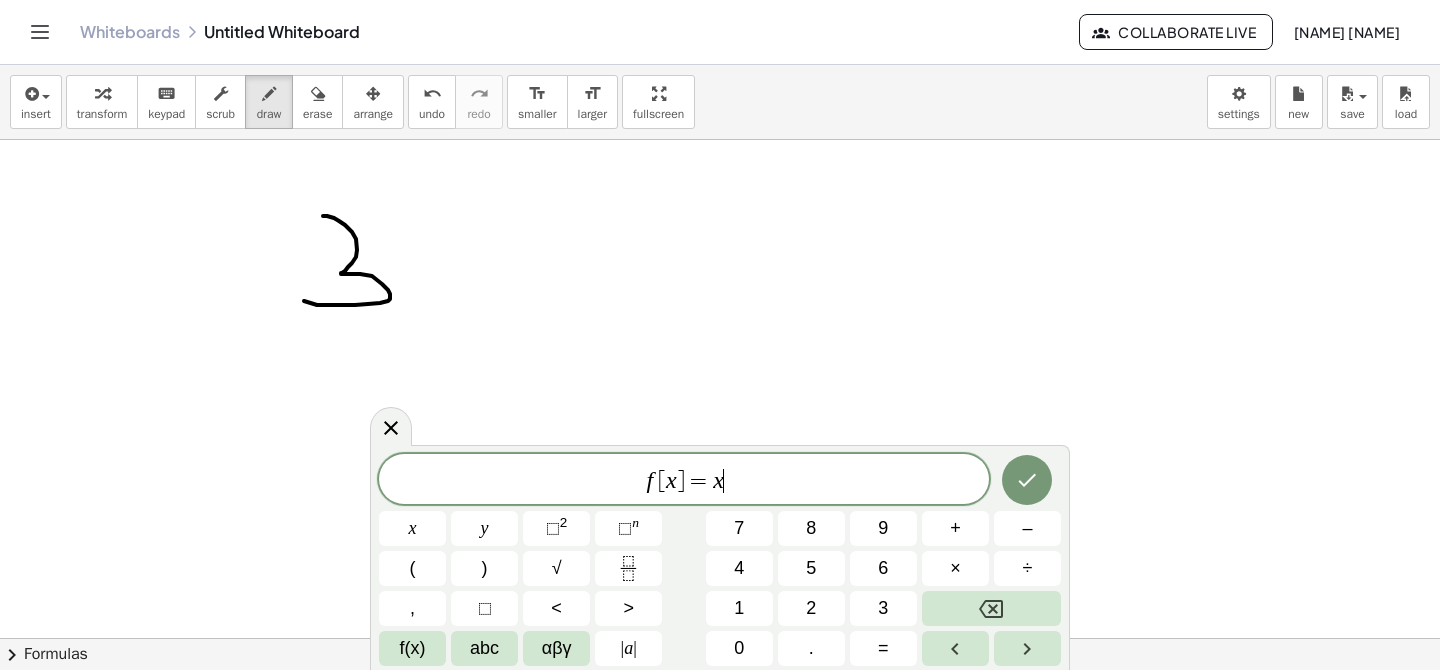 click on "f [ x ] = x ​" at bounding box center (684, 481) 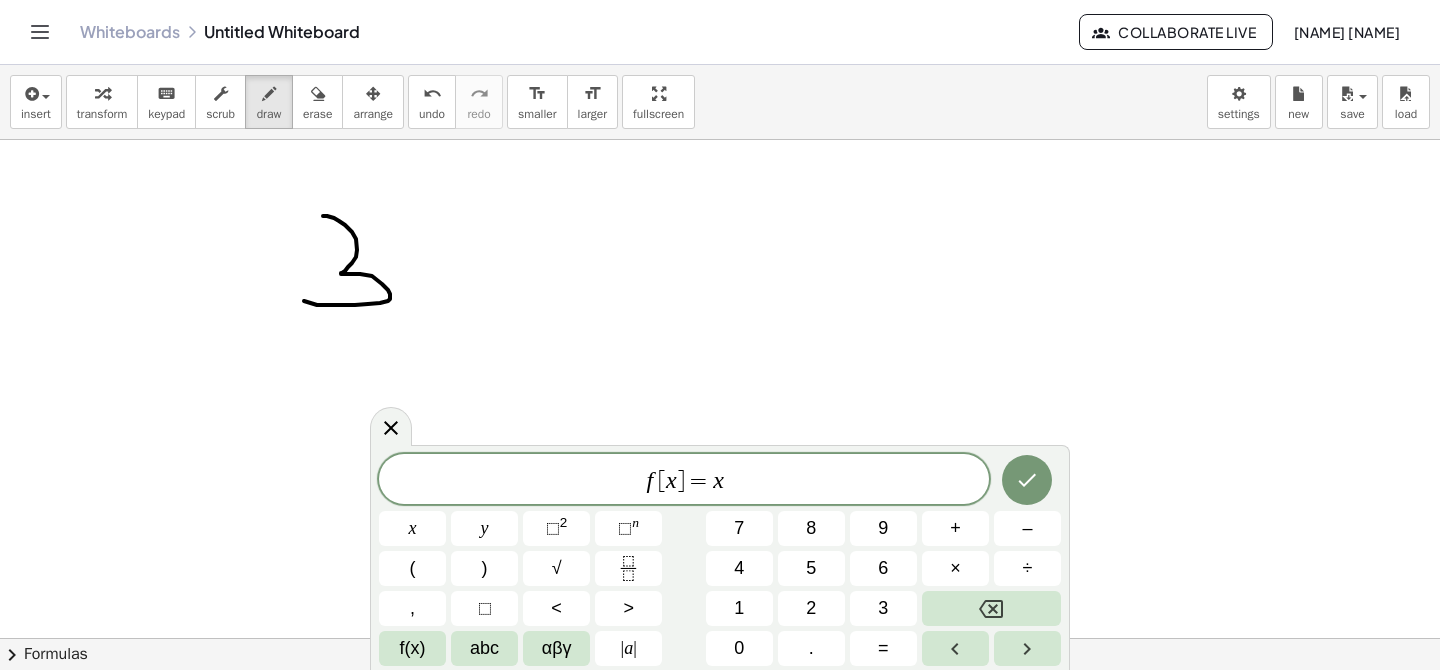 click 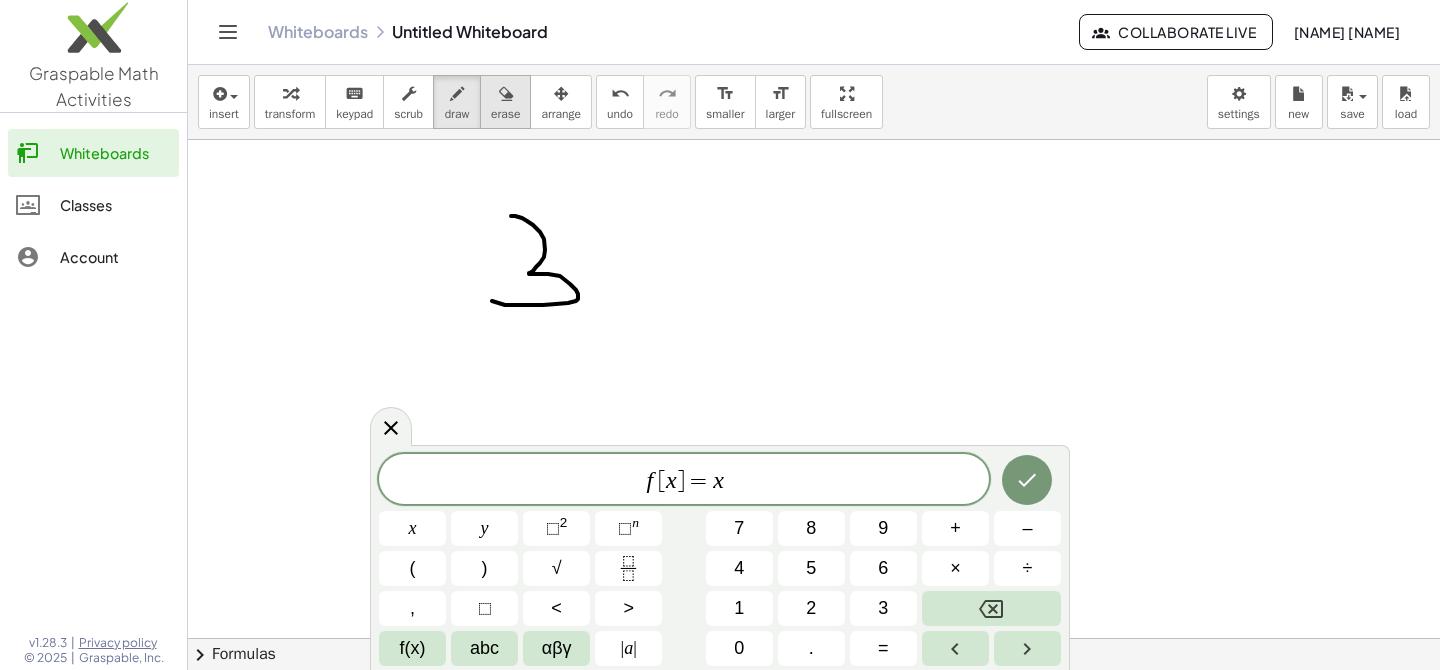 click at bounding box center (506, 94) 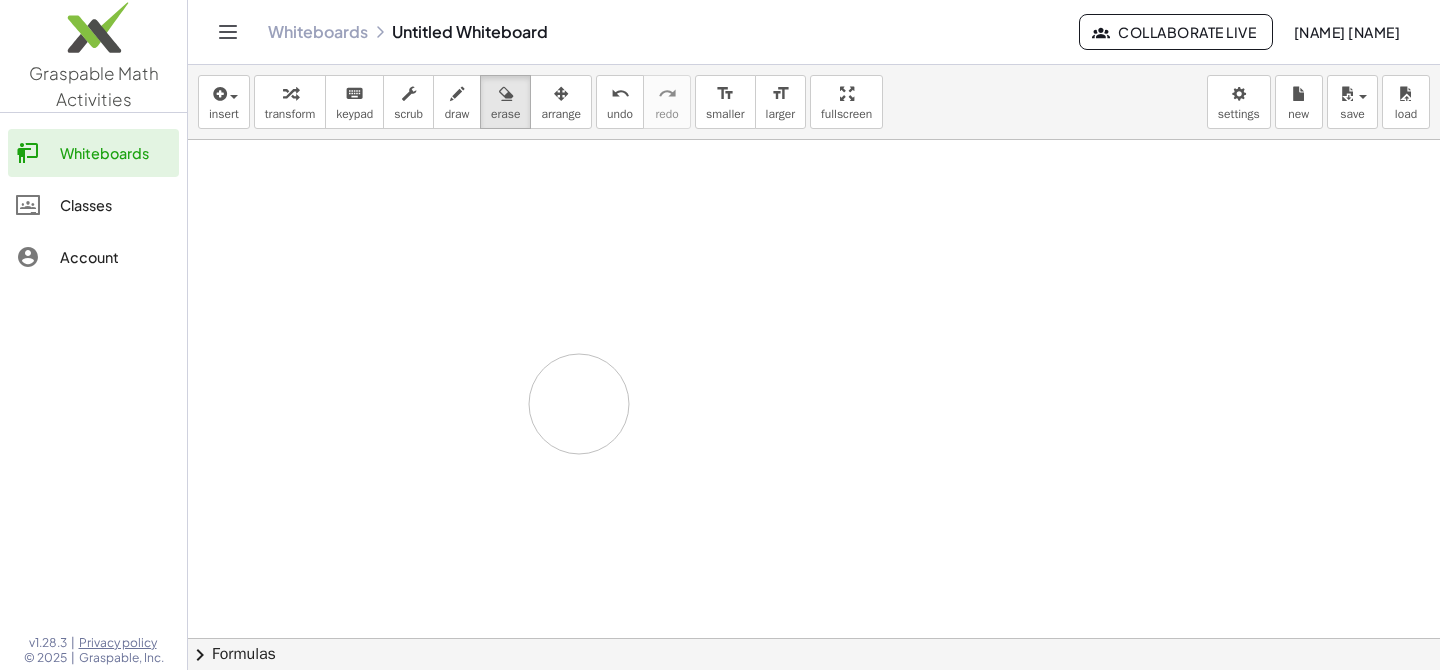 drag, startPoint x: 506, startPoint y: 219, endPoint x: 579, endPoint y: 404, distance: 198.88188 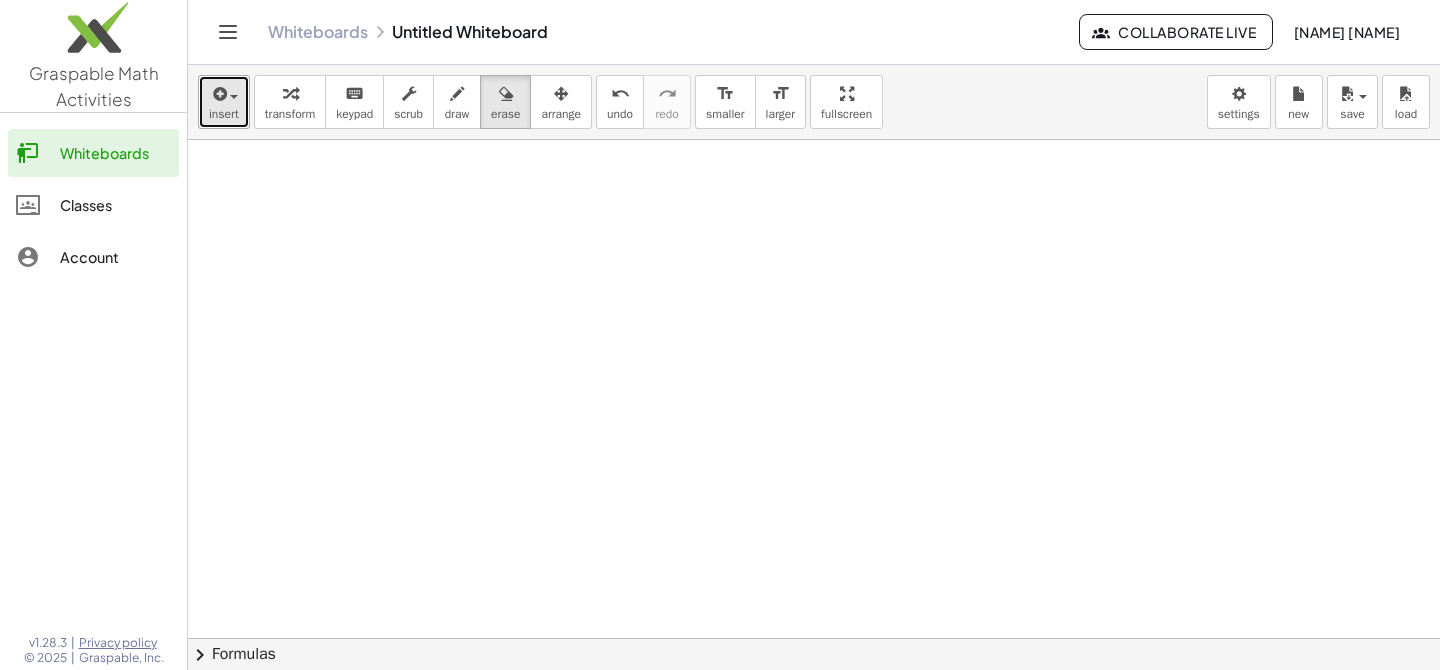 click on "insert" at bounding box center (224, 102) 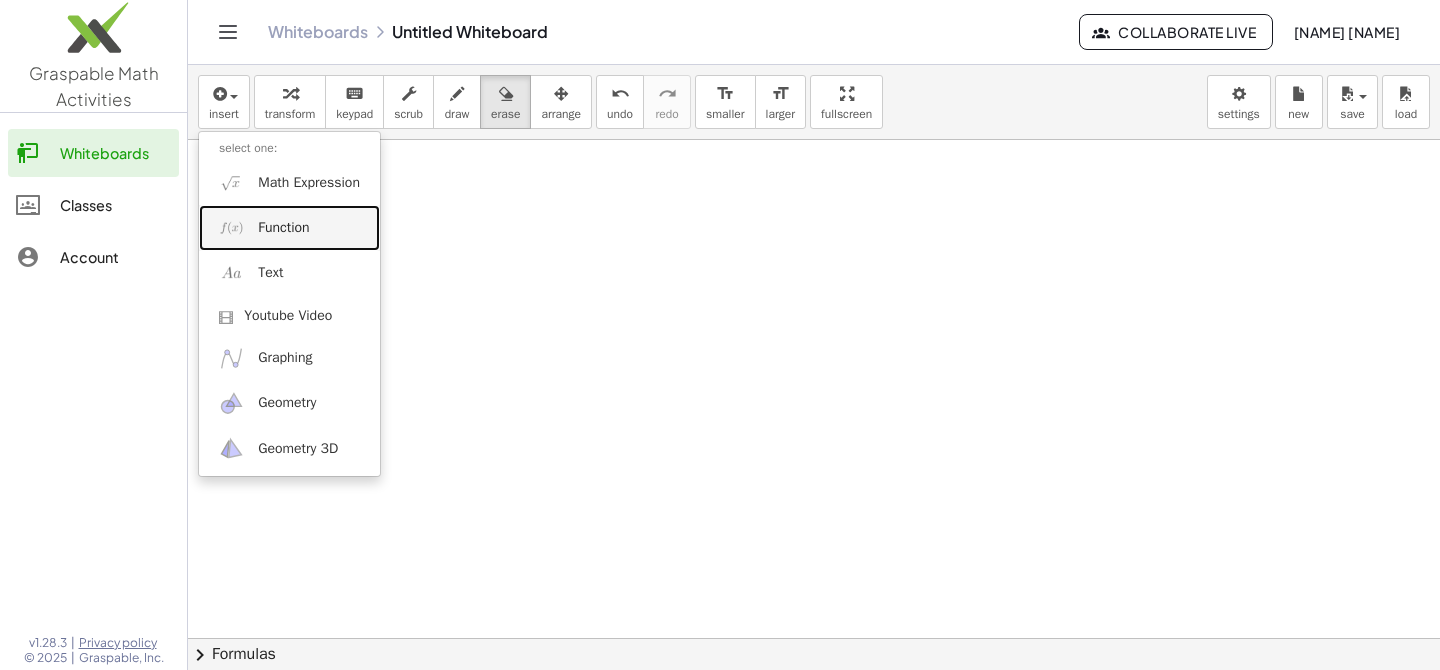 click on "Function" at bounding box center (283, 228) 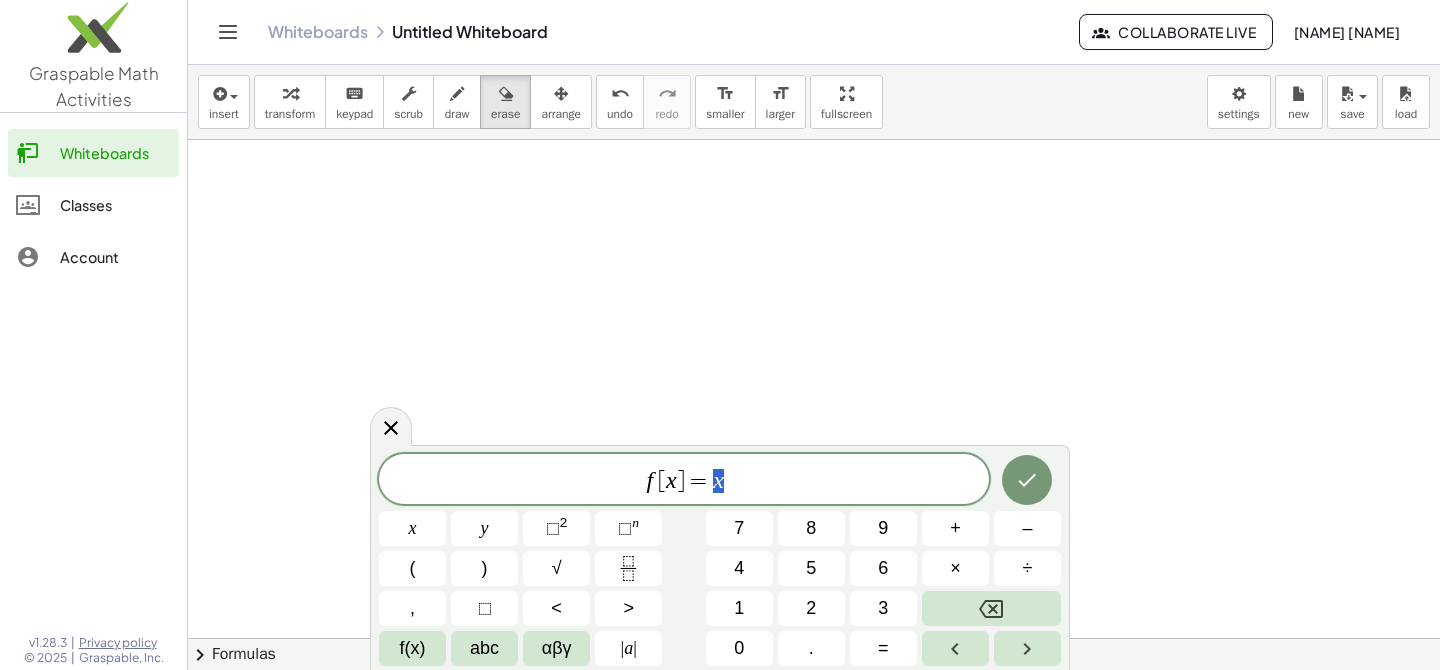 scroll, scrollTop: 2, scrollLeft: 0, axis: vertical 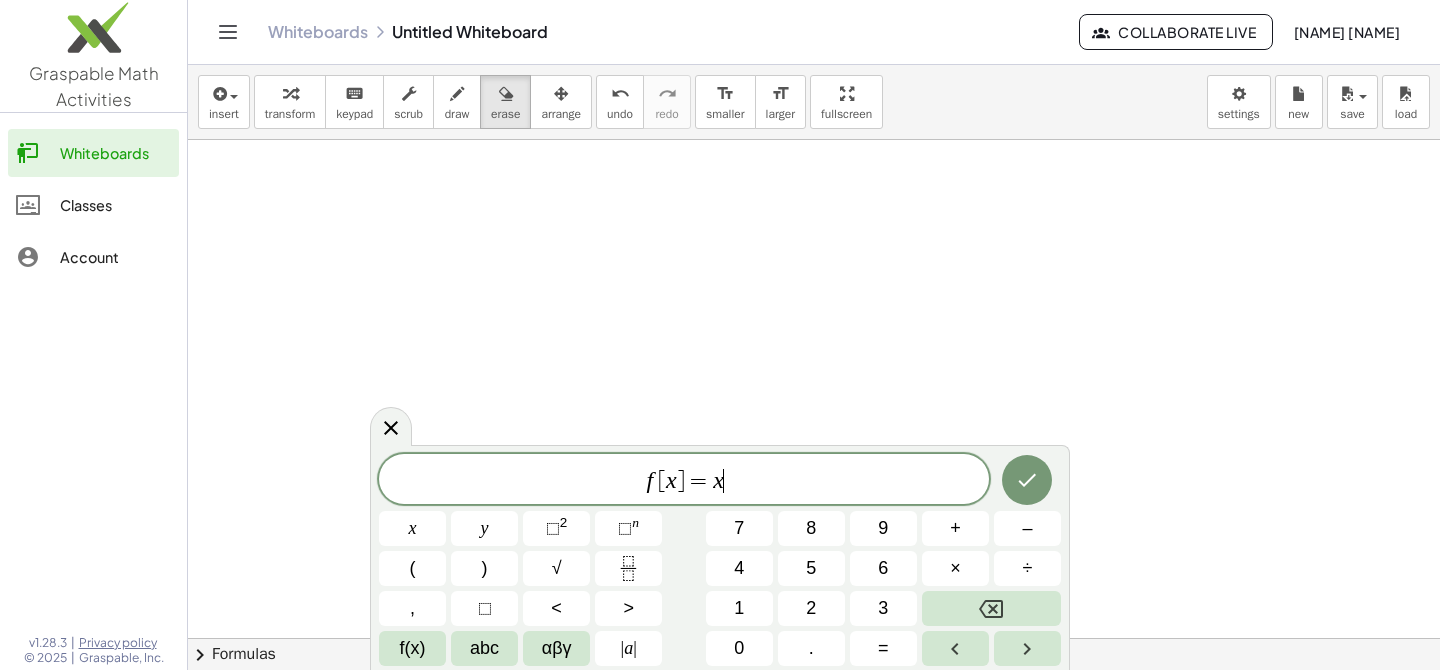 click on "f [ x ] = x ​" at bounding box center [684, 481] 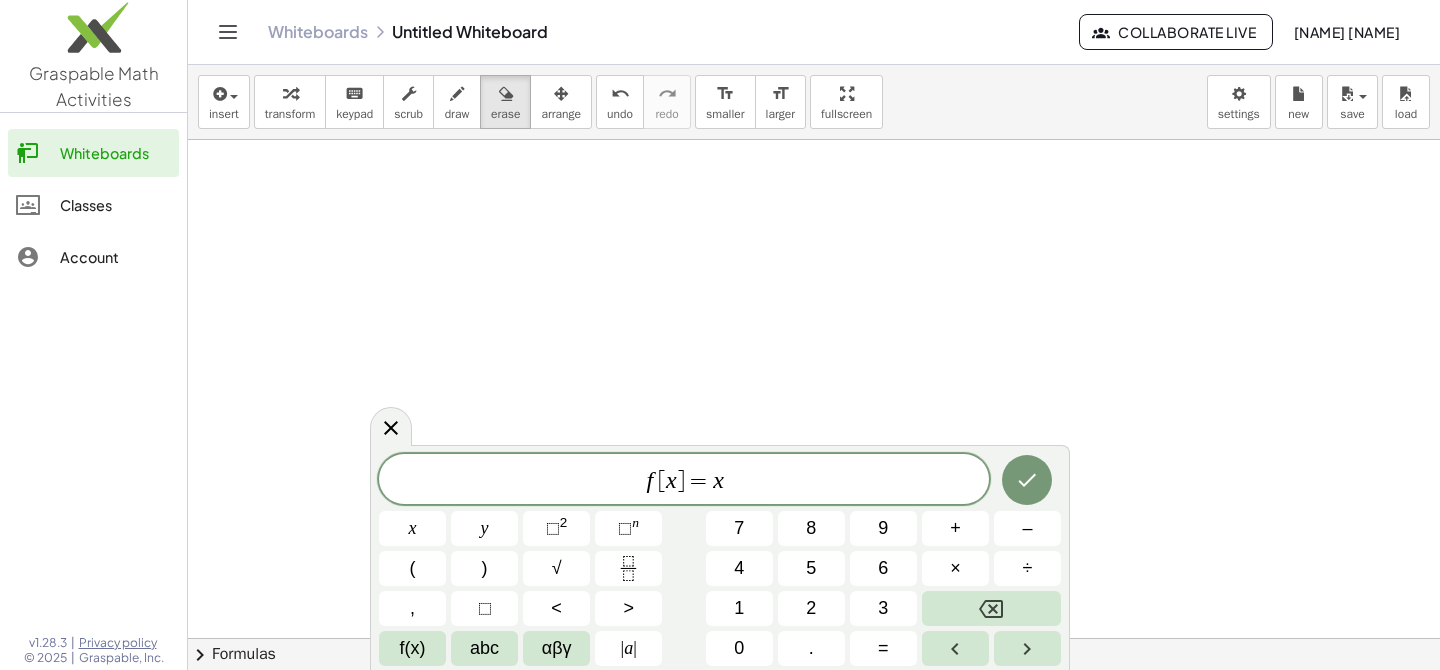 scroll, scrollTop: 4, scrollLeft: 0, axis: vertical 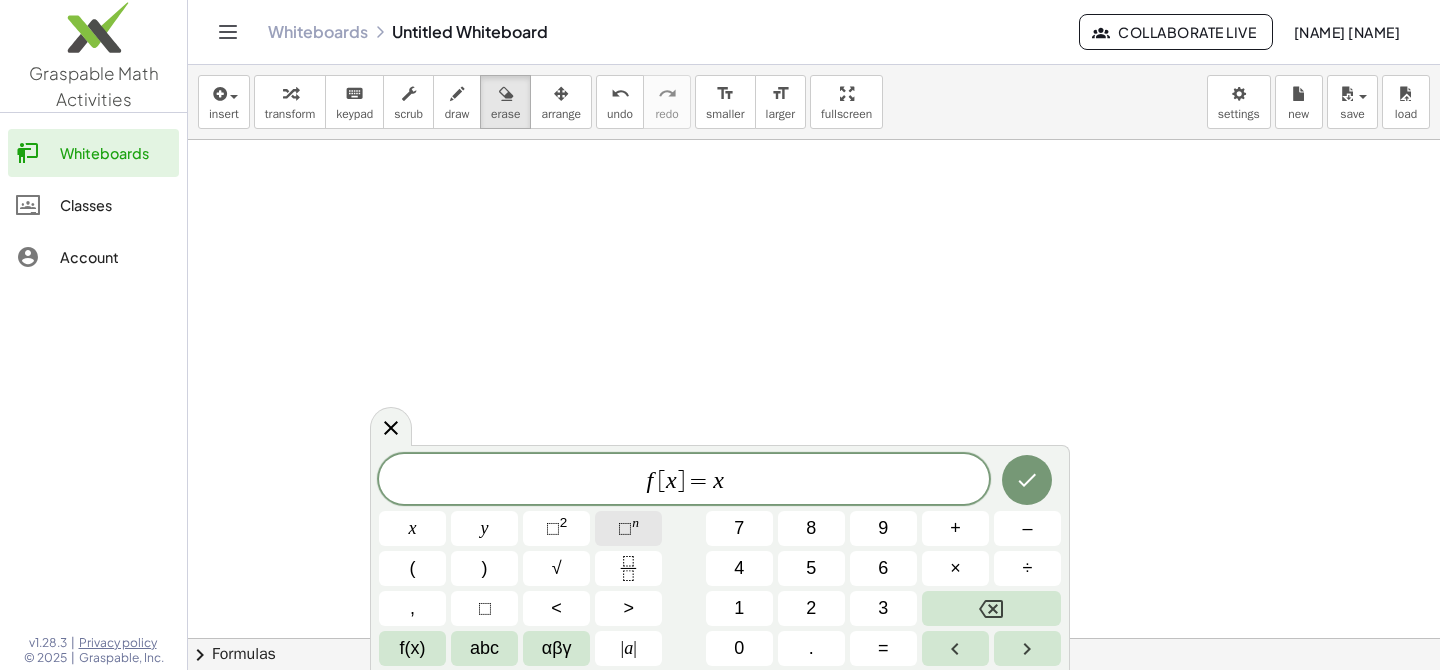 click on "n" at bounding box center (635, 522) 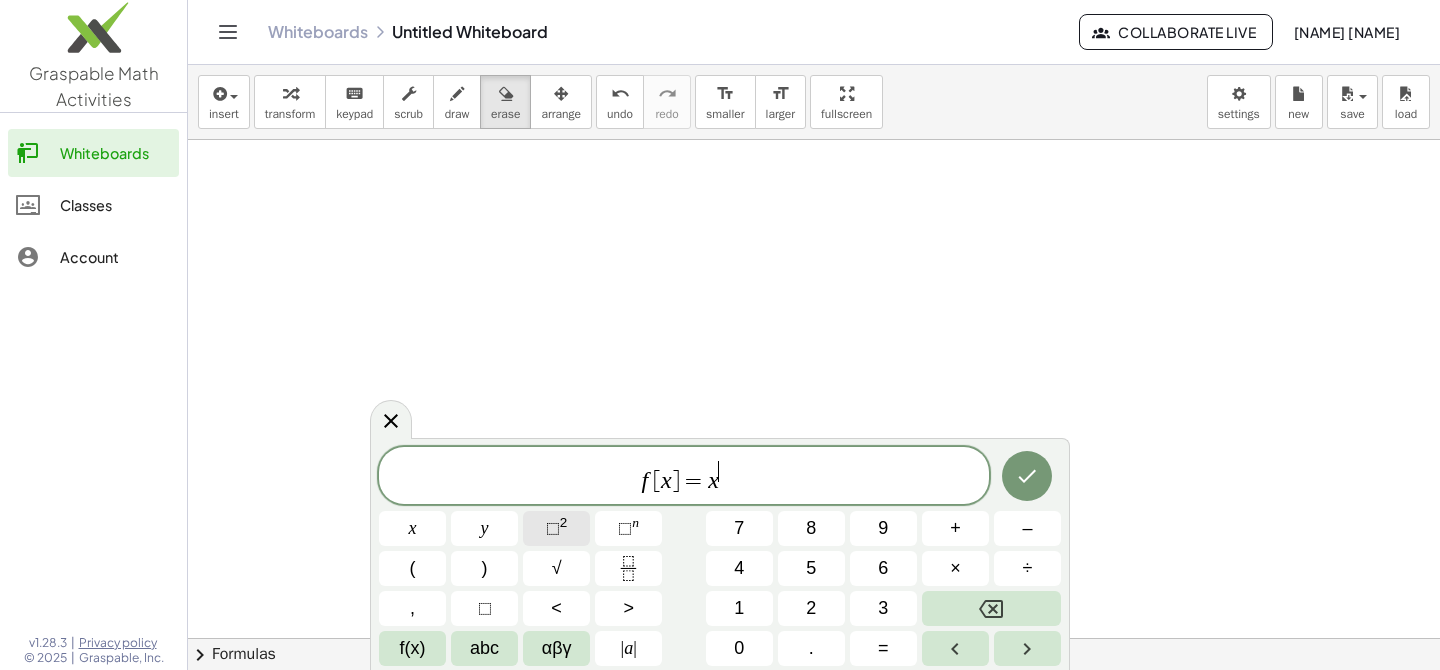 click on "⬚" at bounding box center (553, 528) 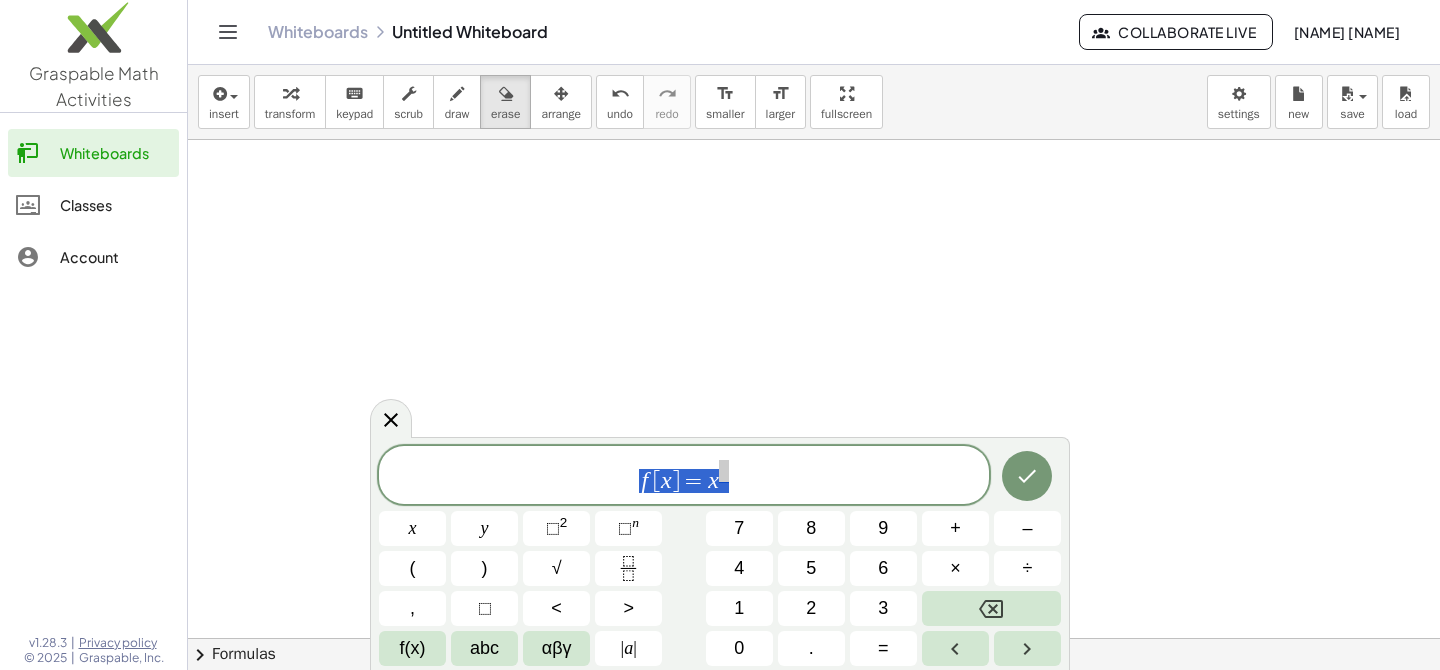 drag, startPoint x: 765, startPoint y: 473, endPoint x: 502, endPoint y: 509, distance: 265.45245 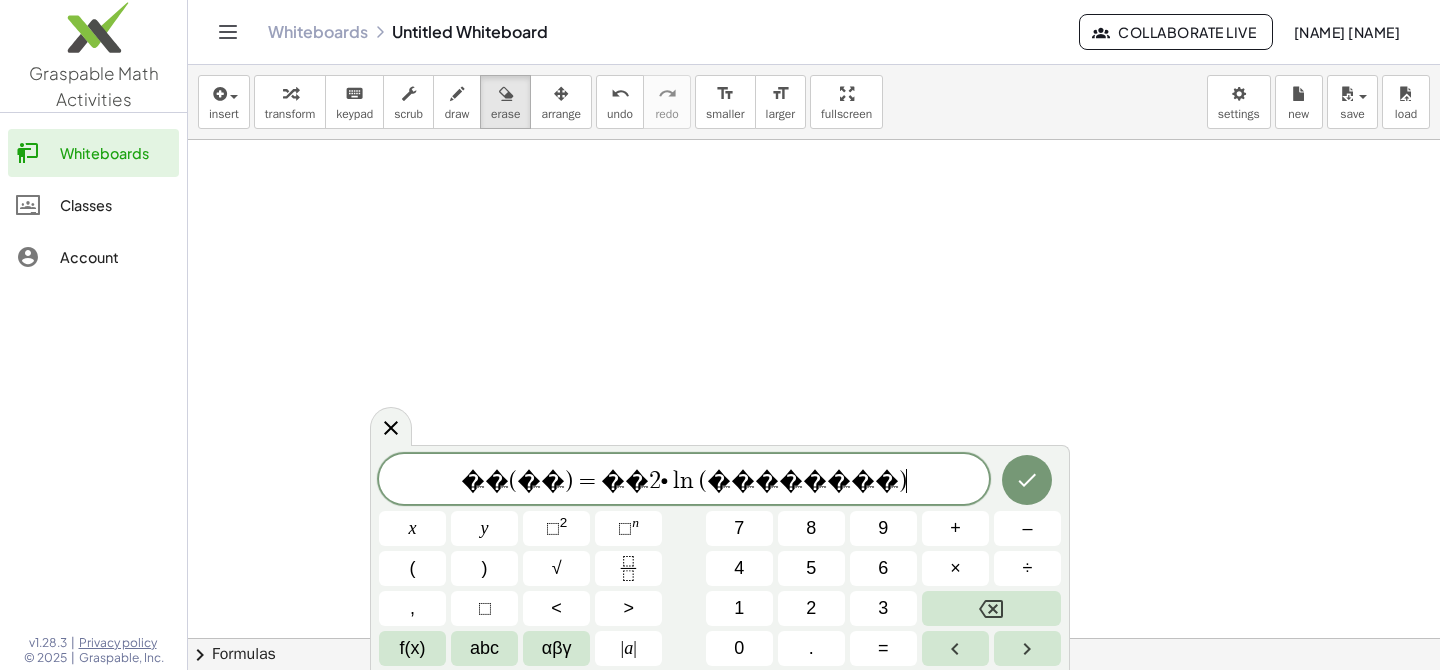 scroll, scrollTop: 5, scrollLeft: 0, axis: vertical 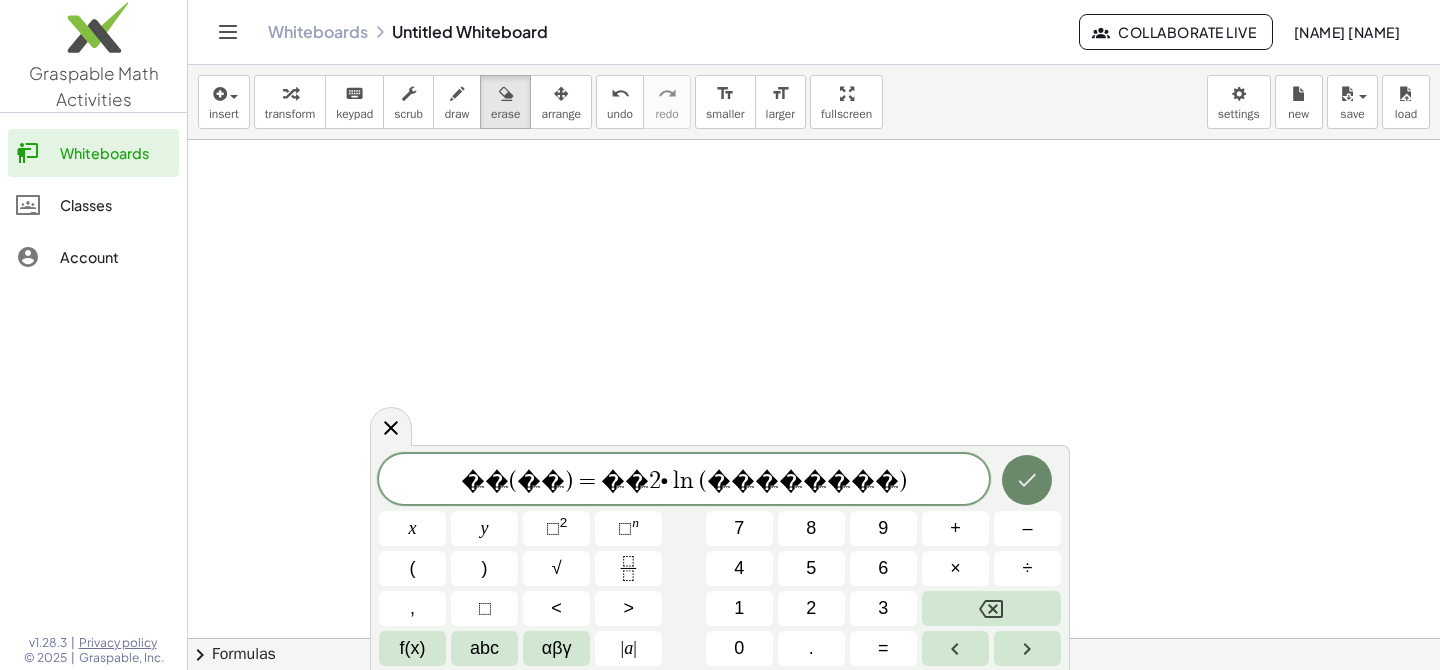 click at bounding box center [1027, 480] 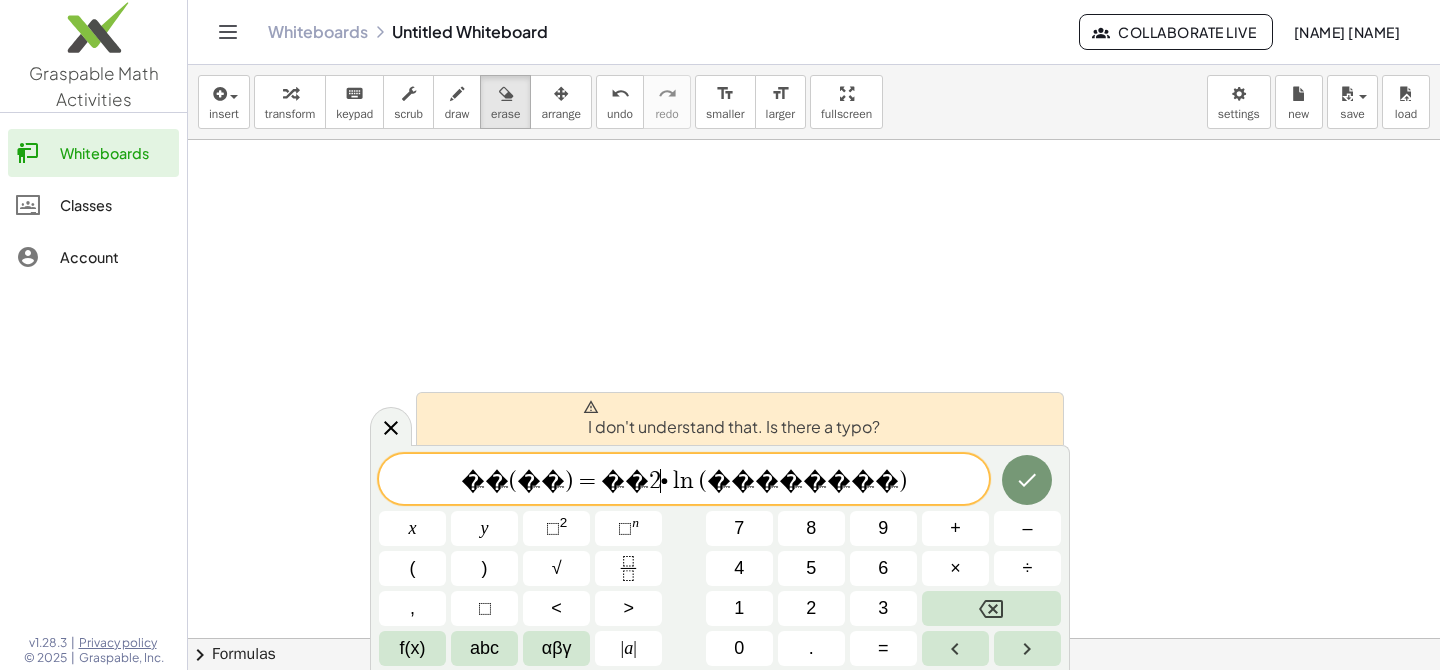click on "2" at bounding box center [655, 481] 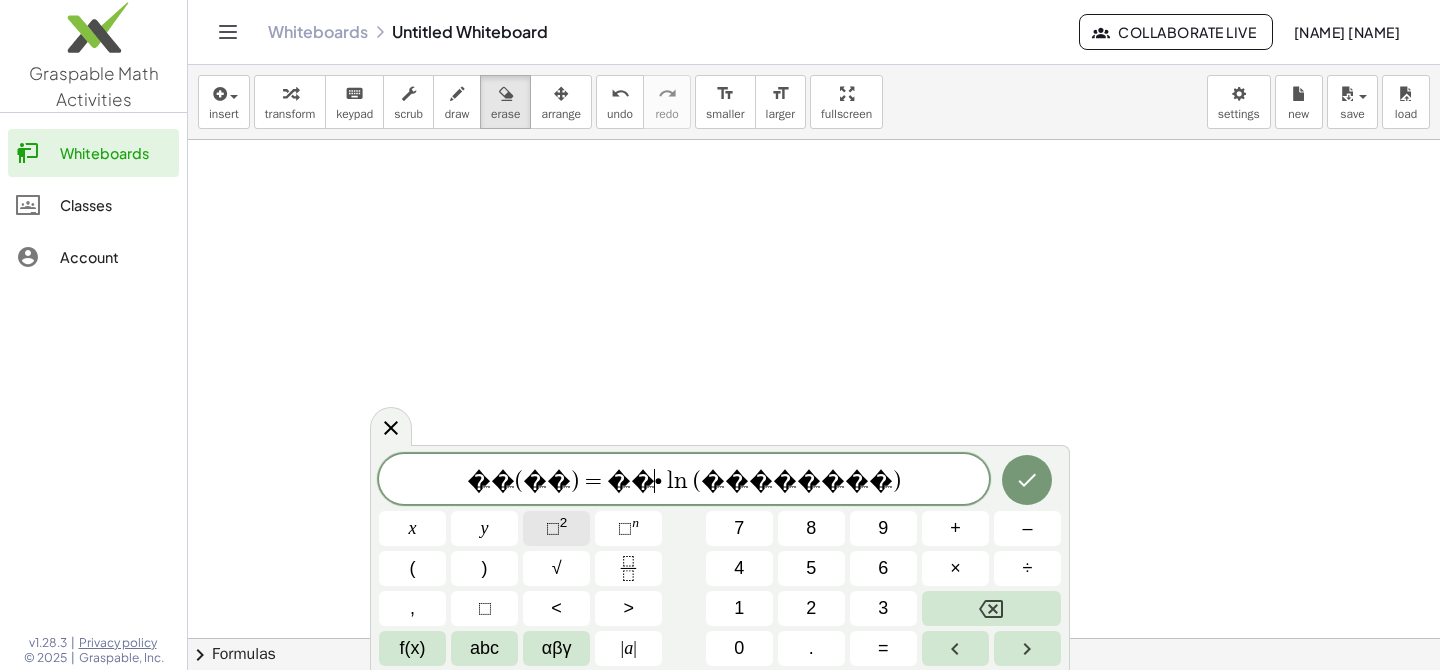 click on "2" at bounding box center [564, 522] 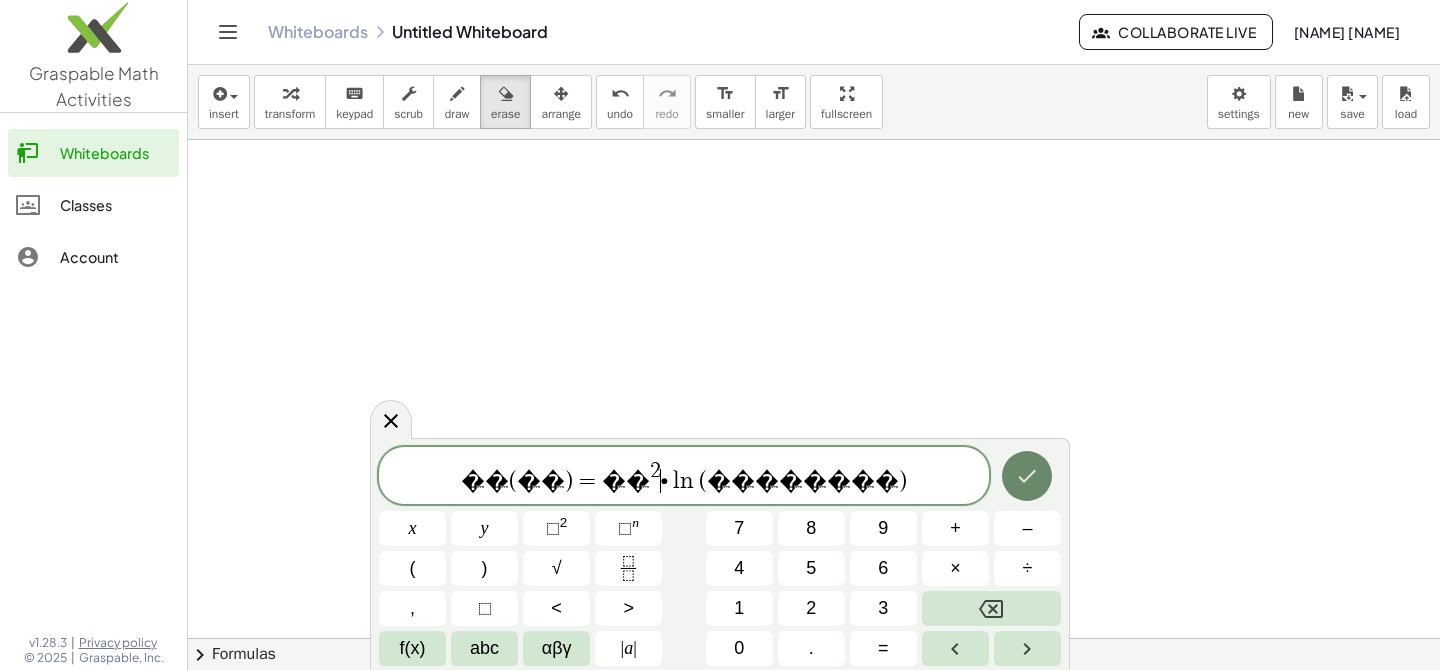 click 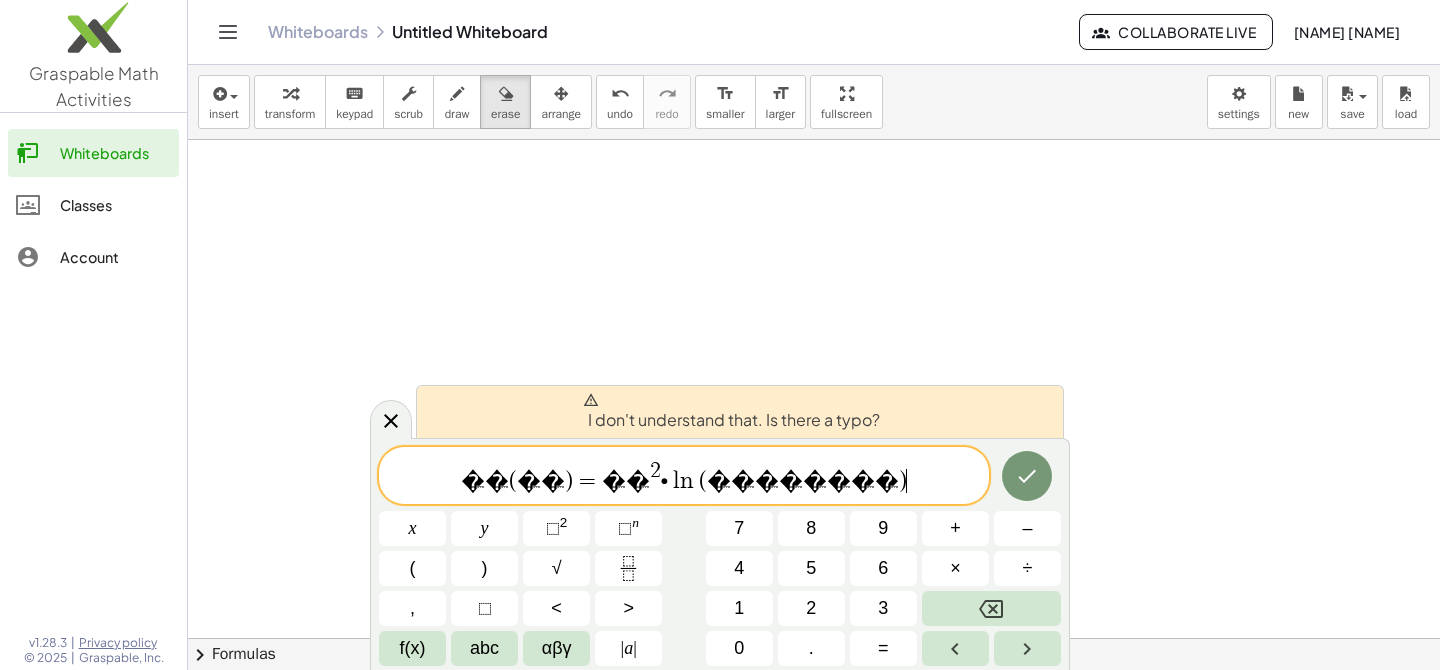 click on "� � ( � � ) = � � 2 ∙ l n ( � � � � � � � � ) ​" at bounding box center [684, 477] 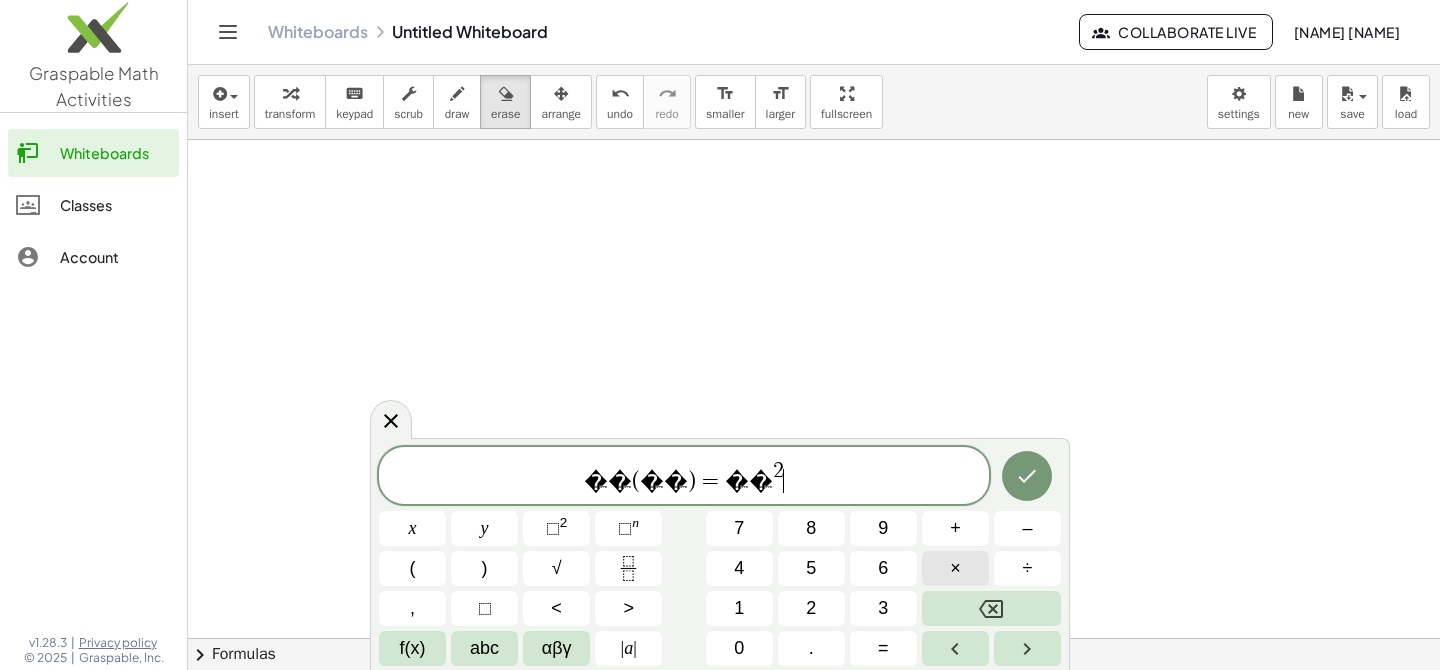 click on "×" at bounding box center (955, 568) 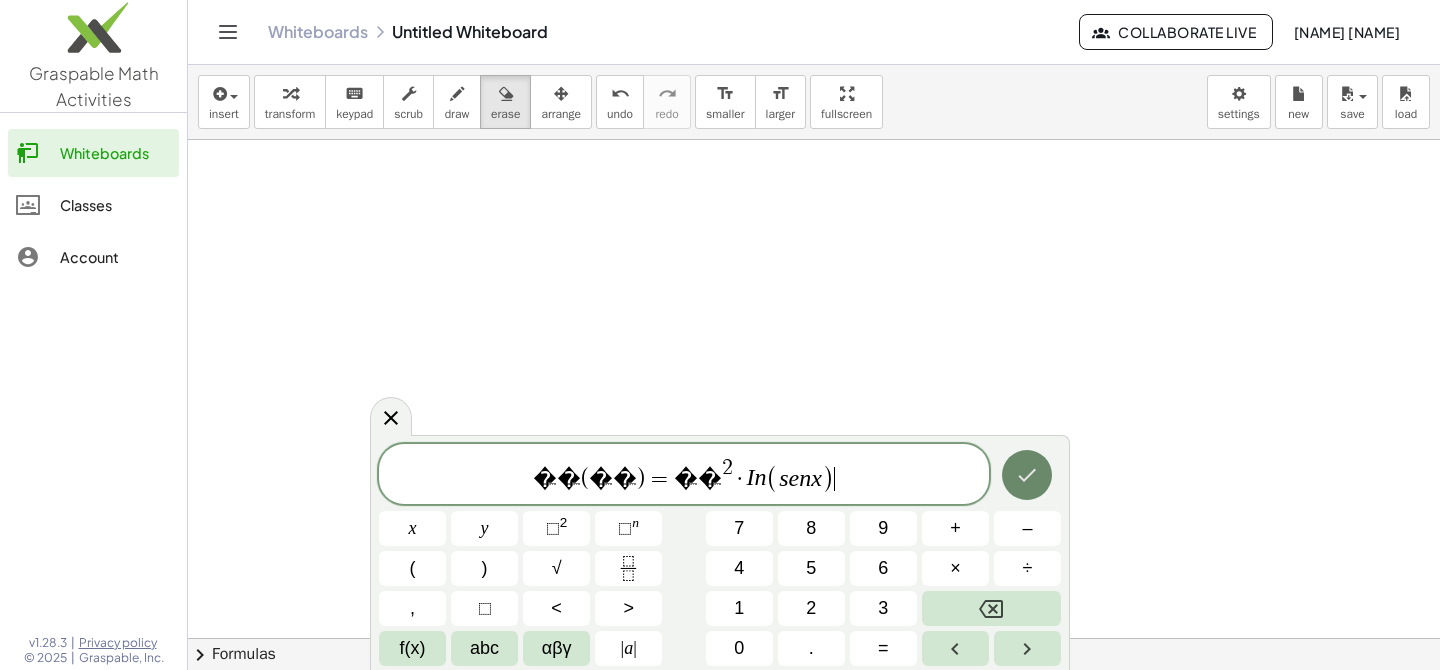 click 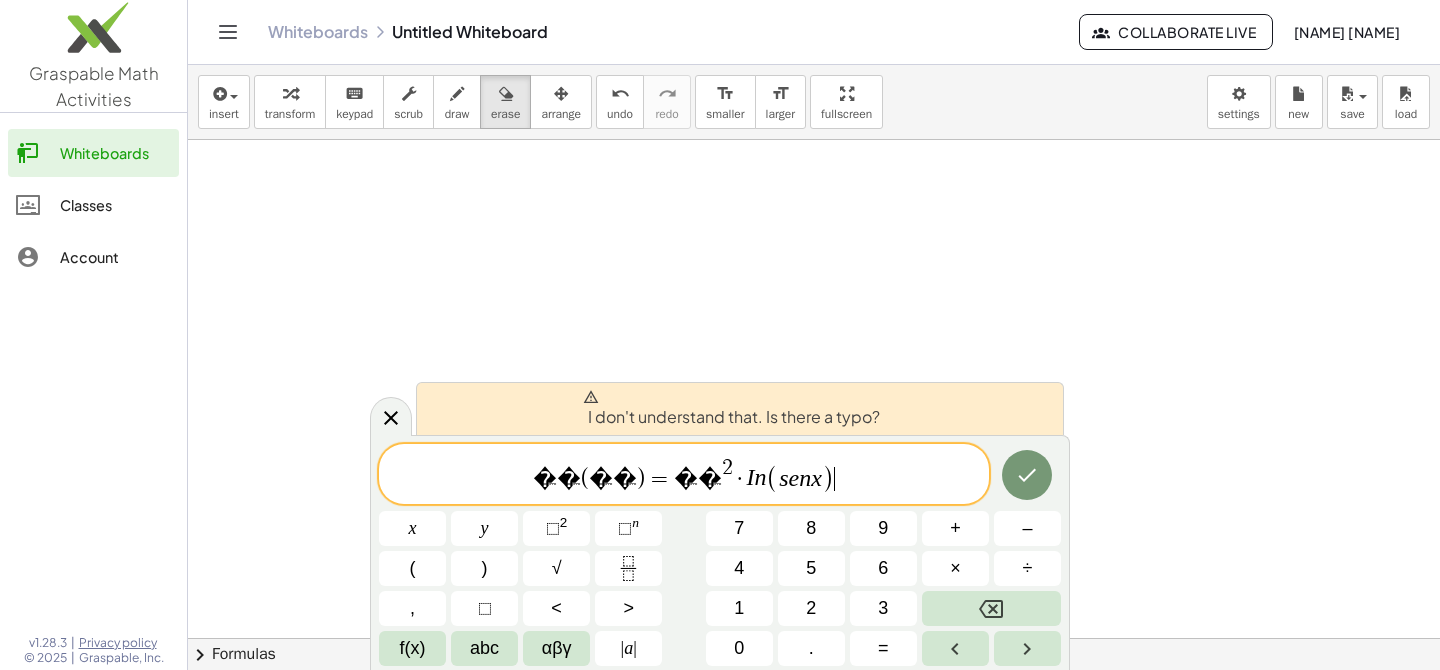 click on "=" at bounding box center [659, 479] 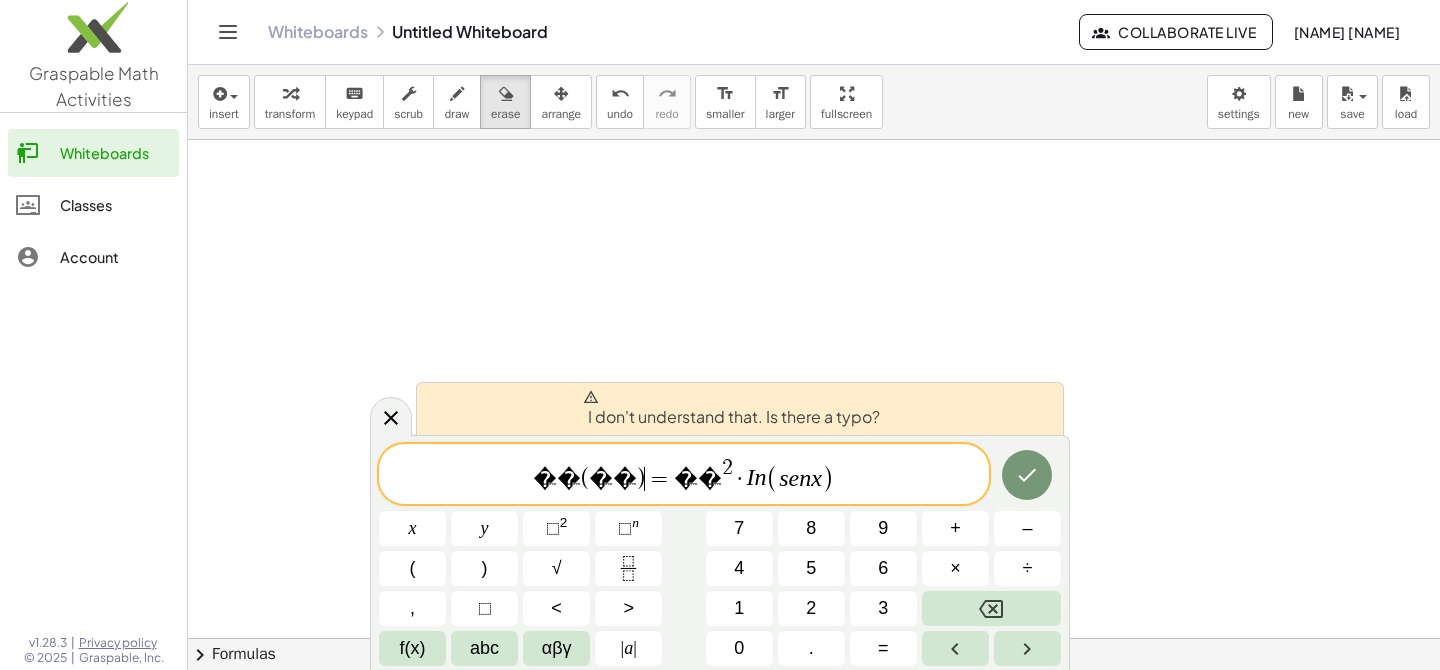 click on "=" at bounding box center (659, 479) 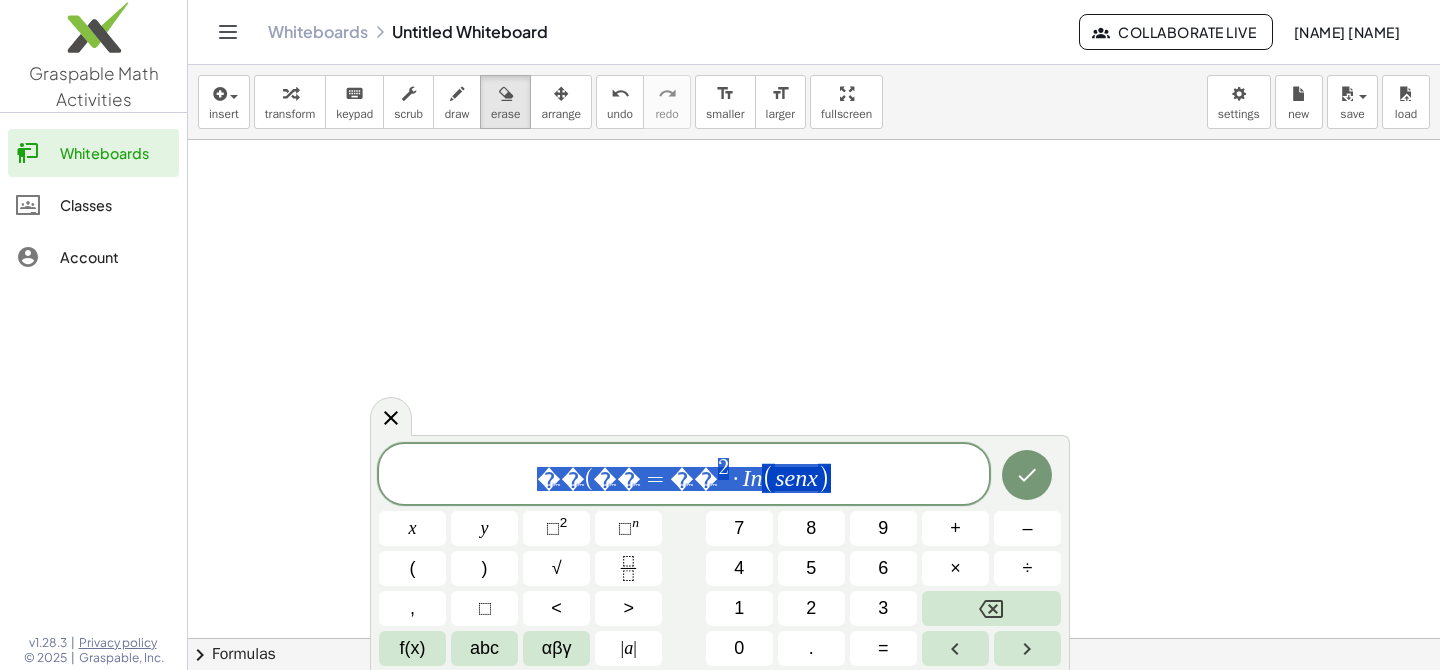 drag, startPoint x: 799, startPoint y: 488, endPoint x: 505, endPoint y: 485, distance: 294.01532 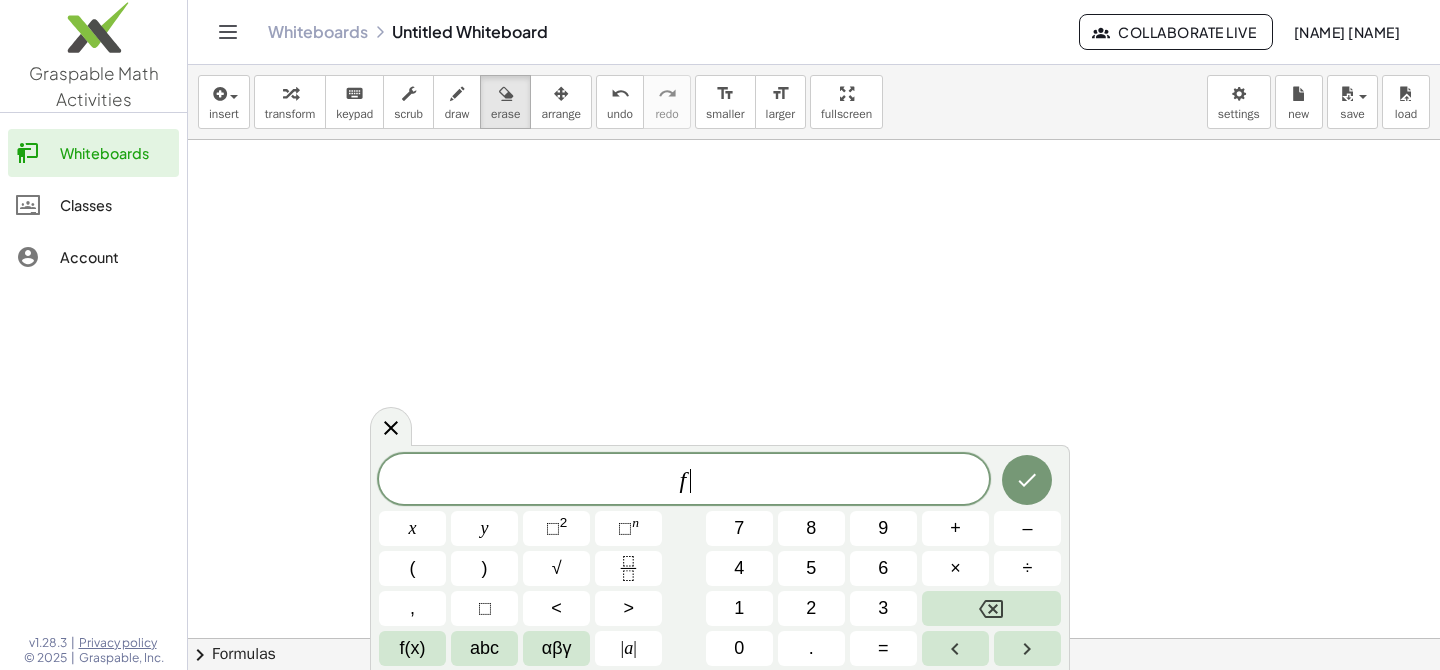 scroll, scrollTop: 6, scrollLeft: 0, axis: vertical 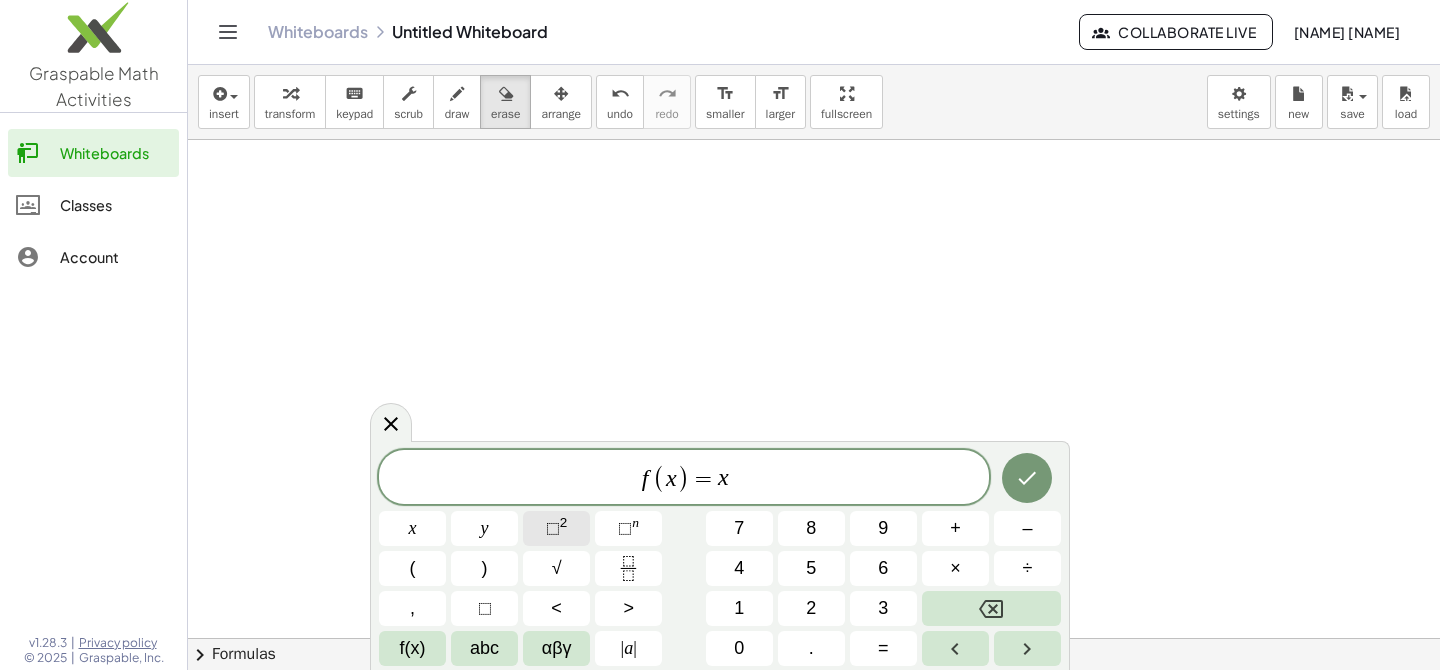 click on "⬚" at bounding box center [553, 528] 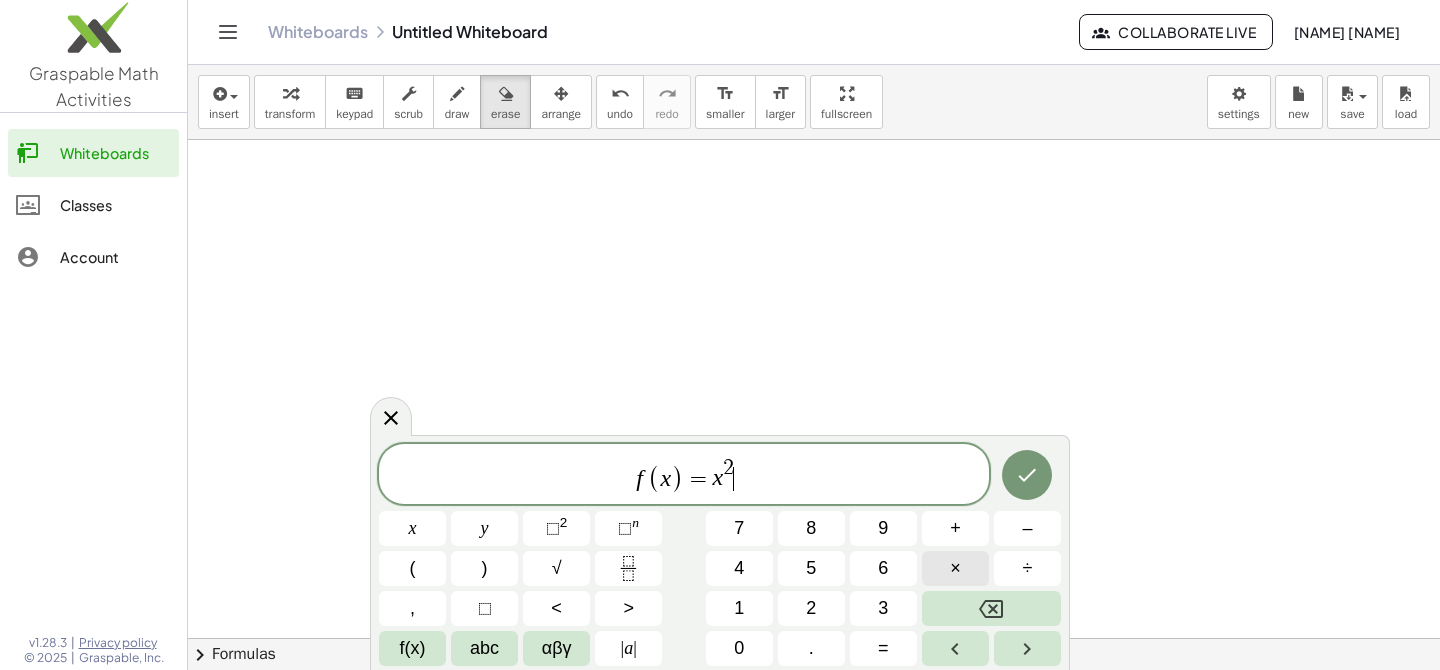 click on "×" at bounding box center [955, 568] 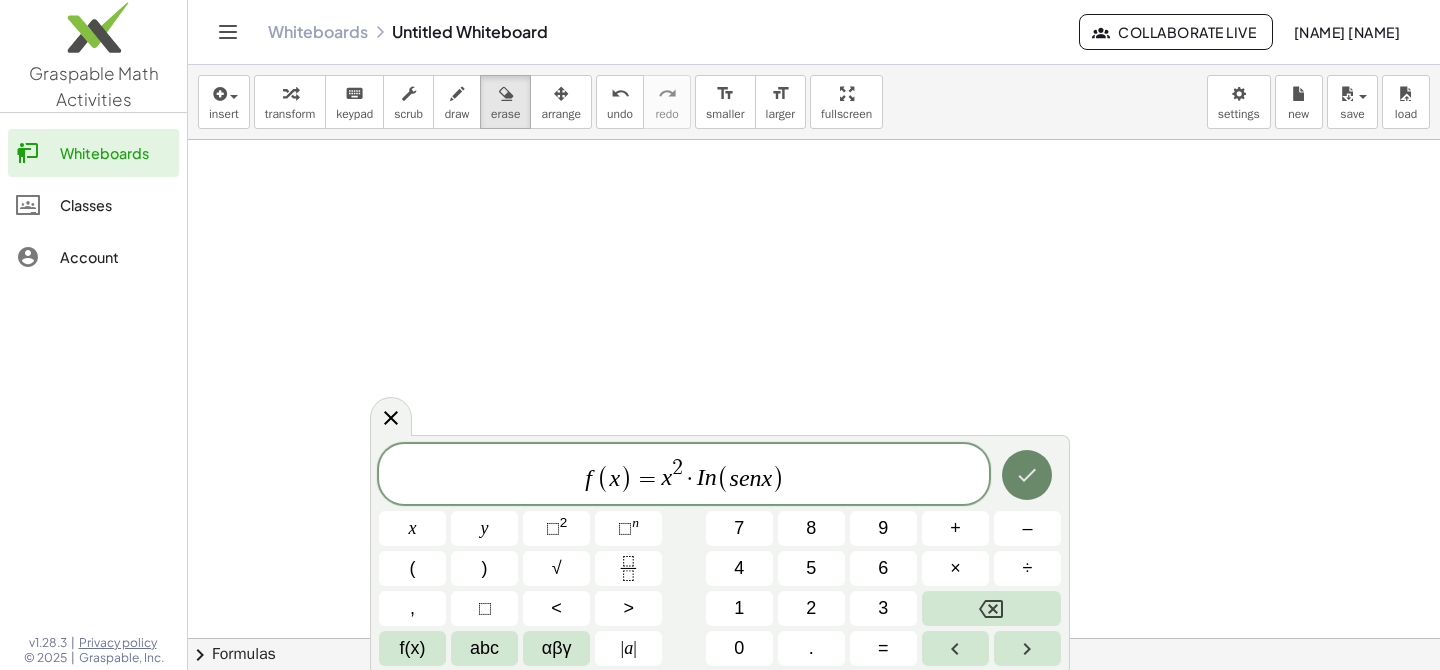 click 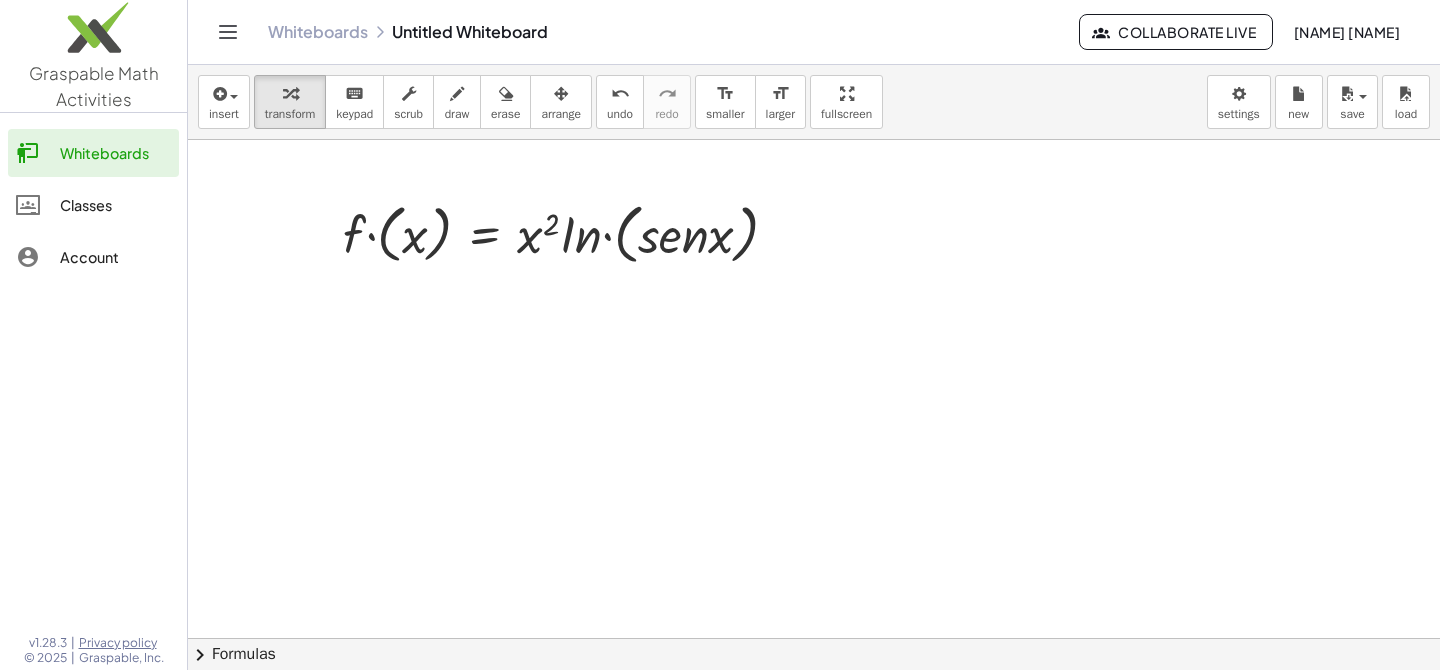 click at bounding box center (814, 703) 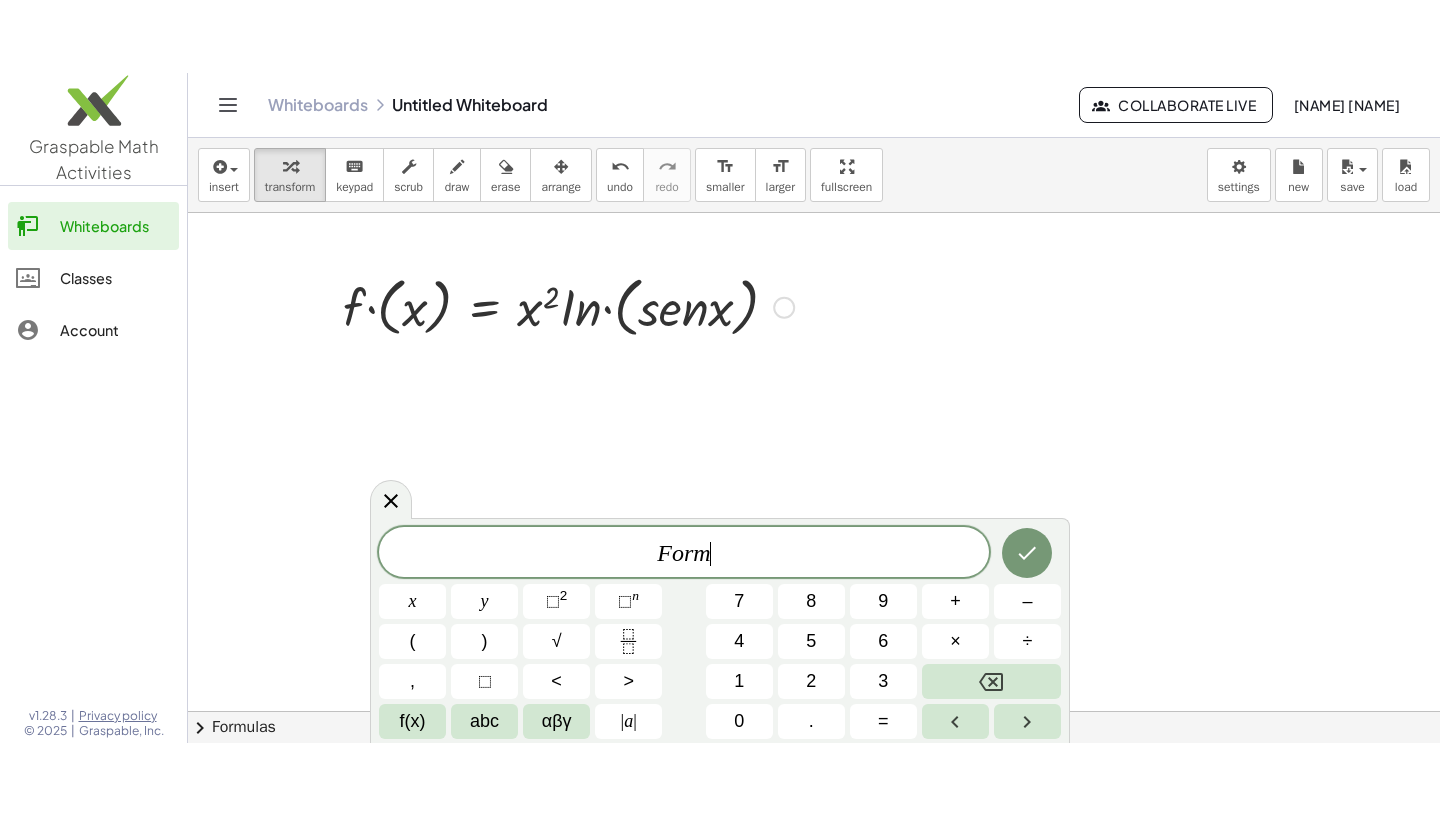 scroll, scrollTop: 23, scrollLeft: 0, axis: vertical 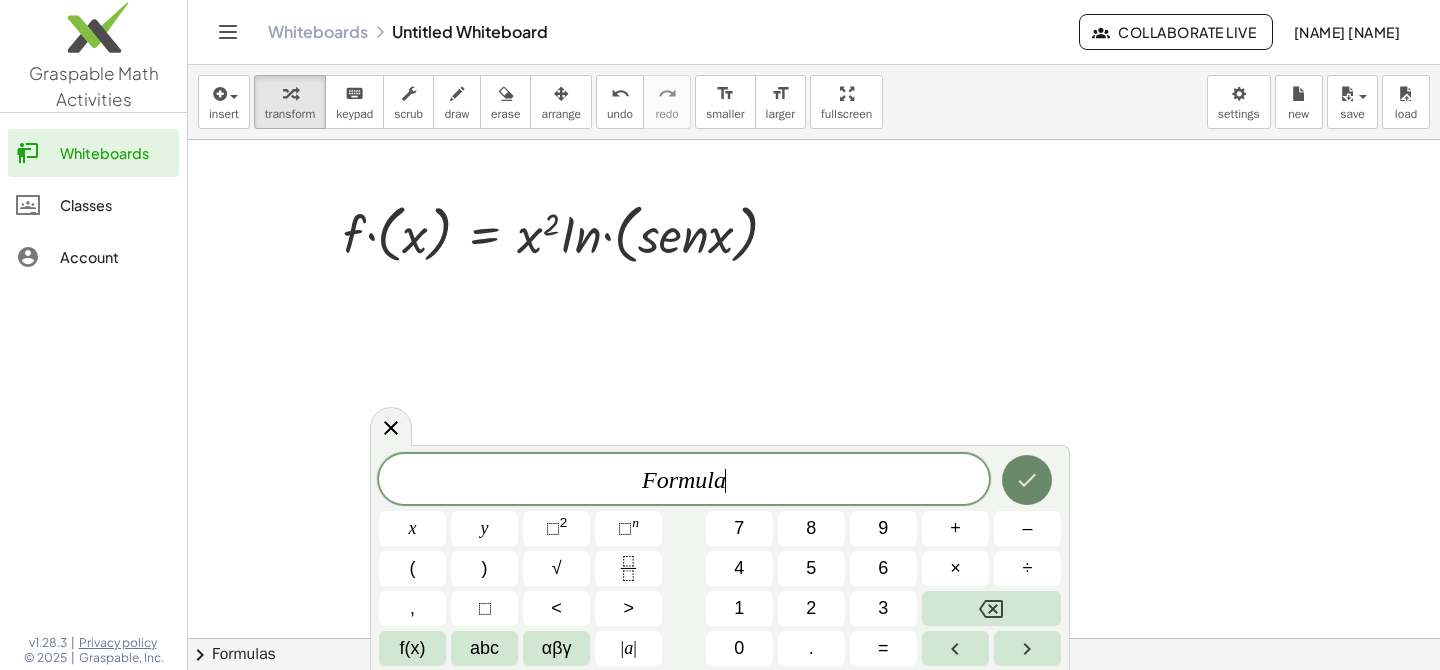 click 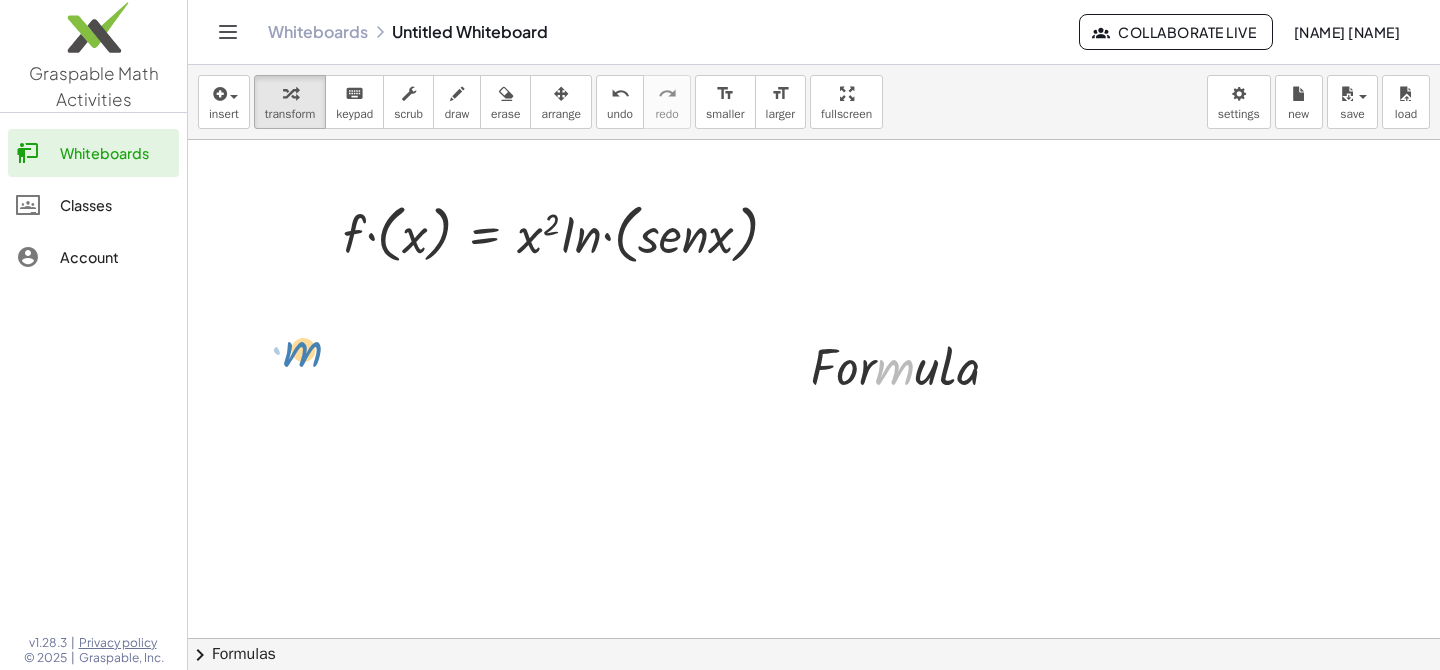 drag, startPoint x: 906, startPoint y: 374, endPoint x: 326, endPoint y: 331, distance: 581.5918 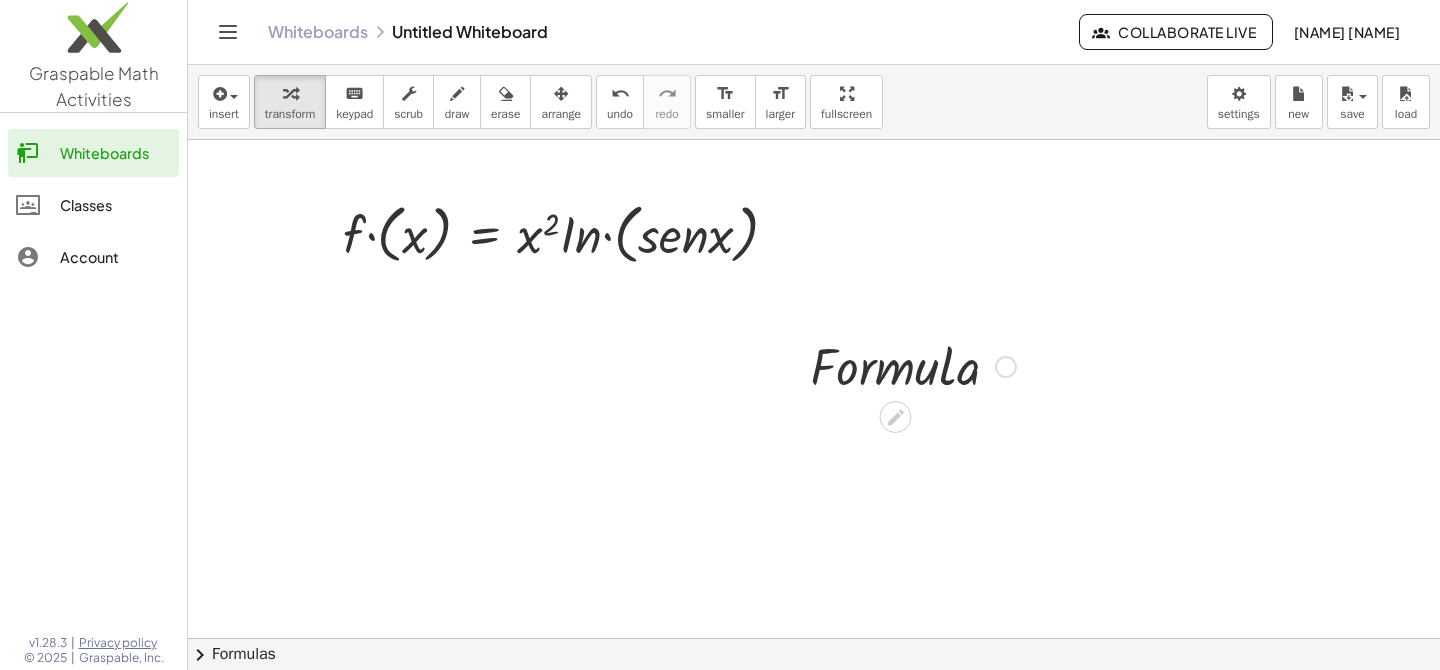 click at bounding box center (913, 365) 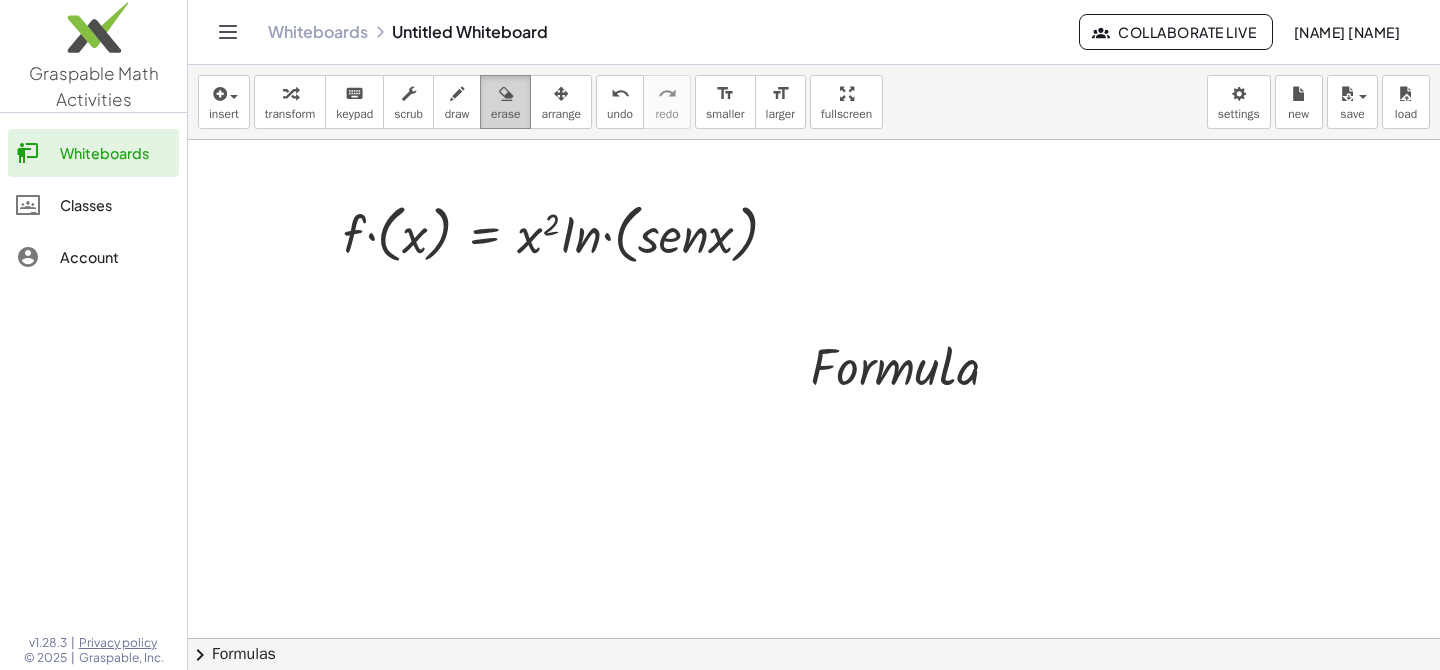 click on "erase" at bounding box center [505, 114] 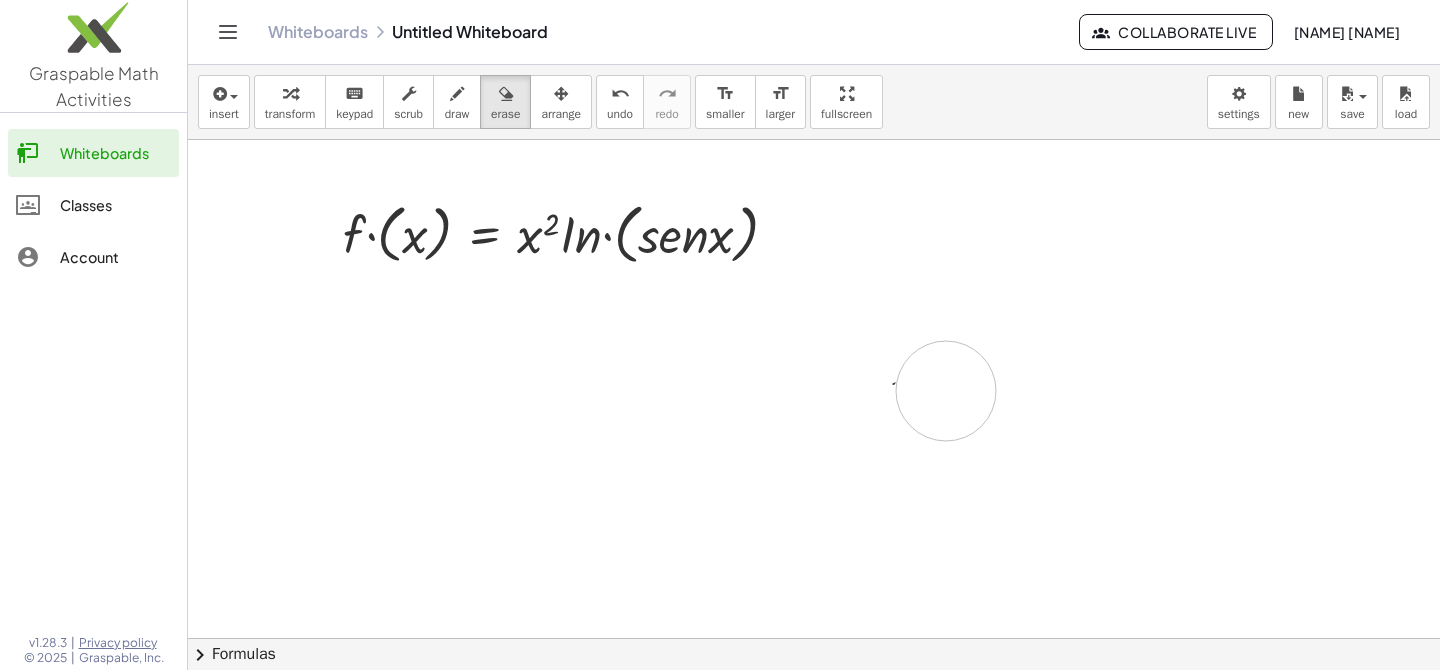 drag, startPoint x: 832, startPoint y: 419, endPoint x: 897, endPoint y: 394, distance: 69.641945 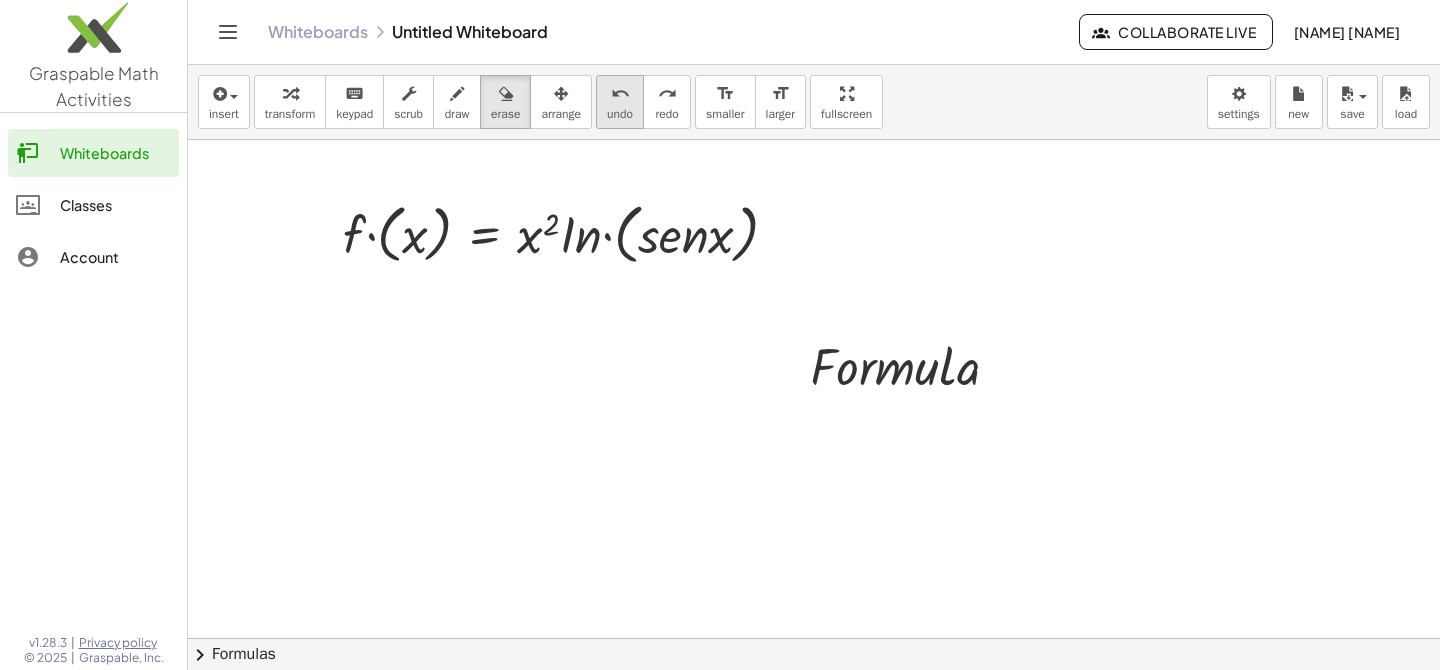 click on "undo" at bounding box center (620, 114) 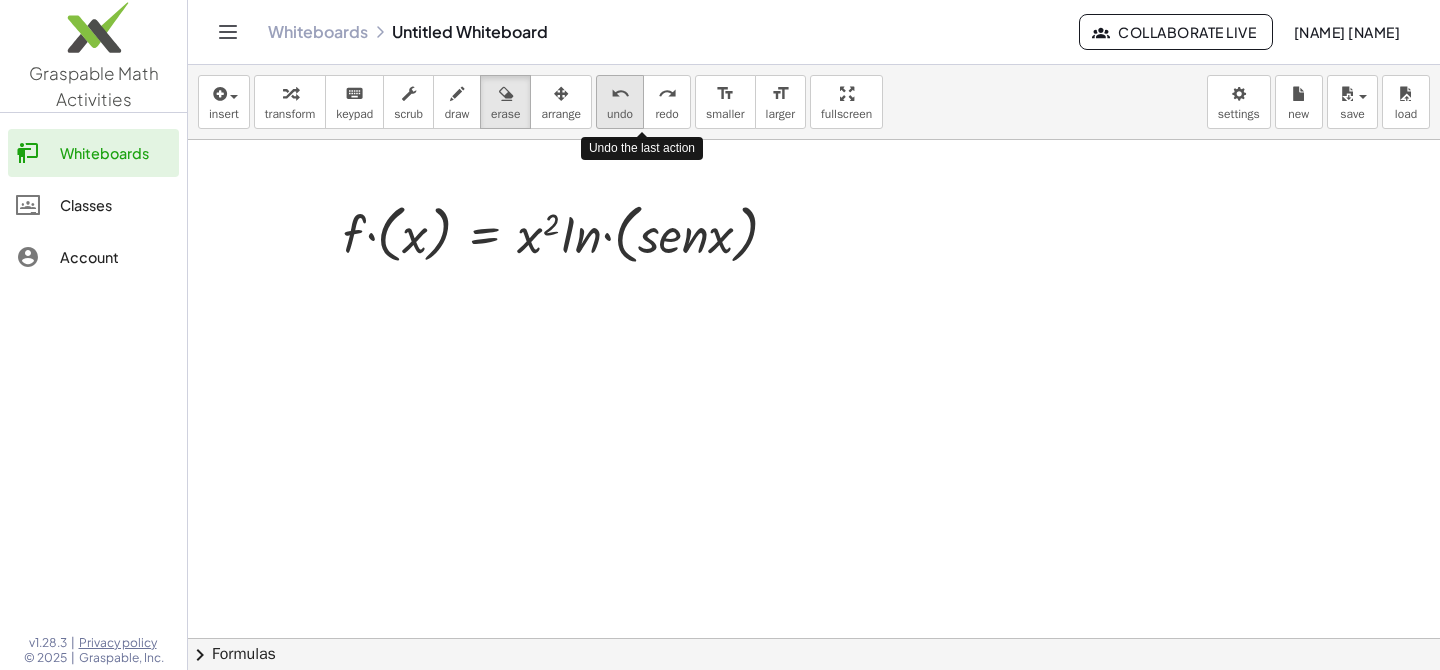 click on "undo" at bounding box center (620, 114) 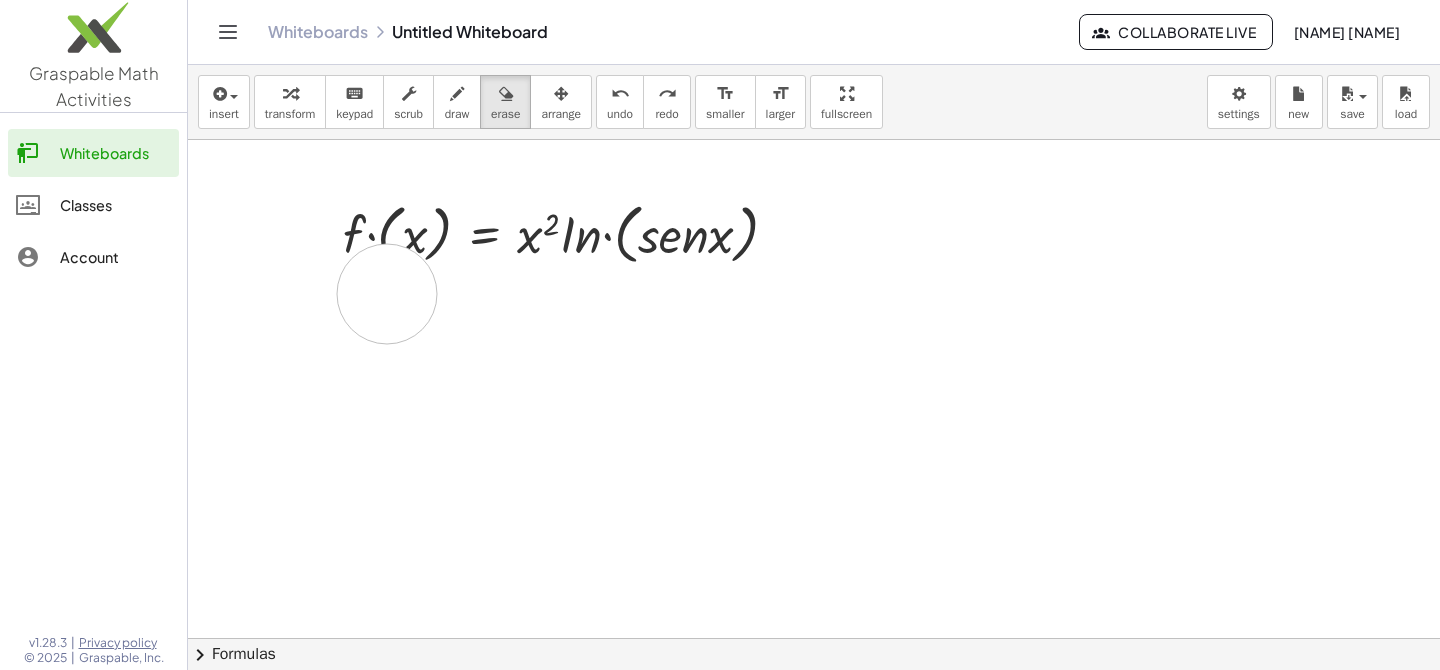click at bounding box center (814, 703) 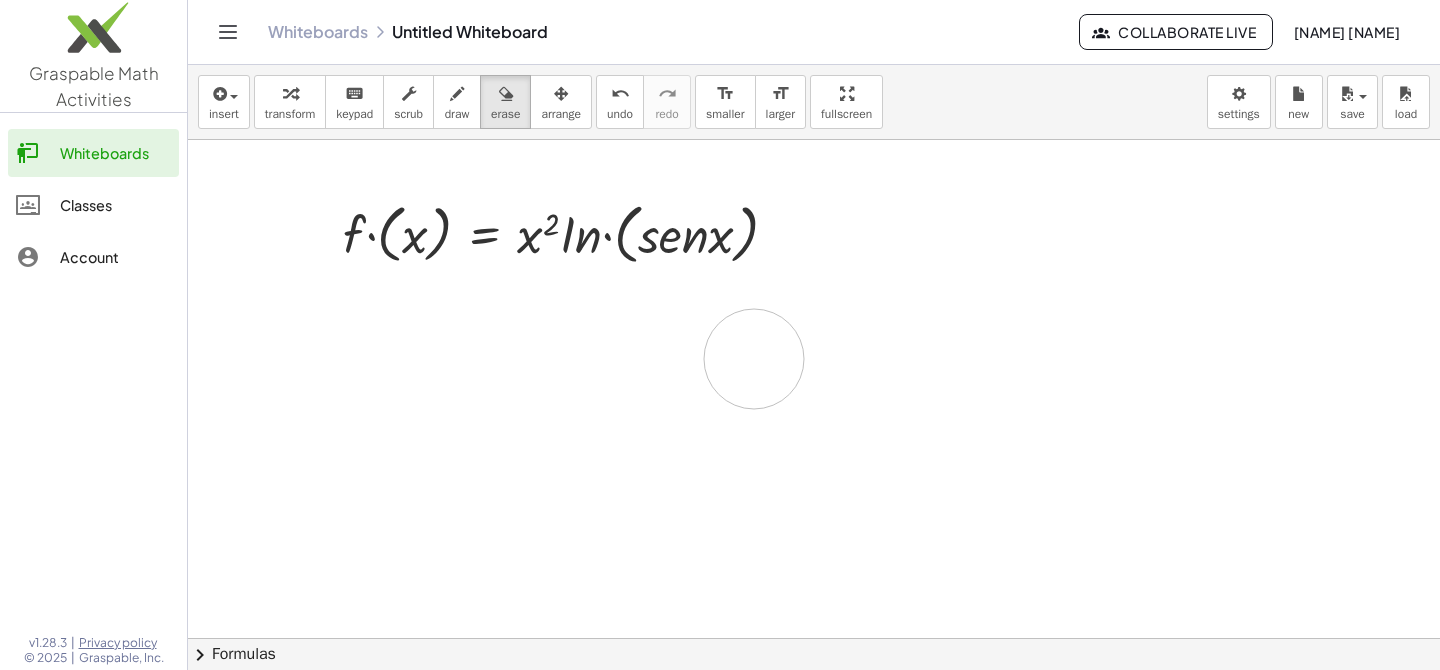 click at bounding box center (814, 703) 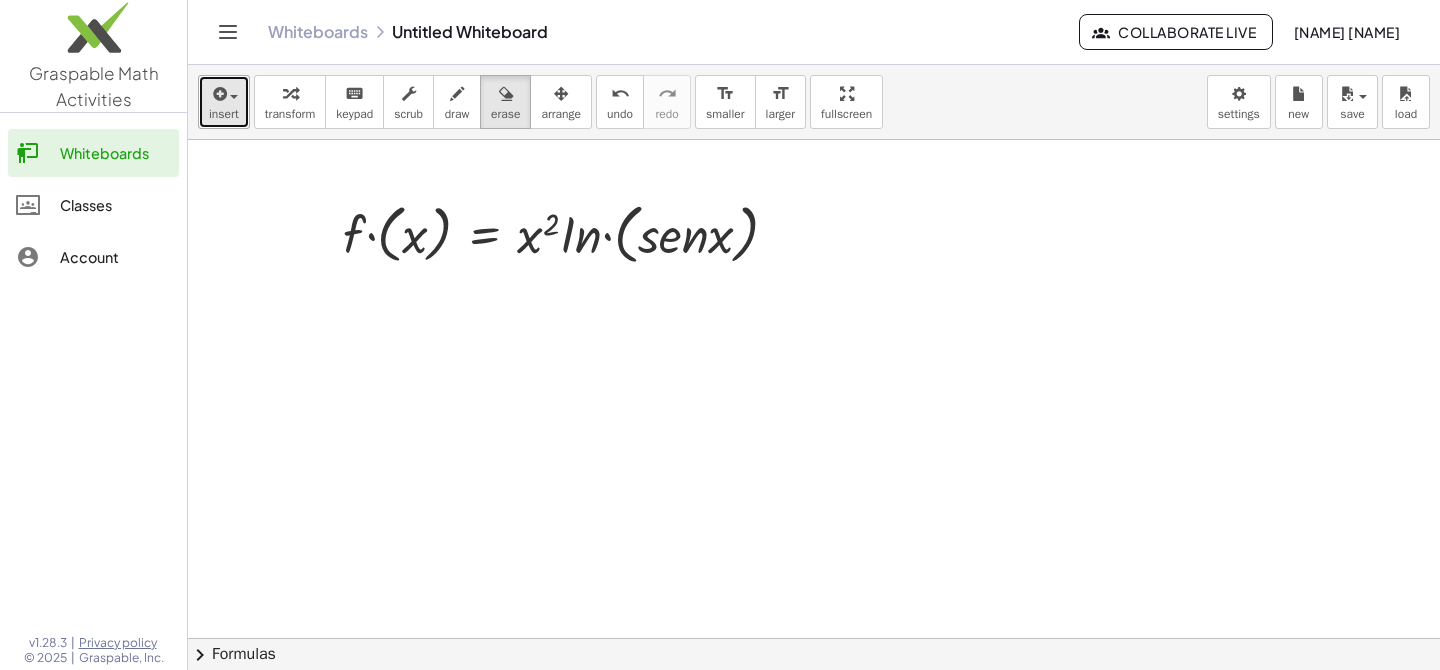 click at bounding box center [218, 94] 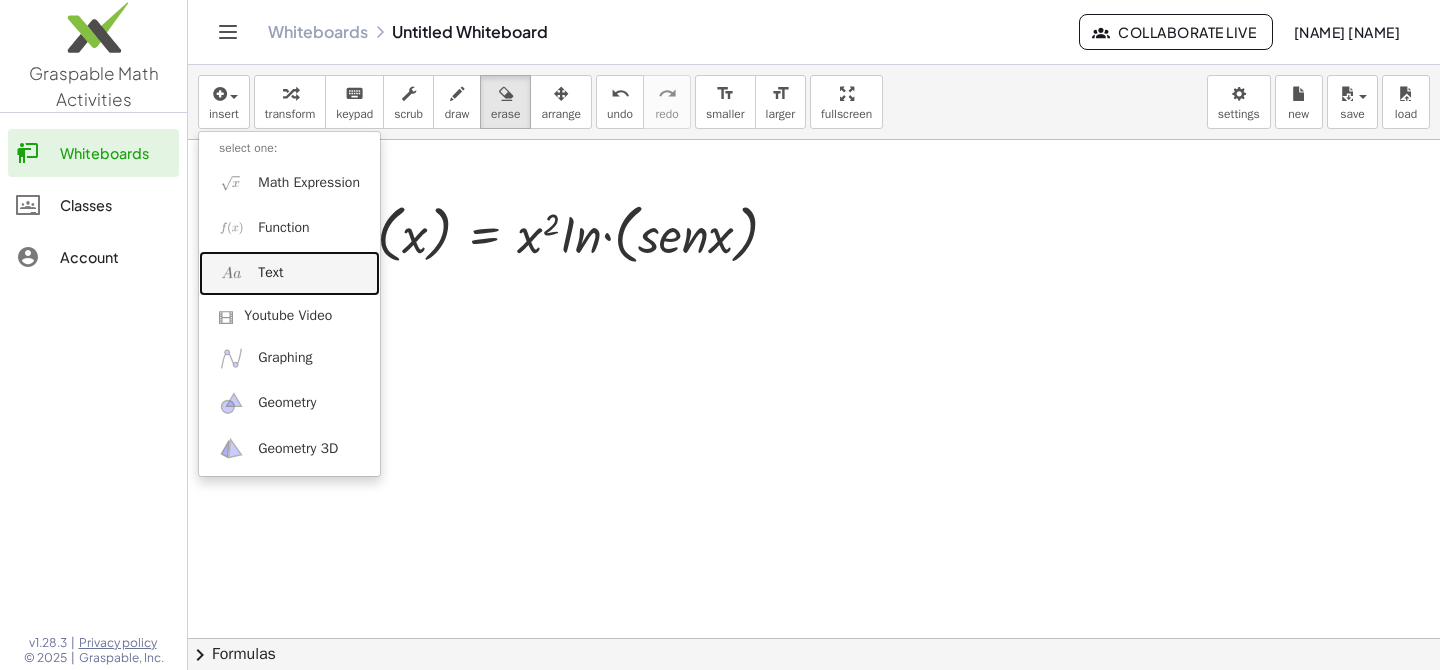 click on "Text" at bounding box center (270, 273) 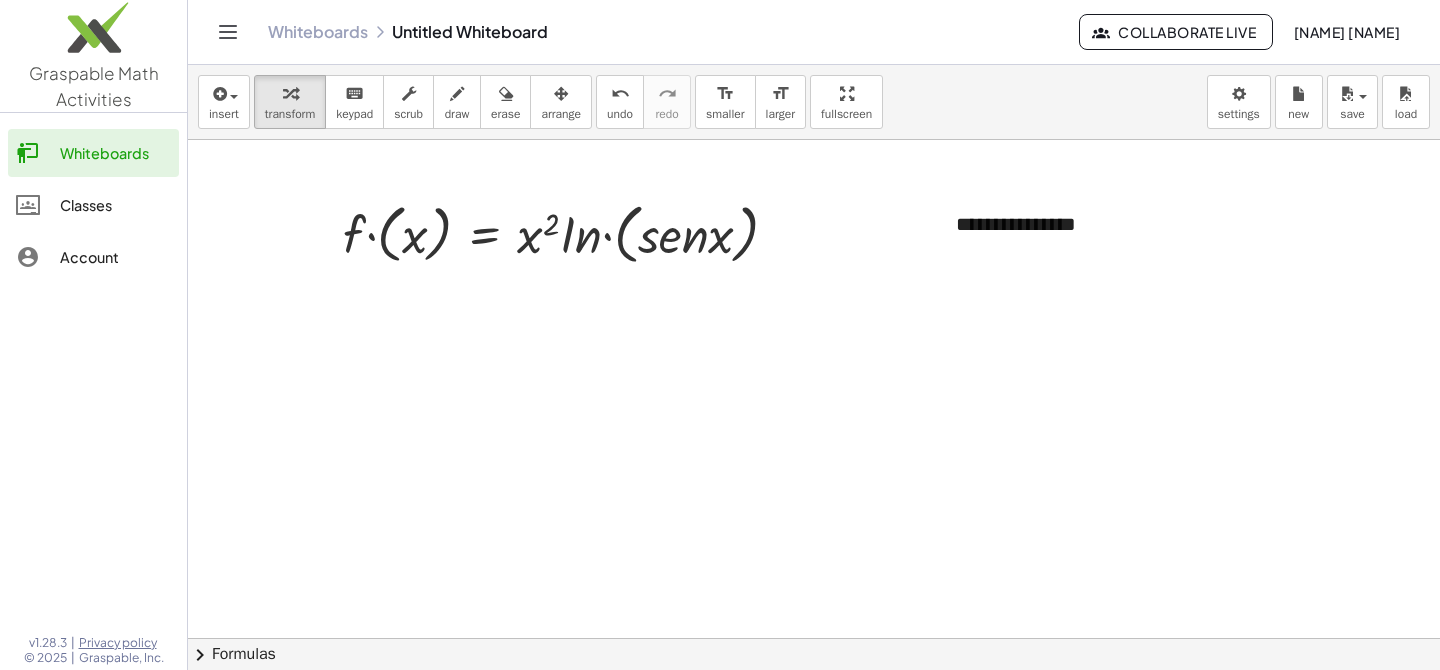 type 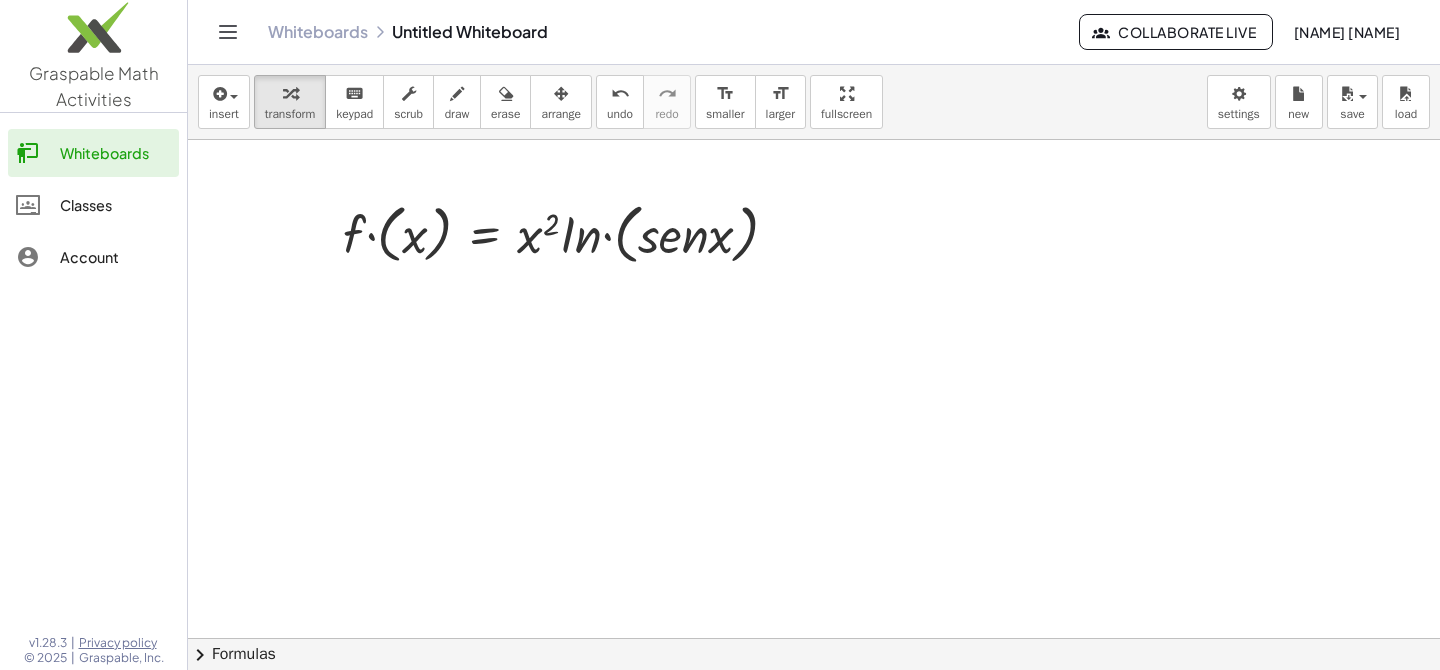 click at bounding box center [814, 703] 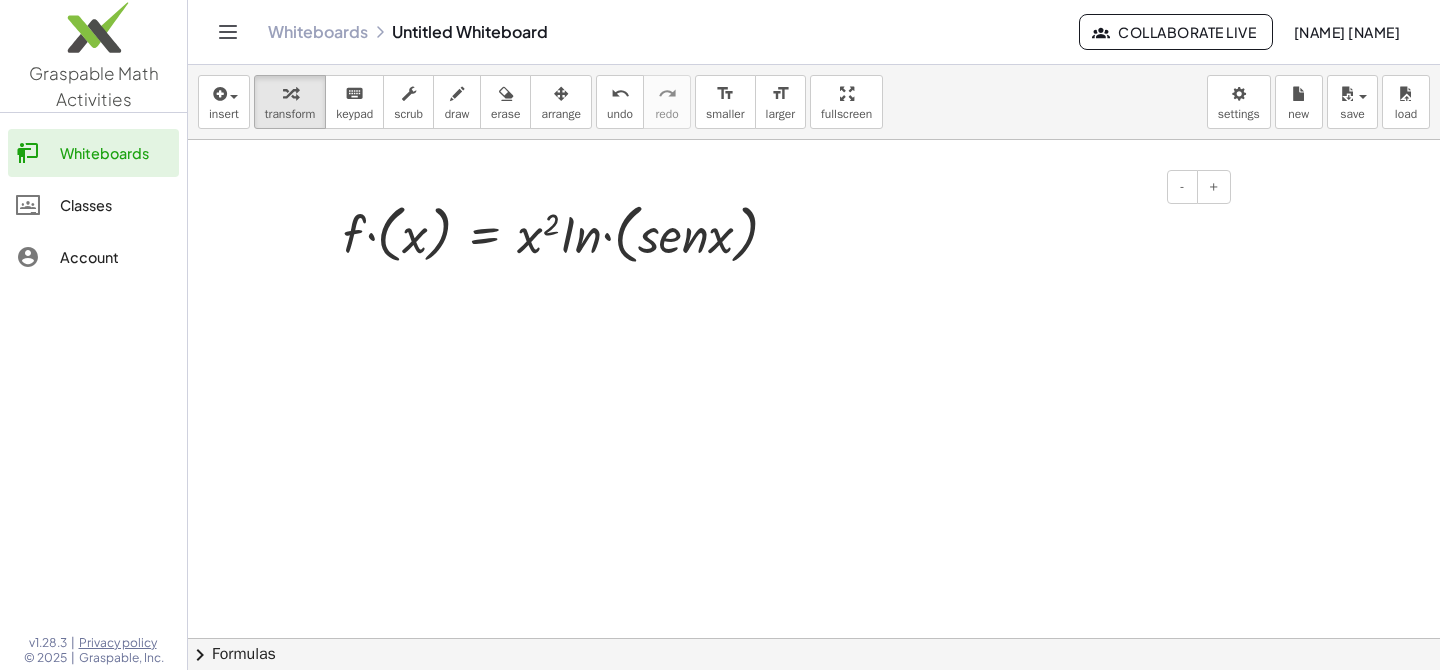 click at bounding box center (1086, 224) 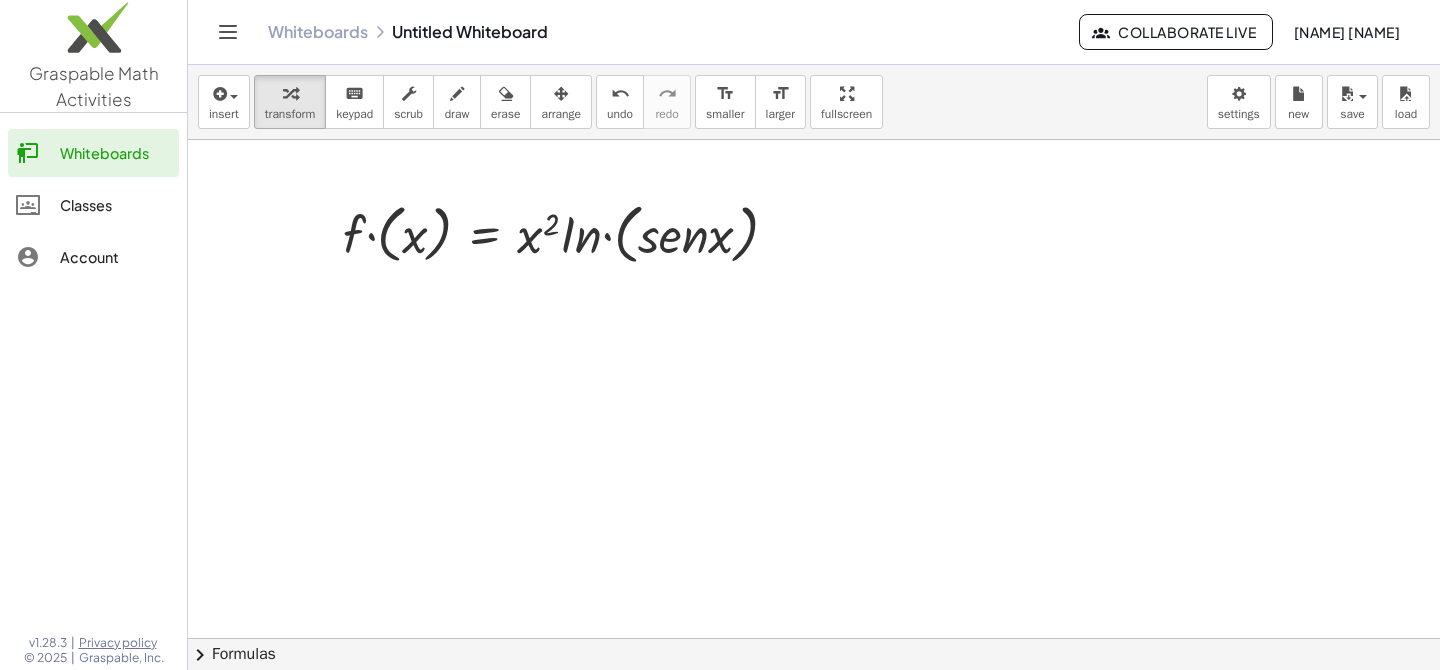 drag, startPoint x: 1031, startPoint y: 191, endPoint x: 505, endPoint y: 365, distance: 554.0325 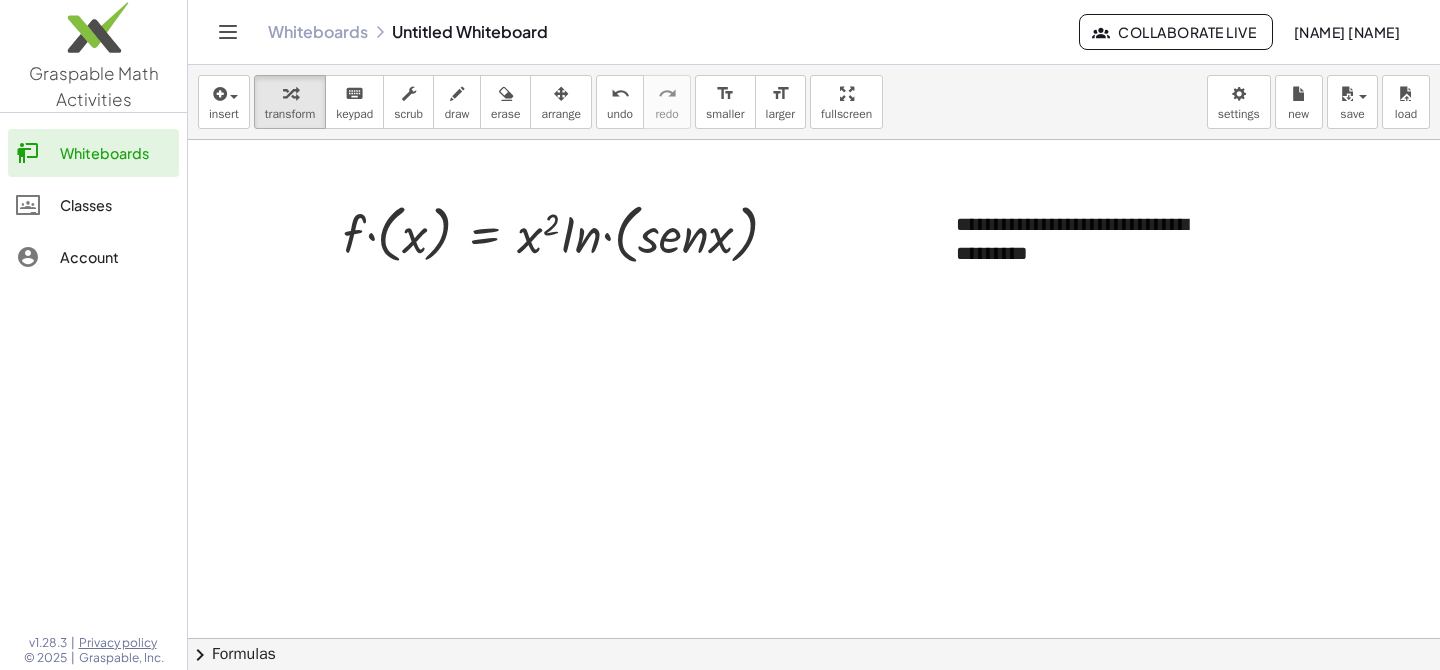 click at bounding box center (814, 703) 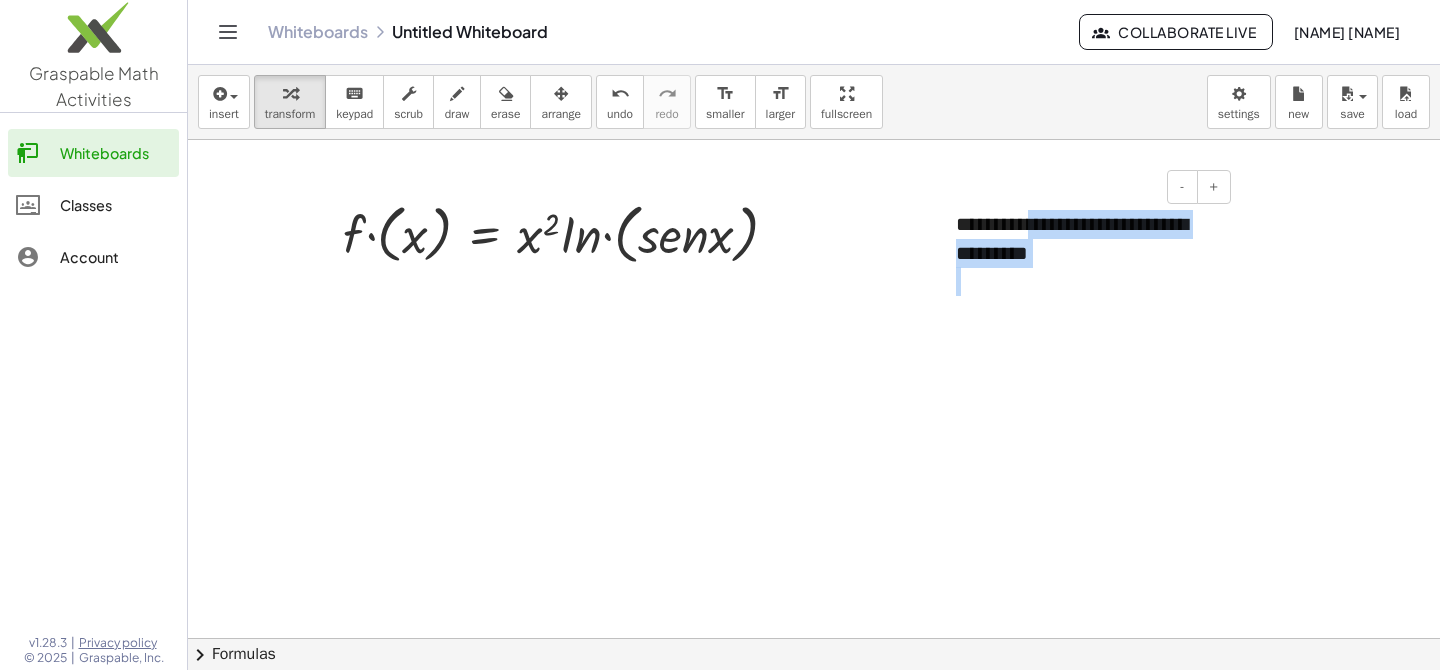 drag, startPoint x: 1038, startPoint y: 232, endPoint x: 966, endPoint y: 291, distance: 93.08598 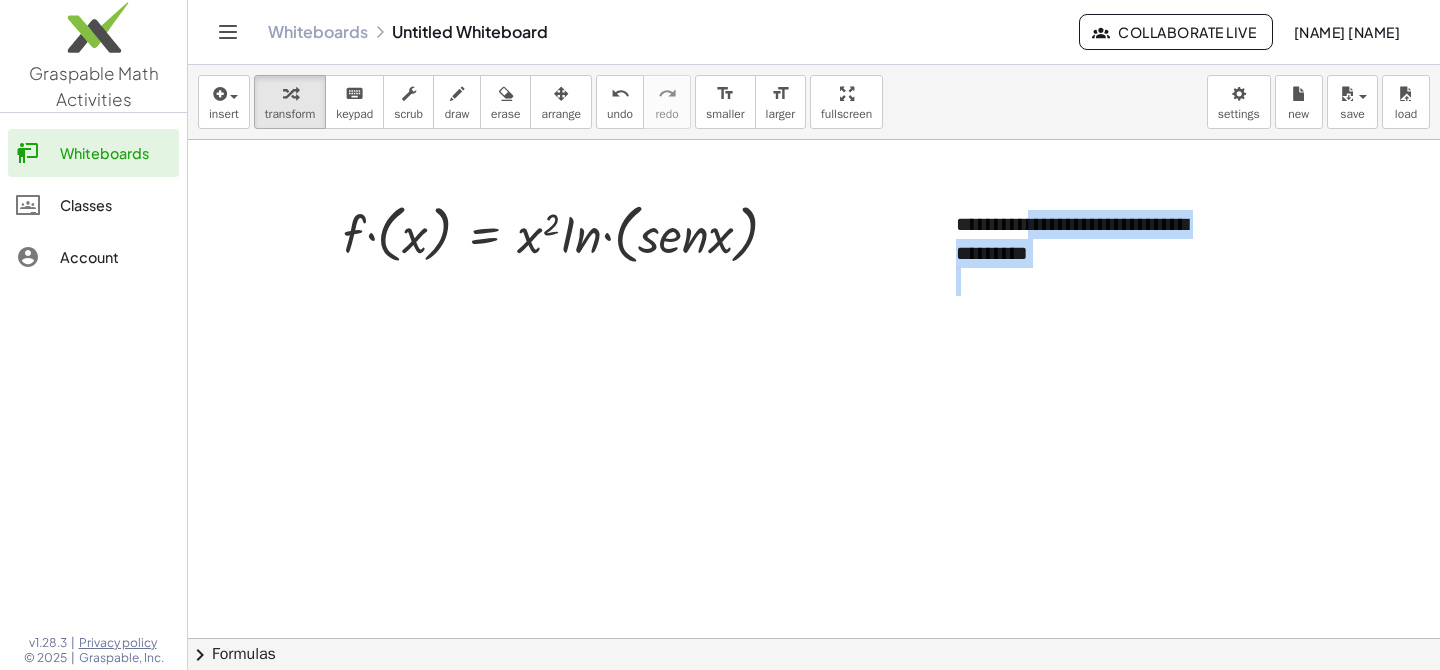 click at bounding box center [814, 703] 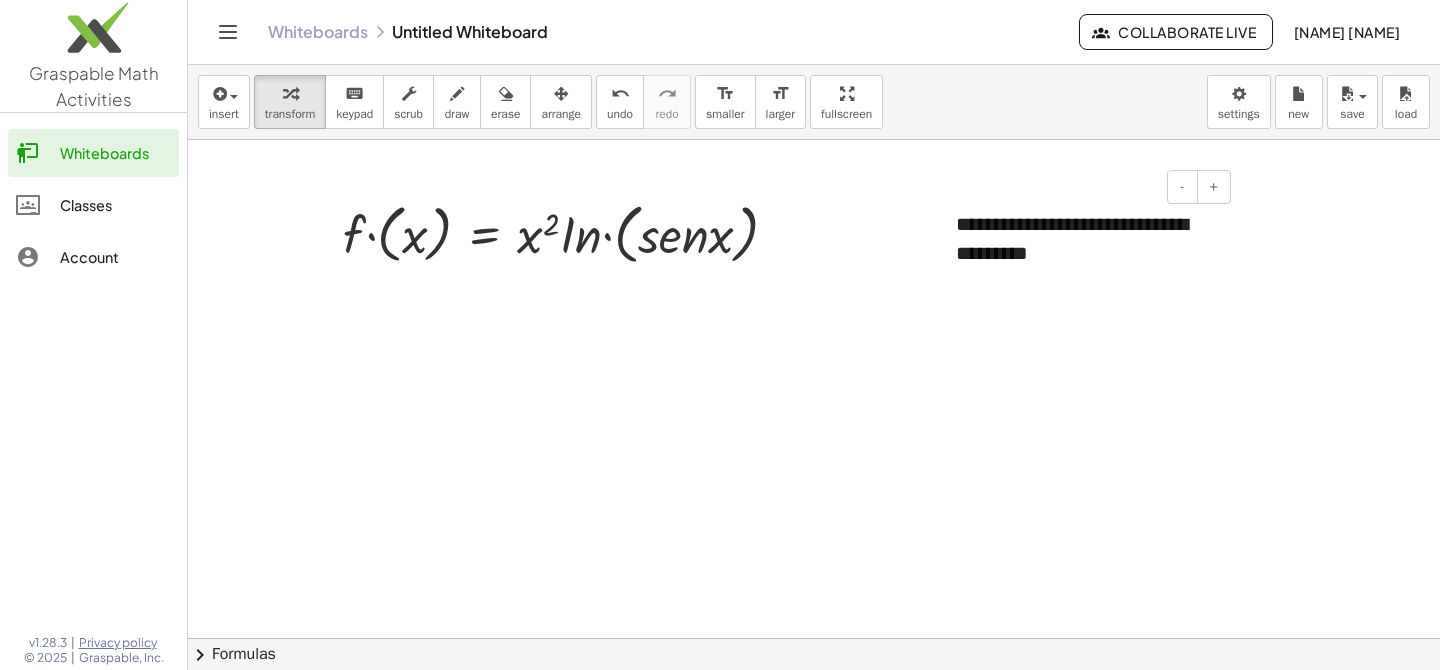 click on "**********" at bounding box center [1086, 253] 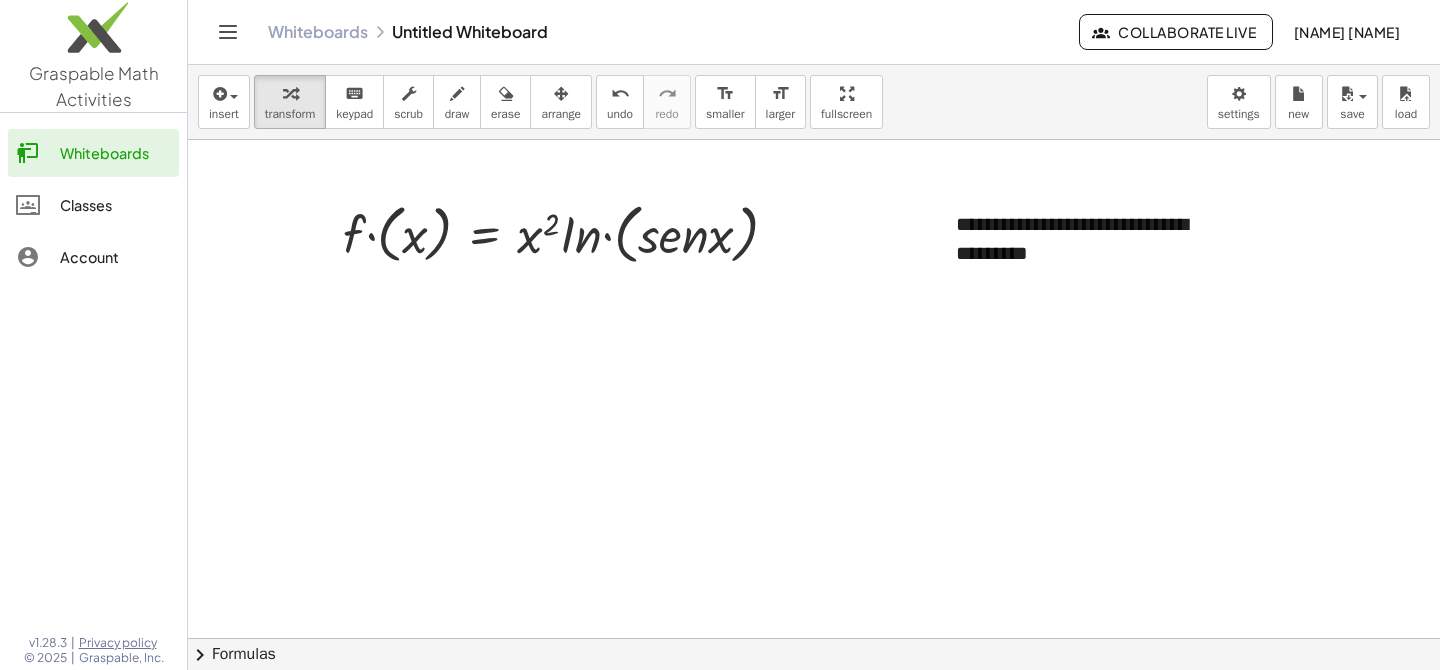 click at bounding box center (814, 703) 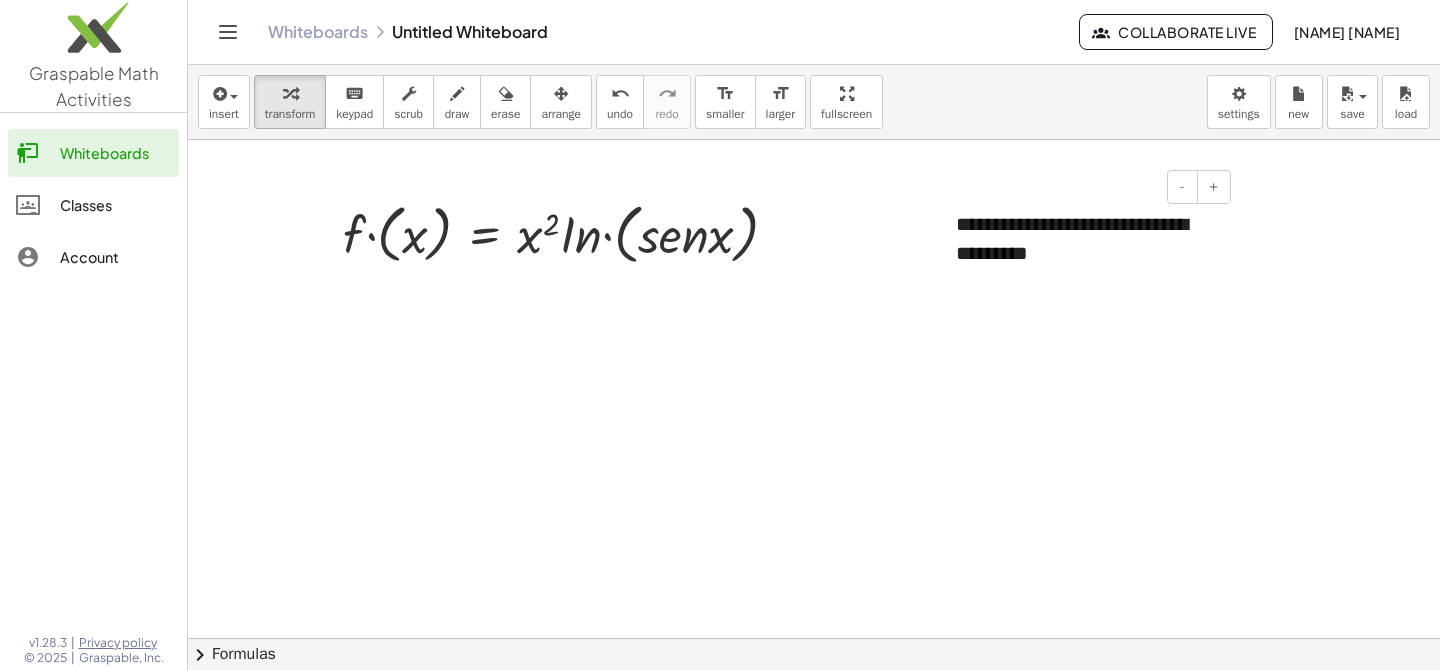 click on "**********" at bounding box center [1086, 253] 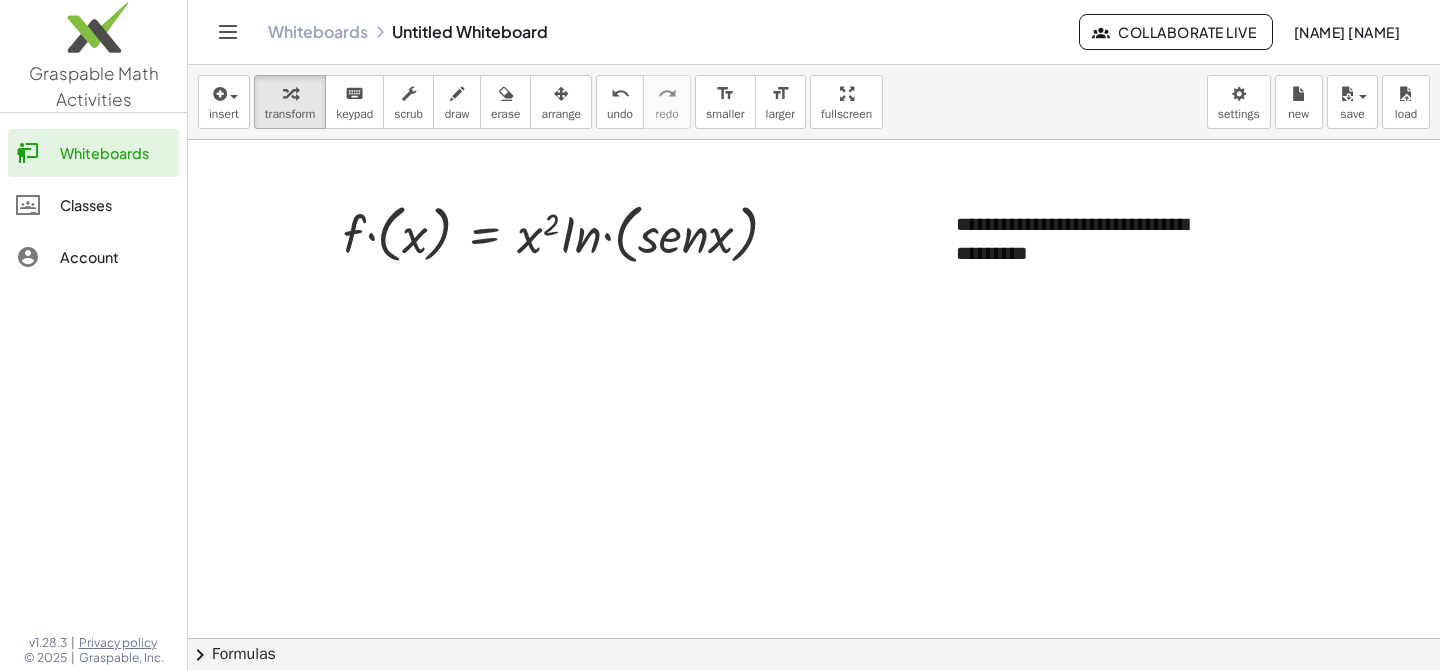 drag, startPoint x: 991, startPoint y: 189, endPoint x: 400, endPoint y: 294, distance: 600.25494 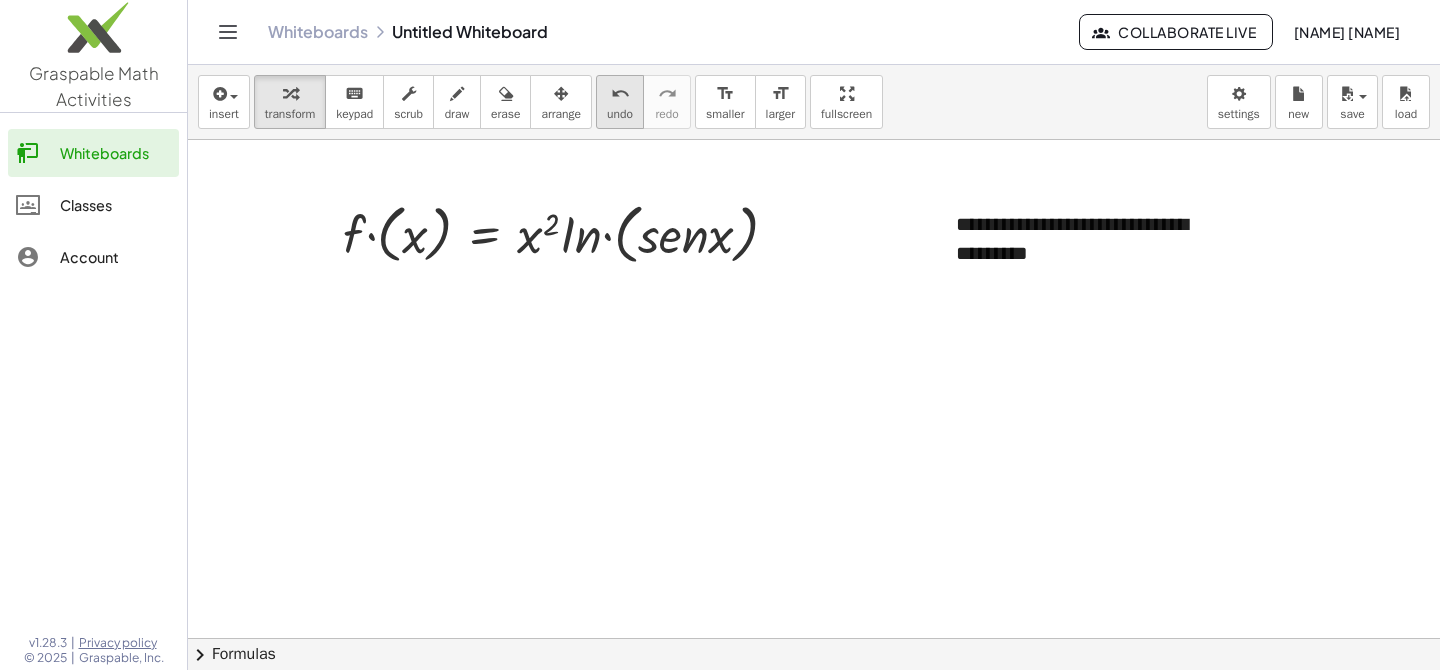 click on "undo" at bounding box center (620, 94) 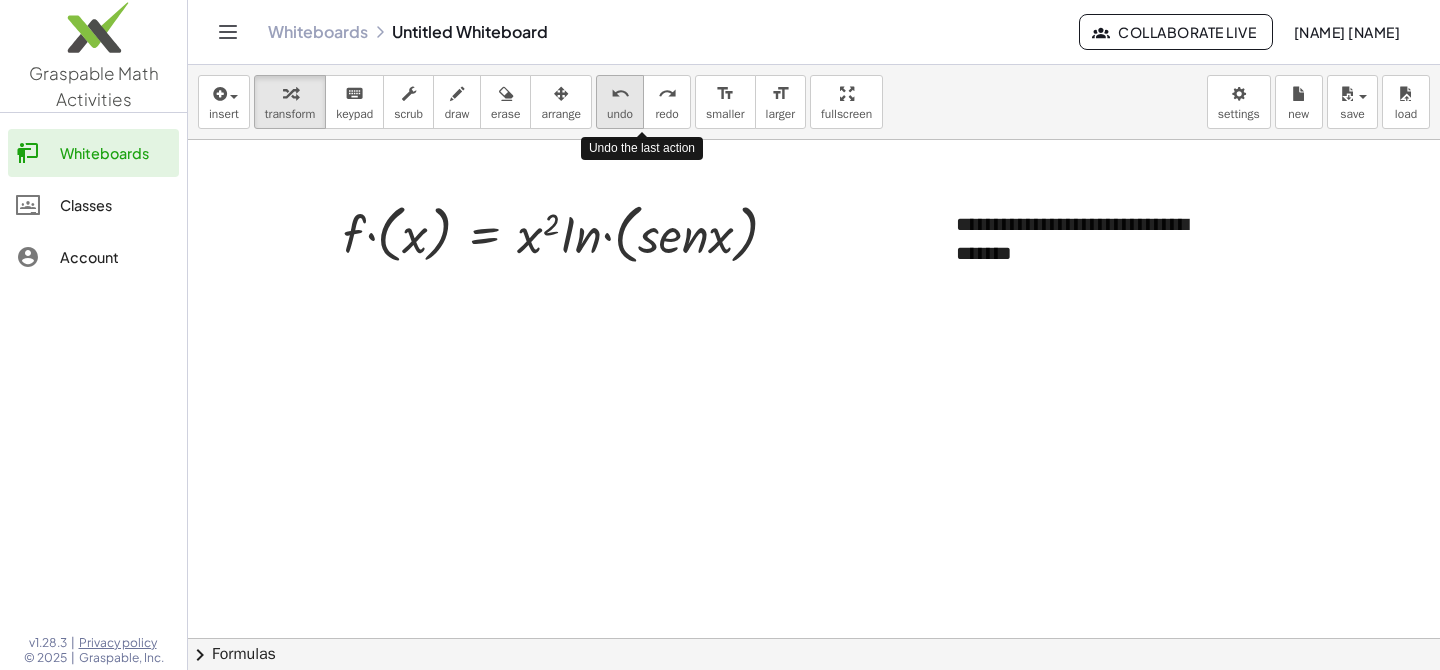 click on "undo" at bounding box center [620, 94] 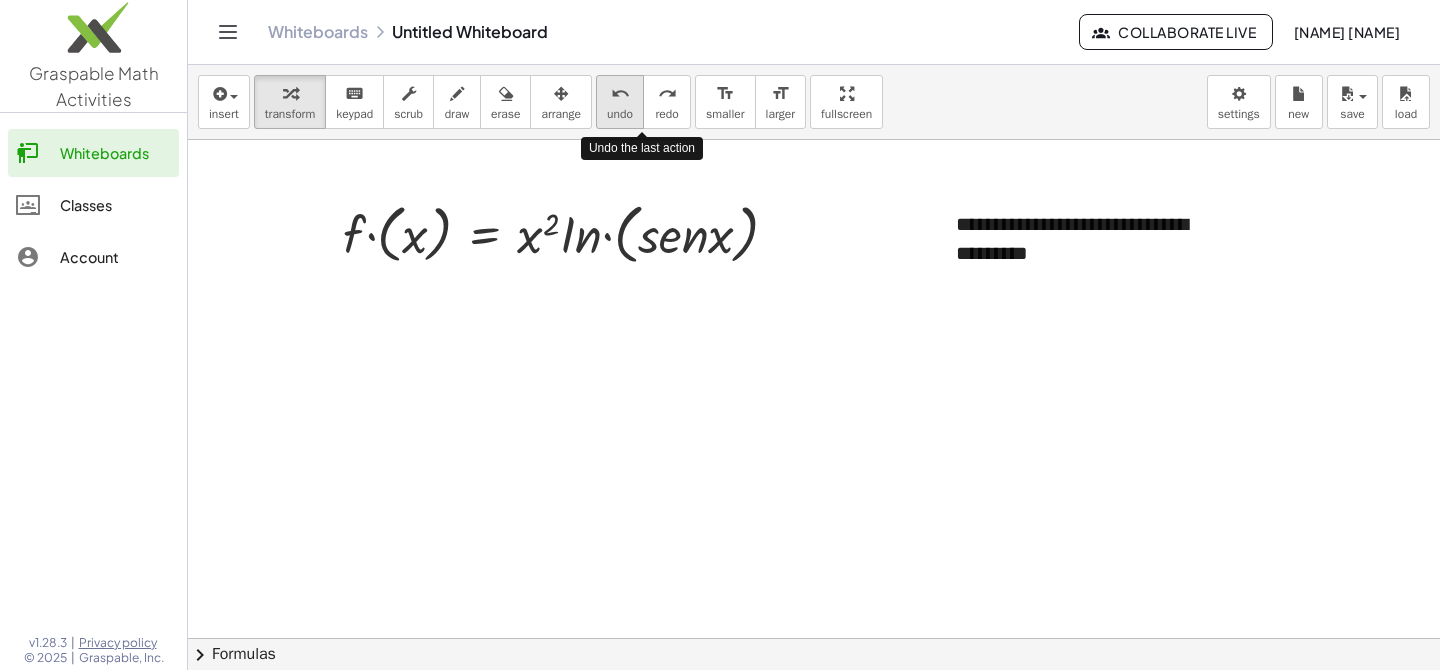 click on "undo" at bounding box center [620, 94] 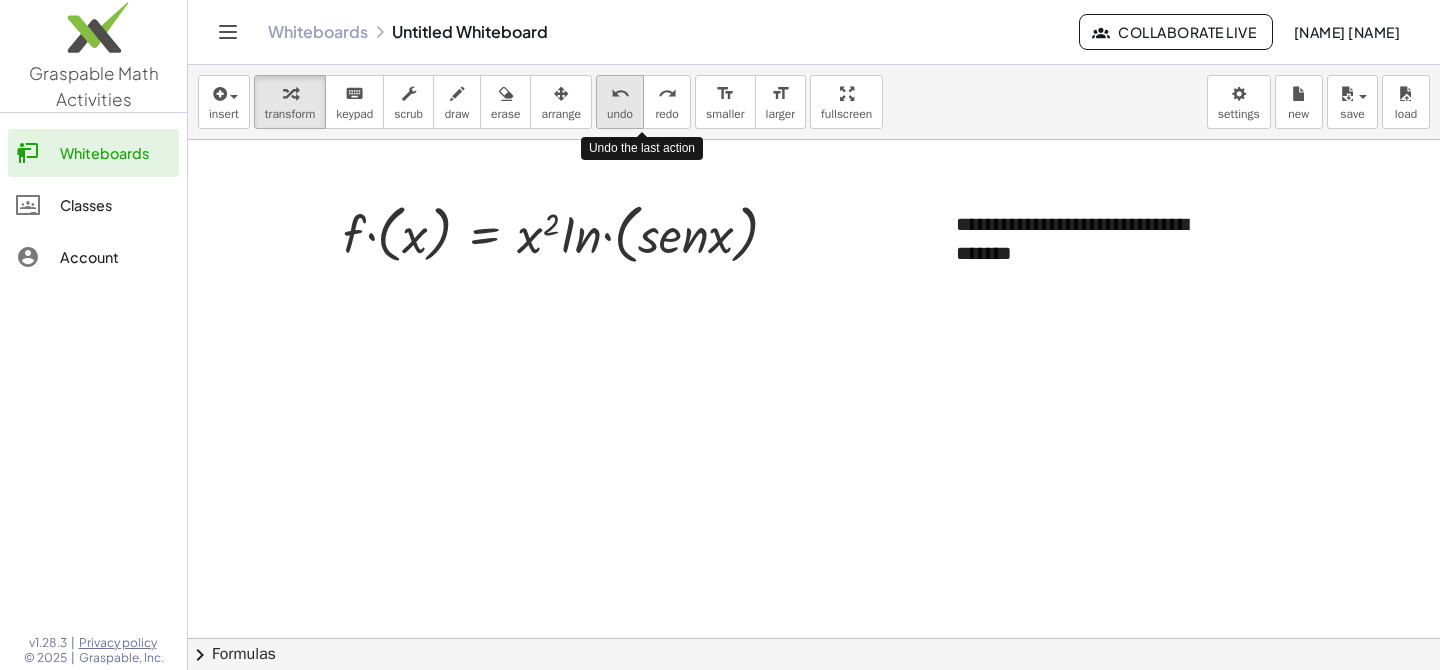 click on "undo" at bounding box center [620, 94] 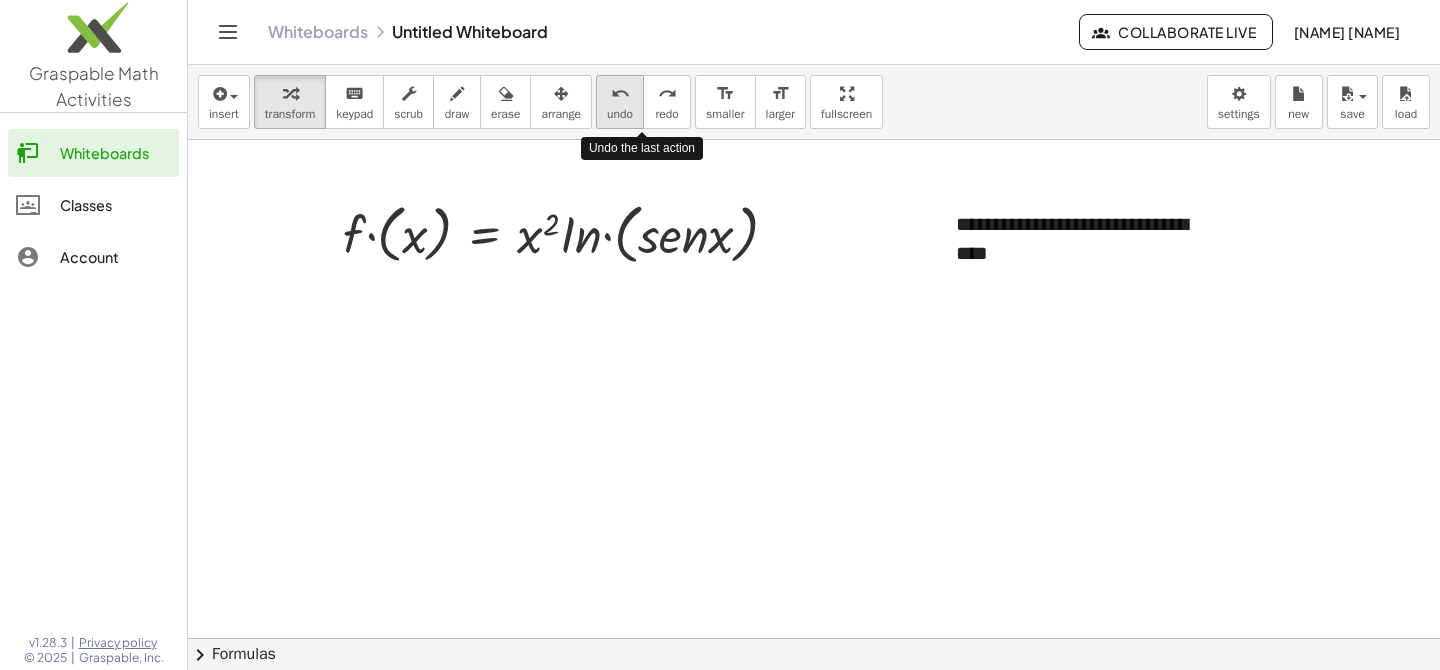click on "undo" at bounding box center [620, 94] 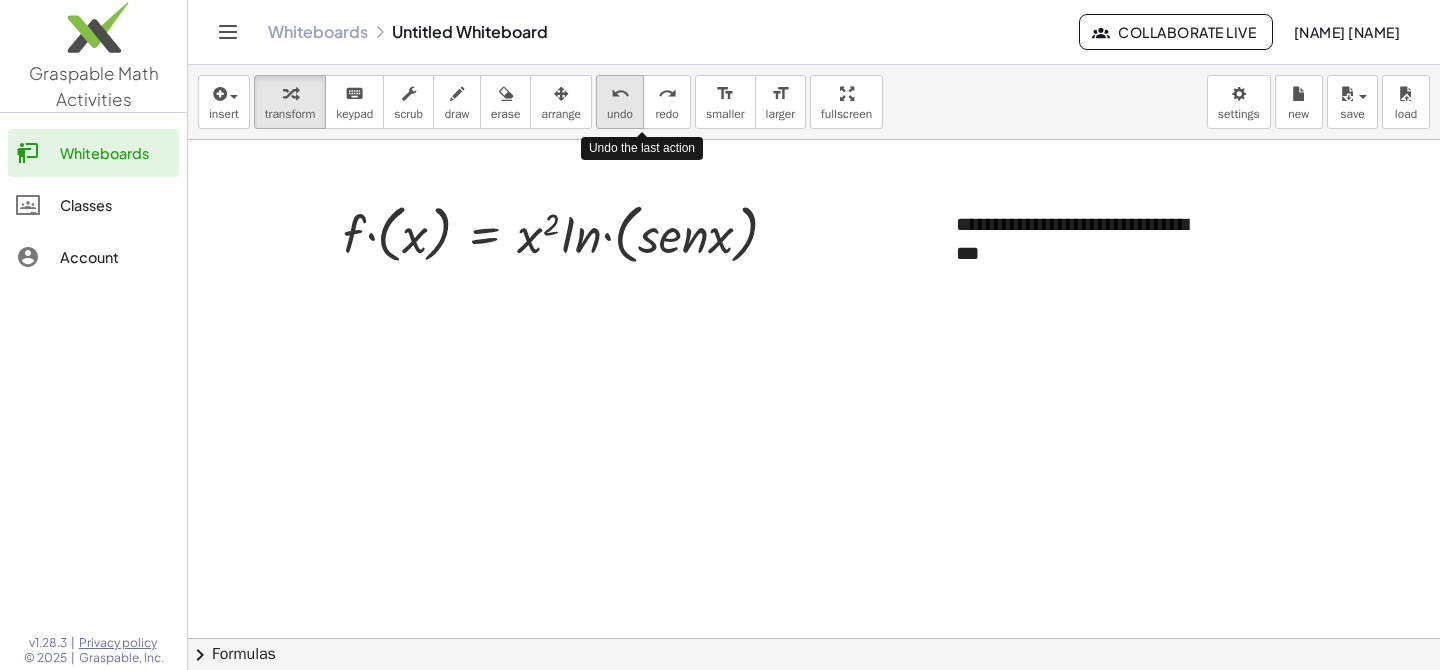 click on "undo" at bounding box center [620, 94] 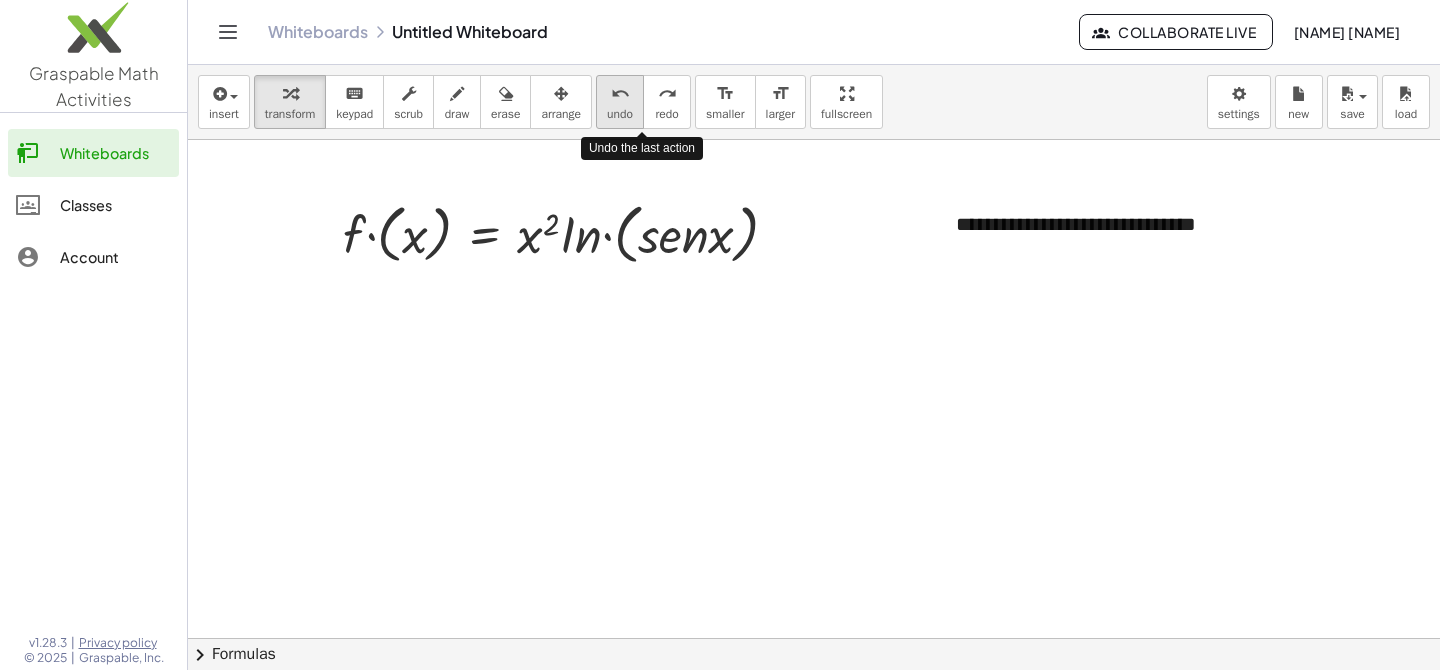 click on "undo" at bounding box center (620, 94) 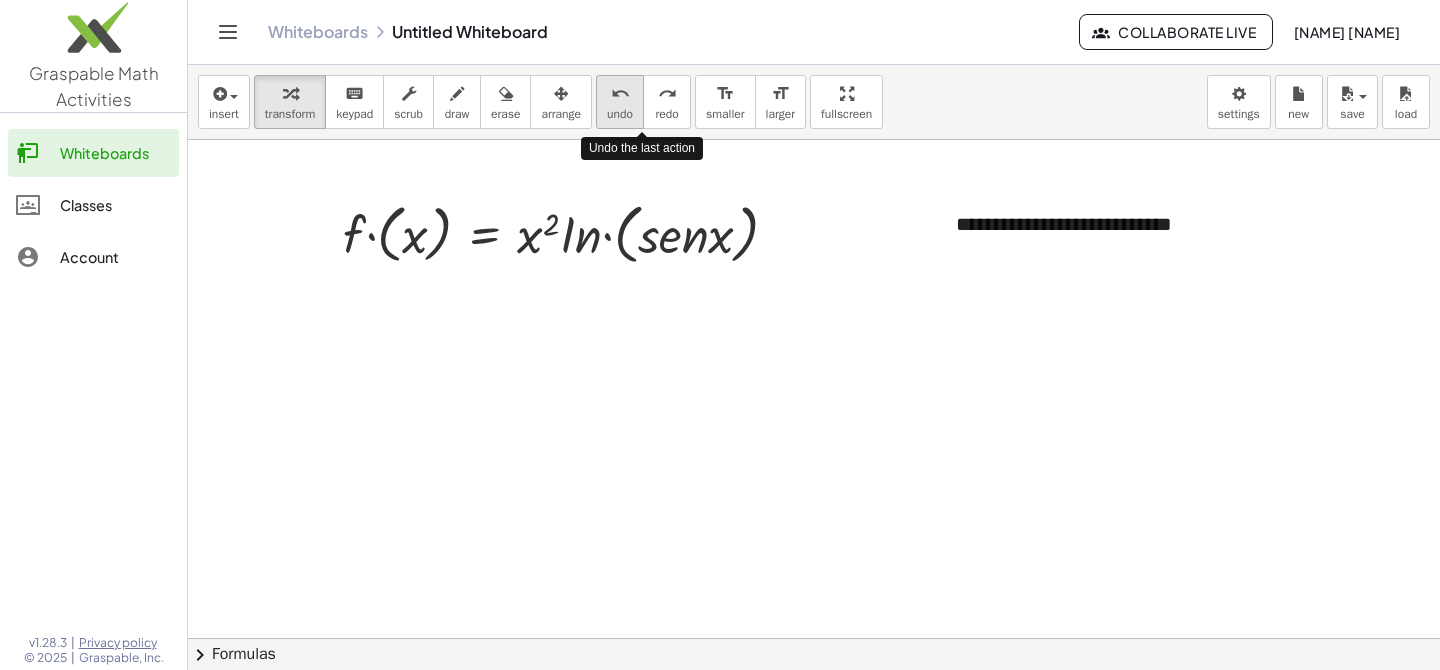 click on "undo" at bounding box center (620, 94) 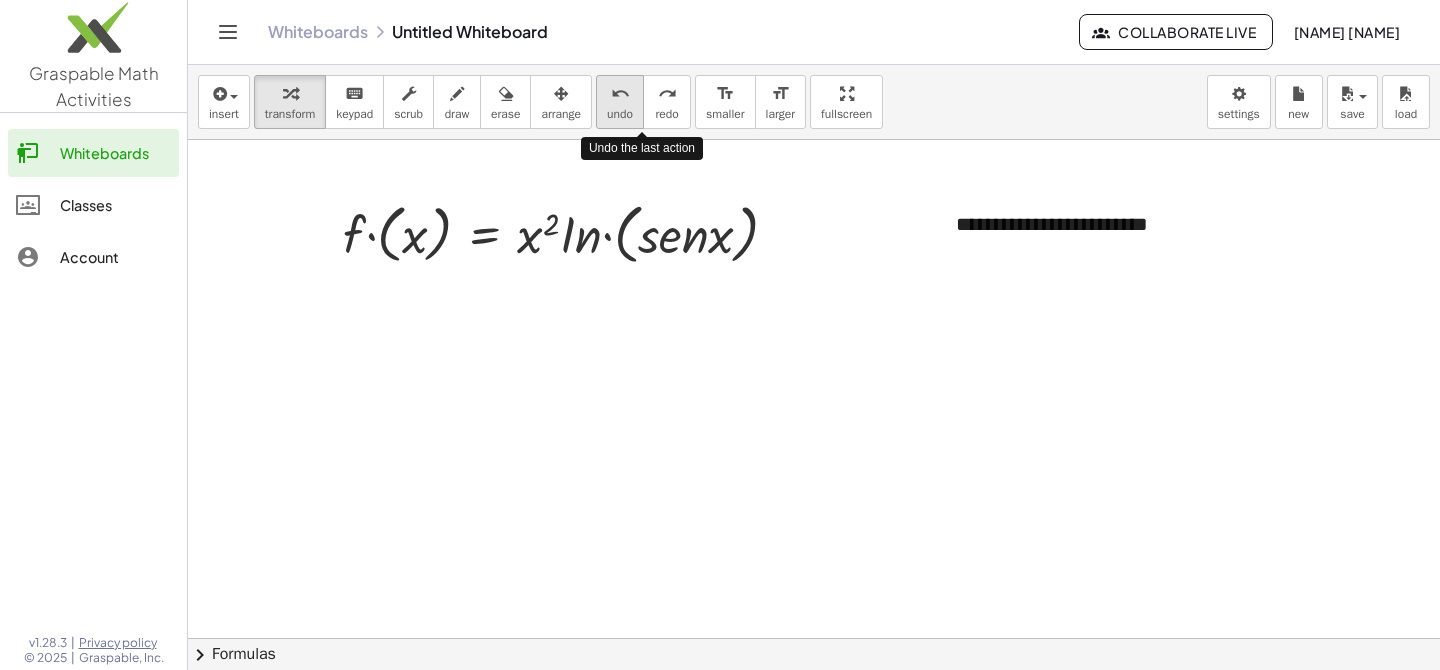 click on "undo" at bounding box center (620, 94) 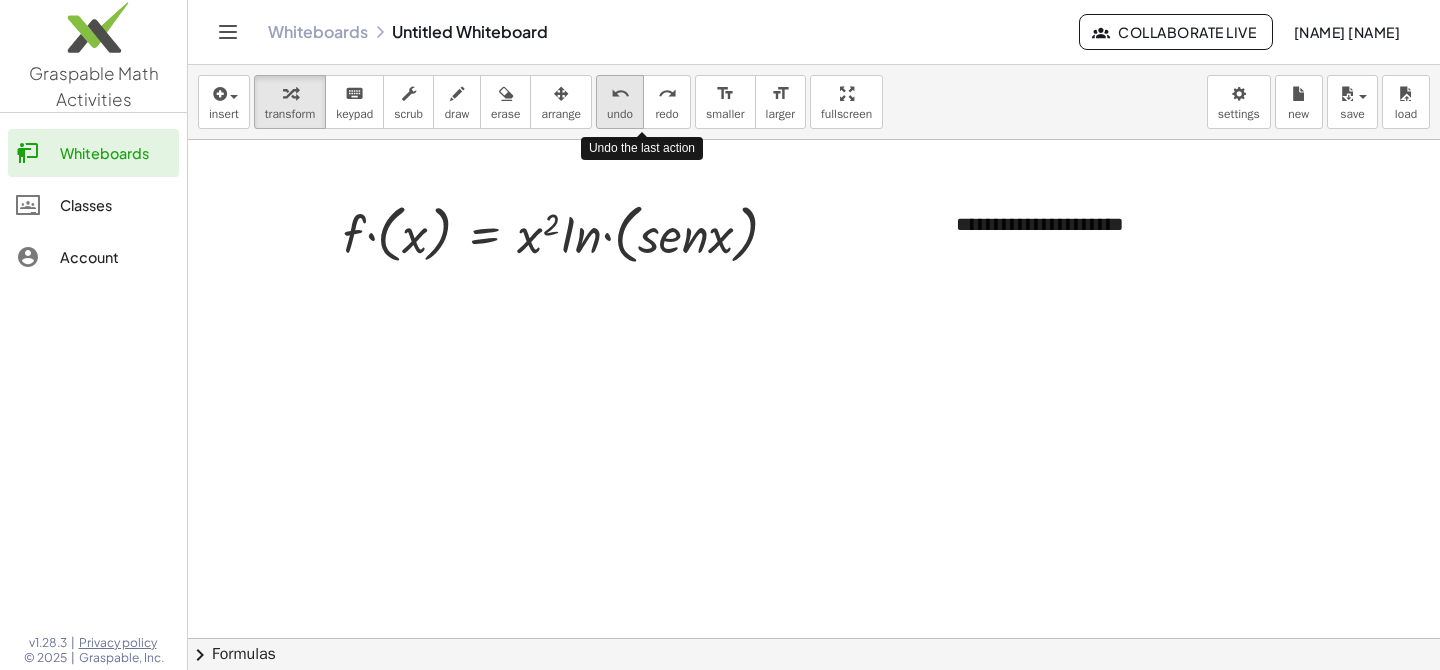 click on "undo" at bounding box center (620, 94) 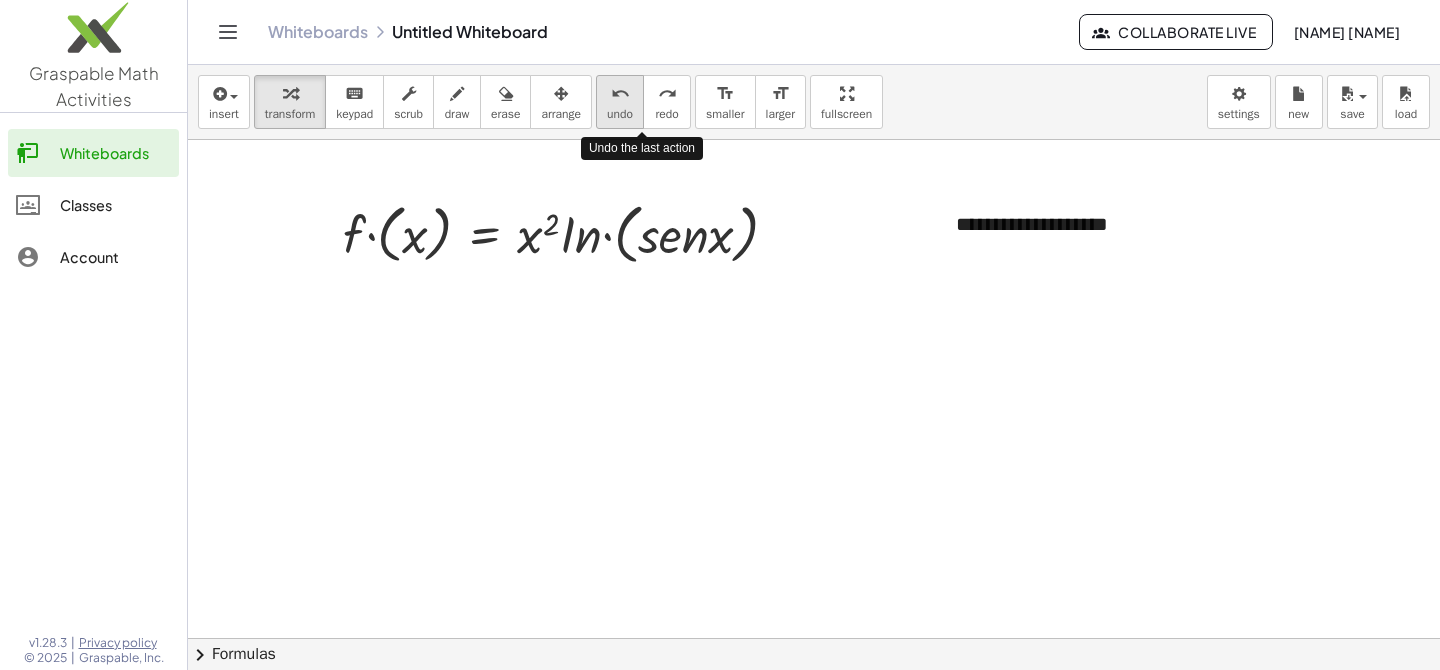 click on "undo" at bounding box center [620, 94] 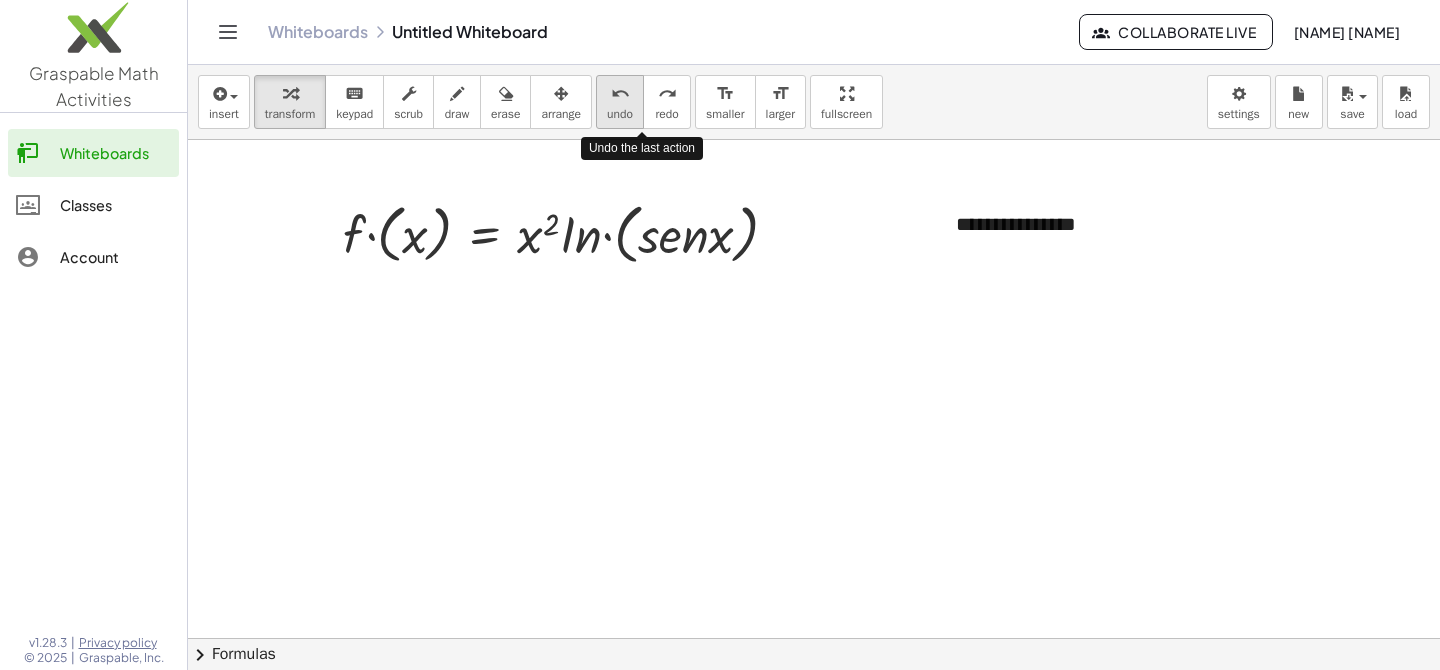 click on "undo" at bounding box center [620, 94] 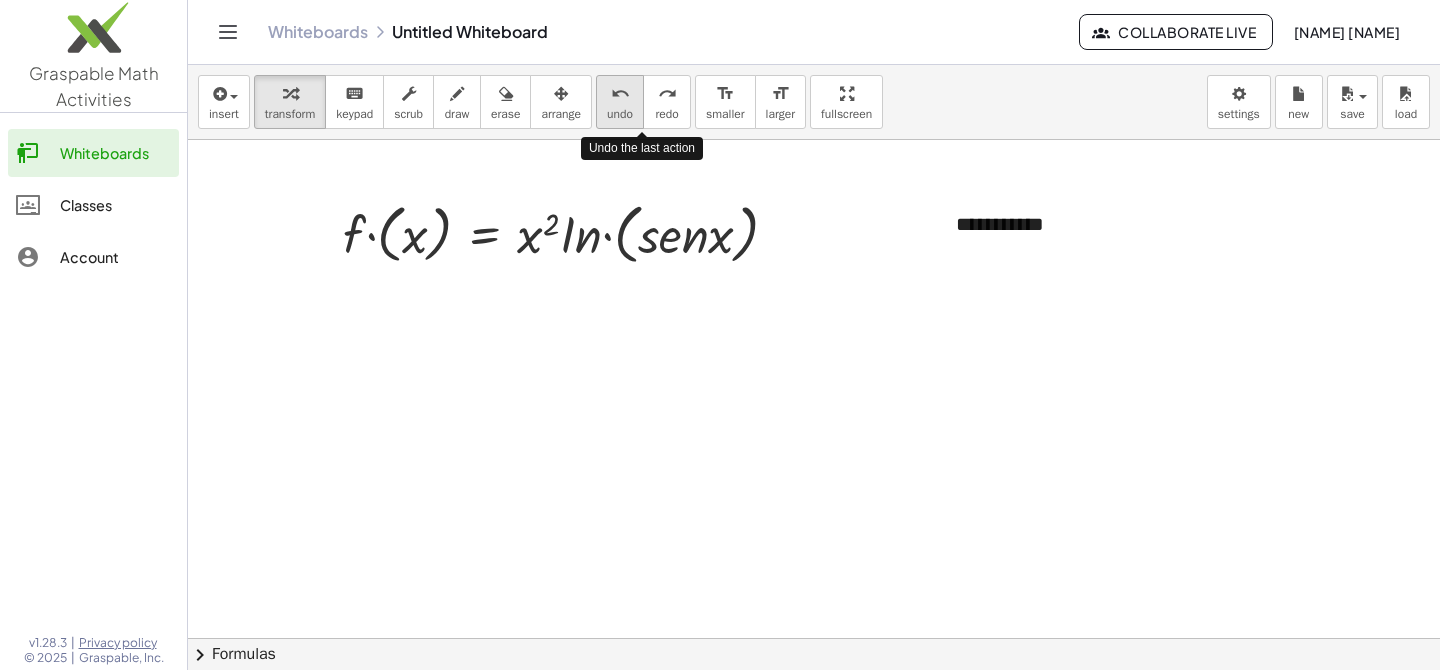 click on "undo" at bounding box center (620, 94) 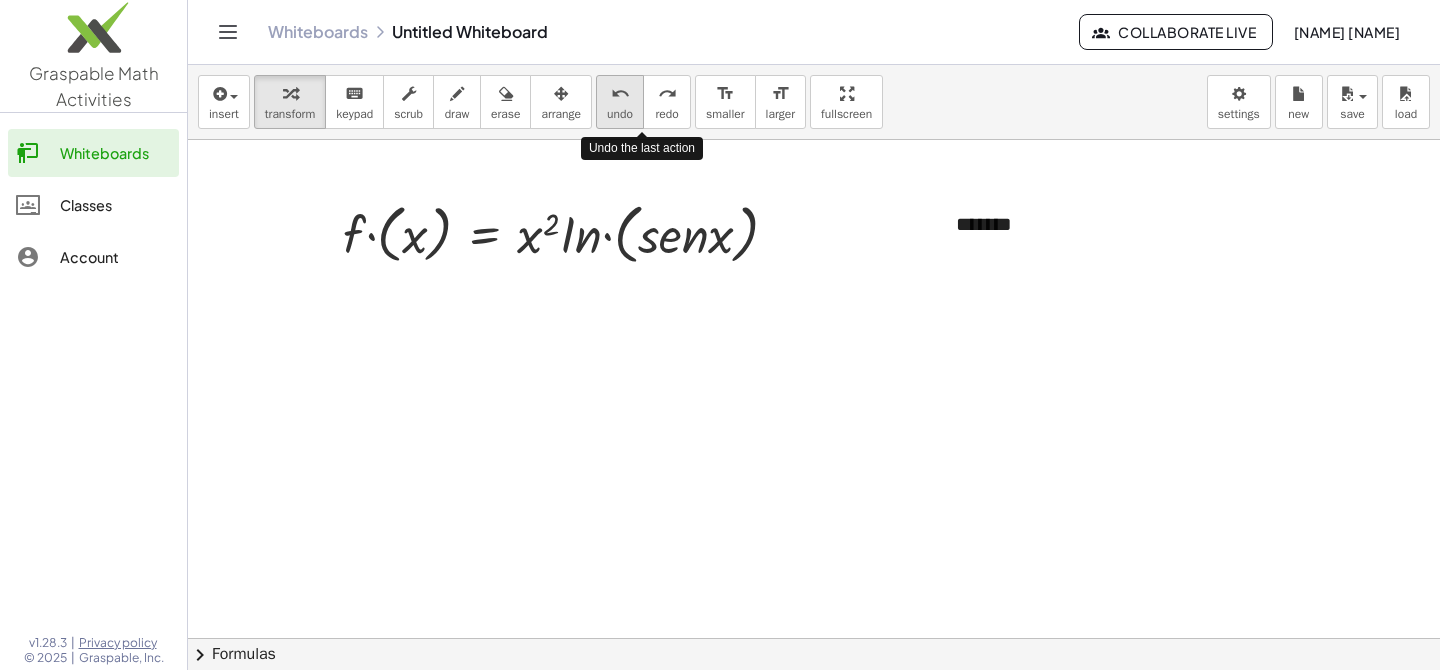 click on "undo" at bounding box center [620, 94] 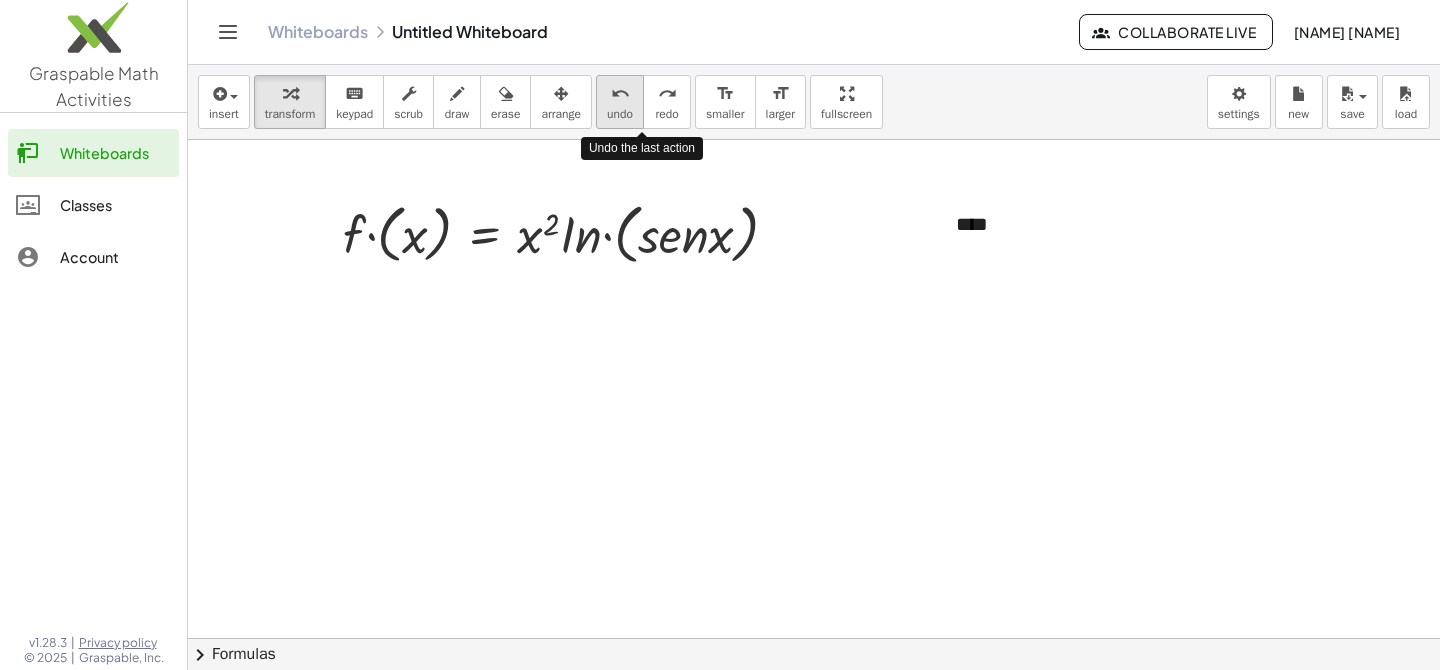 click on "undo" at bounding box center (620, 94) 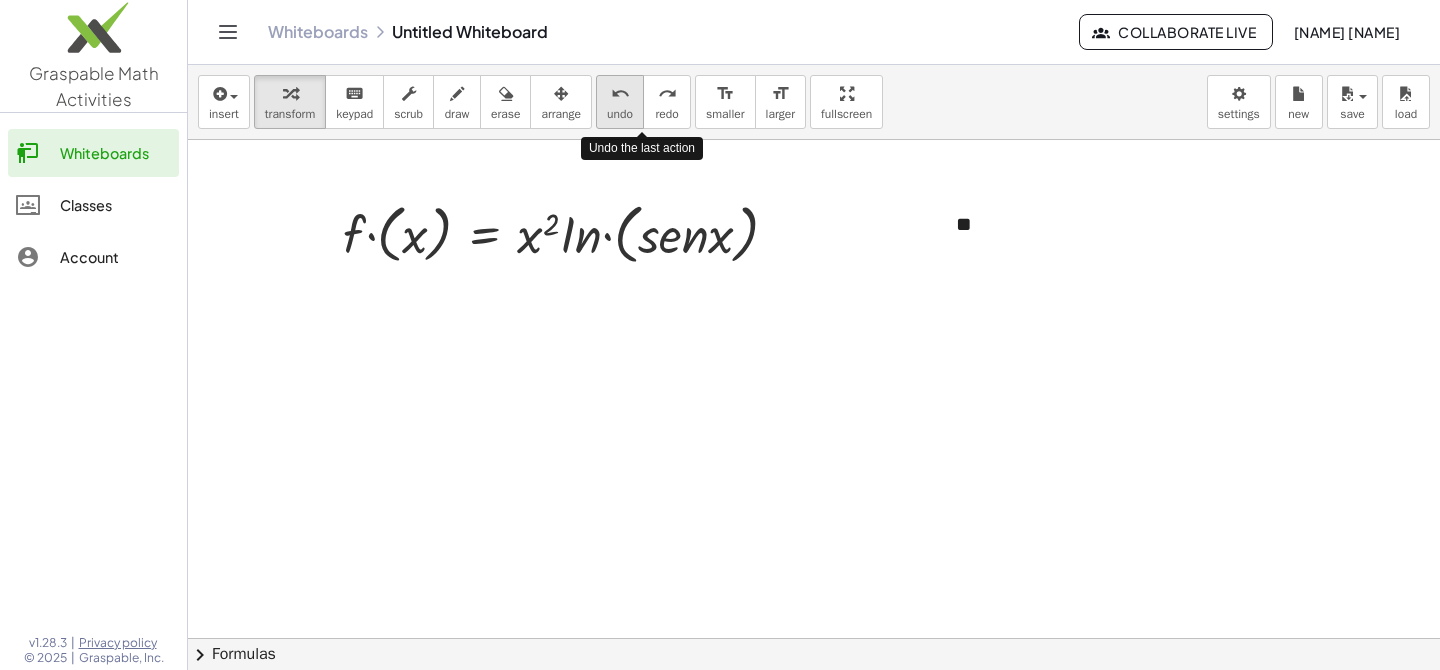 click on "undo" at bounding box center (620, 94) 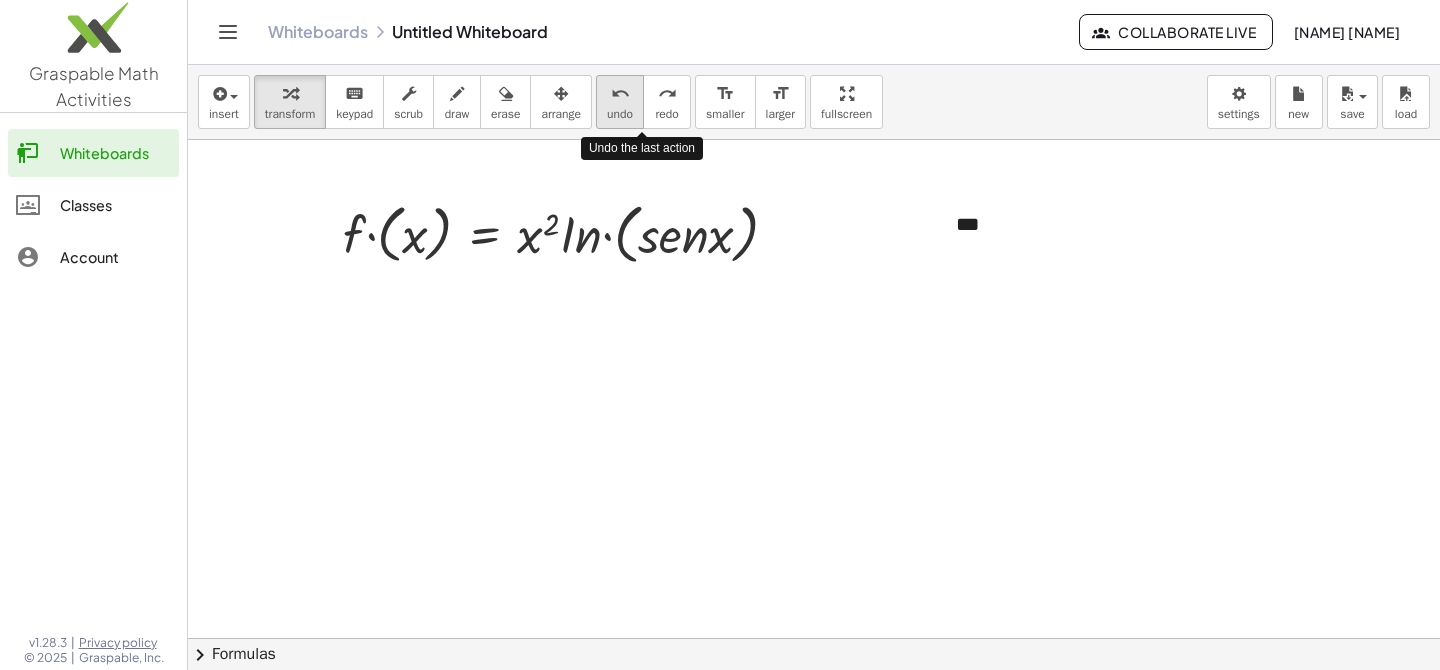 click on "undo" at bounding box center (620, 94) 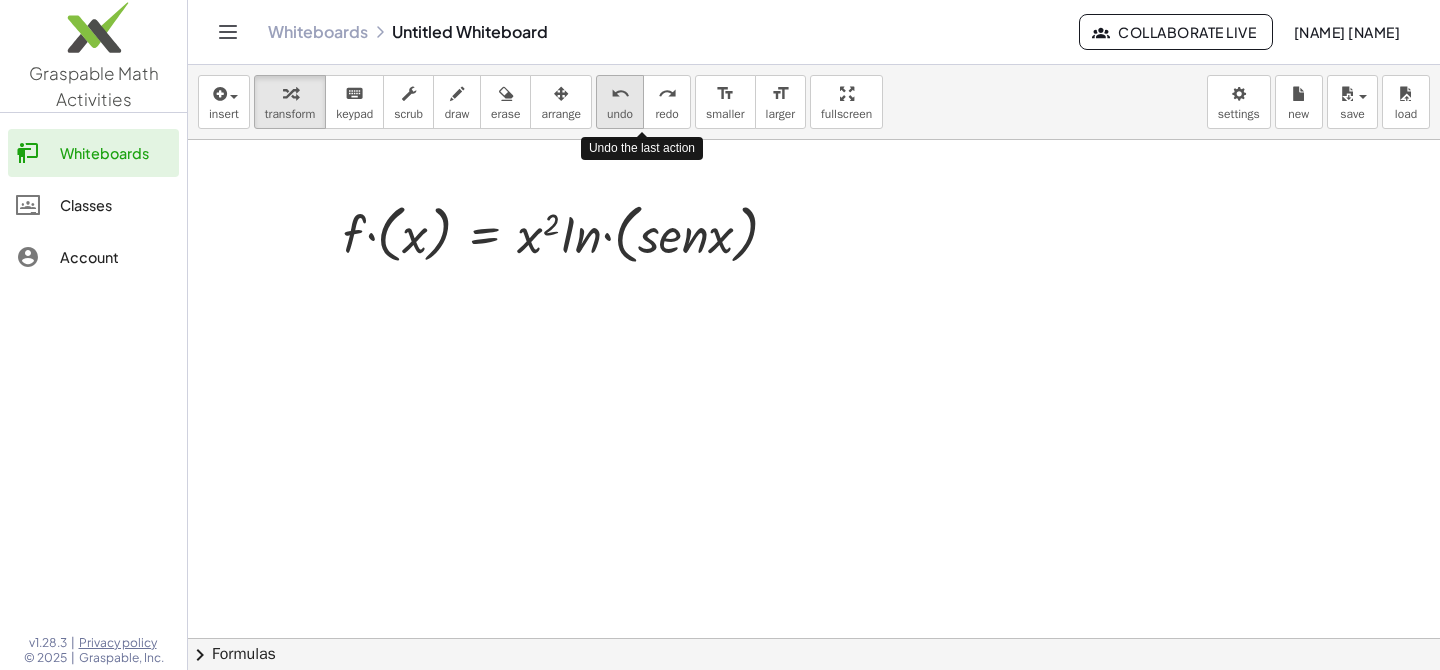 click on "undo" at bounding box center [620, 94] 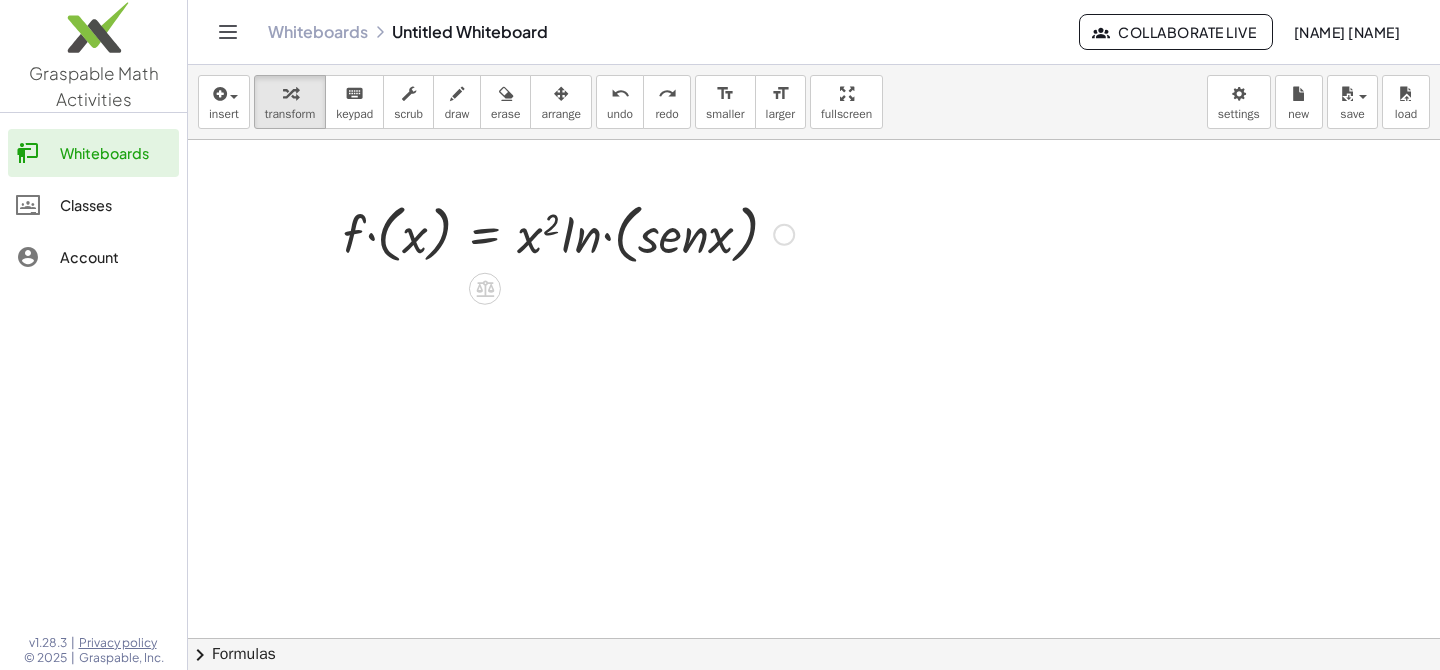 click at bounding box center (568, 233) 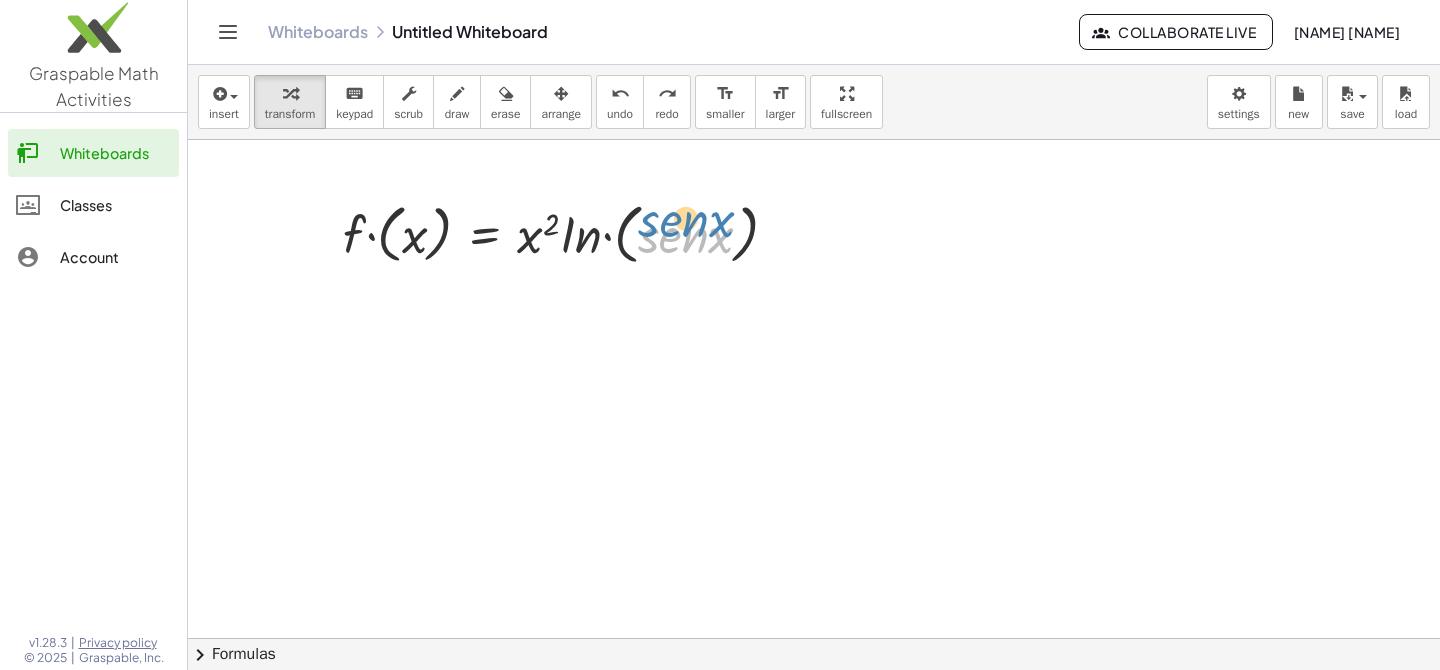 drag, startPoint x: 666, startPoint y: 245, endPoint x: 667, endPoint y: 234, distance: 11.045361 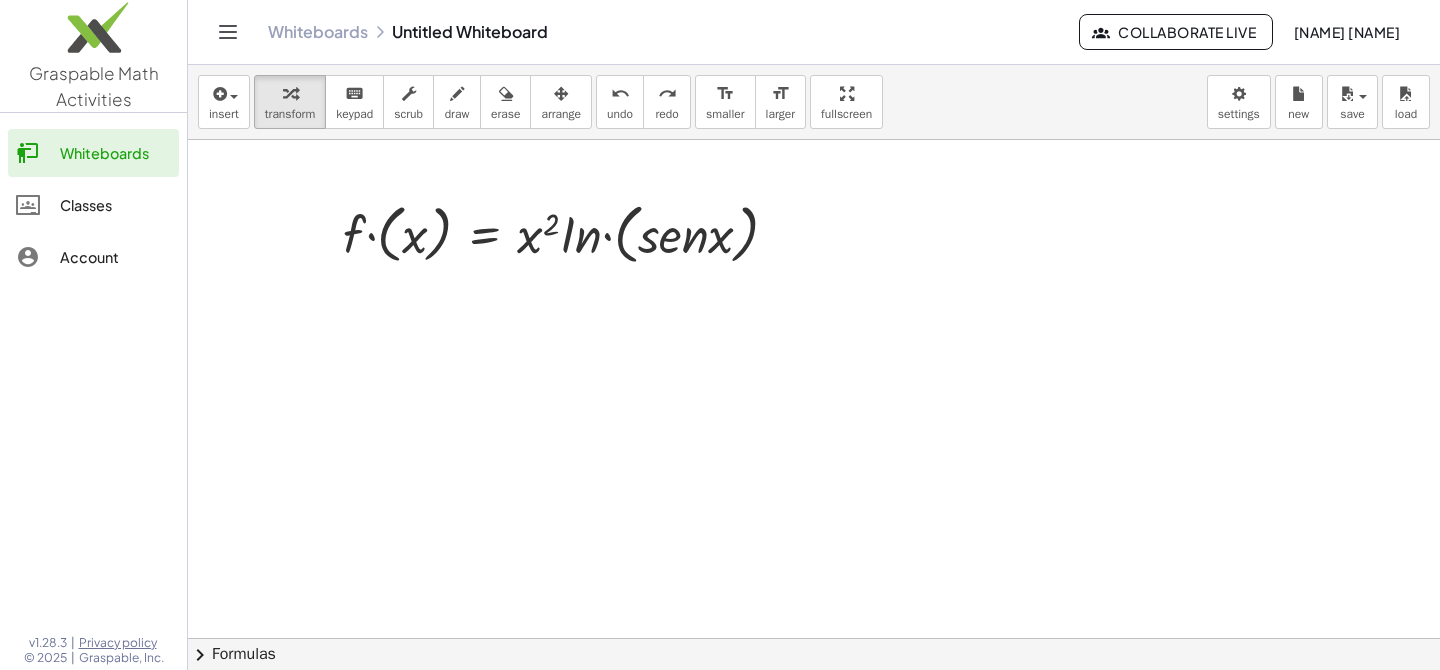click at bounding box center [814, 703] 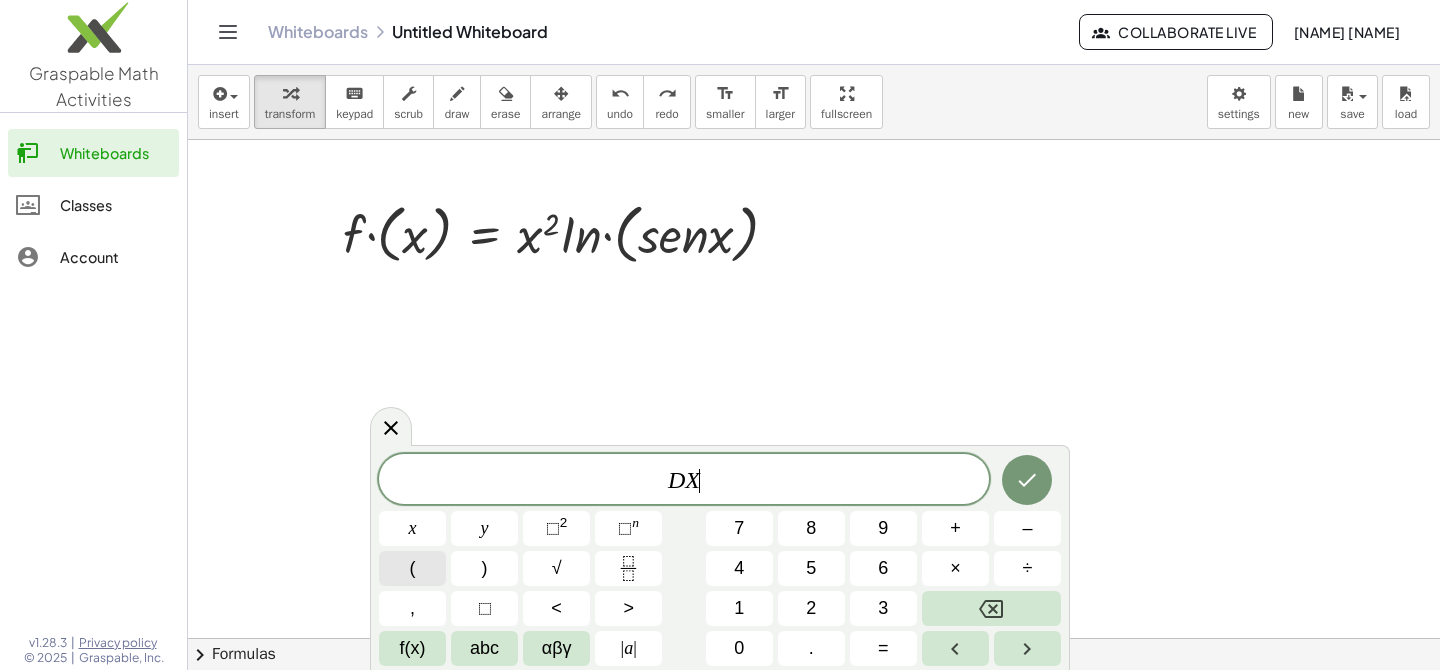 click on "(" at bounding box center [412, 568] 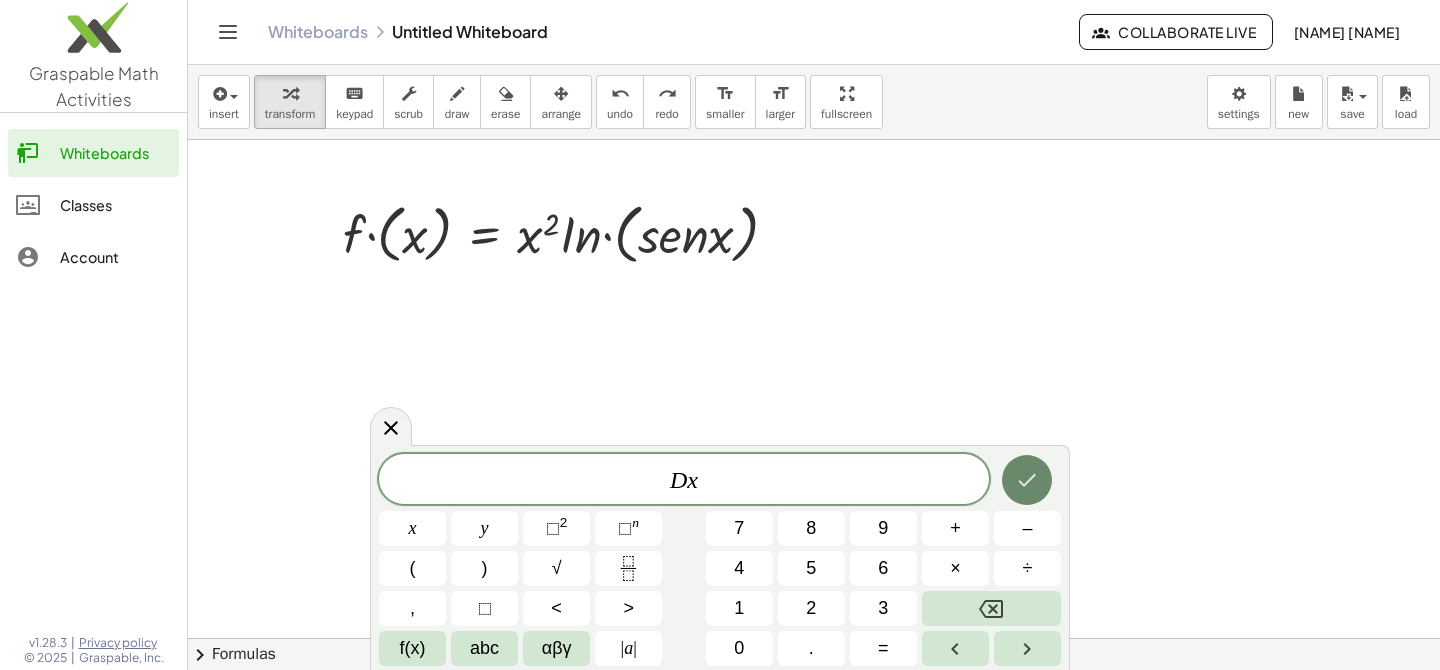 click at bounding box center [1027, 480] 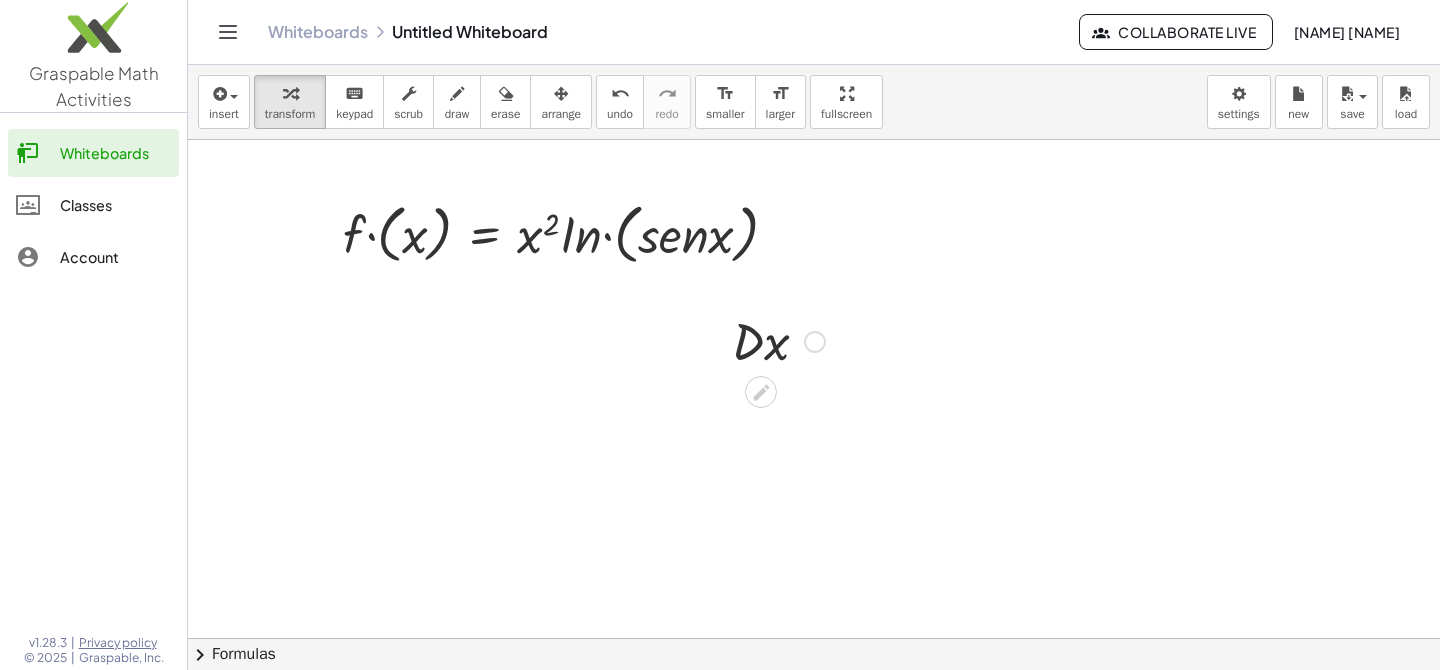 click at bounding box center [778, 340] 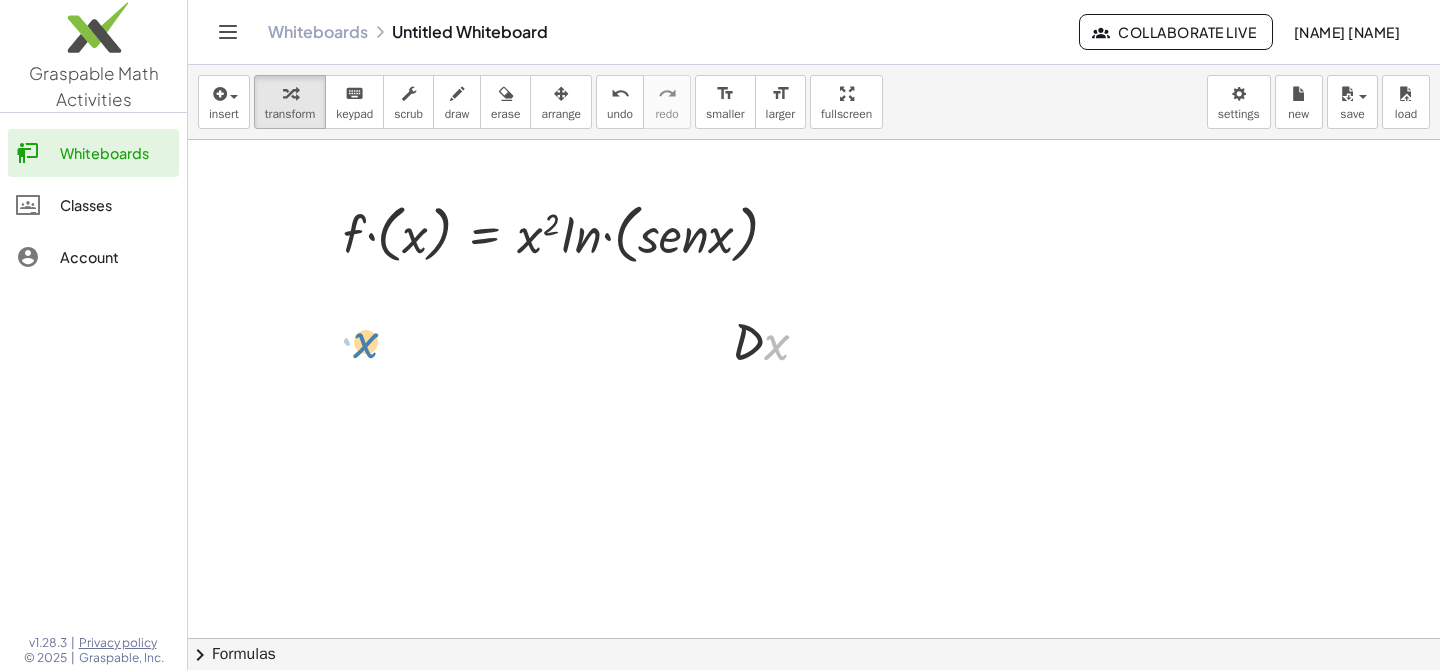 drag, startPoint x: 776, startPoint y: 336, endPoint x: 345, endPoint y: 322, distance: 431.22733 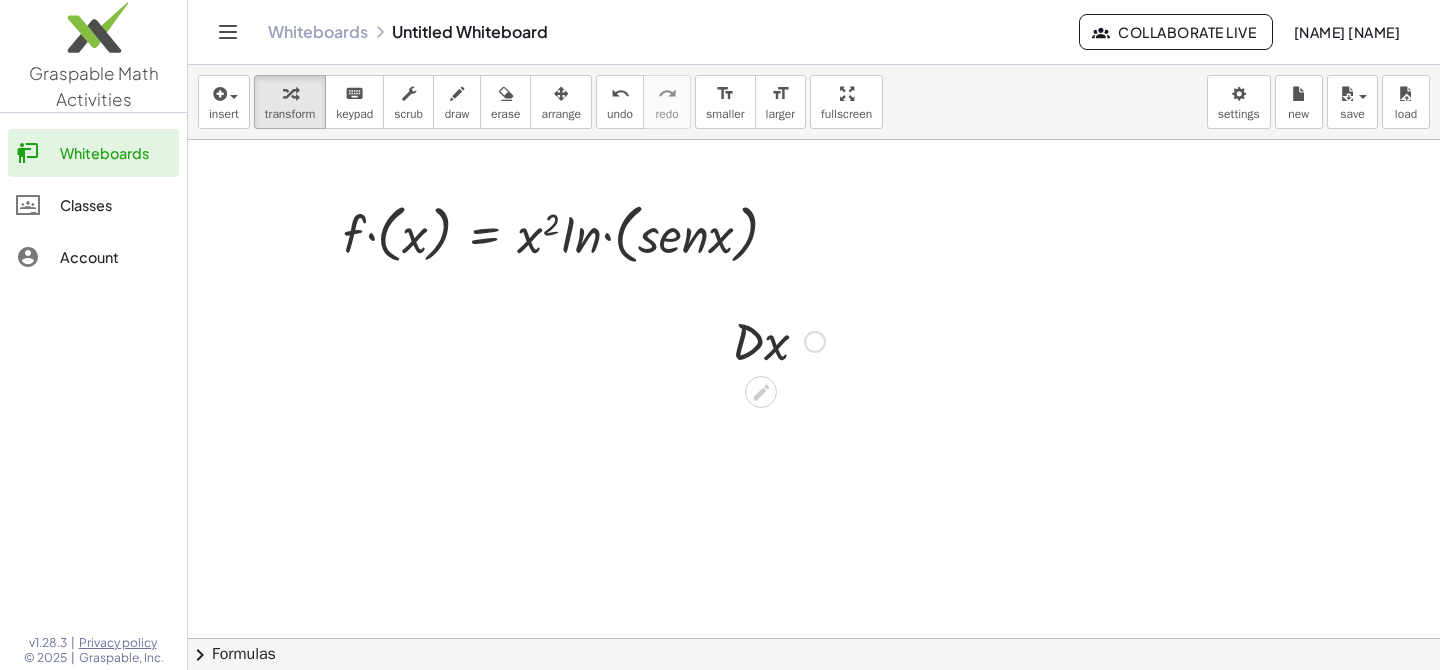 click at bounding box center (778, 340) 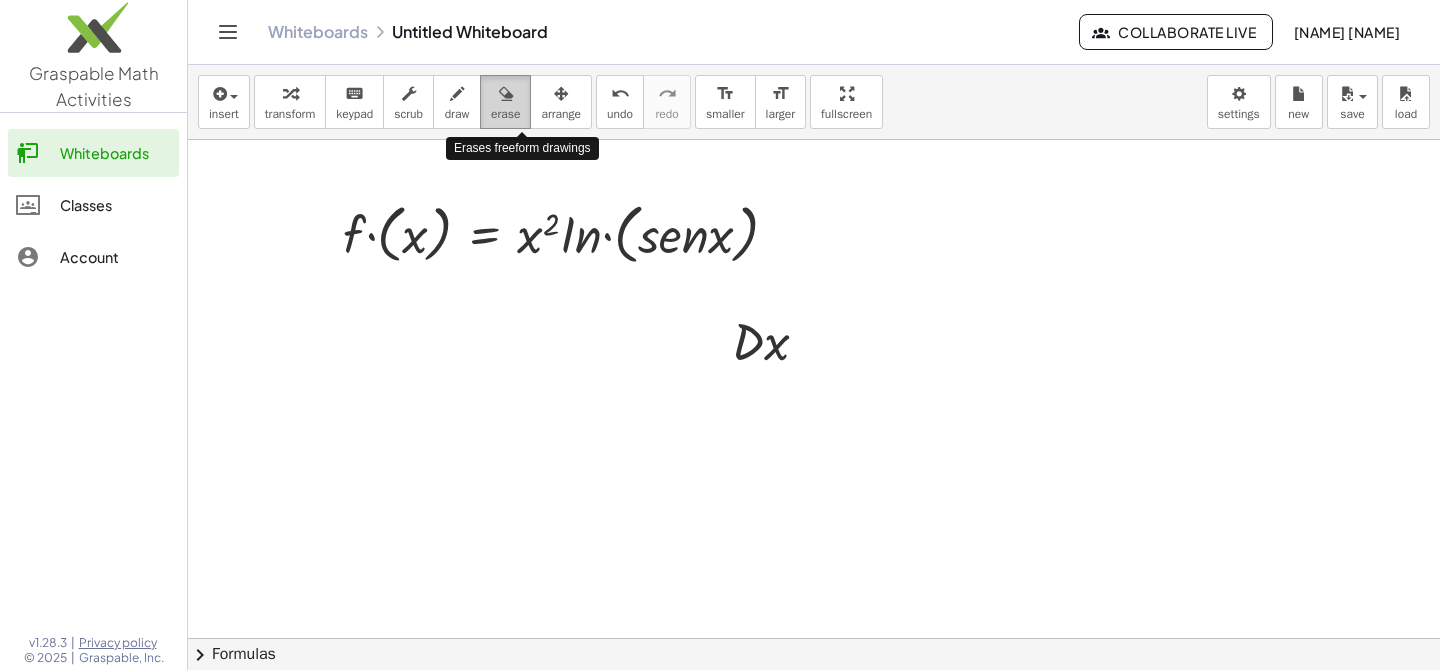 click at bounding box center [506, 94] 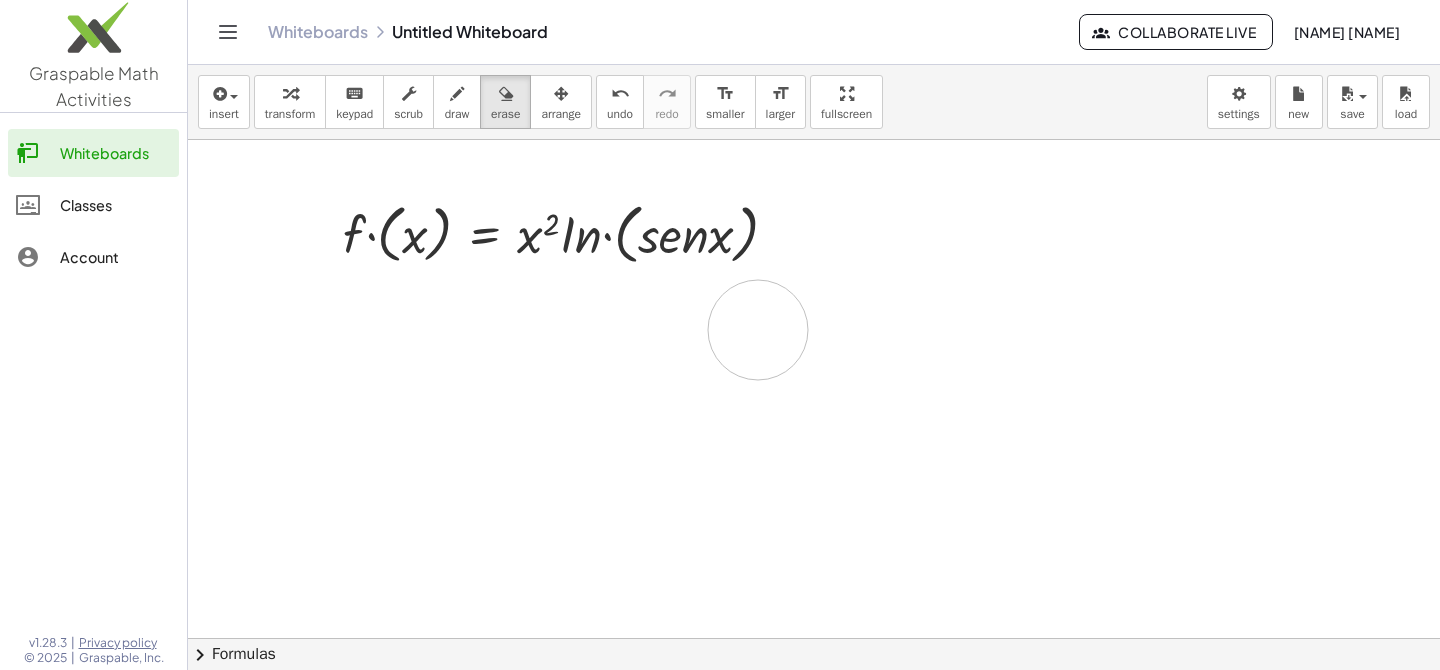 drag, startPoint x: 772, startPoint y: 359, endPoint x: 734, endPoint y: 351, distance: 38.832977 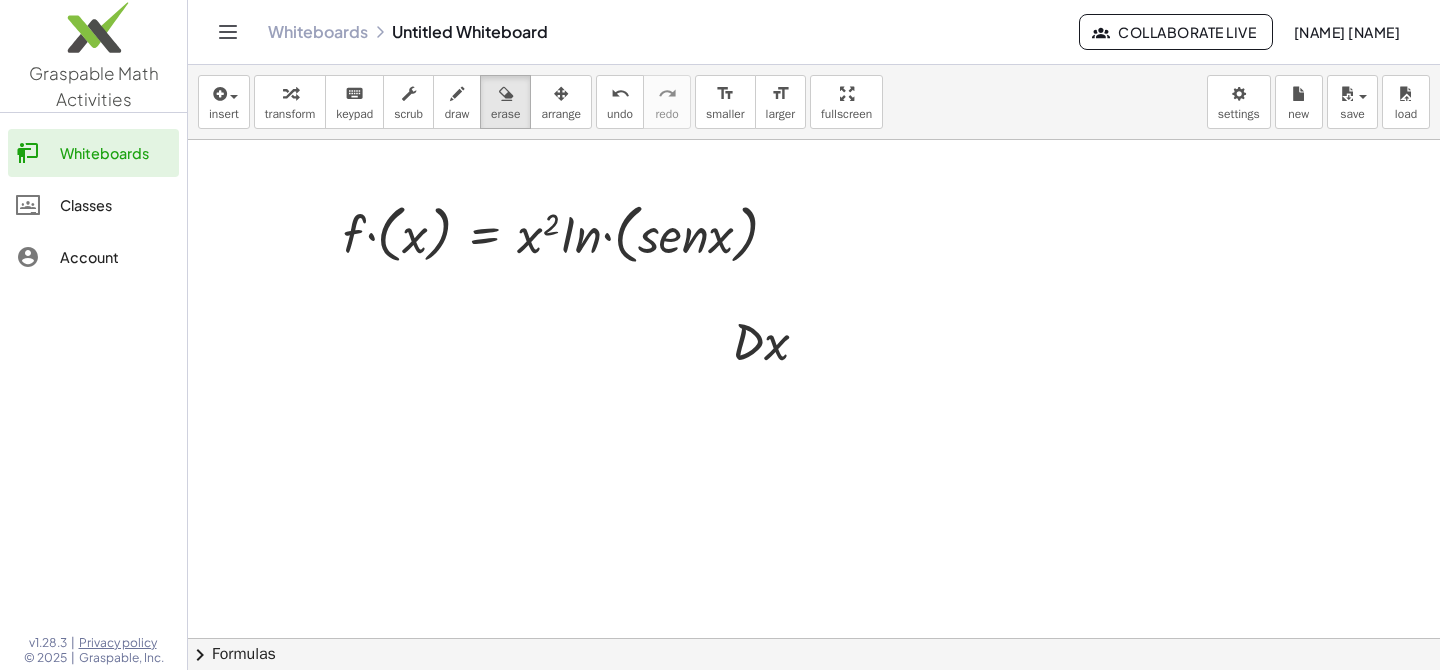 click at bounding box center (814, 703) 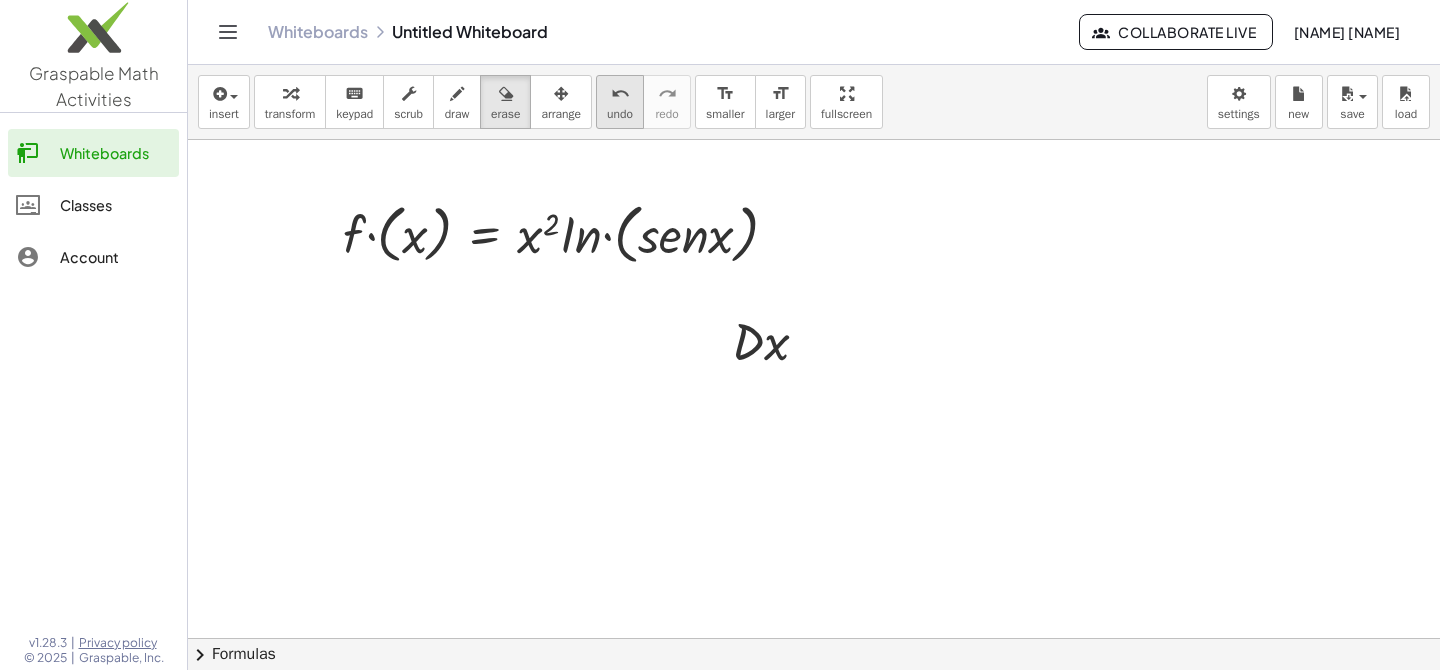 click on "undo" at bounding box center [620, 114] 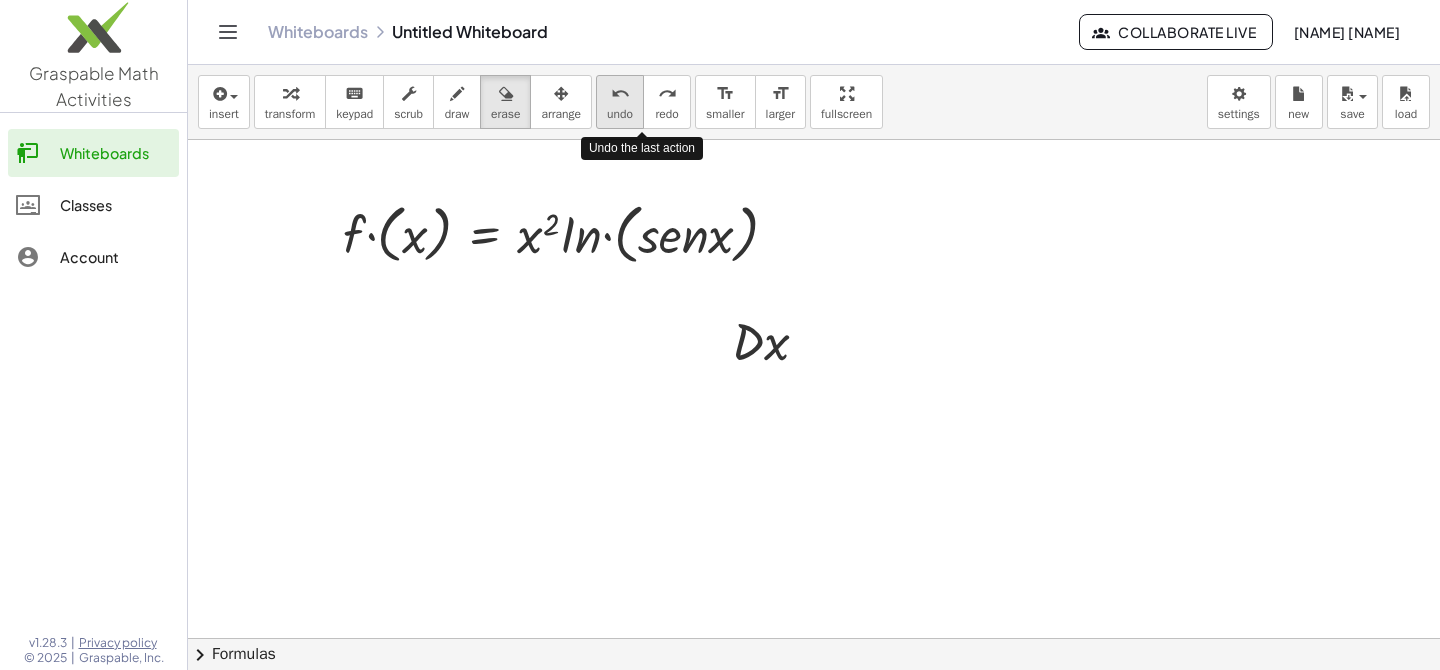 click on "undo" at bounding box center (620, 114) 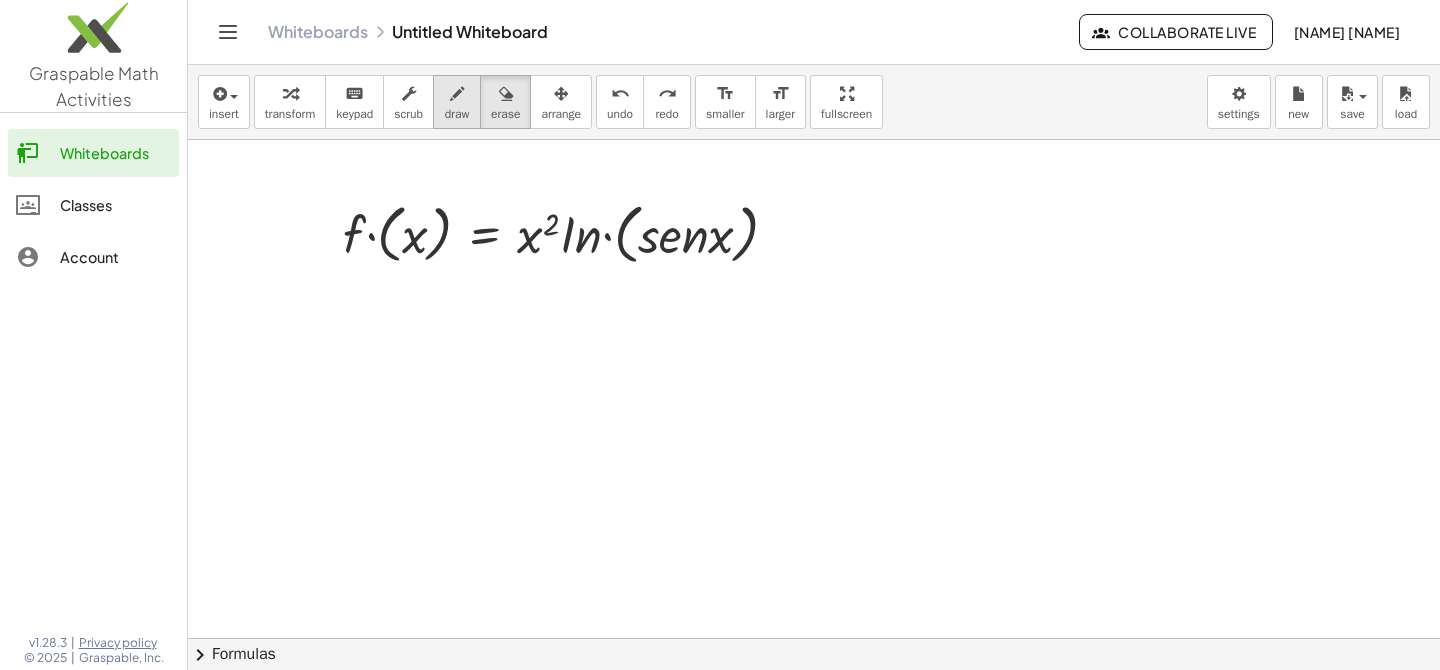 click at bounding box center [457, 94] 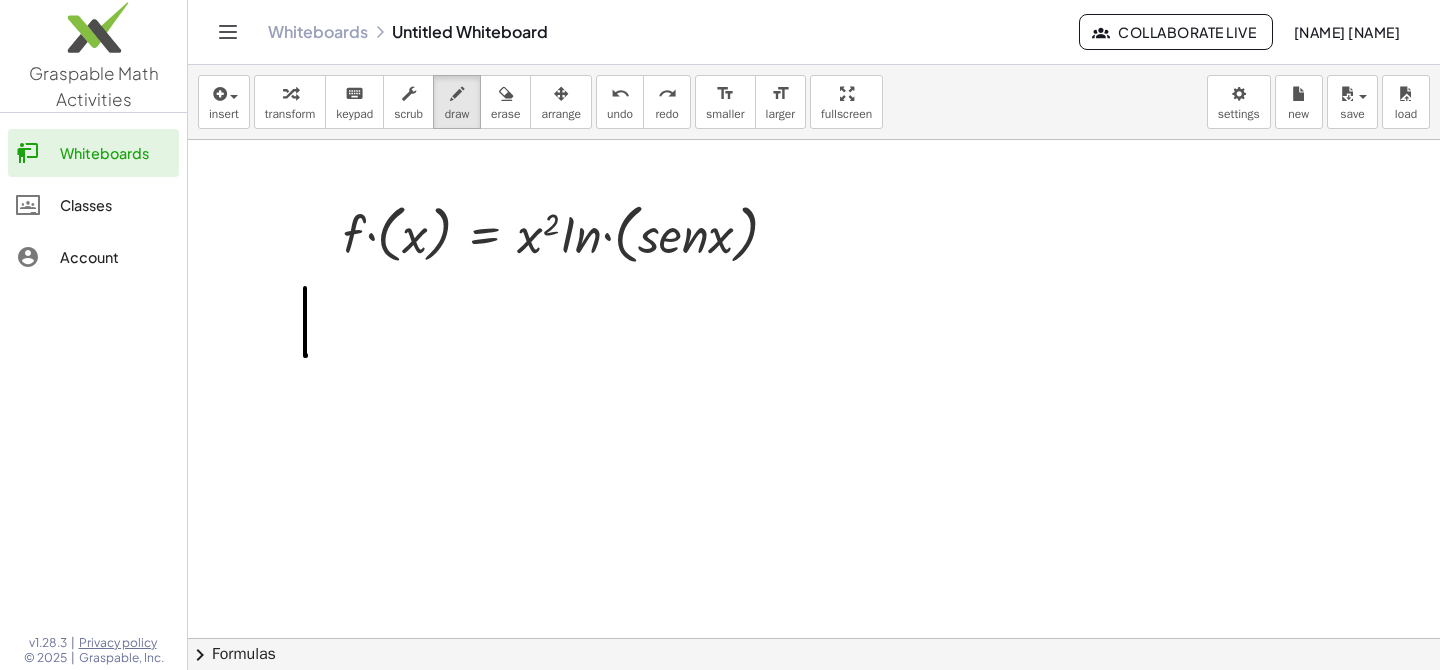 drag, startPoint x: 305, startPoint y: 288, endPoint x: 306, endPoint y: 355, distance: 67.00746 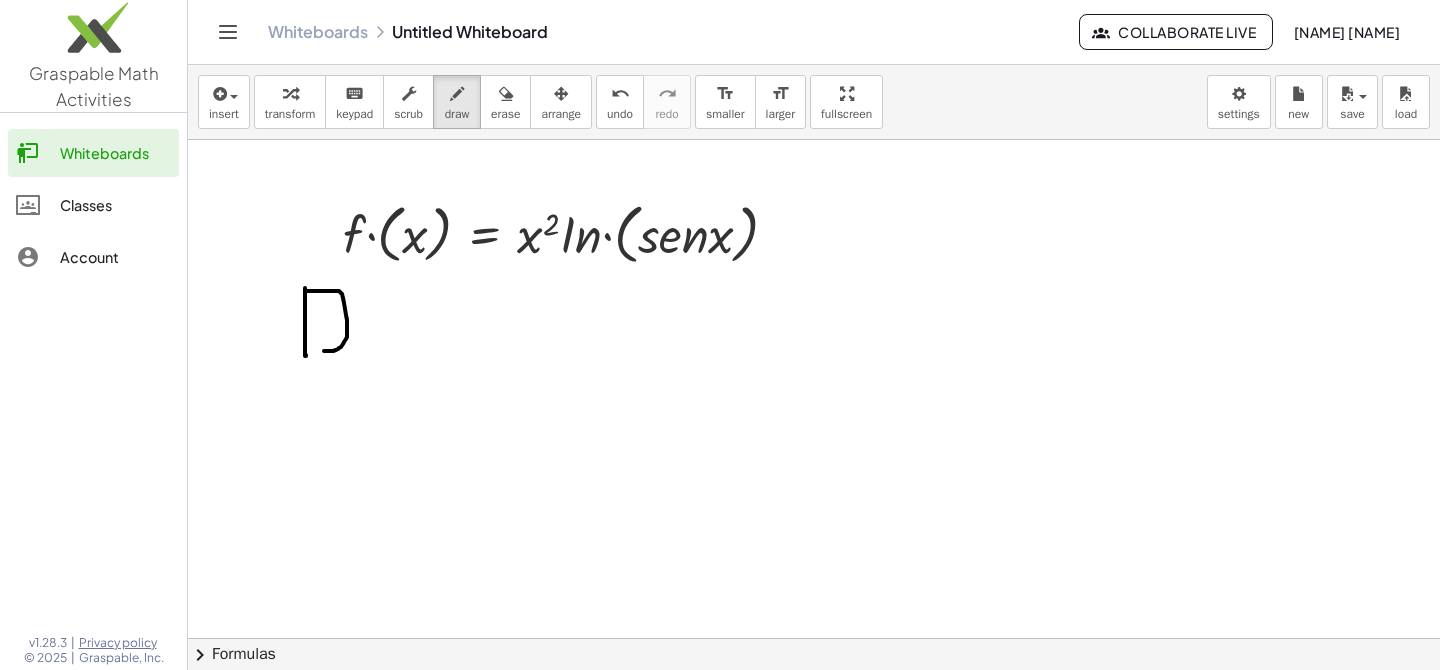 drag, startPoint x: 307, startPoint y: 291, endPoint x: 313, endPoint y: 354, distance: 63.28507 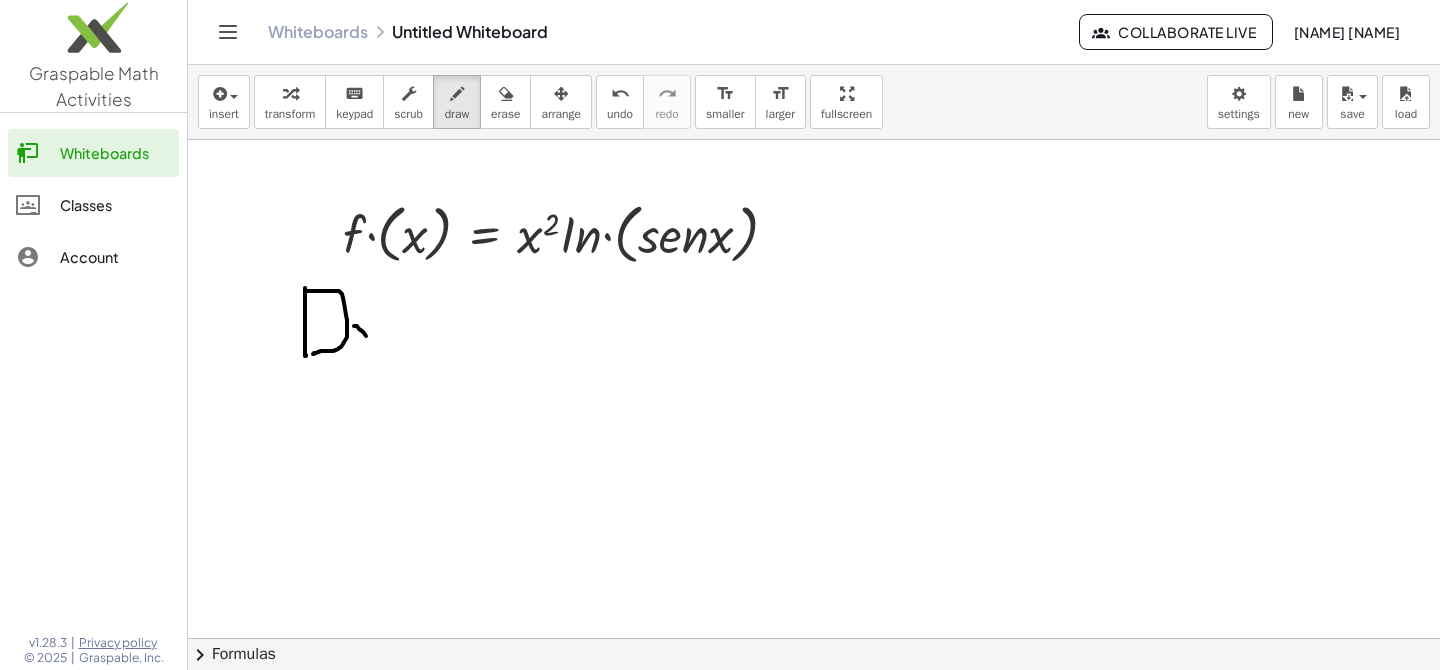drag, startPoint x: 354, startPoint y: 326, endPoint x: 372, endPoint y: 343, distance: 24.758837 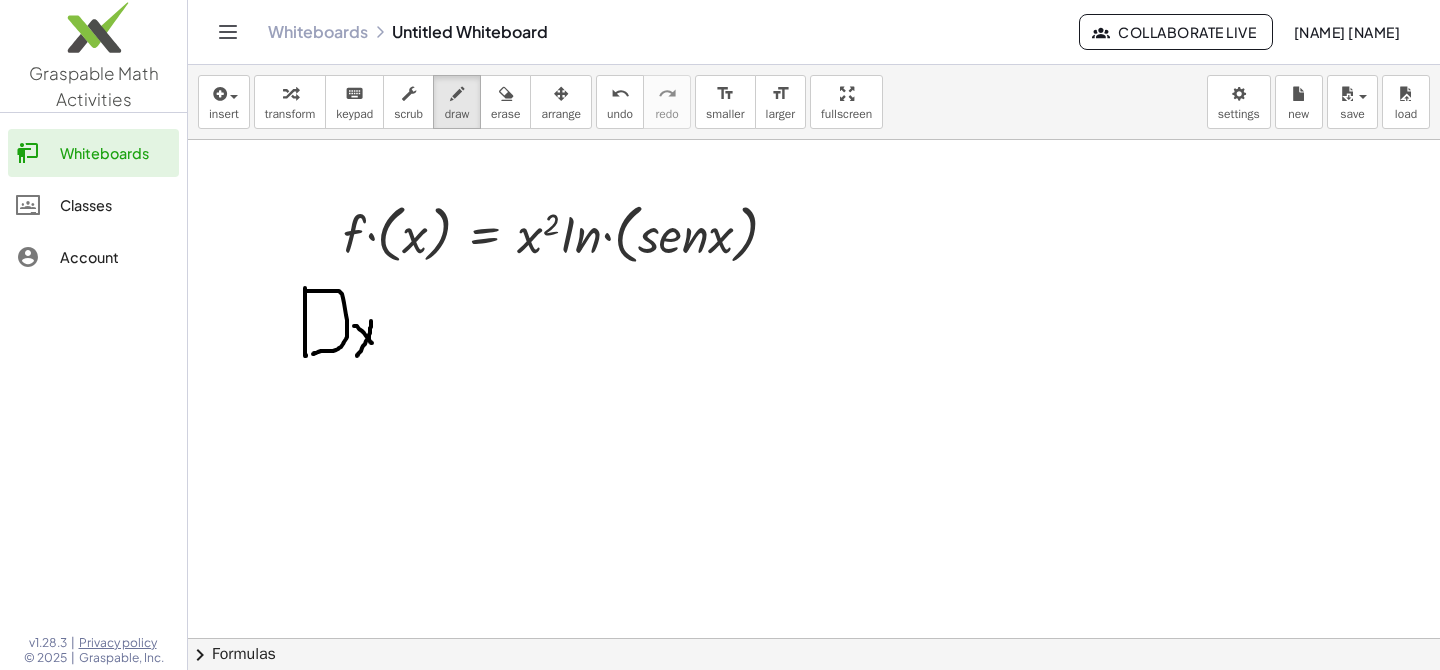 drag, startPoint x: 371, startPoint y: 321, endPoint x: 357, endPoint y: 357, distance: 38.626415 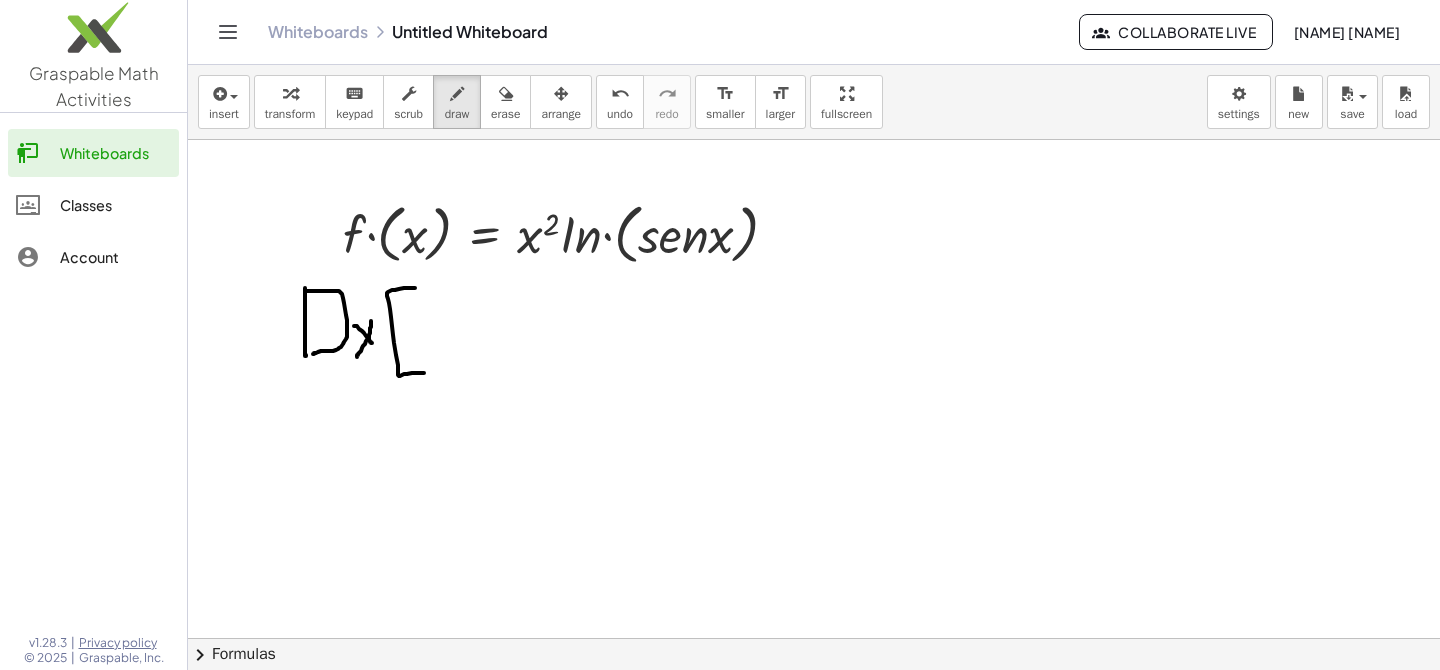 drag, startPoint x: 415, startPoint y: 288, endPoint x: 424, endPoint y: 372, distance: 84.48077 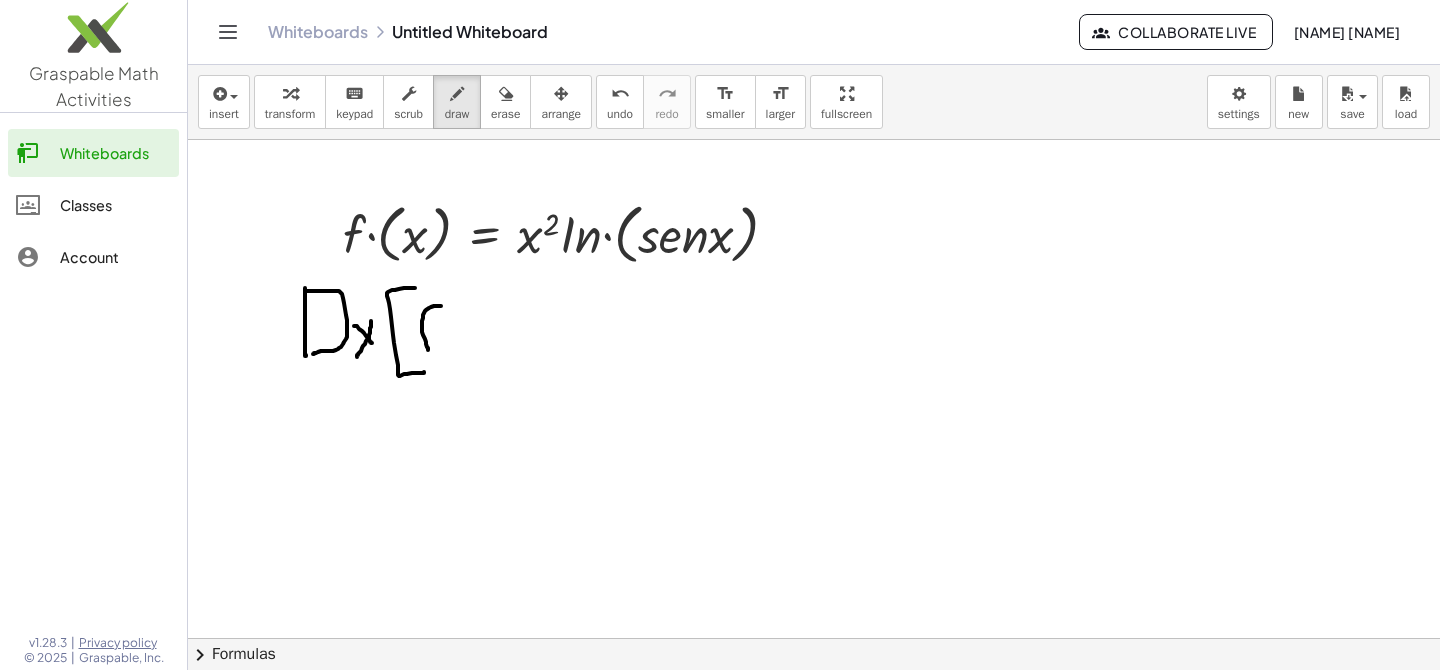 drag, startPoint x: 441, startPoint y: 306, endPoint x: 429, endPoint y: 361, distance: 56.293873 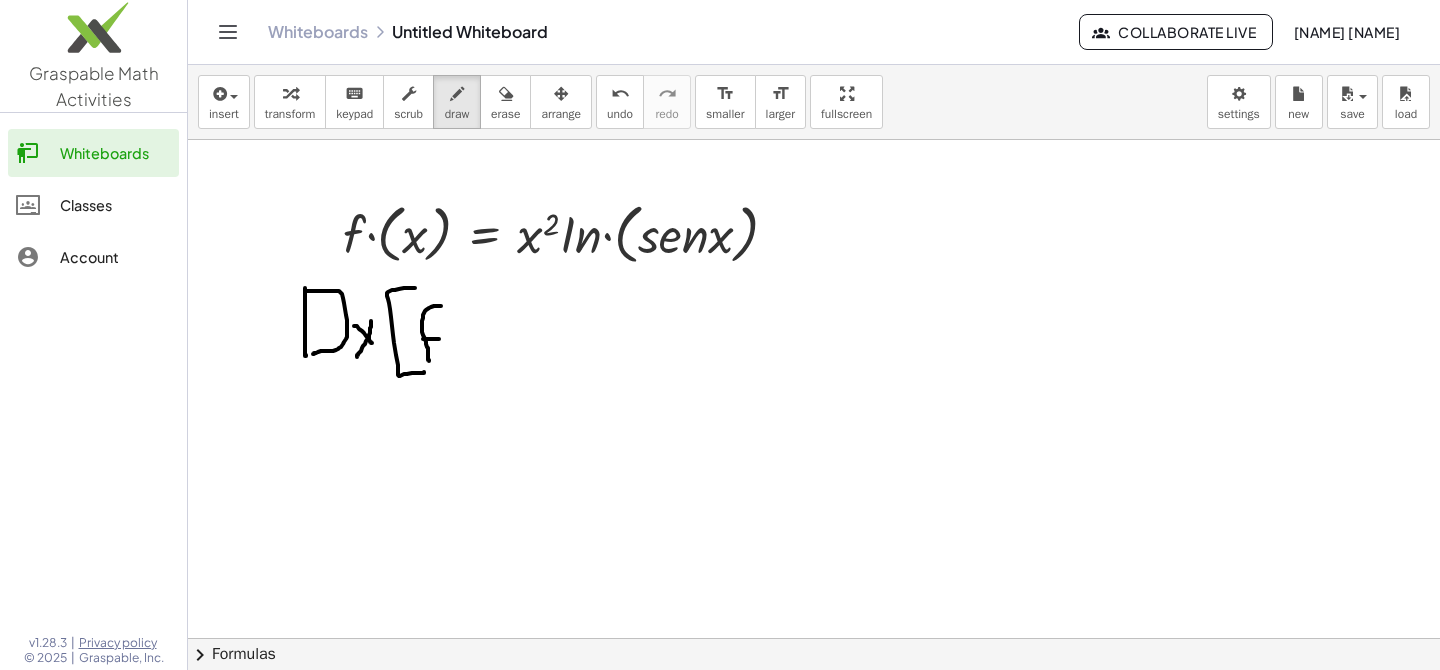 drag, startPoint x: 423, startPoint y: 339, endPoint x: 440, endPoint y: 339, distance: 17 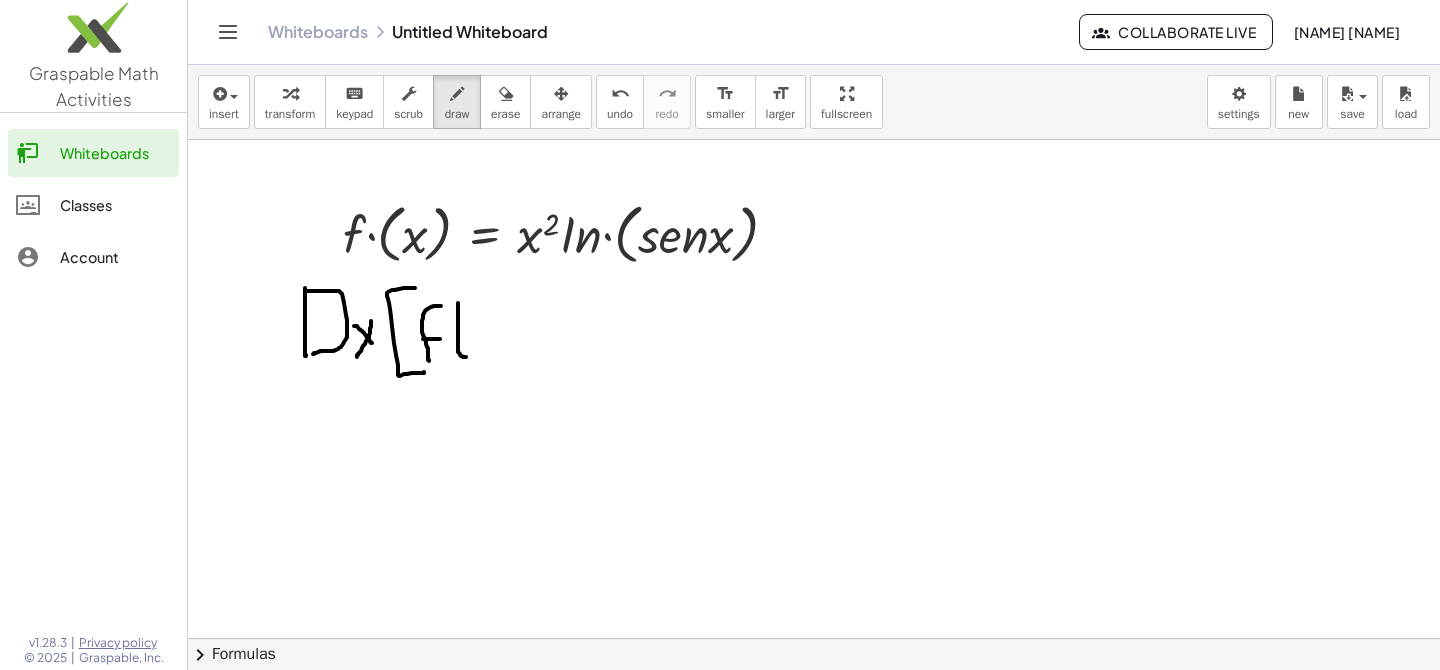 drag, startPoint x: 458, startPoint y: 303, endPoint x: 470, endPoint y: 357, distance: 55.31727 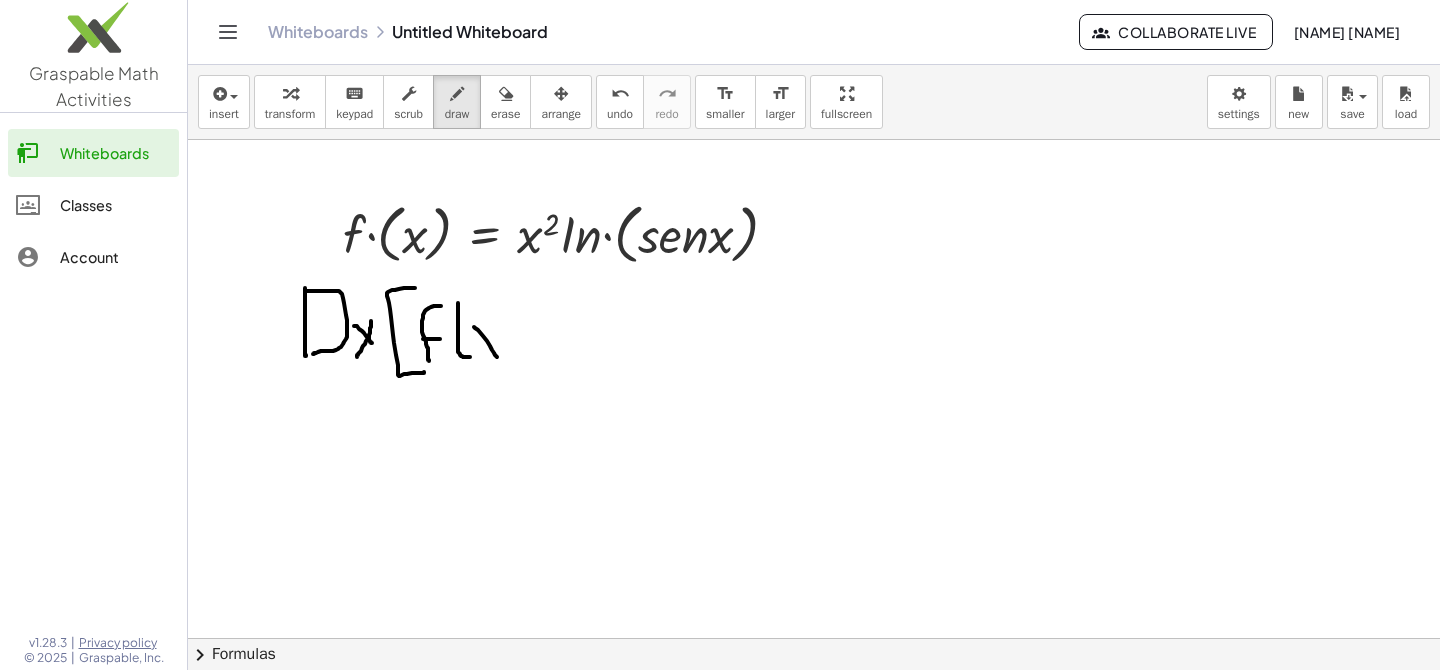 drag, startPoint x: 474, startPoint y: 327, endPoint x: 498, endPoint y: 357, distance: 38.418747 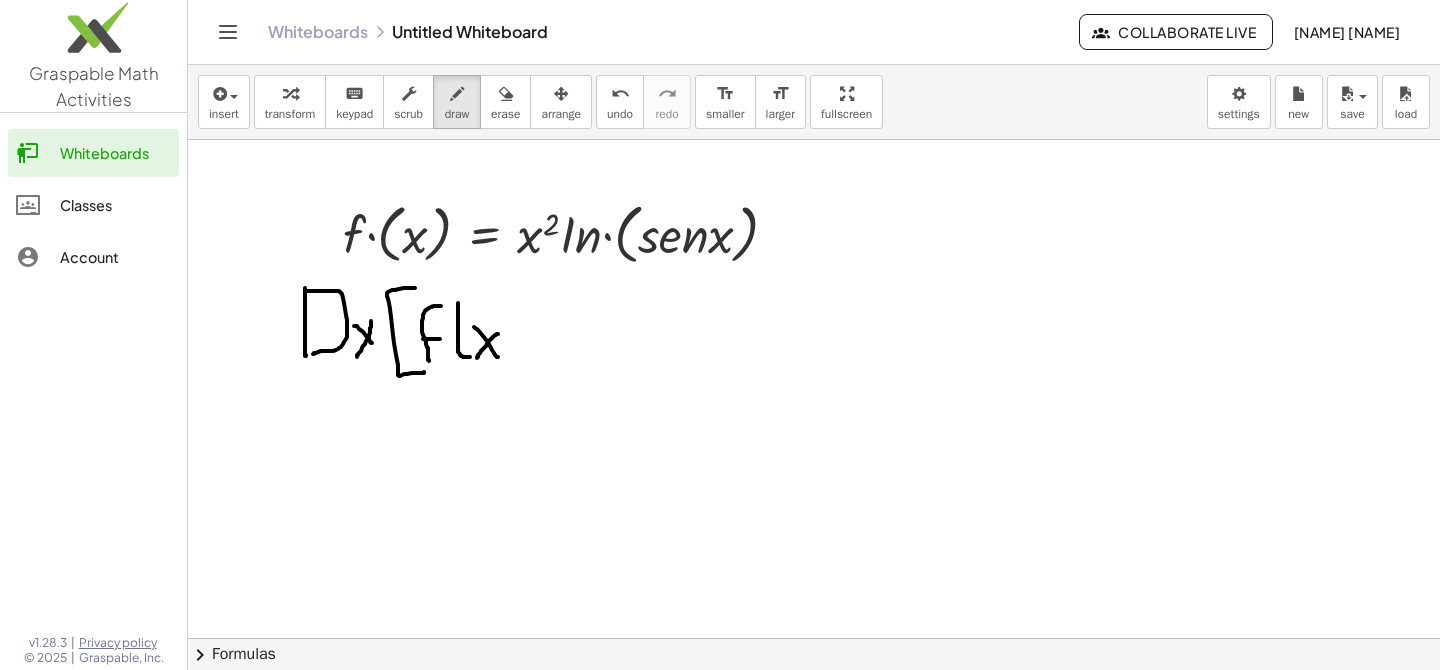 drag, startPoint x: 498, startPoint y: 334, endPoint x: 477, endPoint y: 358, distance: 31.890438 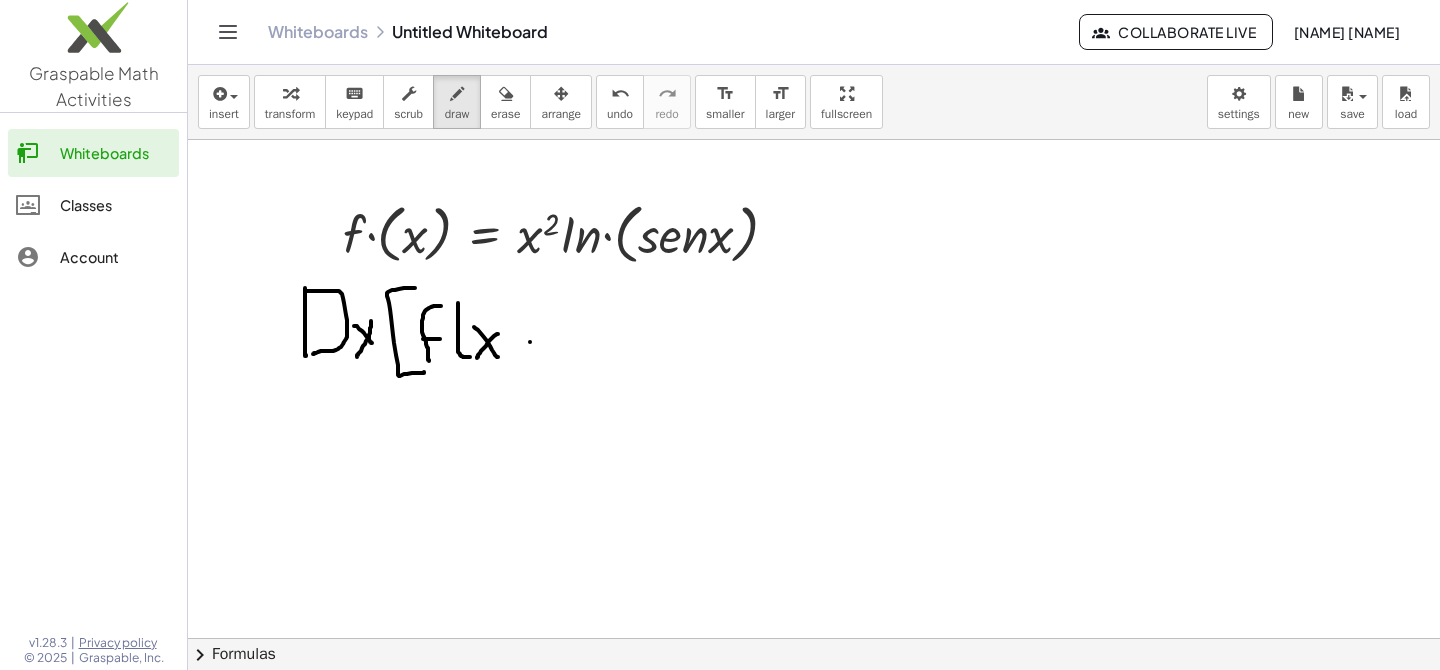 click at bounding box center (814, 703) 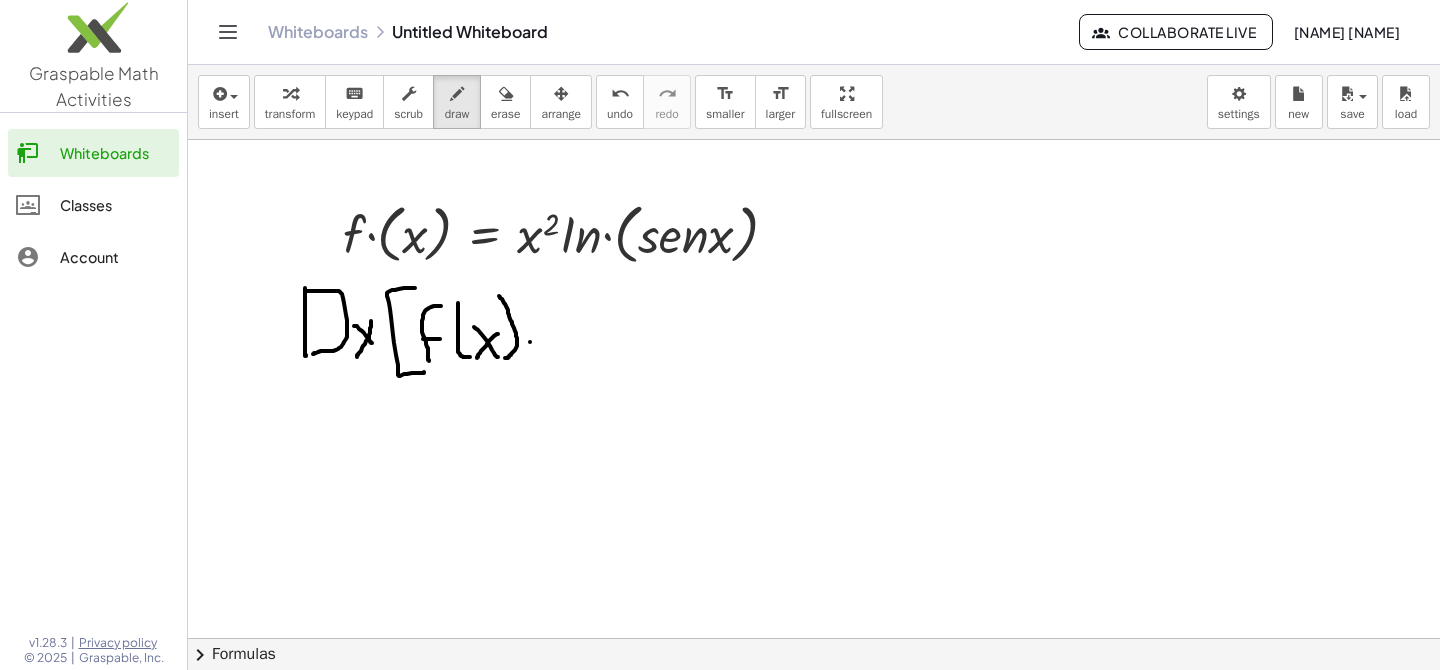 drag, startPoint x: 502, startPoint y: 299, endPoint x: 505, endPoint y: 358, distance: 59.07622 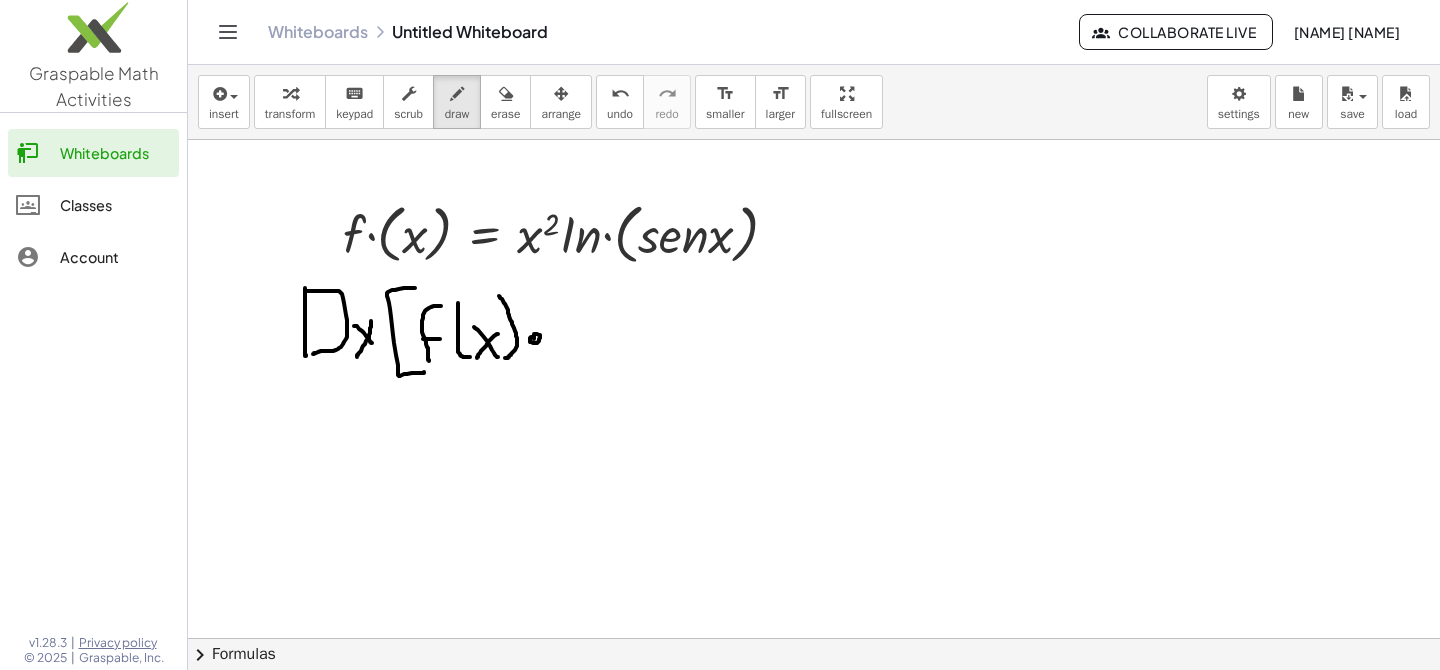 click at bounding box center (814, 703) 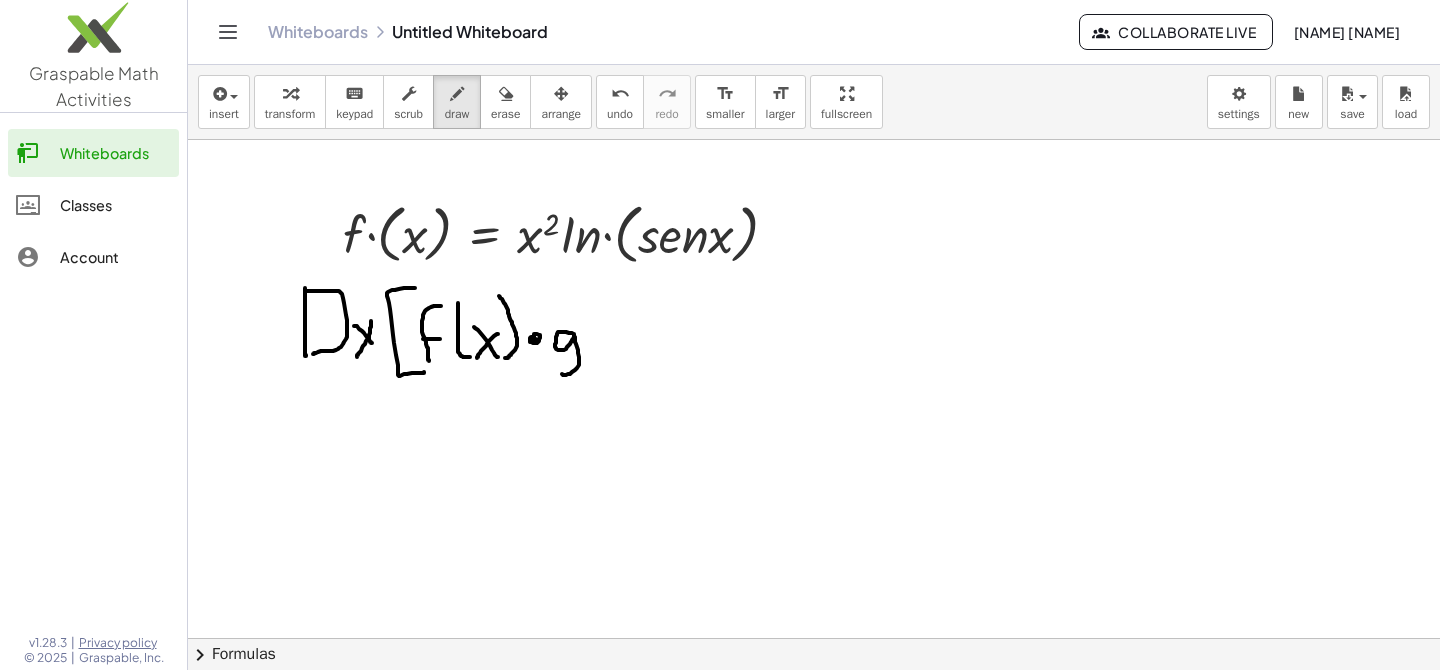 drag, startPoint x: 572, startPoint y: 333, endPoint x: 558, endPoint y: 368, distance: 37.696156 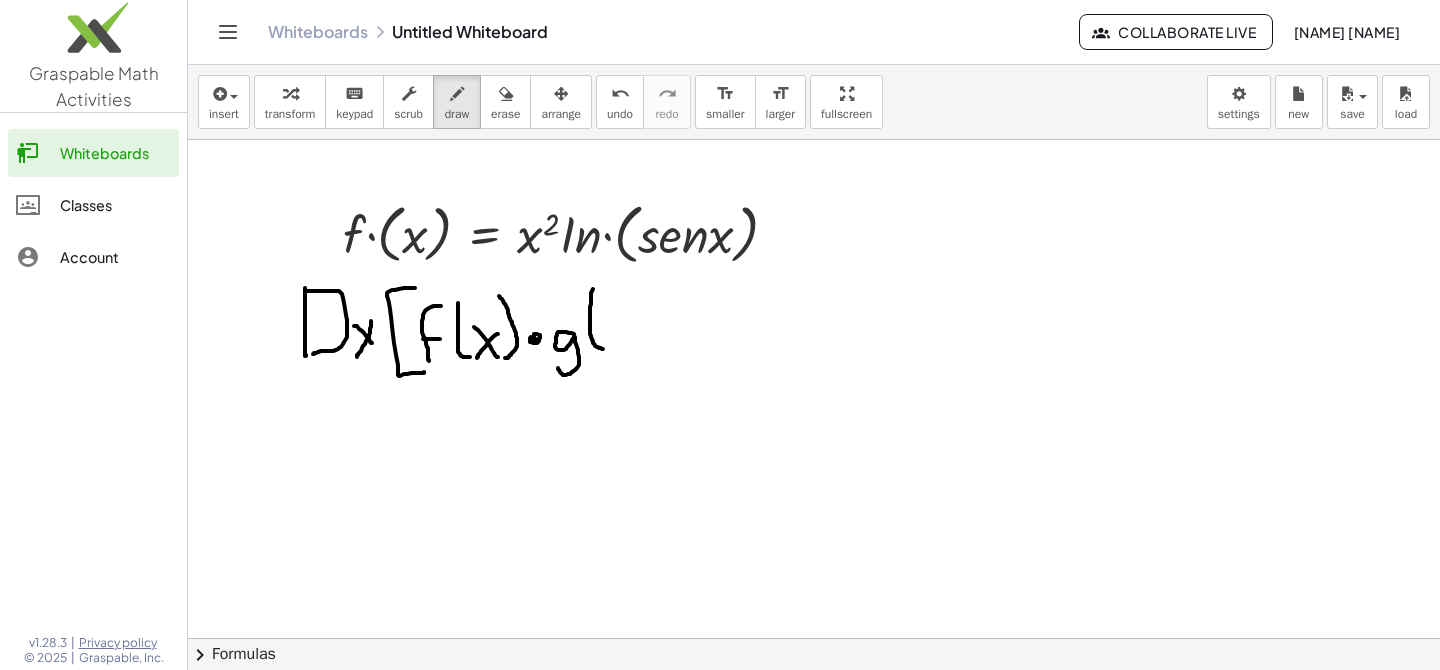 drag, startPoint x: 593, startPoint y: 289, endPoint x: 603, endPoint y: 349, distance: 60.827625 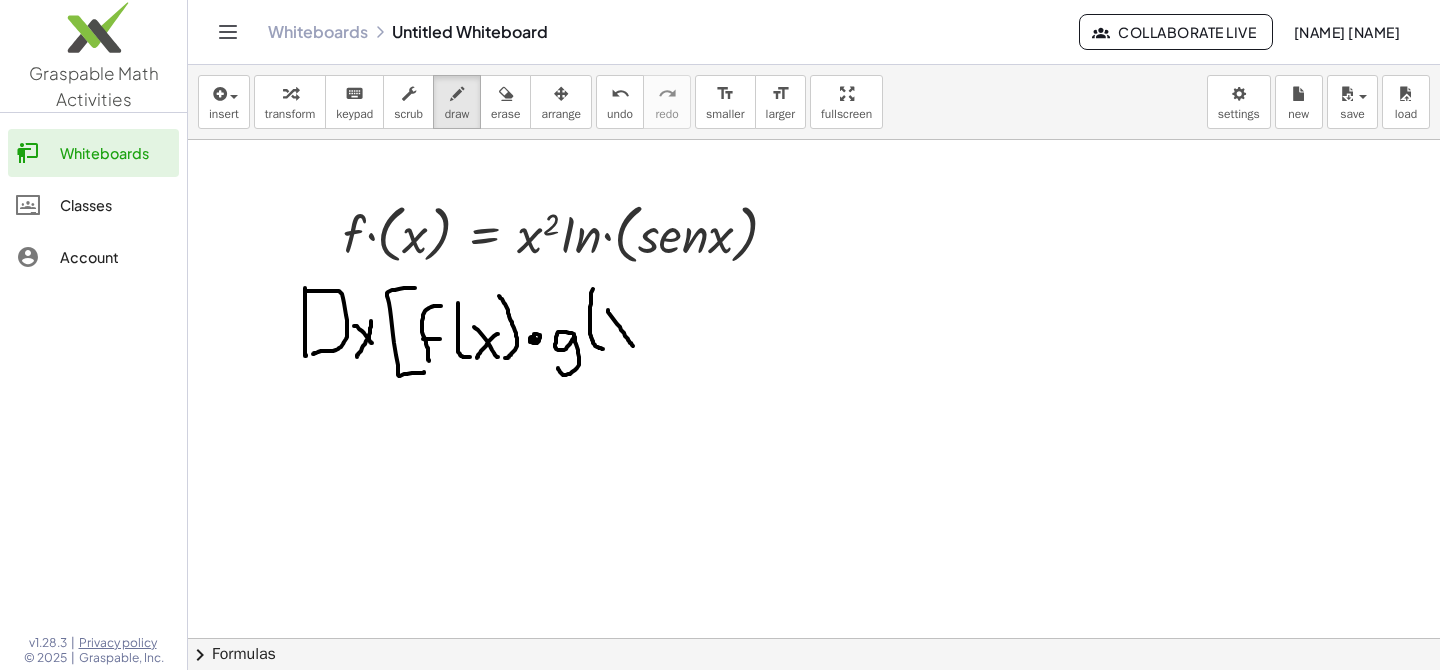 drag, startPoint x: 608, startPoint y: 310, endPoint x: 635, endPoint y: 348, distance: 46.615448 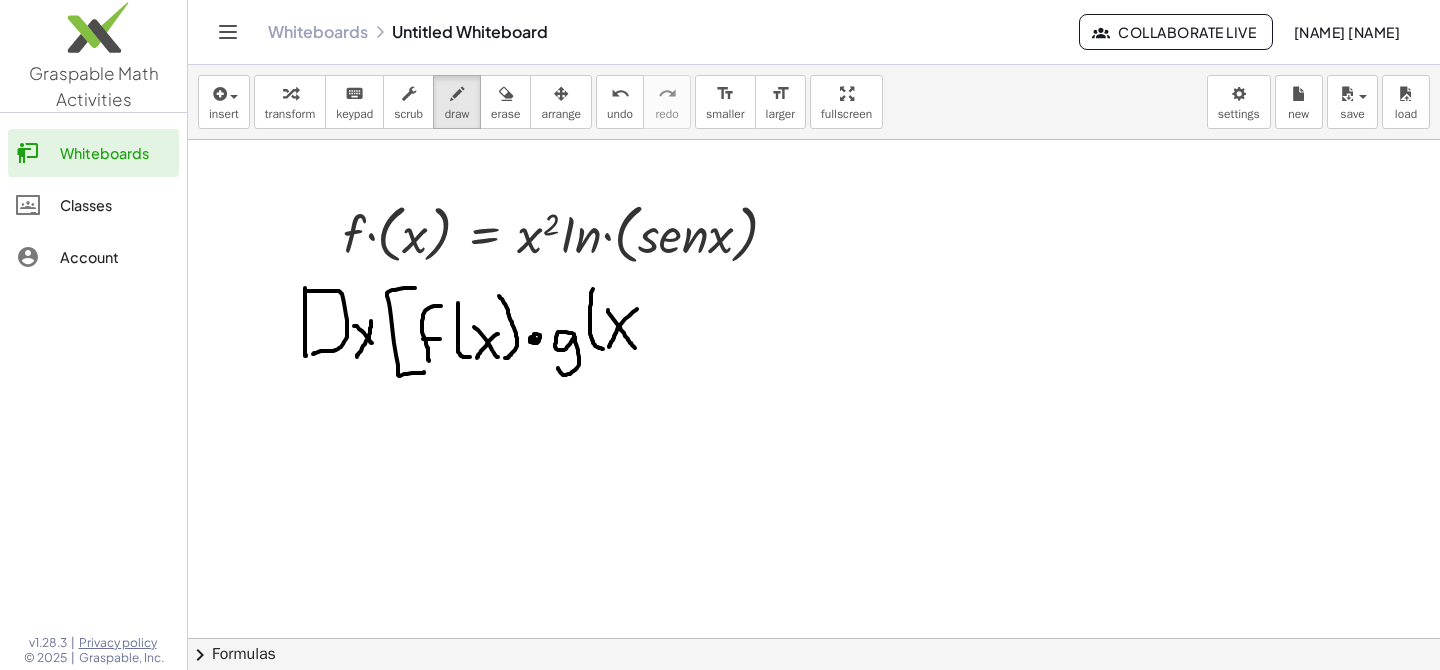 drag, startPoint x: 637, startPoint y: 309, endPoint x: 608, endPoint y: 348, distance: 48.60041 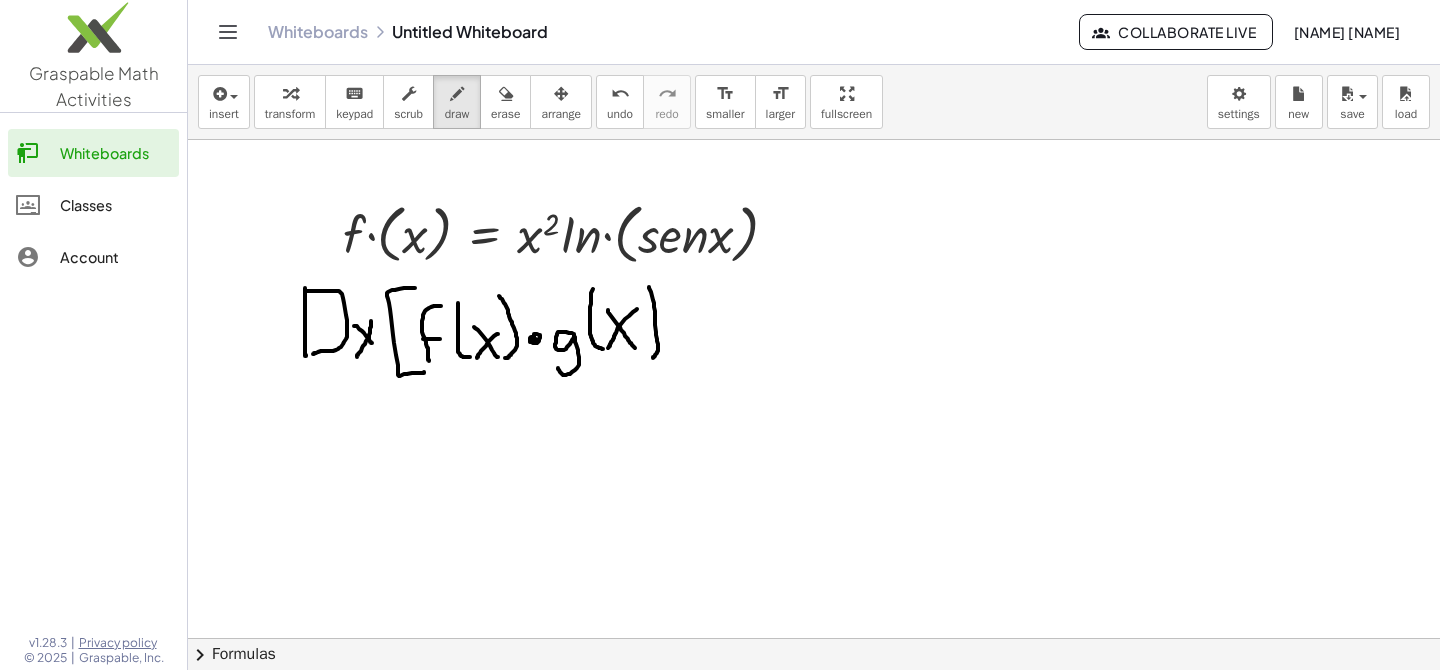drag, startPoint x: 649, startPoint y: 287, endPoint x: 652, endPoint y: 360, distance: 73.061615 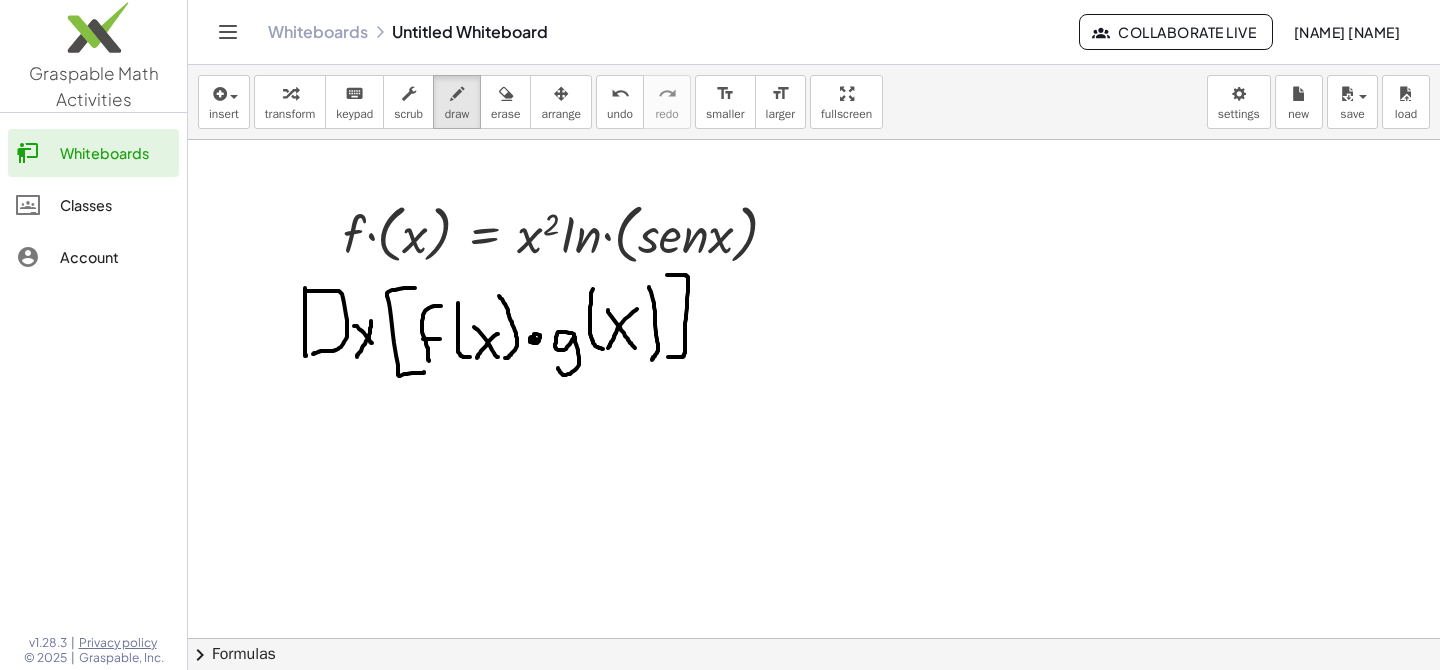 drag, startPoint x: 667, startPoint y: 275, endPoint x: 667, endPoint y: 357, distance: 82 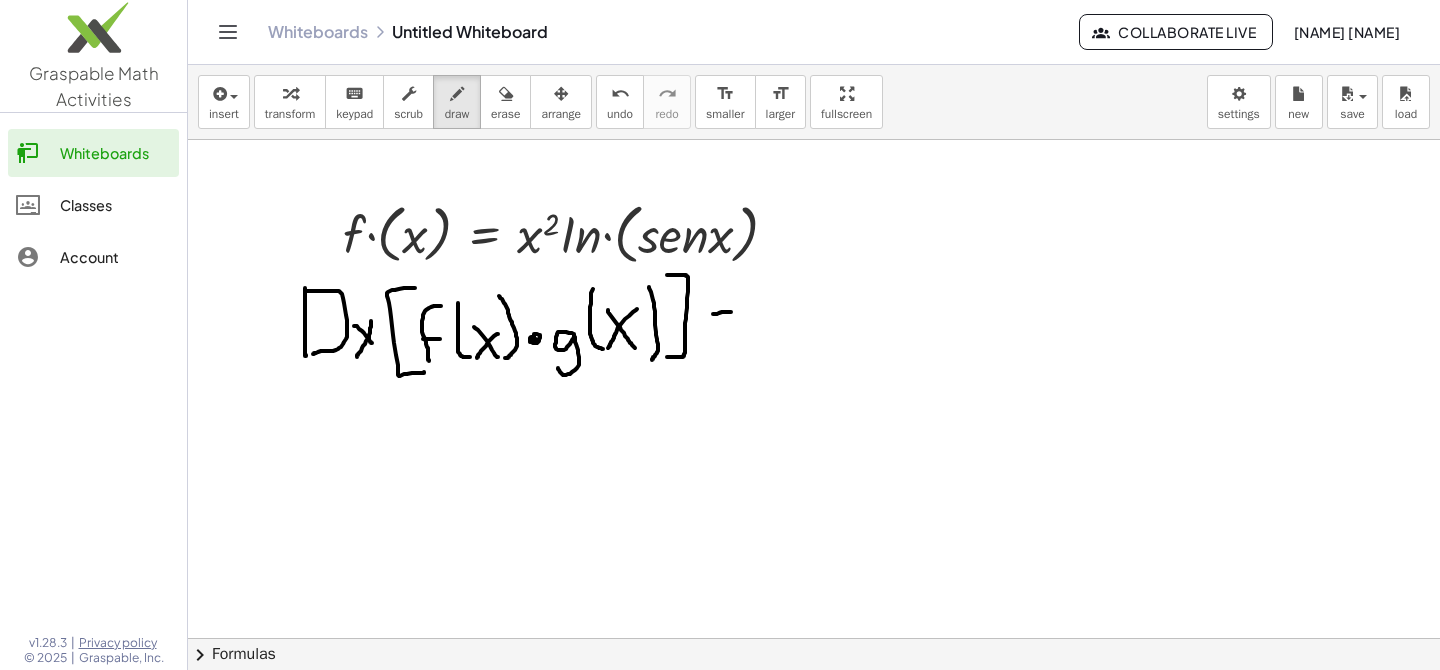 drag, startPoint x: 713, startPoint y: 314, endPoint x: 731, endPoint y: 312, distance: 18.110771 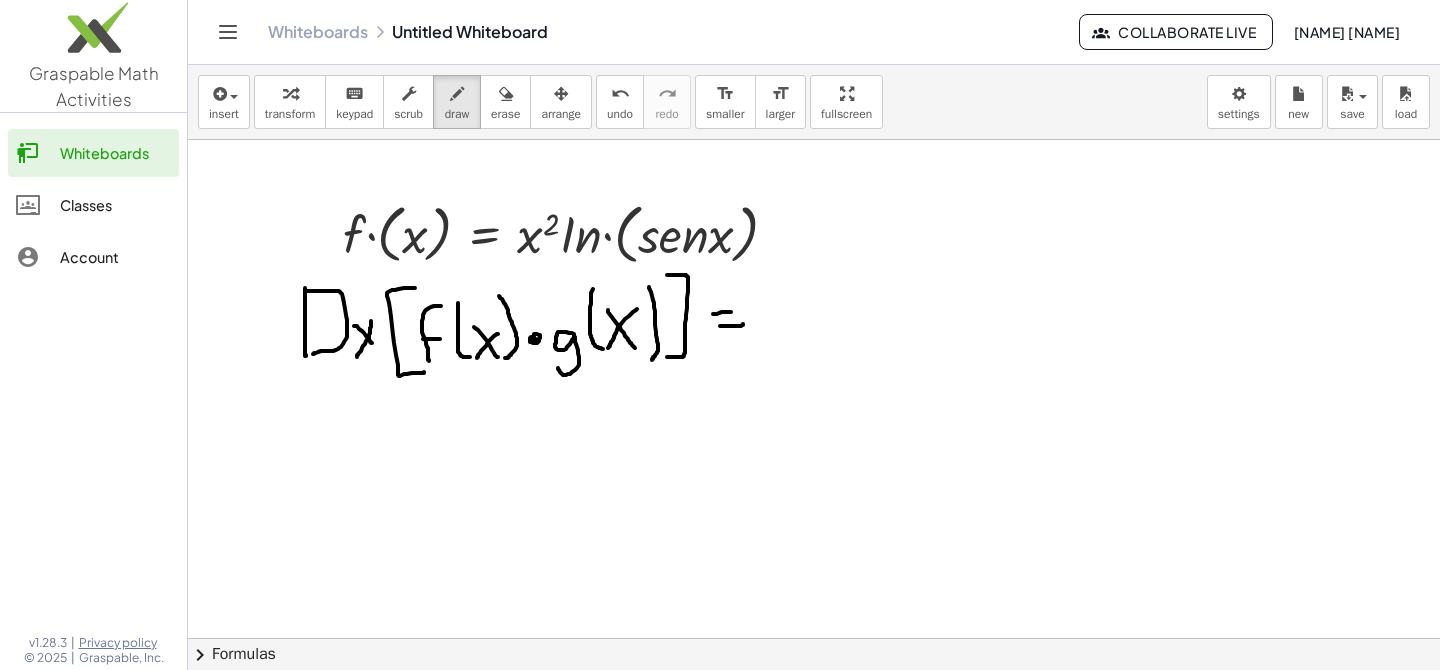 drag, startPoint x: 720, startPoint y: 326, endPoint x: 742, endPoint y: 325, distance: 22.022715 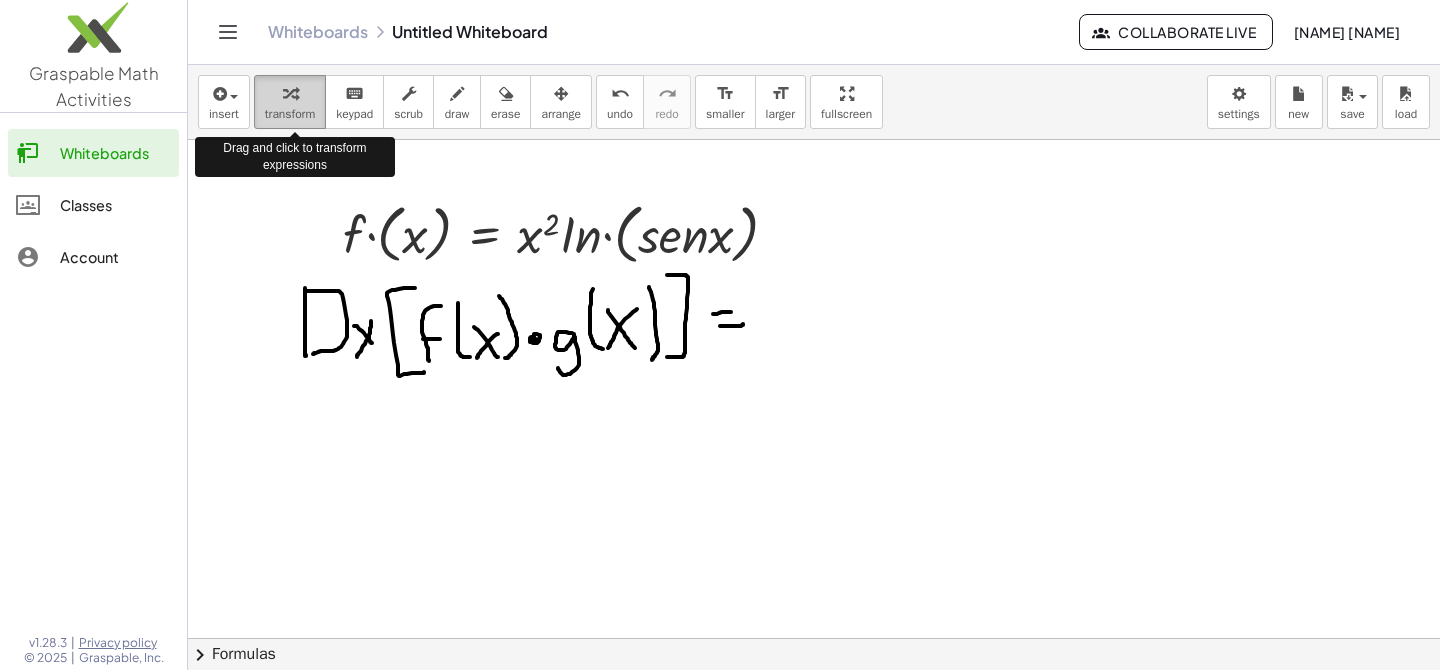 click at bounding box center [290, 93] 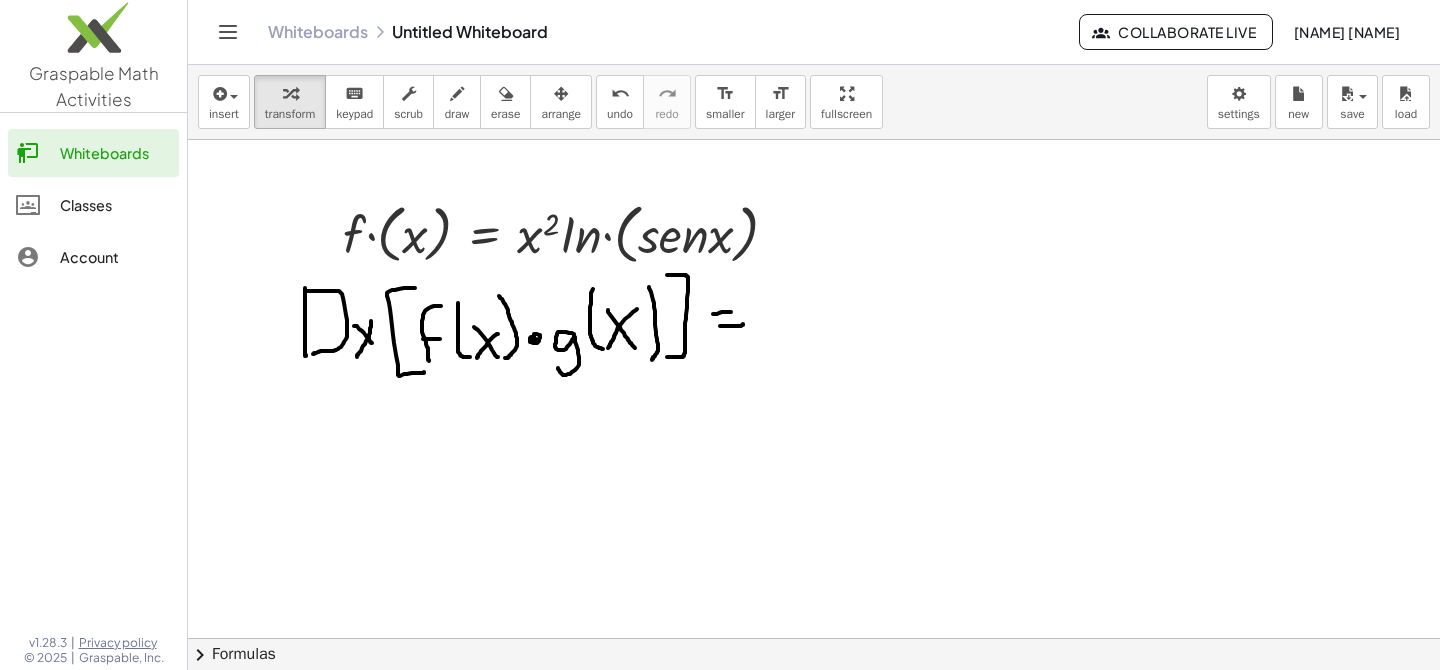 click at bounding box center (814, 703) 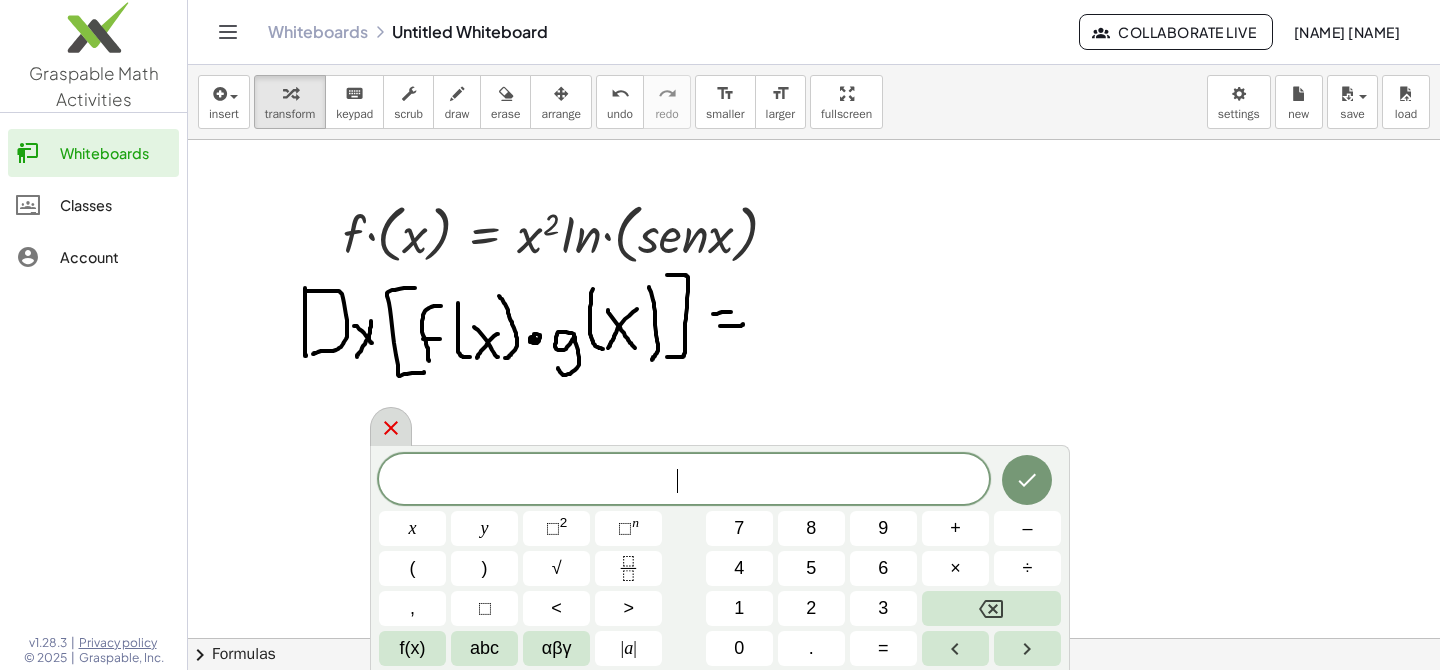 click 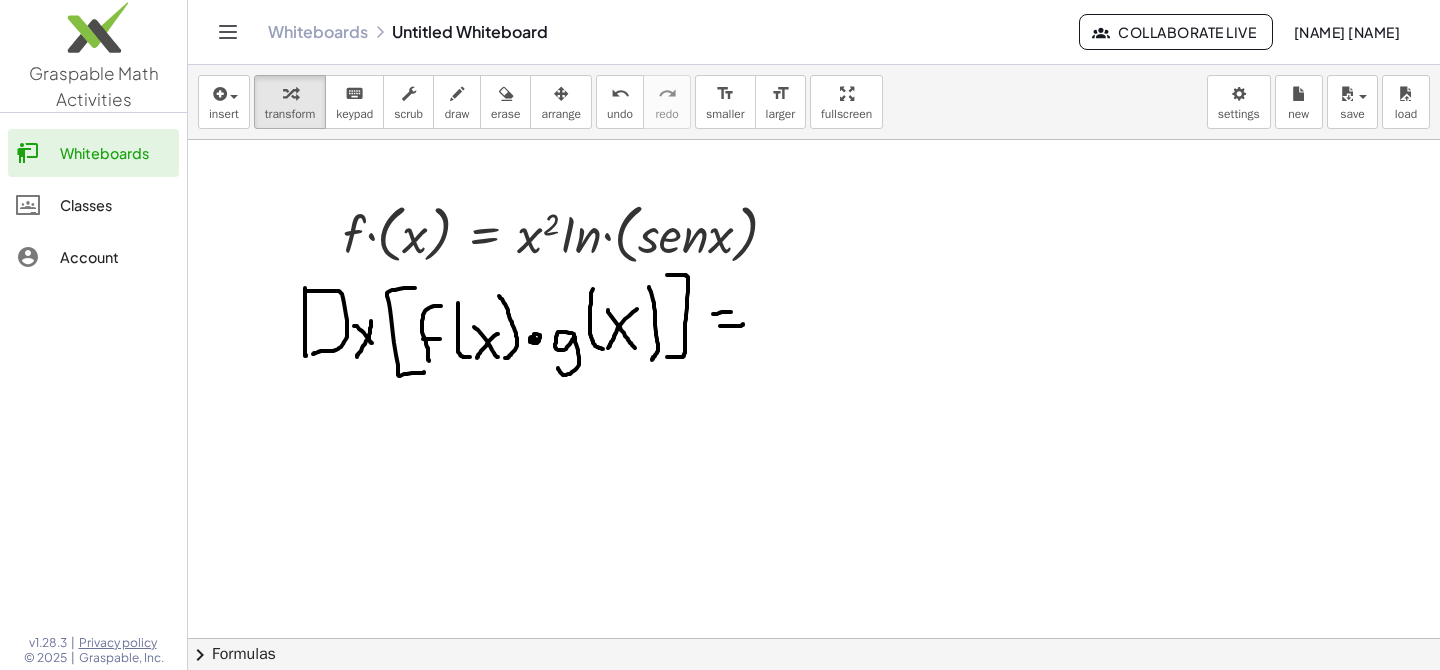 drag, startPoint x: 664, startPoint y: 338, endPoint x: 330, endPoint y: 341, distance: 334.01346 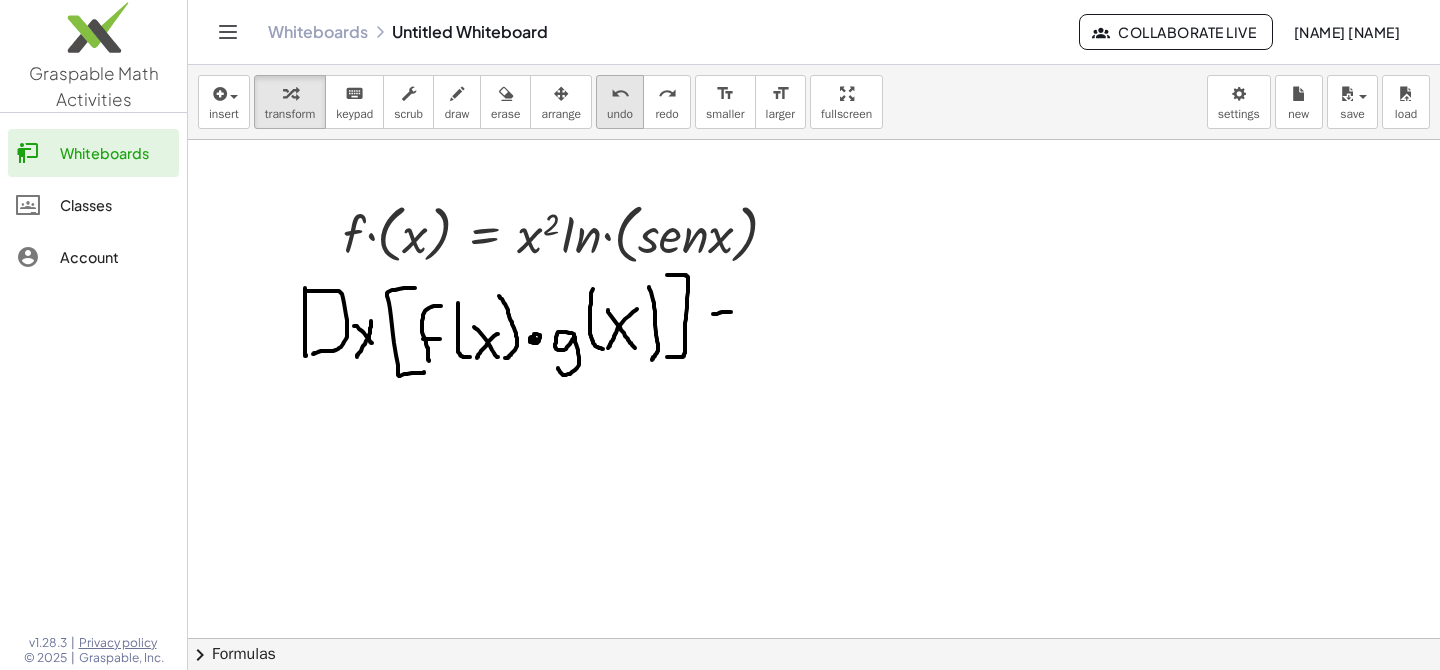 click on "undo" at bounding box center (620, 94) 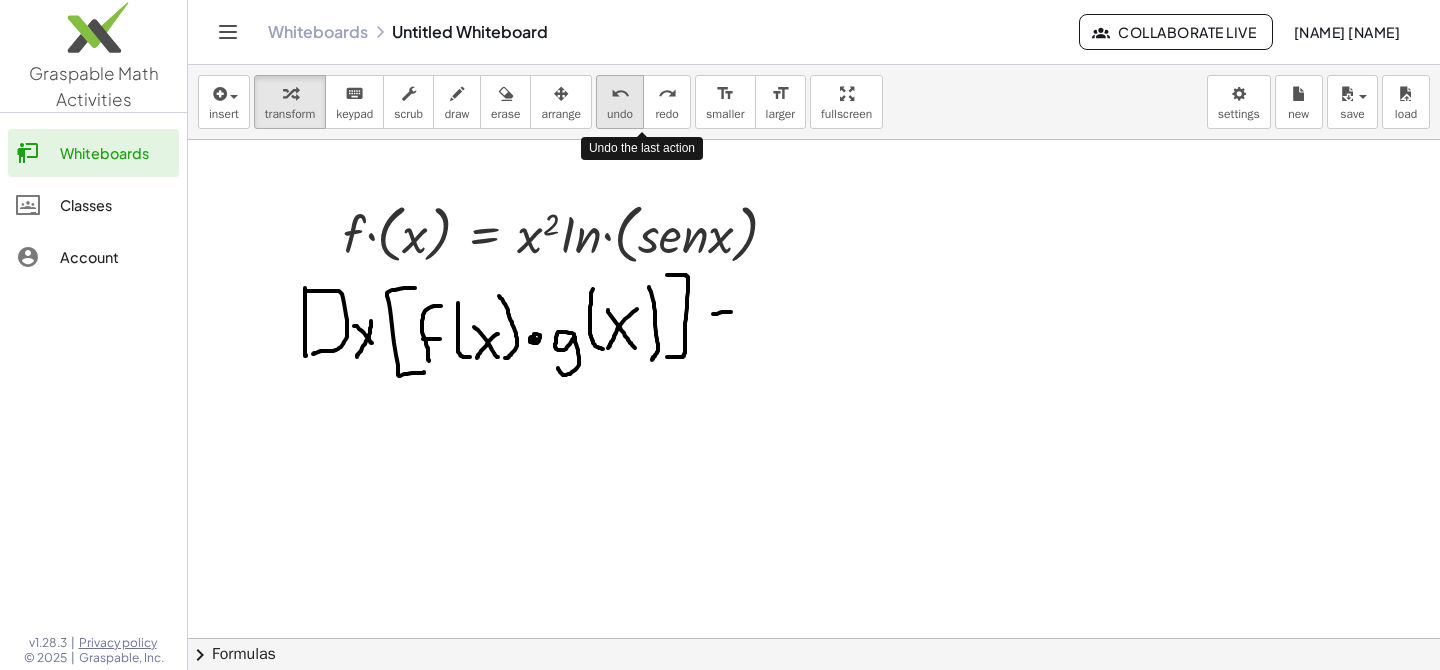 click on "undo" at bounding box center [620, 94] 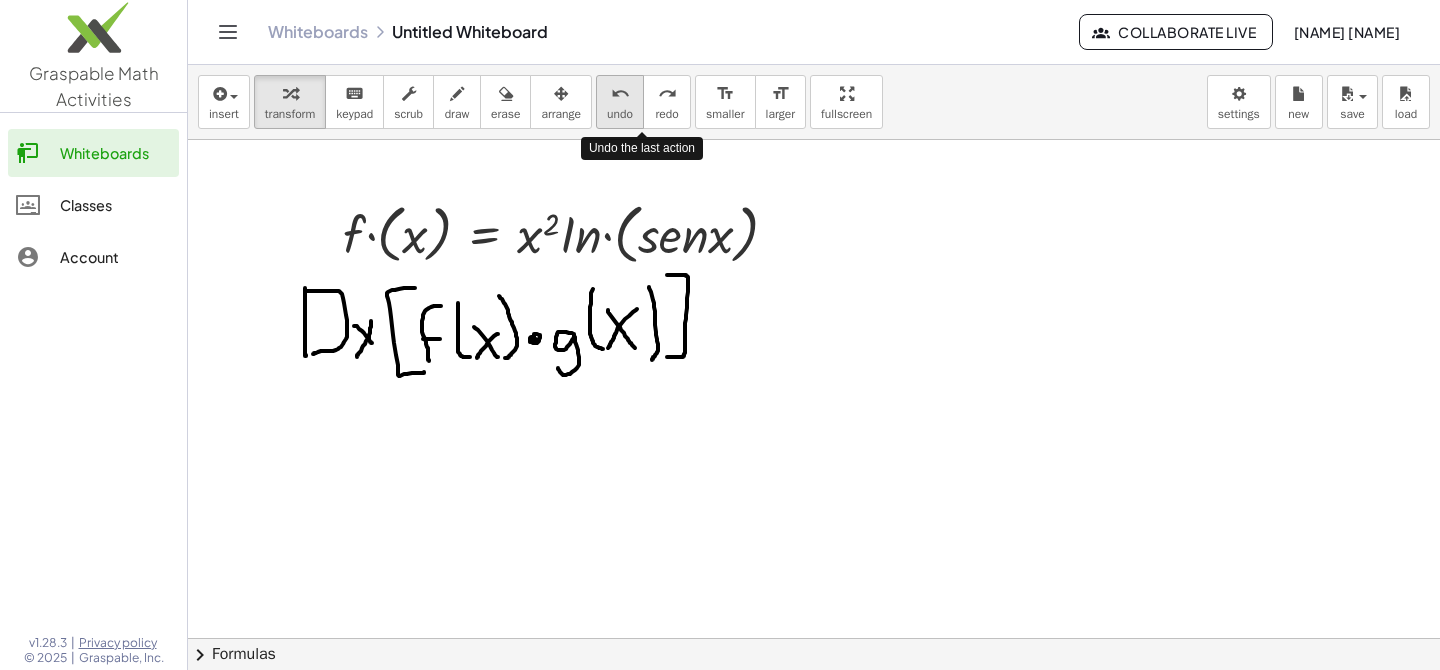 click on "undo" at bounding box center [620, 94] 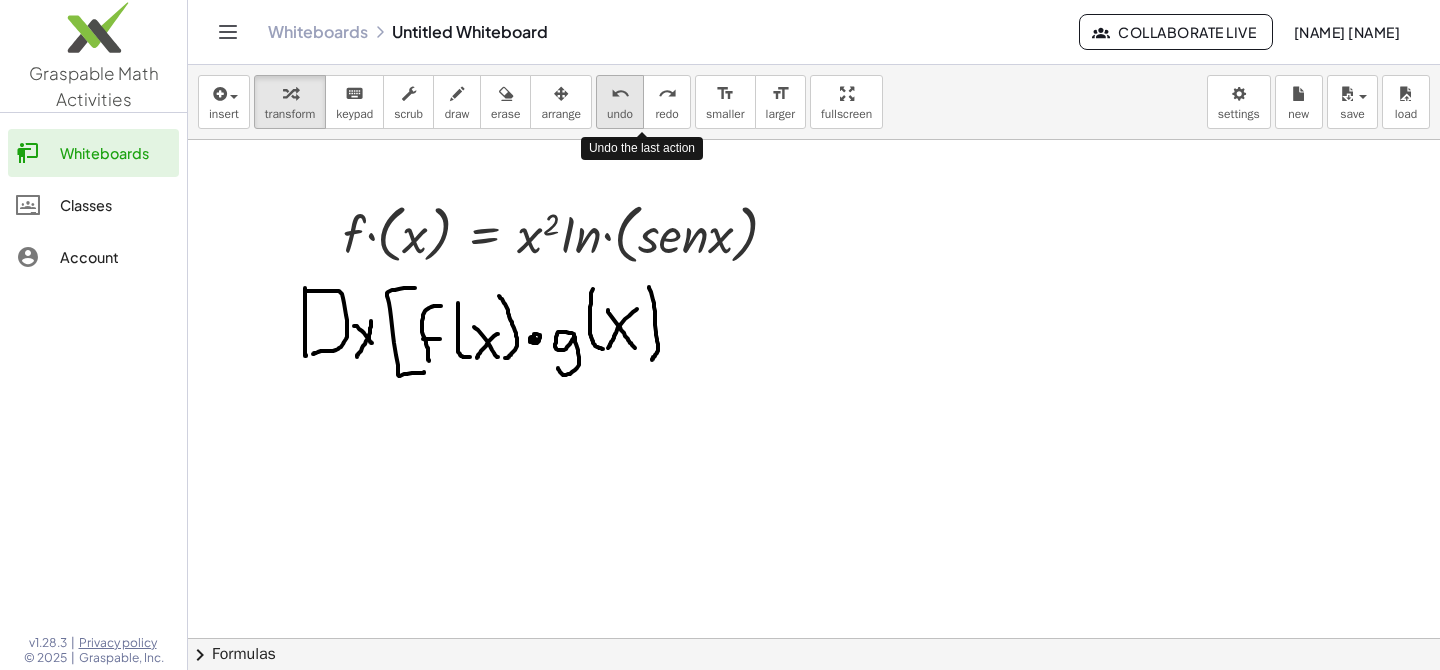 click on "undo" at bounding box center [620, 94] 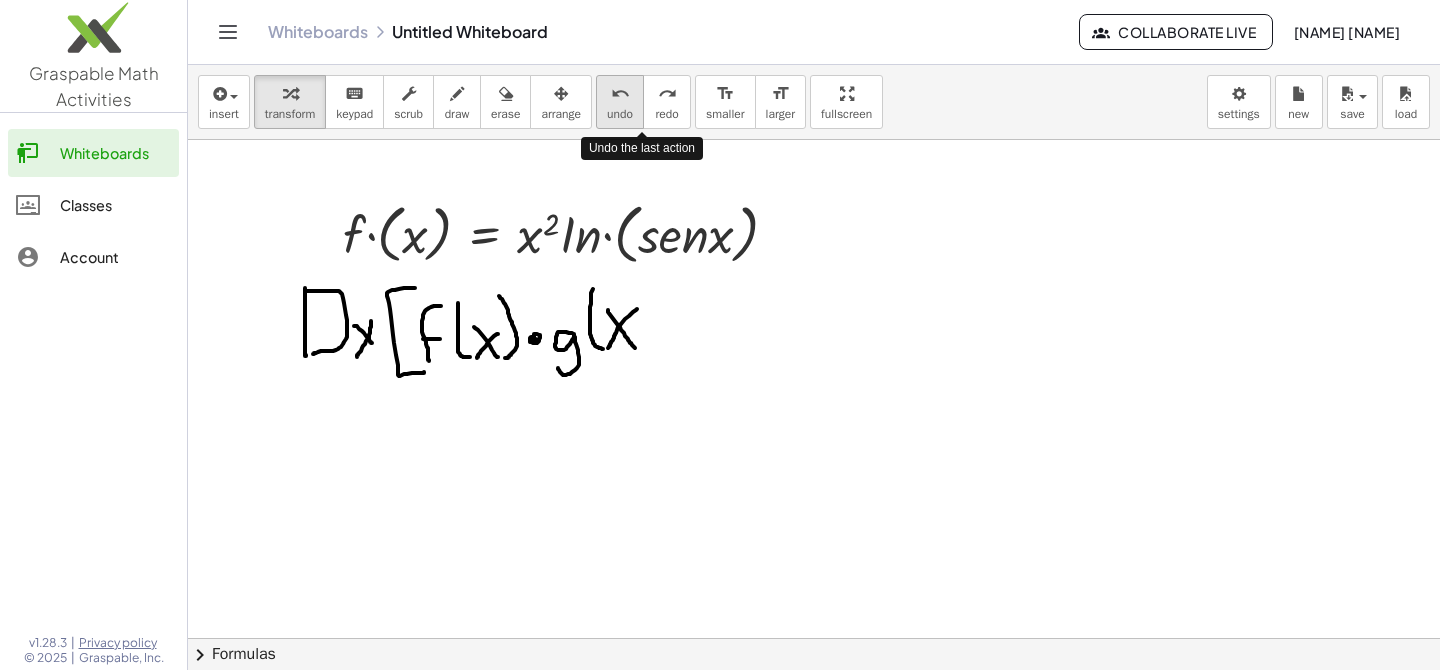 click on "undo" at bounding box center [620, 94] 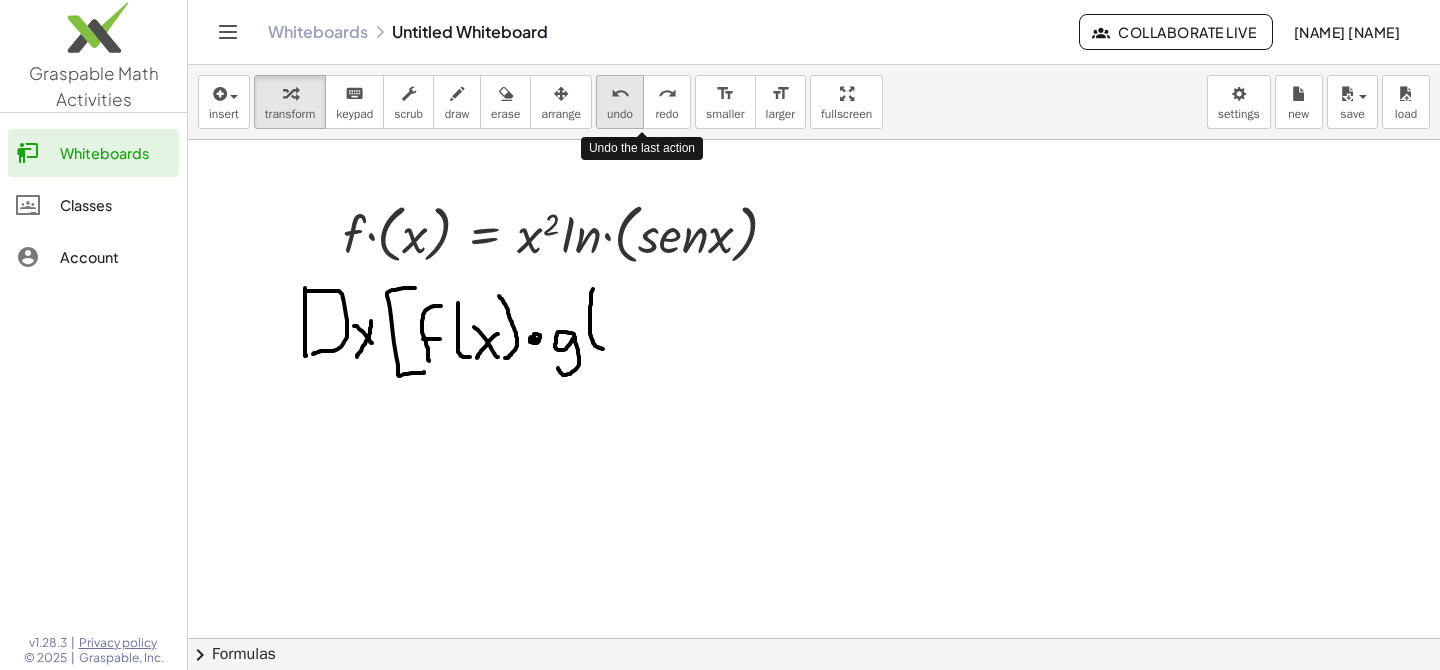 click on "undo" at bounding box center (620, 94) 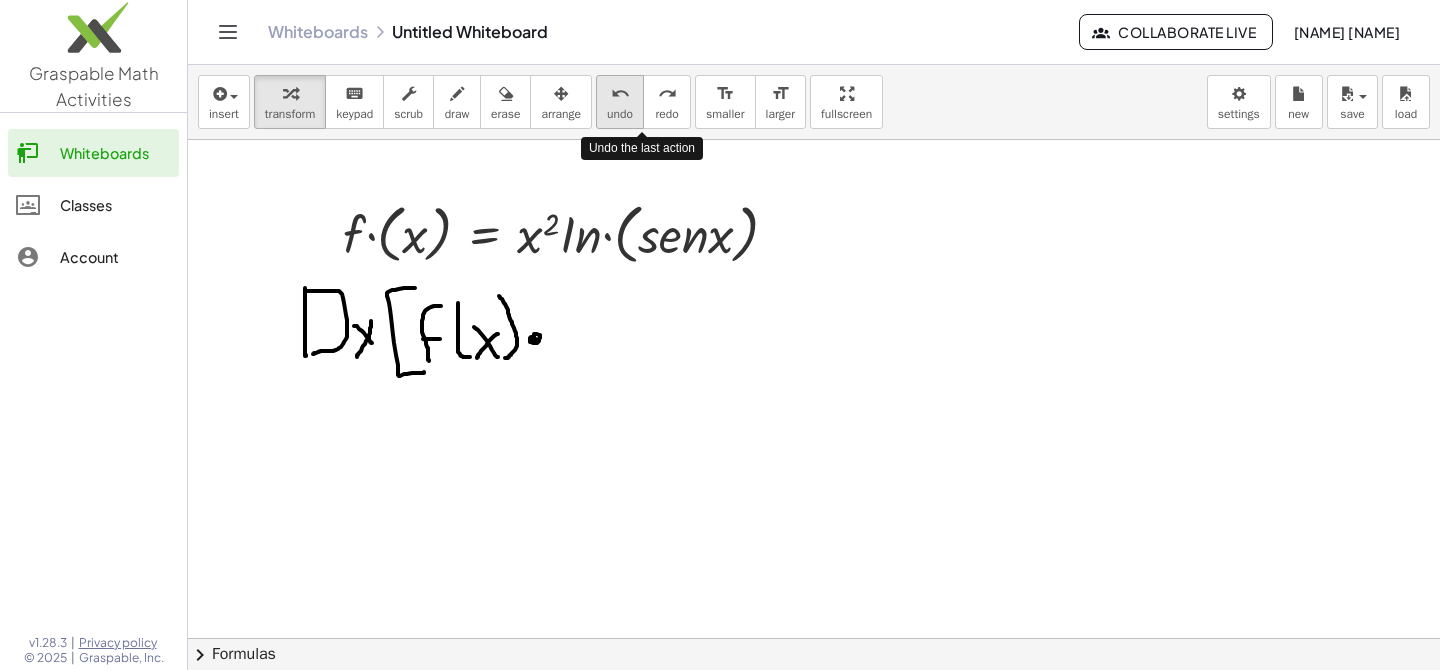 click on "undo" at bounding box center [620, 94] 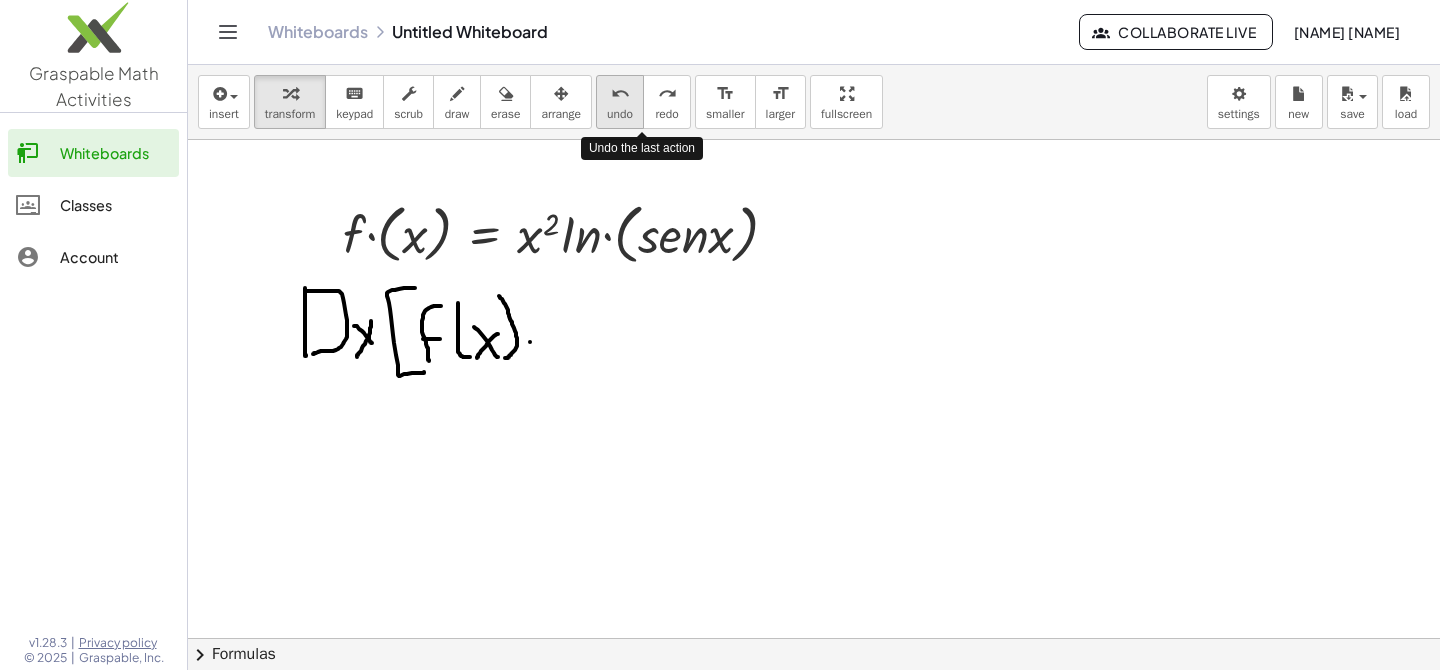 click on "undo" at bounding box center [620, 94] 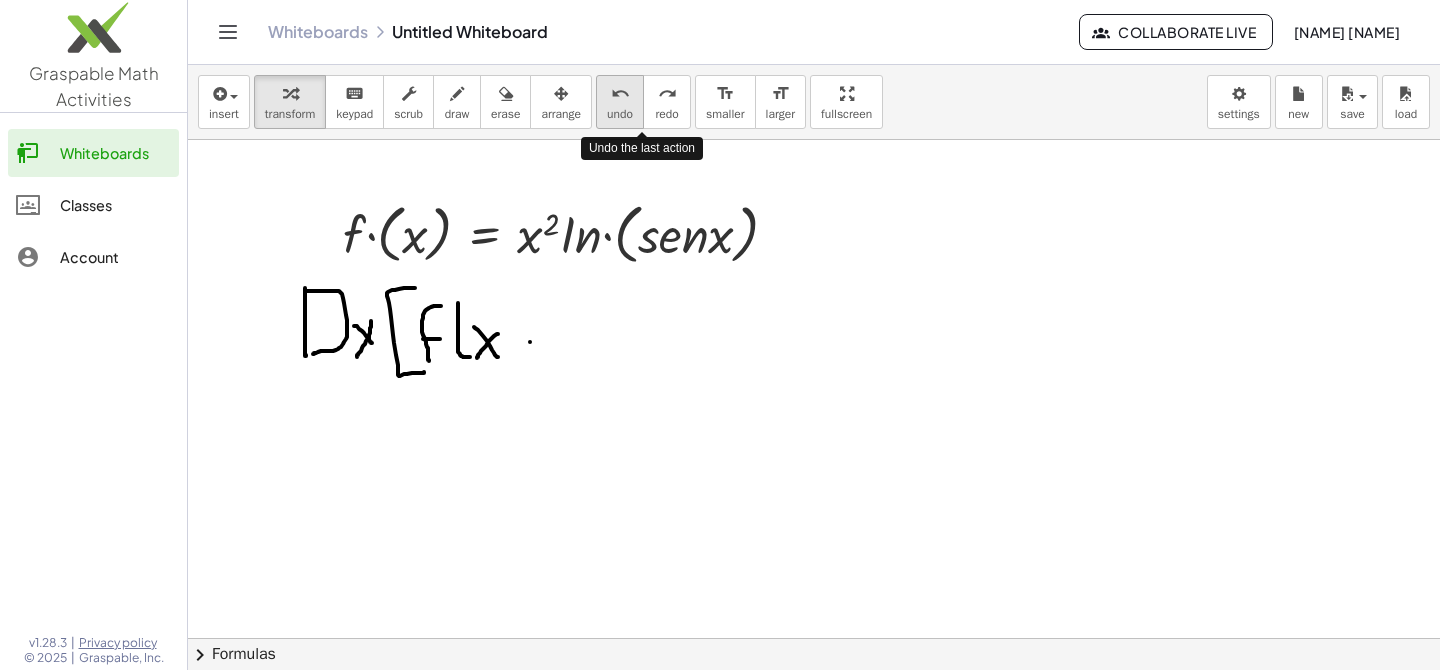 click on "undo" at bounding box center [620, 94] 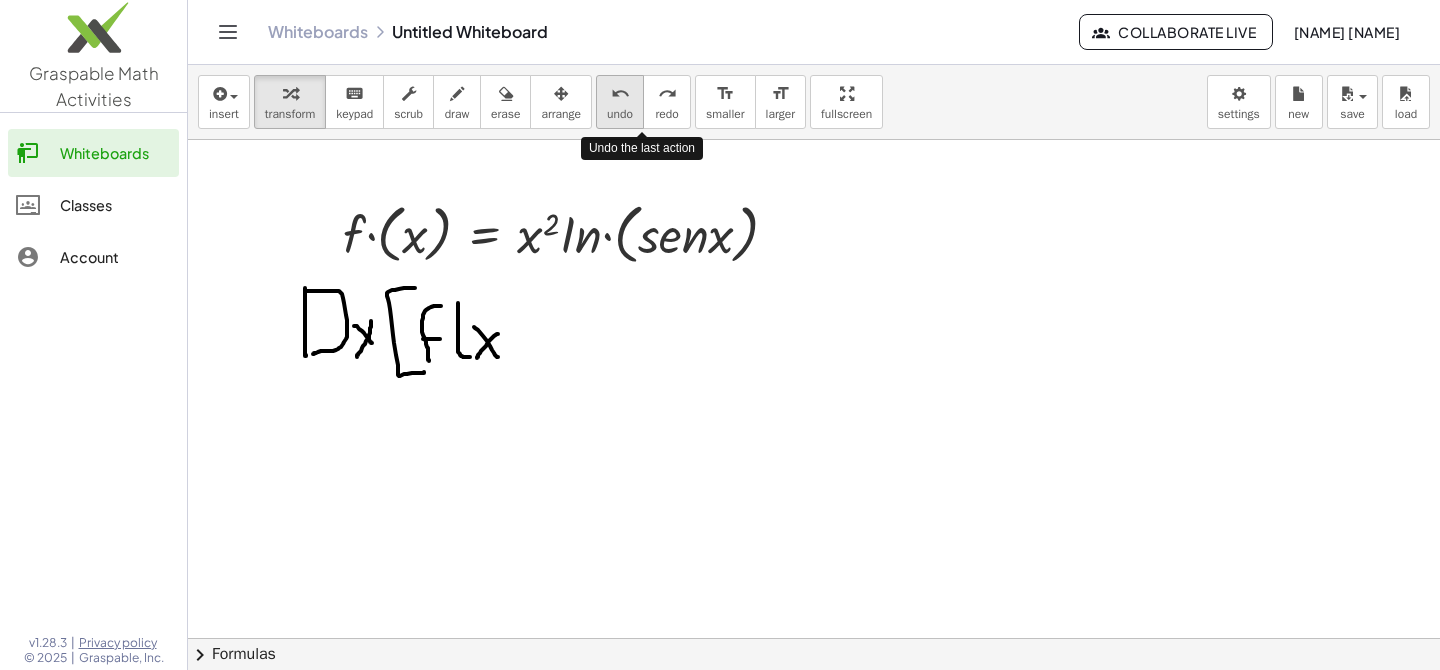 click on "undo" at bounding box center (620, 94) 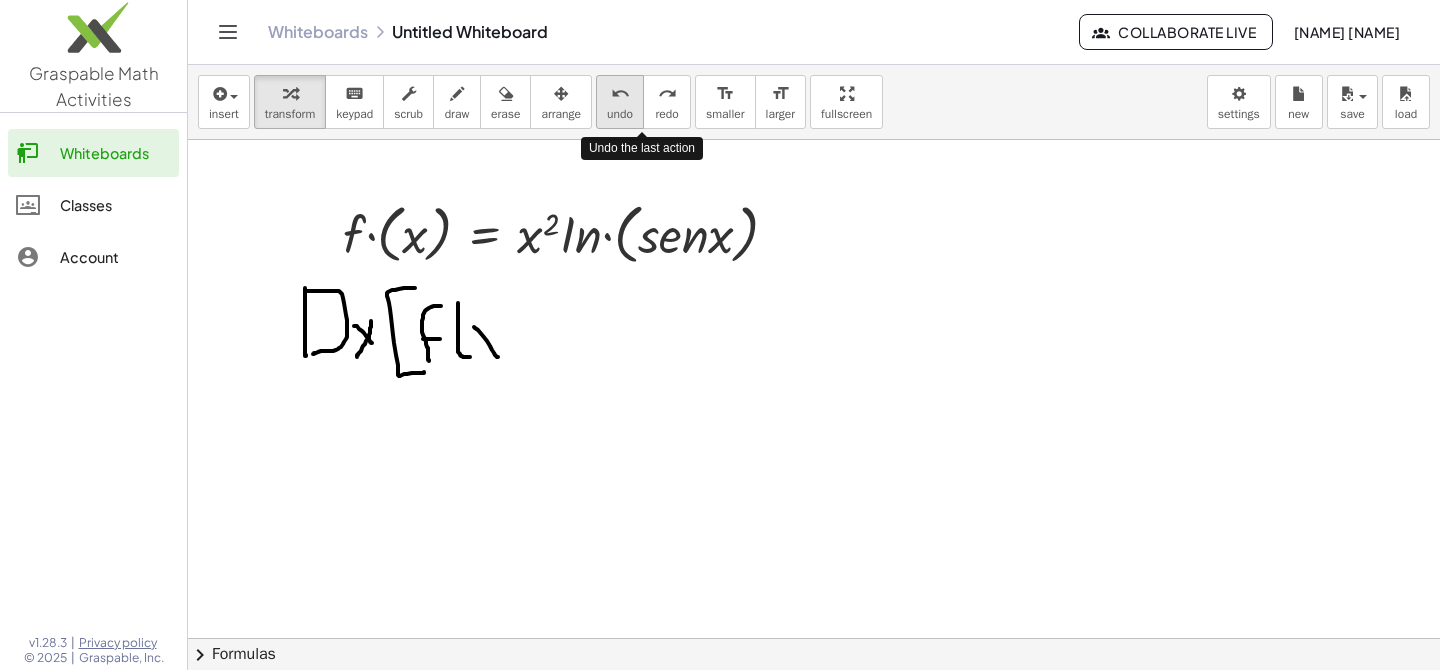 click on "undo" at bounding box center [620, 94] 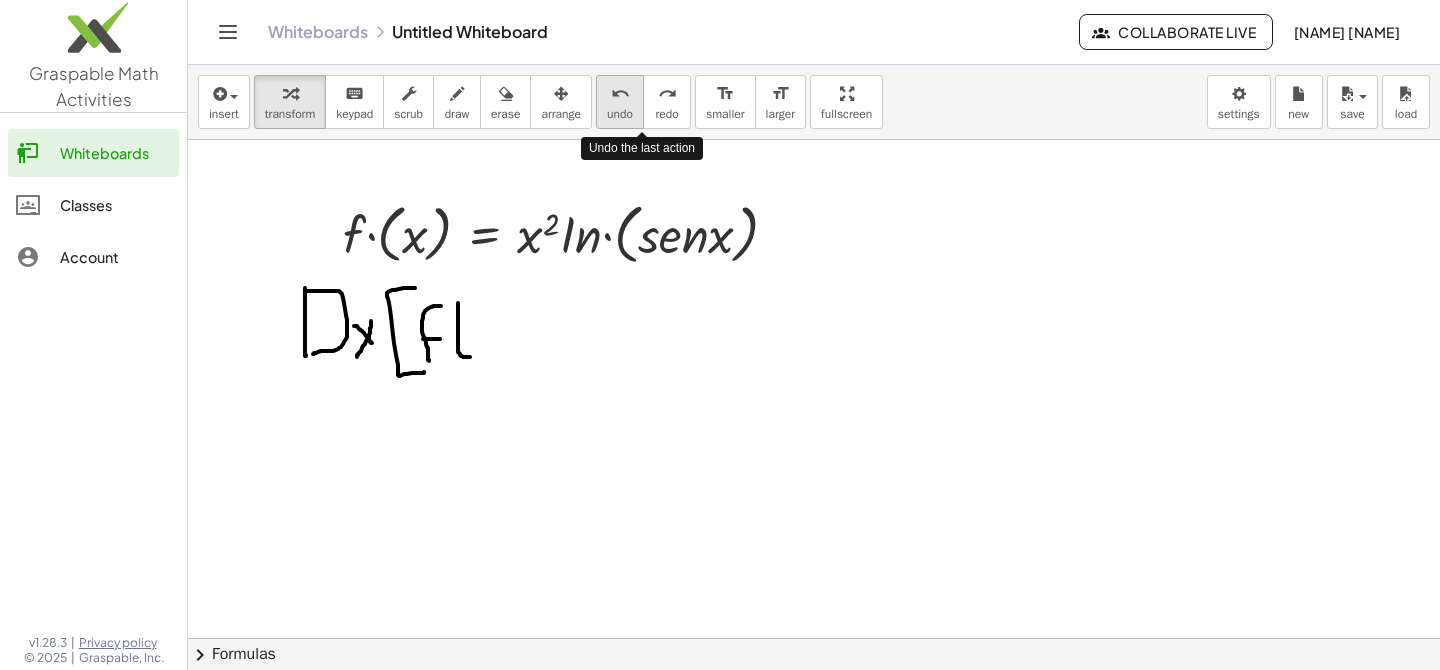 click on "undo" at bounding box center (620, 94) 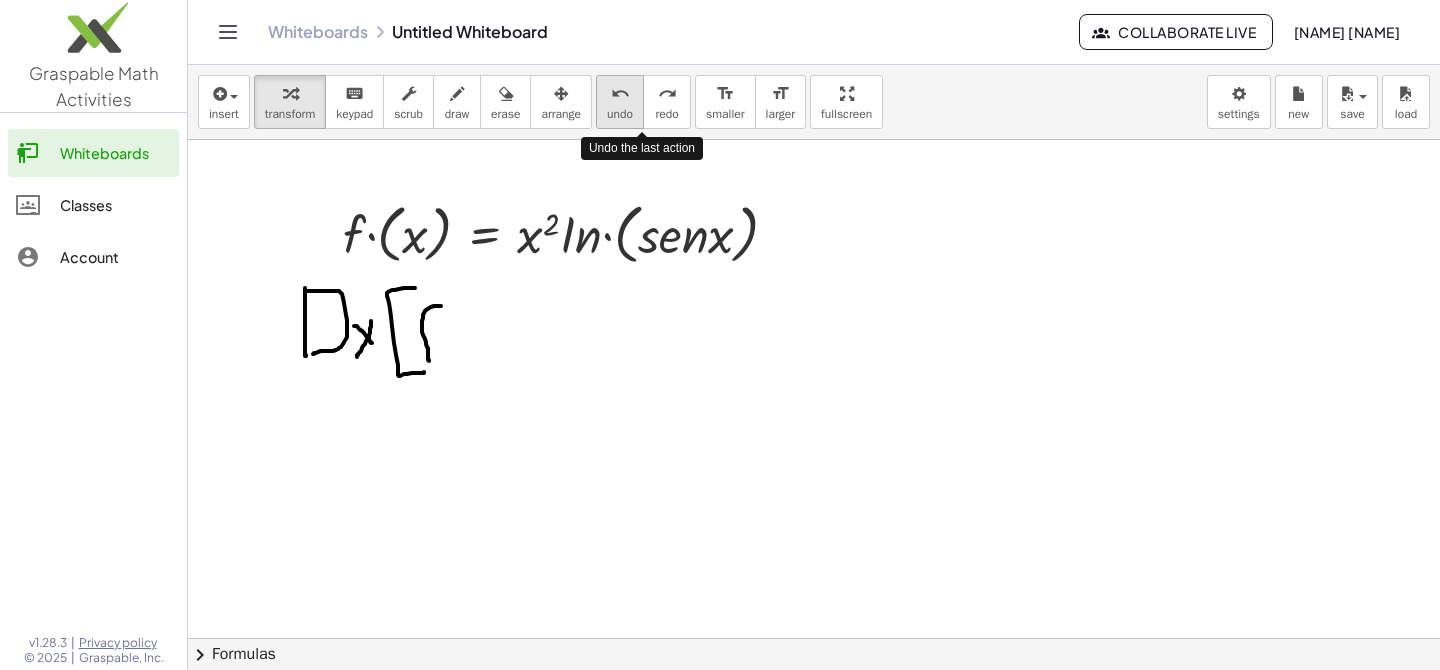 click on "undo" at bounding box center [620, 94] 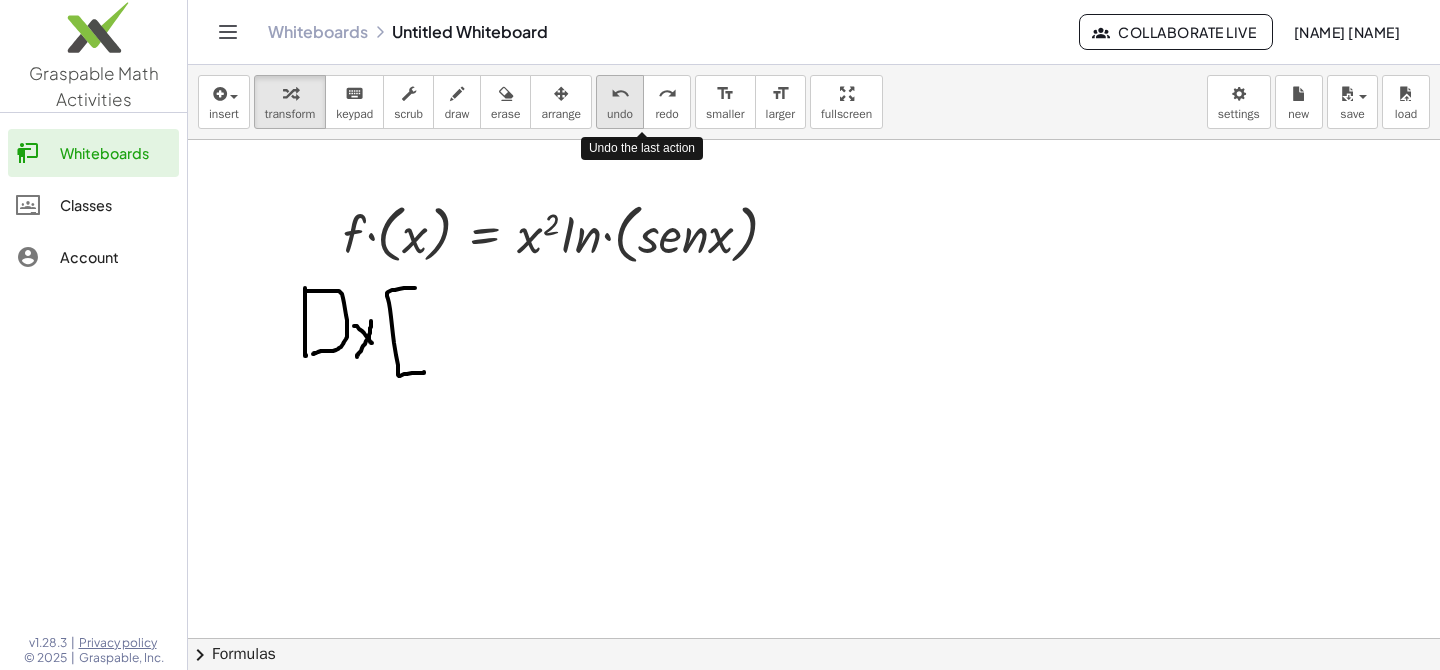 click on "undo" at bounding box center [620, 94] 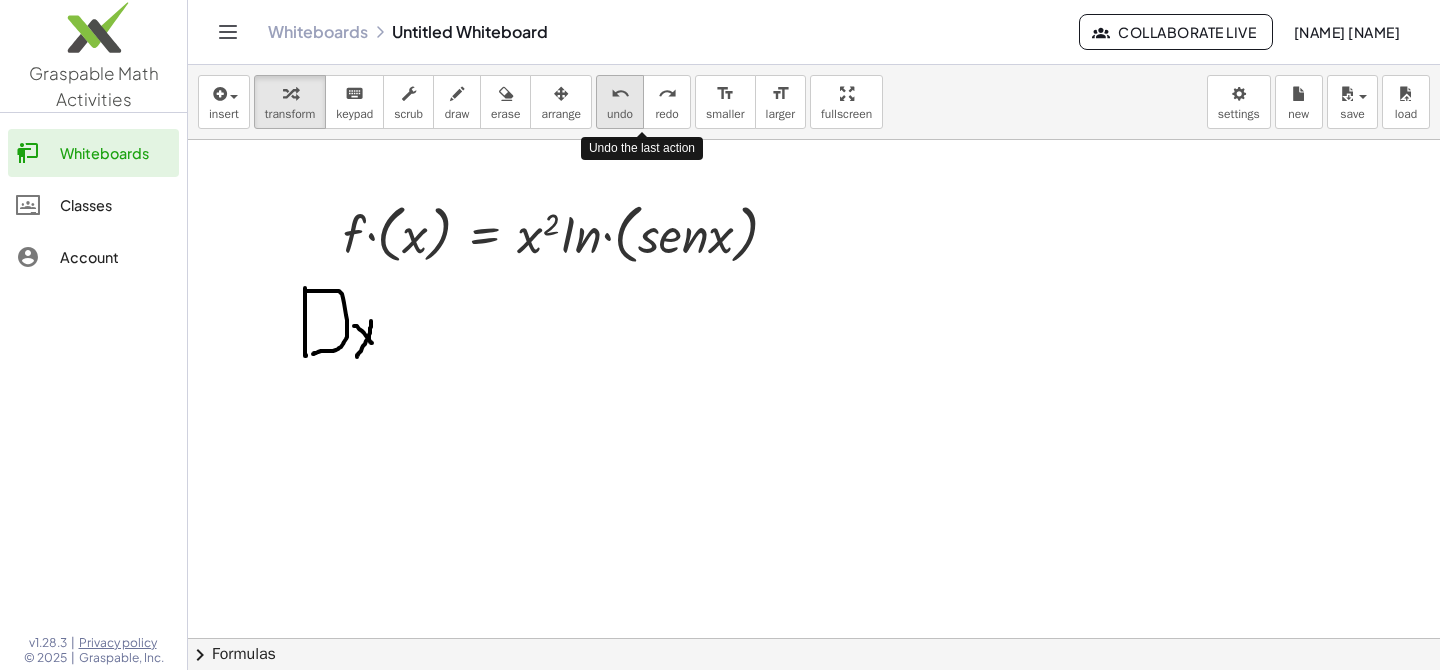 click on "undo" at bounding box center (620, 94) 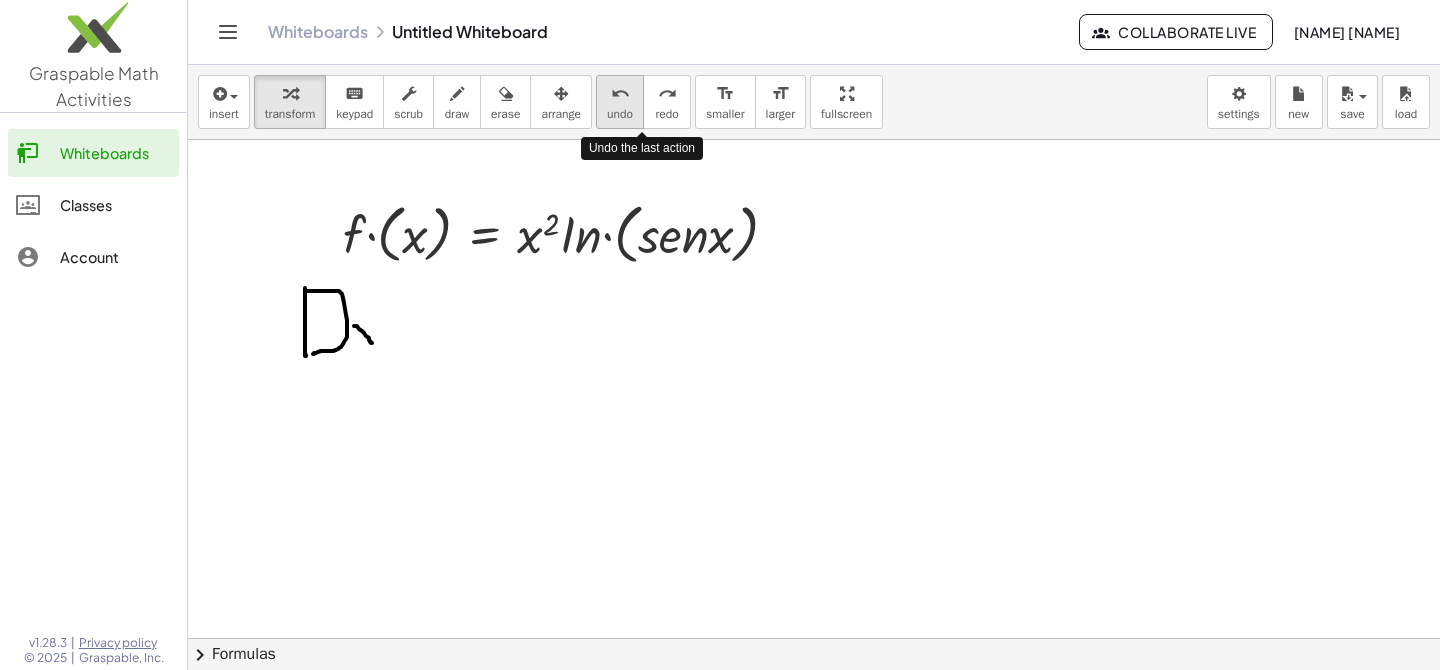 click on "undo" at bounding box center (620, 94) 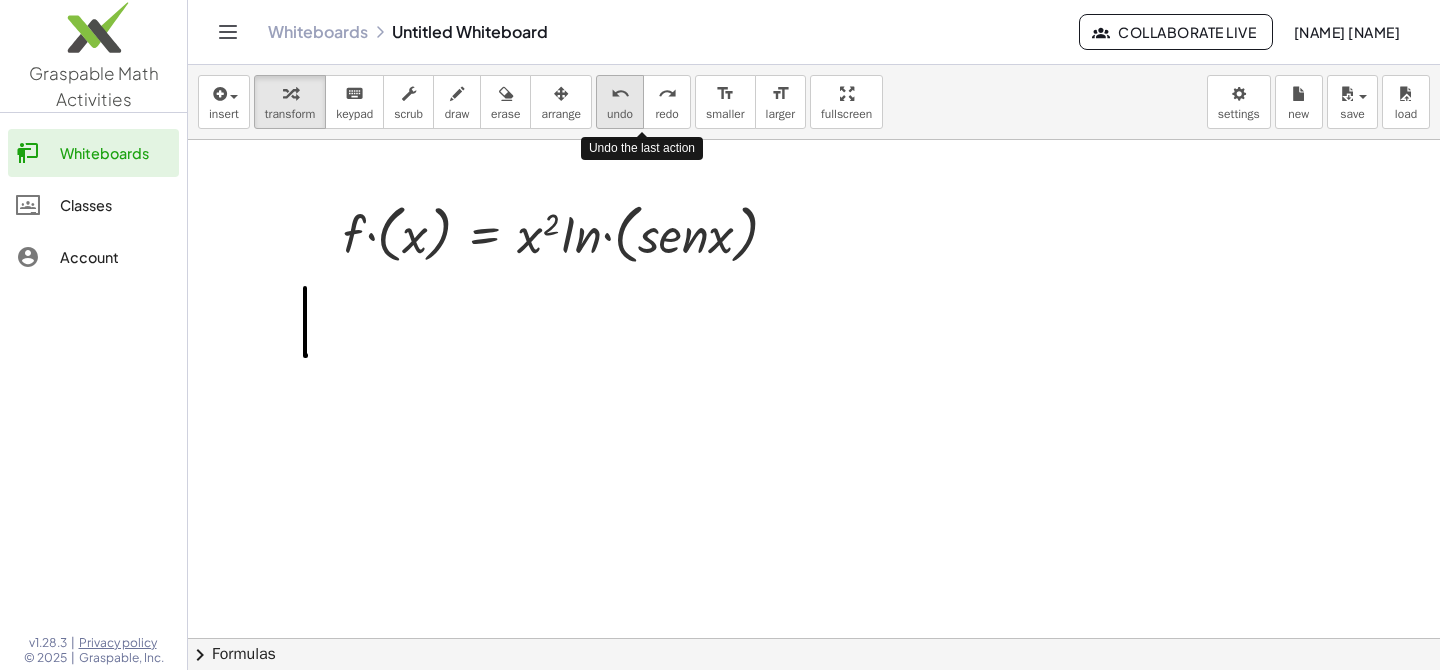 click on "undo" at bounding box center [620, 94] 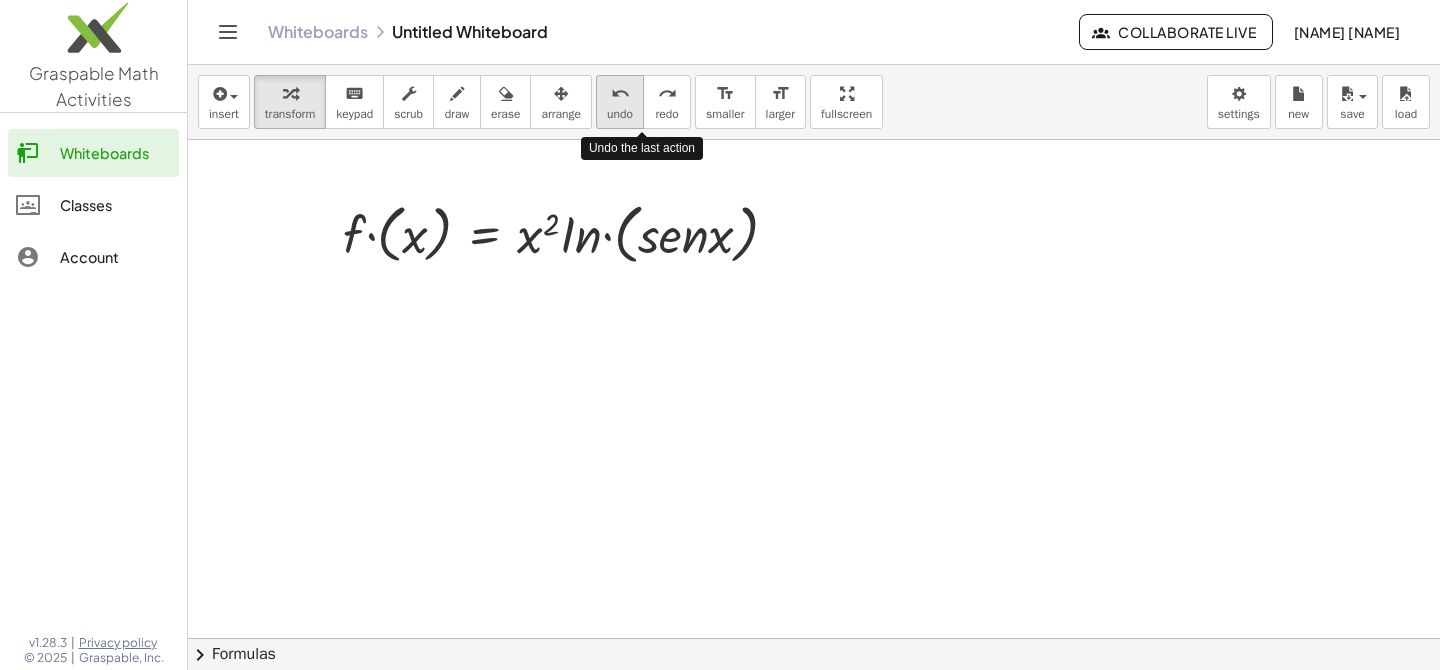 click on "undo" at bounding box center [620, 94] 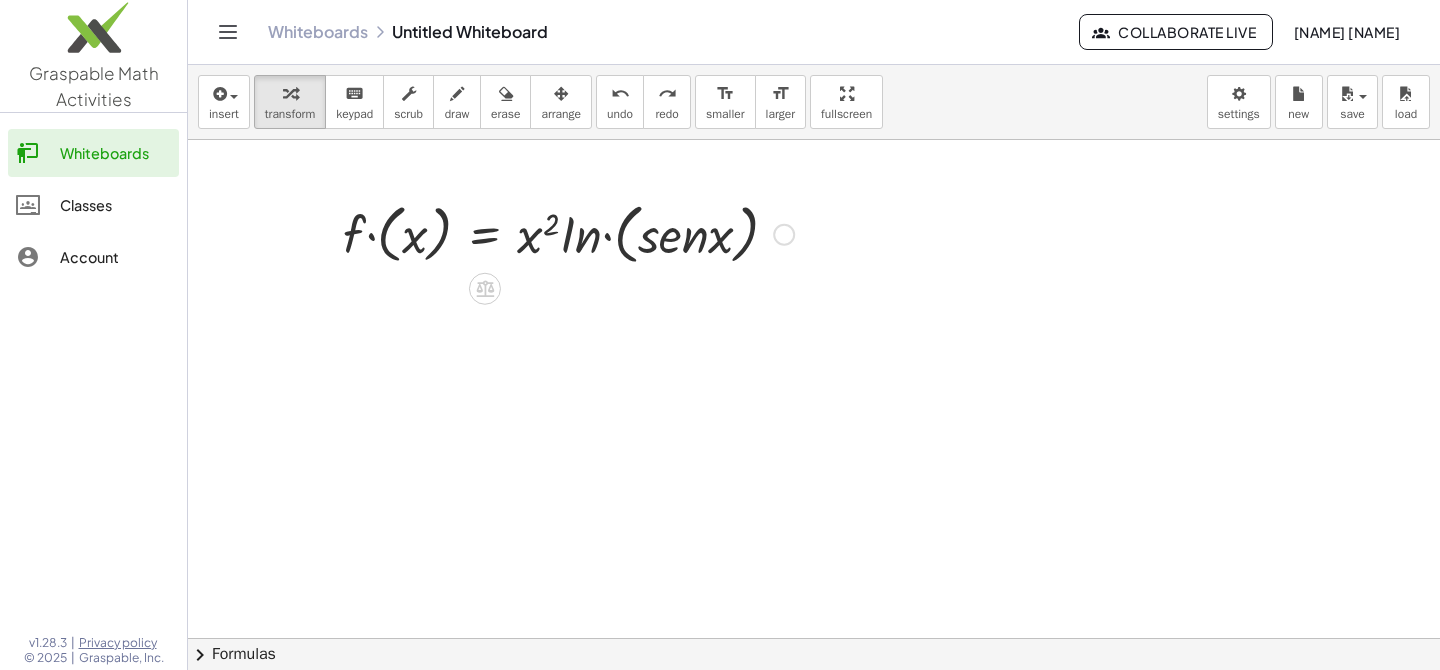 click at bounding box center [568, 233] 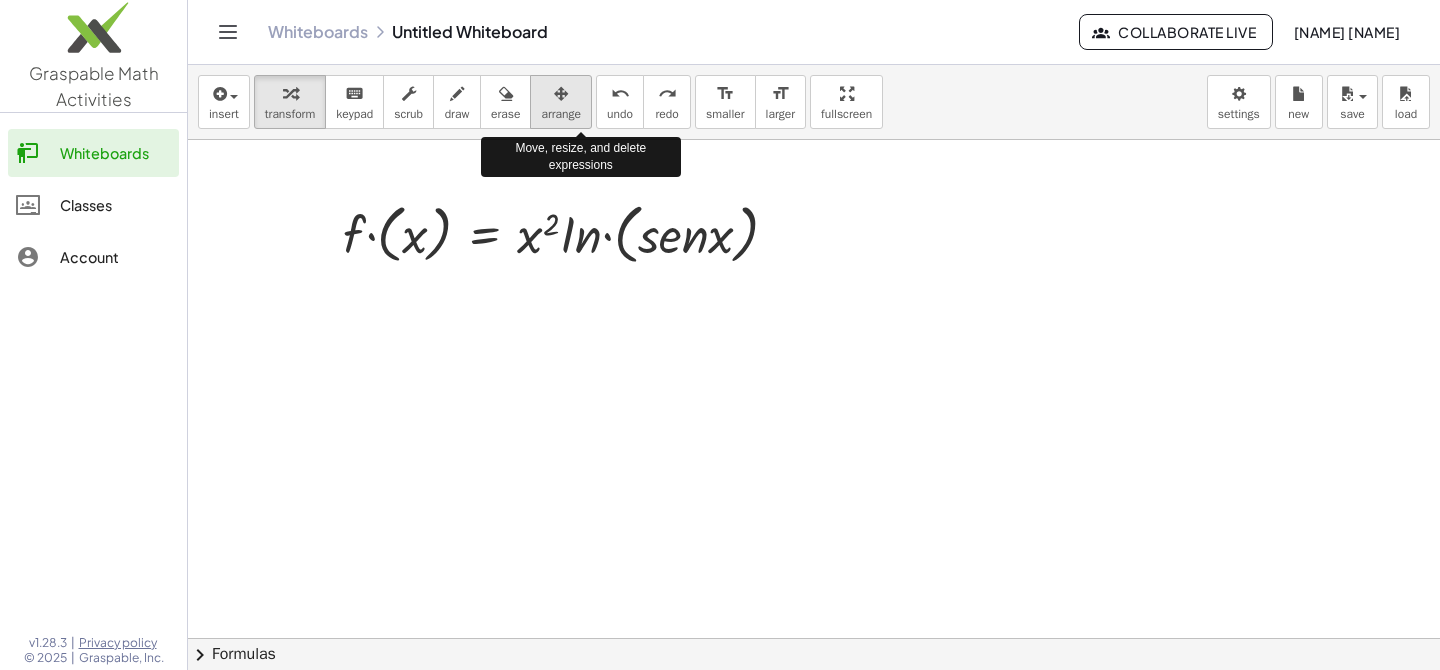 click at bounding box center [561, 94] 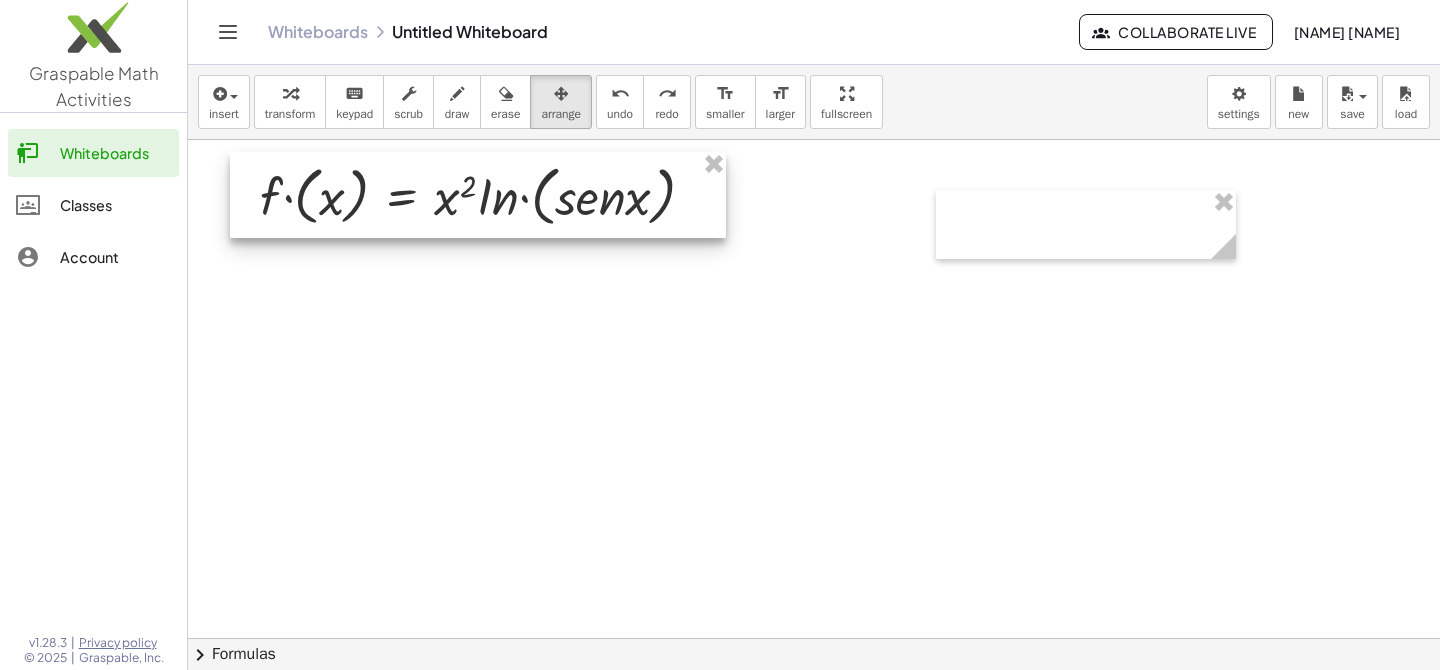 drag, startPoint x: 647, startPoint y: 222, endPoint x: 564, endPoint y: 184, distance: 91.28527 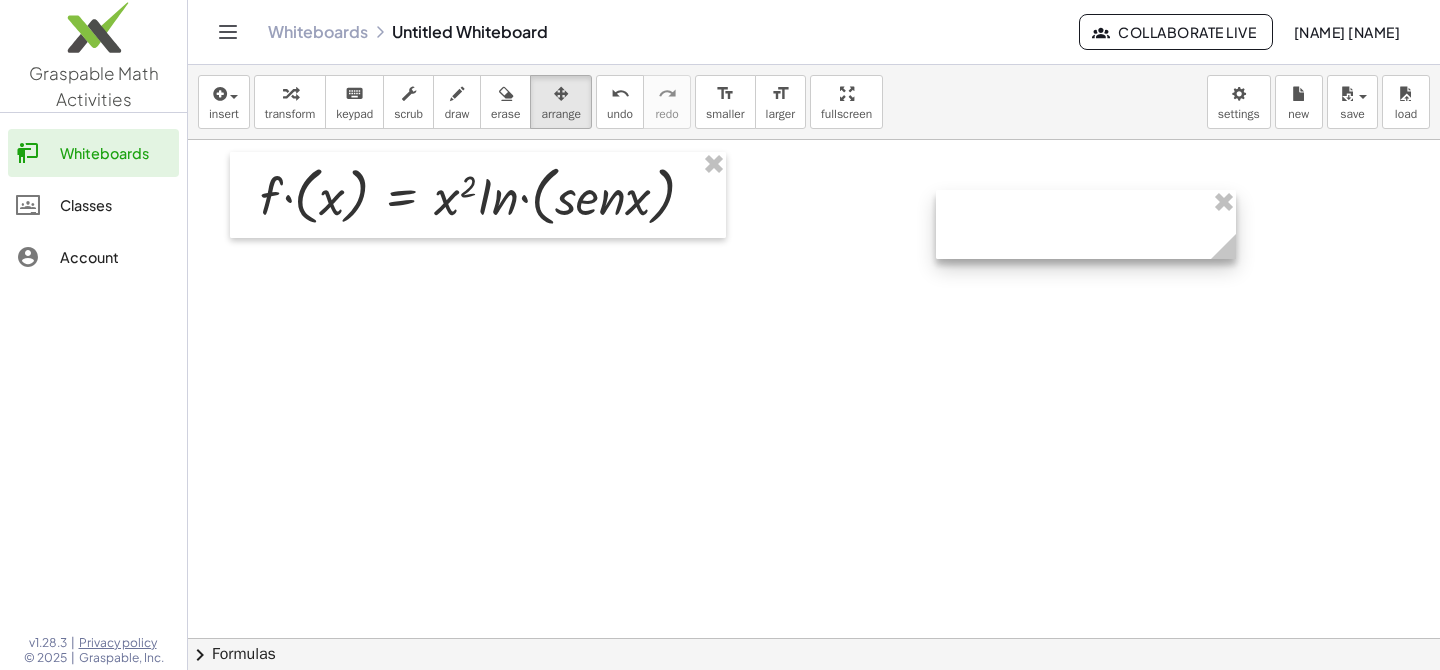 click at bounding box center [1086, 224] 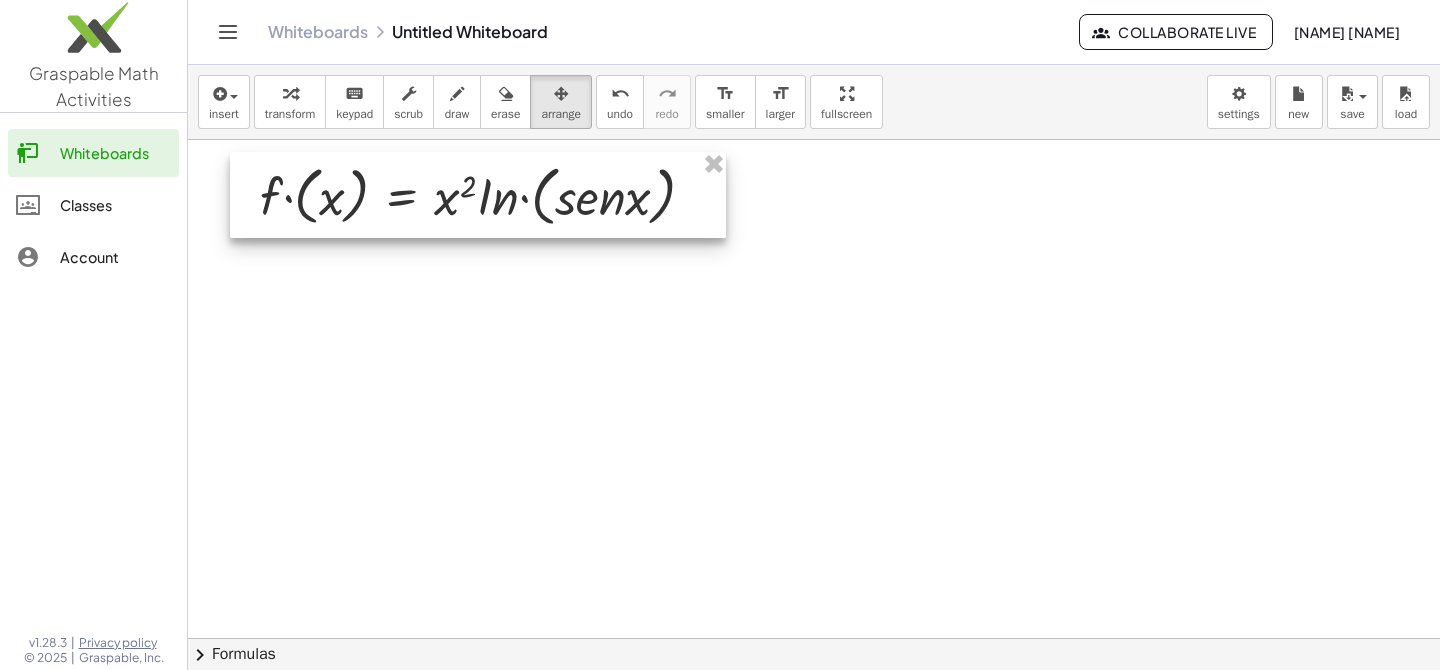 click at bounding box center (478, 195) 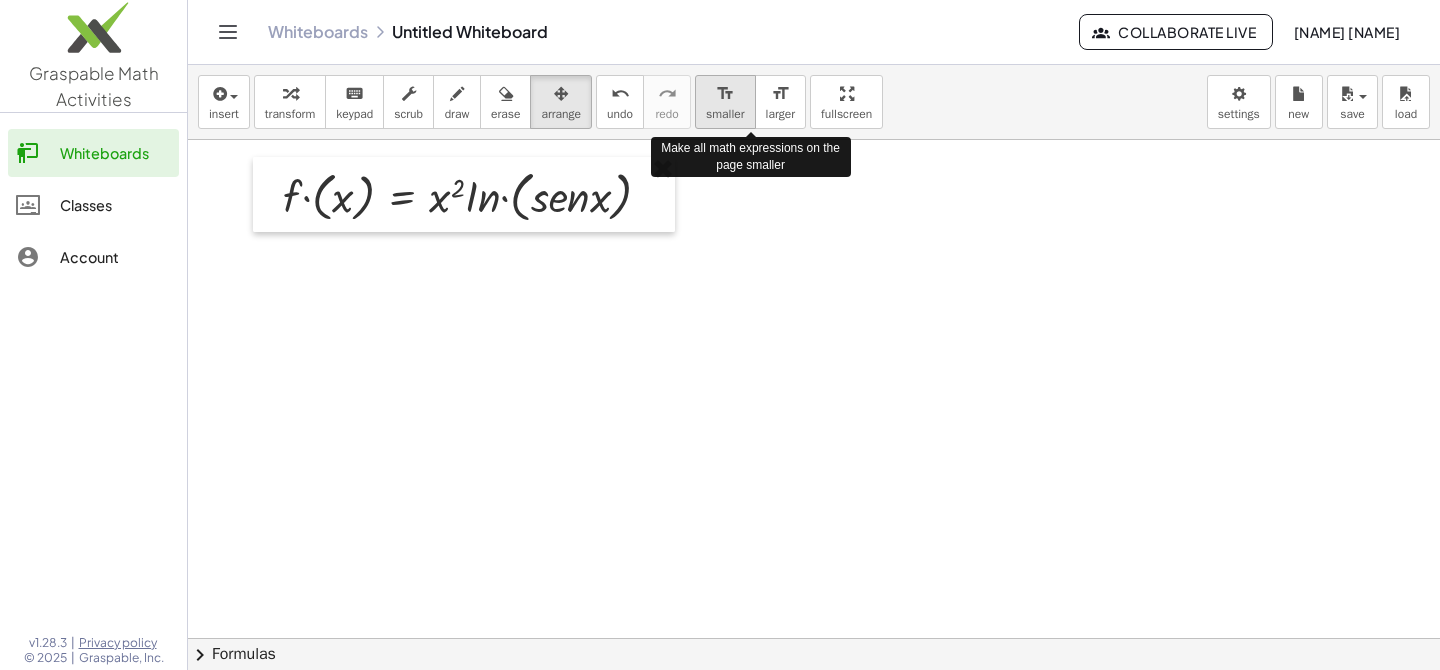 click on "format_size" at bounding box center (725, 94) 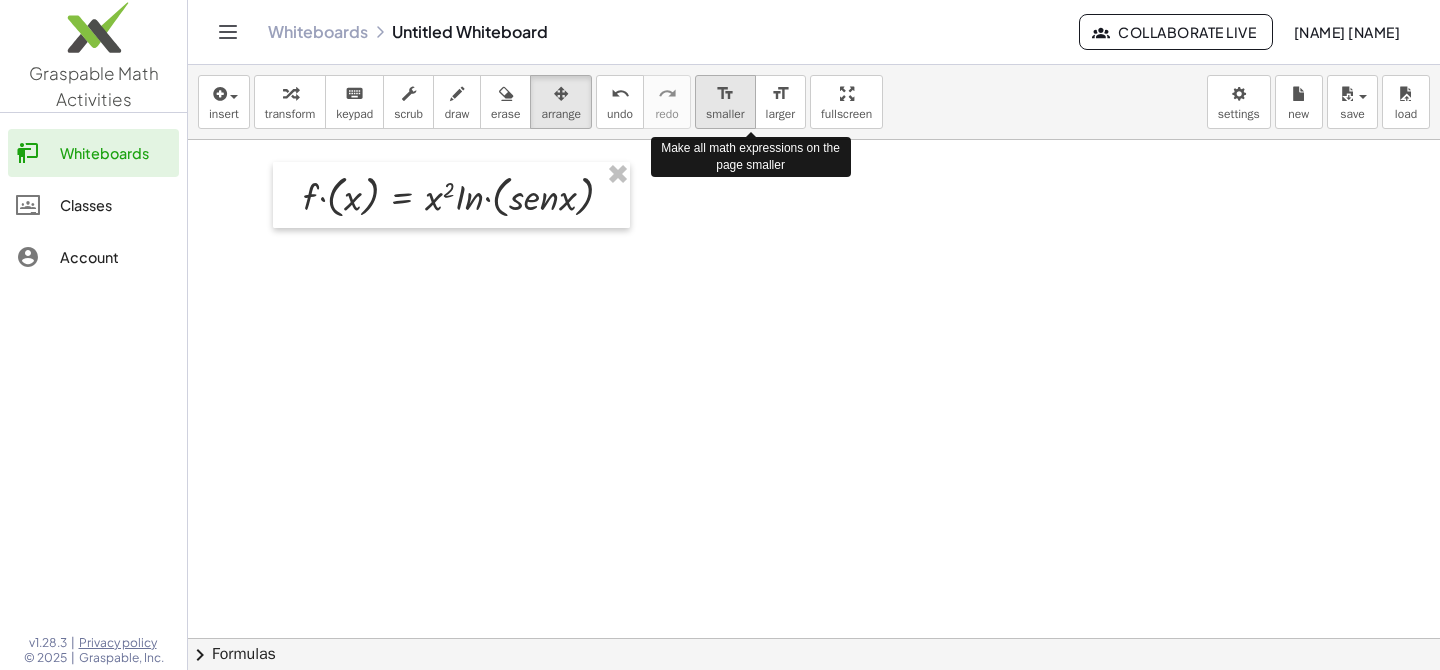 click on "format_size" at bounding box center [725, 94] 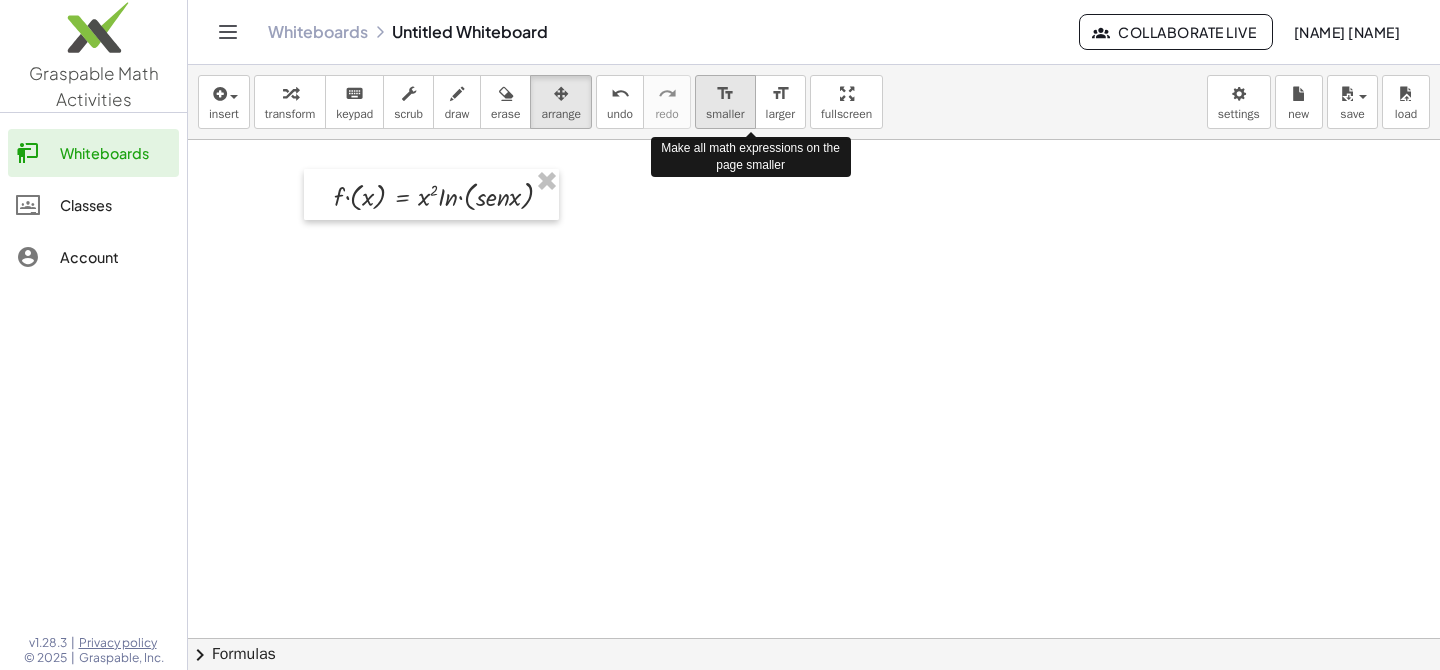 click on "format_size" at bounding box center [725, 94] 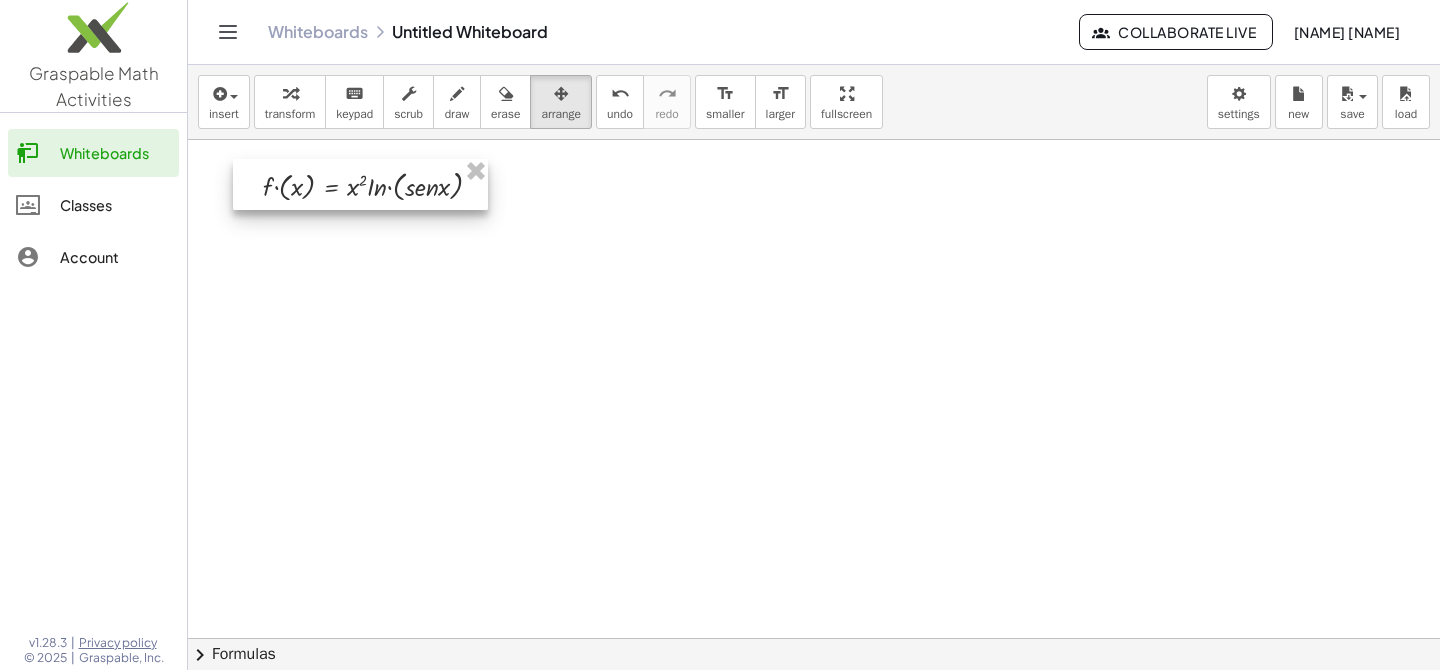 drag, startPoint x: 460, startPoint y: 196, endPoint x: 388, endPoint y: 186, distance: 72.691124 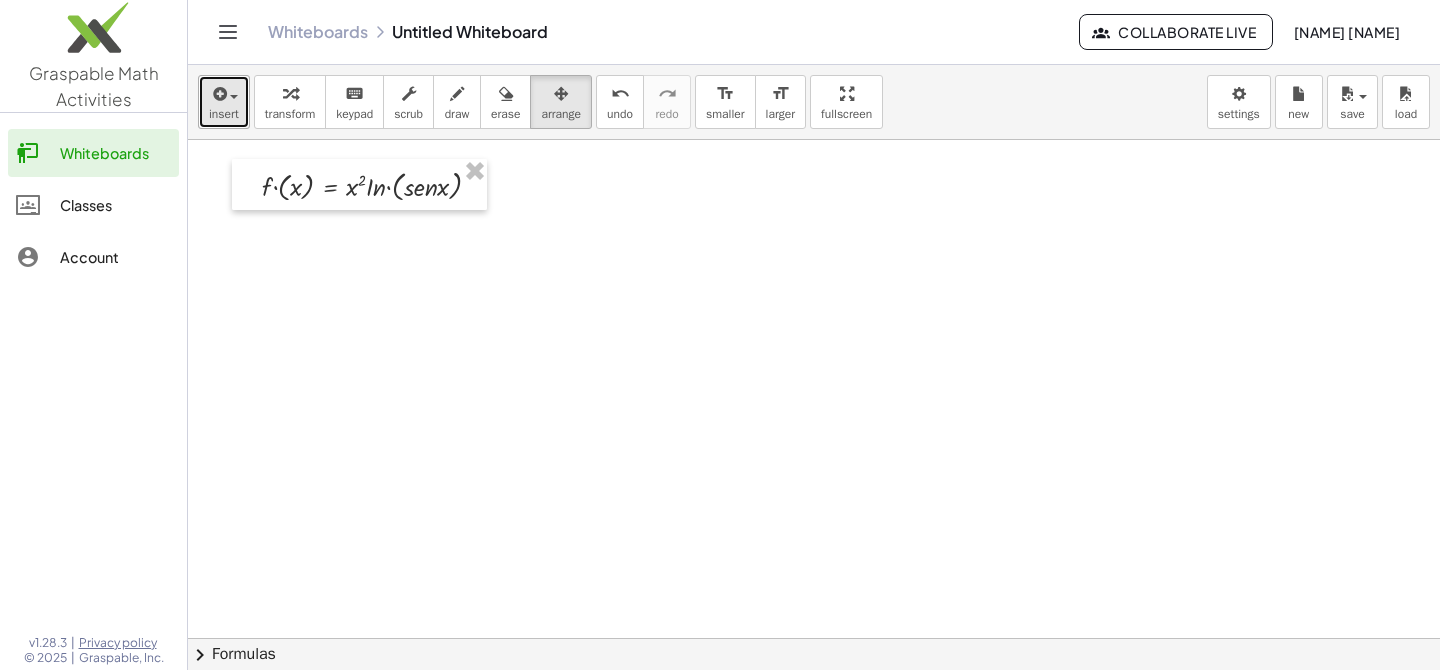 click at bounding box center [224, 93] 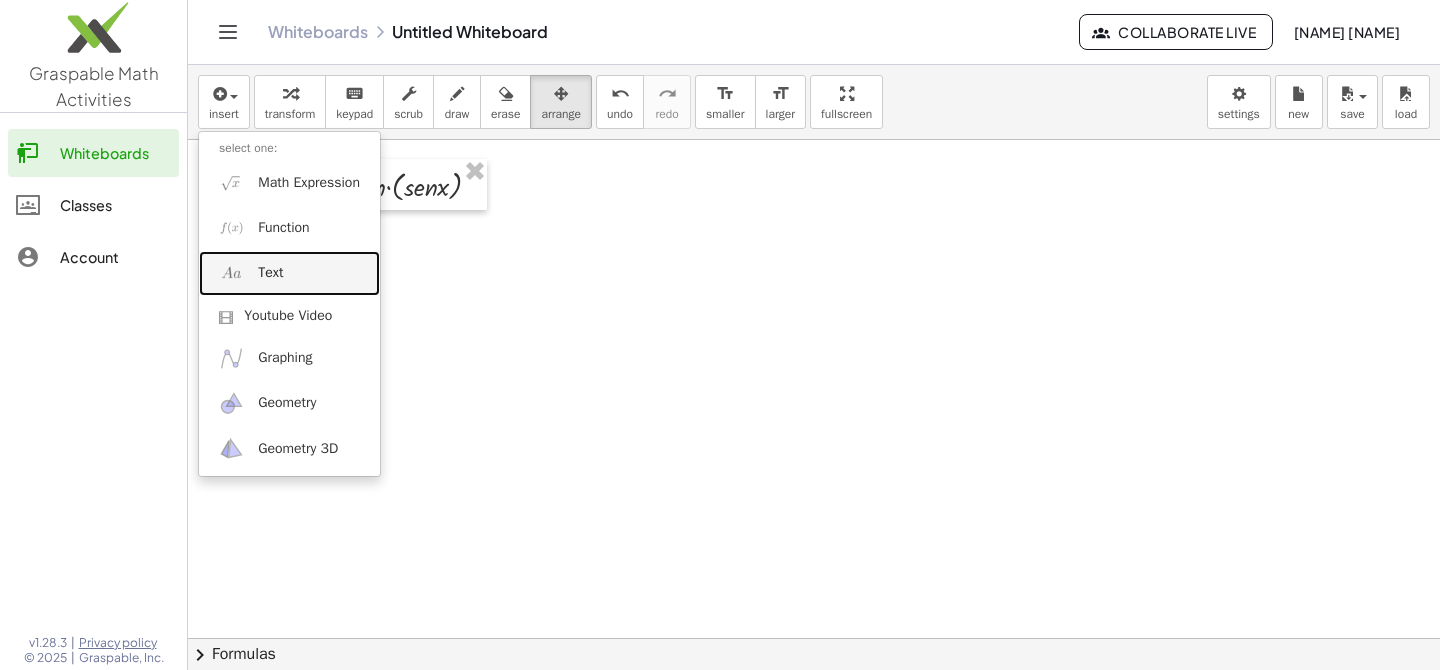 click on "Text" at bounding box center (270, 273) 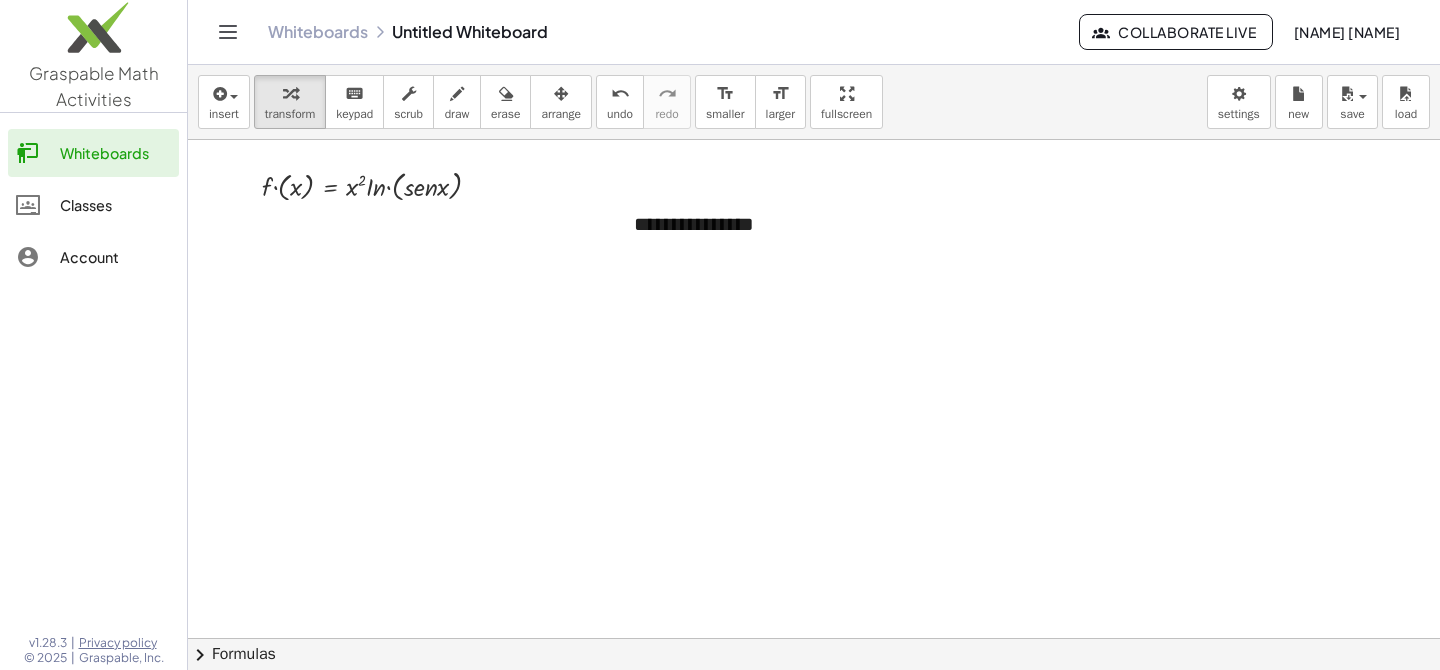type 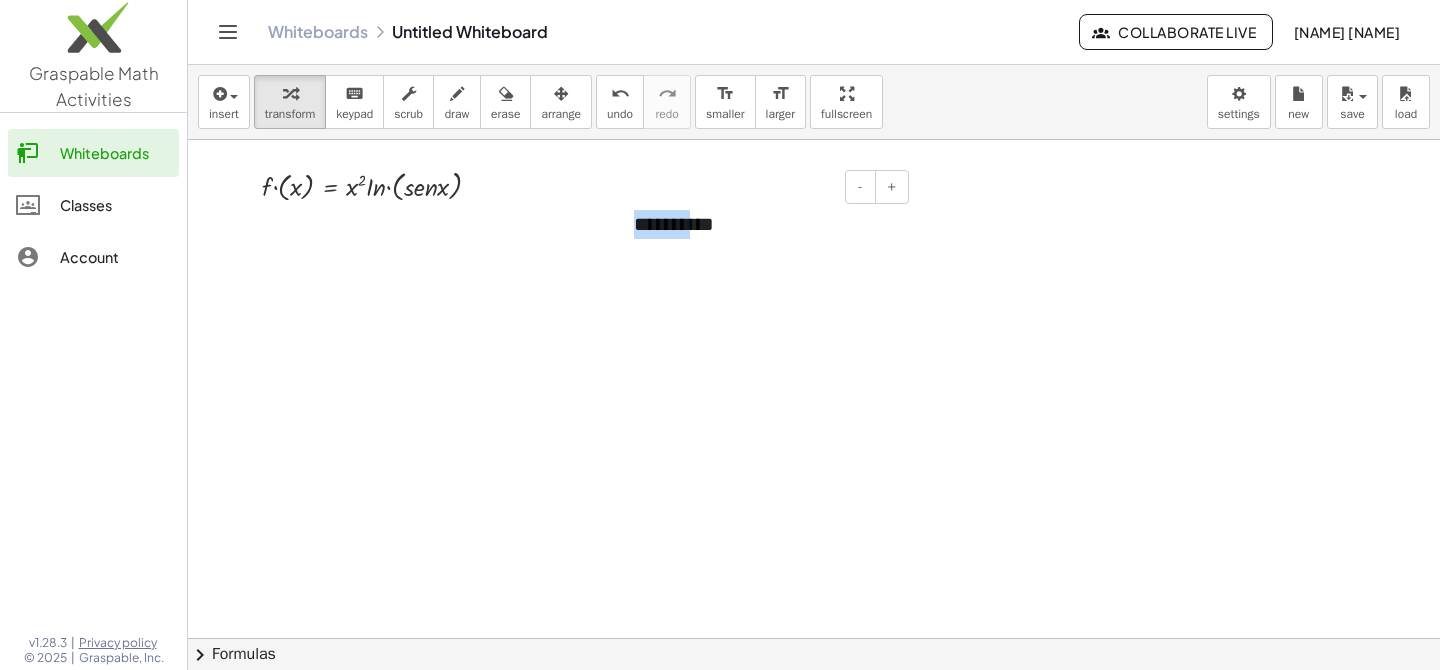 drag, startPoint x: 703, startPoint y: 227, endPoint x: 626, endPoint y: 224, distance: 77.05842 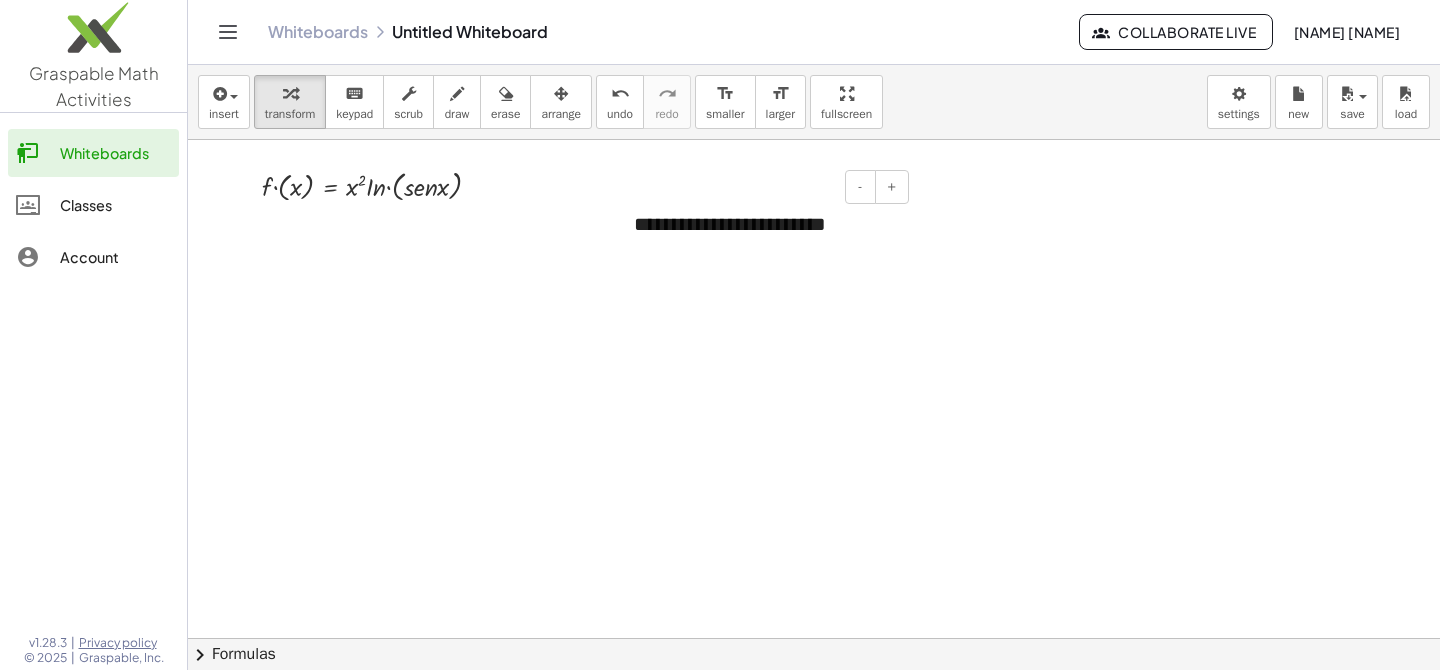 click on "**********" at bounding box center (764, 224) 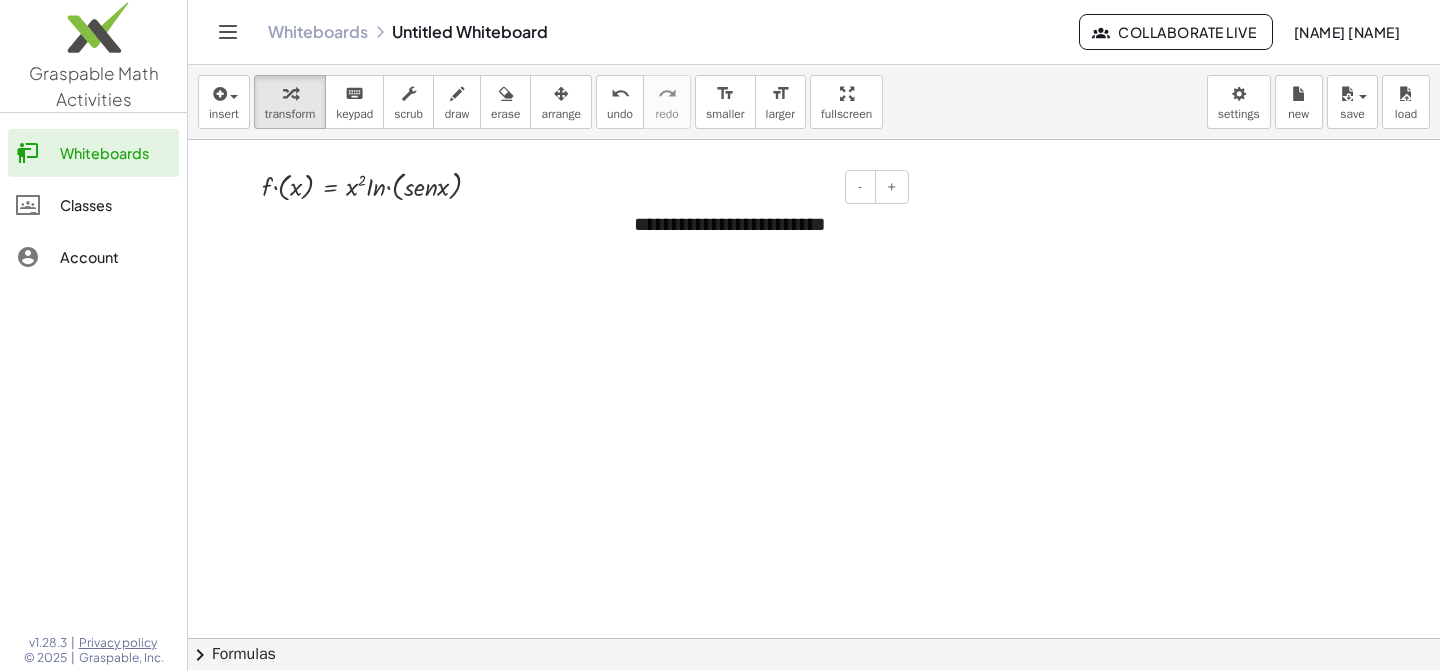 click on "**********" at bounding box center (764, 224) 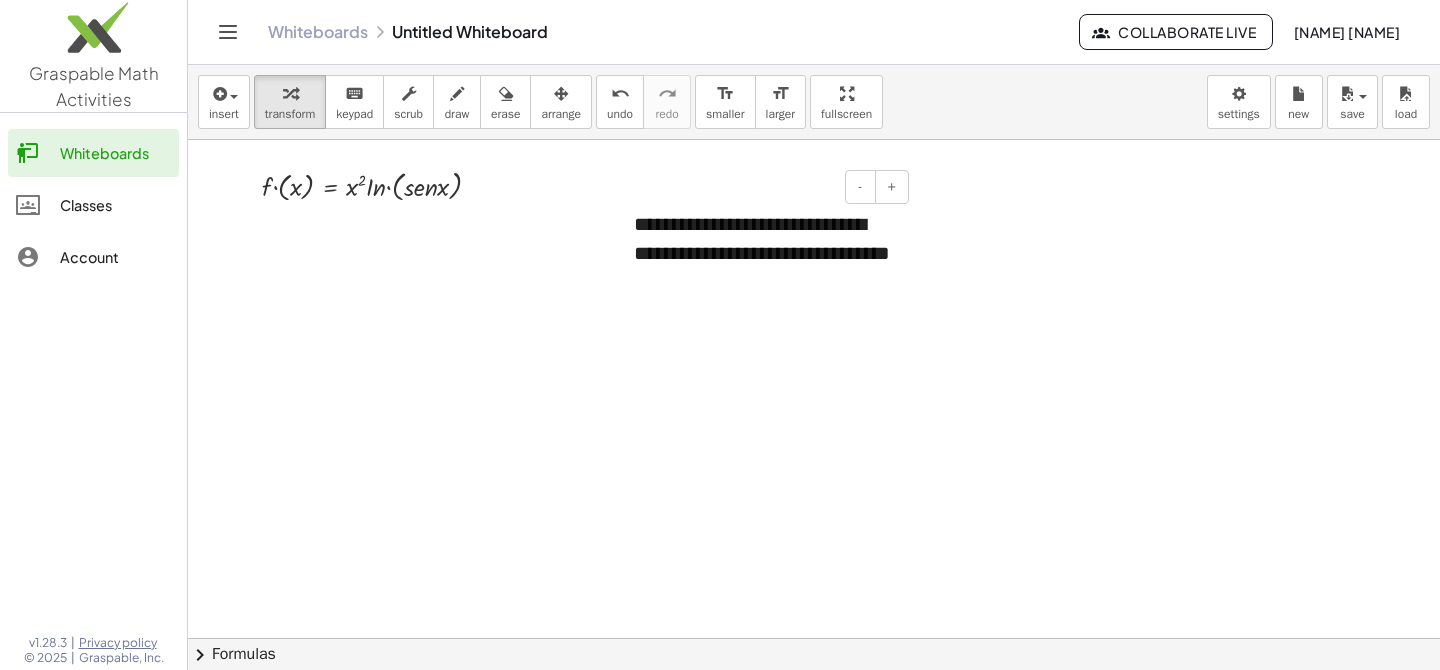click on "**********" at bounding box center (764, 253) 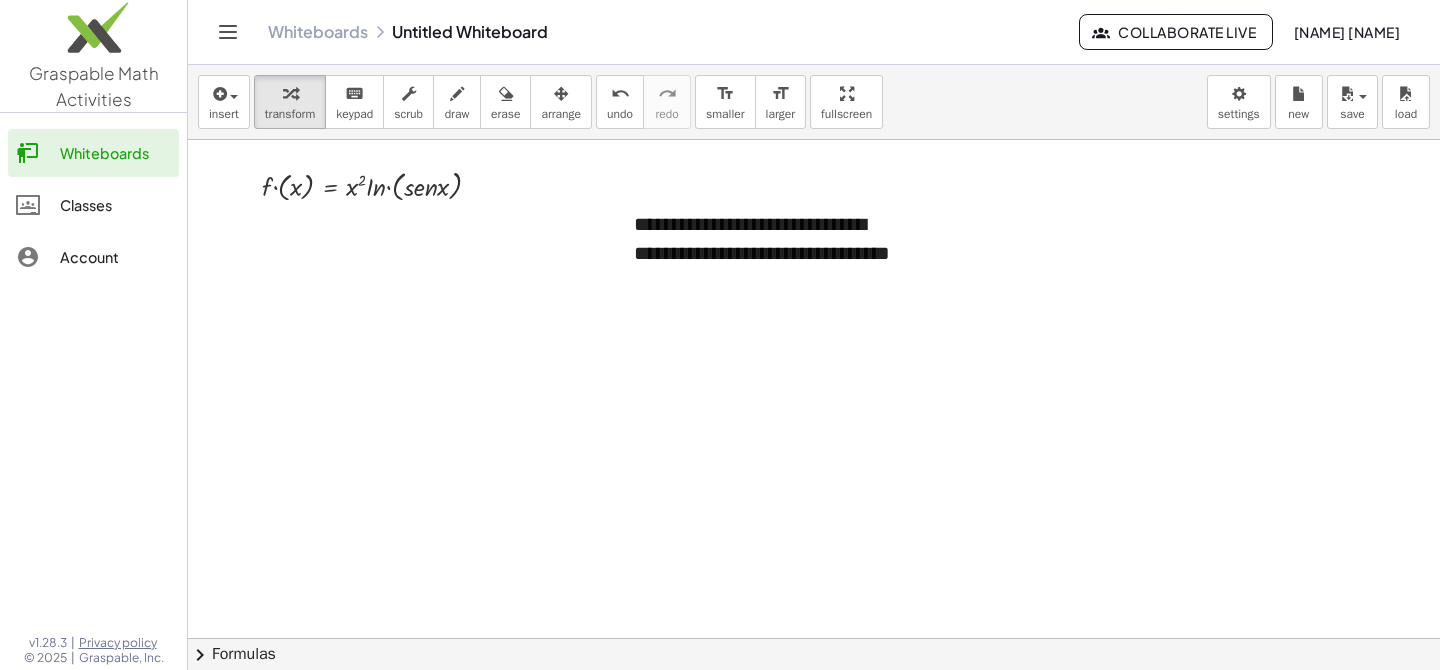 click at bounding box center [814, 703] 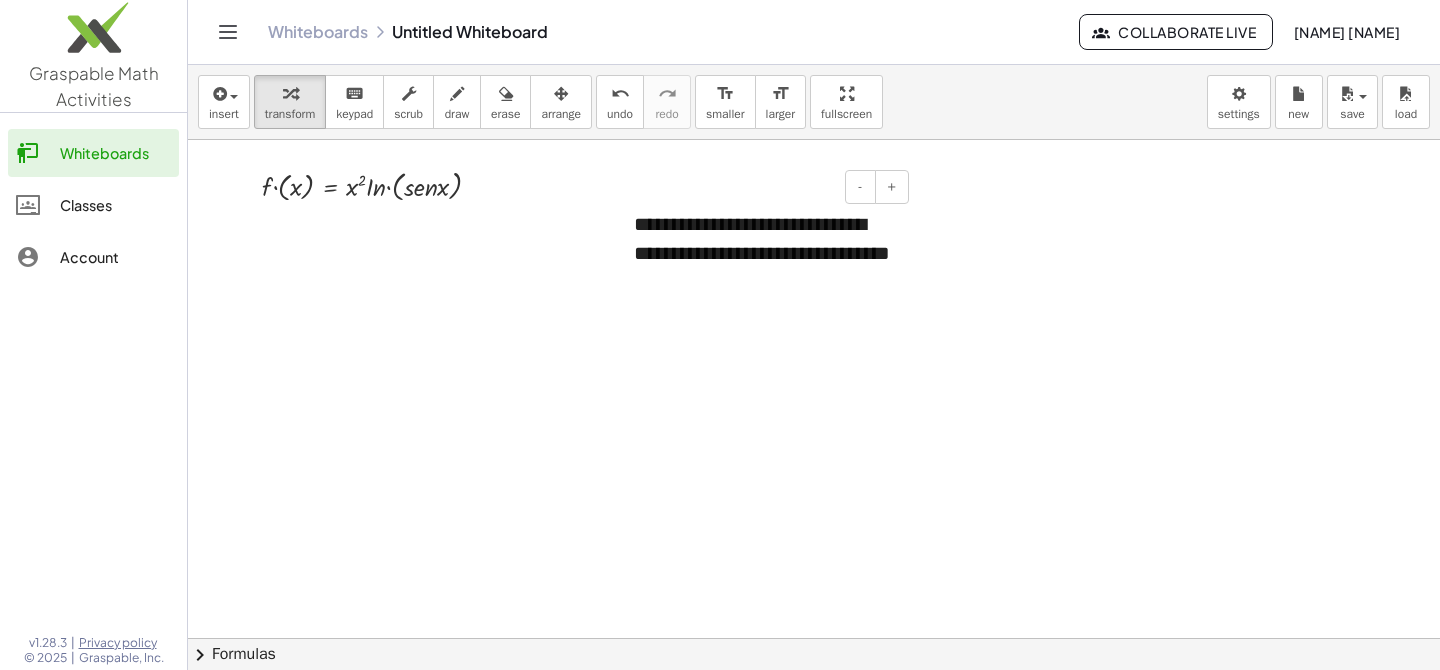 click on "**********" at bounding box center (764, 253) 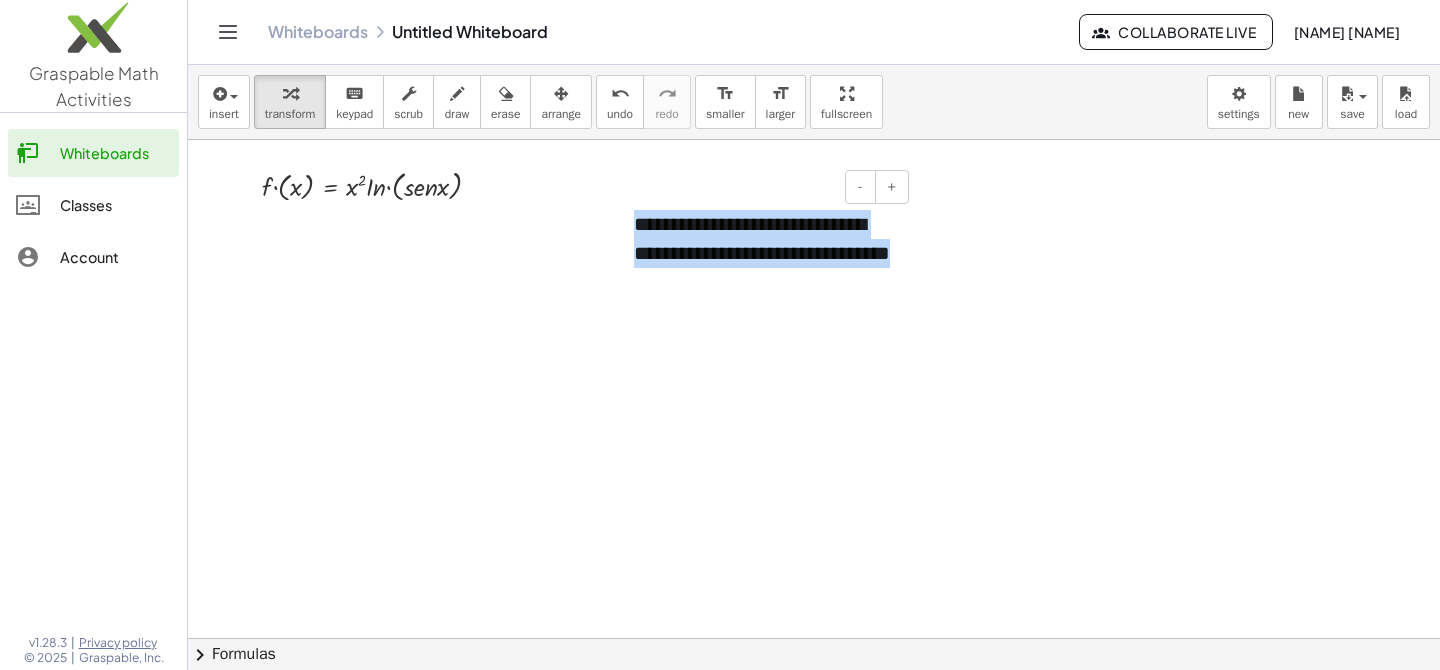 drag, startPoint x: 722, startPoint y: 283, endPoint x: 624, endPoint y: 230, distance: 111.41364 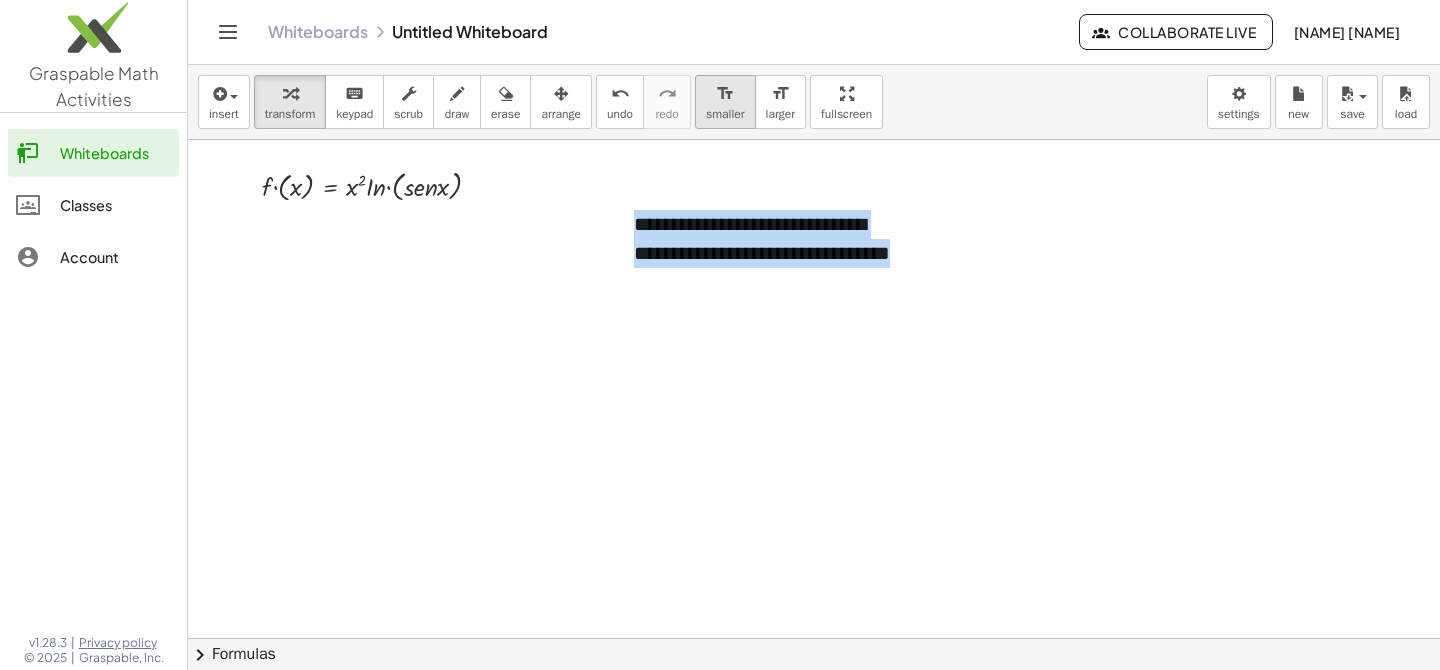 click on "format_size" at bounding box center (725, 94) 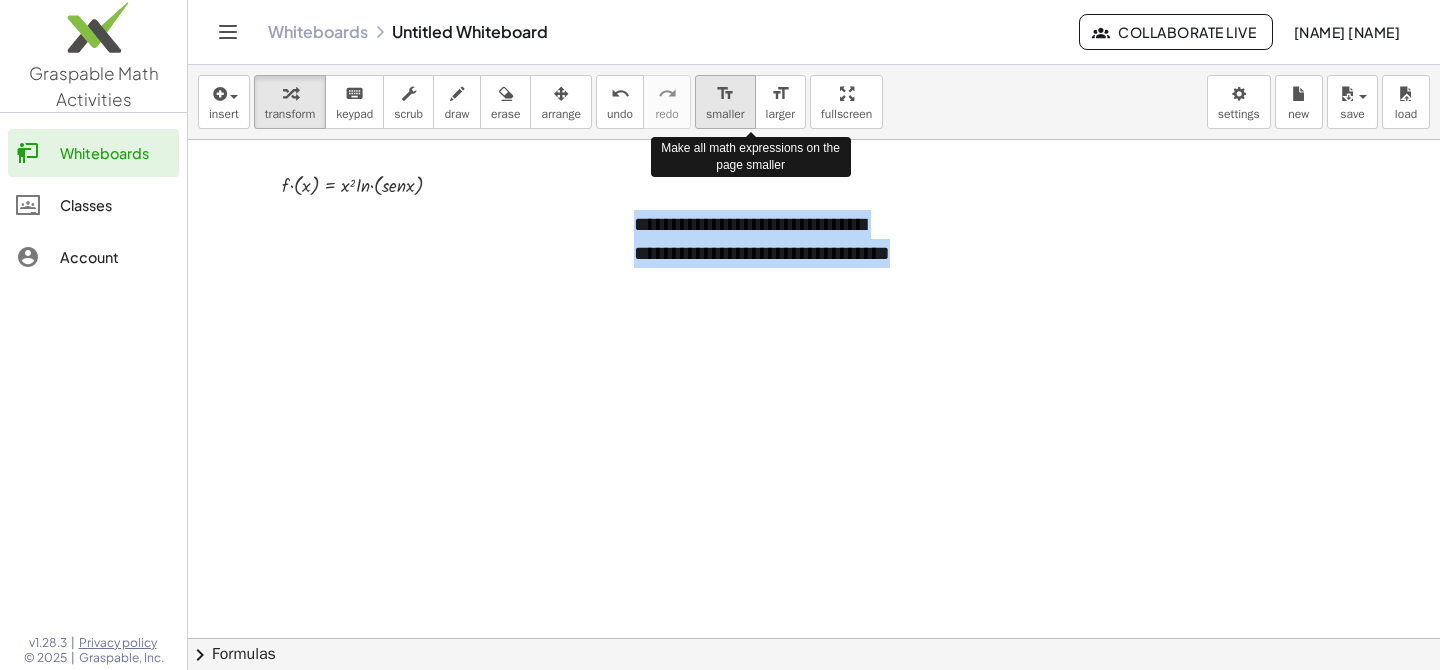 click on "format_size" at bounding box center (725, 94) 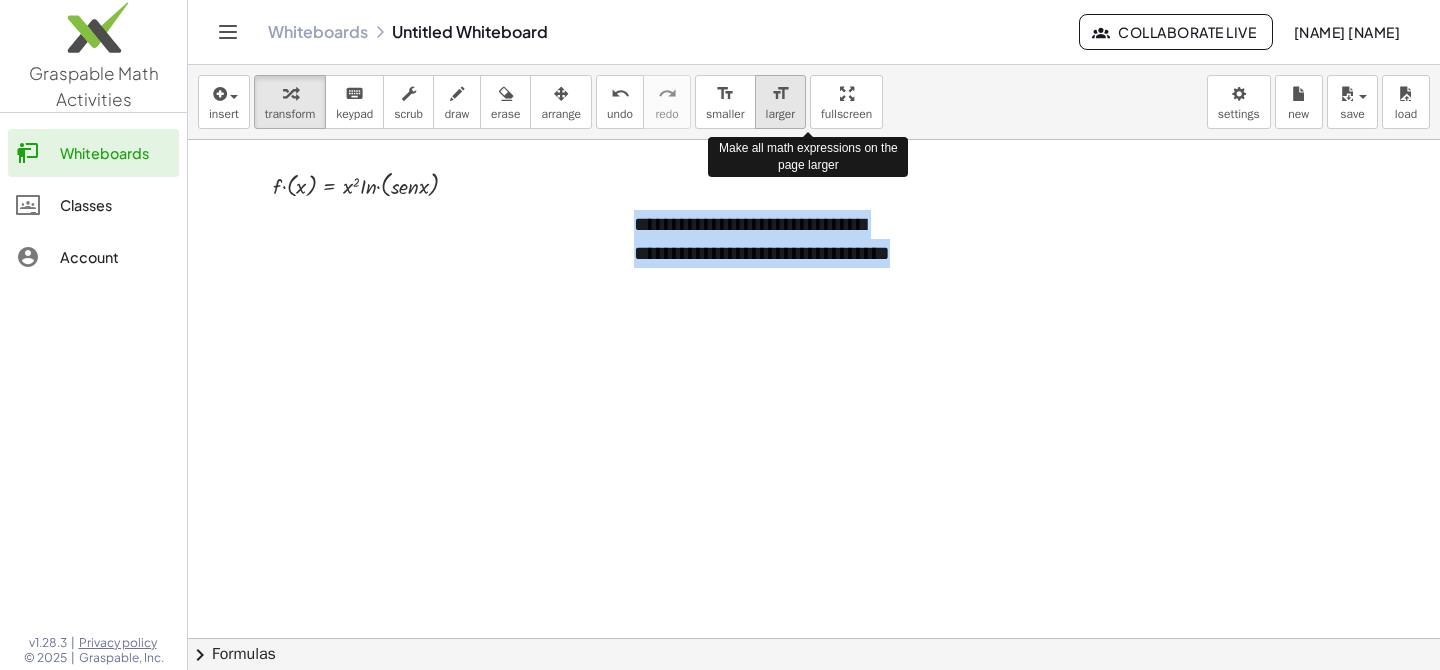 click on "larger" at bounding box center [780, 114] 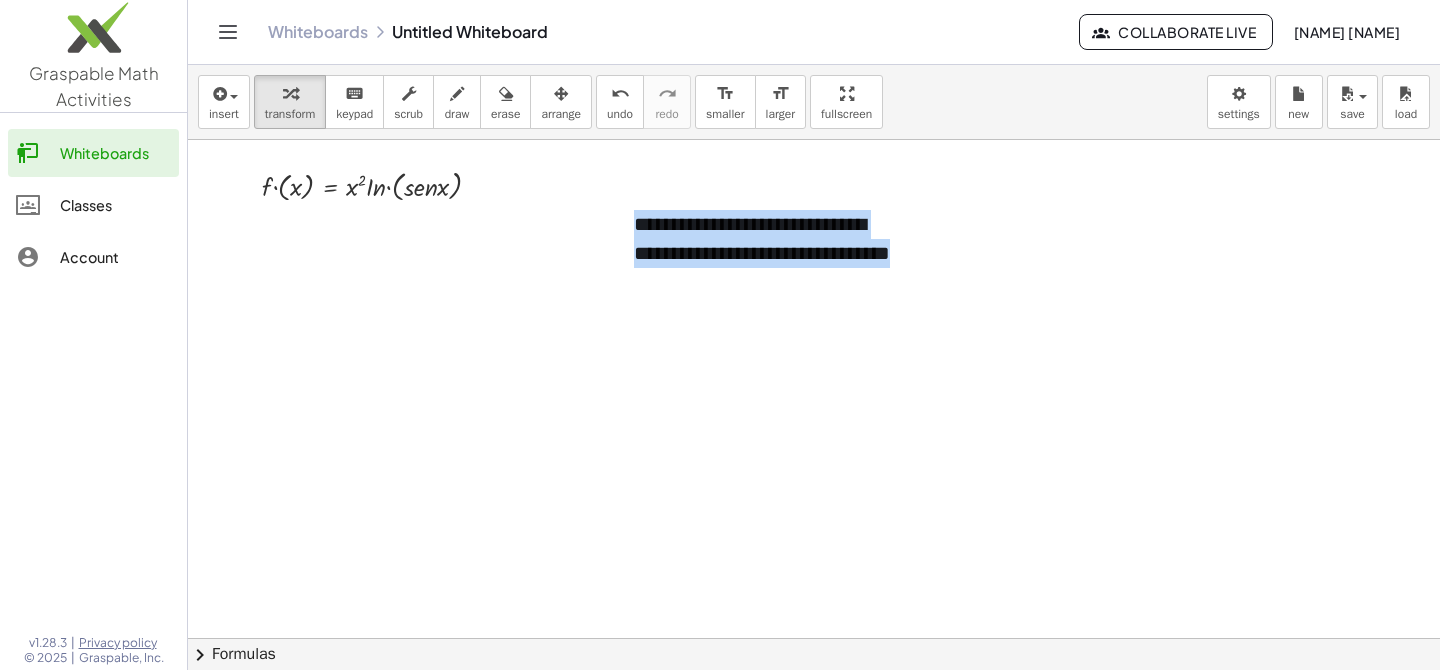 click at bounding box center [814, 703] 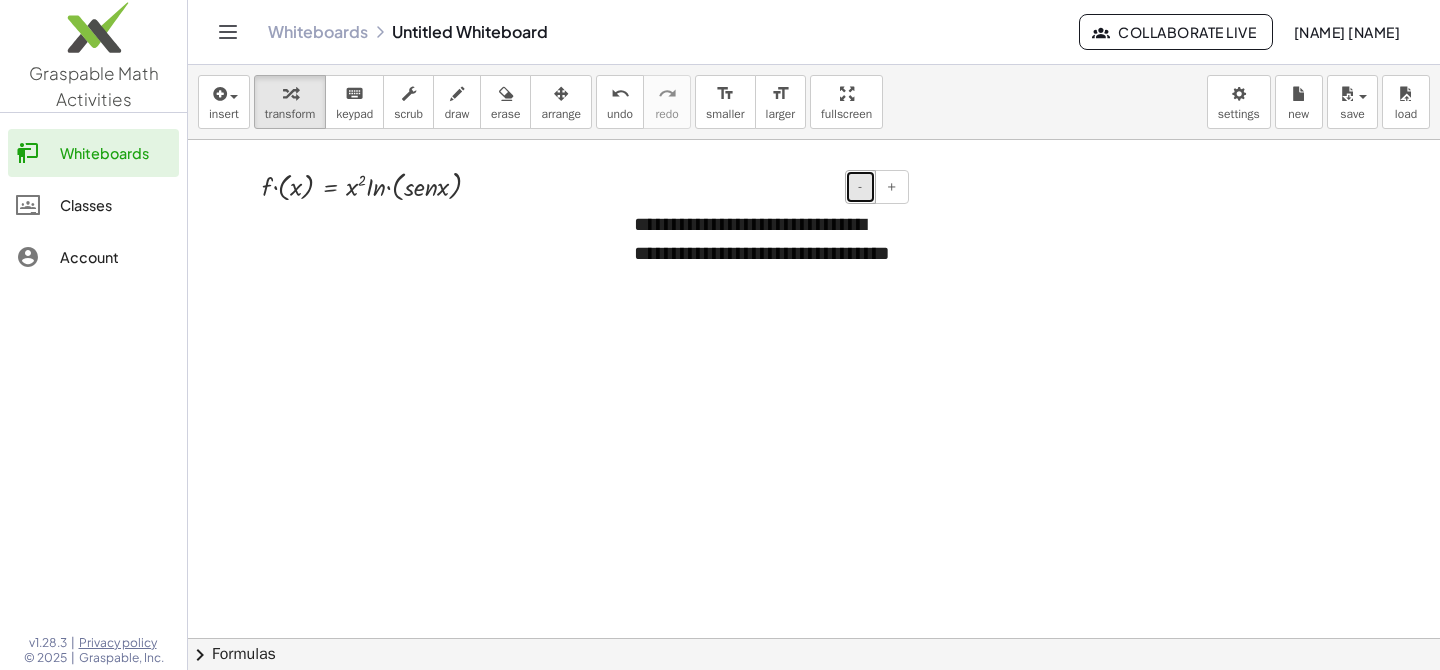 click on "-" at bounding box center [860, 187] 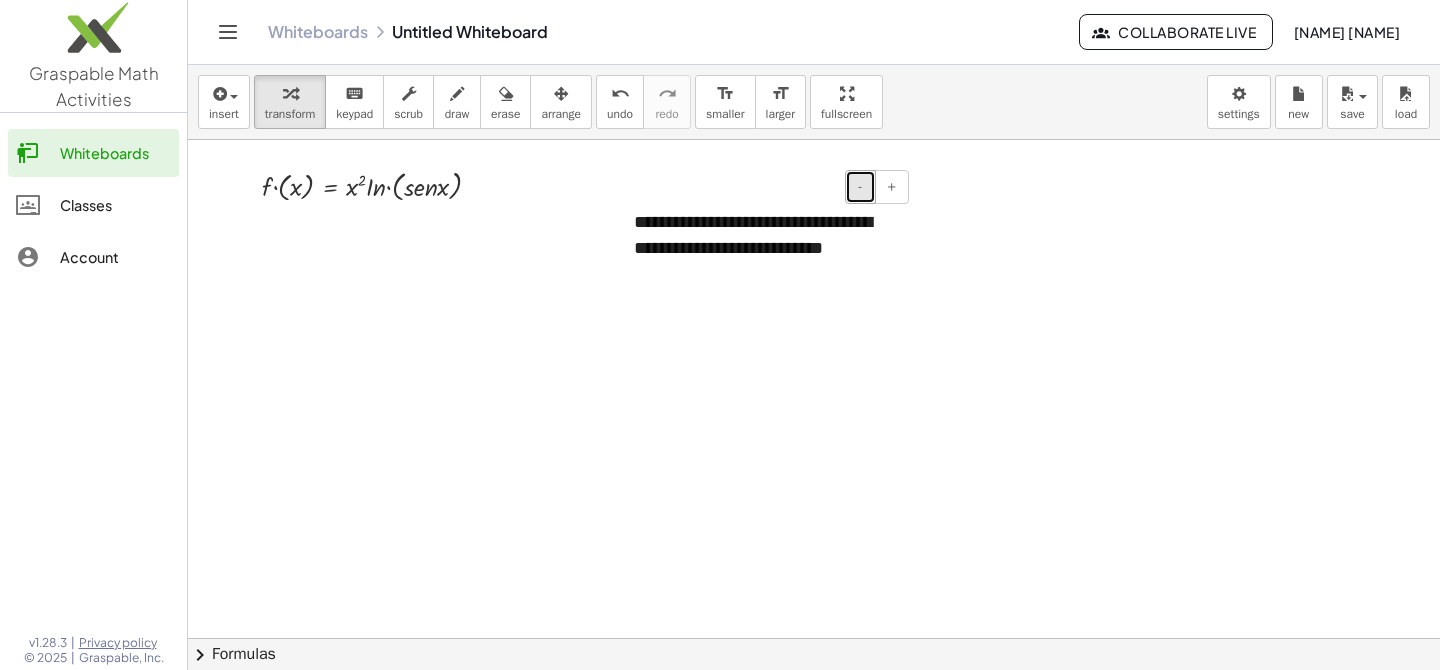 click on "-" at bounding box center [860, 187] 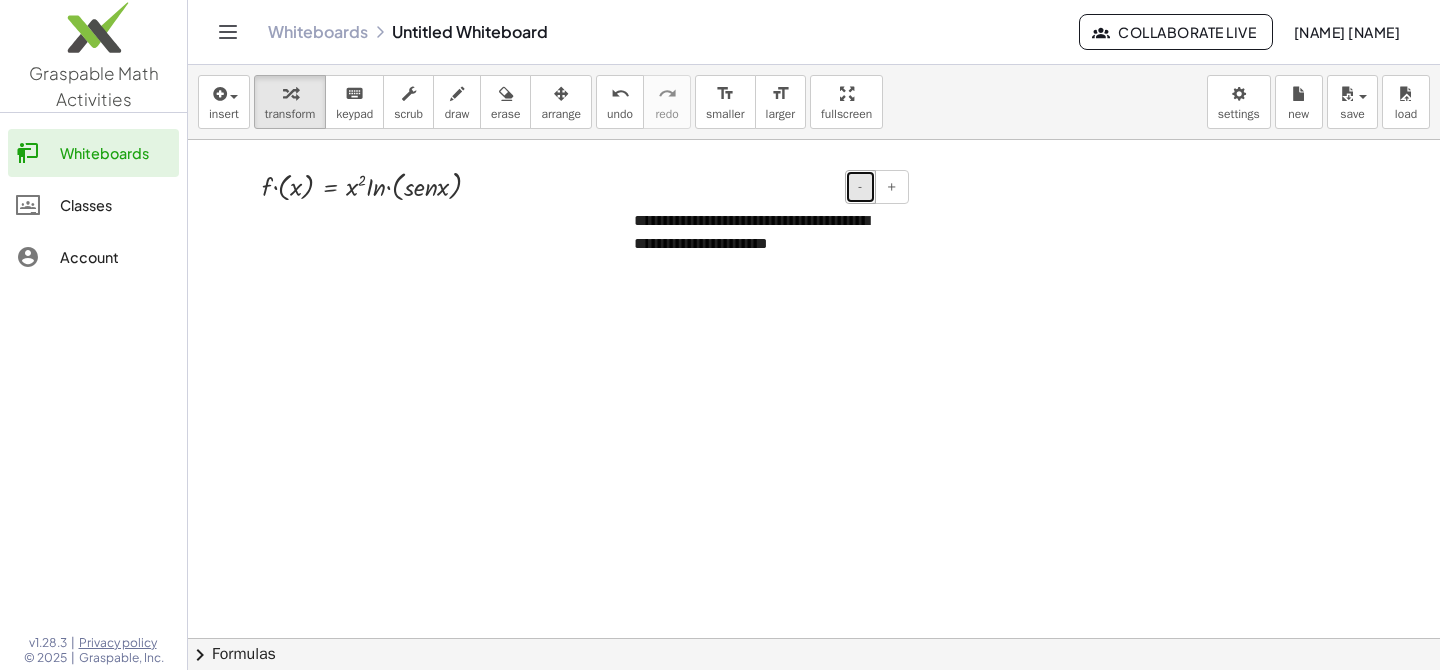 click on "-" at bounding box center [860, 187] 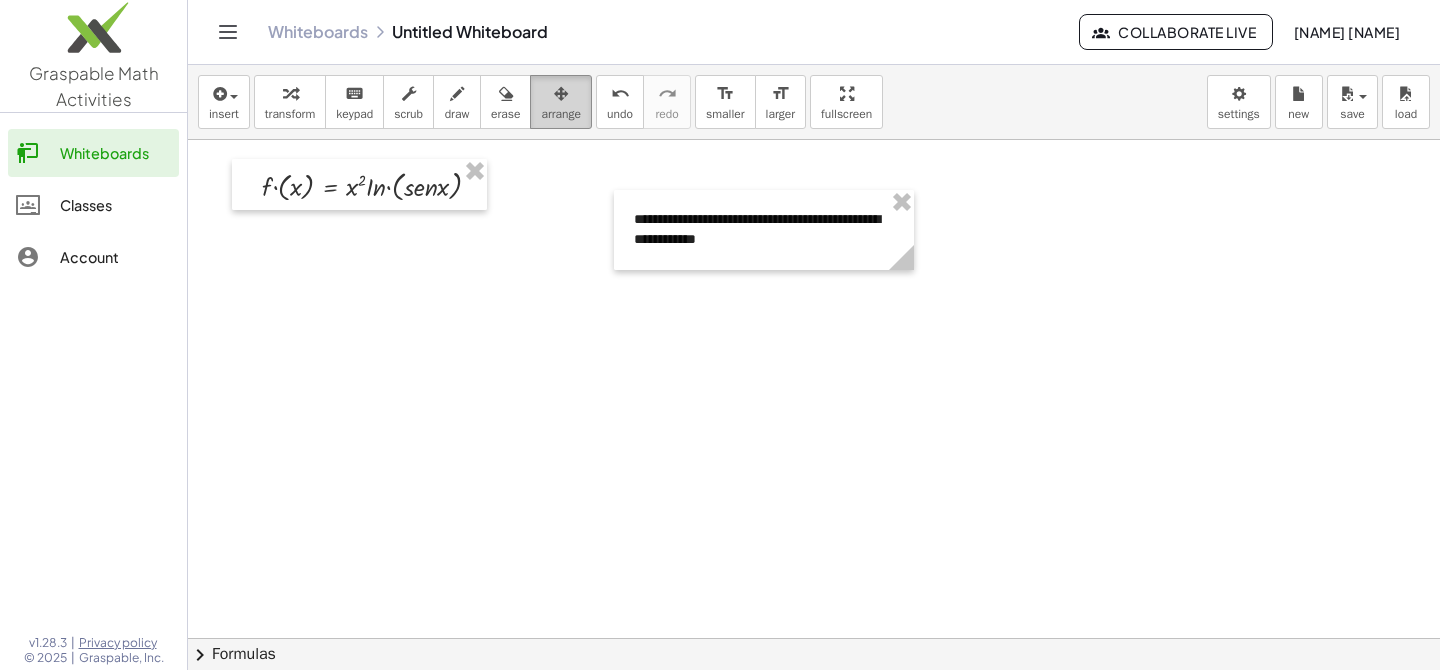 click on "arrange" at bounding box center [561, 114] 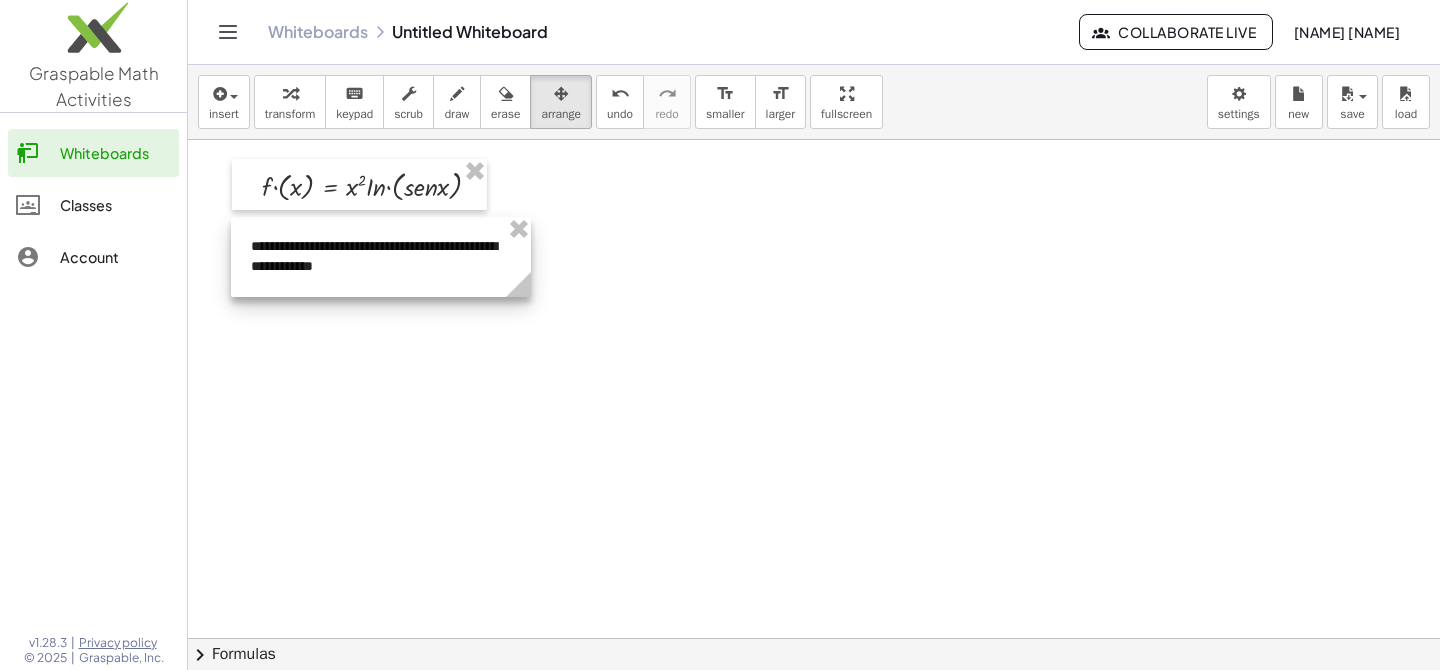drag, startPoint x: 754, startPoint y: 239, endPoint x: 376, endPoint y: 265, distance: 378.89313 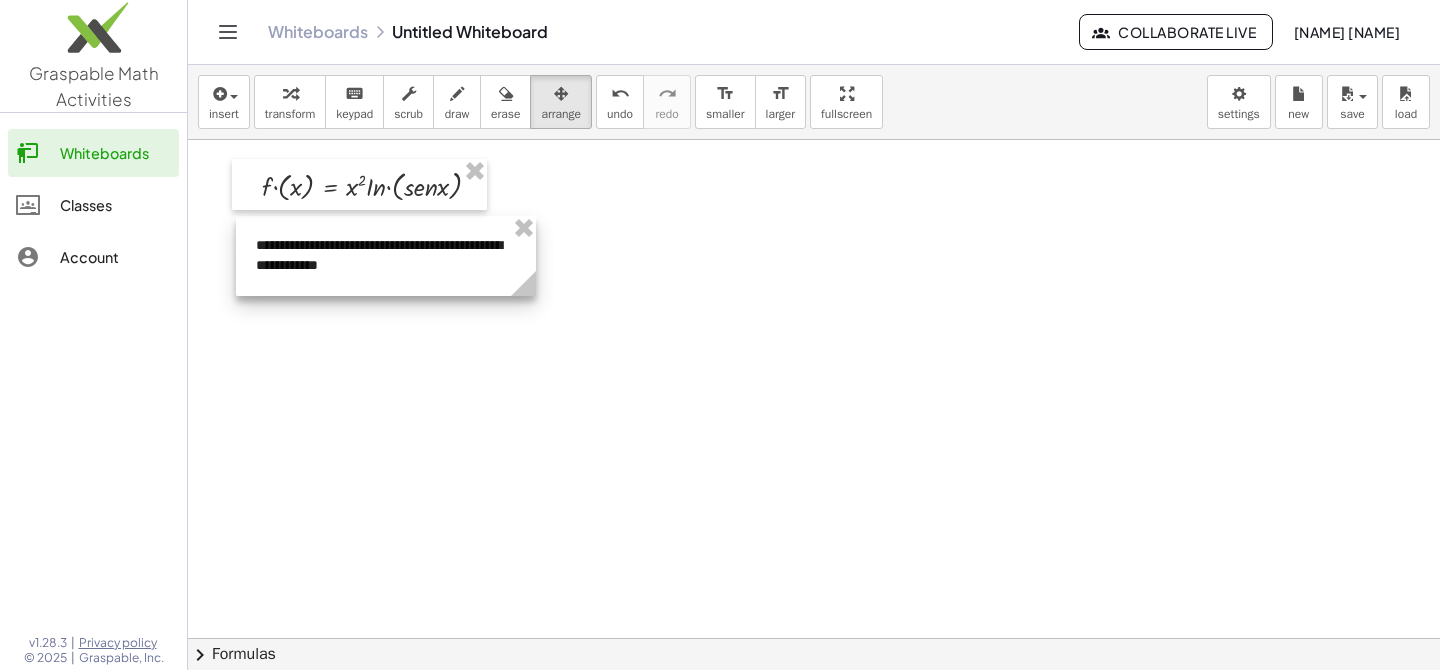 click at bounding box center [386, 256] 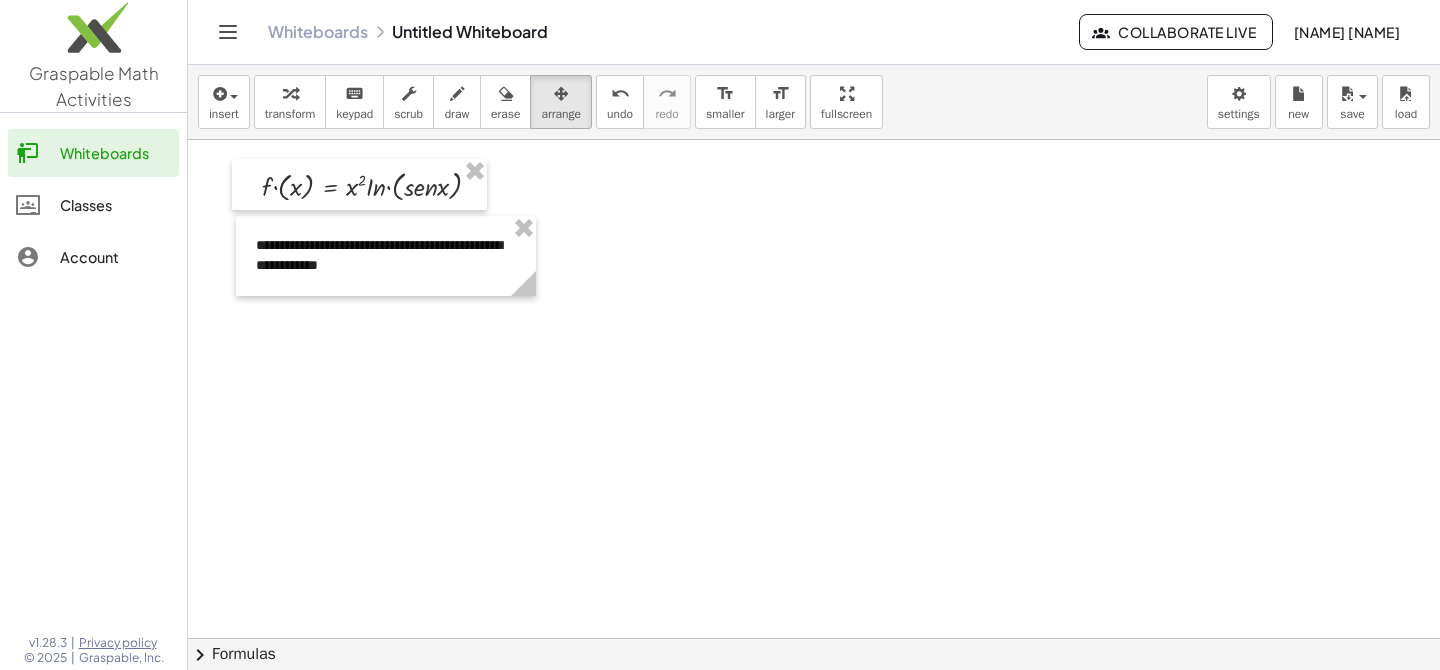 click at bounding box center (814, 703) 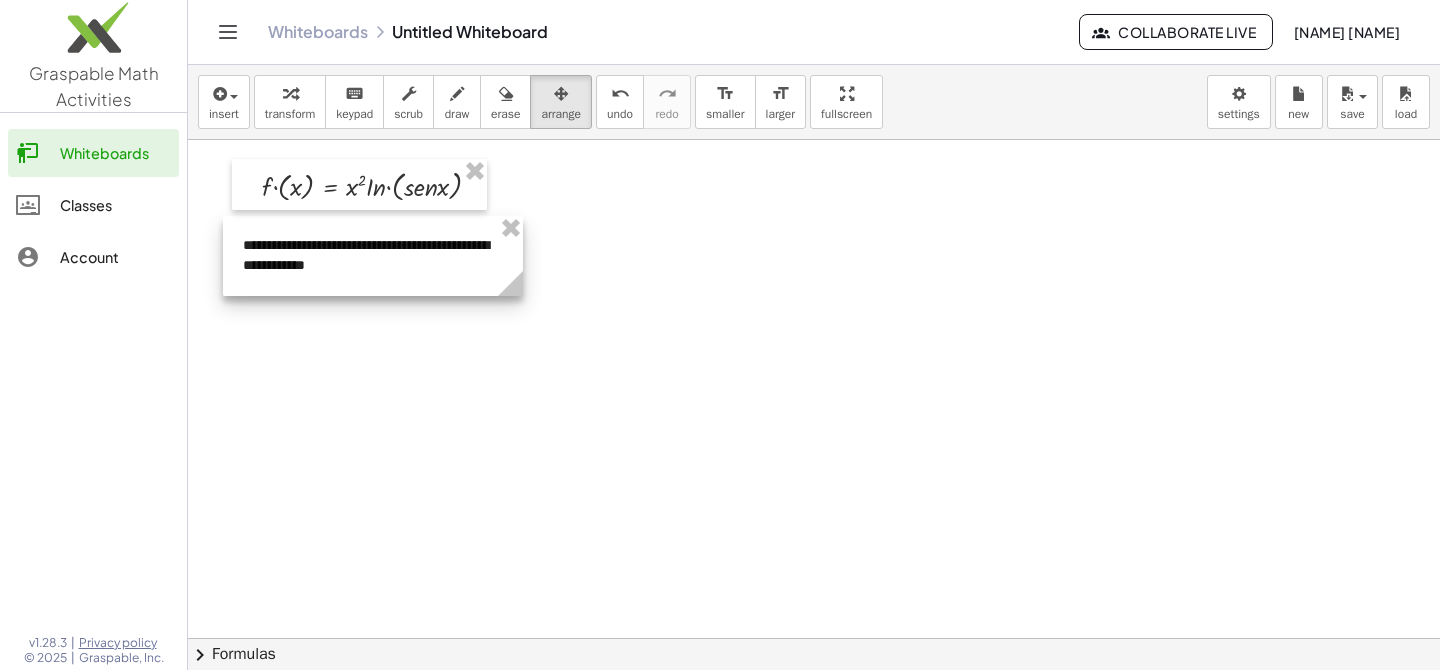 drag, startPoint x: 445, startPoint y: 262, endPoint x: 432, endPoint y: 262, distance: 13 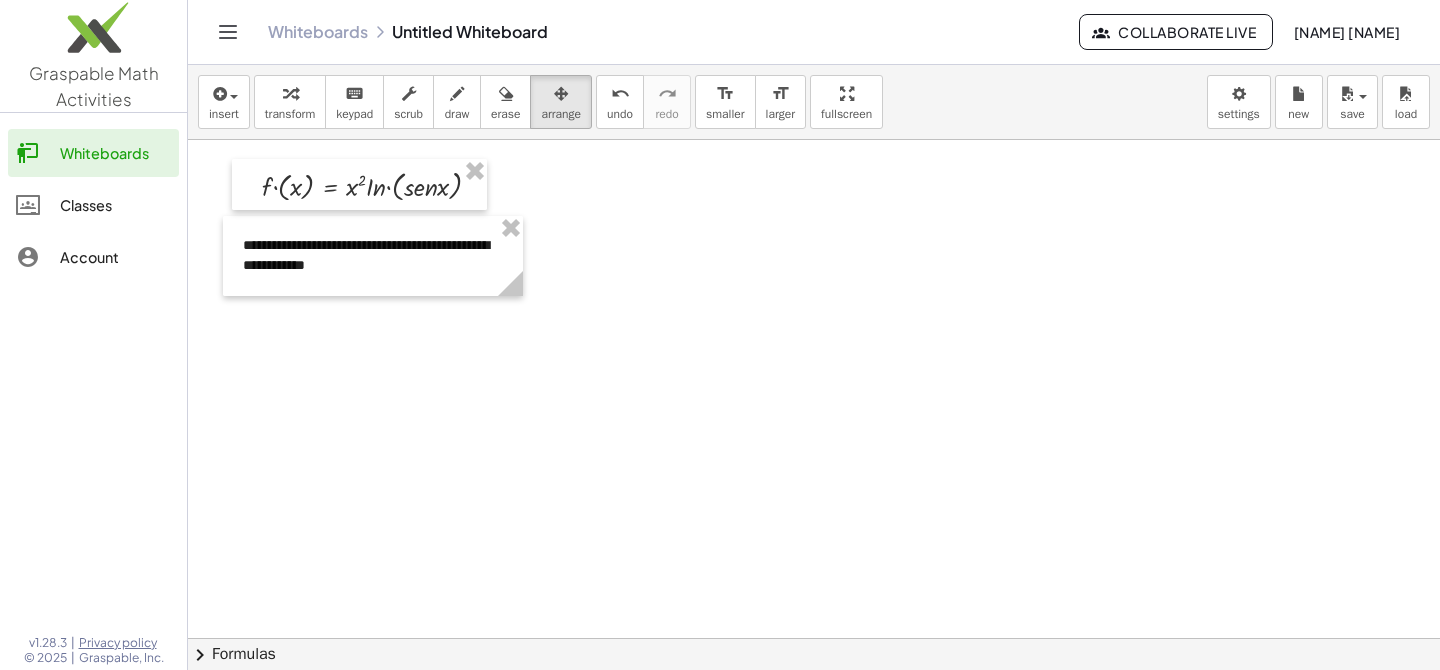click at bounding box center [814, 703] 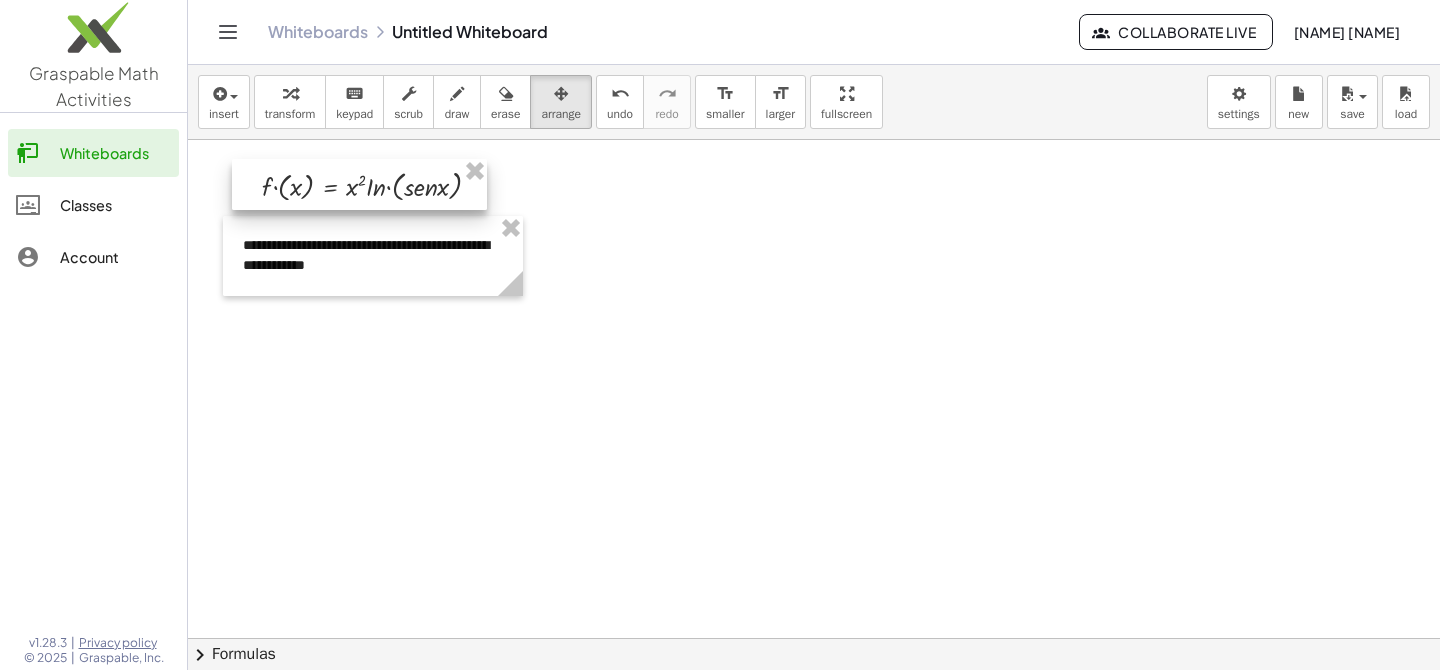 click at bounding box center (359, 184) 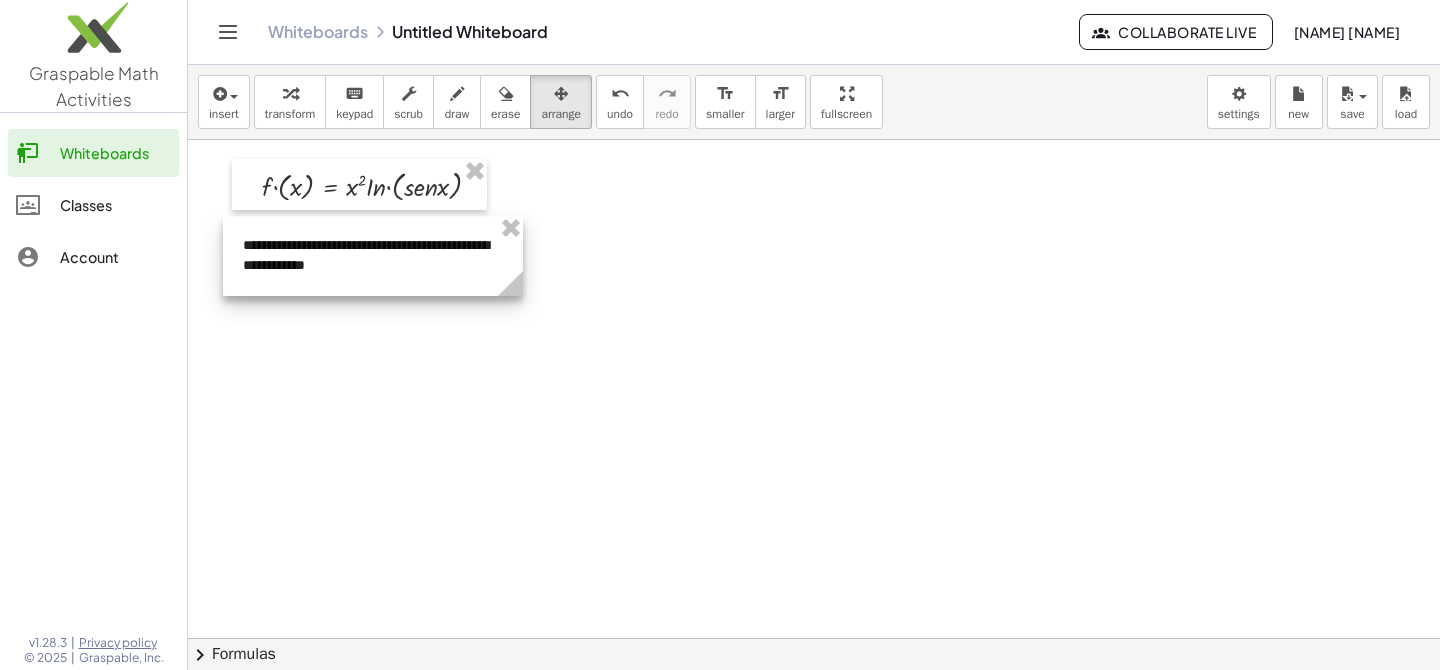 click at bounding box center [373, 256] 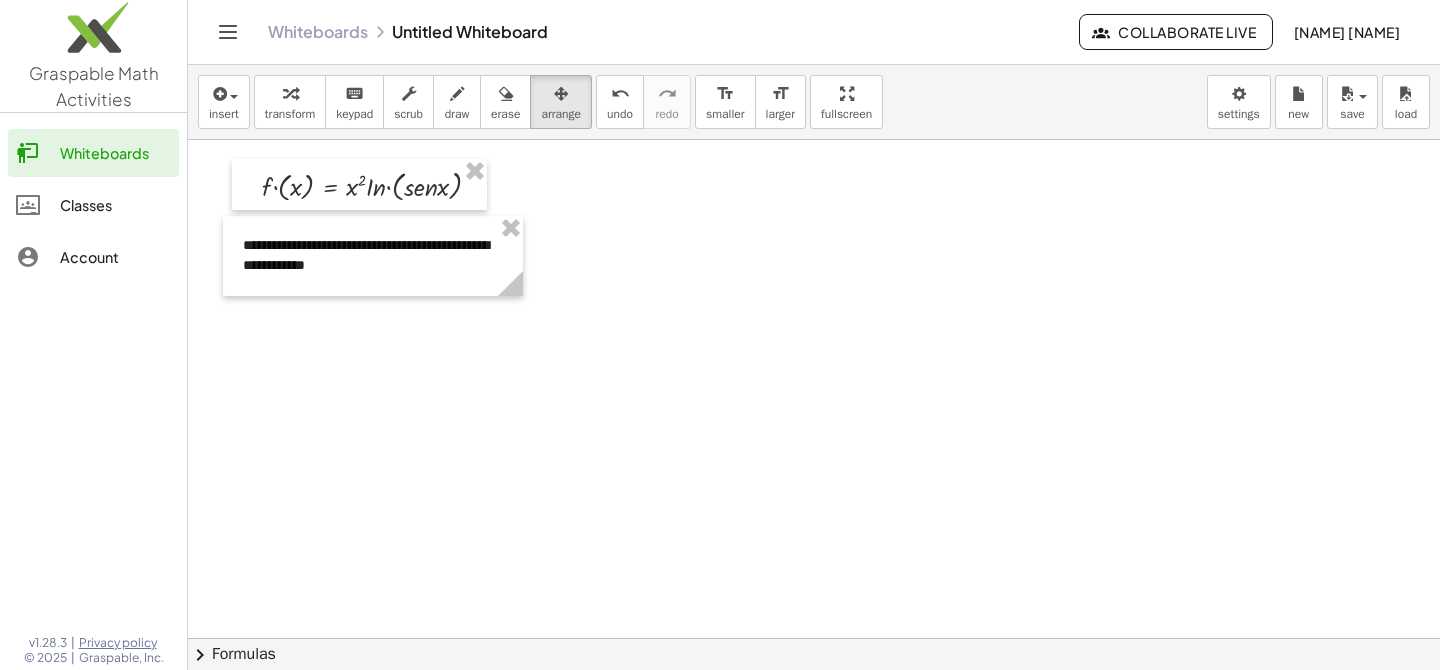 click at bounding box center [814, 703] 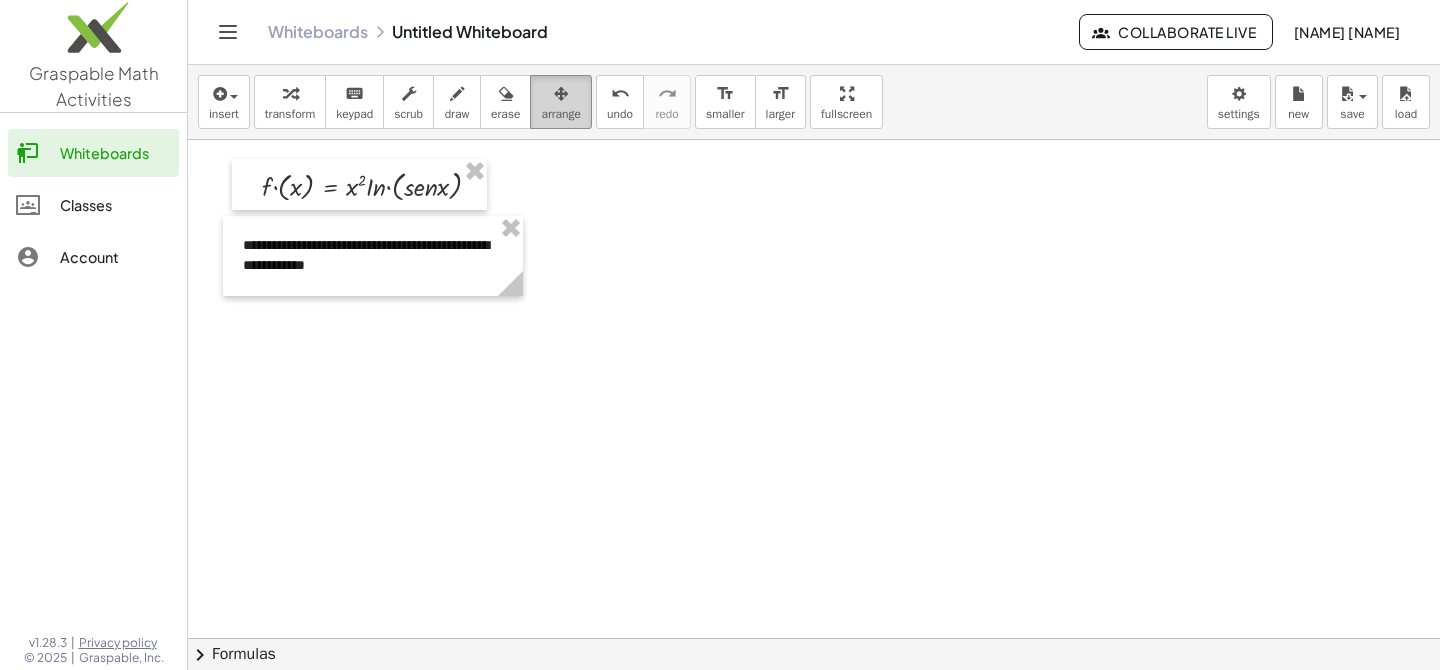 click on "arrange" at bounding box center [561, 114] 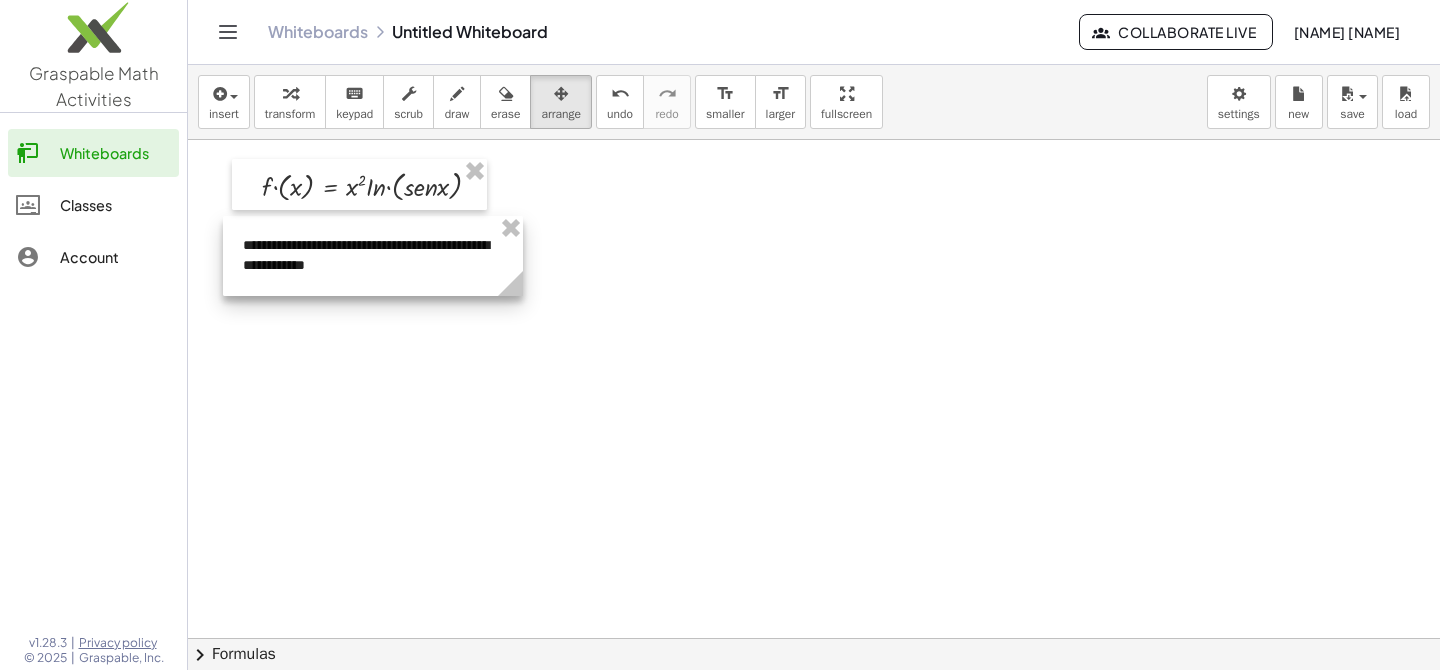 click at bounding box center (373, 256) 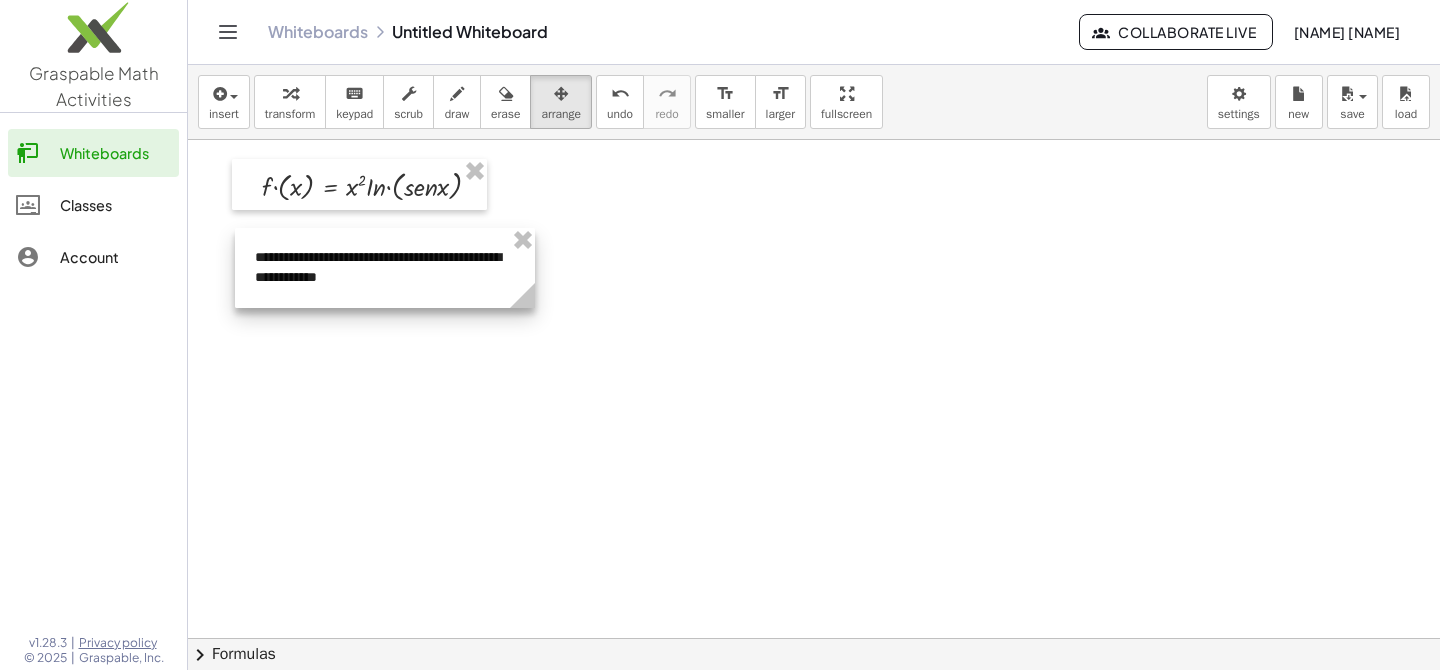 drag, startPoint x: 501, startPoint y: 249, endPoint x: 513, endPoint y: 261, distance: 16.970562 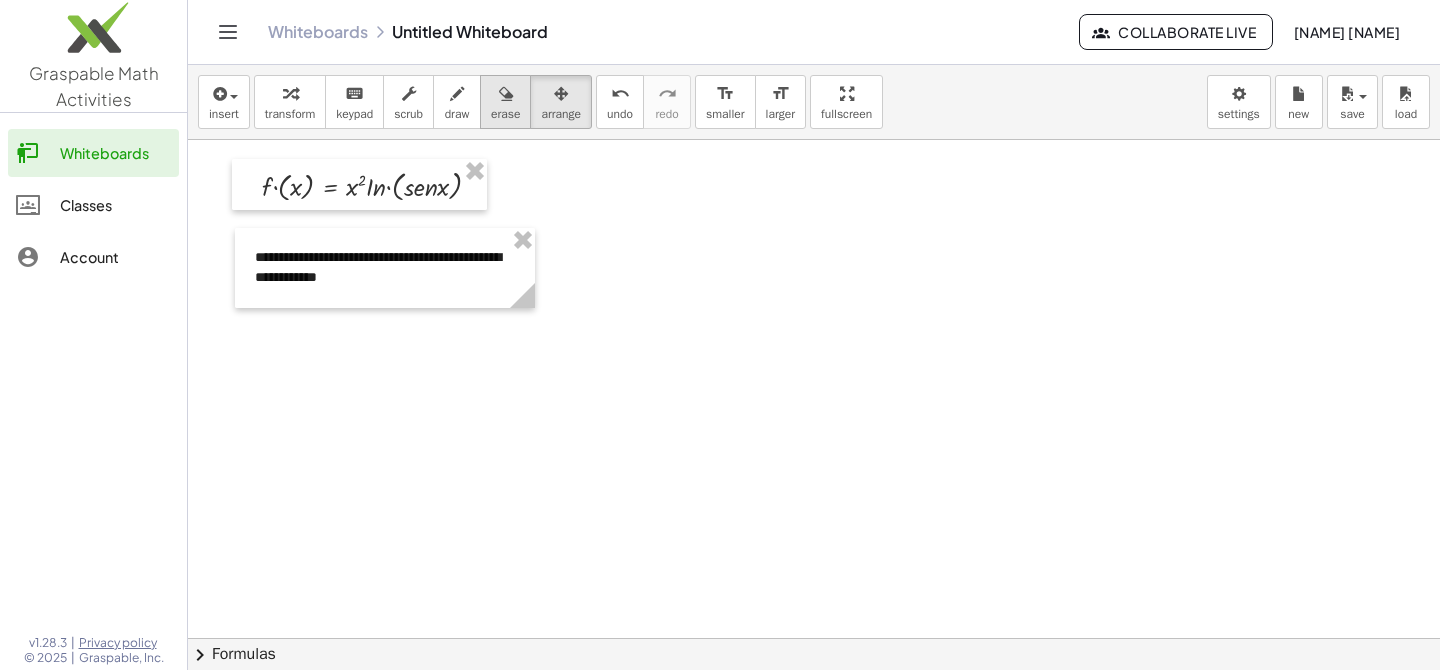 click on "erase" at bounding box center (505, 114) 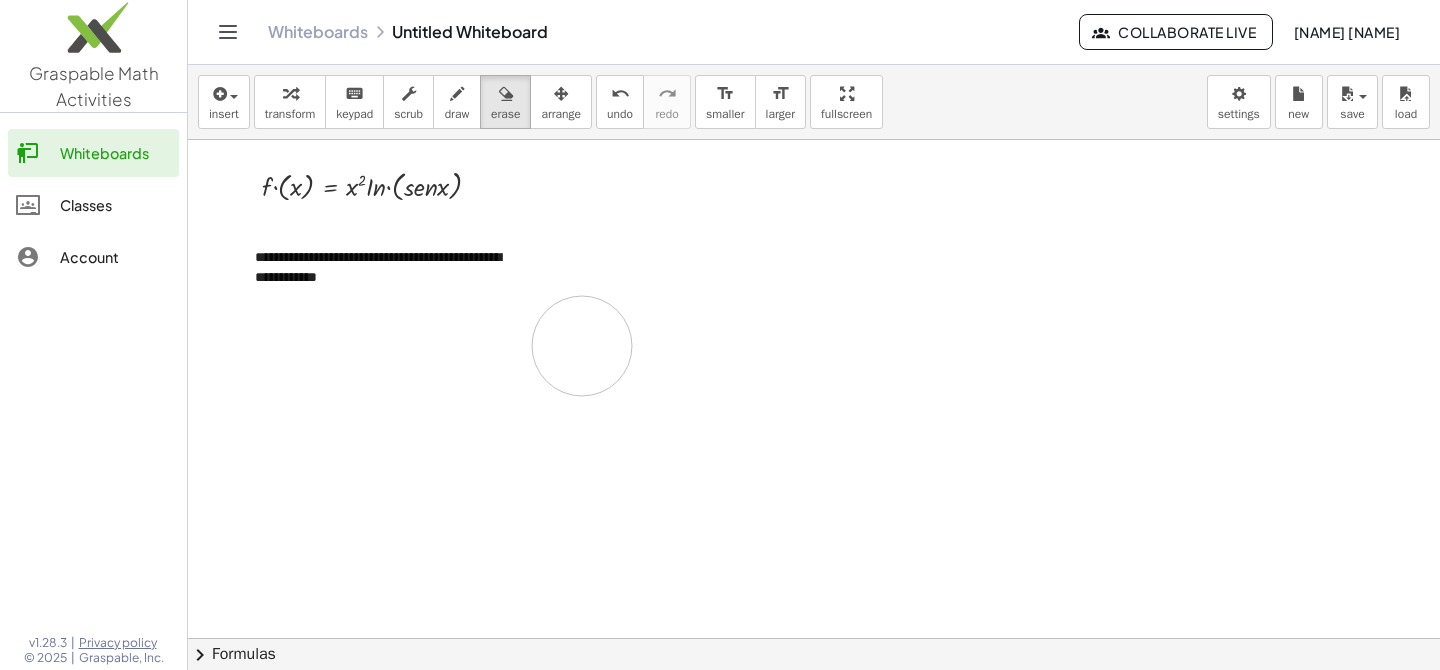 click at bounding box center (814, 703) 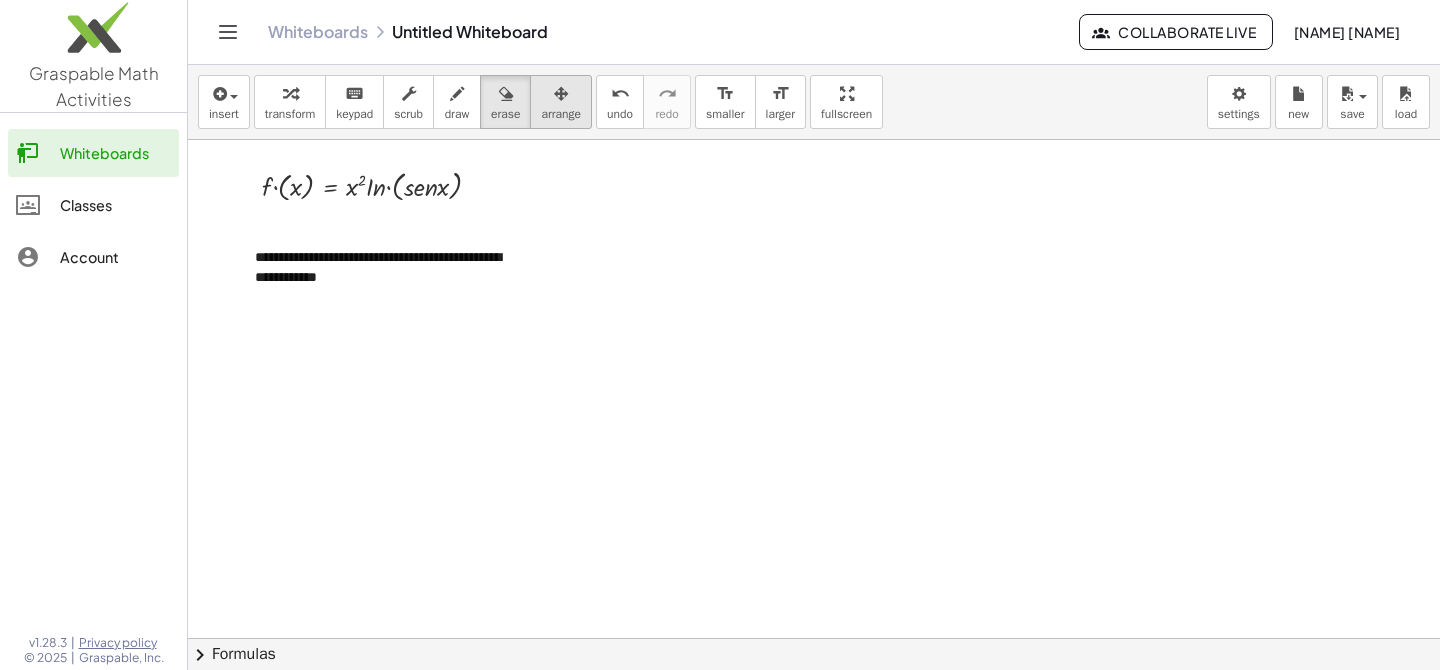 click at bounding box center [561, 93] 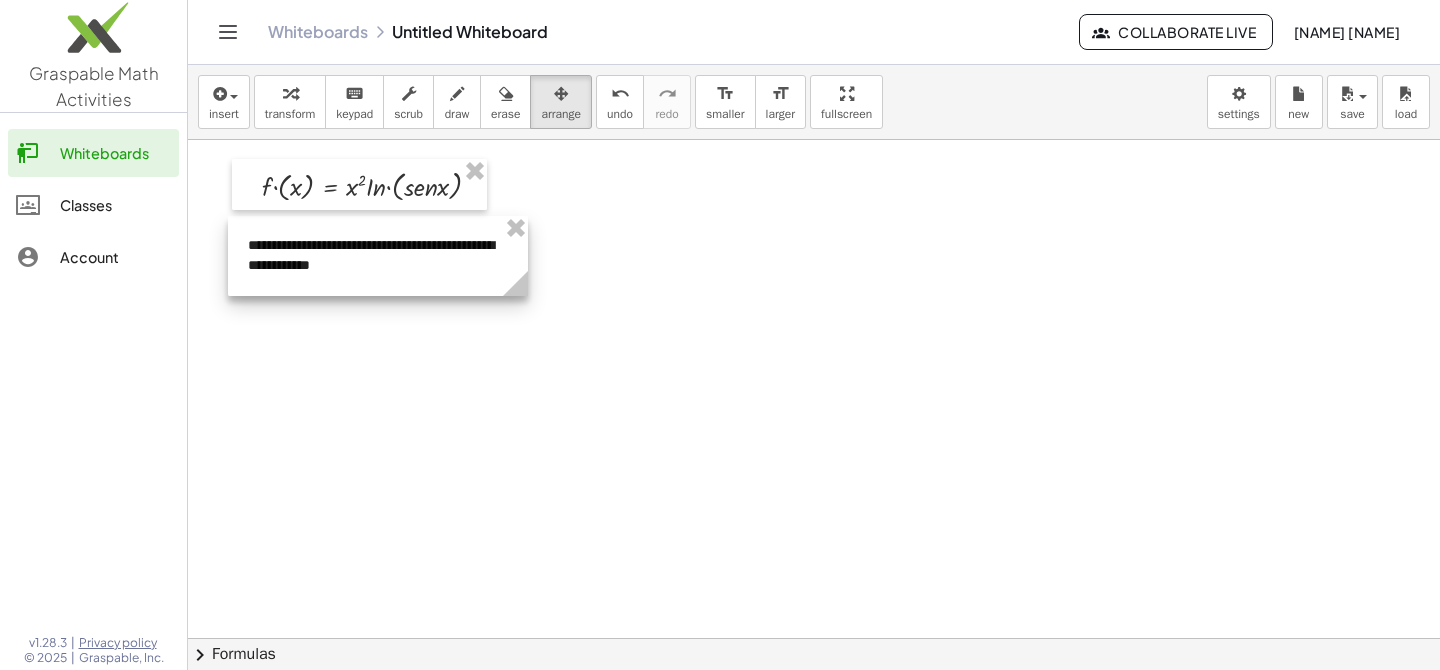 drag, startPoint x: 412, startPoint y: 286, endPoint x: 405, endPoint y: 276, distance: 12.206555 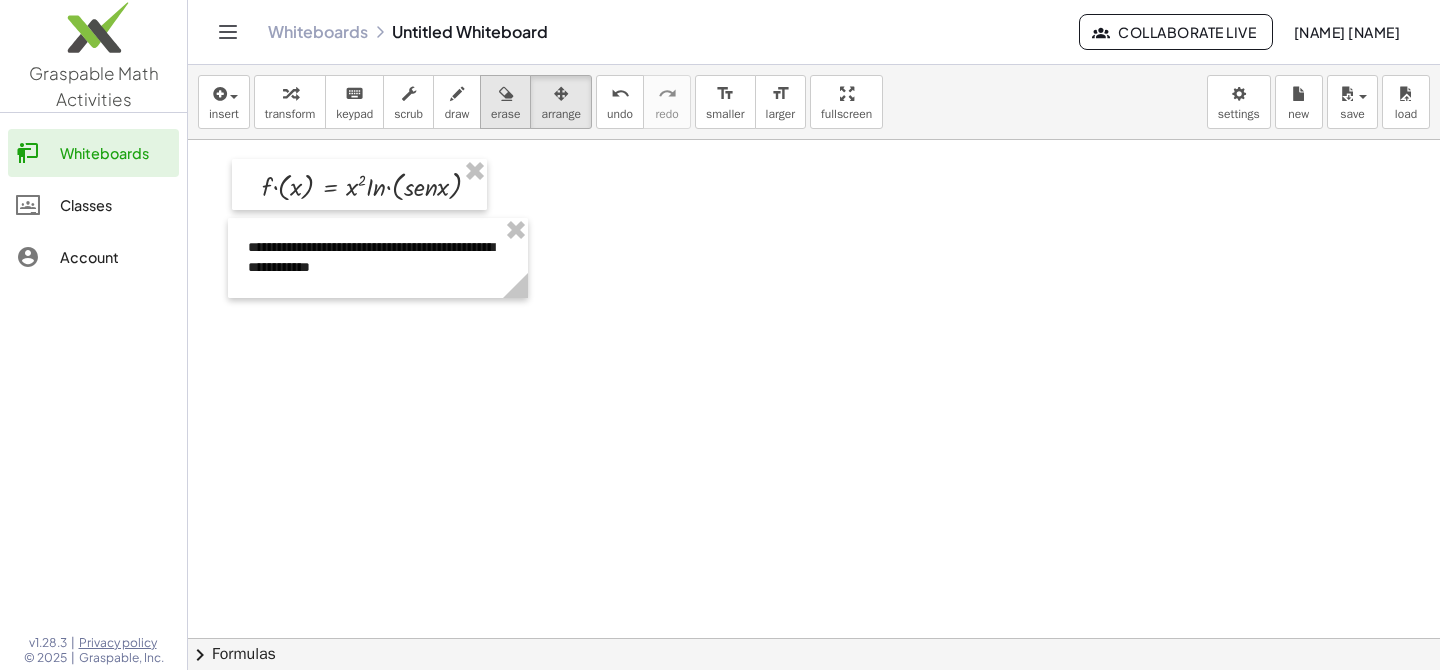click at bounding box center (506, 94) 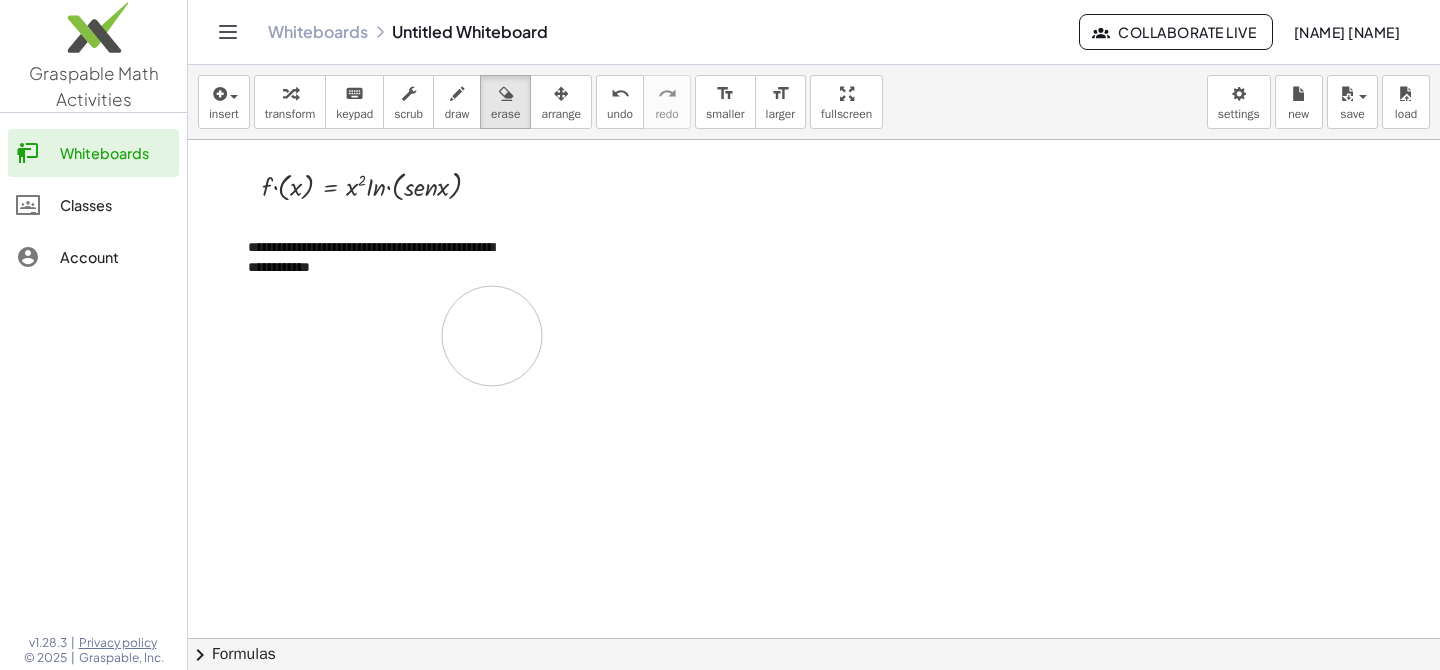 click at bounding box center [814, 703] 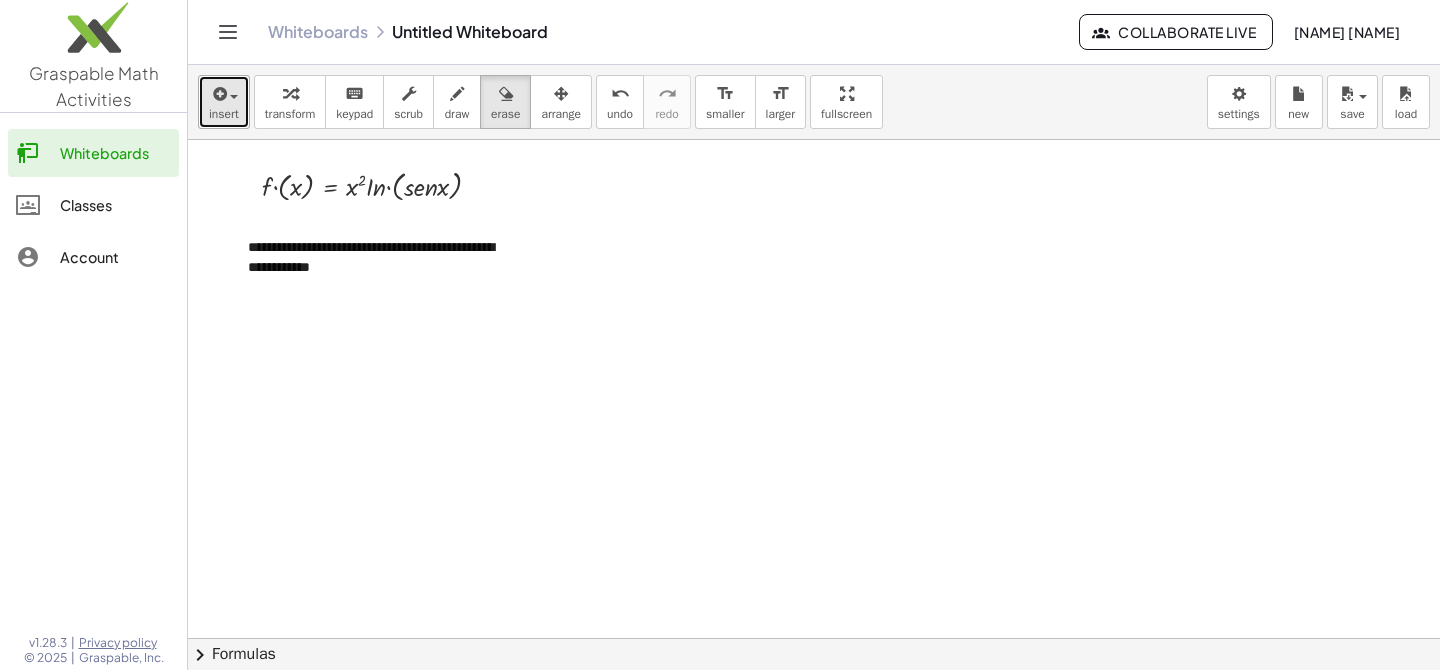 click on "insert" at bounding box center (224, 102) 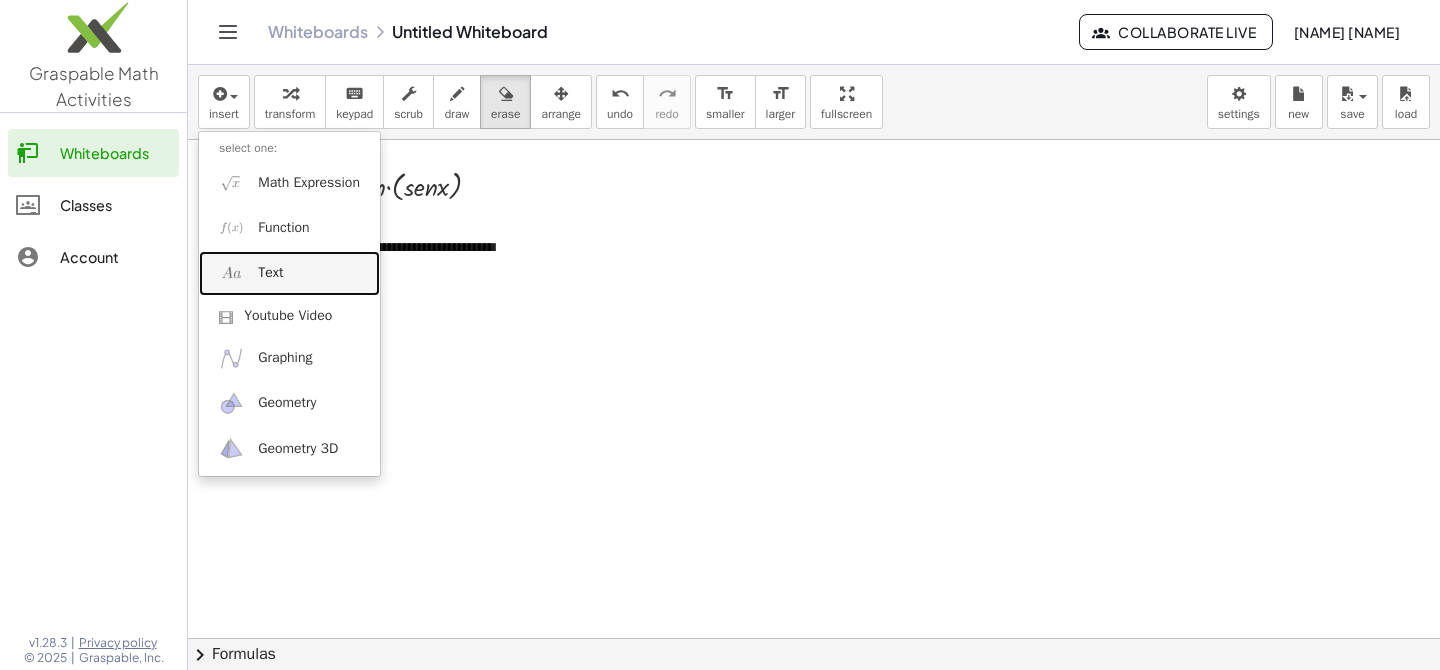 click on "Text" at bounding box center [270, 273] 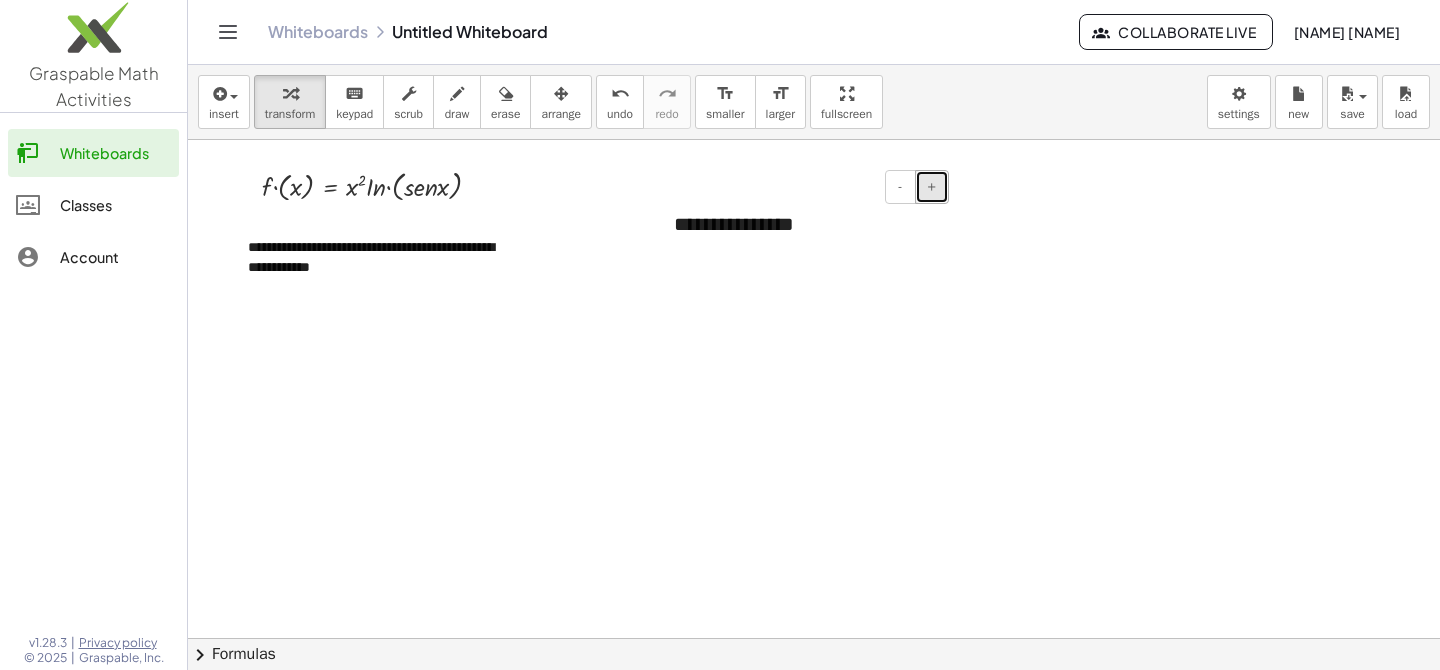 click on "+" at bounding box center (932, 186) 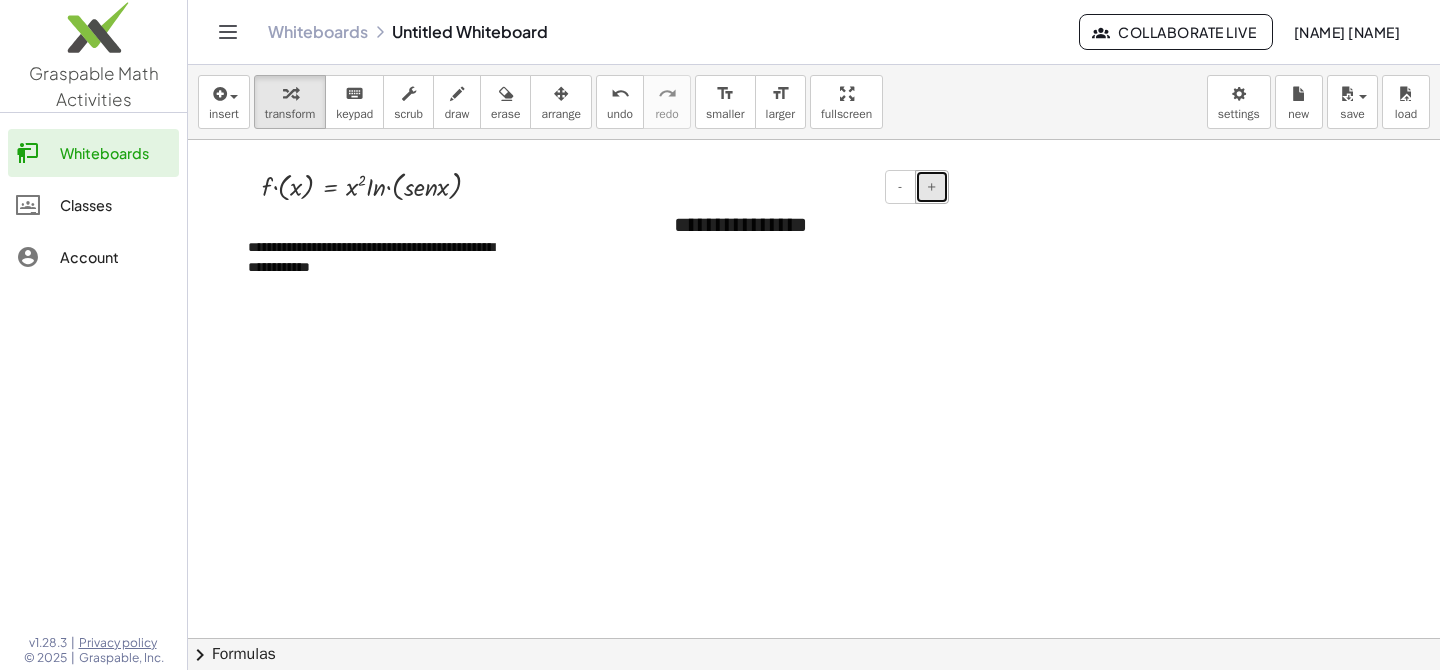 click on "+" at bounding box center [932, 186] 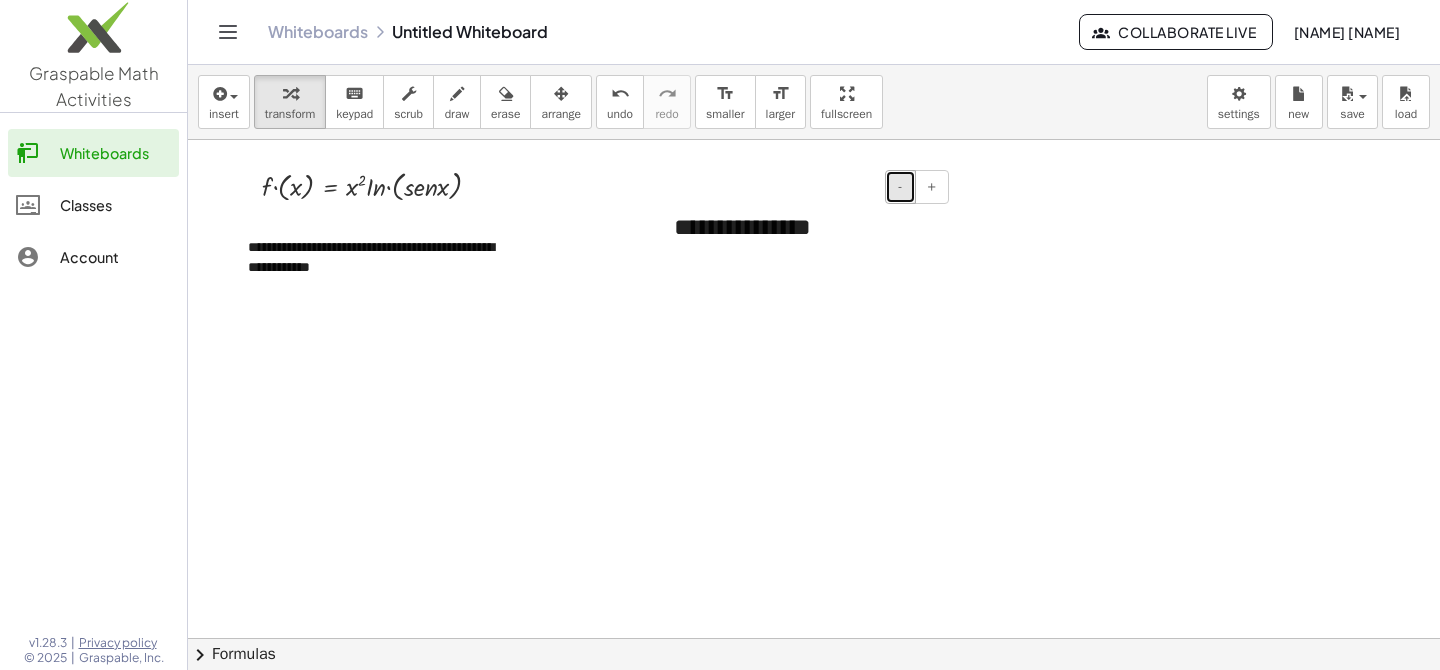click on "-" at bounding box center [900, 186] 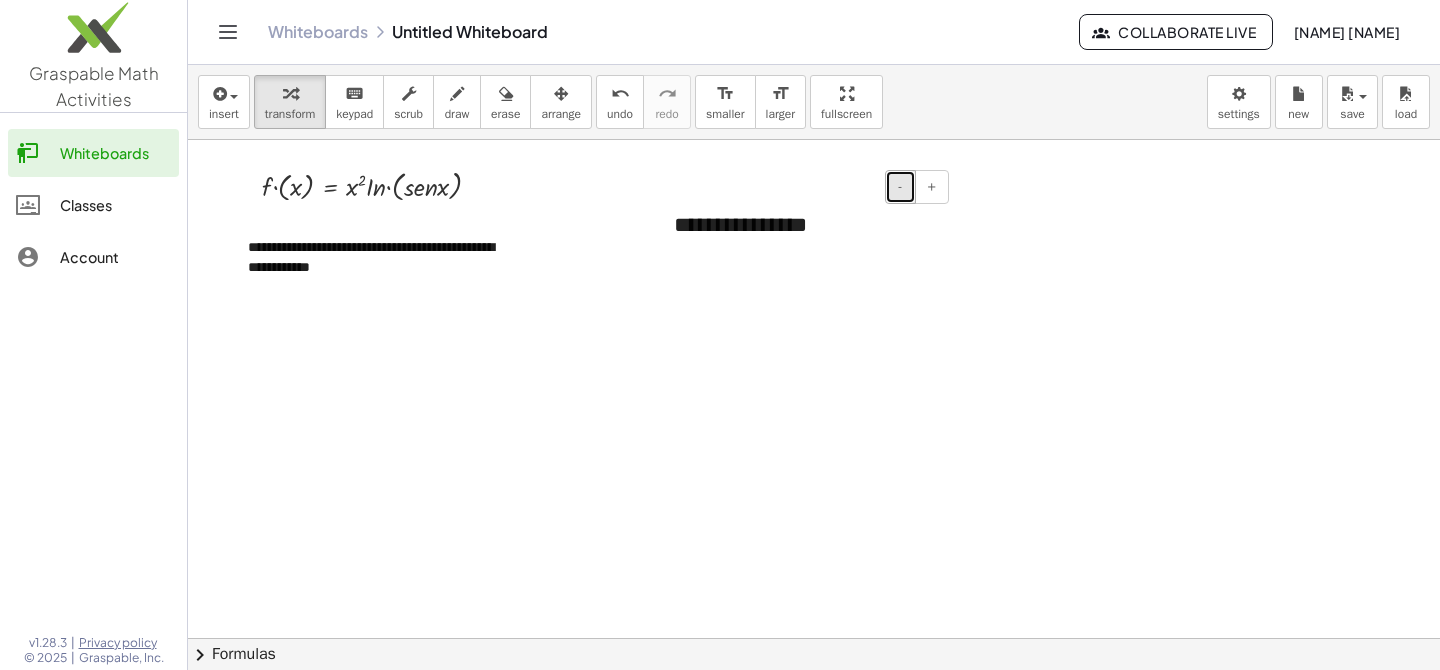 click on "-" at bounding box center [900, 186] 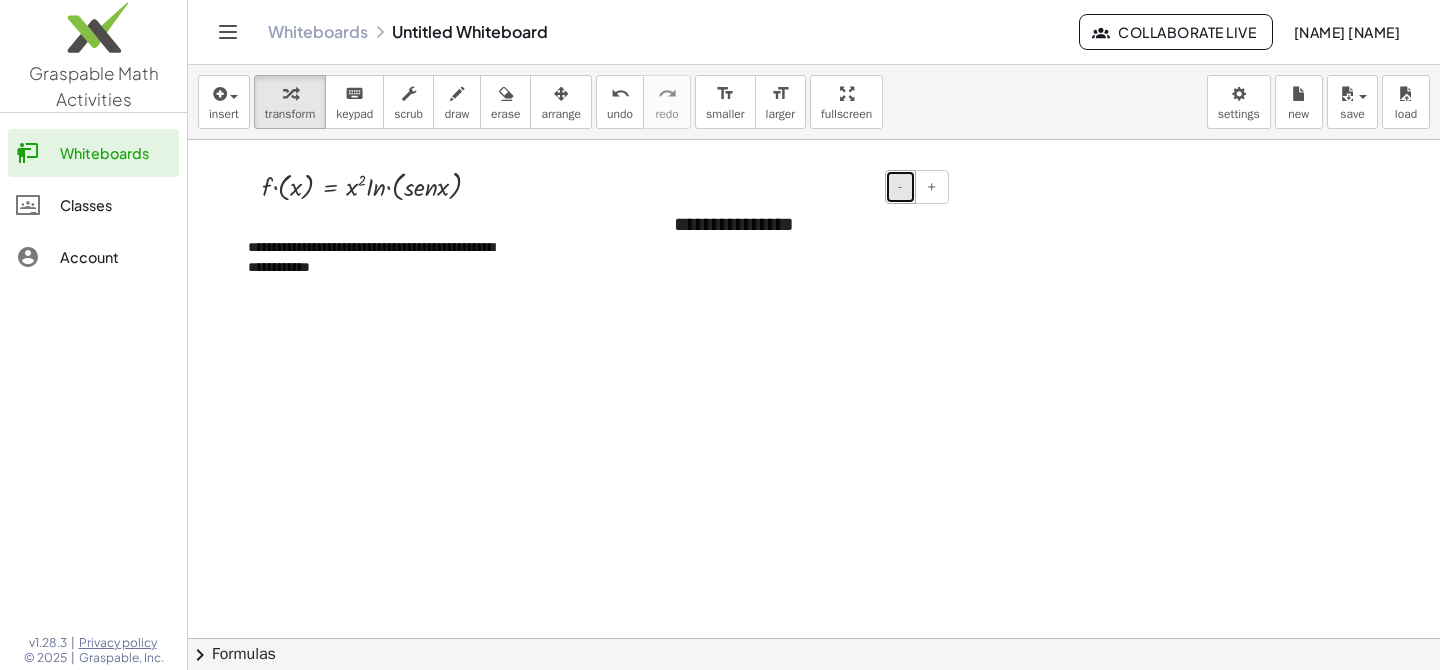 click on "-" at bounding box center [900, 186] 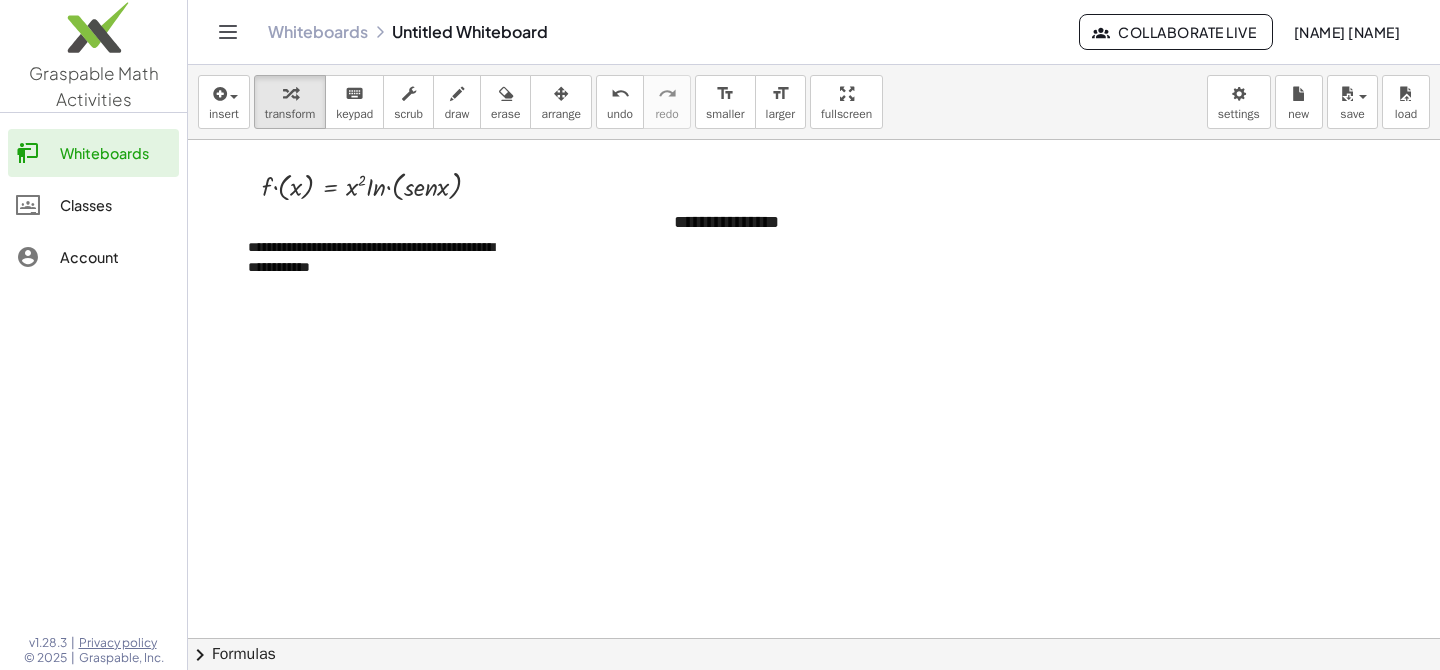 click at bounding box center (814, 703) 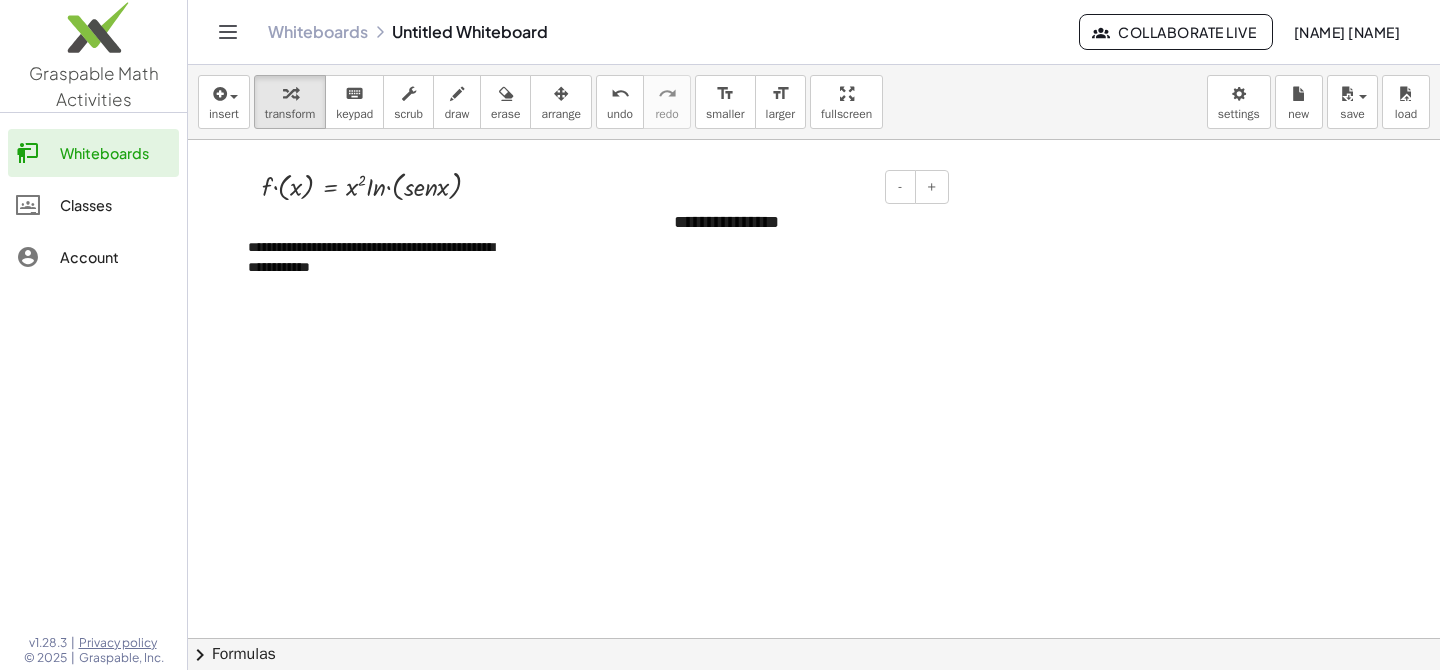 click on "**********" at bounding box center (804, 223) 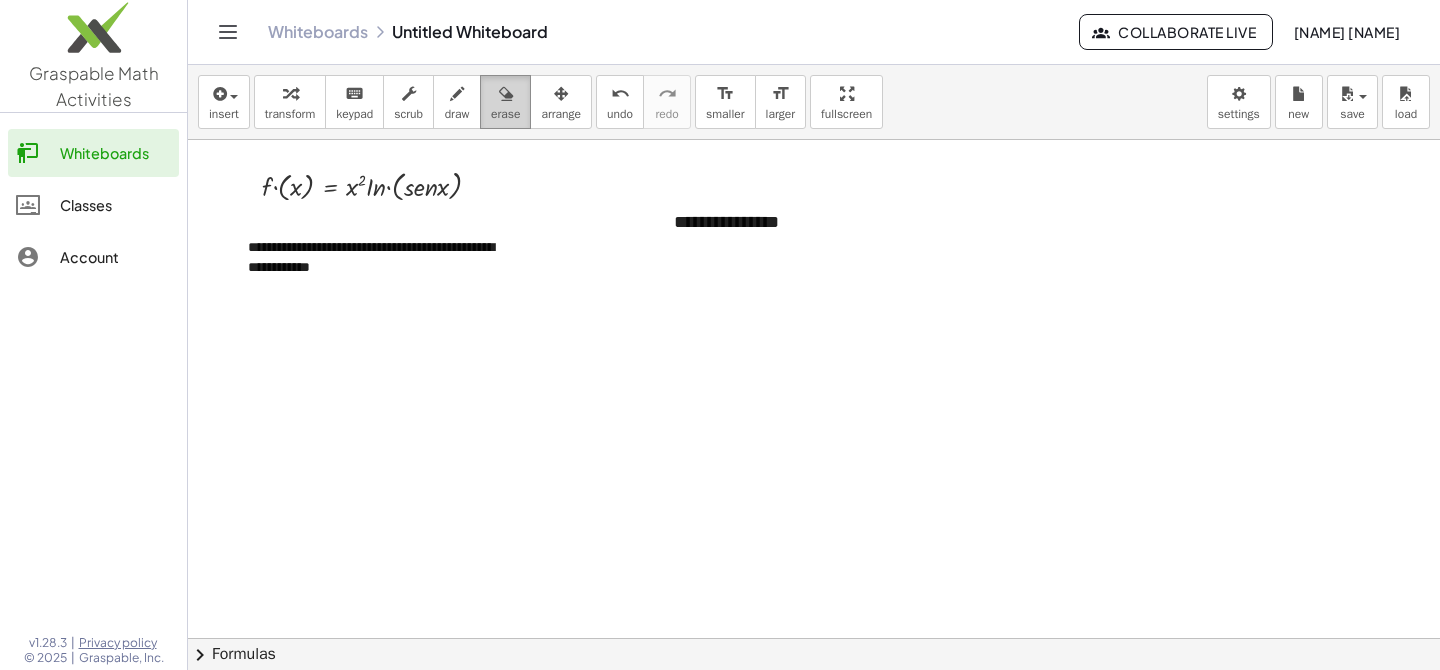 click at bounding box center (506, 94) 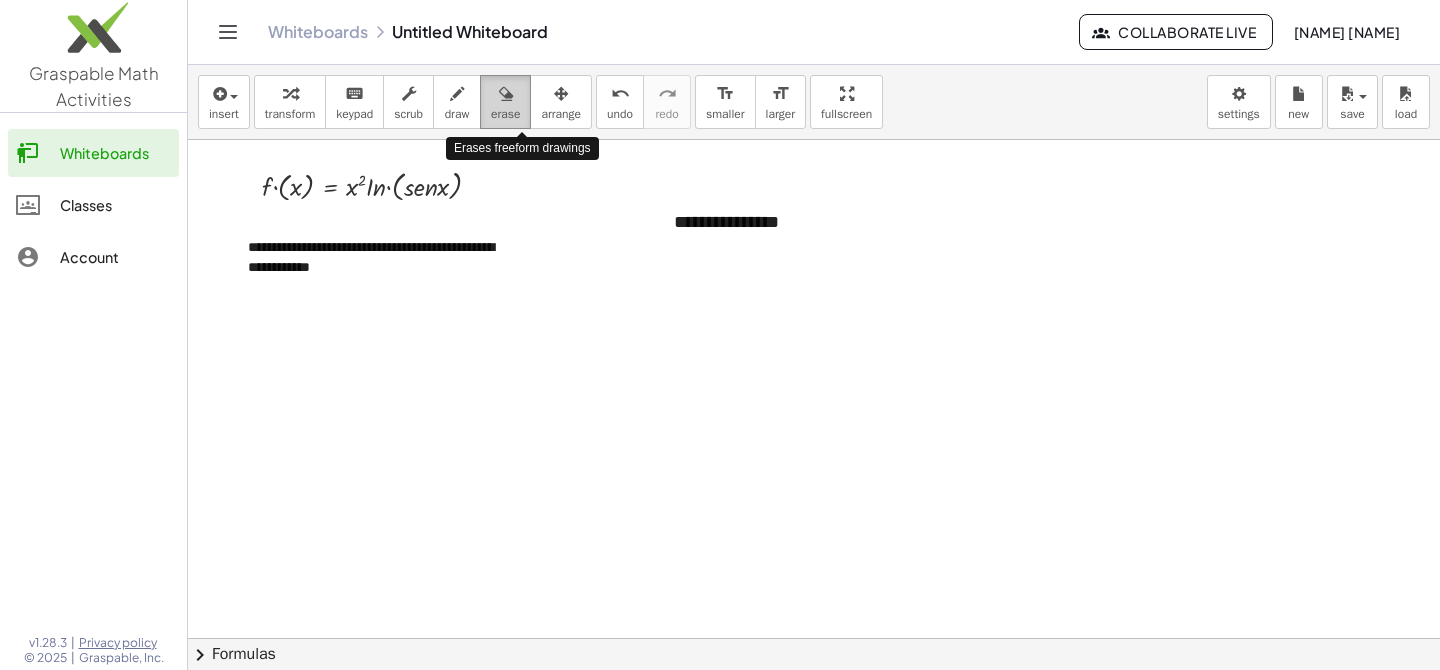click at bounding box center (506, 94) 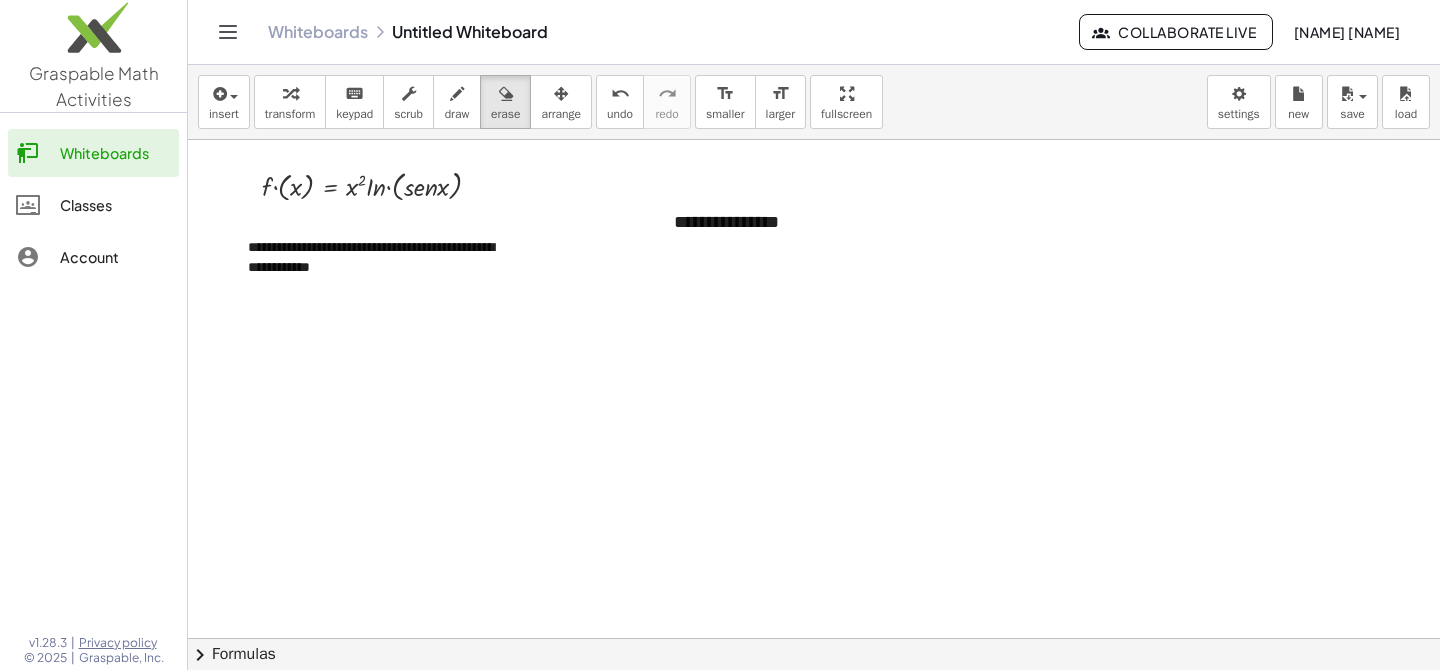 click at bounding box center (814, 703) 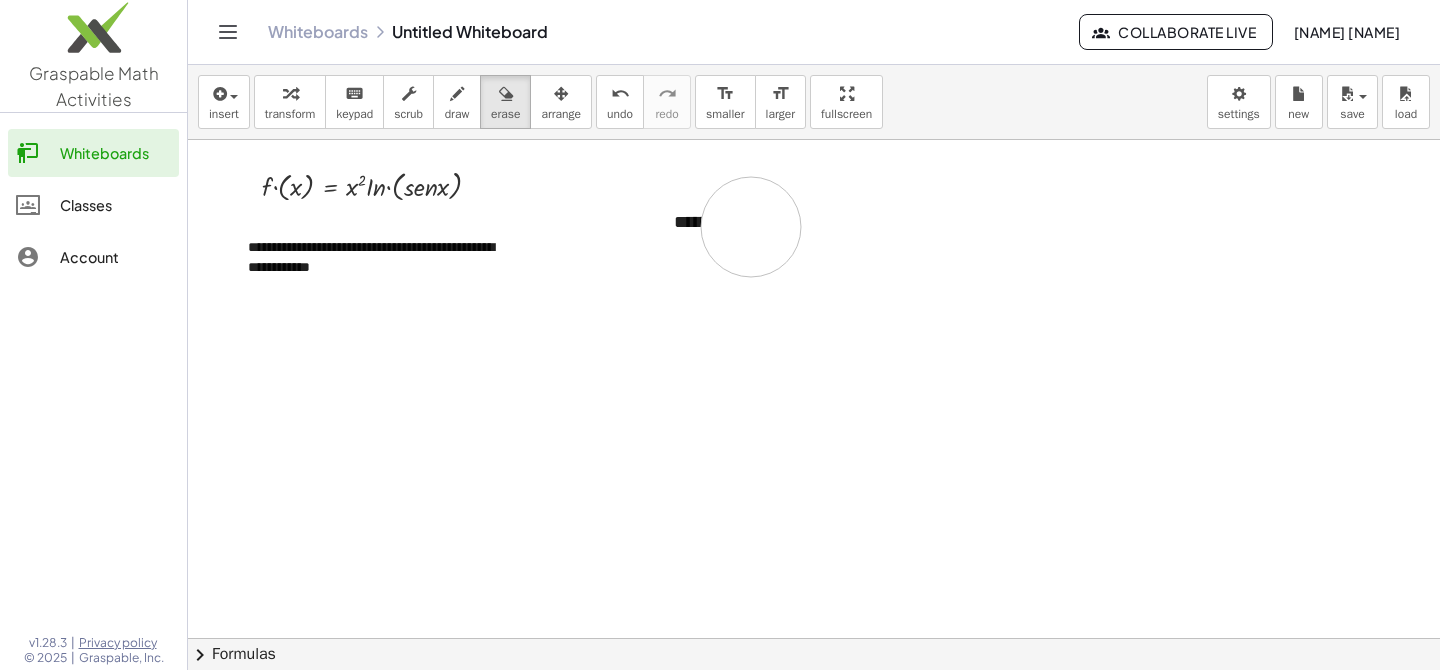 click at bounding box center (814, 703) 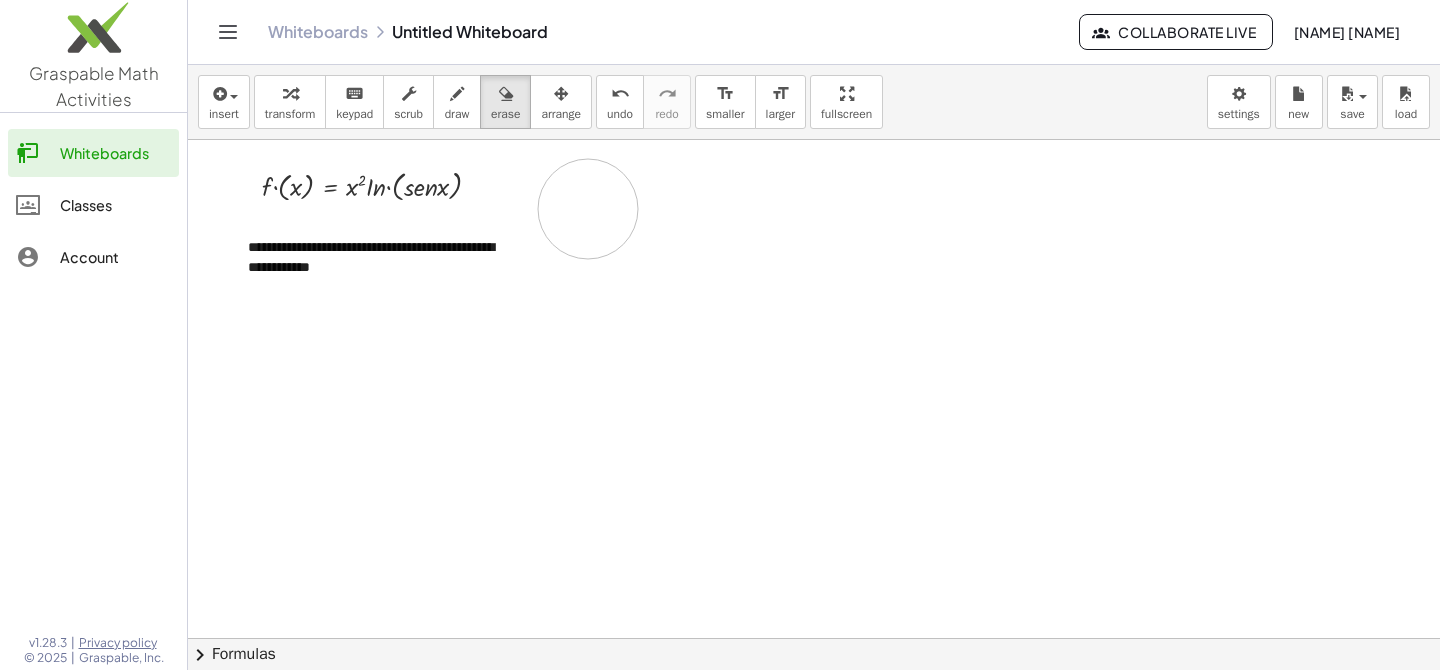 drag, startPoint x: 773, startPoint y: 227, endPoint x: 588, endPoint y: 209, distance: 185.87361 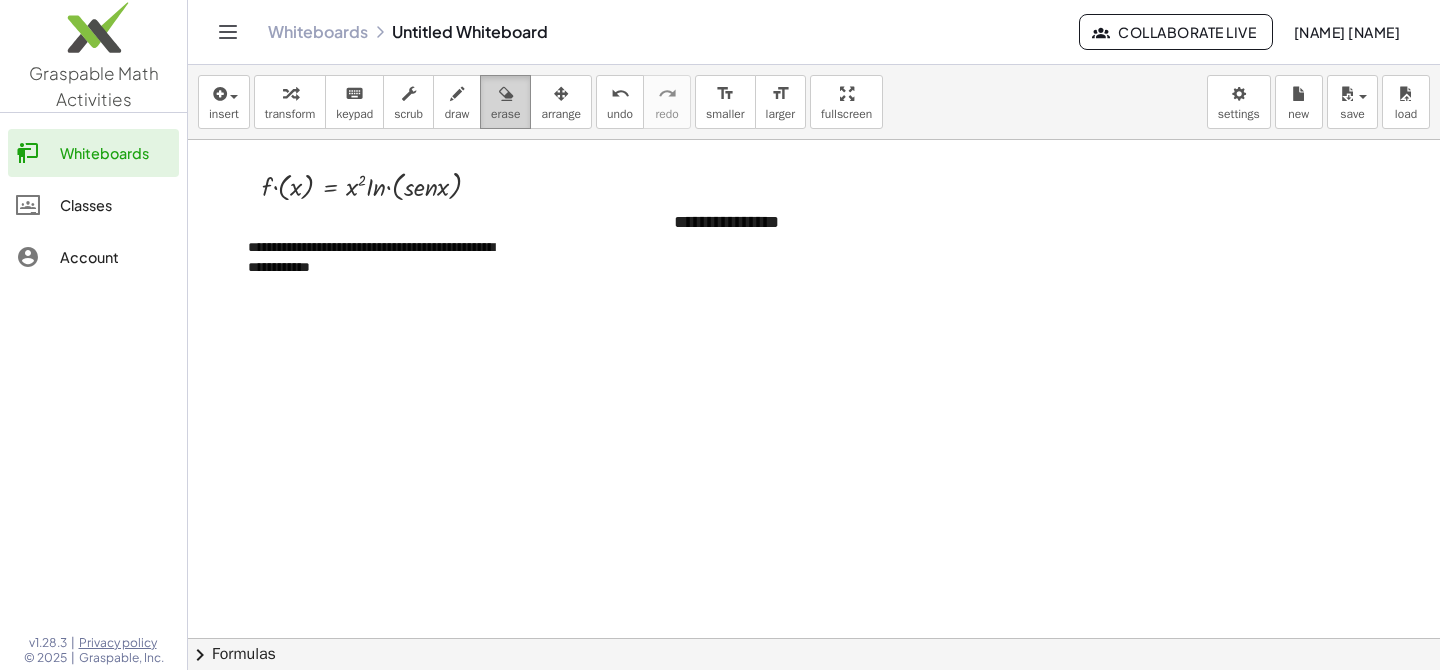 click on "erase" at bounding box center [505, 114] 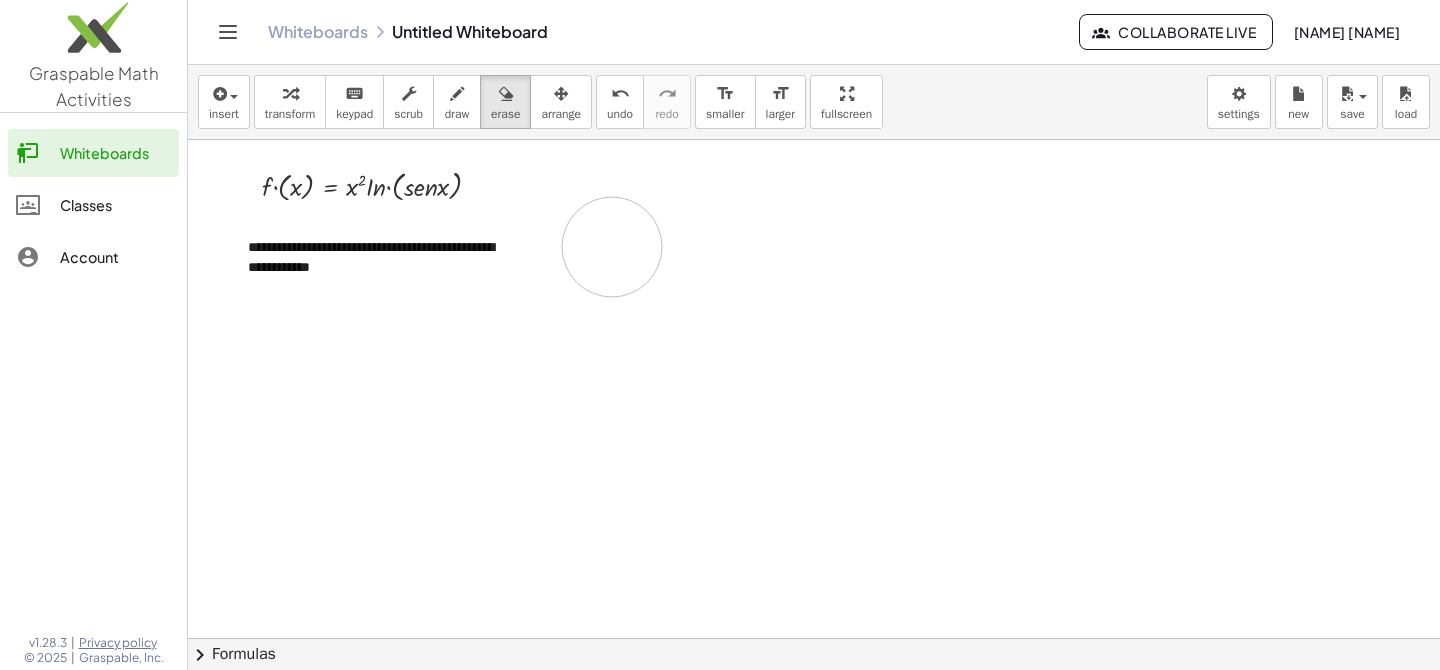 drag, startPoint x: 782, startPoint y: 226, endPoint x: 795, endPoint y: 288, distance: 63.348244 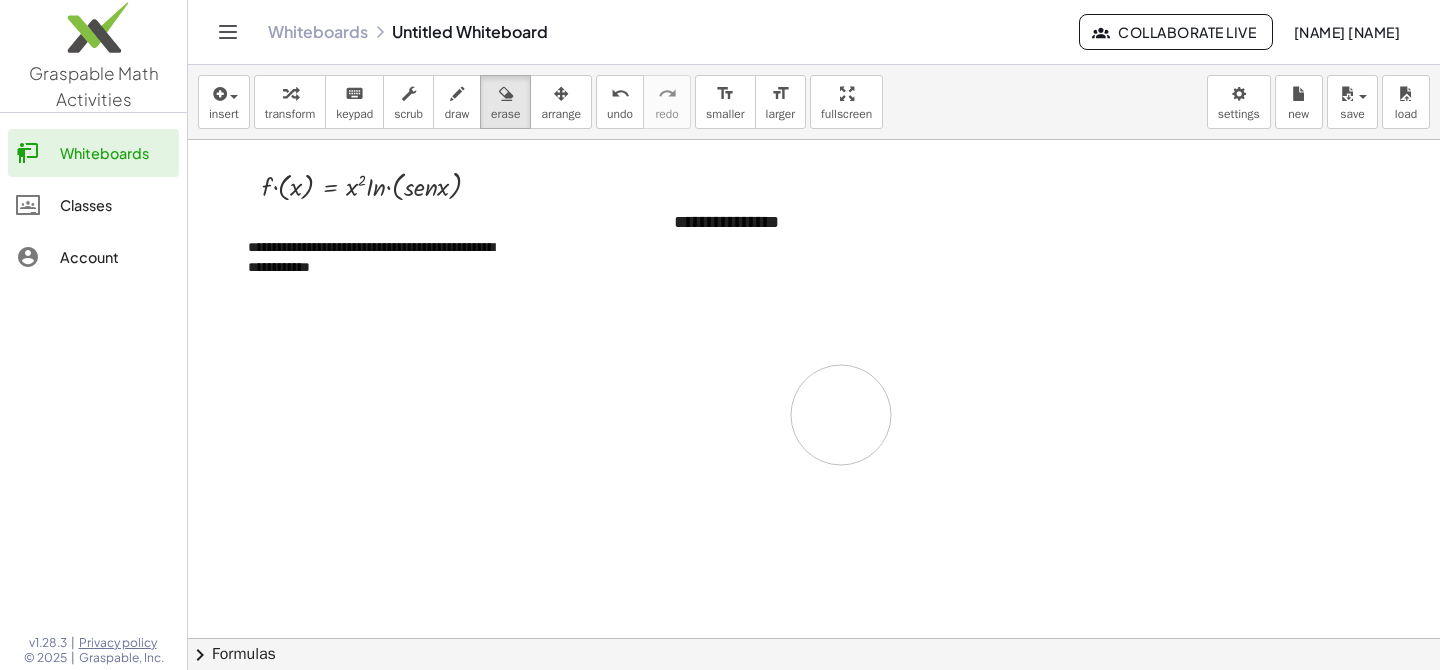 click at bounding box center (814, 703) 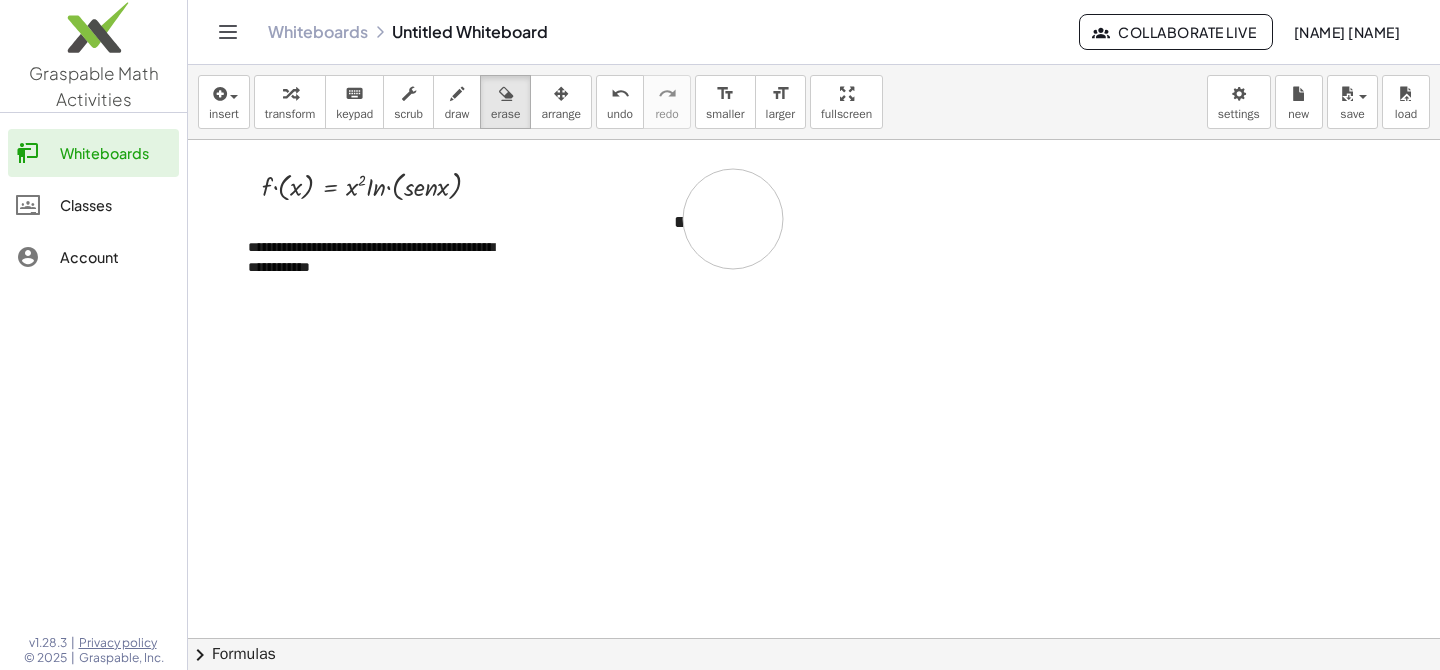 click at bounding box center (814, 703) 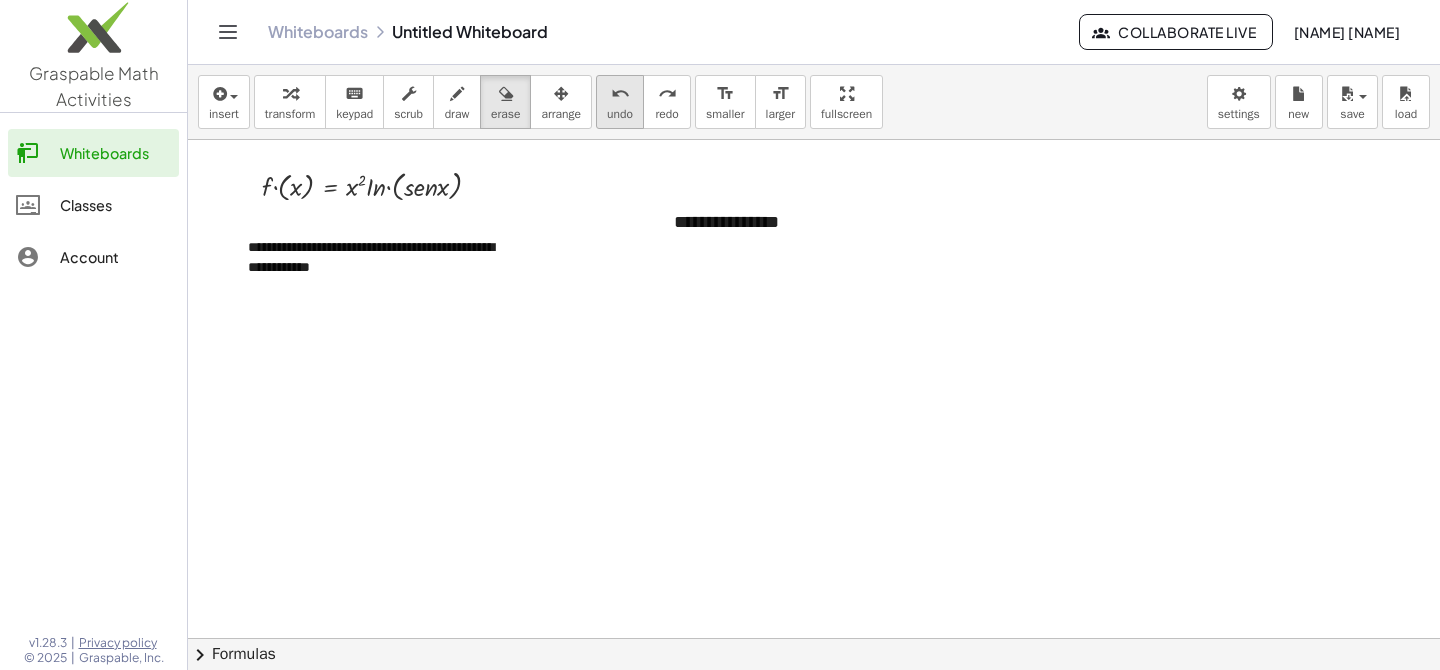 click on "undo" at bounding box center [620, 94] 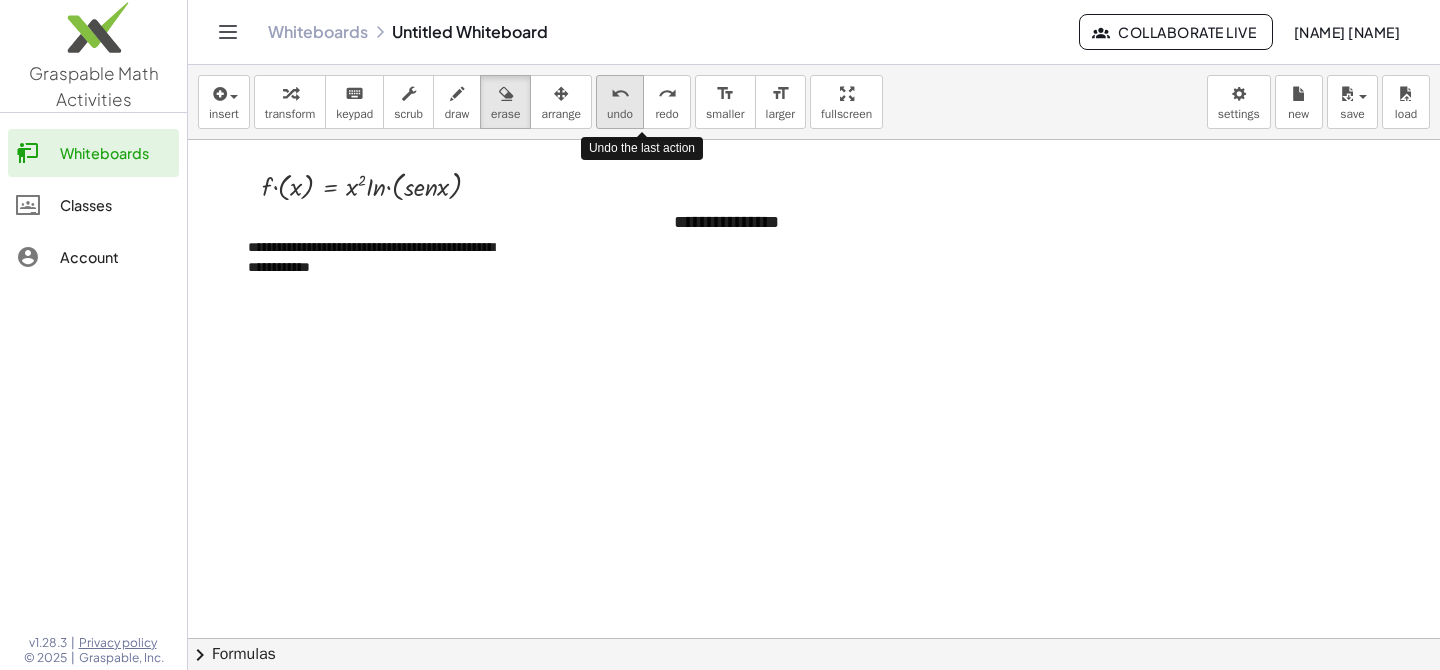 click on "undo" at bounding box center [620, 94] 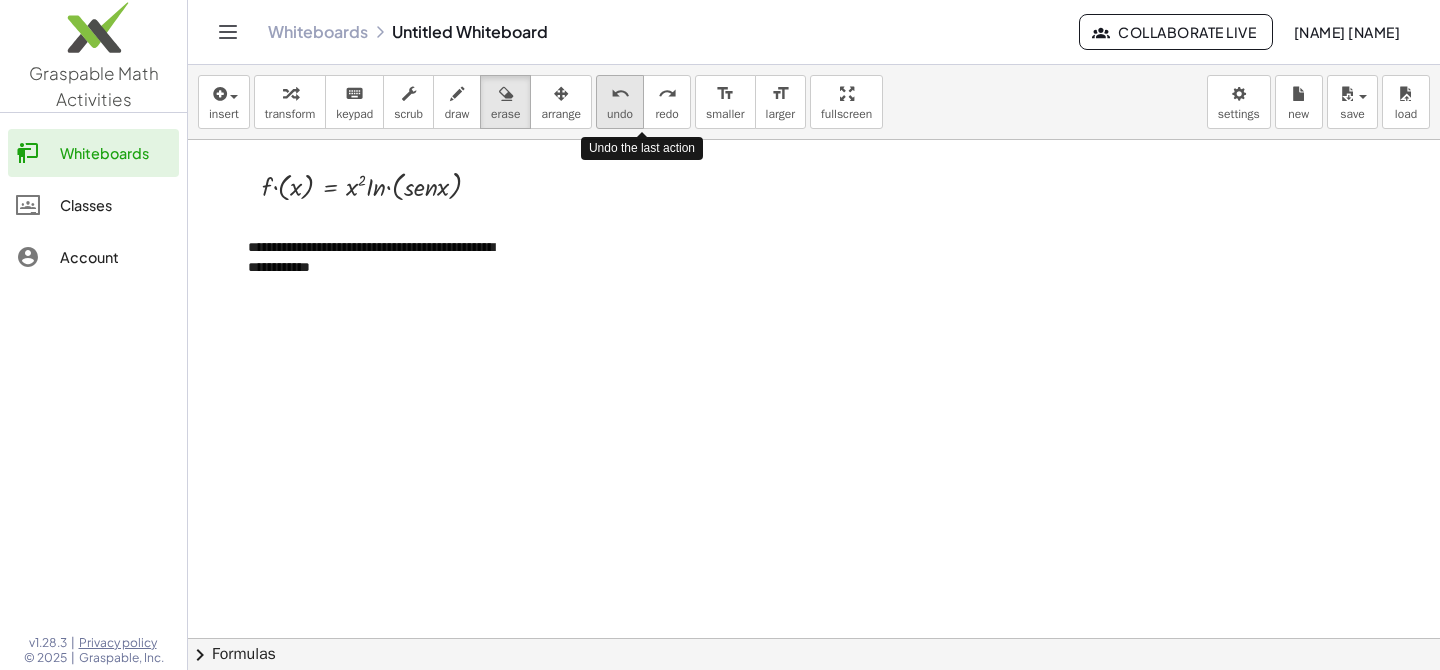 click on "undo" at bounding box center (620, 94) 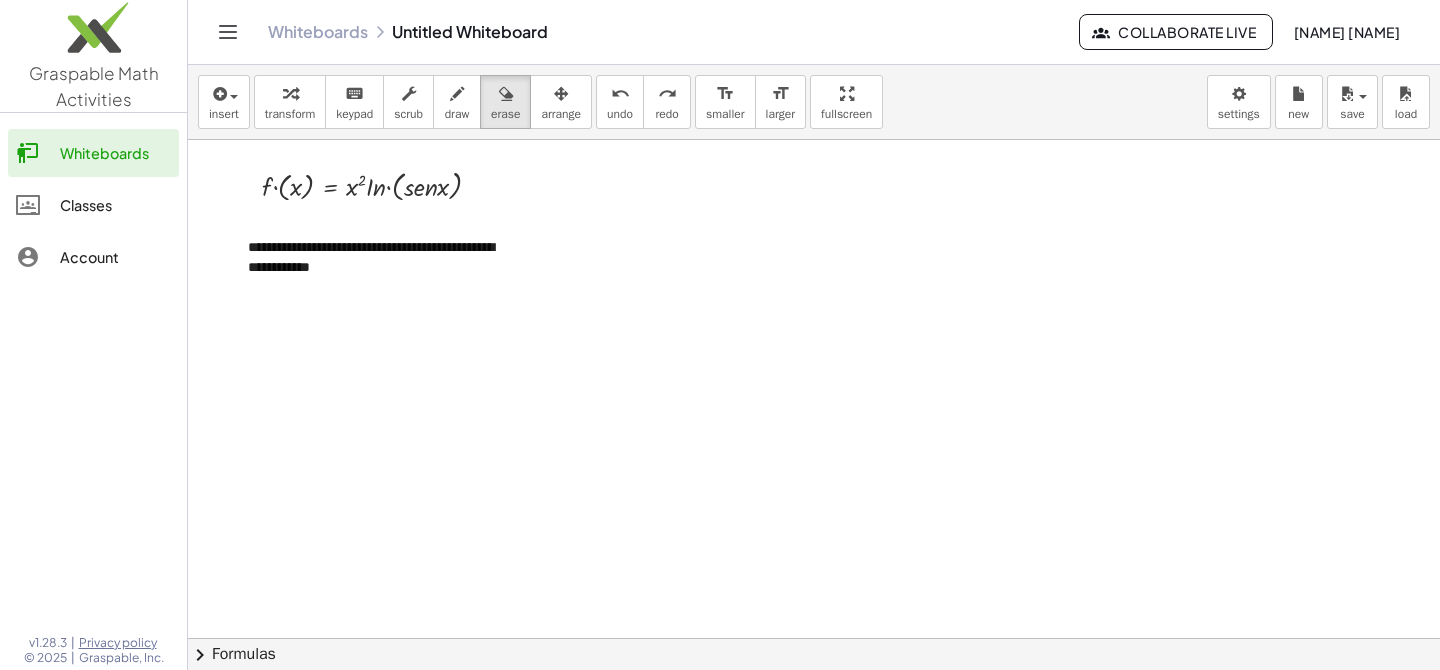 click at bounding box center [814, 703] 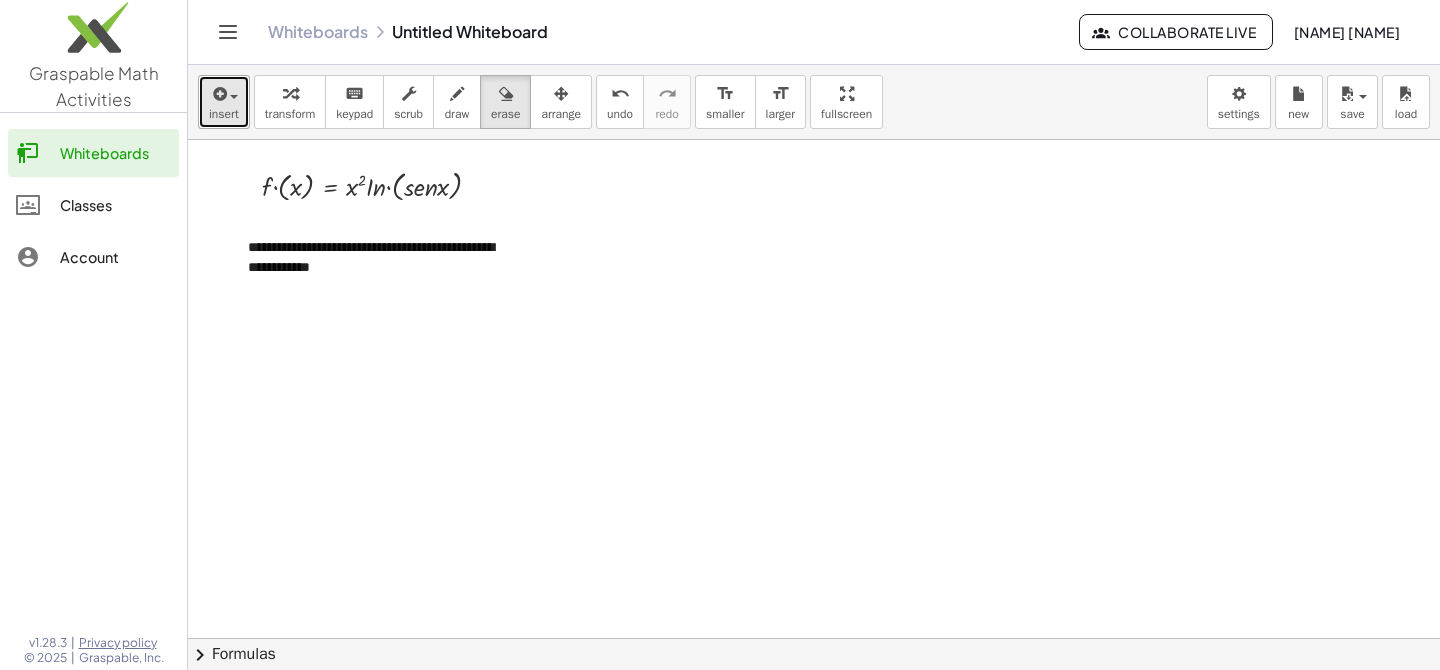 click on "insert" at bounding box center [224, 102] 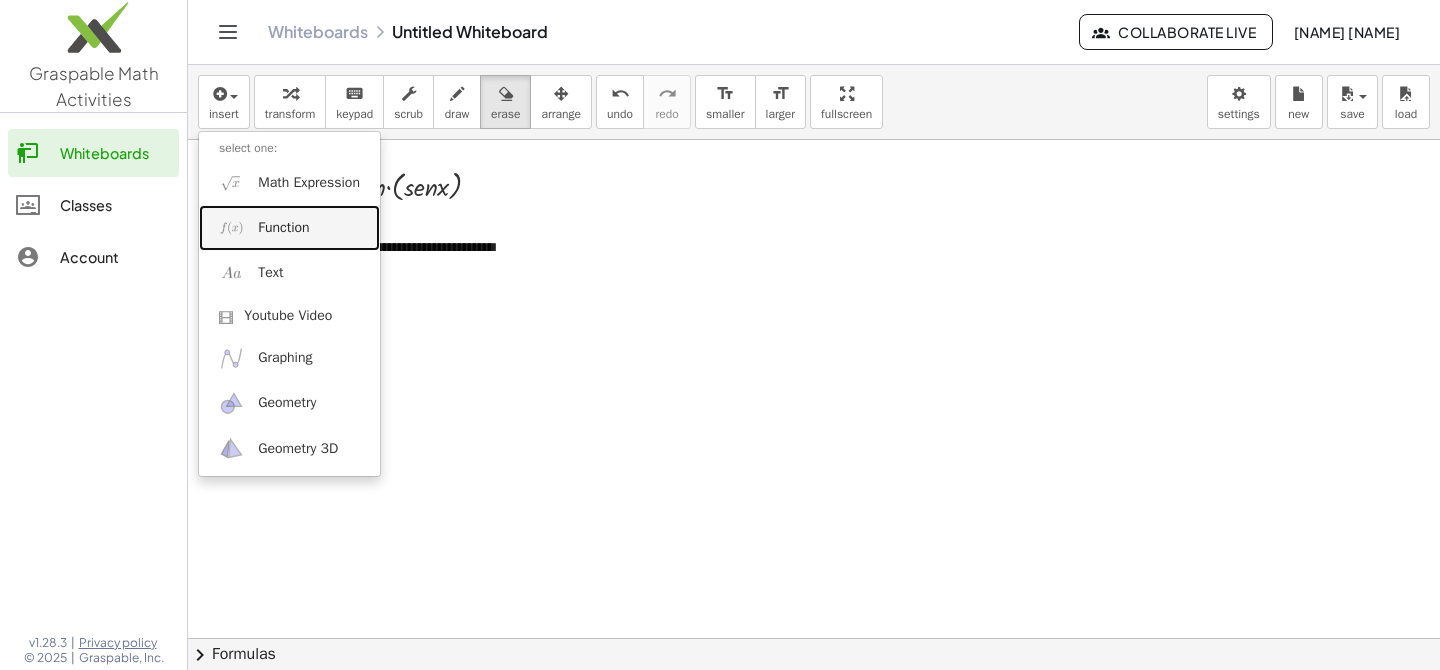 click on "Function" at bounding box center (283, 228) 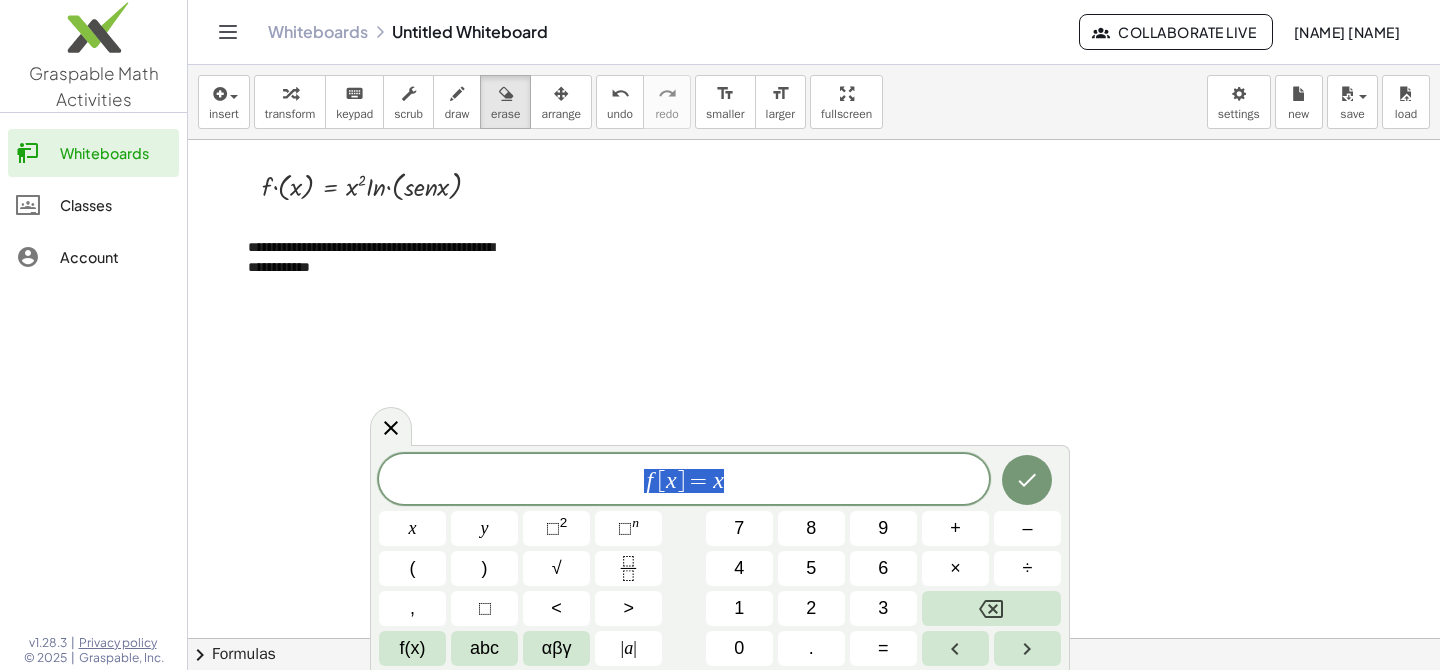drag, startPoint x: 748, startPoint y: 481, endPoint x: 614, endPoint y: 480, distance: 134.00374 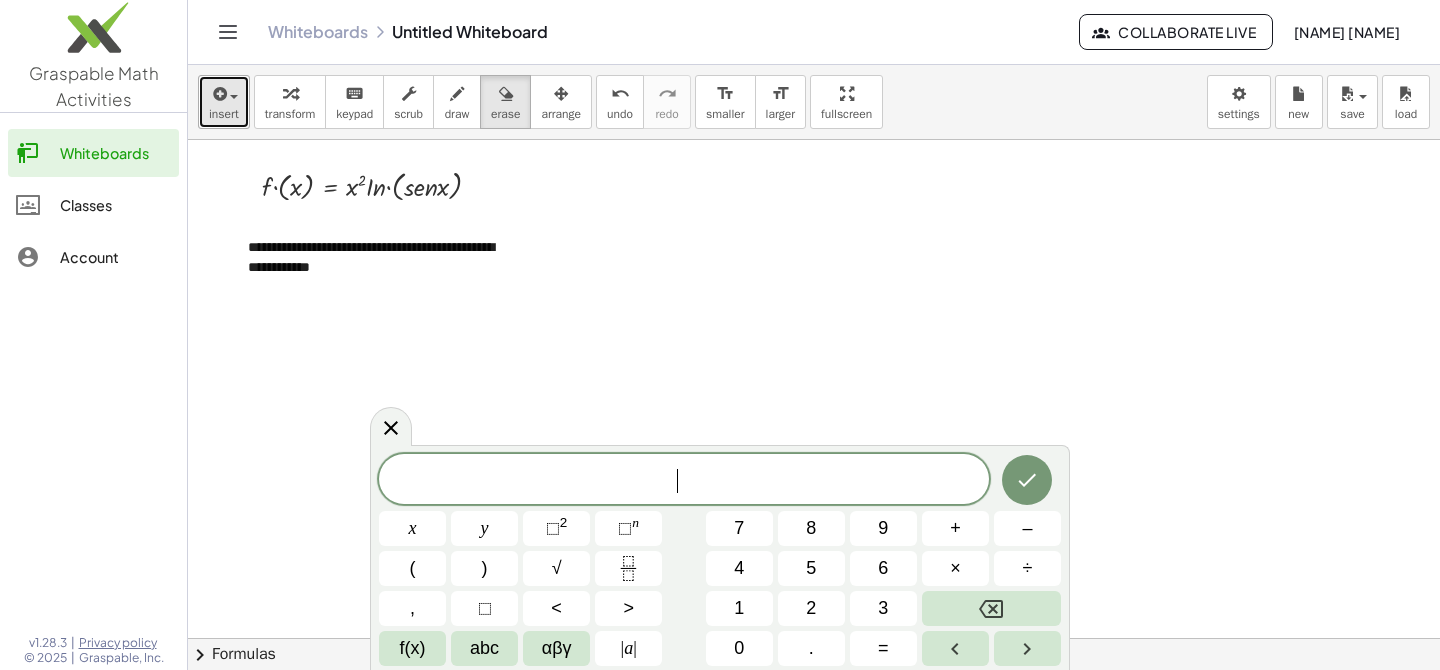 click at bounding box center [224, 93] 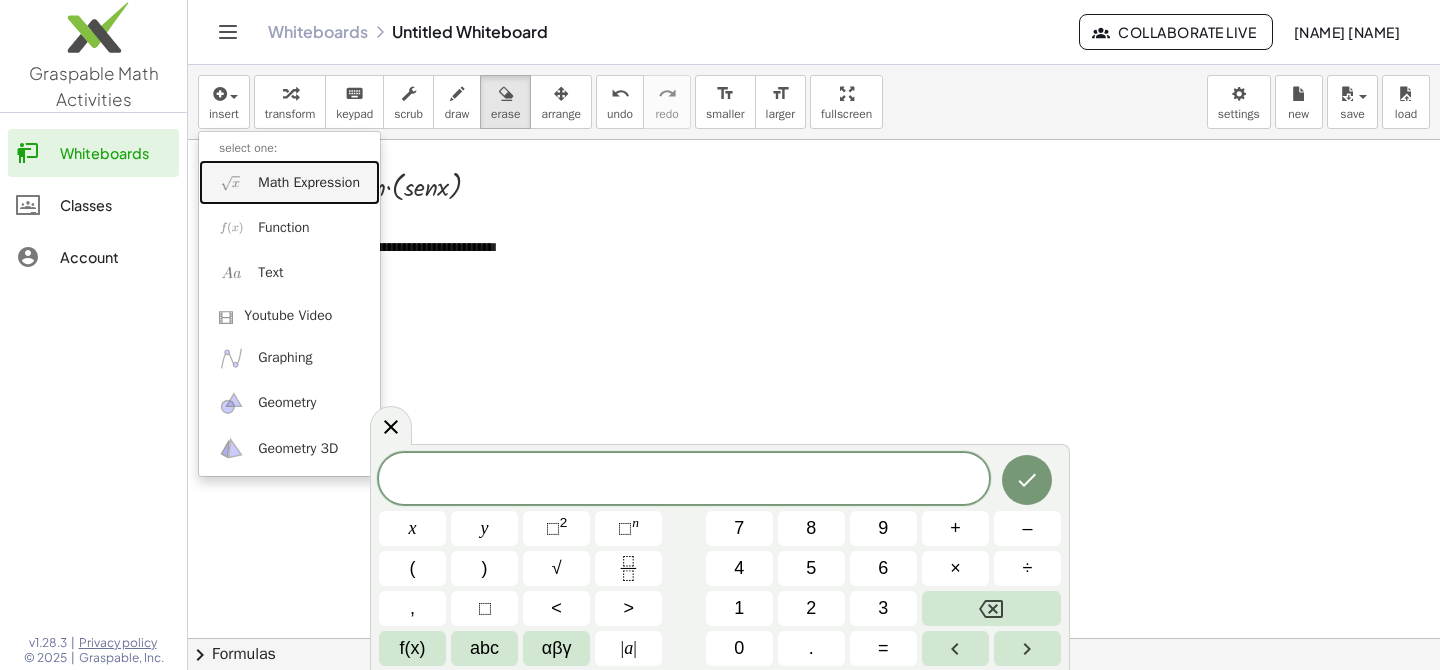 click on "Math Expression" at bounding box center [309, 183] 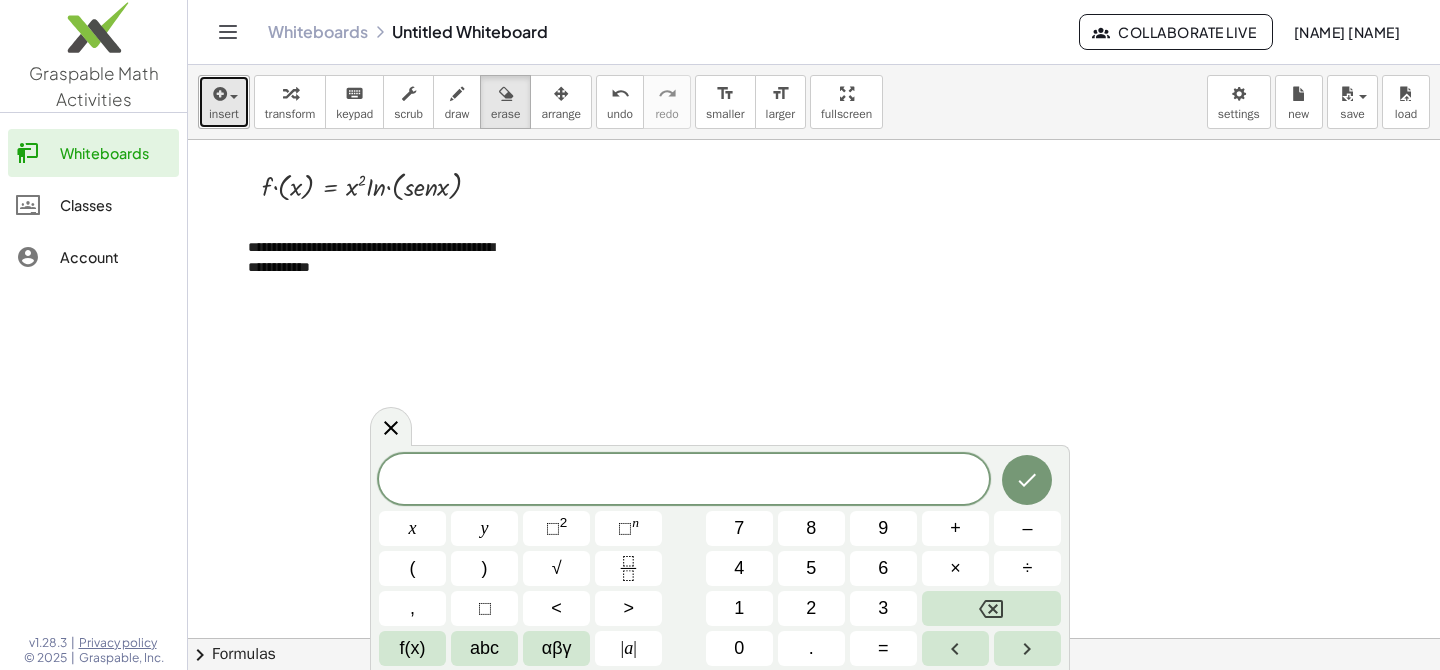 click on "insert" at bounding box center [224, 114] 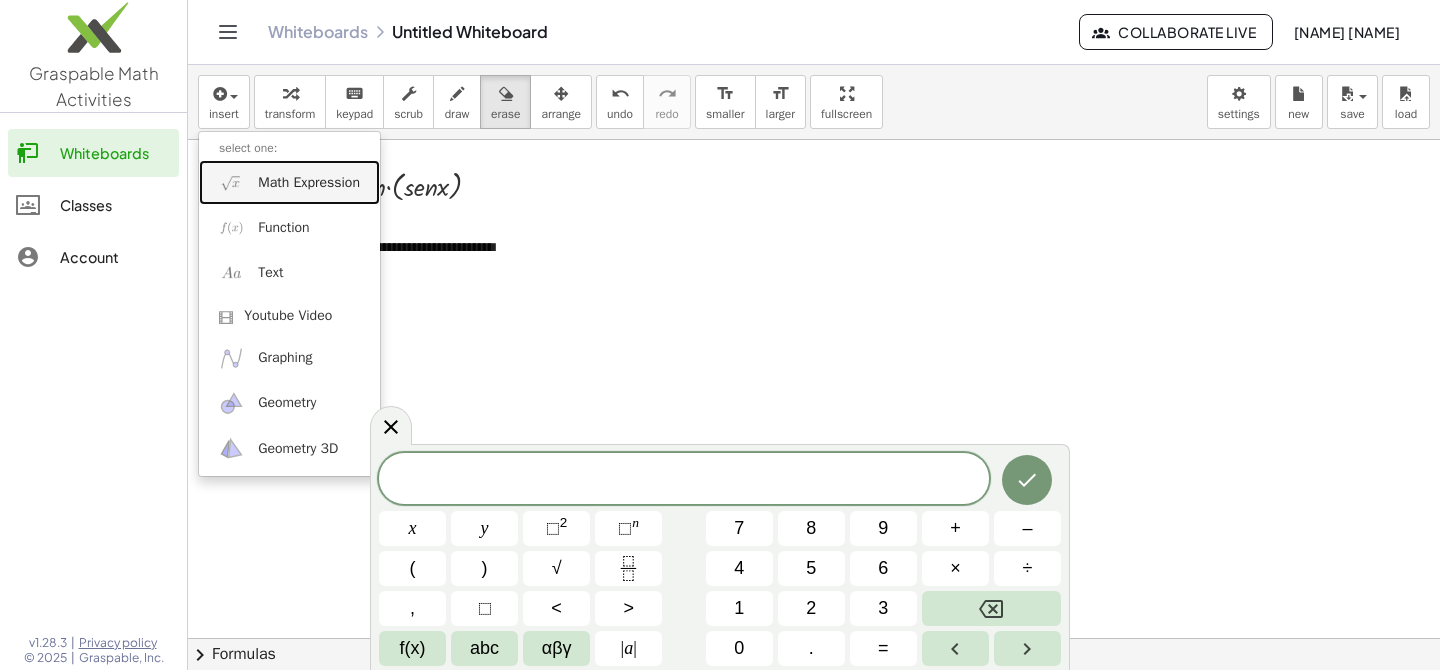 click at bounding box center [231, 182] 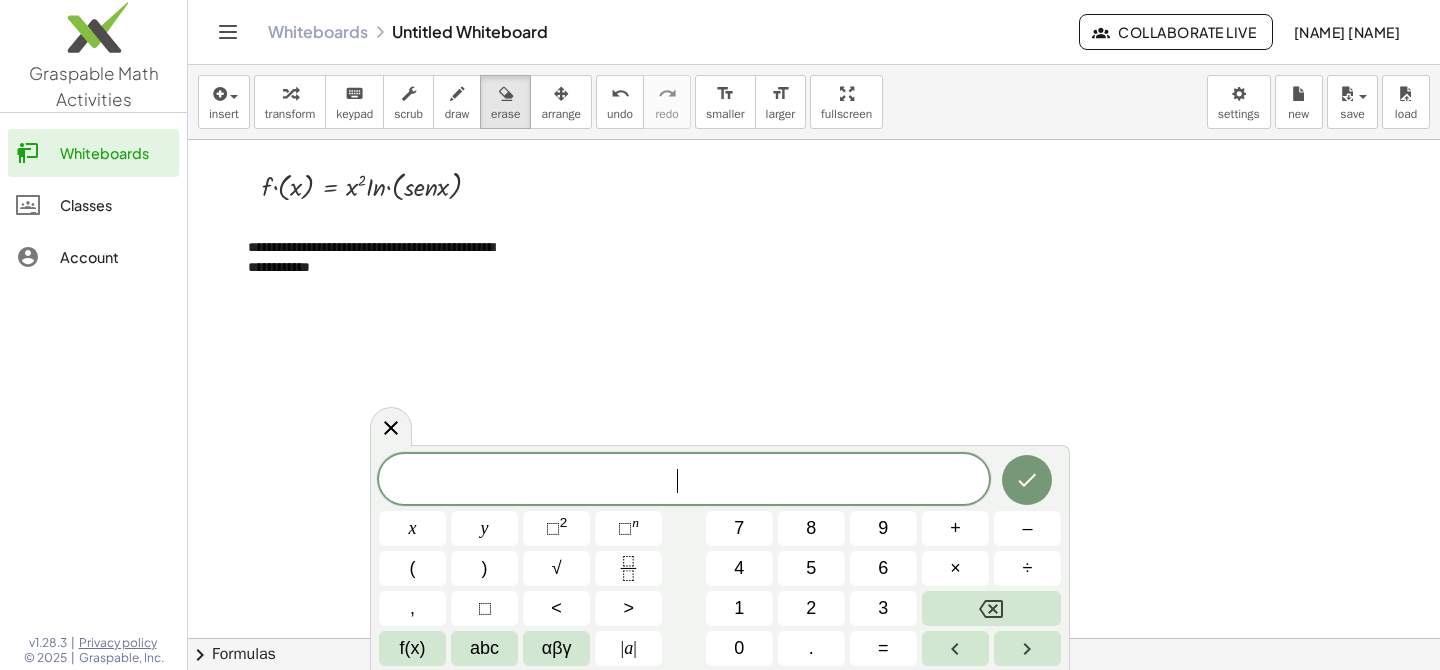 click at bounding box center (814, 703) 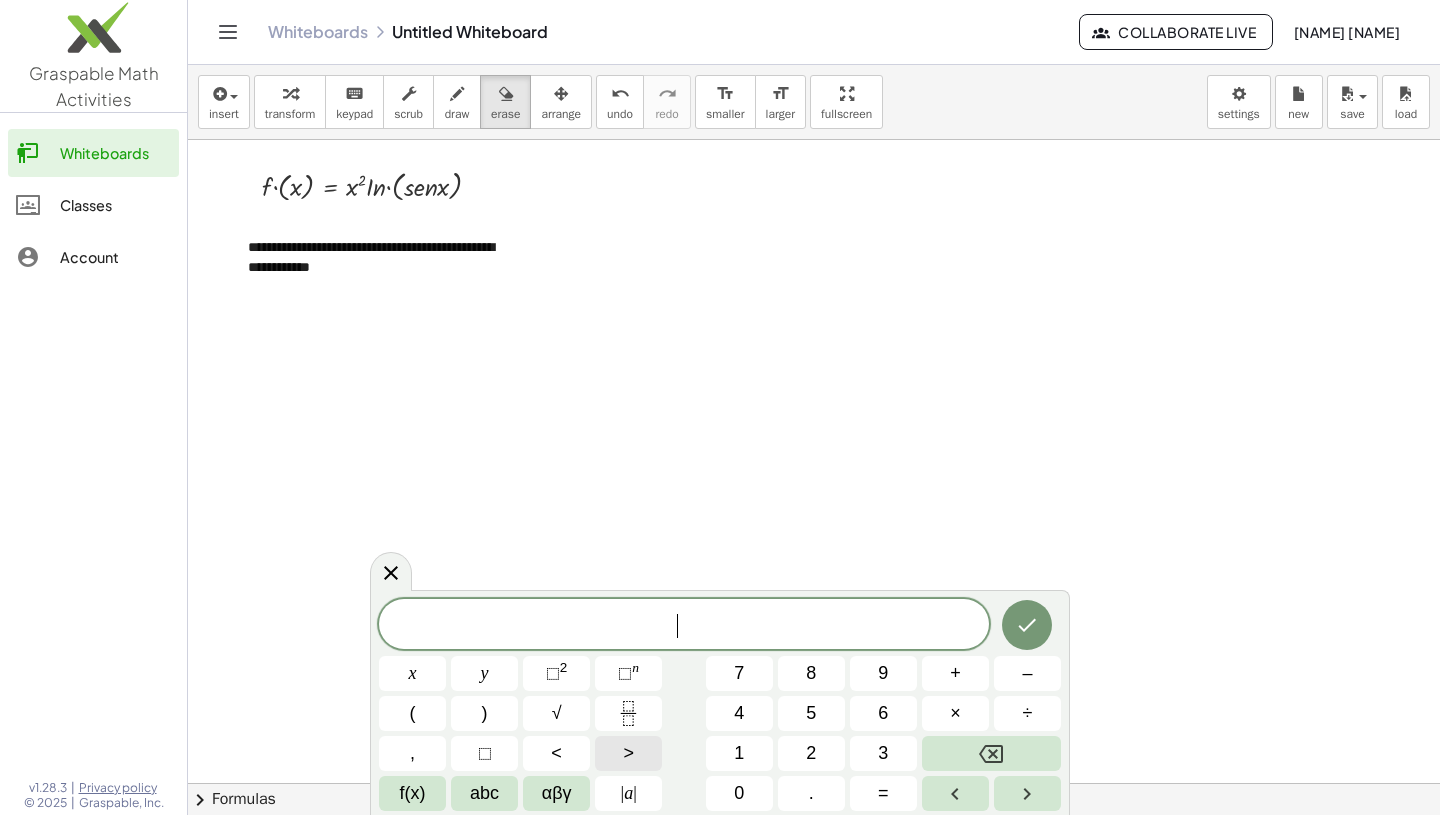 click on ">" at bounding box center (628, 753) 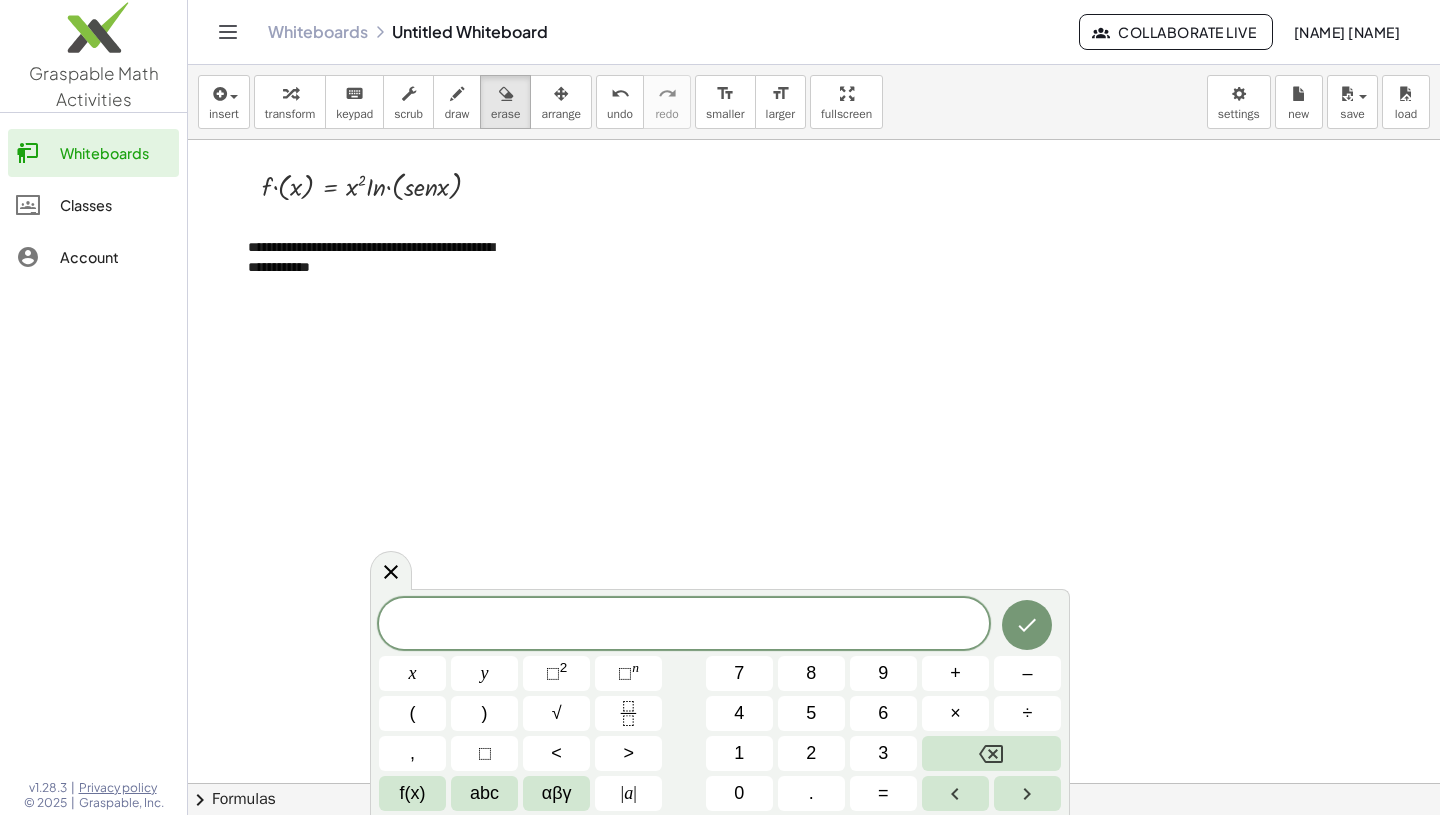 click on "chevron_right  Formulas" 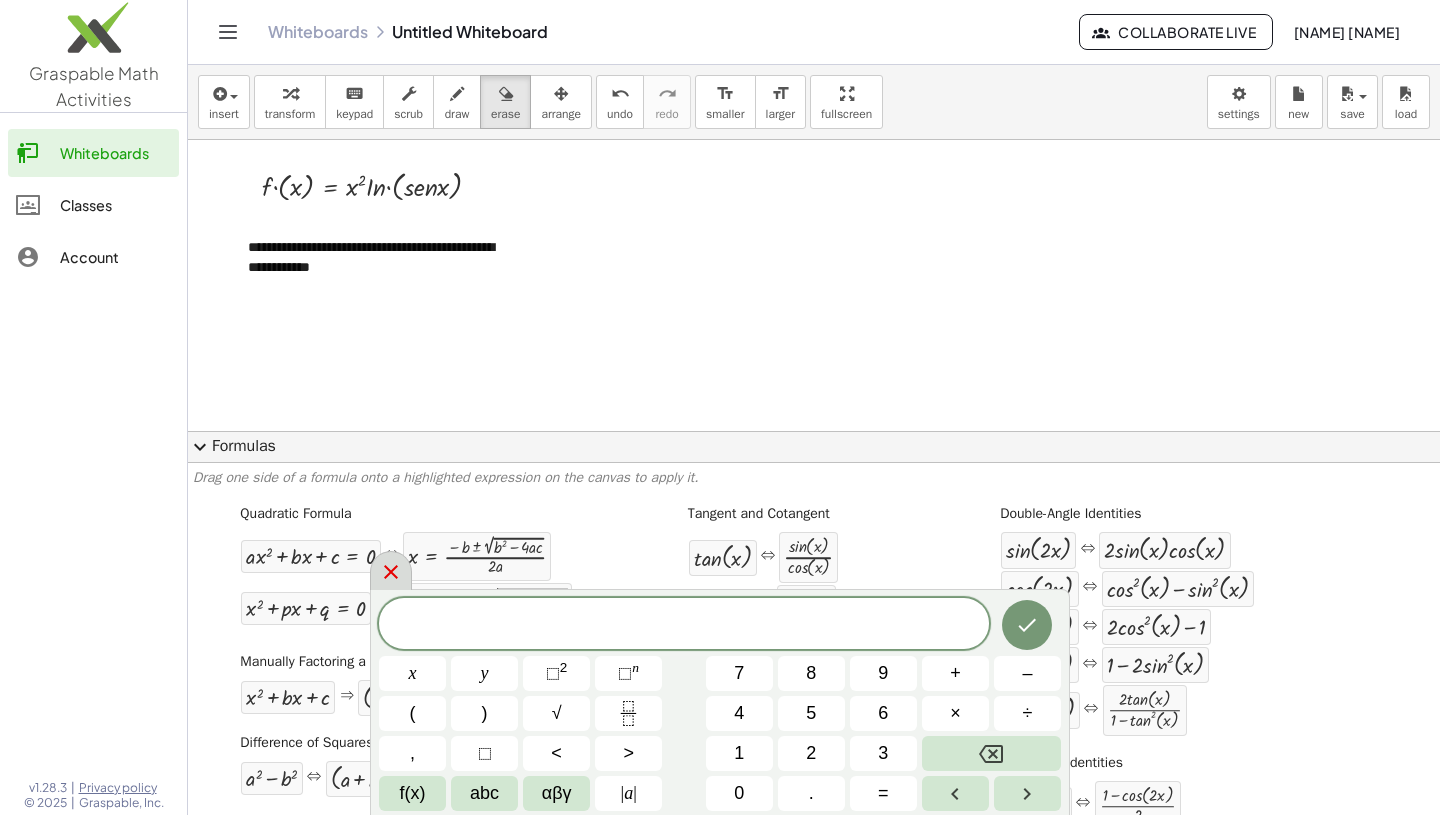 click 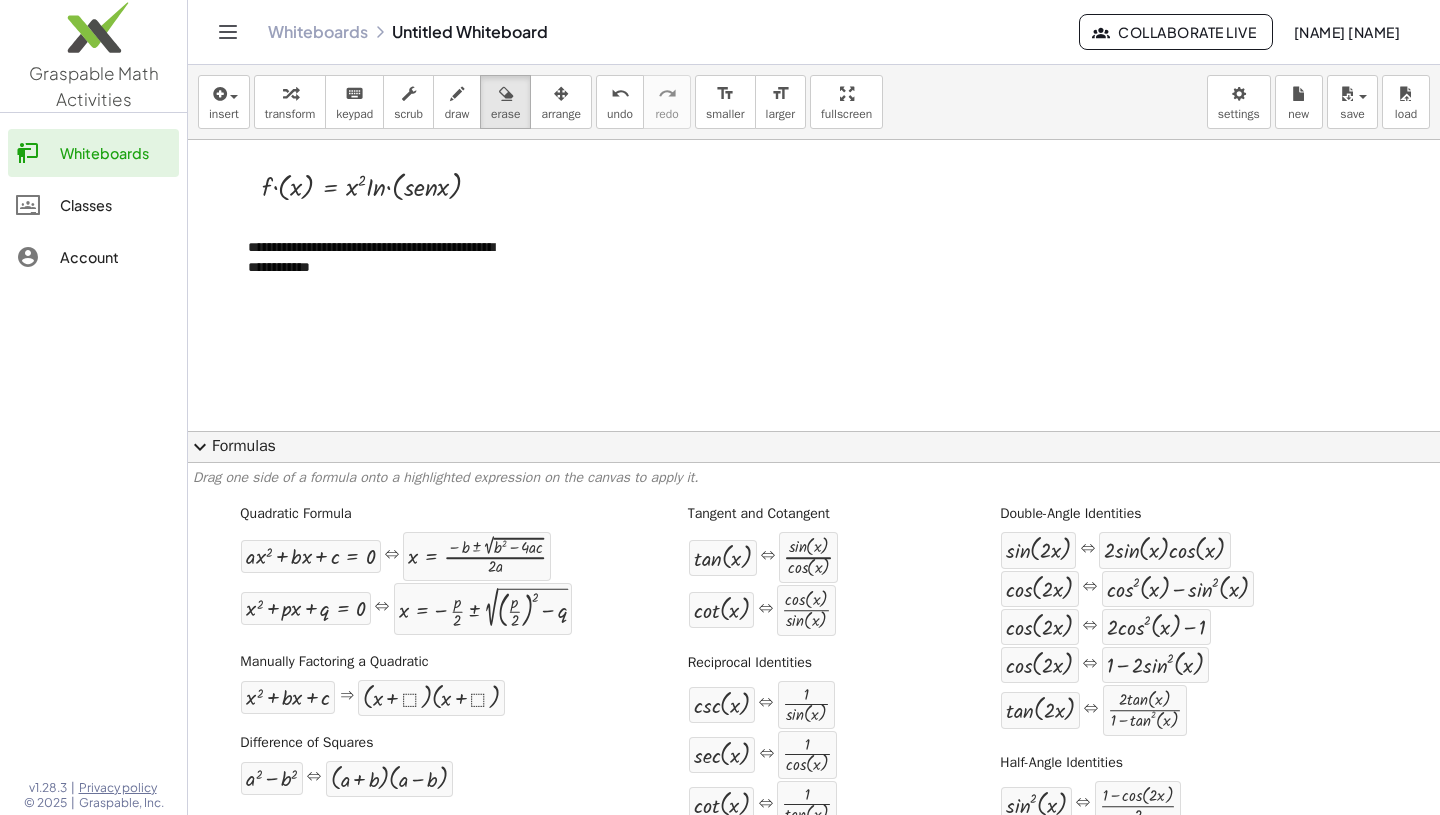 click on "Quadratic Formula
+ · a · x 2 + · b · x + c = 0
⇔
x = · ( − b ± 2 √ ( + b 2 − · 4 · a · c ) ) · 2 · a
+ x 2 + · p · x + q = 0
⇔
x = − · p · 2 ± 2 √ ( + ( · p · 2 ) 2 − q )
Manually Factoring a Quadratic
+ x 2 + · b · x + c
⇒
· ( + x + ⬚ ) · ( + x + ⬚ )
Difference of Squares
+ a 2 − b 2
⇔
· ( + a + b ) · ( + a − b )
Quadratic Binomial
+ a 2 +" at bounding box center (814, 827) 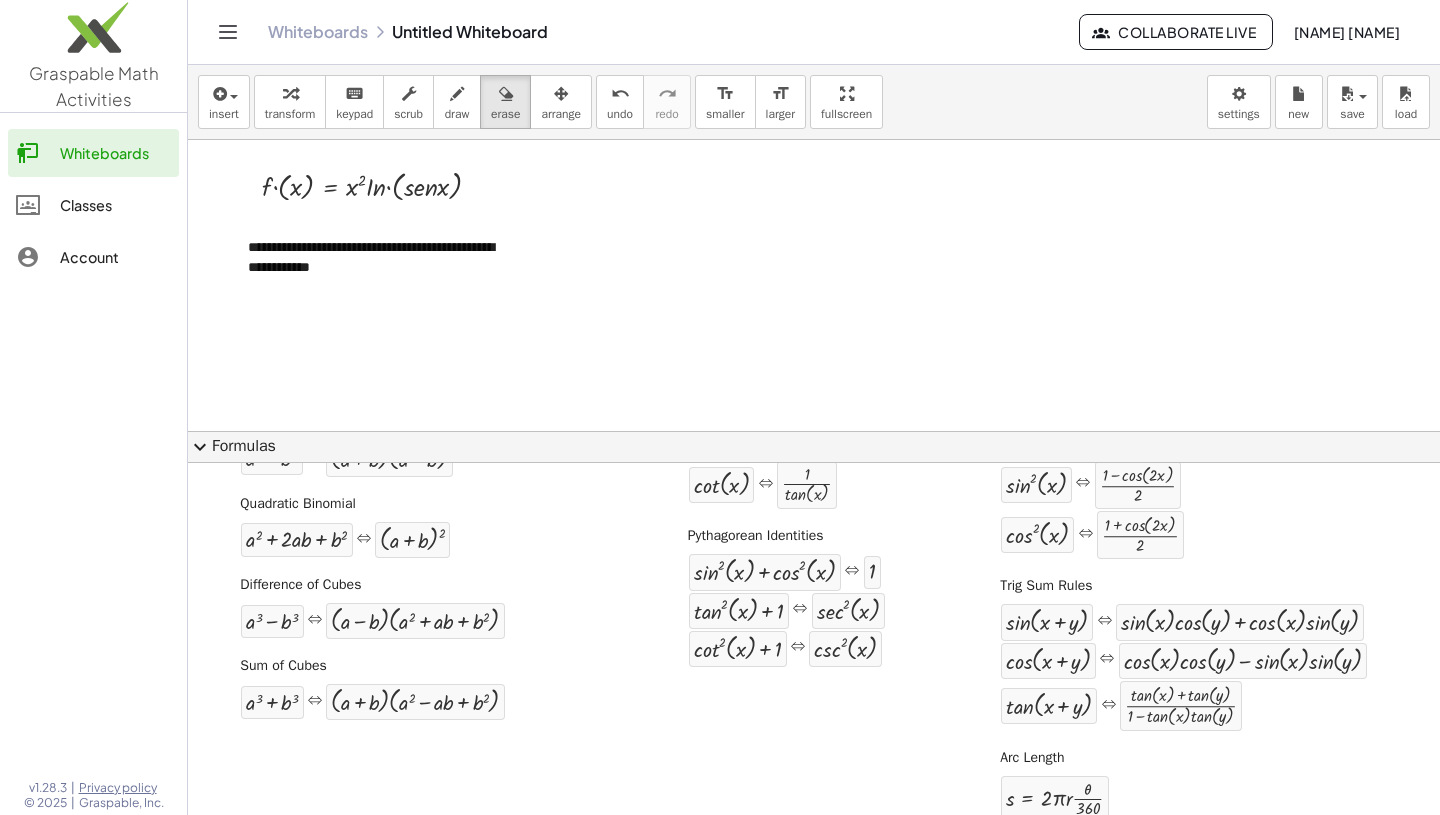 scroll, scrollTop: 347, scrollLeft: 0, axis: vertical 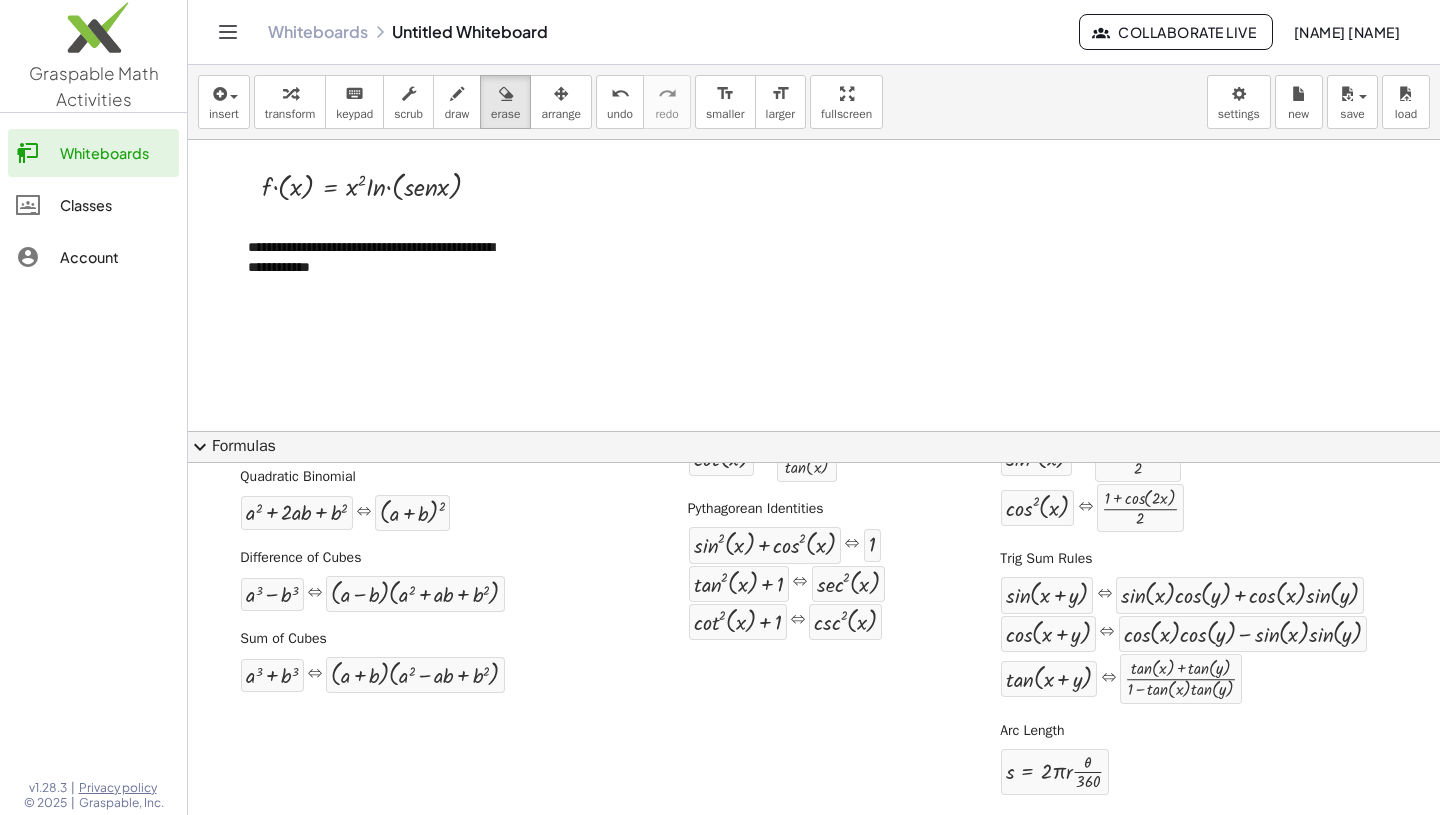 click on "Quadratic Formula
+ · a · x 2 + · b · x + c = 0
⇔
x = · ( − b ± 2 √ ( + b 2 − · 4 · a · c ) ) · 2 · a
+ x 2 + · p · x + q = 0
⇔
x = − · p · 2 ± 2 √ ( + ( · p · 2 ) 2 − q )
Manually Factoring a Quadratic
+ x 2 + · b · x + c
⇒
· ( + x + ⬚ ) · ( + x + ⬚ )
Difference of Squares
+ a 2 − b 2
⇔
· ( + a + b ) · ( + a − b )
Quadratic Binomial
+ a 2 +" at bounding box center [814, 480] 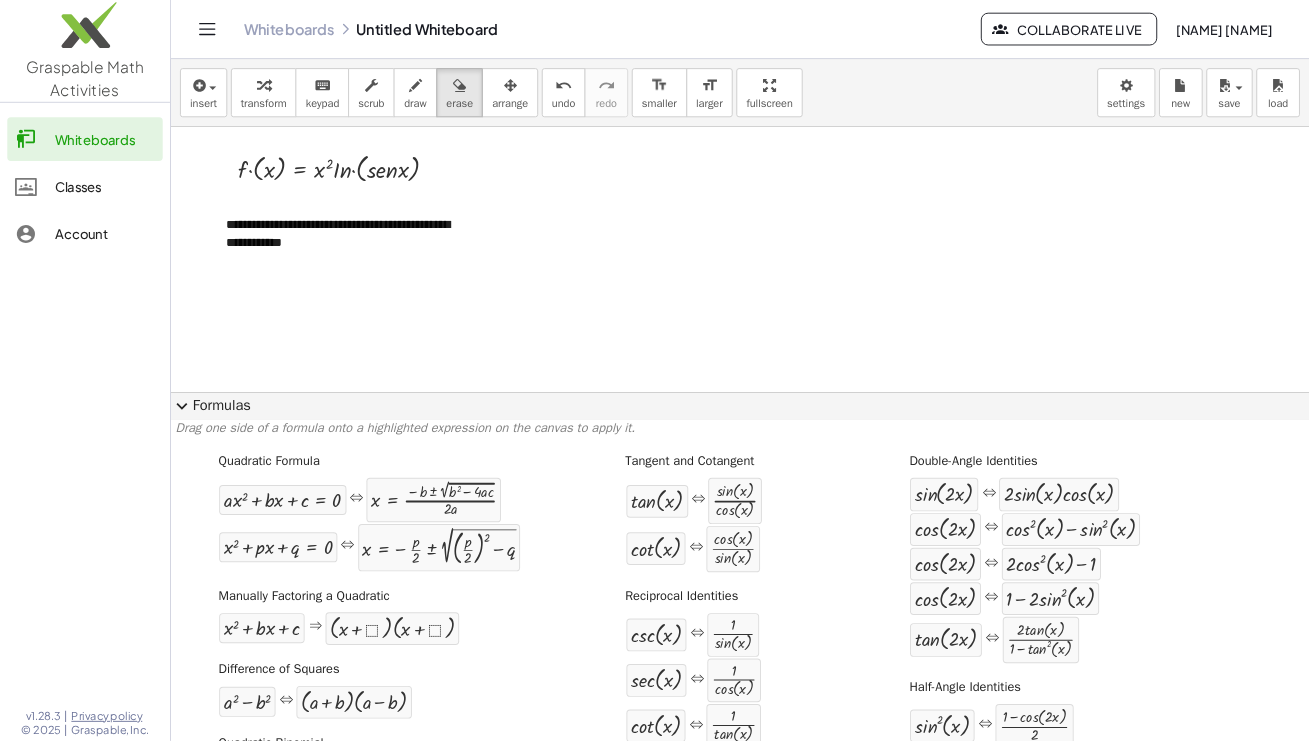 scroll, scrollTop: 0, scrollLeft: 0, axis: both 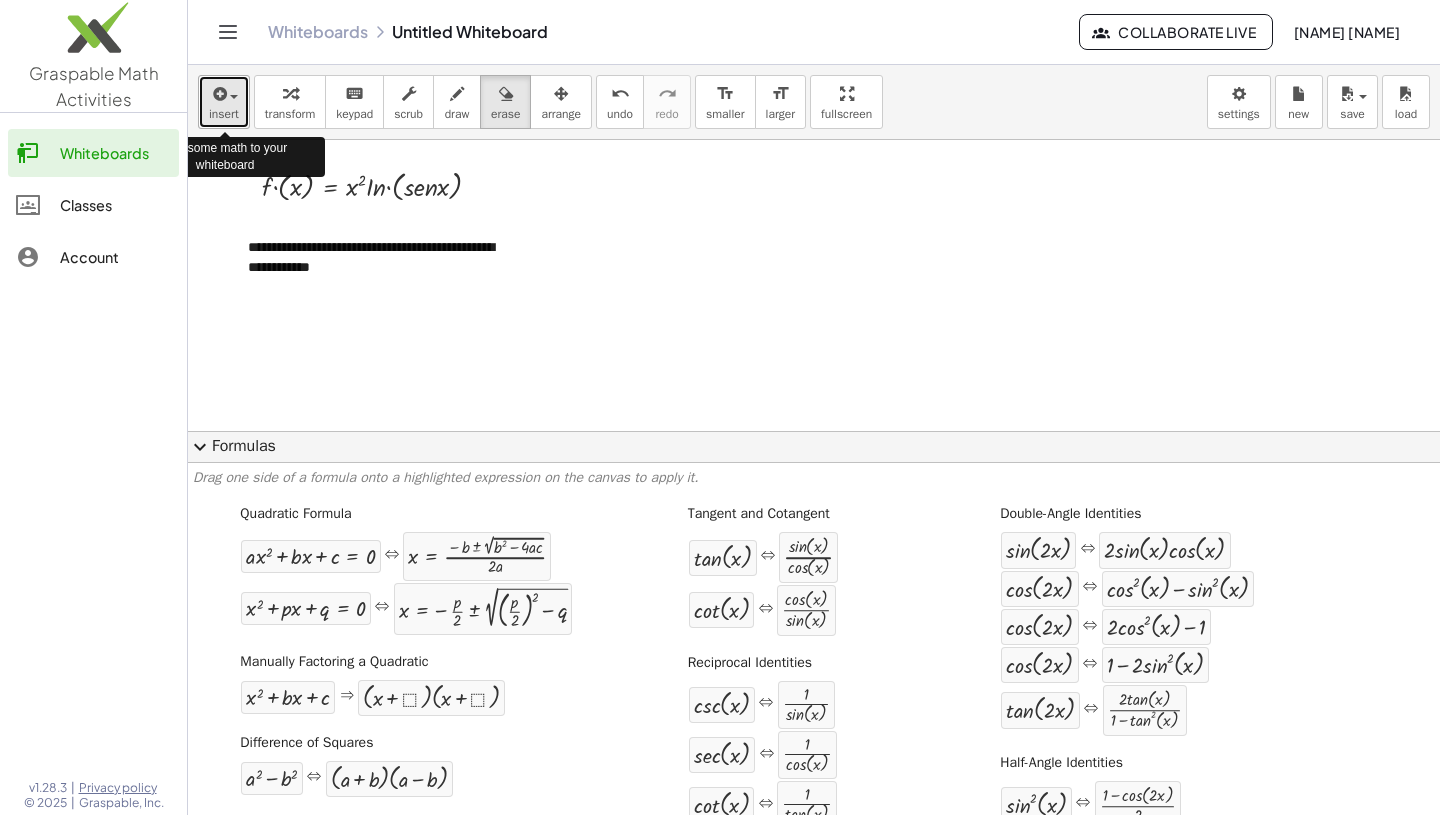 click at bounding box center [234, 97] 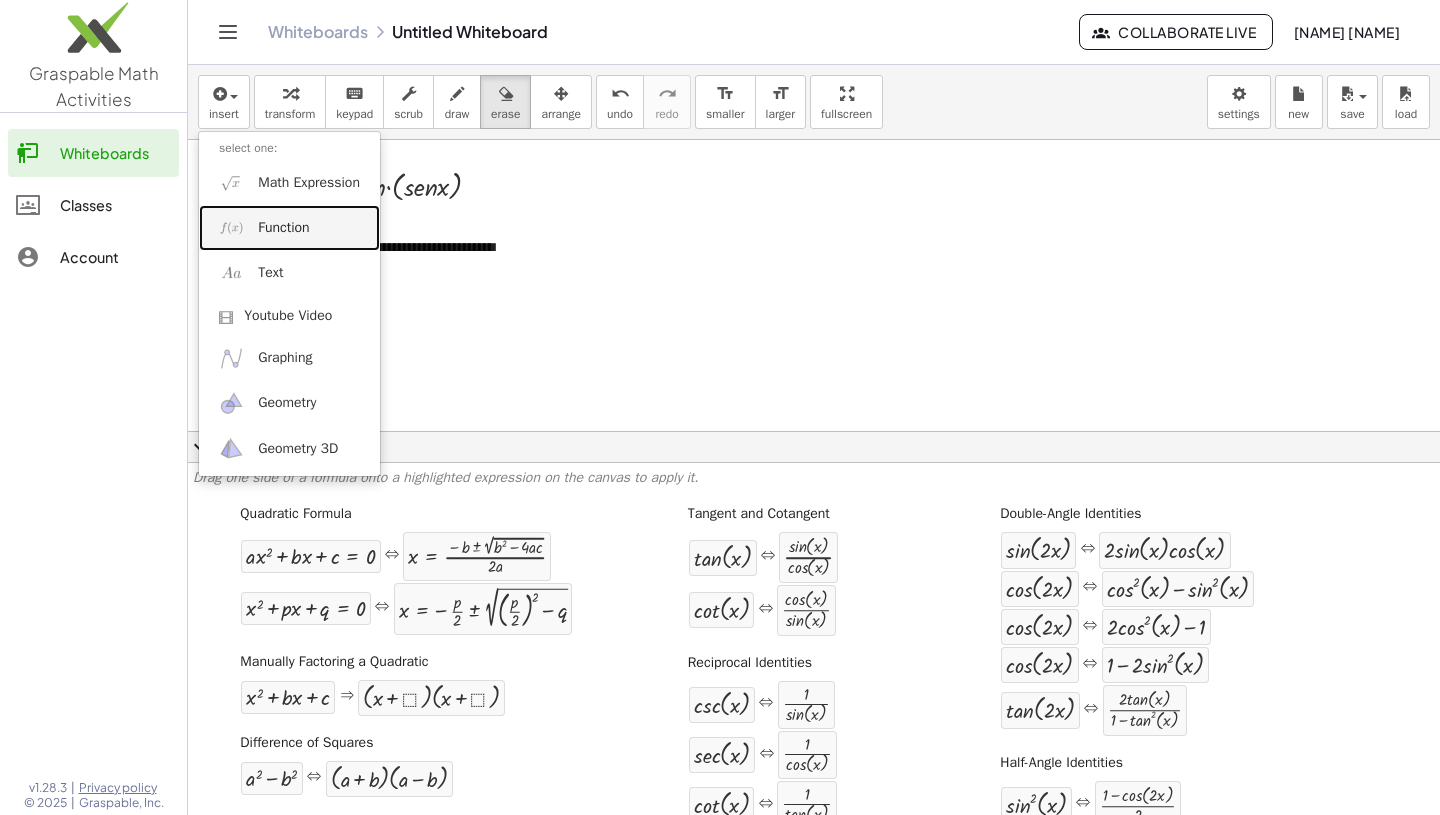 click on "Function" at bounding box center (289, 227) 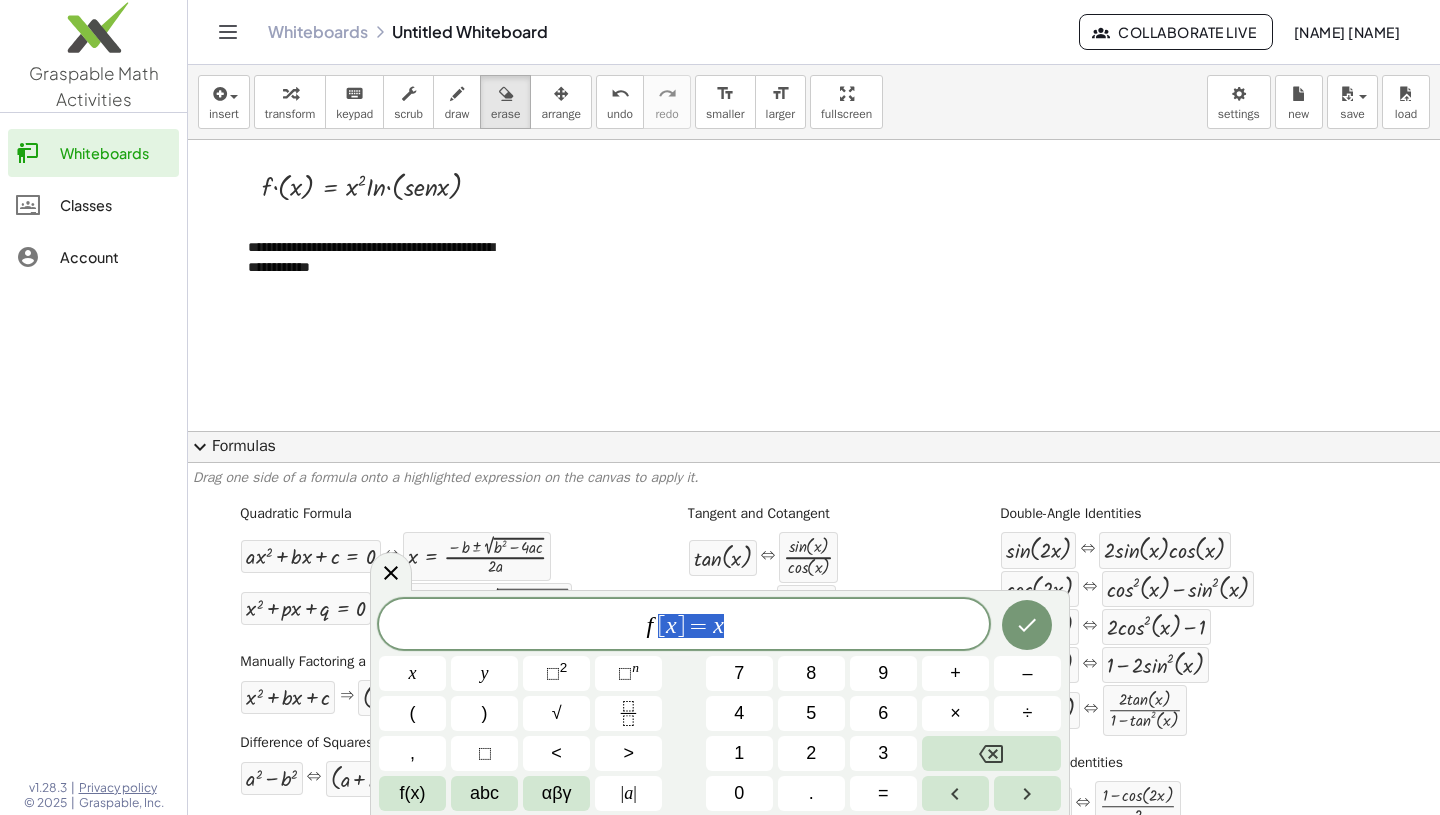 drag, startPoint x: 743, startPoint y: 633, endPoint x: 526, endPoint y: 631, distance: 217.00922 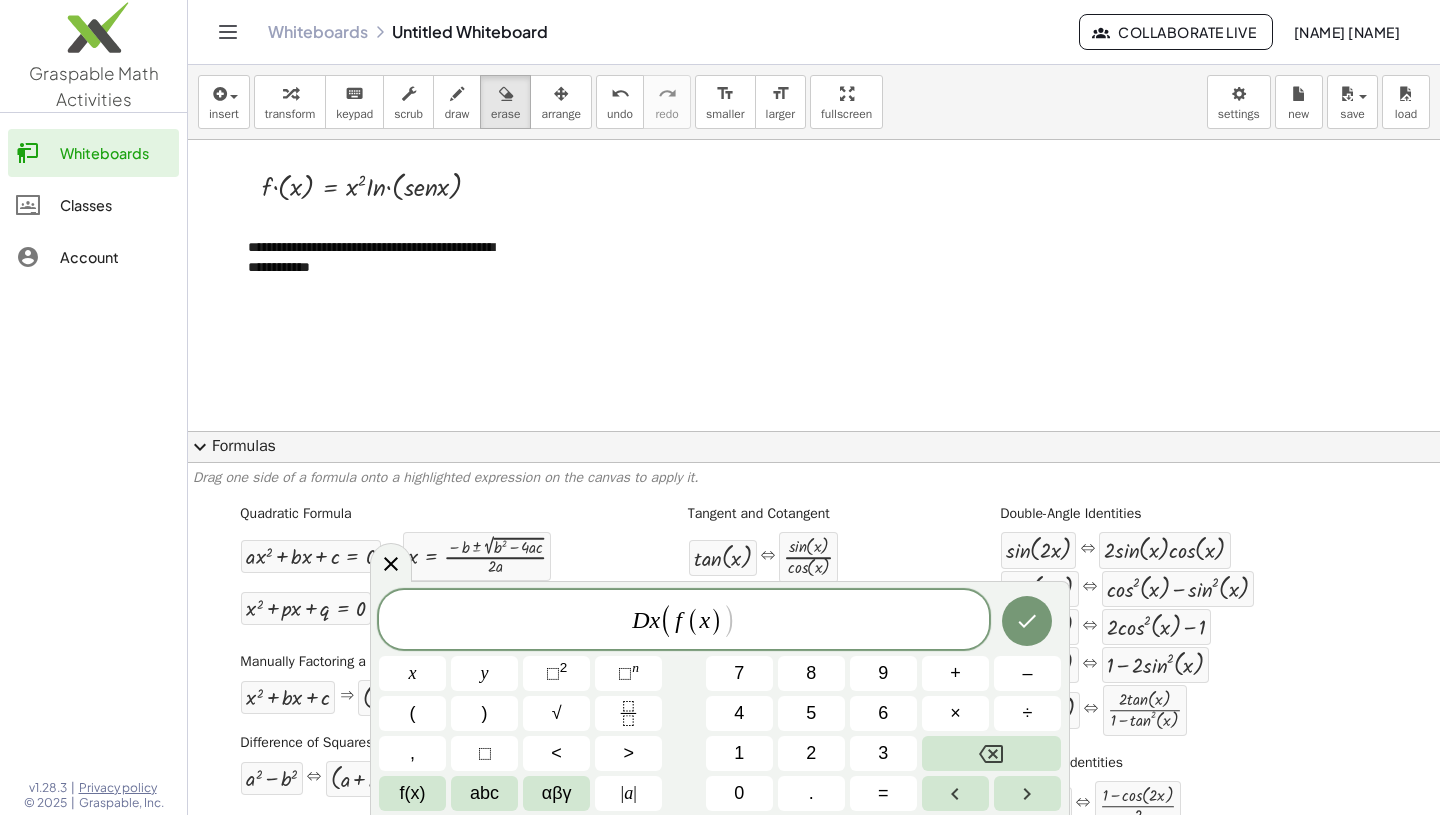 click on "(" at bounding box center (666, 621) 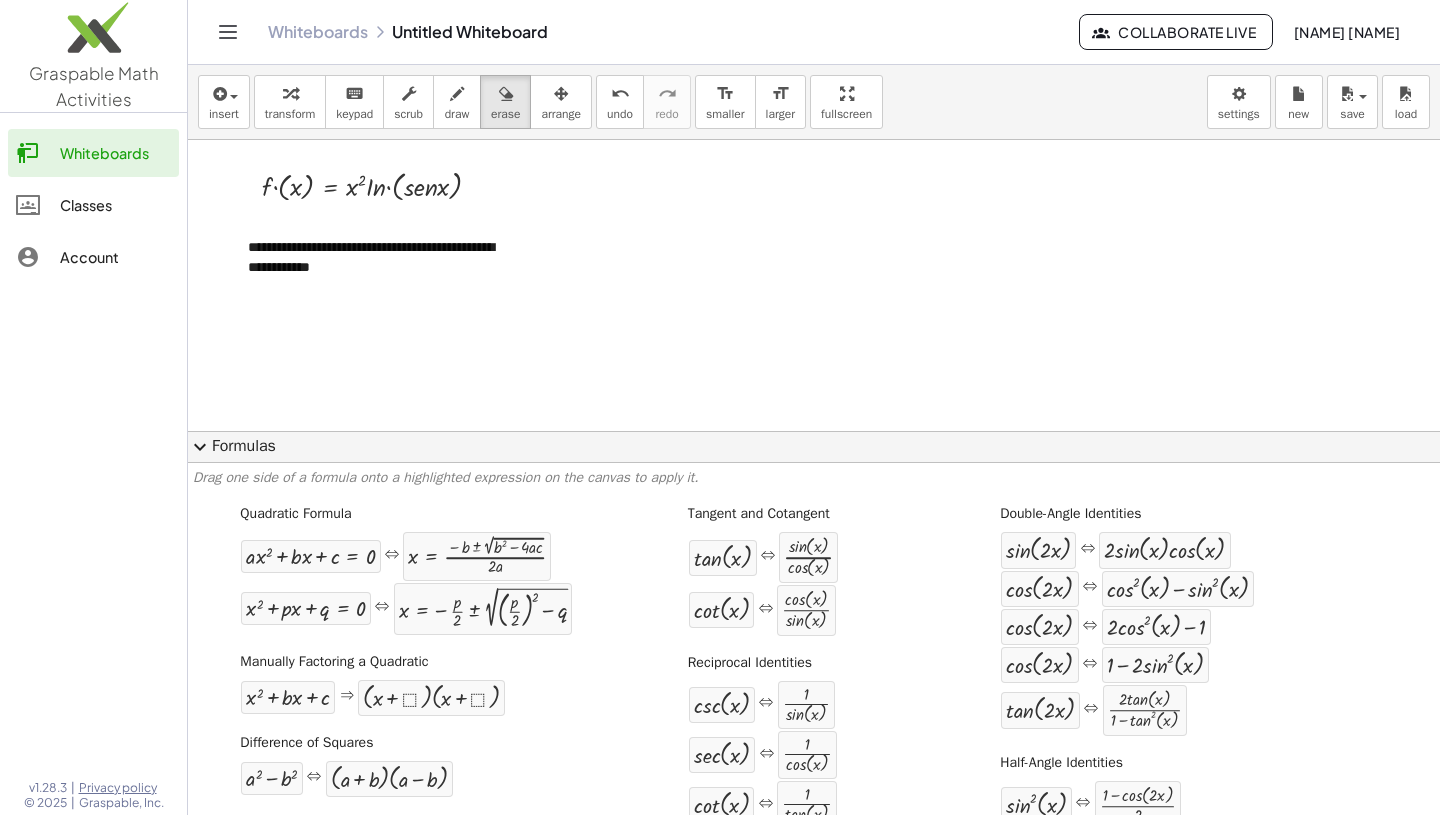 click on "expand_more" at bounding box center (200, 447) 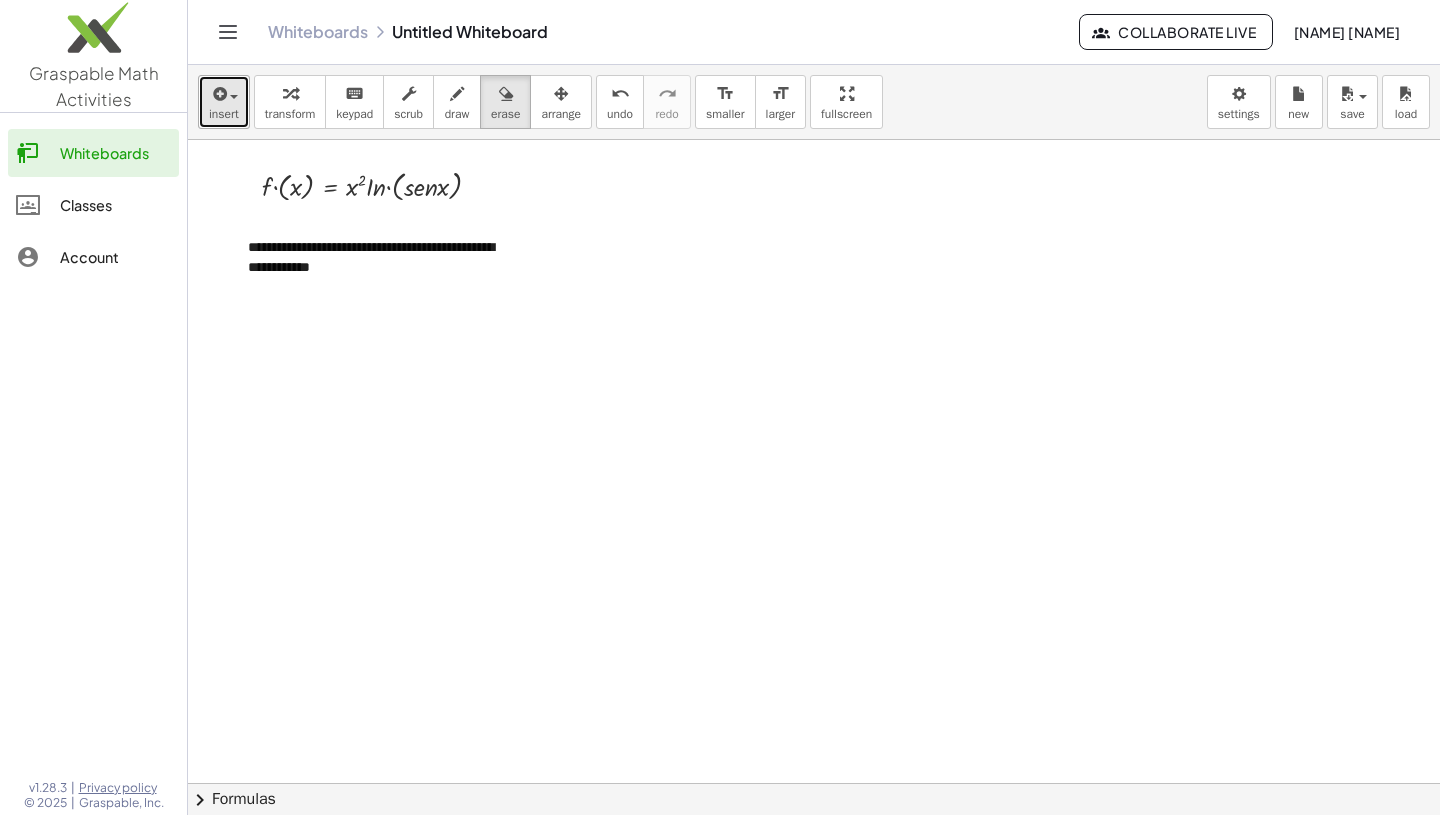 click at bounding box center (234, 97) 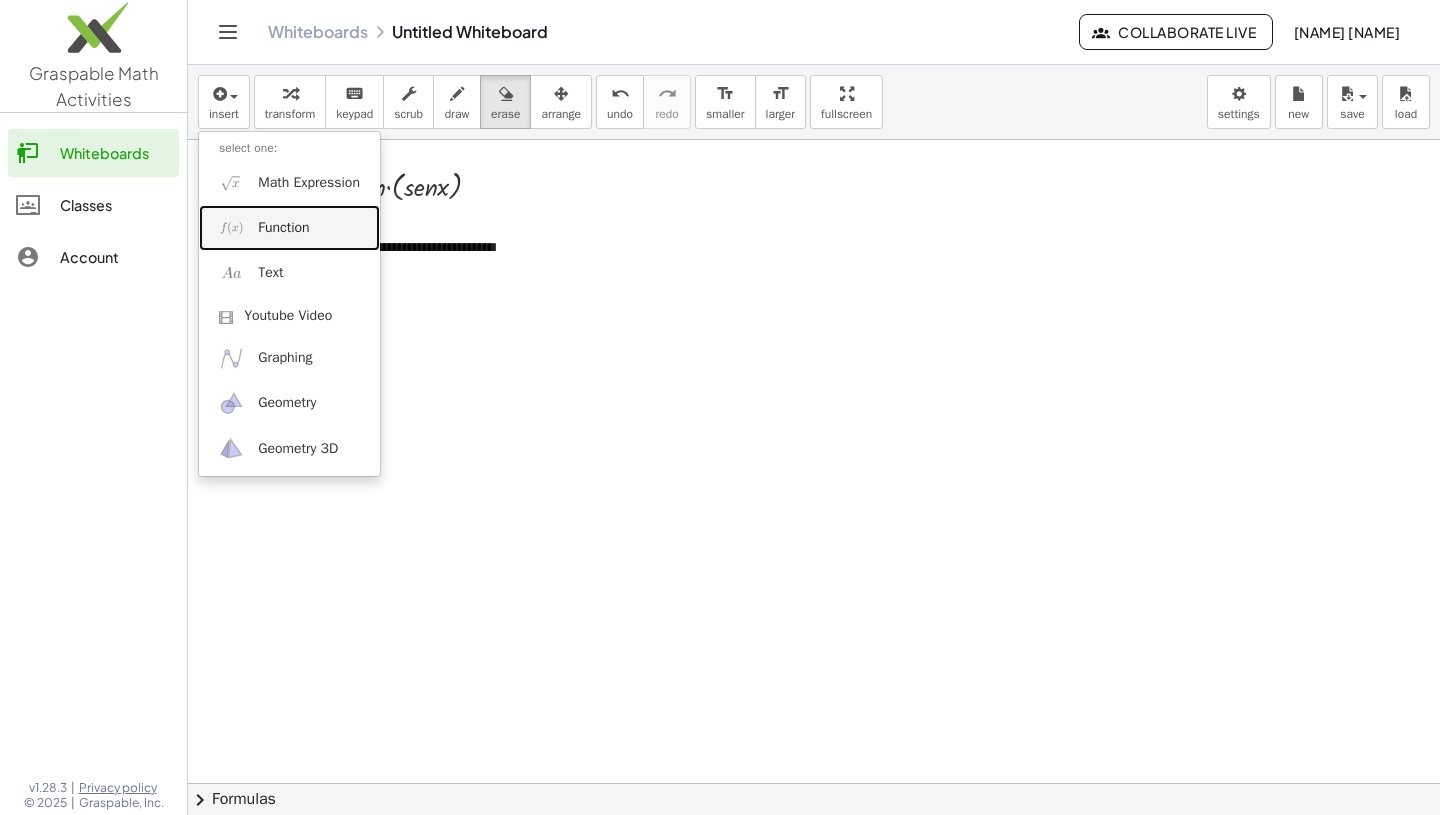 click on "Function" at bounding box center [283, 228] 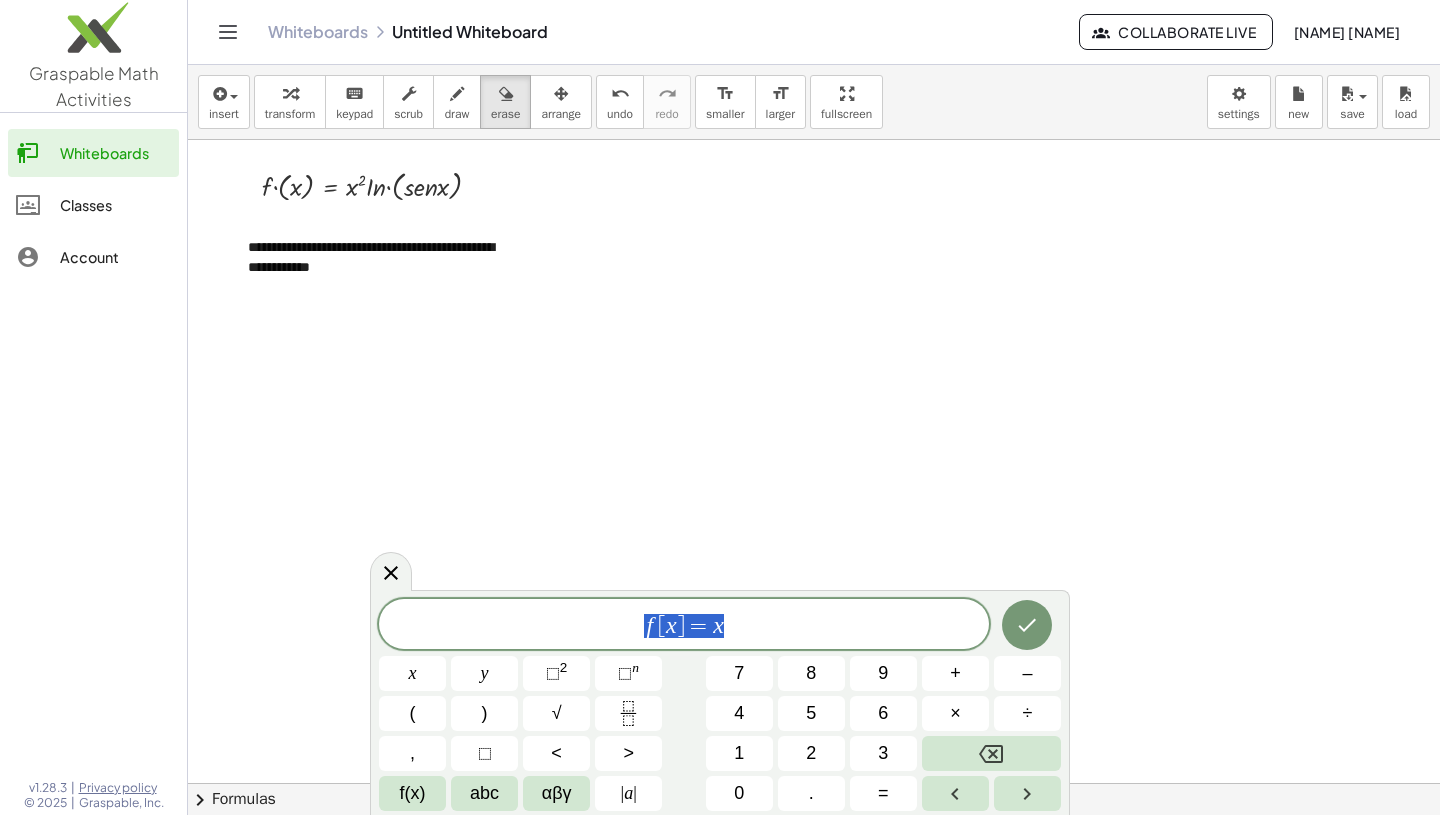 drag, startPoint x: 733, startPoint y: 622, endPoint x: 558, endPoint y: 626, distance: 175.04572 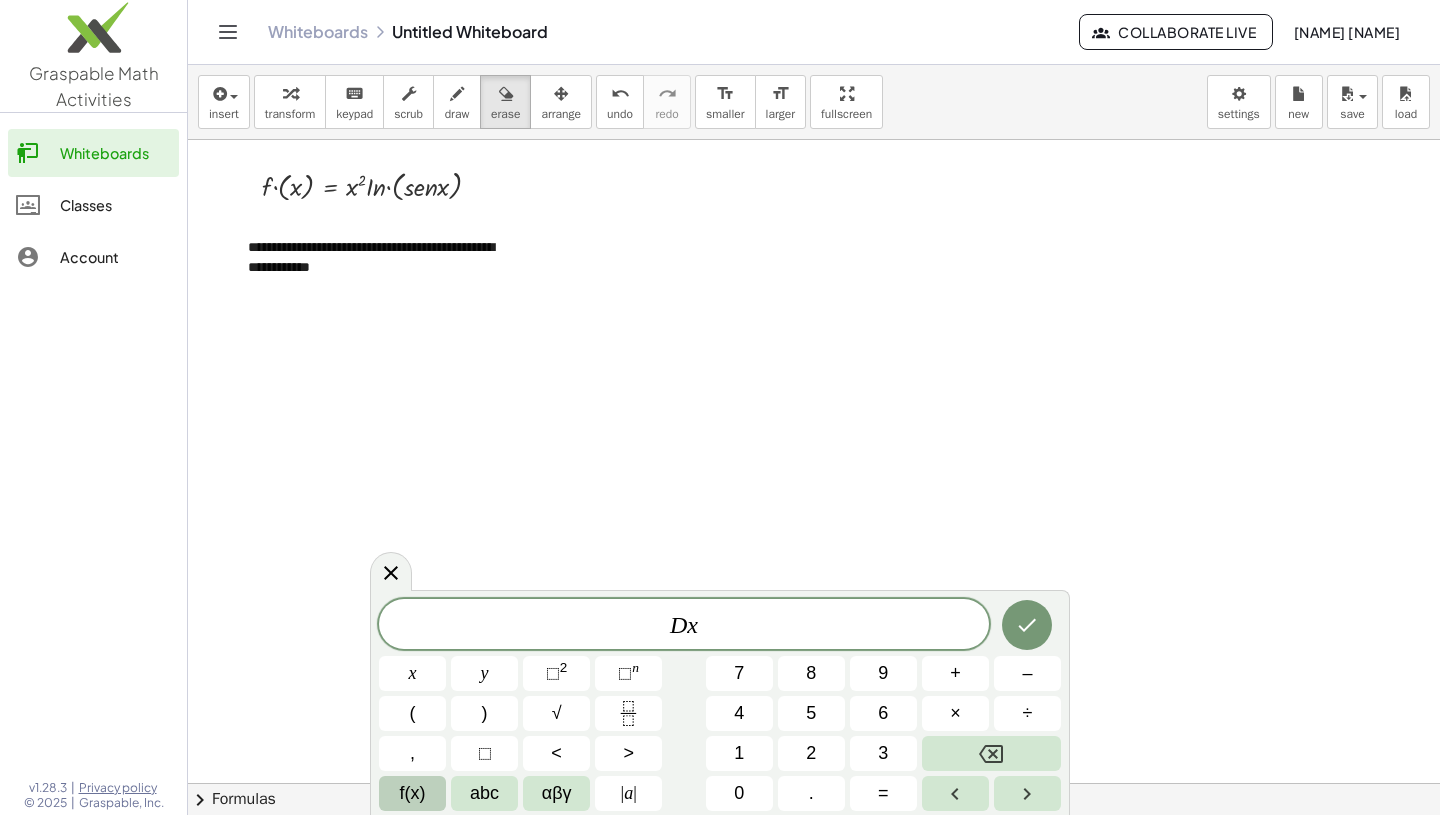 click on "f(x)" at bounding box center [413, 793] 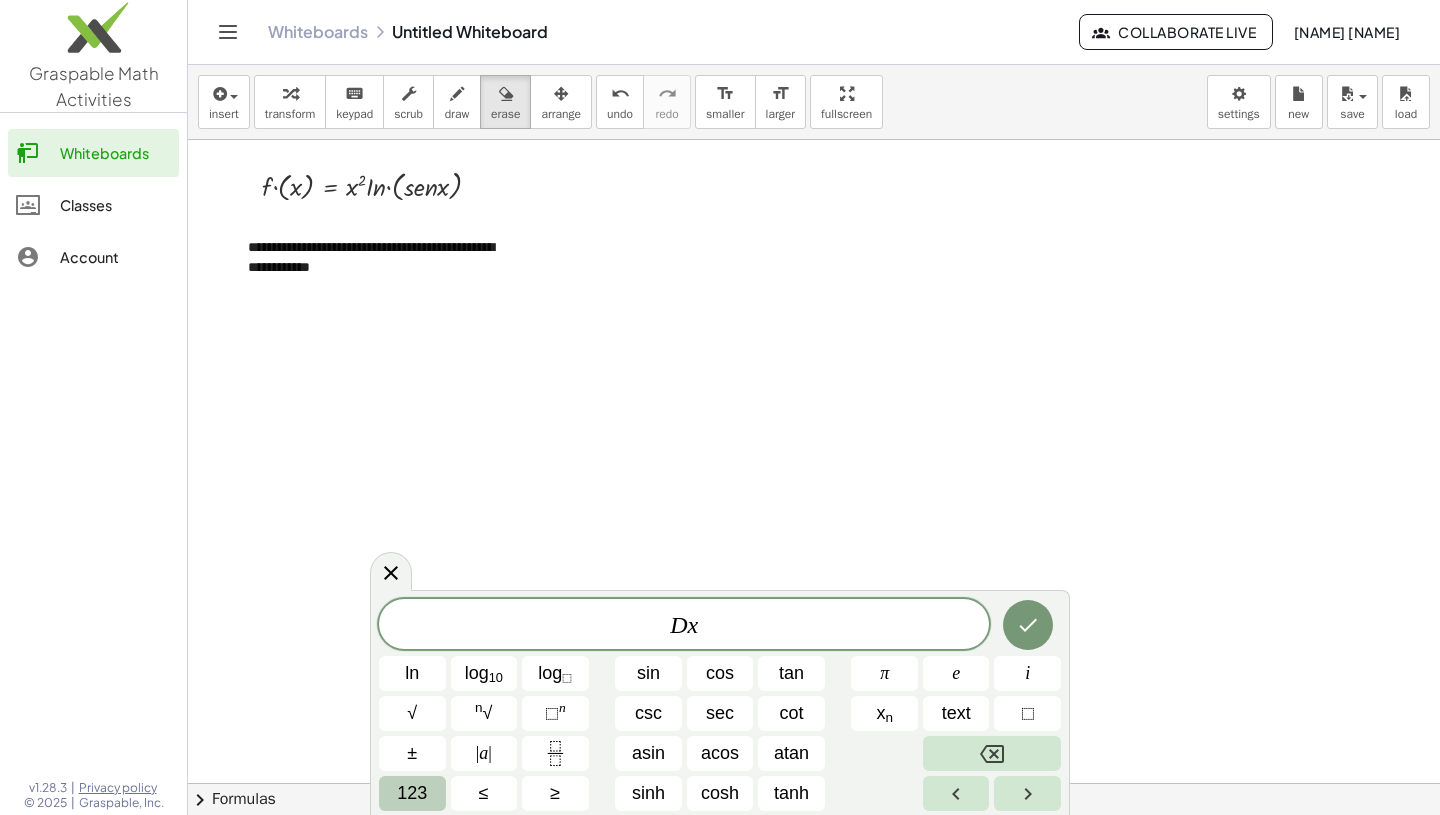 click on "123" at bounding box center [412, 793] 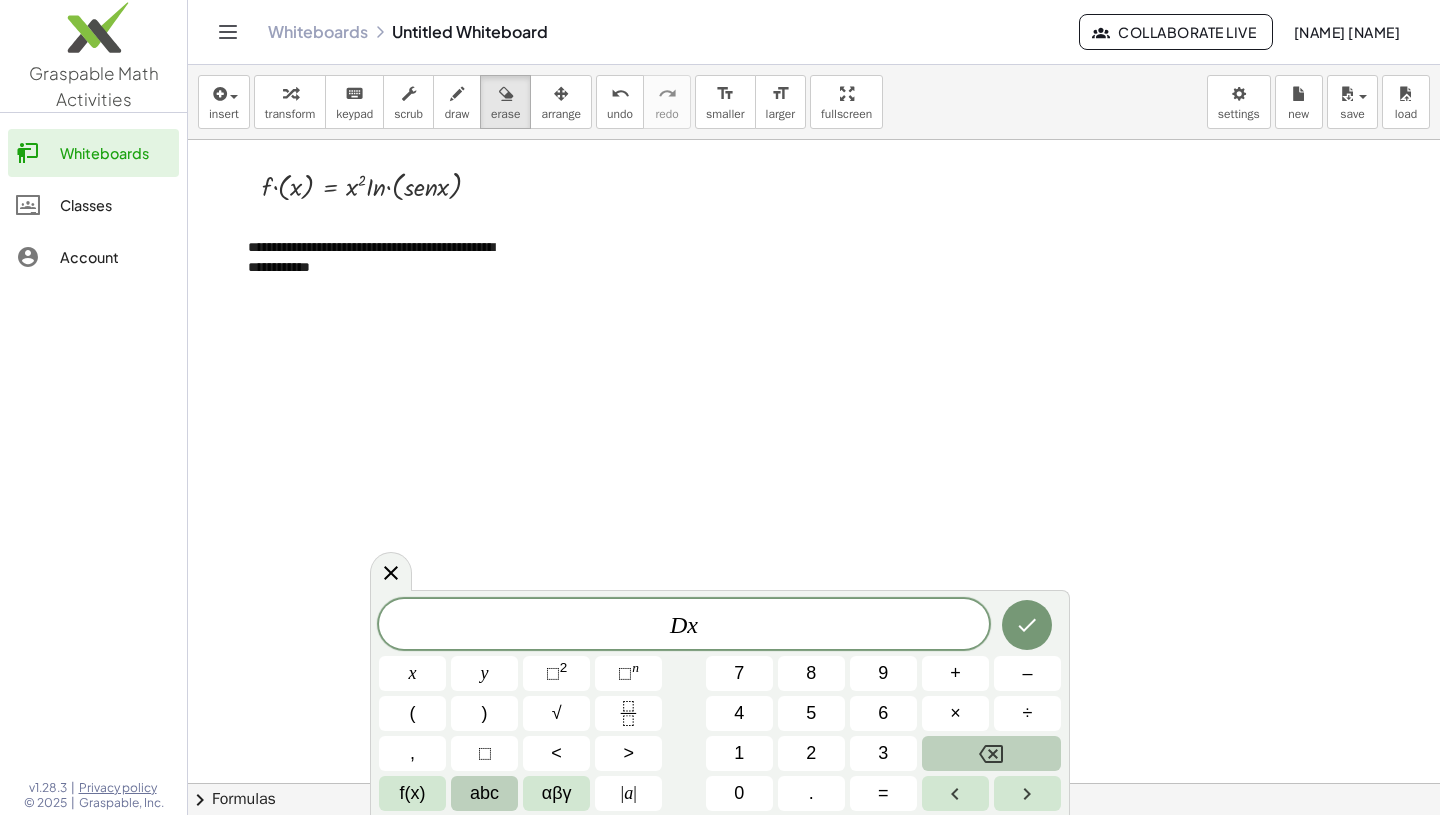 click on "abc" at bounding box center (484, 793) 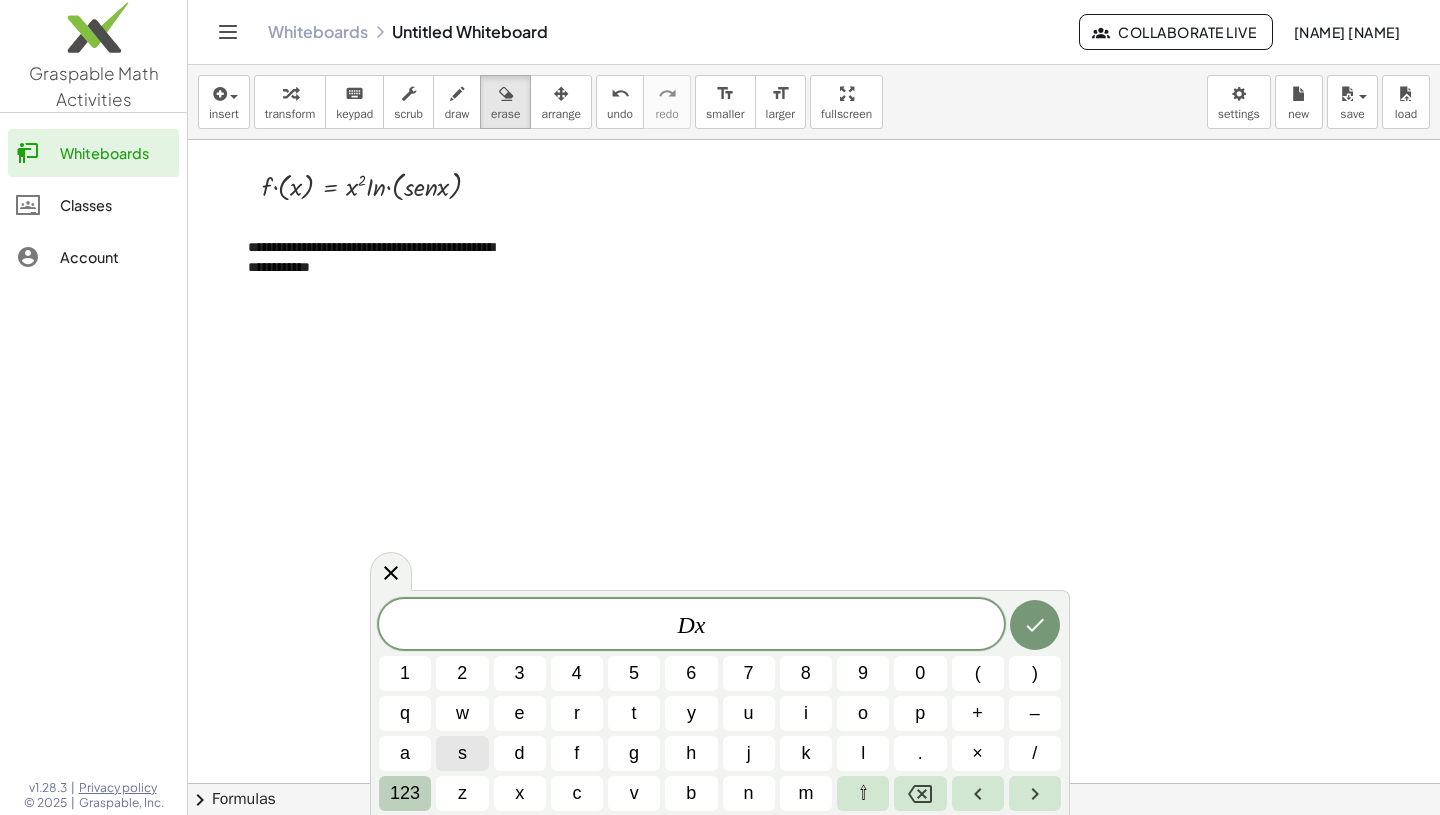 click on "123" at bounding box center [405, 793] 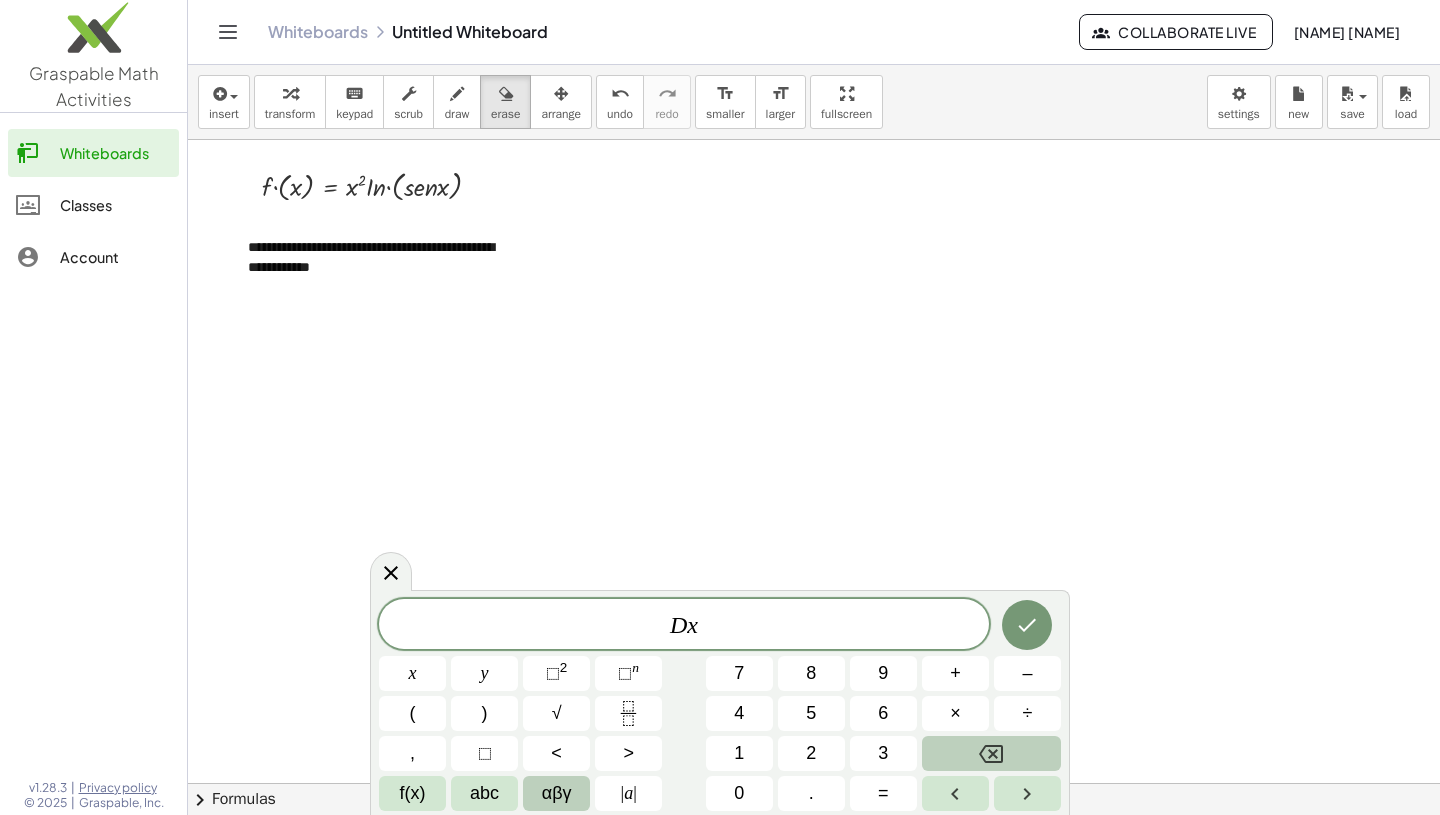 click on "αβγ" at bounding box center (557, 793) 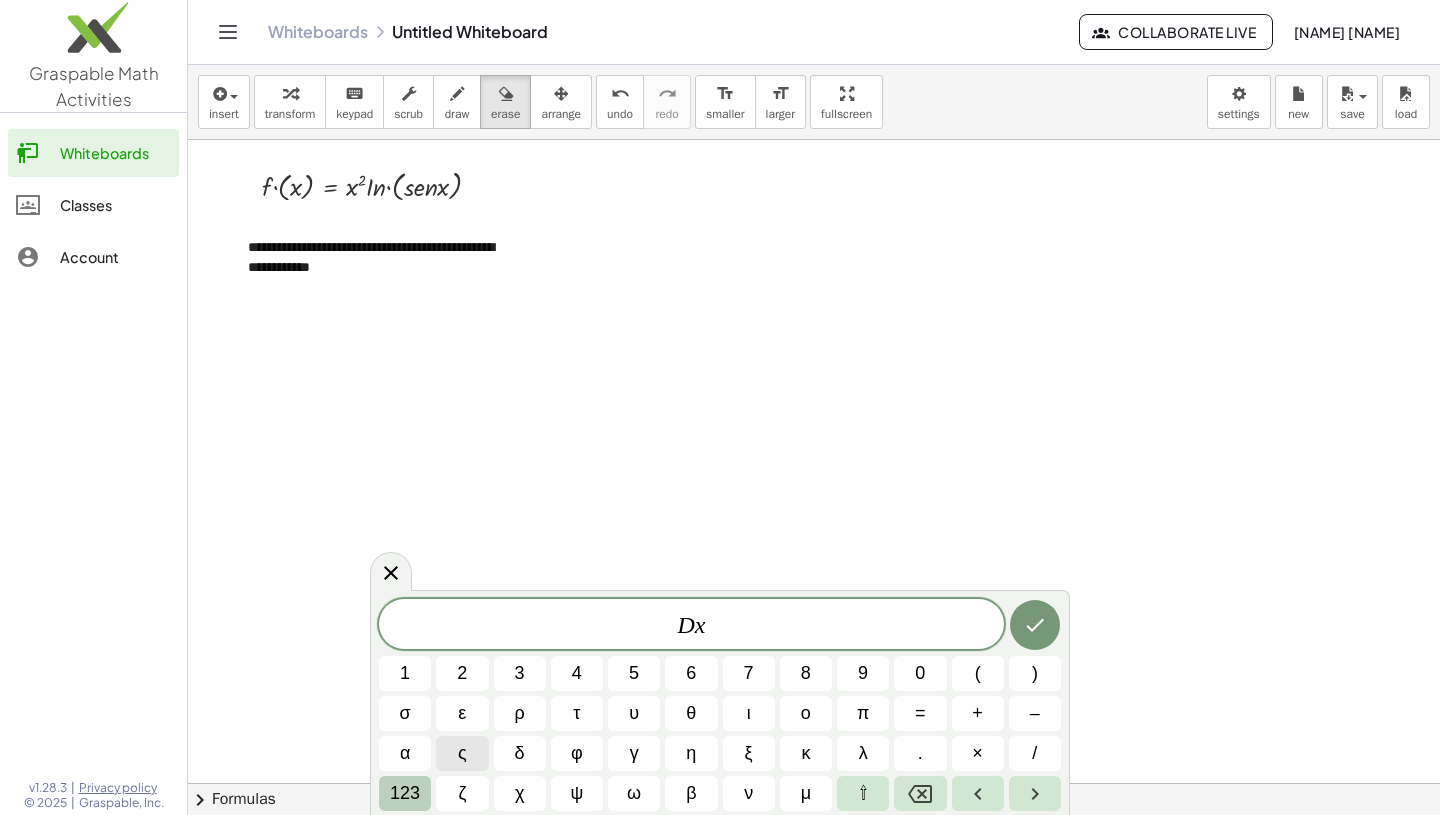 click on "123" at bounding box center [405, 793] 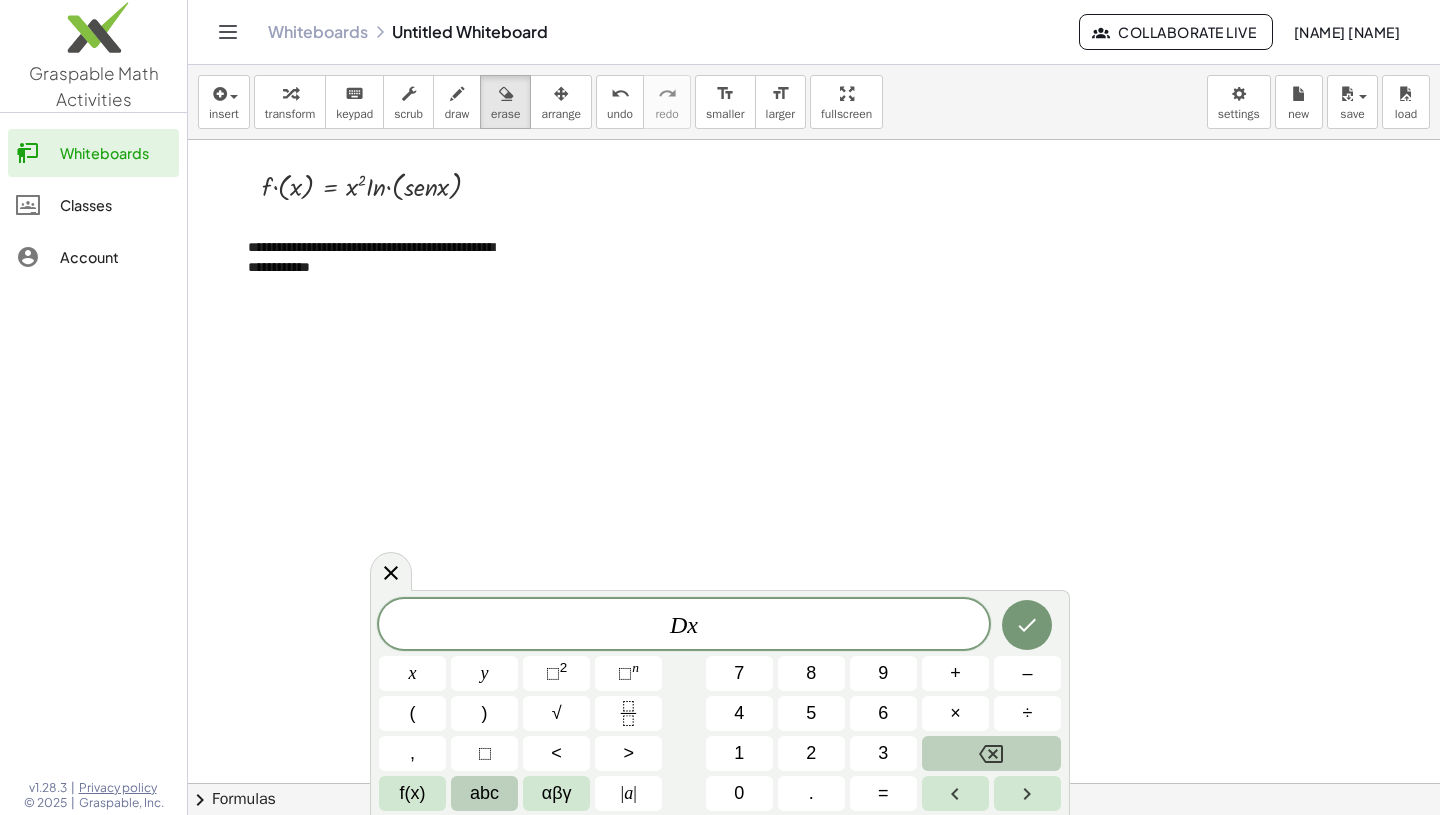 click on "abc" at bounding box center [484, 793] 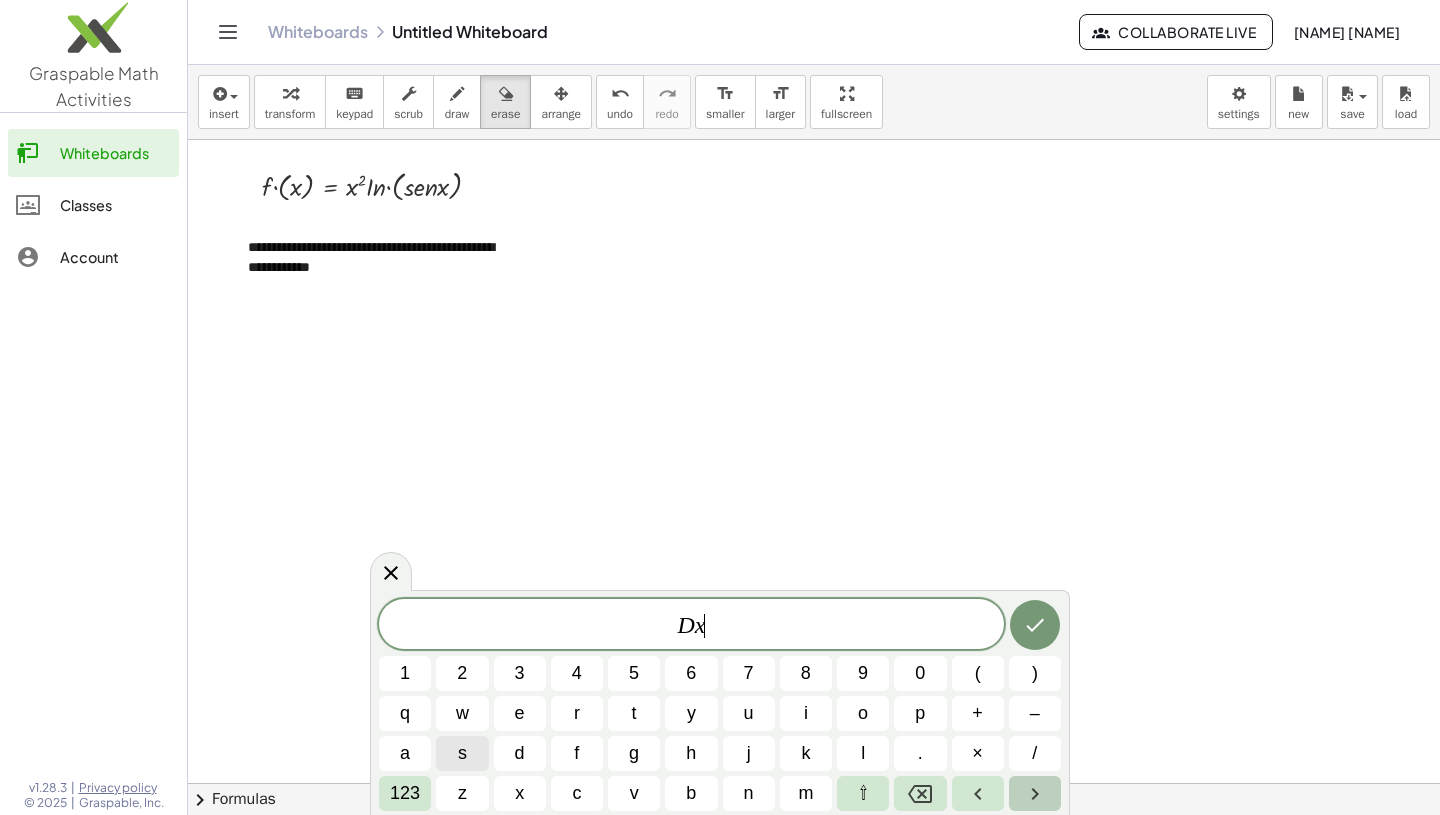 click 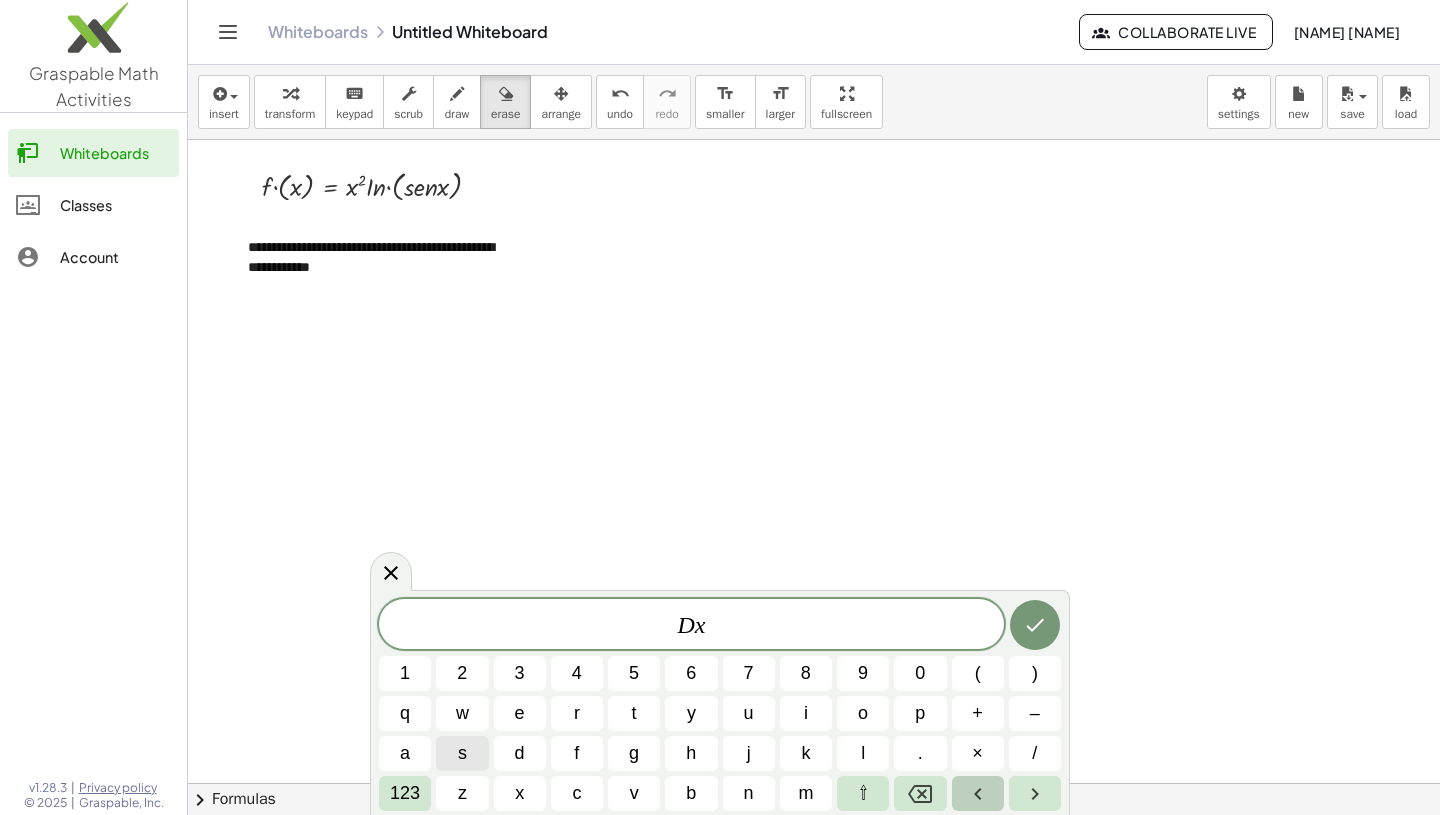 click 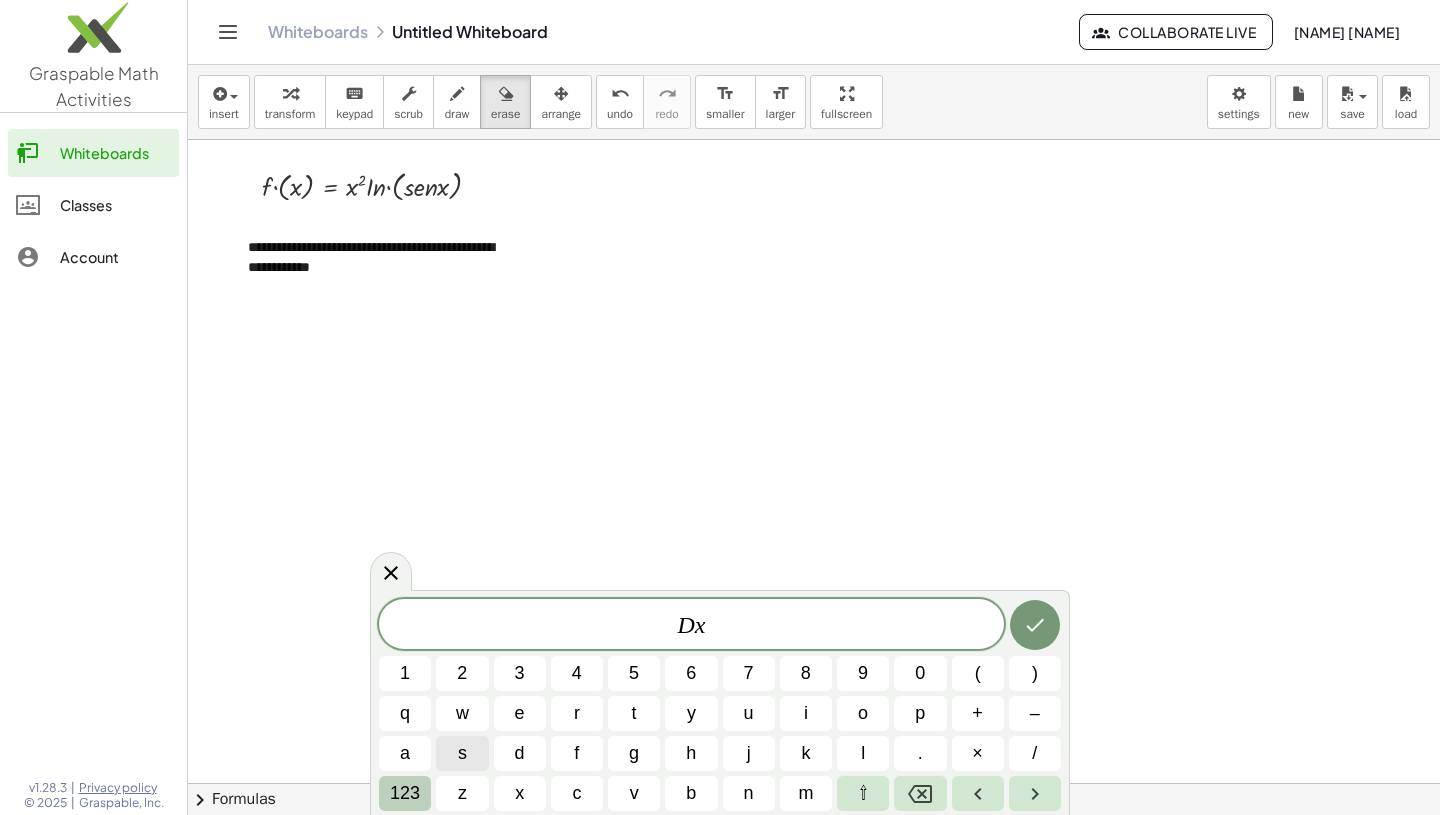 click on "123" at bounding box center [405, 793] 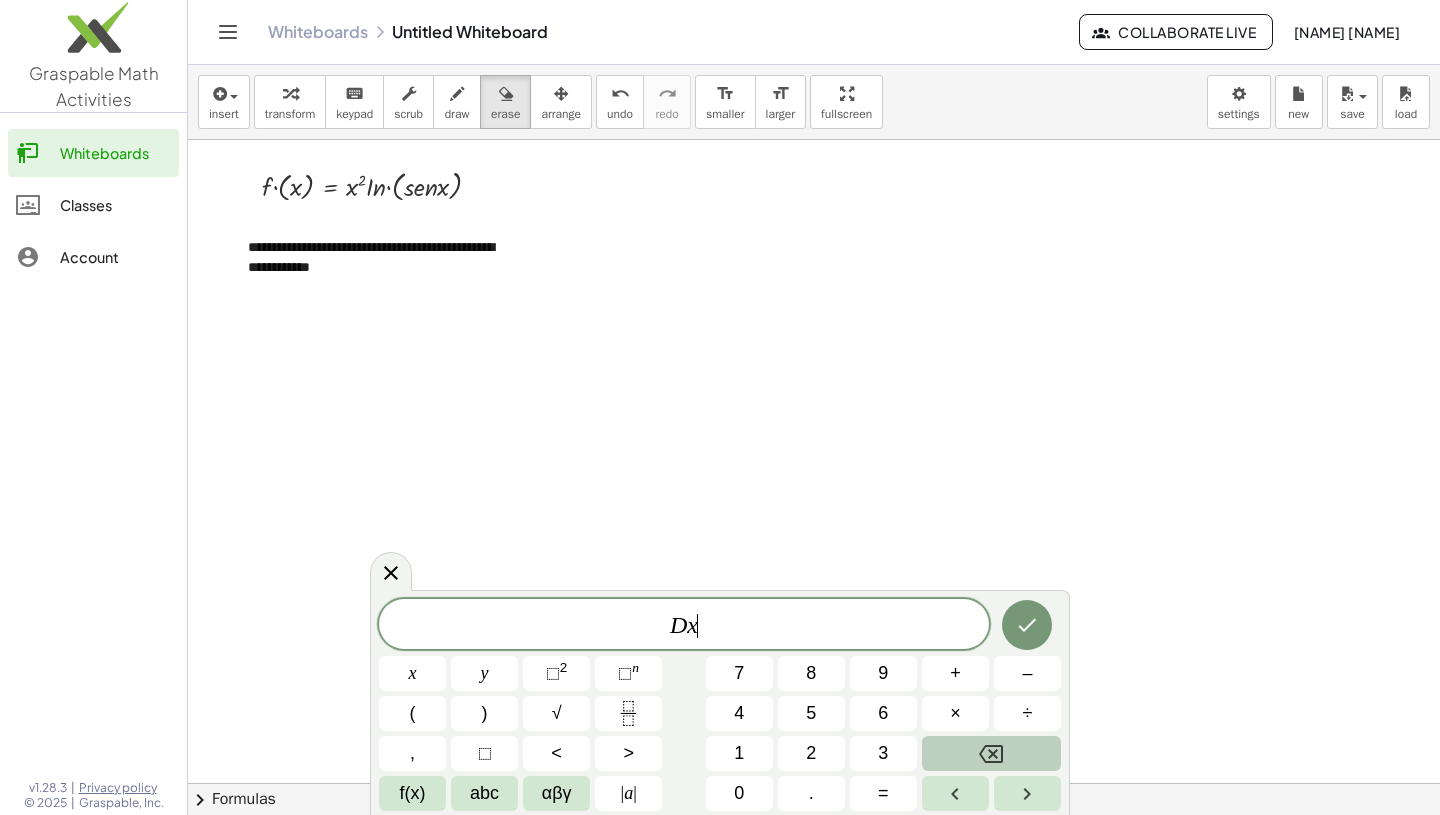 click on "D x ​" at bounding box center (684, 626) 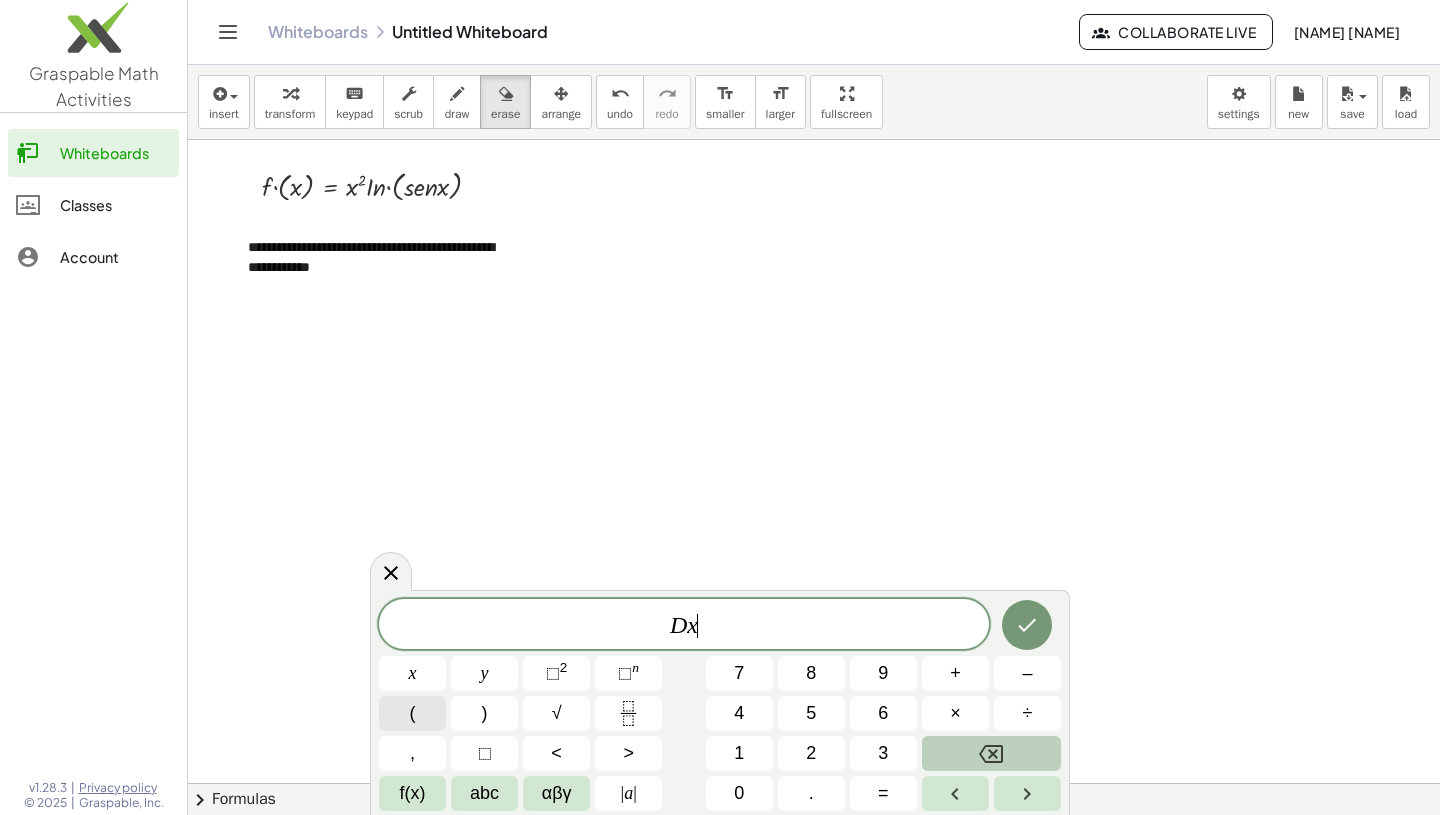 click on "(" at bounding box center (412, 713) 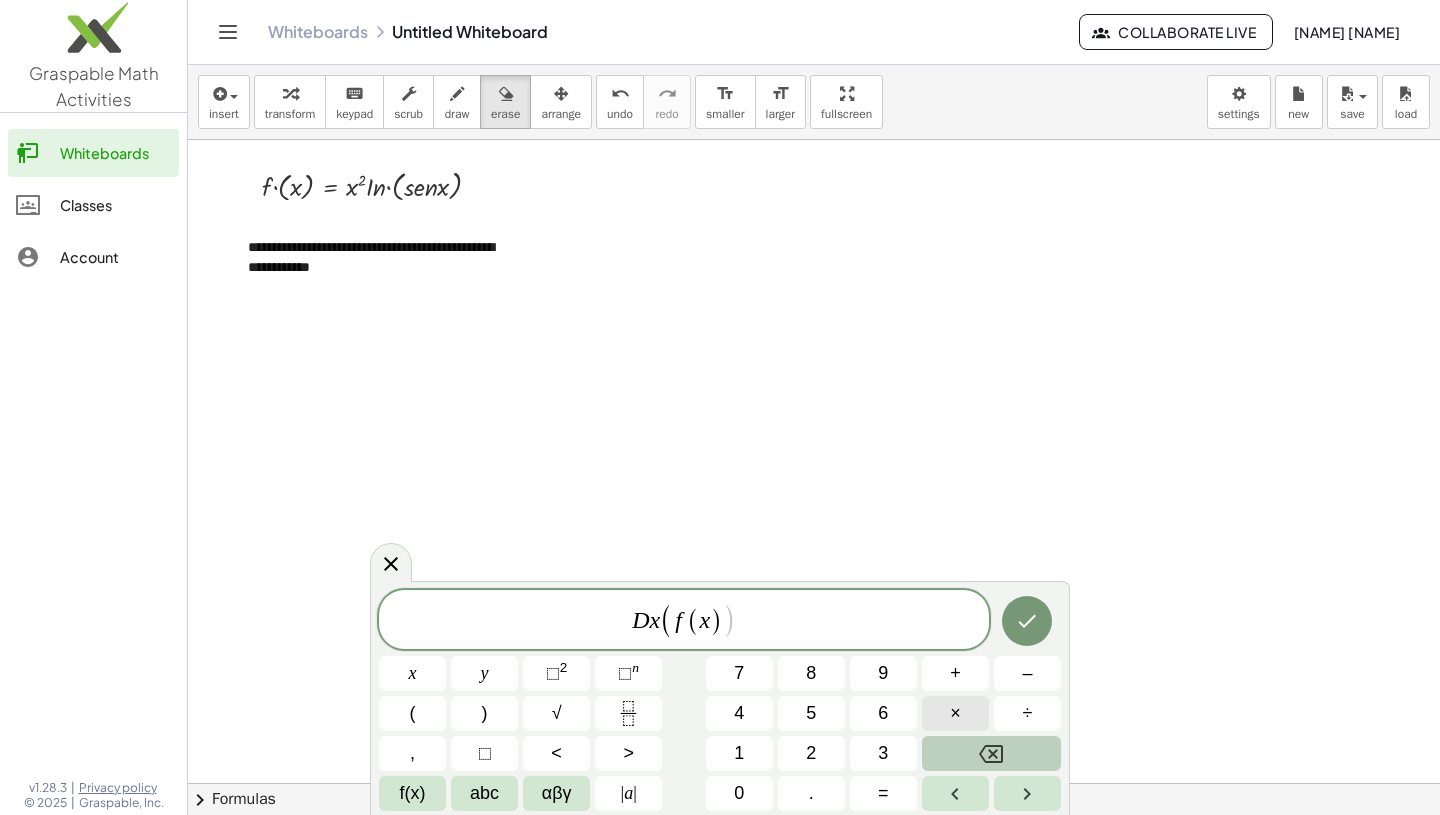 click on "×" at bounding box center [955, 713] 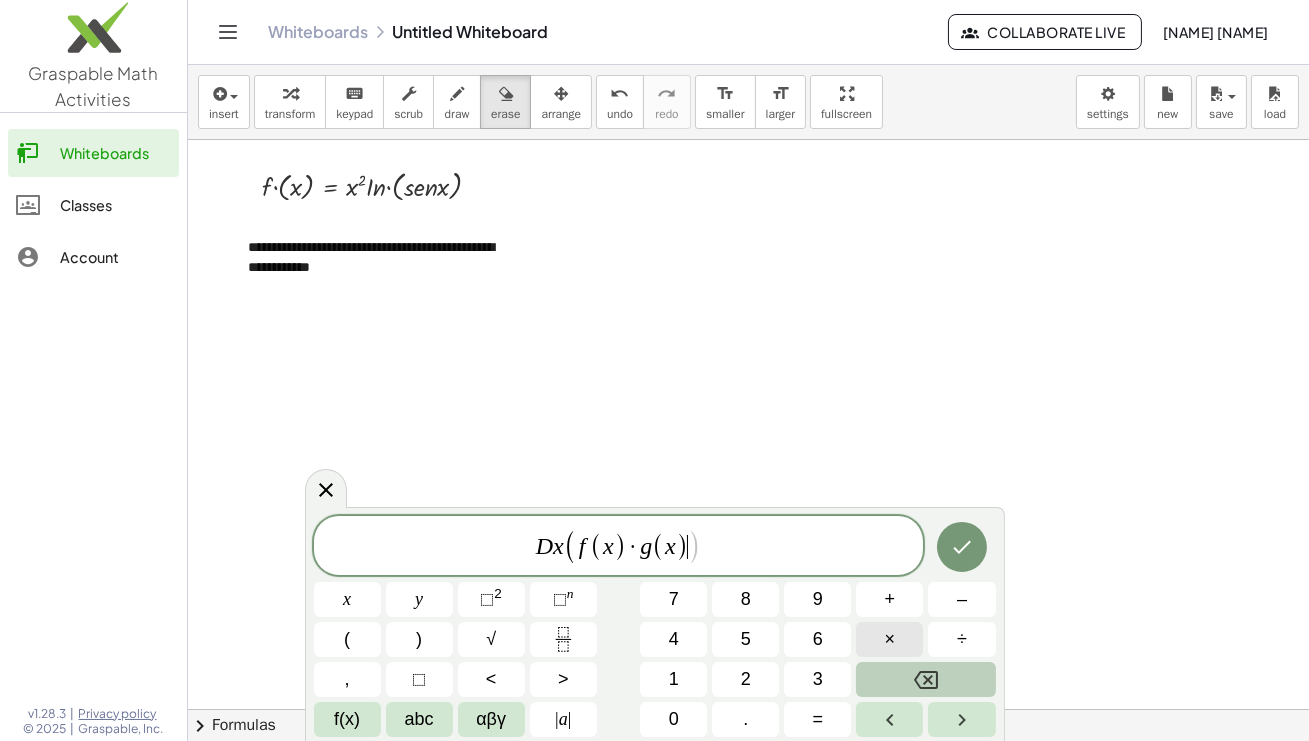scroll, scrollTop: 22, scrollLeft: 0, axis: vertical 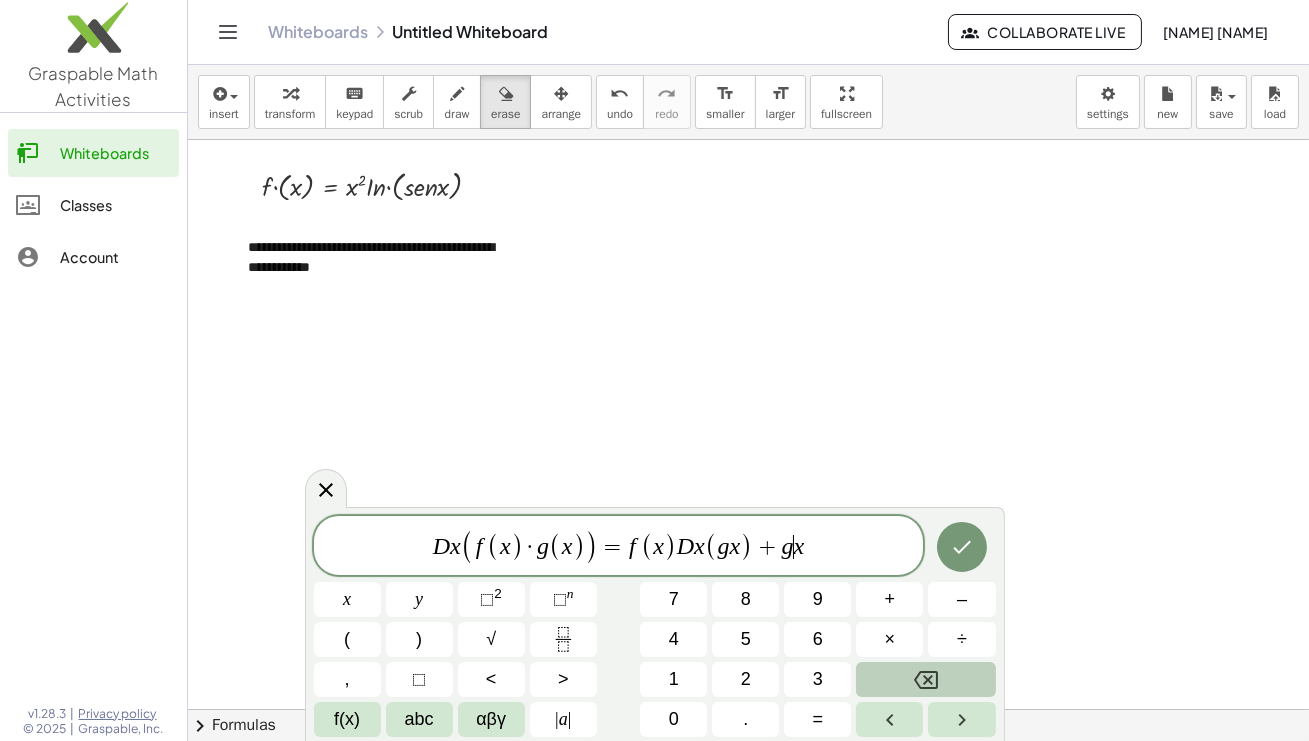 click on "D x ( f ( x ) · g ( x ) ) = f ( x ) D x ( g x ) + g ​ x" at bounding box center [619, 547] 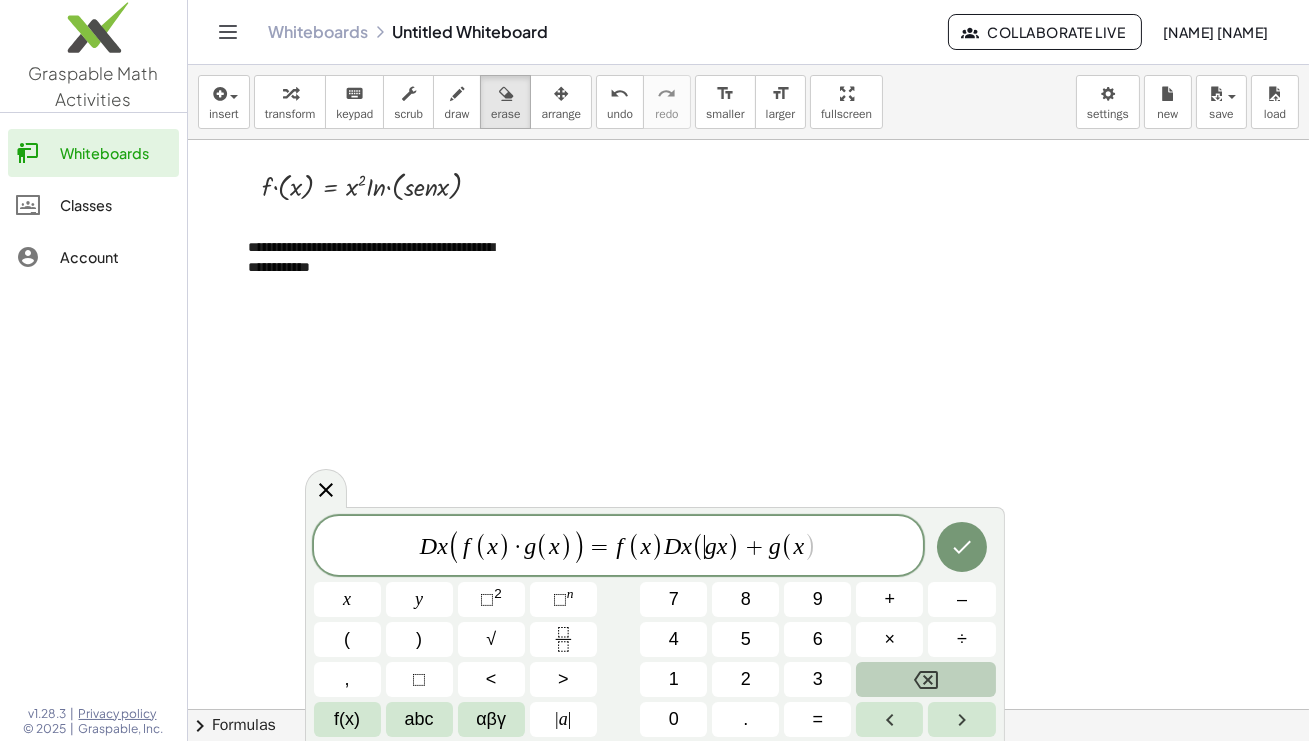 click on "( ​ g x )" at bounding box center (716, 547) 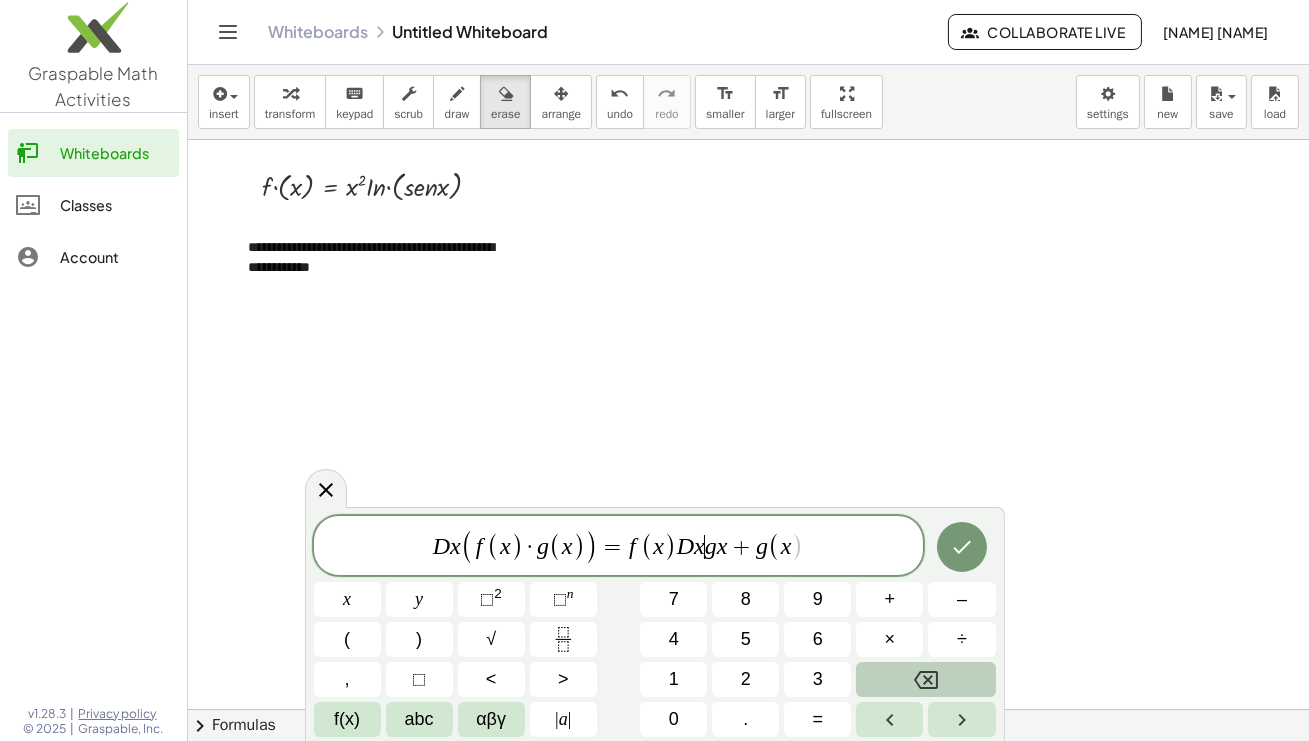 click on "D x ( f ( x ) · g ( x ) ) = f ( x ) D x ​ g x + g ( x )" at bounding box center [619, 547] 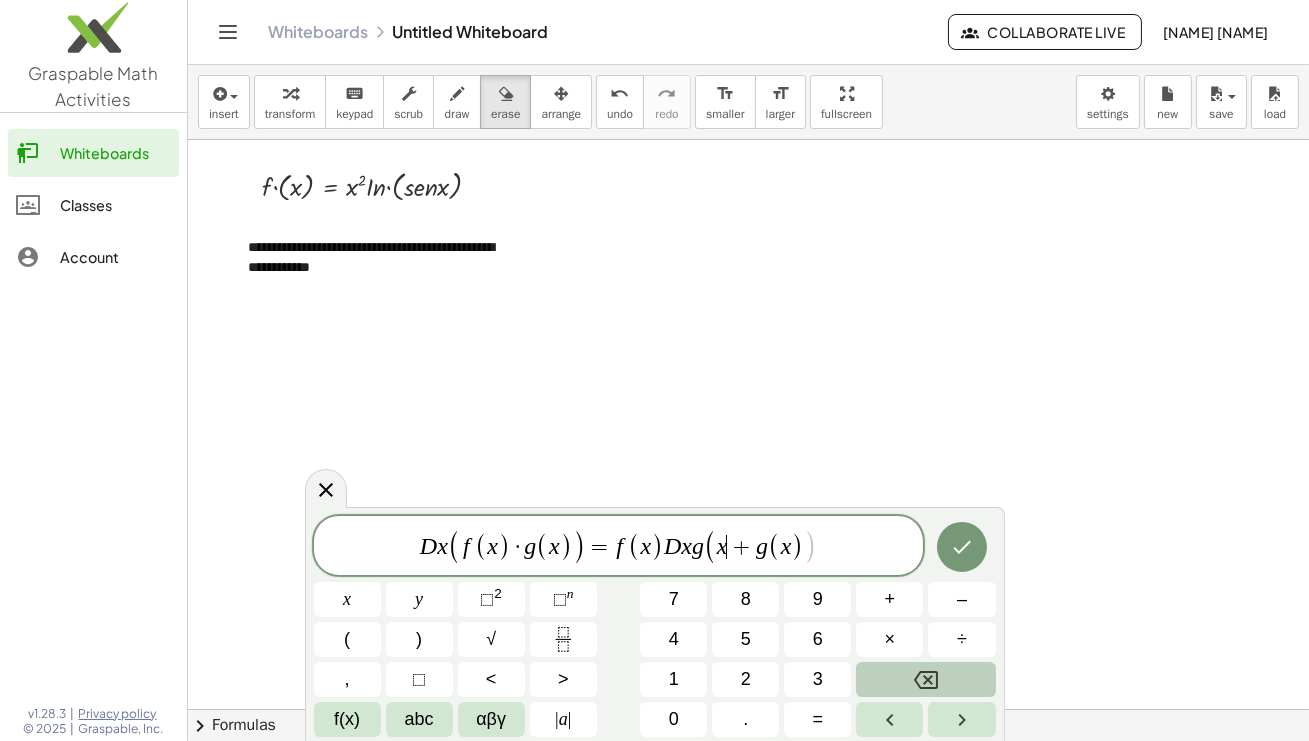 click on "+" at bounding box center (741, 547) 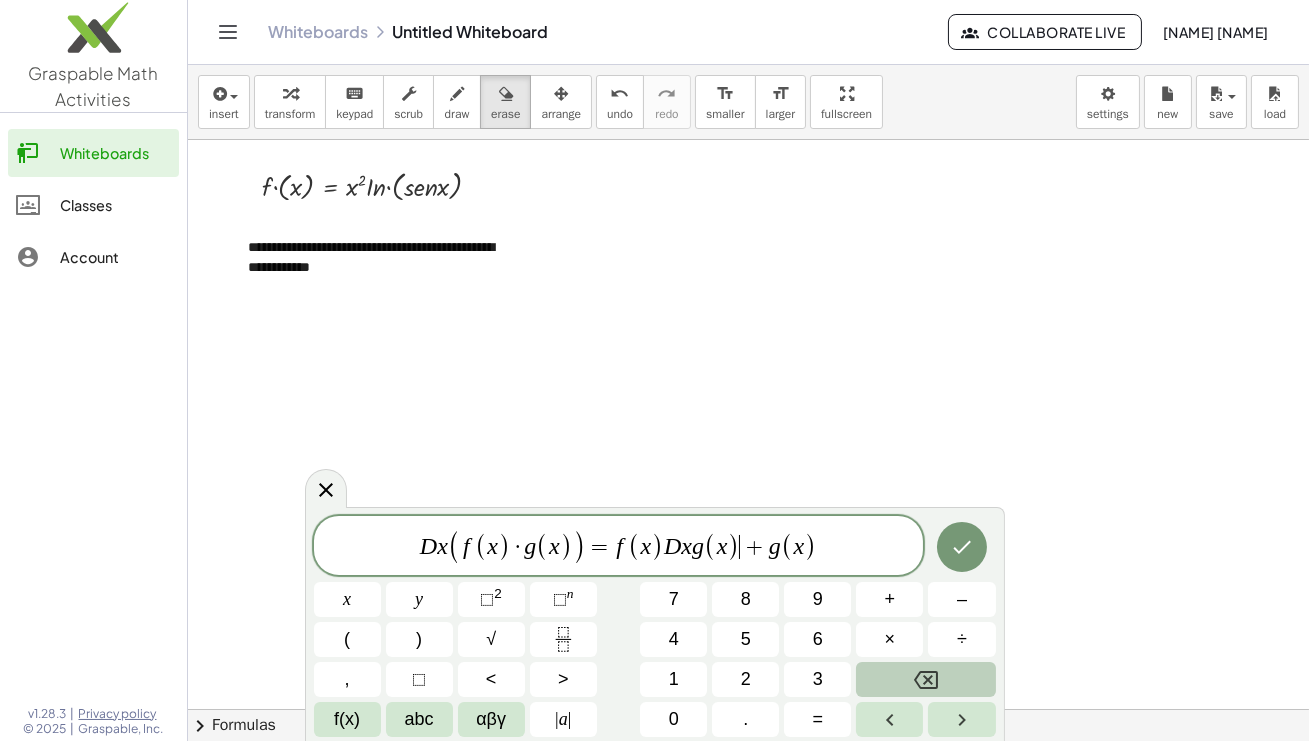 click on "D x ( f ( x ) · g ( x ) ) = f ( x ) D x g ( x ) ​ + g ( x )" at bounding box center [619, 547] 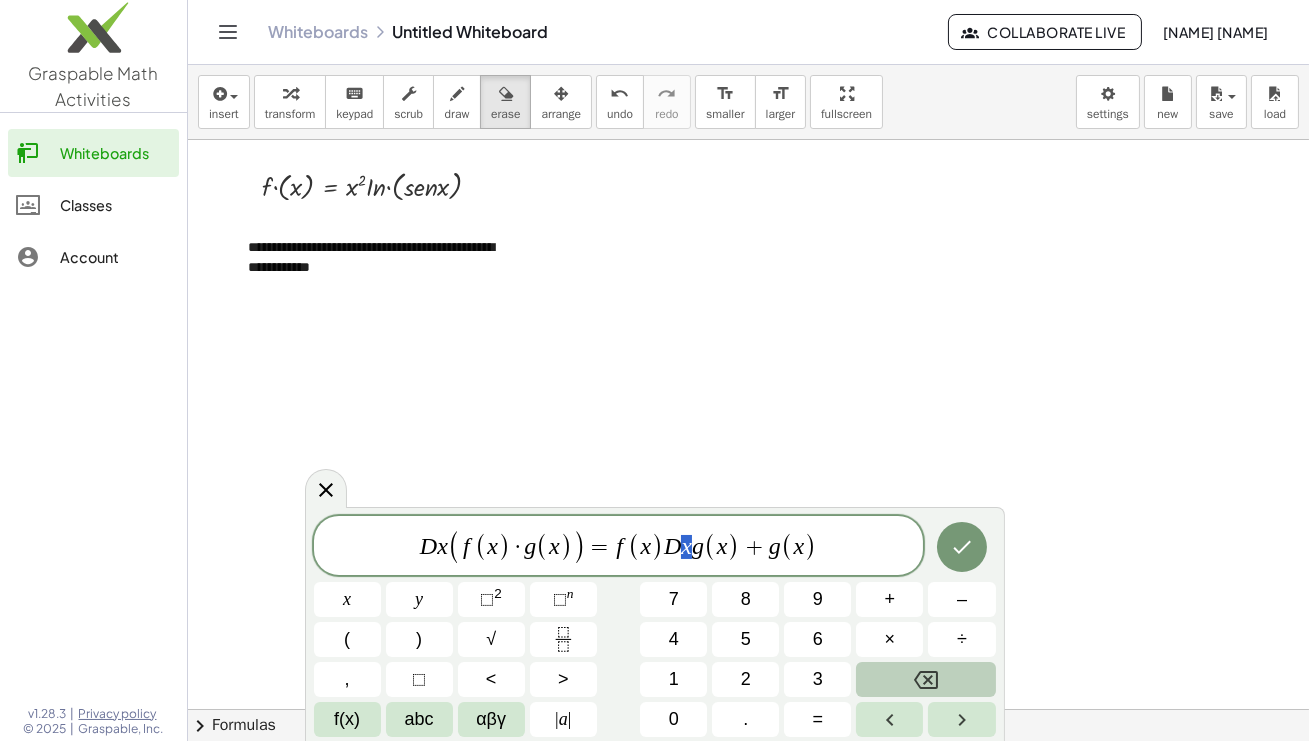 drag, startPoint x: 691, startPoint y: 549, endPoint x: 681, endPoint y: 550, distance: 10.049875 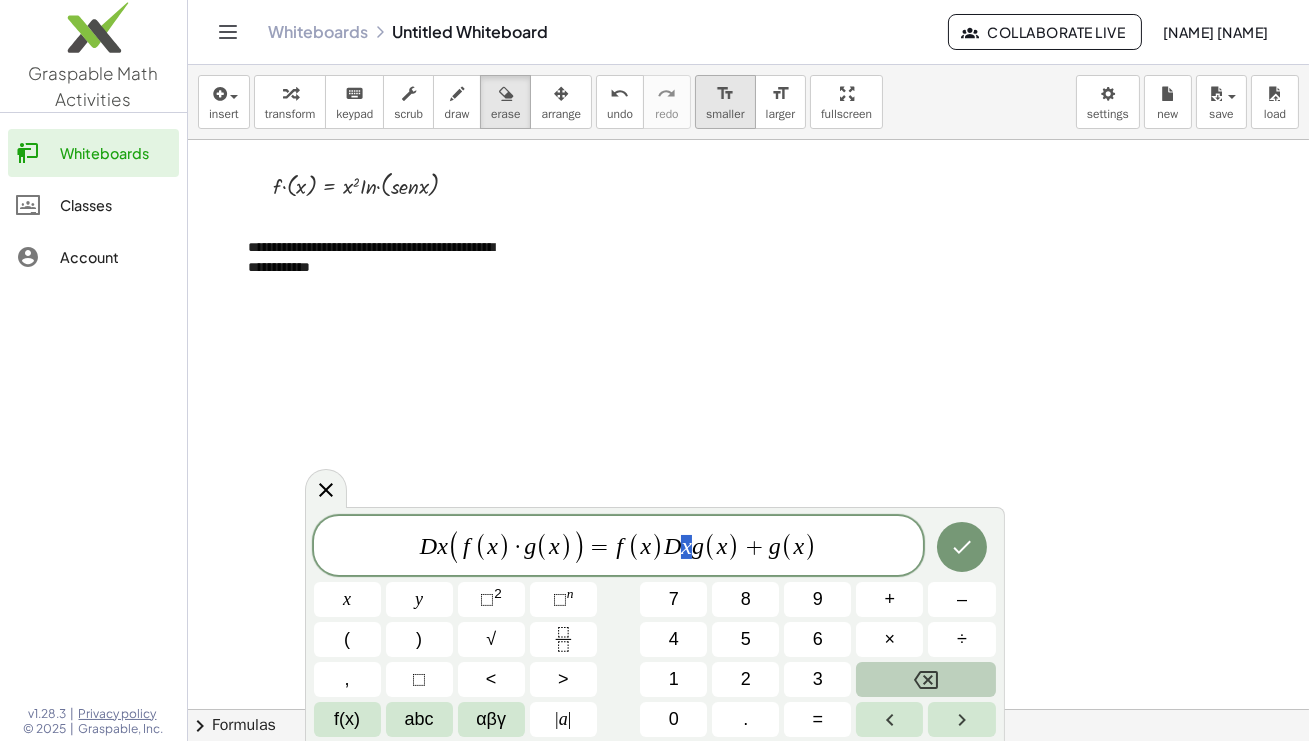 click on "smaller" at bounding box center (725, 114) 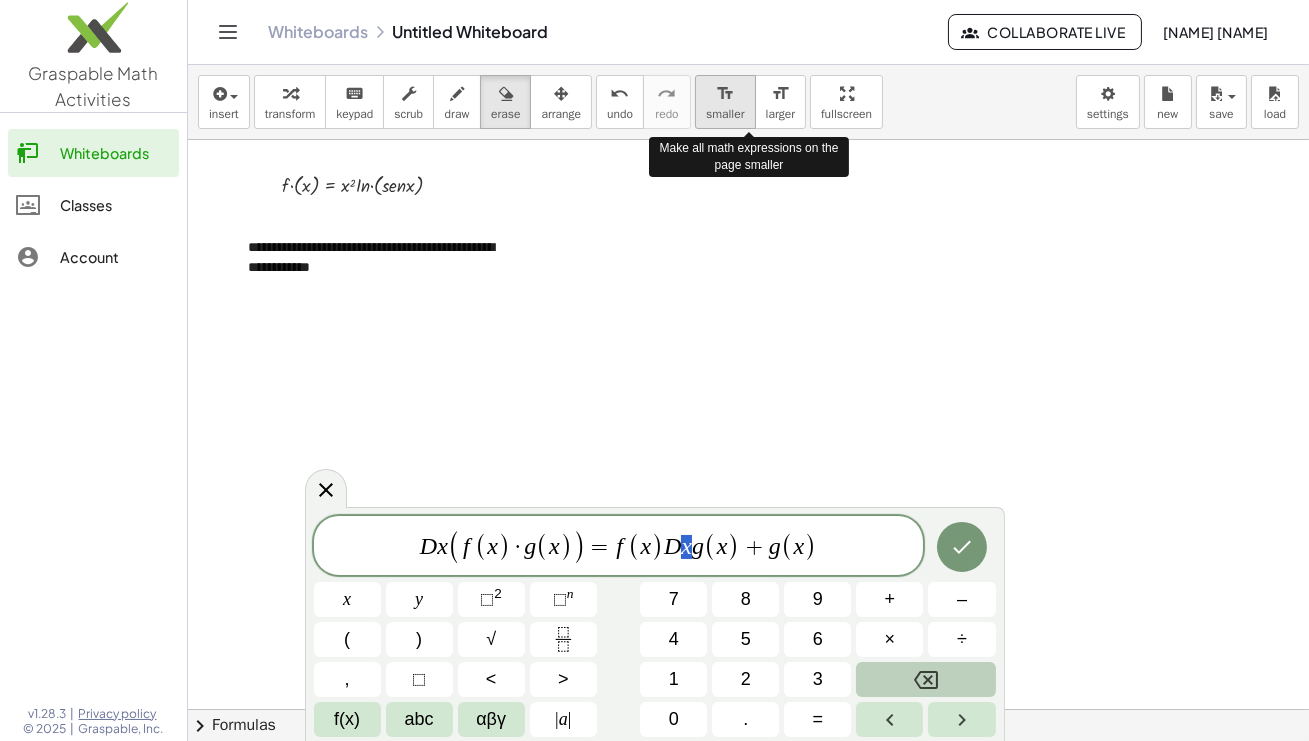click on "smaller" at bounding box center (725, 114) 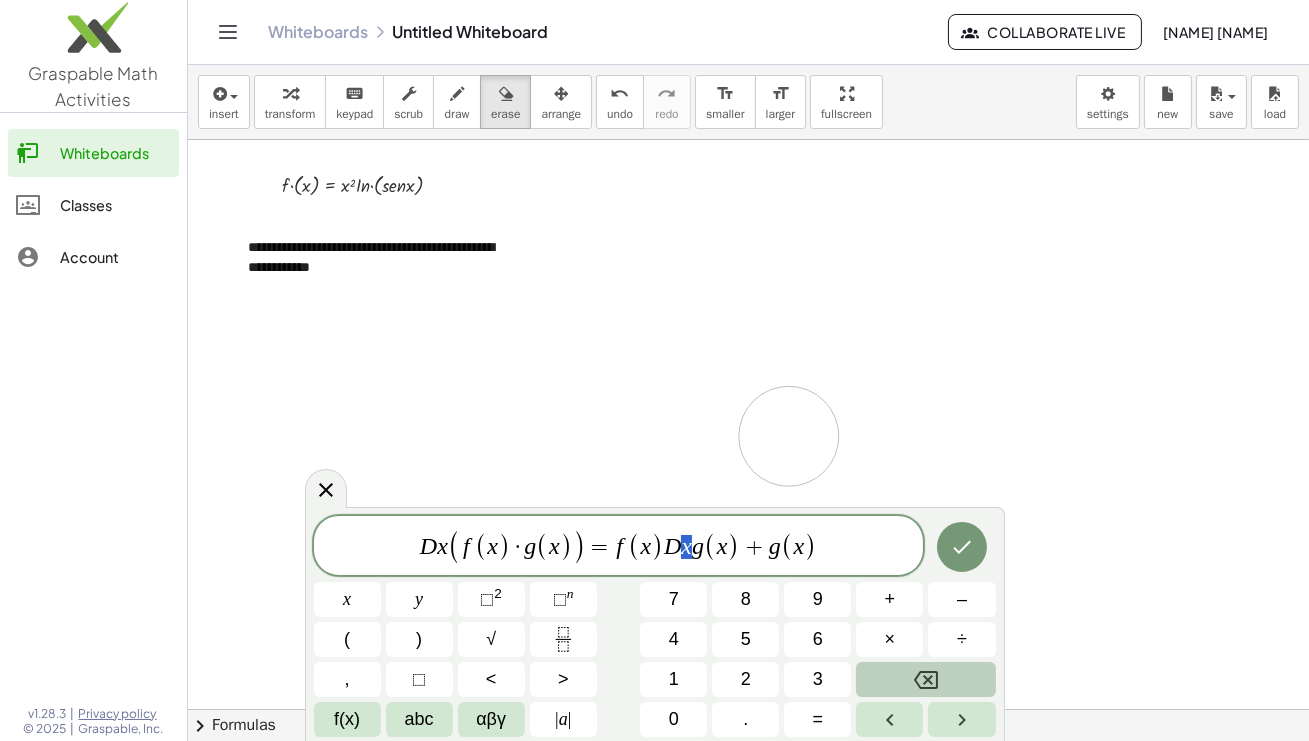 click at bounding box center (748, 709) 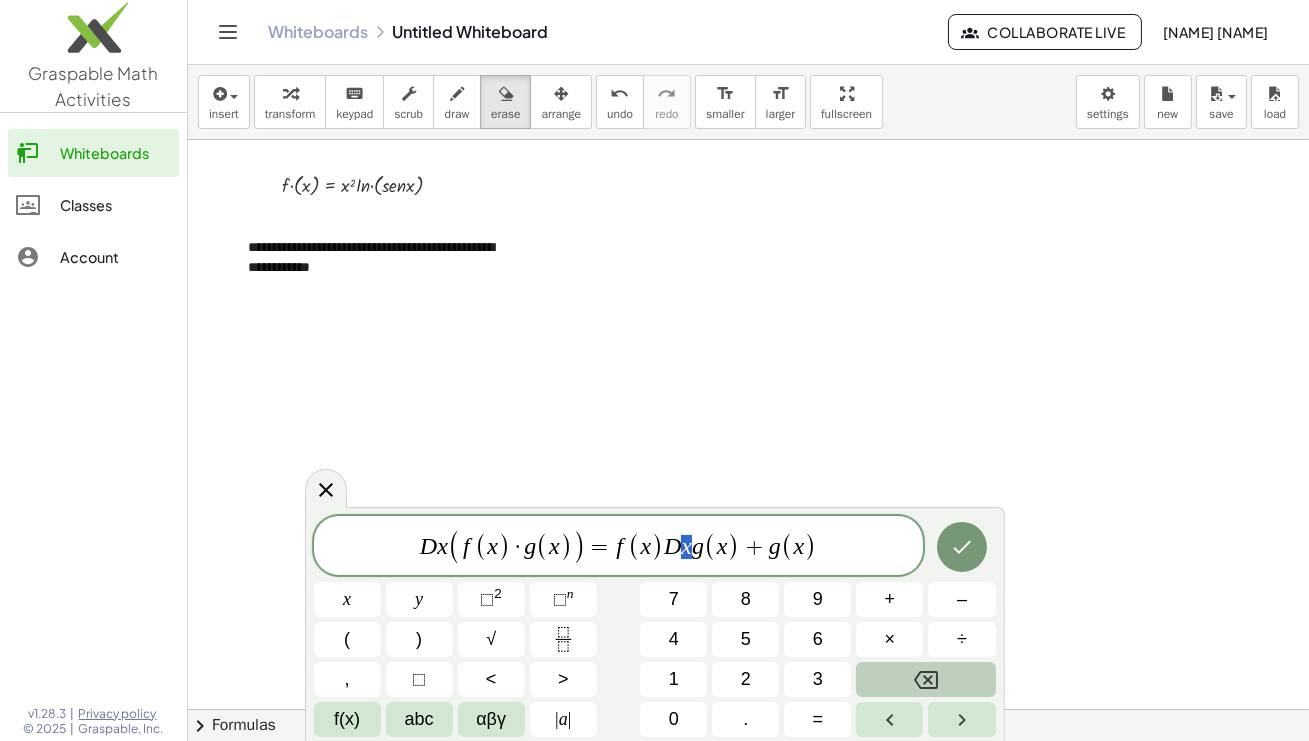 click on "D x ( f ( x ) · g ( x ) ) = f ( x ) D x g ( x ) + g ( x )" at bounding box center (619, 547) 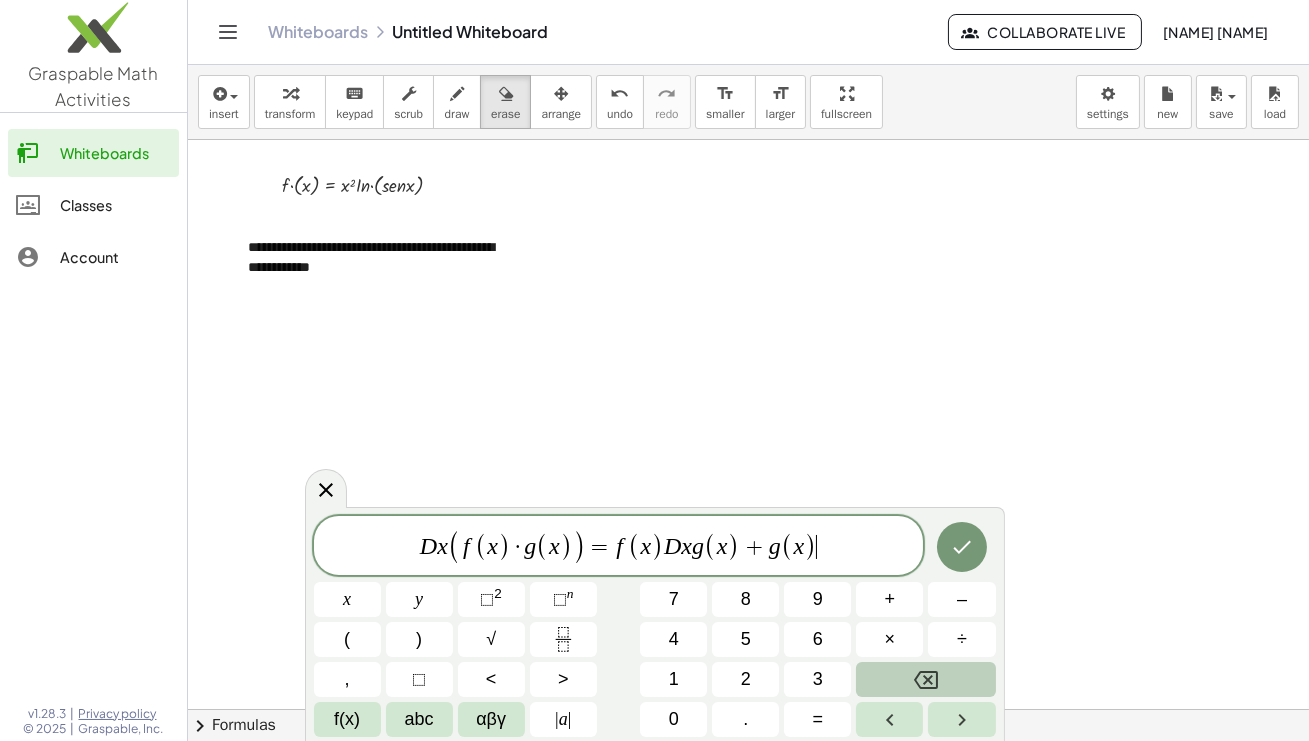 click on "D x ( f ( x ) · g ( x ) ) = f ( x ) D x g ( x ) + g ( x ) ​" at bounding box center [619, 547] 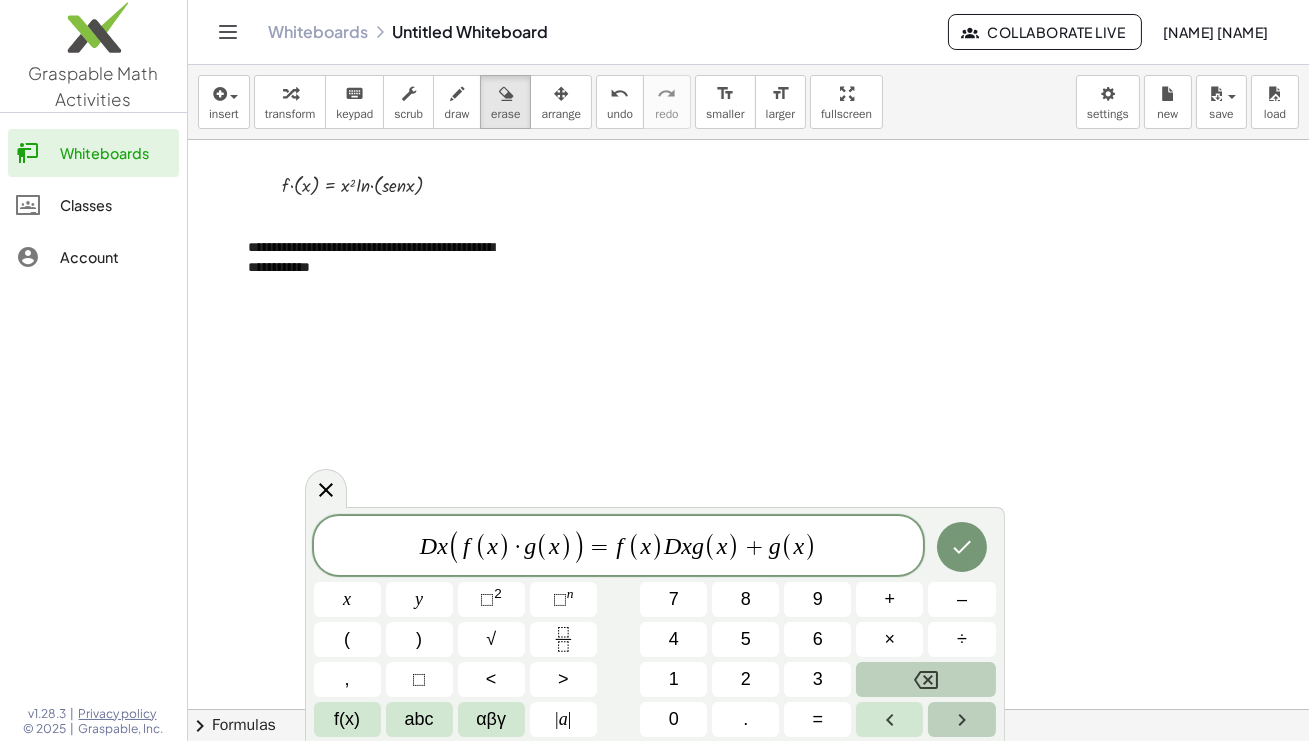 click 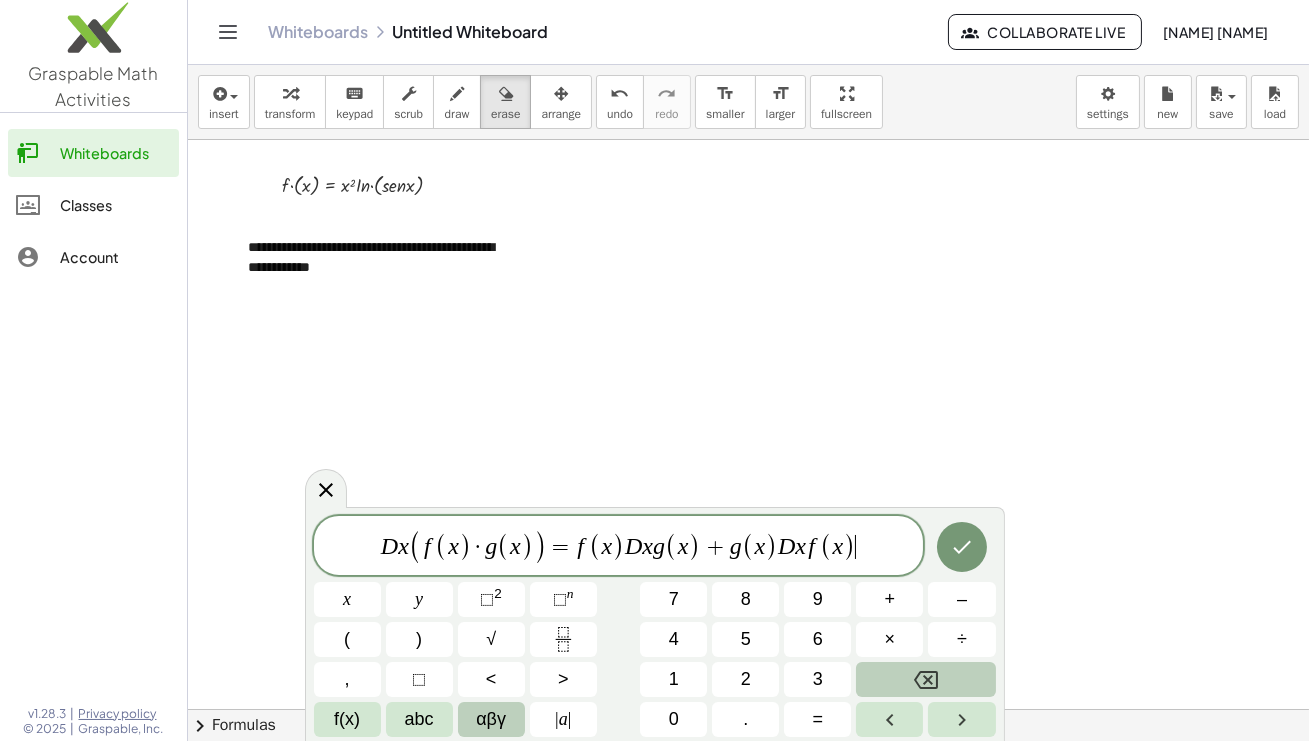 click on "αβγ" at bounding box center (491, 719) 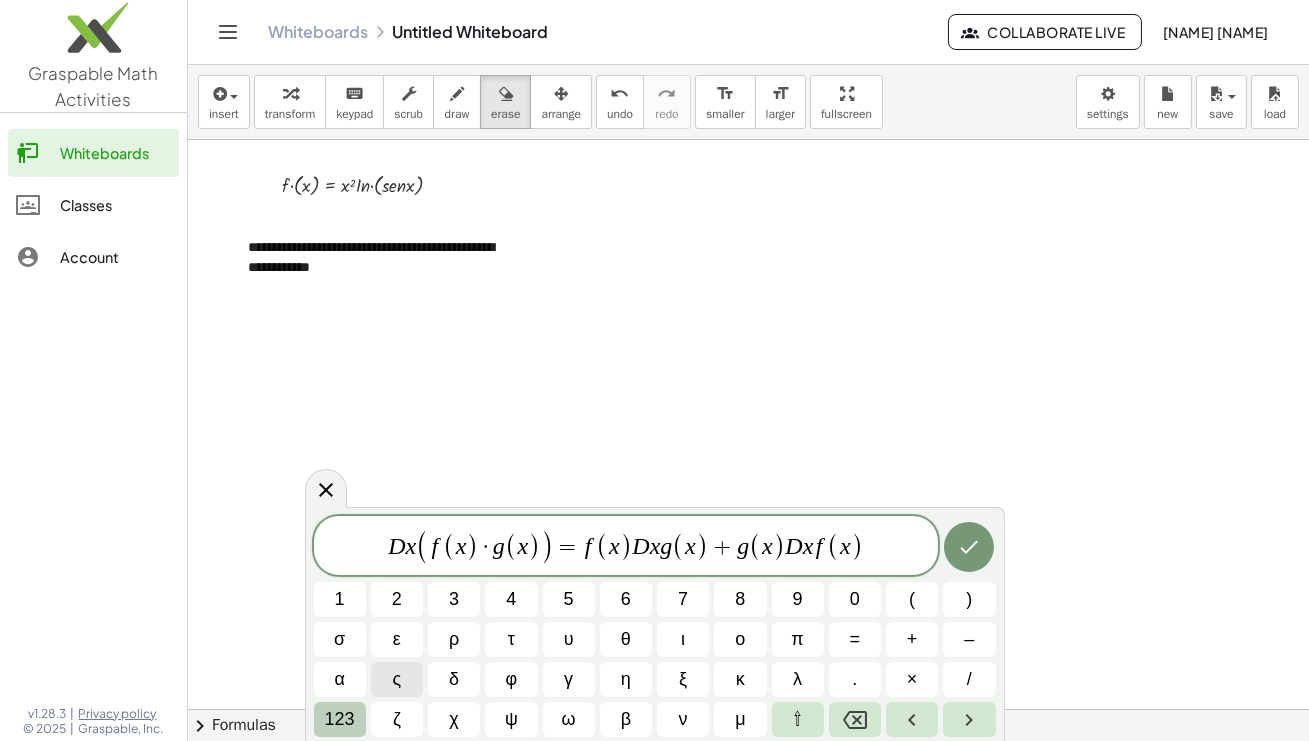 click on "123" at bounding box center [340, 719] 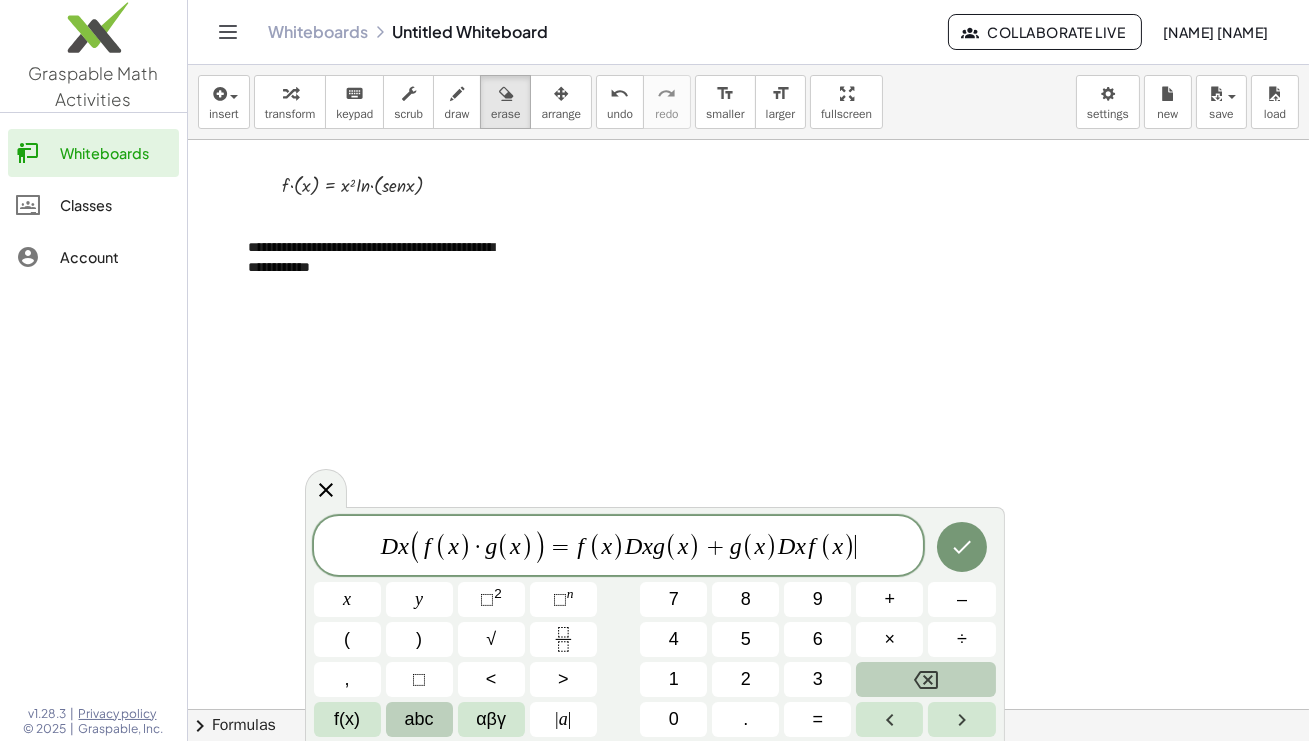 click on "abc" at bounding box center (419, 719) 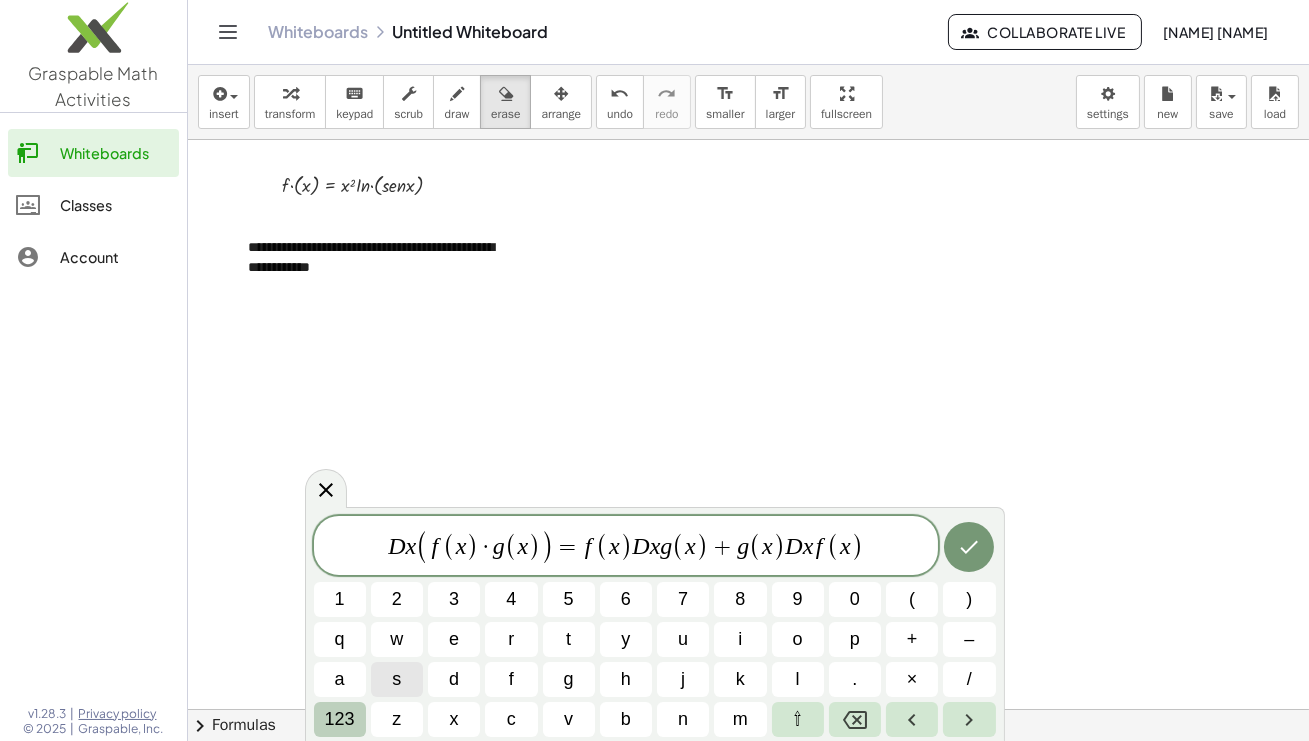 click on "123" at bounding box center (340, 719) 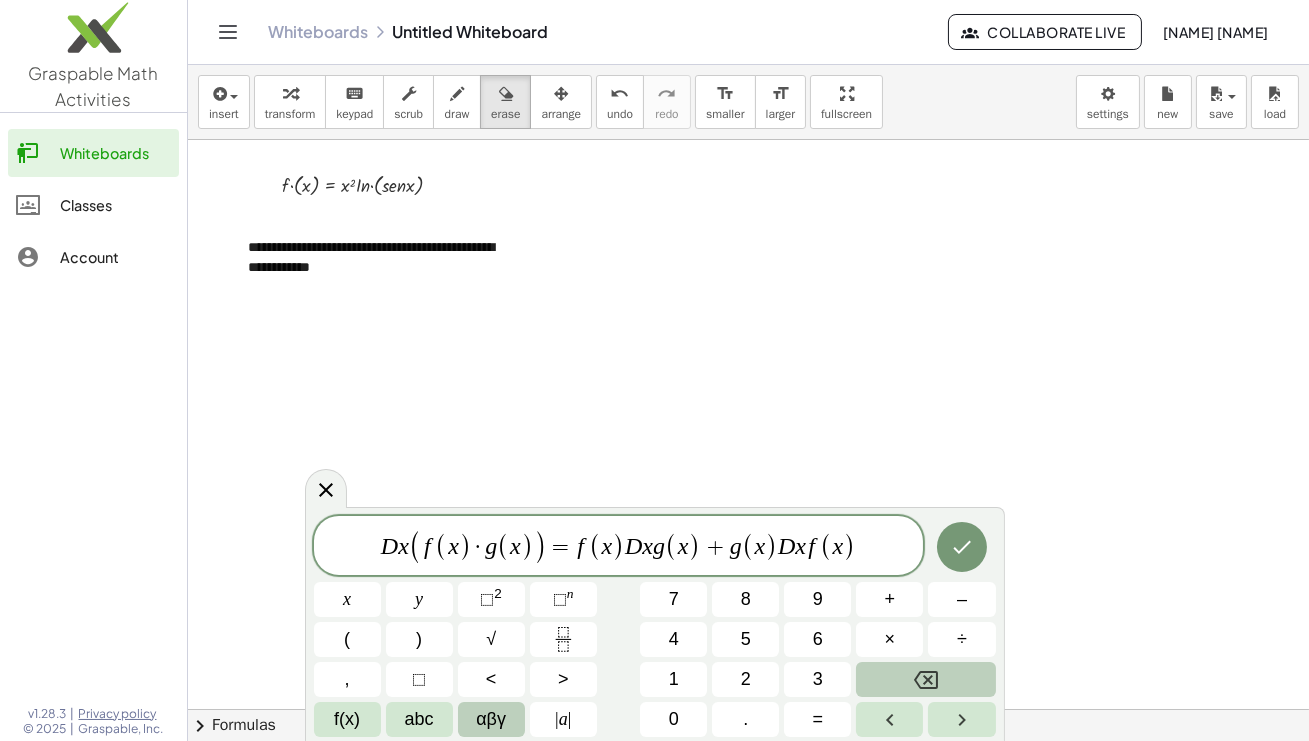 click on "αβγ" at bounding box center (491, 719) 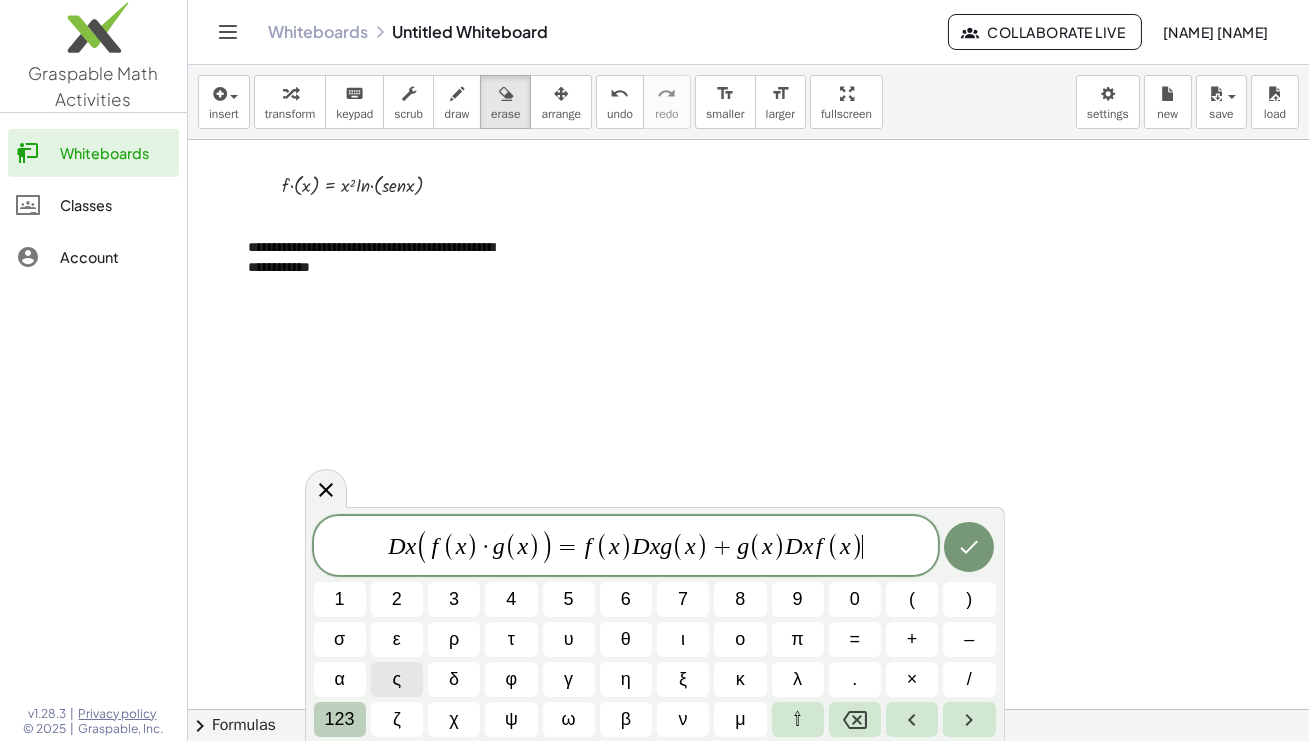 click on "123" at bounding box center [340, 719] 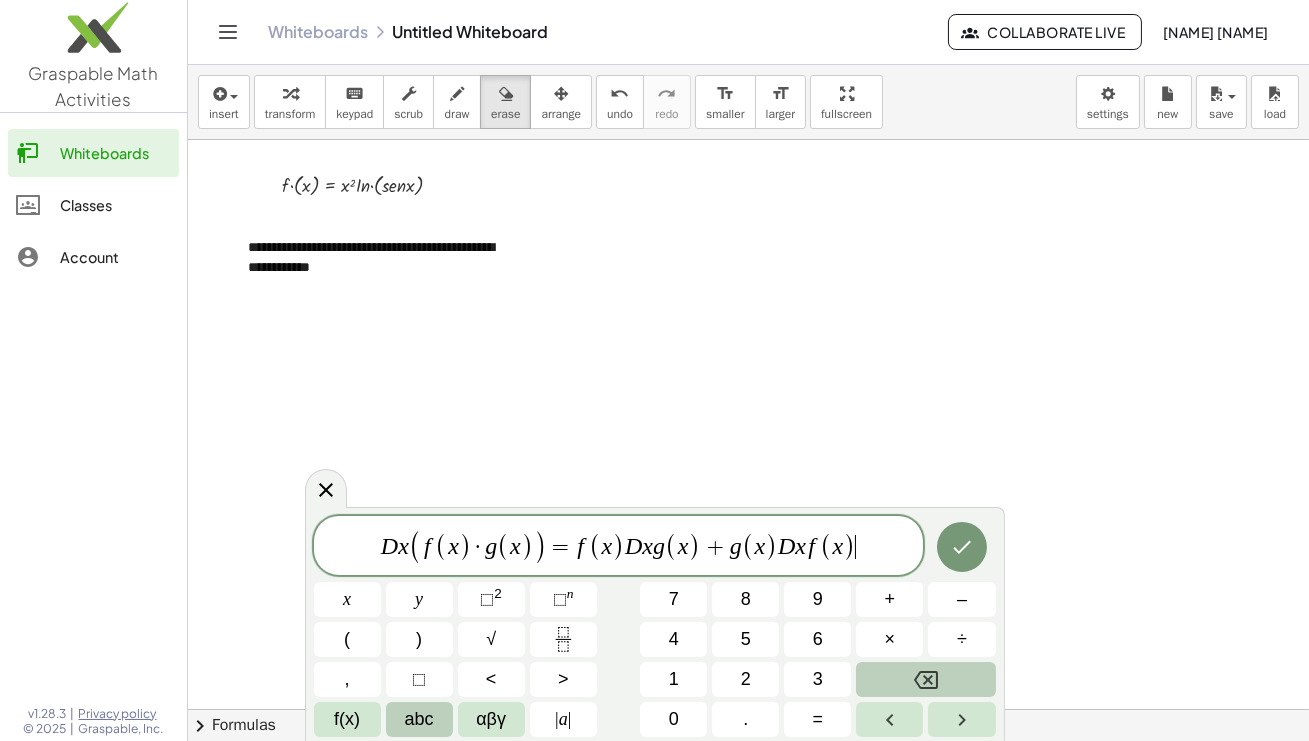 click on "abc" at bounding box center (419, 719) 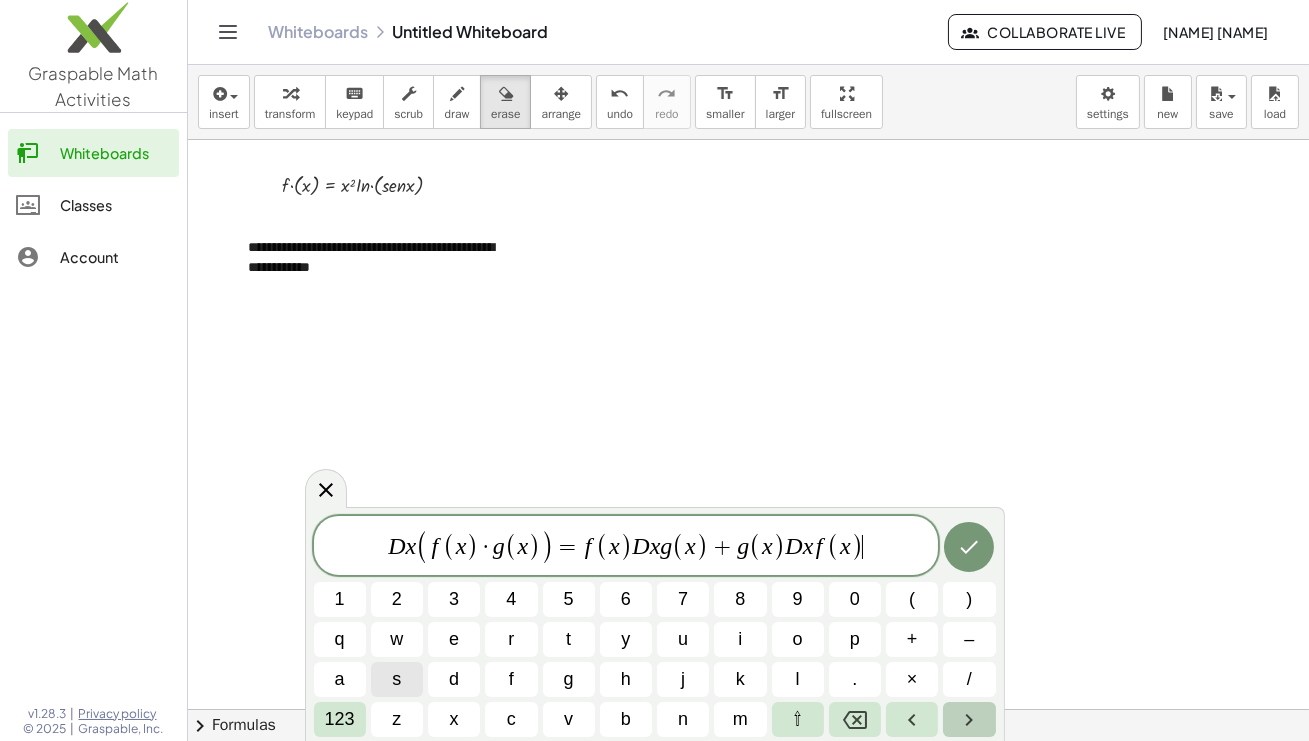 click at bounding box center (969, 719) 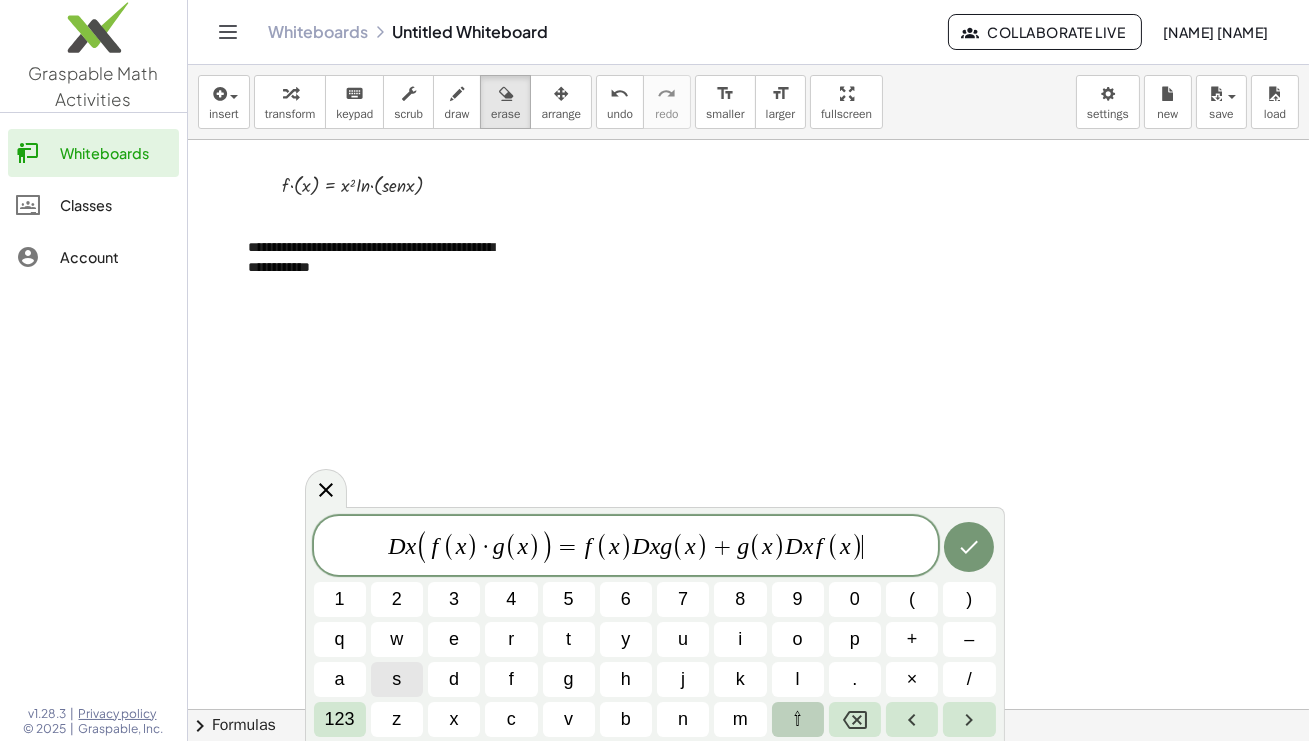 click on "⇧" at bounding box center (798, 719) 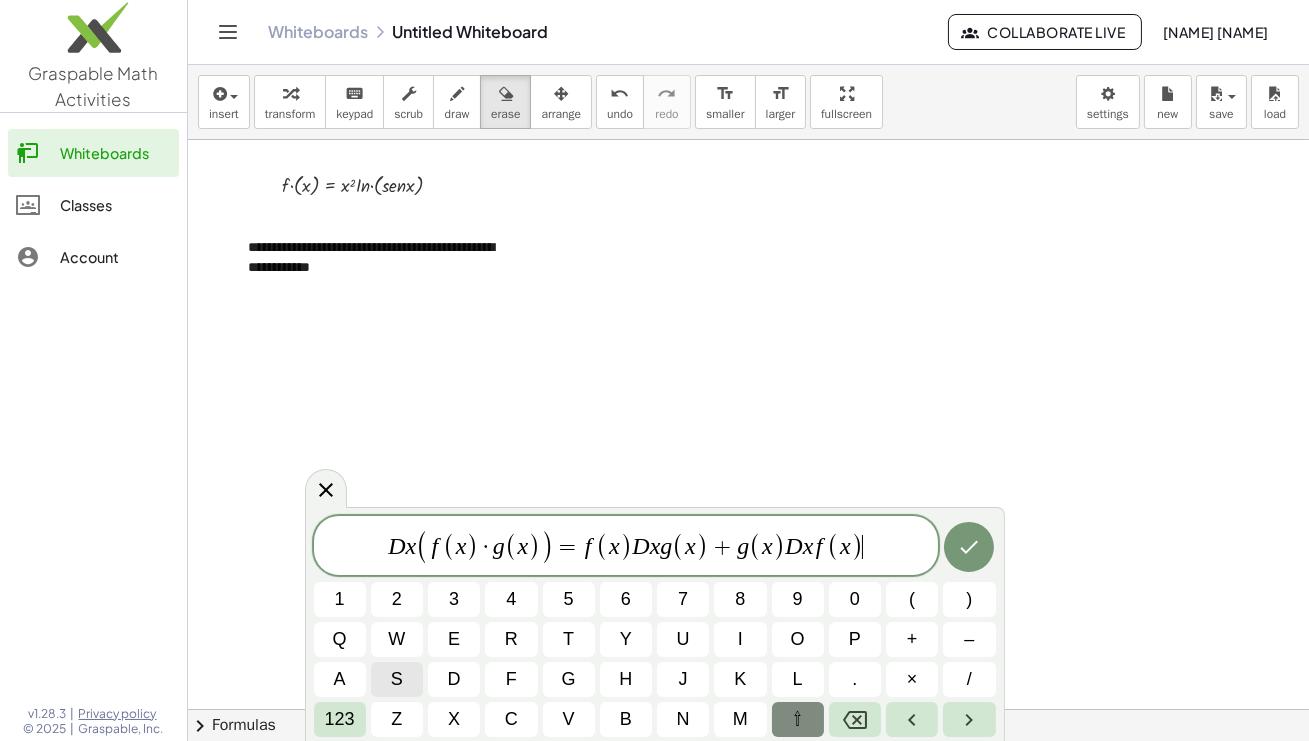 click on "⇧" at bounding box center (798, 719) 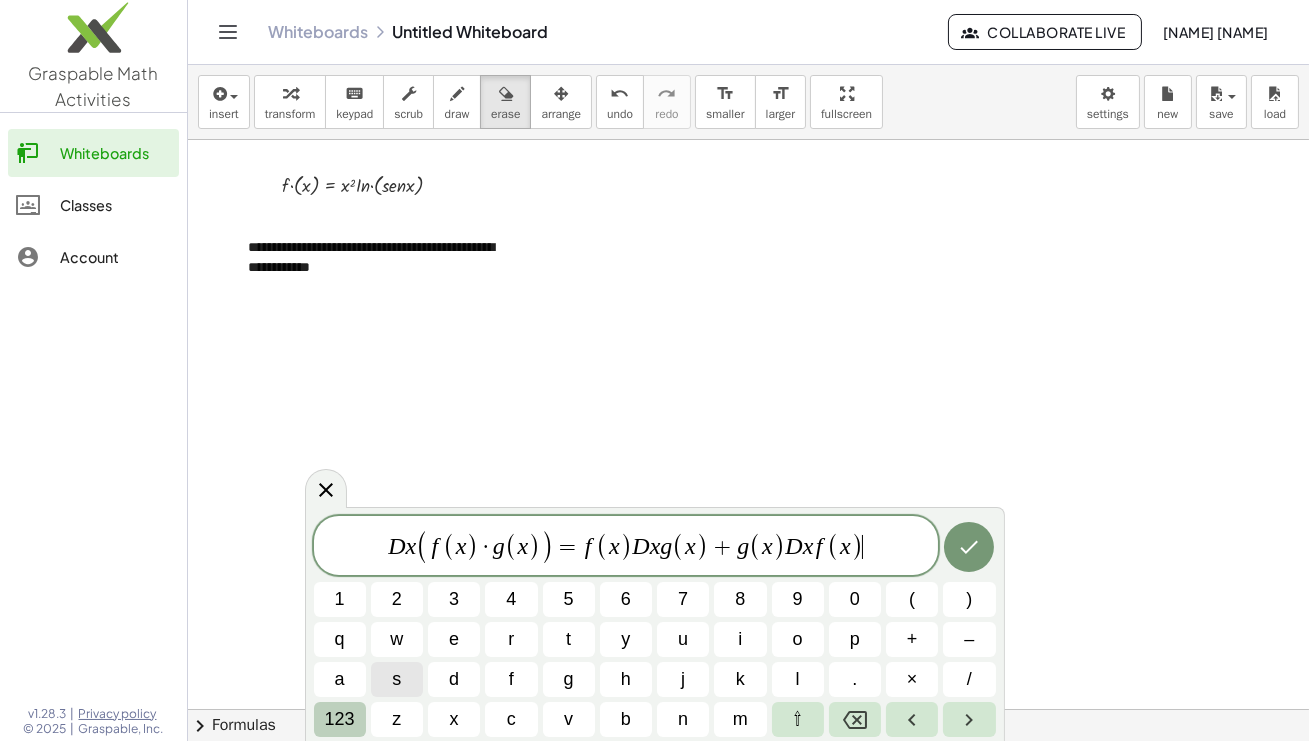 click on "123" at bounding box center (340, 719) 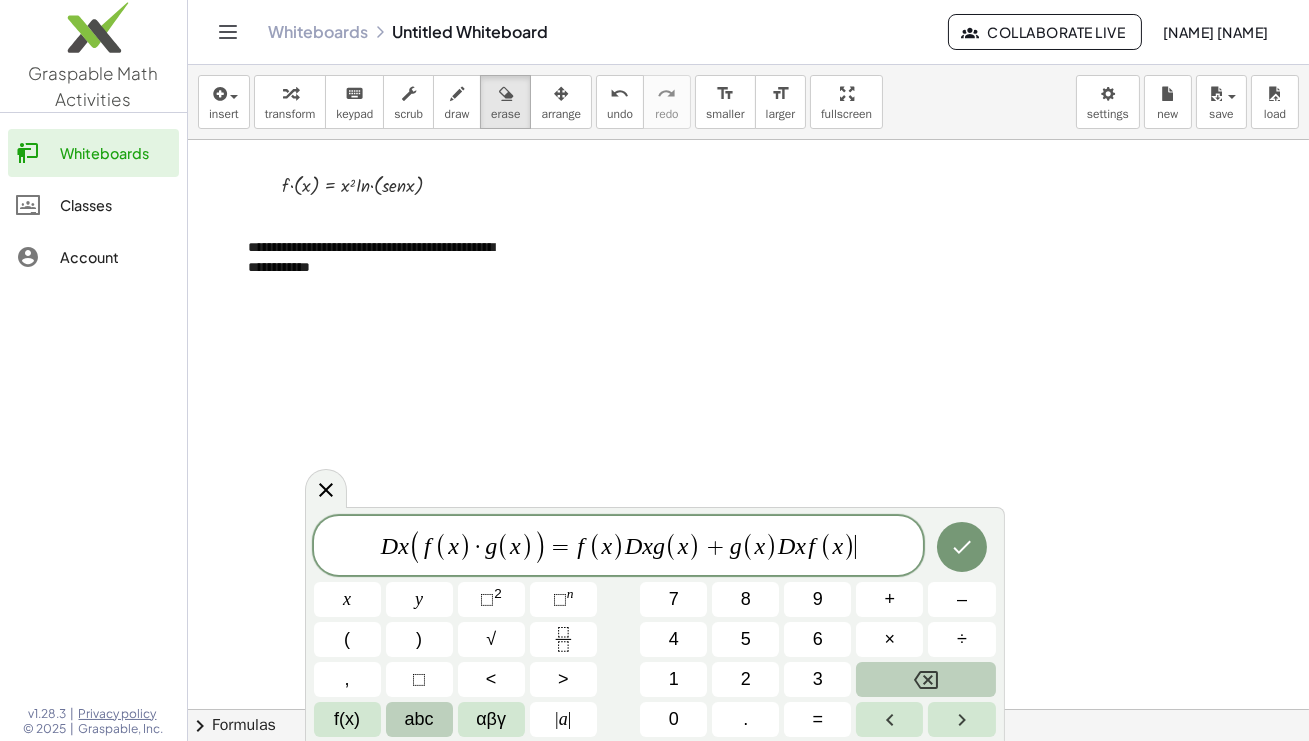 click on "abc" at bounding box center [419, 719] 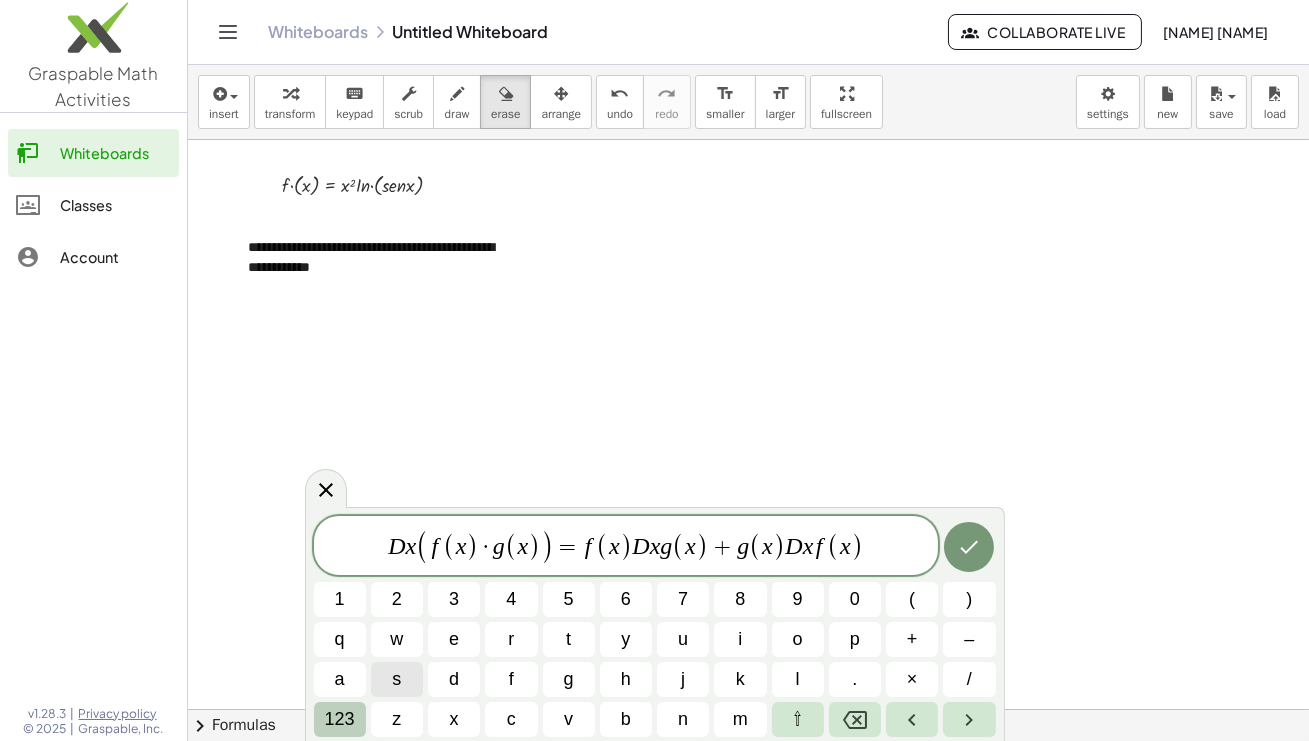 click on "123" at bounding box center [340, 719] 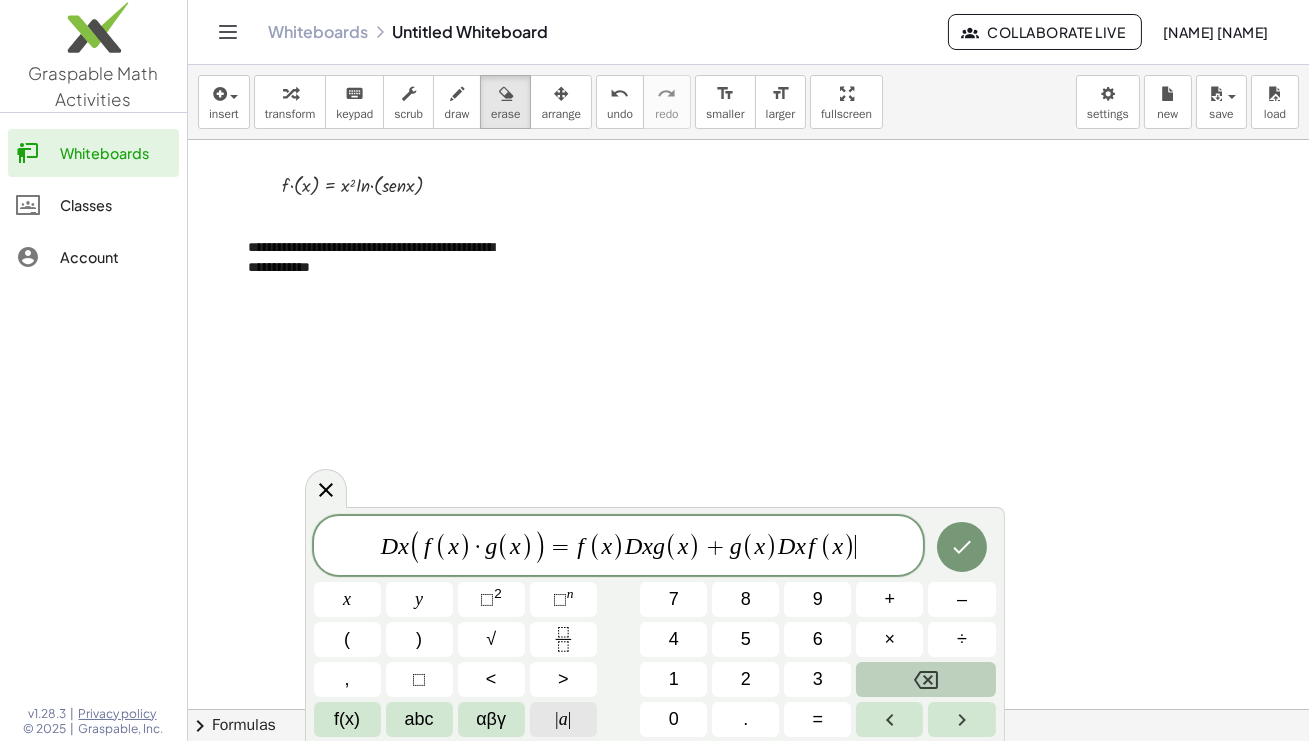 click on "|" at bounding box center (557, 719) 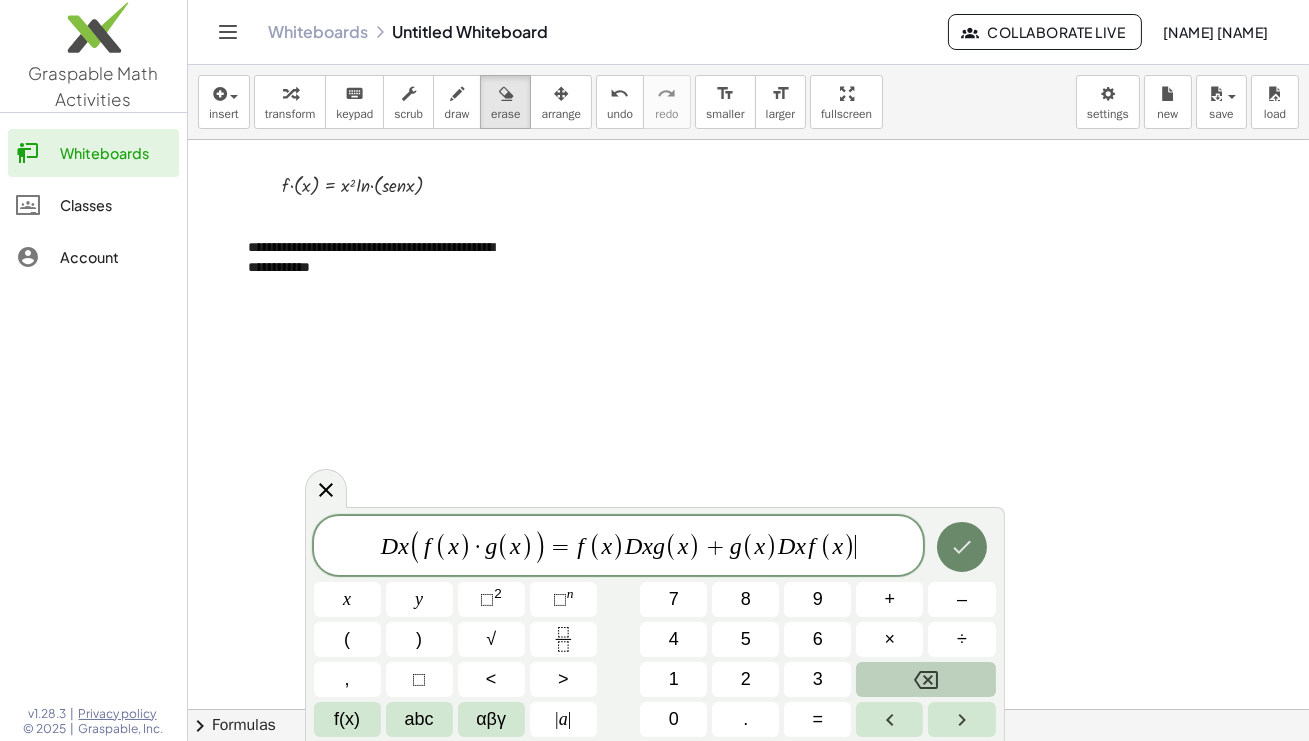 click 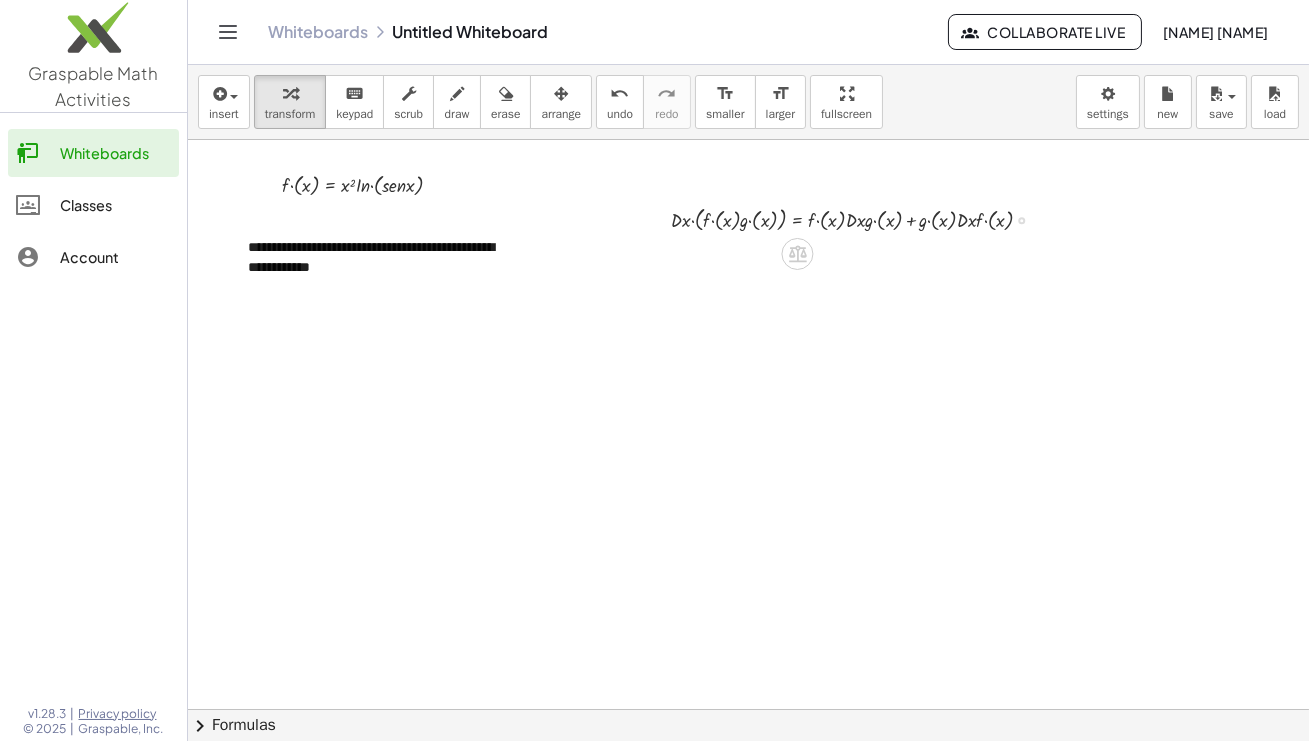 click at bounding box center (860, 219) 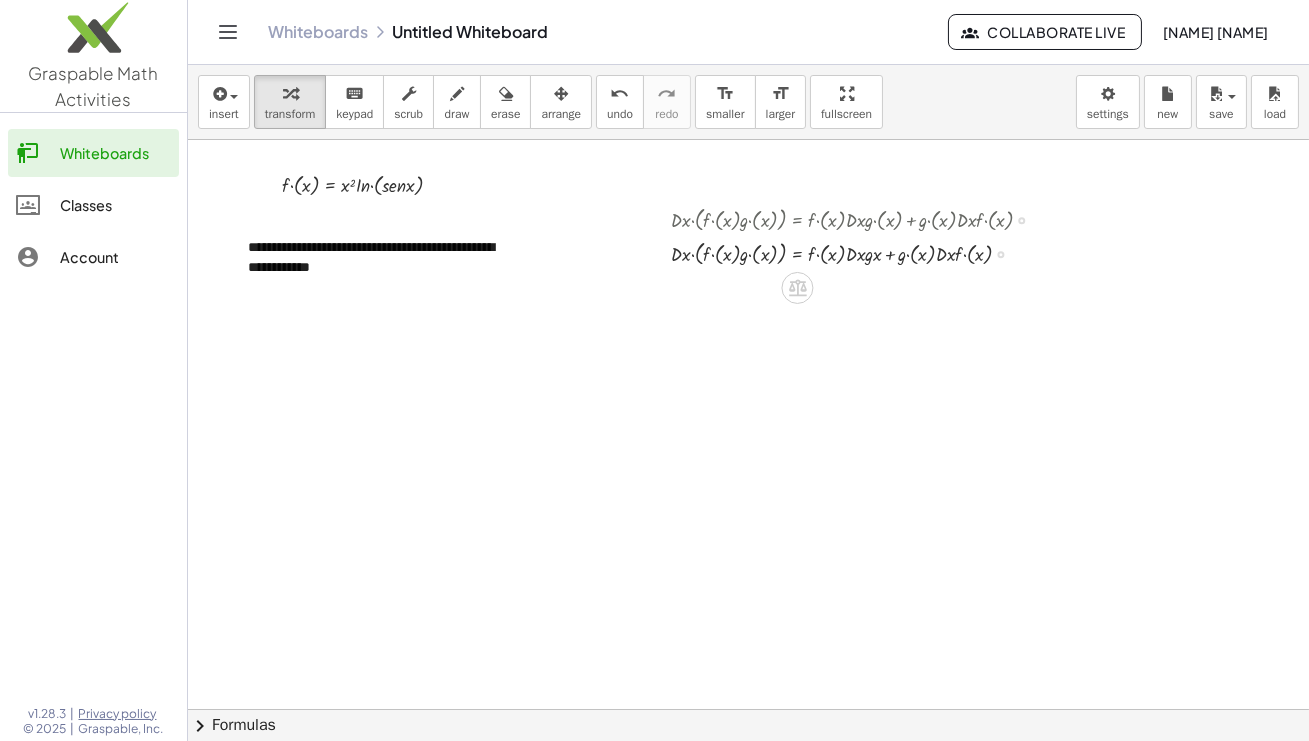 click at bounding box center [860, 219] 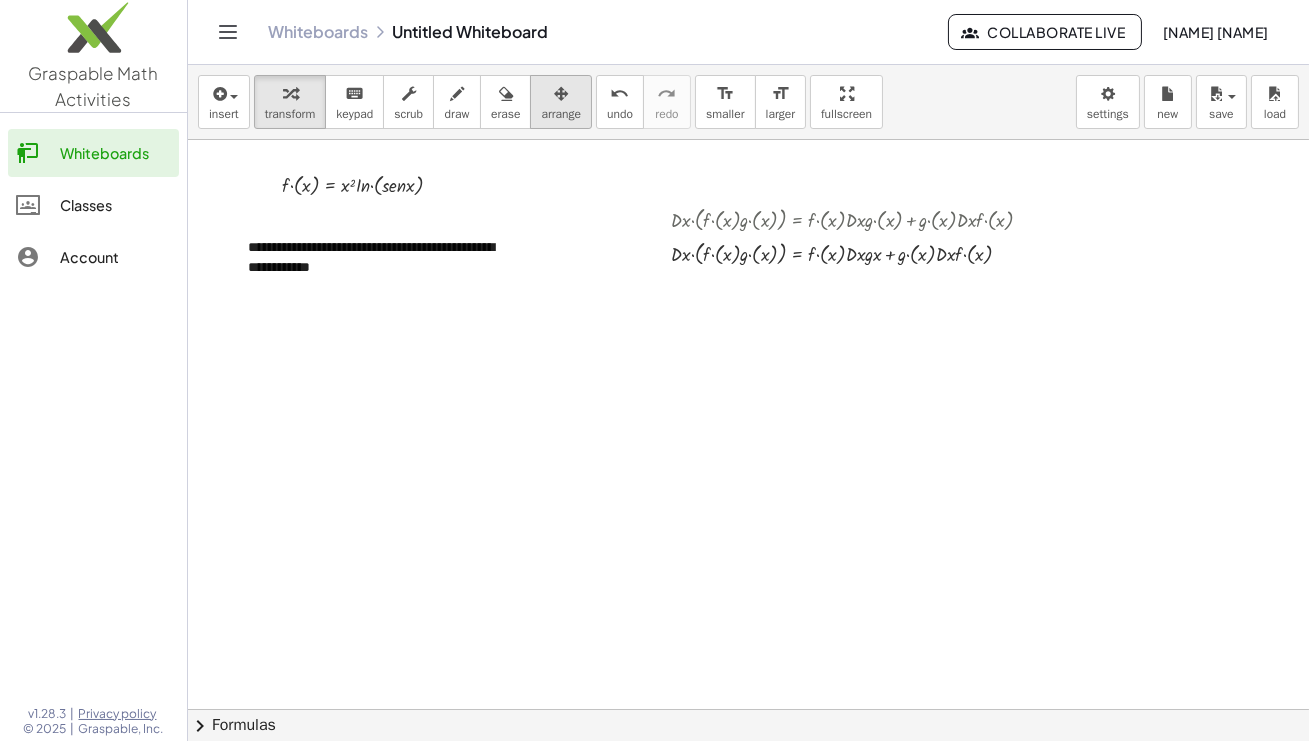 click at bounding box center (561, 94) 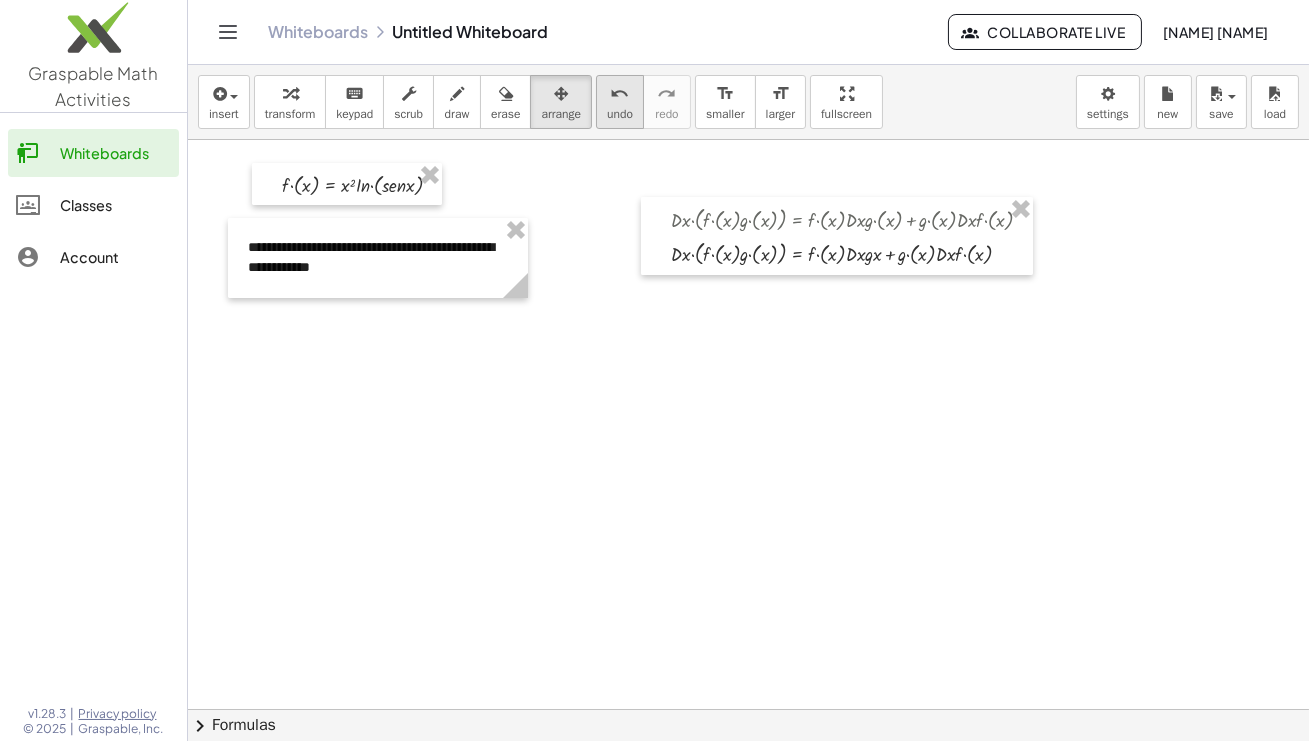 click on "undo" at bounding box center [620, 94] 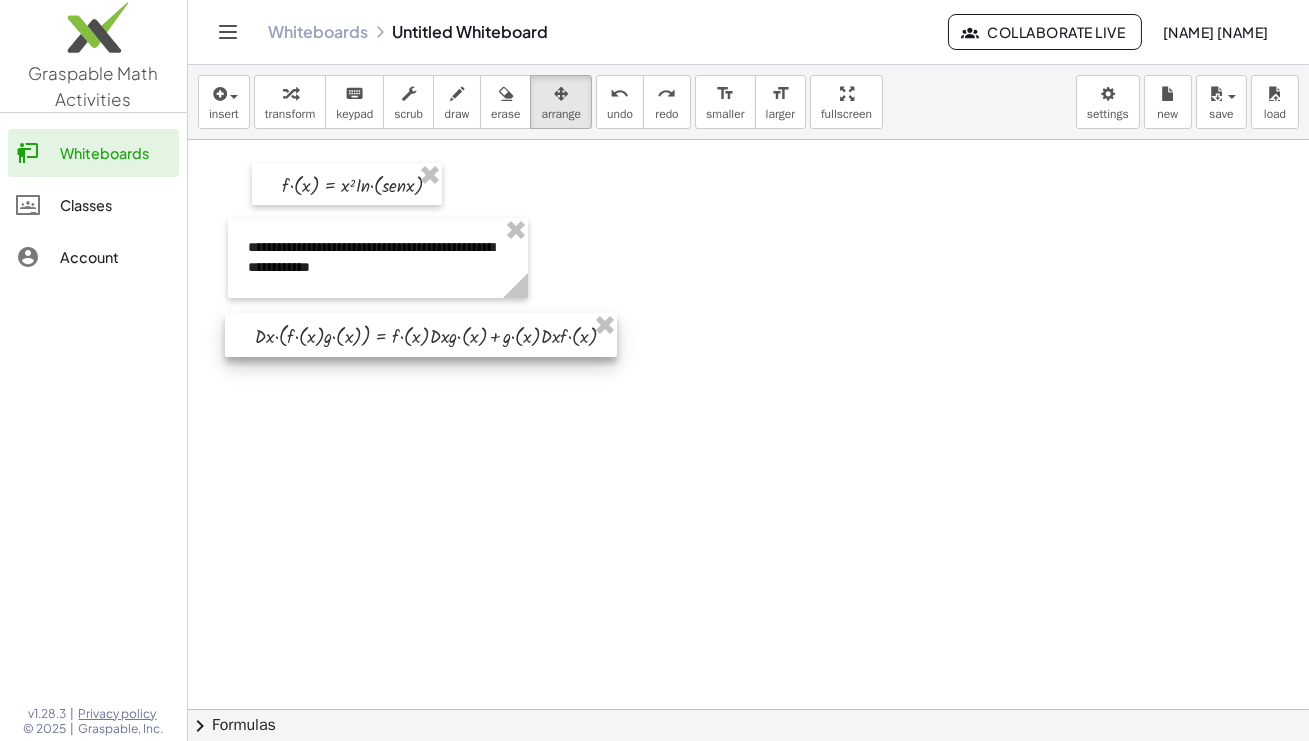 drag, startPoint x: 749, startPoint y: 220, endPoint x: 334, endPoint y: 336, distance: 430.9072 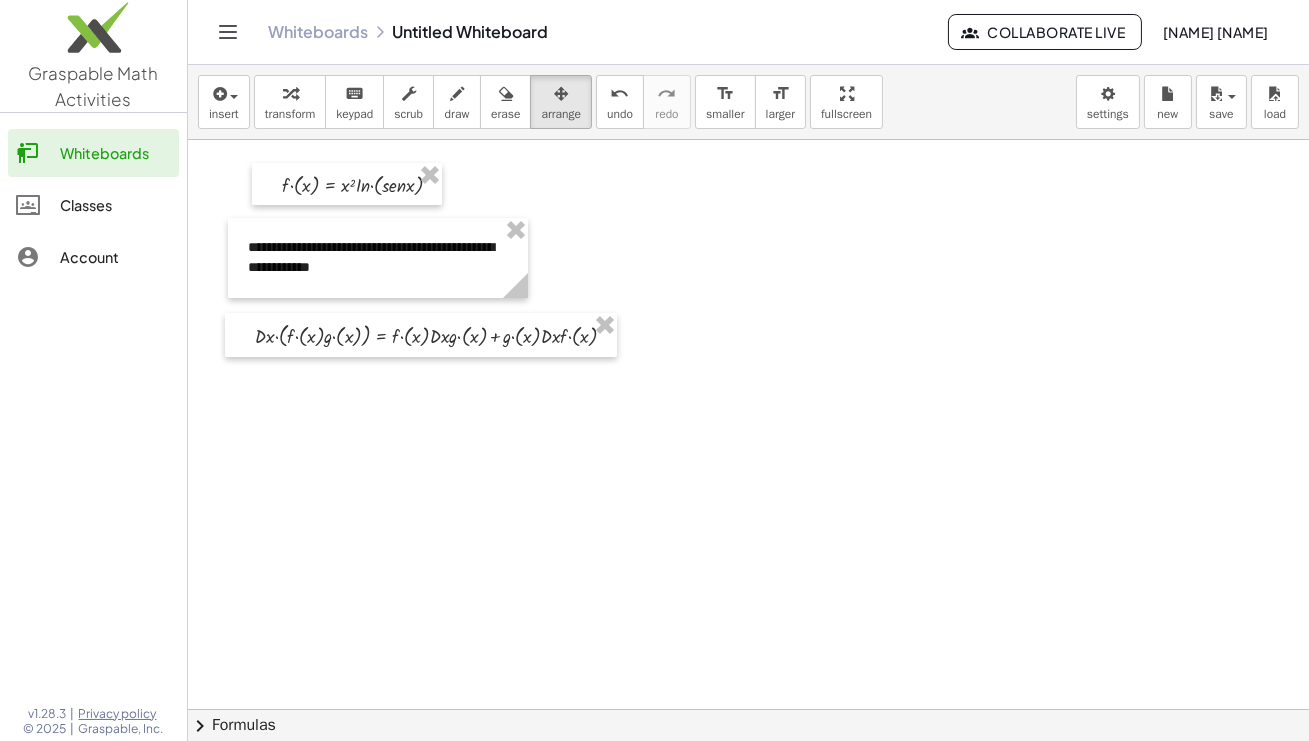 click at bounding box center [748, 709] 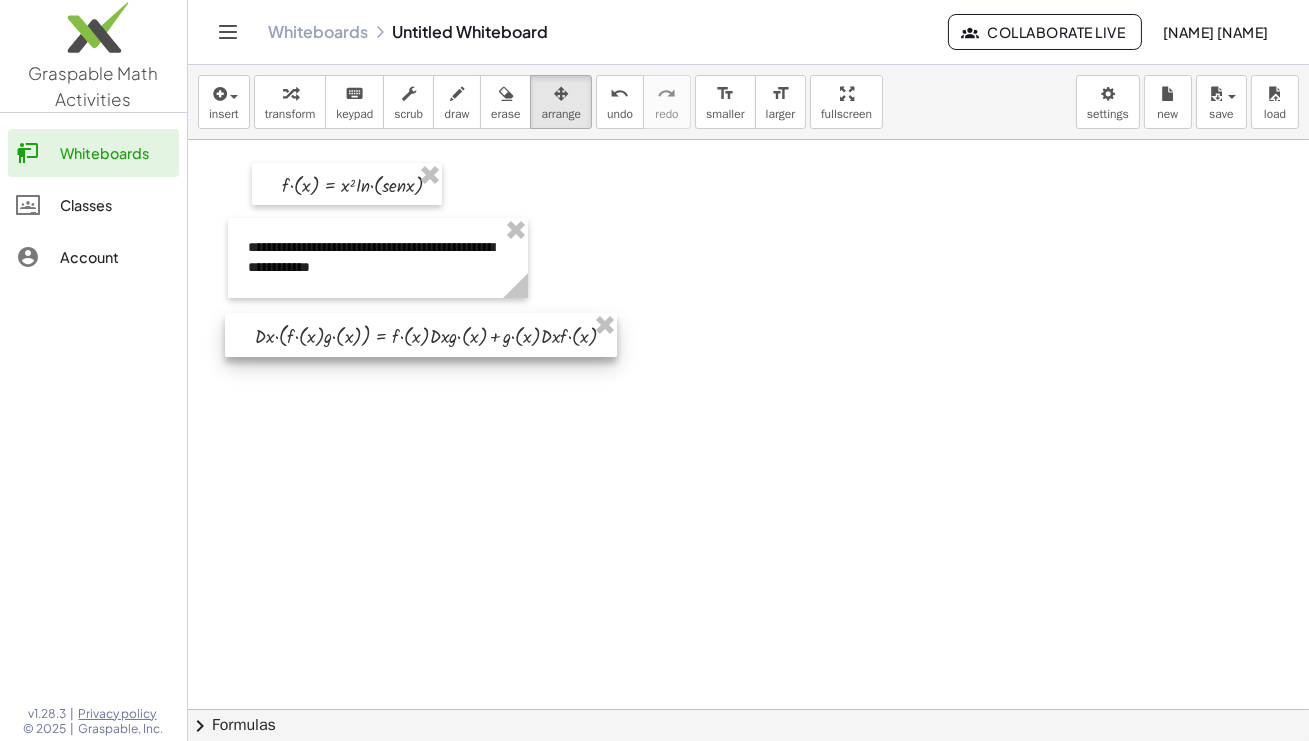 click at bounding box center [421, 335] 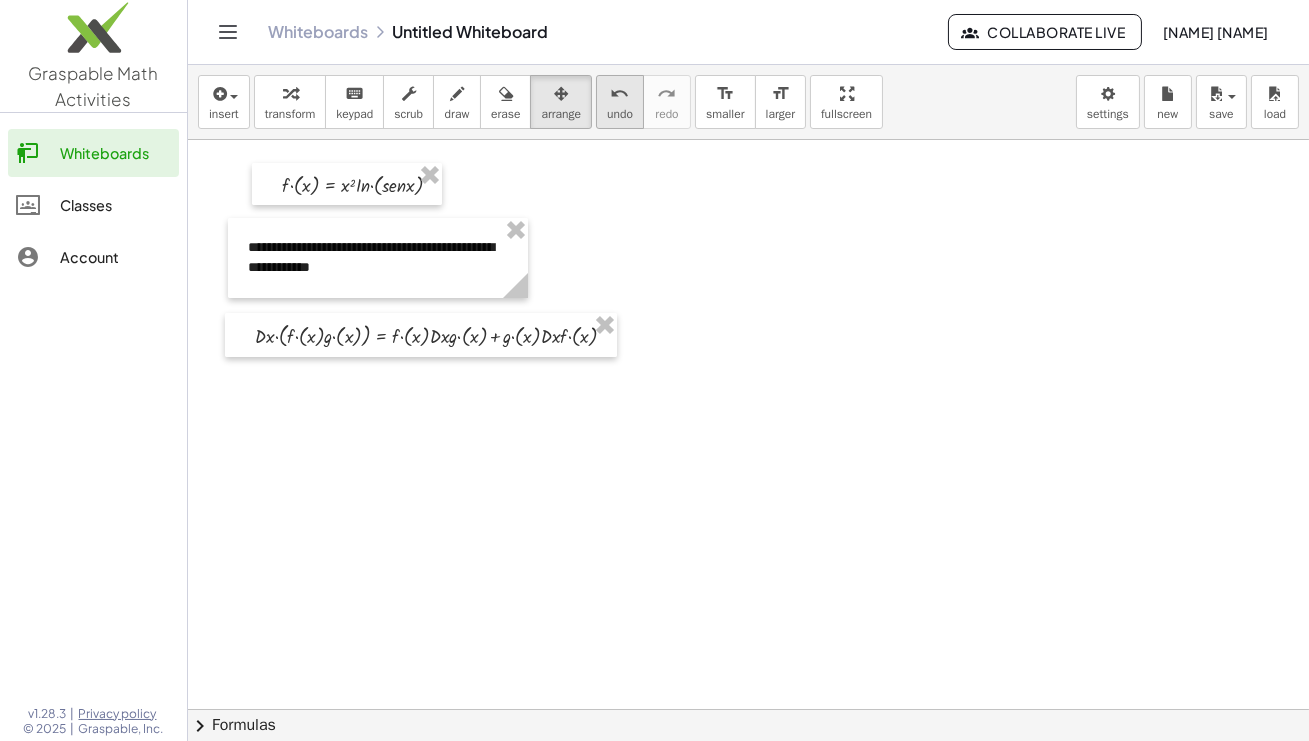 click on "undo" at bounding box center [620, 114] 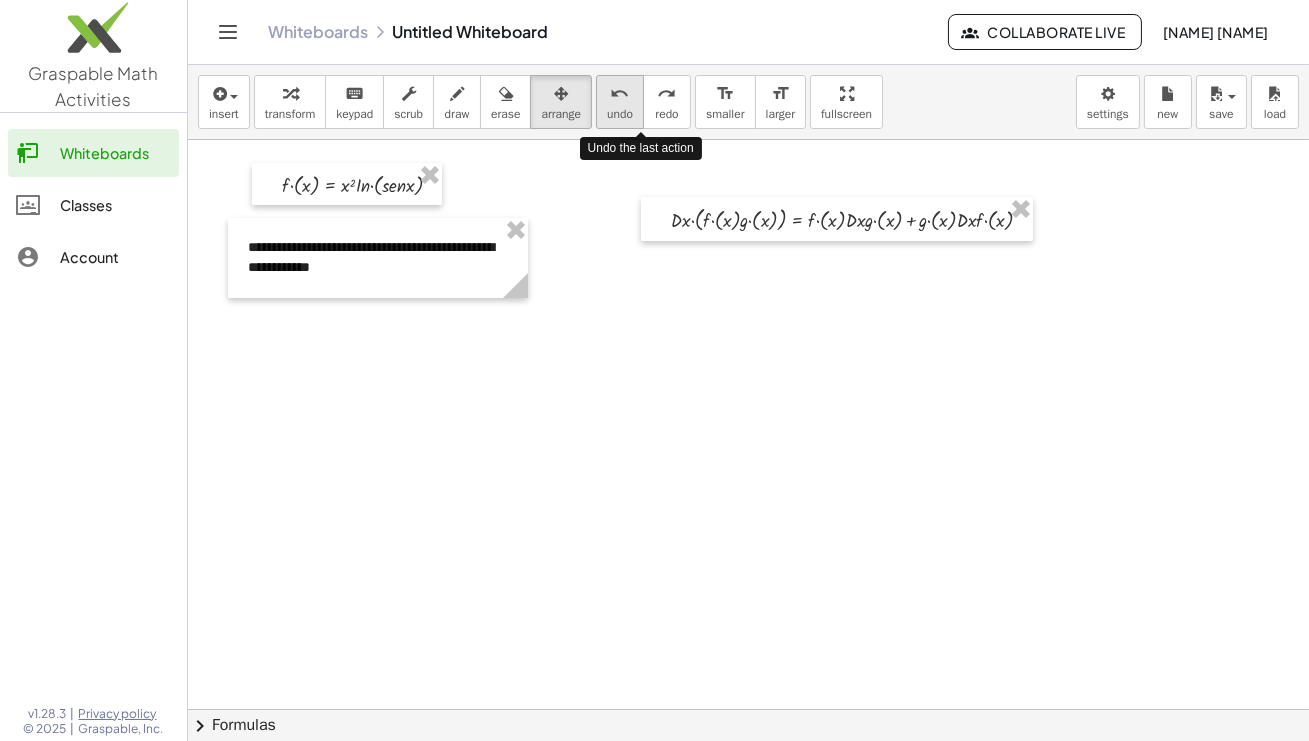 click on "undo" at bounding box center (620, 114) 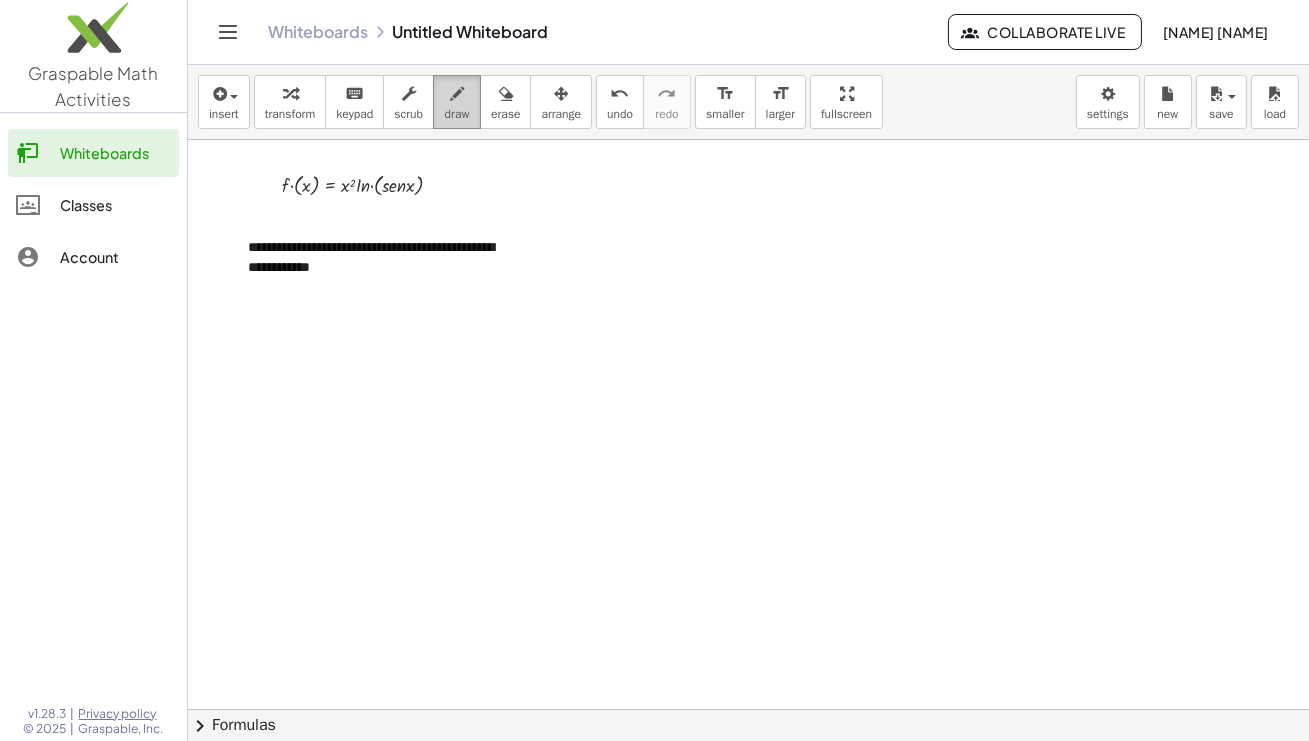 click on "draw" at bounding box center (457, 114) 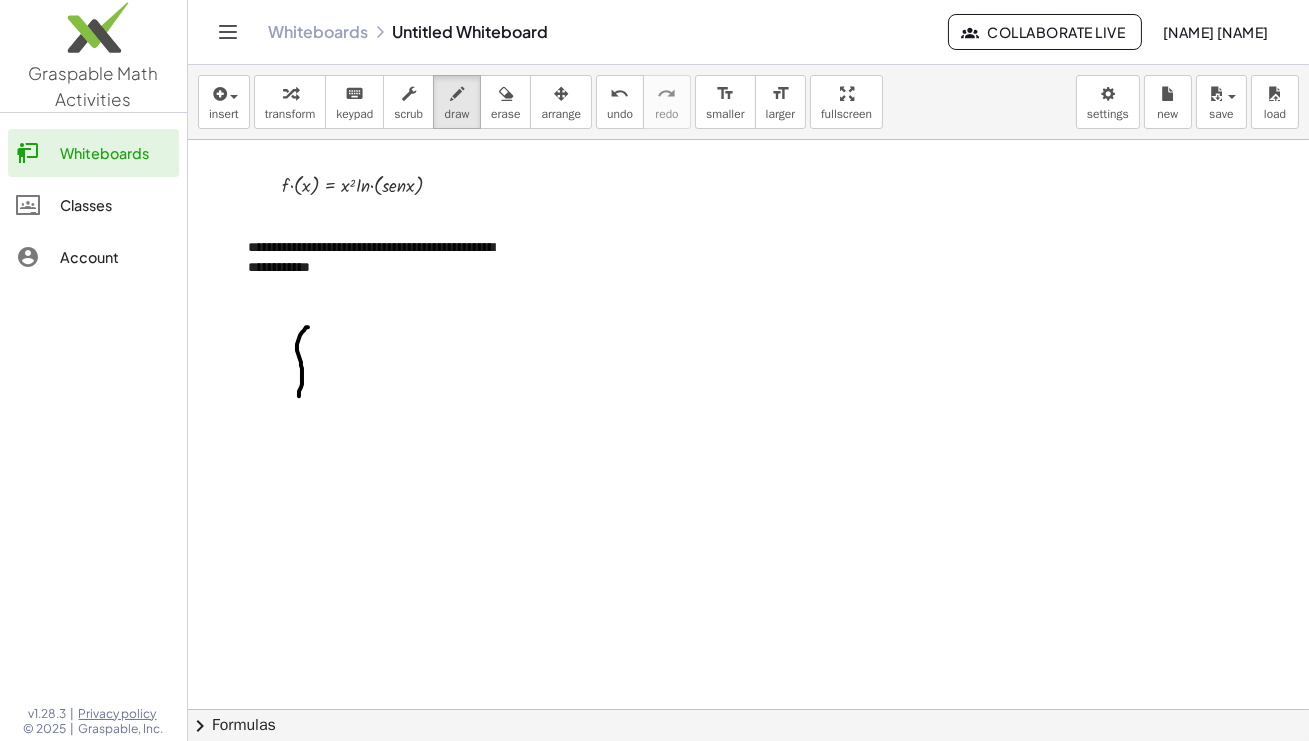 drag, startPoint x: 308, startPoint y: 327, endPoint x: 299, endPoint y: 396, distance: 69.58448 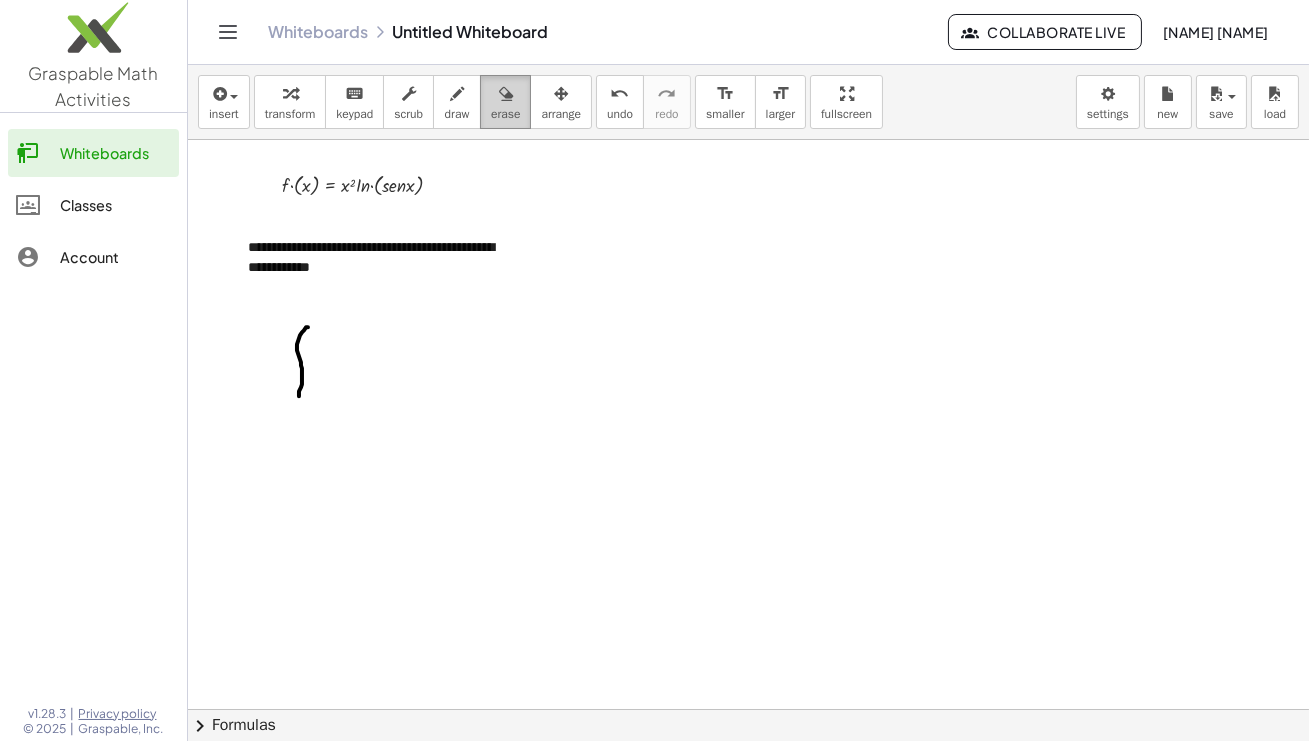 click at bounding box center (506, 94) 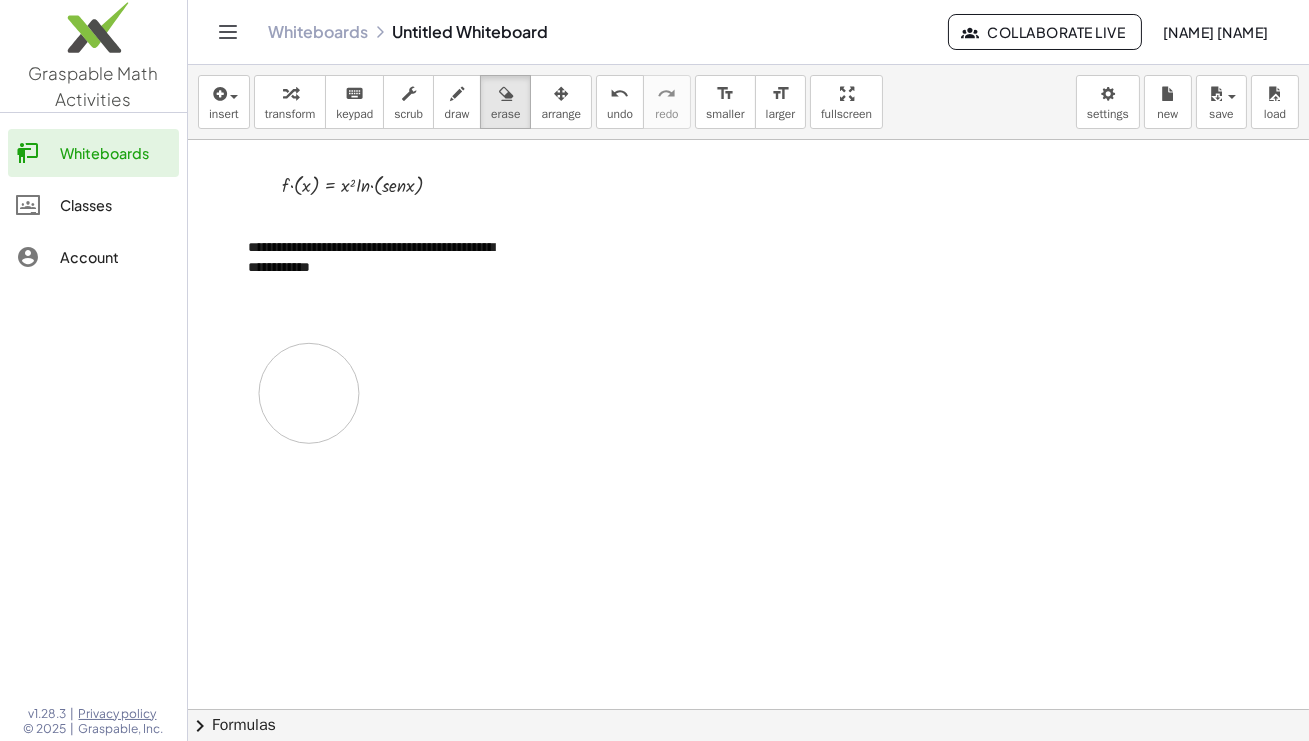 drag, startPoint x: 312, startPoint y: 325, endPoint x: 311, endPoint y: 436, distance: 111.0045 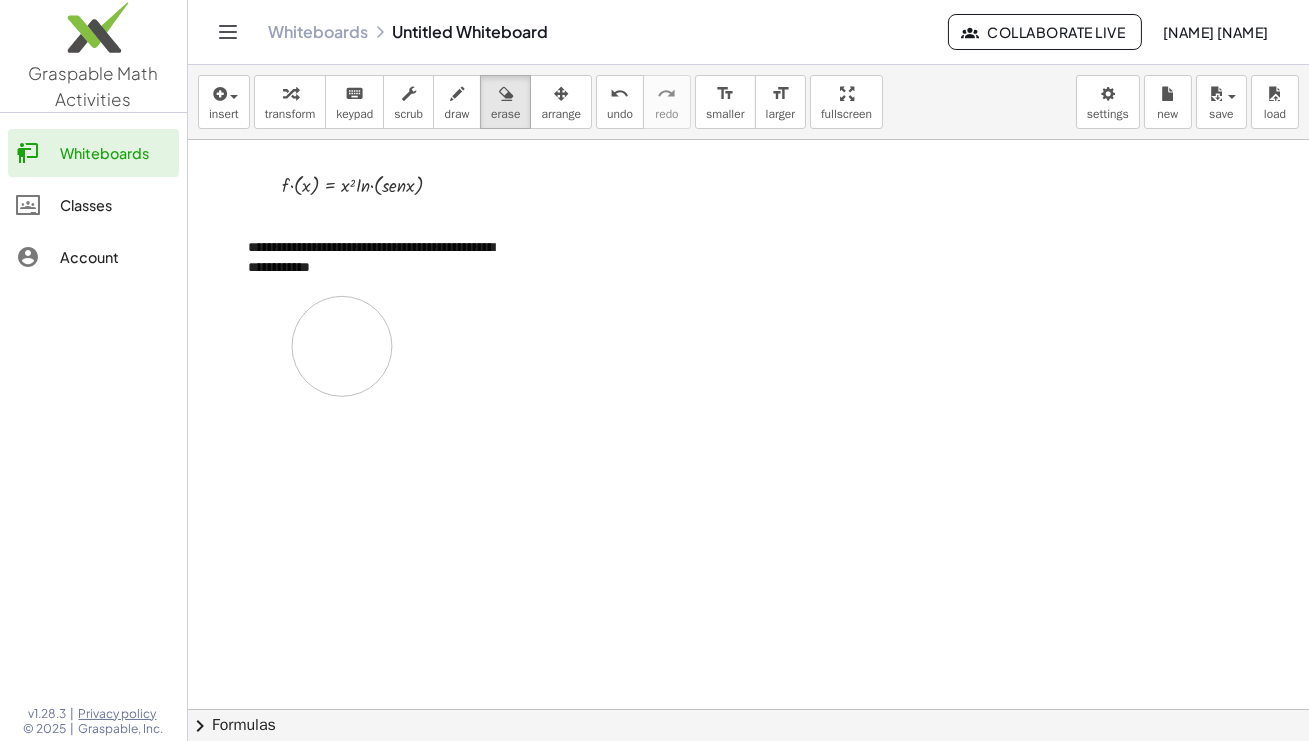 click at bounding box center [748, 709] 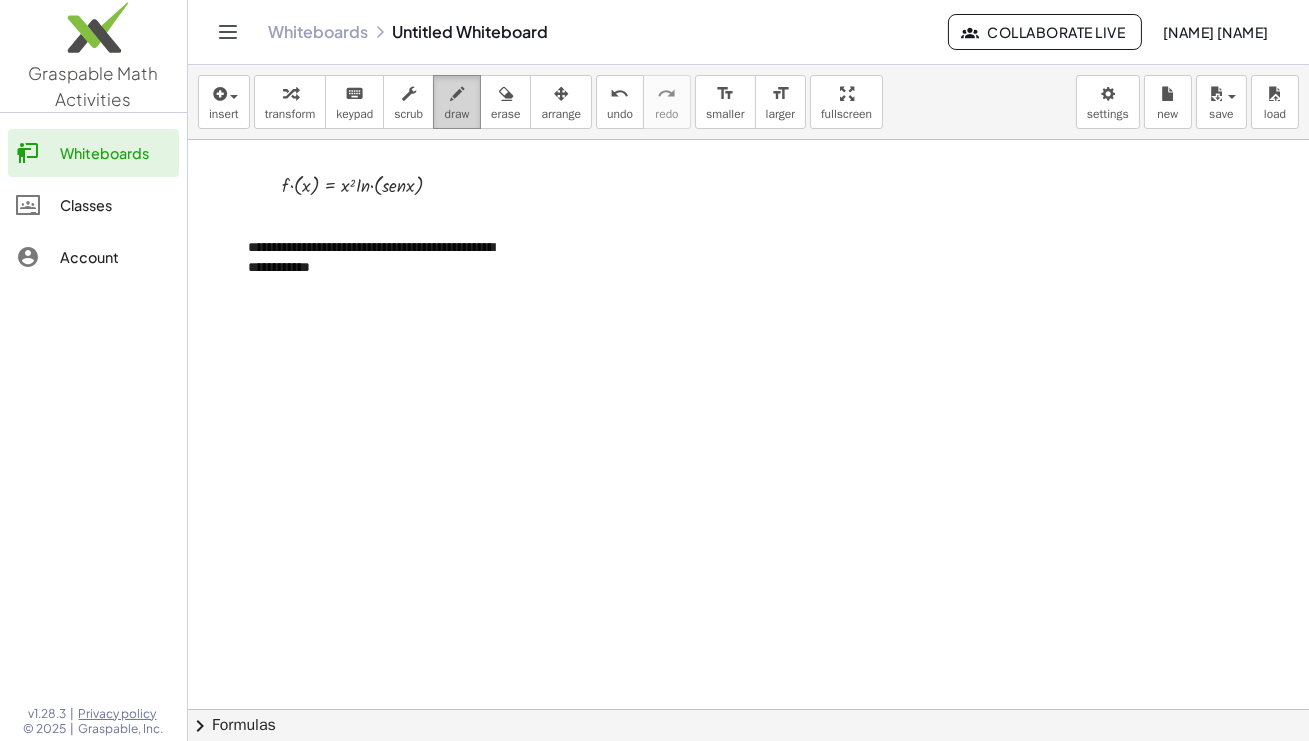 click at bounding box center (457, 94) 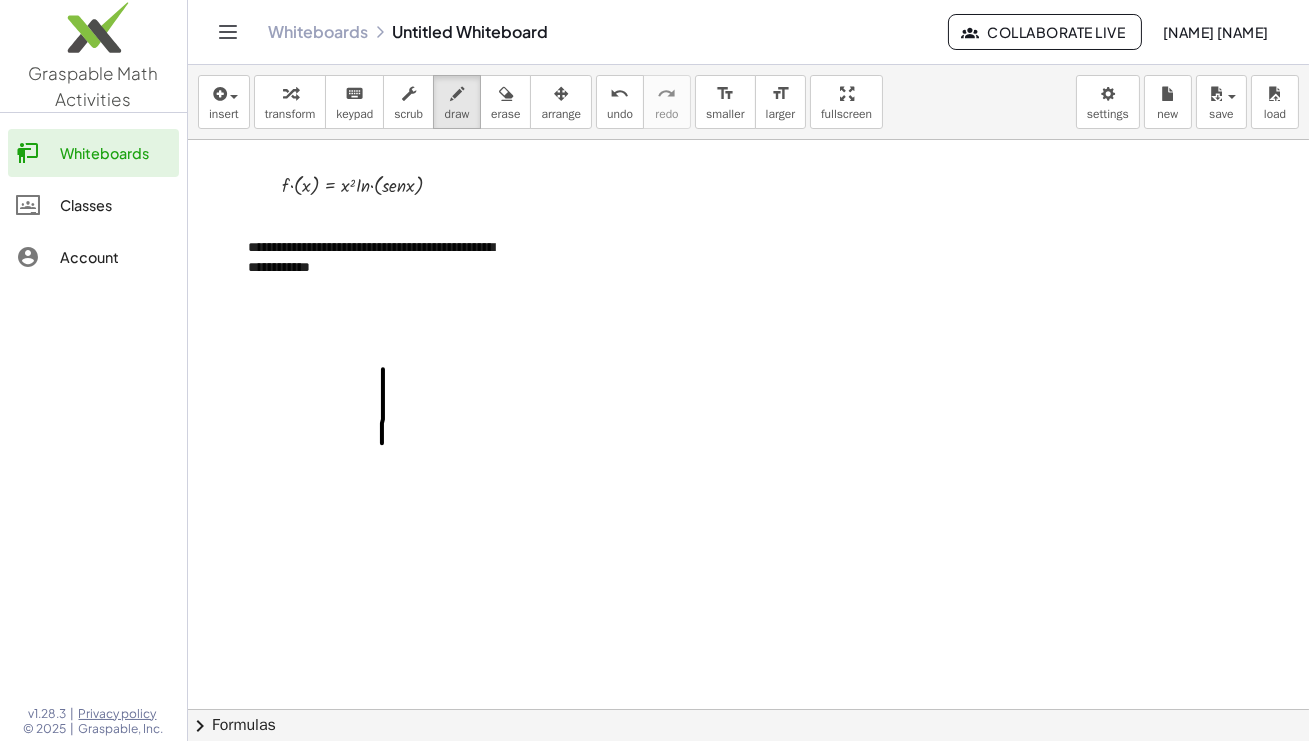 drag, startPoint x: 383, startPoint y: 369, endPoint x: 382, endPoint y: 443, distance: 74.00676 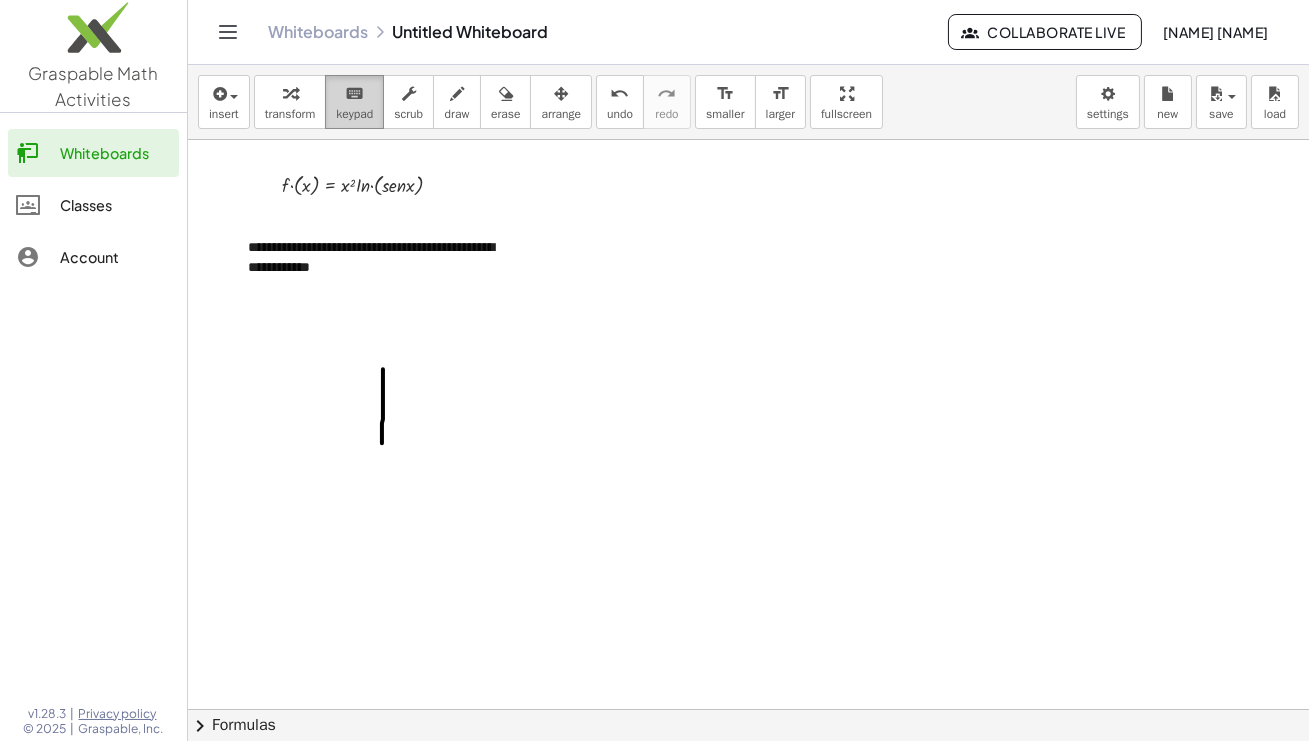 click on "keyboard" at bounding box center [354, 94] 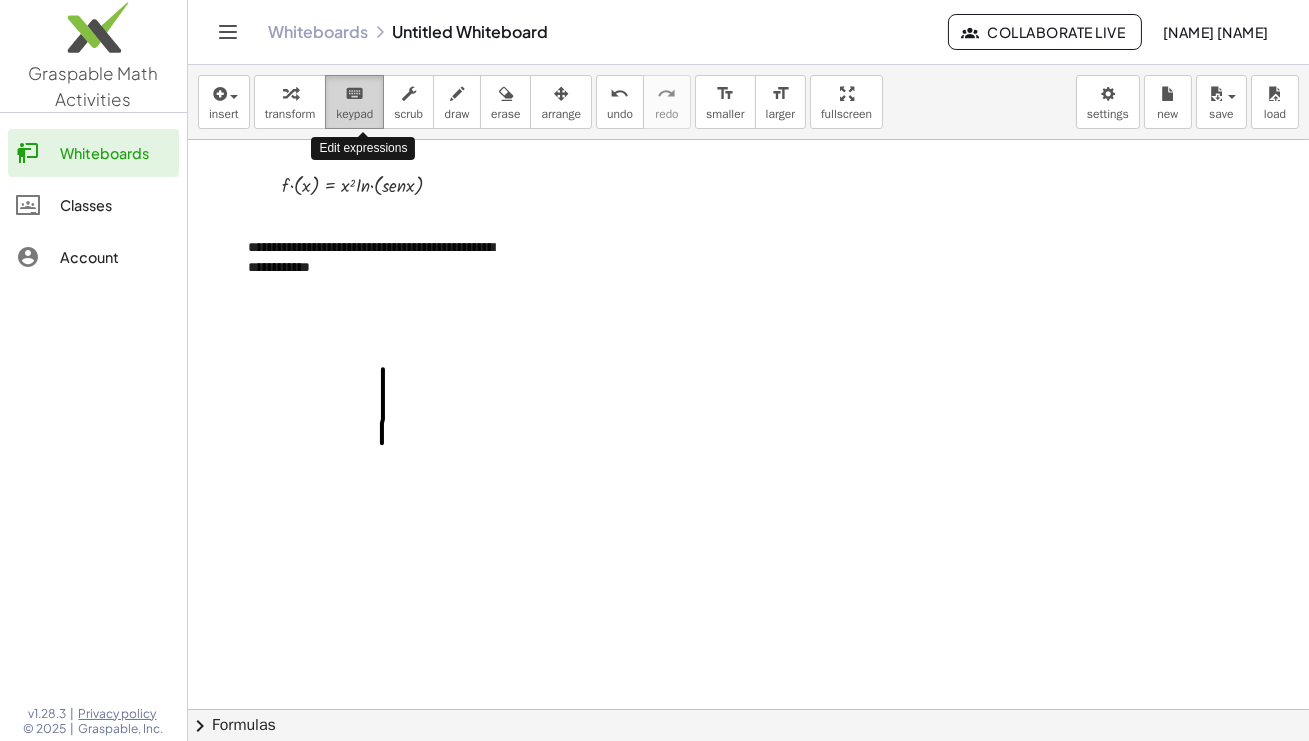 click on "keyboard" at bounding box center [354, 94] 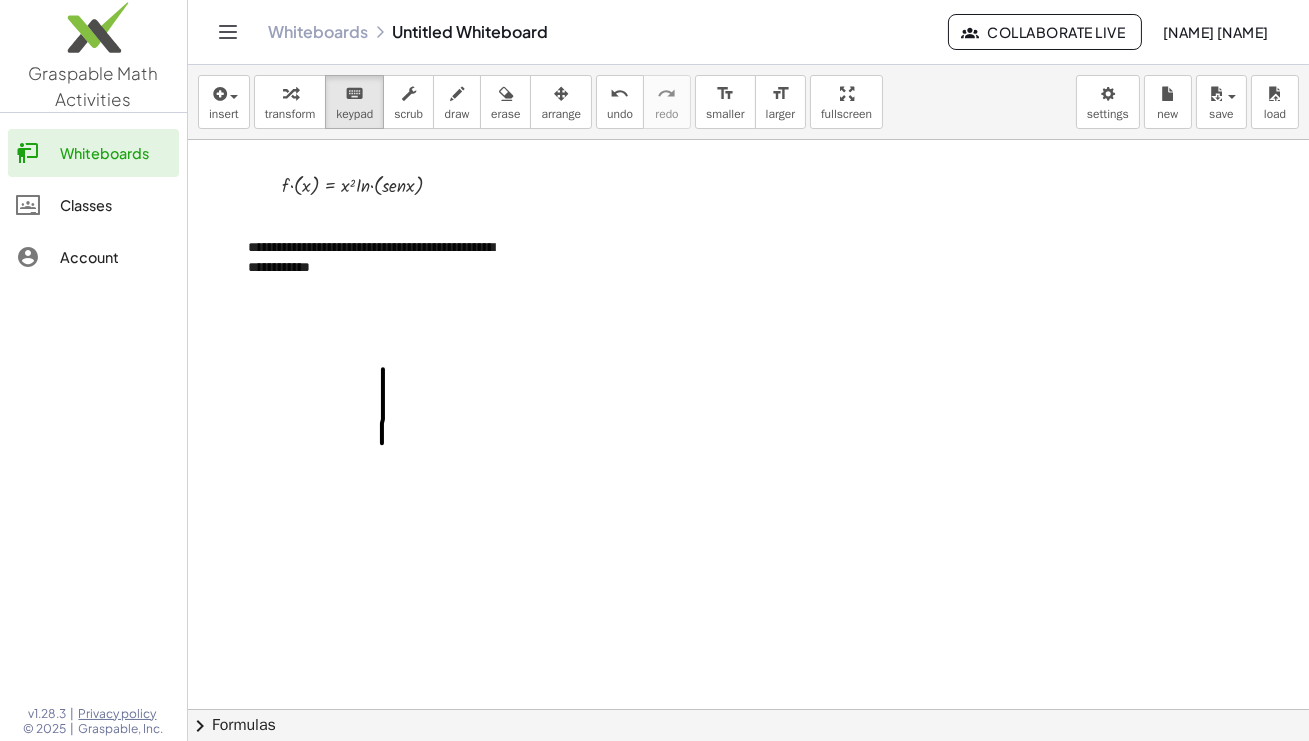 drag, startPoint x: 384, startPoint y: 370, endPoint x: 441, endPoint y: 424, distance: 78.51752 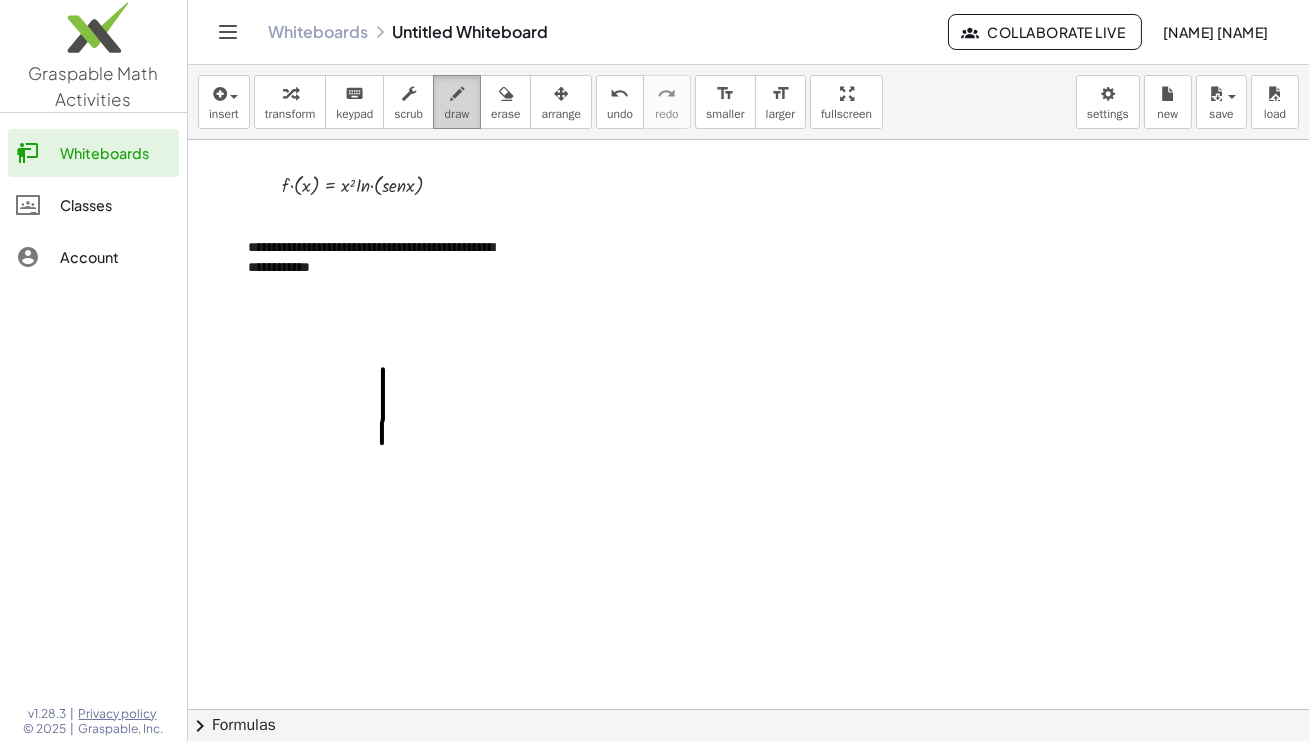 click at bounding box center [457, 94] 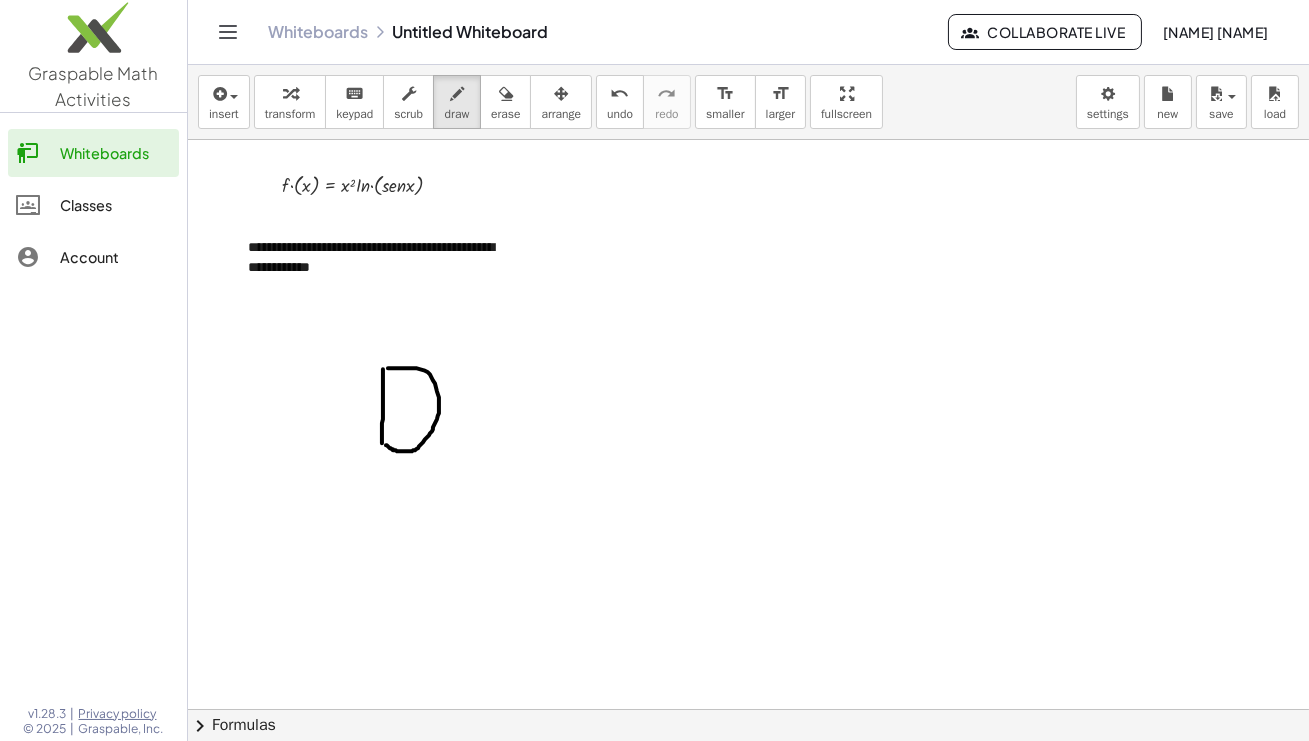 drag, startPoint x: 388, startPoint y: 368, endPoint x: 385, endPoint y: 444, distance: 76.05919 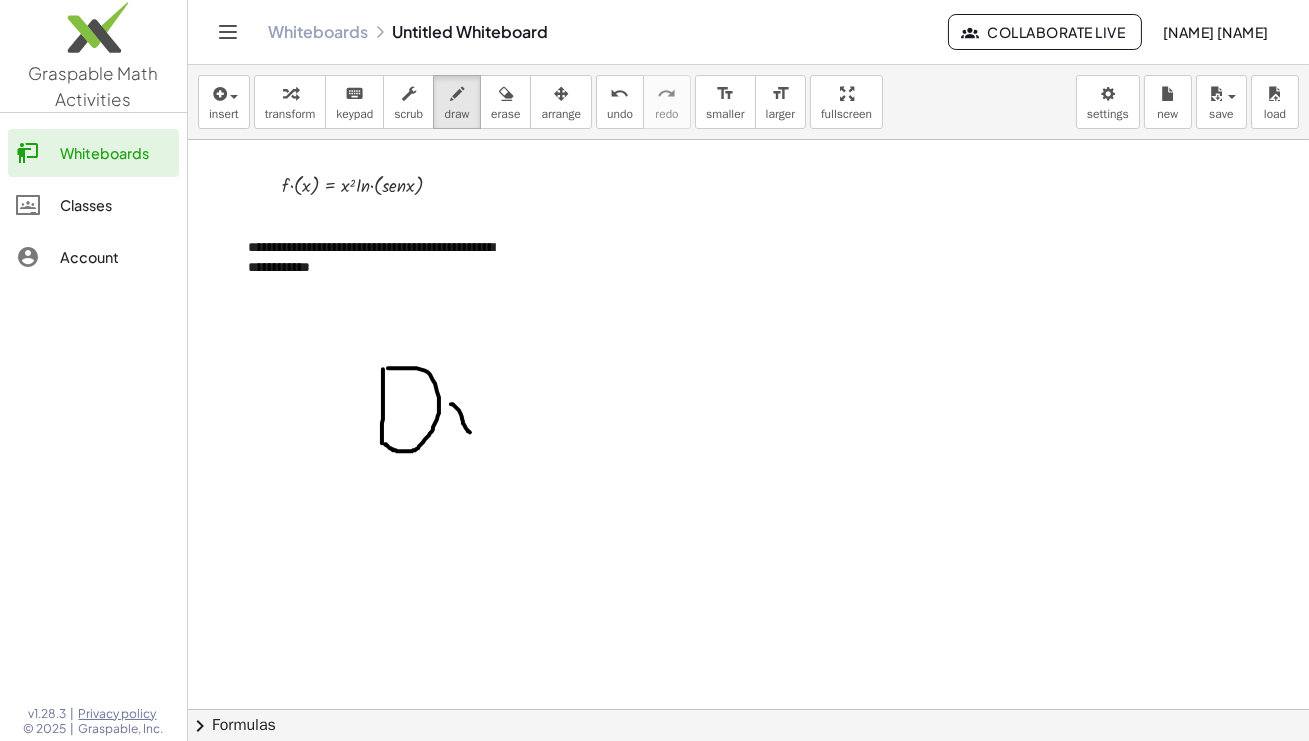 drag, startPoint x: 451, startPoint y: 404, endPoint x: 474, endPoint y: 436, distance: 39.40812 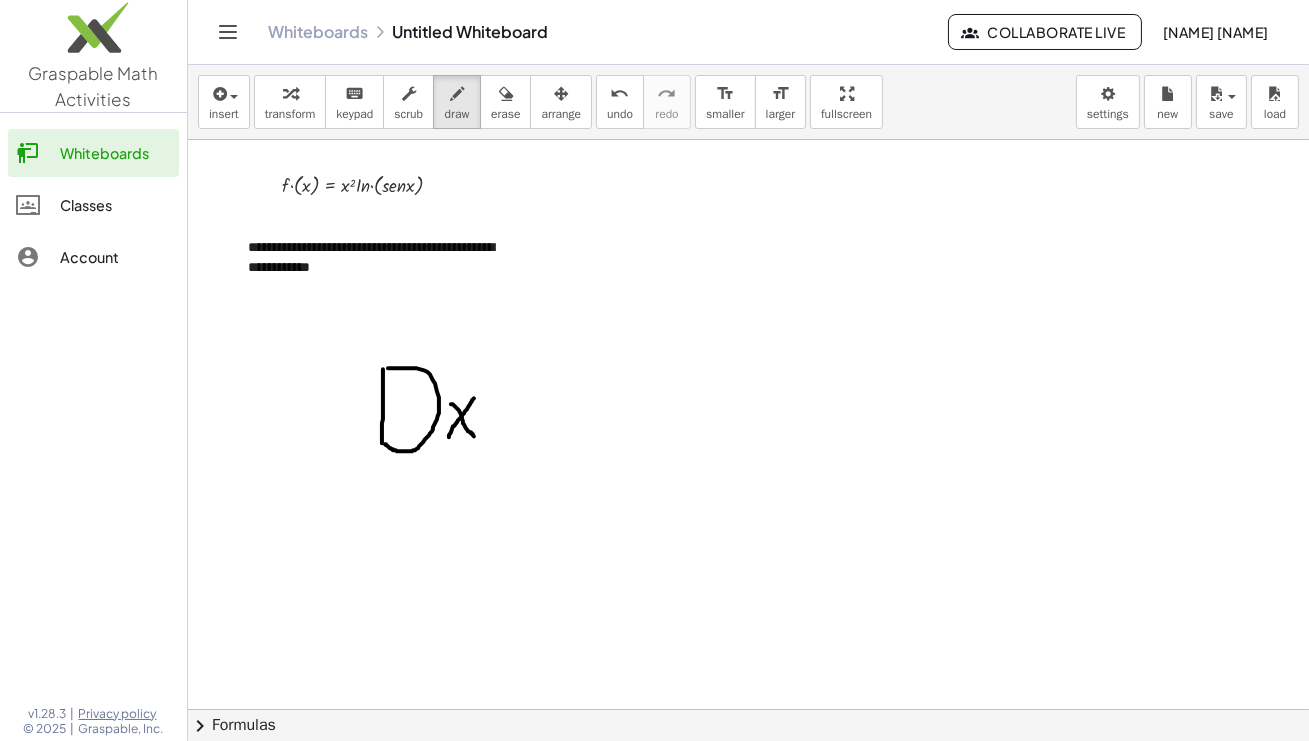 drag, startPoint x: 449, startPoint y: 437, endPoint x: 474, endPoint y: 398, distance: 46.32494 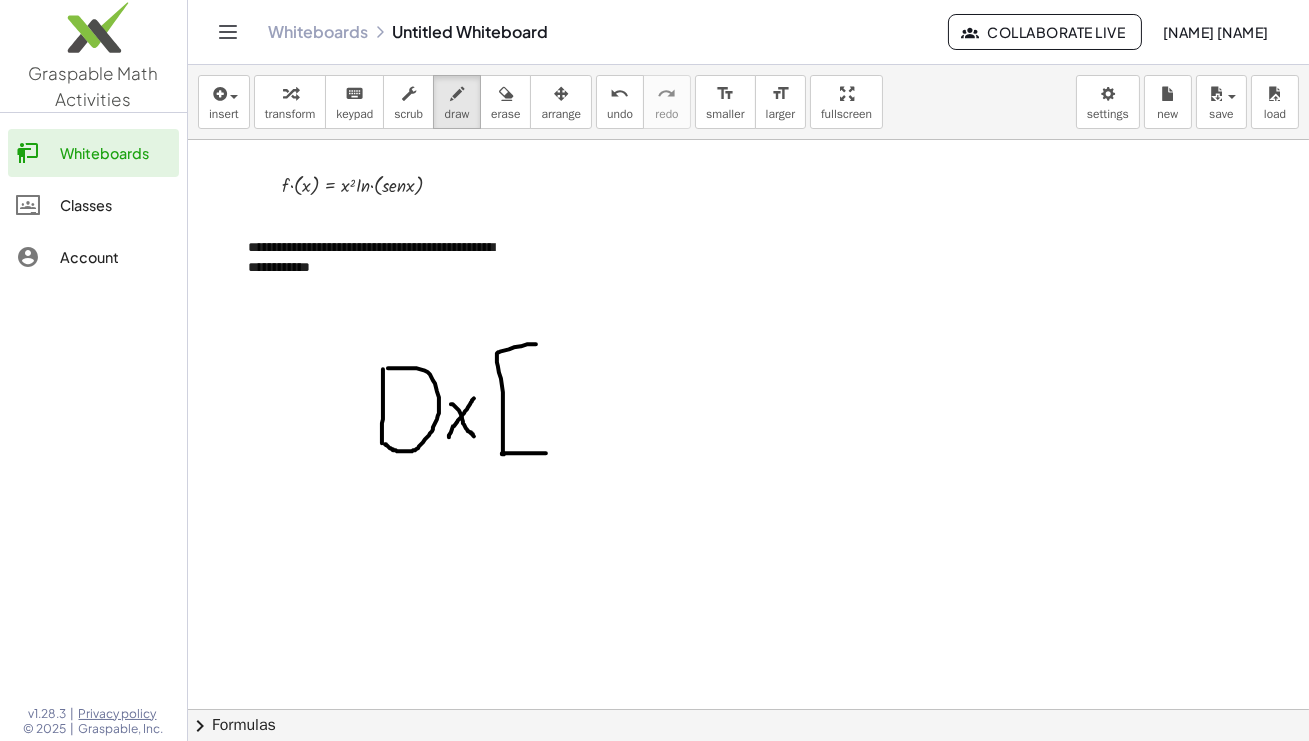 drag, startPoint x: 536, startPoint y: 344, endPoint x: 547, endPoint y: 452, distance: 108.55874 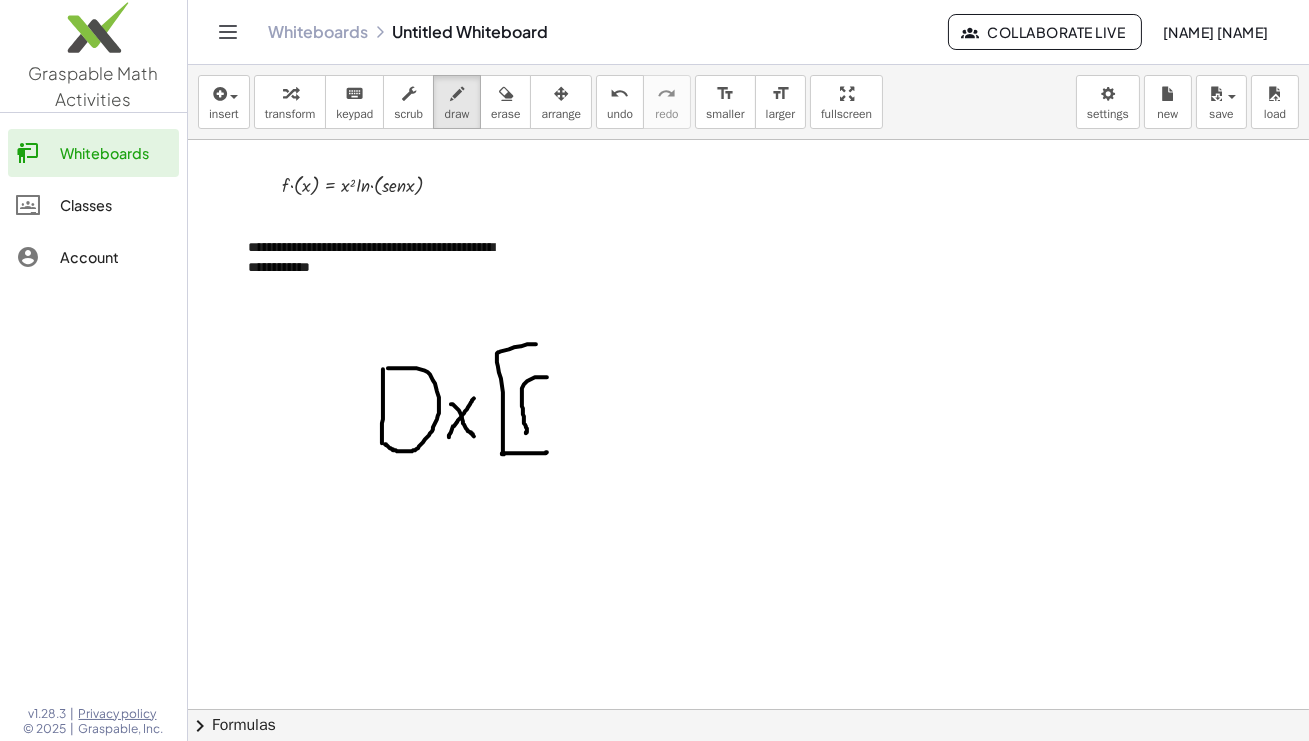 drag, startPoint x: 547, startPoint y: 377, endPoint x: 526, endPoint y: 433, distance: 59.808025 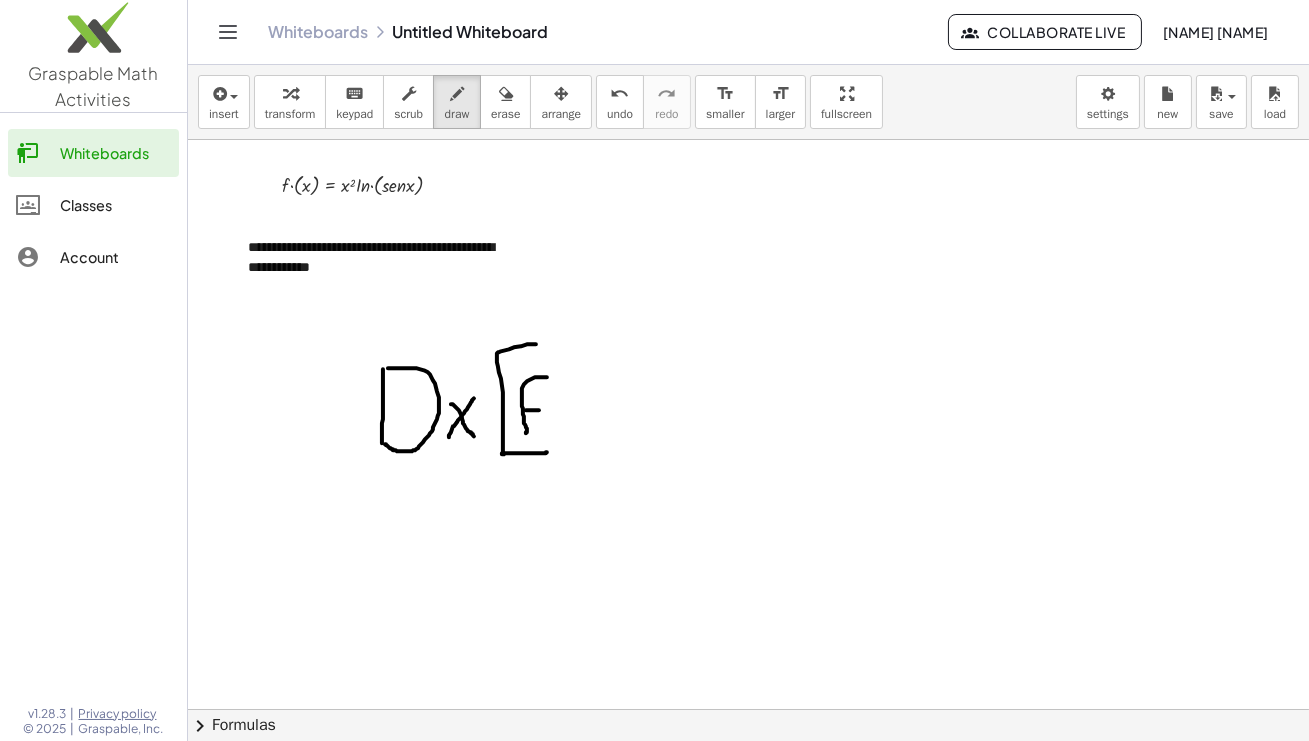 drag, startPoint x: 526, startPoint y: 410, endPoint x: 540, endPoint y: 410, distance: 14 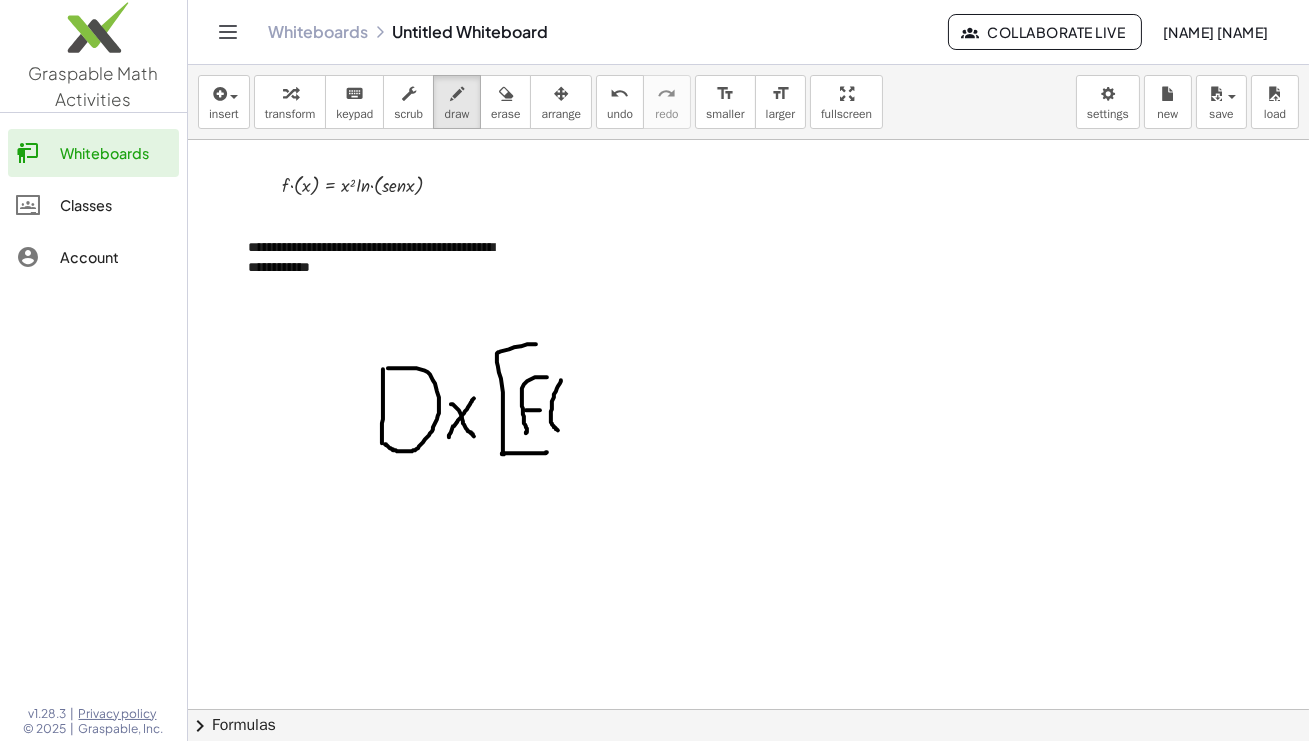 drag, startPoint x: 561, startPoint y: 380, endPoint x: 558, endPoint y: 430, distance: 50.08992 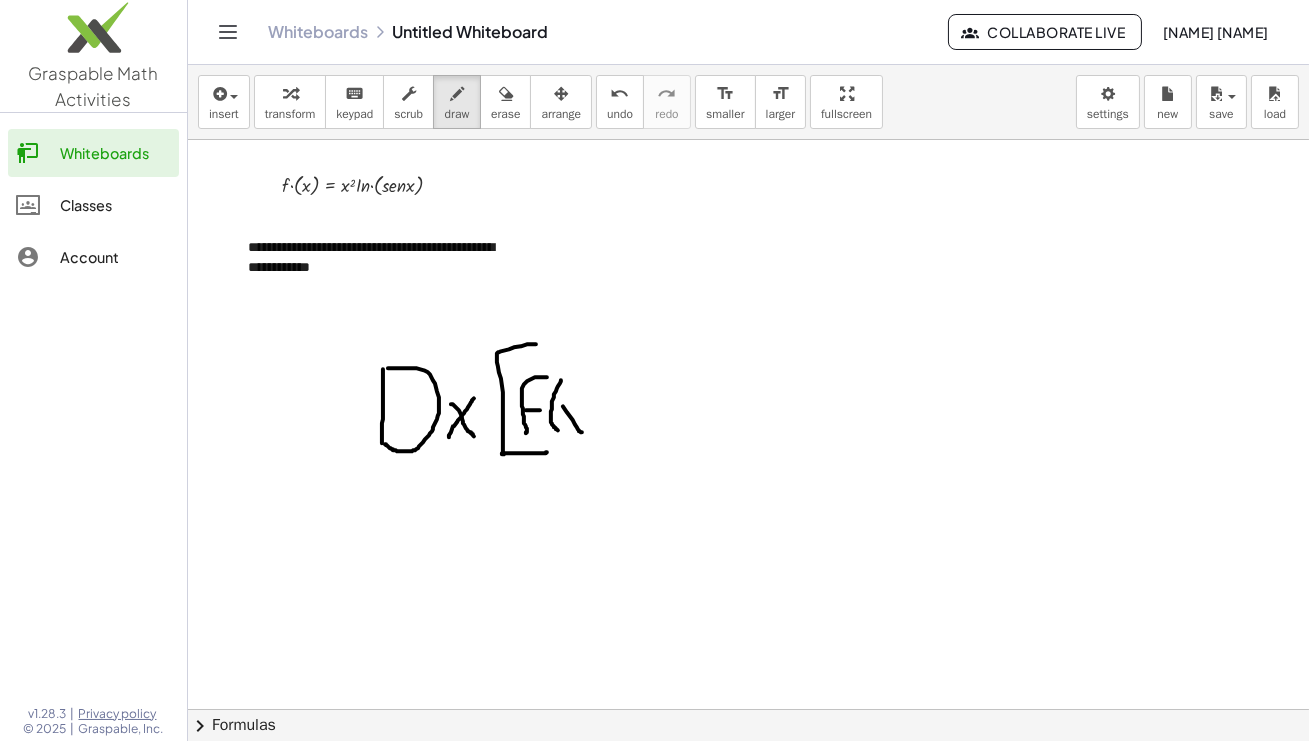 drag, startPoint x: 563, startPoint y: 406, endPoint x: 582, endPoint y: 432, distance: 32.202484 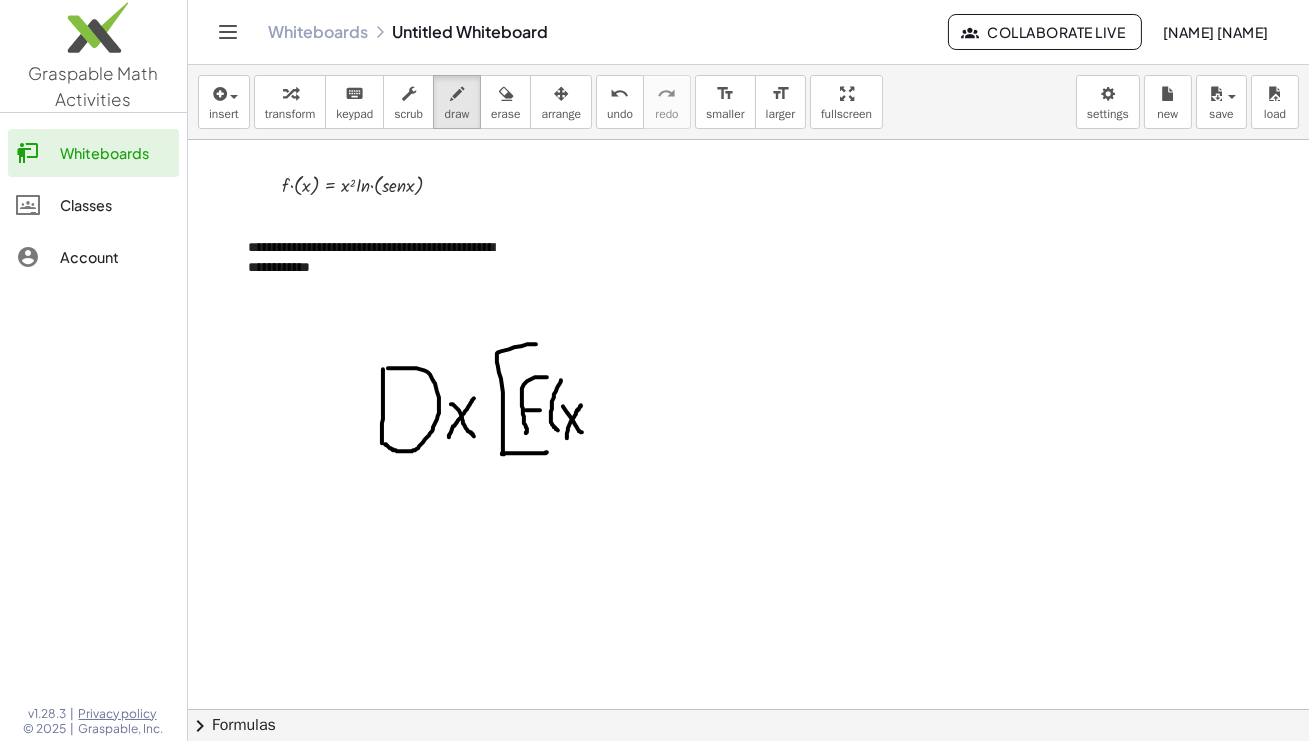 drag, startPoint x: 567, startPoint y: 438, endPoint x: 584, endPoint y: 398, distance: 43.462627 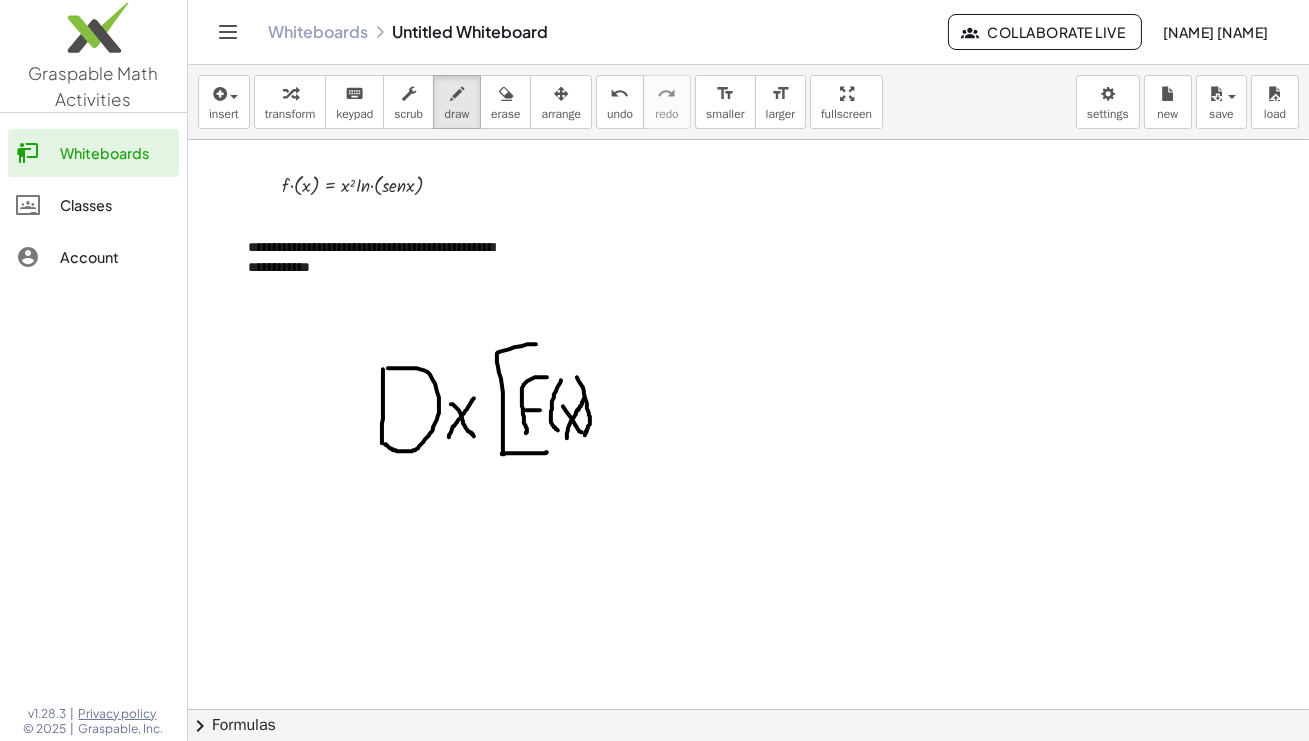 drag, startPoint x: 577, startPoint y: 377, endPoint x: 585, endPoint y: 435, distance: 58.549126 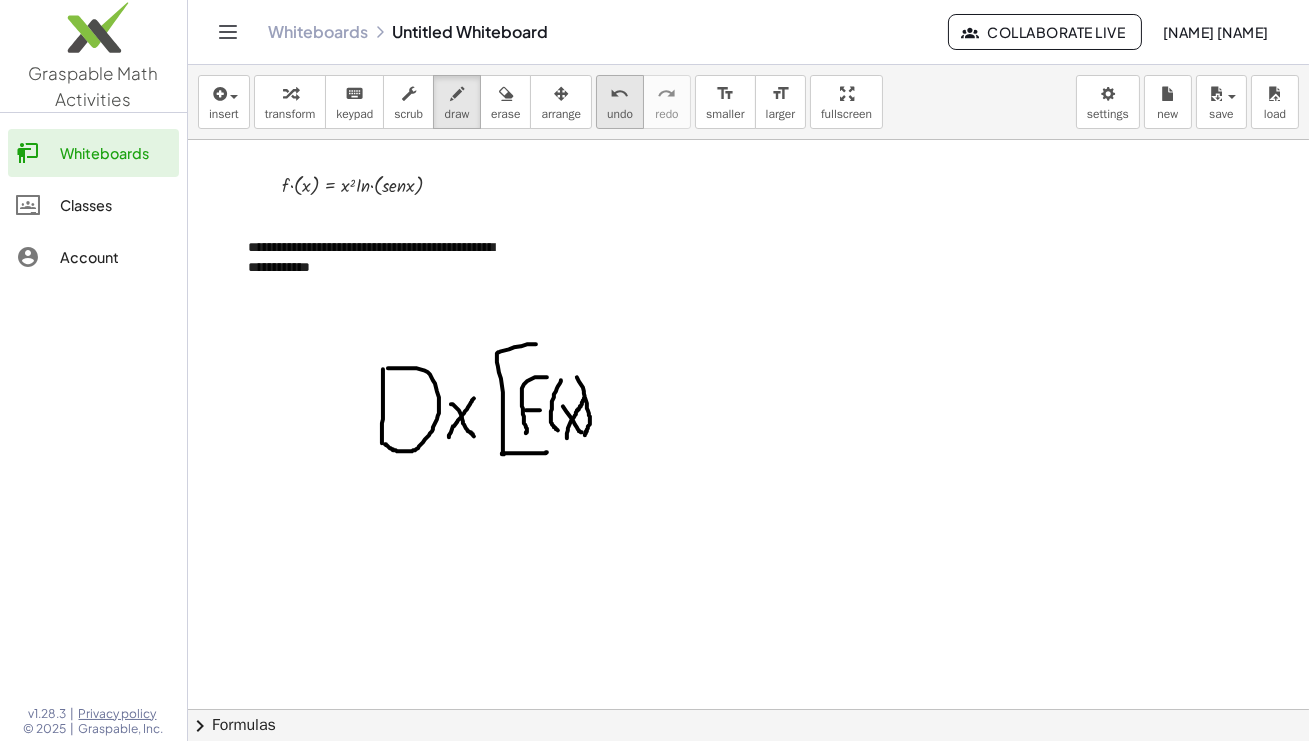 click on "undo" at bounding box center [620, 114] 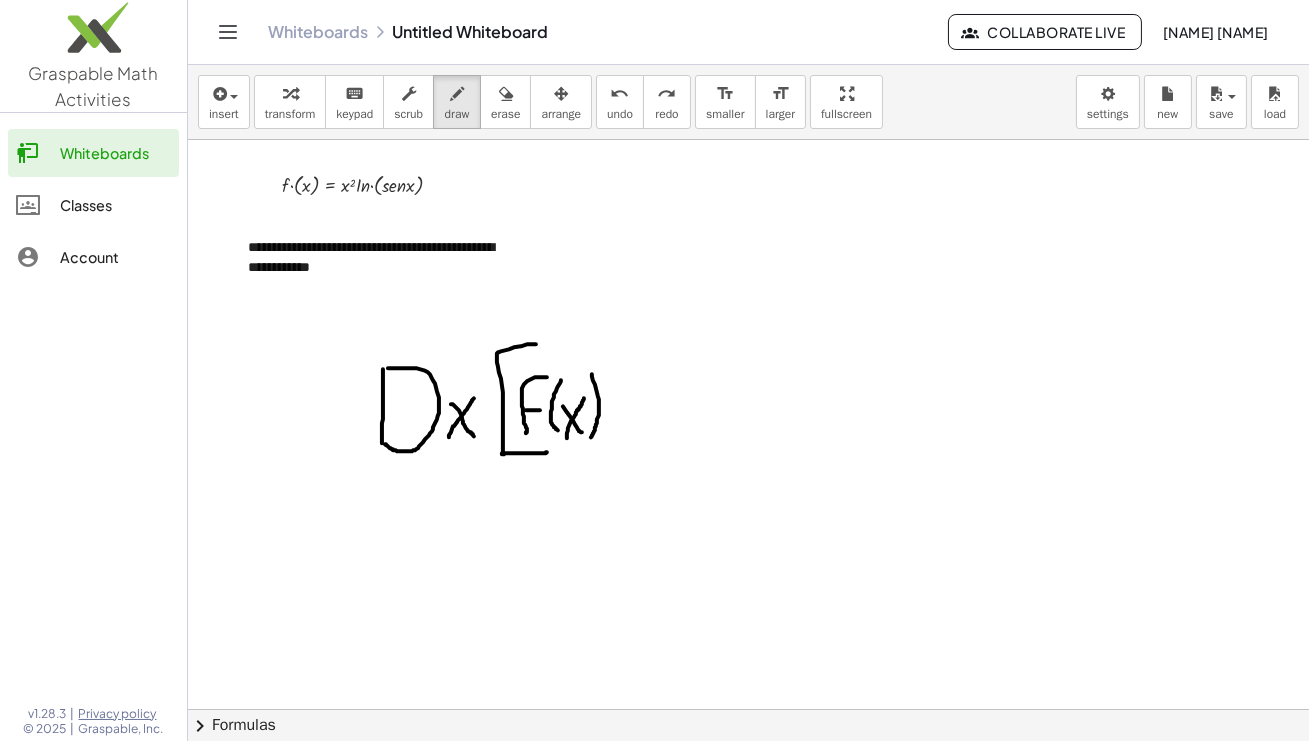 drag, startPoint x: 592, startPoint y: 374, endPoint x: 591, endPoint y: 437, distance: 63.007935 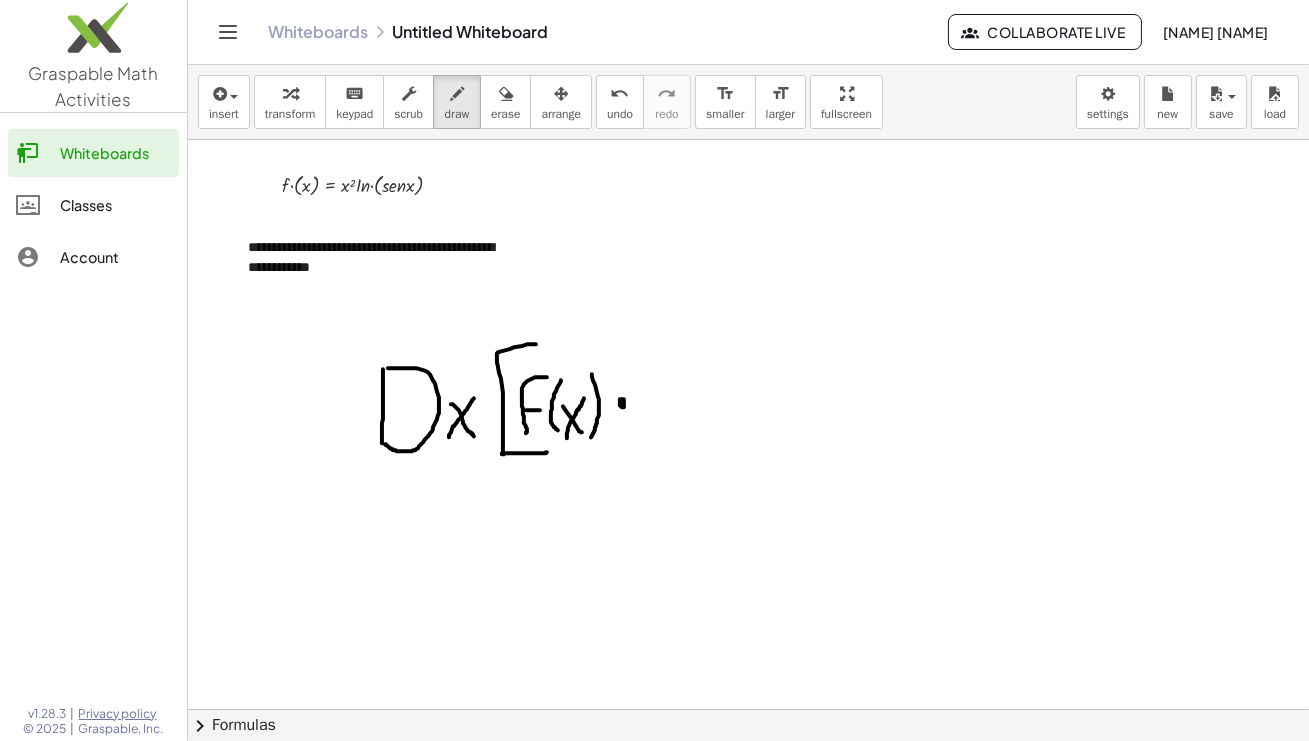 click at bounding box center (748, 709) 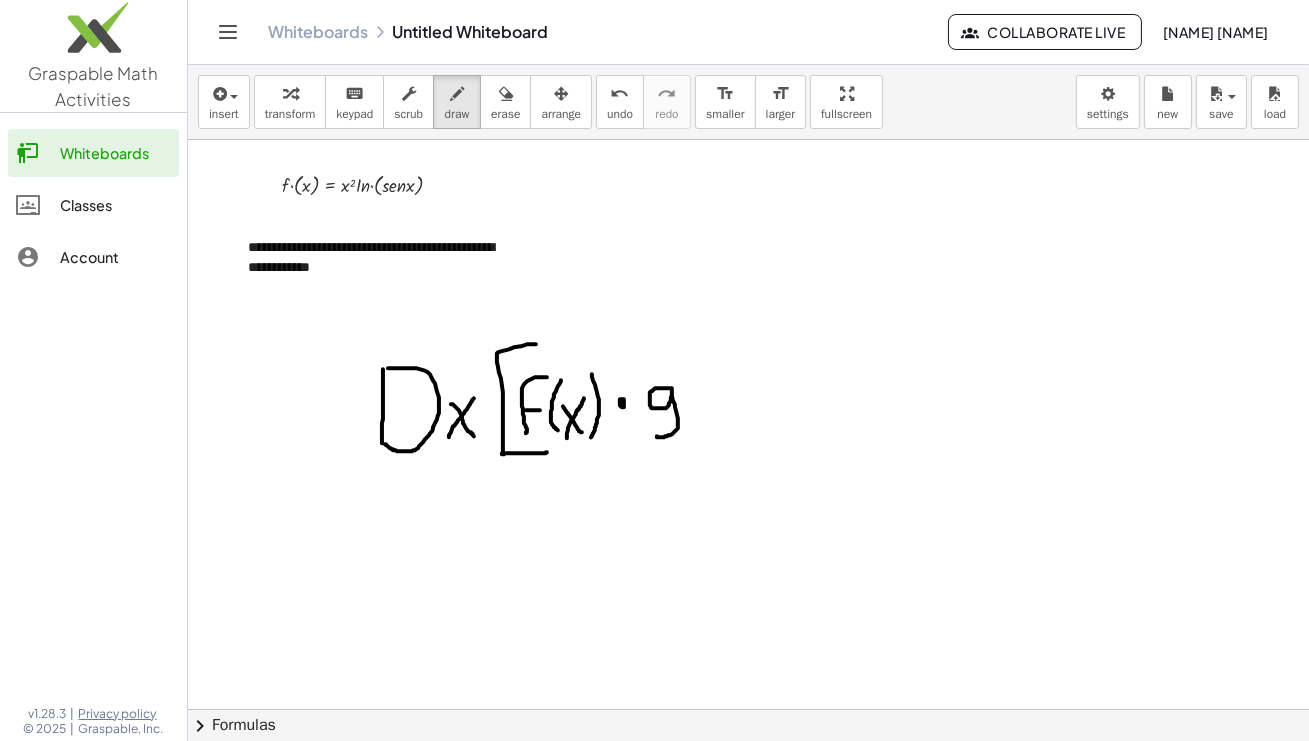 drag, startPoint x: 672, startPoint y: 388, endPoint x: 657, endPoint y: 436, distance: 50.289165 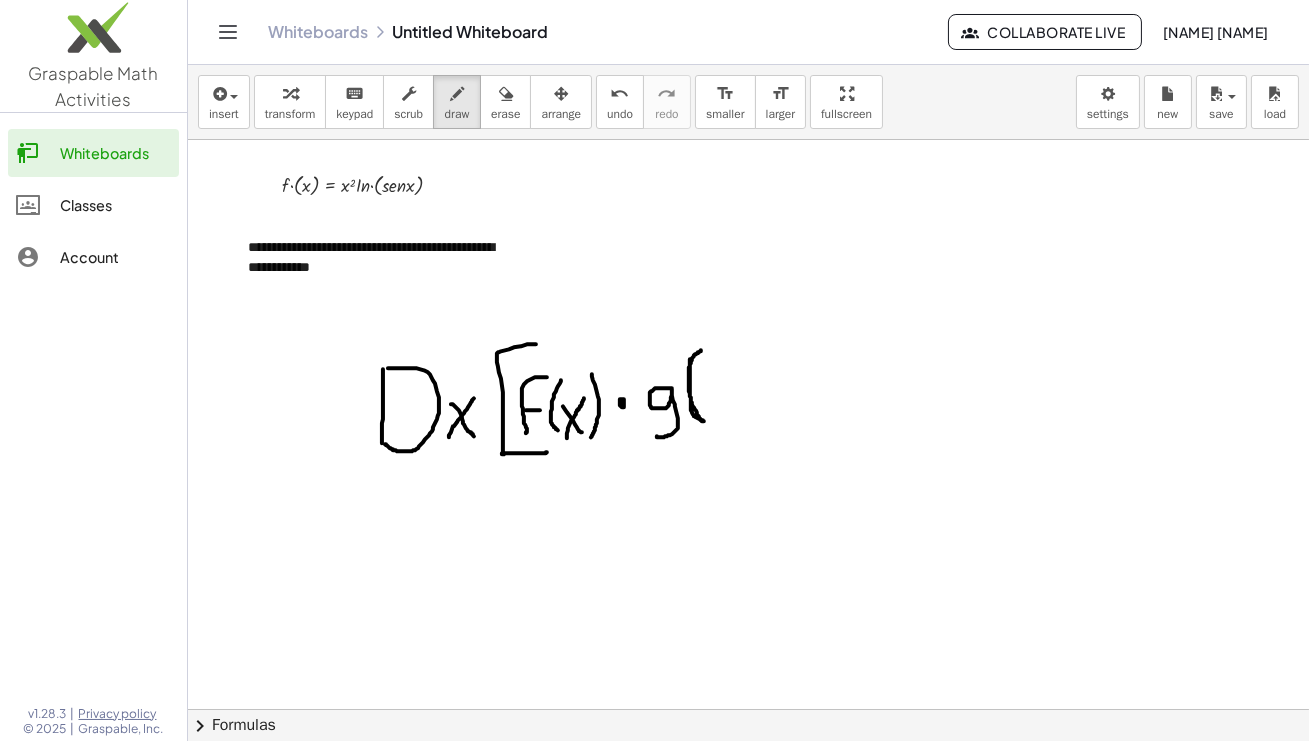 drag, startPoint x: 690, startPoint y: 359, endPoint x: 702, endPoint y: 350, distance: 15 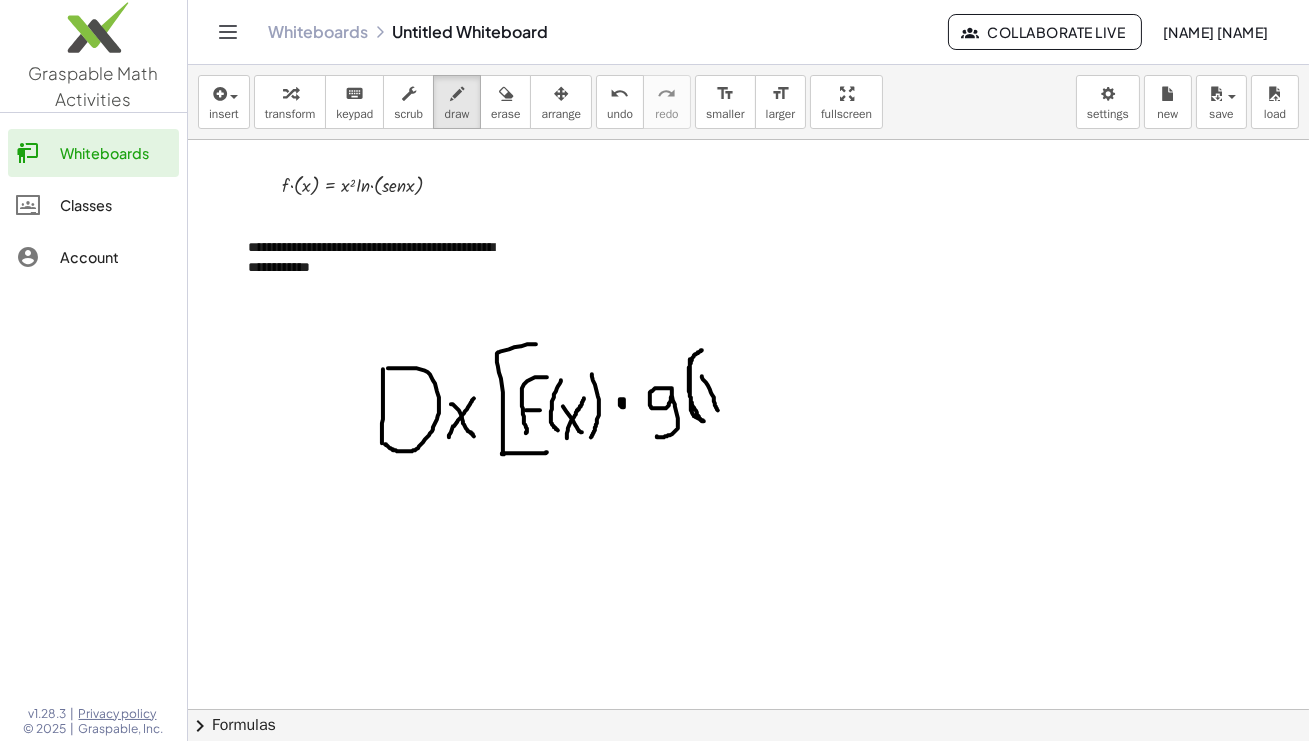 drag, startPoint x: 702, startPoint y: 376, endPoint x: 718, endPoint y: 411, distance: 38.483765 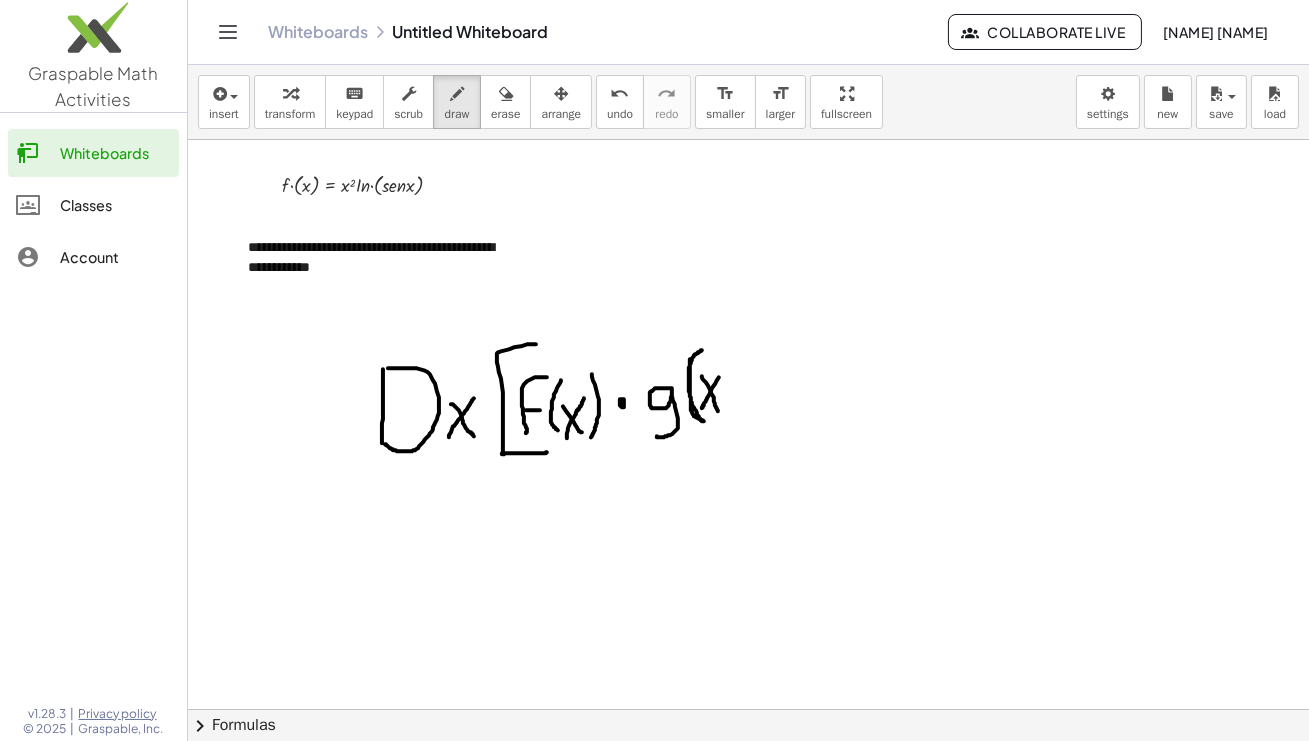 drag, startPoint x: 719, startPoint y: 377, endPoint x: 702, endPoint y: 408, distance: 35.35534 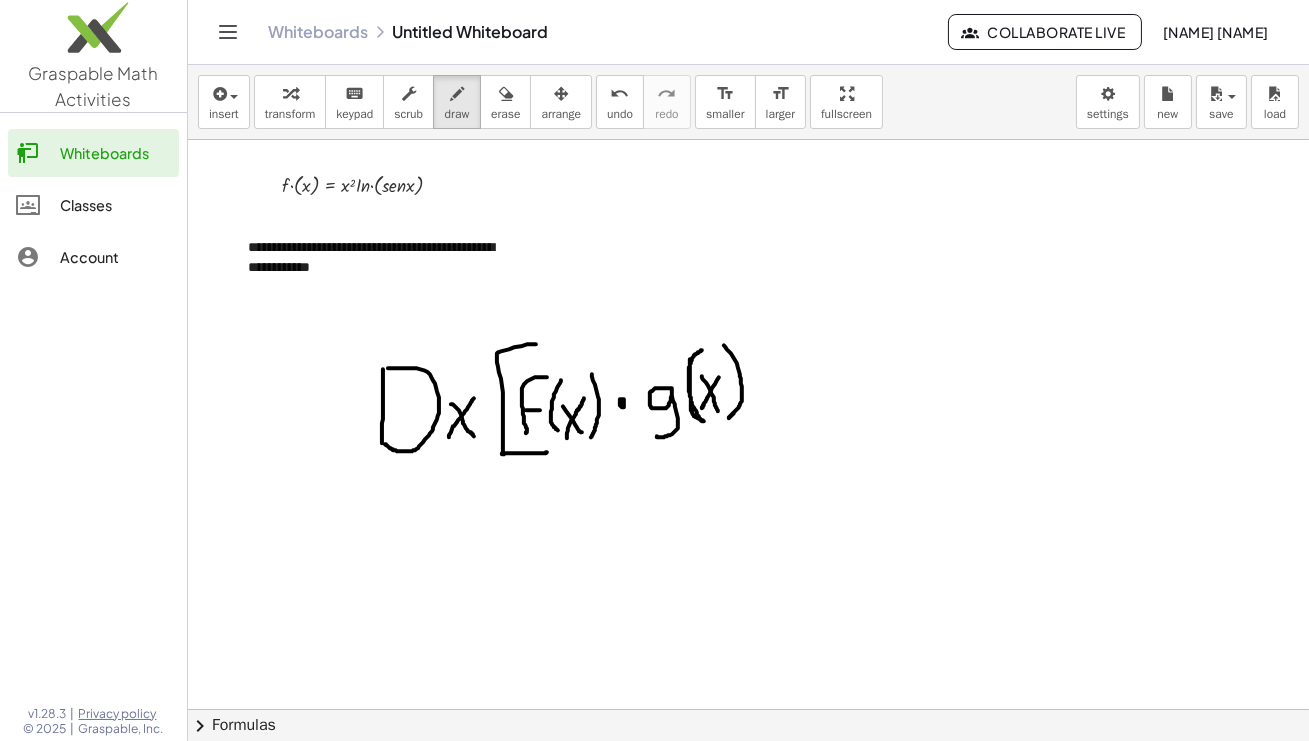 drag, startPoint x: 724, startPoint y: 345, endPoint x: 729, endPoint y: 419, distance: 74.168724 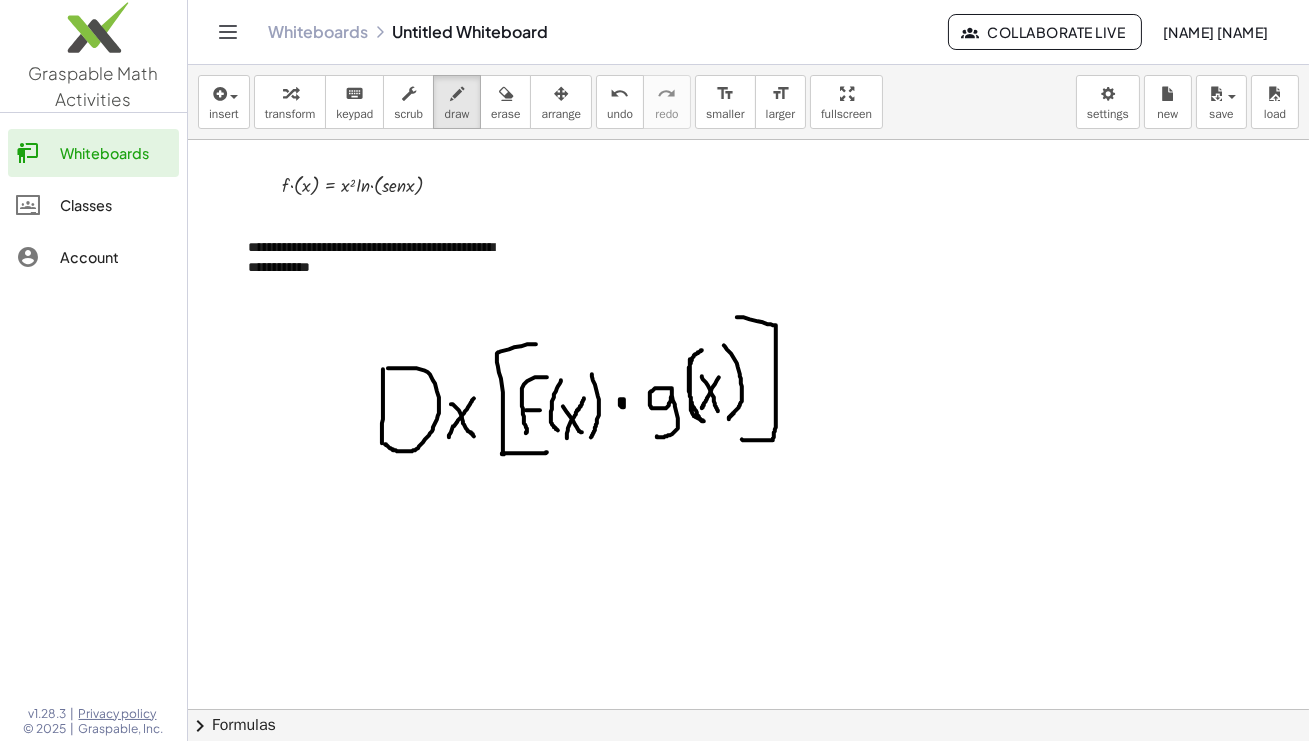drag, startPoint x: 737, startPoint y: 317, endPoint x: 742, endPoint y: 439, distance: 122.10242 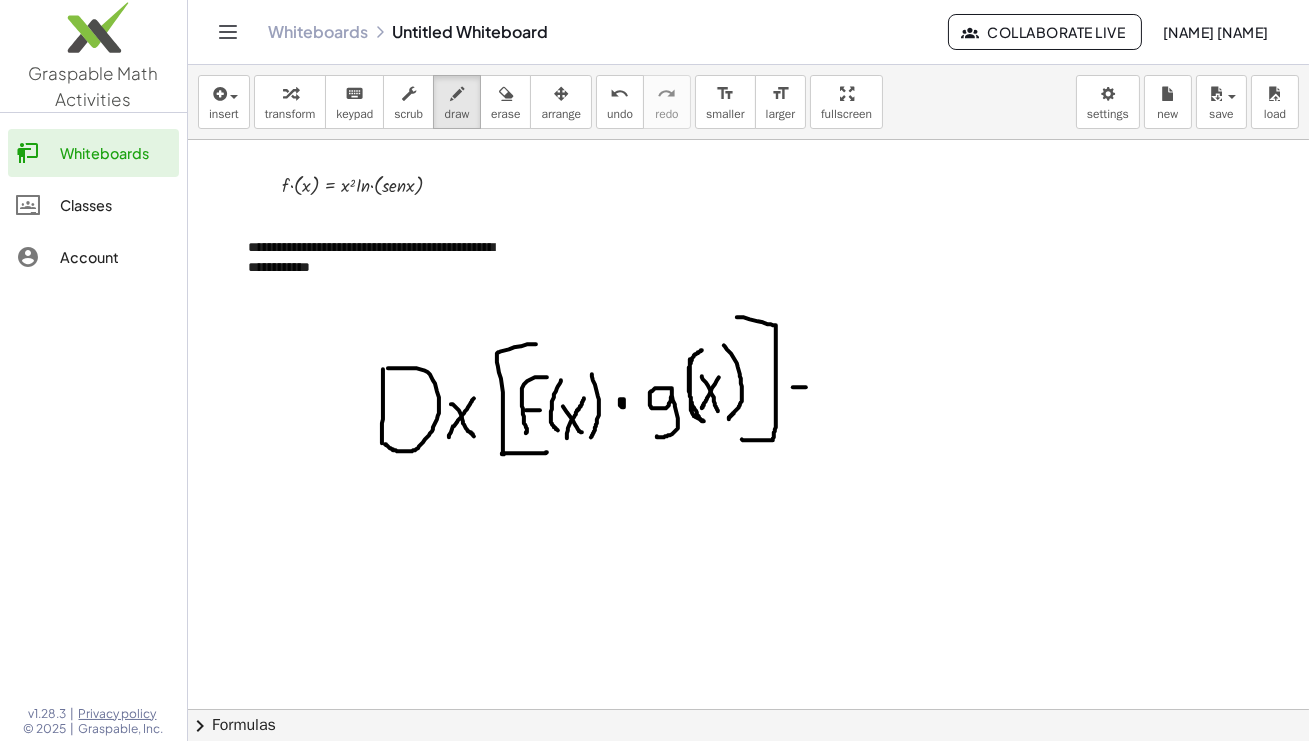 drag, startPoint x: 793, startPoint y: 387, endPoint x: 807, endPoint y: 387, distance: 14 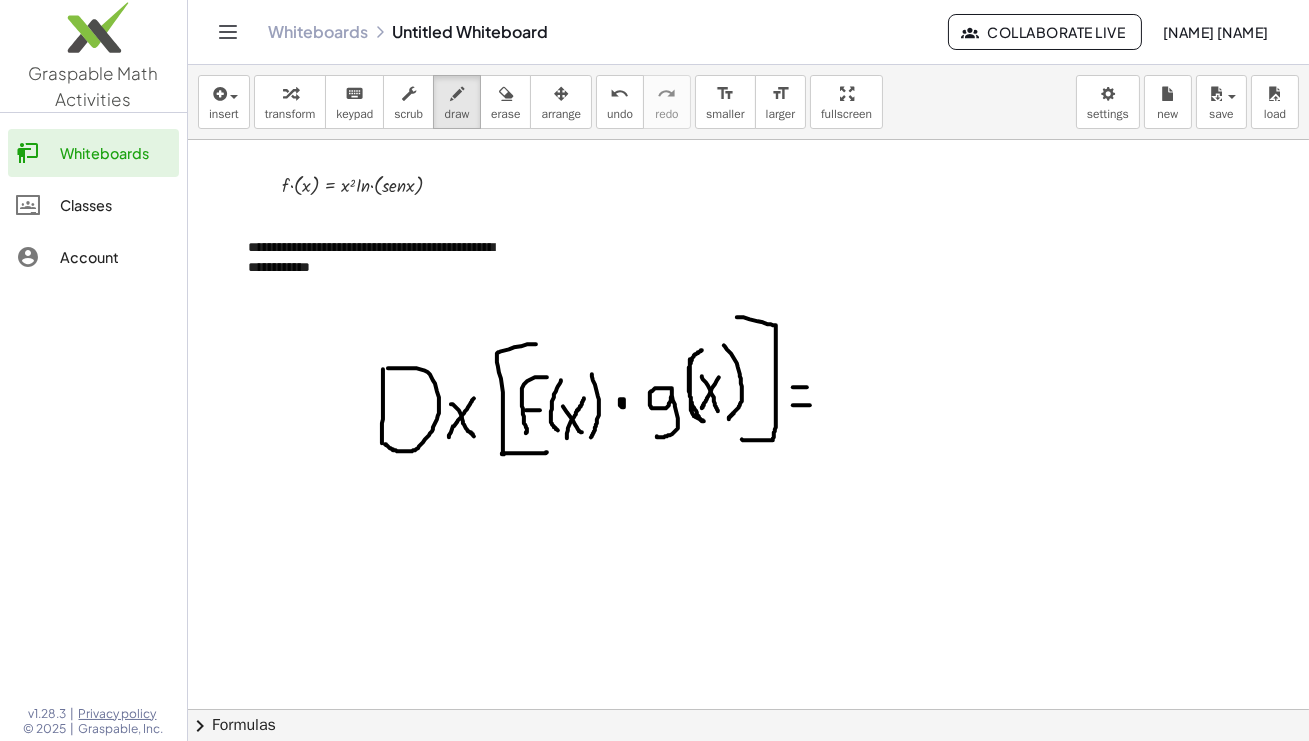 drag, startPoint x: 793, startPoint y: 405, endPoint x: 811, endPoint y: 405, distance: 18 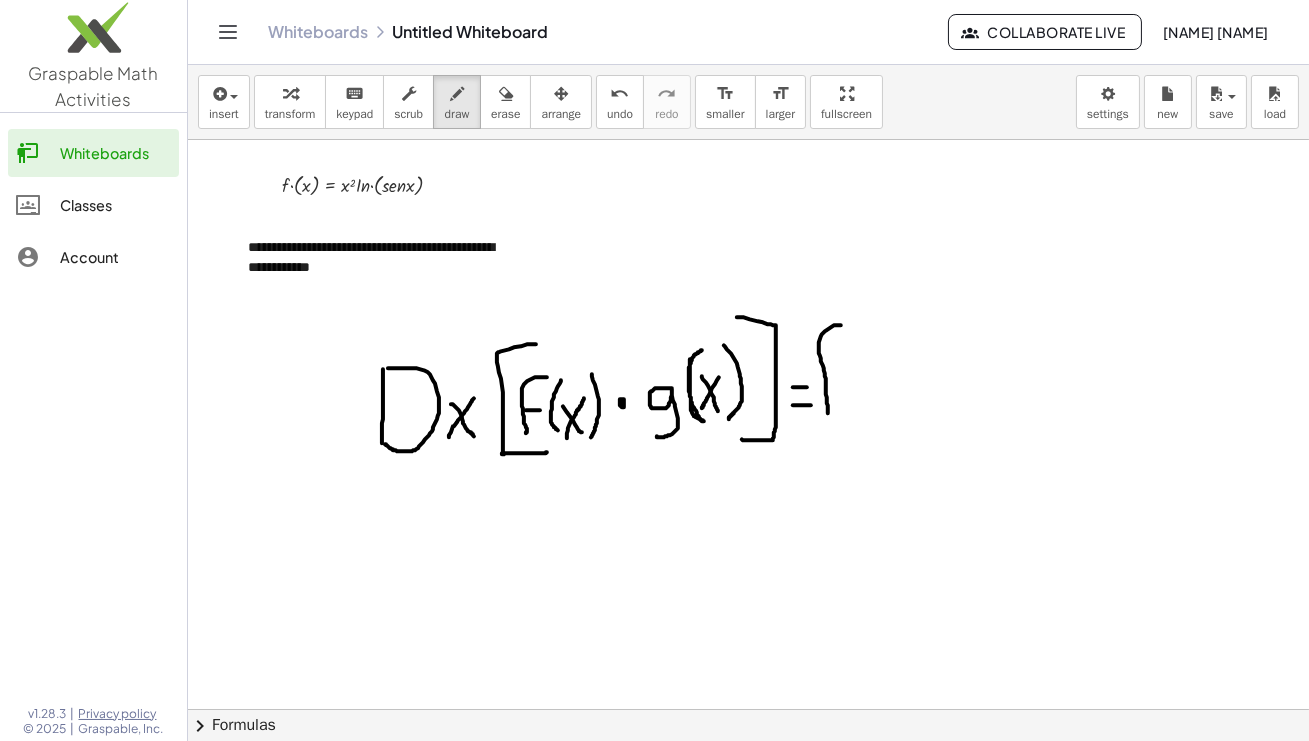 drag, startPoint x: 841, startPoint y: 325, endPoint x: 828, endPoint y: 413, distance: 88.95505 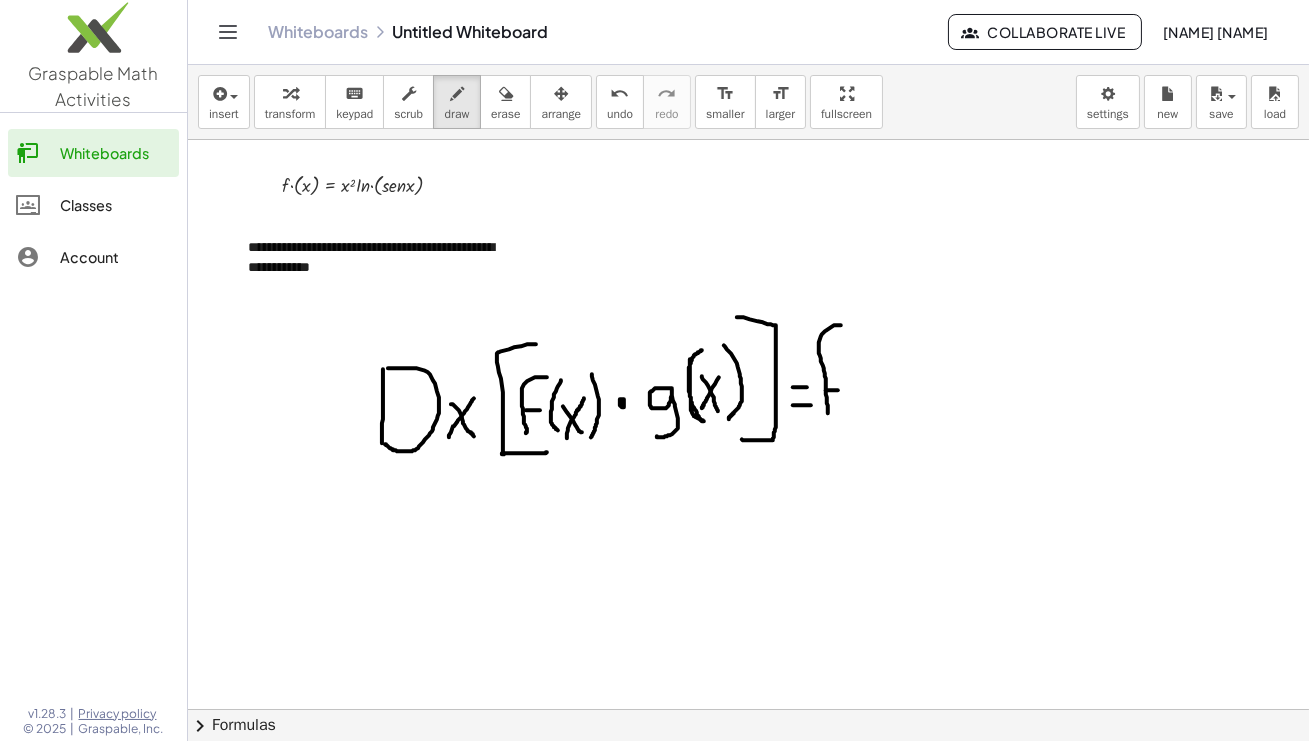 drag, startPoint x: 826, startPoint y: 390, endPoint x: 843, endPoint y: 390, distance: 17 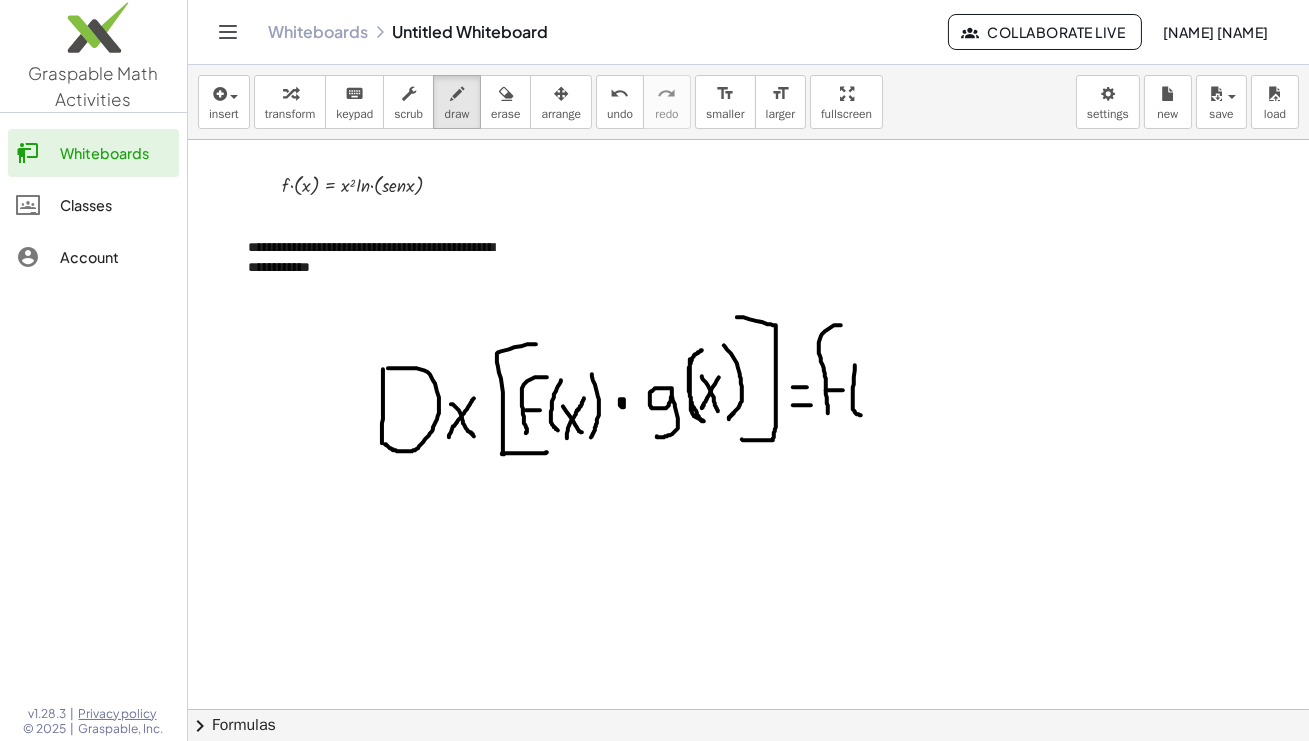 drag, startPoint x: 855, startPoint y: 365, endPoint x: 862, endPoint y: 416, distance: 51.47815 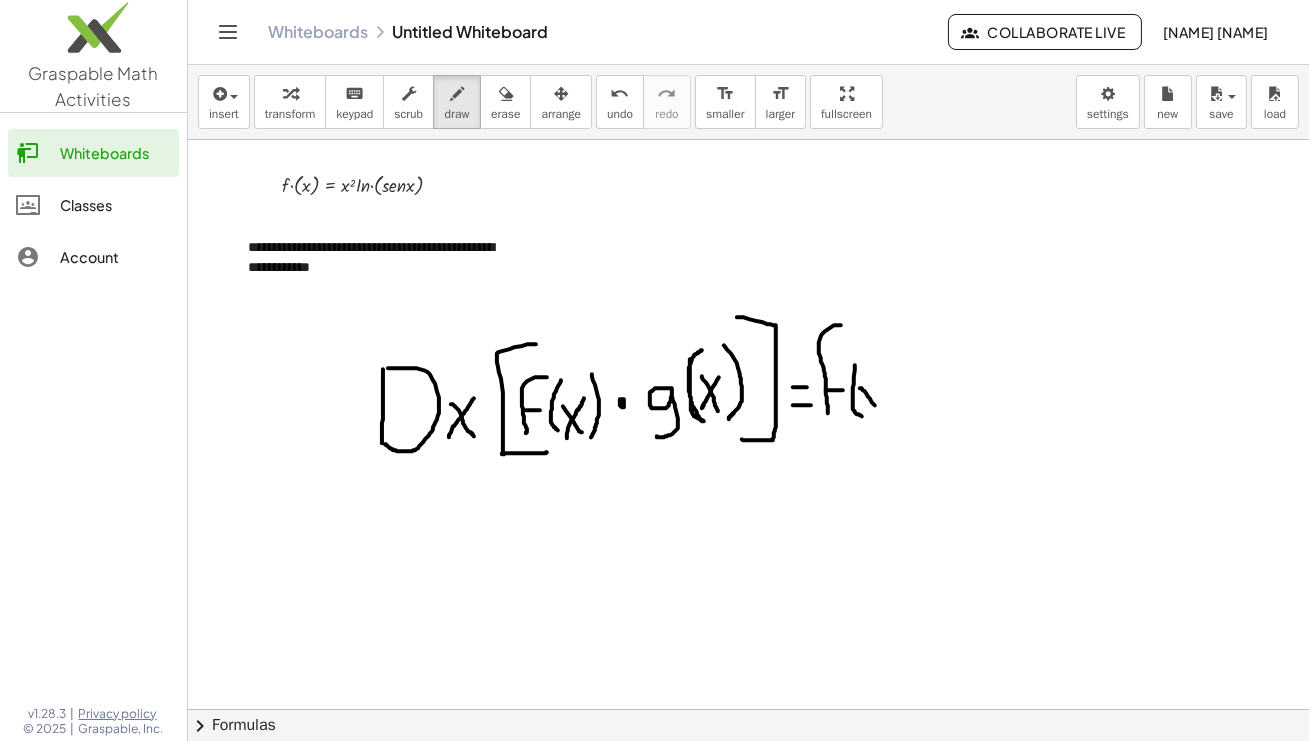 drag, startPoint x: 860, startPoint y: 388, endPoint x: 879, endPoint y: 411, distance: 29.832869 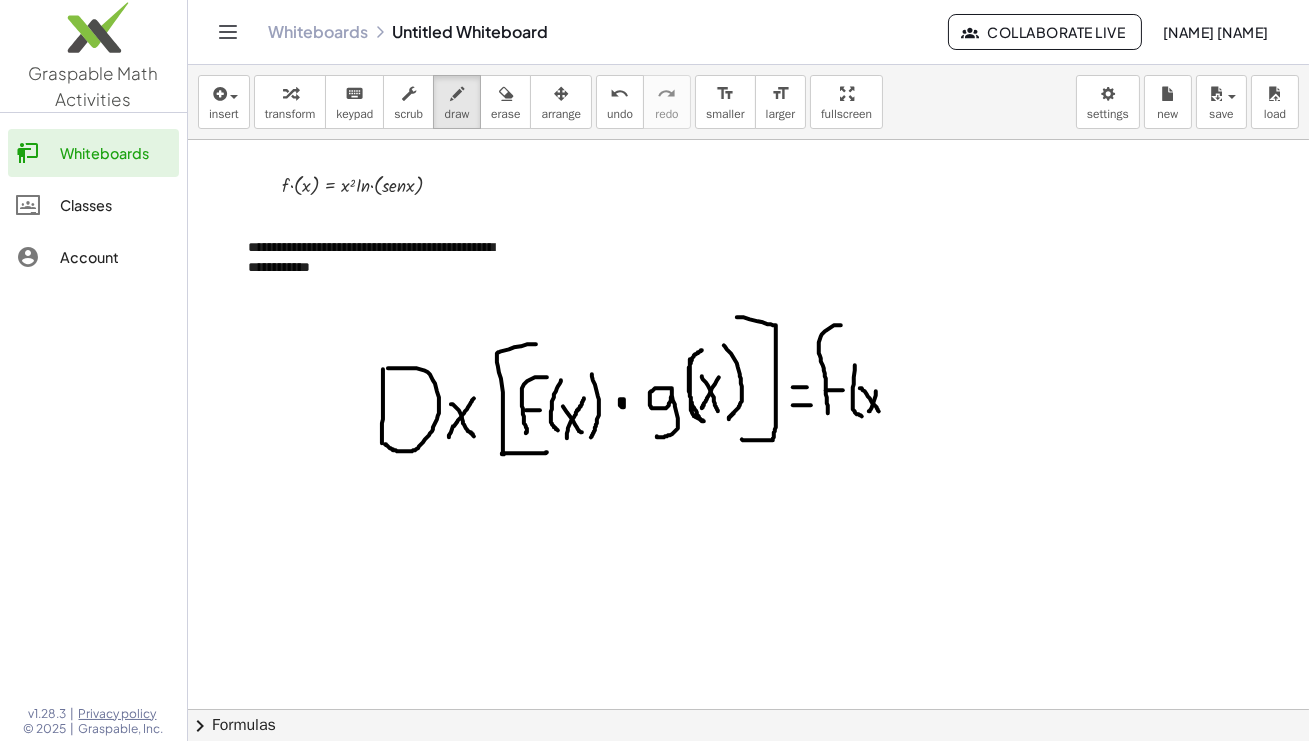 drag, startPoint x: 876, startPoint y: 391, endPoint x: 868, endPoint y: 413, distance: 23.409399 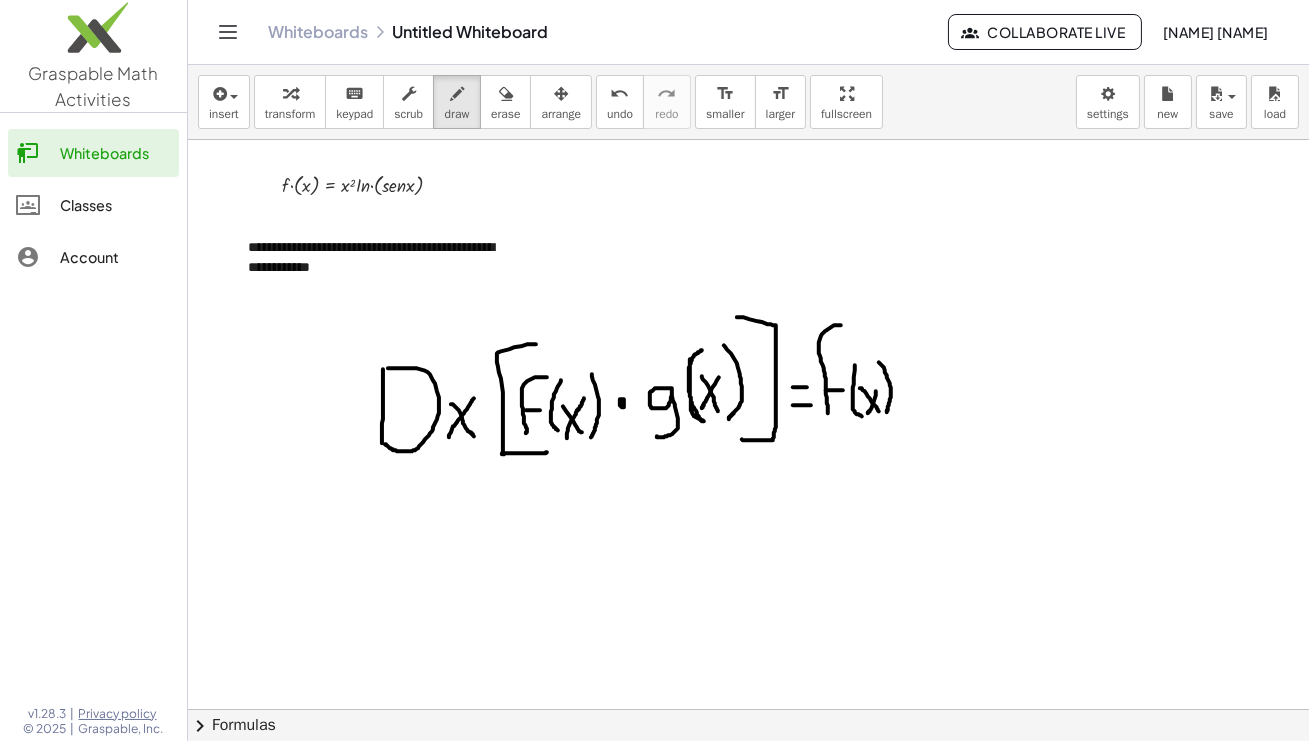 drag, startPoint x: 879, startPoint y: 362, endPoint x: 886, endPoint y: 412, distance: 50.48762 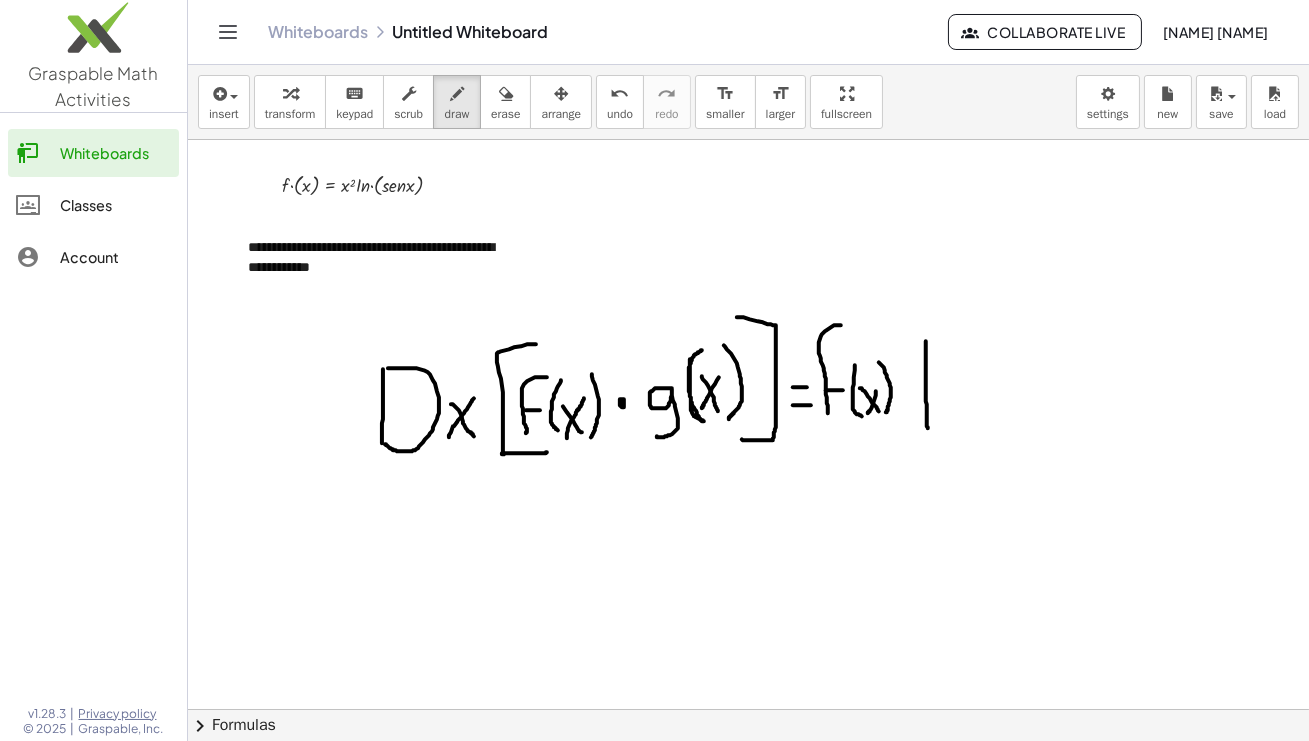 drag, startPoint x: 926, startPoint y: 341, endPoint x: 928, endPoint y: 427, distance: 86.023254 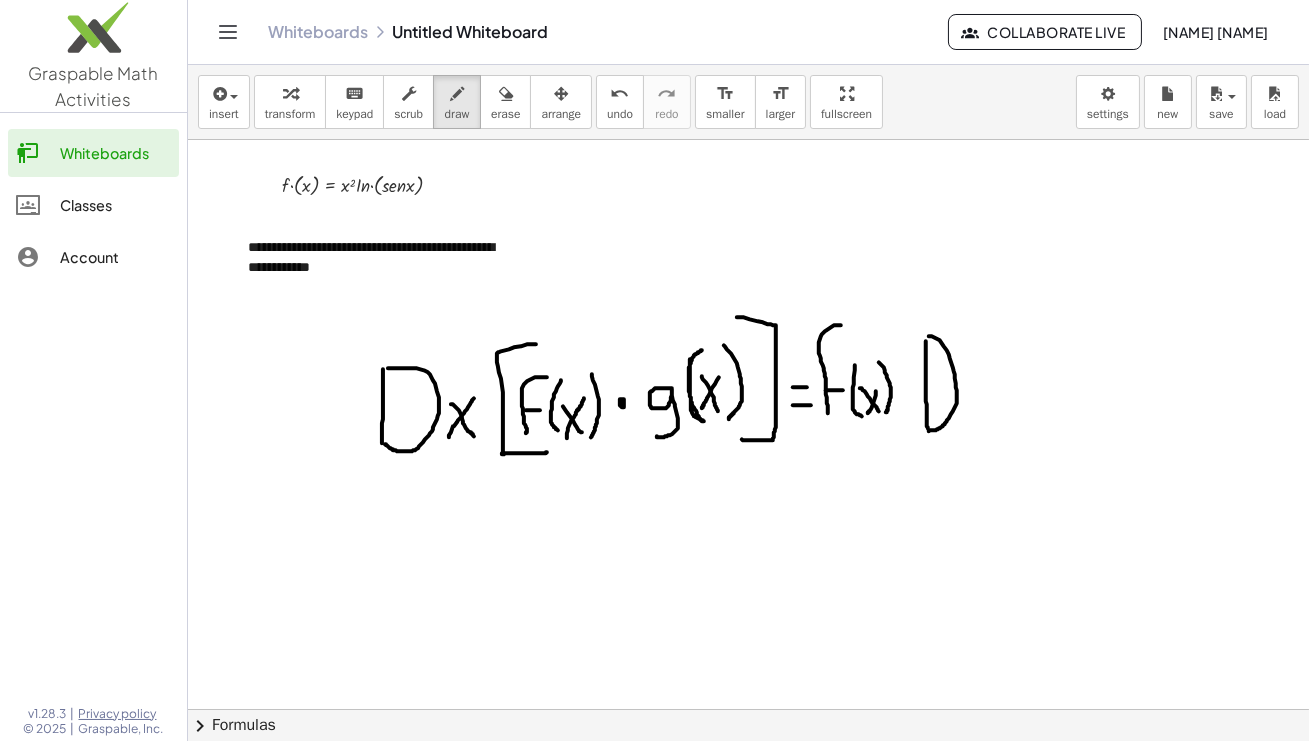 drag, startPoint x: 929, startPoint y: 336, endPoint x: 929, endPoint y: 431, distance: 95 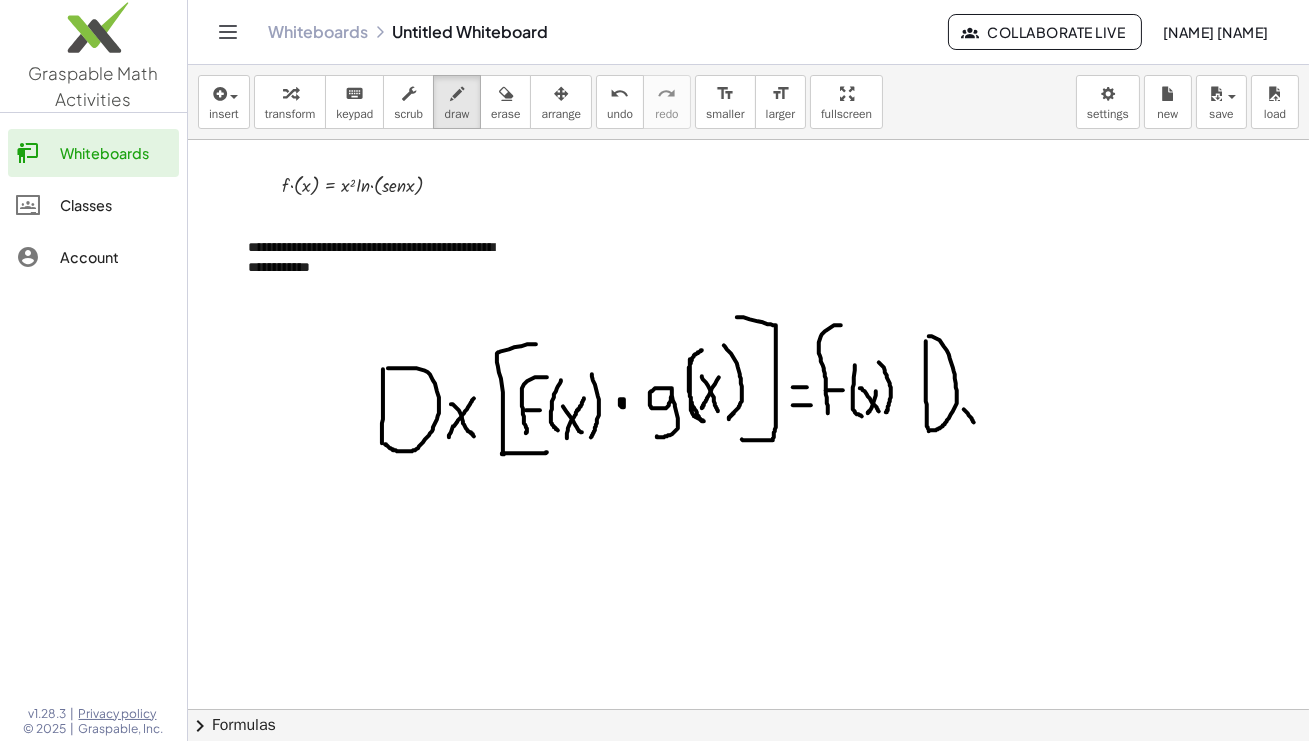 drag, startPoint x: 964, startPoint y: 409, endPoint x: 978, endPoint y: 427, distance: 22.803509 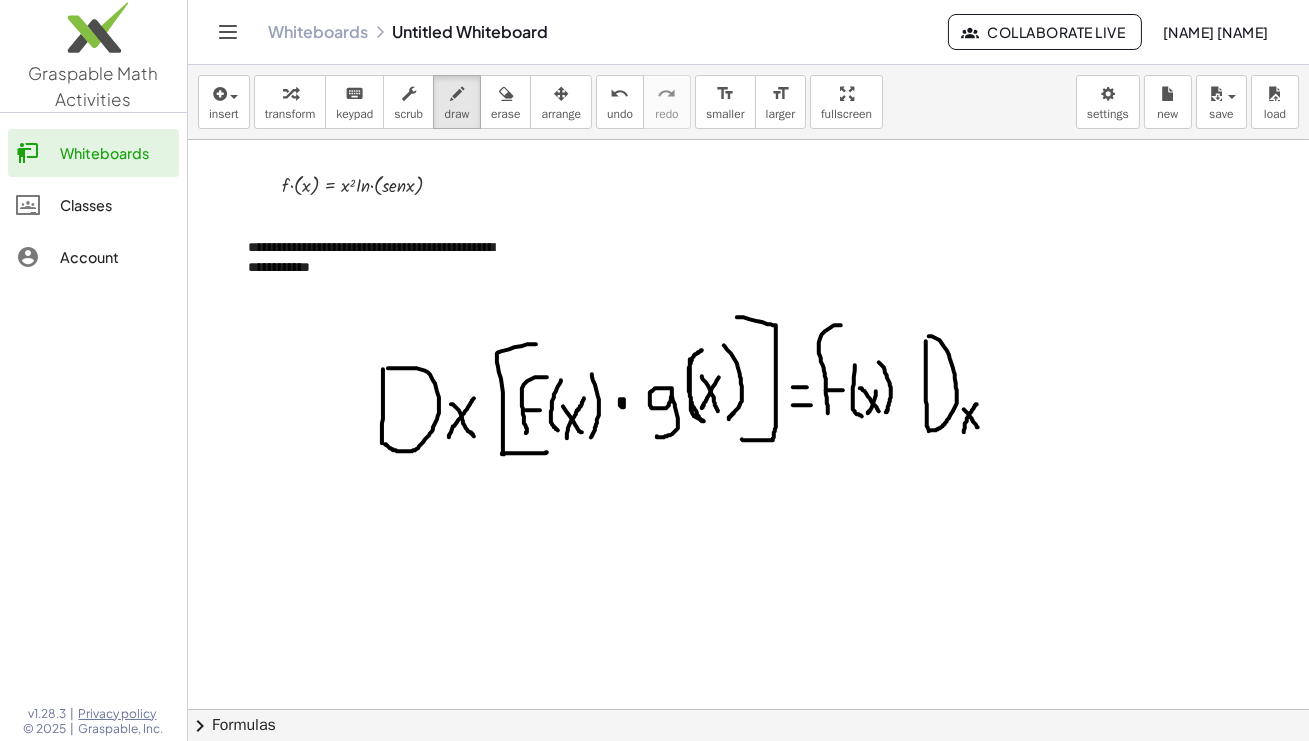 drag, startPoint x: 964, startPoint y: 432, endPoint x: 977, endPoint y: 402, distance: 32.695564 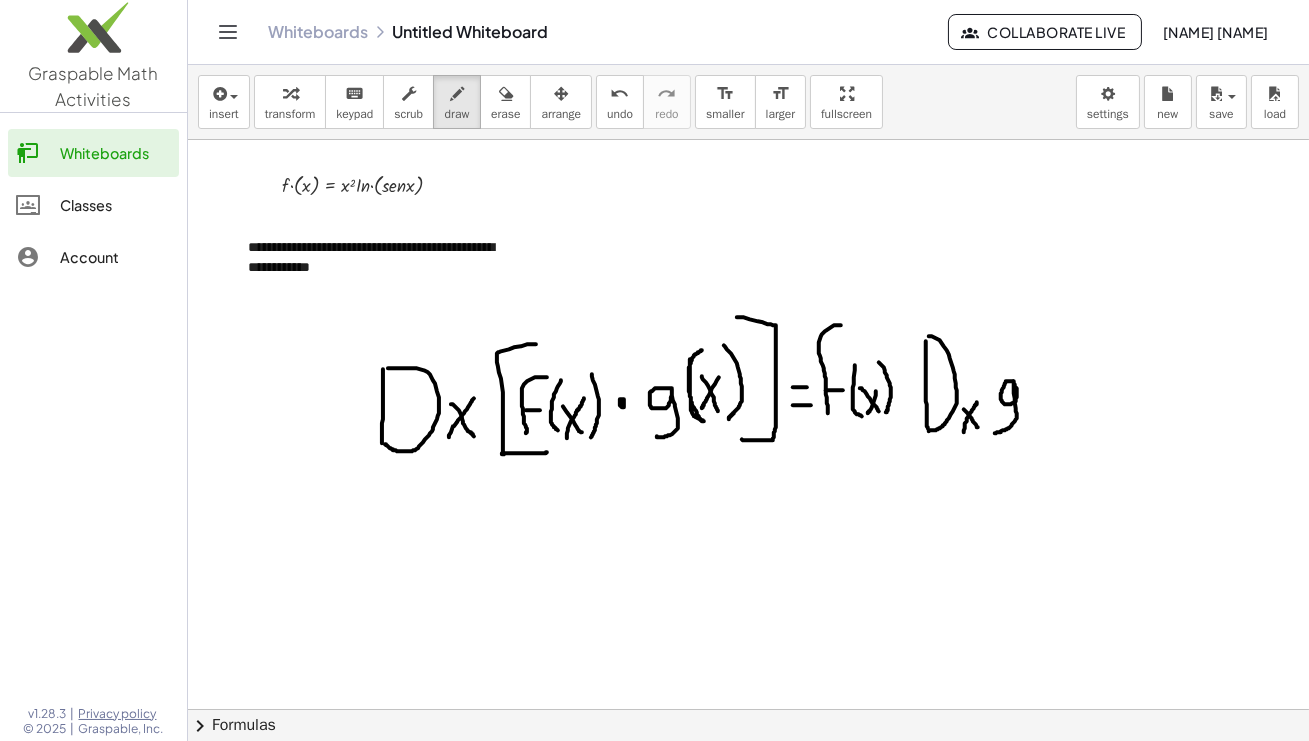 drag, startPoint x: 1013, startPoint y: 381, endPoint x: 995, endPoint y: 433, distance: 55.027267 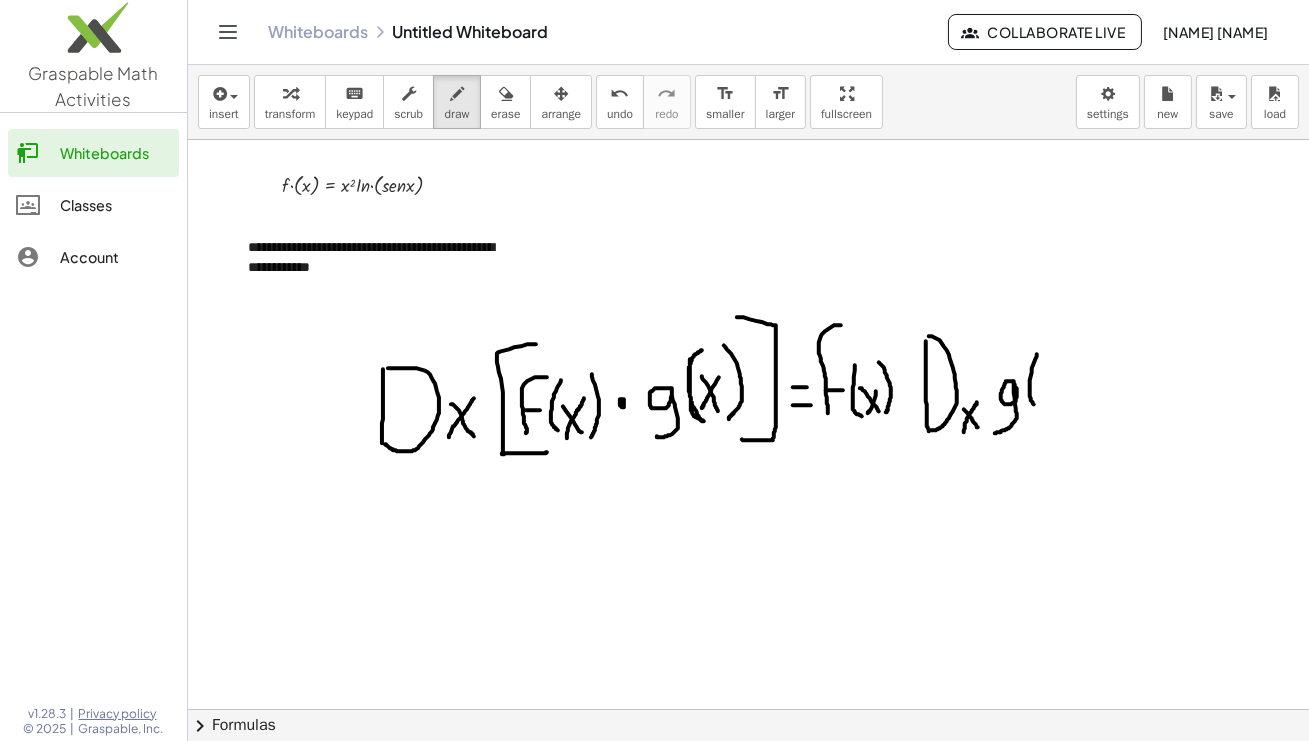 drag, startPoint x: 1037, startPoint y: 354, endPoint x: 1038, endPoint y: 408, distance: 54.00926 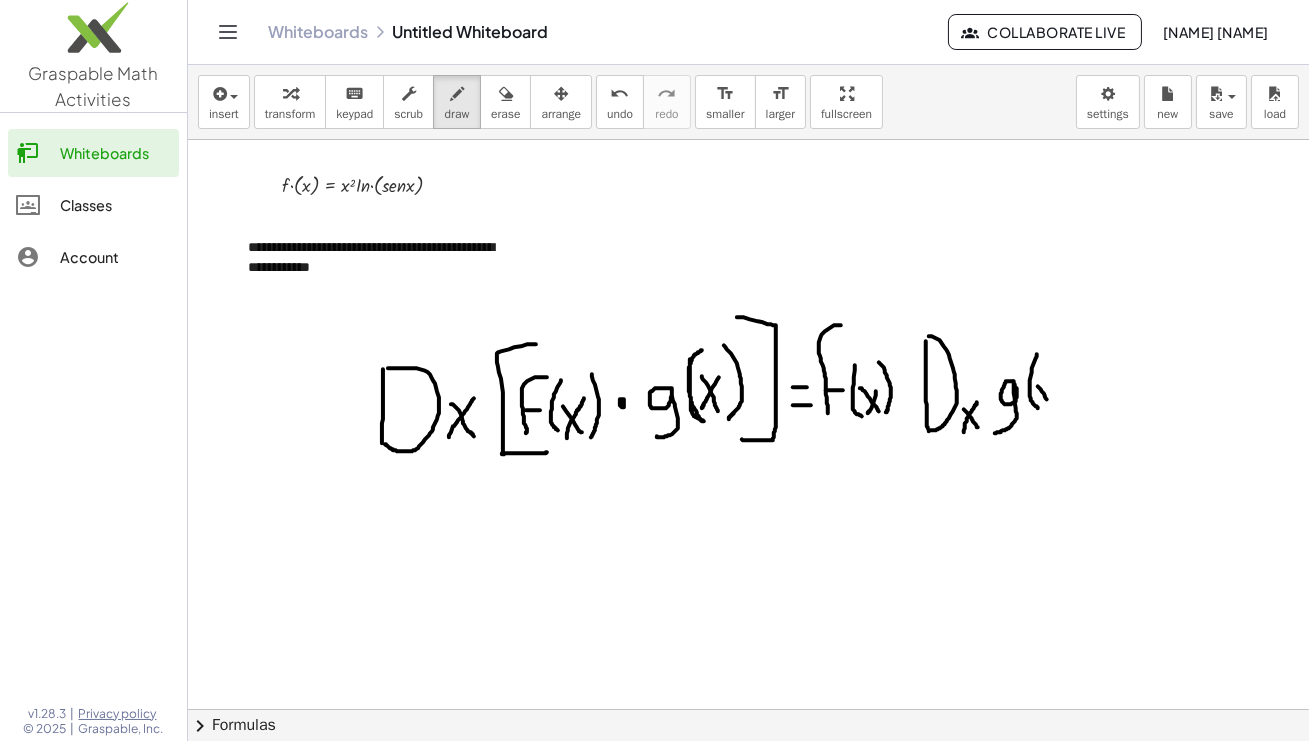 drag, startPoint x: 1038, startPoint y: 386, endPoint x: 1049, endPoint y: 402, distance: 19.416489 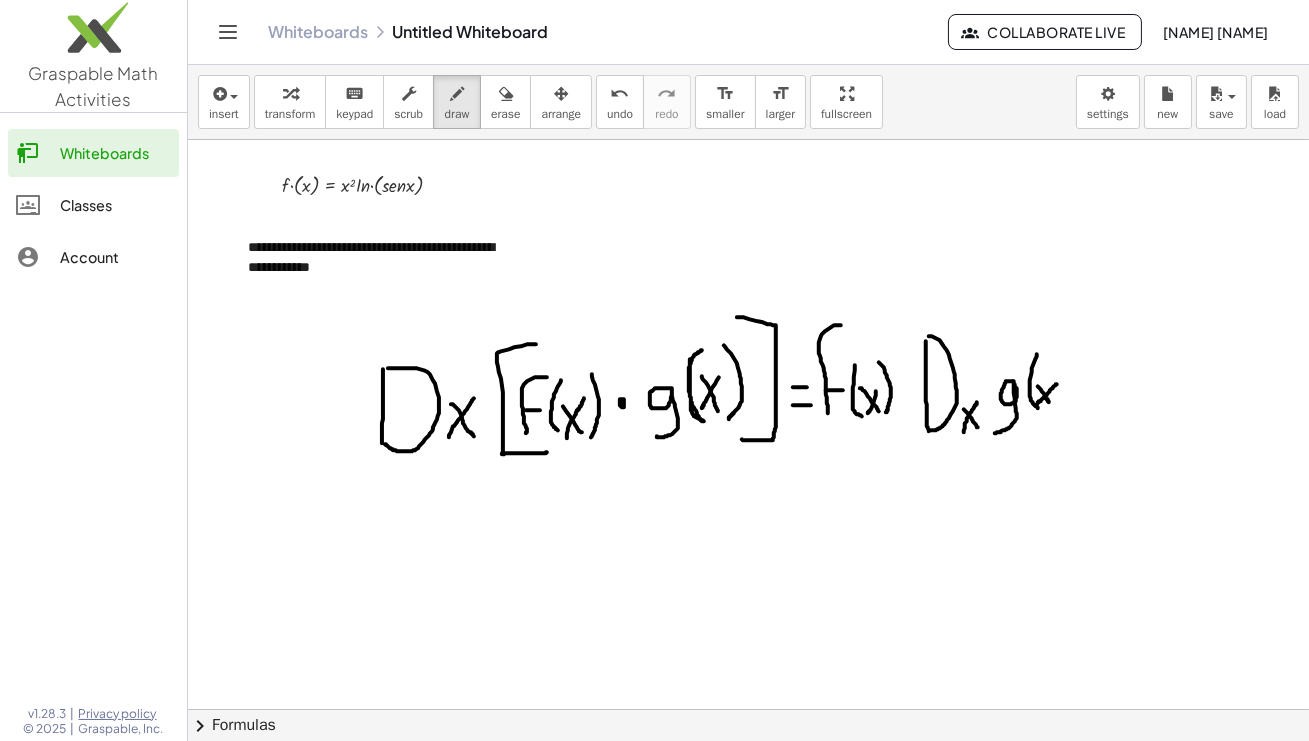 drag, startPoint x: 1057, startPoint y: 384, endPoint x: 1037, endPoint y: 404, distance: 28.284271 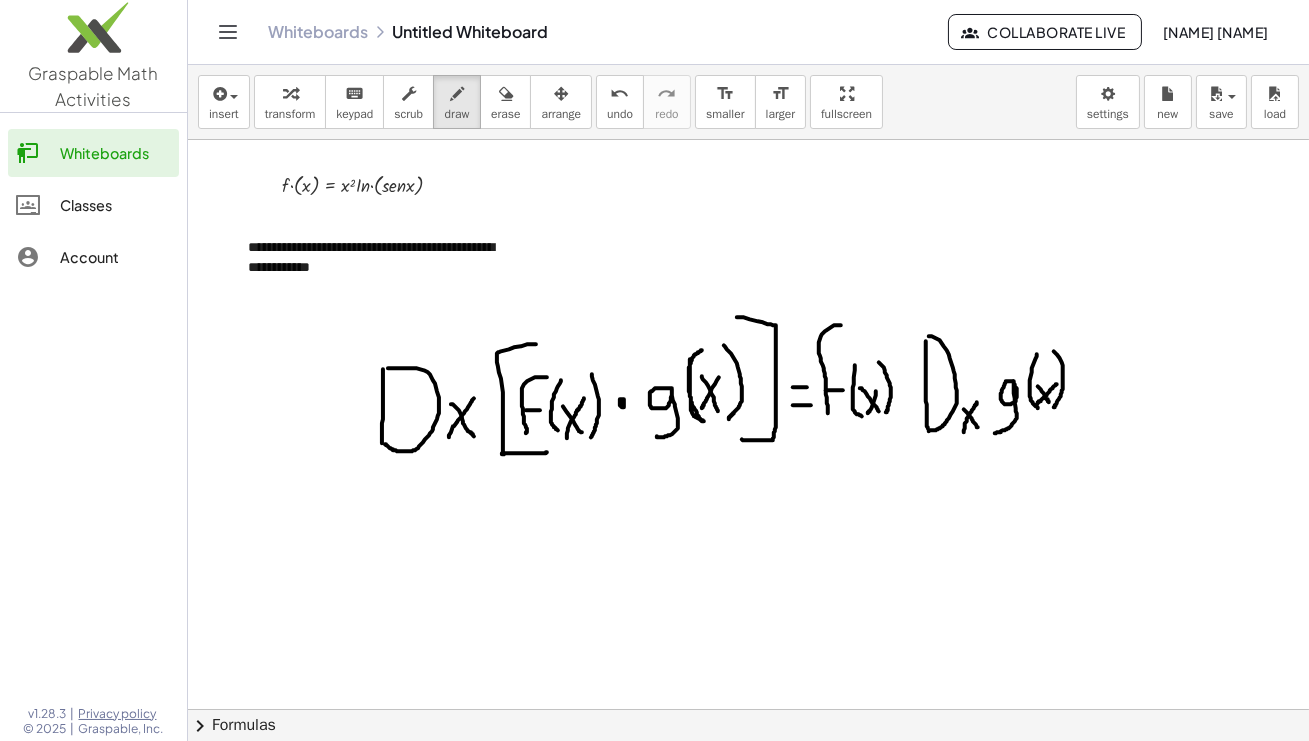 drag, startPoint x: 1054, startPoint y: 351, endPoint x: 1054, endPoint y: 407, distance: 56 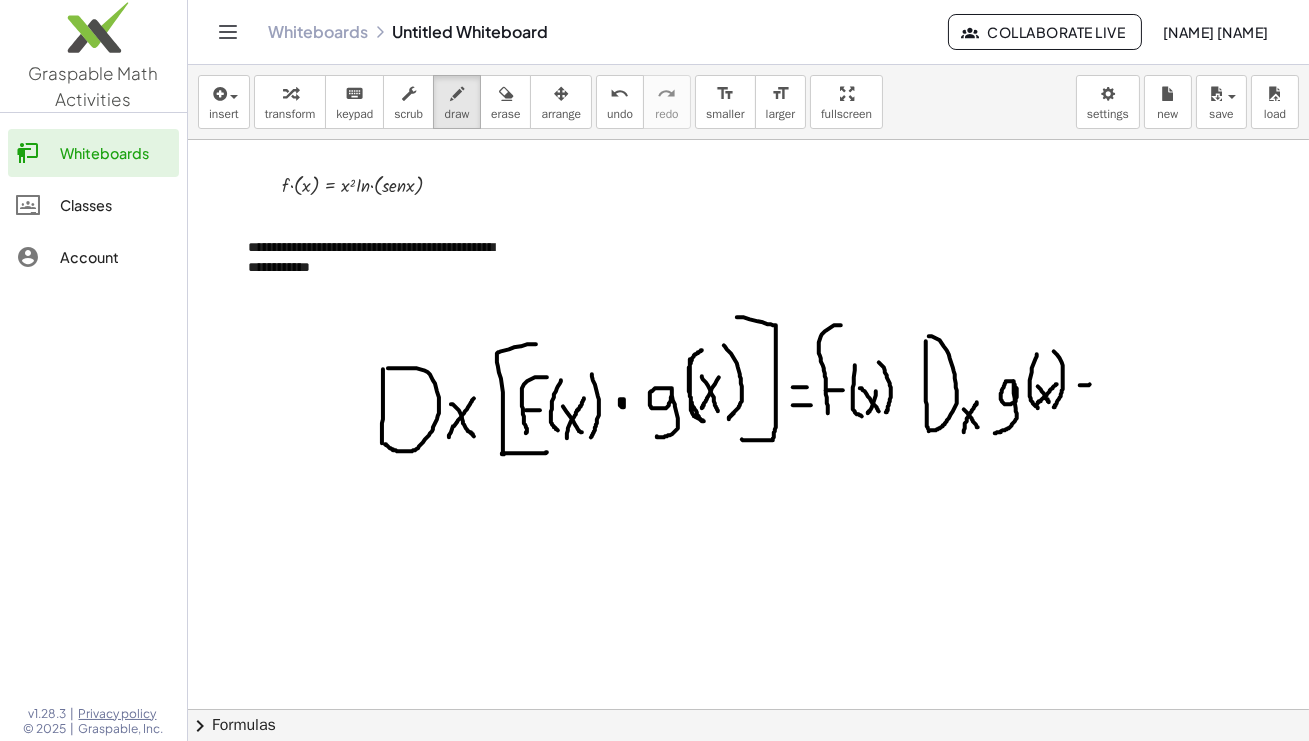 drag, startPoint x: 1080, startPoint y: 385, endPoint x: 1094, endPoint y: 384, distance: 14.035668 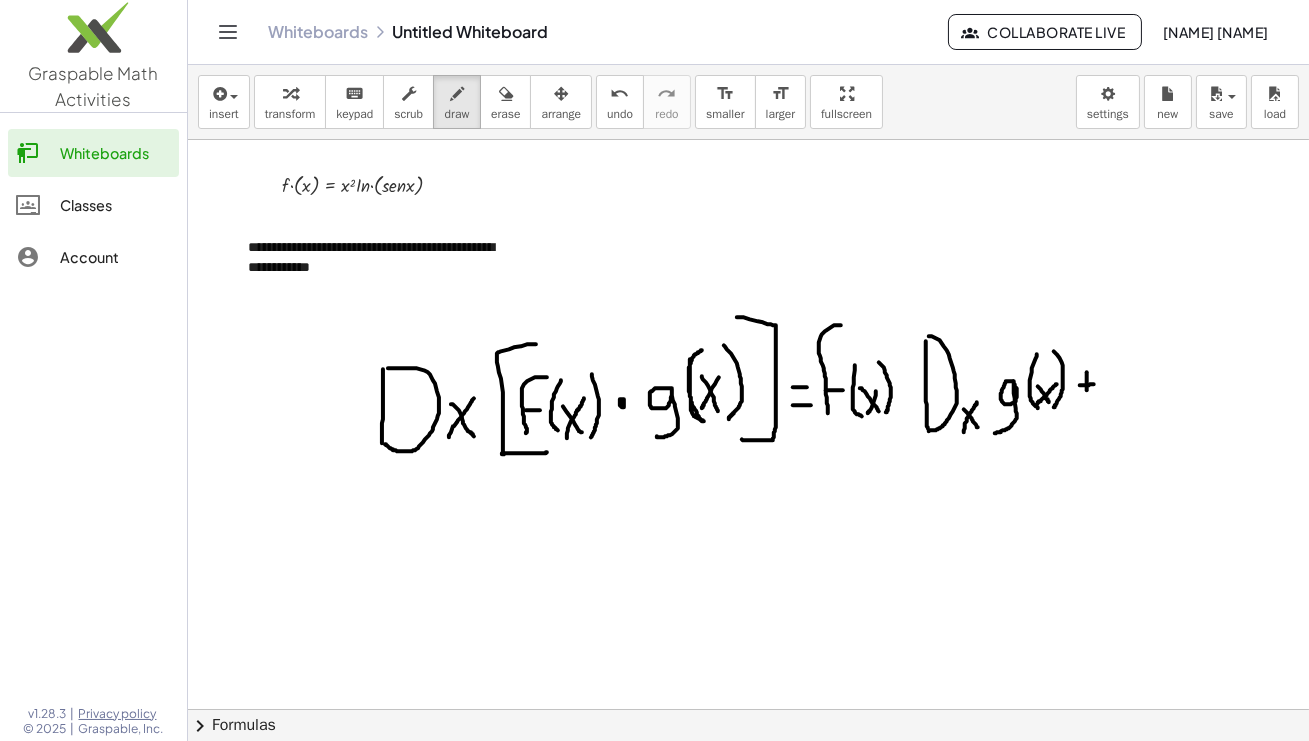 drag, startPoint x: 1087, startPoint y: 372, endPoint x: 1087, endPoint y: 390, distance: 18 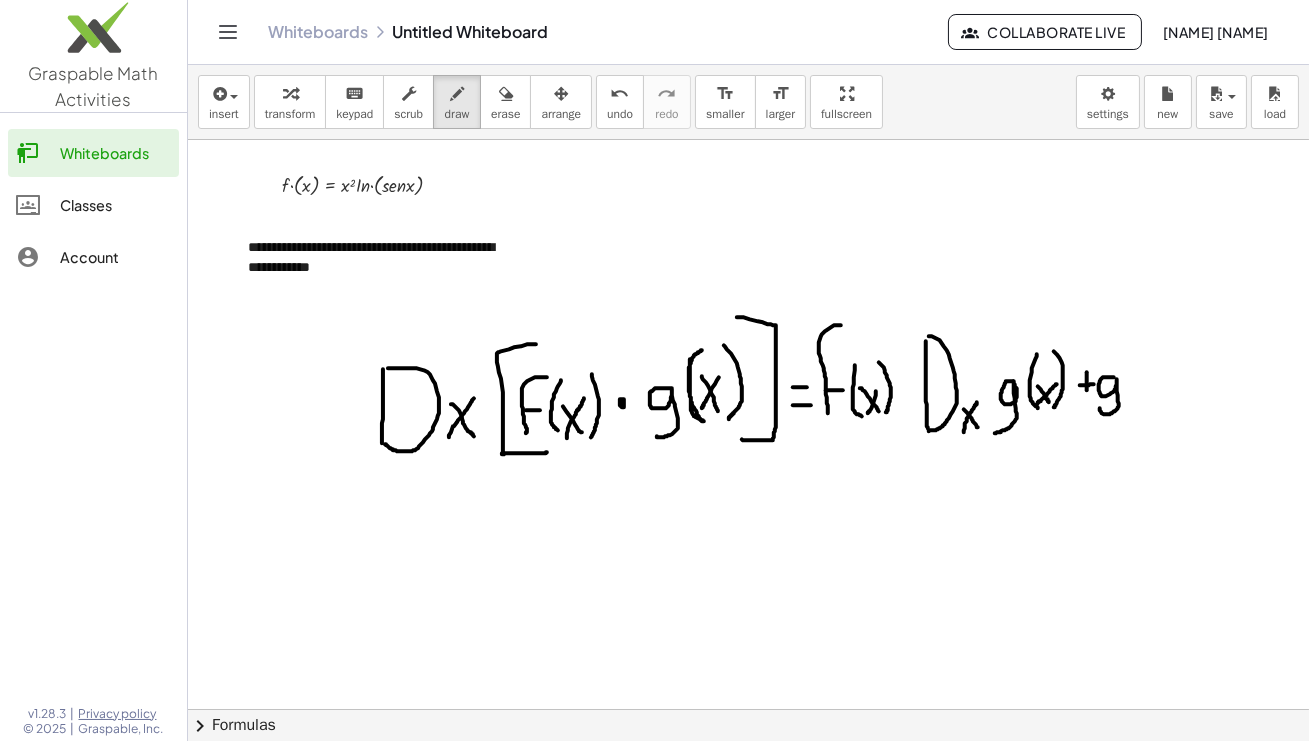 drag, startPoint x: 1114, startPoint y: 377, endPoint x: 1100, endPoint y: 408, distance: 34.0147 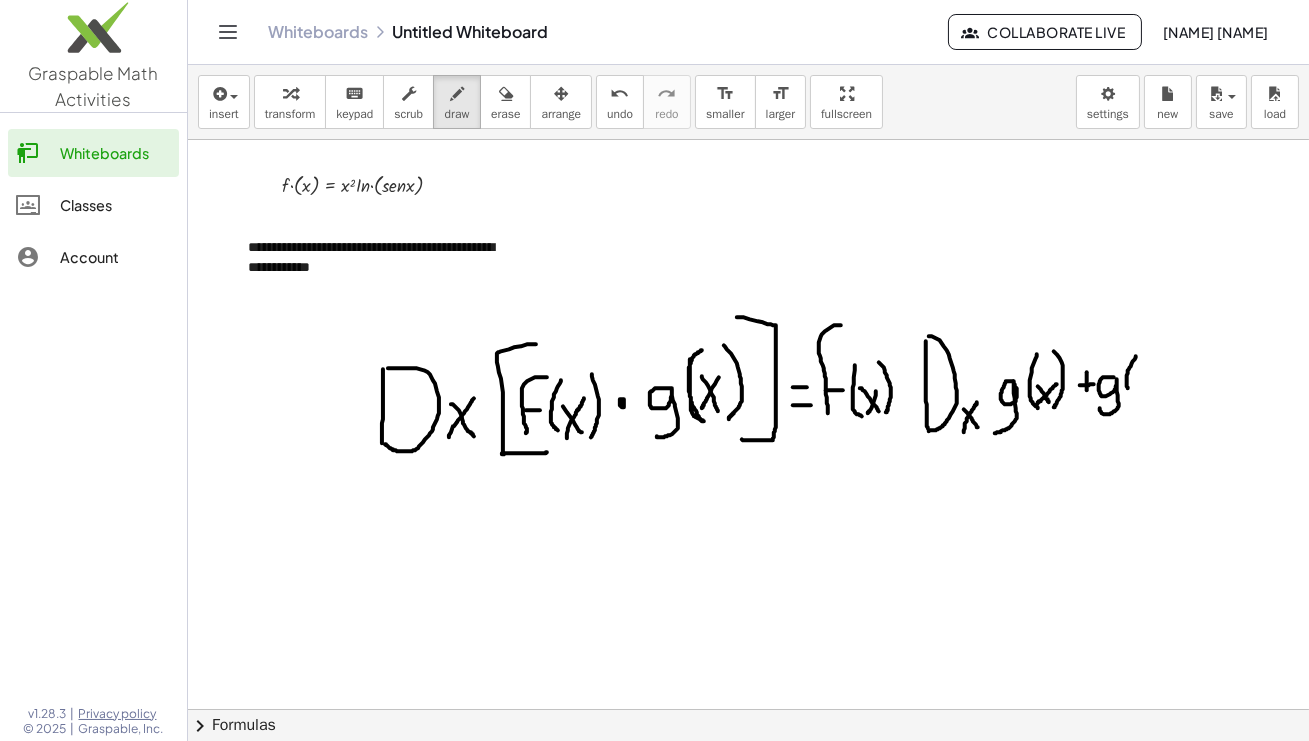 drag, startPoint x: 1136, startPoint y: 356, endPoint x: 1130, endPoint y: 392, distance: 36.496574 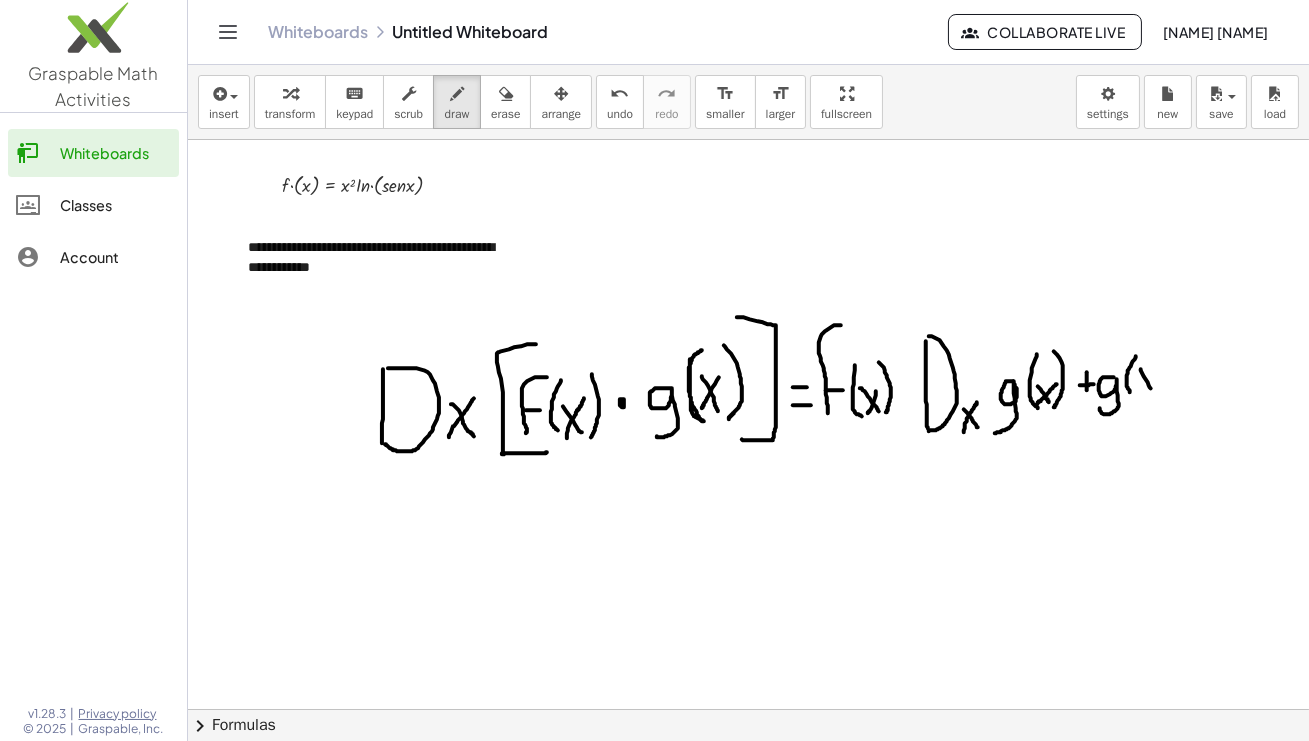 drag, startPoint x: 1141, startPoint y: 369, endPoint x: 1151, endPoint y: 388, distance: 21.470911 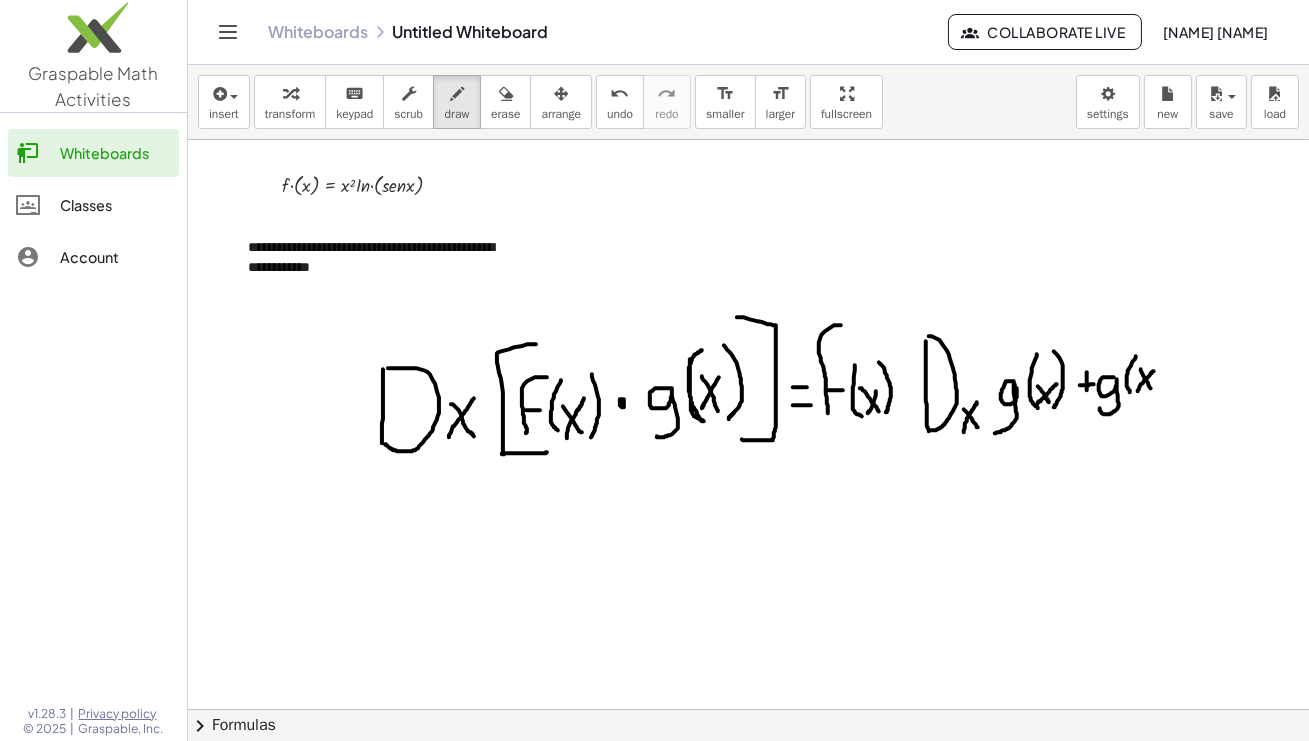 drag, startPoint x: 1154, startPoint y: 371, endPoint x: 1138, endPoint y: 391, distance: 25.612497 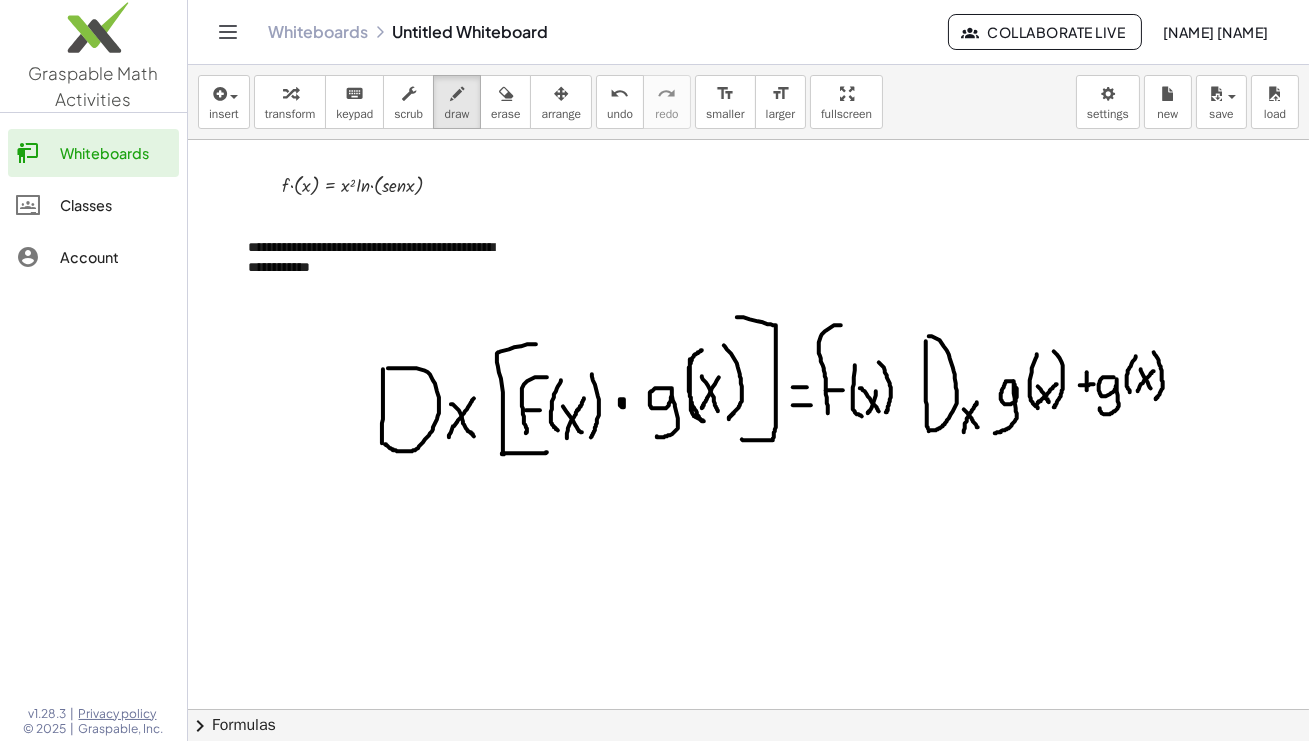drag, startPoint x: 1154, startPoint y: 352, endPoint x: 1155, endPoint y: 400, distance: 48.010414 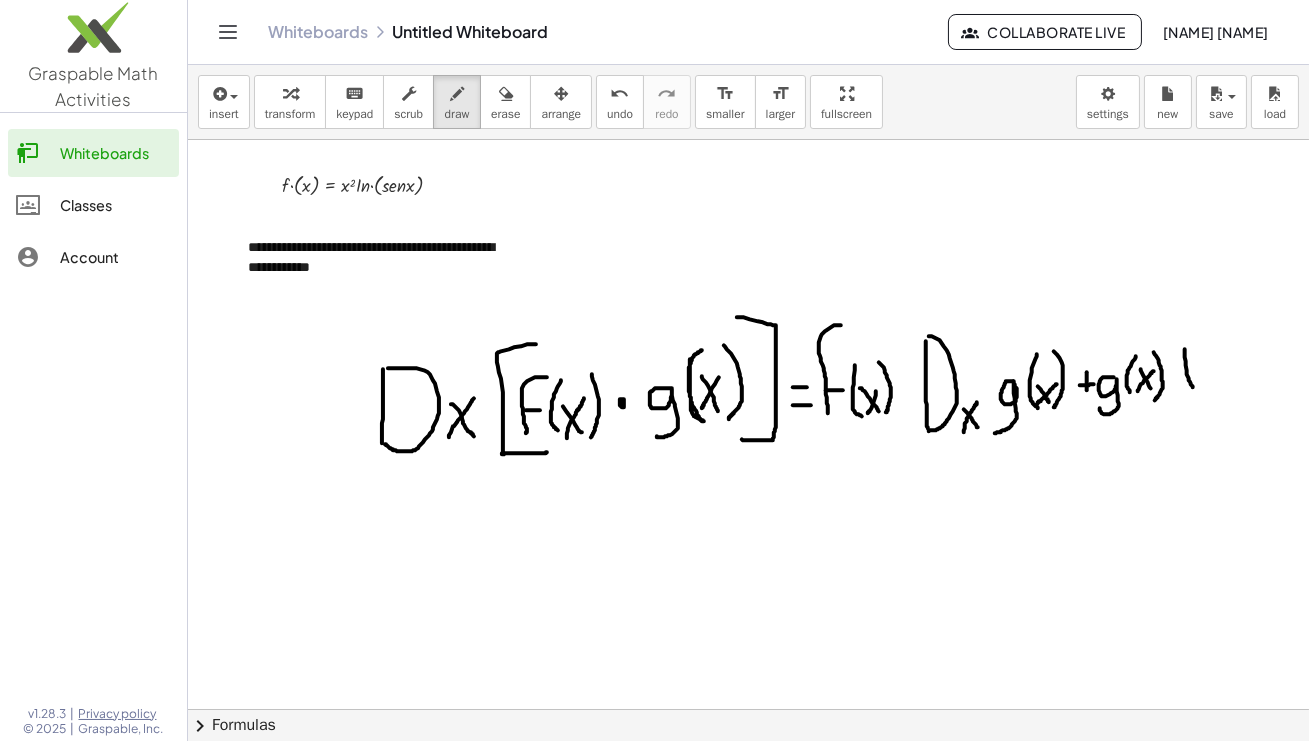 drag, startPoint x: 1185, startPoint y: 349, endPoint x: 1193, endPoint y: 388, distance: 39.812057 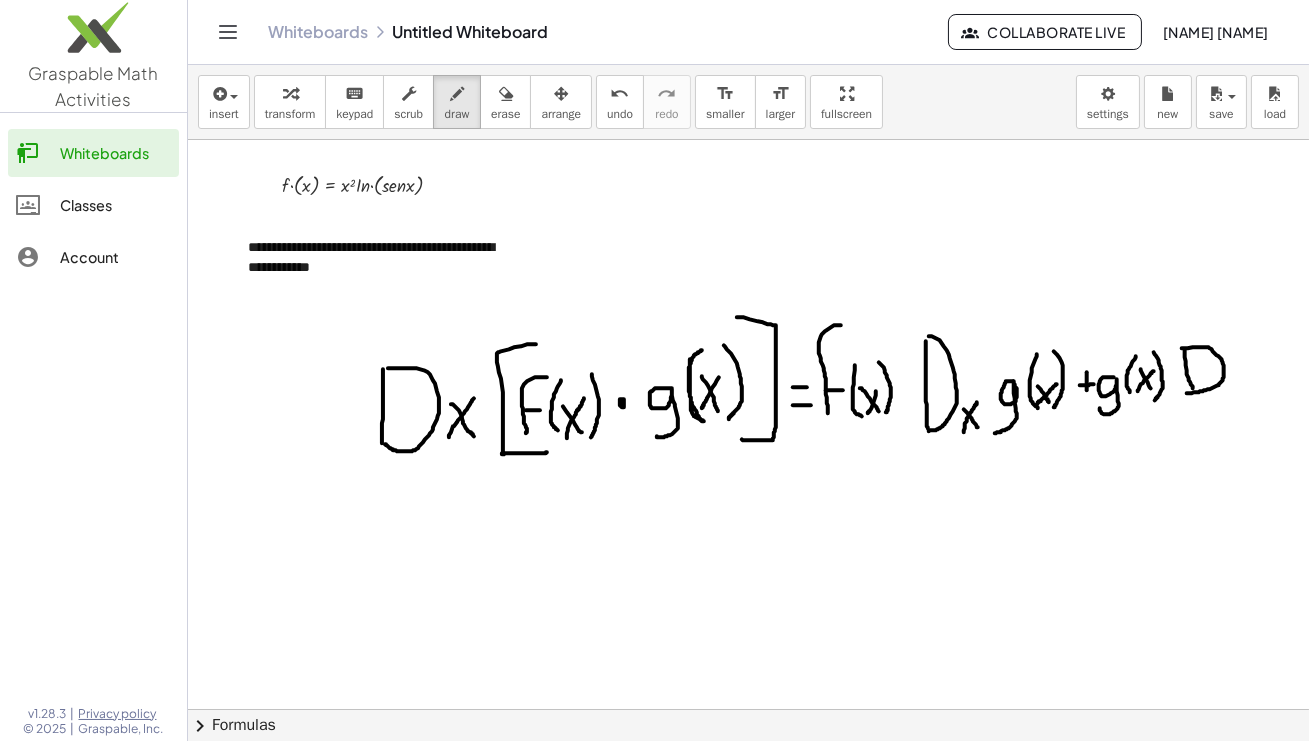 drag, startPoint x: 1182, startPoint y: 348, endPoint x: 1187, endPoint y: 393, distance: 45.276924 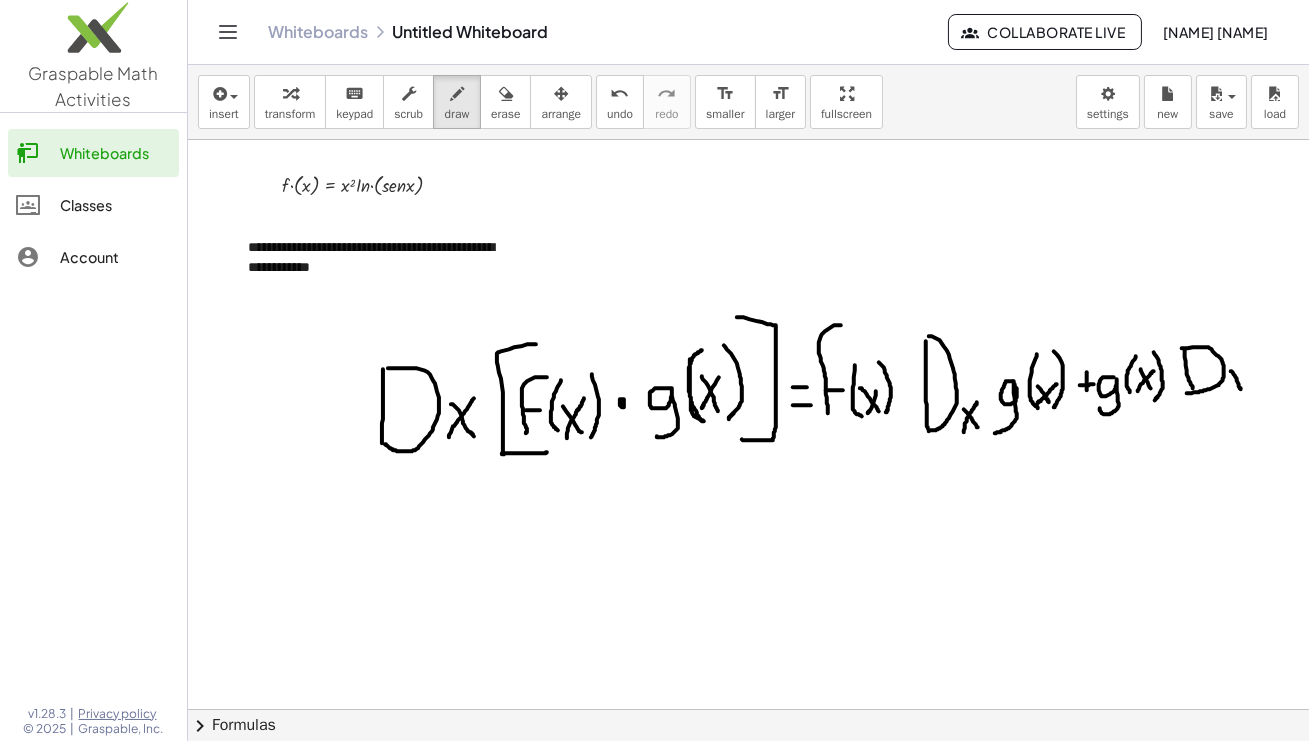 drag, startPoint x: 1231, startPoint y: 371, endPoint x: 1241, endPoint y: 390, distance: 21.470911 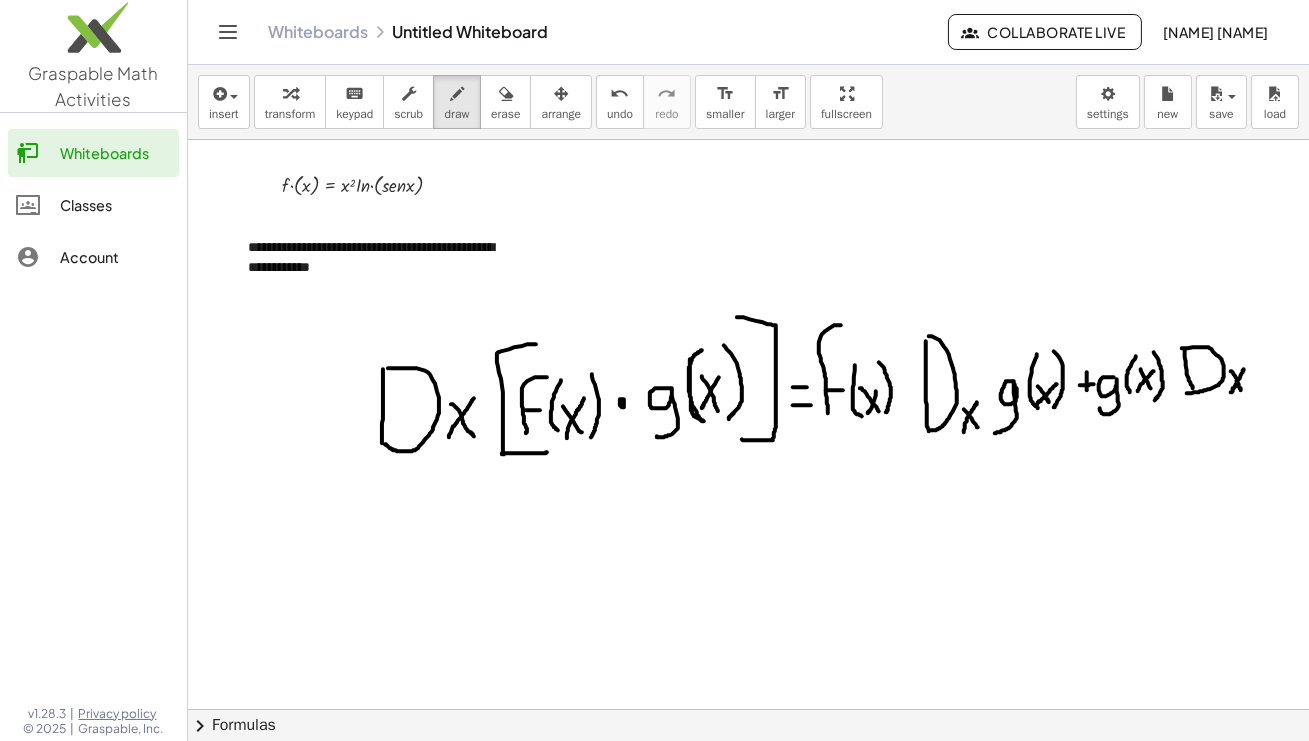 drag, startPoint x: 1244, startPoint y: 369, endPoint x: 1231, endPoint y: 392, distance: 26.41969 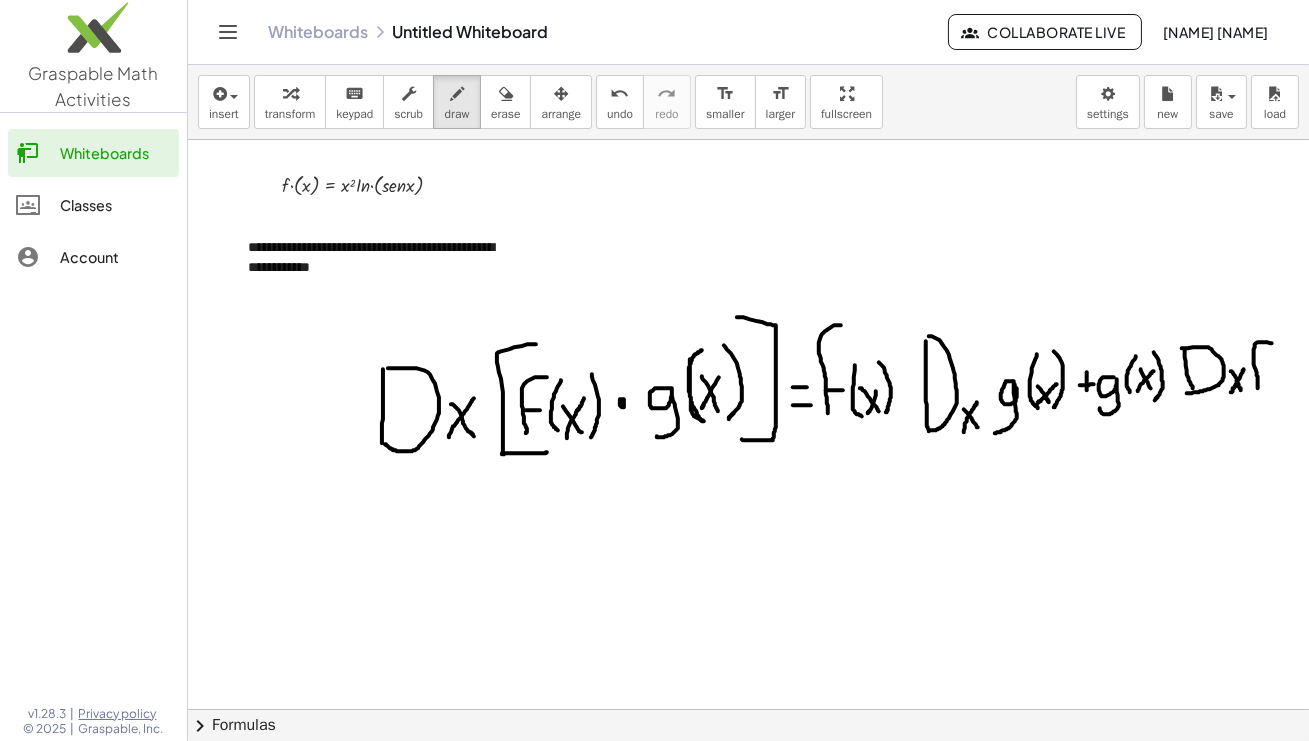 drag, startPoint x: 1272, startPoint y: 343, endPoint x: 1259, endPoint y: 391, distance: 49.729267 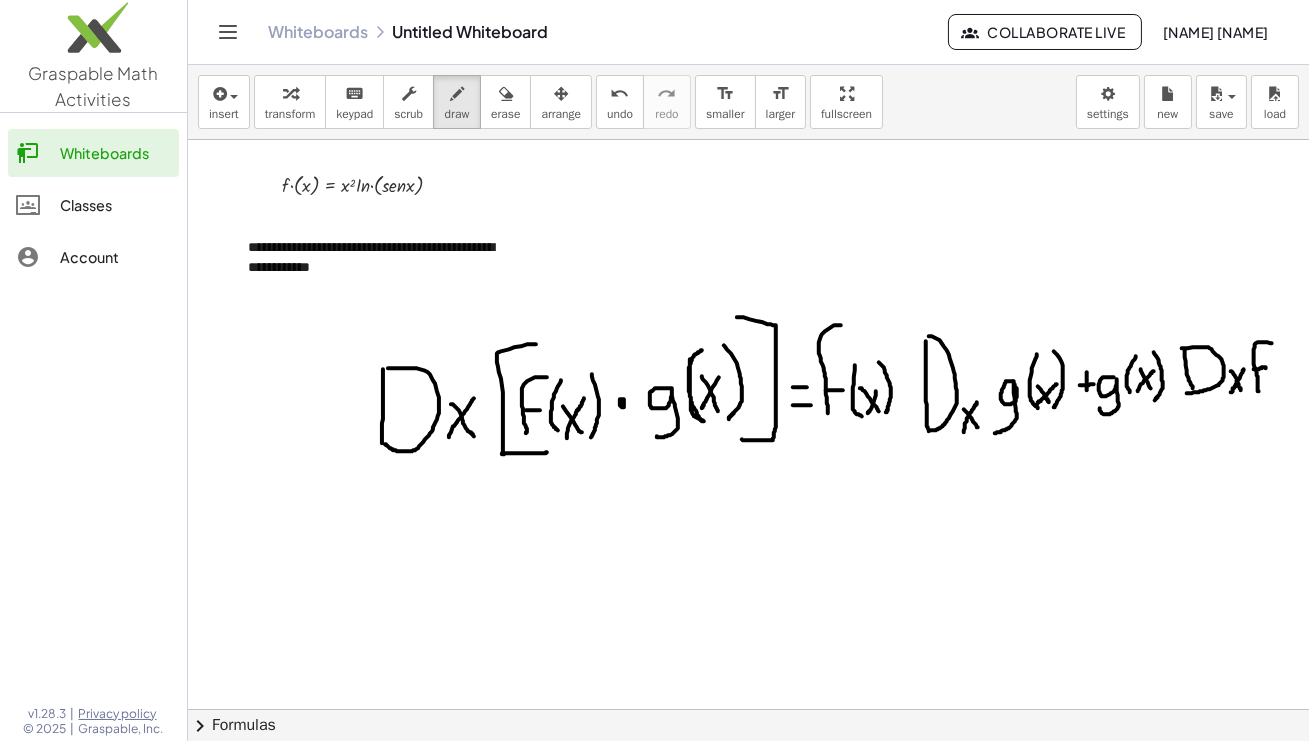 drag, startPoint x: 1254, startPoint y: 369, endPoint x: 1266, endPoint y: 368, distance: 12.0415945 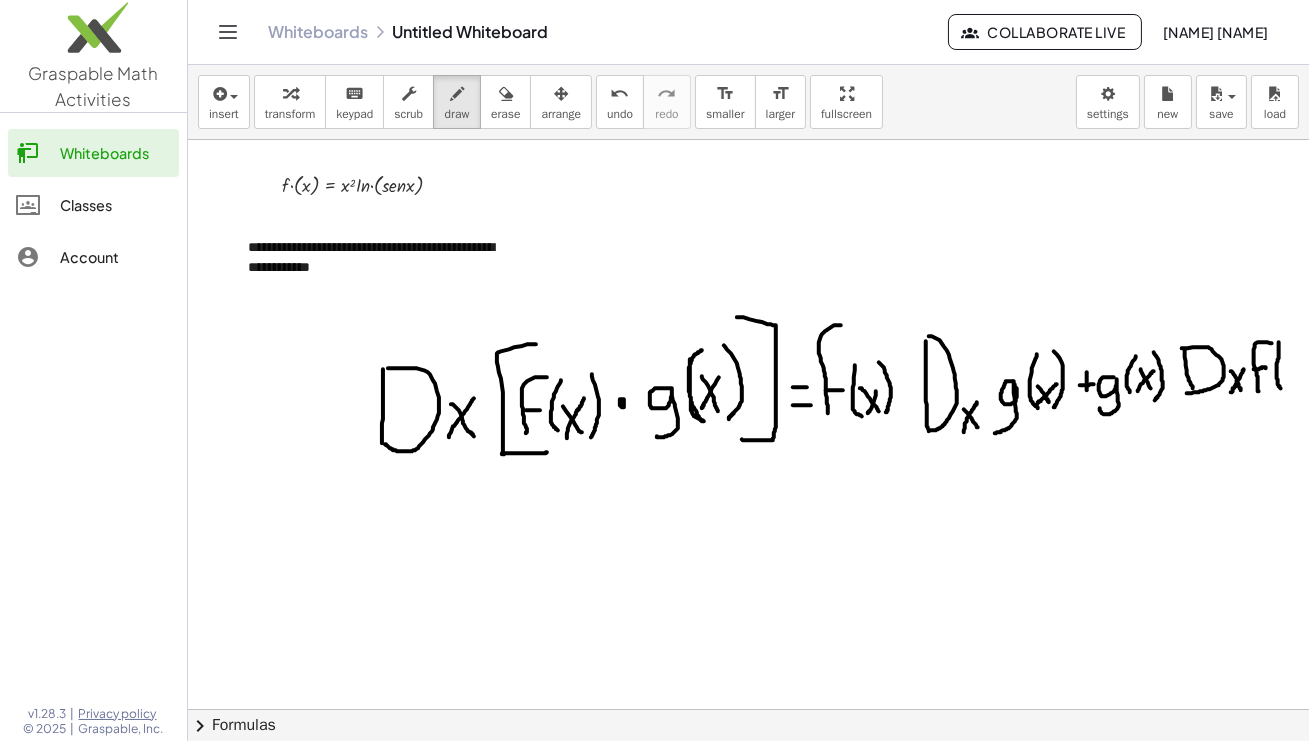 drag, startPoint x: 1279, startPoint y: 342, endPoint x: 1284, endPoint y: 394, distance: 52.23983 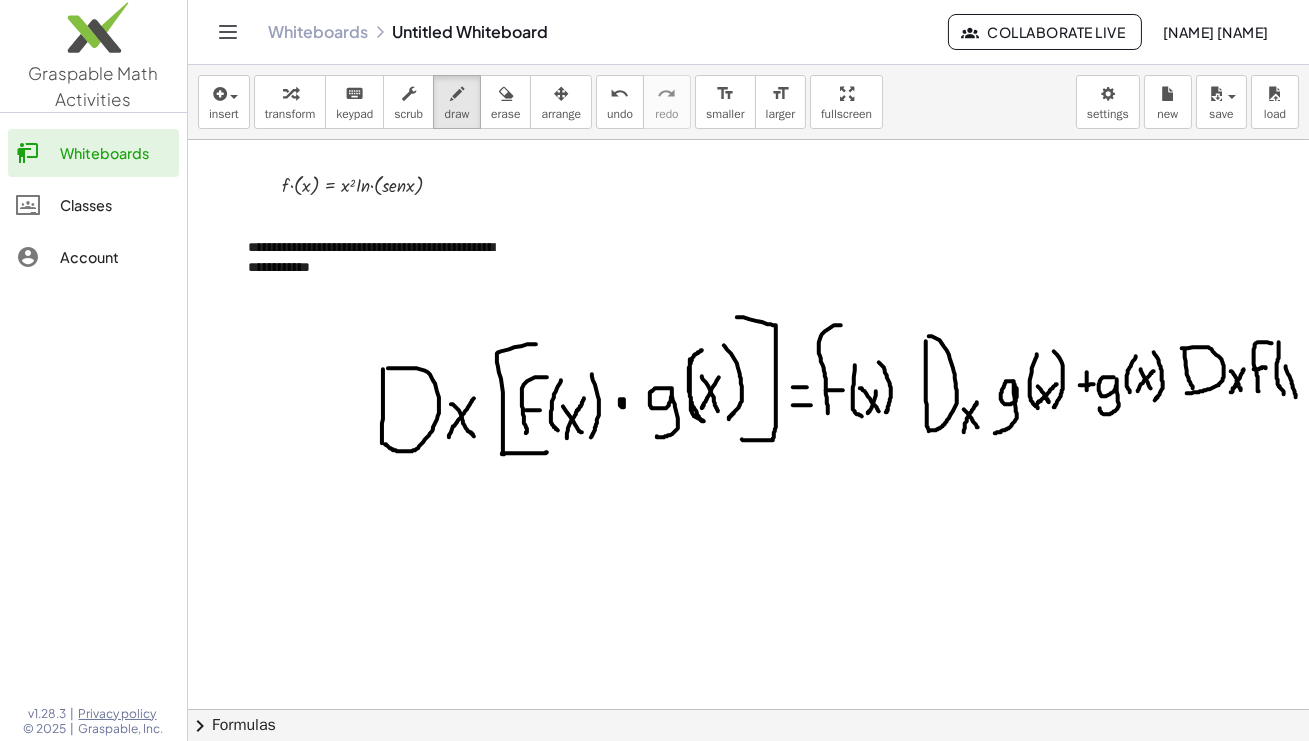 drag, startPoint x: 1286, startPoint y: 366, endPoint x: 1296, endPoint y: 397, distance: 32.572994 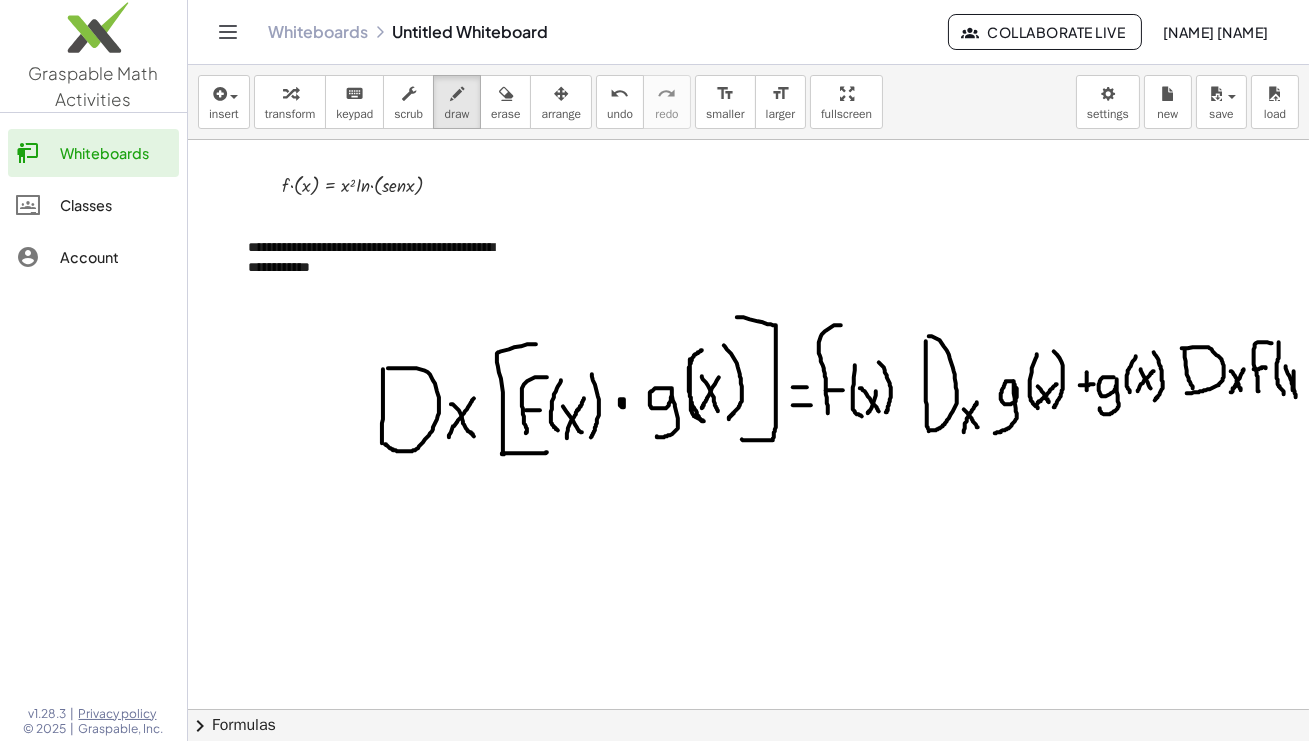drag, startPoint x: 1294, startPoint y: 371, endPoint x: 1293, endPoint y: 393, distance: 22.022715 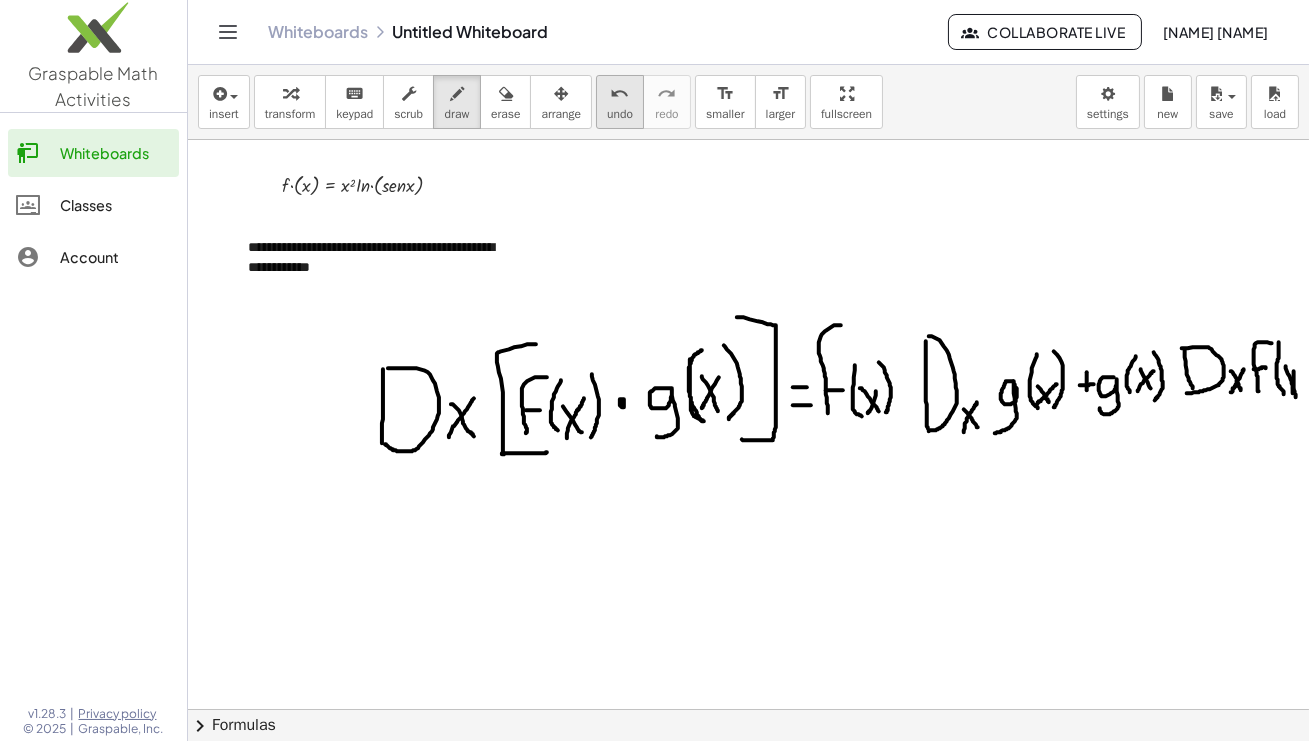 click on "undo" at bounding box center [620, 94] 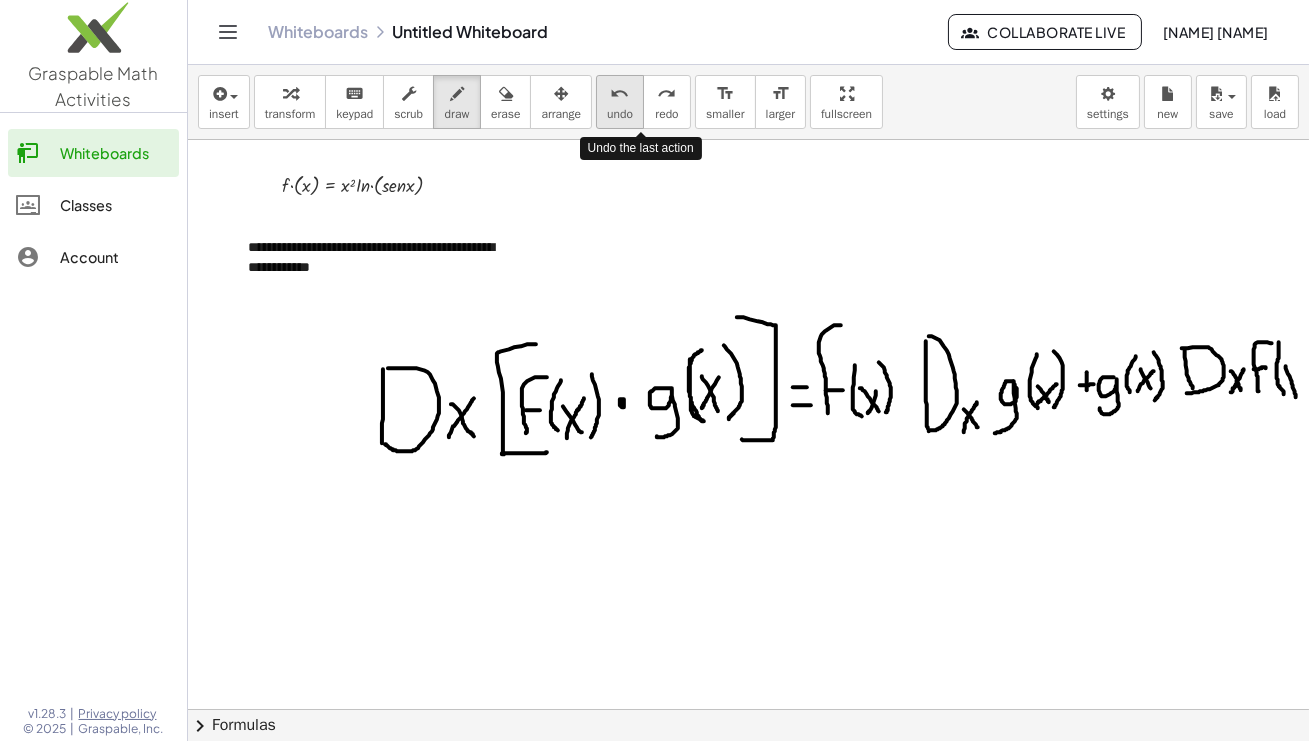 click on "undo" at bounding box center (620, 94) 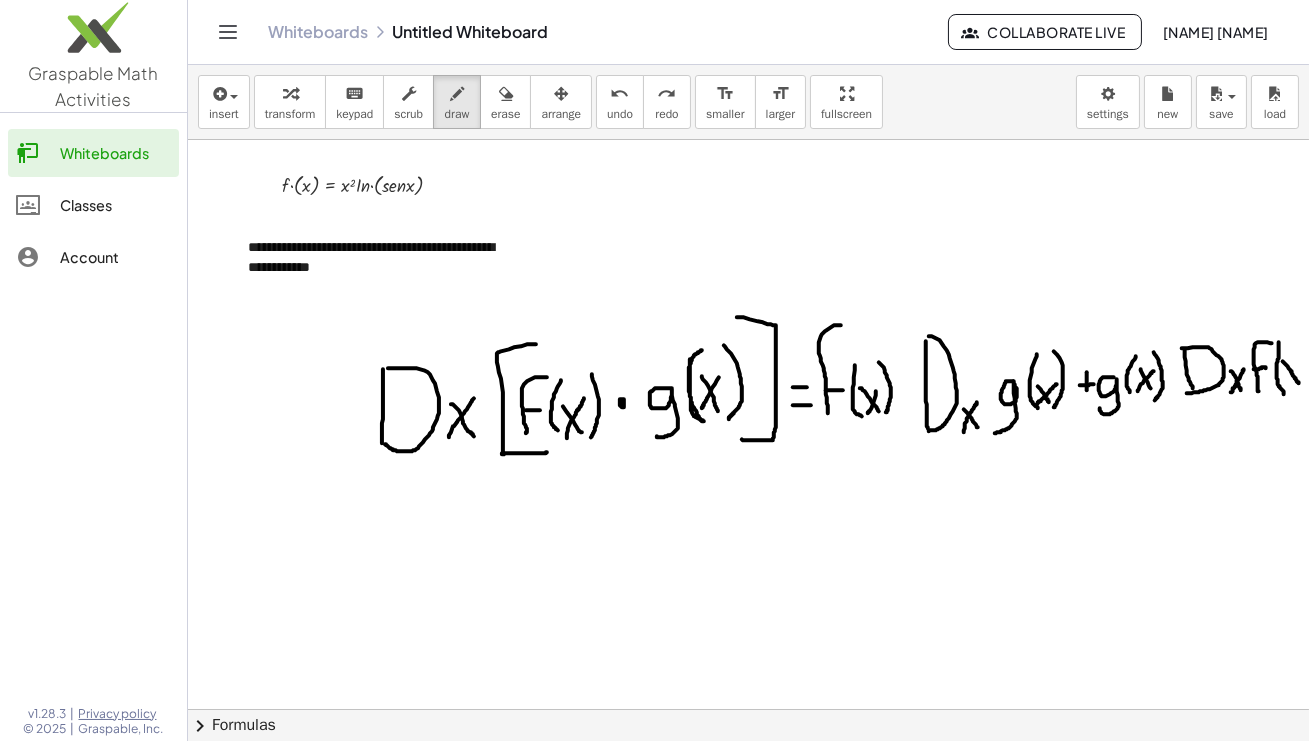 drag, startPoint x: 1283, startPoint y: 361, endPoint x: 1299, endPoint y: 383, distance: 27.202942 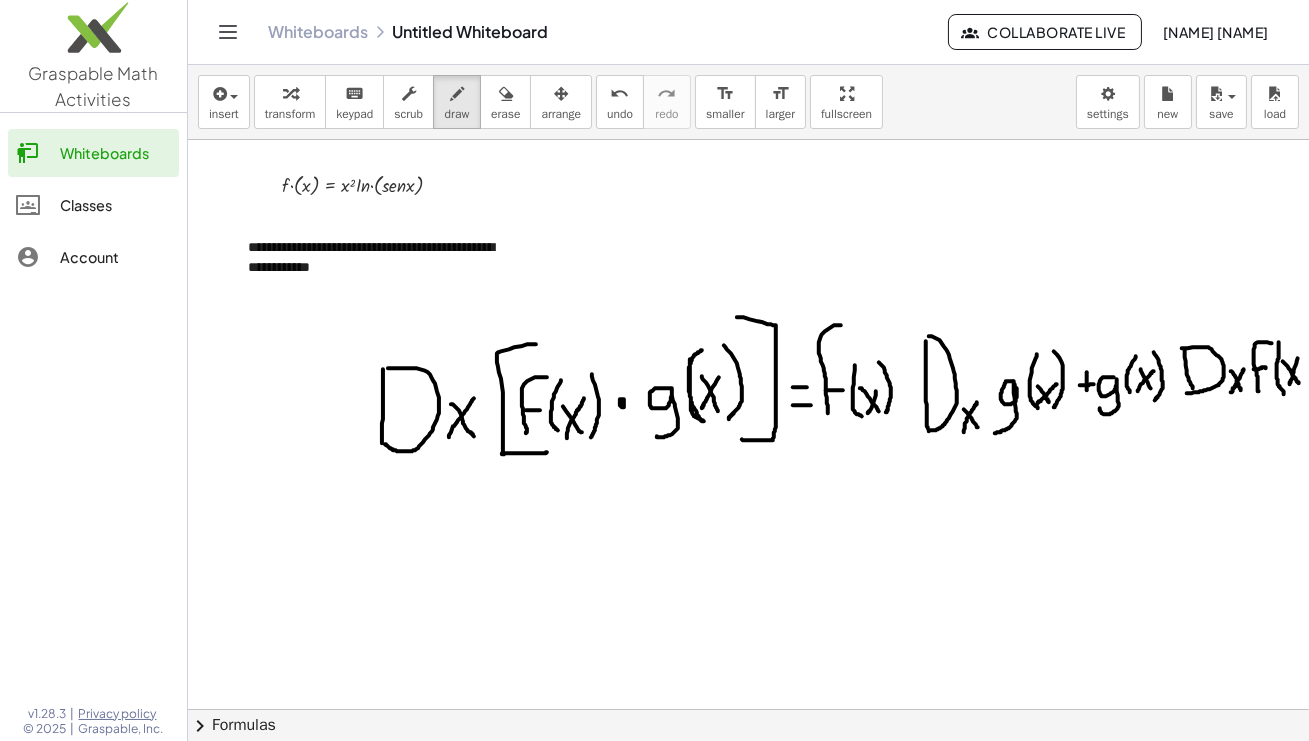drag, startPoint x: 1298, startPoint y: 358, endPoint x: 1288, endPoint y: 387, distance: 30.675724 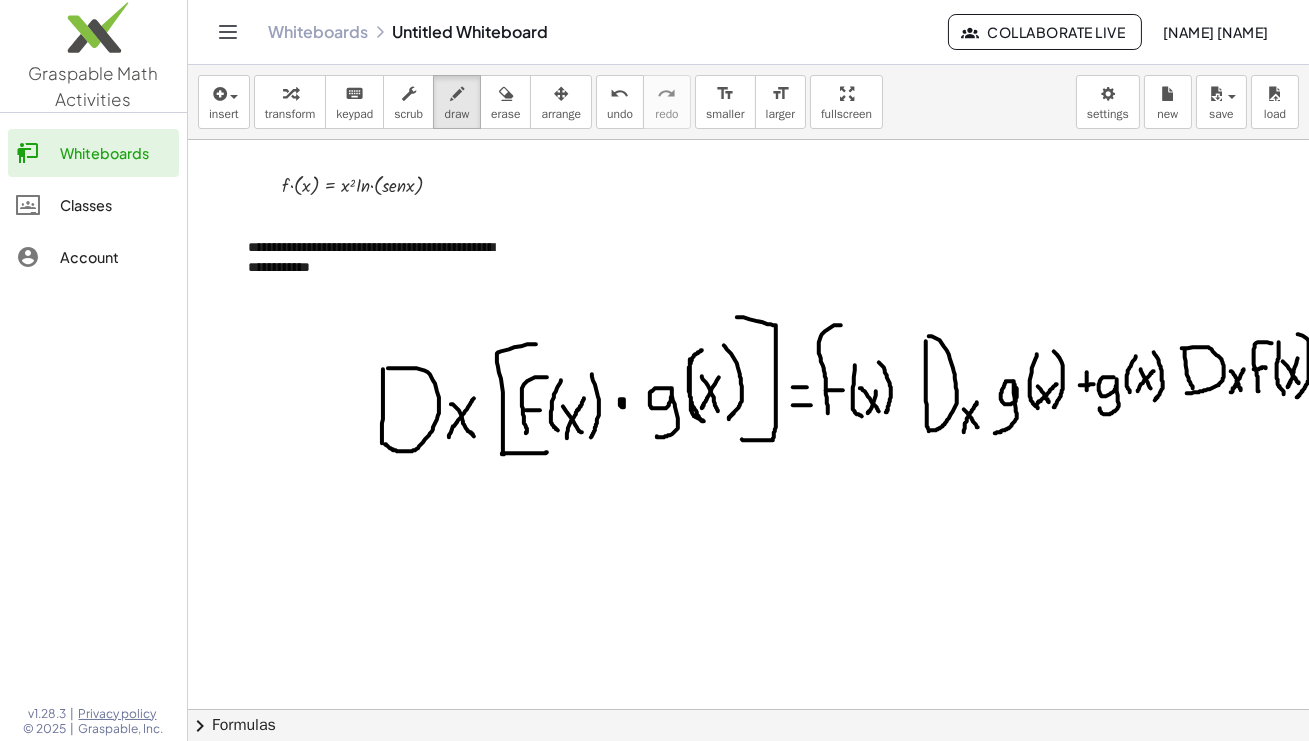 drag, startPoint x: 1298, startPoint y: 334, endPoint x: 1297, endPoint y: 397, distance: 63.007935 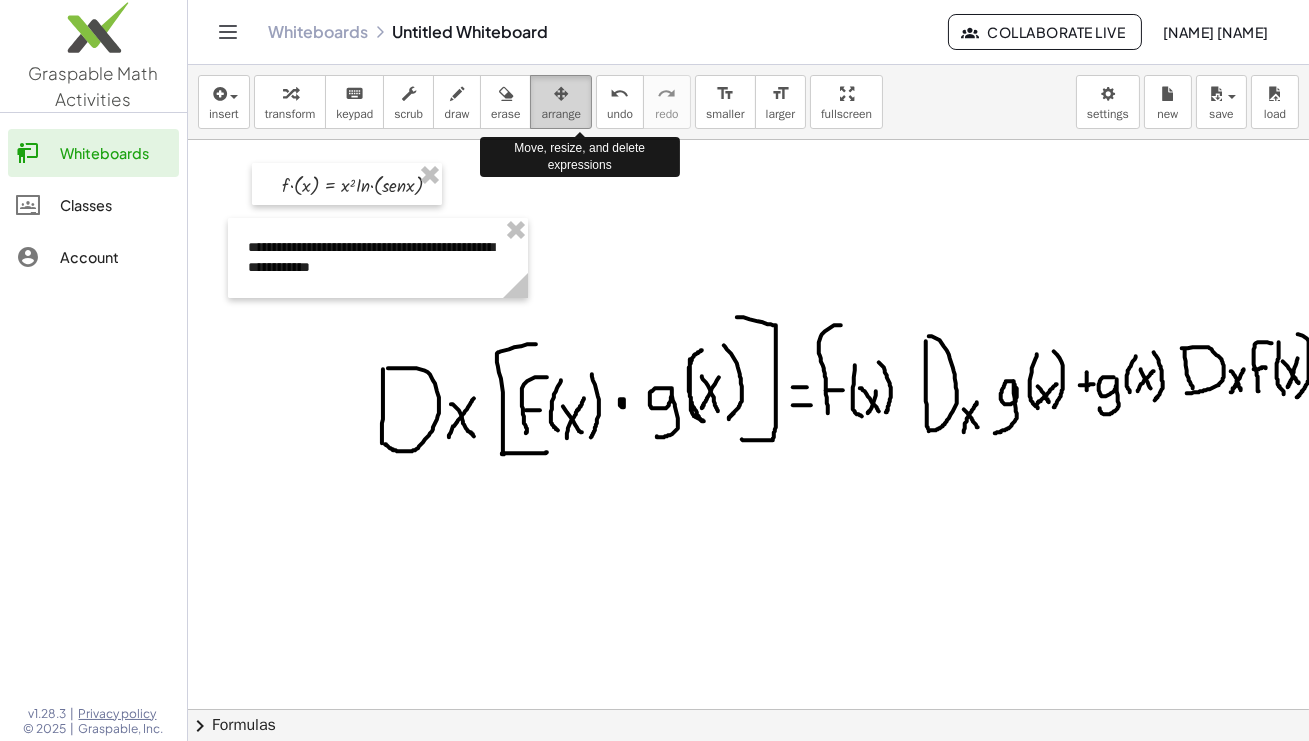 click at bounding box center (561, 94) 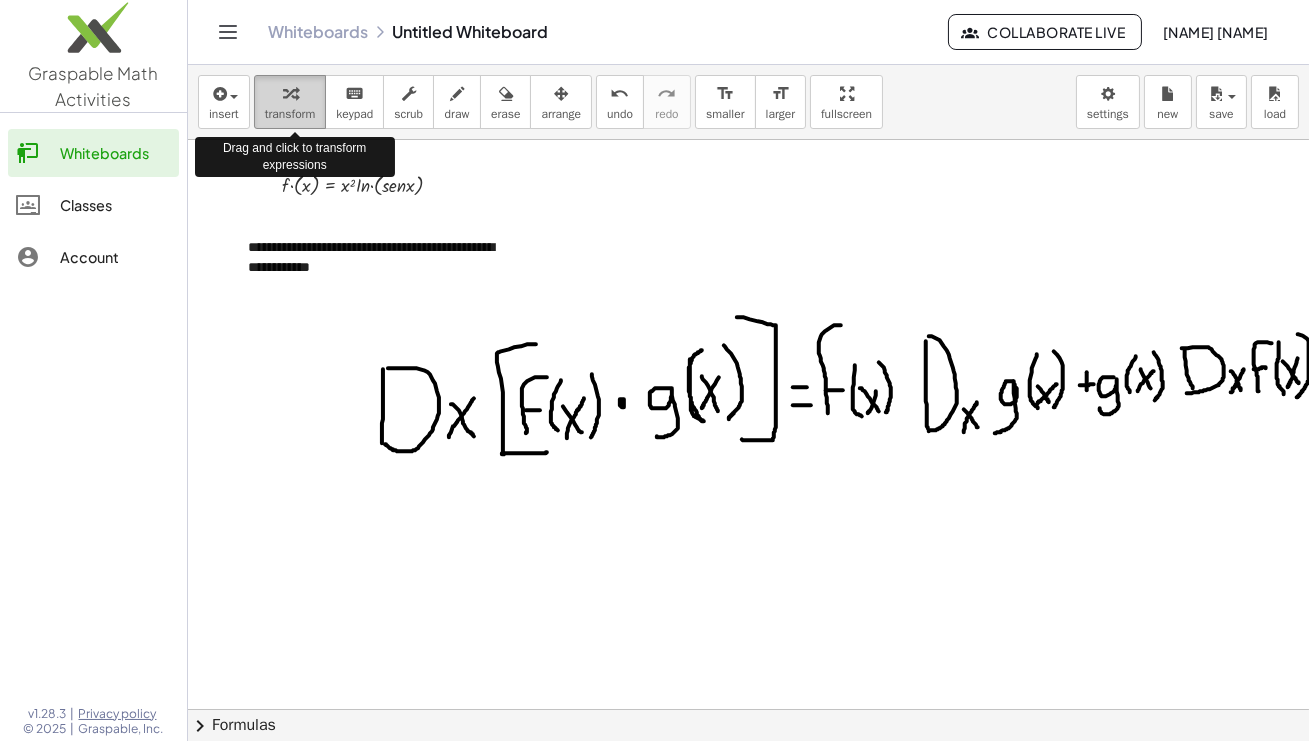 click at bounding box center (290, 94) 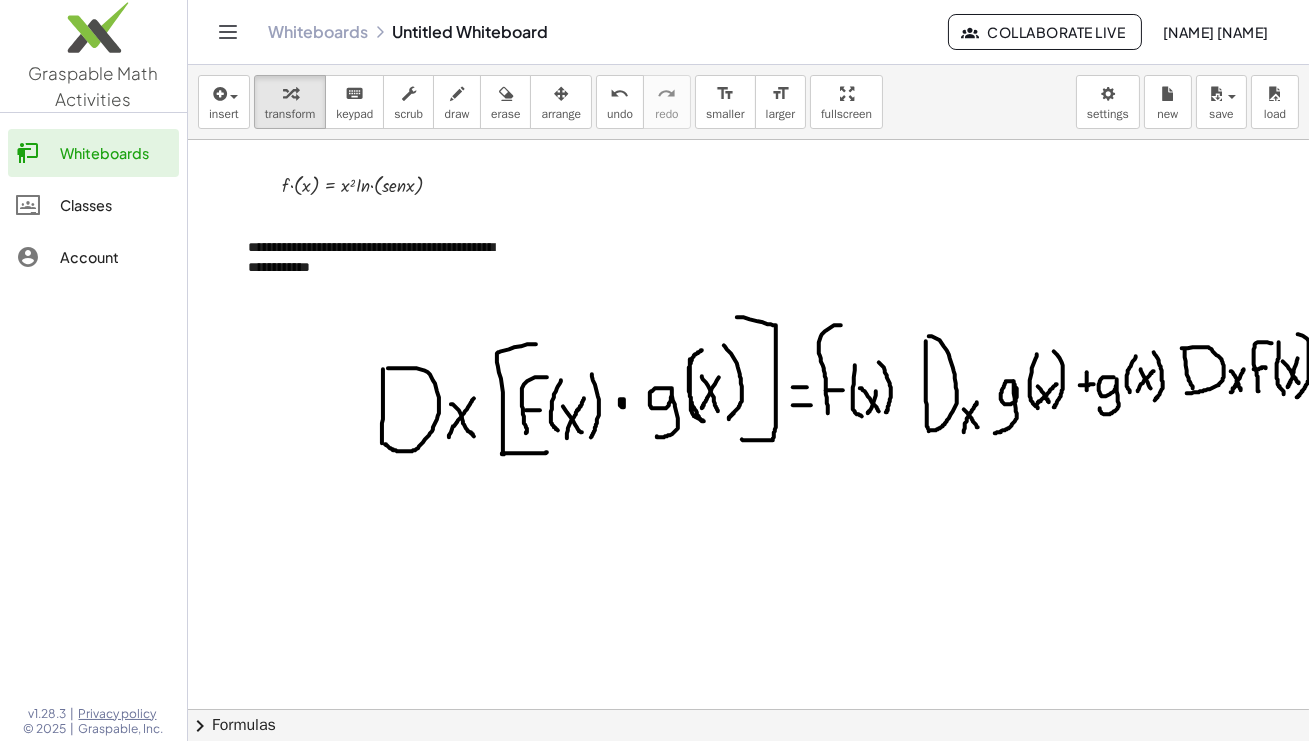 drag, startPoint x: 398, startPoint y: 356, endPoint x: 961, endPoint y: 534, distance: 590.46844 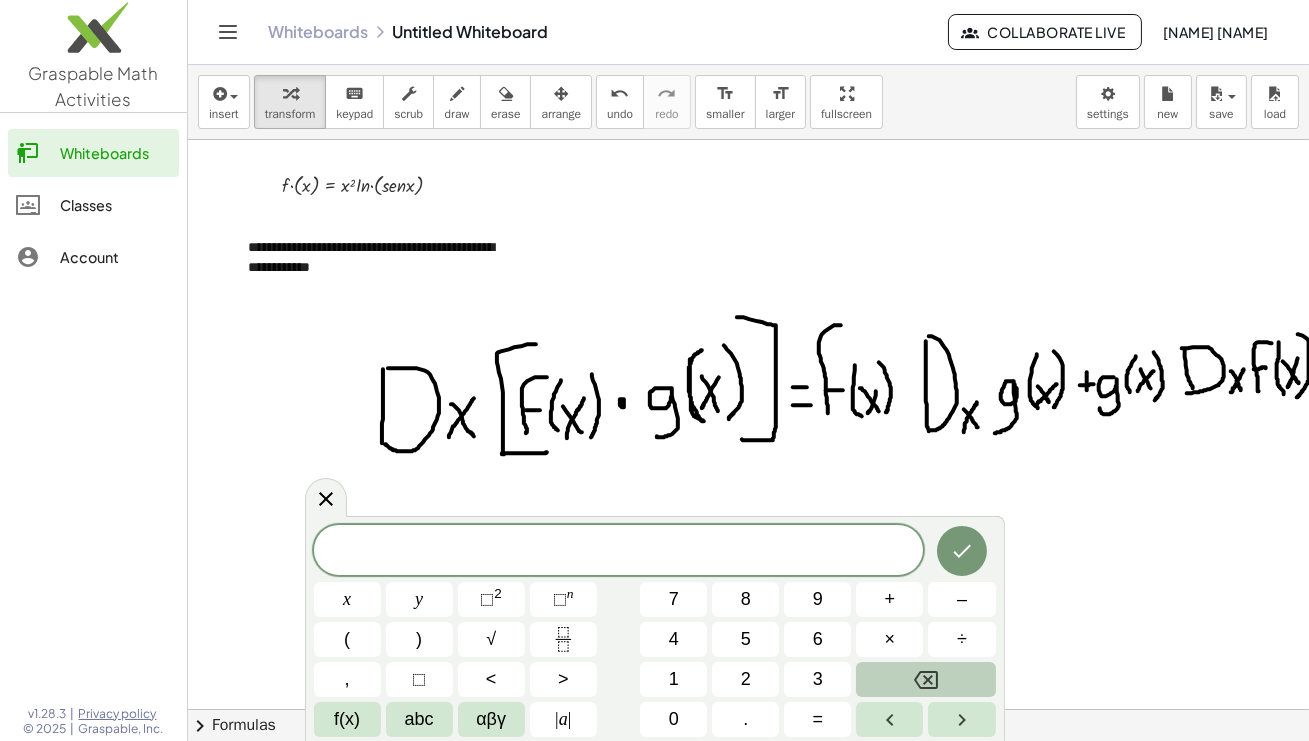 drag, startPoint x: 551, startPoint y: 392, endPoint x: 500, endPoint y: 455, distance: 81.055534 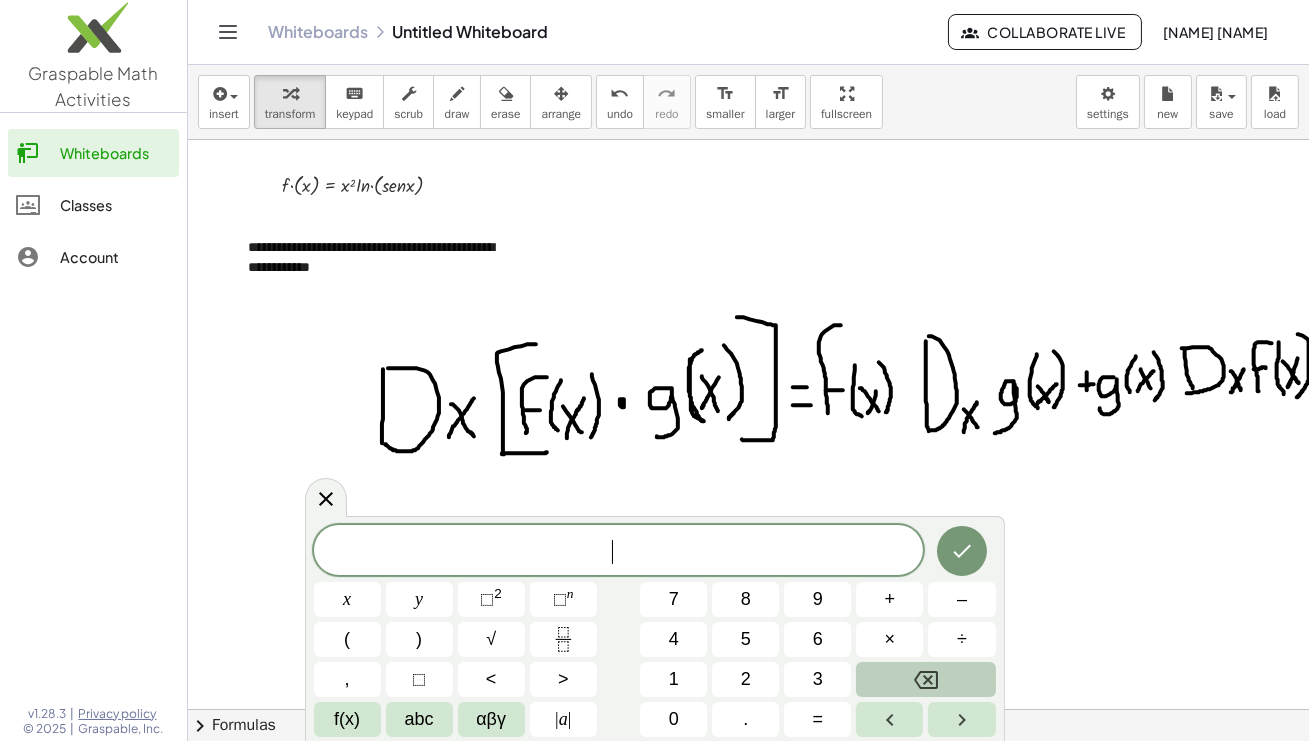 drag, startPoint x: 409, startPoint y: 402, endPoint x: 1004, endPoint y: 435, distance: 595.9144 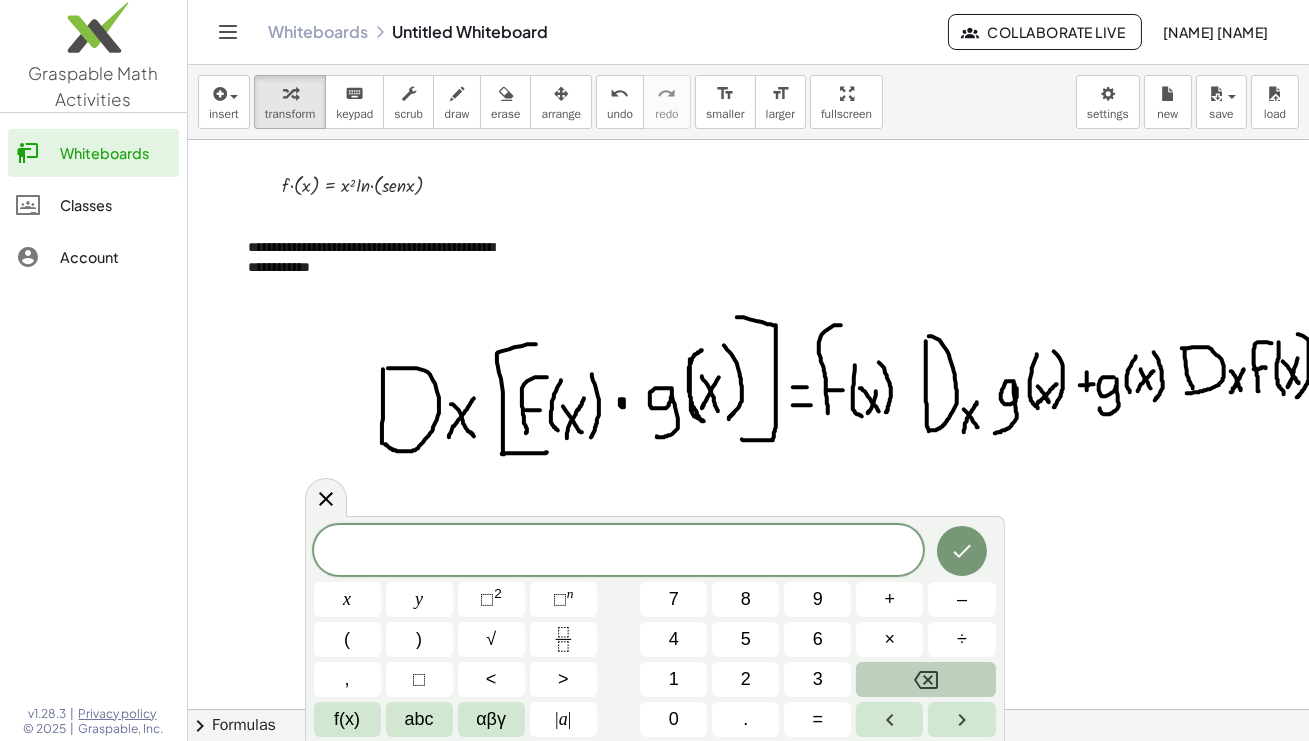 click at bounding box center (752, 709) 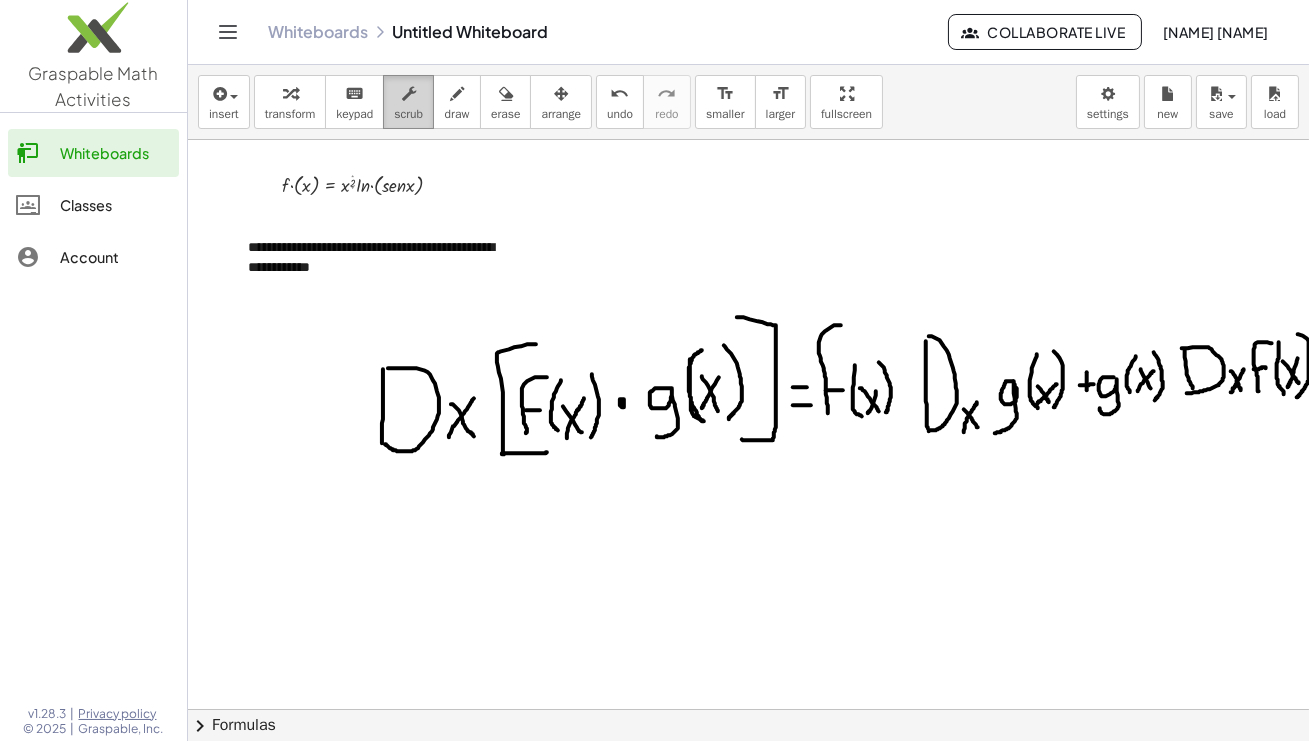 click at bounding box center (409, 94) 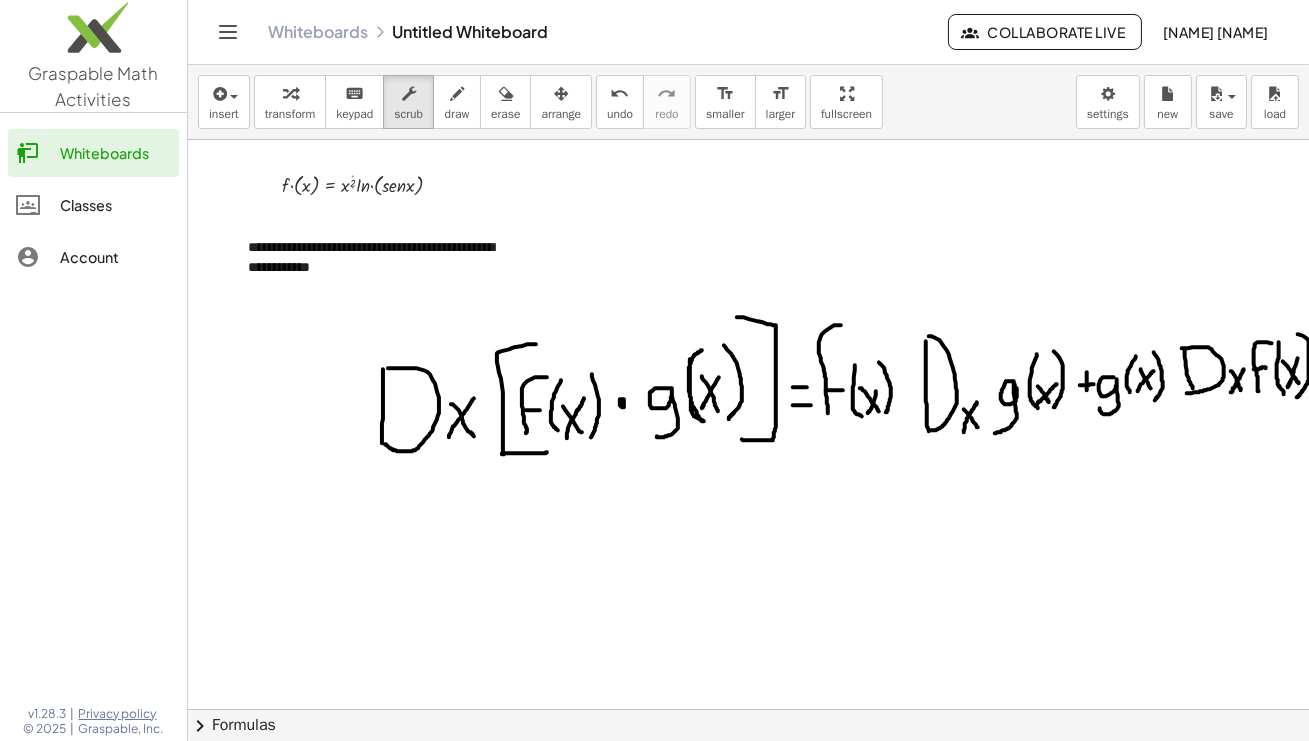 drag, startPoint x: 424, startPoint y: 384, endPoint x: 679, endPoint y: 423, distance: 257.96512 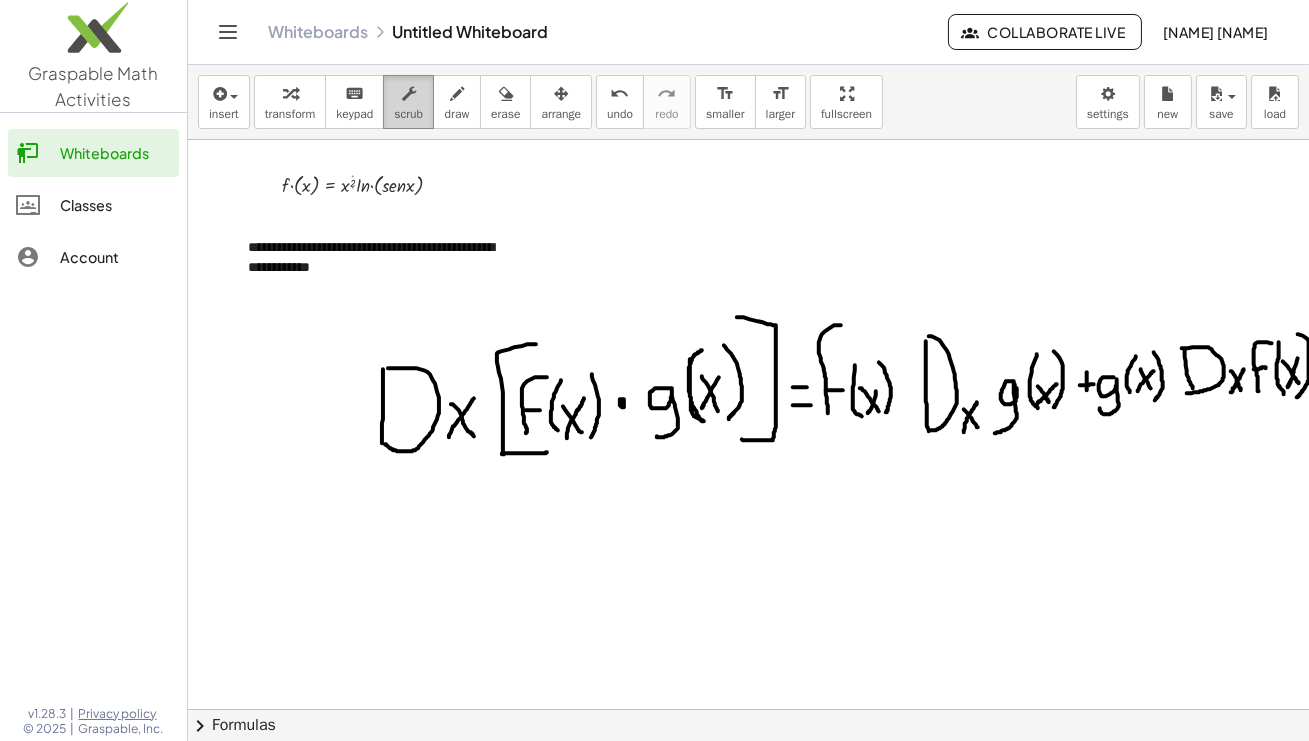 click at bounding box center [408, 93] 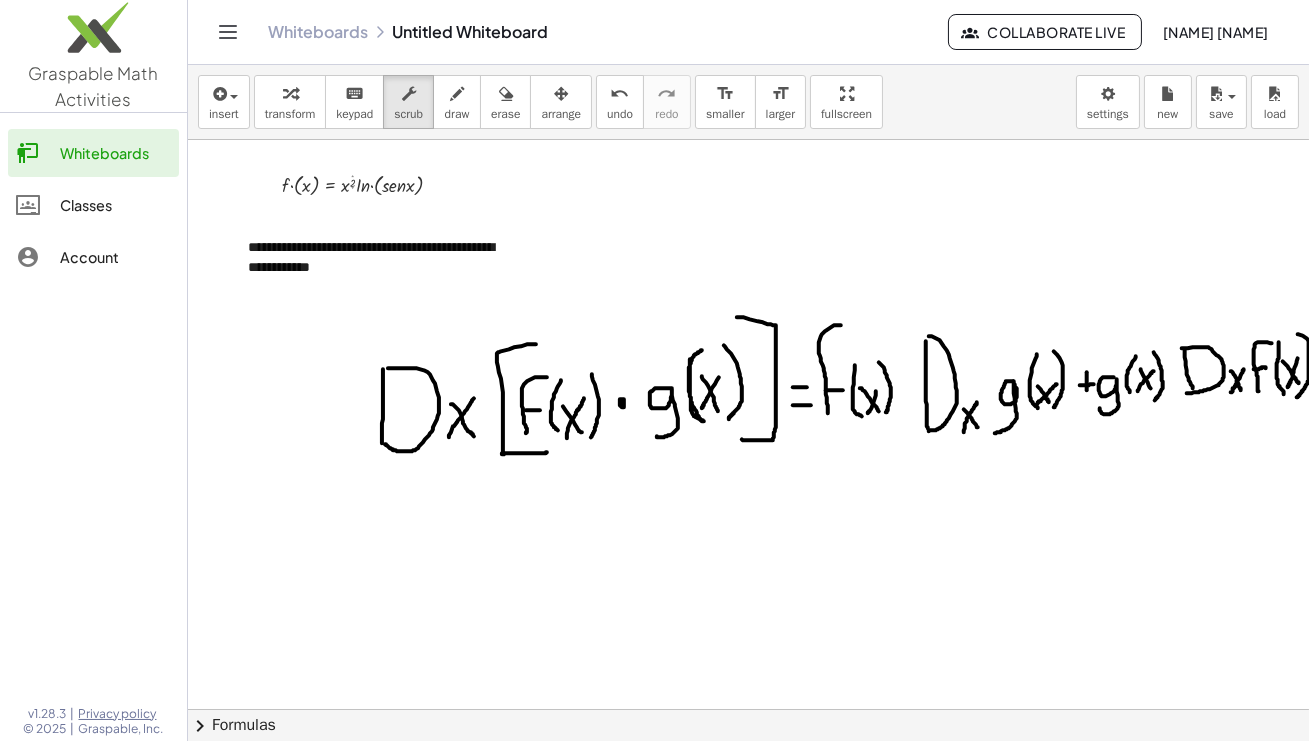 drag, startPoint x: 509, startPoint y: 372, endPoint x: 683, endPoint y: 516, distance: 225.85837 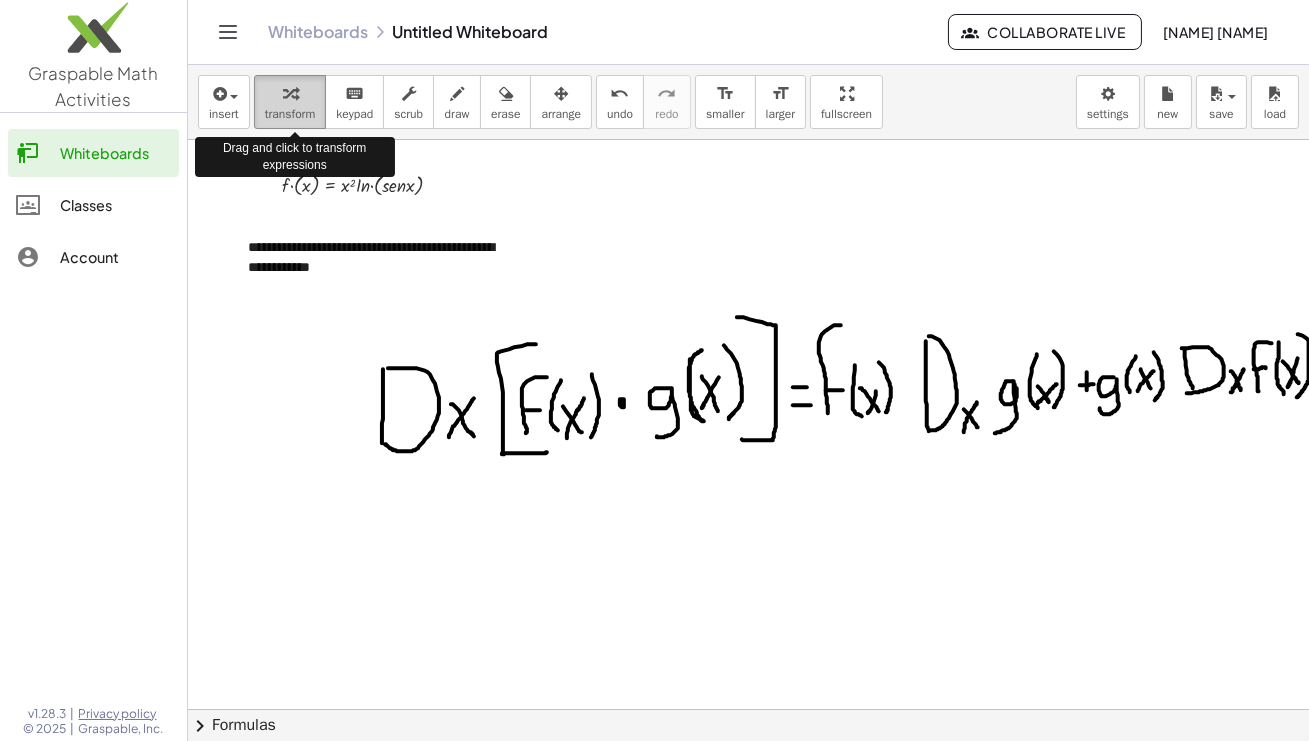 click at bounding box center (290, 94) 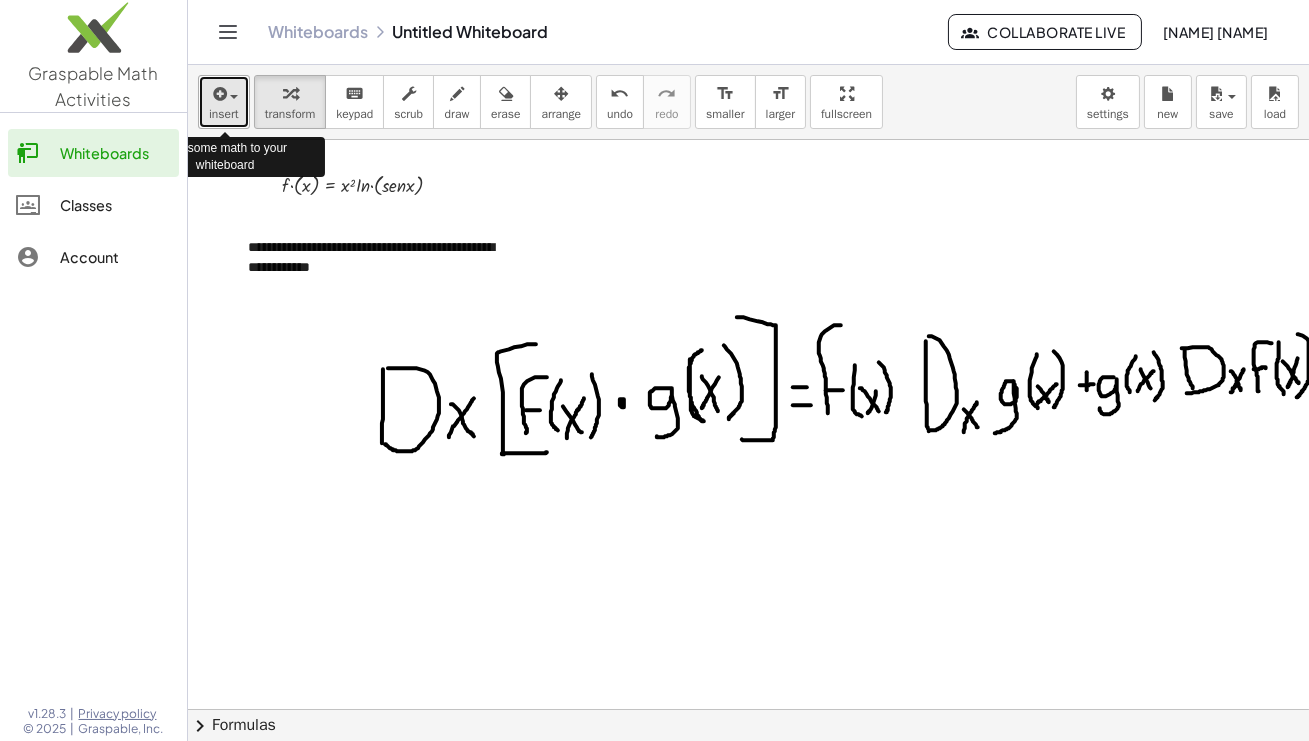 click at bounding box center [234, 97] 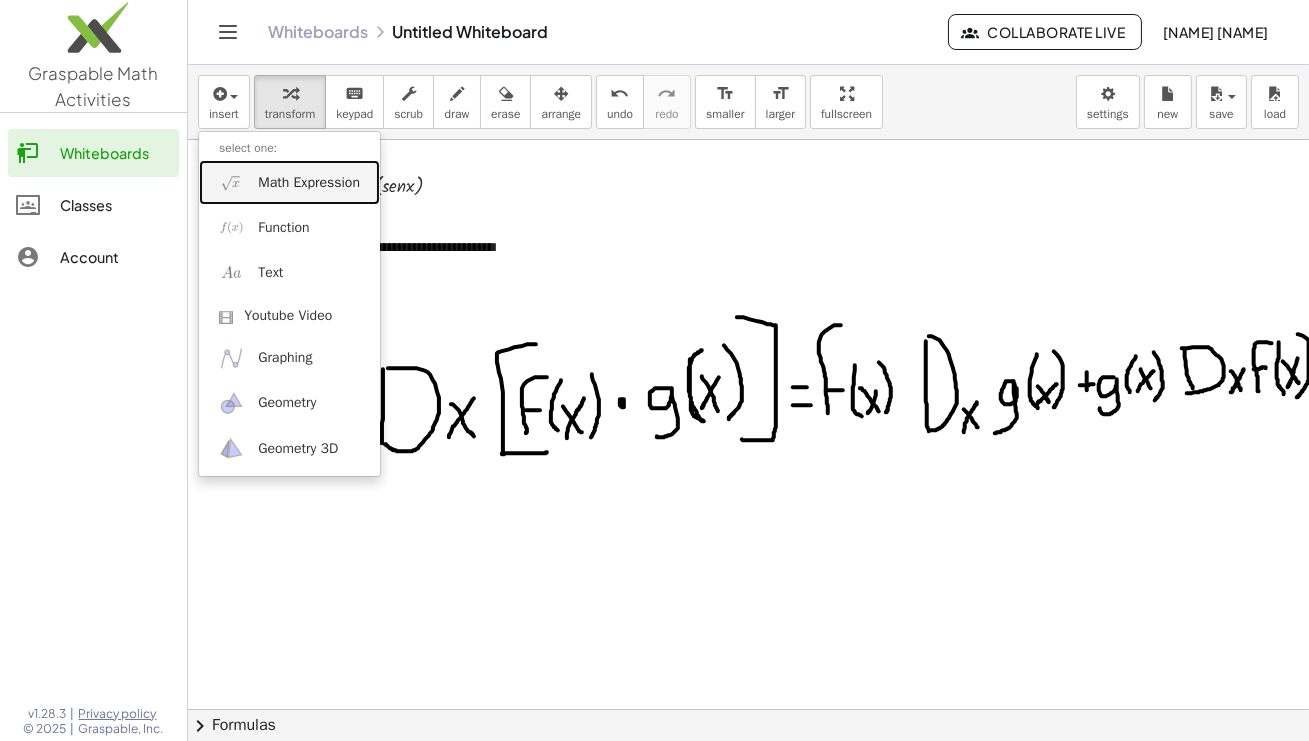 click on "Math Expression" at bounding box center [309, 183] 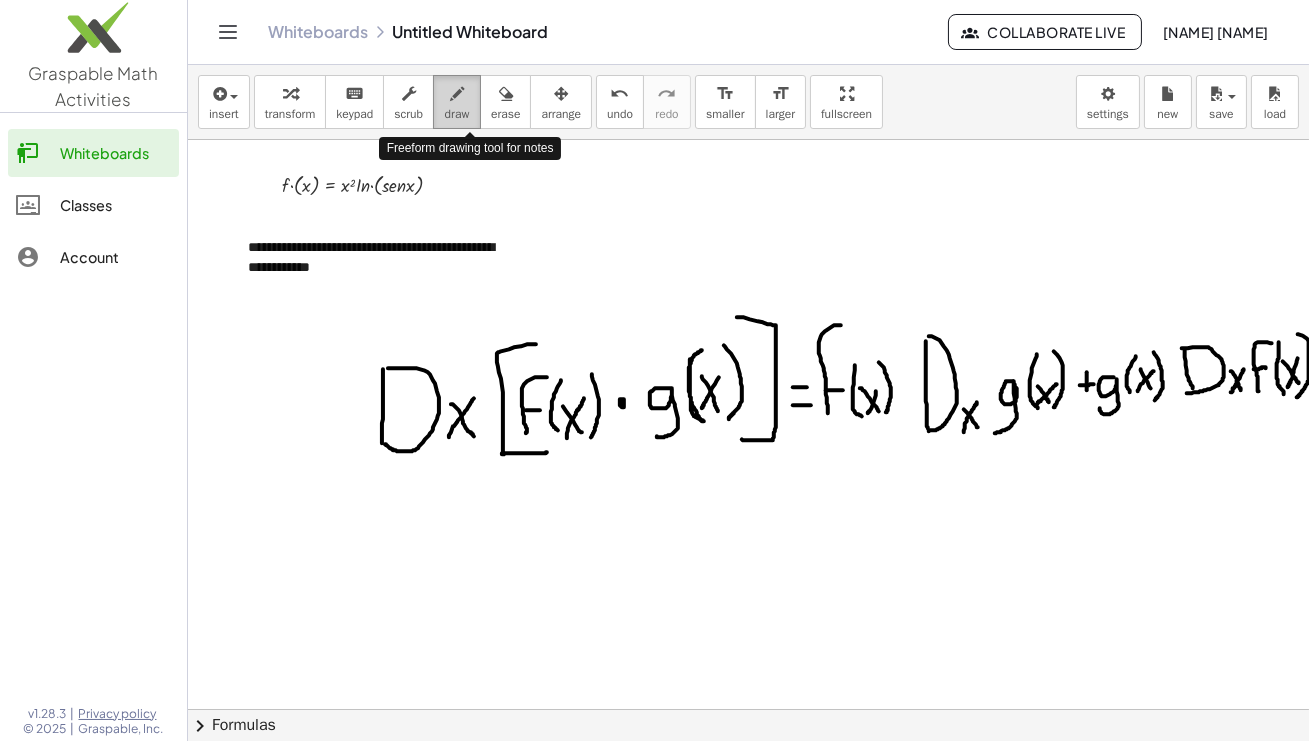 click on "draw" at bounding box center (457, 114) 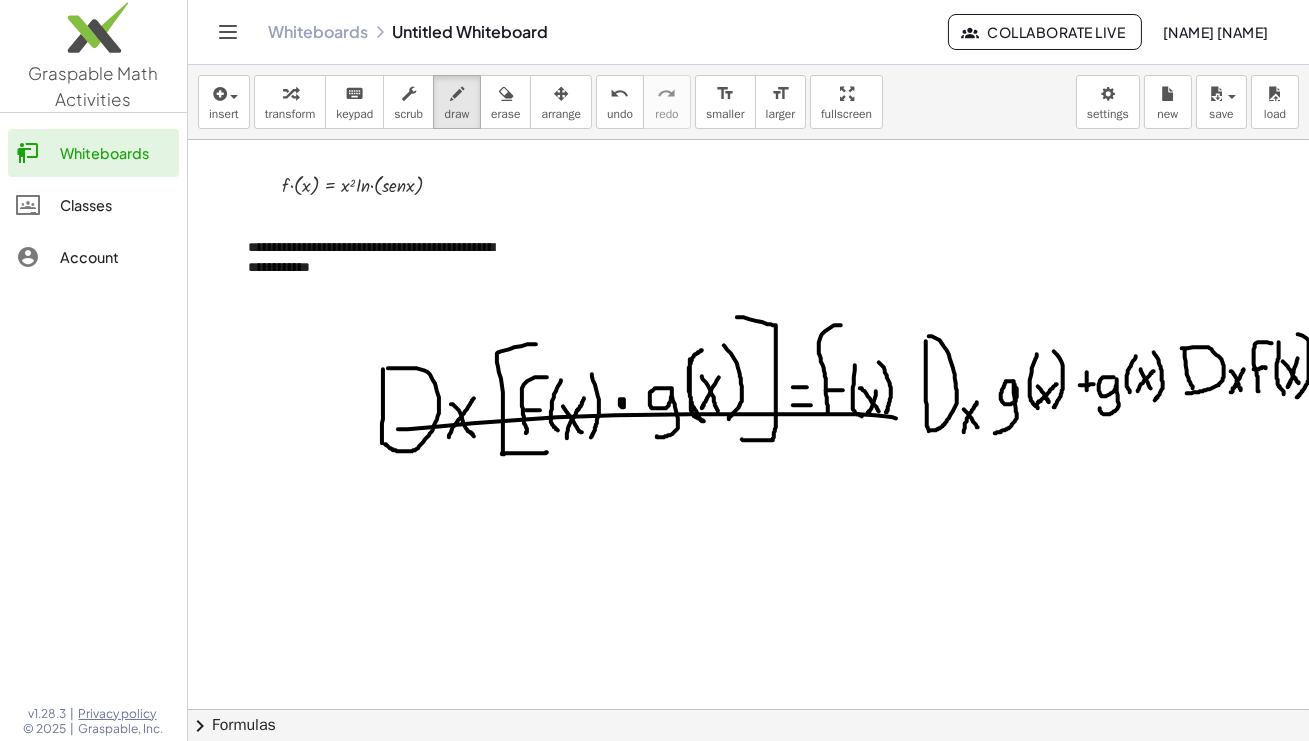 drag, startPoint x: 398, startPoint y: 429, endPoint x: 896, endPoint y: 418, distance: 498.12146 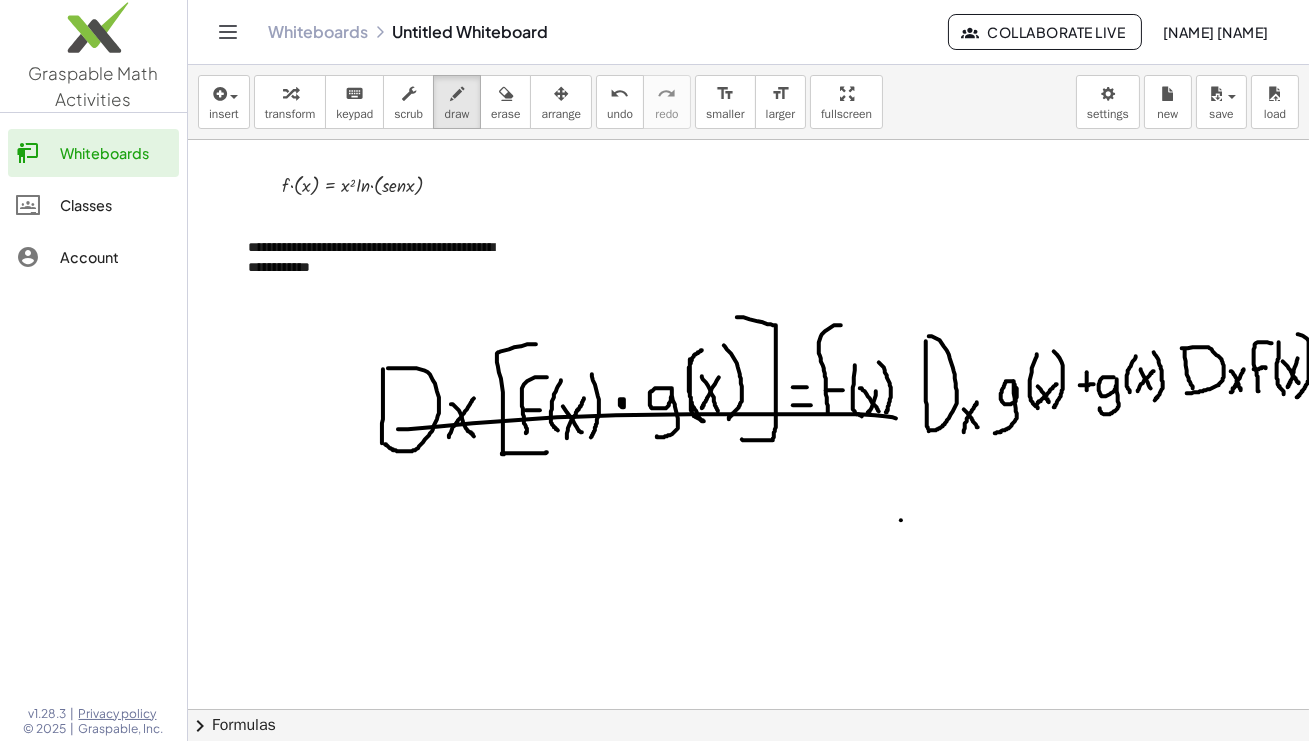 click at bounding box center (752, 709) 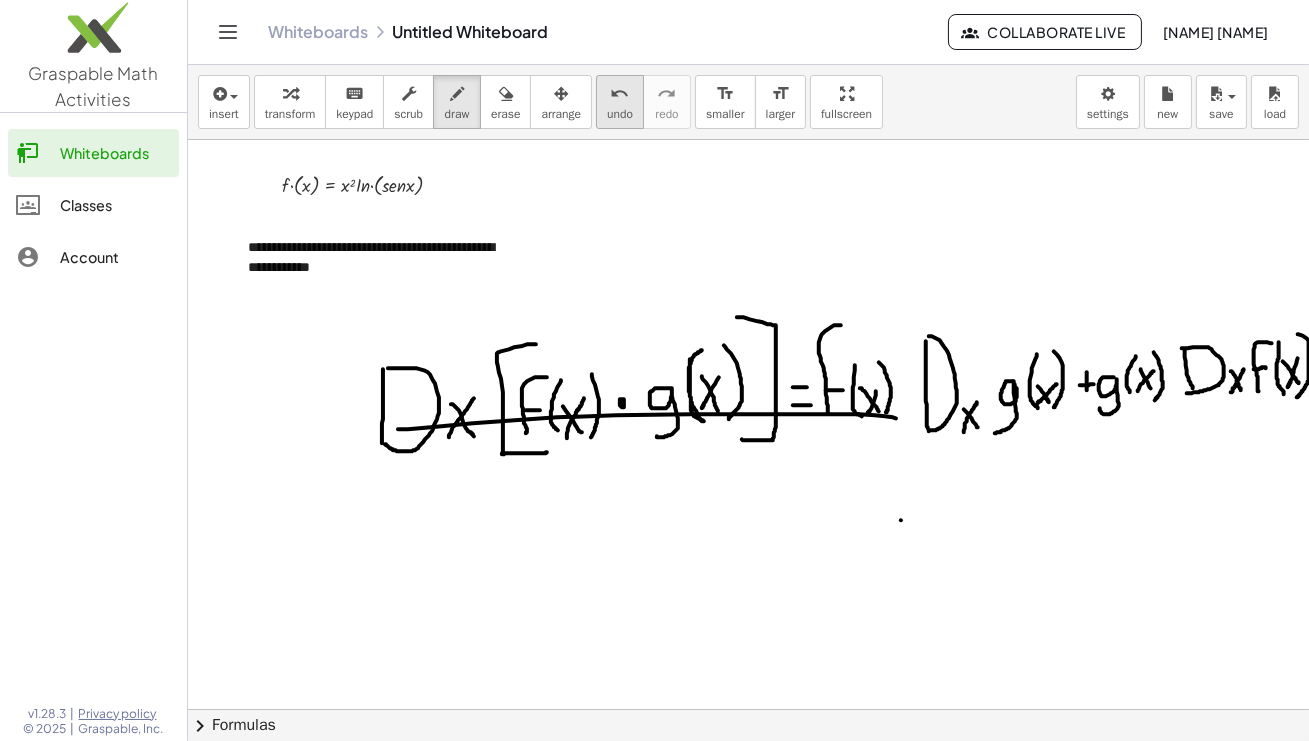 click on "undo" at bounding box center (620, 94) 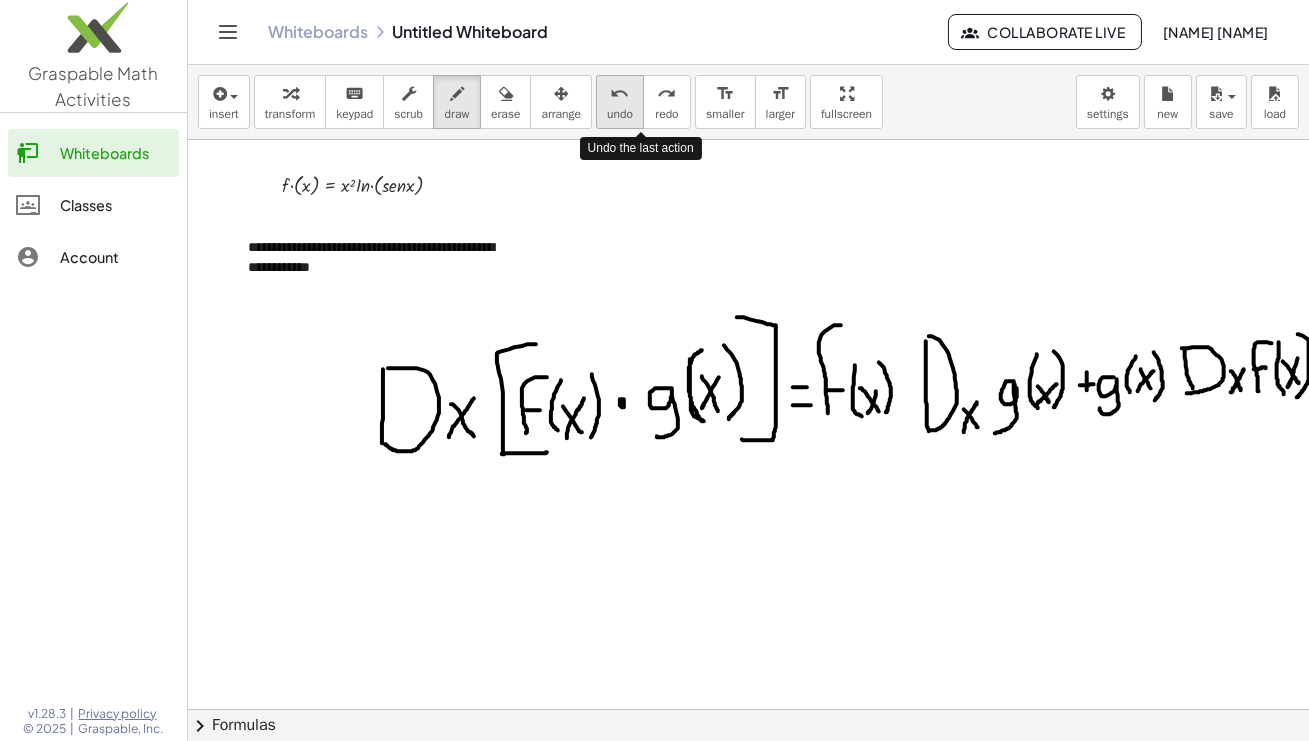 click on "undo" at bounding box center [620, 94] 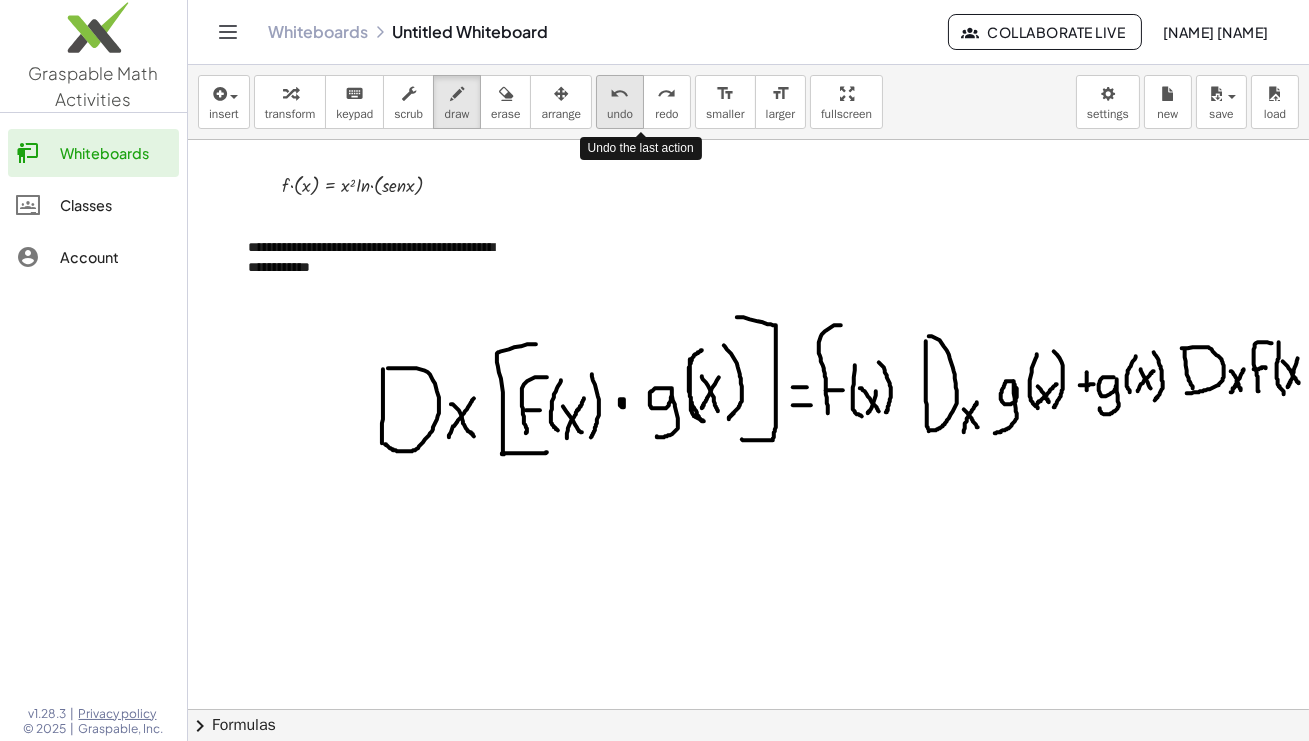 click on "undo" at bounding box center (620, 94) 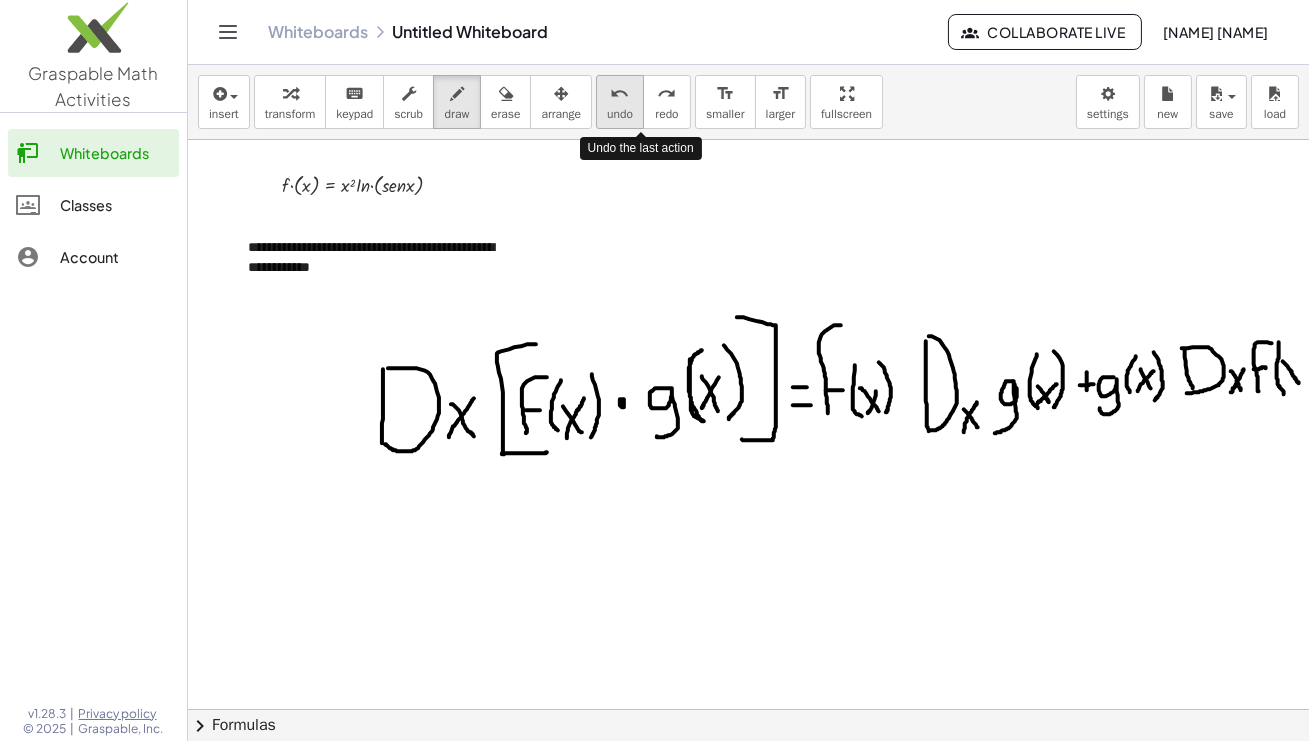 click on "undo" at bounding box center [620, 94] 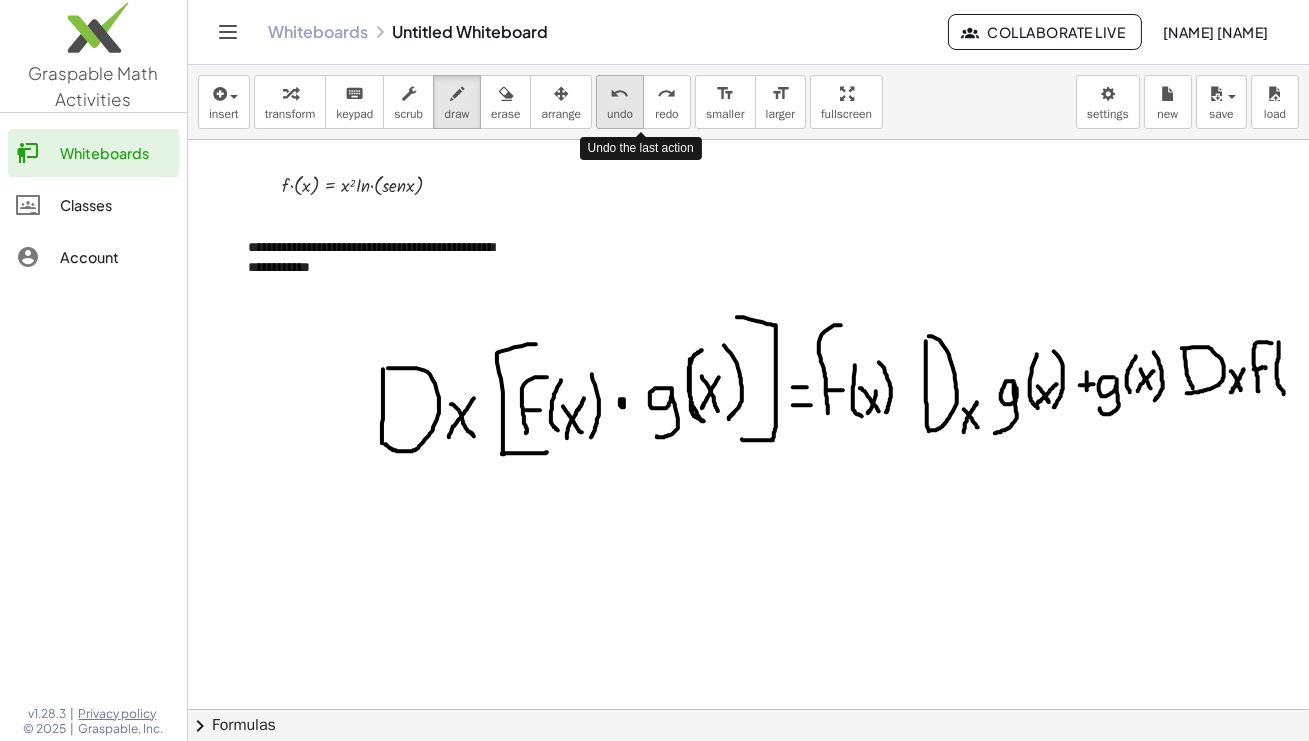 click on "undo" at bounding box center [620, 94] 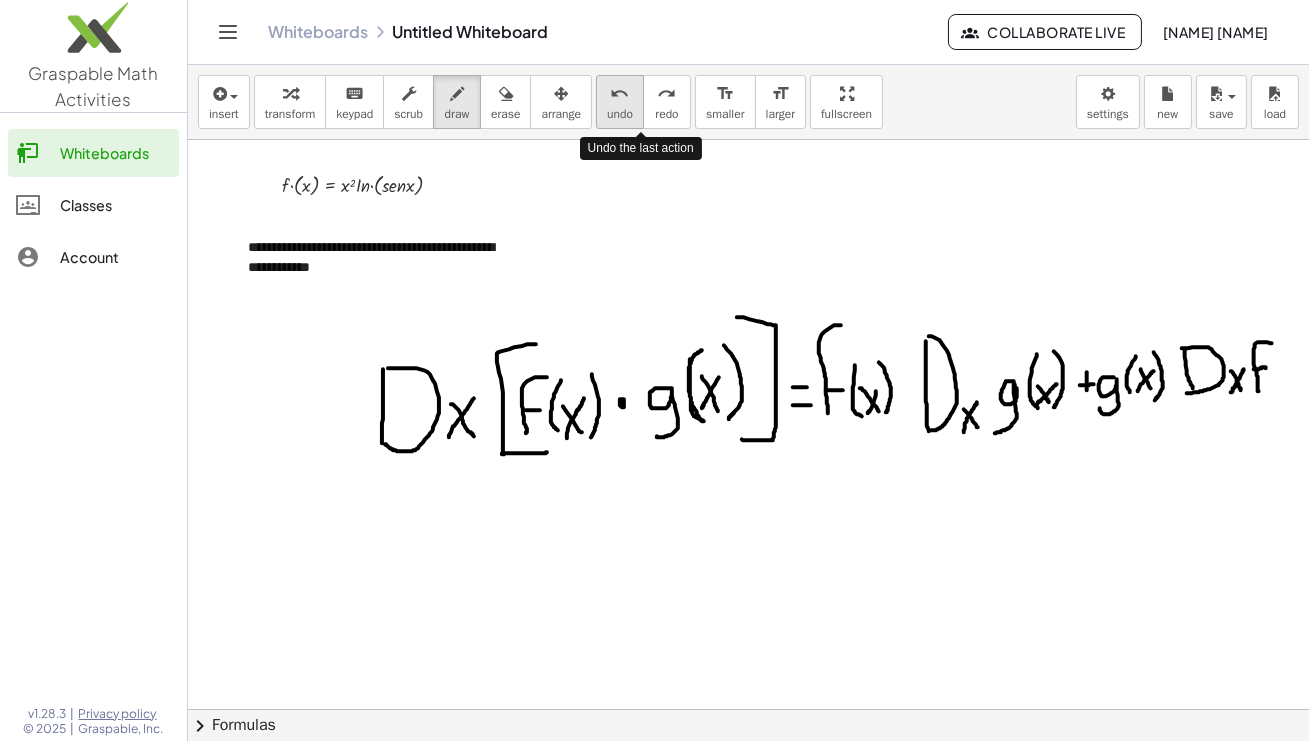 click on "undo" at bounding box center [620, 94] 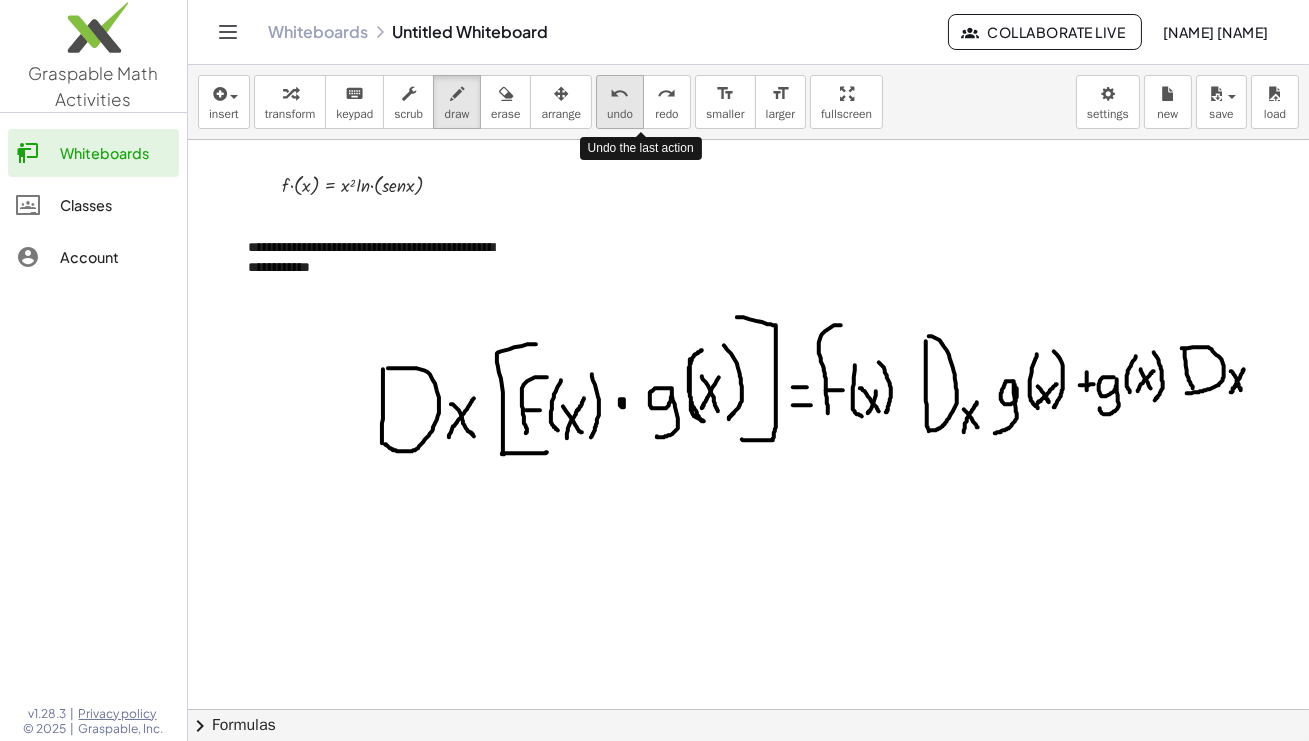 click on "undo" at bounding box center (620, 94) 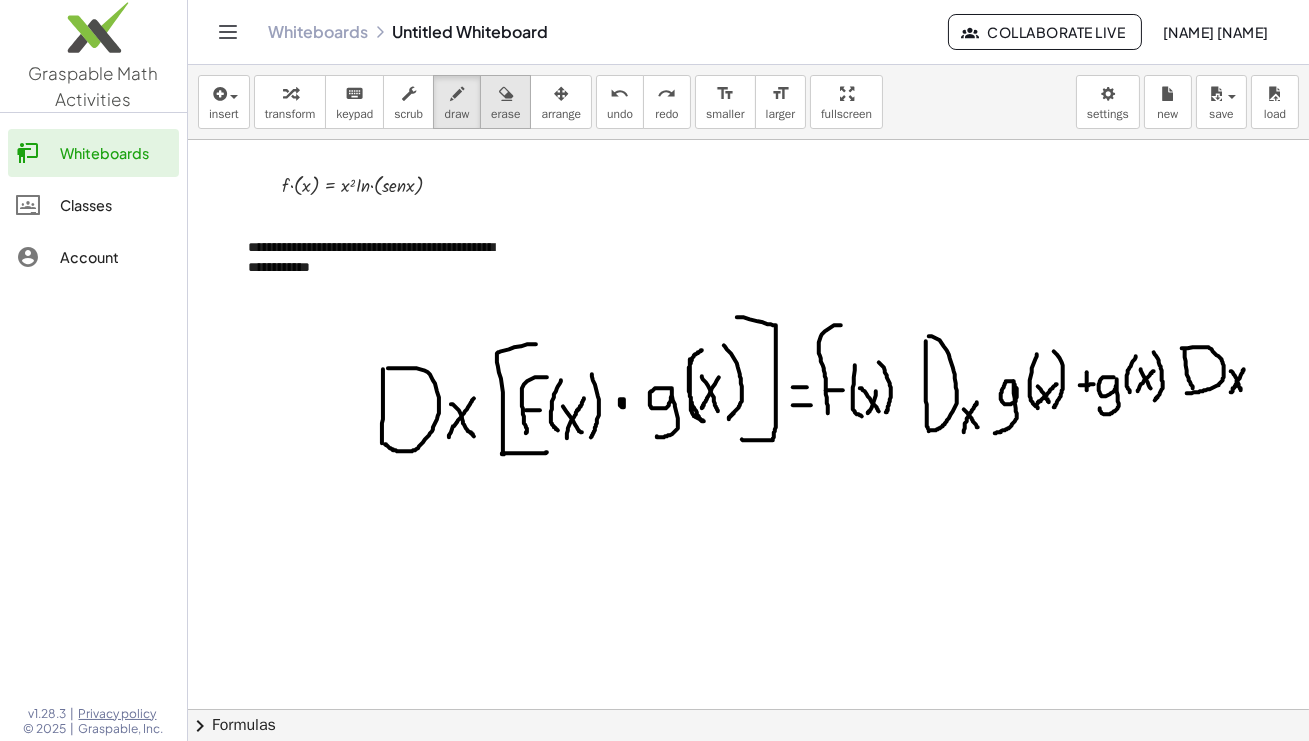 click at bounding box center (506, 94) 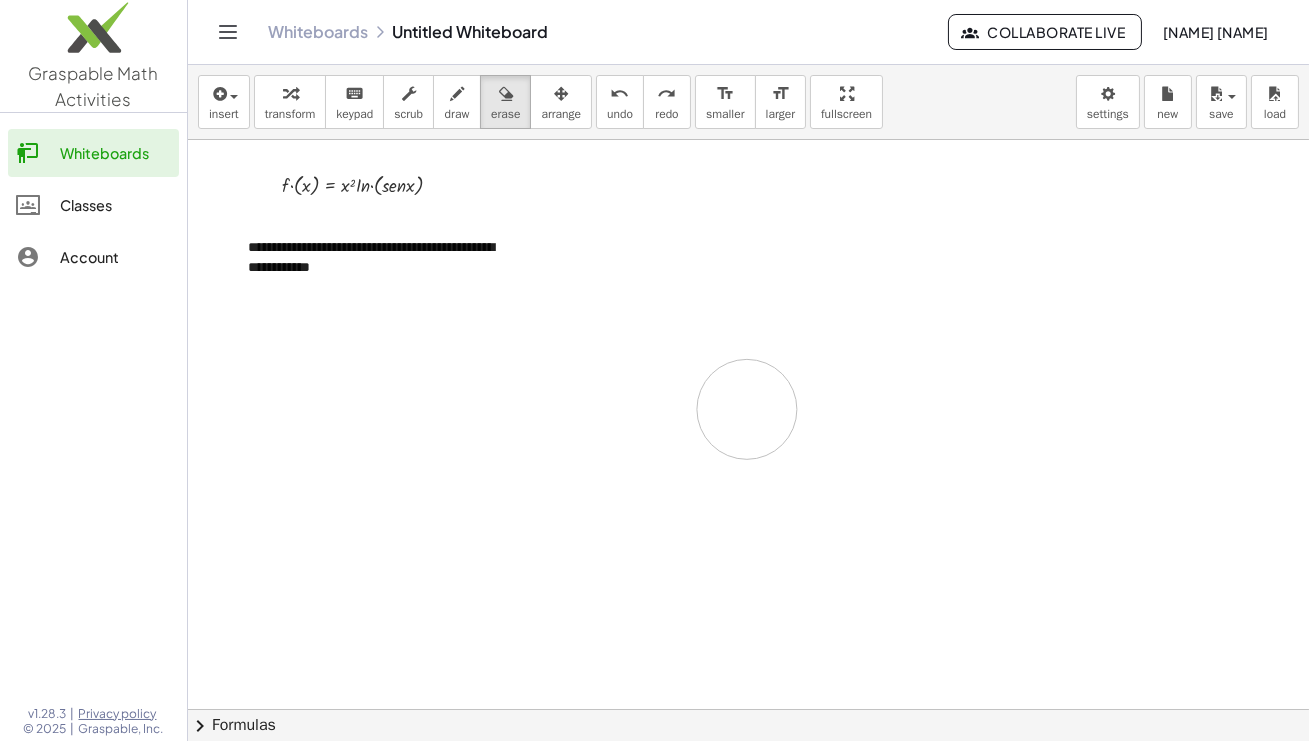drag, startPoint x: 421, startPoint y: 371, endPoint x: 731, endPoint y: 449, distance: 319.66232 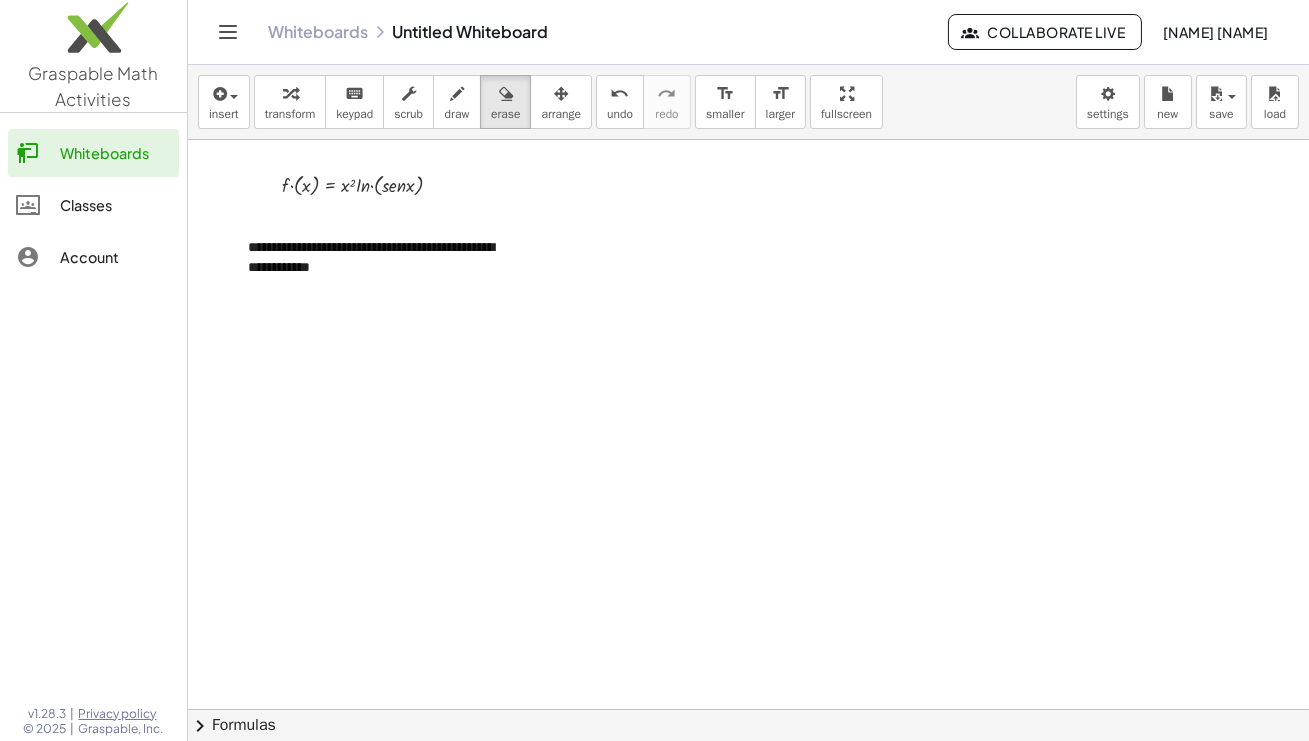 click on "chevron_right" at bounding box center [200, 726] 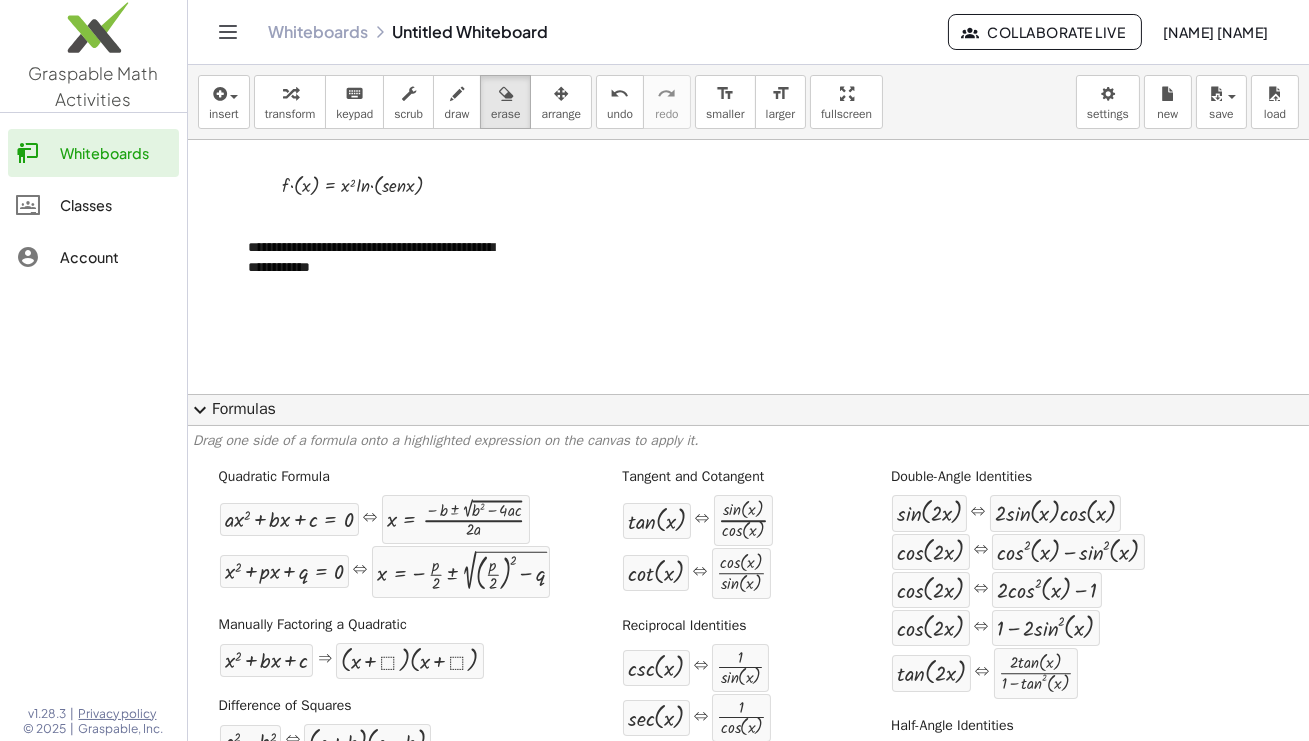click on "expand_more" at bounding box center [200, 410] 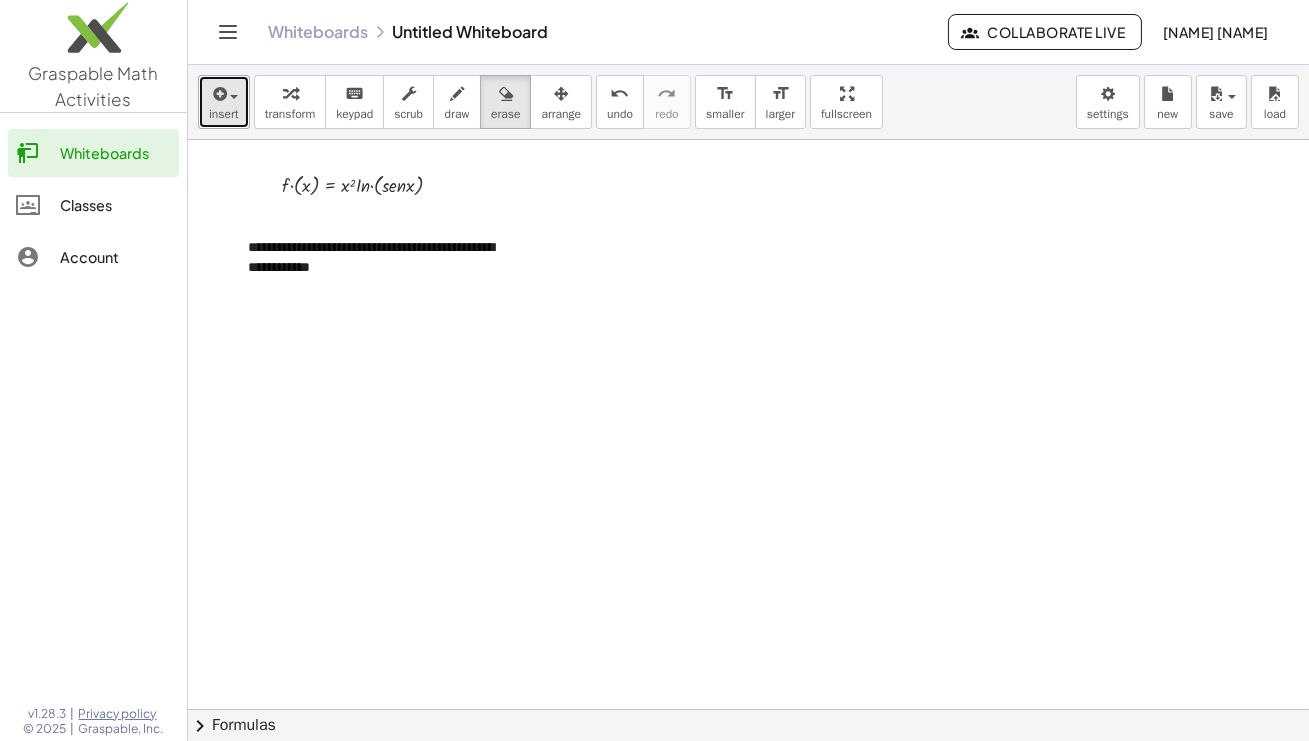 click at bounding box center (224, 93) 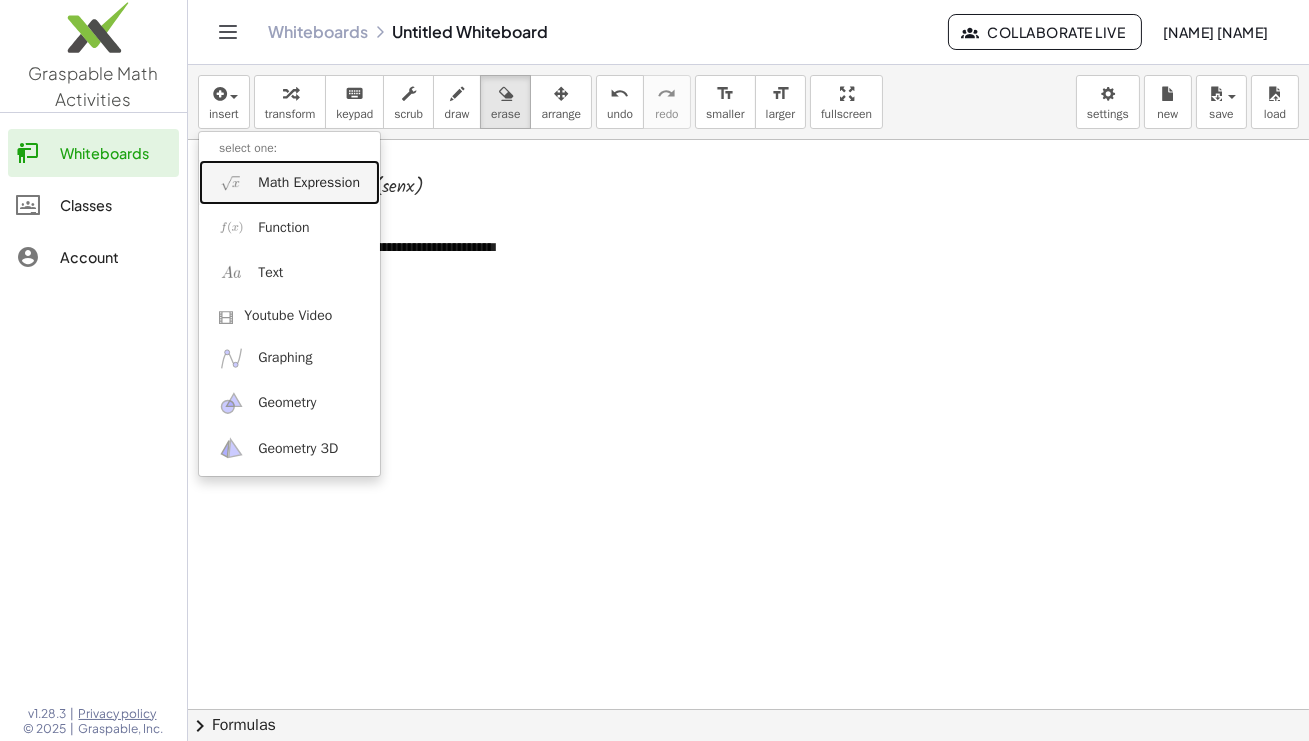 click on "Math Expression" at bounding box center (309, 183) 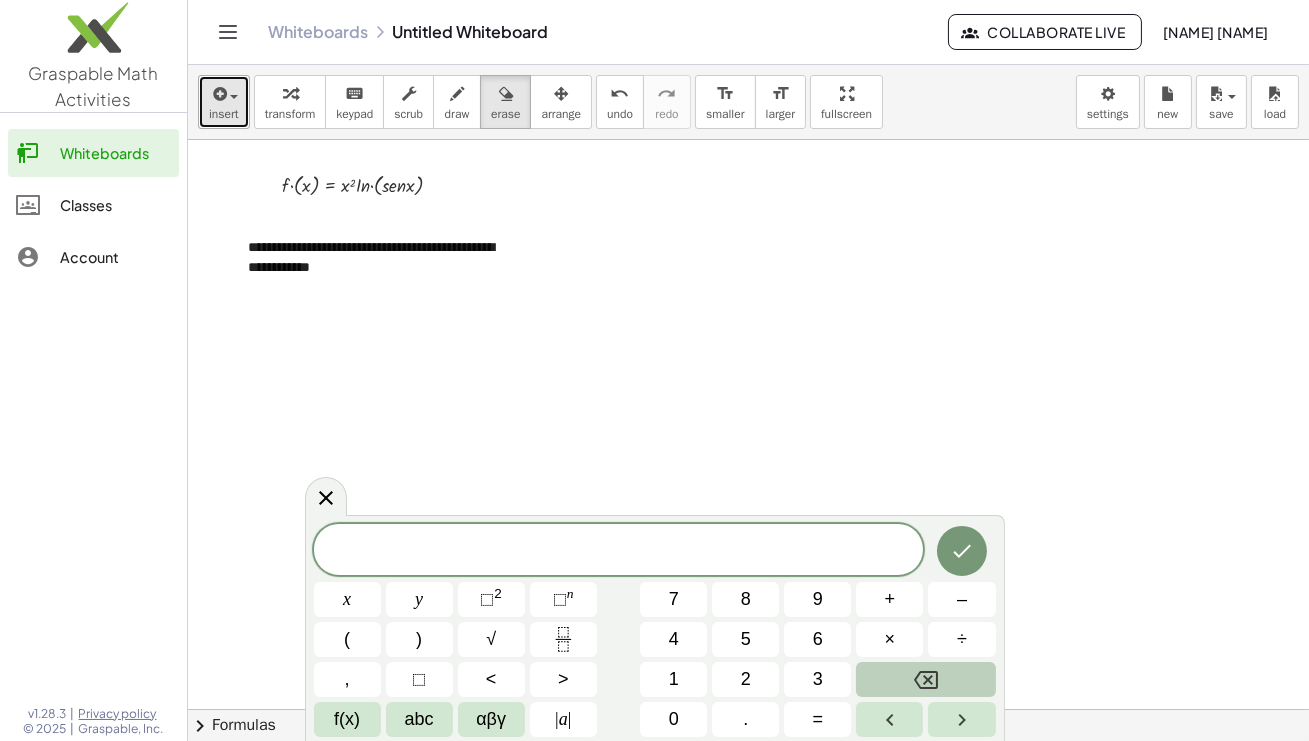 click at bounding box center (218, 94) 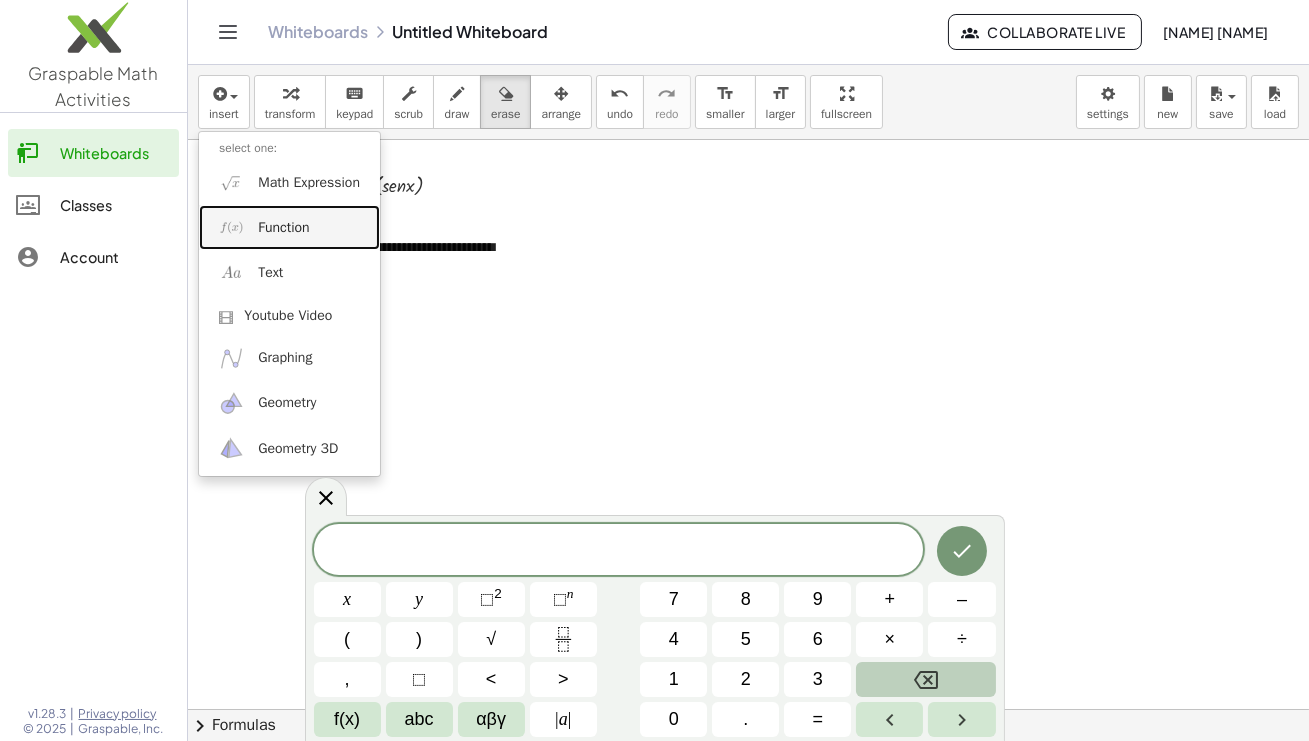 click on "Function" at bounding box center [289, 227] 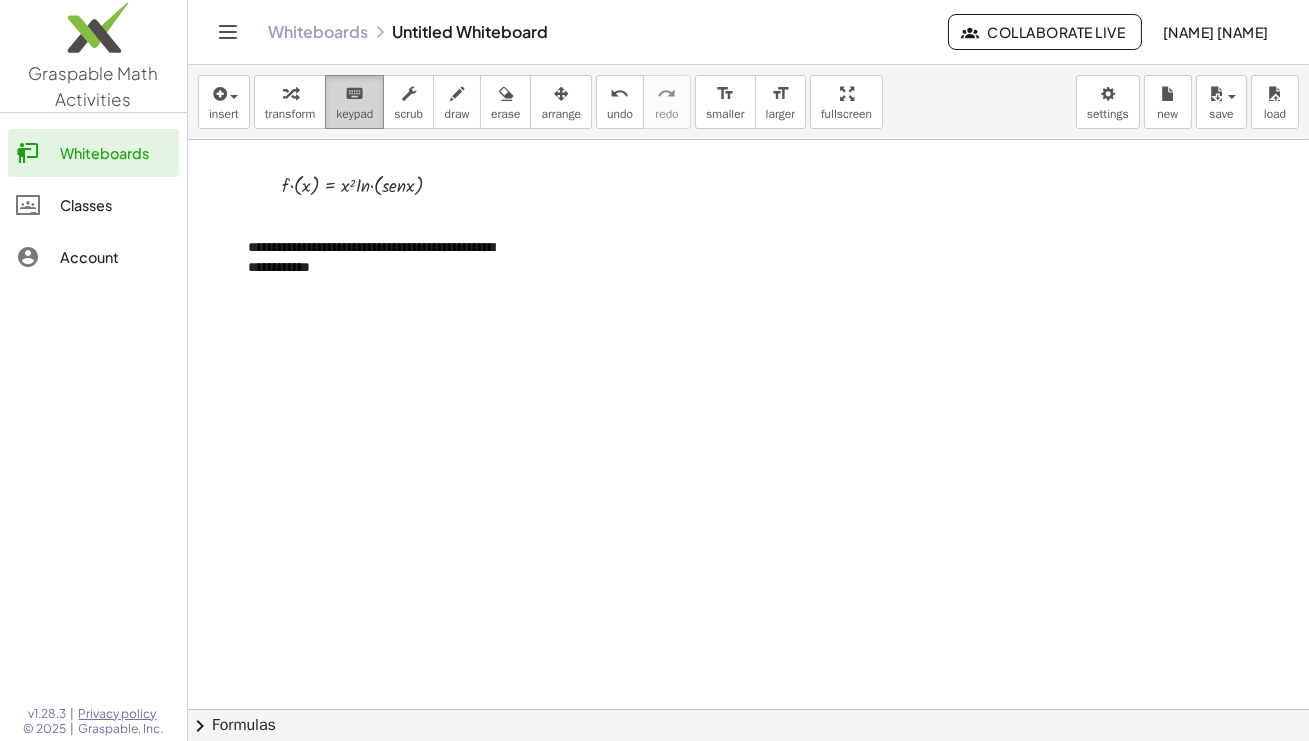 click on "keyboard" at bounding box center [354, 94] 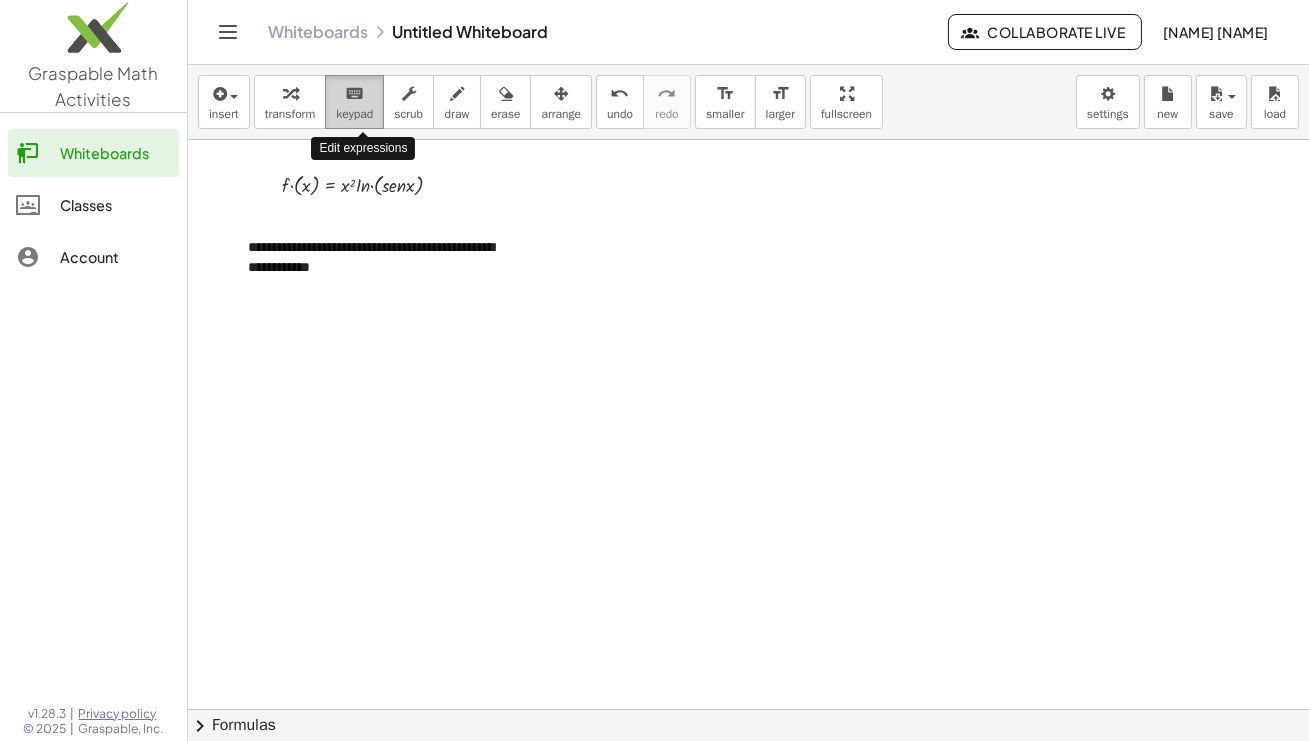 click on "keyboard" at bounding box center (354, 94) 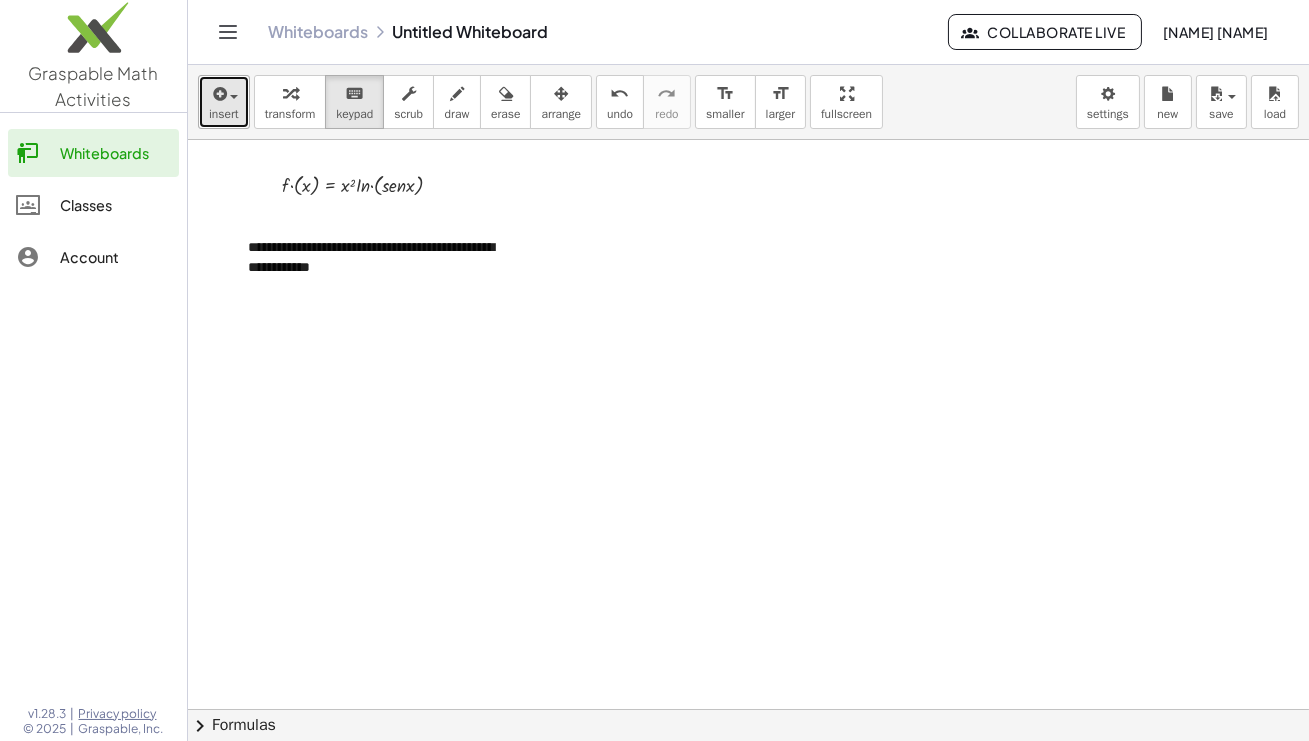 click at bounding box center [234, 97] 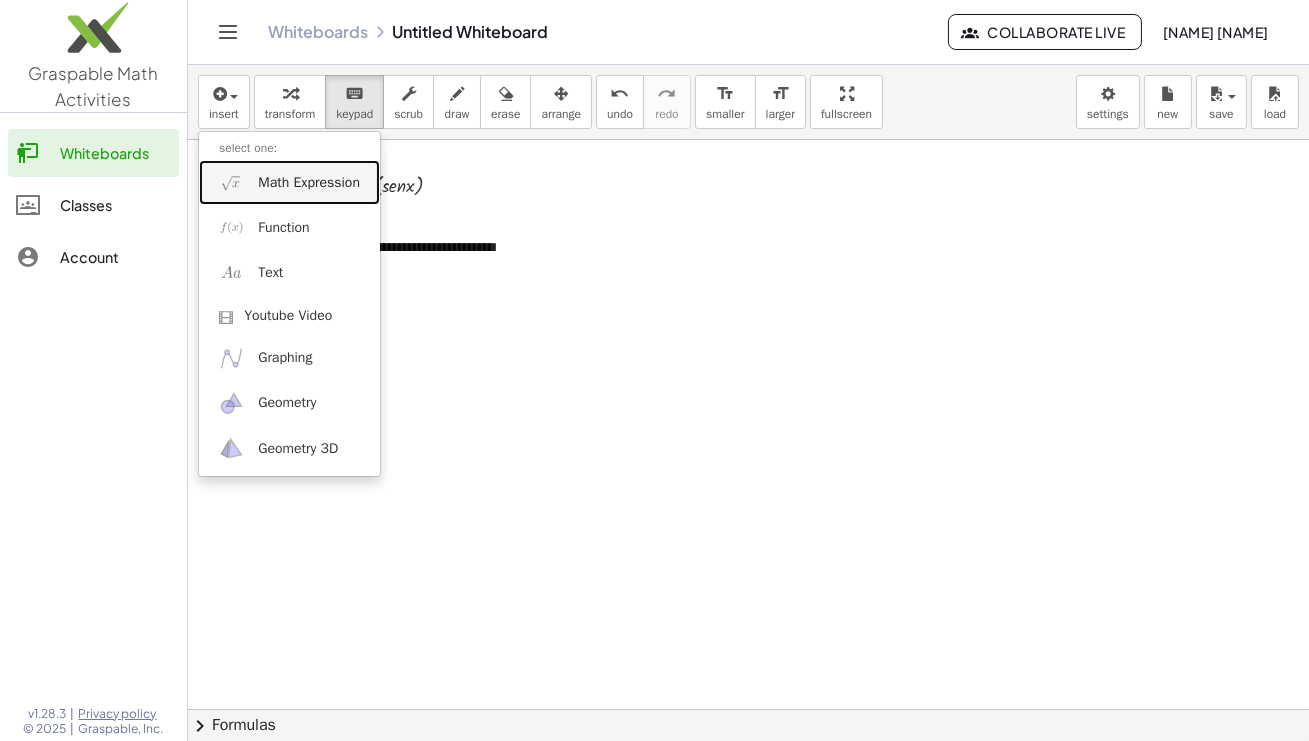 click on "Math Expression" at bounding box center [309, 183] 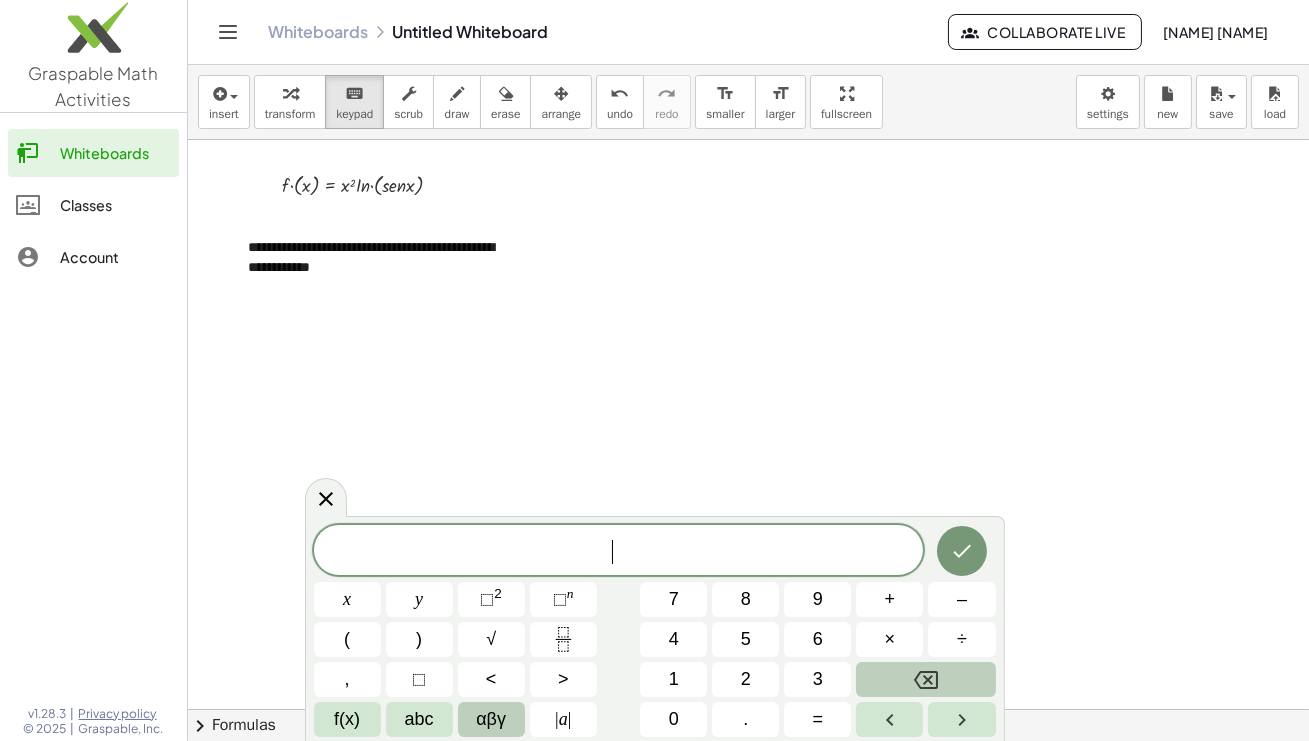 click on "αβγ" at bounding box center (491, 719) 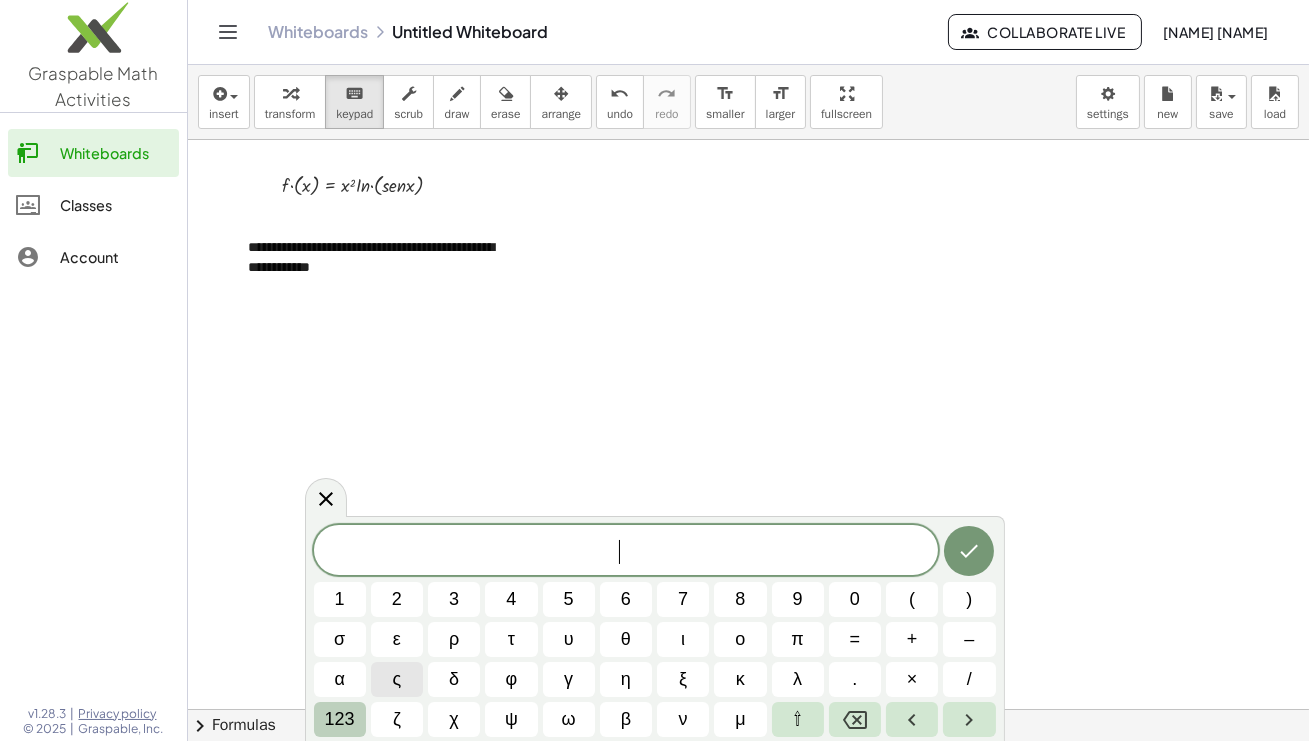 click on "123" at bounding box center [340, 719] 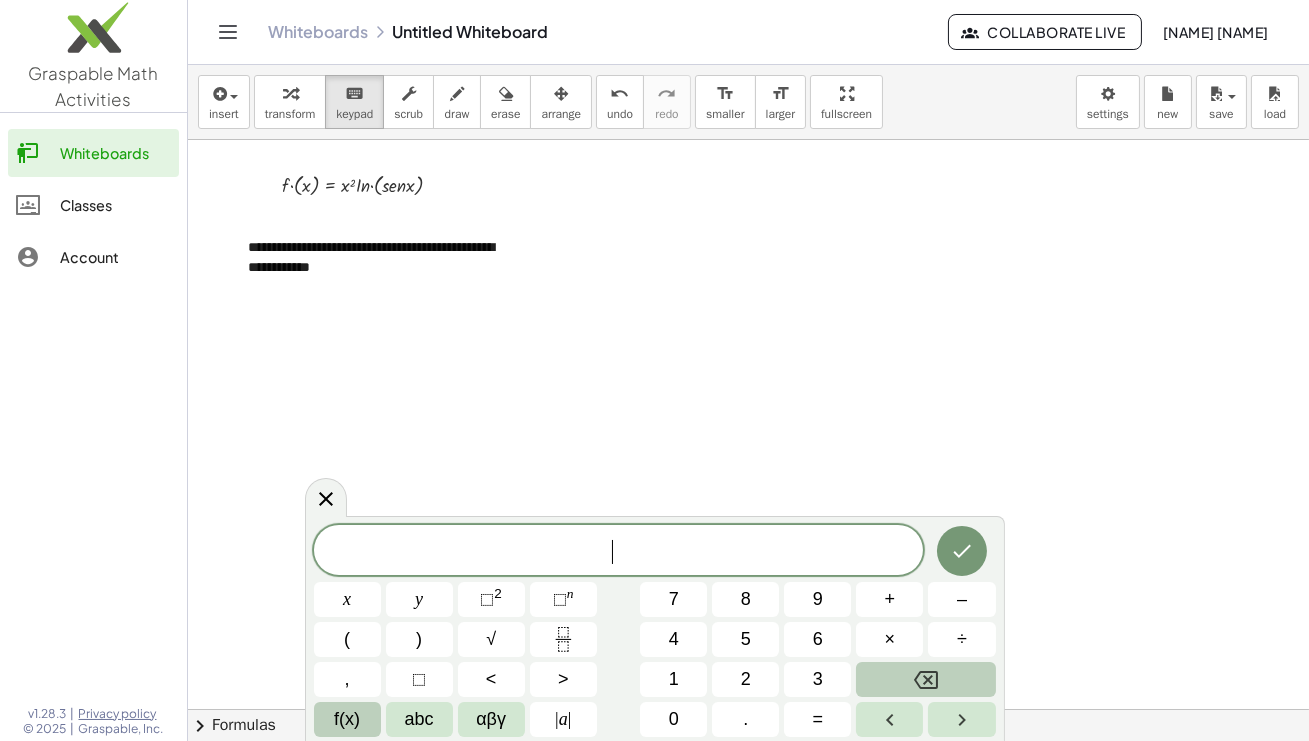click on "f(x)" at bounding box center (347, 719) 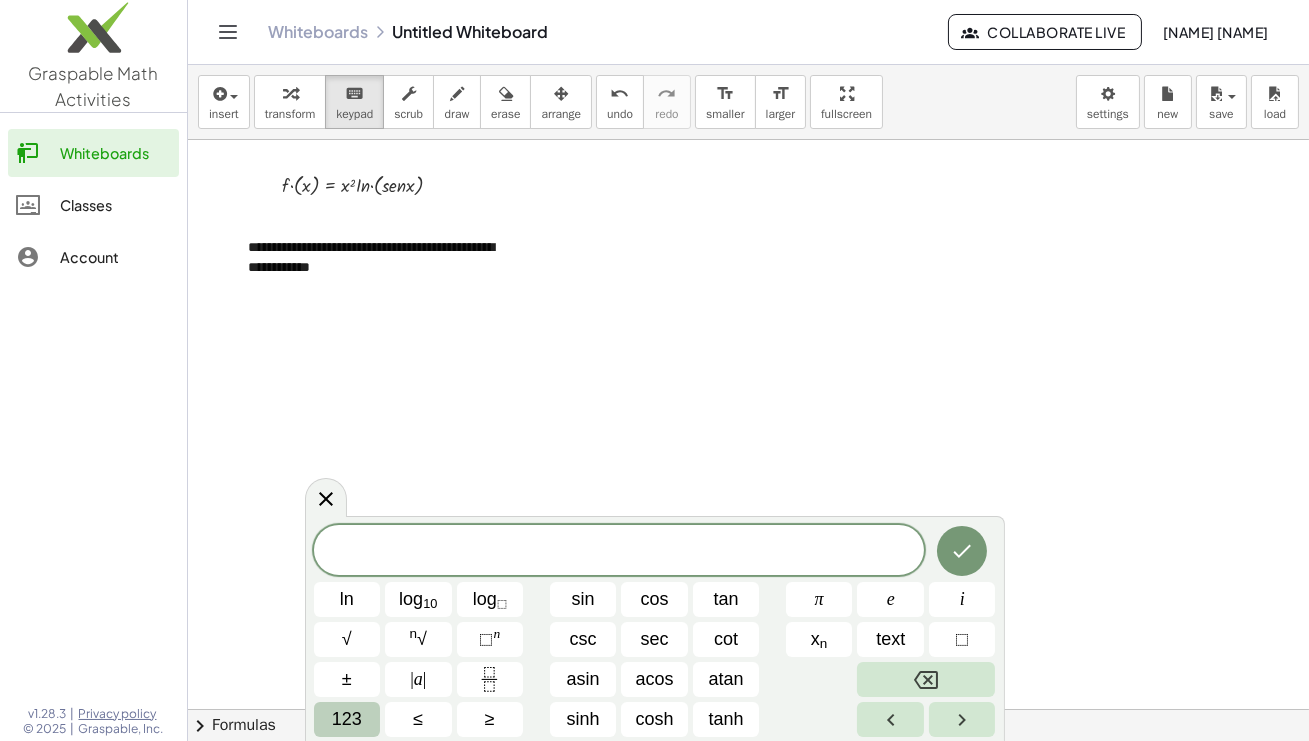 click on "123" at bounding box center [347, 719] 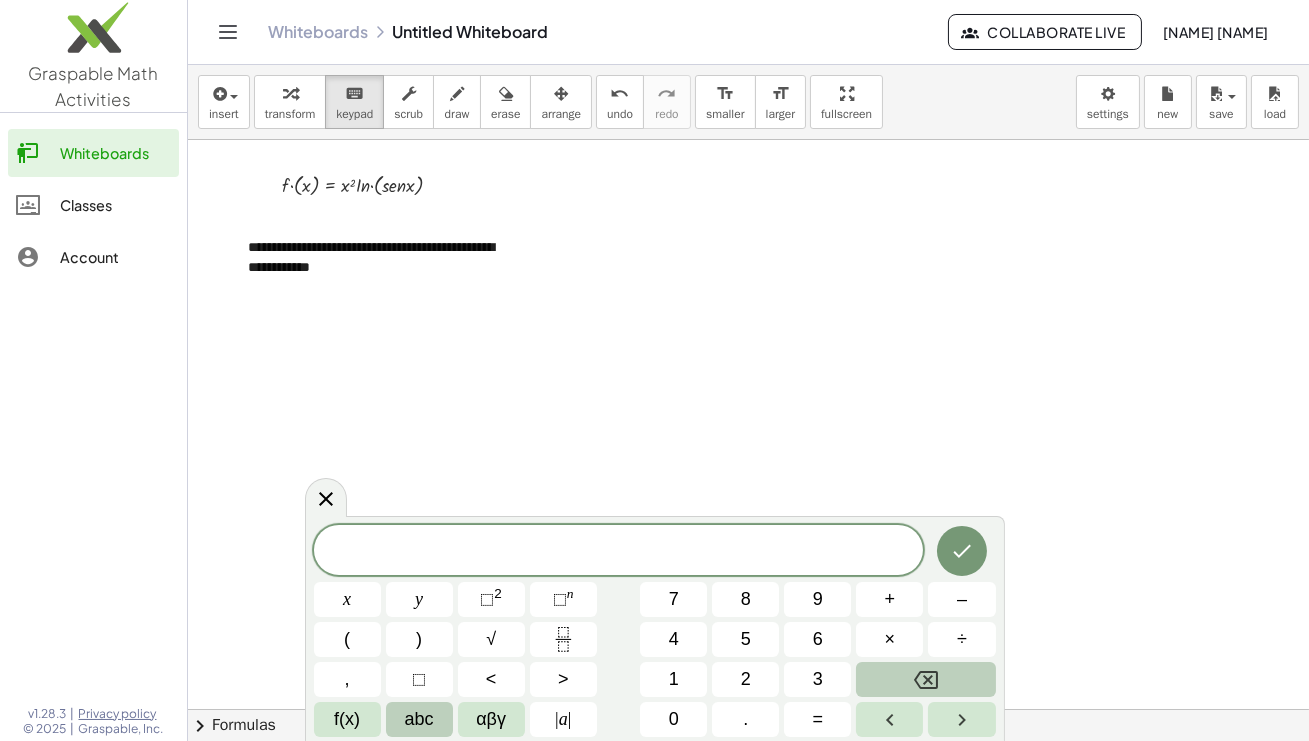 click on "abc" at bounding box center [419, 719] 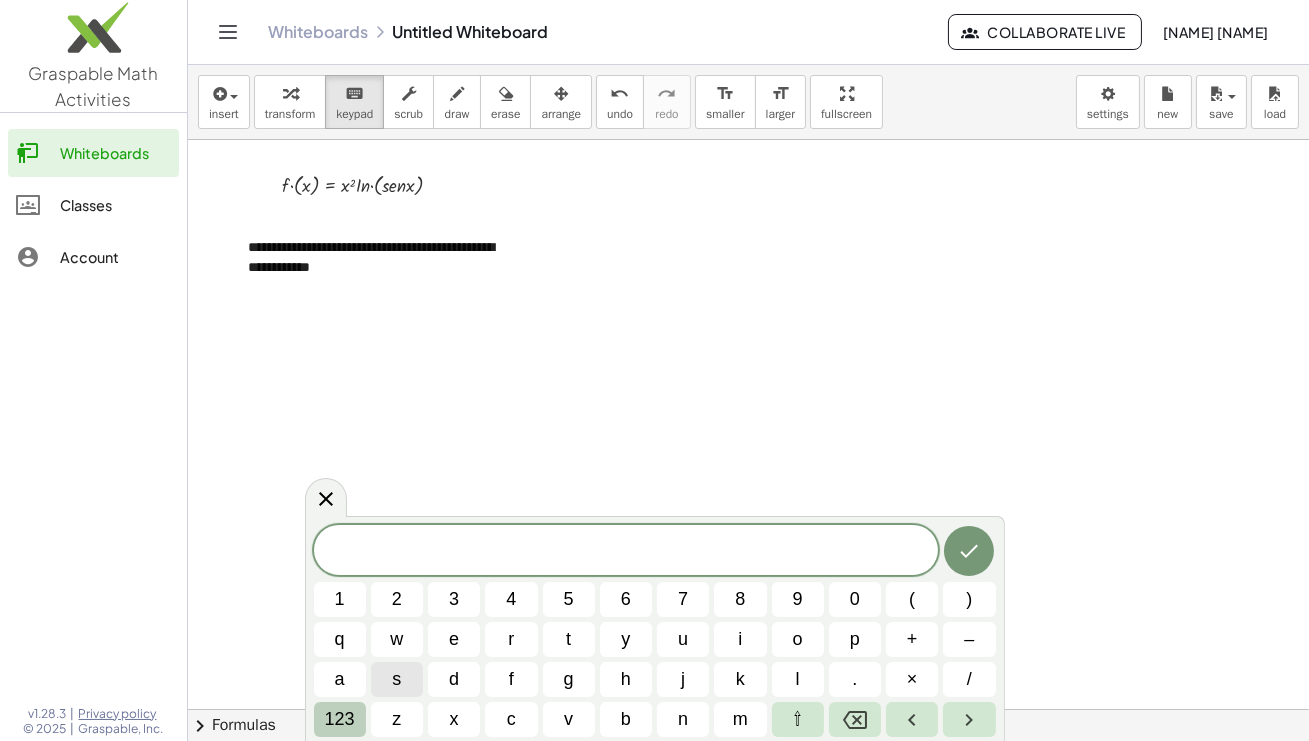 click on "123" at bounding box center (340, 719) 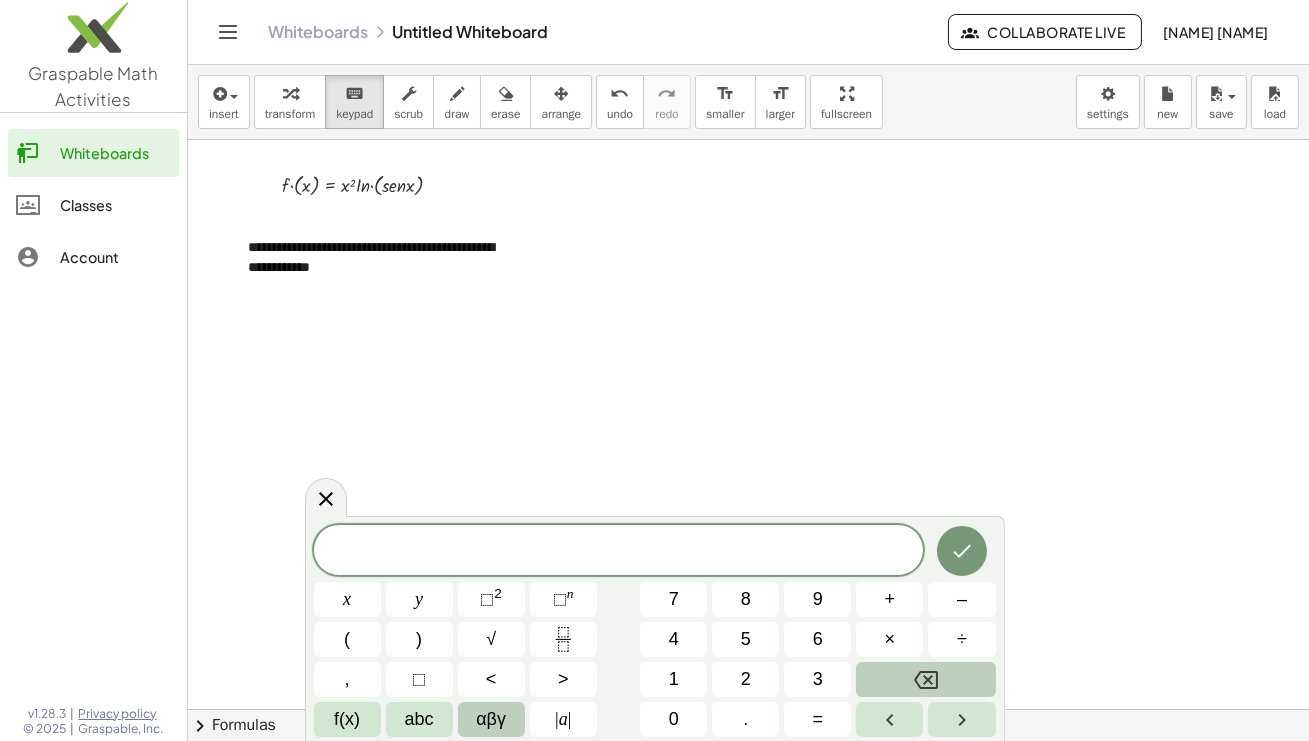 click on "αβγ" at bounding box center [491, 719] 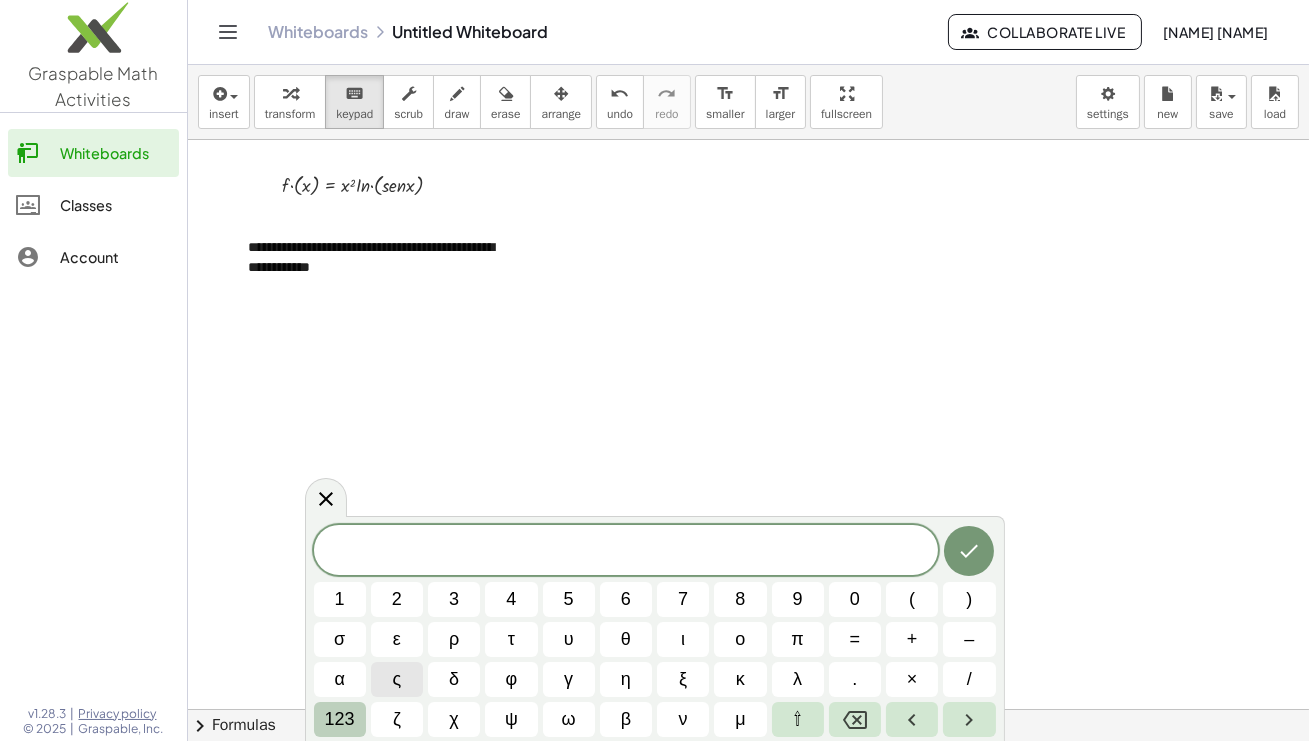 click on "123" at bounding box center [340, 719] 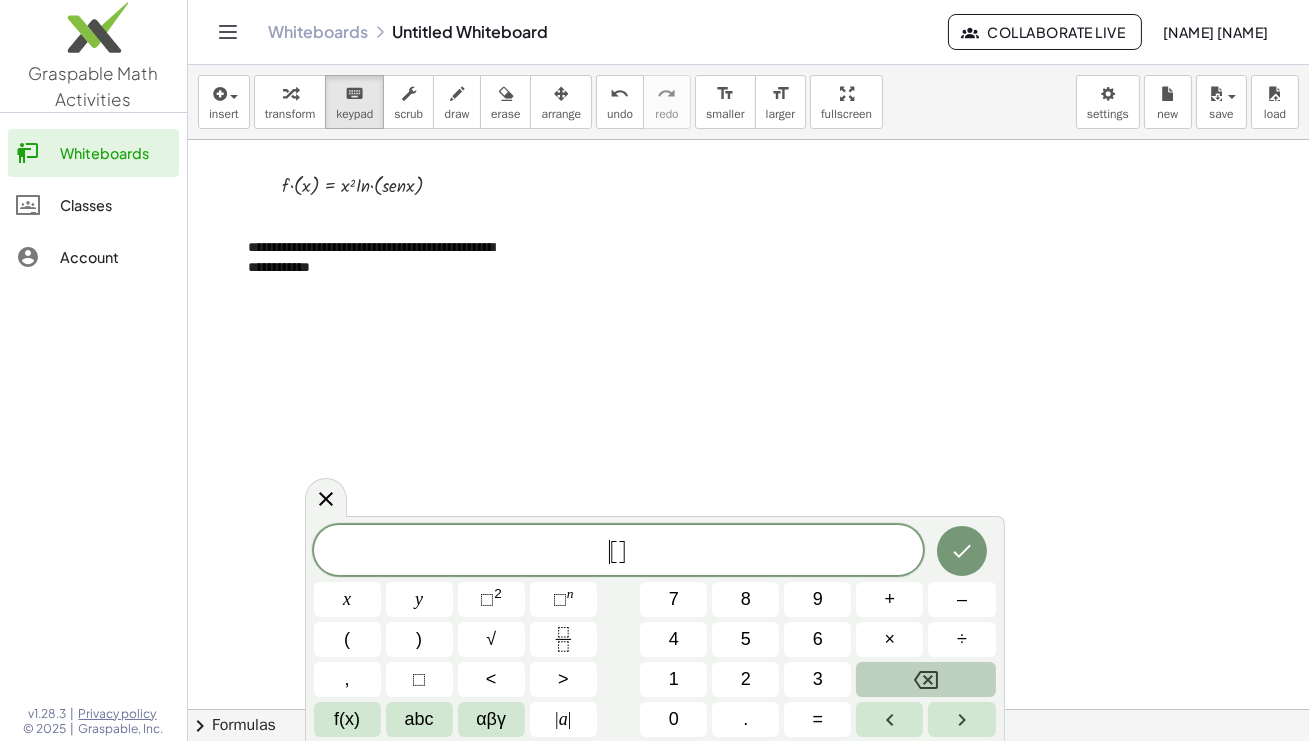 click on "[" at bounding box center [614, 552] 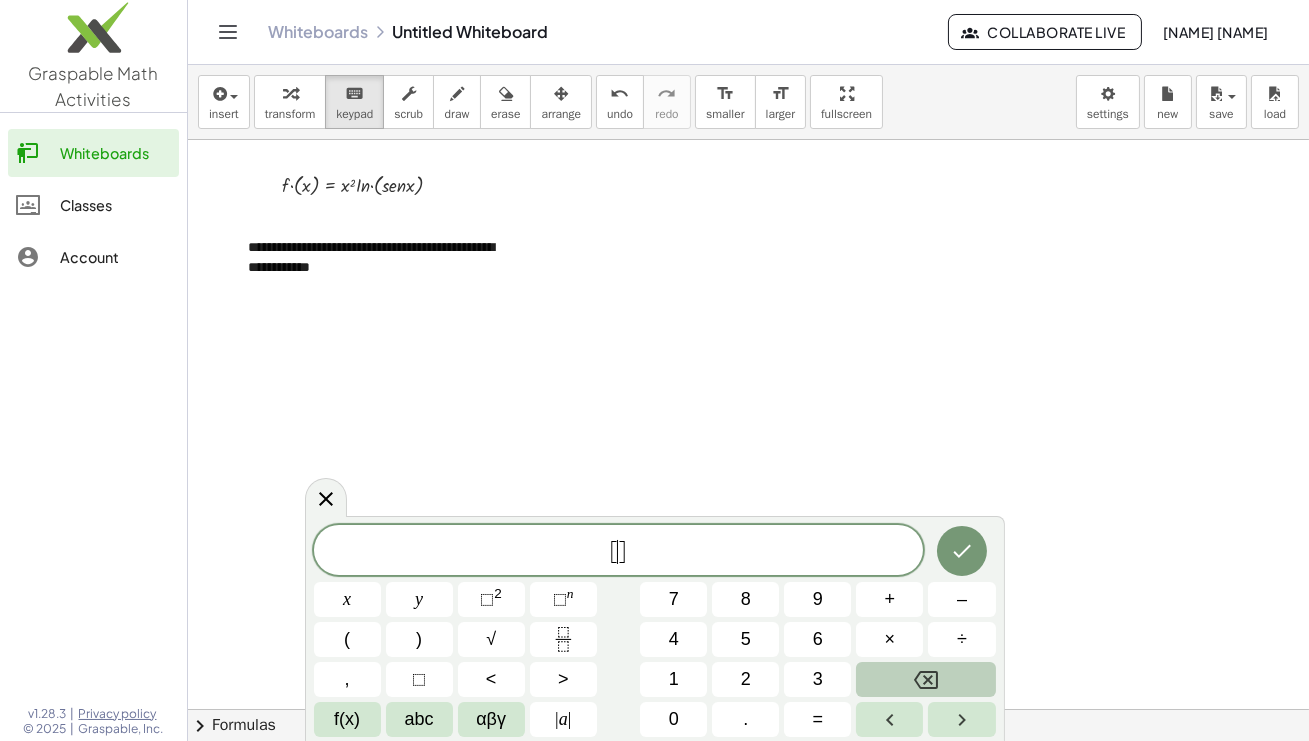 click on "]" at bounding box center (622, 552) 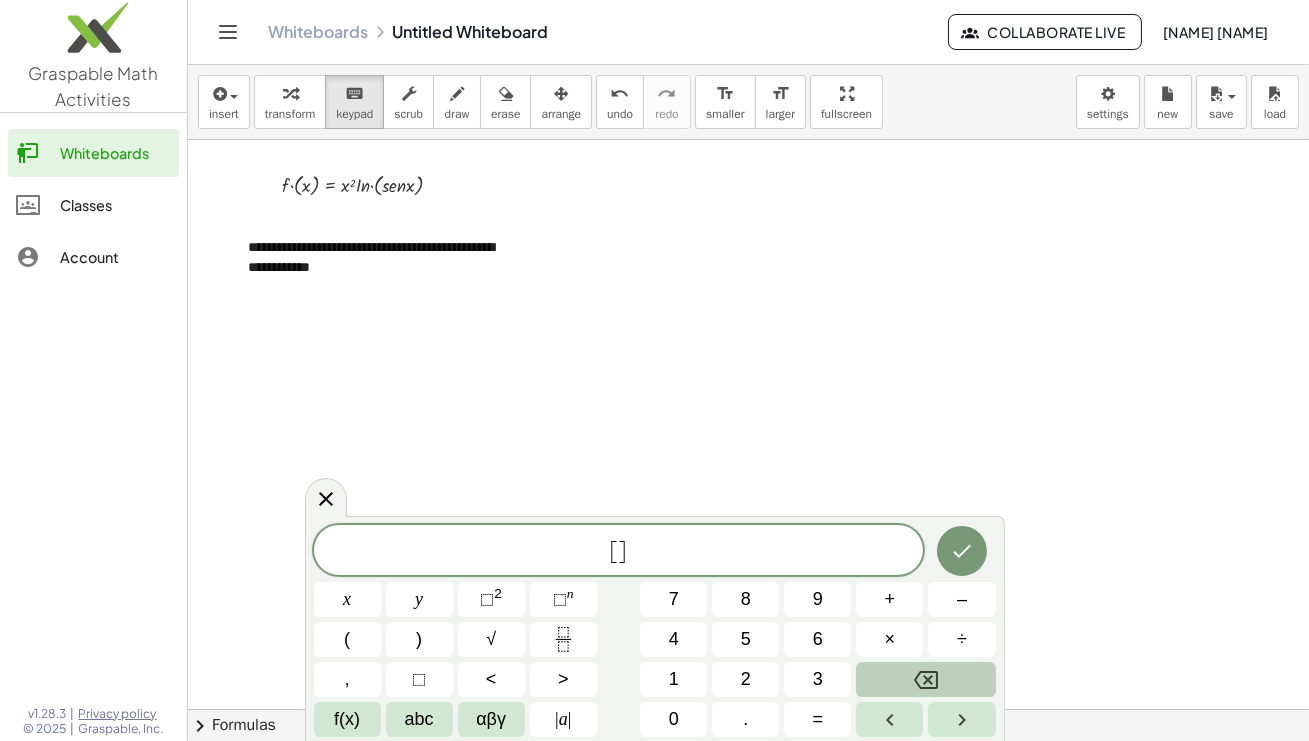 click on "[ ​ ]" at bounding box center [619, 552] 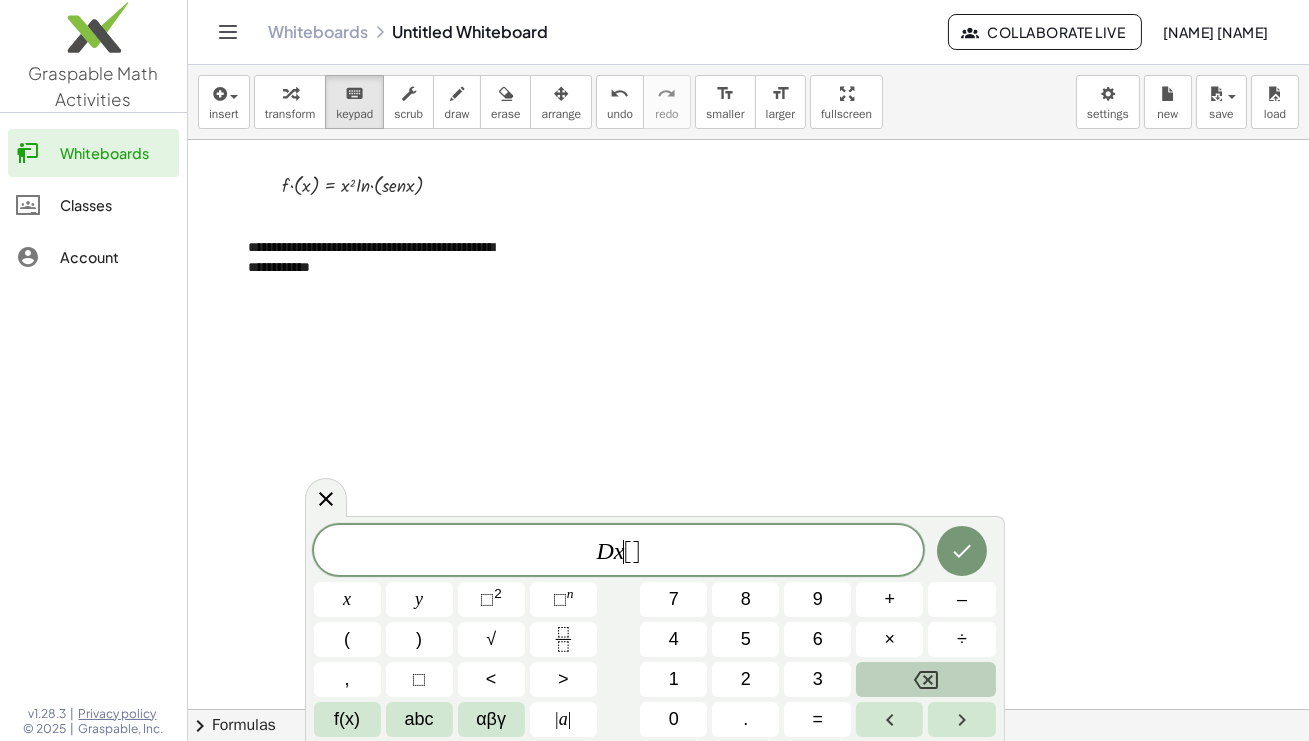 click on "D x ​ [ ]" at bounding box center (619, 552) 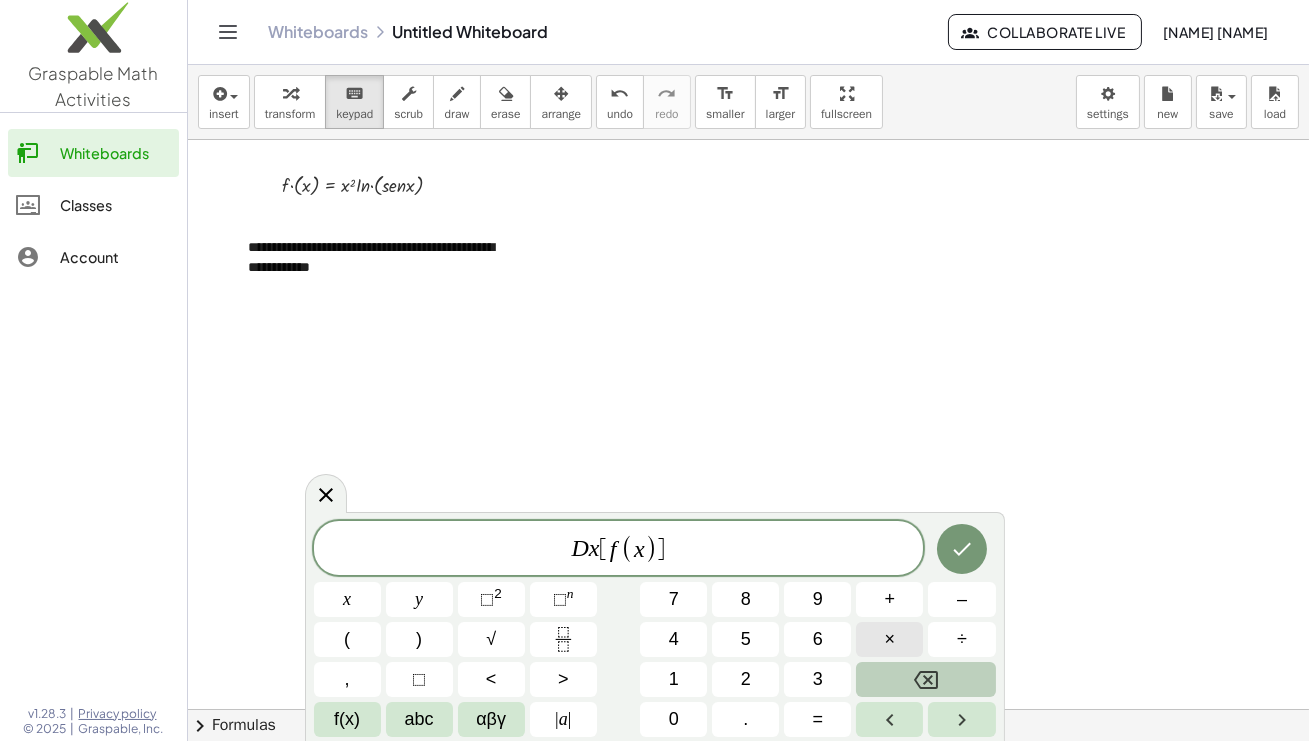 click on "×" at bounding box center [890, 639] 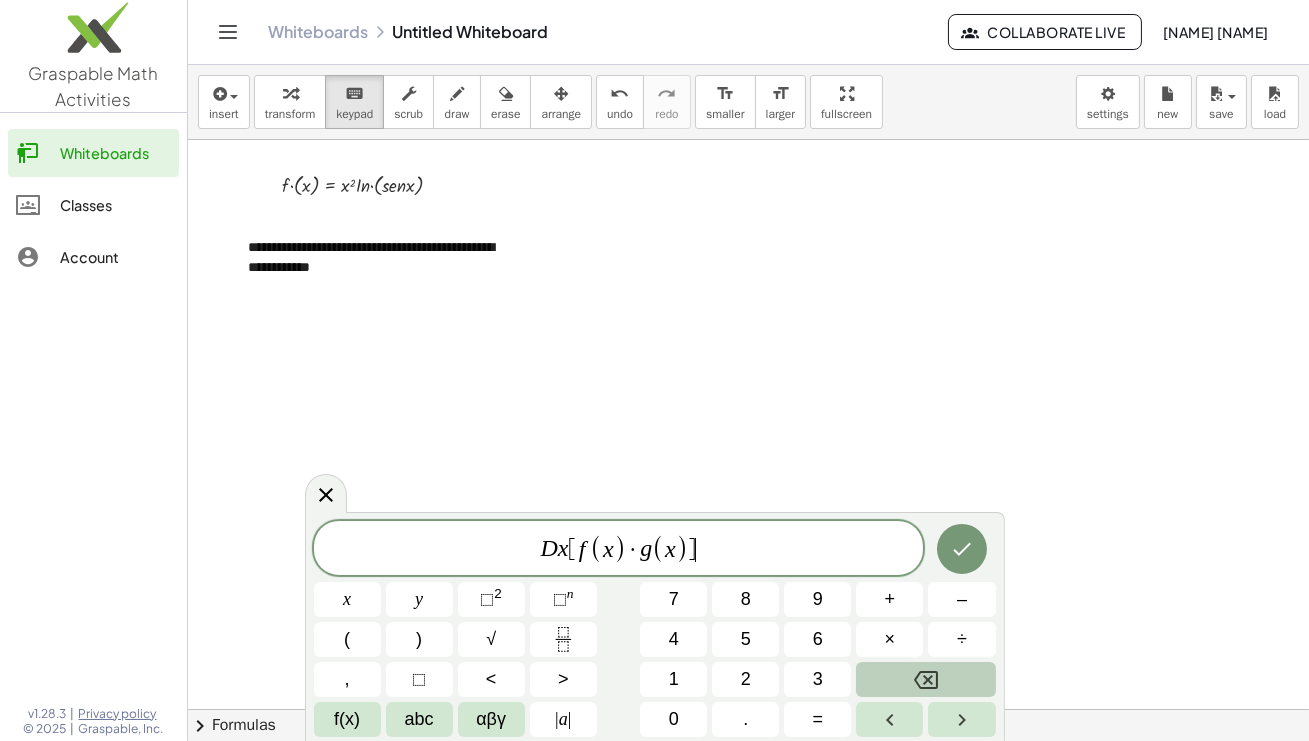 click on "D x [ f ( x ) · g ( x ) ] ​" at bounding box center (619, 549) 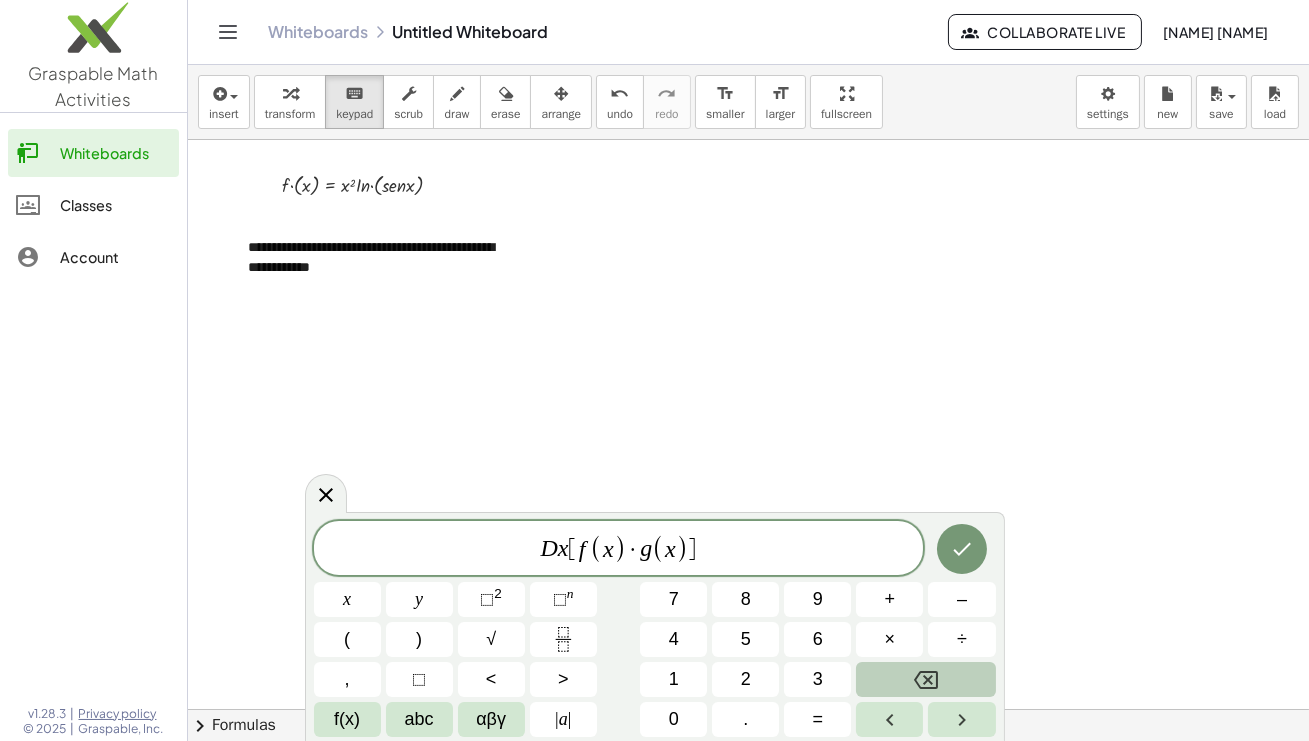 click on "D x [ f ( x ) · g ( x ) ] ​" at bounding box center (619, 549) 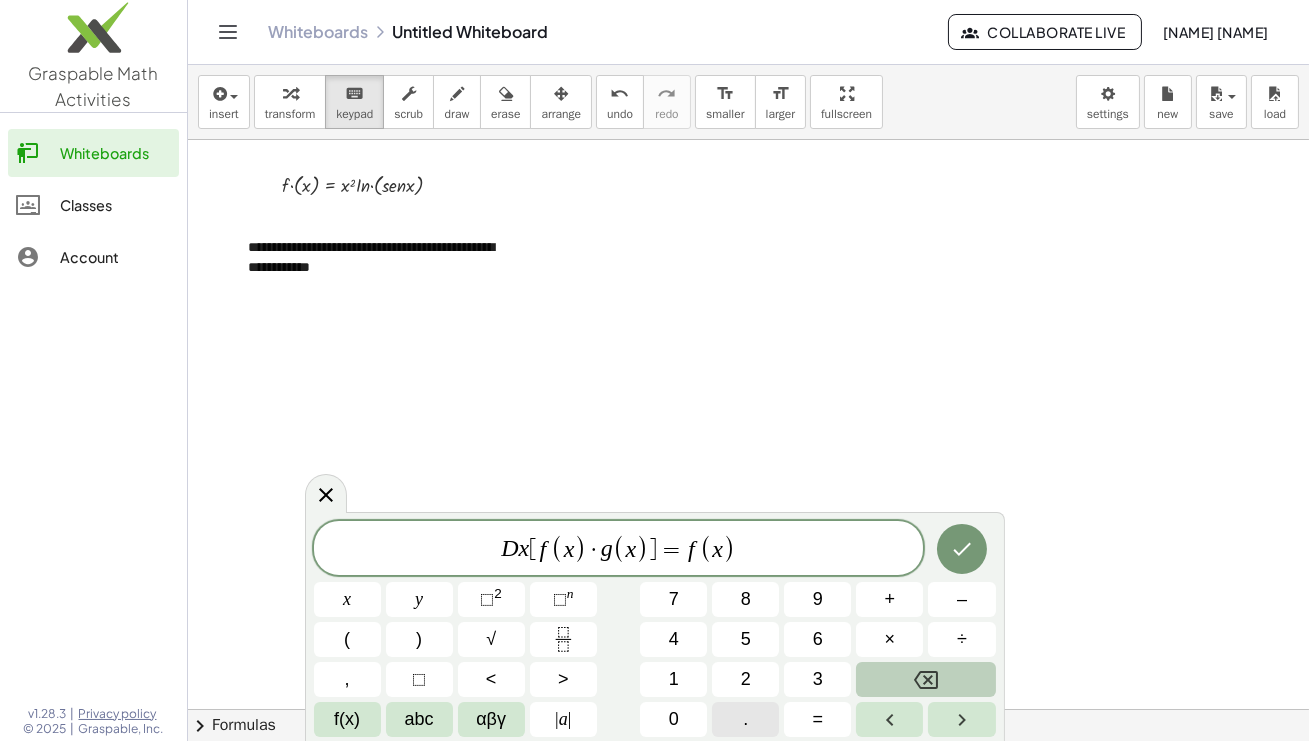 click on "." at bounding box center (745, 719) 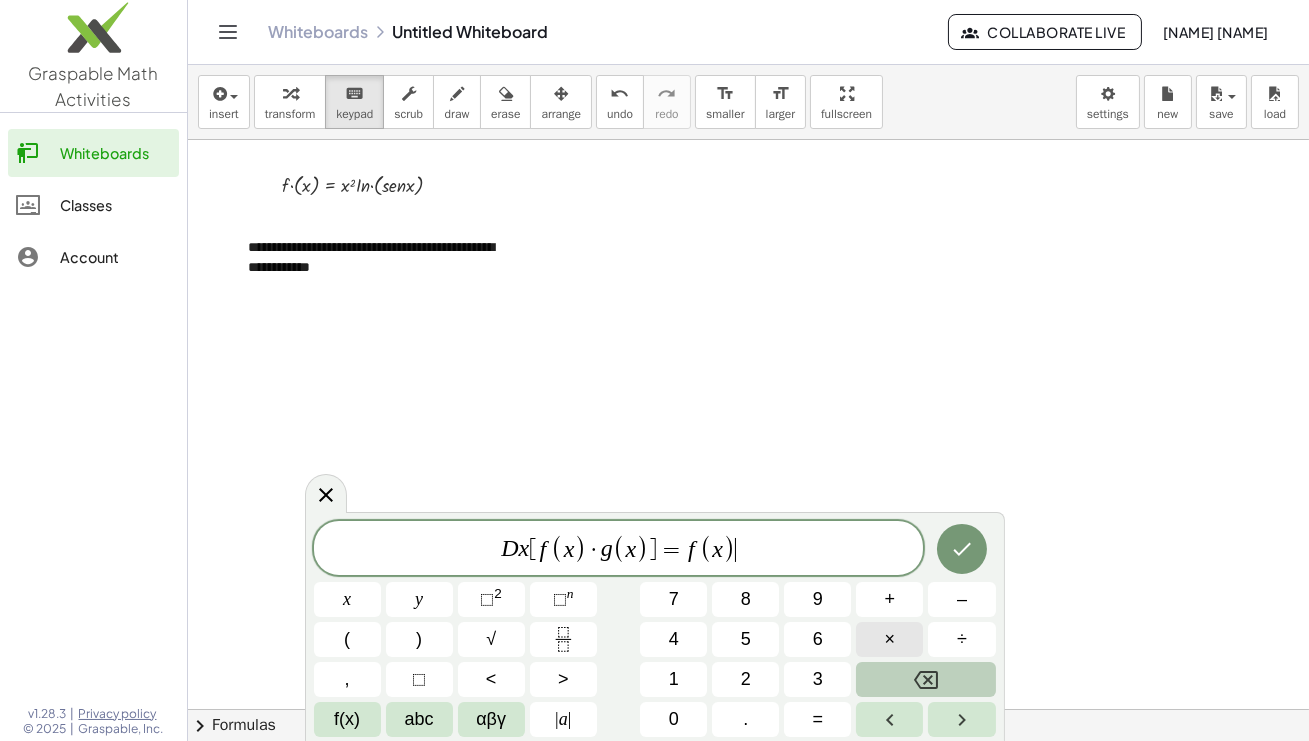 click on "×" at bounding box center [890, 639] 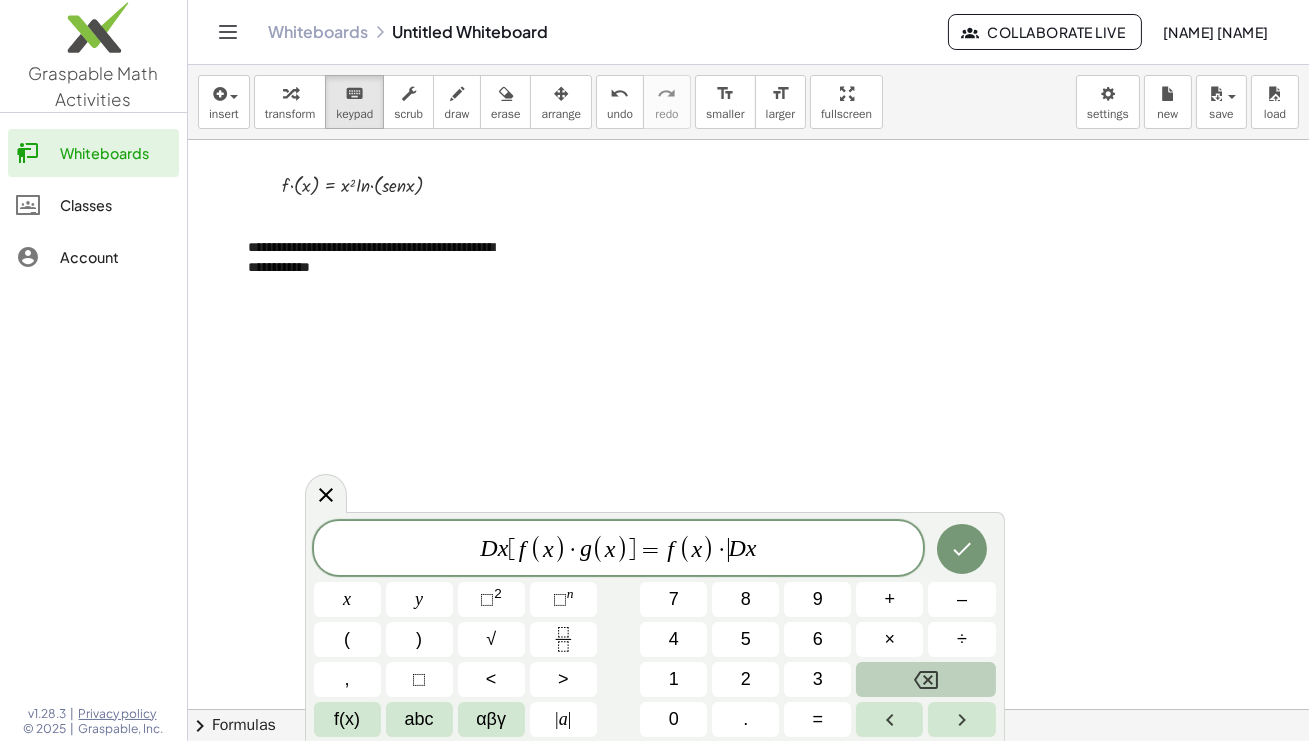 click on "D" at bounding box center [737, 549] 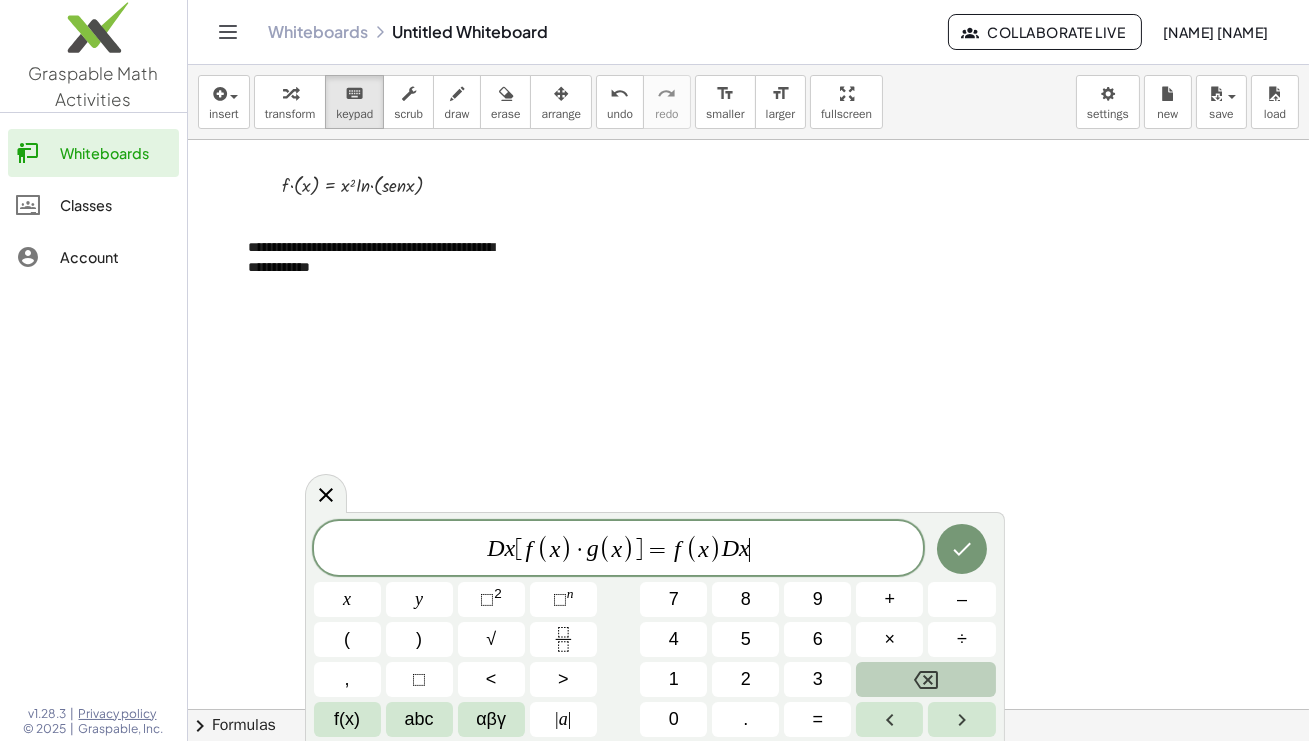 click on "D x [ f ( x ) · g ( x ) ] = f ( x ) D x ​" at bounding box center (619, 549) 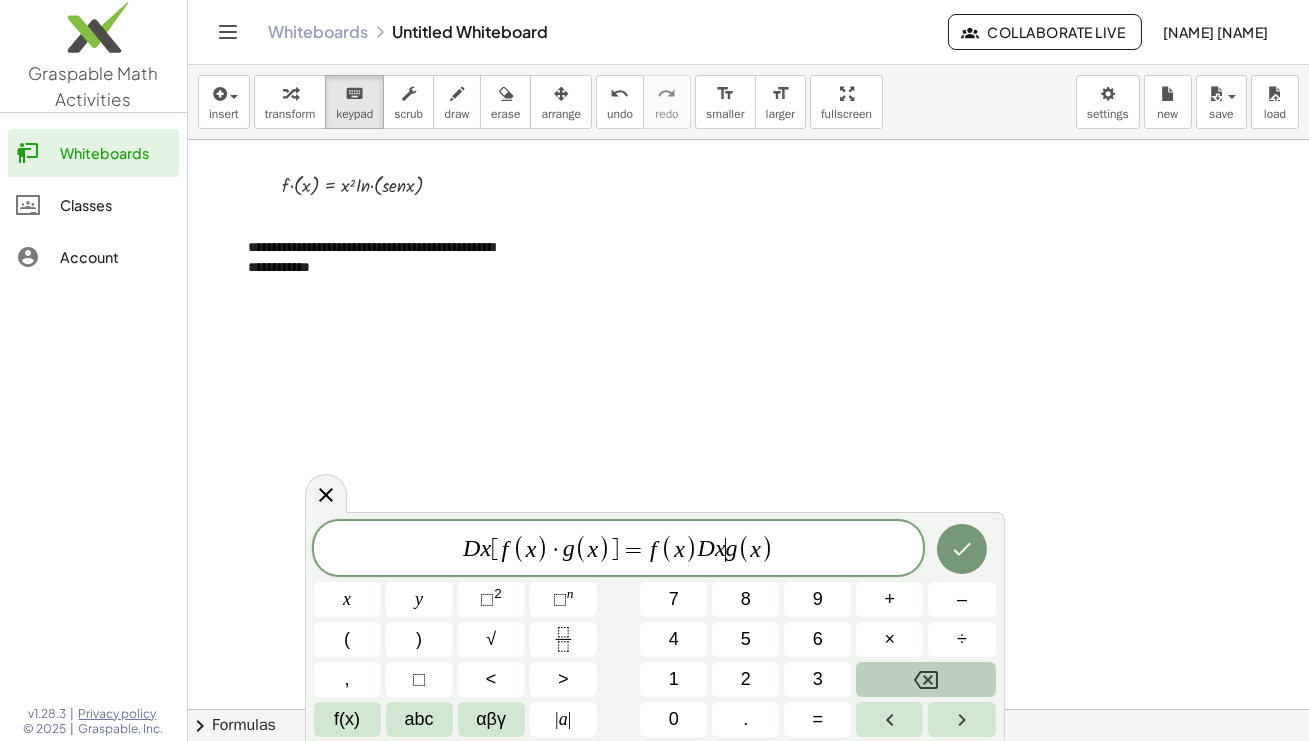click on "g" at bounding box center (732, 549) 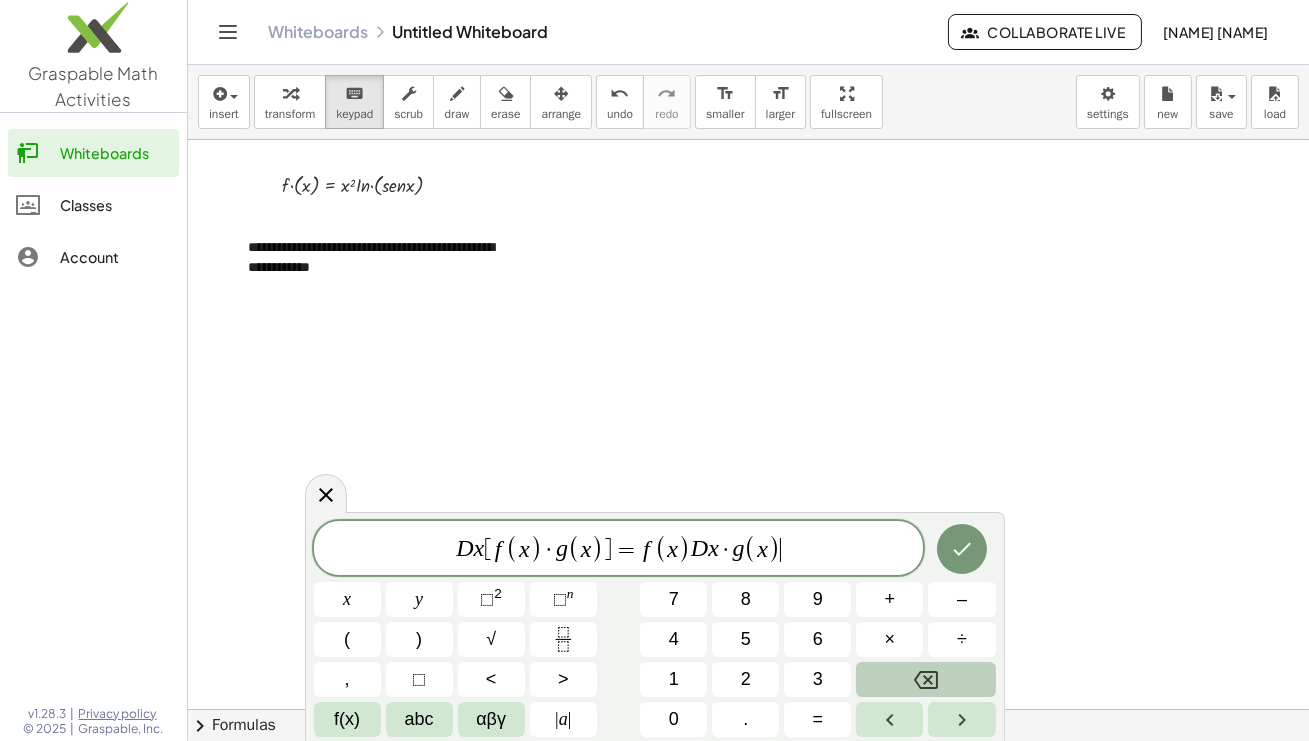 click on "D x [ f ( x ) · g ( x ) ] = f ( x ) D x · g ( x ) ​" at bounding box center (619, 549) 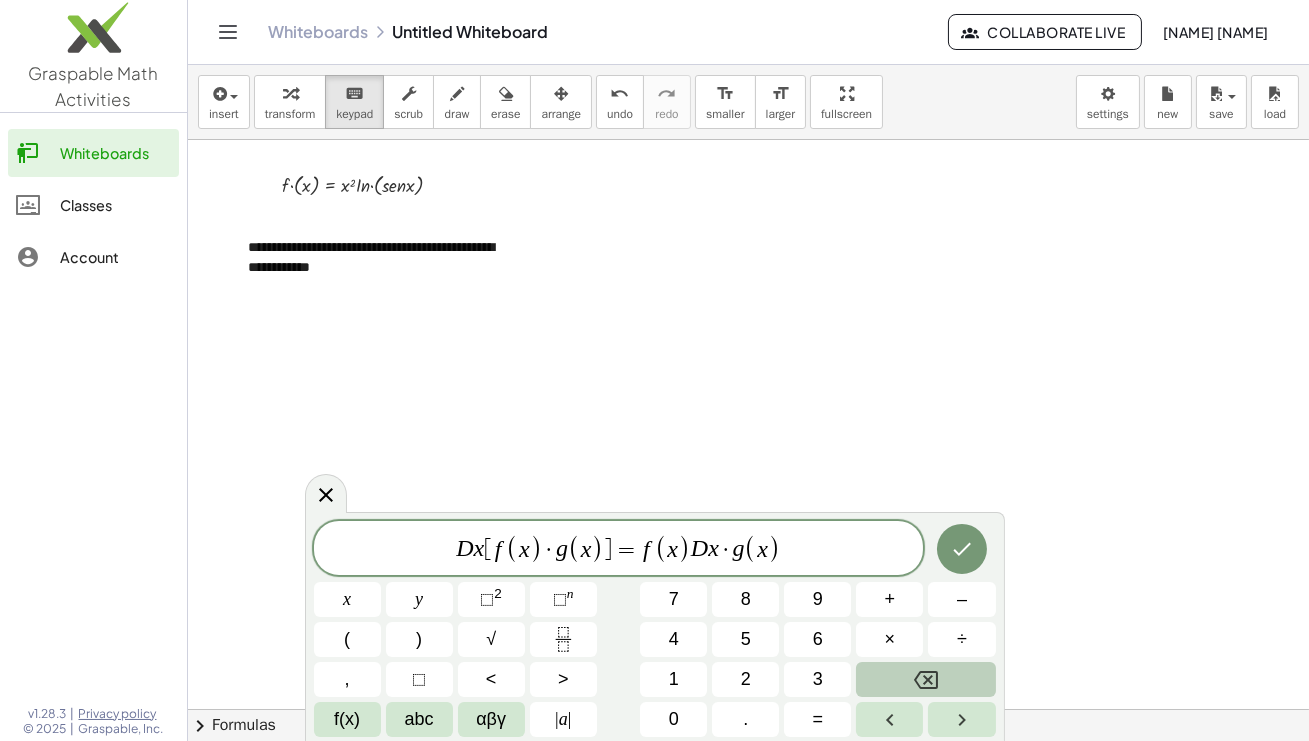 click on "D x [ f ( x ) · g ( x ) ] = f ( x ) D x · g ( x ) ​" at bounding box center [619, 549] 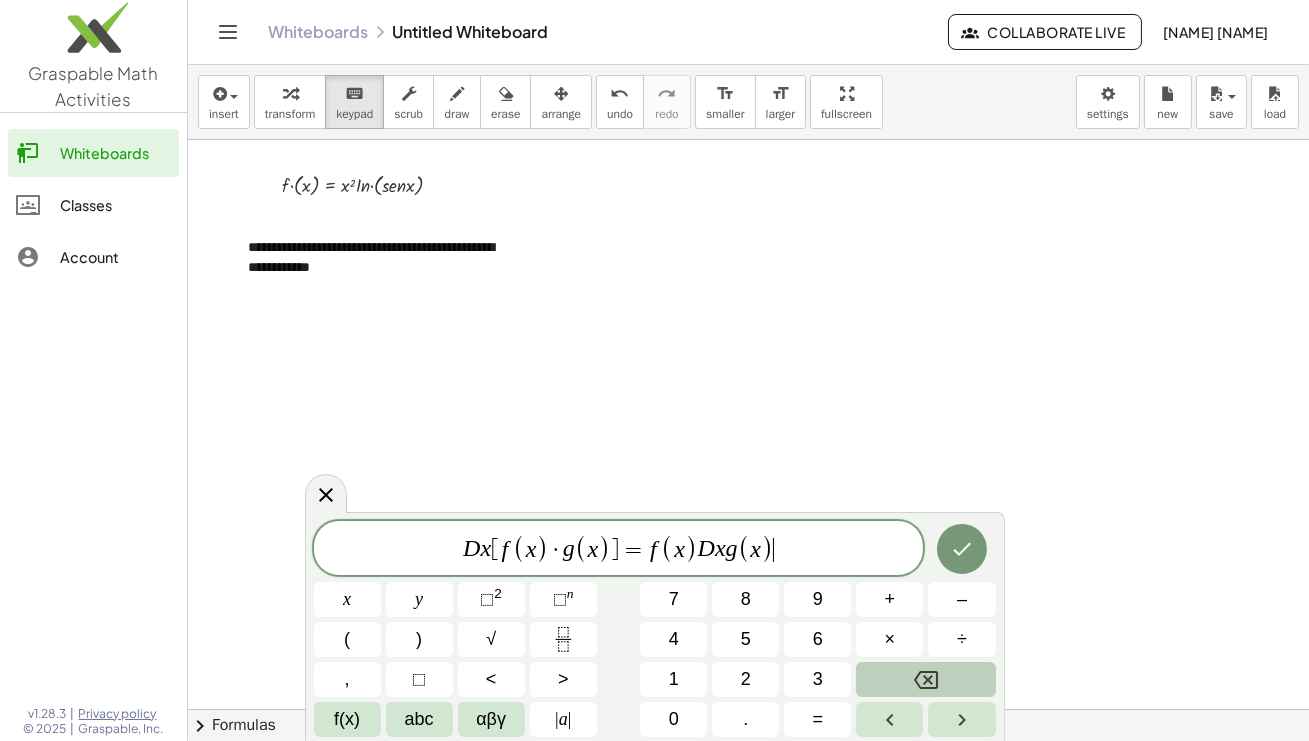 click on "D x [ f ( x ) · g ( x ) ] = f ( x ) D x g ( x ) ​" at bounding box center [619, 549] 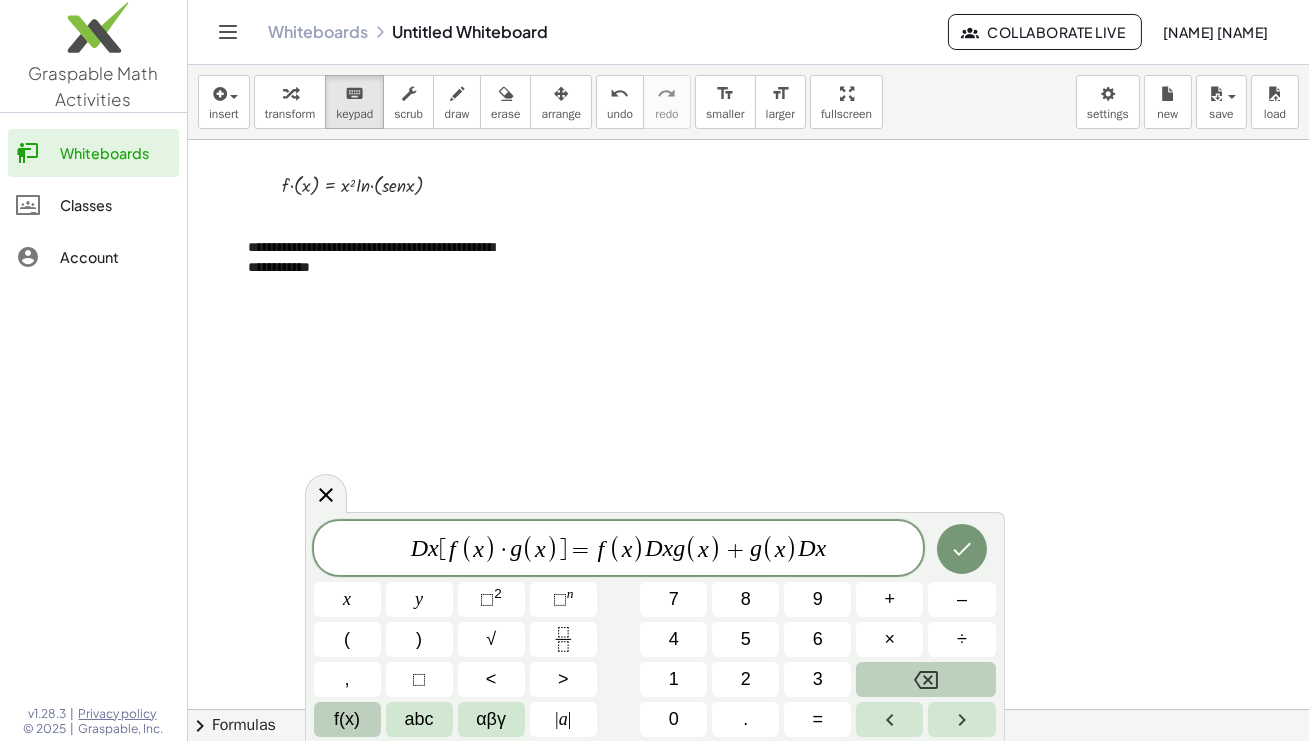 click on "f(x)" at bounding box center [347, 719] 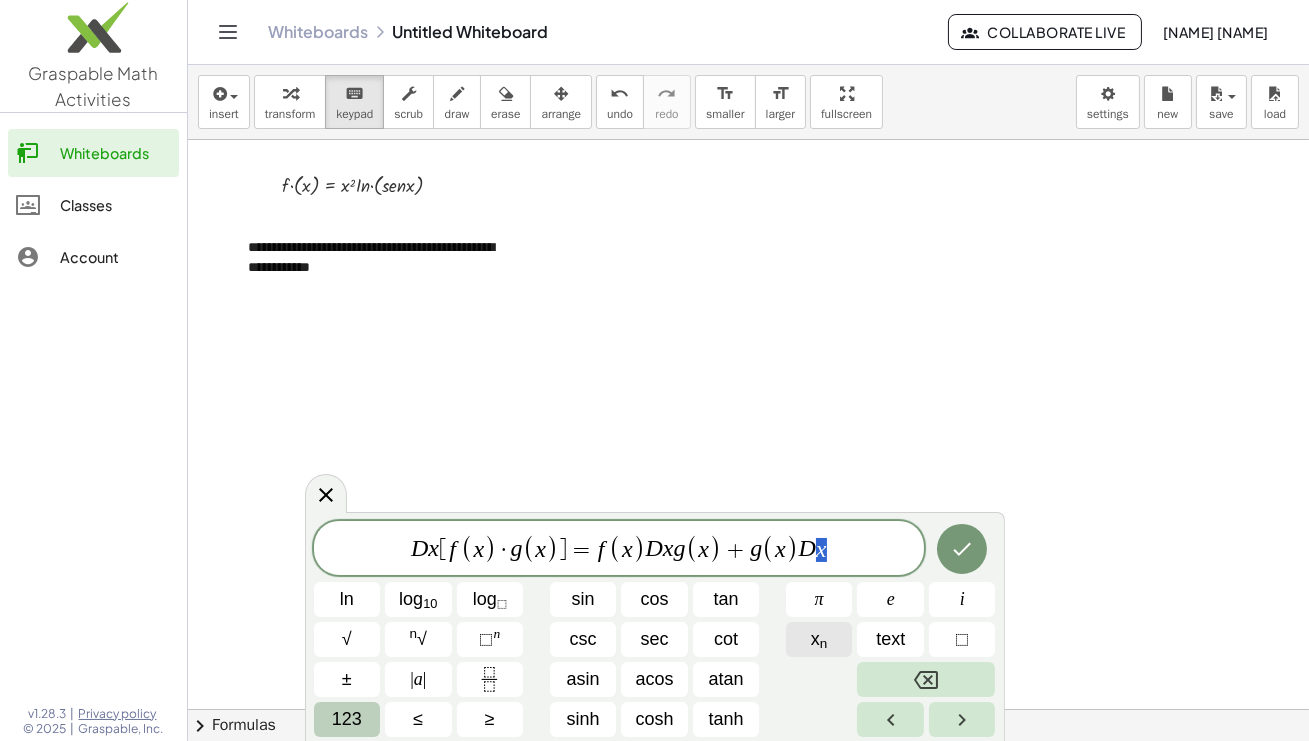 click on "n" at bounding box center [824, 643] 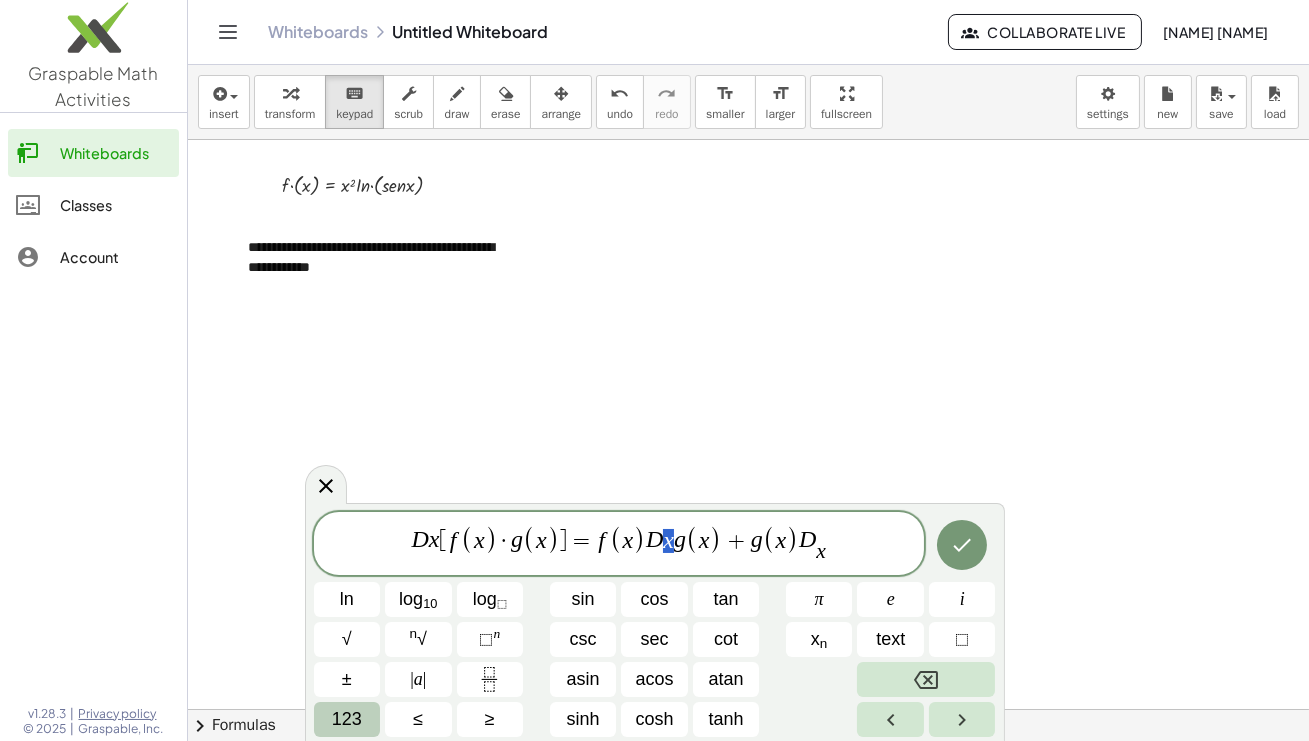 click on "D x [ f ( x ) · g ( x ) ] = f ( x ) D x g ( x ) + g ( x ) D x ​" at bounding box center (619, 545) 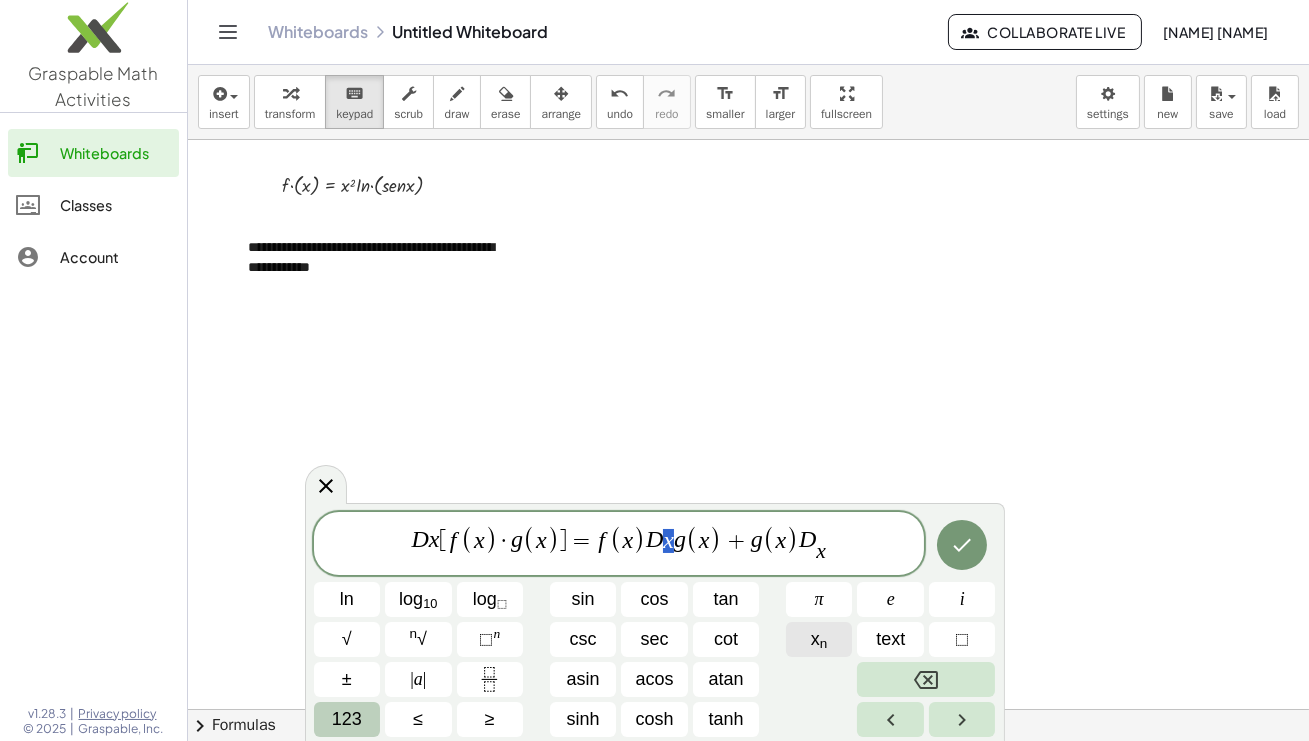 click on "n" at bounding box center (824, 643) 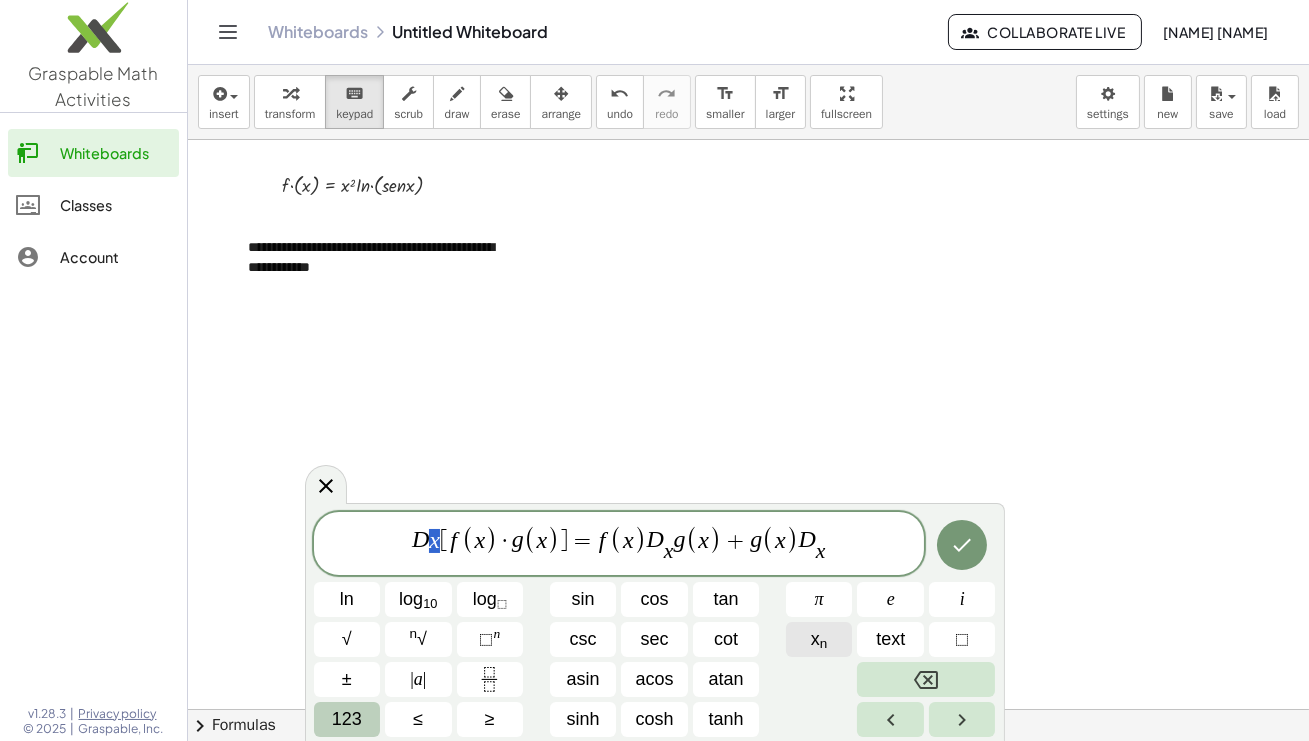 click on "n" at bounding box center (824, 643) 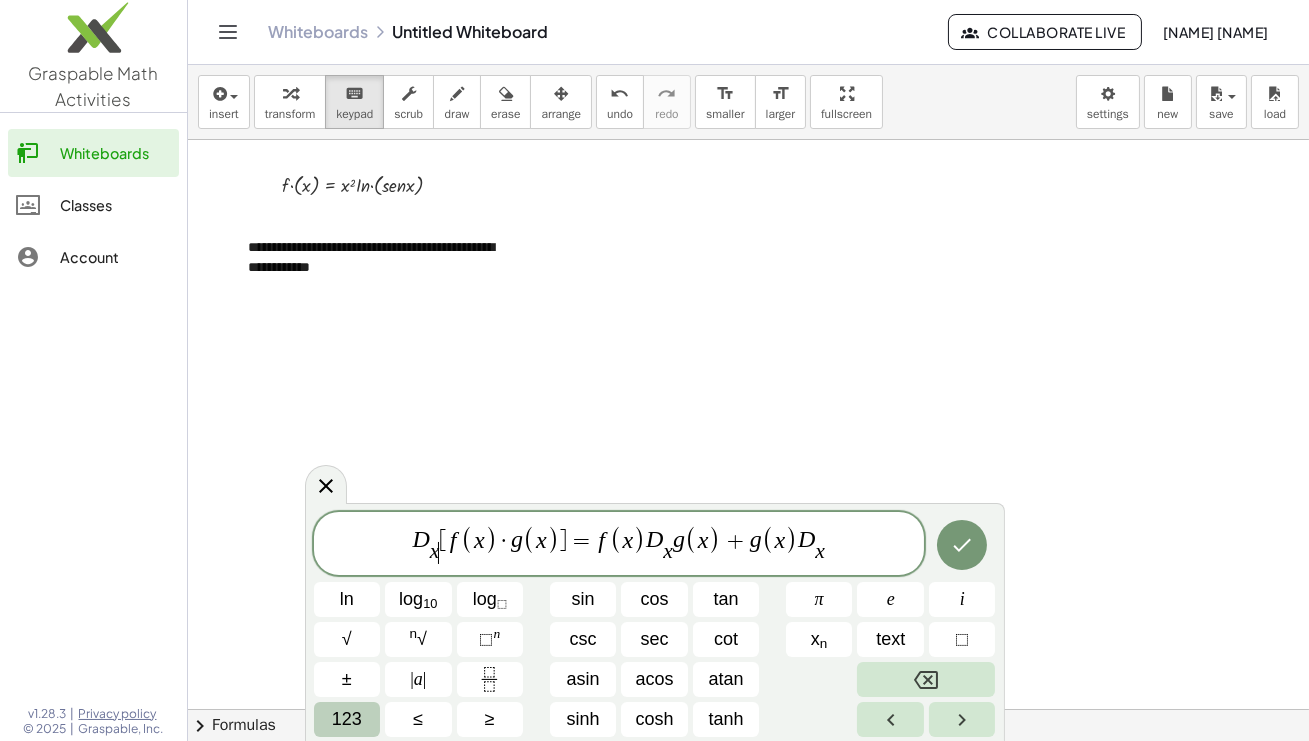 click on "D x ​ ​ [ f ( x ) · g ( x ) ] = f ( x ) D x ​ g ( x ) + g ( x ) D x ​" at bounding box center [619, 545] 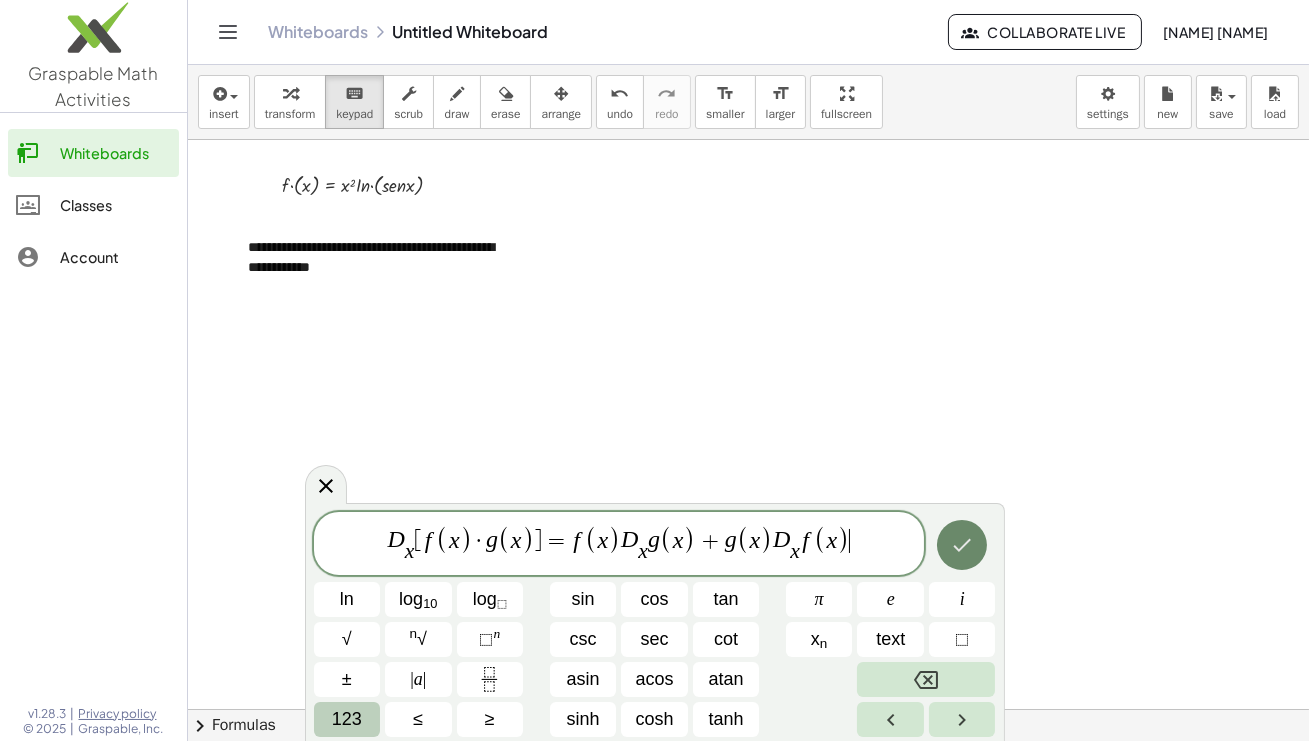 click 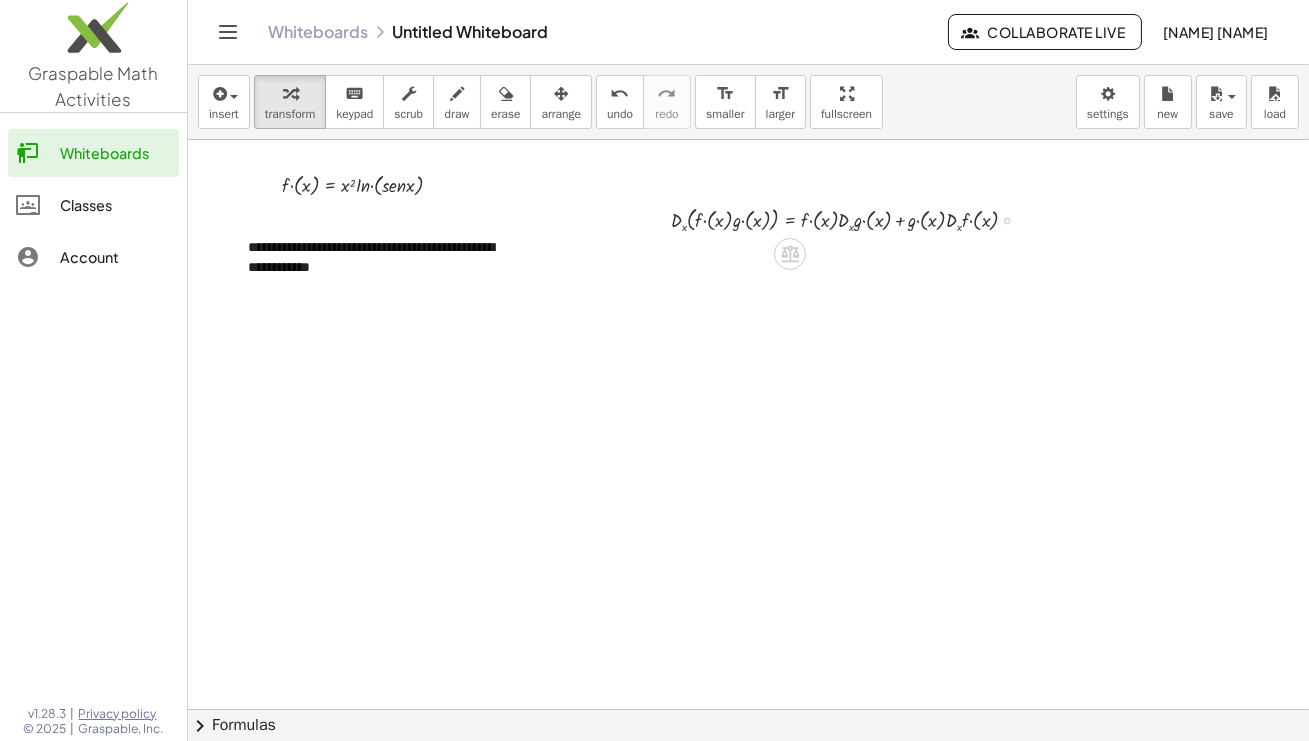 click at bounding box center (852, 219) 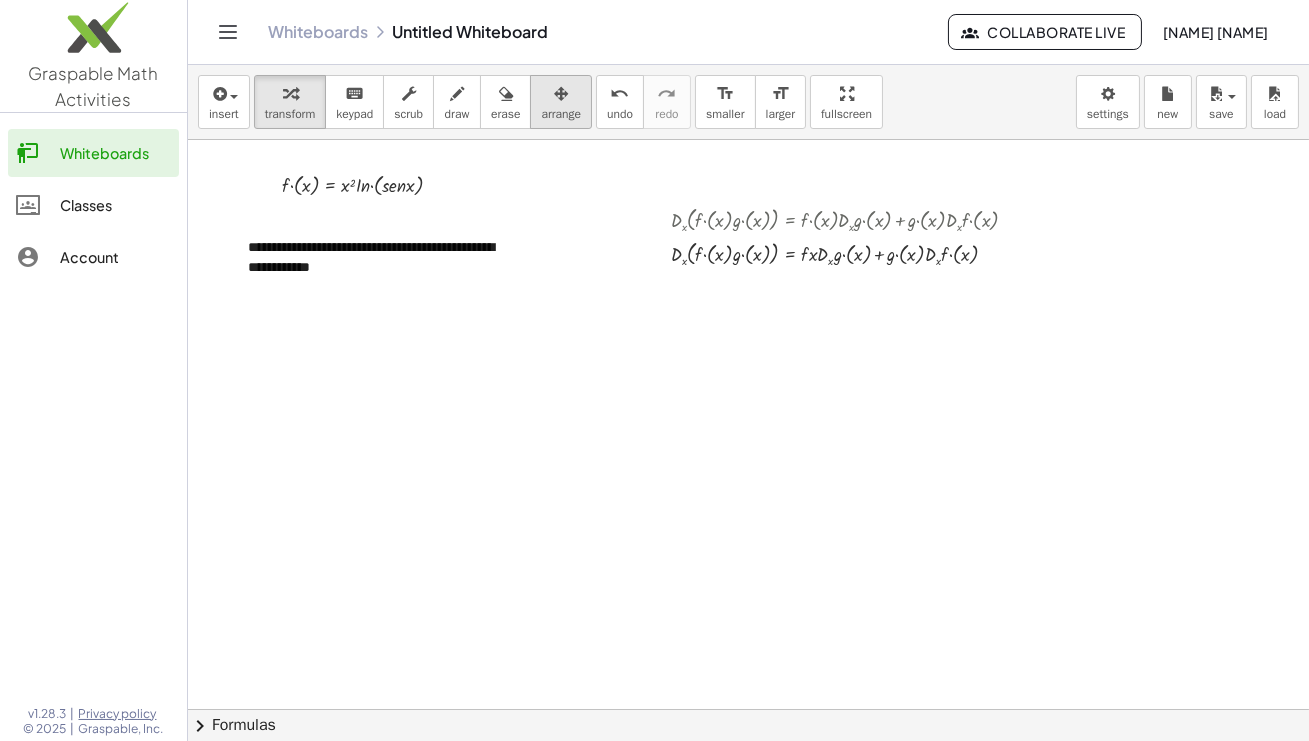 click at bounding box center [561, 93] 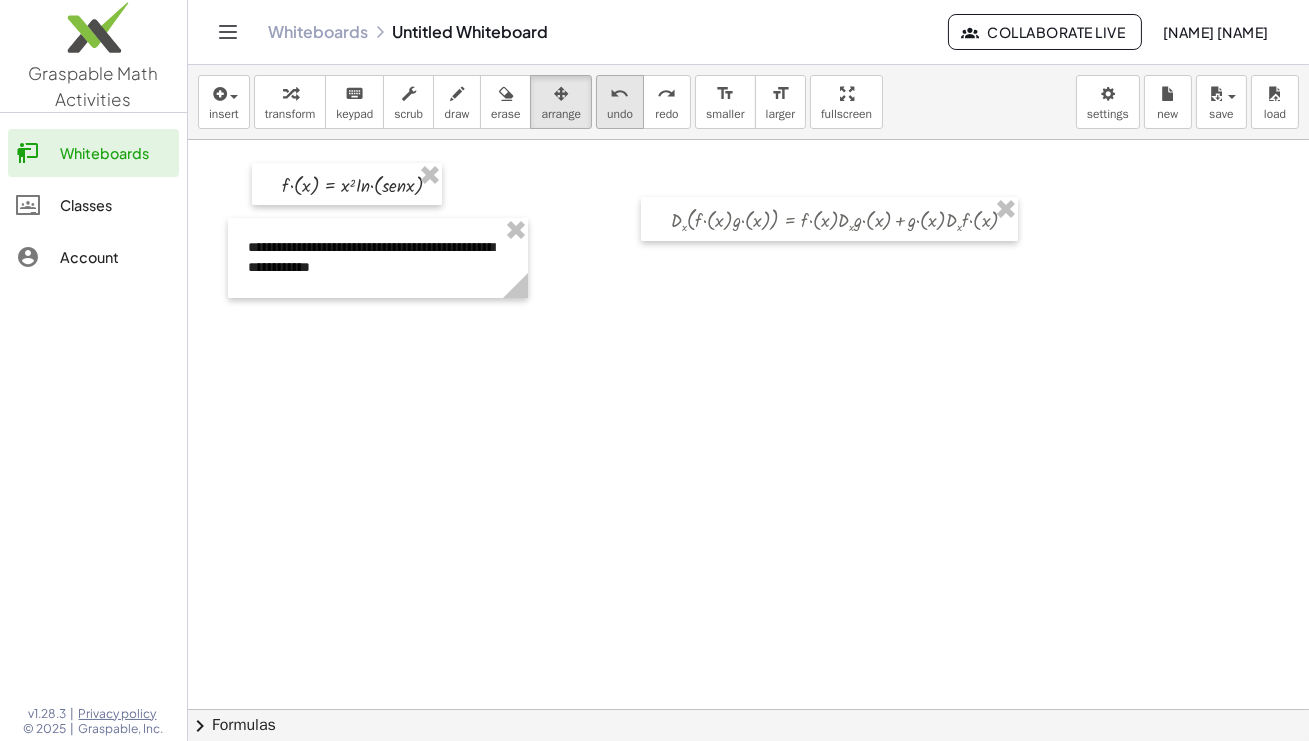 click on "undo" at bounding box center (620, 94) 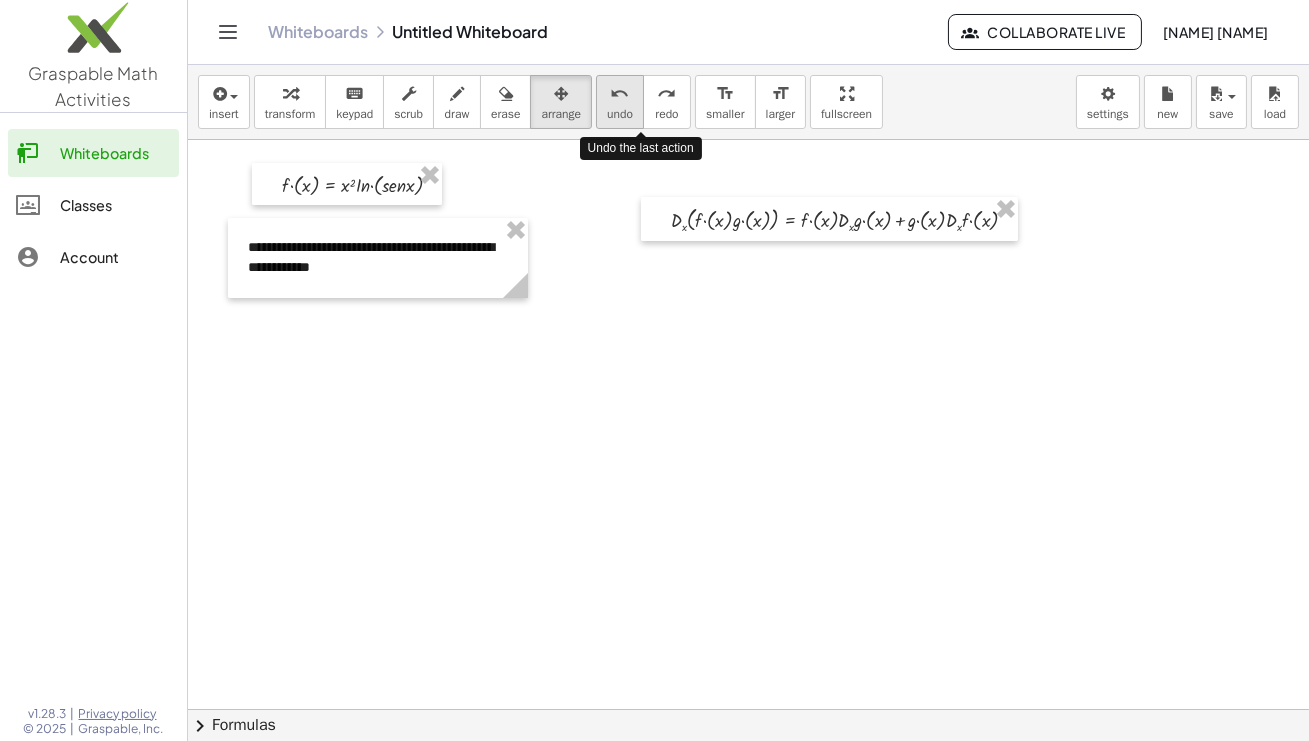 click on "undo" at bounding box center [620, 94] 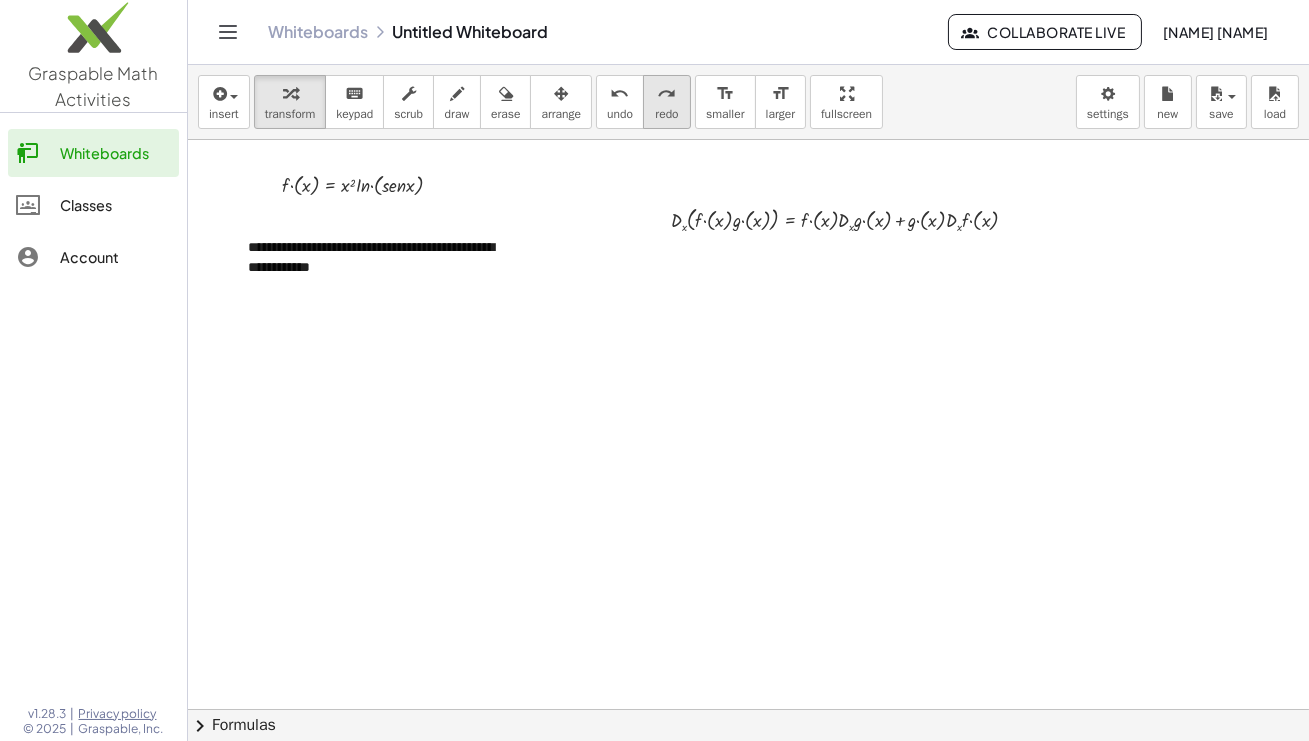 click on "redo" at bounding box center [667, 94] 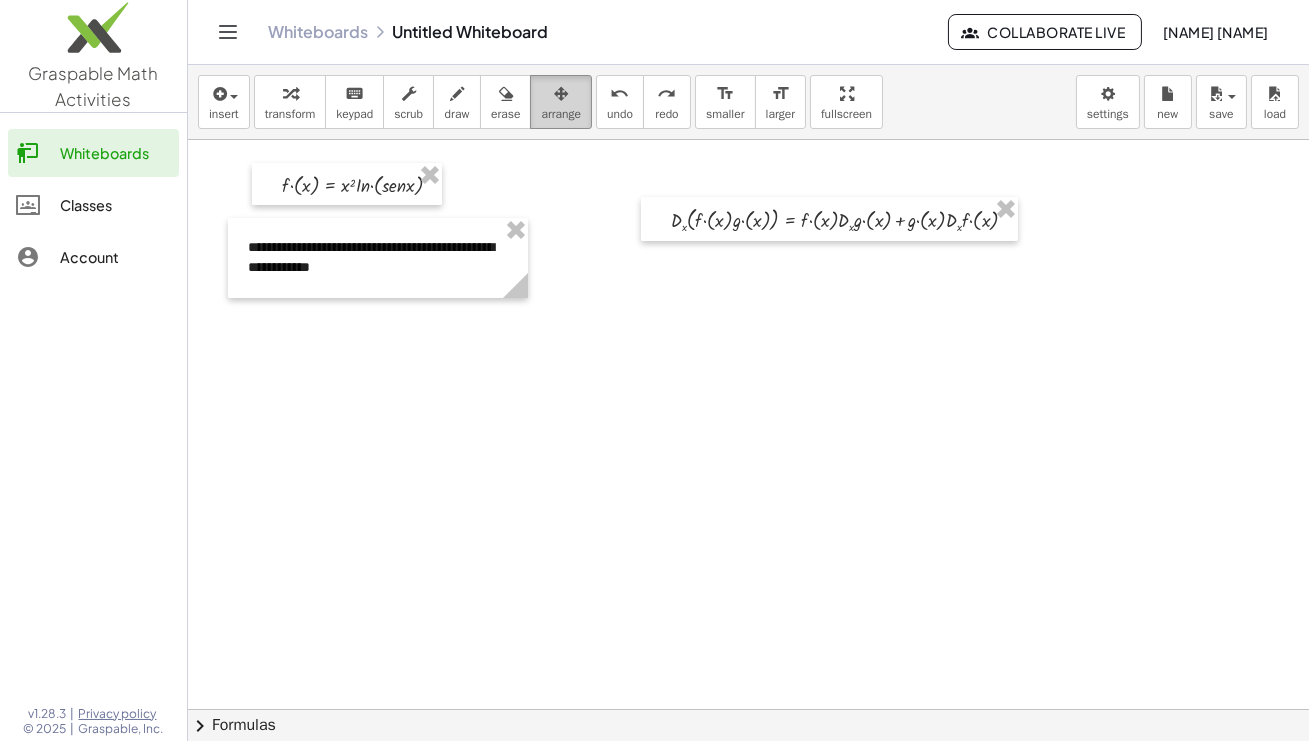 click at bounding box center [561, 94] 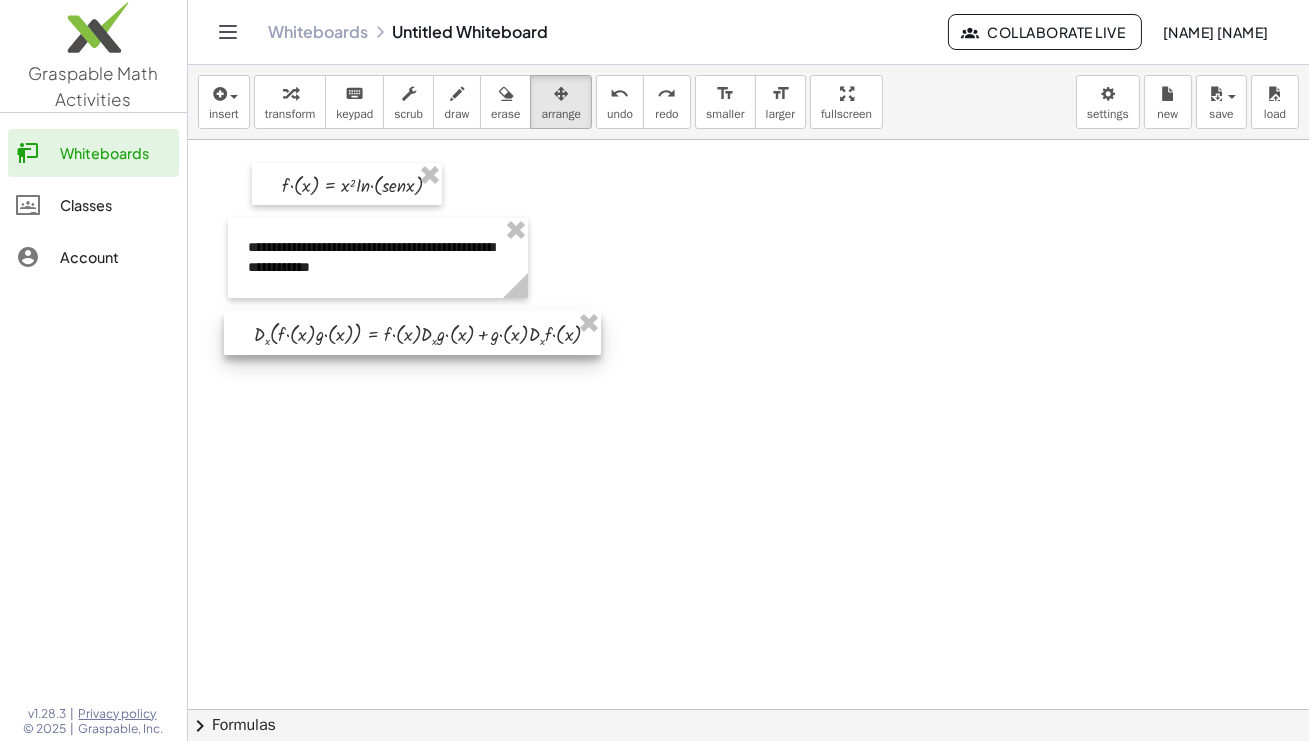 drag, startPoint x: 771, startPoint y: 216, endPoint x: 354, endPoint y: 330, distance: 432.30197 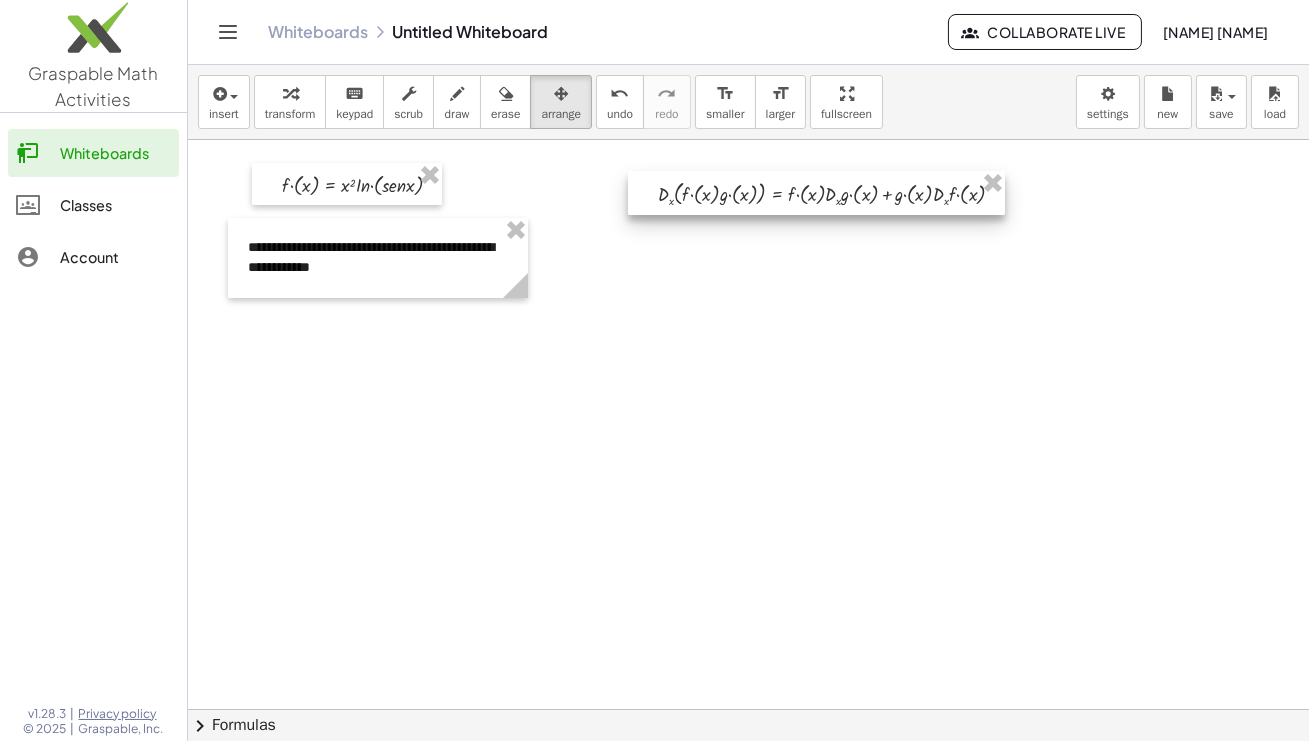 drag, startPoint x: 525, startPoint y: 337, endPoint x: 929, endPoint y: 197, distance: 427.5699 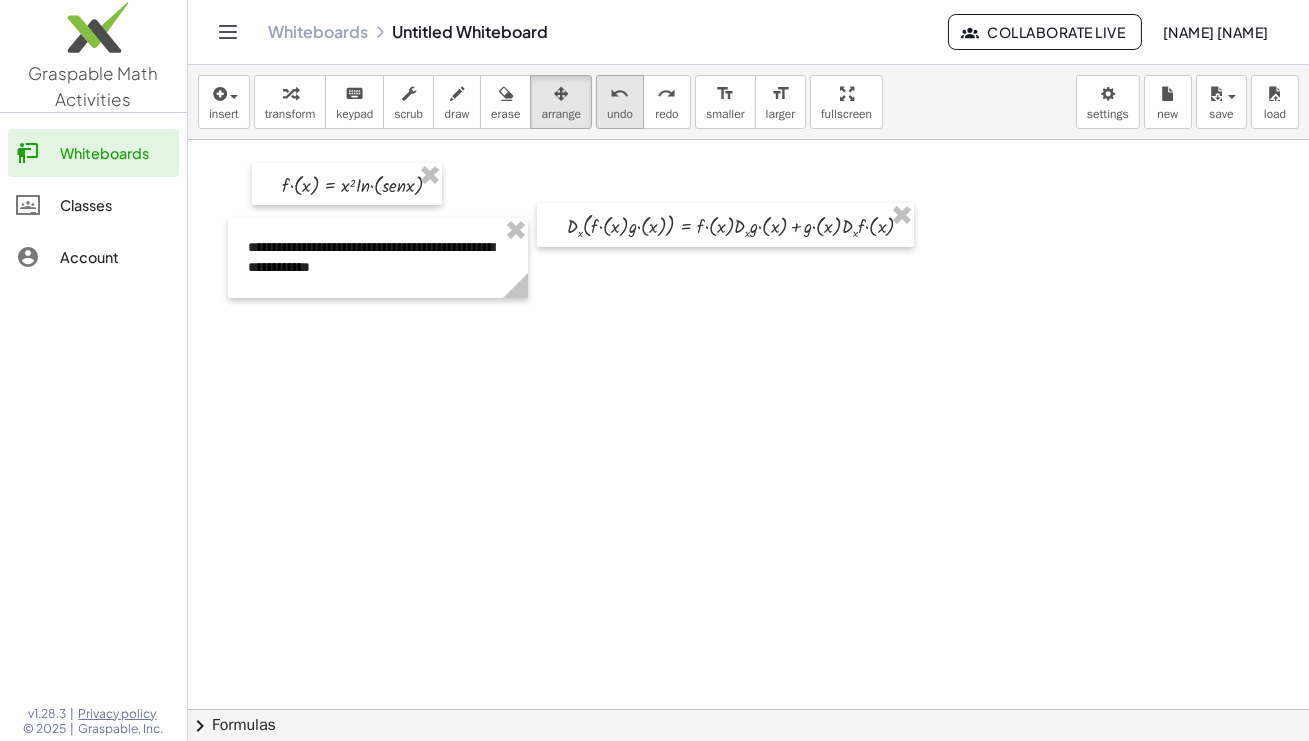click on "undo undo" at bounding box center (620, 102) 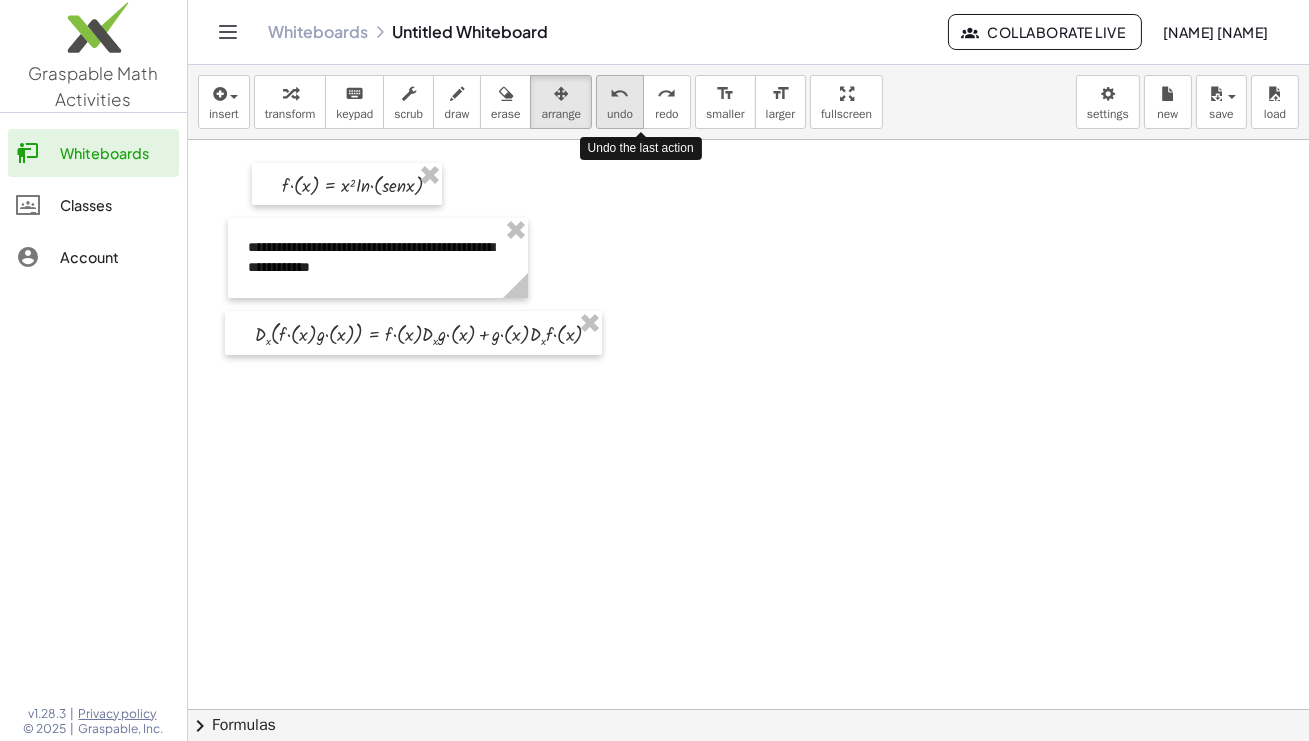 click on "undo undo" at bounding box center [620, 102] 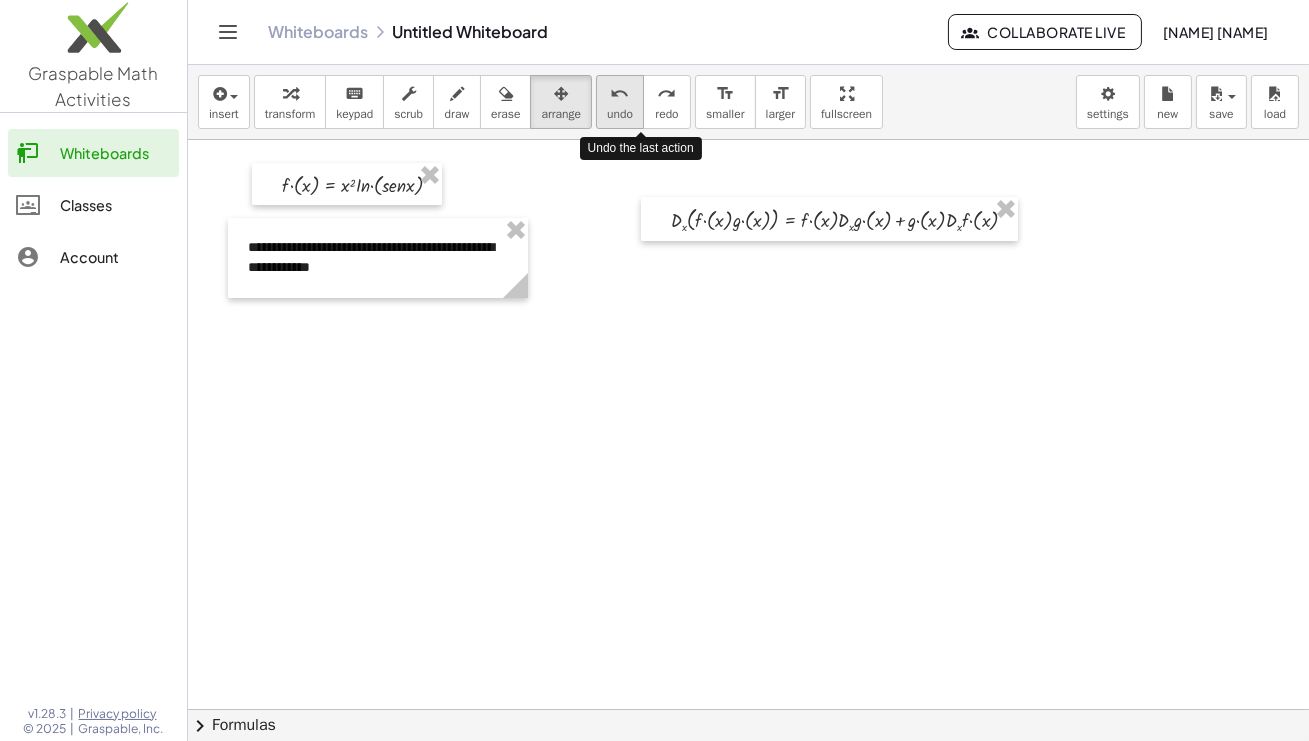 click on "undo undo" at bounding box center (620, 102) 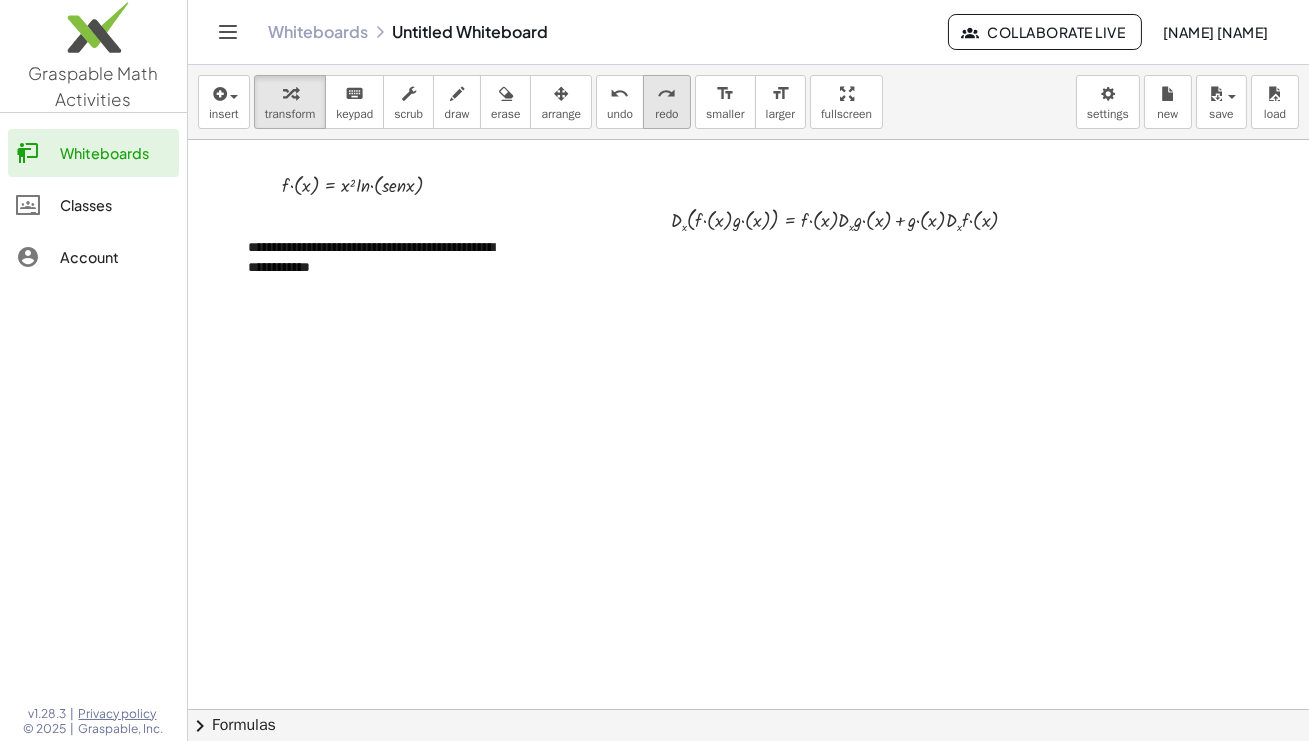 click on "redo" at bounding box center (666, 114) 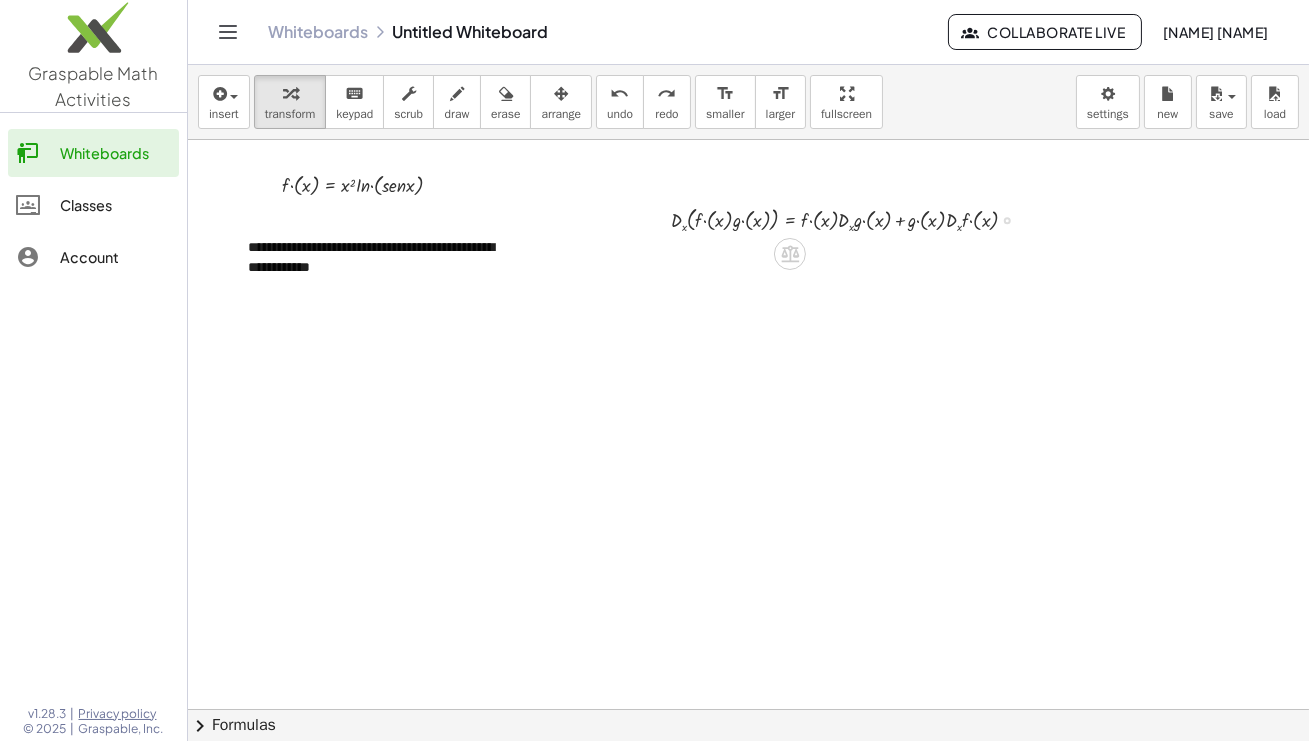 click at bounding box center (1007, 220) 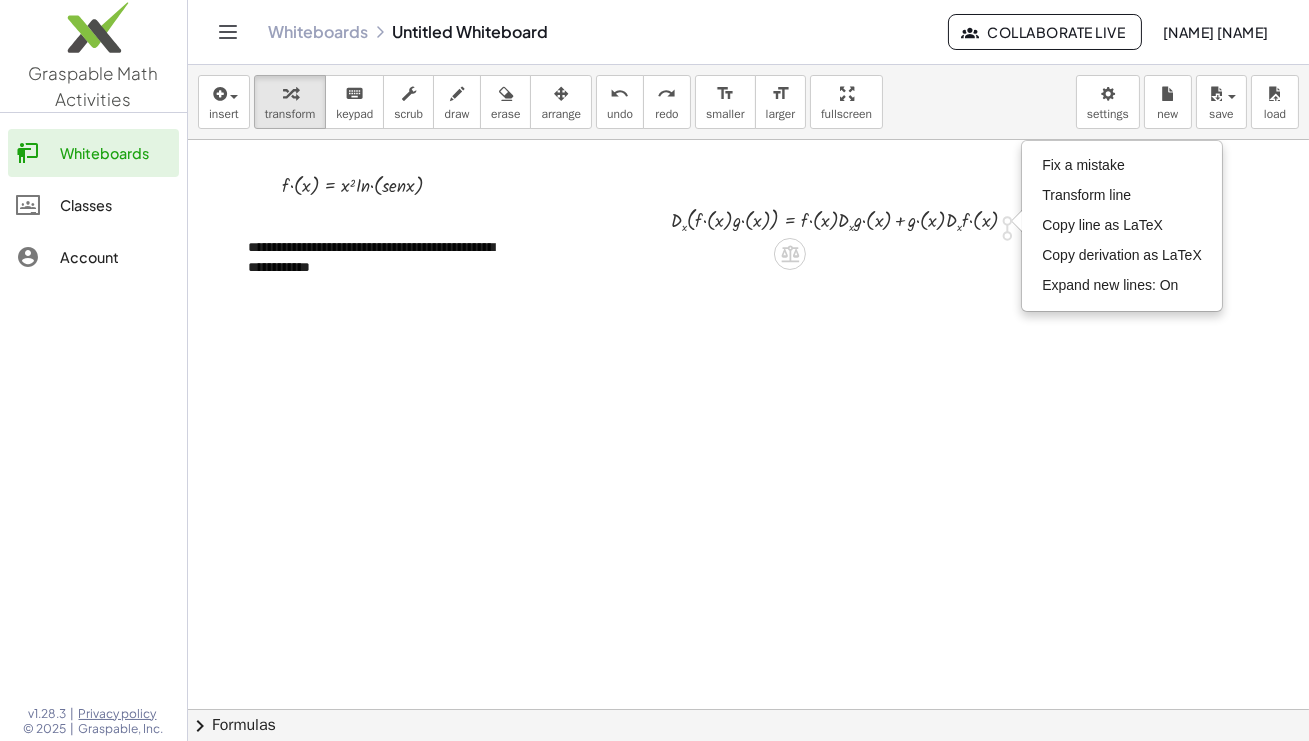 drag, startPoint x: 1008, startPoint y: 221, endPoint x: 1008, endPoint y: 247, distance: 26 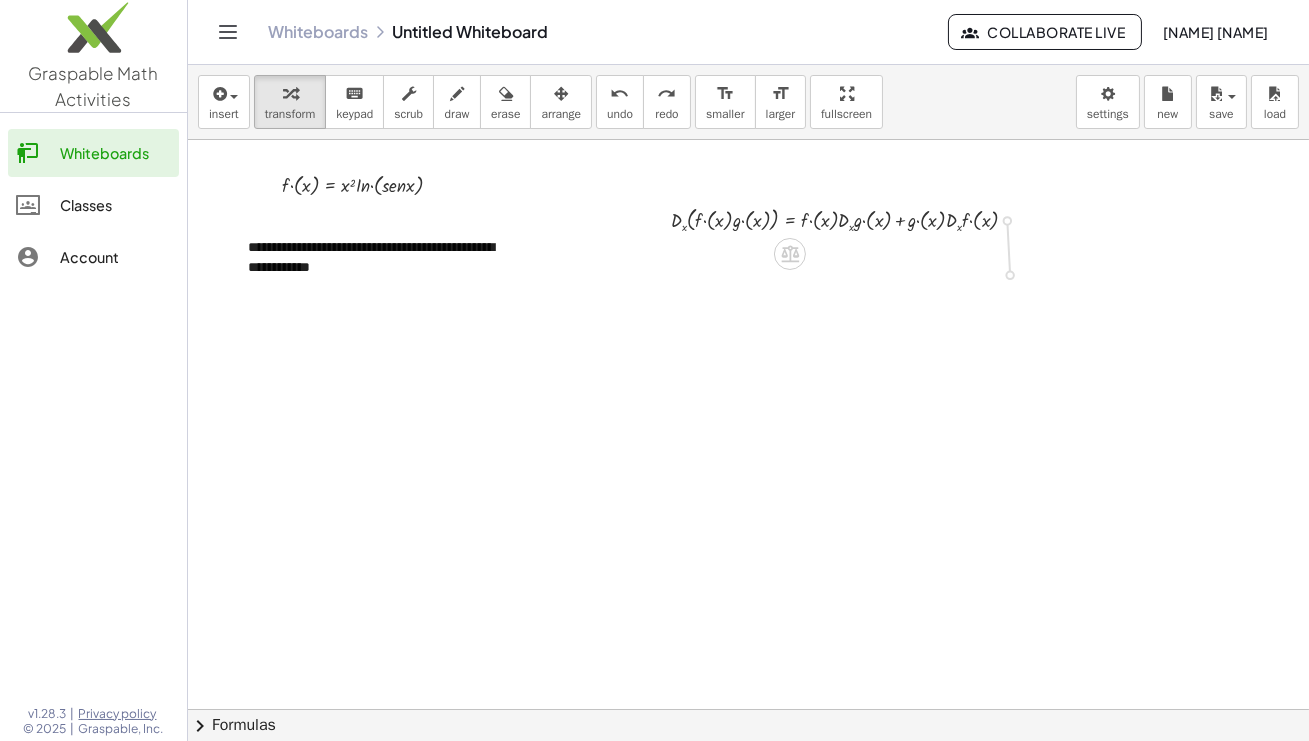 drag, startPoint x: 1009, startPoint y: 223, endPoint x: 1012, endPoint y: 286, distance: 63.07139 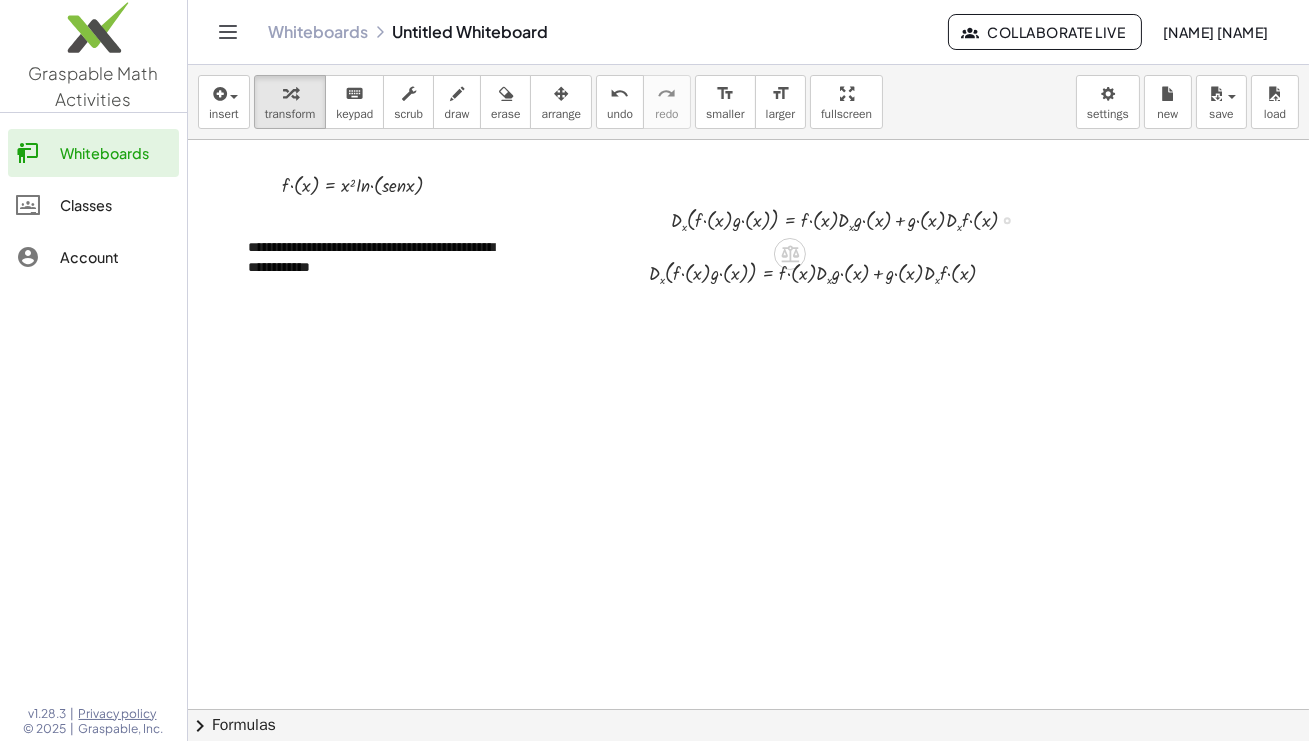 click at bounding box center (852, 219) 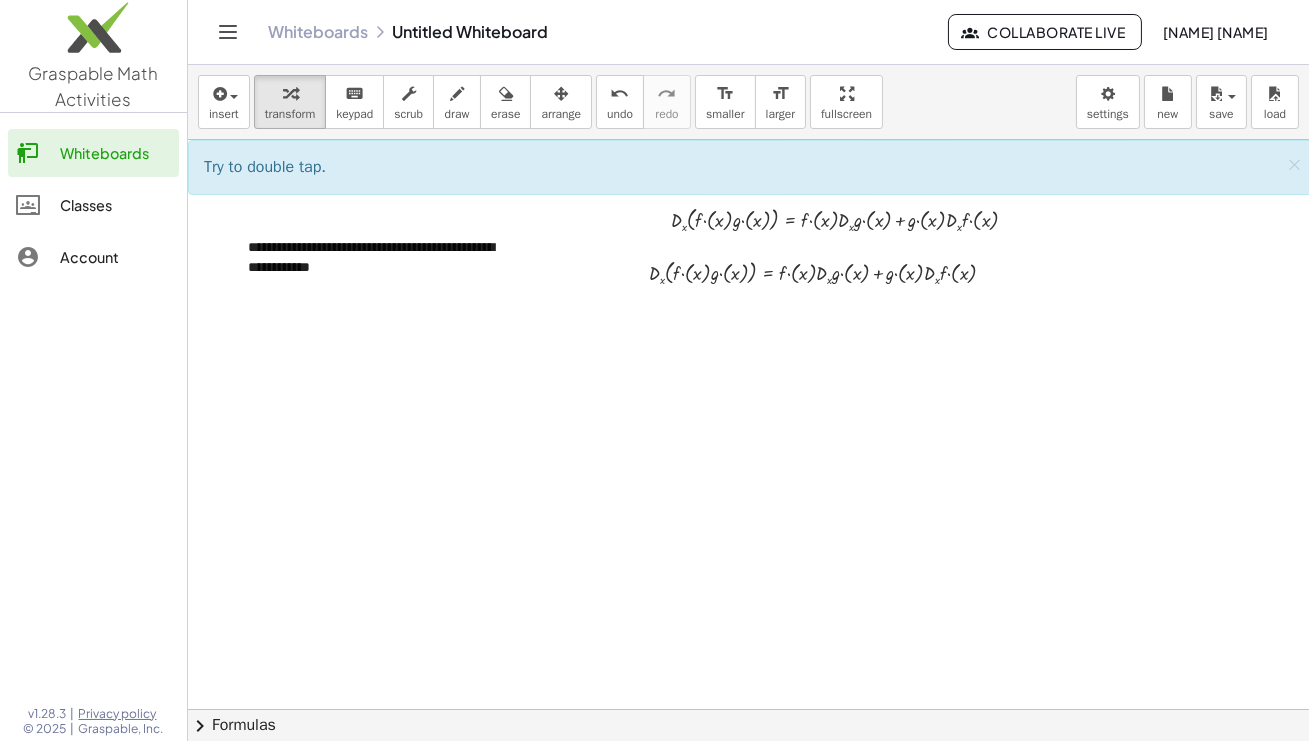 click at bounding box center (752, 709) 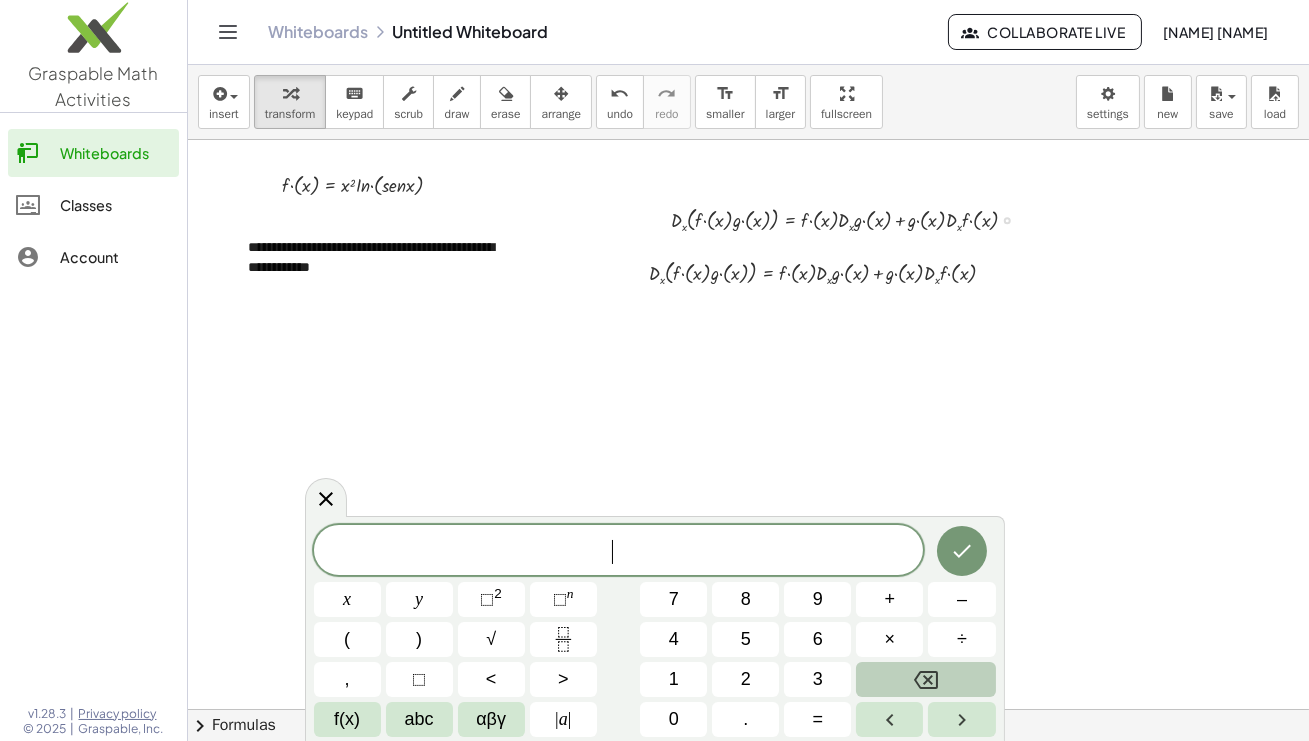 click at bounding box center (852, 219) 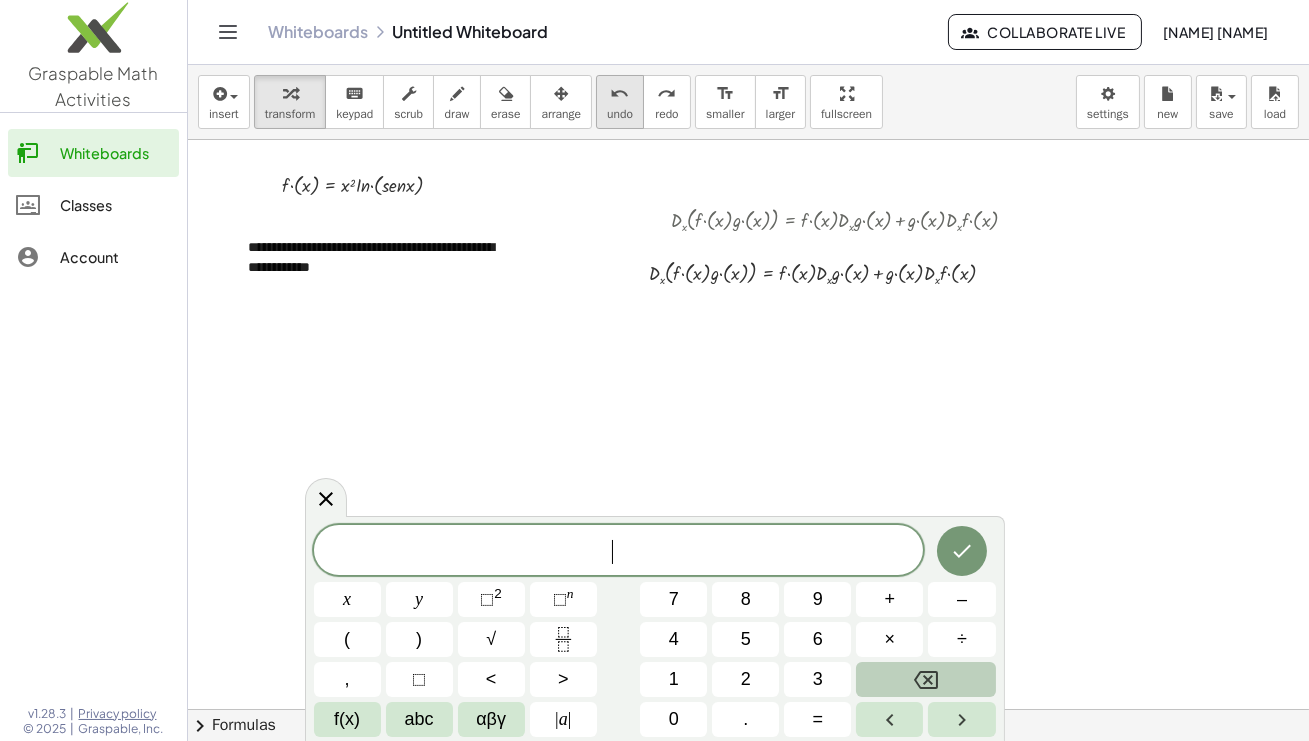 click on "undo" at bounding box center (620, 114) 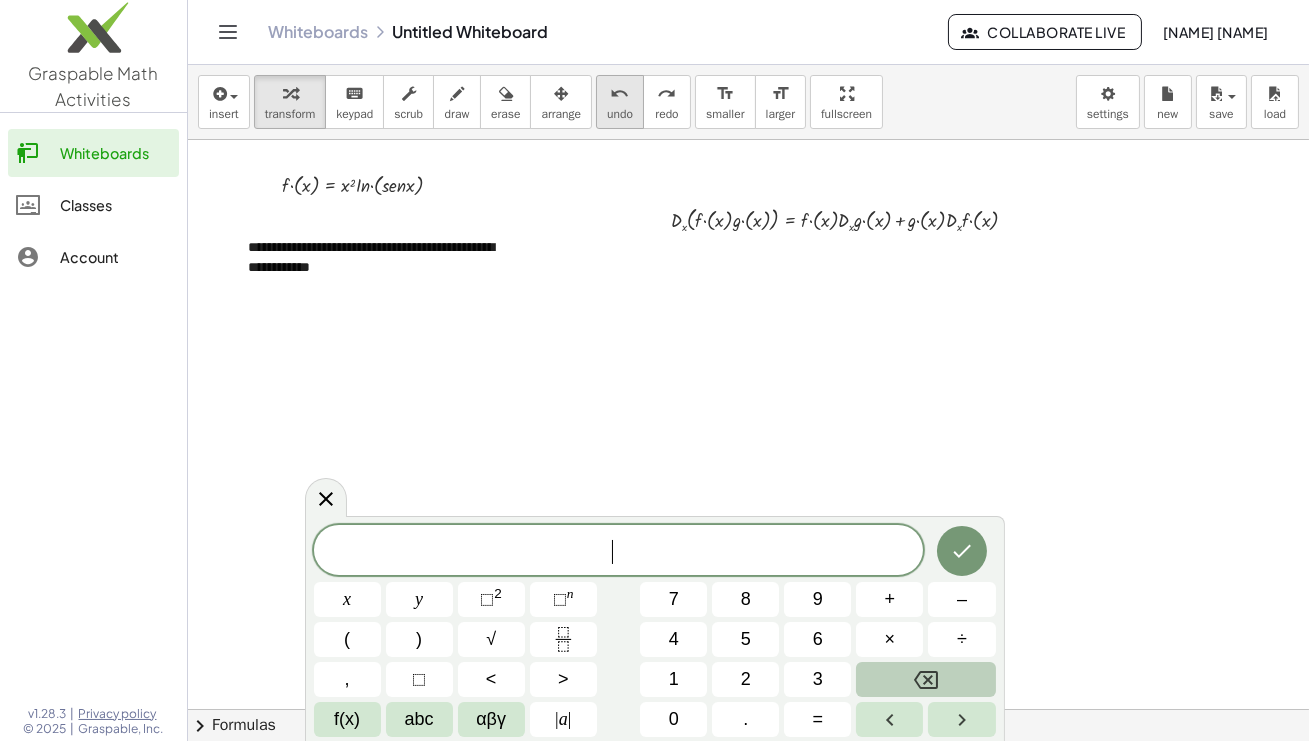 click on "undo" at bounding box center (620, 114) 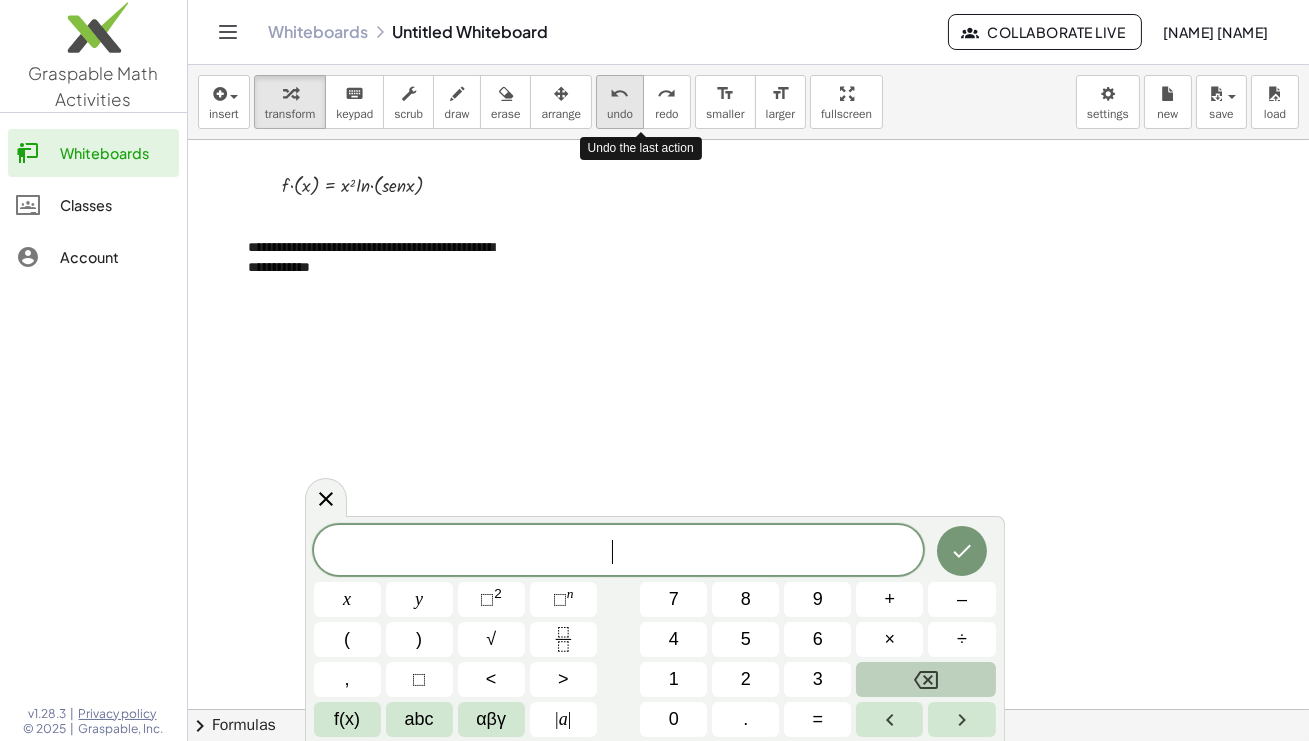 click on "undo" at bounding box center [620, 114] 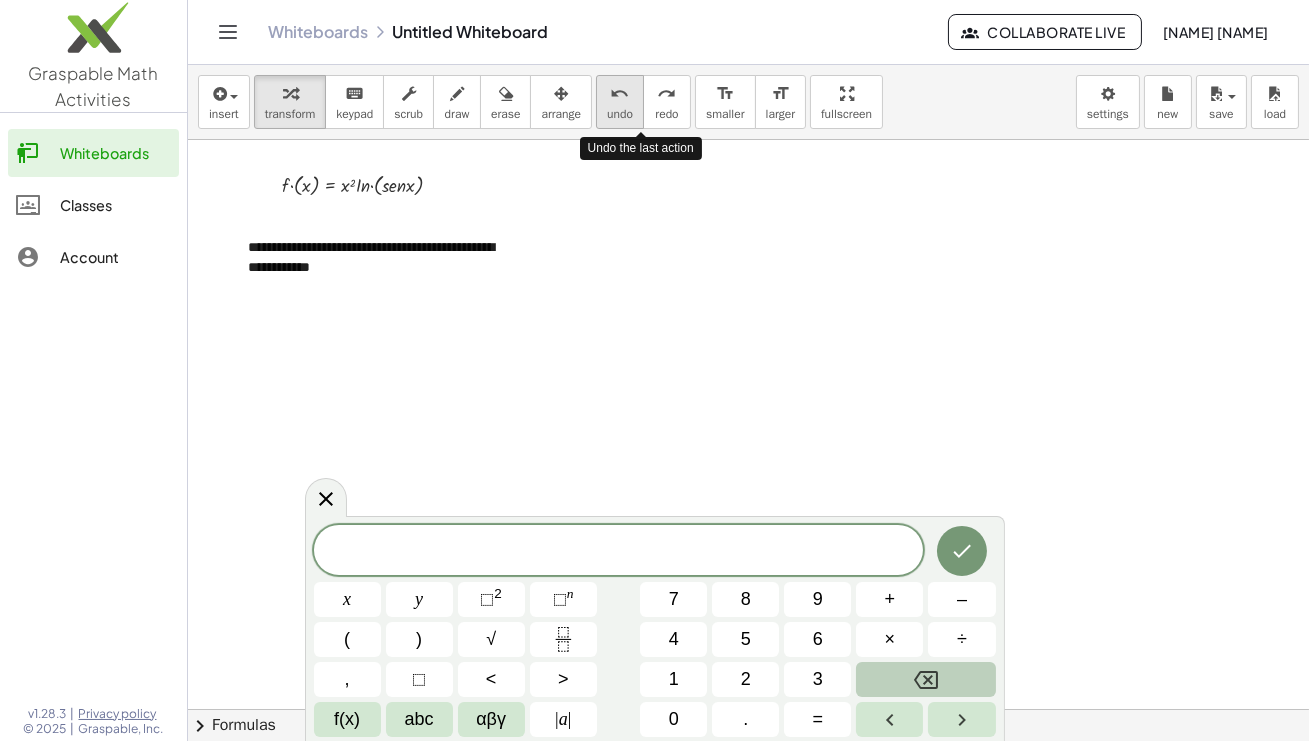 click on "undo" at bounding box center [620, 114] 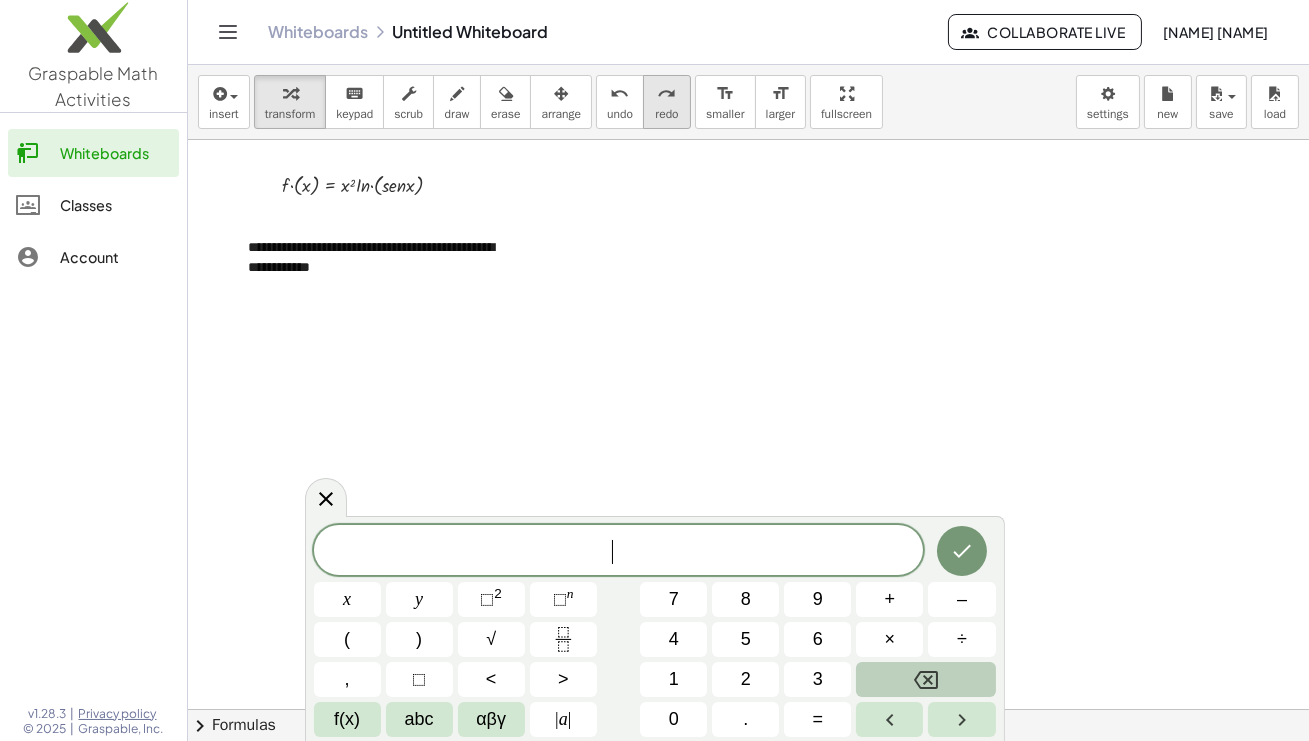 click on "redo" at bounding box center [666, 114] 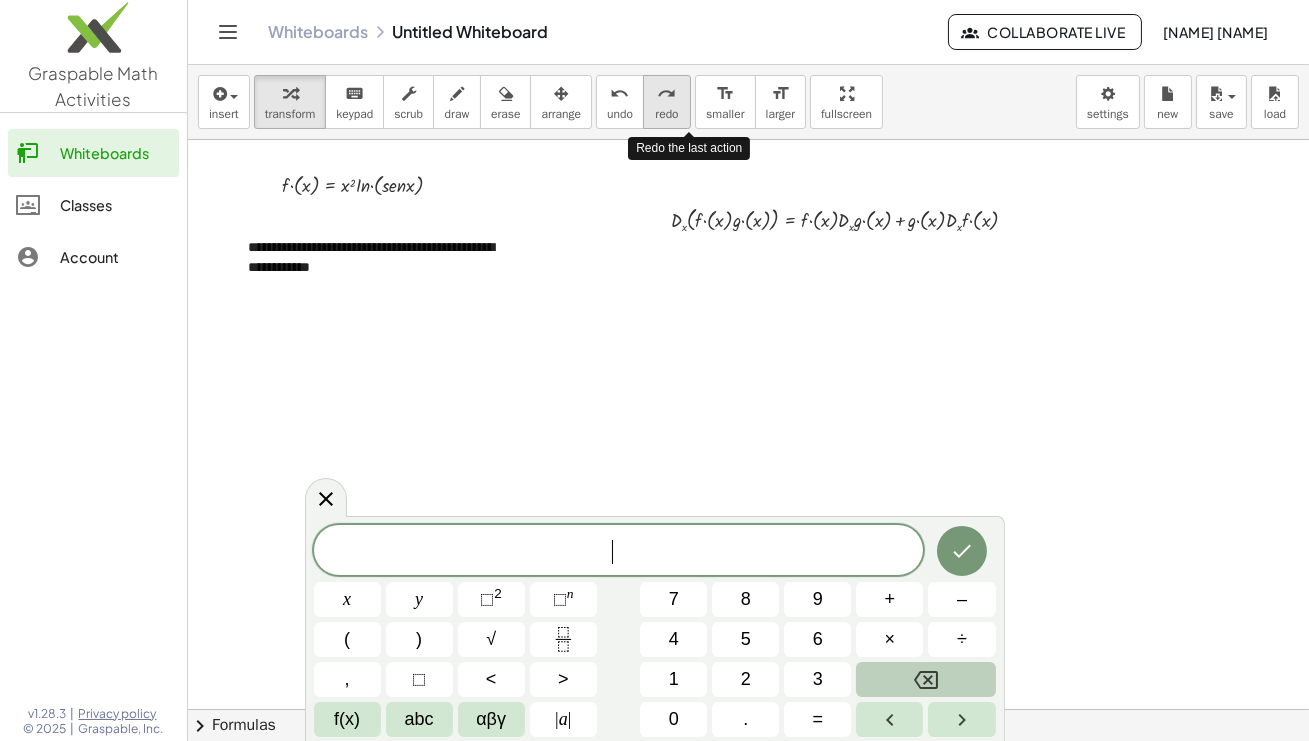 click on "redo" at bounding box center (666, 114) 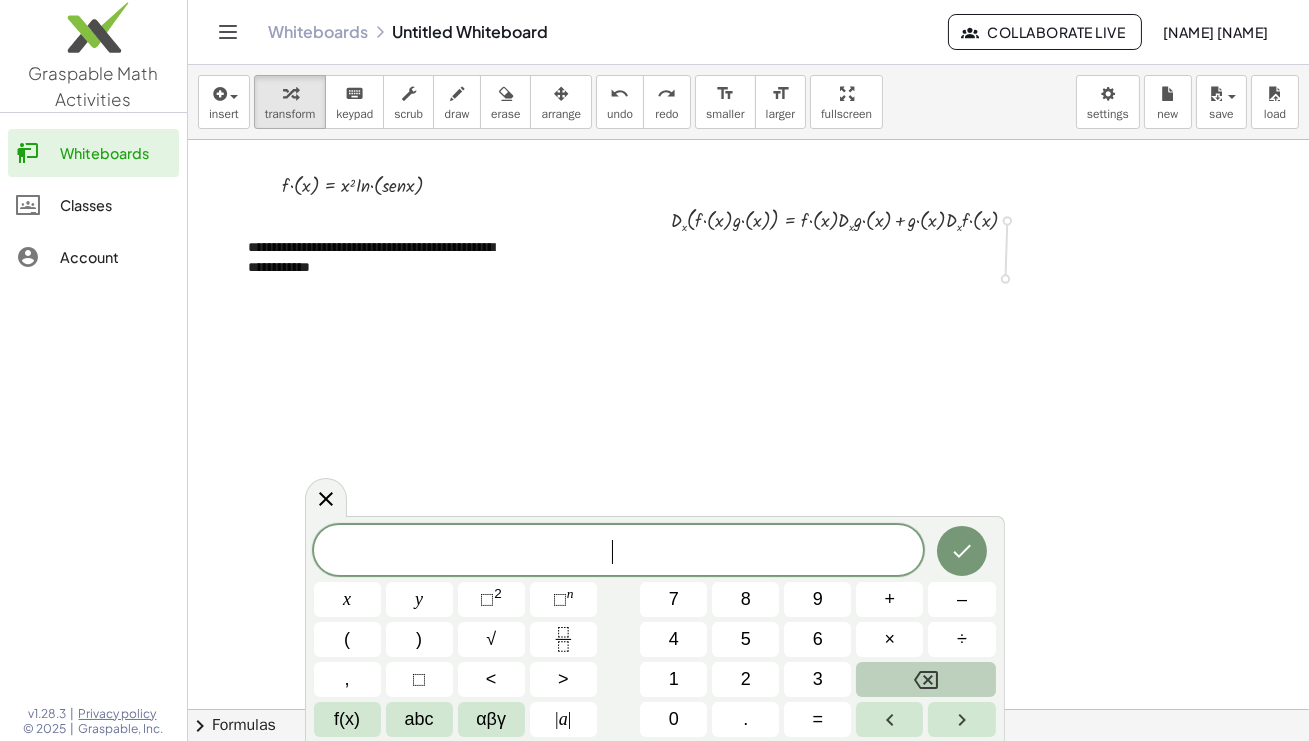 drag, startPoint x: 1007, startPoint y: 221, endPoint x: 1006, endPoint y: 289, distance: 68.007355 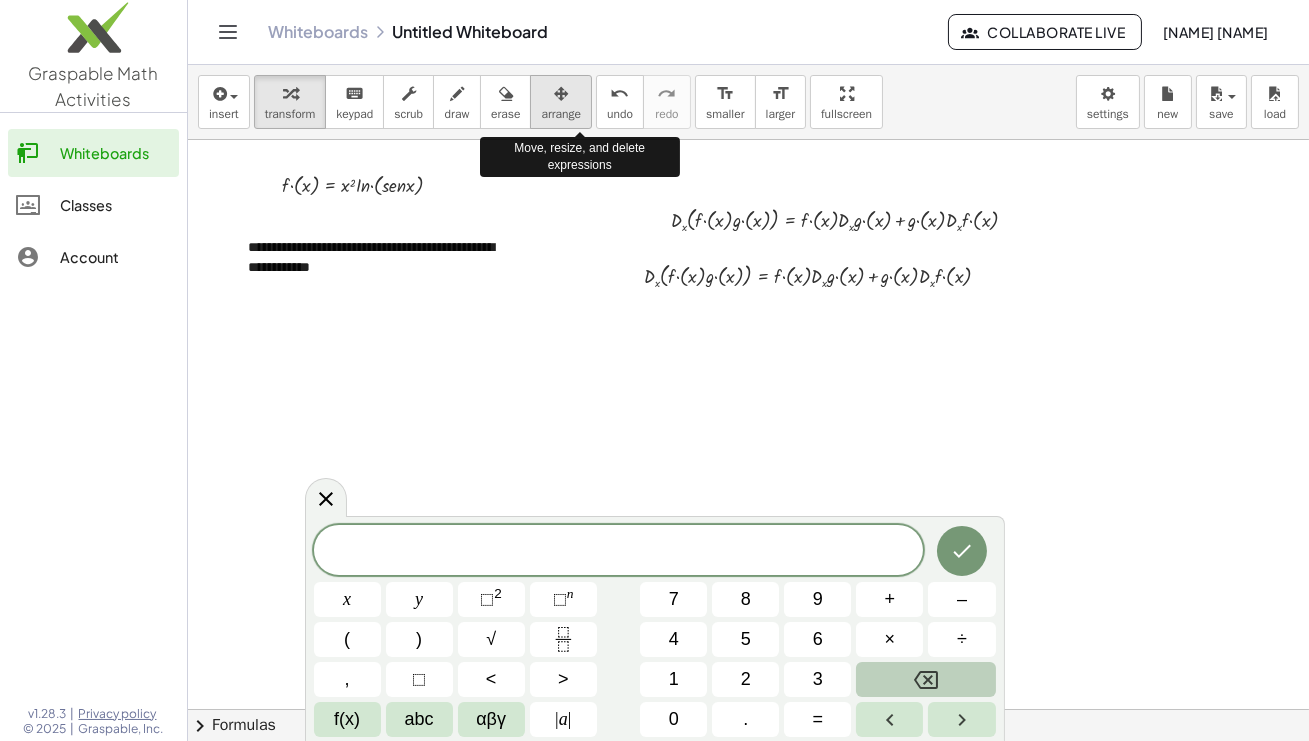 click at bounding box center [561, 94] 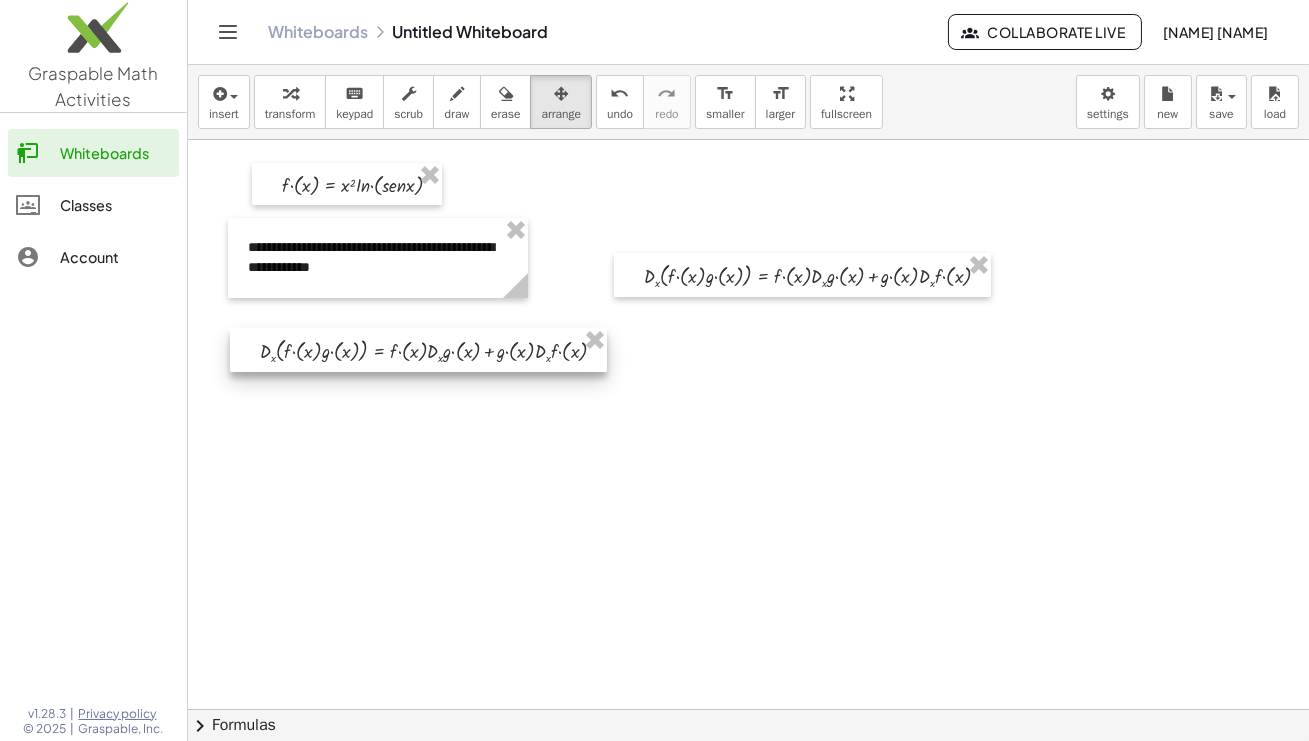 drag, startPoint x: 747, startPoint y: 215, endPoint x: 336, endPoint y: 346, distance: 431.37222 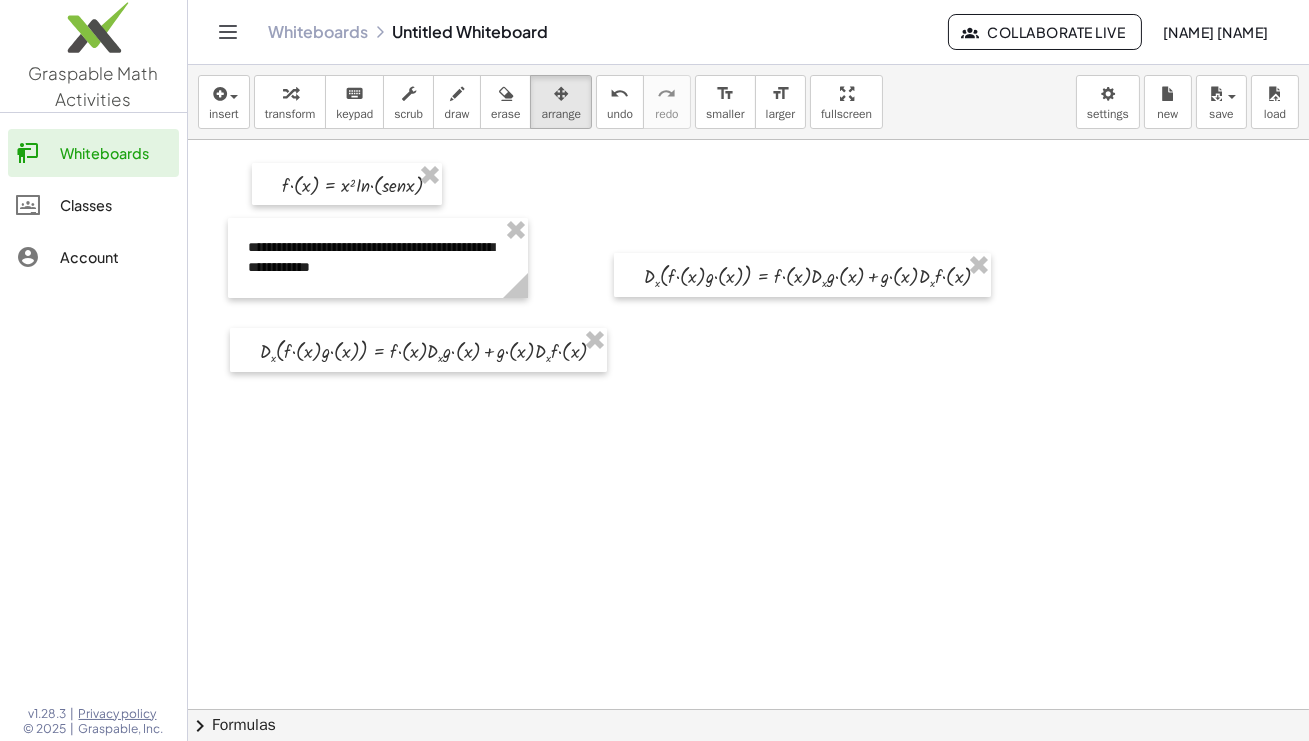 click at bounding box center [752, 709] 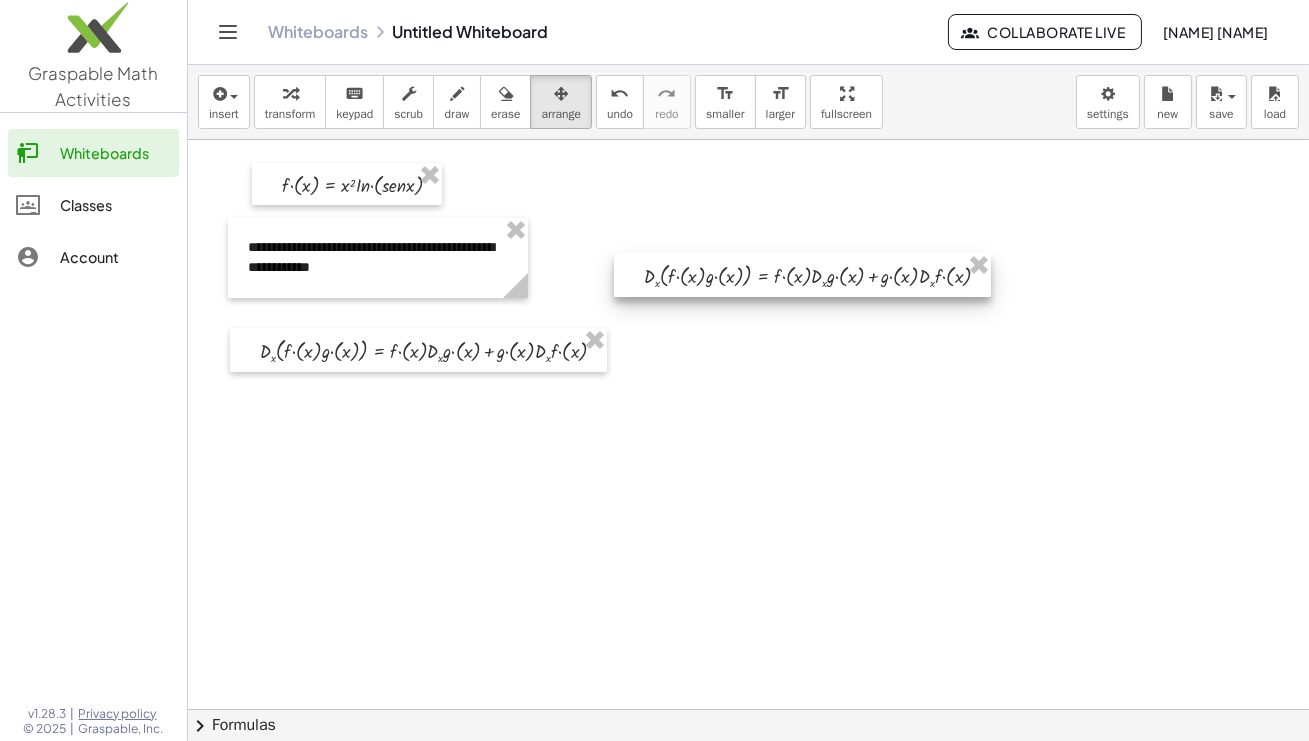 click at bounding box center (802, 275) 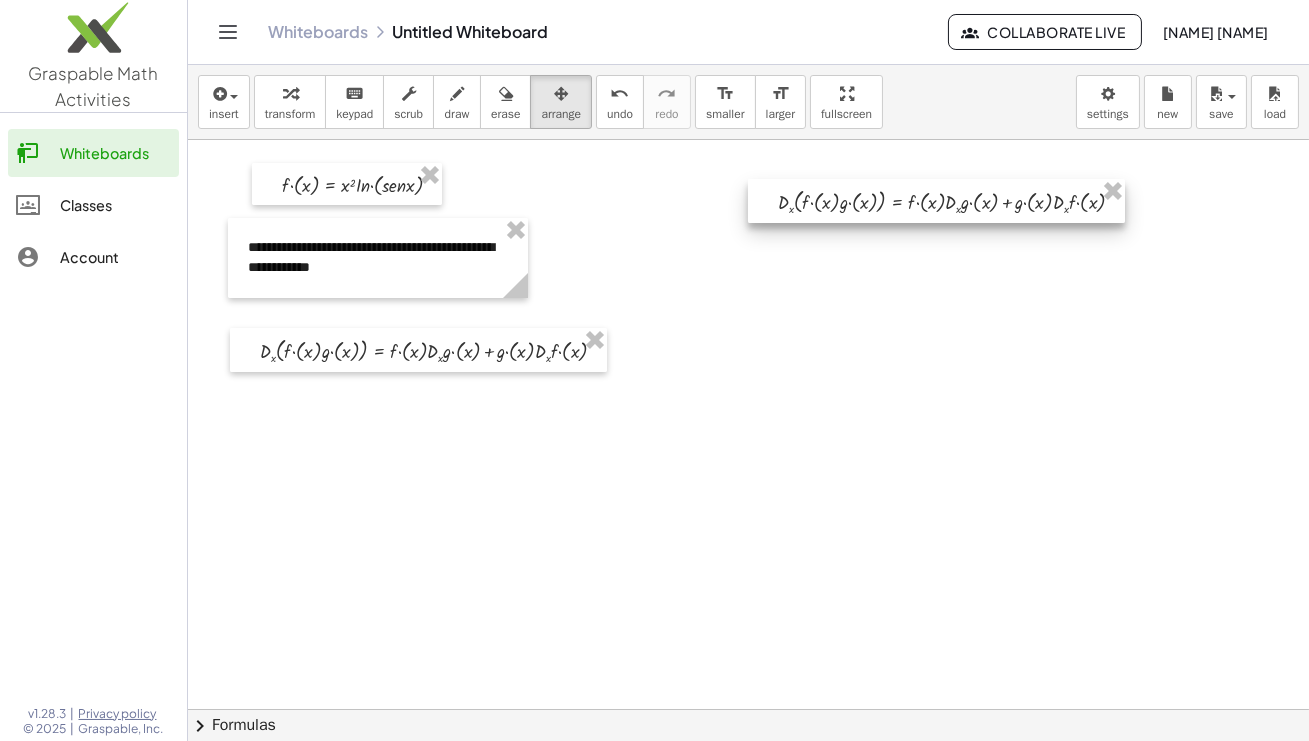 drag, startPoint x: 986, startPoint y: 291, endPoint x: 1120, endPoint y: 217, distance: 153.07515 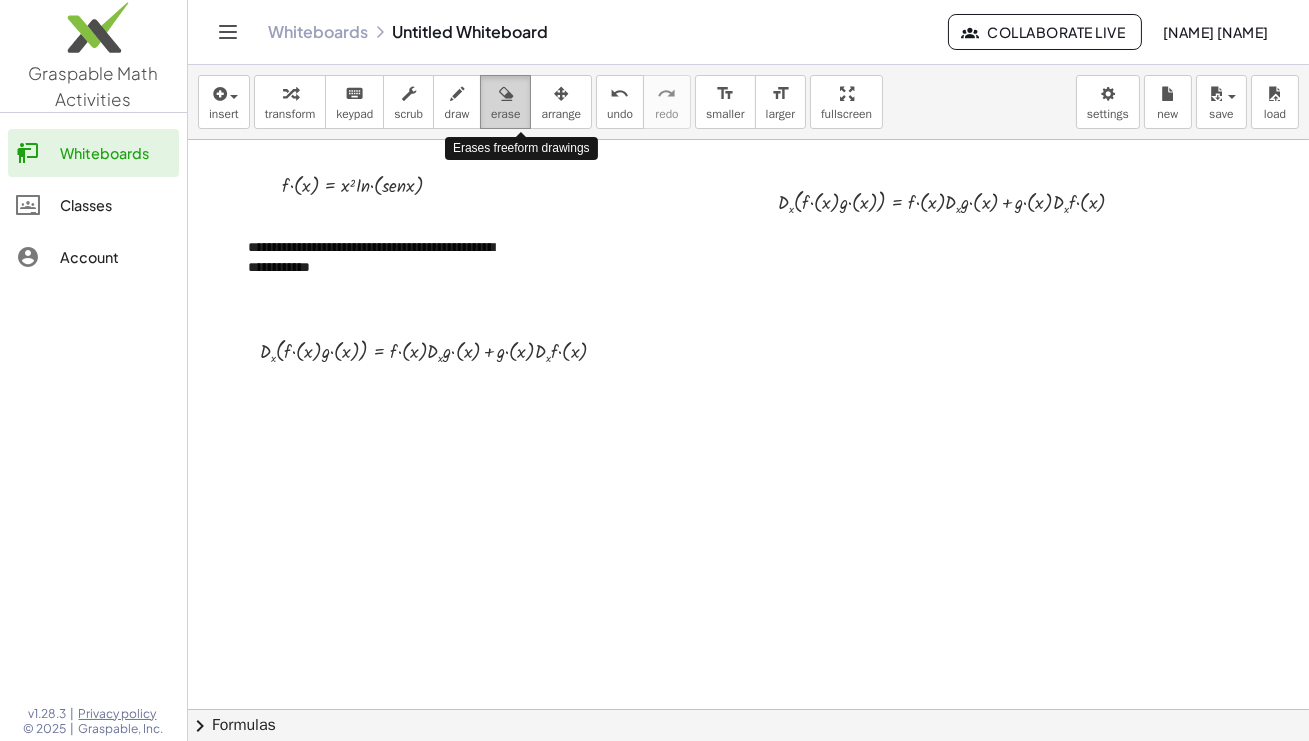 click at bounding box center [506, 94] 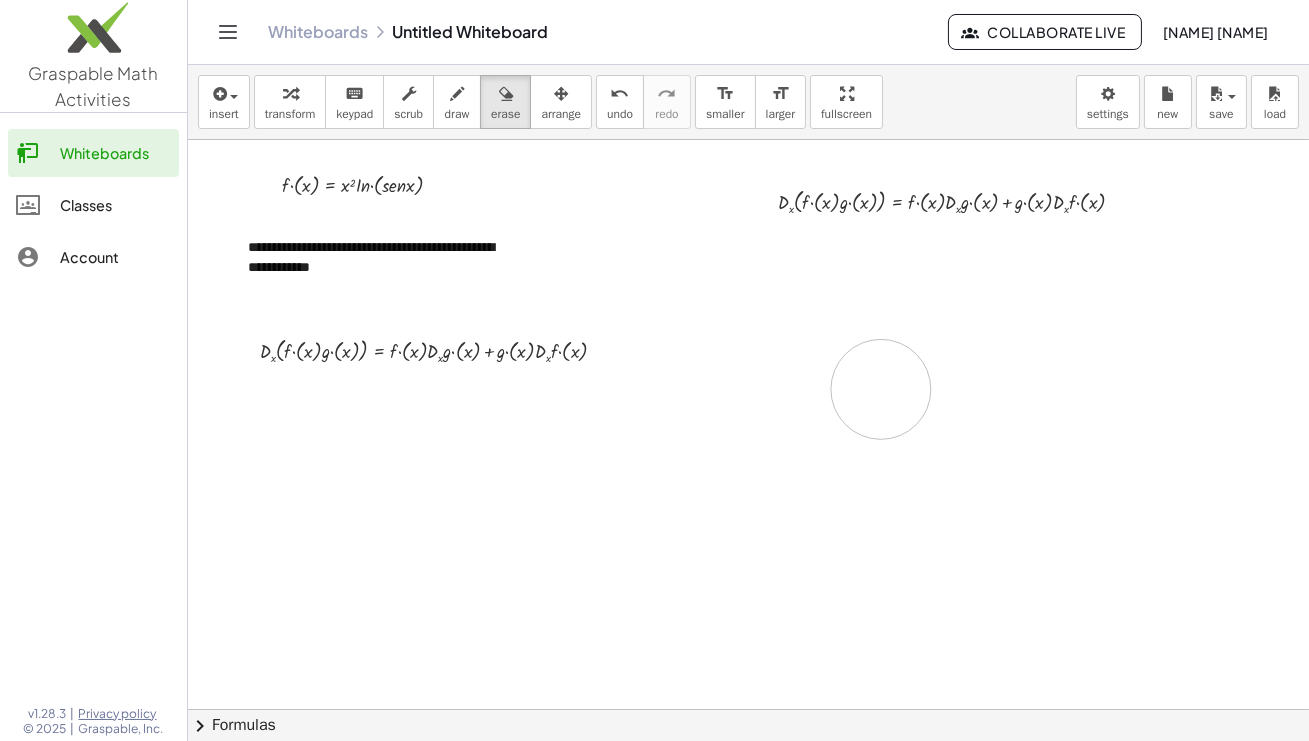 click at bounding box center [752, 709] 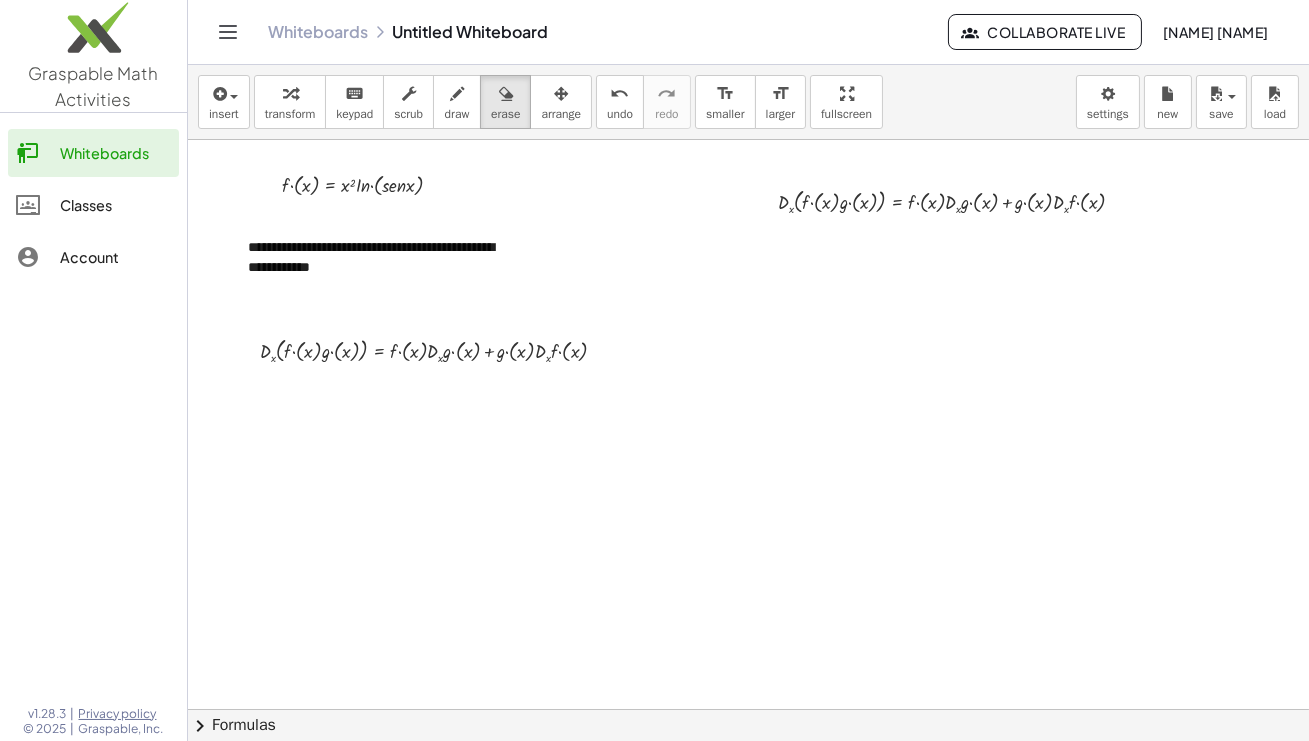 click at bounding box center [752, 709] 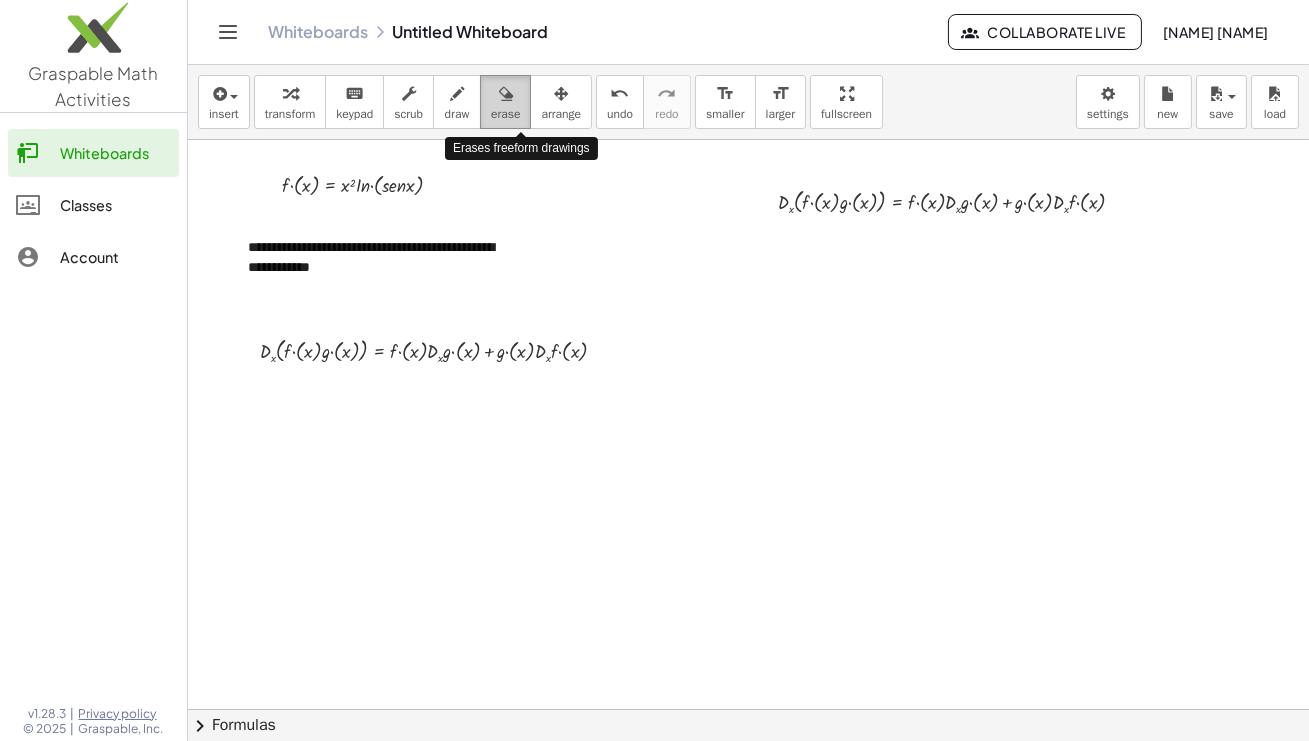 click at bounding box center (506, 94) 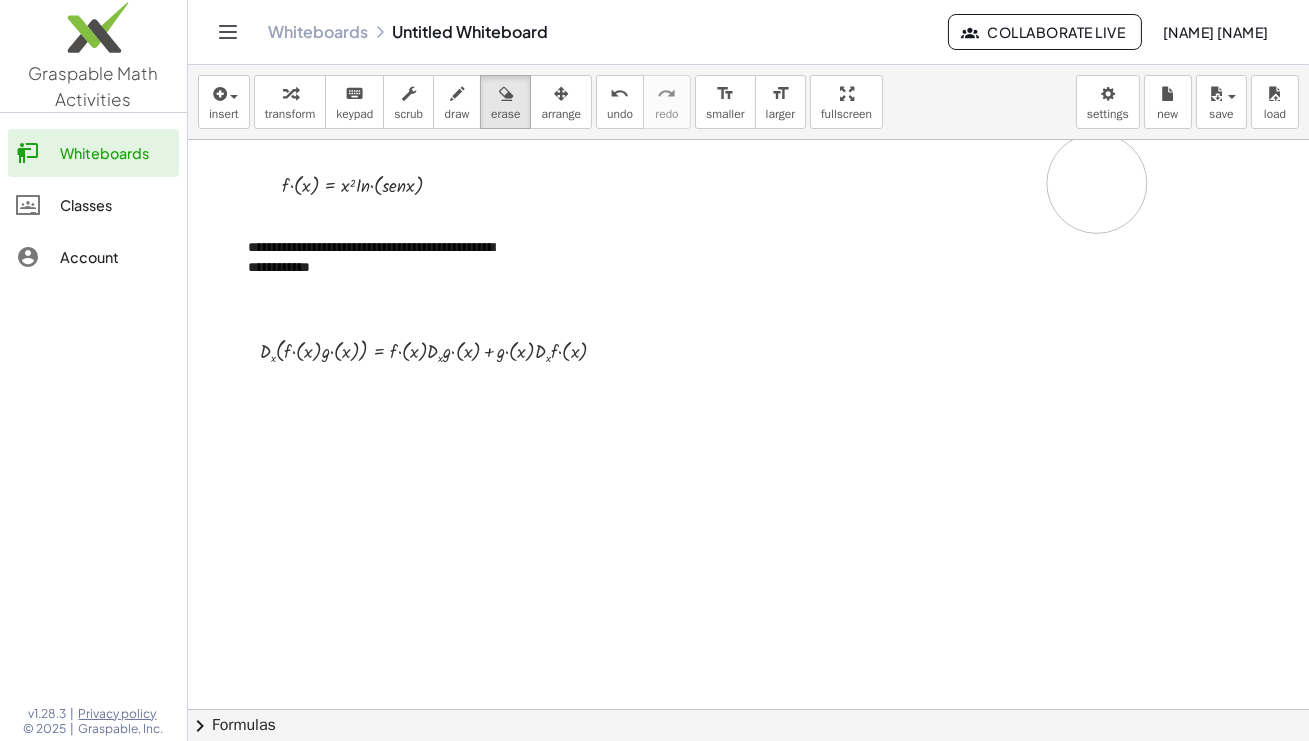 drag, startPoint x: 803, startPoint y: 200, endPoint x: 1097, endPoint y: 183, distance: 294.4911 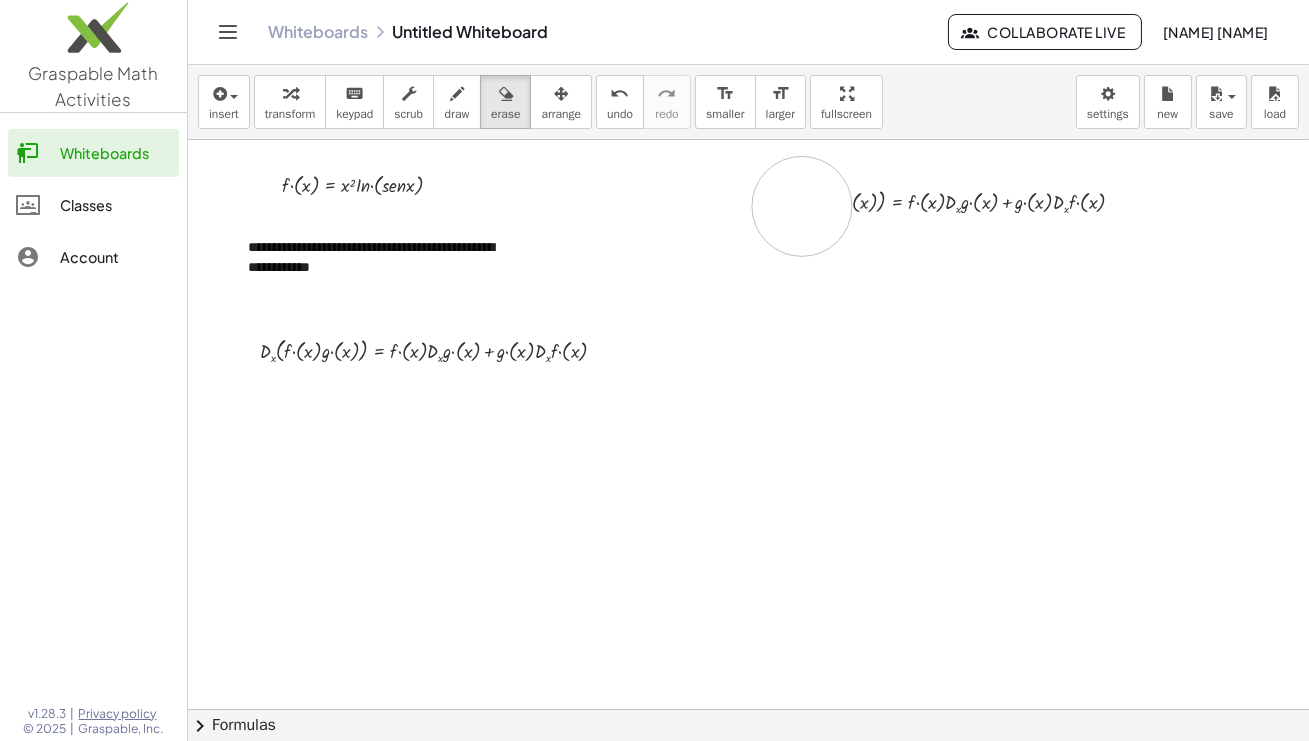 click at bounding box center (752, 709) 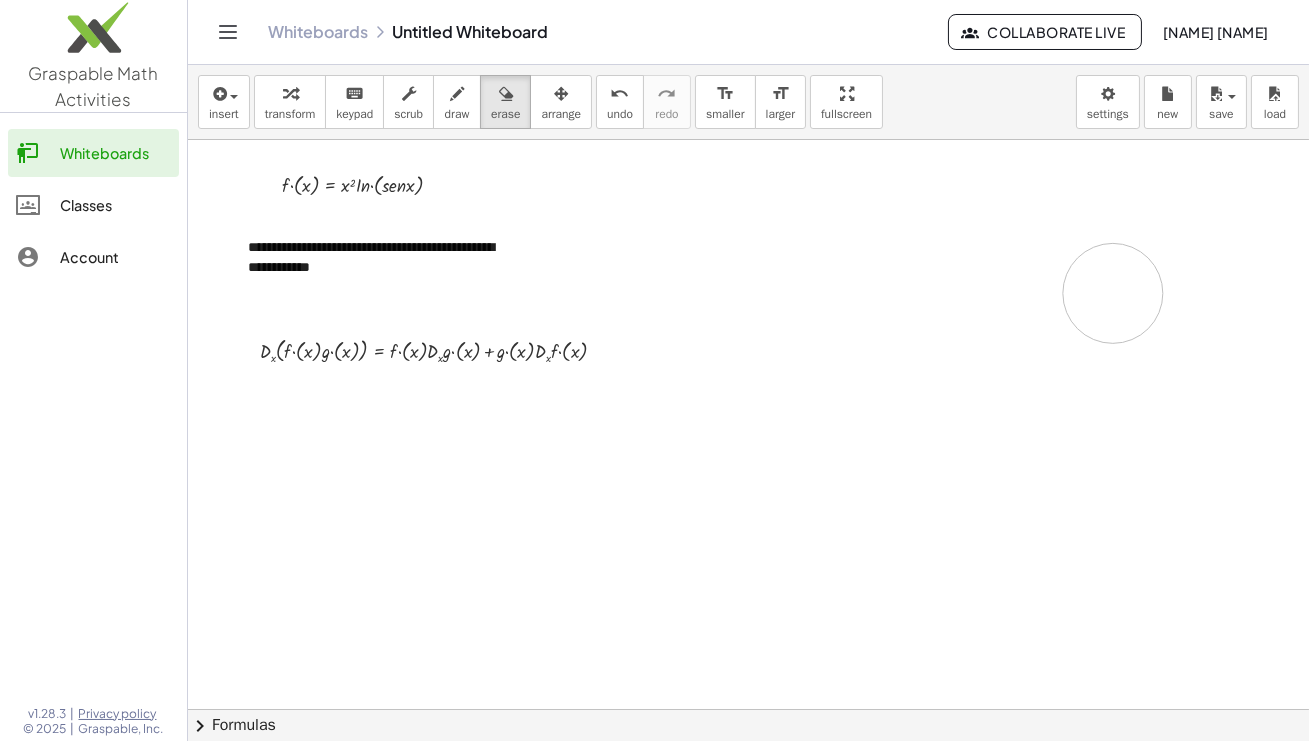 drag, startPoint x: 886, startPoint y: 200, endPoint x: 1156, endPoint y: 539, distance: 433.3832 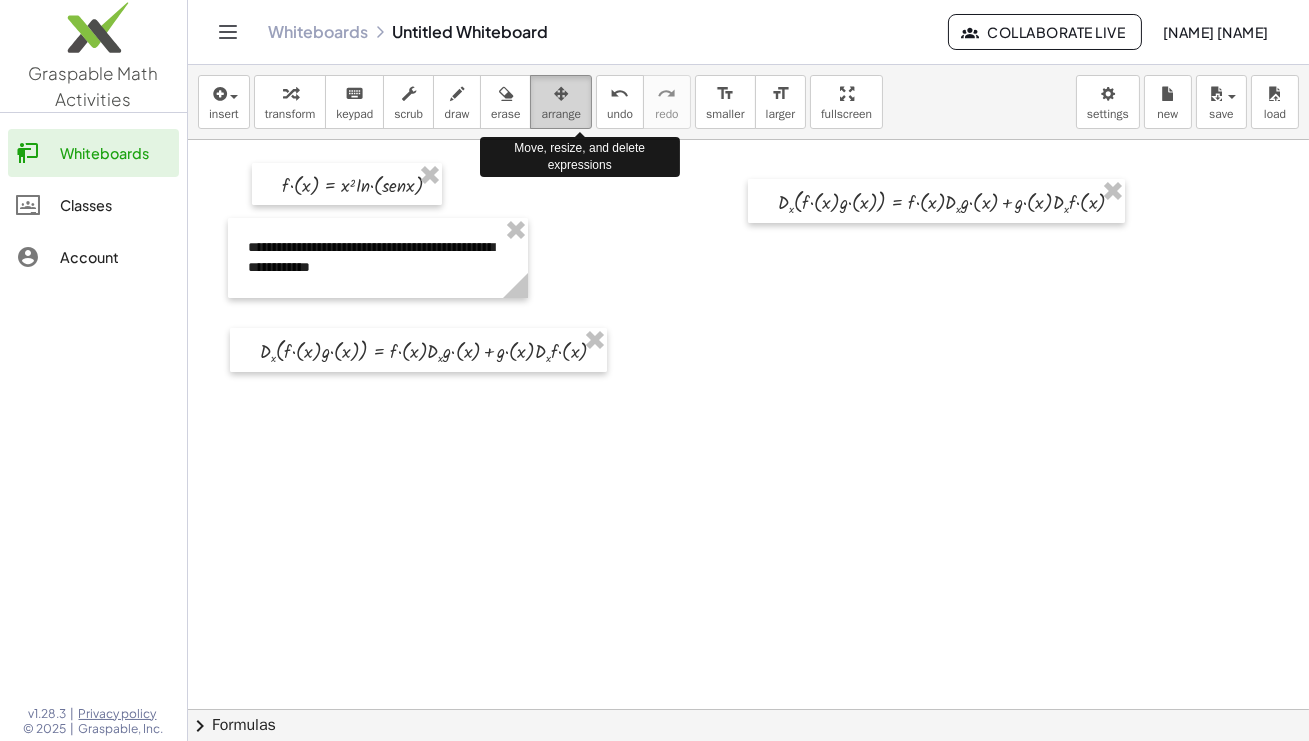 click at bounding box center [561, 94] 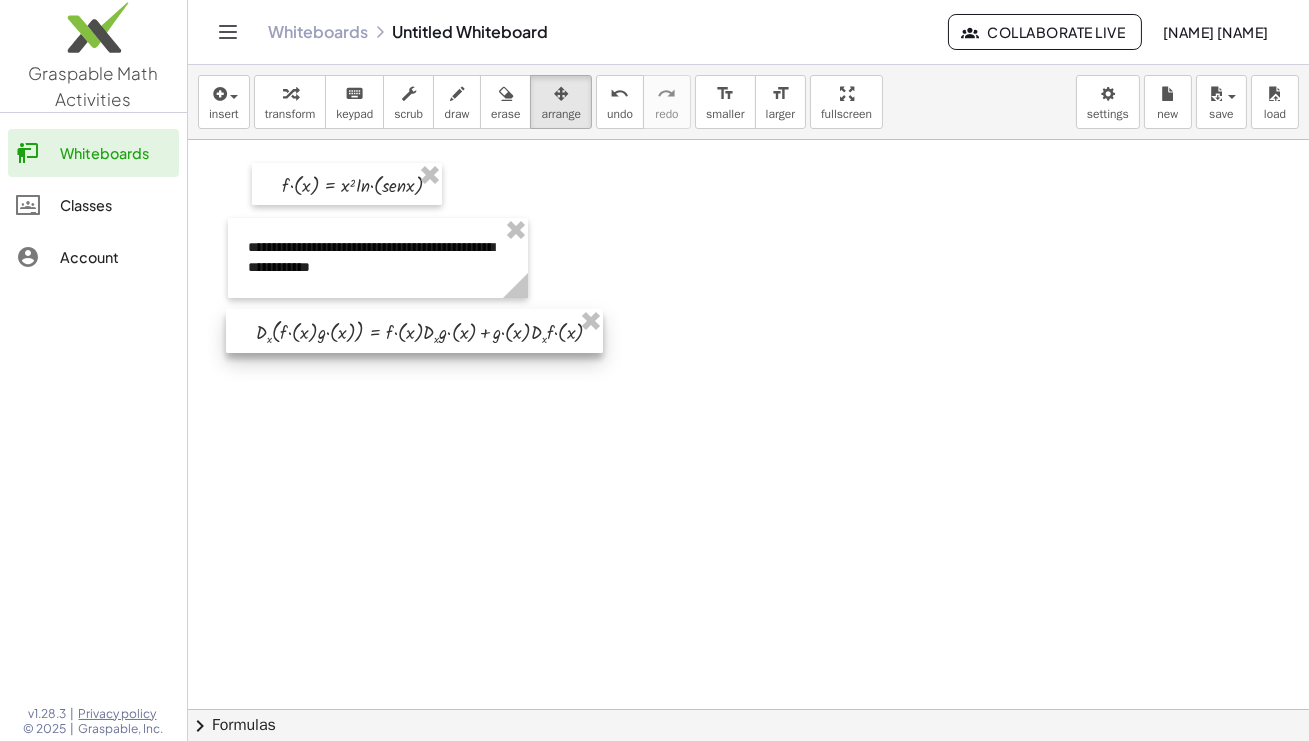 drag, startPoint x: 535, startPoint y: 356, endPoint x: 531, endPoint y: 337, distance: 19.416489 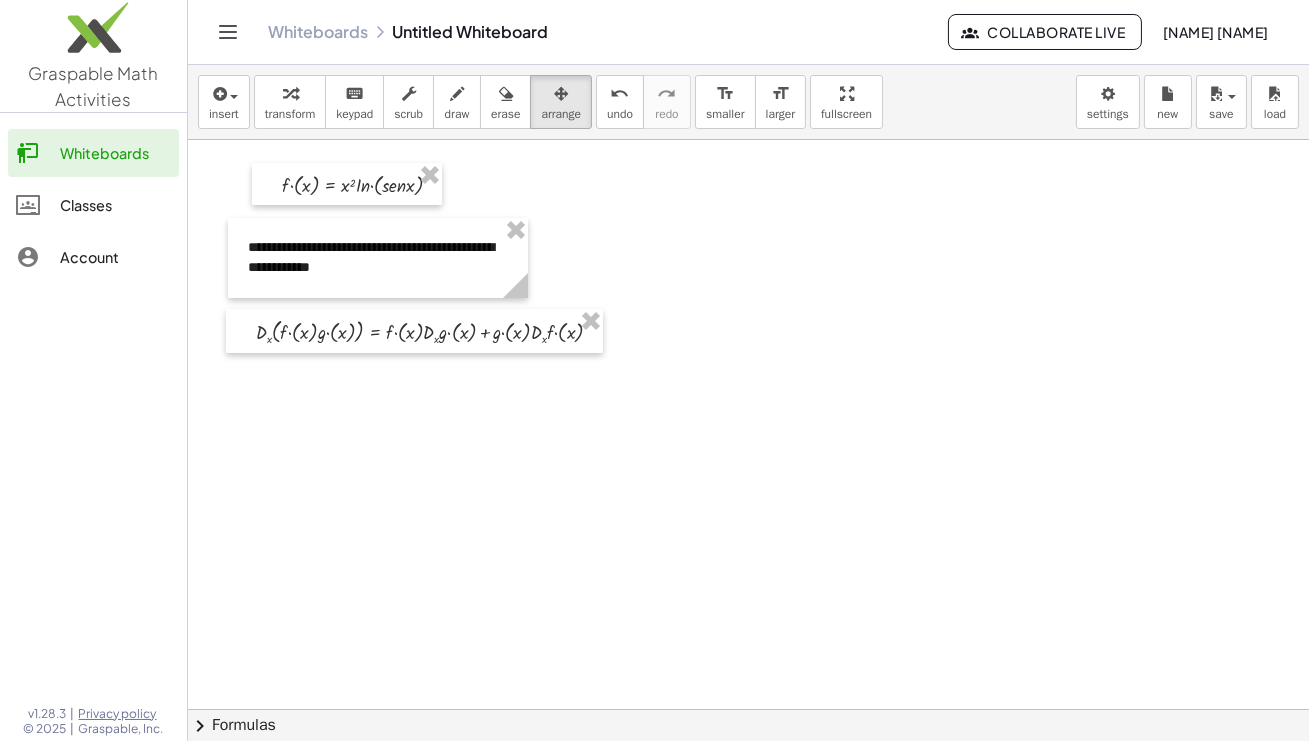 click at bounding box center [752, 709] 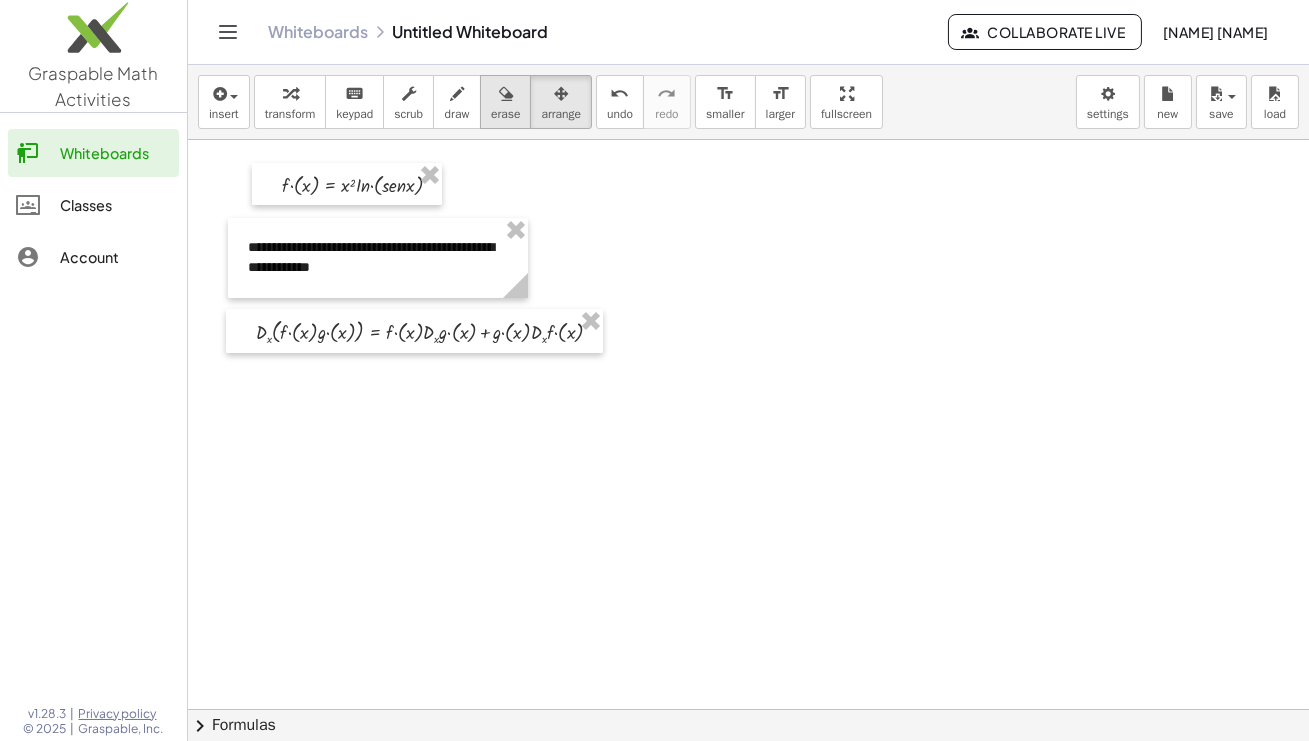 click at bounding box center (506, 94) 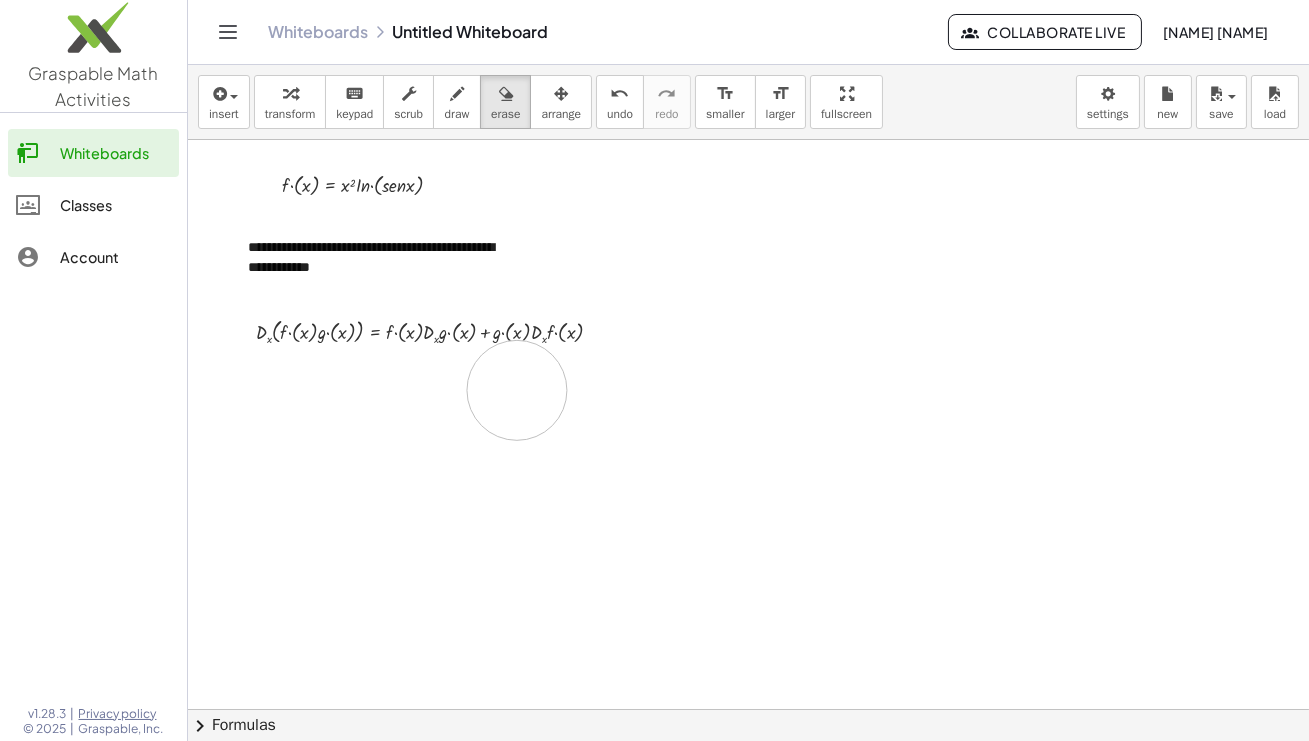 click at bounding box center (752, 709) 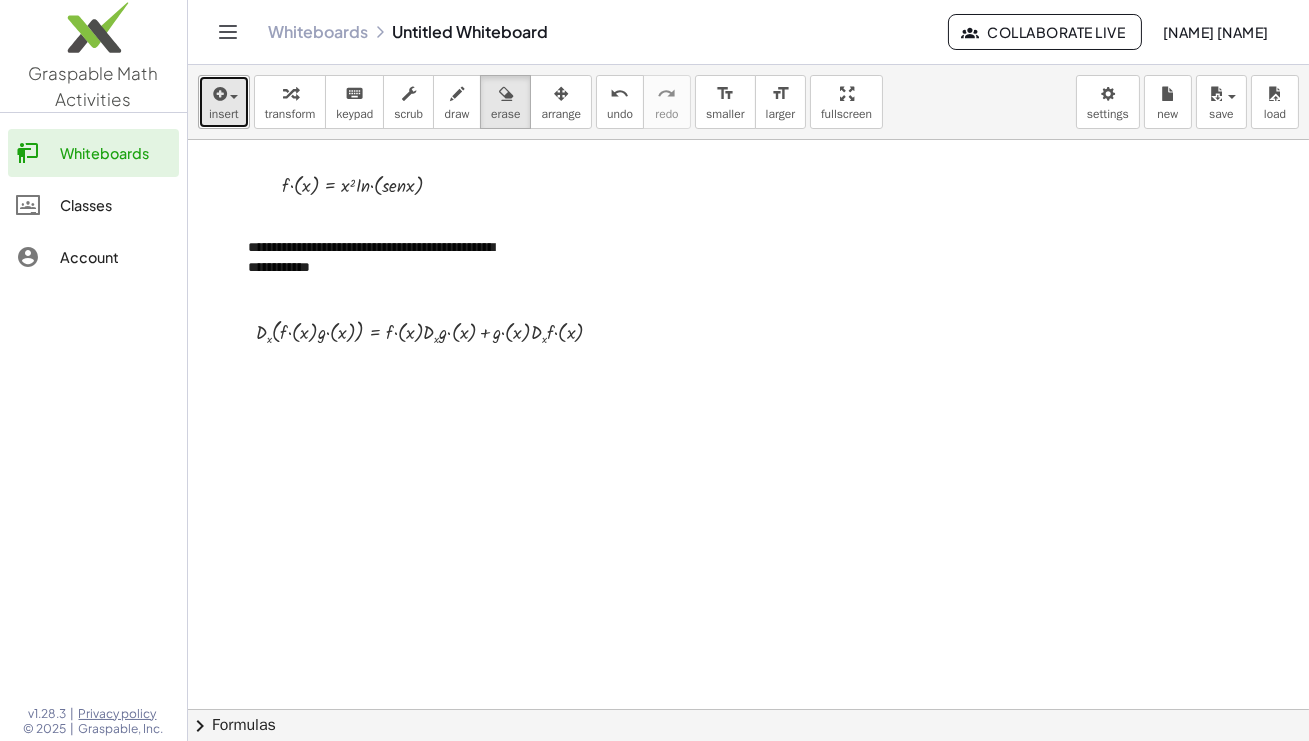 click on "insert" at bounding box center [224, 102] 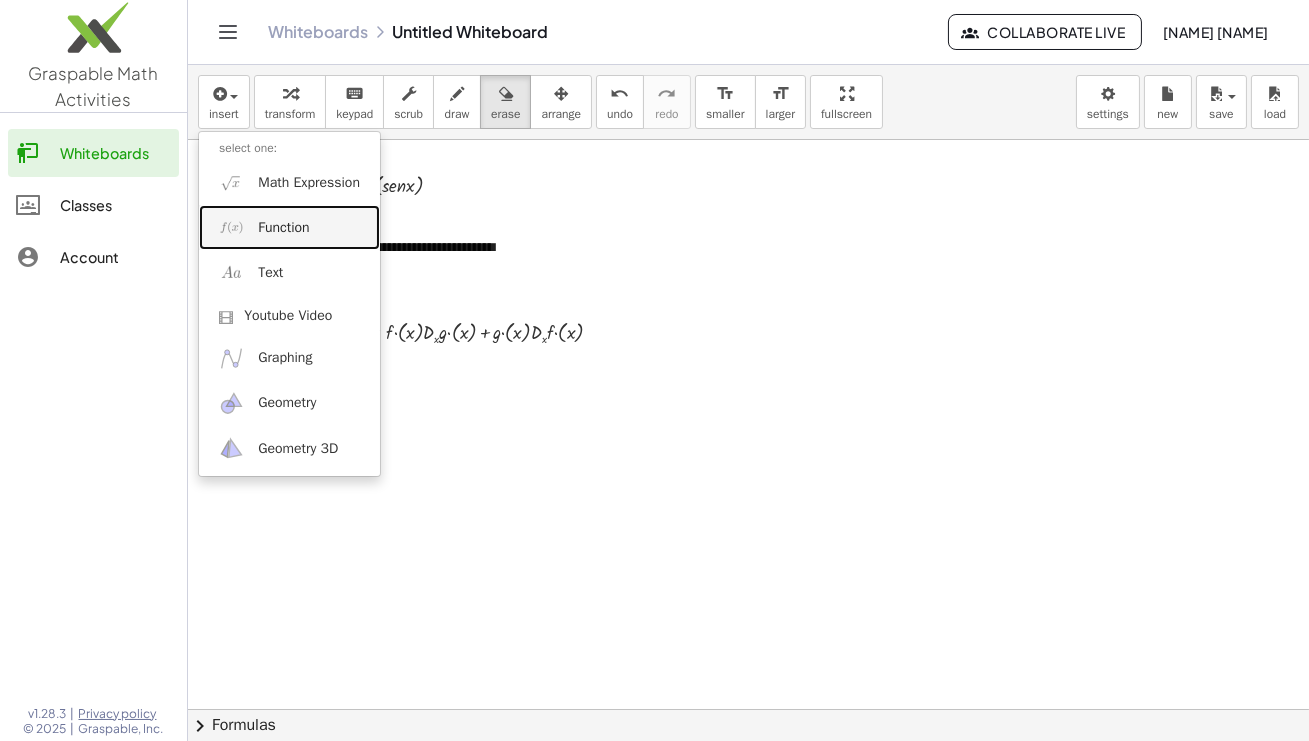 click on "Function" at bounding box center (283, 228) 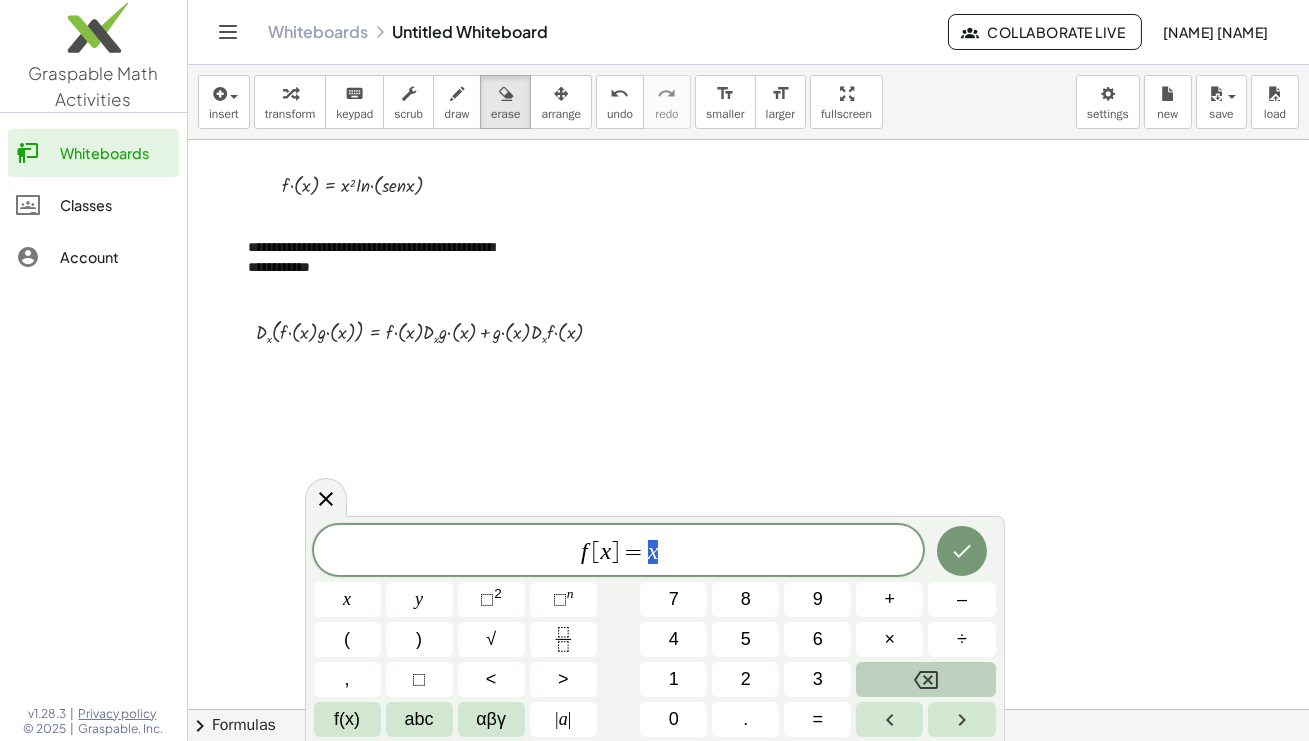 click on "f [ x ] = x" at bounding box center (619, 552) 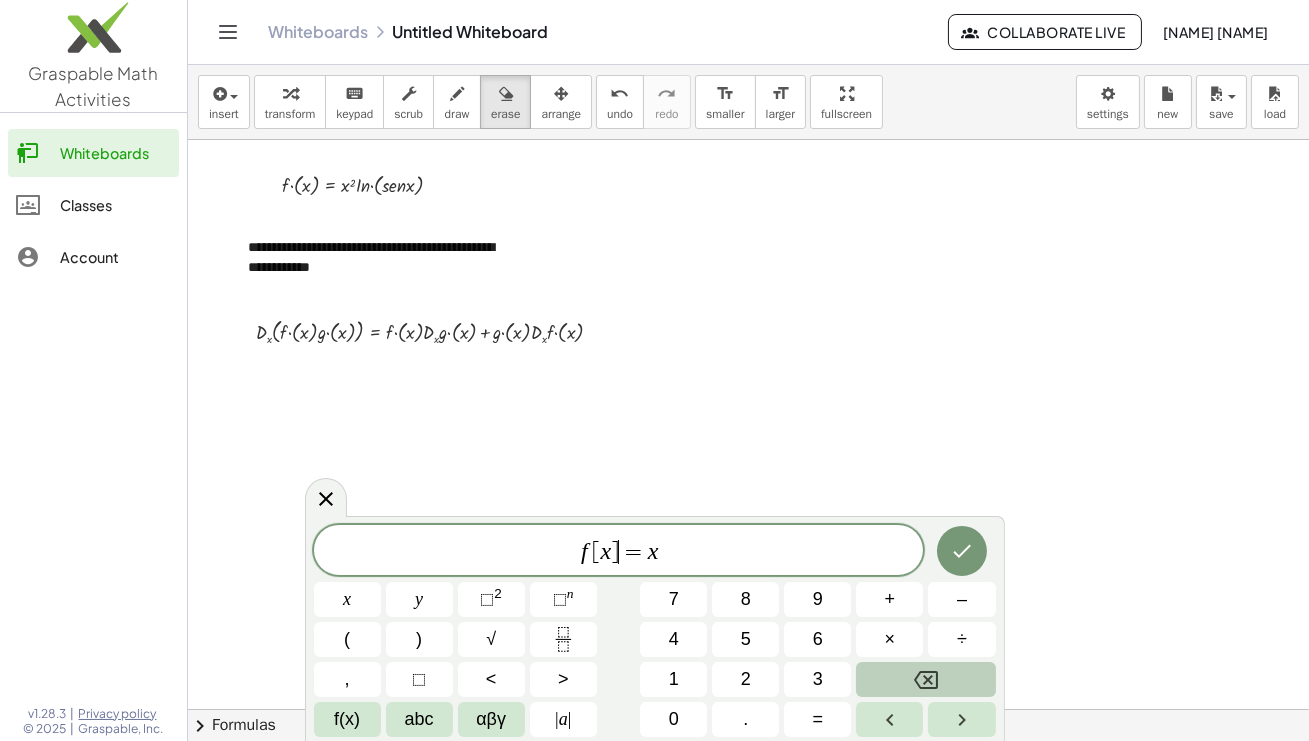 click on "=" at bounding box center [633, 552] 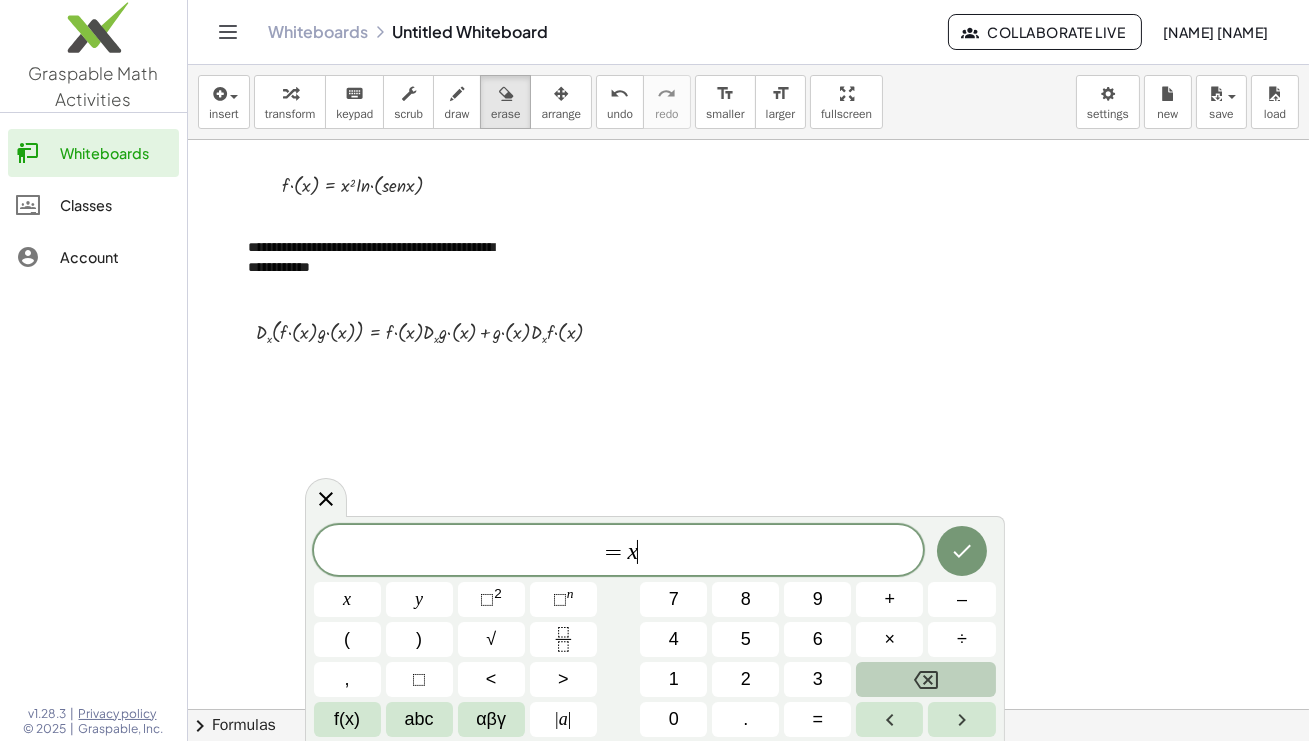 click on "= x ​" at bounding box center [619, 552] 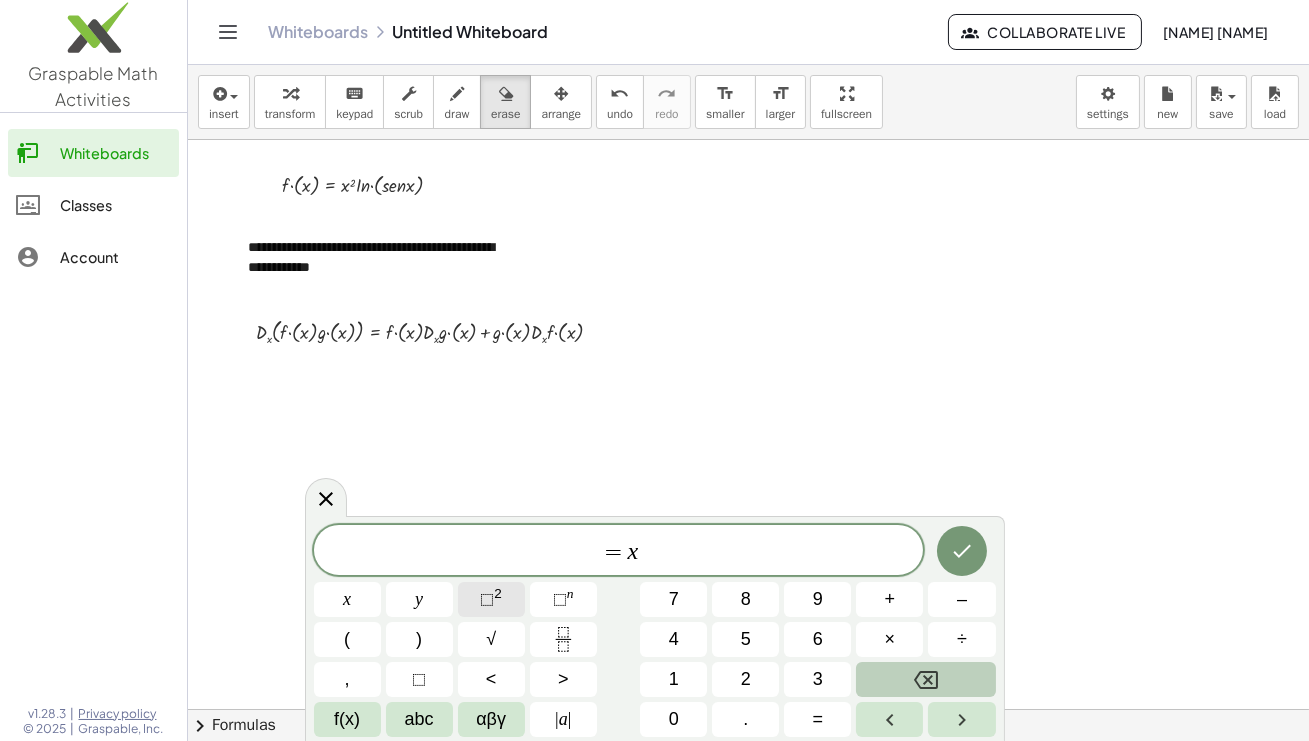 click on "⬚" at bounding box center (487, 599) 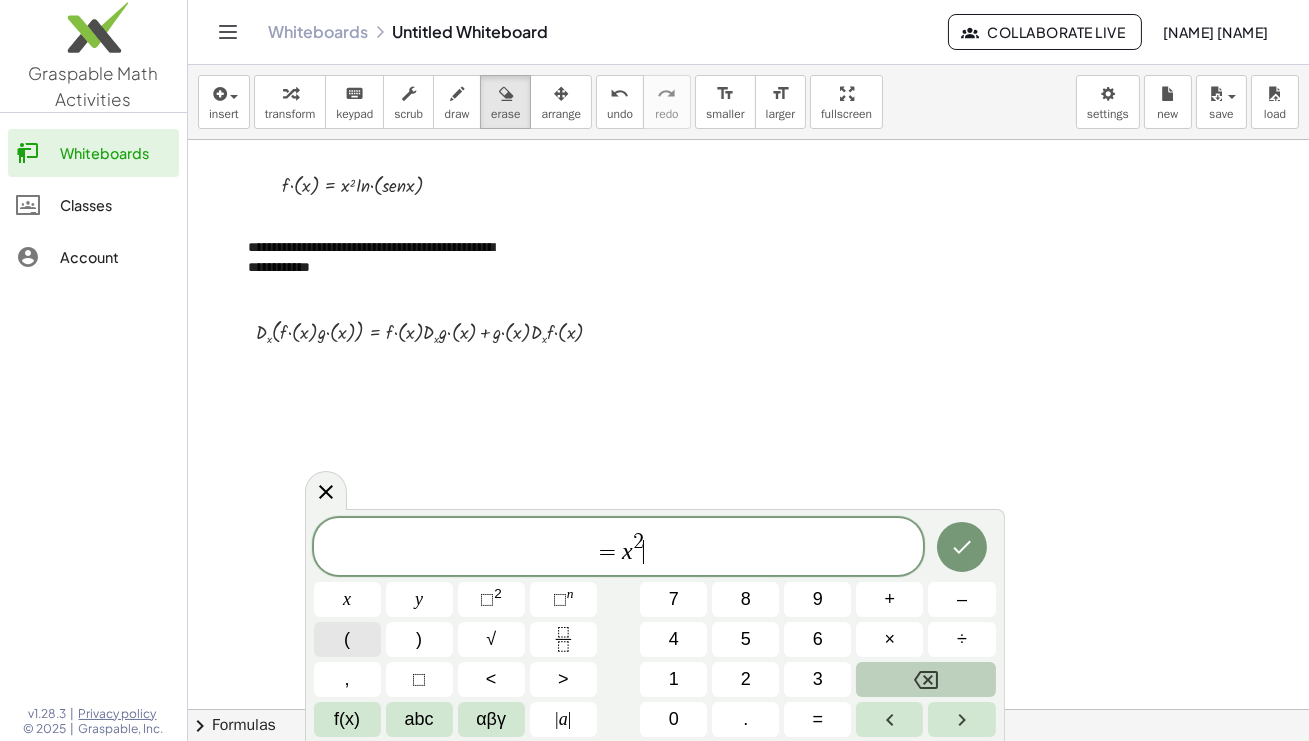 click on "(" at bounding box center (347, 639) 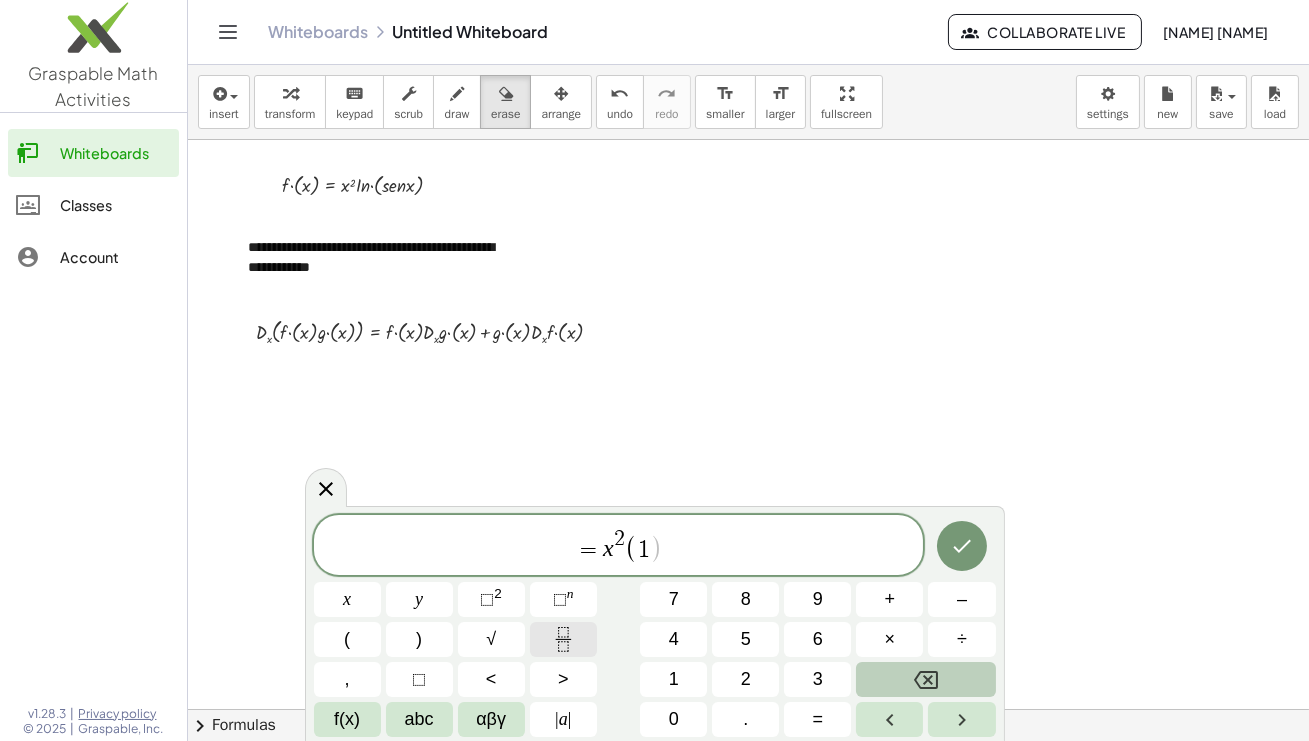 click 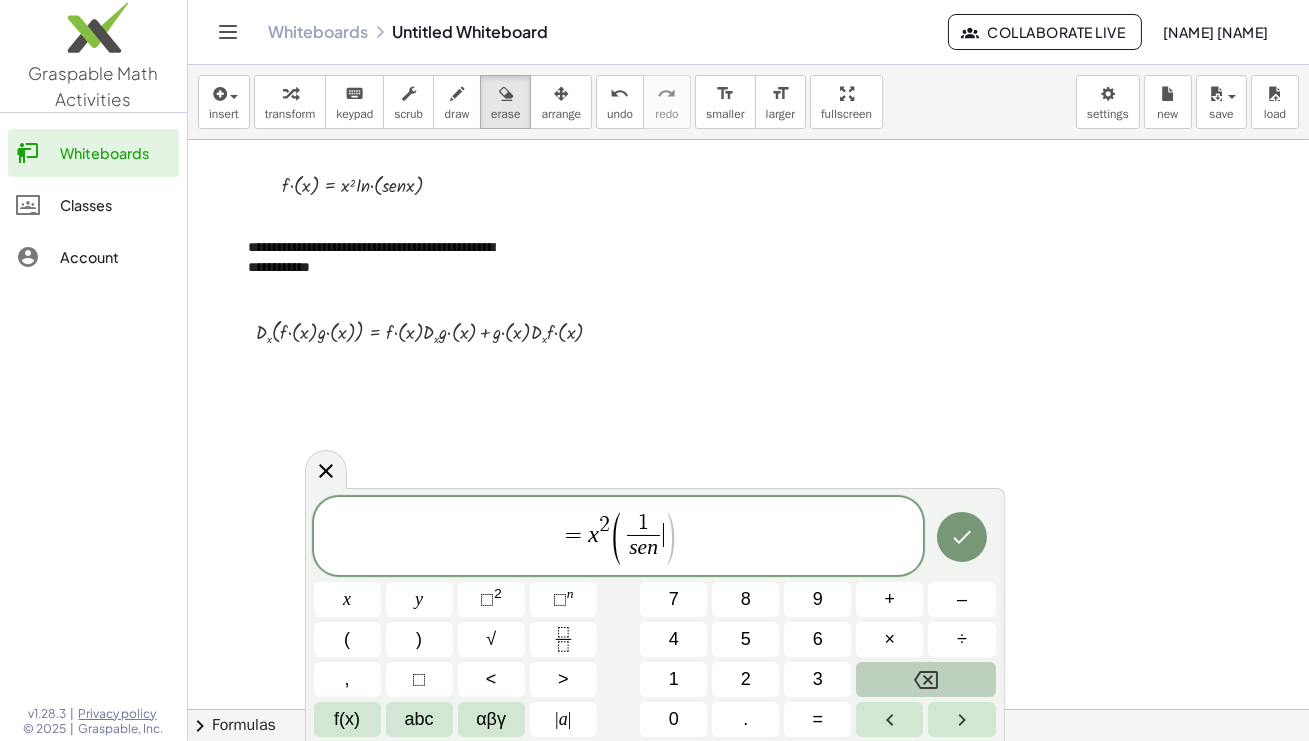 click on ")" at bounding box center (670, 538) 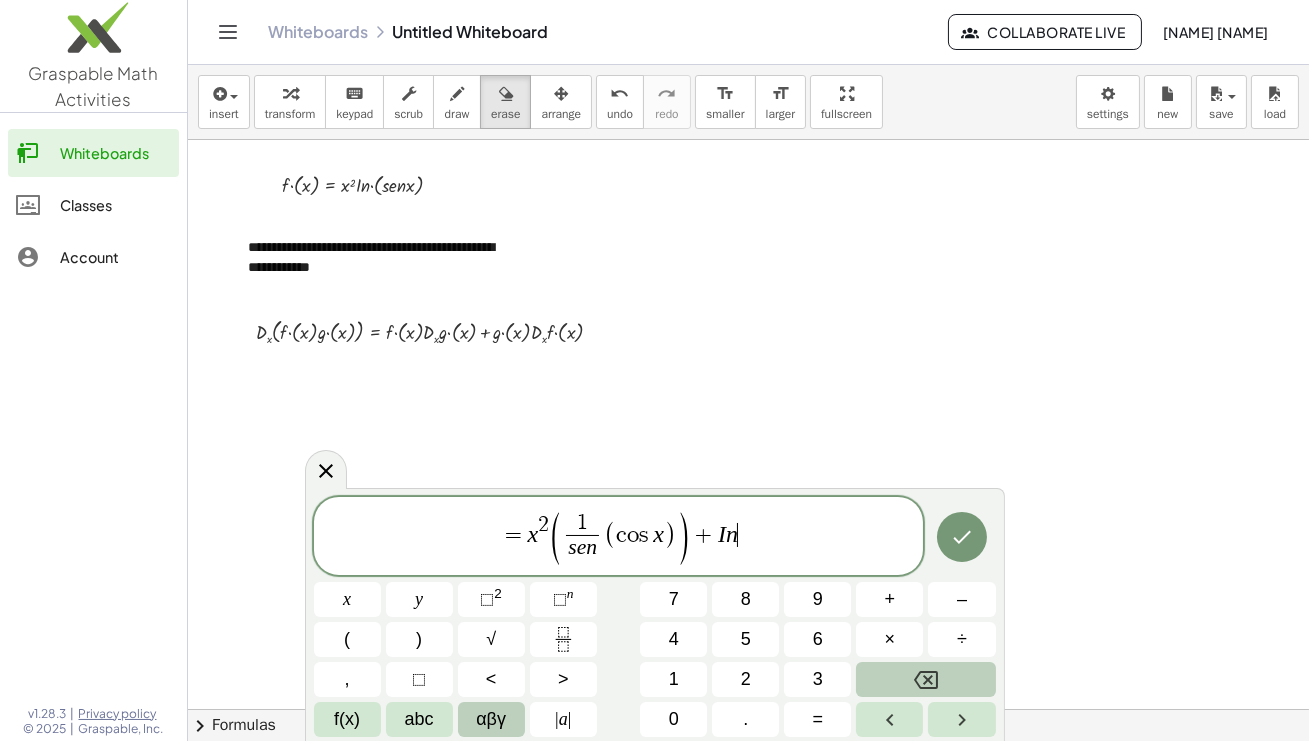 click on "αβγ" at bounding box center [491, 719] 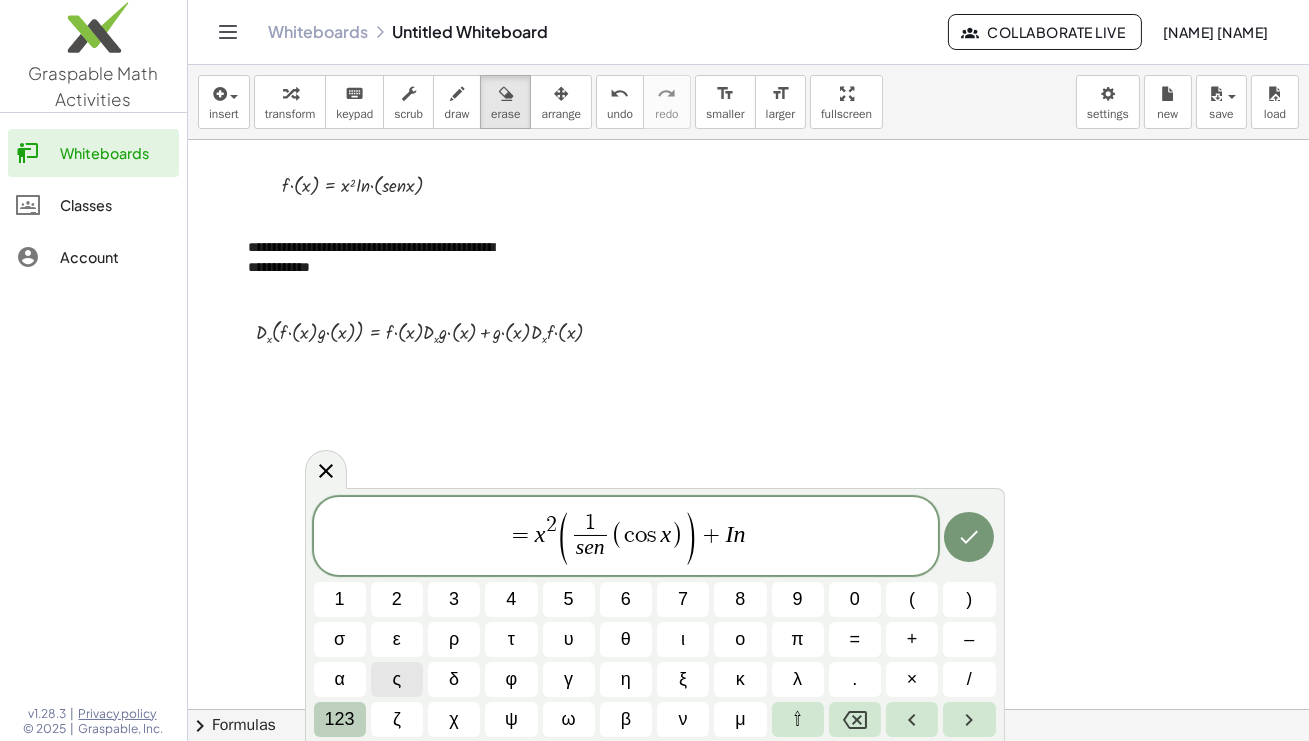 click on "123" at bounding box center (340, 719) 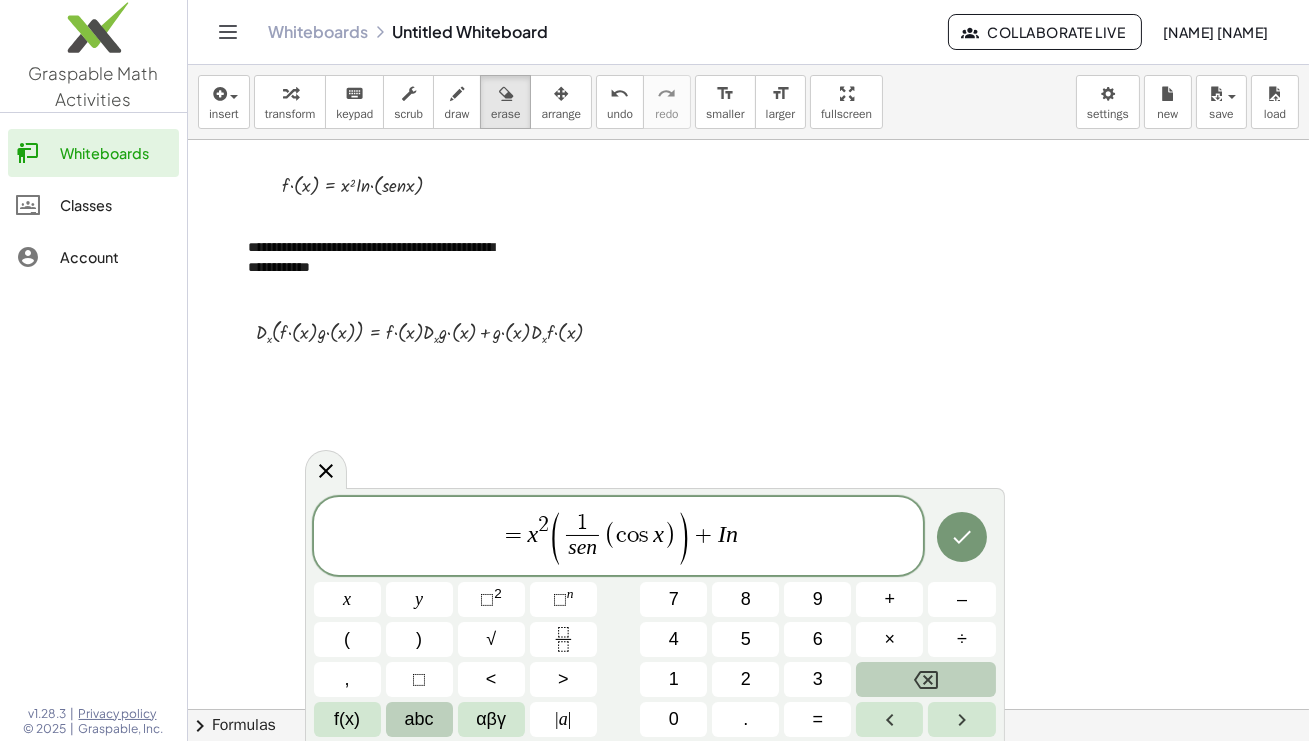 click on "abc" at bounding box center (419, 719) 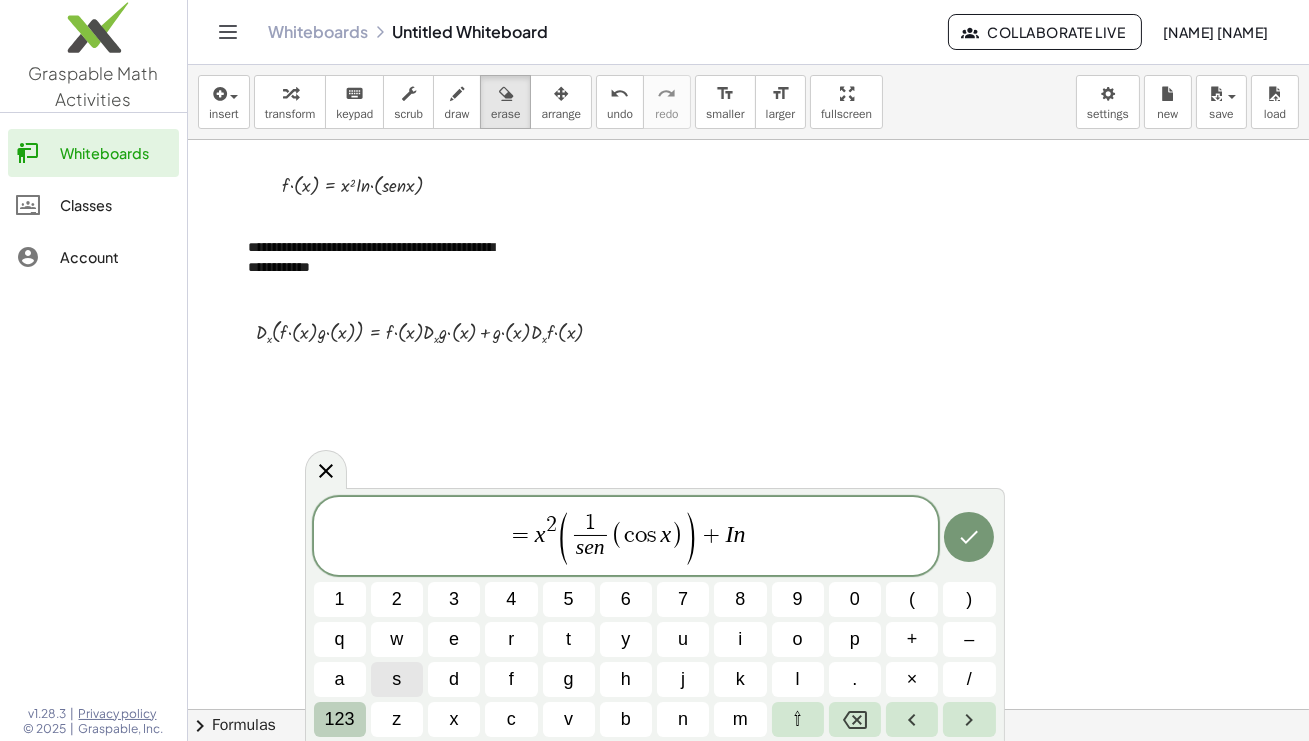 click on "123" at bounding box center (340, 719) 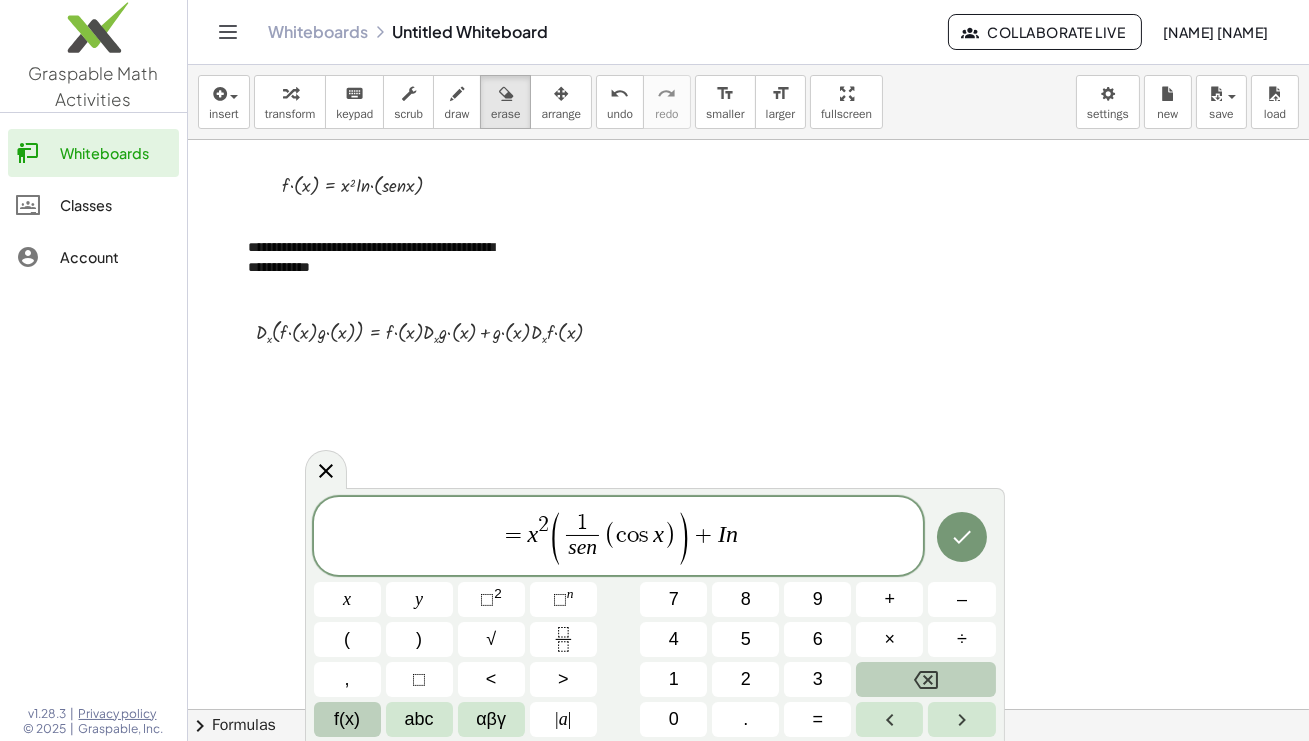 click on "f(x)" at bounding box center (347, 719) 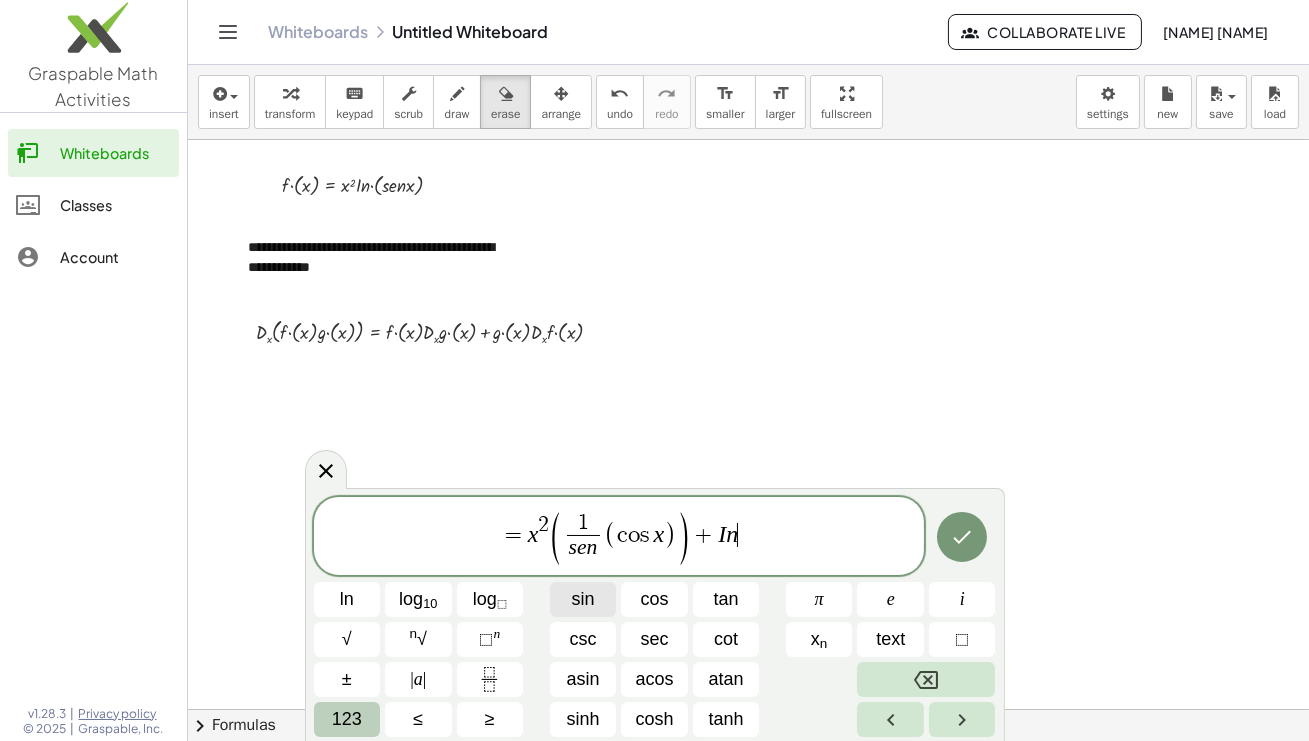 click on "sin" at bounding box center [582, 599] 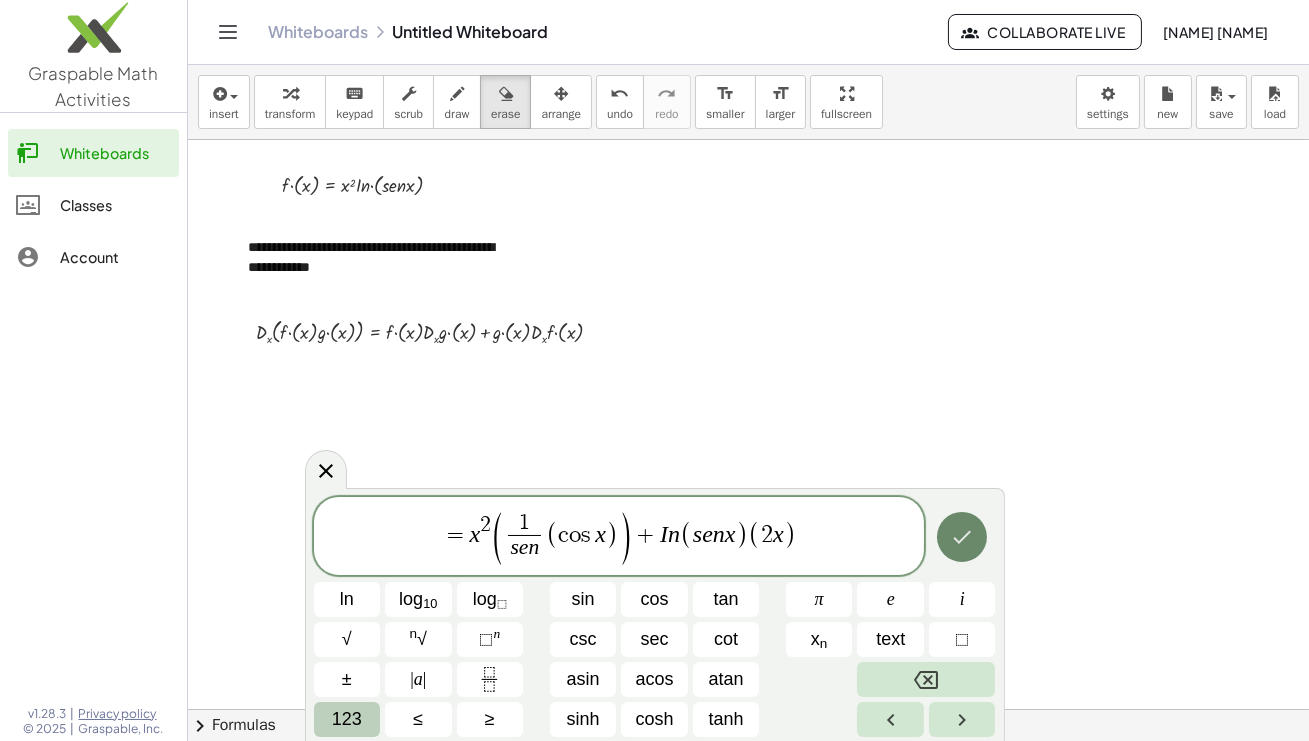 click 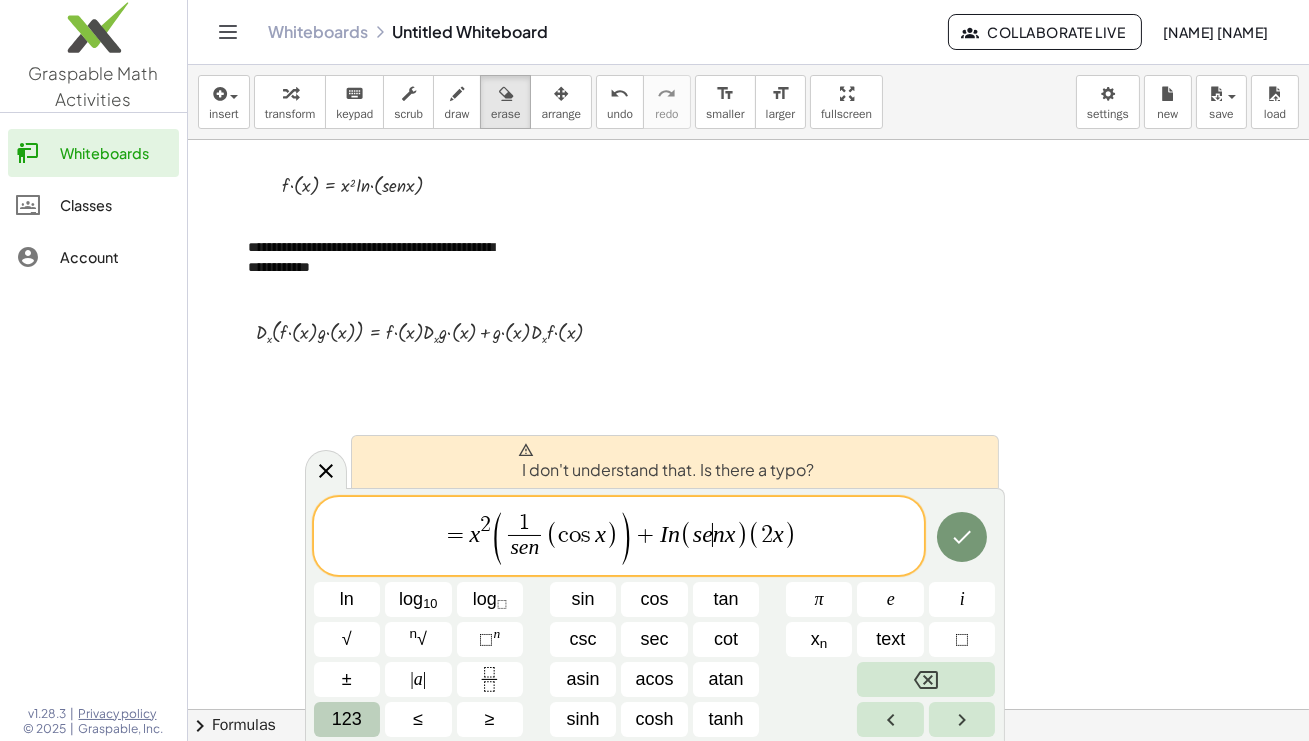 click on "n" at bounding box center (719, 534) 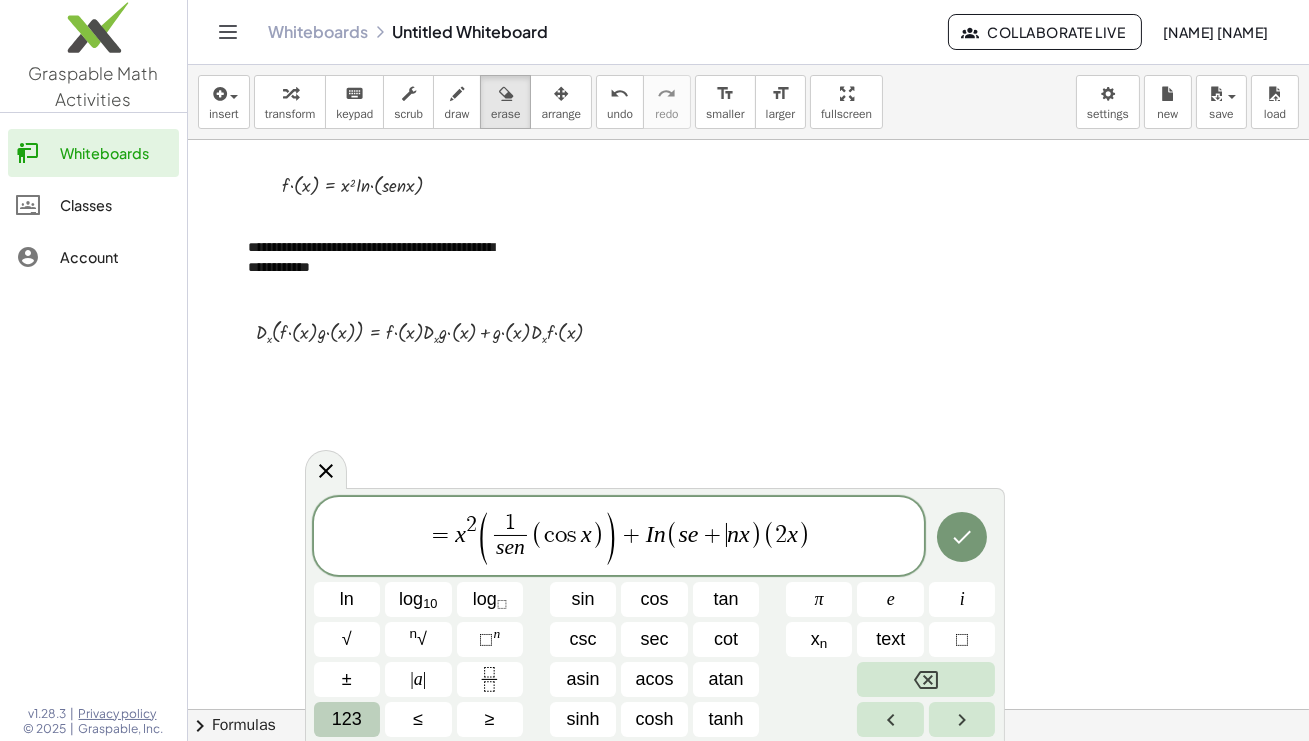 click on "+" at bounding box center [713, 535] 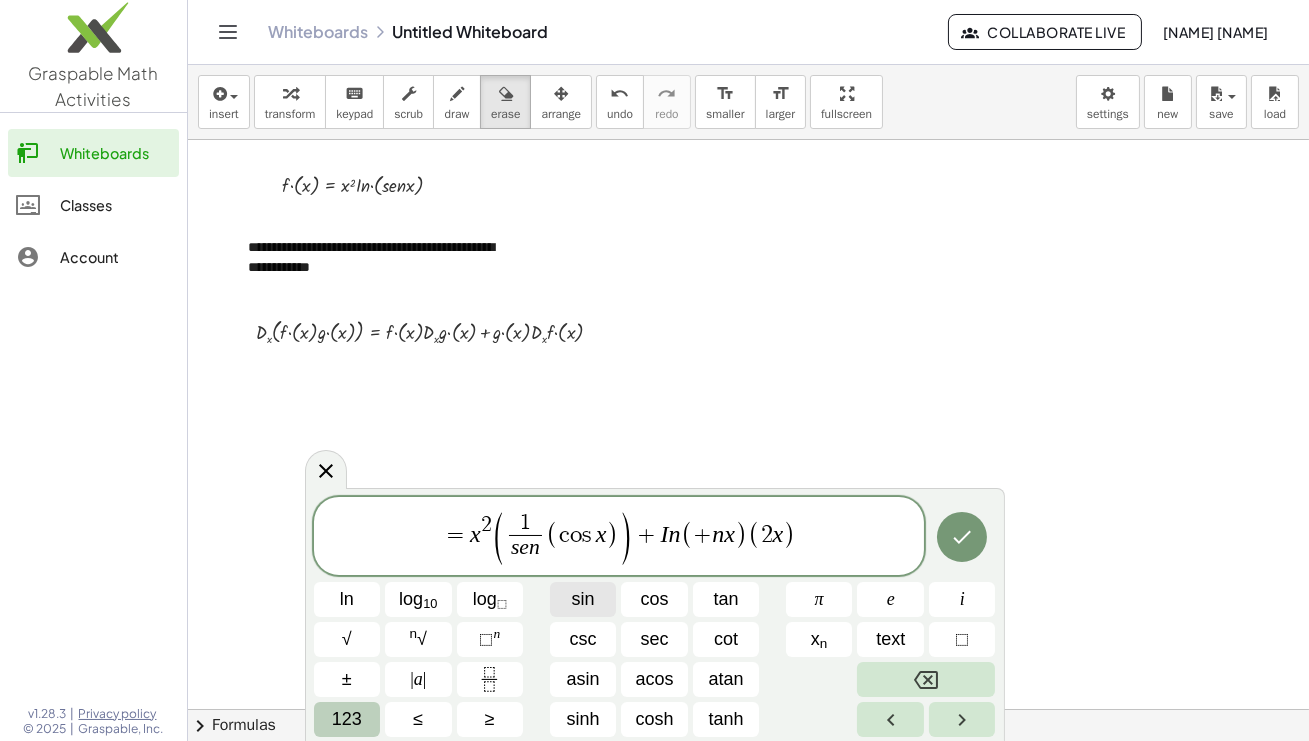 click on "sin" at bounding box center [582, 599] 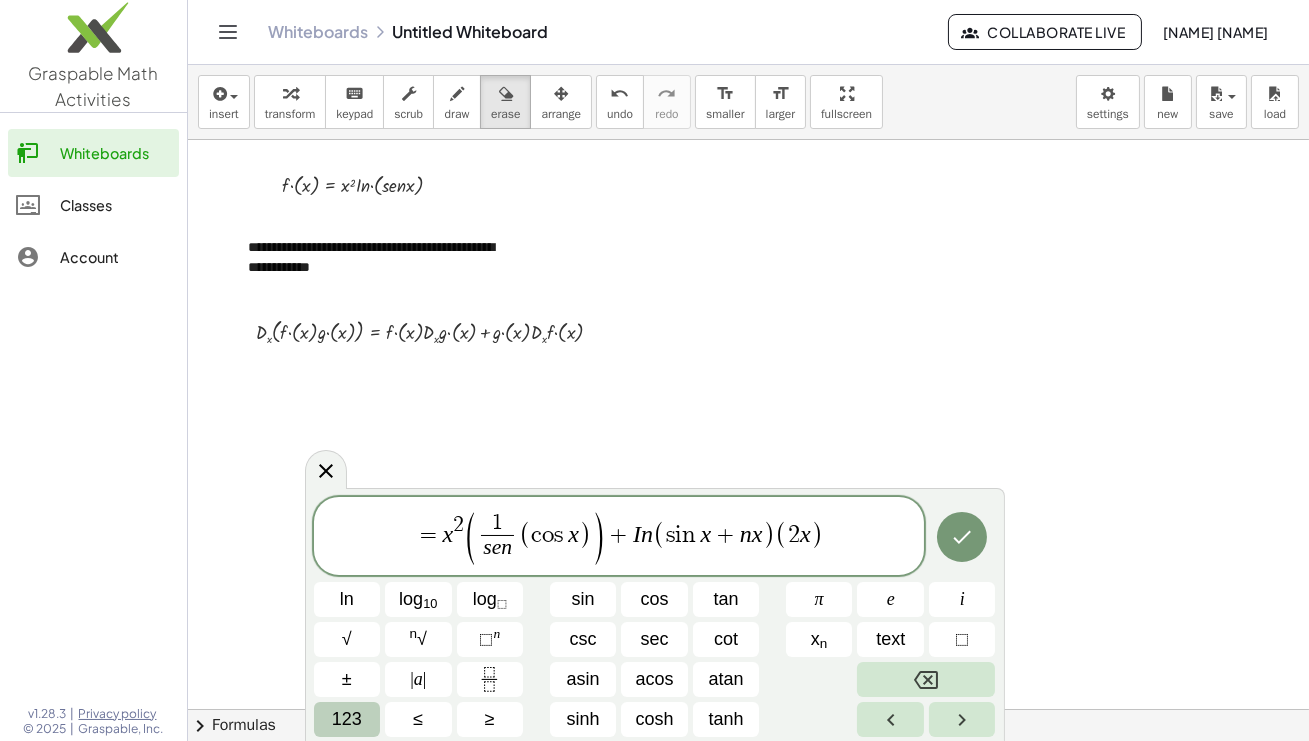 click on "= x 2 ( 1 s e n ​ ( c o s x ) ) + I n ( s i n x ​ + n x ) ( 2 x )" at bounding box center (619, 537) 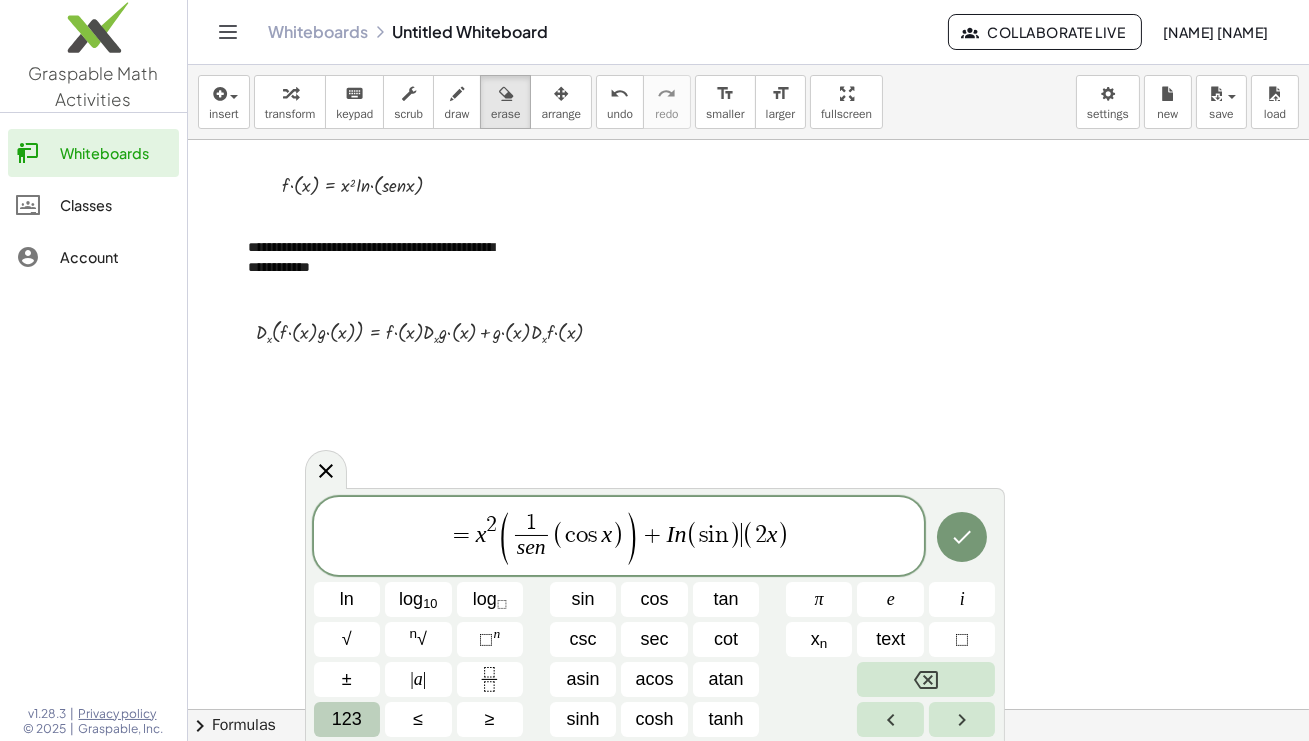 click on "( s i n )" at bounding box center [714, 535] 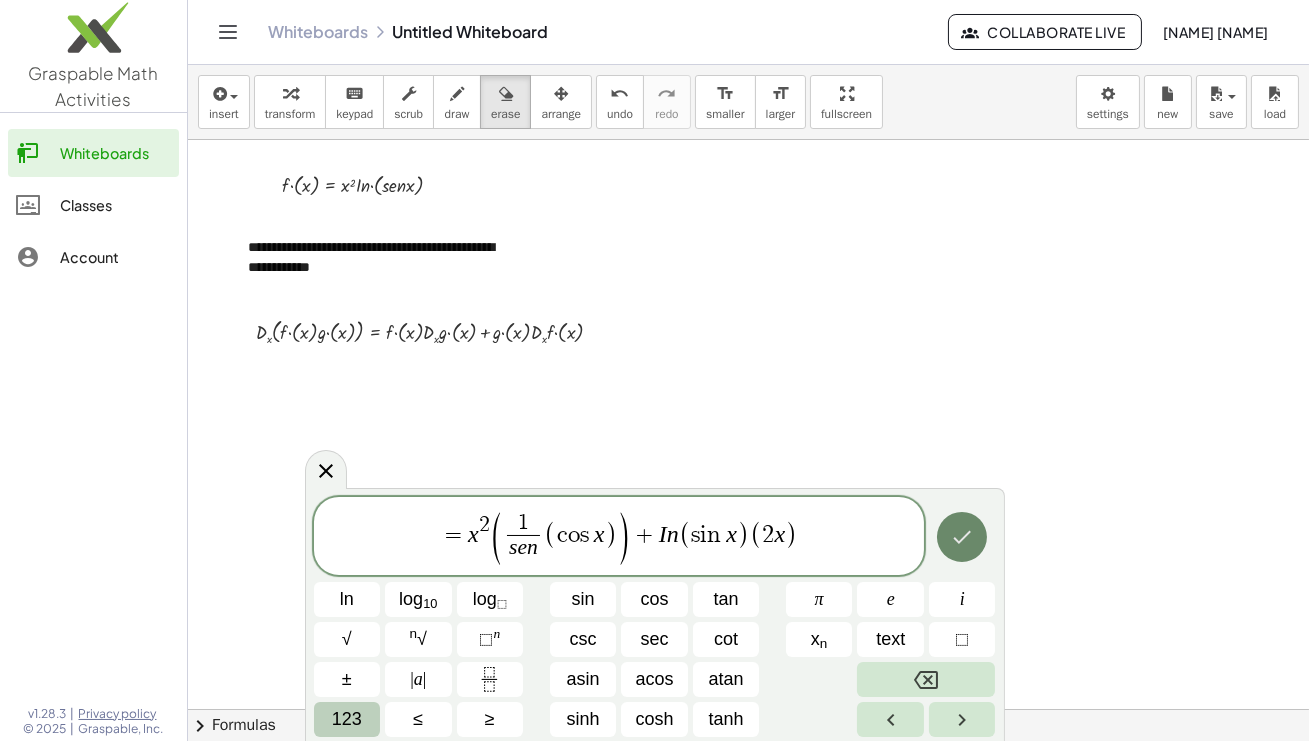 click 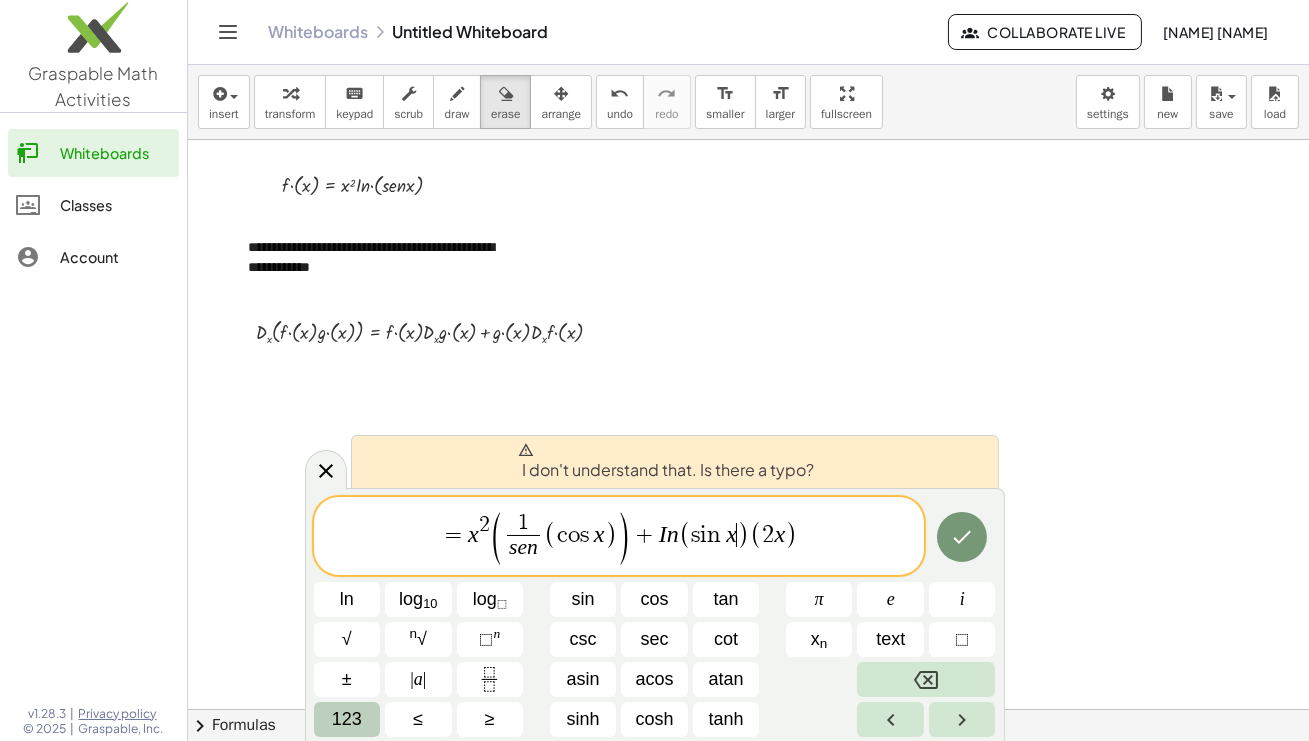 click on "= x 2 ( 1 s e n ​ ( c o s x ) ) + I n ( s i n x ​ ) ( 2 x ) ln log 10 log ⬚ sin cos tan π e i √ n √ ⬚ n csc sec cot x n text ⬚ ± | a | asin acos atan 123 ≤ ≥ sinh cosh tanh" at bounding box center (655, 617) 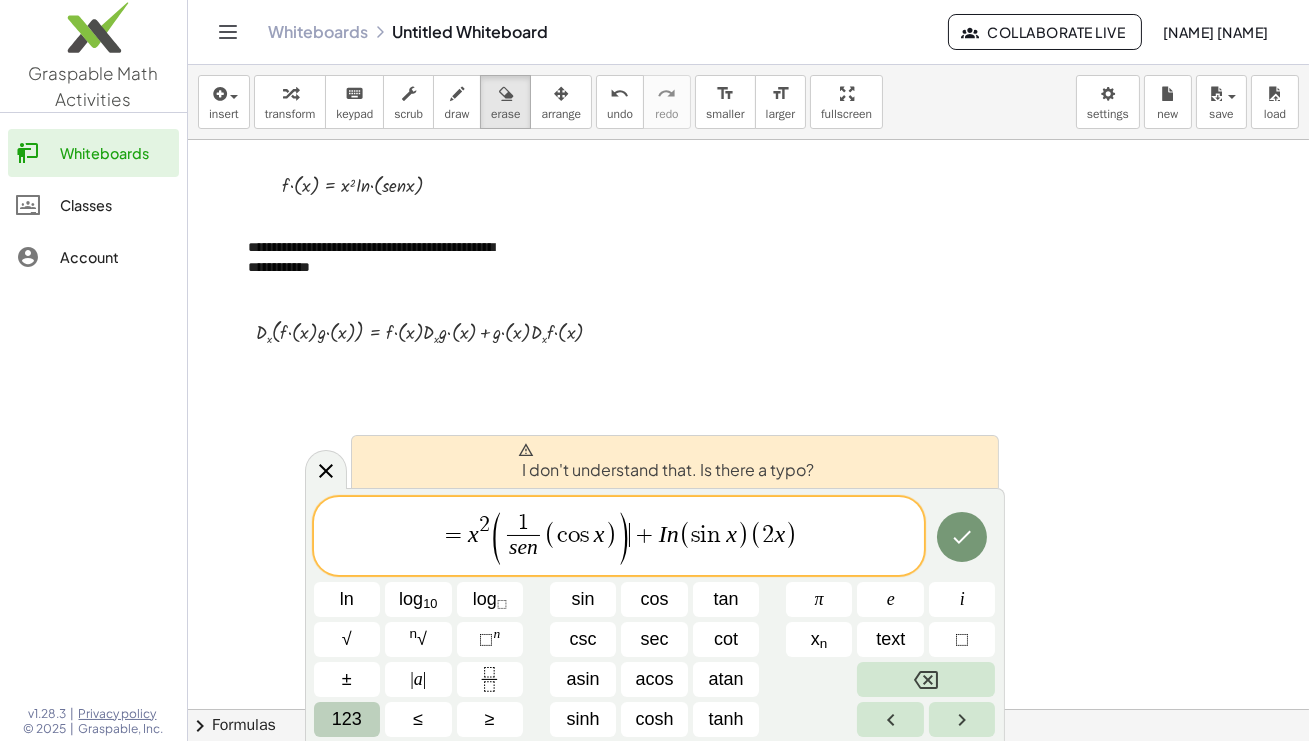 click on "+" at bounding box center (644, 535) 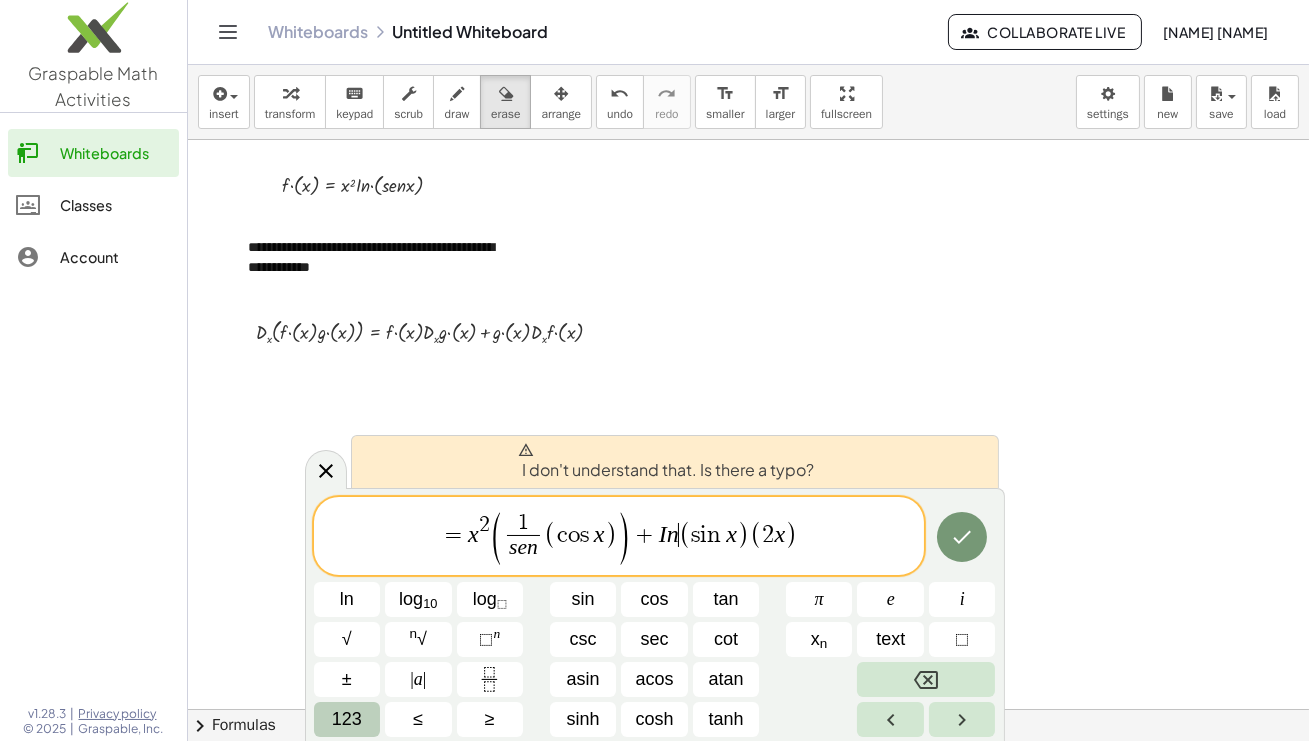 click on "= x 2 ( 1 s e n ​ ( c o s x ) ) + I n ​ ( s i n x ) ( 2 x )" at bounding box center [619, 537] 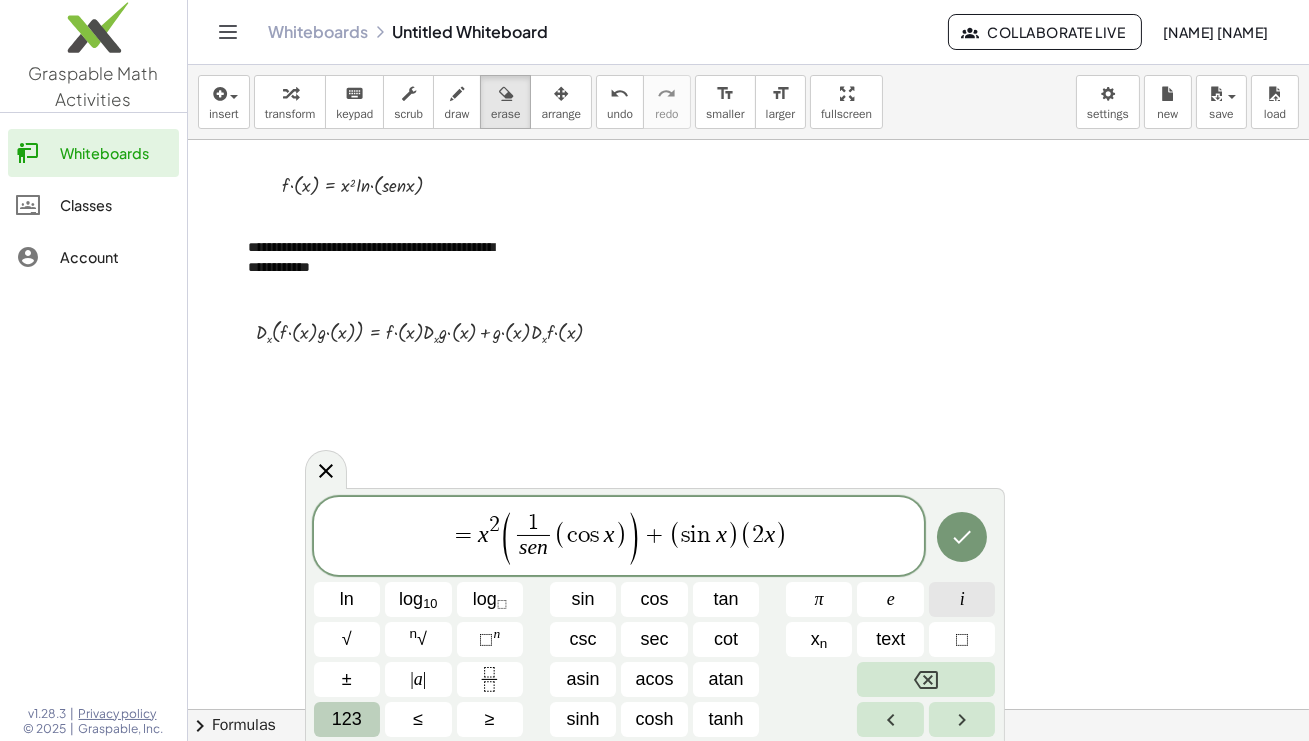 click on "i" at bounding box center (962, 599) 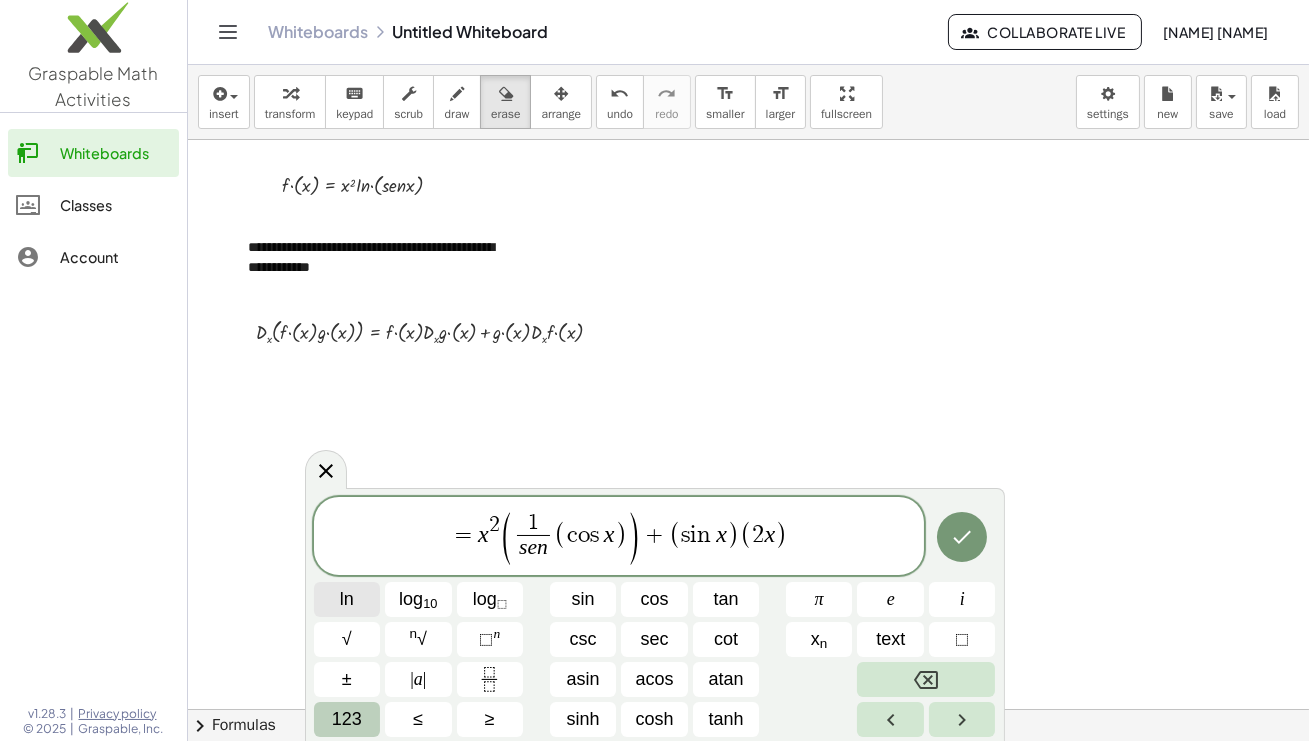 click on "ln" at bounding box center [347, 599] 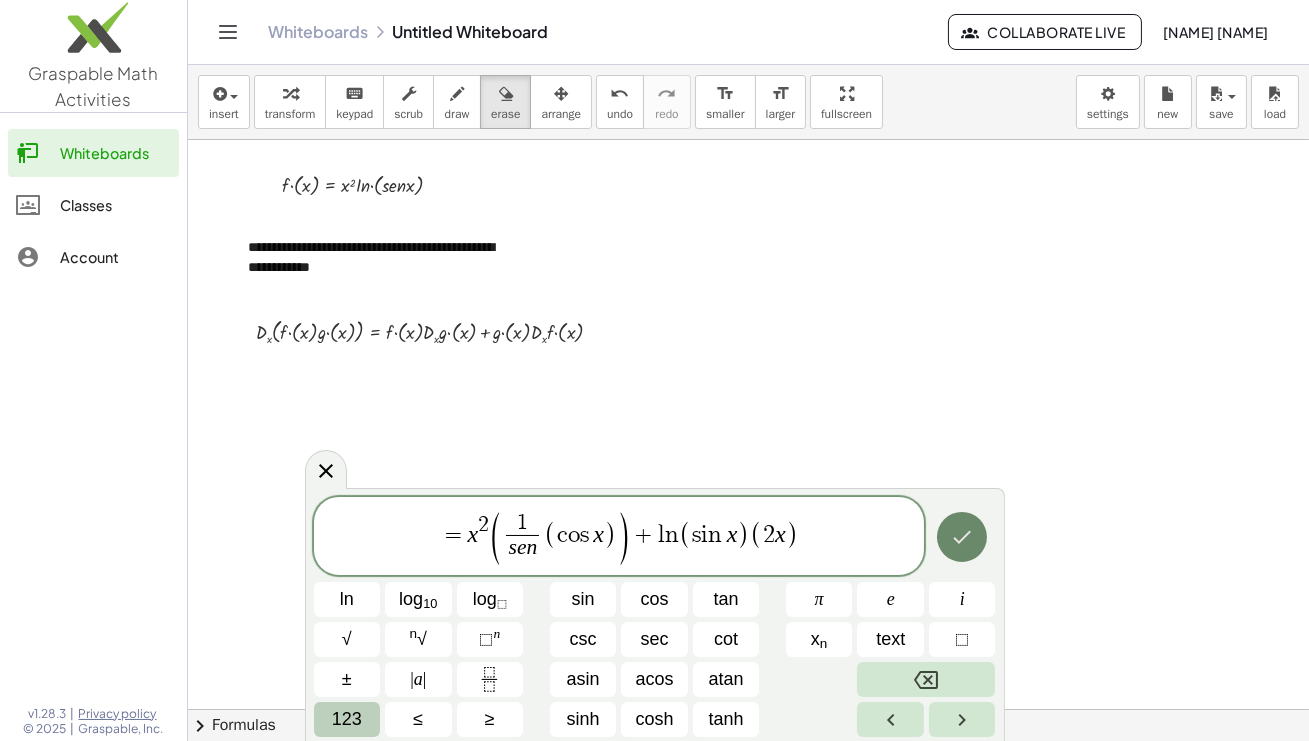 click 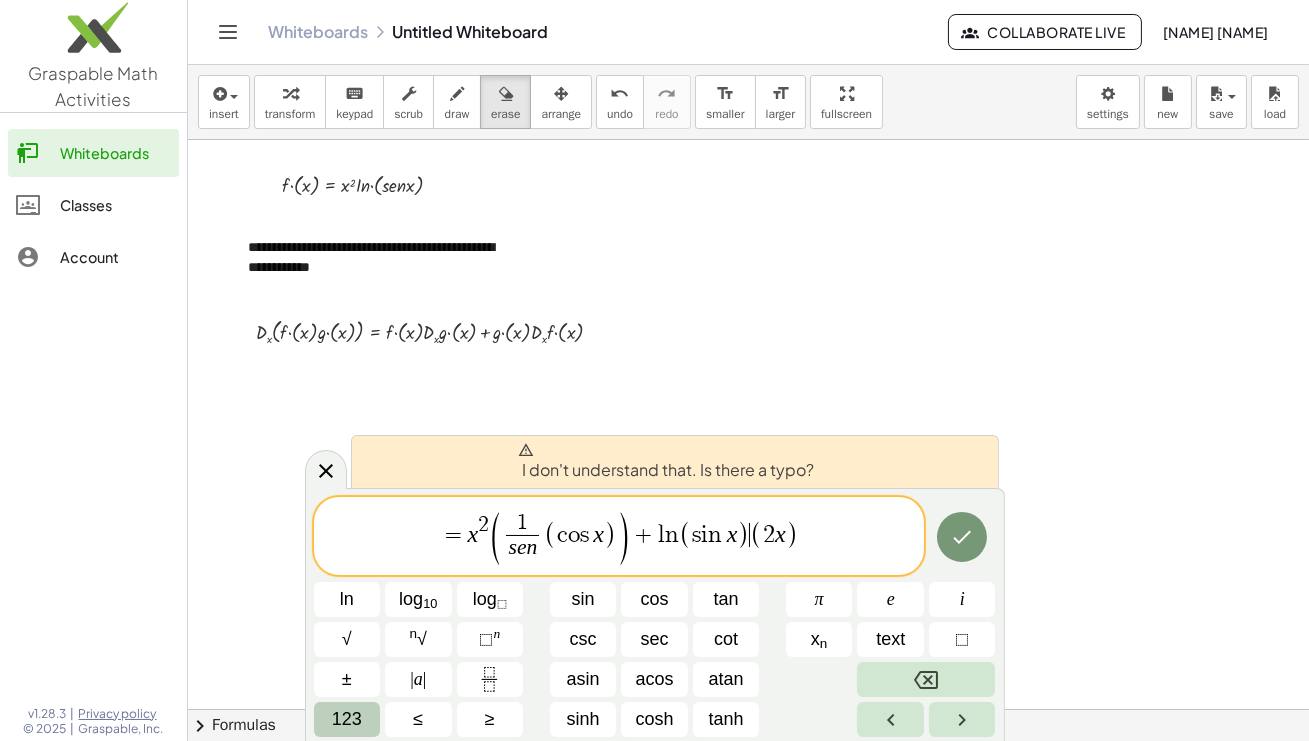 click on "(" at bounding box center (756, 534) 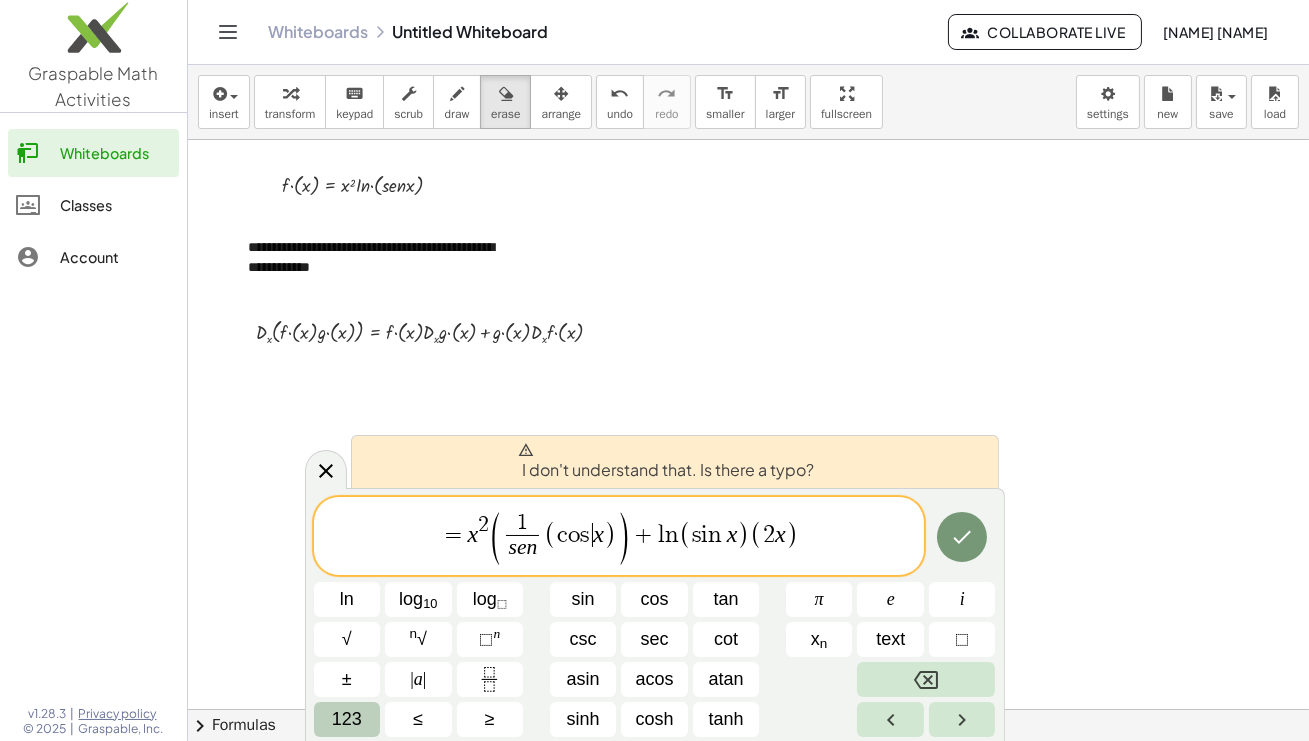 click on "s" at bounding box center (587, 535) 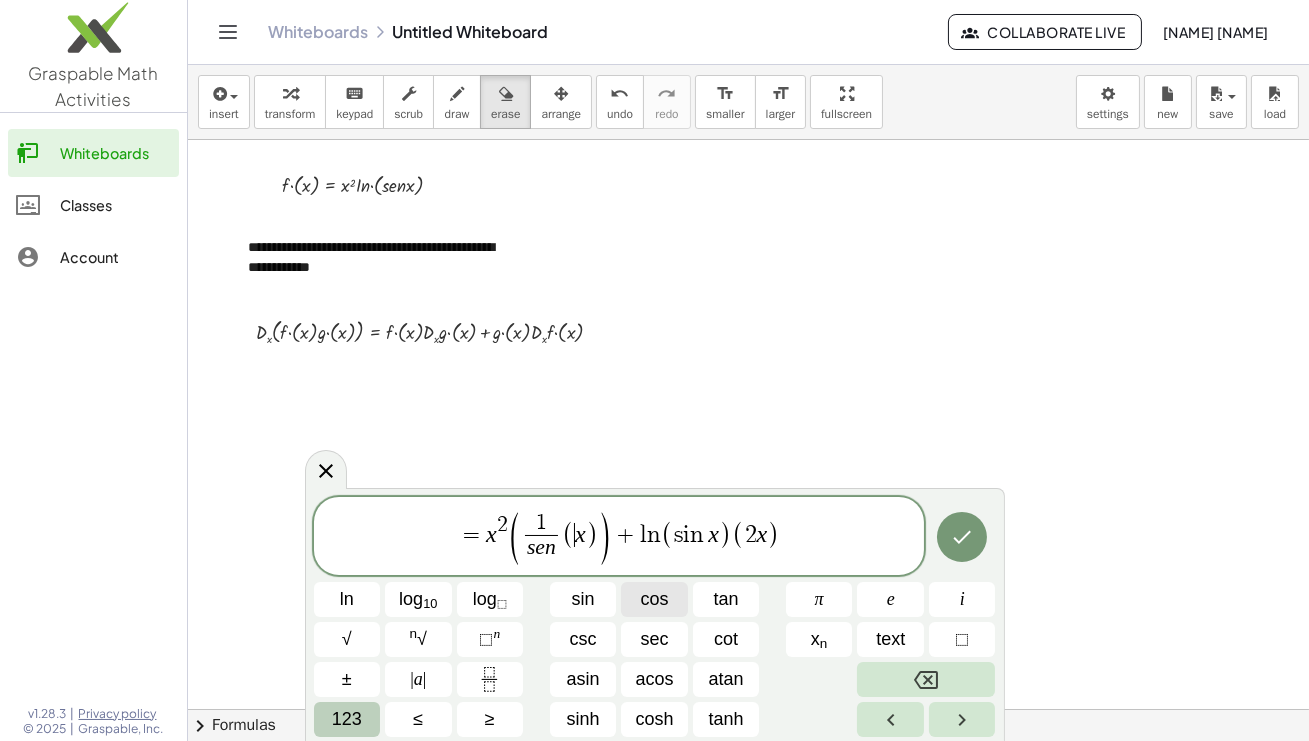 click on "cos" at bounding box center [654, 599] 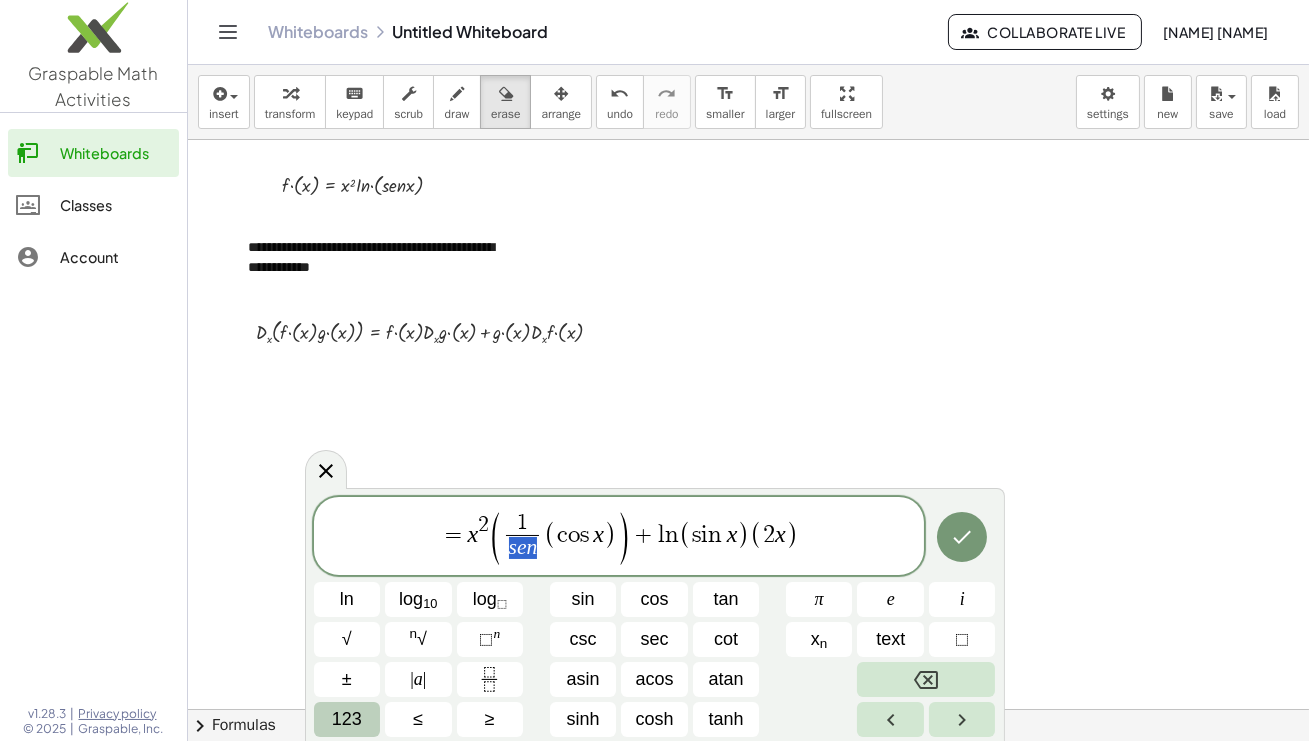 drag, startPoint x: 536, startPoint y: 548, endPoint x: 508, endPoint y: 548, distance: 28 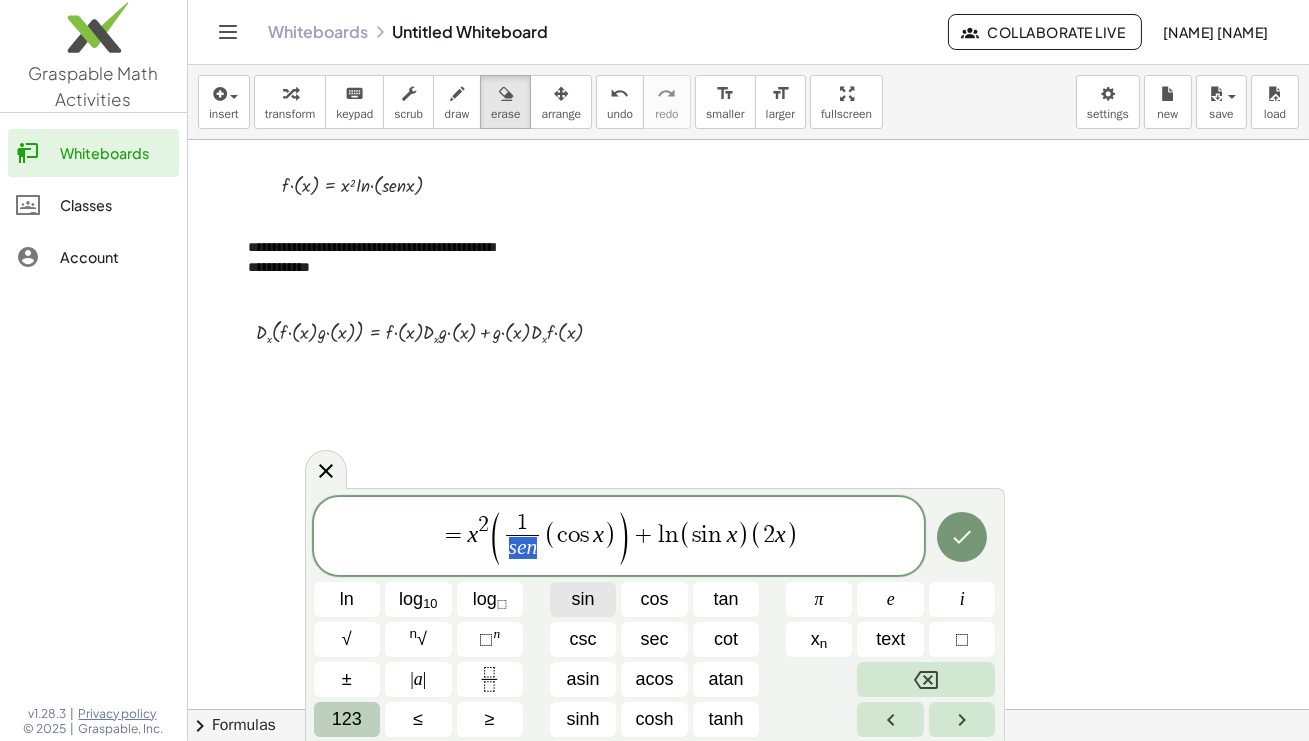 click on "sin" at bounding box center (582, 599) 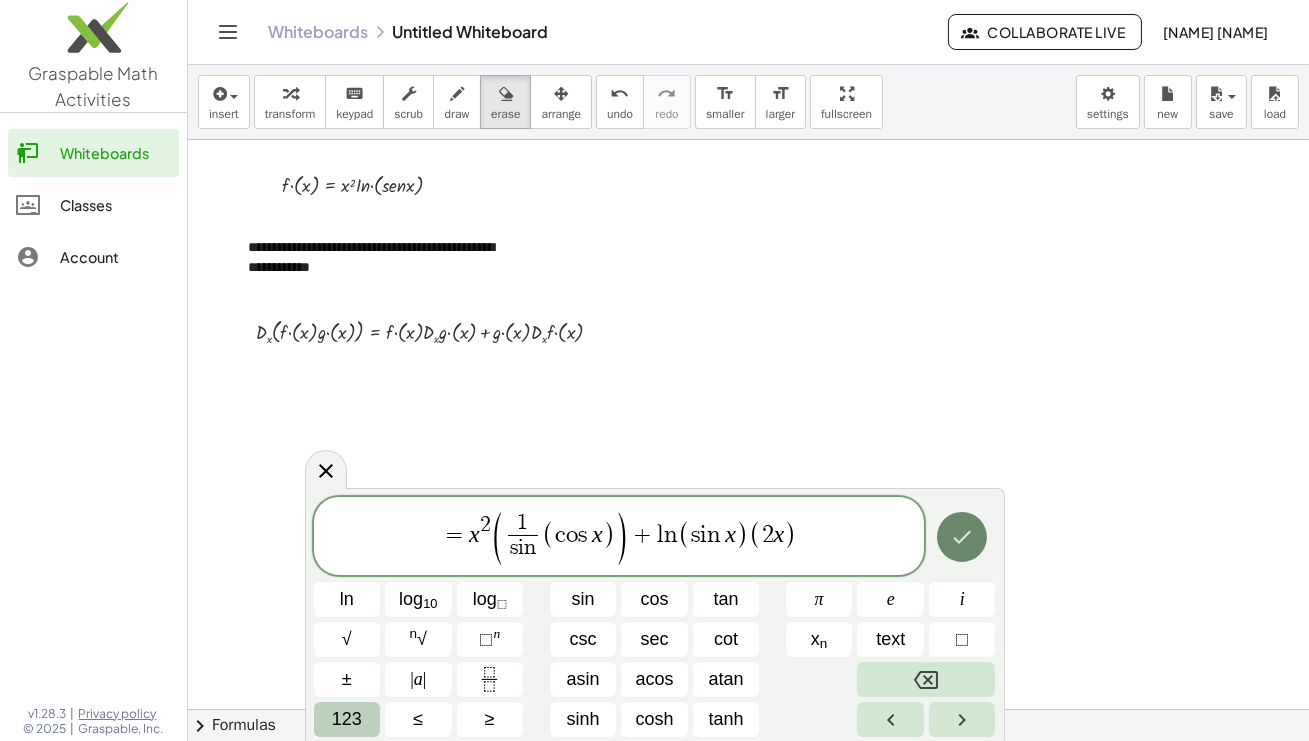 click 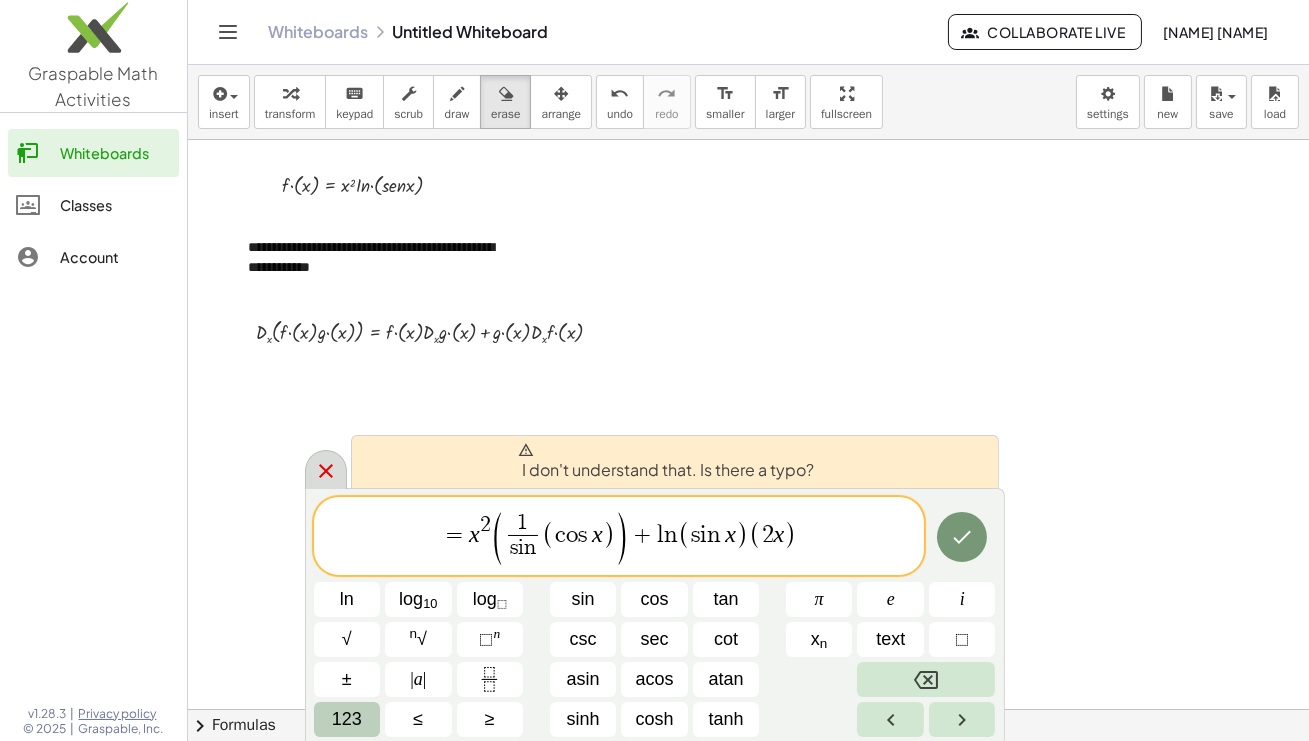 click 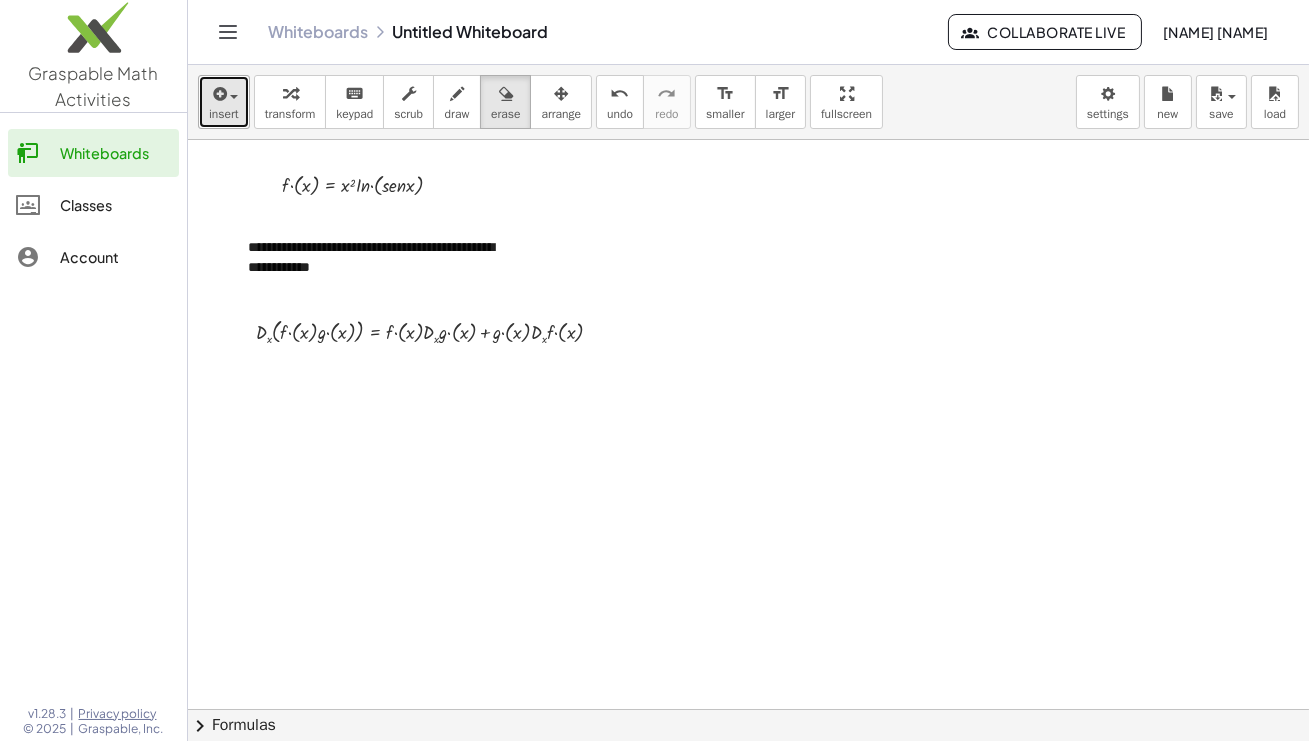 click at bounding box center [218, 94] 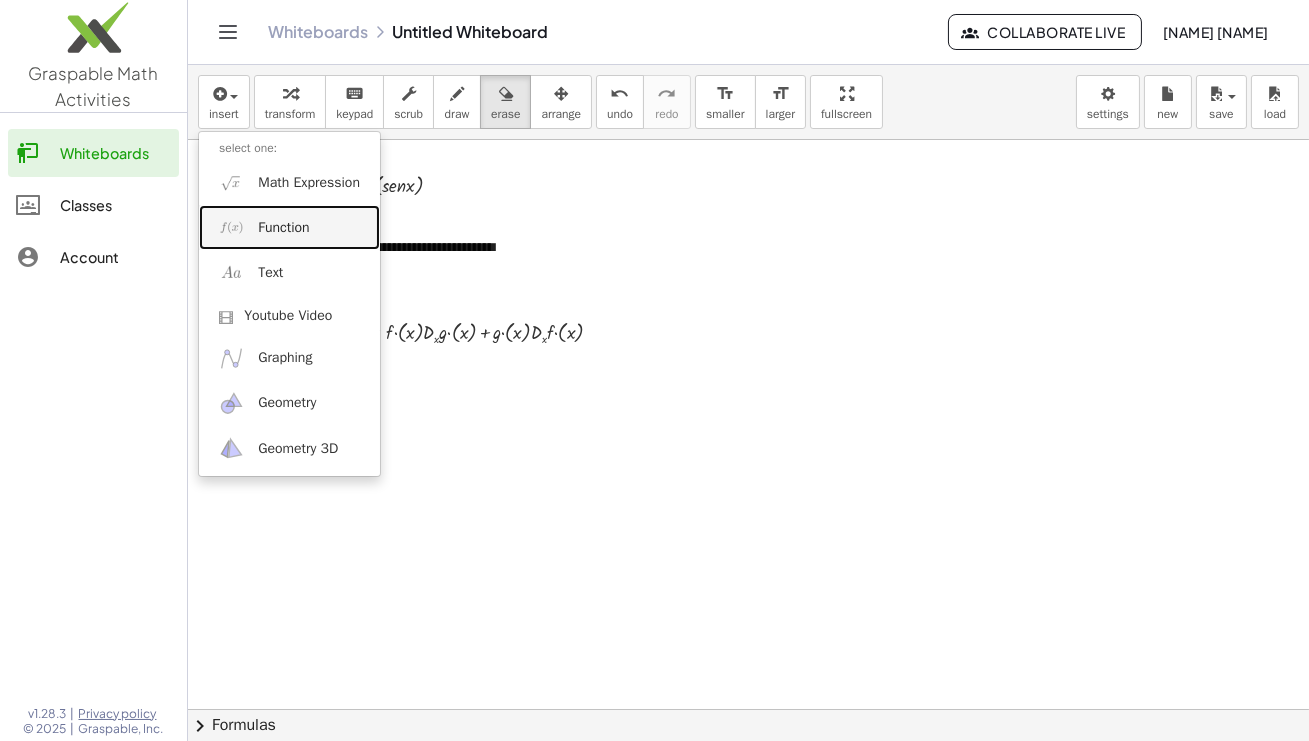 click on "Function" at bounding box center [283, 228] 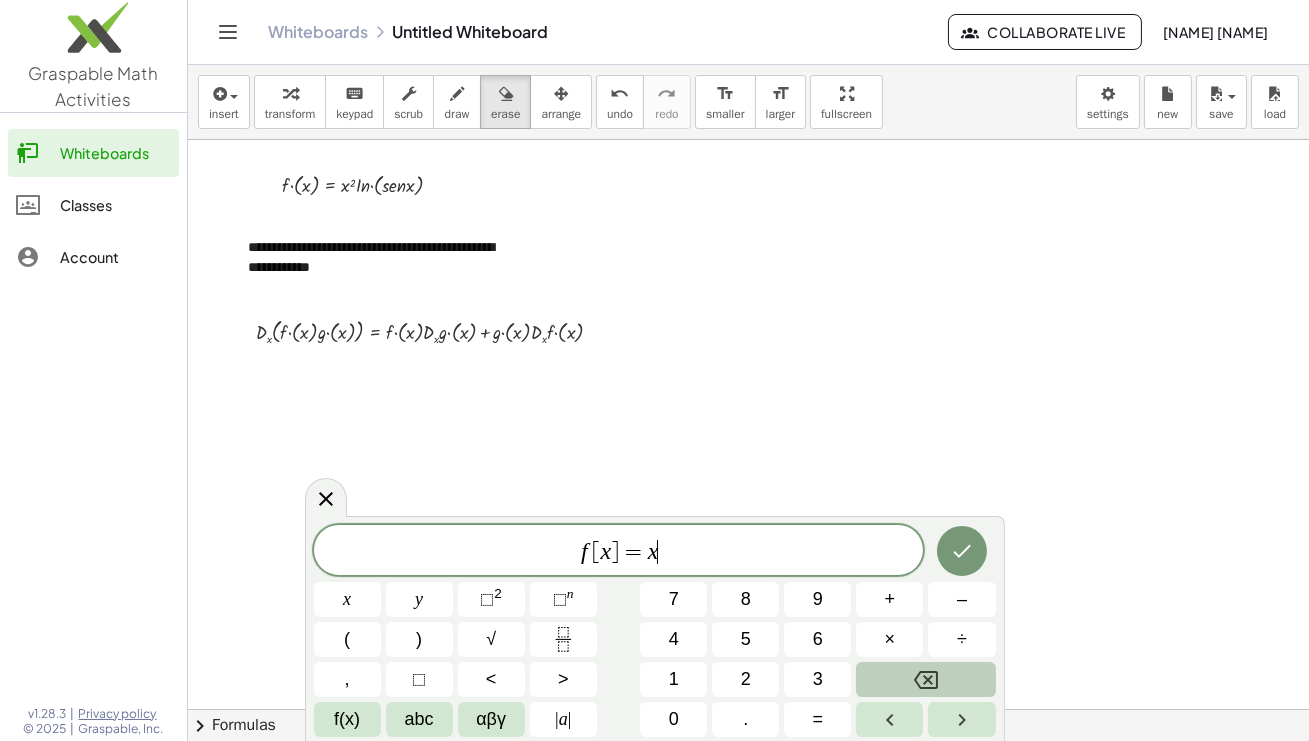 click on "f [ x ] = x ​" at bounding box center [619, 552] 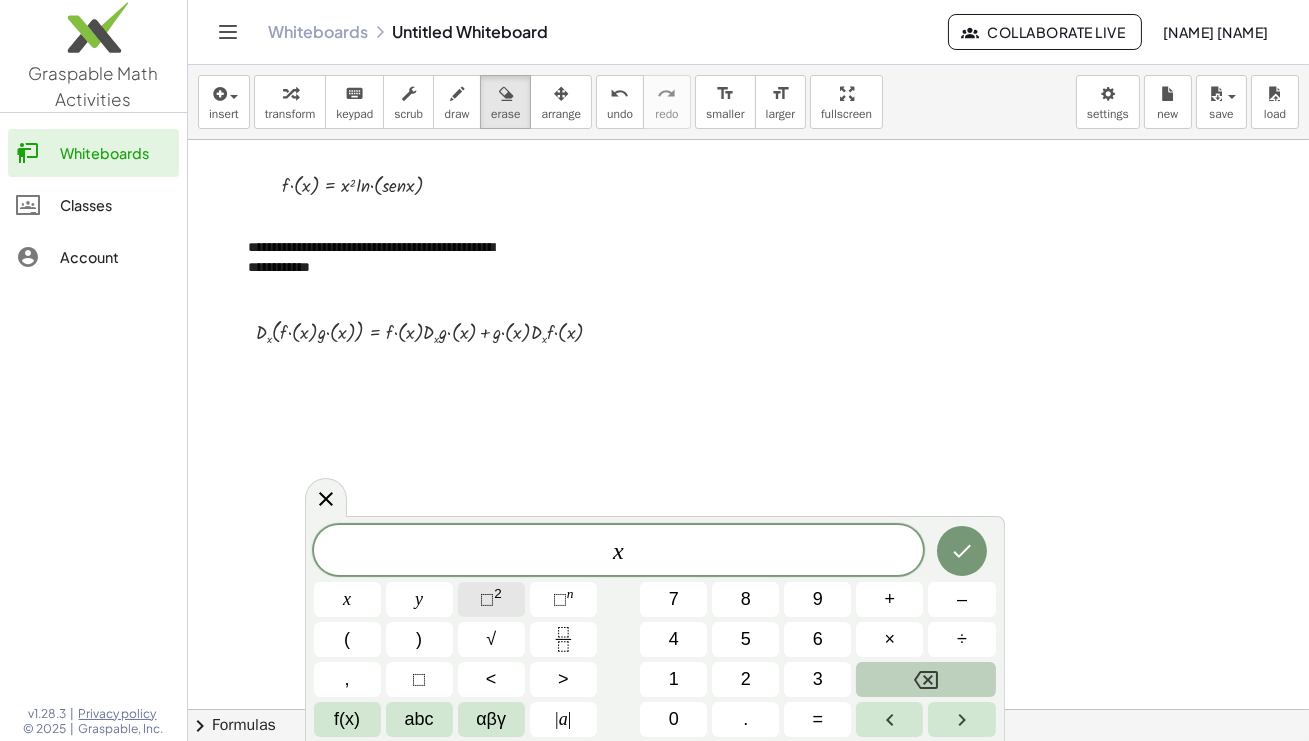click on "⬚" at bounding box center [487, 599] 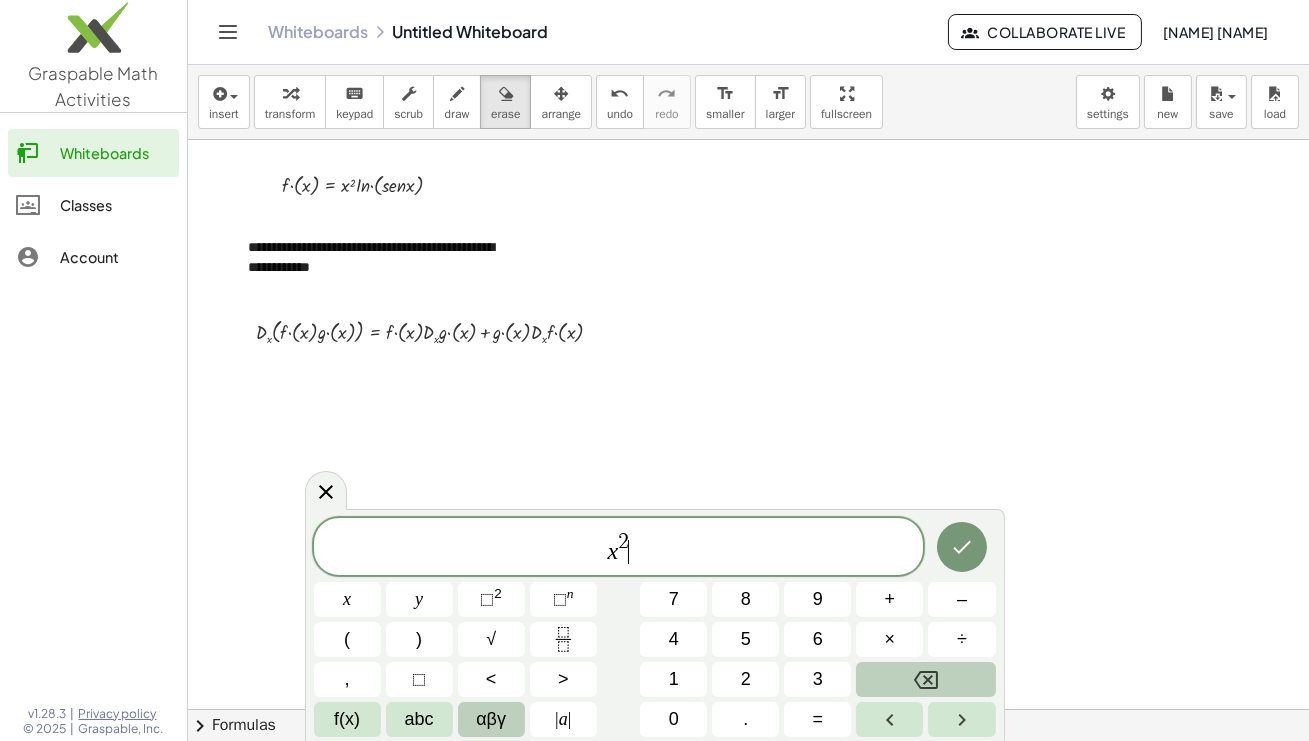 click on "αβγ" at bounding box center (491, 719) 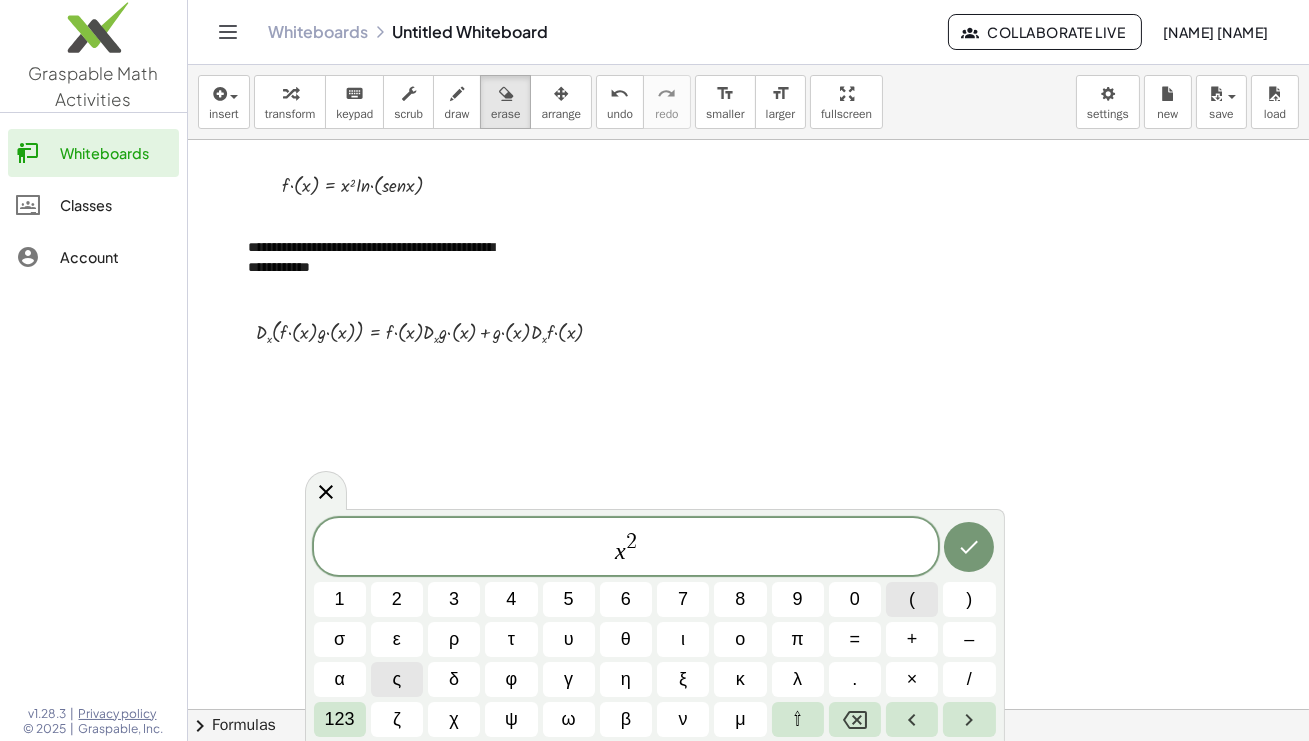 click on "(" at bounding box center (912, 599) 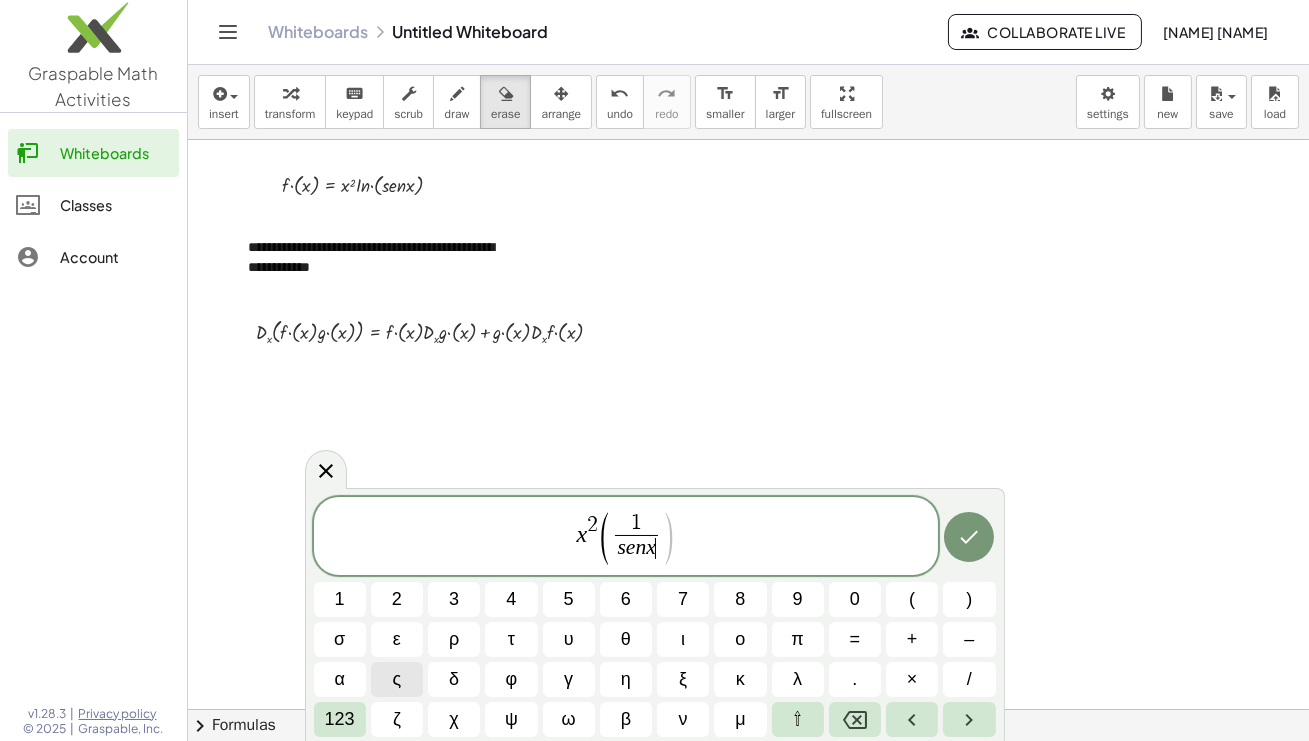 click on ")" at bounding box center [668, 538] 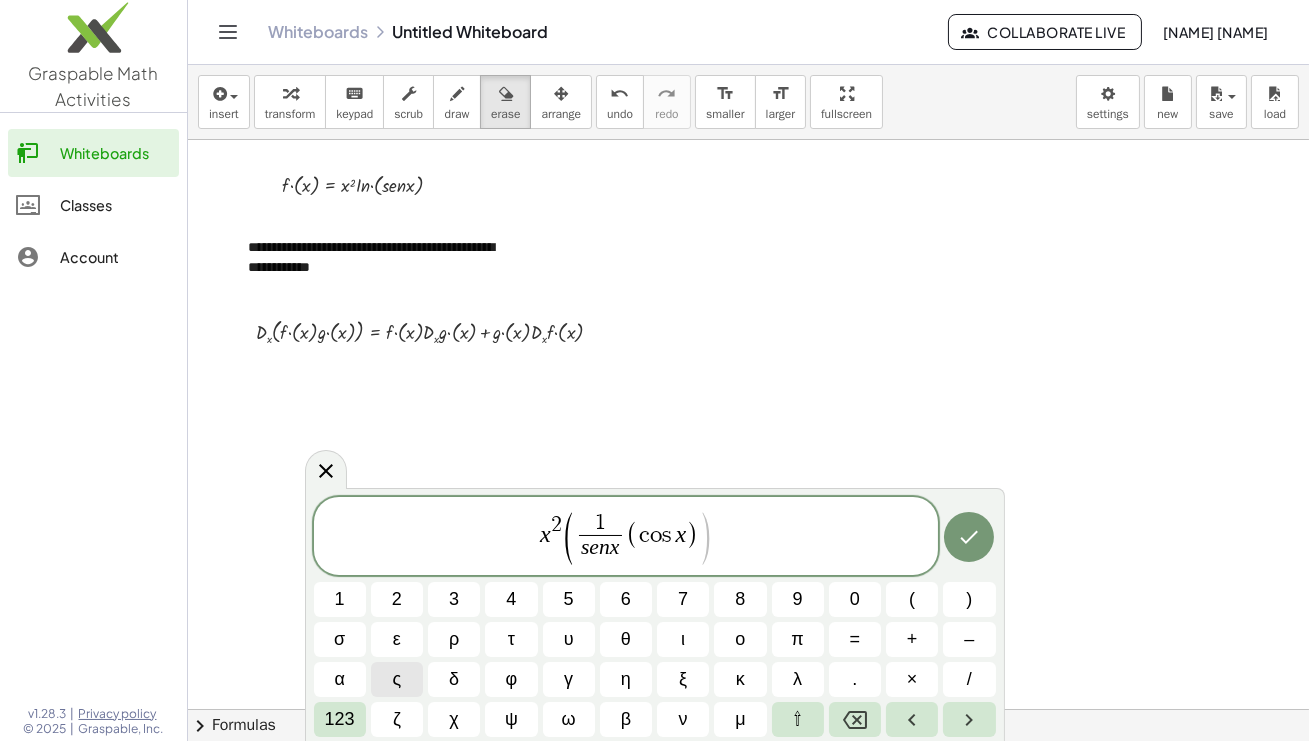 click on ")" at bounding box center [705, 538] 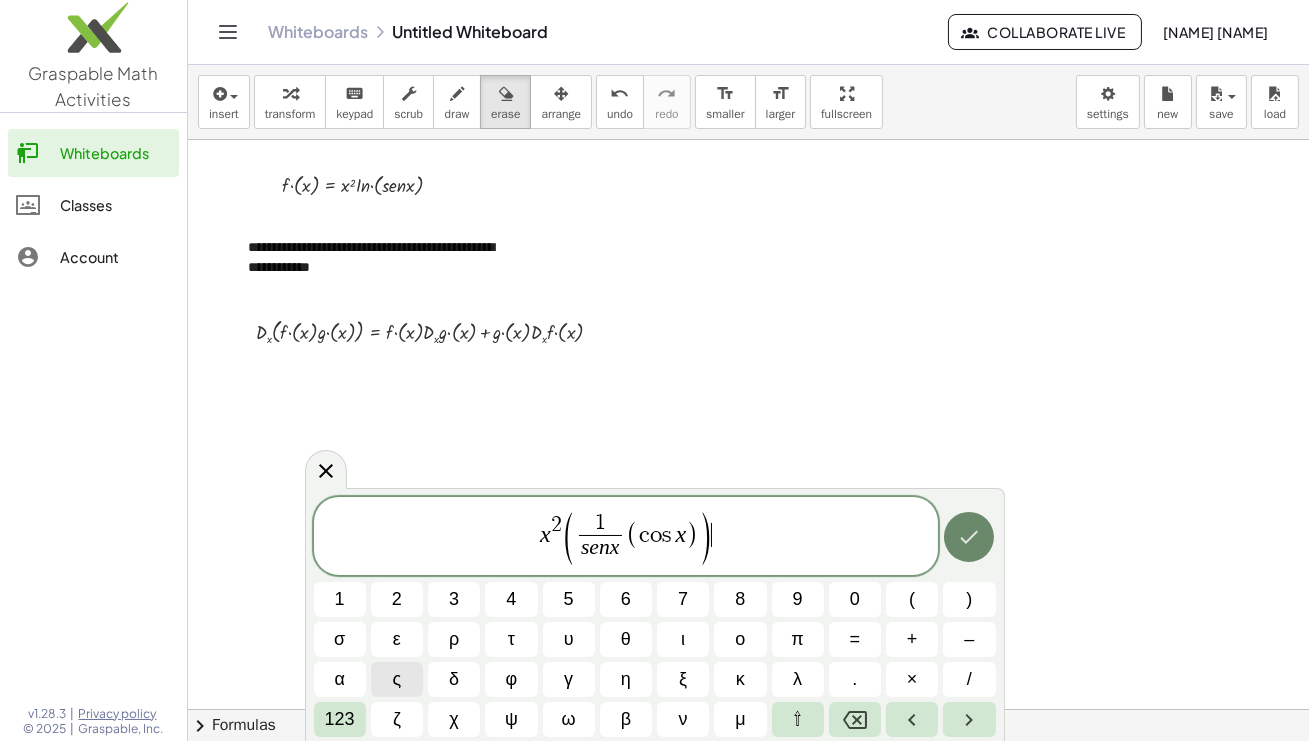 click 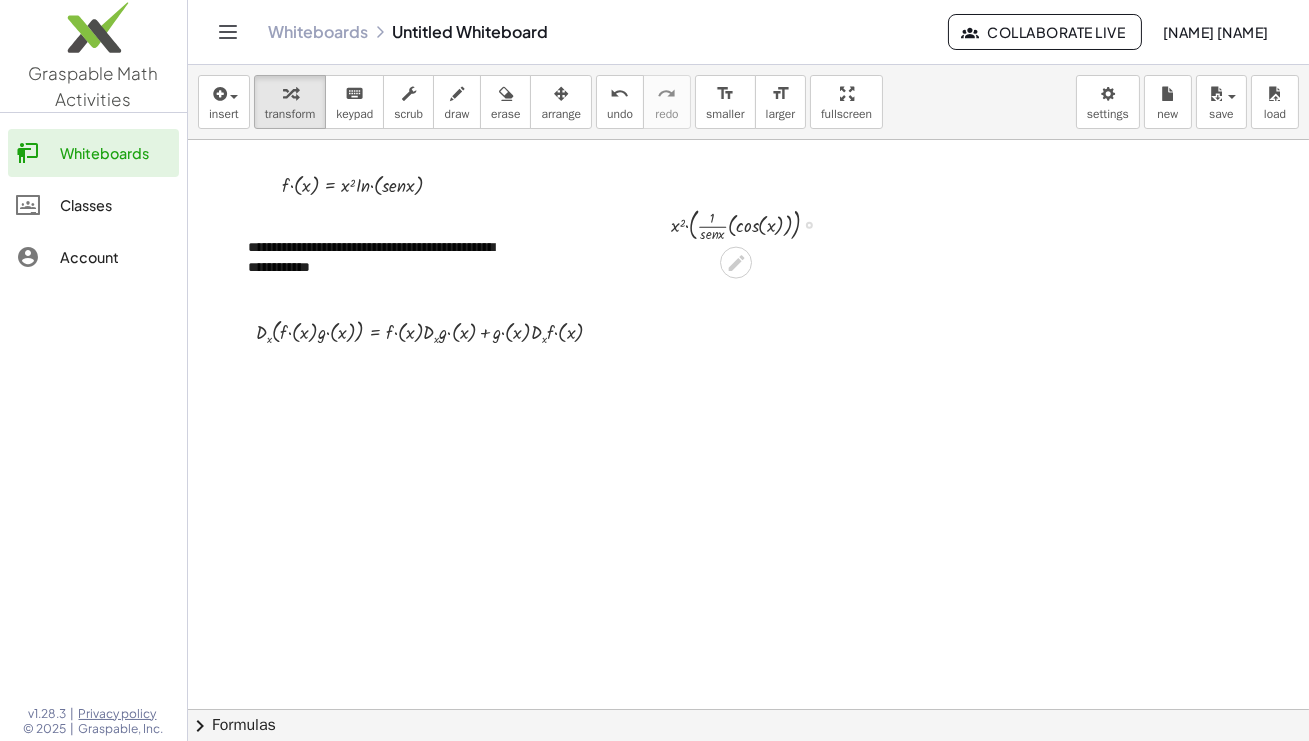 click at bounding box center [753, 223] 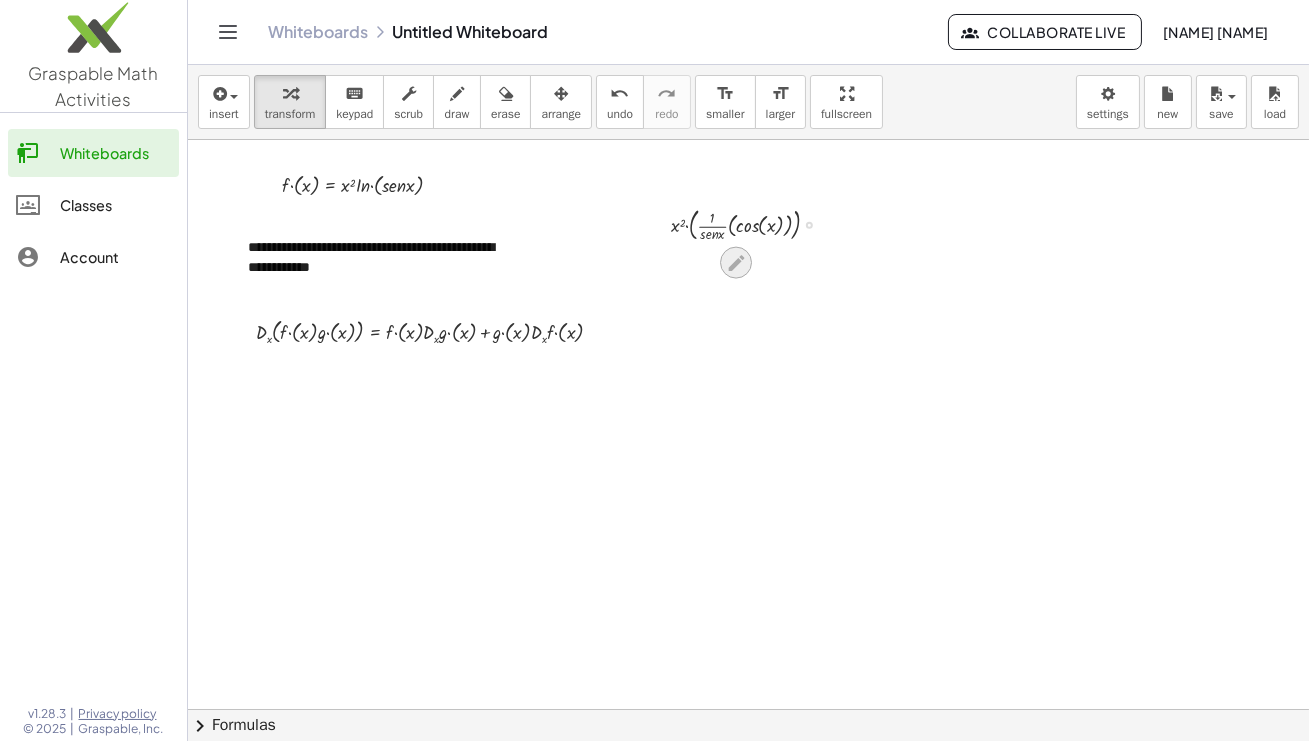 click 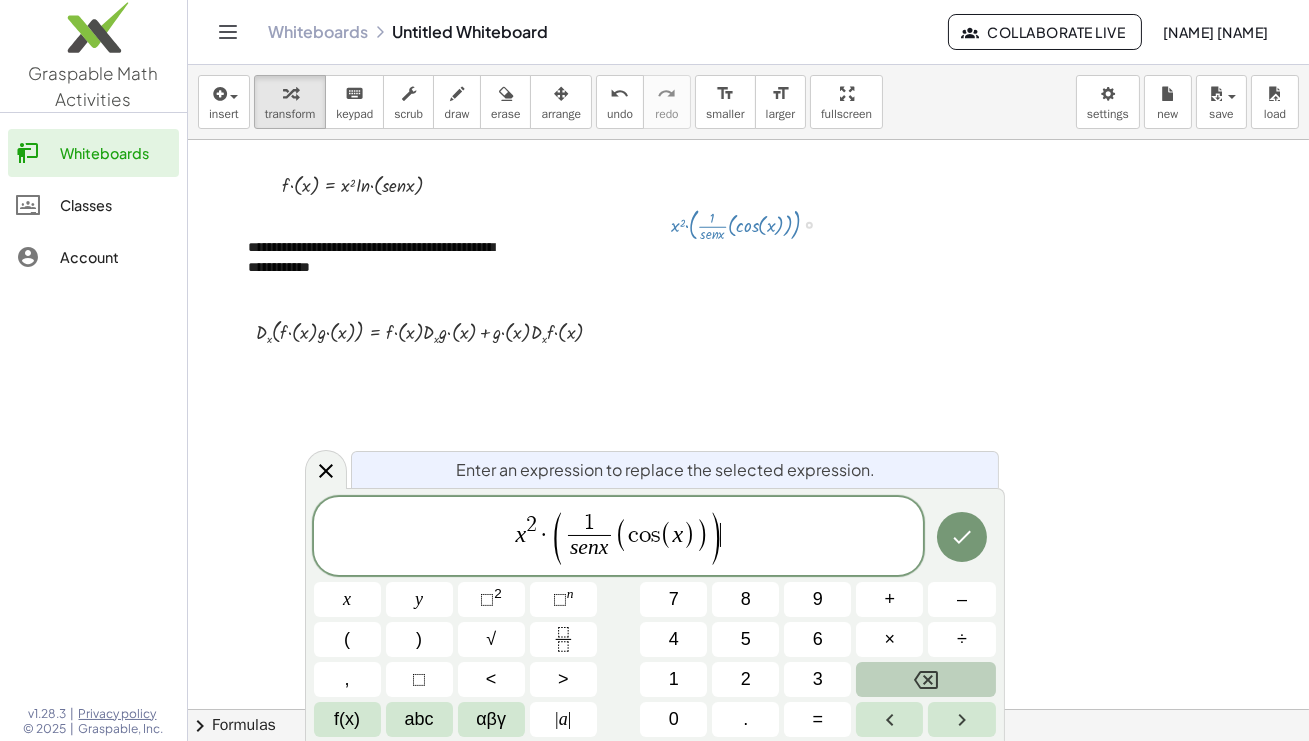 click on "x 2 · ( 1 s e n x ​ ( c o s ( x ) ) ) ​" at bounding box center [619, 537] 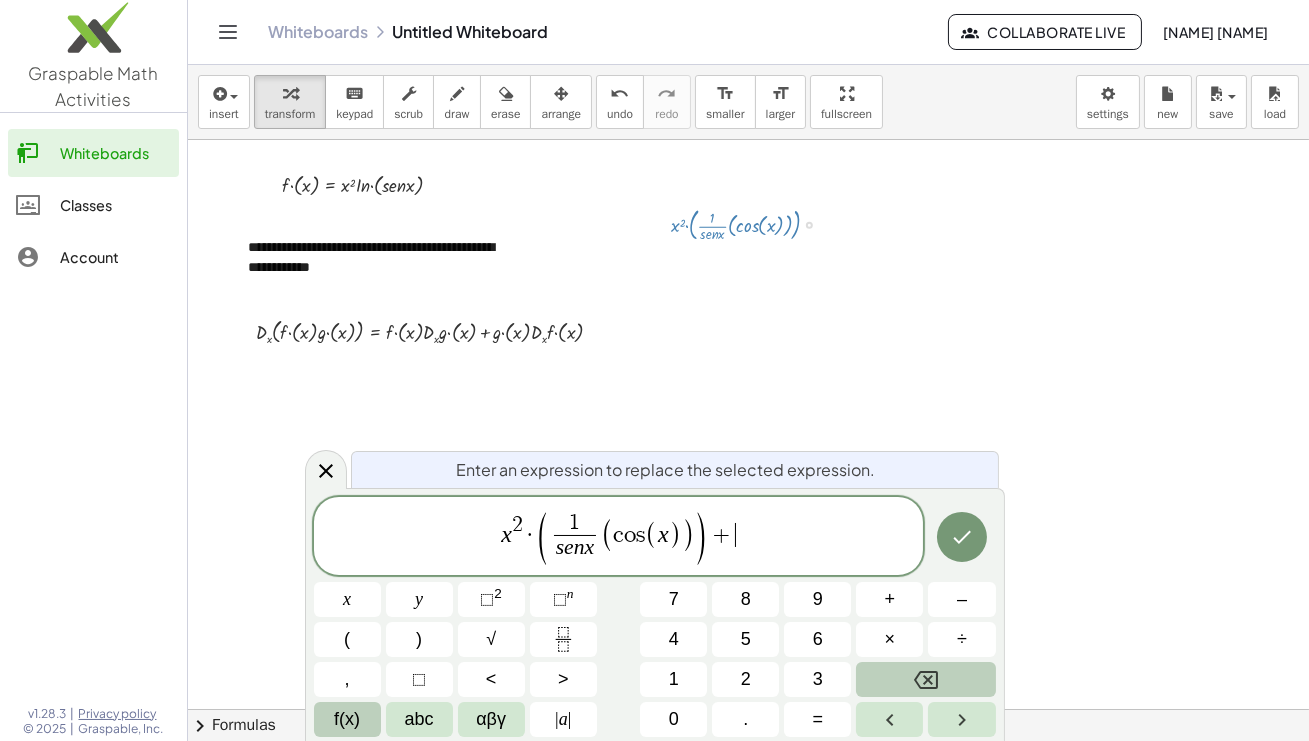 click on "f(x)" at bounding box center [347, 719] 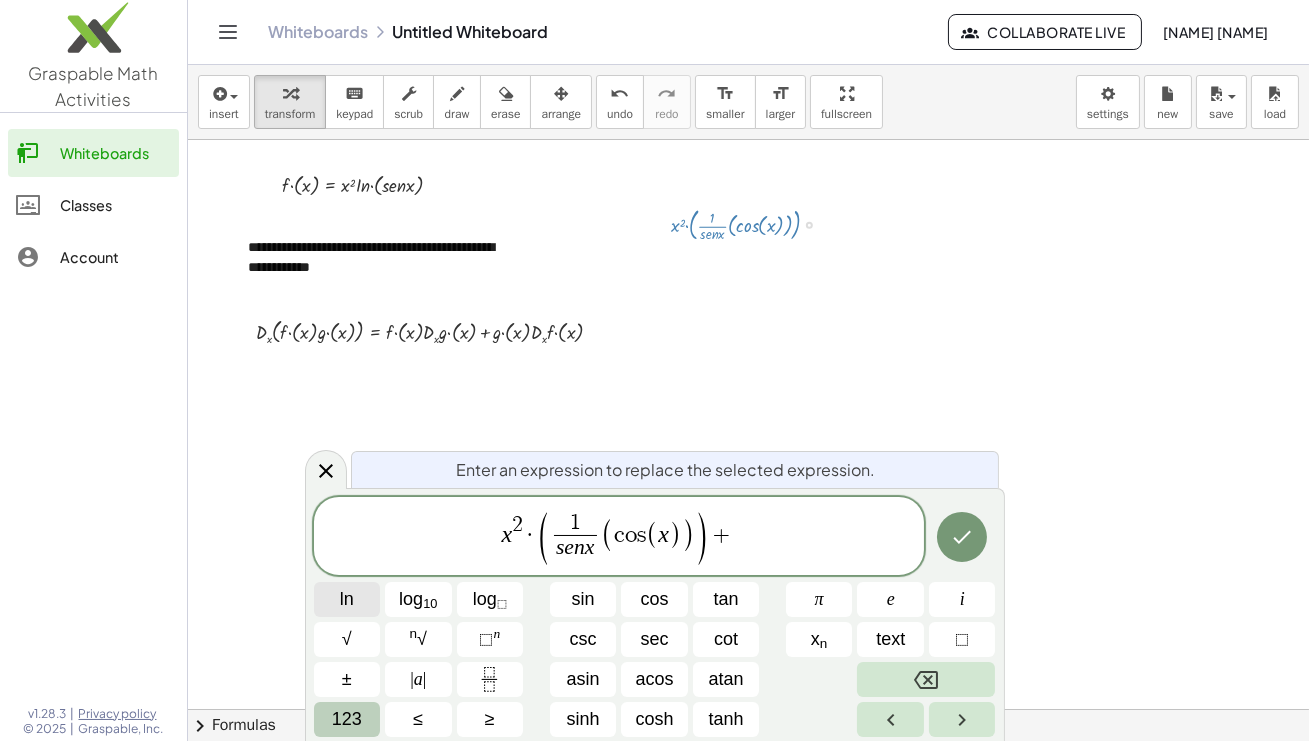 click on "ln" at bounding box center (347, 599) 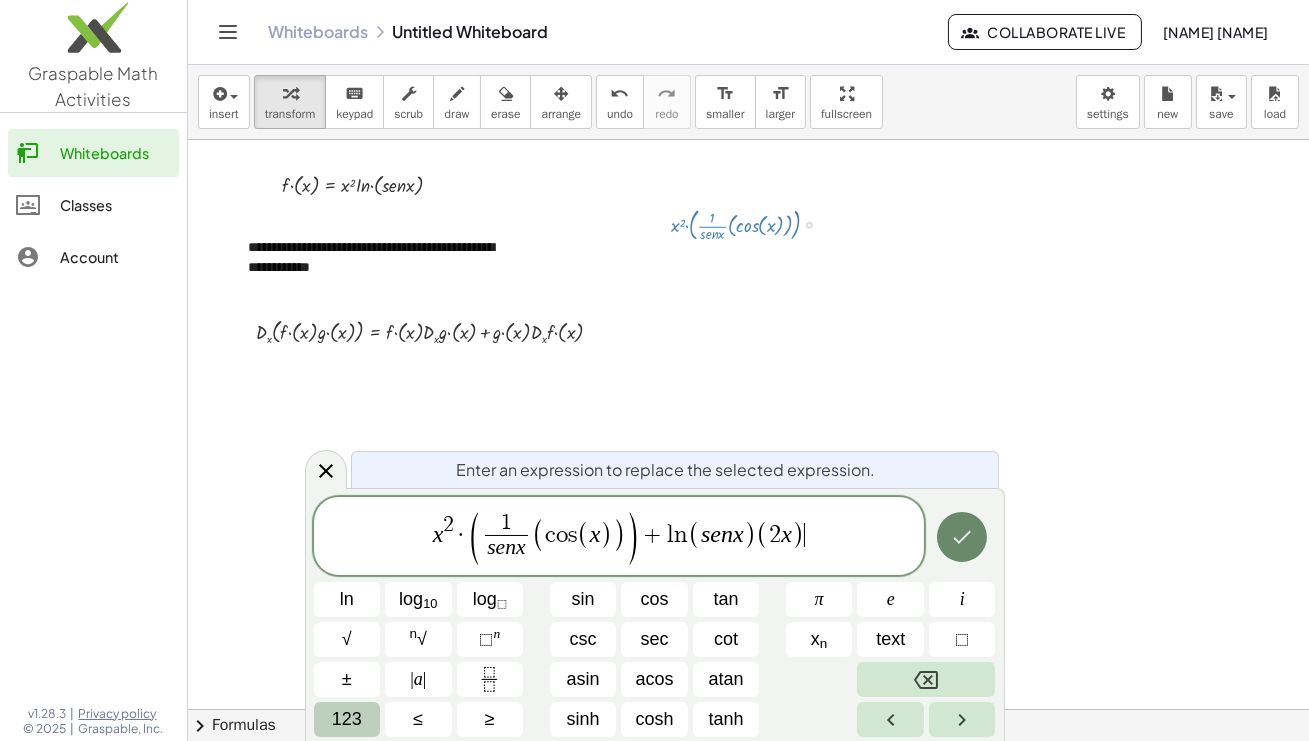 click 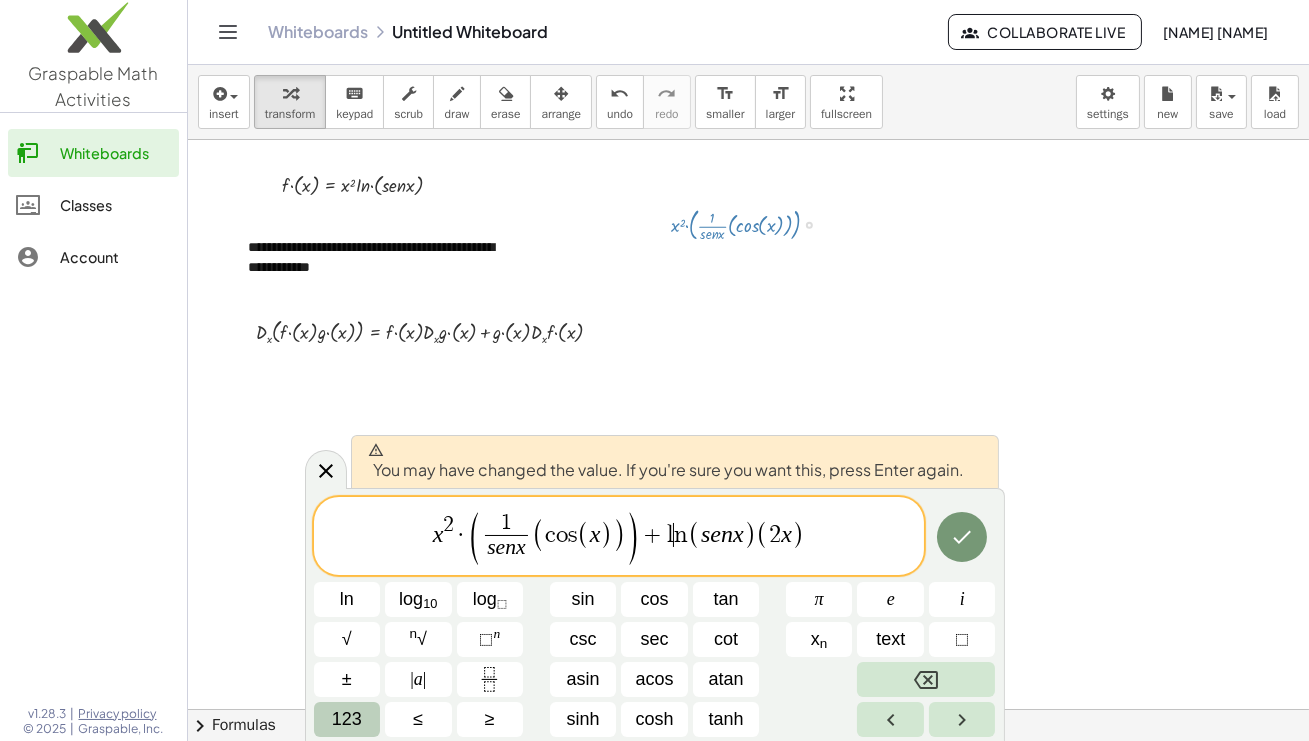 click on "l" at bounding box center (670, 535) 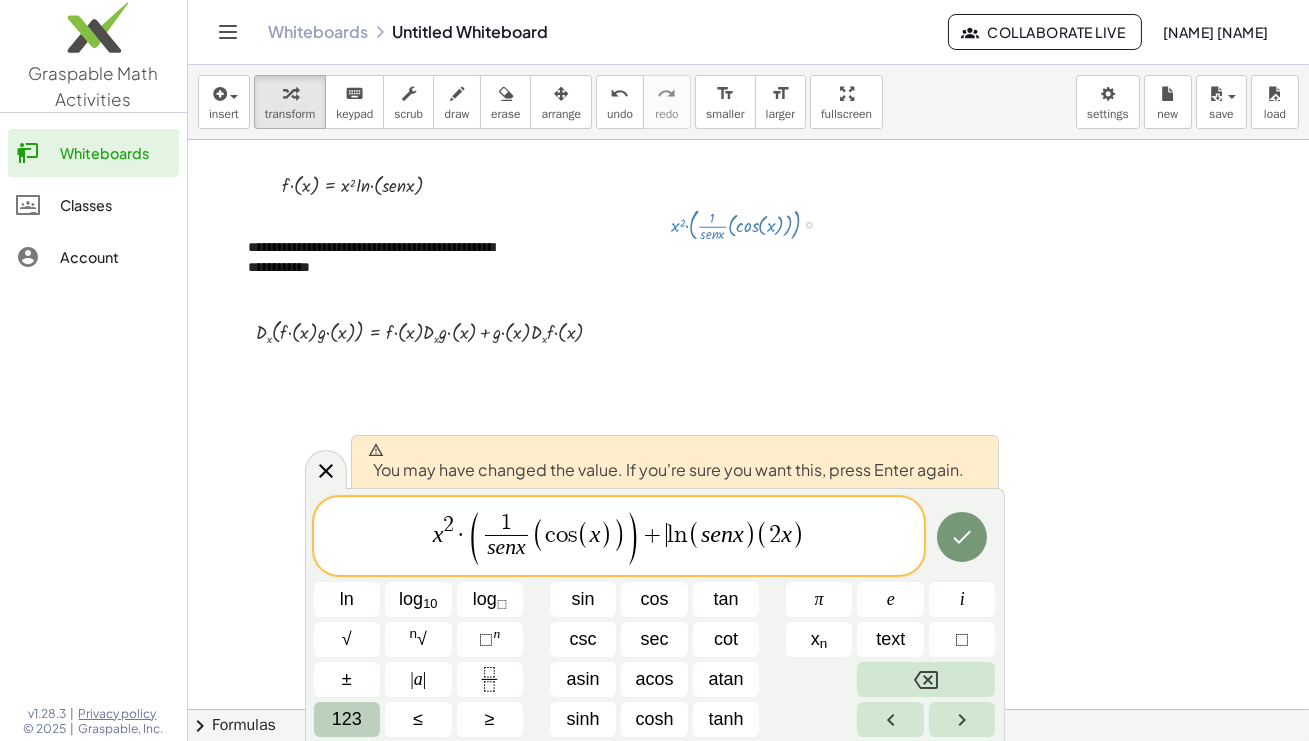 click on "l" at bounding box center (670, 535) 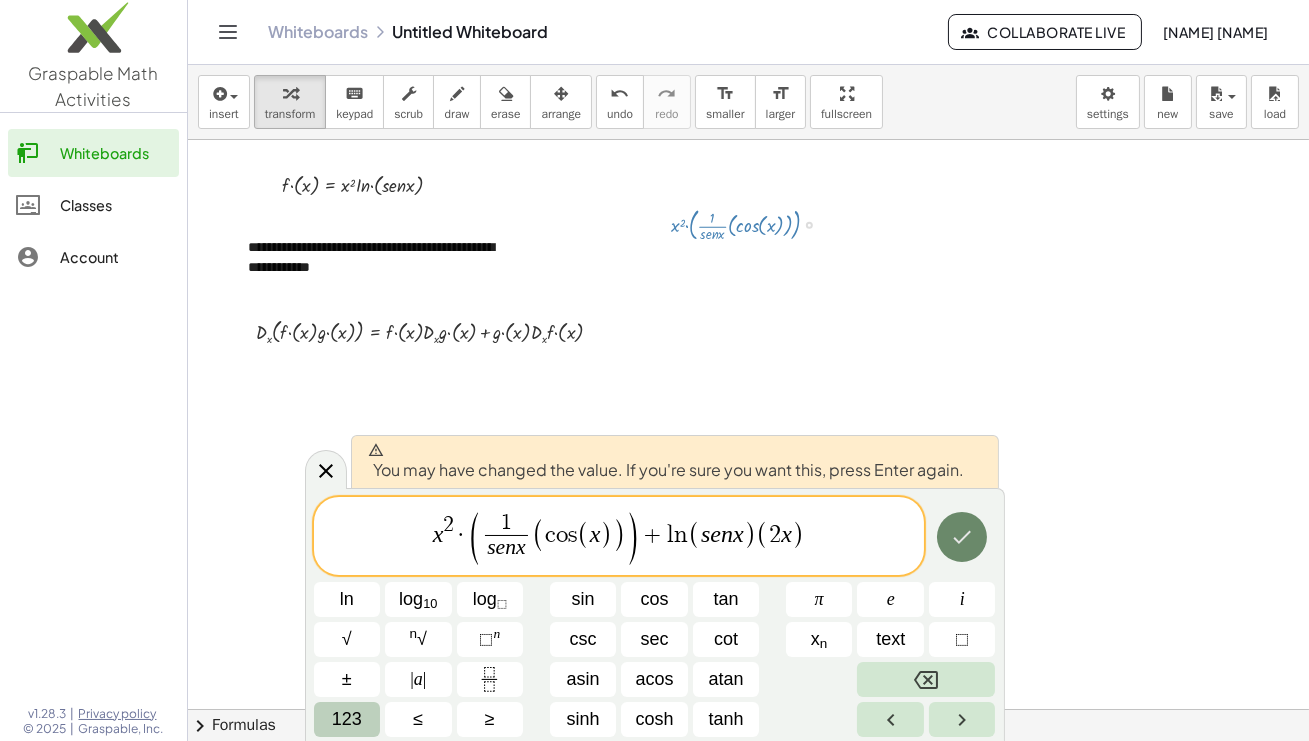 click 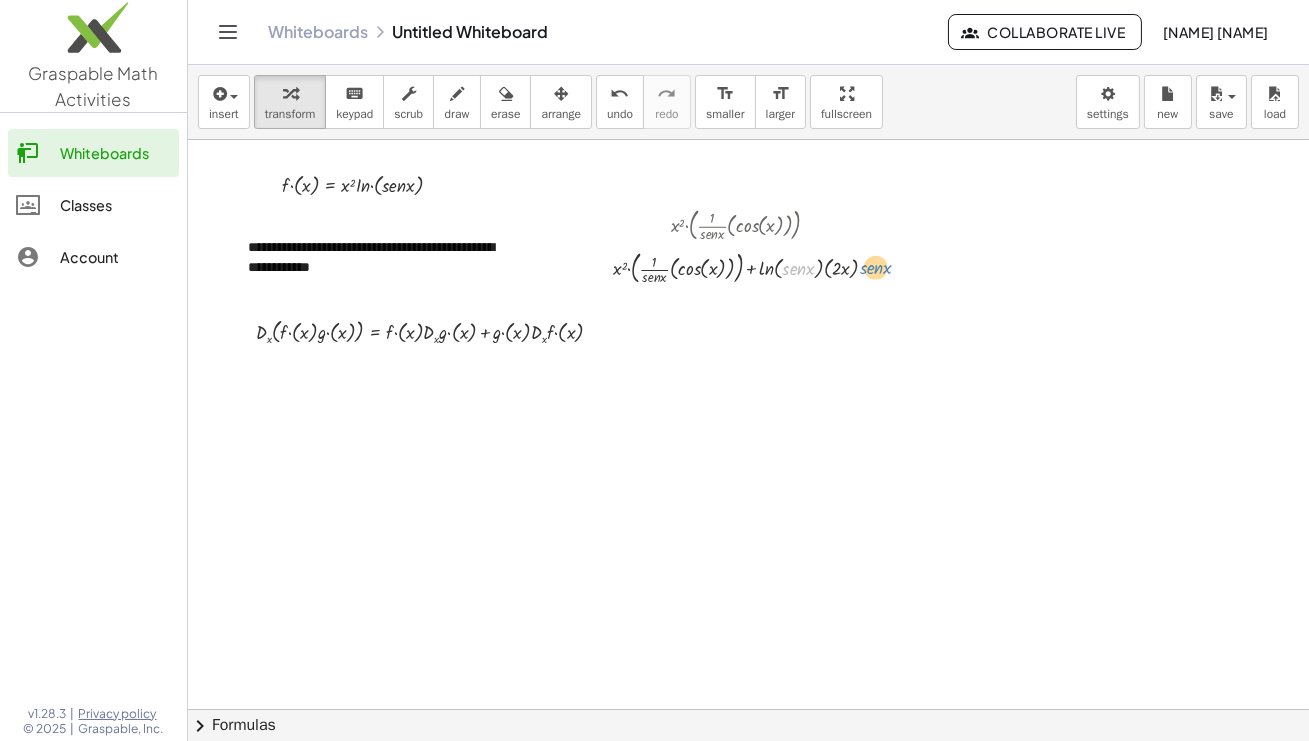 drag, startPoint x: 806, startPoint y: 267, endPoint x: 883, endPoint y: 266, distance: 77.00649 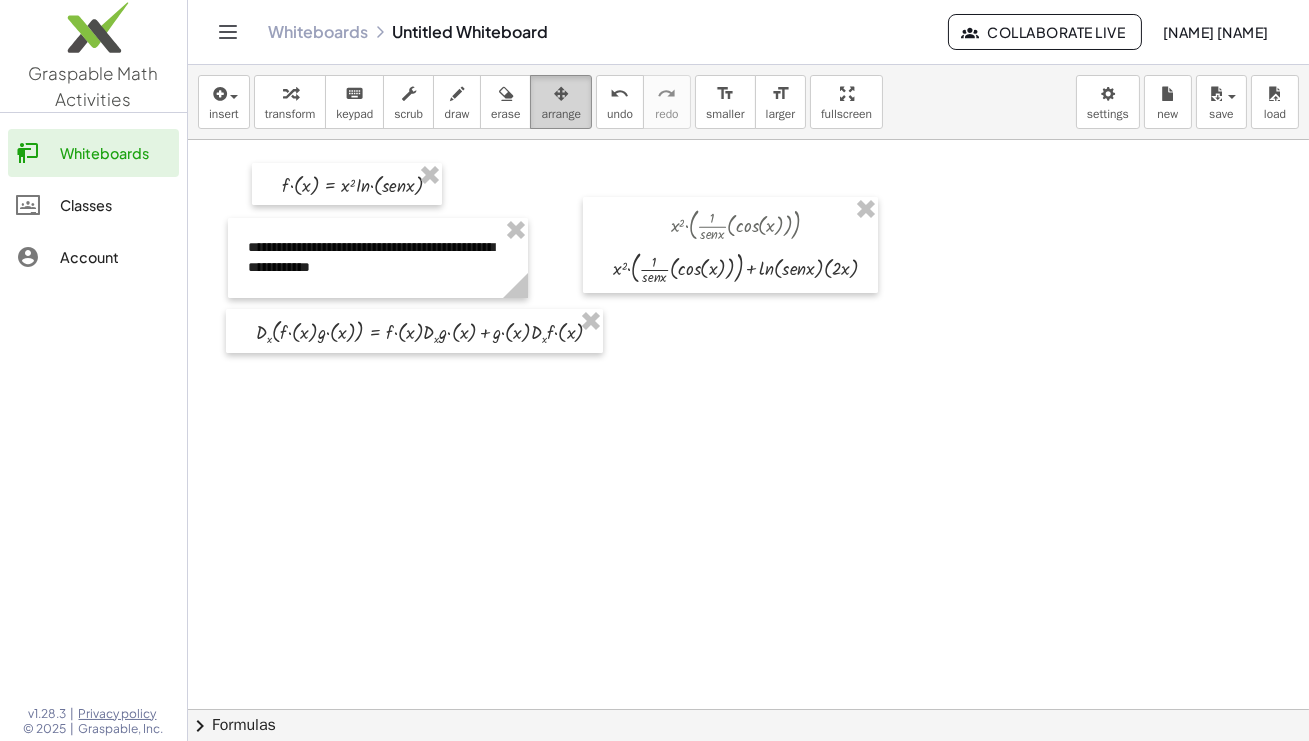 click at bounding box center (561, 94) 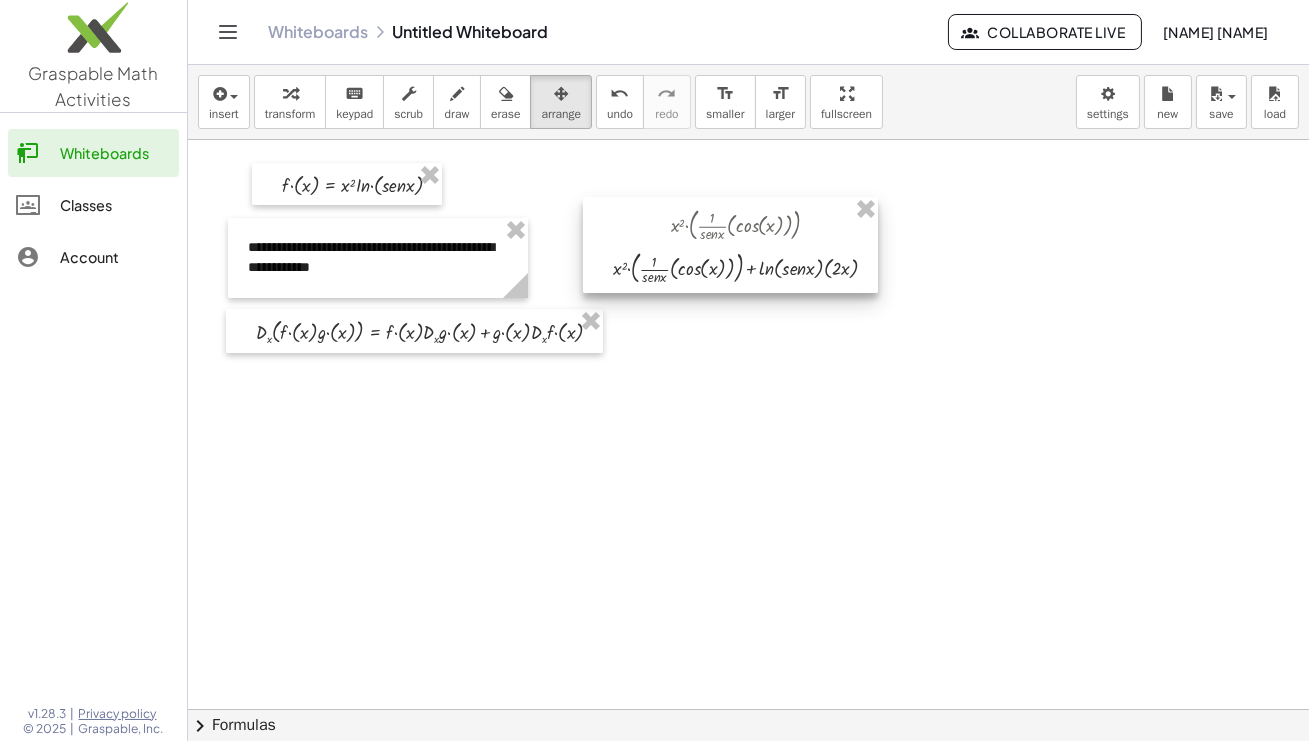 click at bounding box center [730, 245] 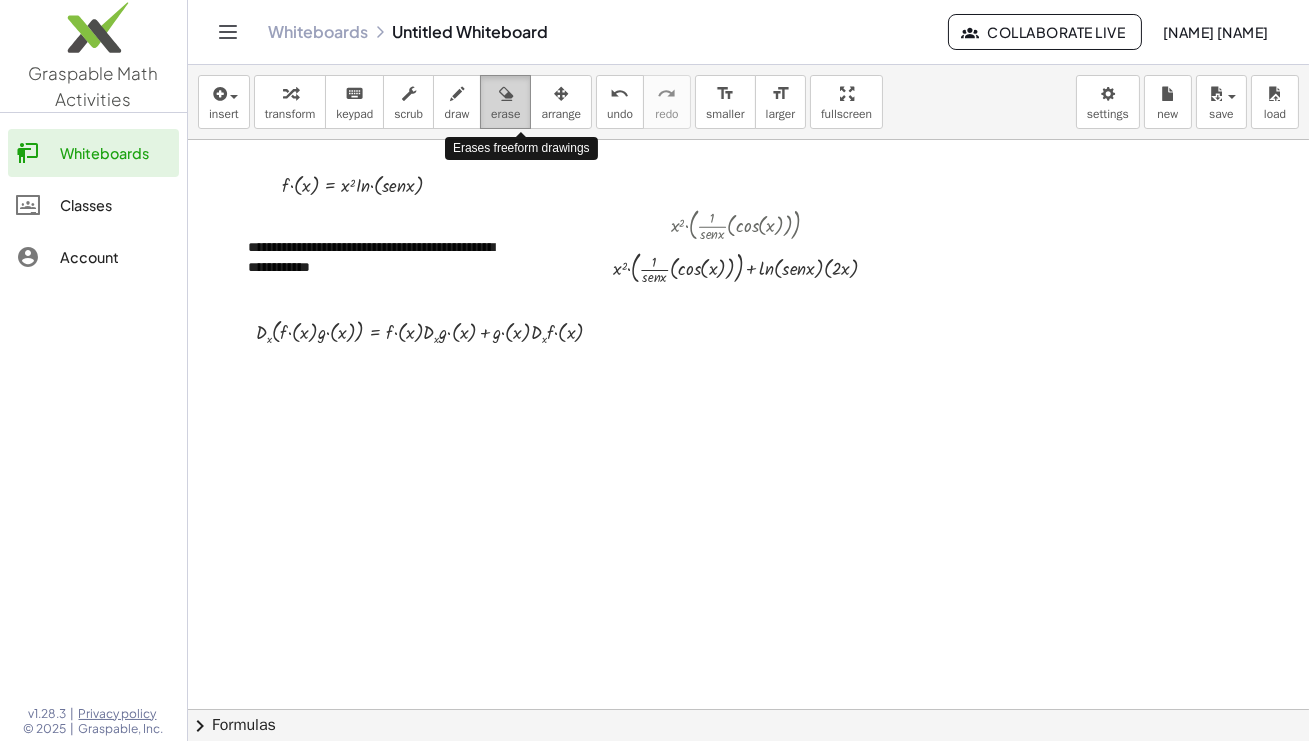 click at bounding box center [506, 94] 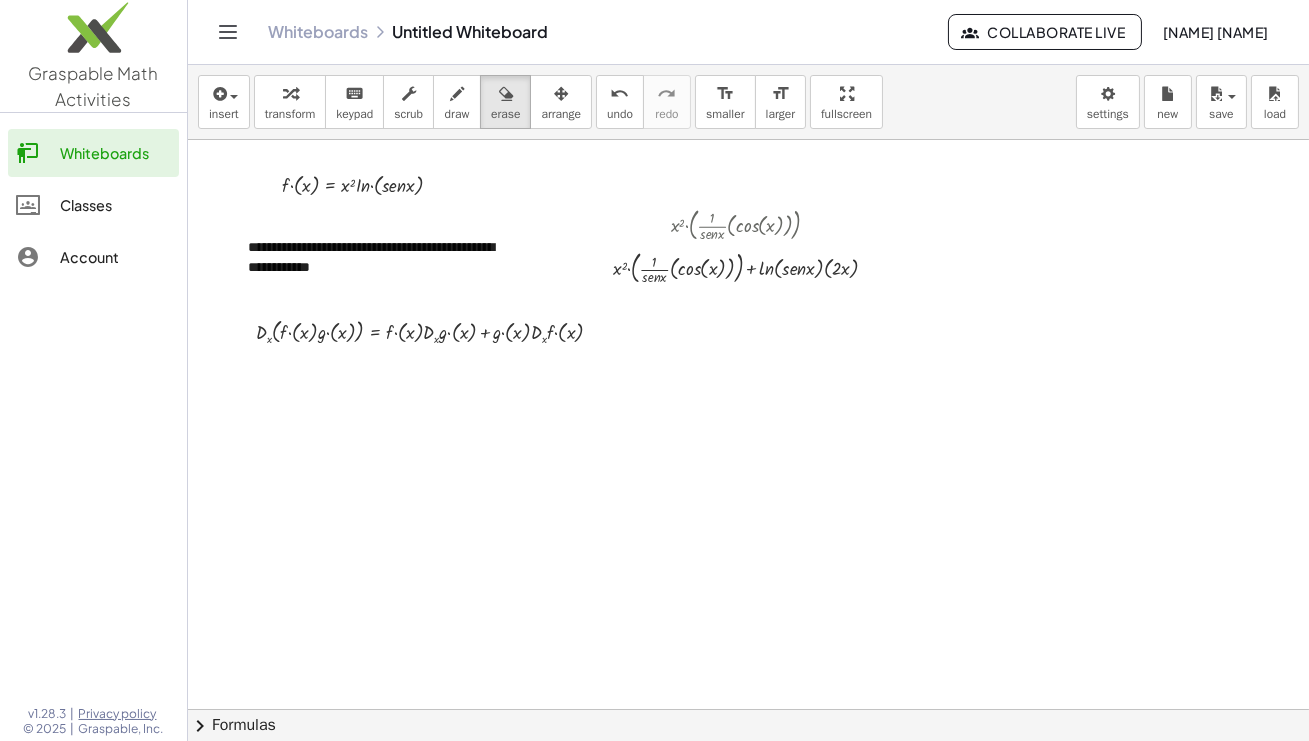 click at bounding box center [752, 709] 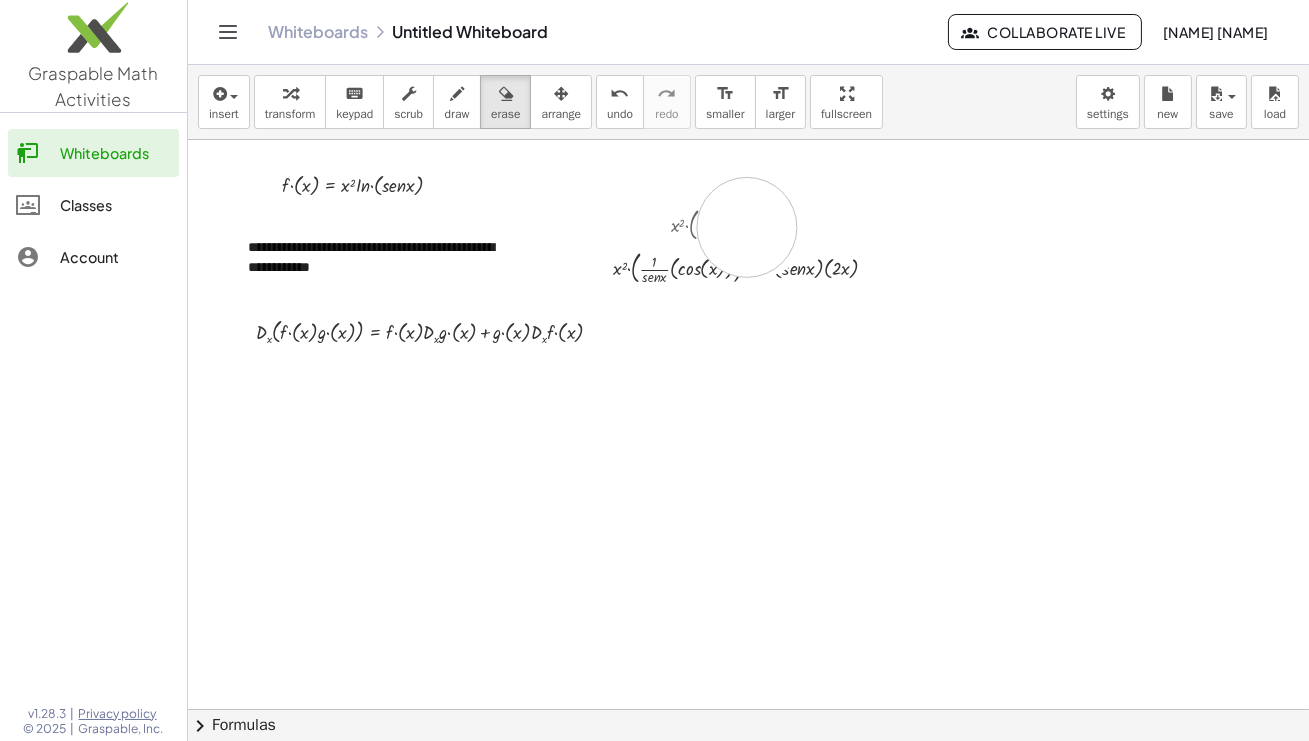 drag, startPoint x: 759, startPoint y: 227, endPoint x: 748, endPoint y: 227, distance: 11 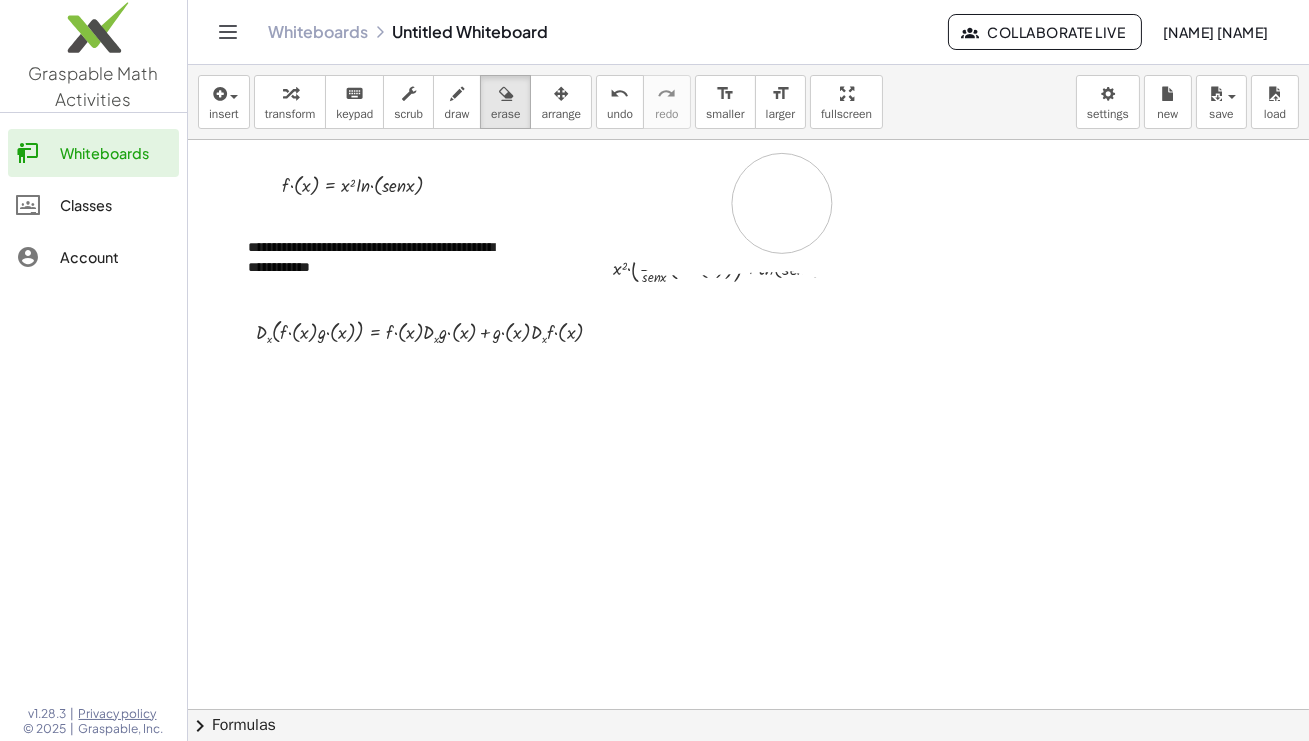 drag, startPoint x: 668, startPoint y: 225, endPoint x: 778, endPoint y: 198, distance: 113.265175 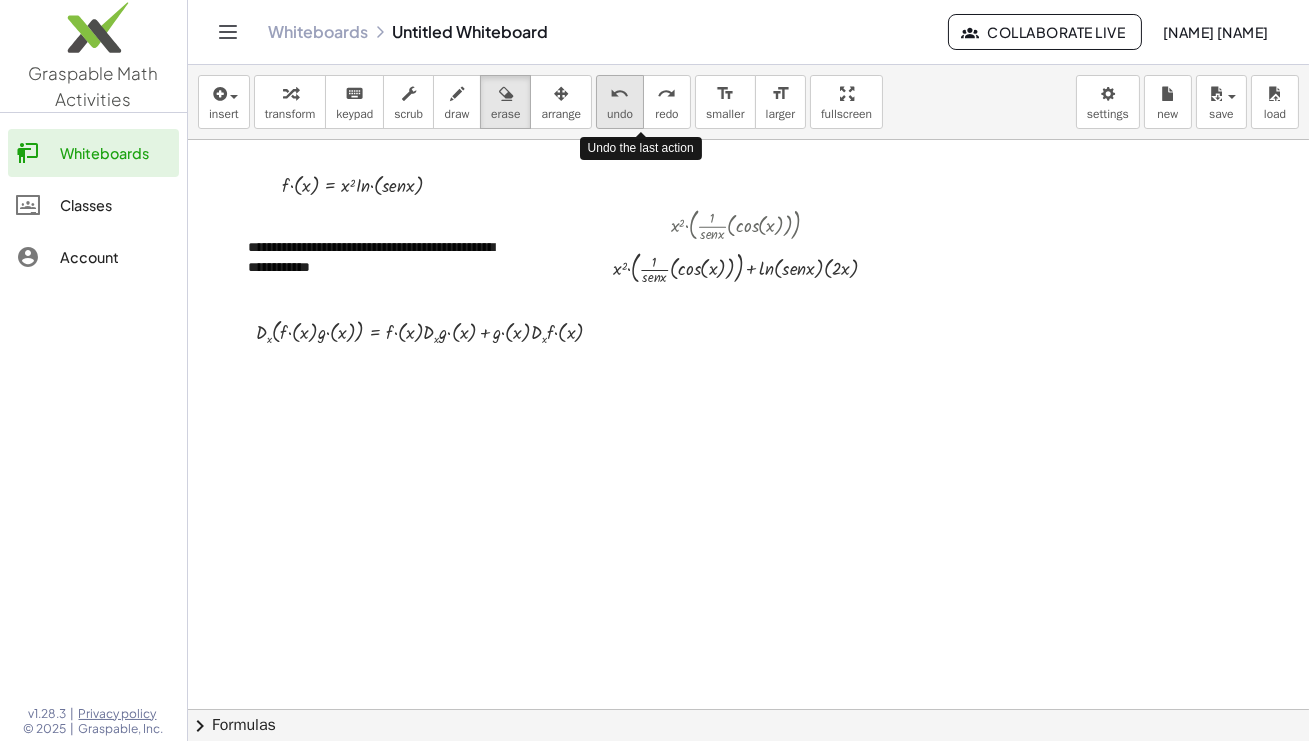 click on "undo" at bounding box center [620, 94] 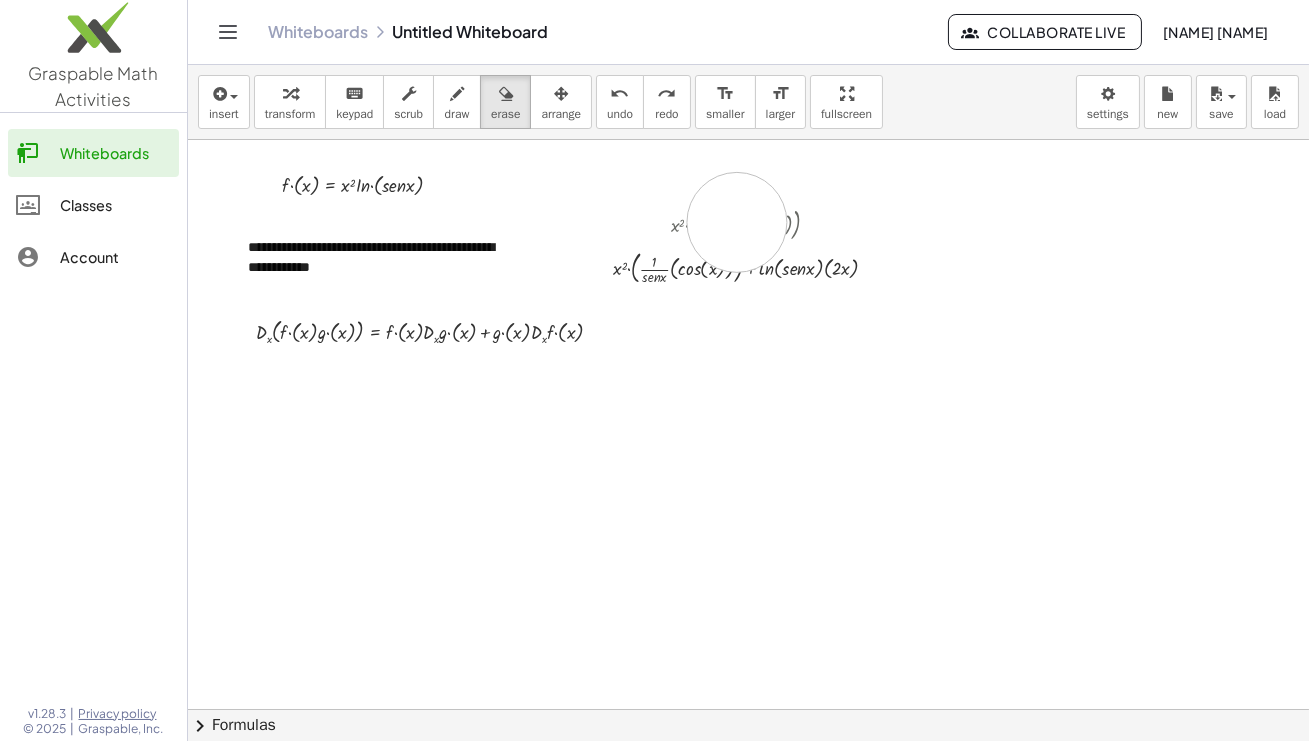click at bounding box center (752, 709) 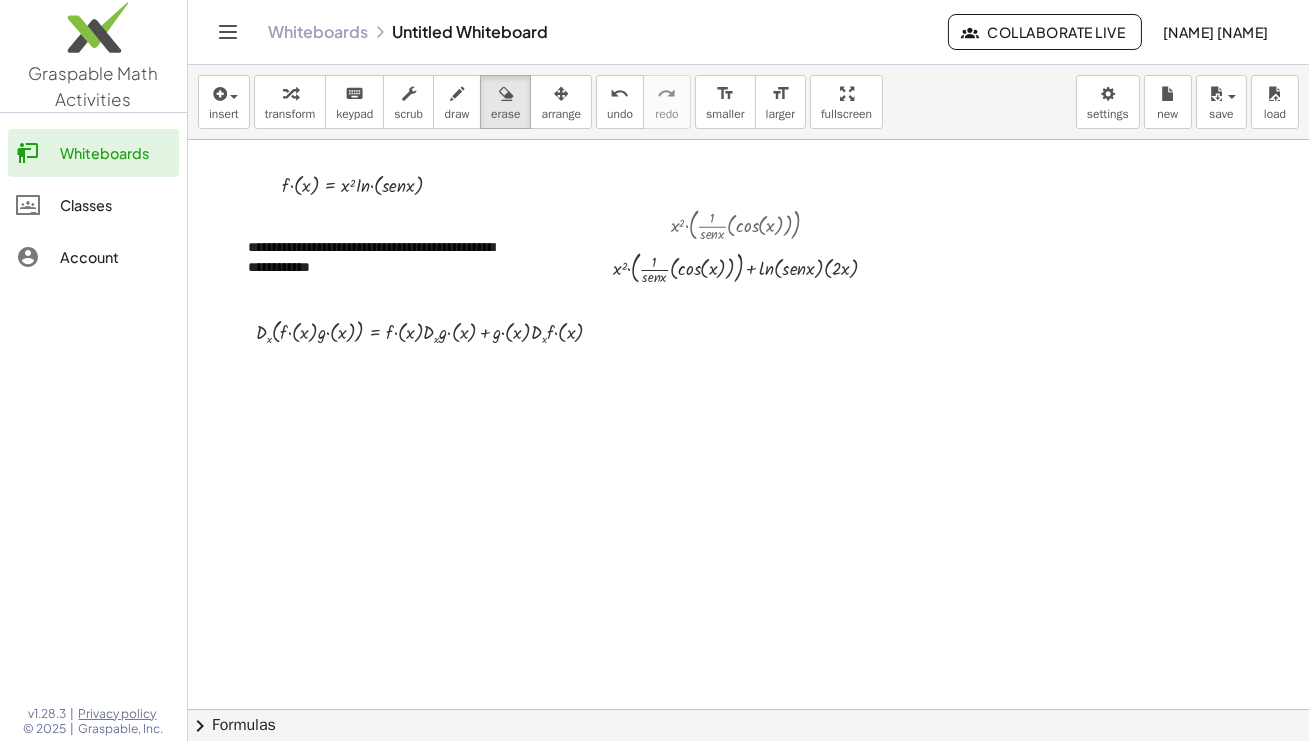 click at bounding box center [752, 709] 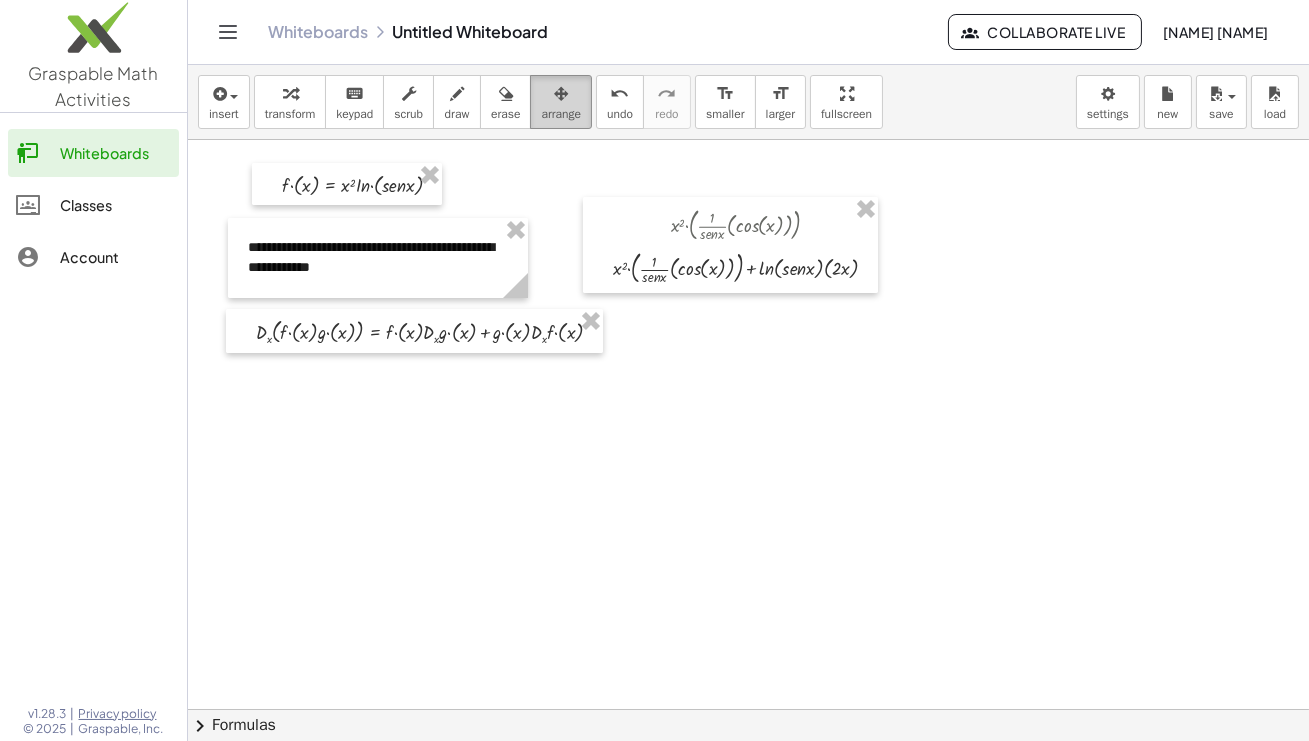 click on "arrange" at bounding box center (561, 114) 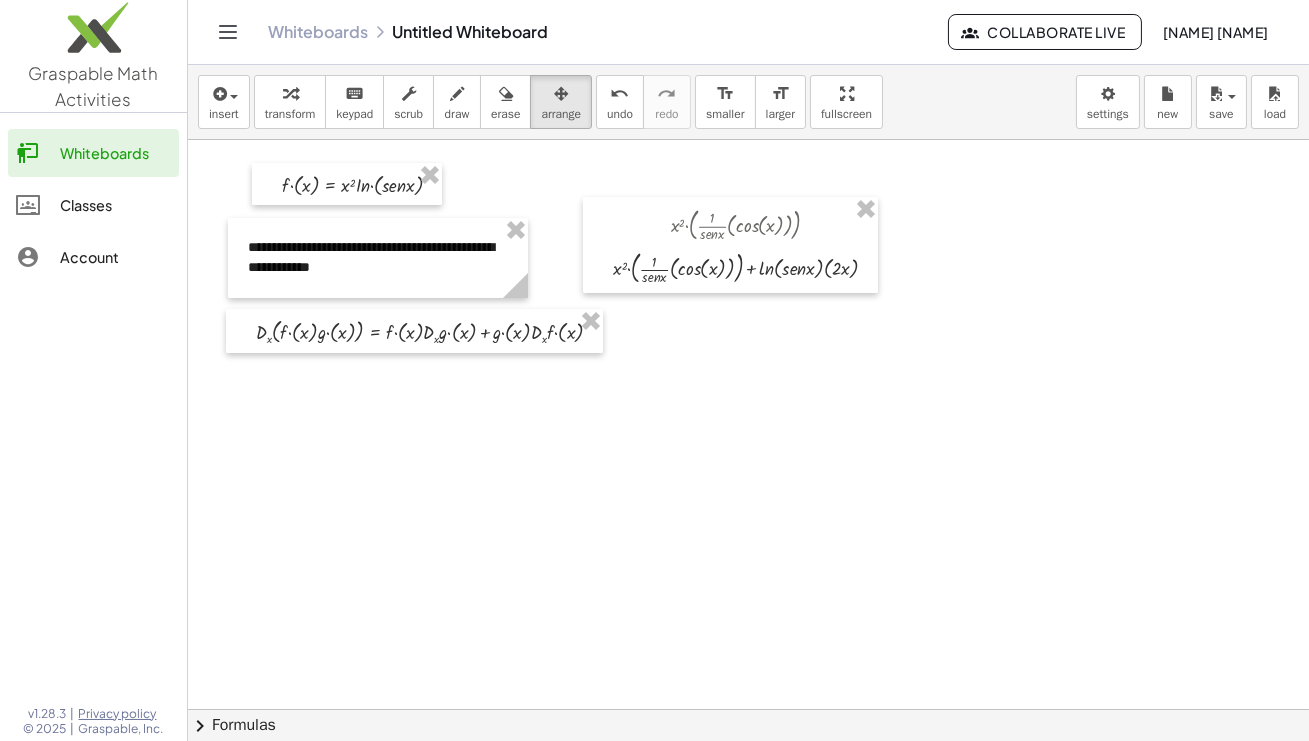 click at bounding box center [752, 709] 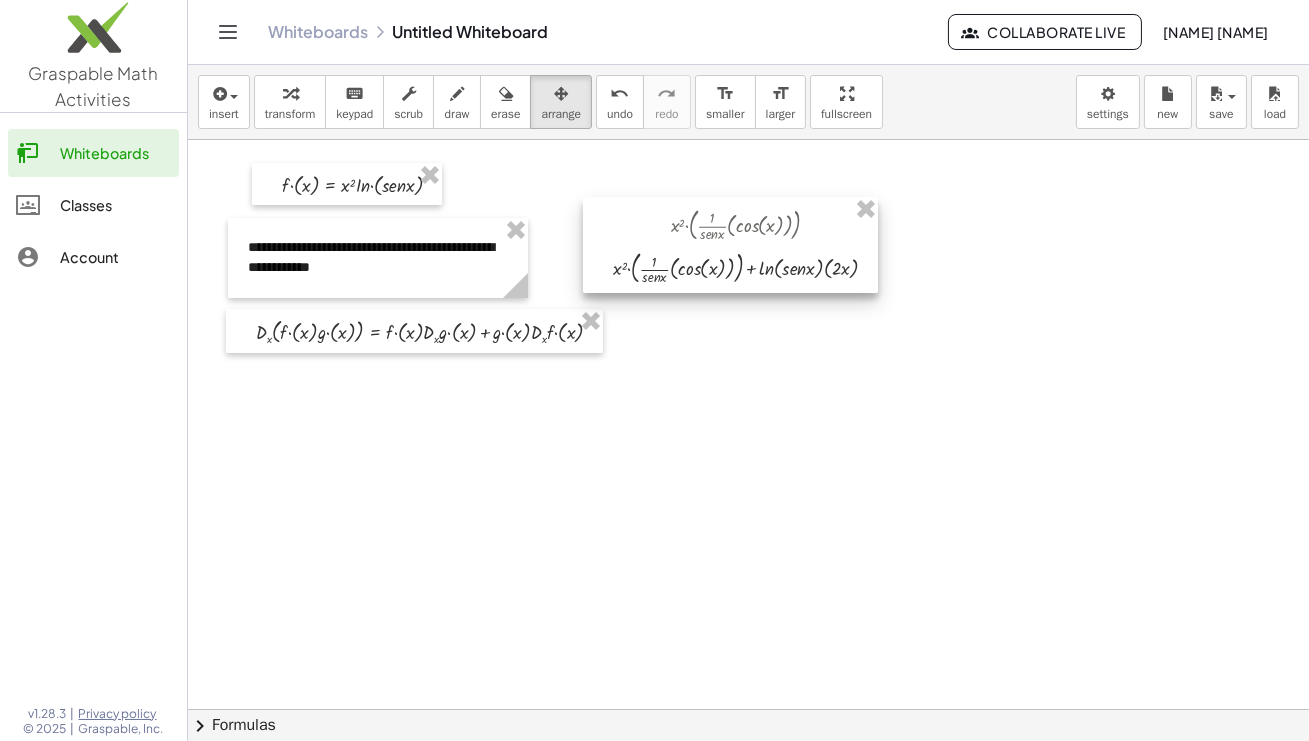 drag, startPoint x: 836, startPoint y: 238, endPoint x: 798, endPoint y: 338, distance: 106.97663 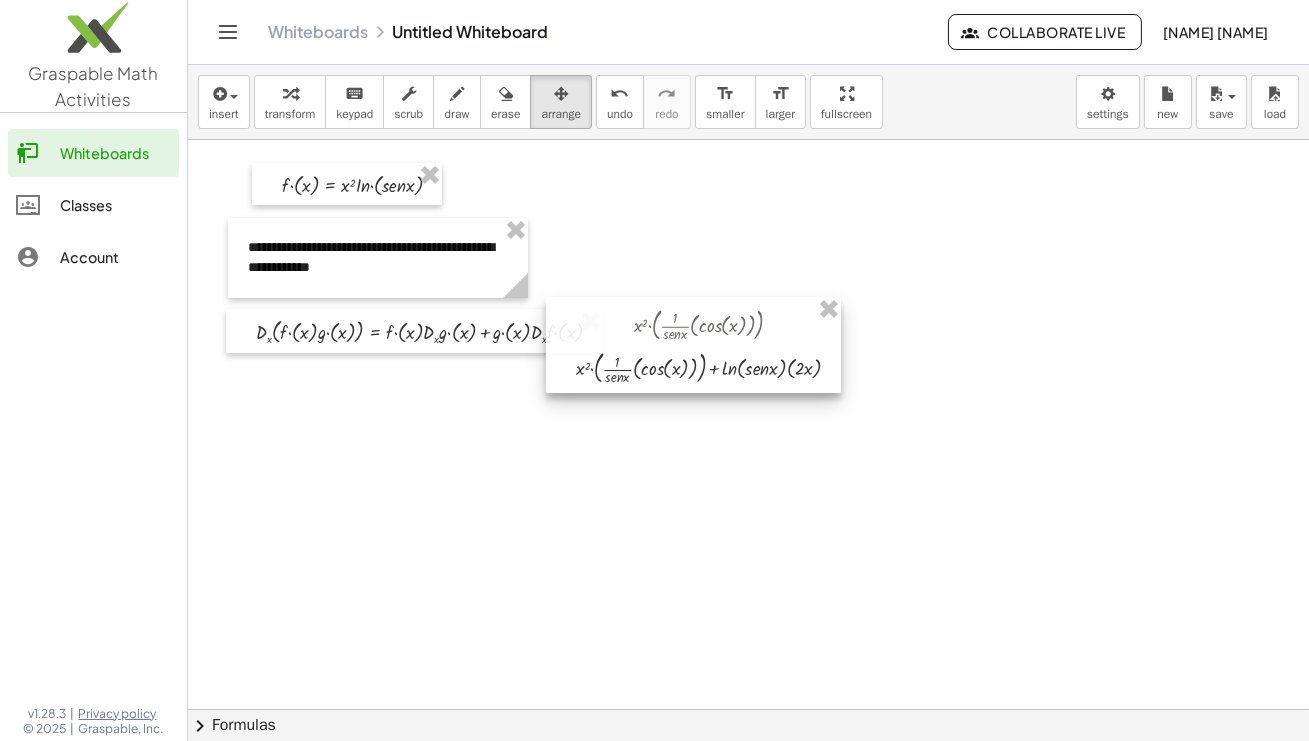 click at bounding box center (693, 345) 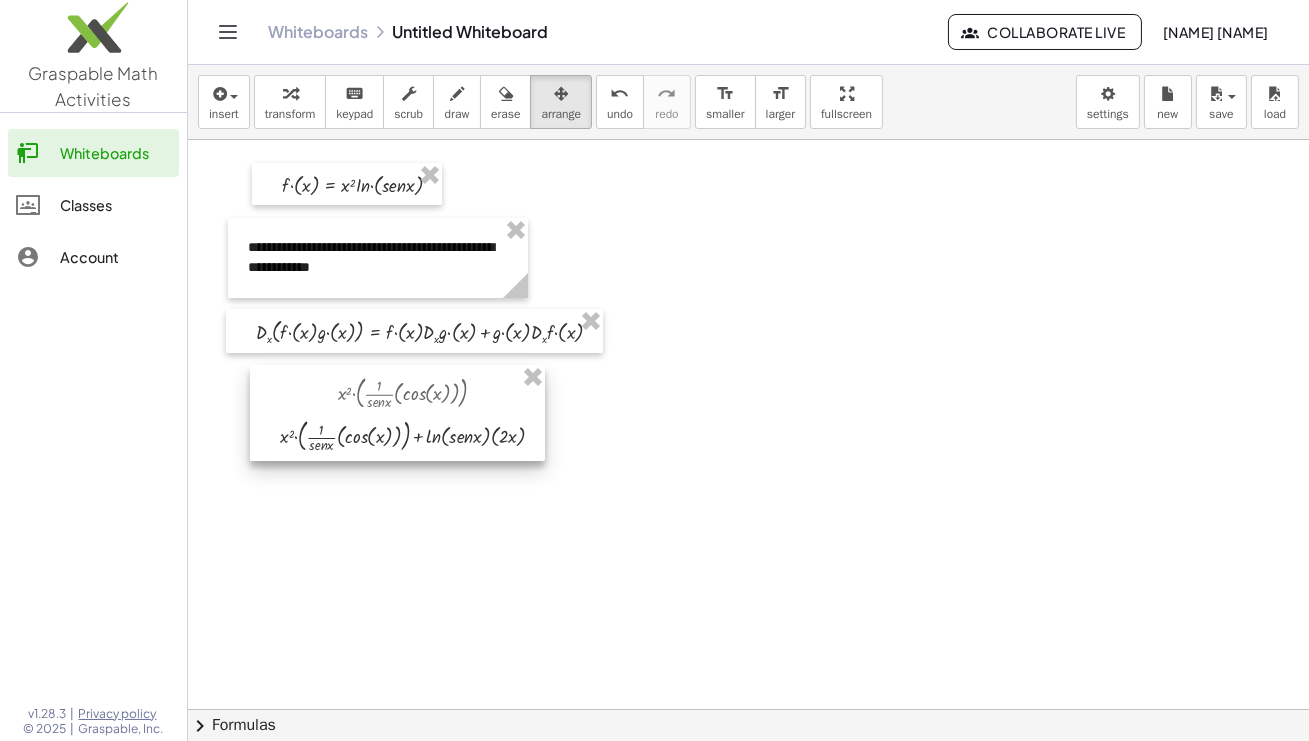 drag, startPoint x: 798, startPoint y: 338, endPoint x: 500, endPoint y: 397, distance: 303.78445 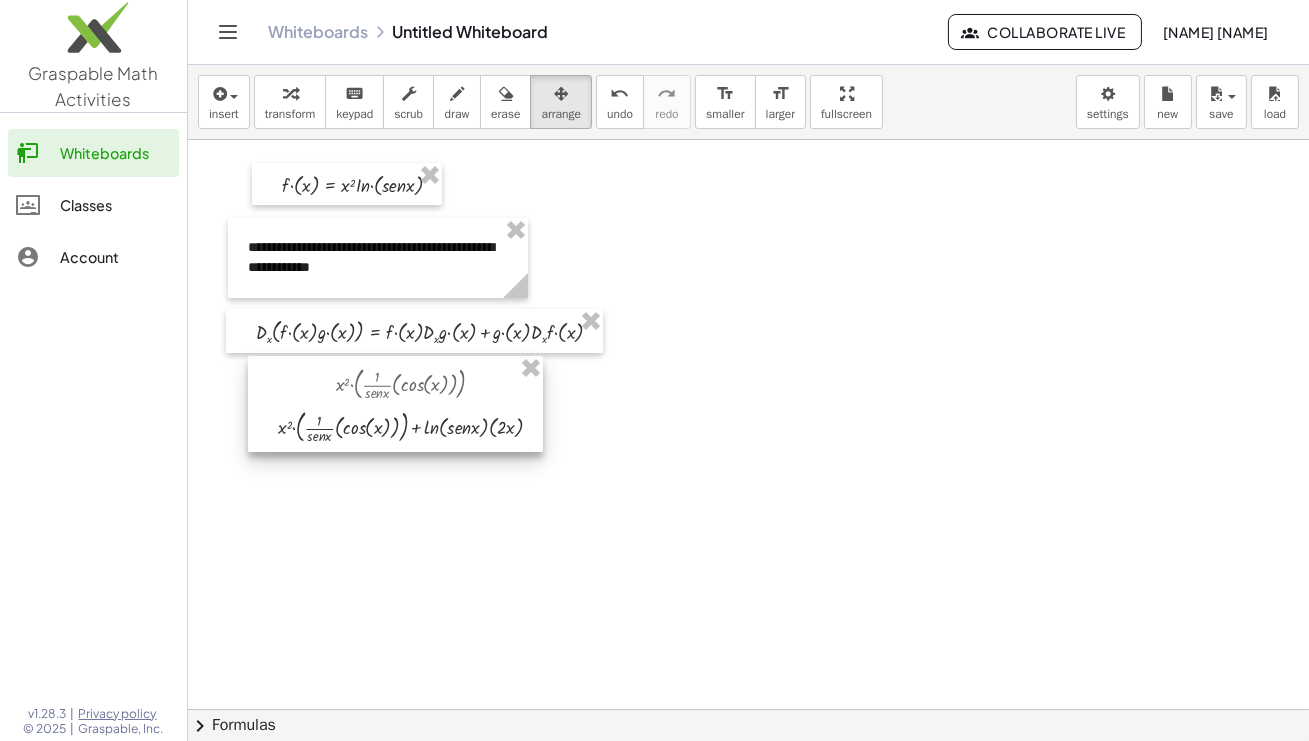 click at bounding box center [395, 404] 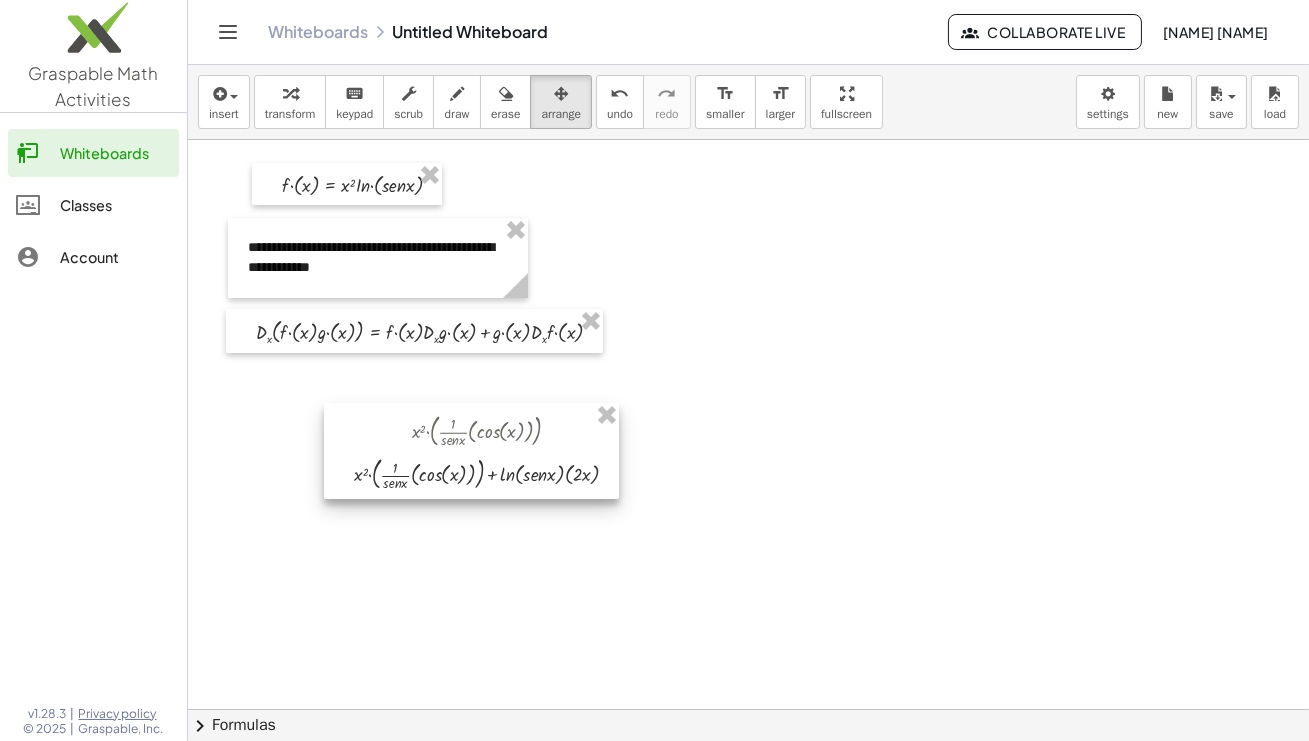 drag, startPoint x: 447, startPoint y: 392, endPoint x: 525, endPoint y: 439, distance: 91.06591 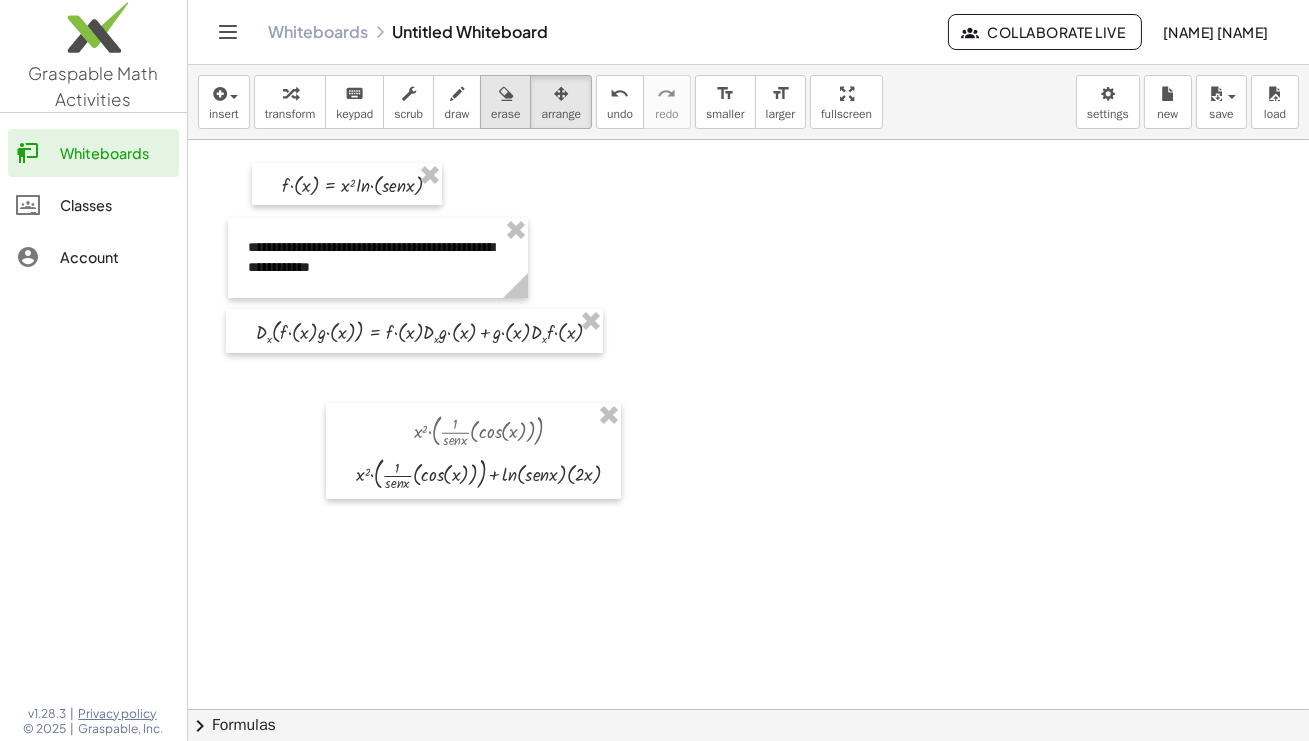 click at bounding box center [506, 94] 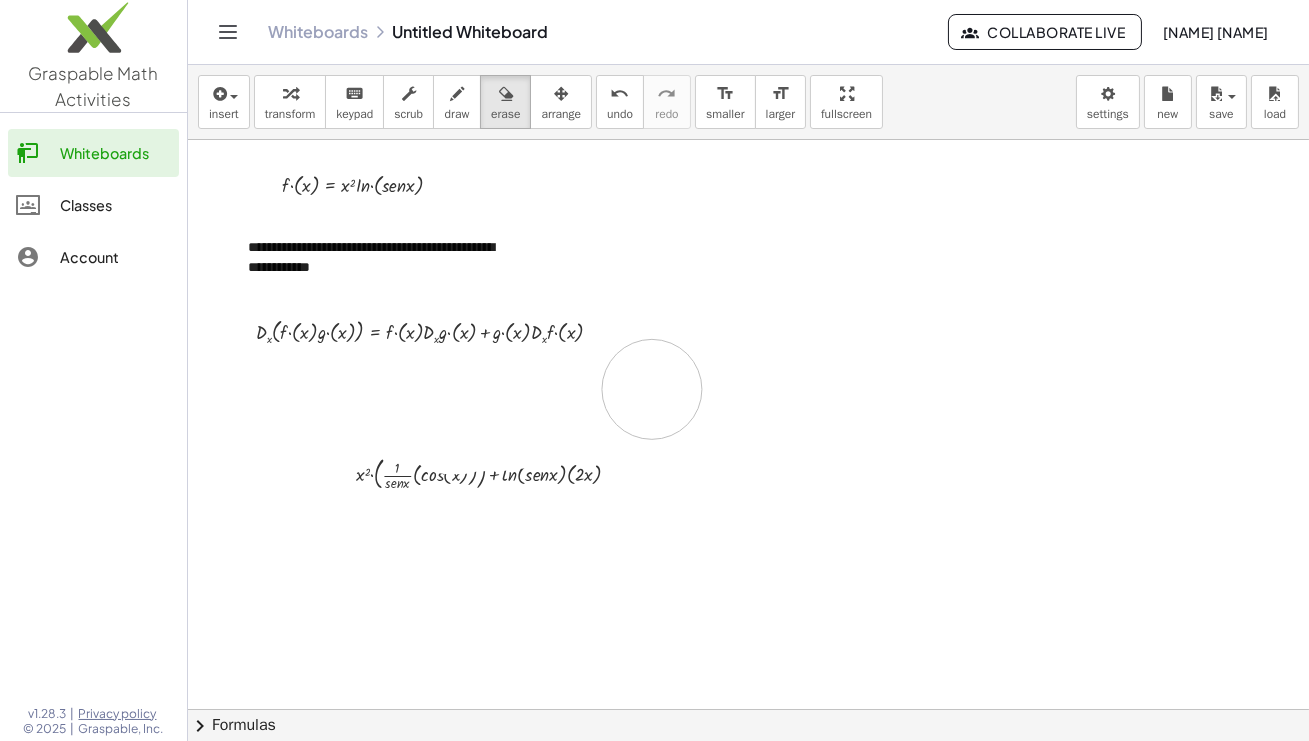 drag, startPoint x: 460, startPoint y: 424, endPoint x: 665, endPoint y: 377, distance: 210.3188 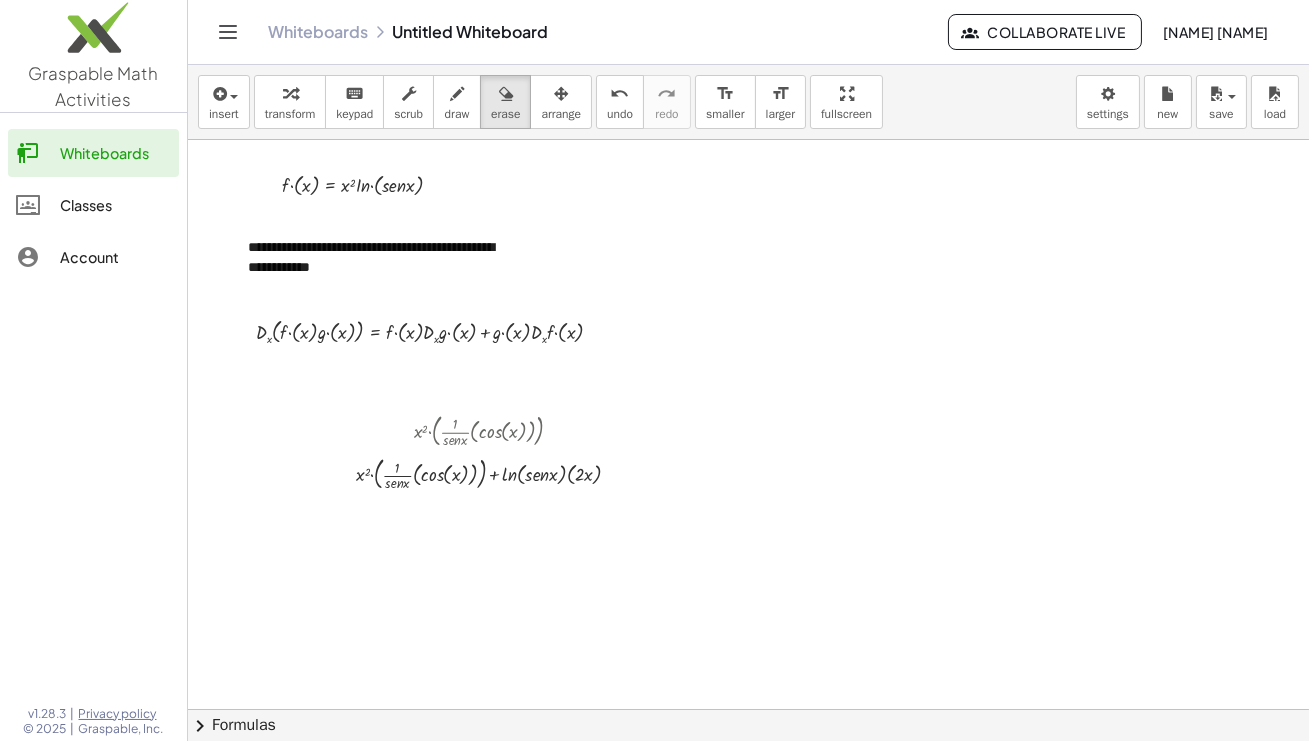 click at bounding box center [752, 709] 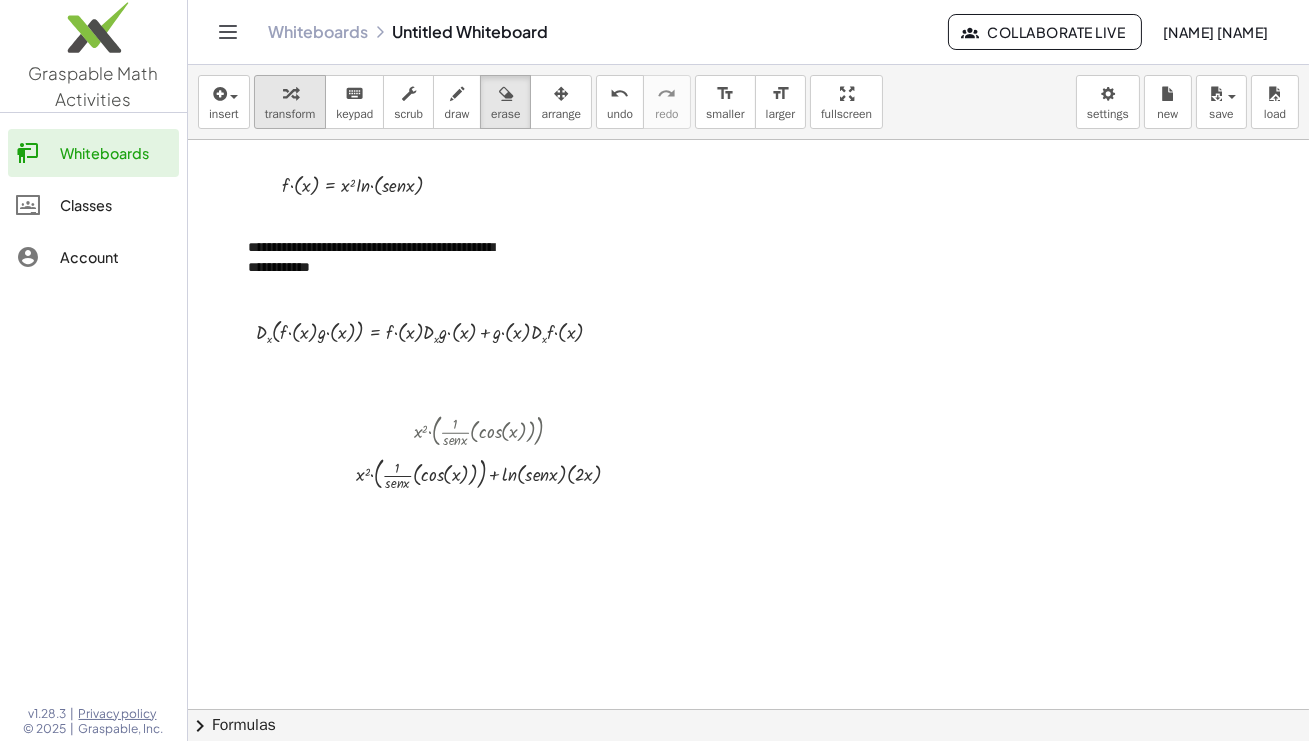 click on "transform" at bounding box center [290, 114] 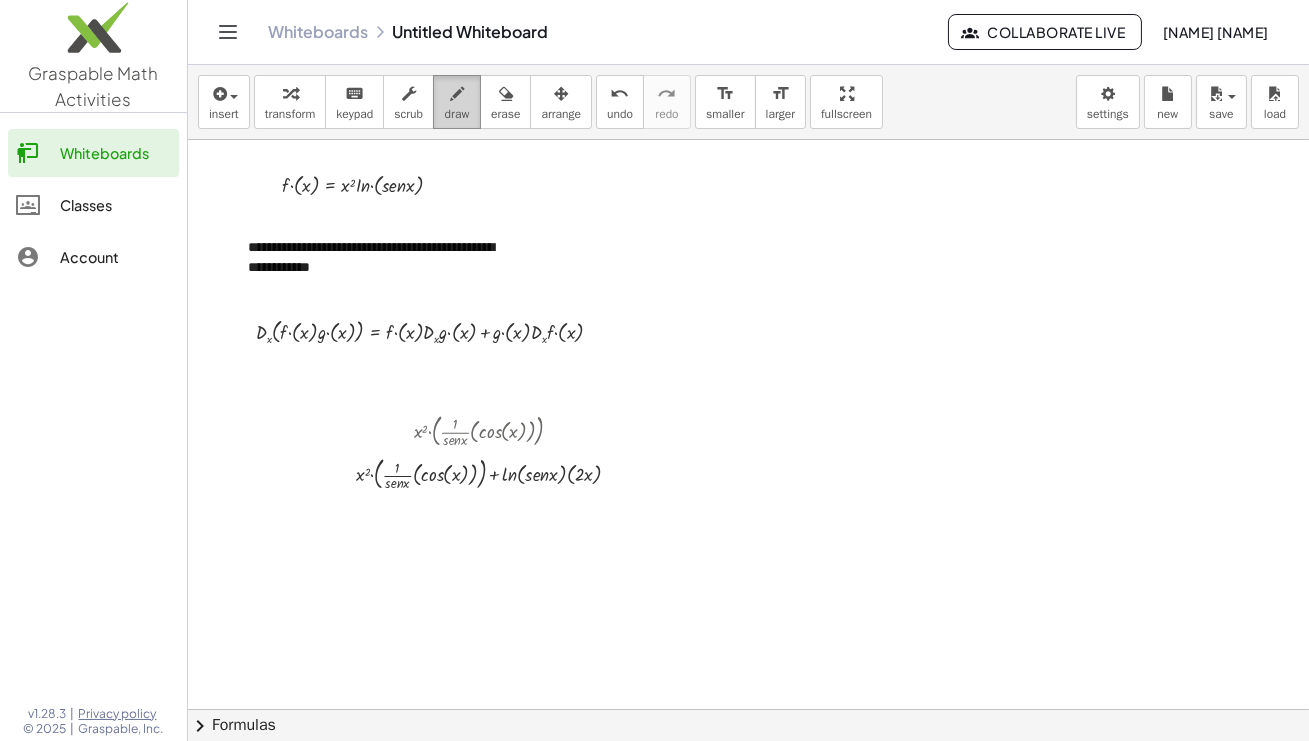 click on "draw" at bounding box center (457, 114) 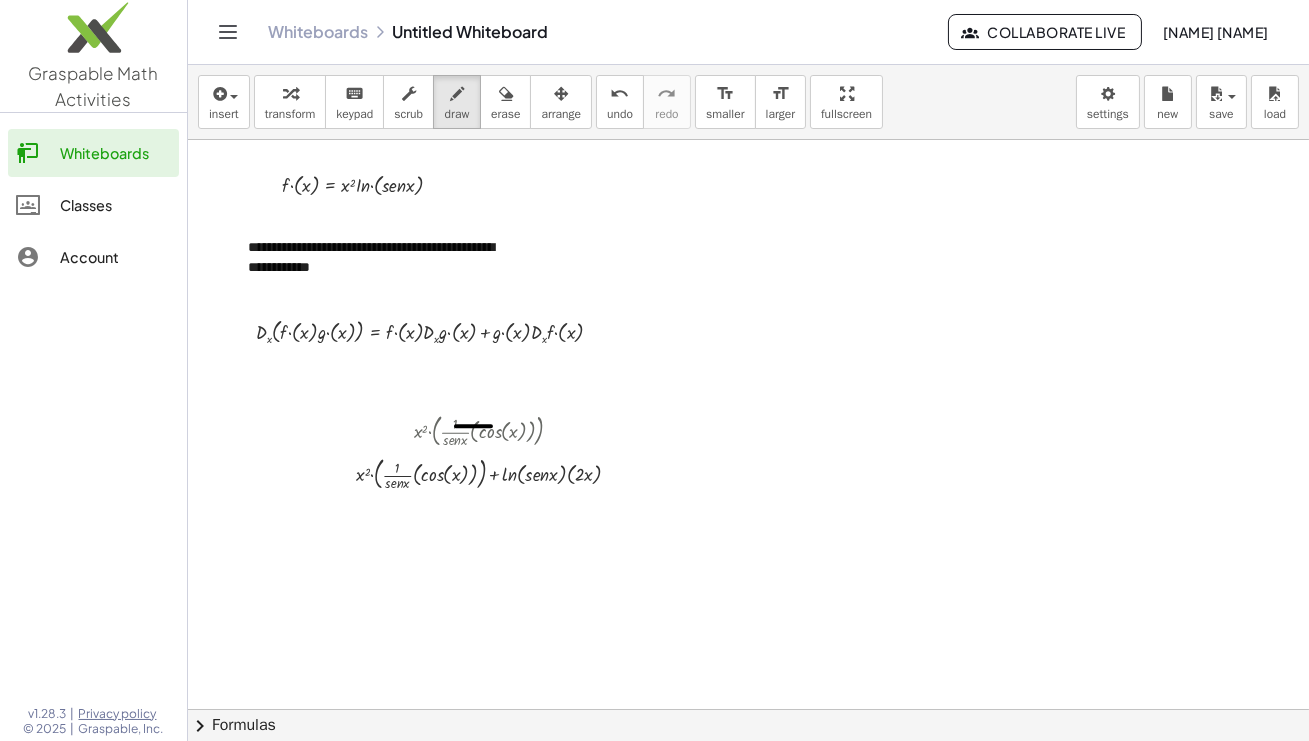drag, startPoint x: 491, startPoint y: 426, endPoint x: 521, endPoint y: 424, distance: 30.066593 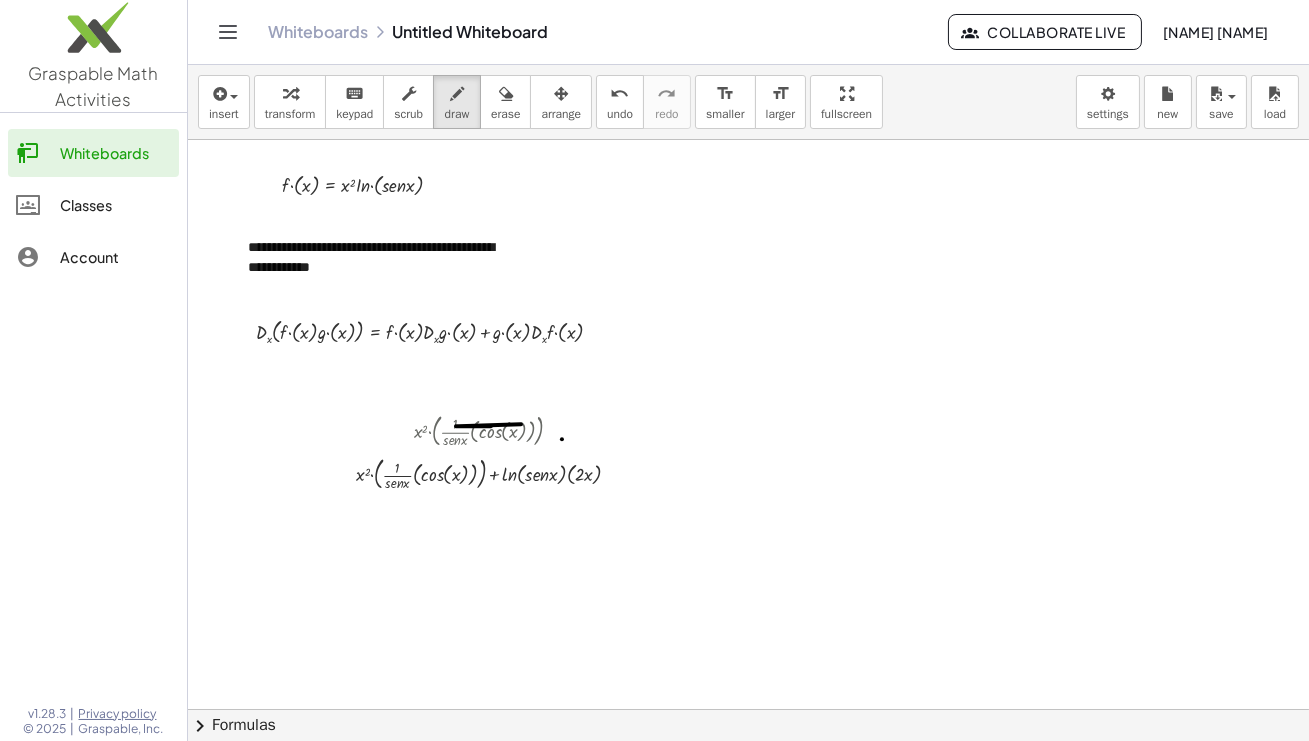 click at bounding box center (752, 709) 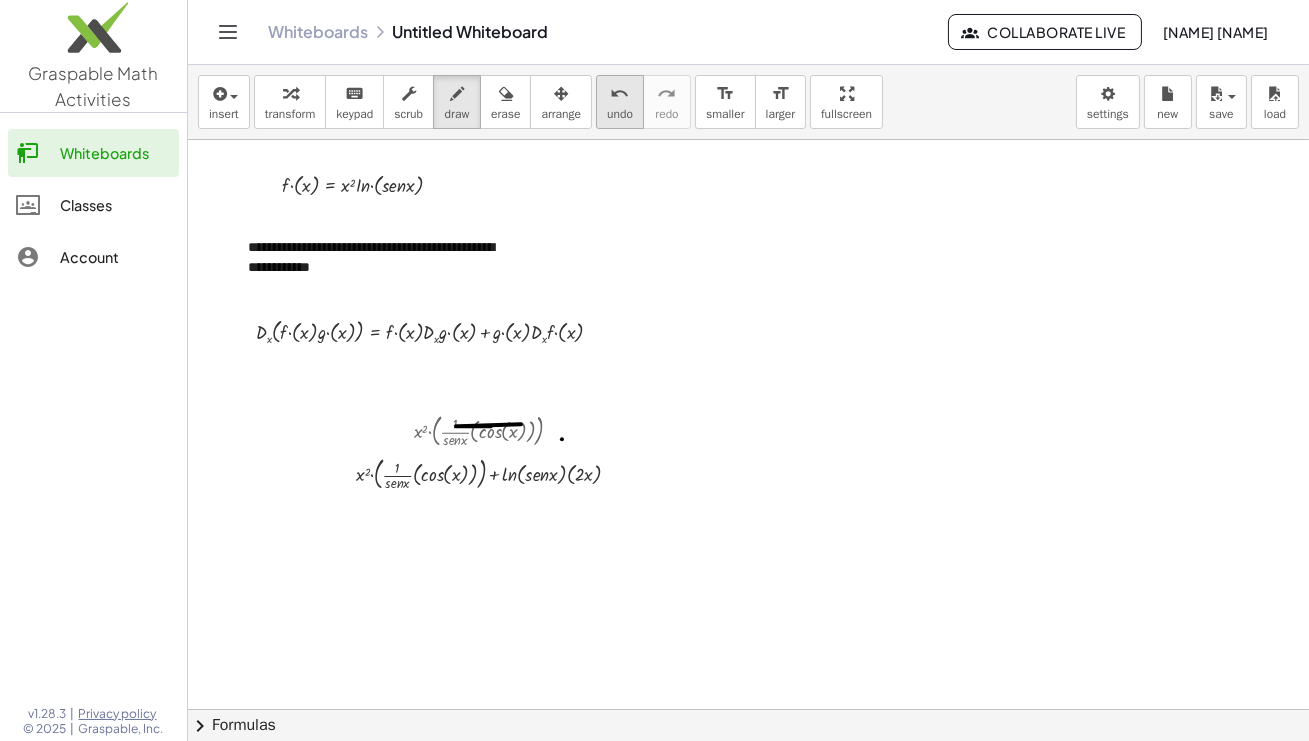 click on "undo" at bounding box center (620, 114) 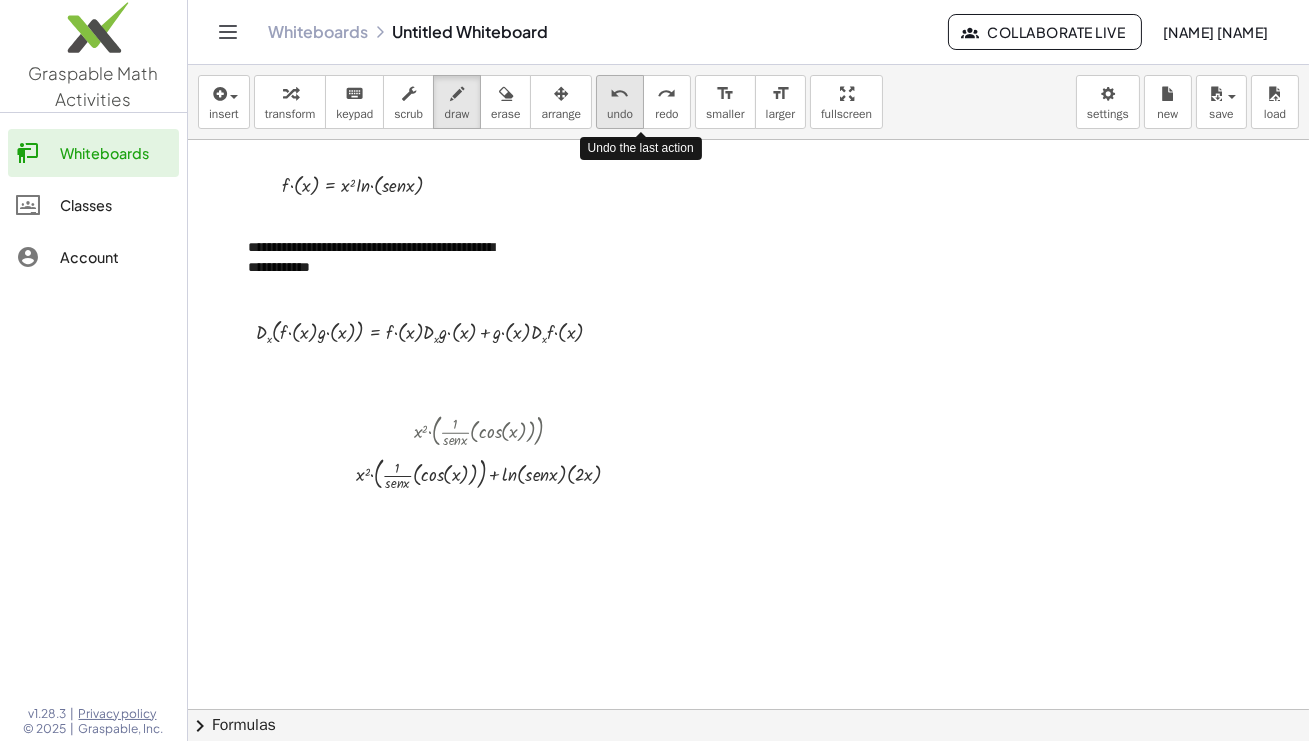 click on "undo" at bounding box center (620, 114) 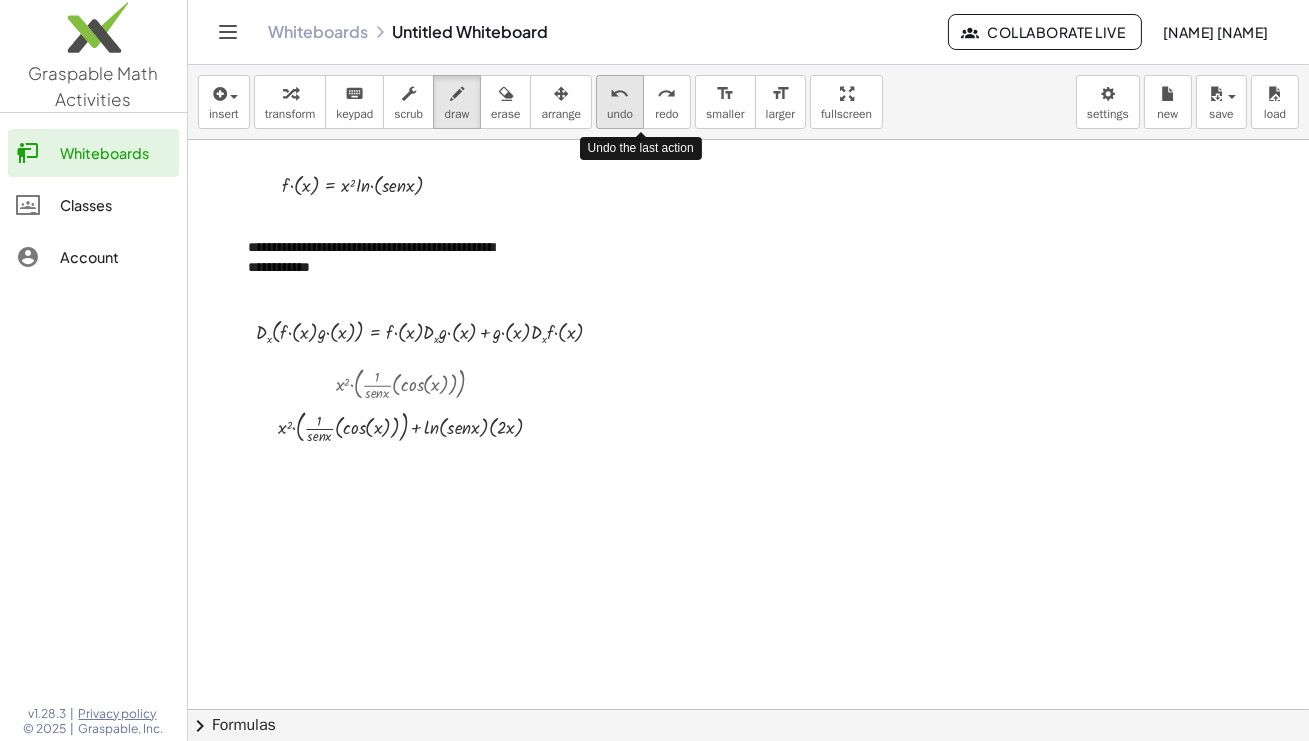 click on "undo undo" at bounding box center [620, 102] 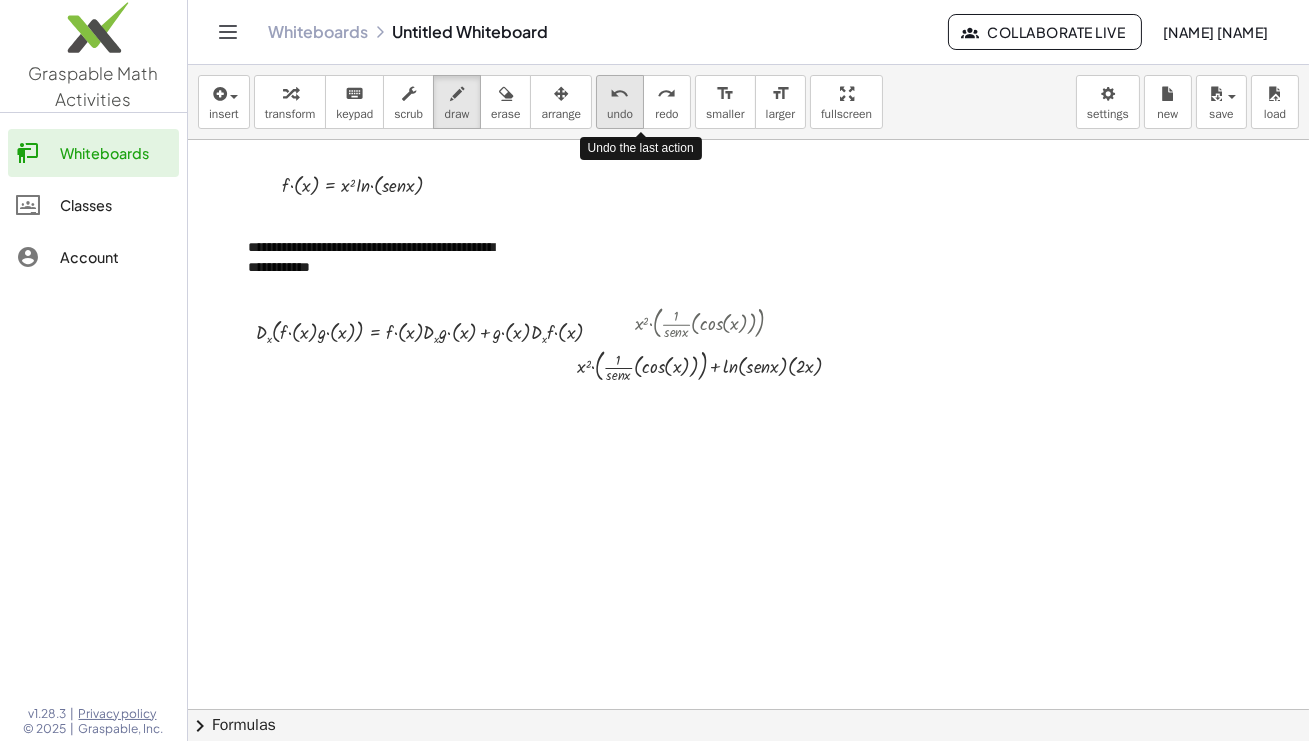 click on "undo undo" at bounding box center (620, 102) 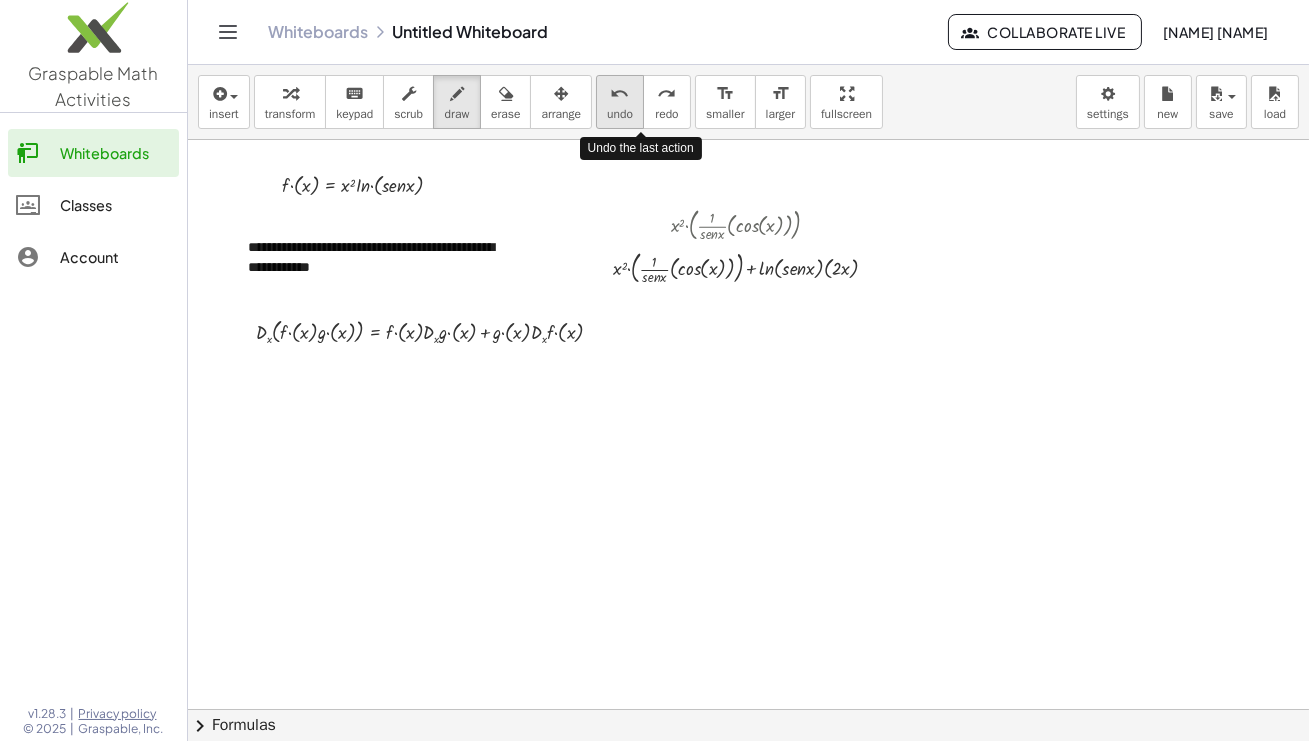 click on "undo" at bounding box center [620, 114] 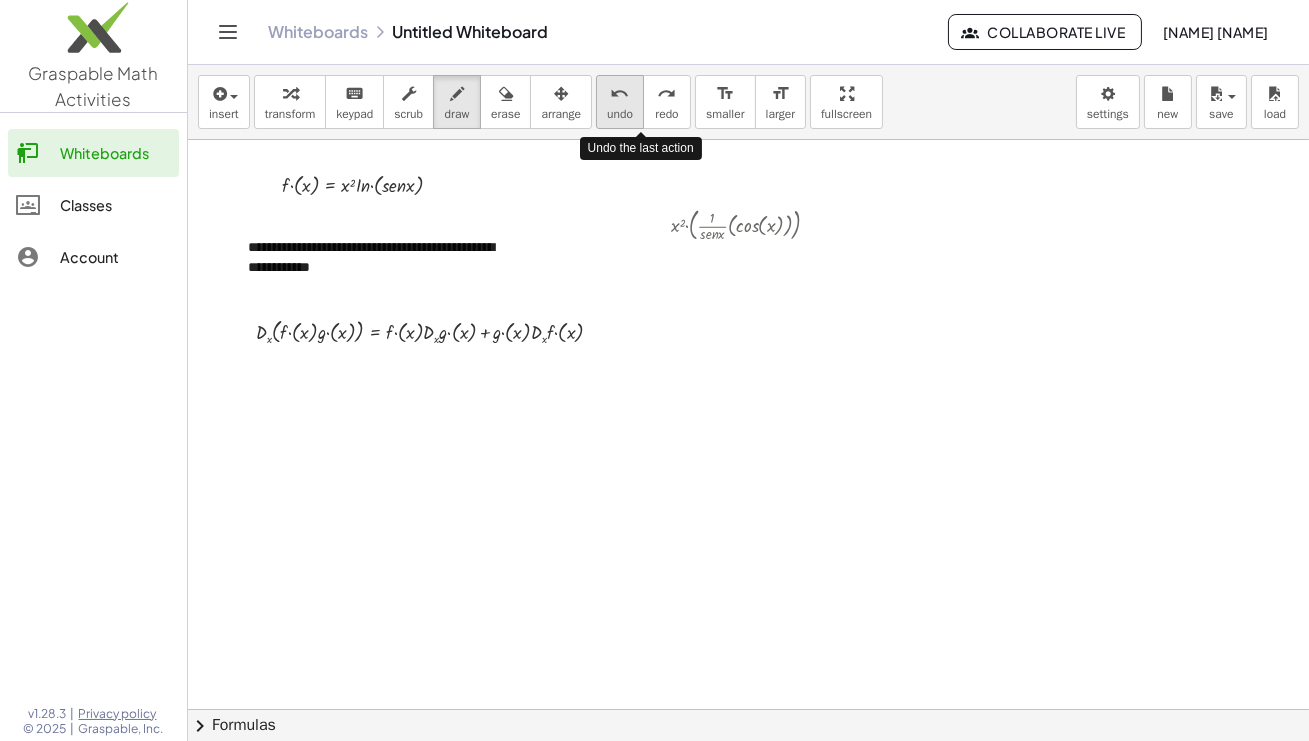 click on "undo" at bounding box center (620, 114) 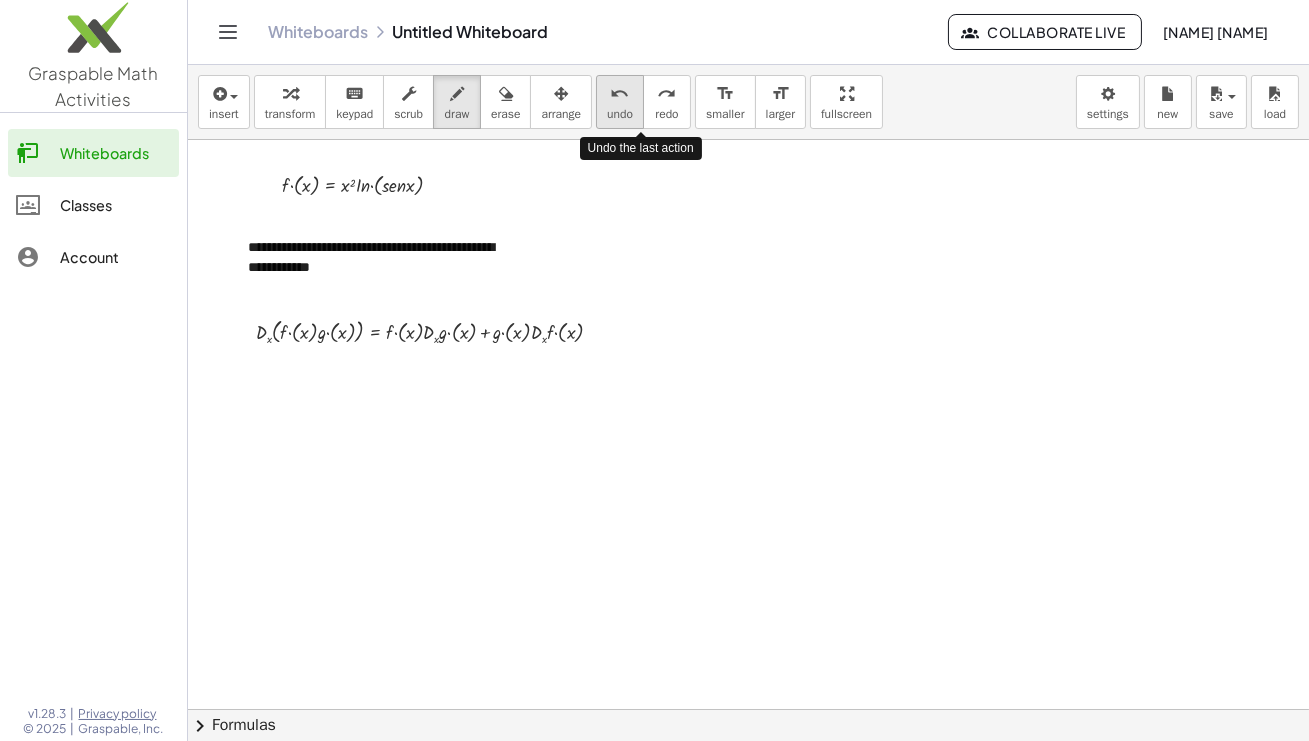 click on "undo" at bounding box center [620, 114] 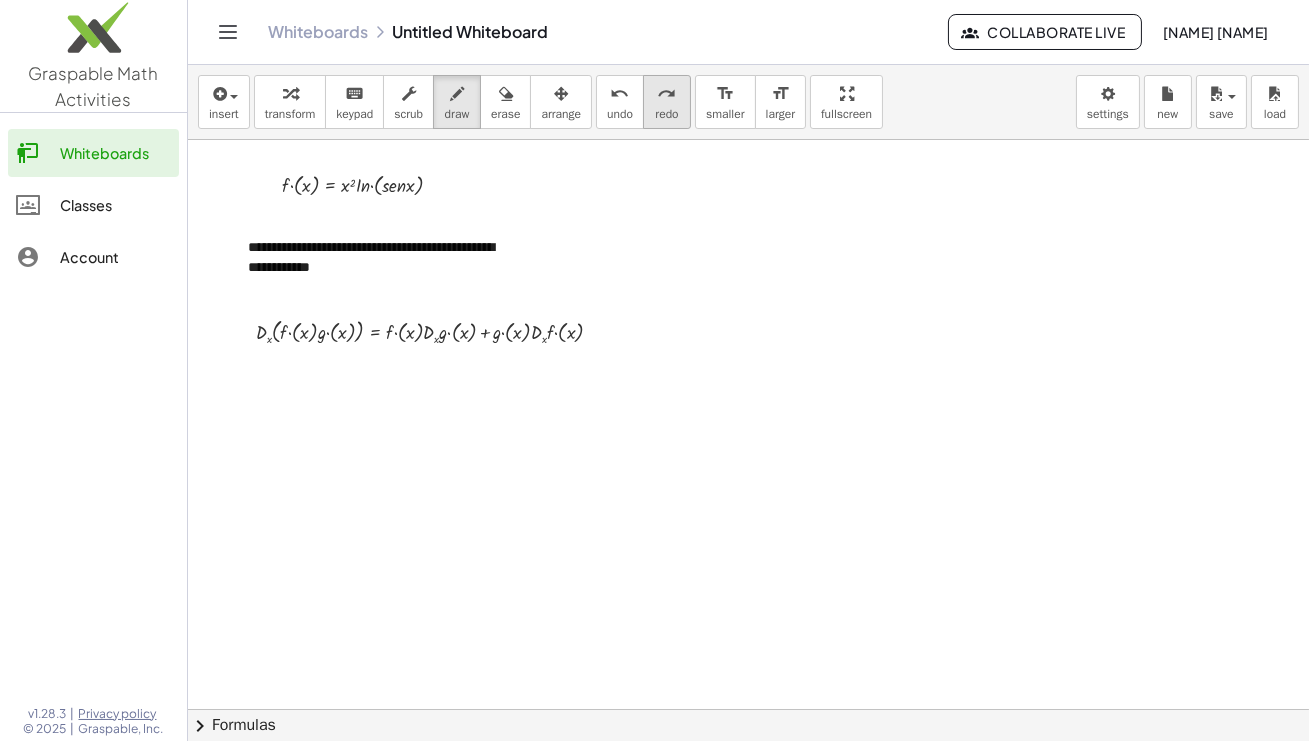 click on "redo" at bounding box center (666, 114) 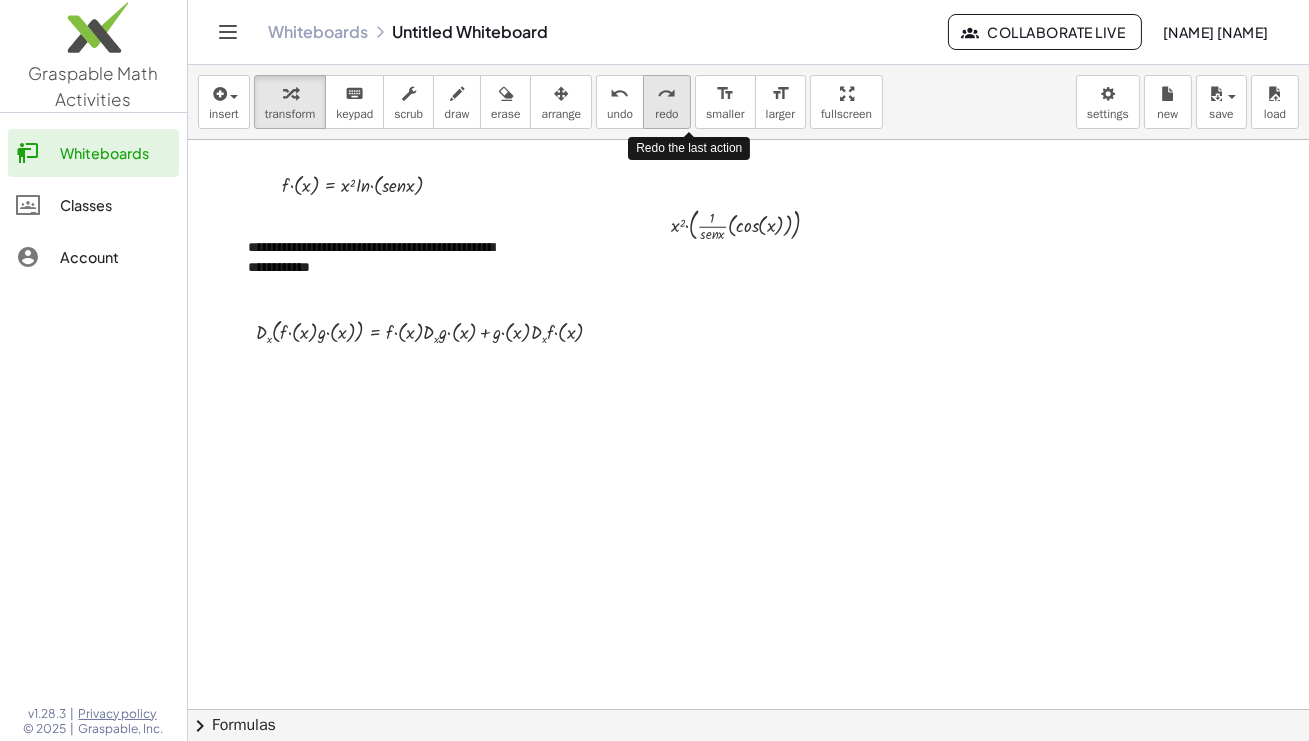 click on "redo" at bounding box center [666, 114] 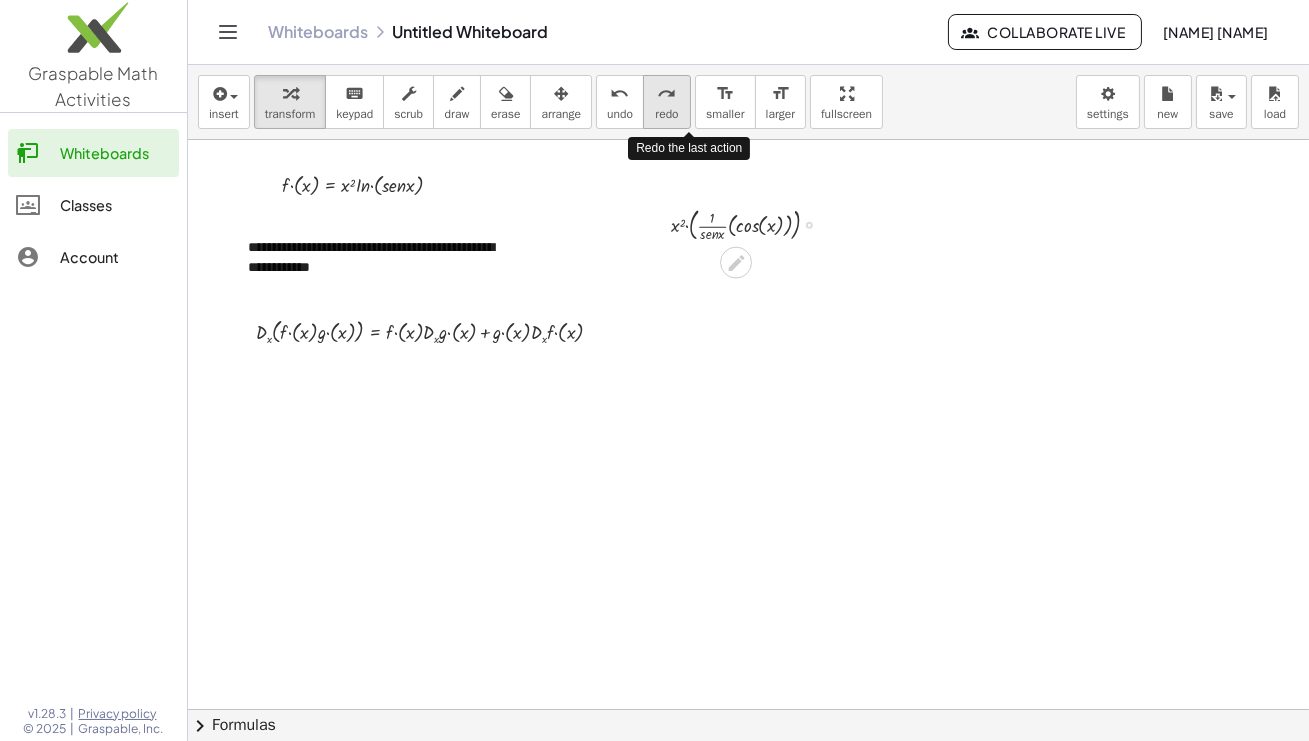 click on "redo" at bounding box center [667, 94] 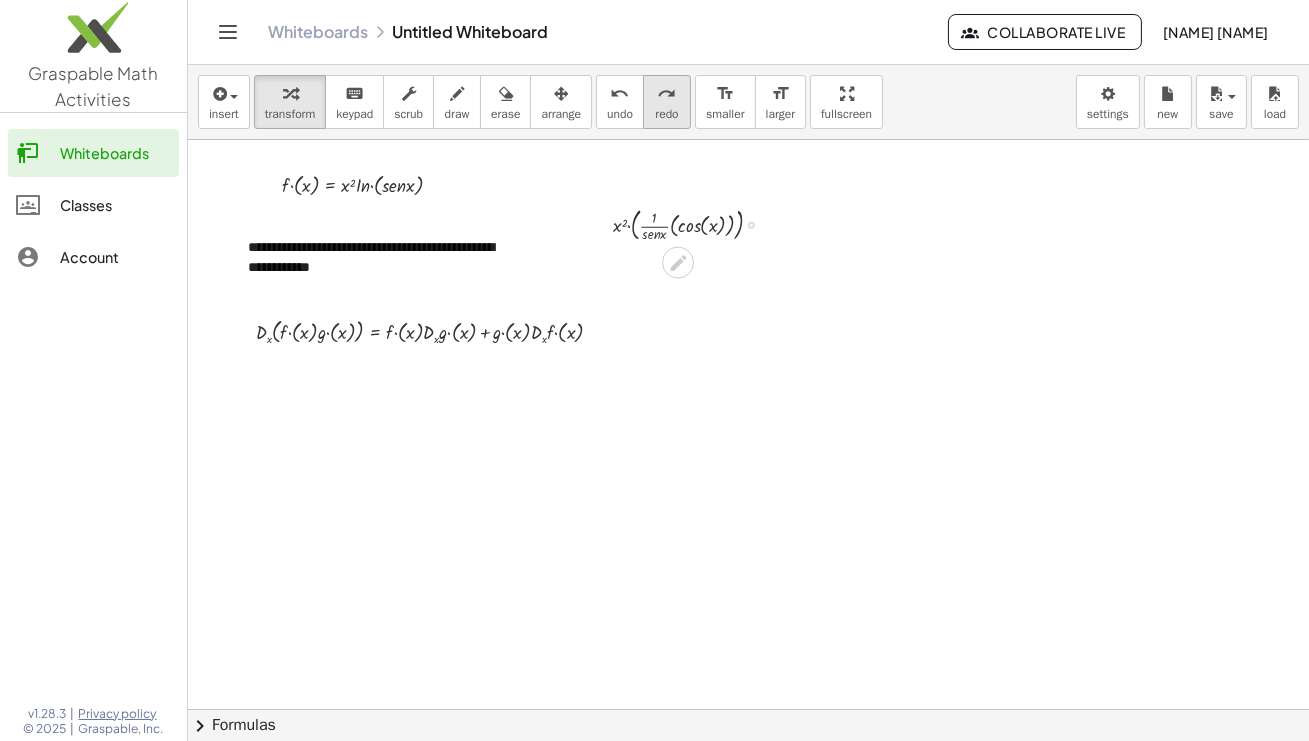 click on "redo" at bounding box center (666, 114) 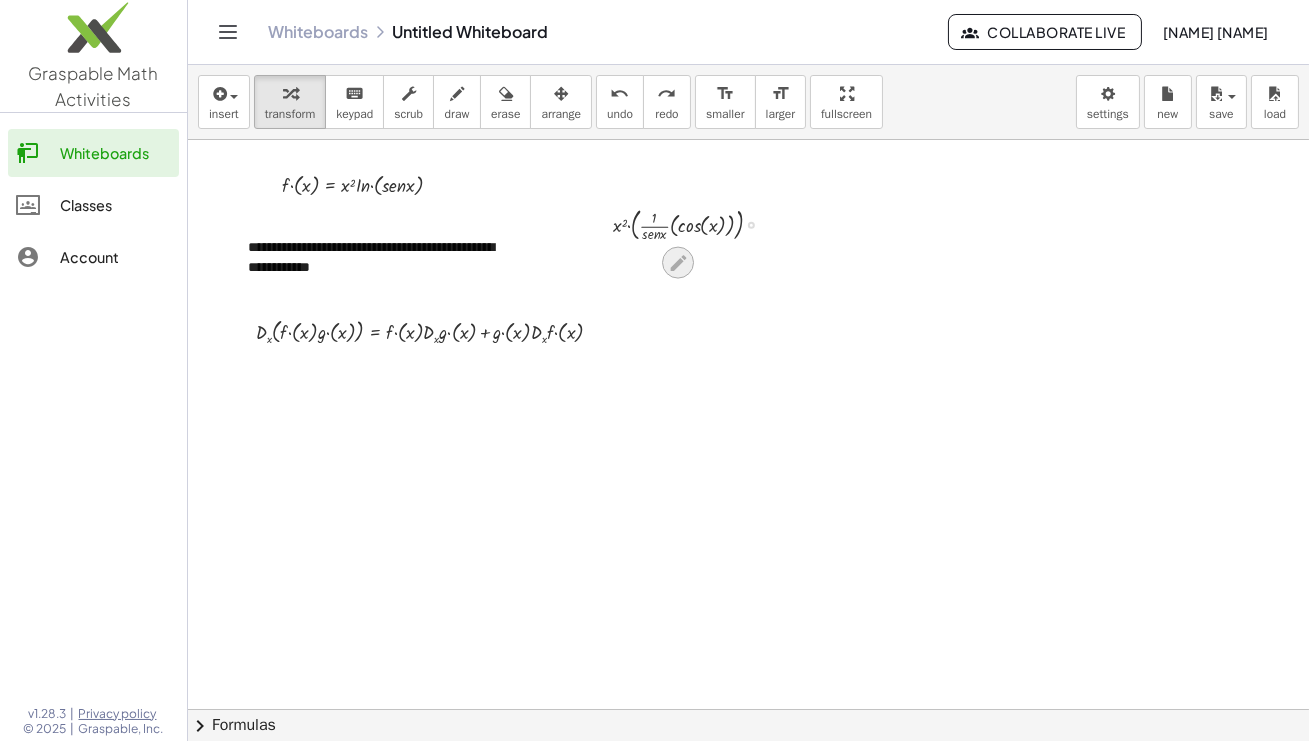 click 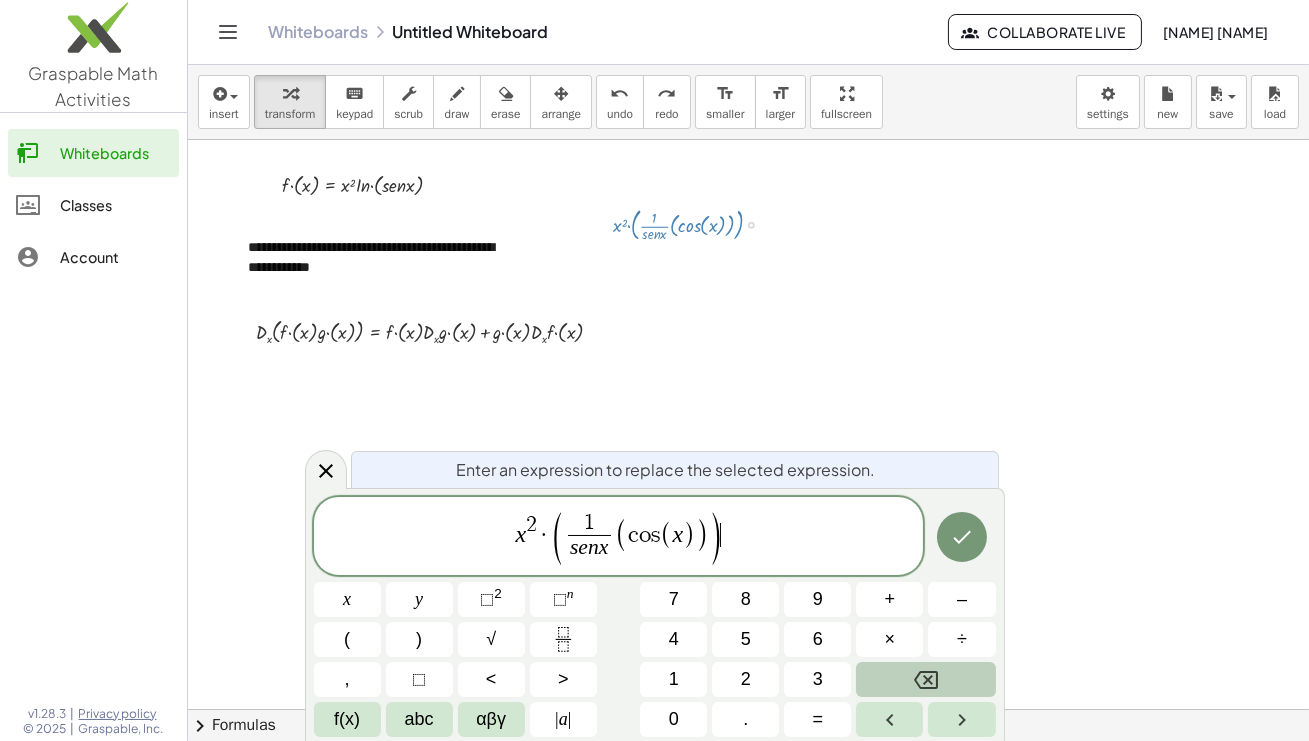 click on "x 2 · ( 1 s e n x ​ ( c o s ( x ) ) ) ​" at bounding box center [619, 537] 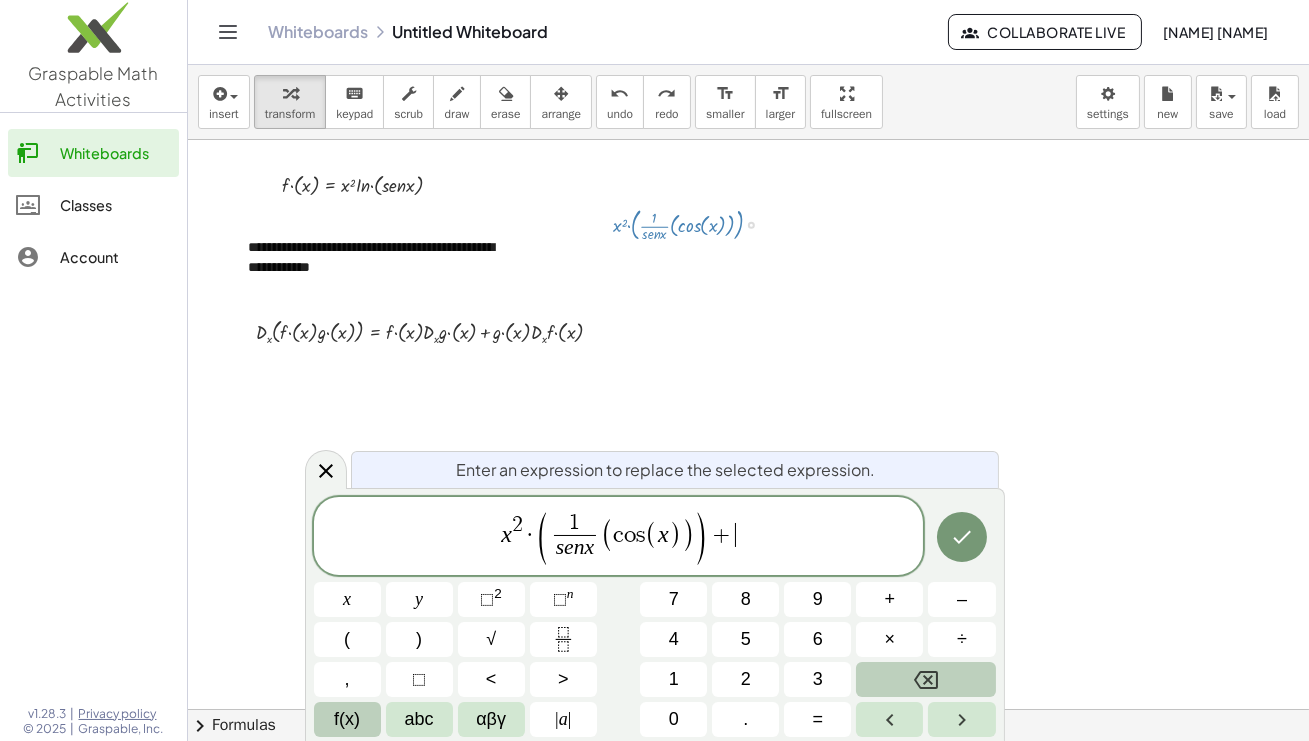 click on "f(x)" at bounding box center [347, 719] 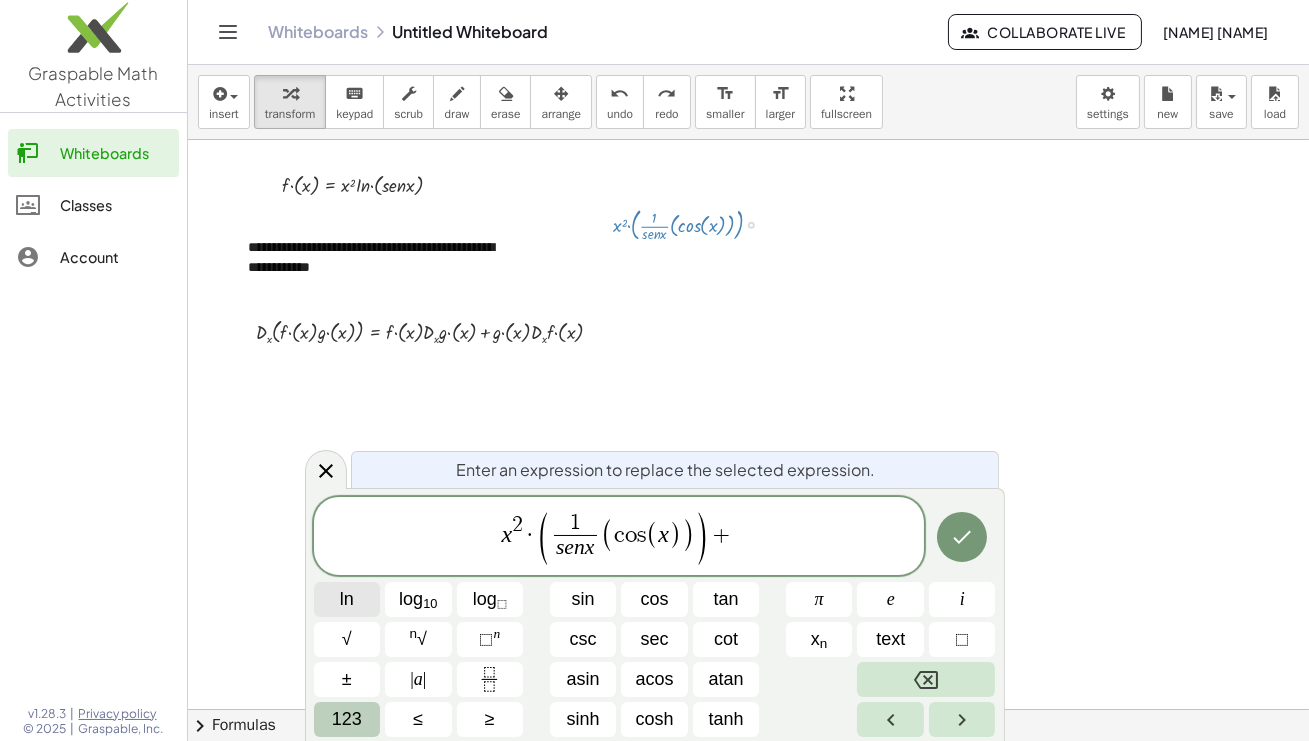 click on "ln" at bounding box center (347, 599) 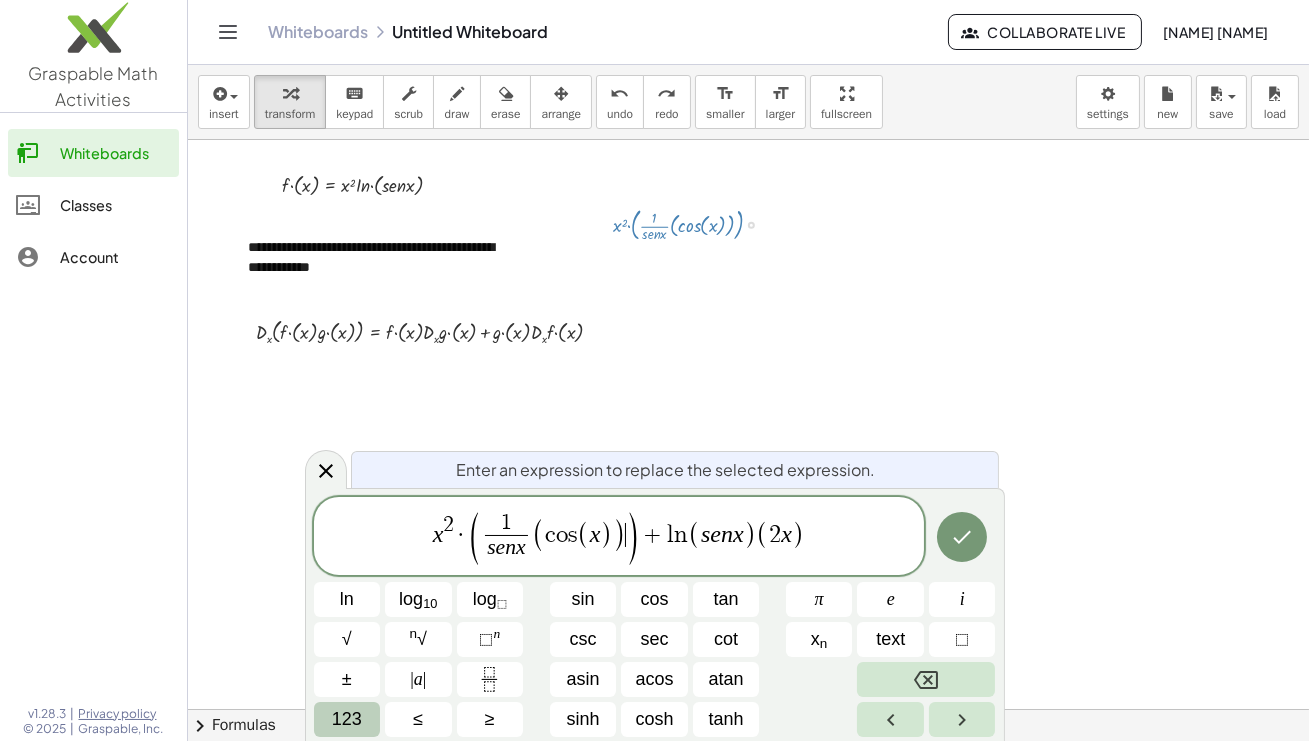 click on ")" at bounding box center [632, 538] 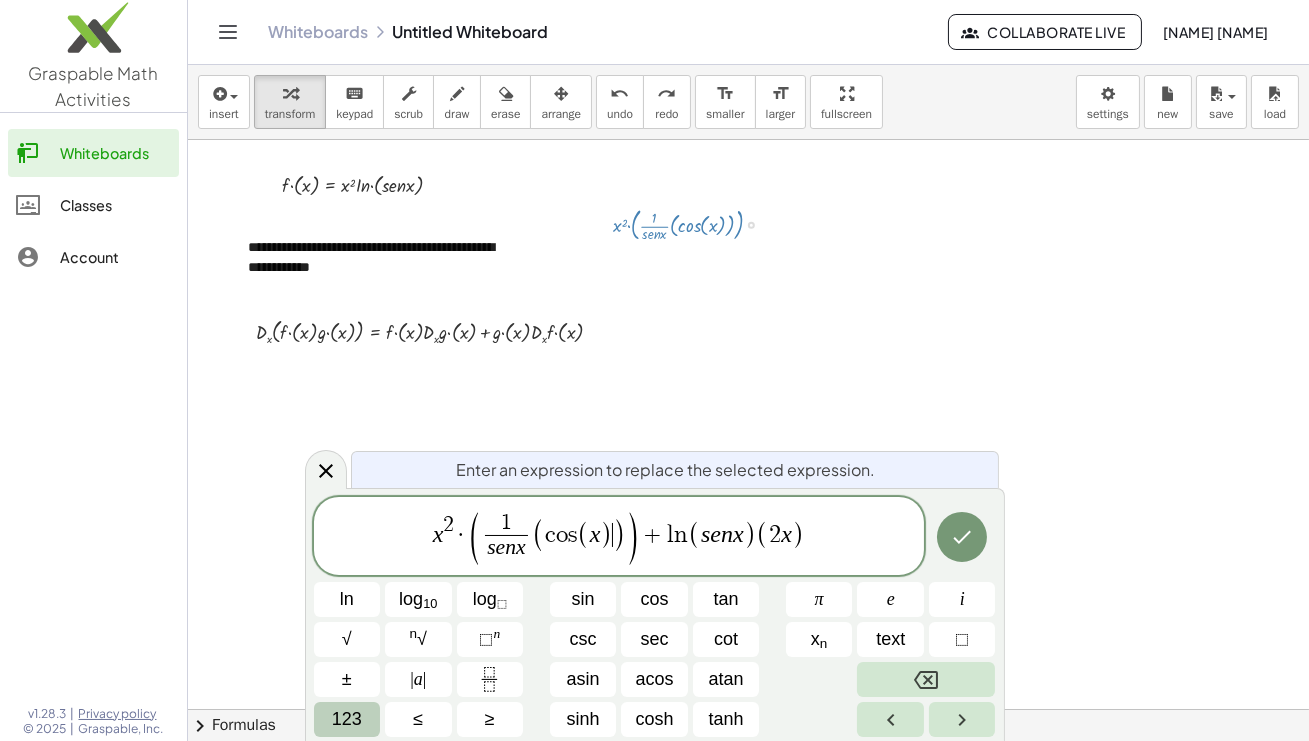 click on ")" at bounding box center (606, 534) 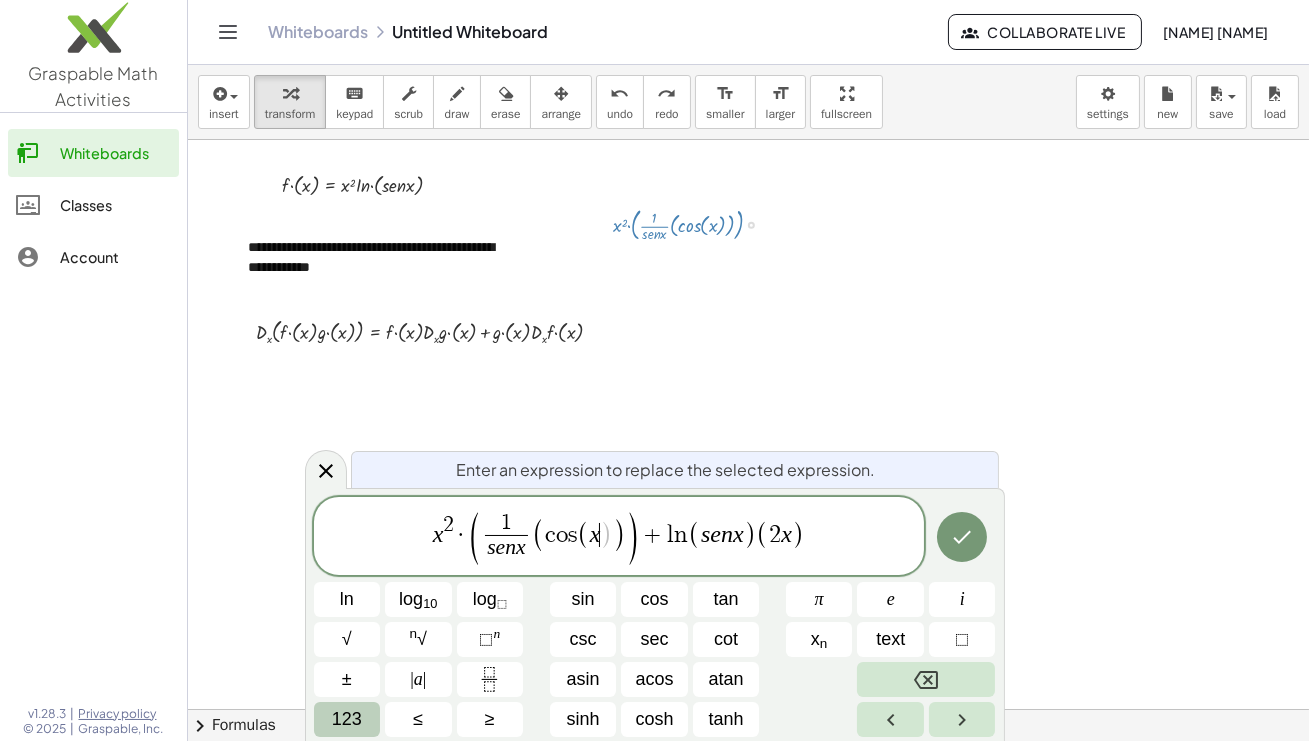 click on "(" at bounding box center [583, 534] 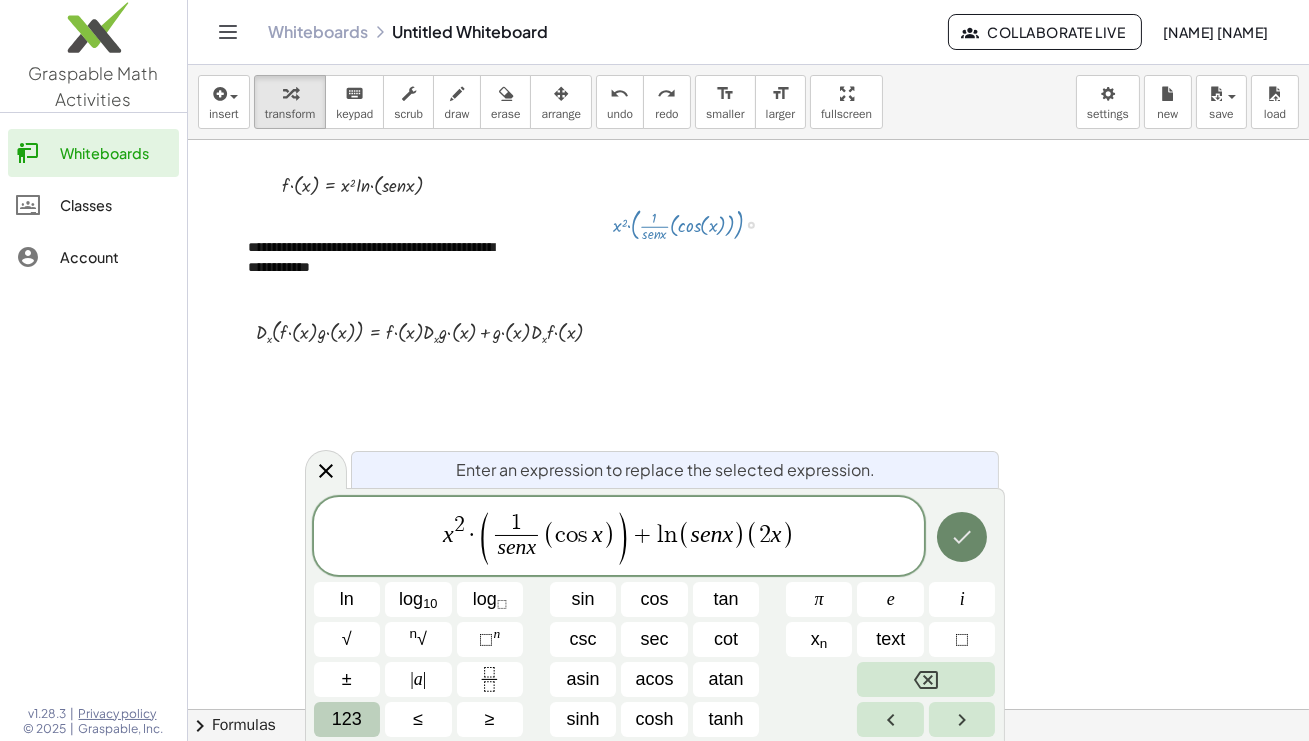click at bounding box center [962, 537] 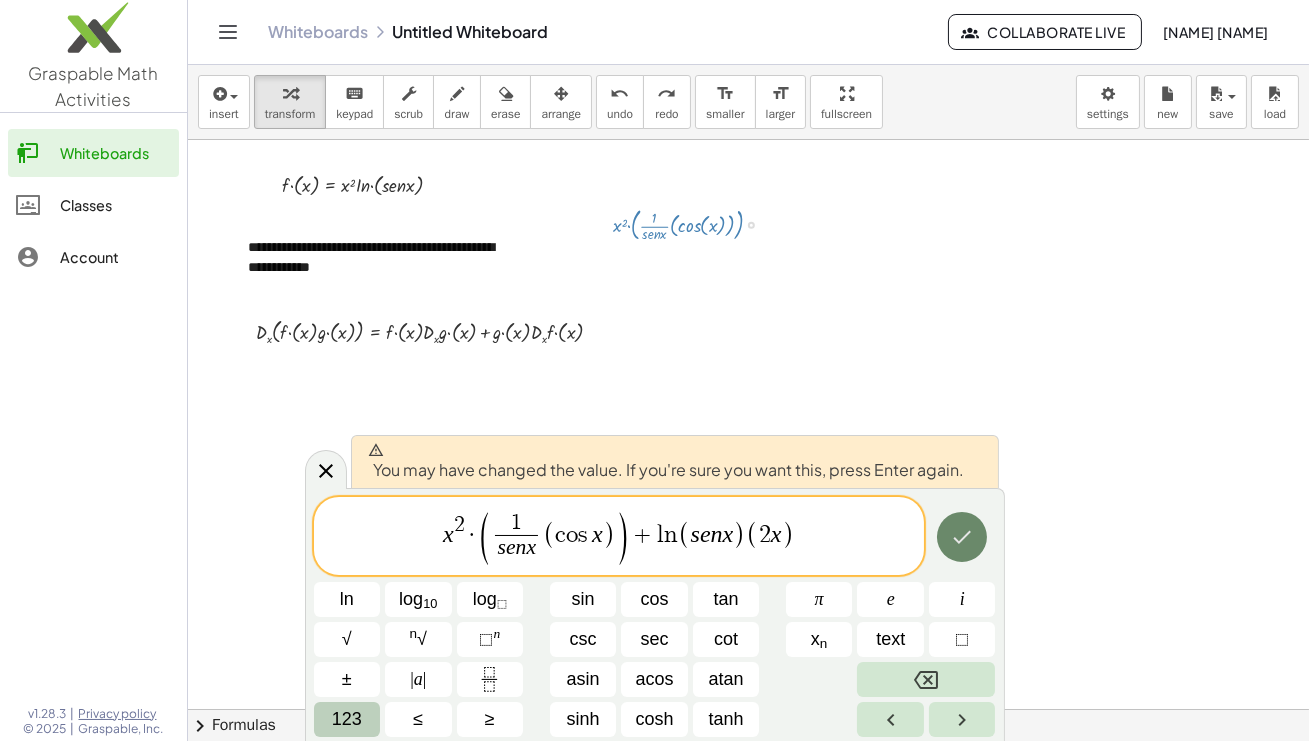 click 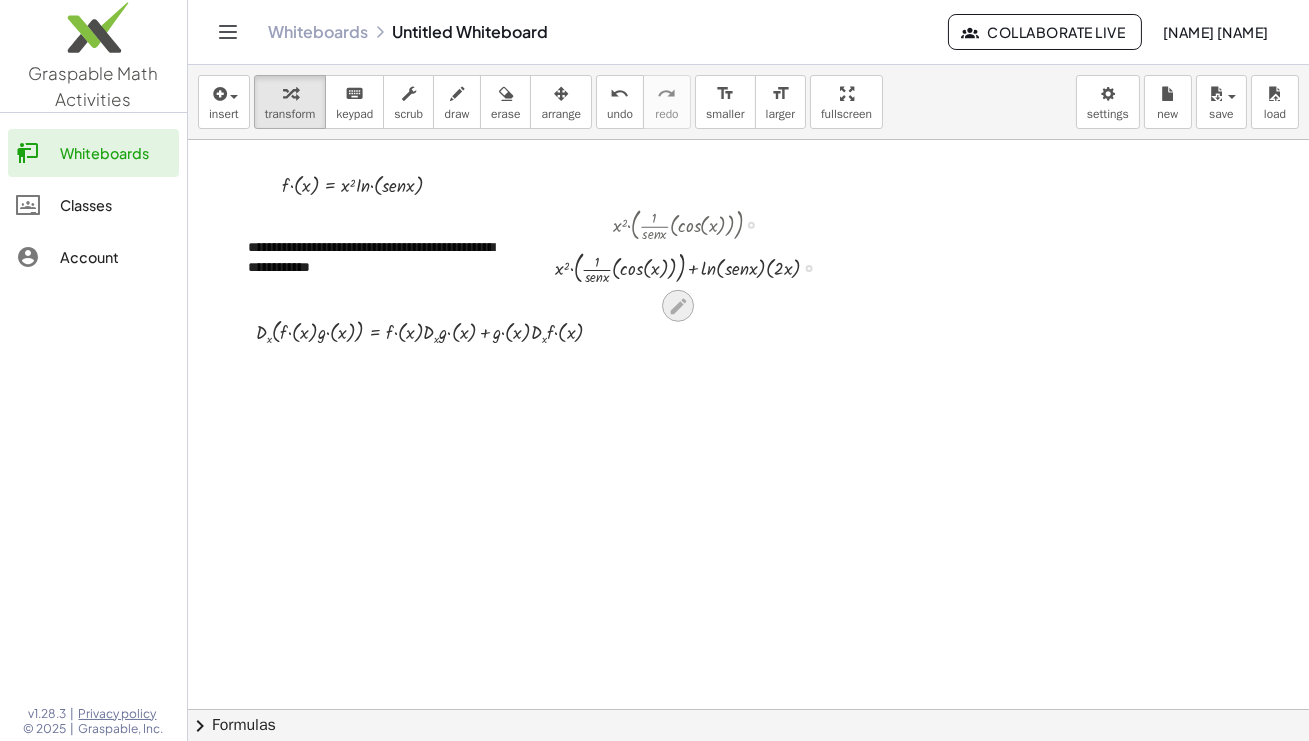 click 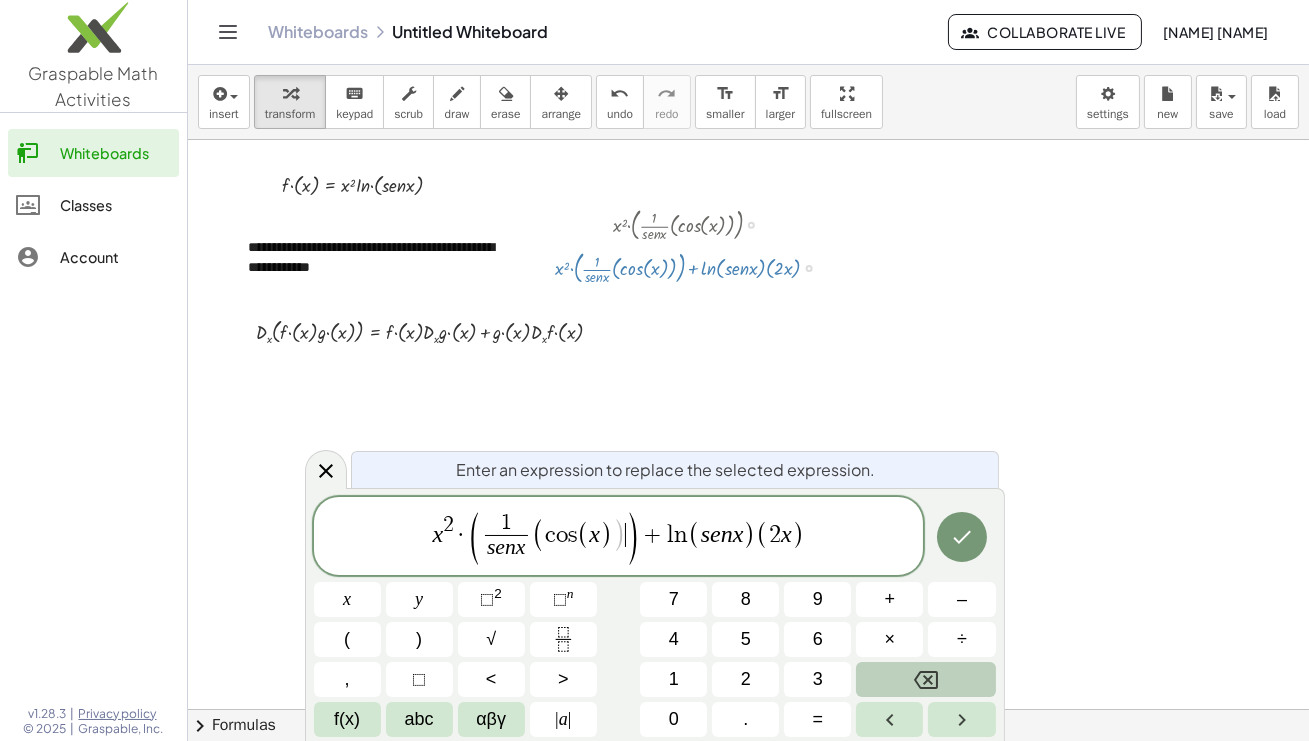 click on "( 1 s e n x ​ ( c o s ( x ) ) ​ )" at bounding box center [553, 537] 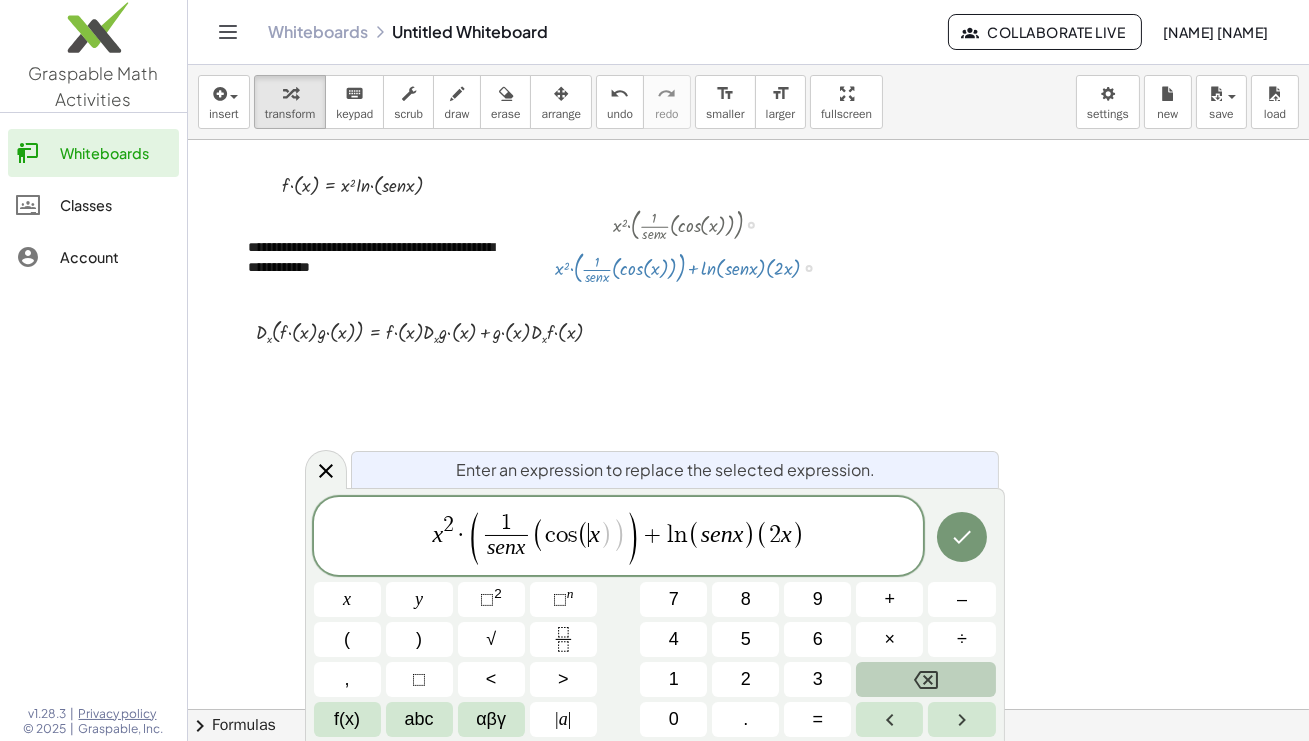 click on "( ​ x )" at bounding box center [595, 535] 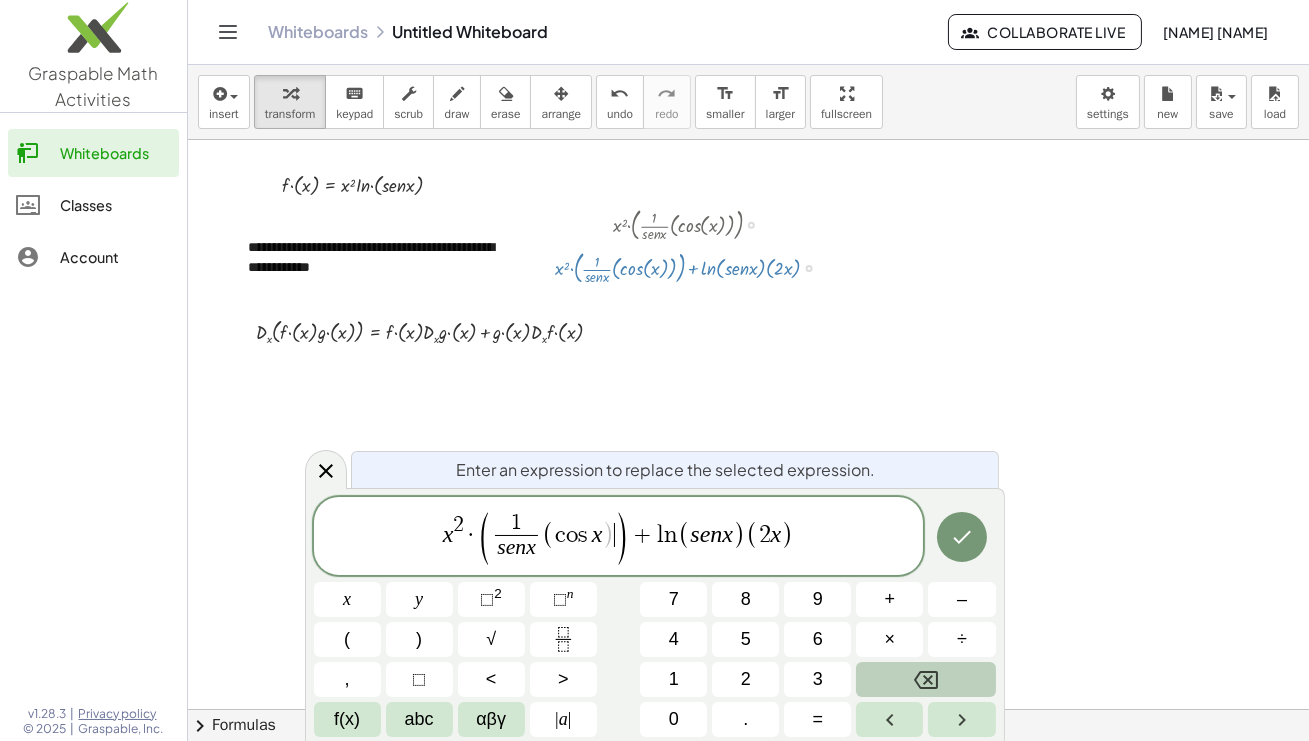 click on "( 1 s e n x ​ ( c o s x ) ​ )" at bounding box center [553, 537] 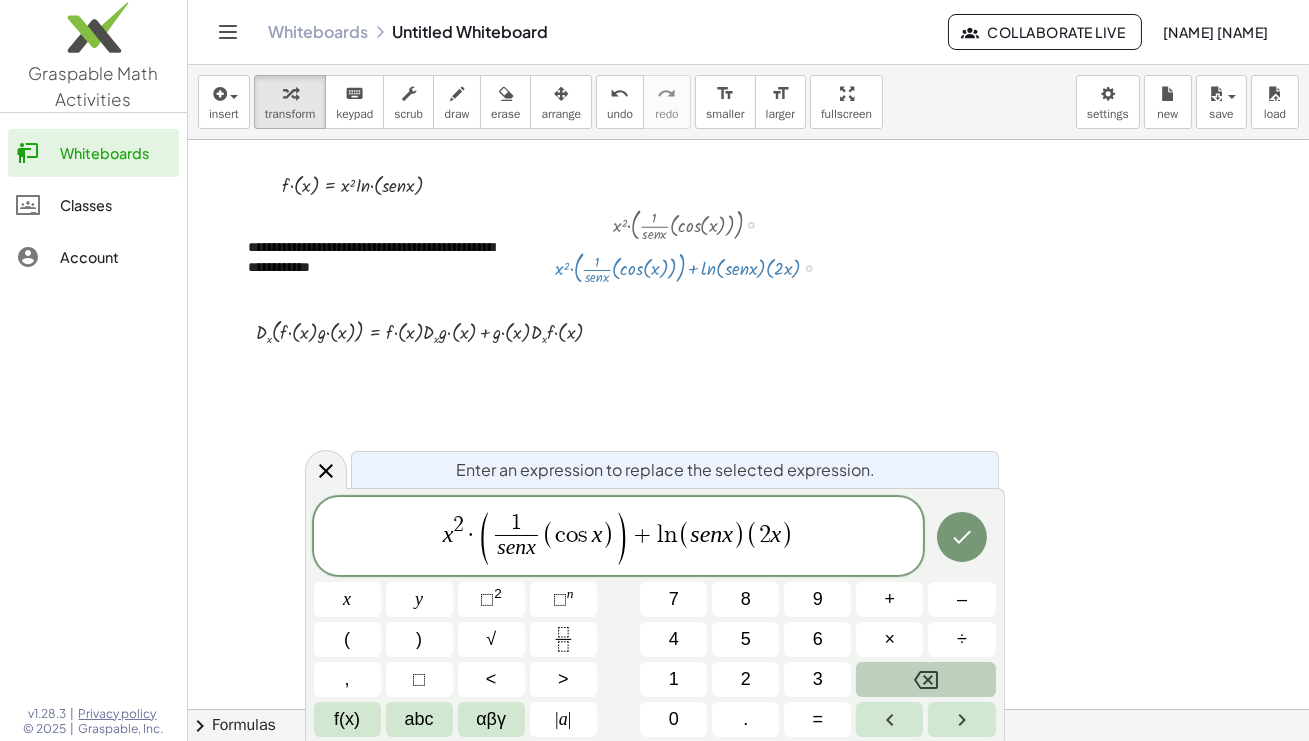 click on "(" at bounding box center (548, 534) 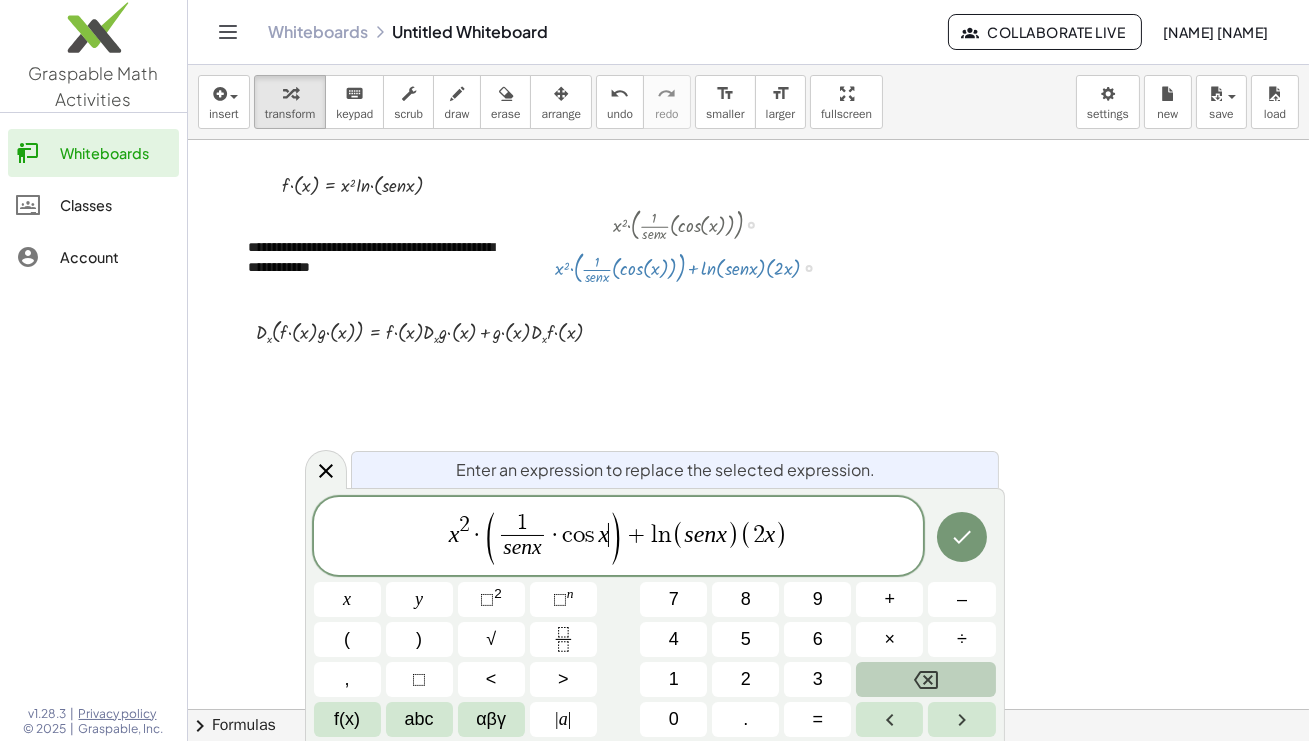 click on ")" at bounding box center [615, 538] 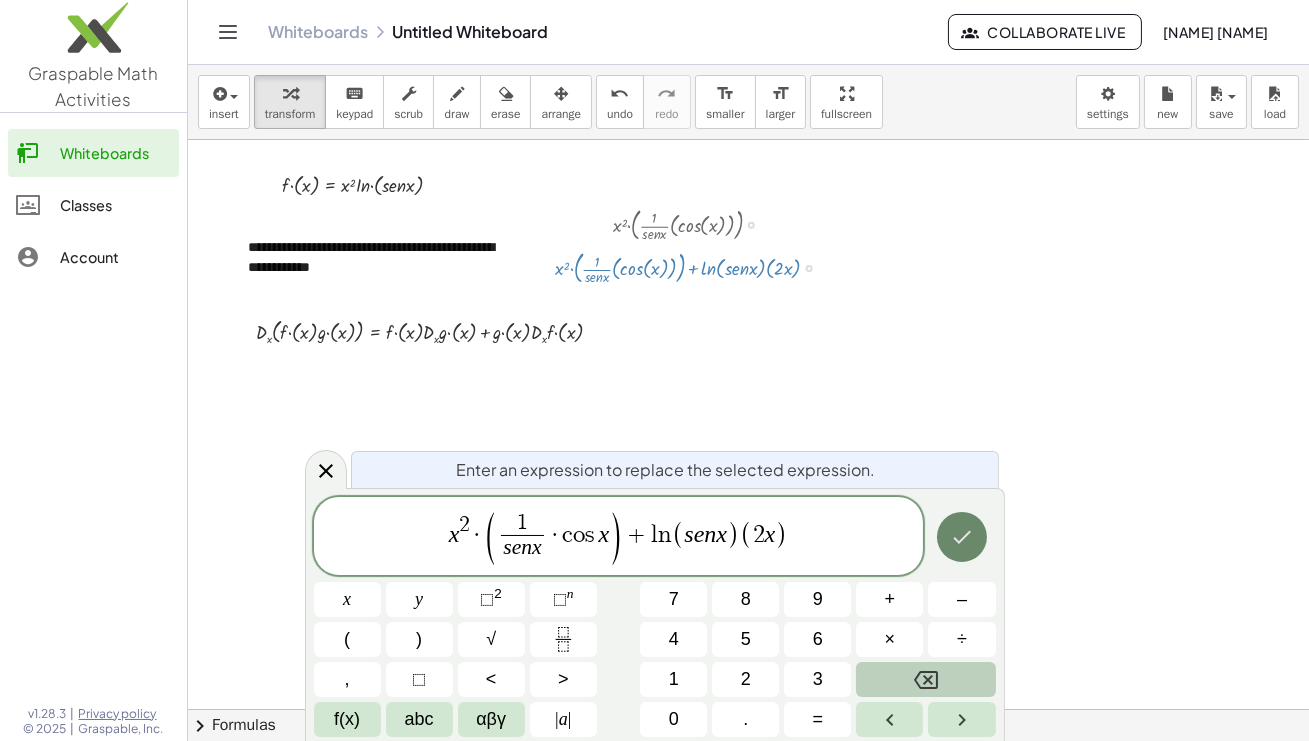 click 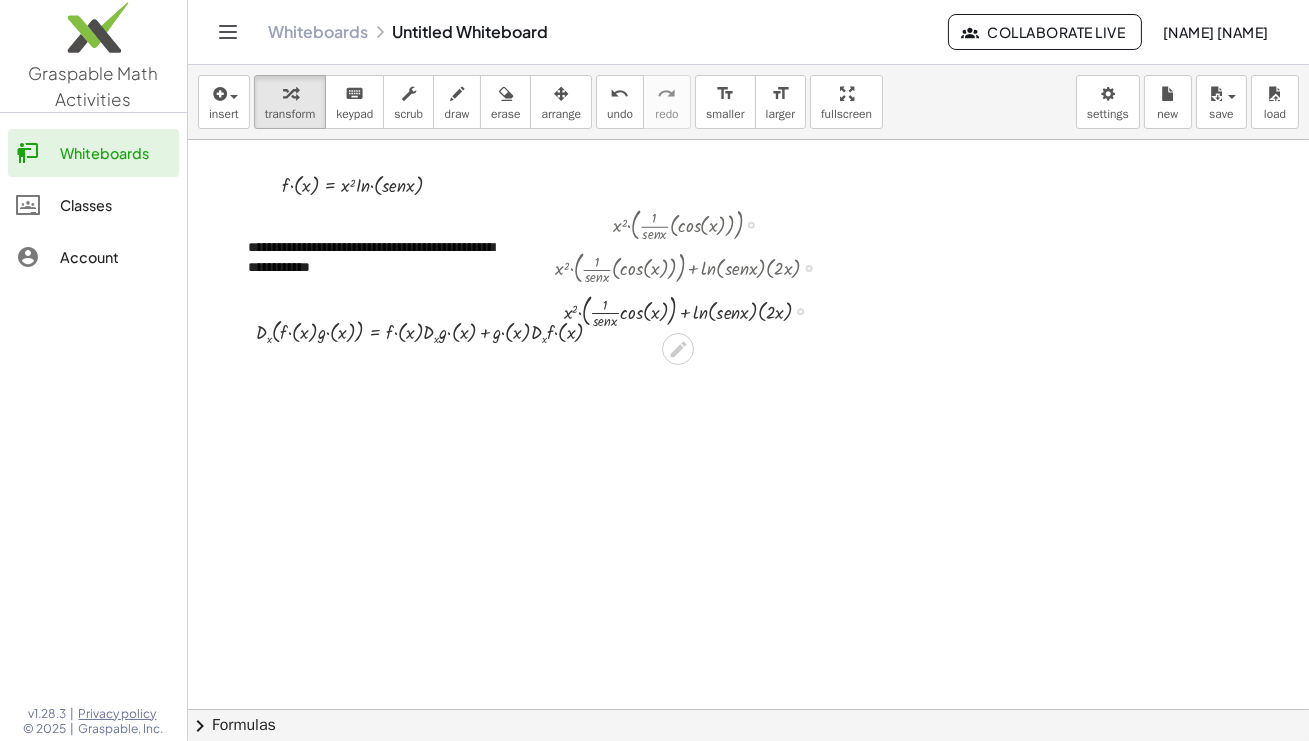 click at bounding box center [696, 266] 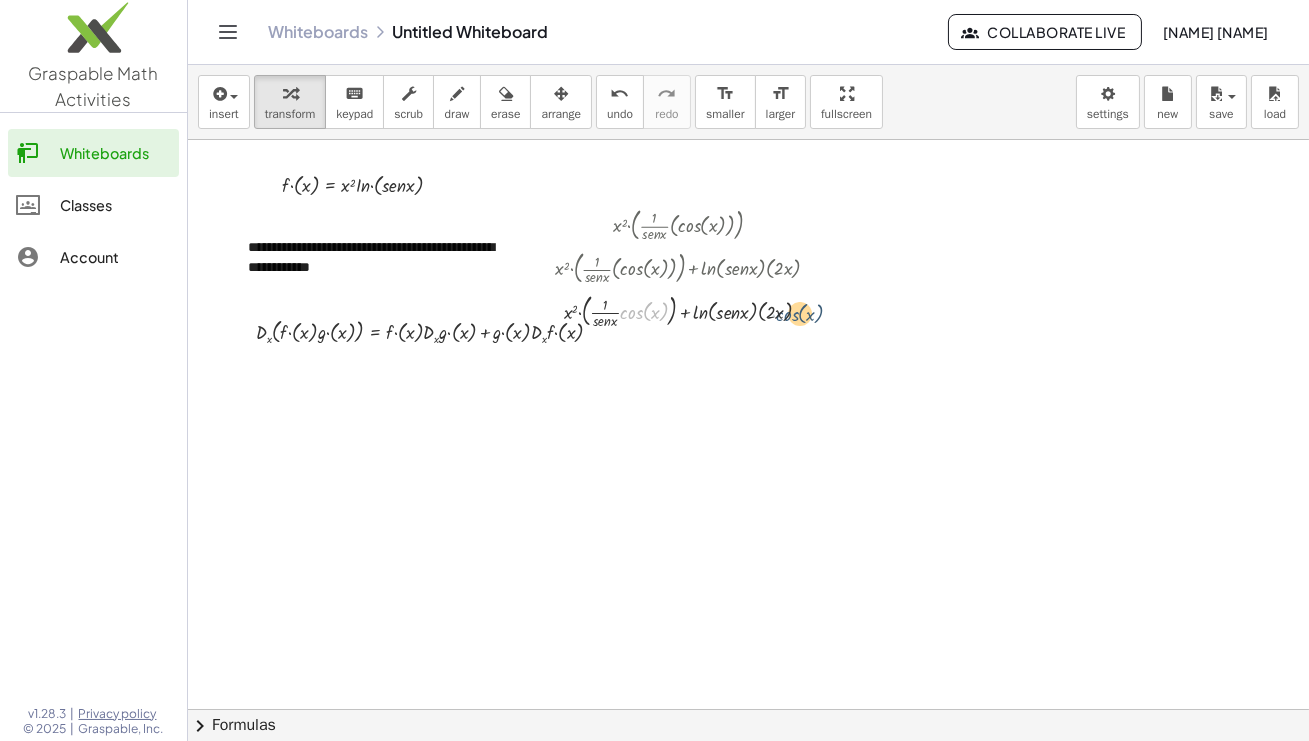 drag, startPoint x: 641, startPoint y: 313, endPoint x: 798, endPoint y: 315, distance: 157.01274 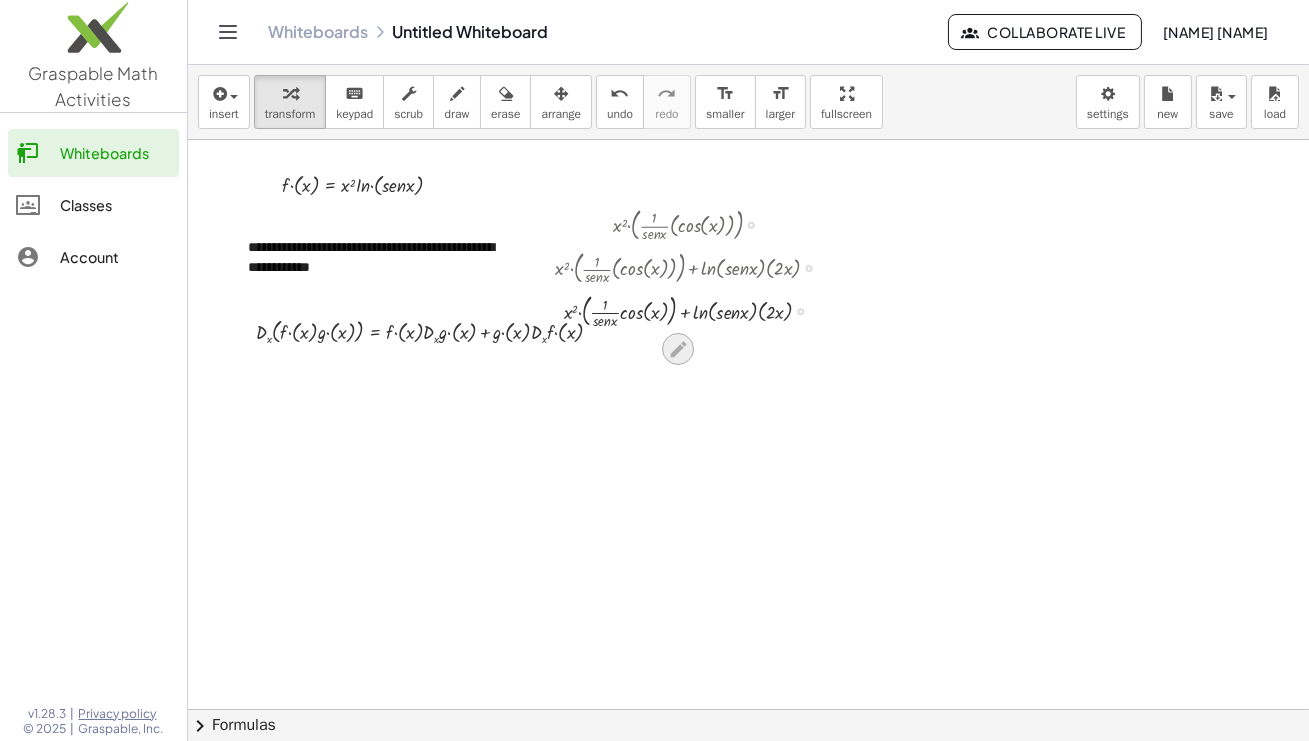 click 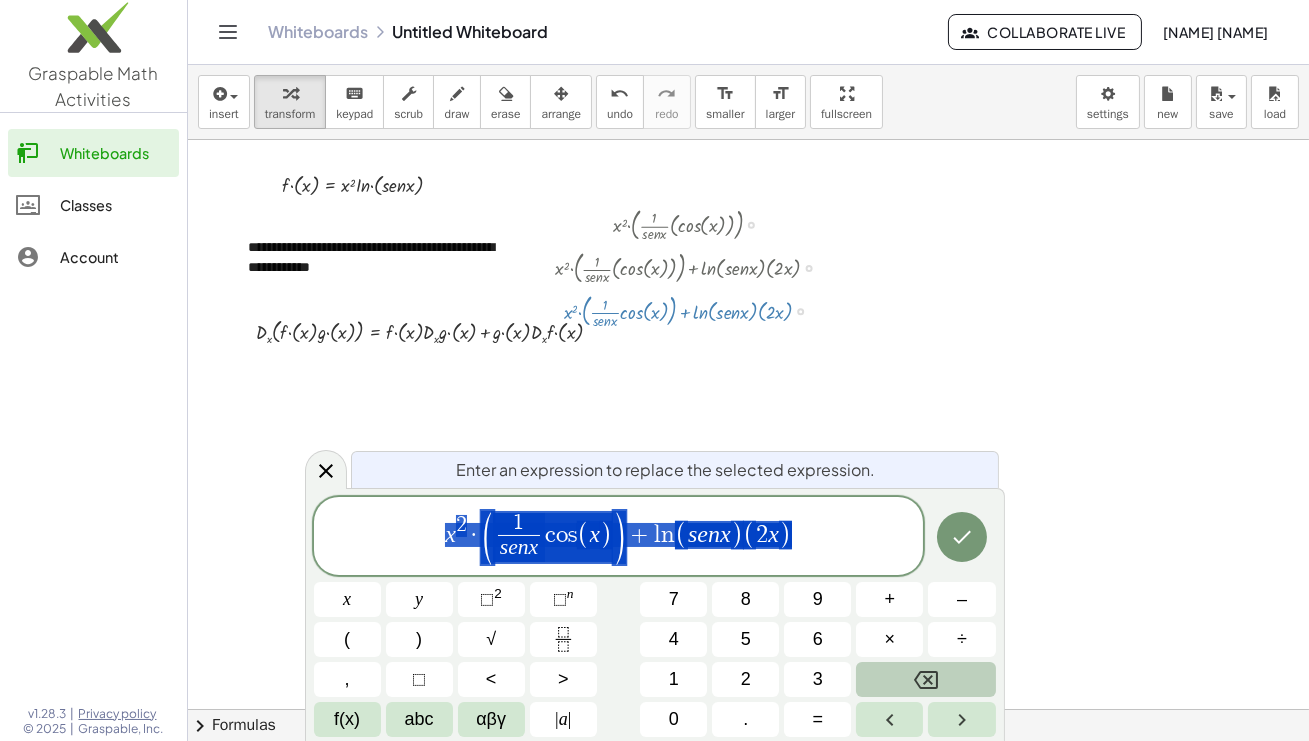 click at bounding box center [809, 268] 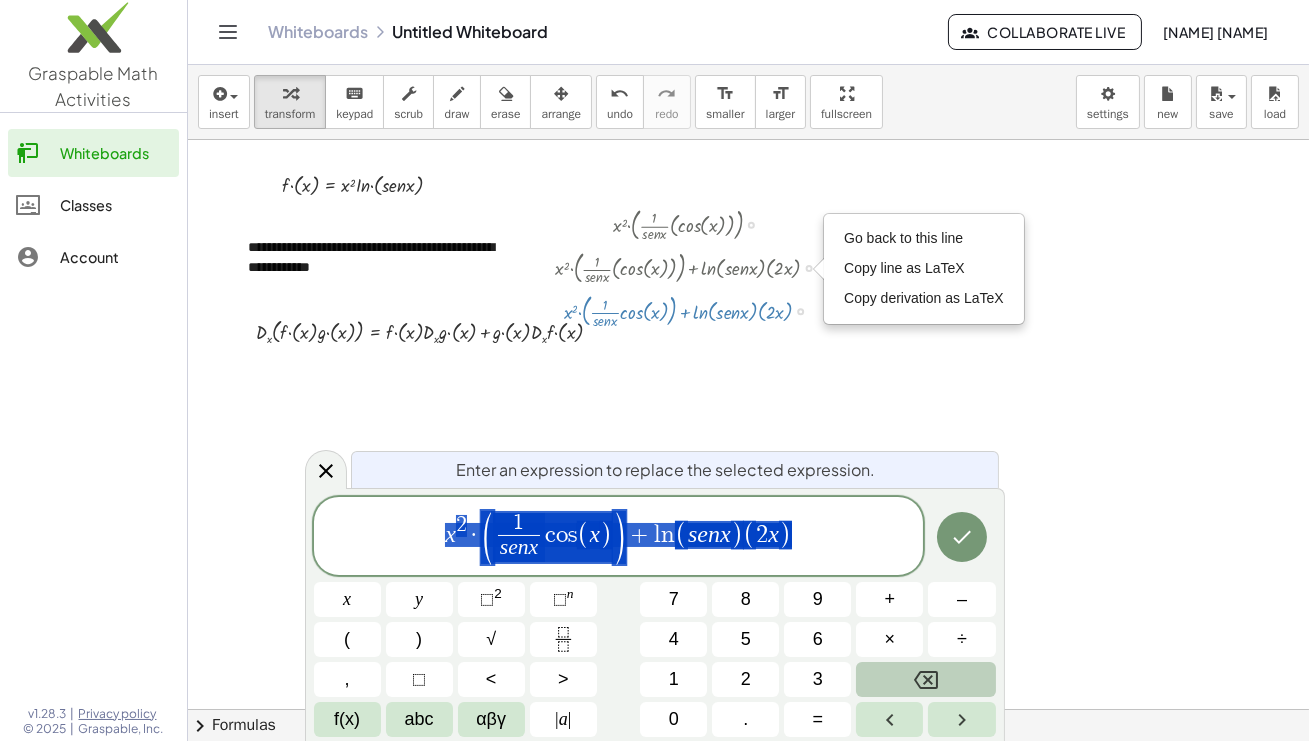 click at bounding box center (695, 223) 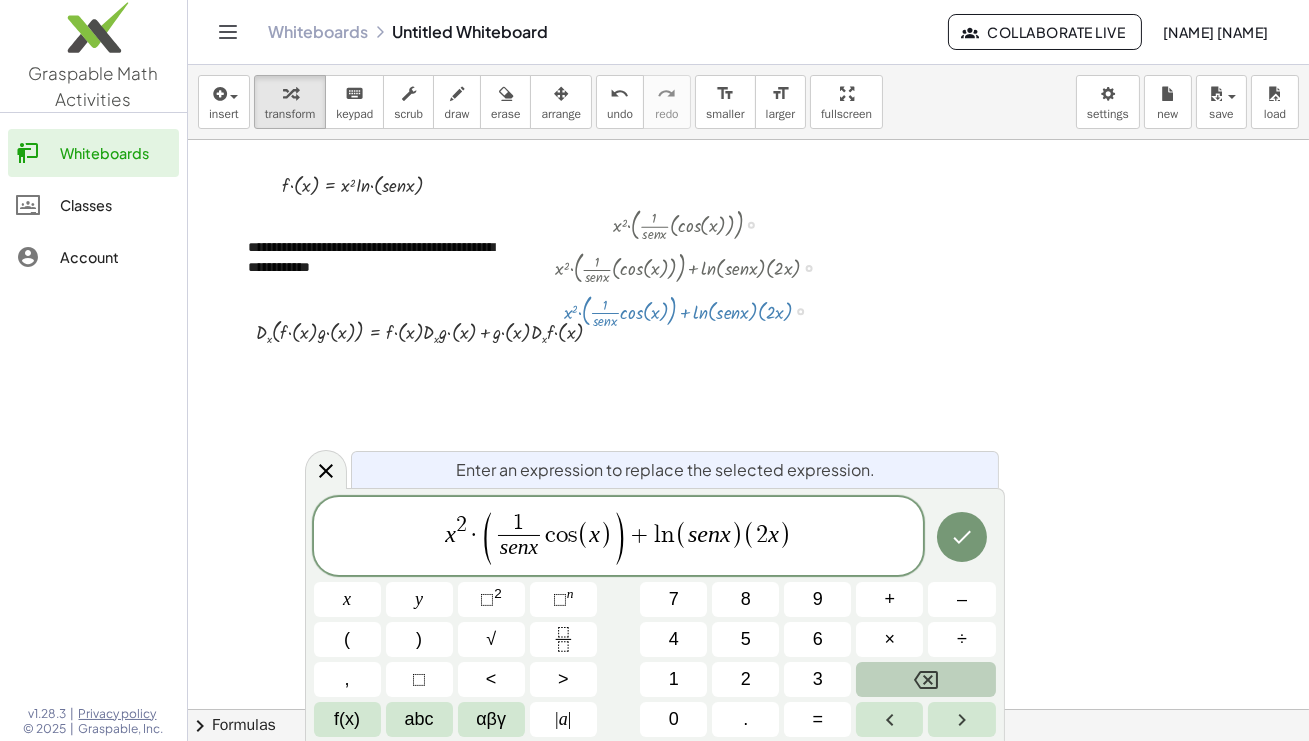 click at bounding box center [751, 225] 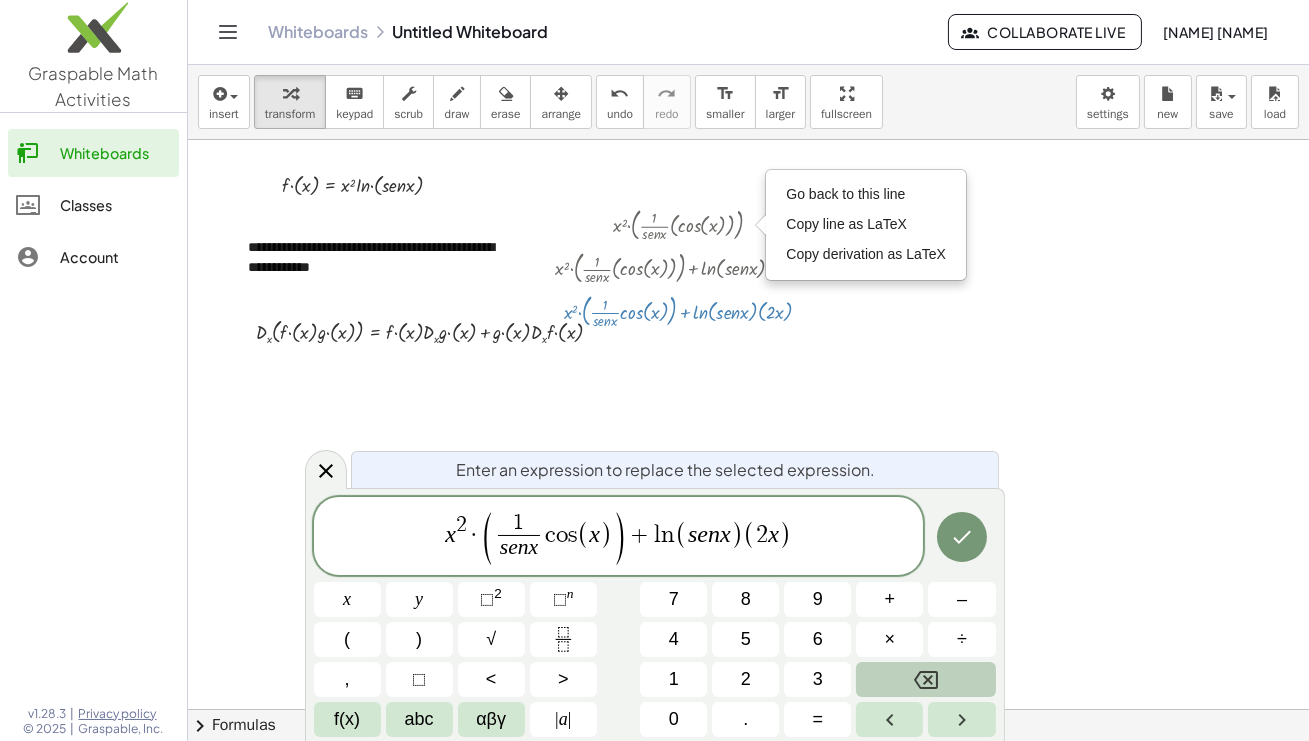click at bounding box center [752, 709] 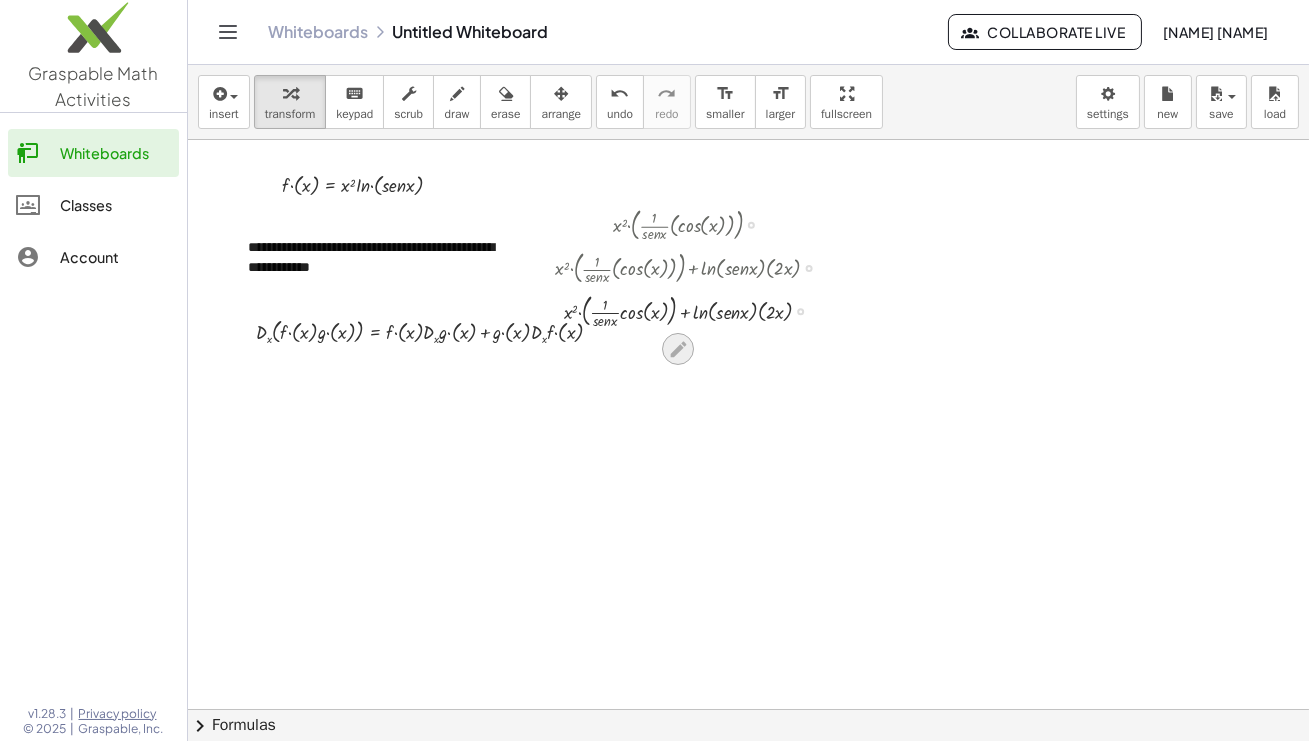 click 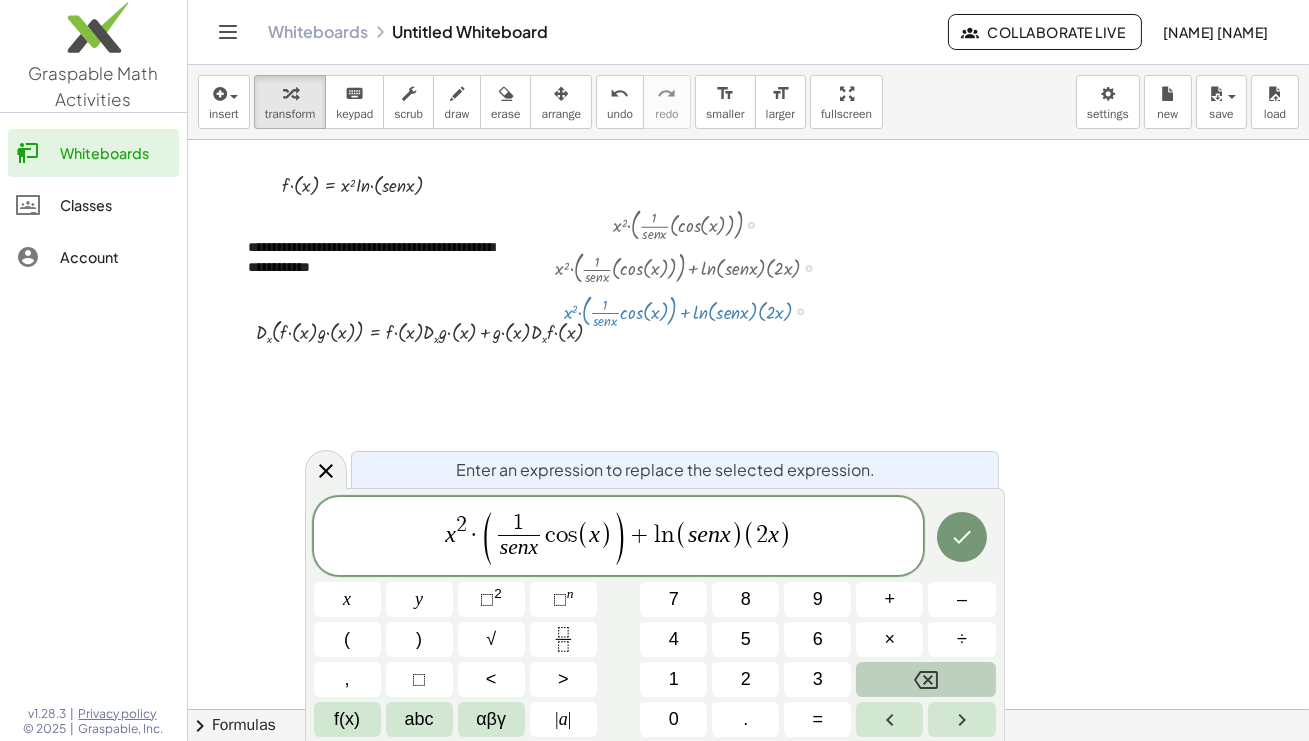 click at bounding box center (695, 223) 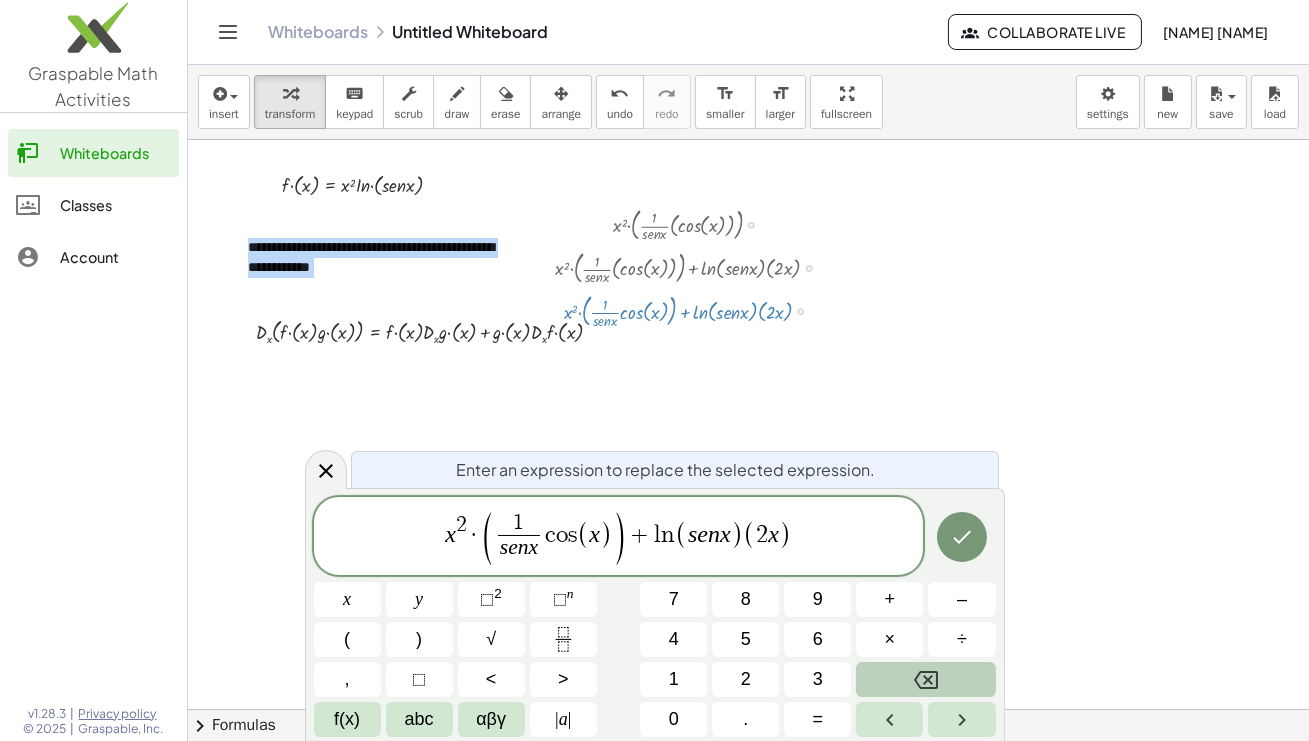 drag, startPoint x: 754, startPoint y: 228, endPoint x: 869, endPoint y: 314, distance: 143.60014 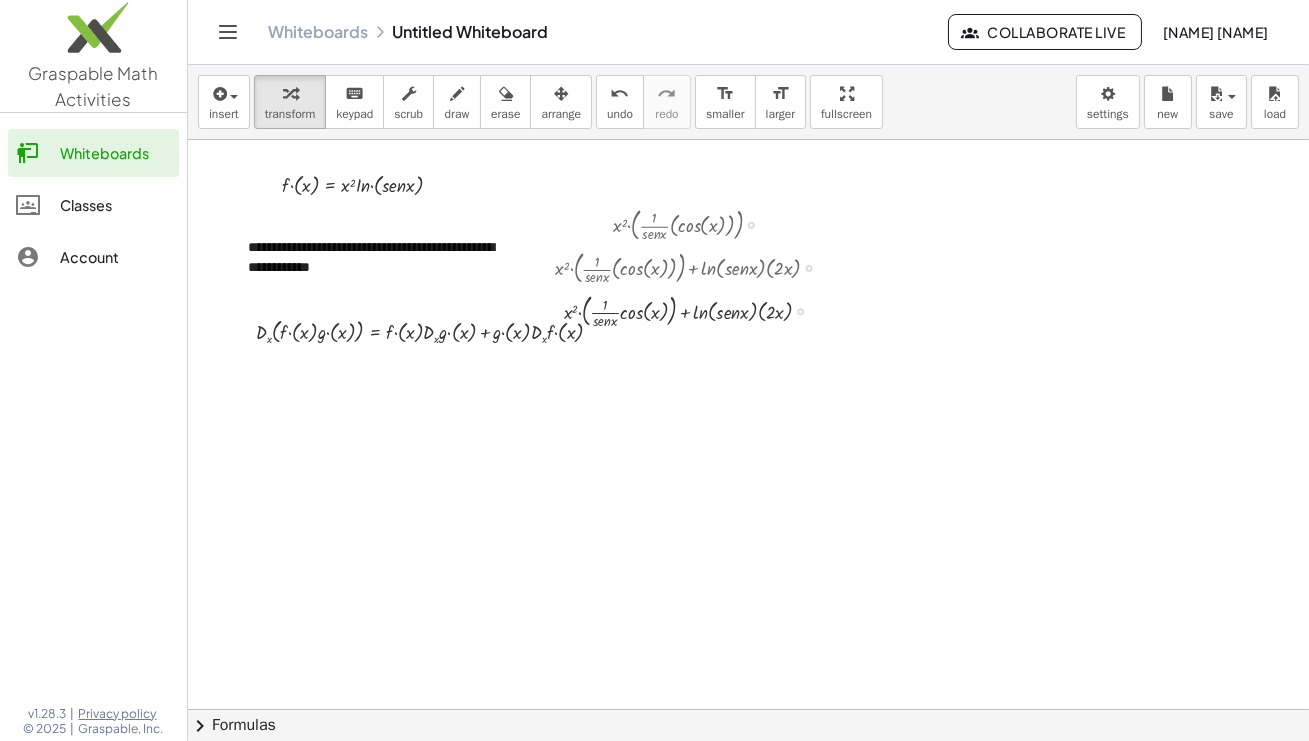 click at bounding box center [695, 309] 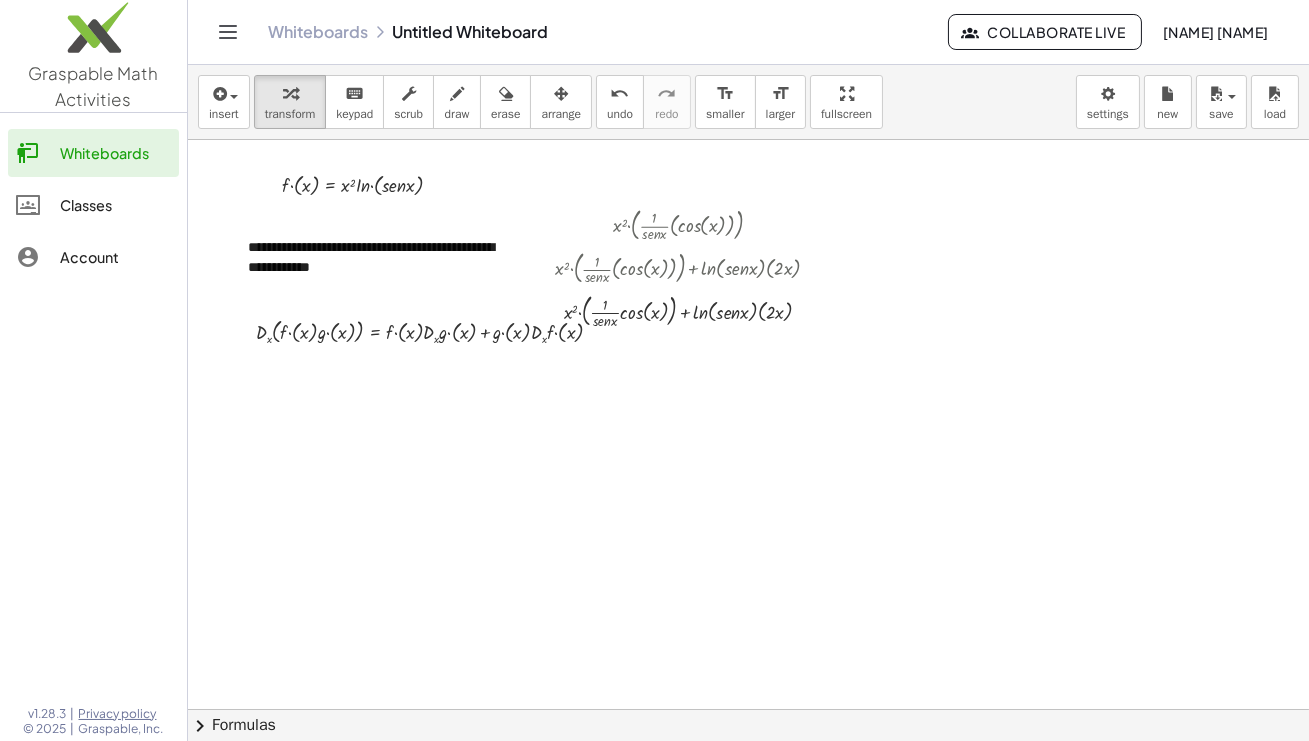 click at bounding box center [752, 709] 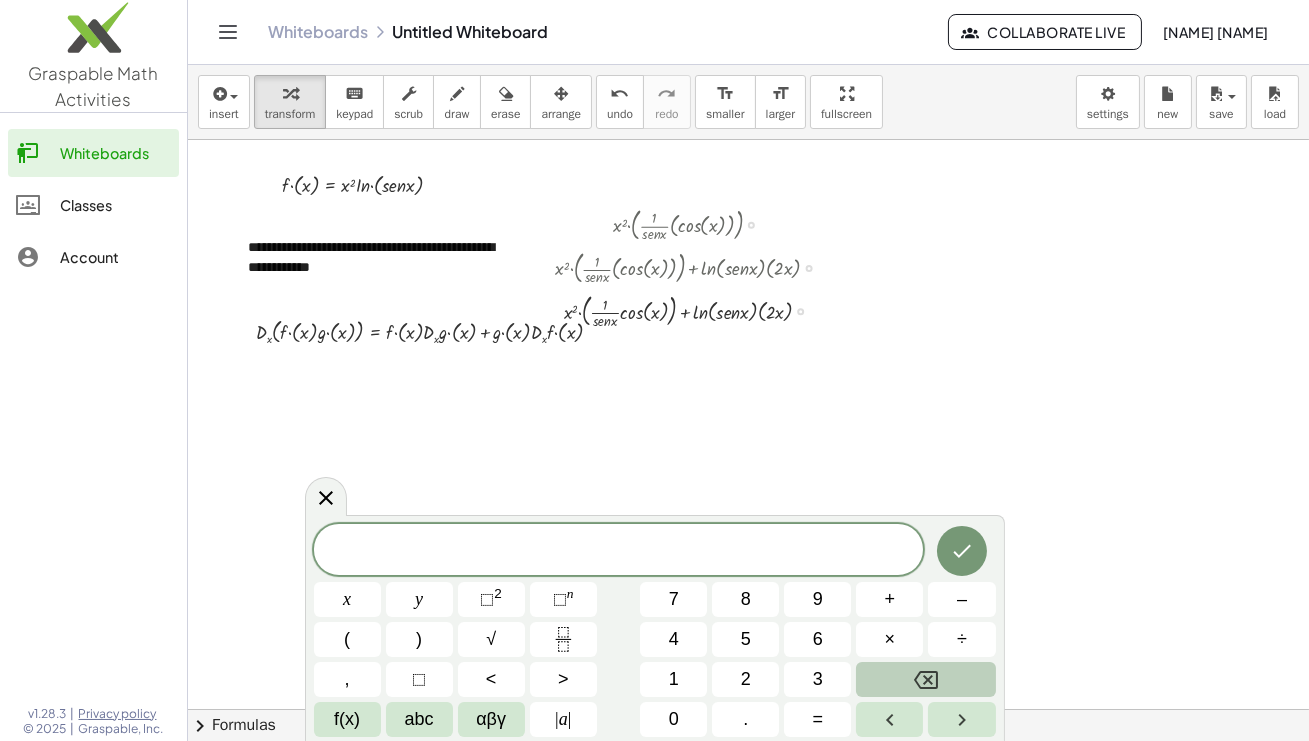 drag, startPoint x: 625, startPoint y: 216, endPoint x: 770, endPoint y: 249, distance: 148.70776 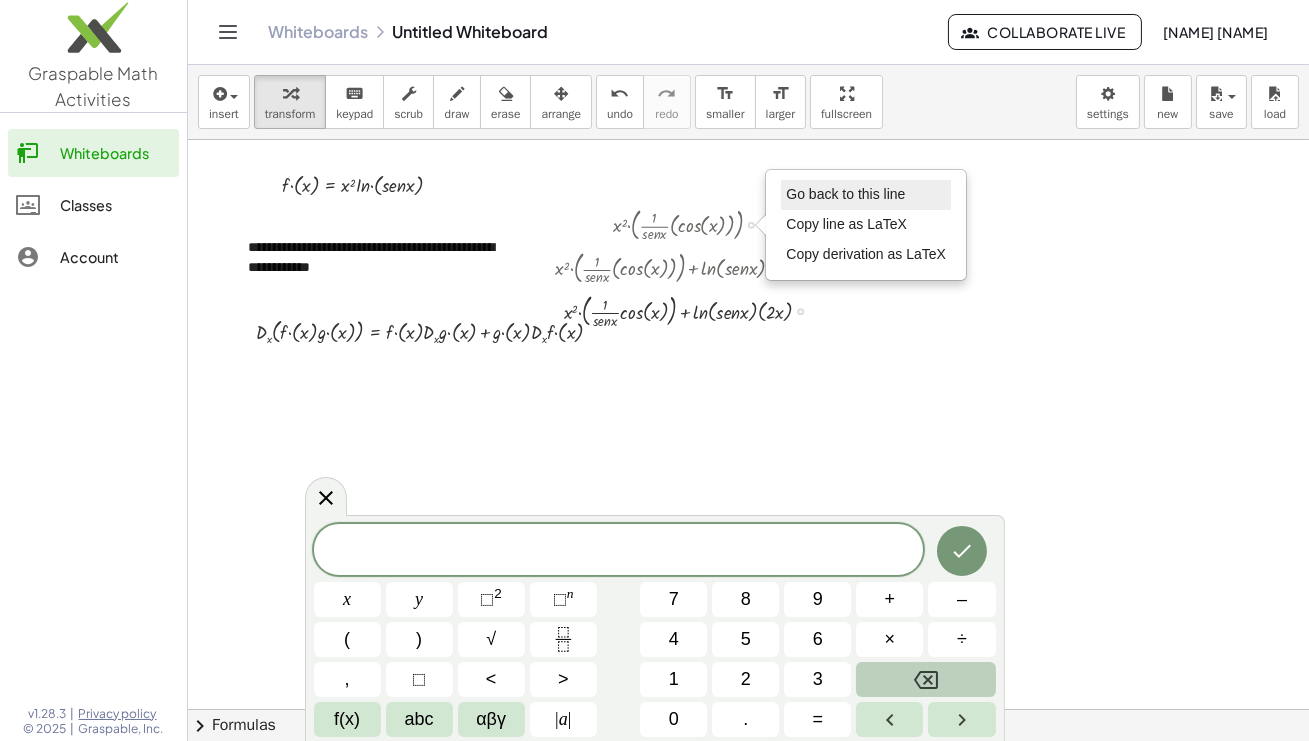 click on "Go back to this line" at bounding box center [845, 194] 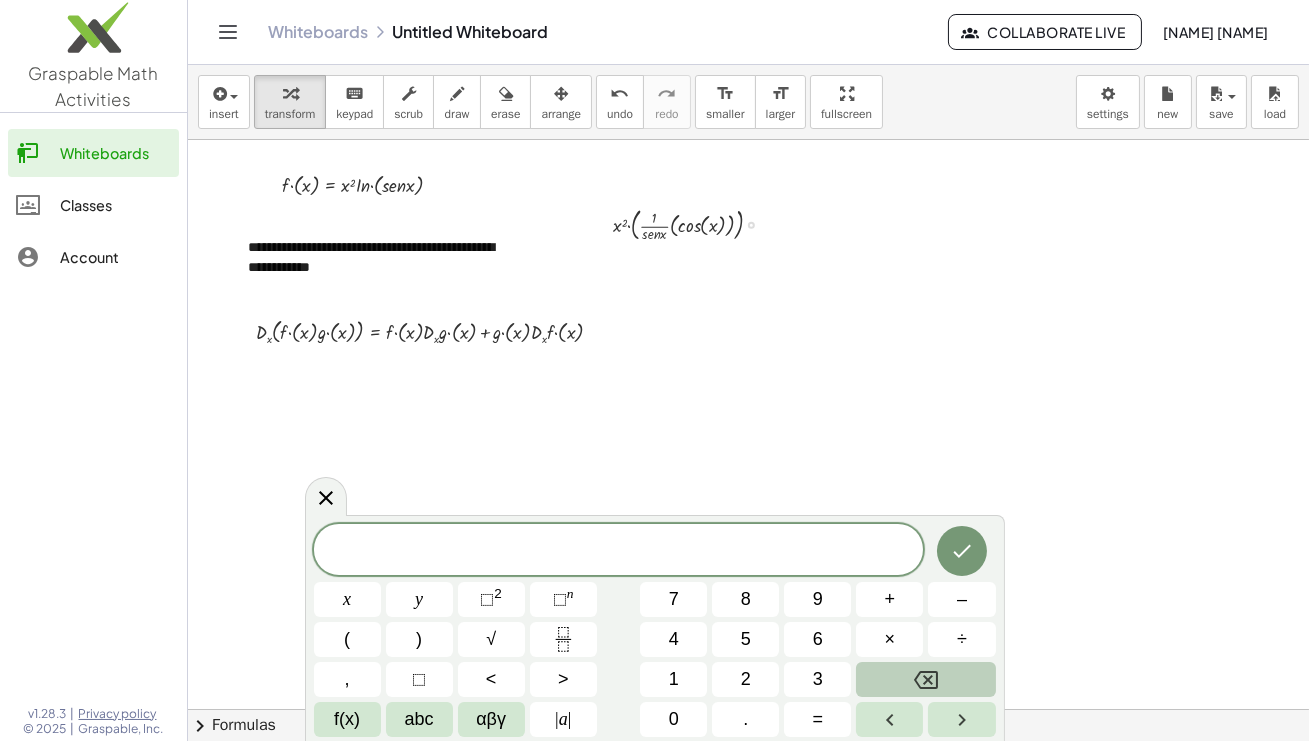 click on "Go back to this line Copy line as LaTeX Copy derivation as LaTeX" at bounding box center (751, 225) 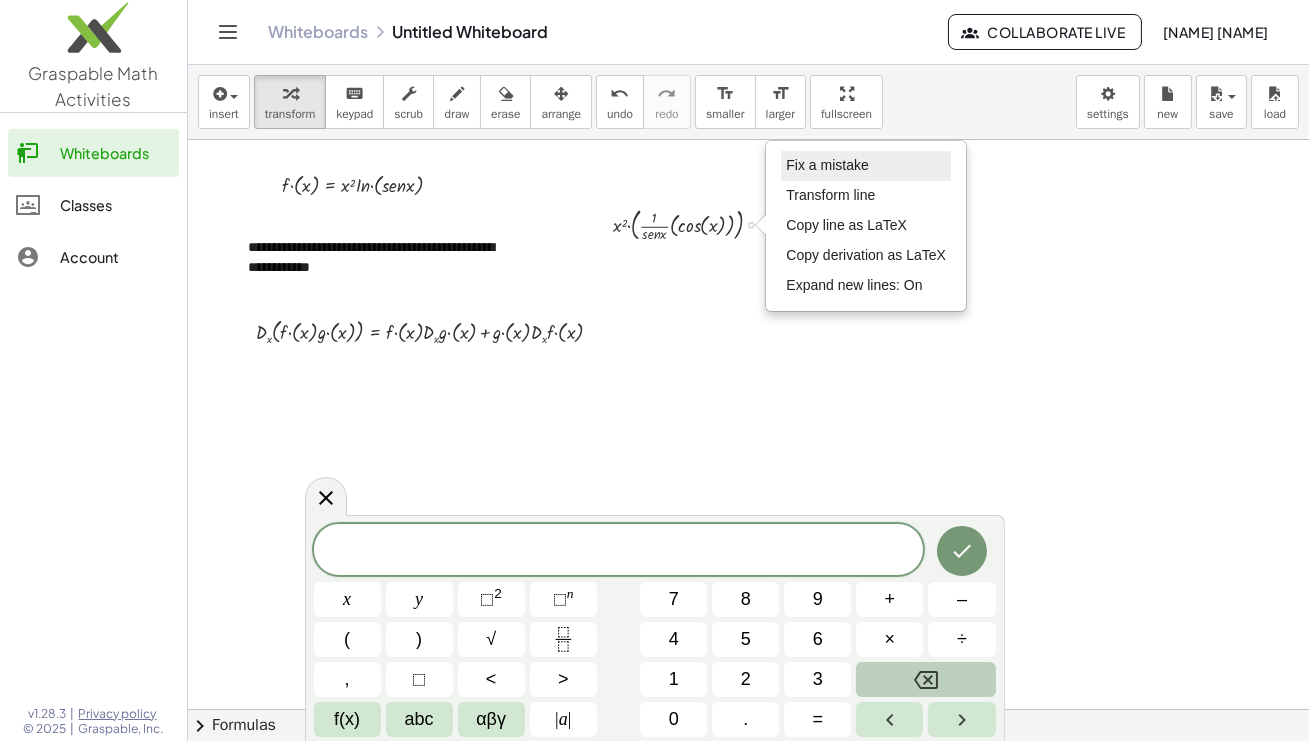 click on "Fix a mistake" at bounding box center (827, 165) 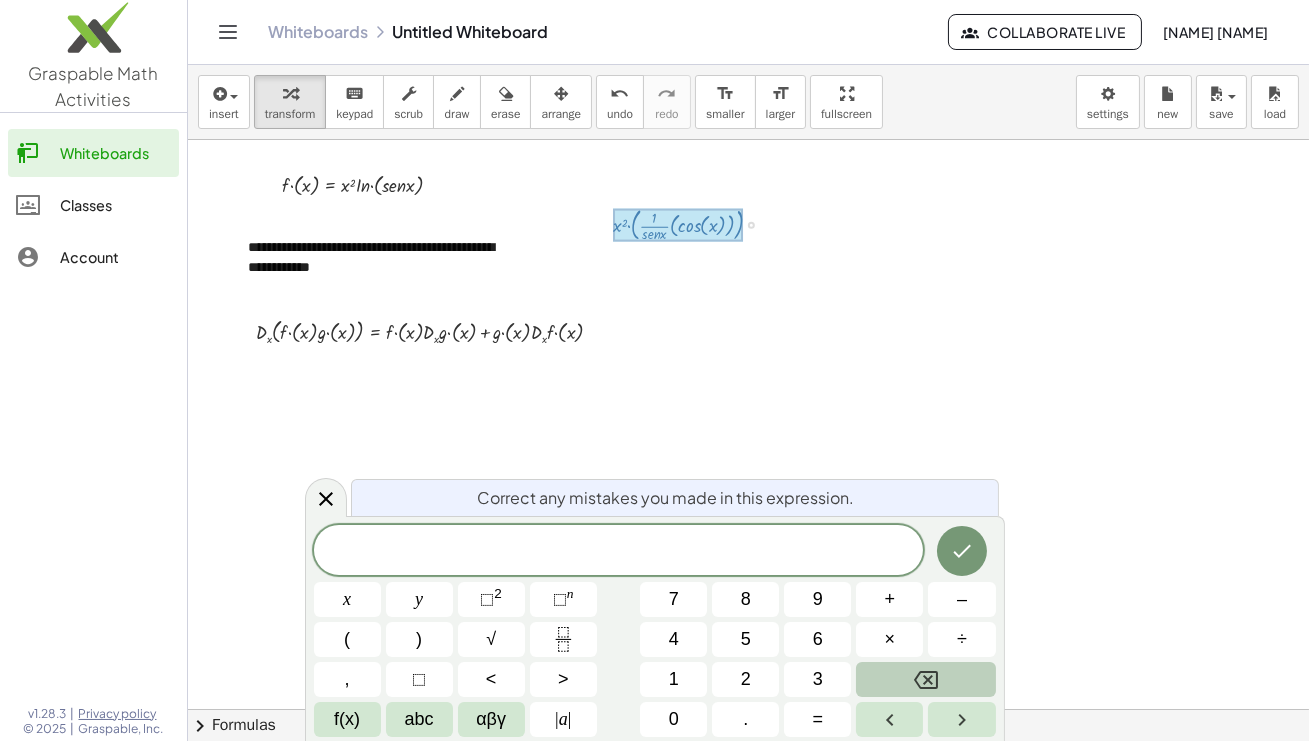 click at bounding box center (678, 225) 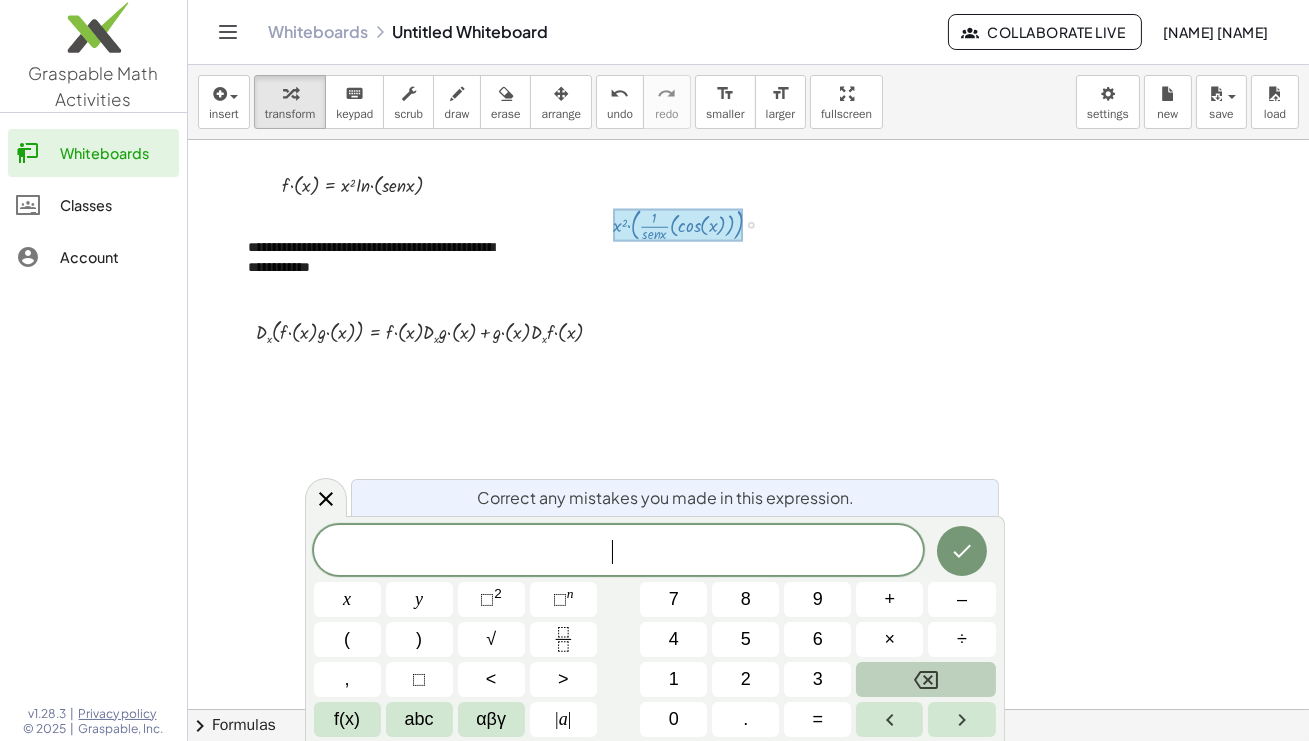 click at bounding box center (752, 709) 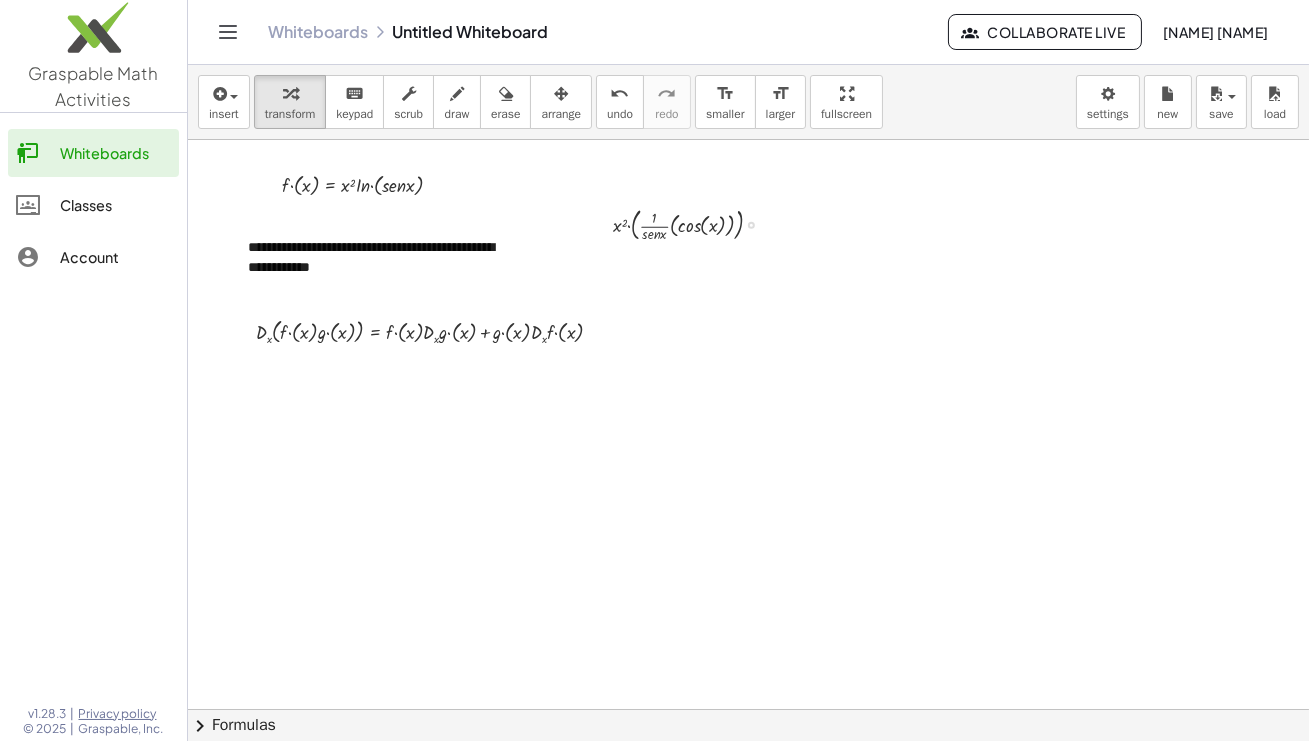 click at bounding box center [695, 223] 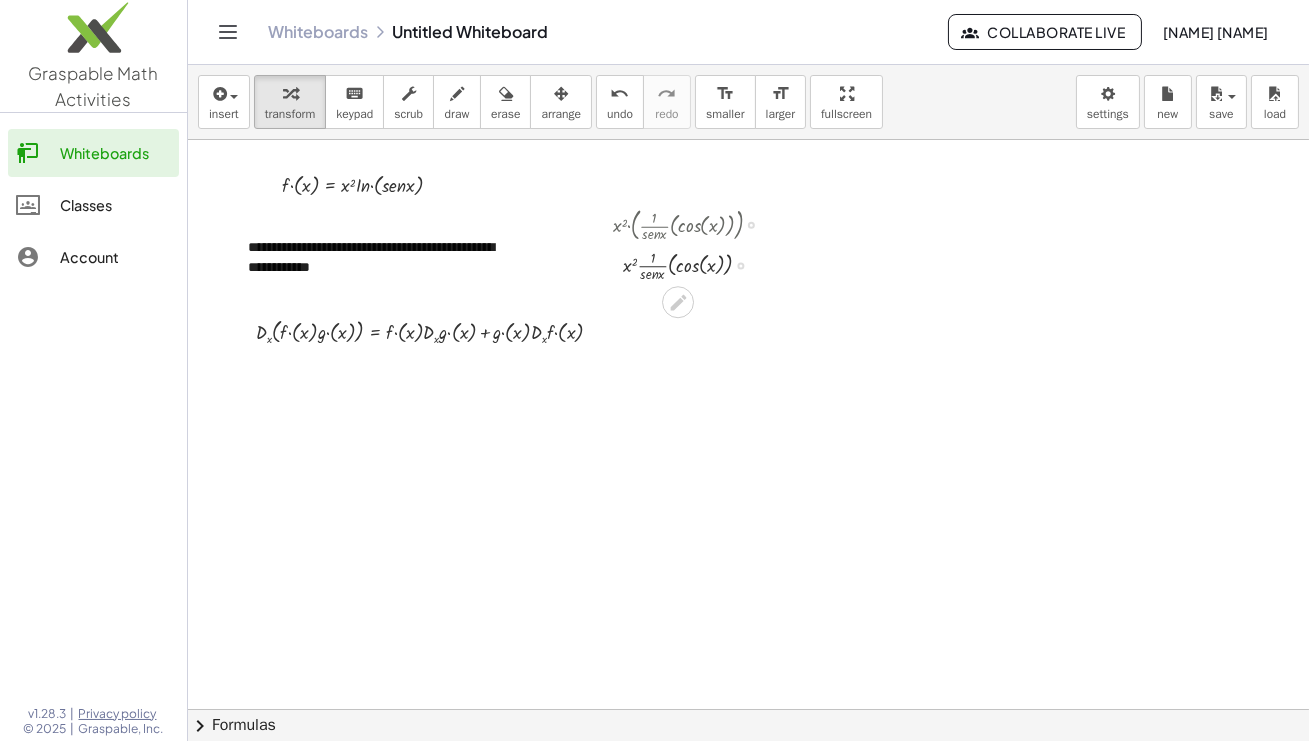 click at bounding box center (695, 264) 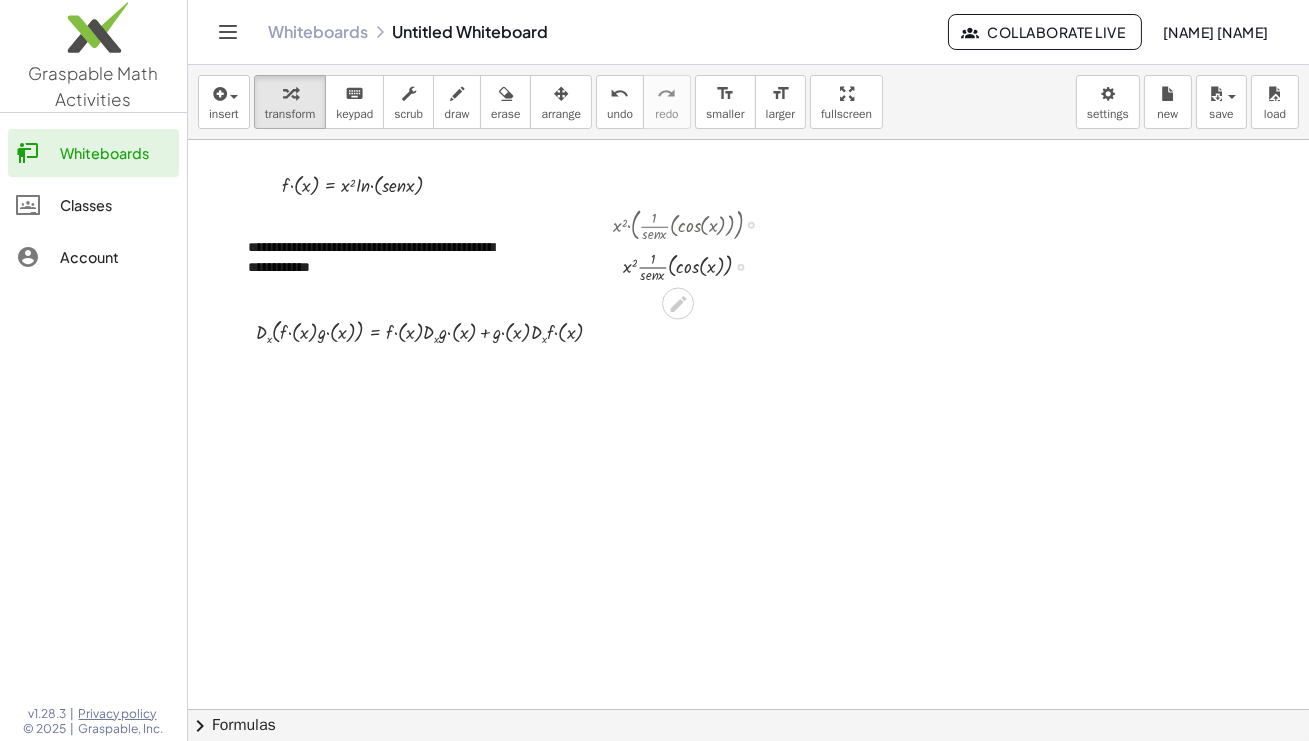 click on "Fix a mistake Transform line Copy line as LaTeX Copy derivation as LaTeX Expand new lines: On" at bounding box center (740, 267) 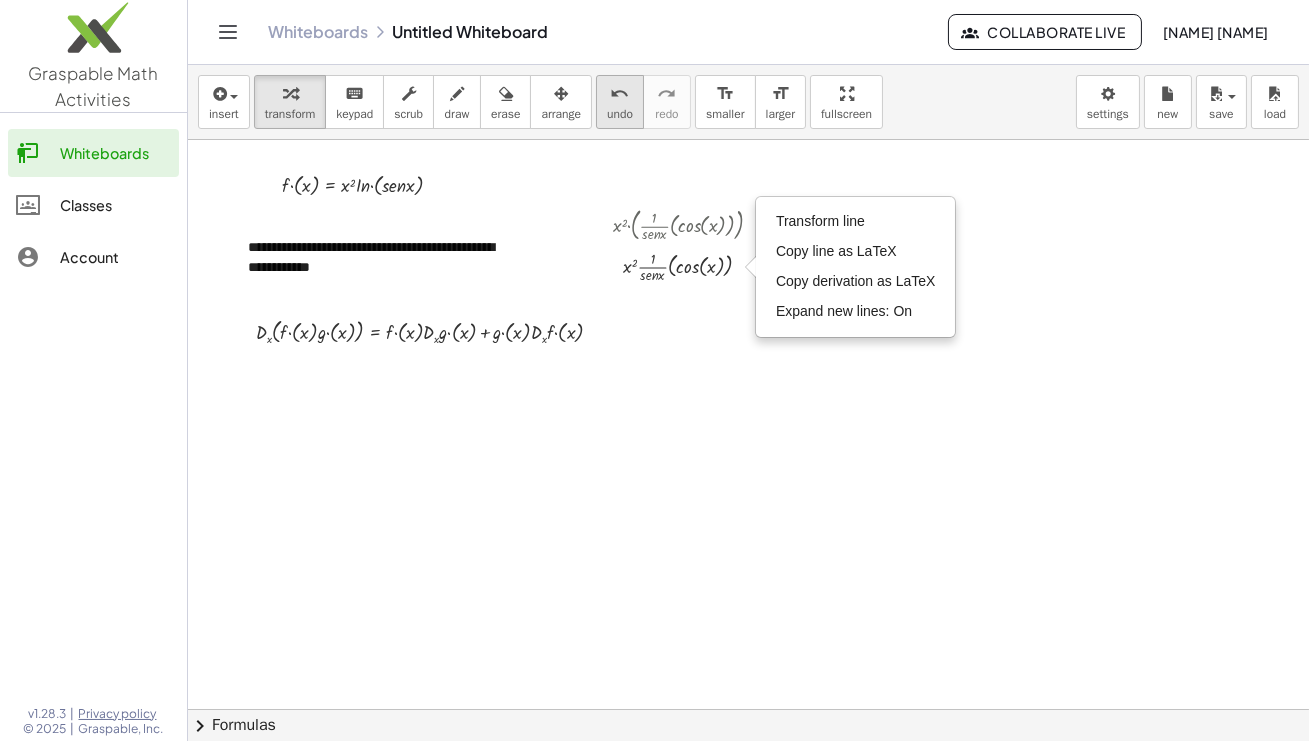 click on "undo" at bounding box center (620, 94) 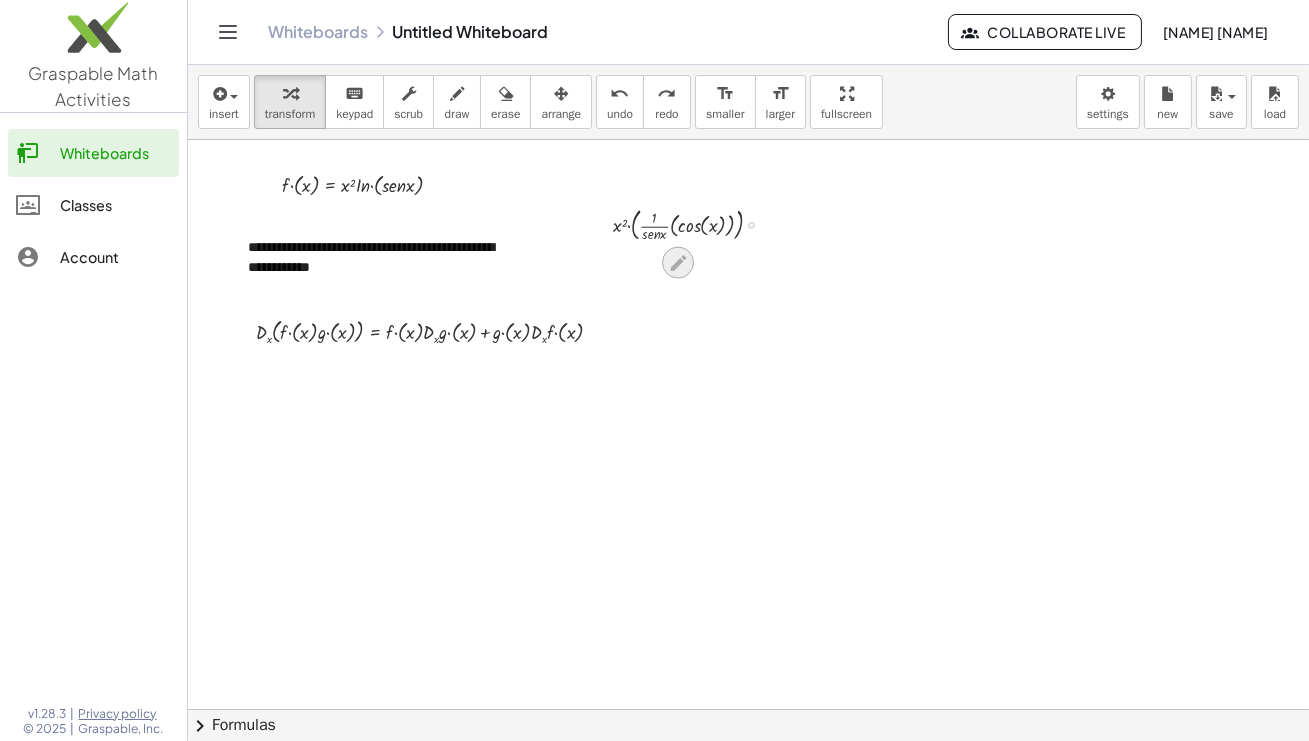 click 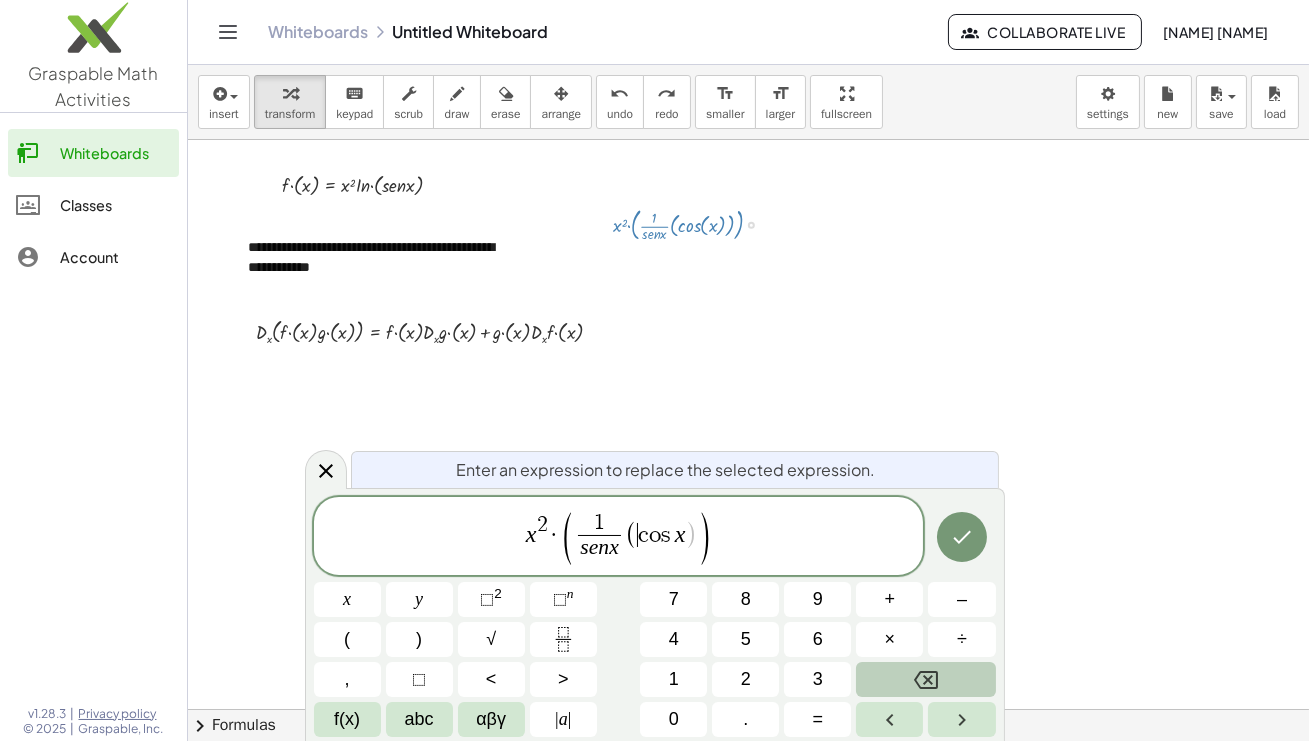 click on "( ​ c o s x )" at bounding box center (661, 535) 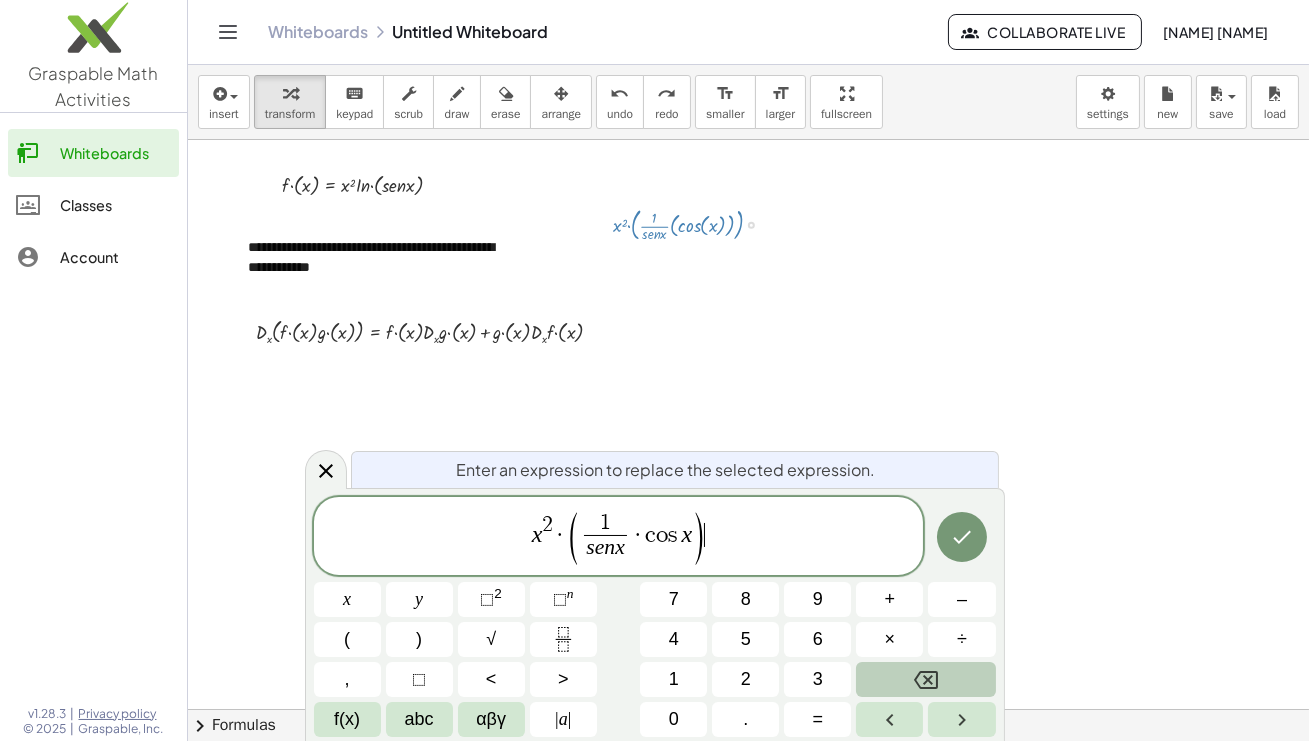 click on "x 2 · ( 1 s e n x ​ · c o s x ) ​" at bounding box center (619, 537) 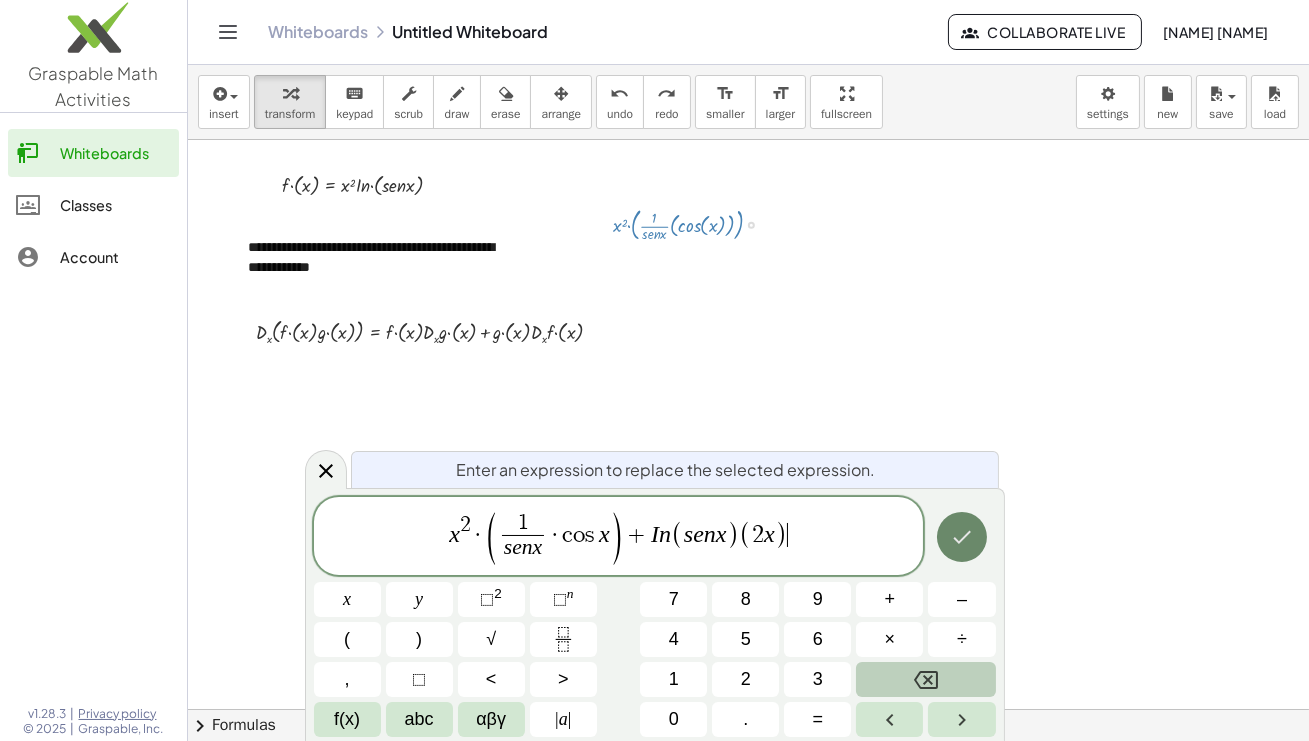 click 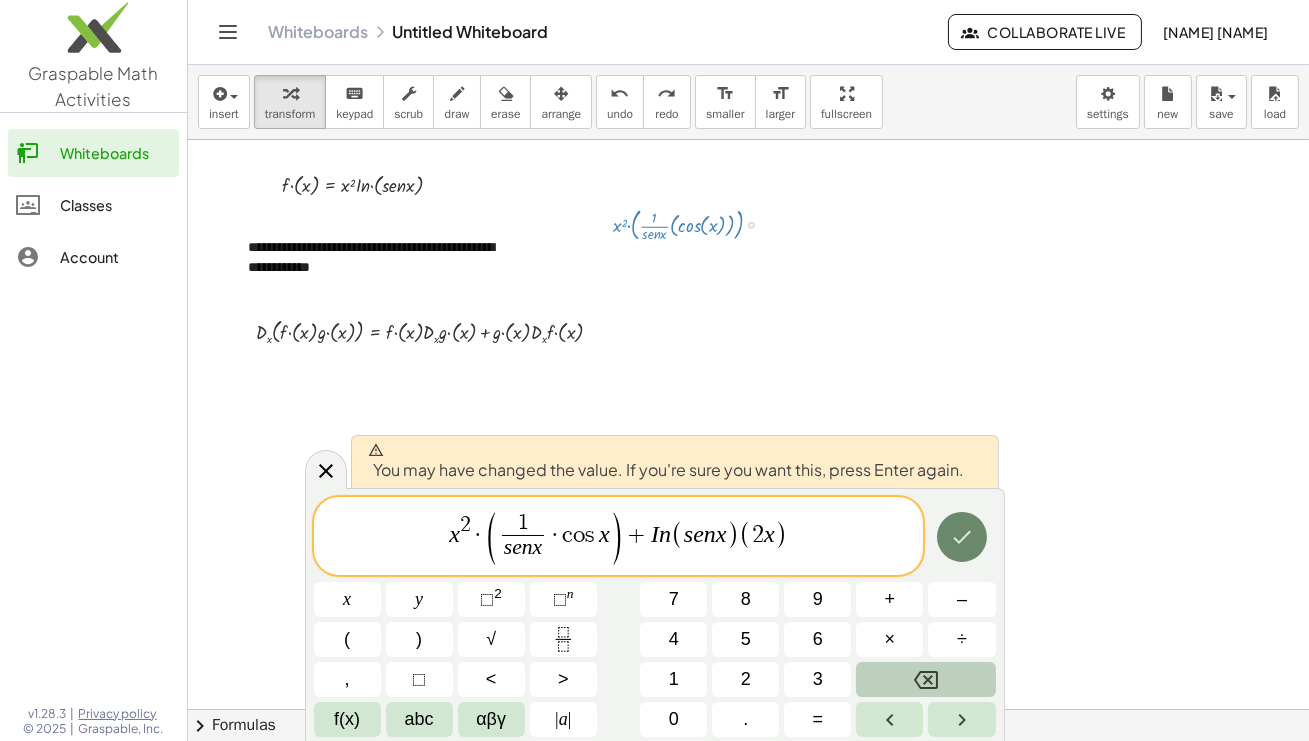 click 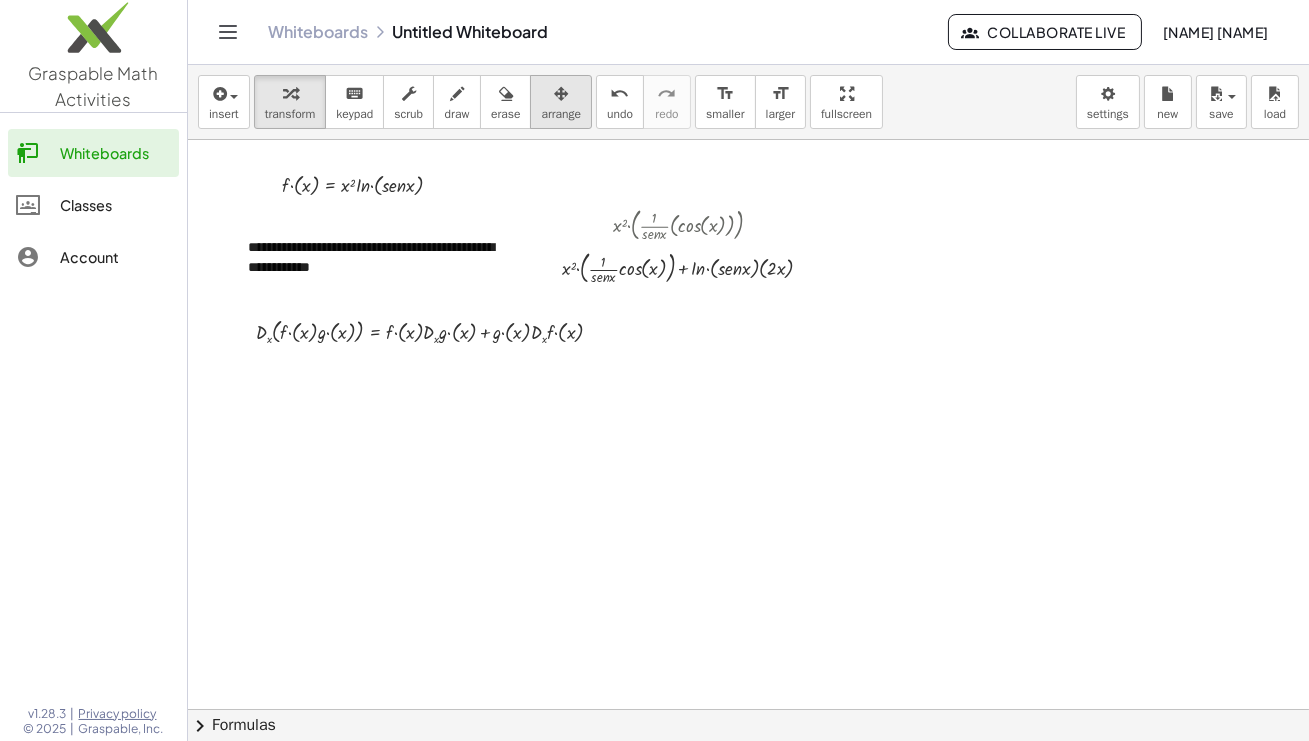 click at bounding box center [561, 94] 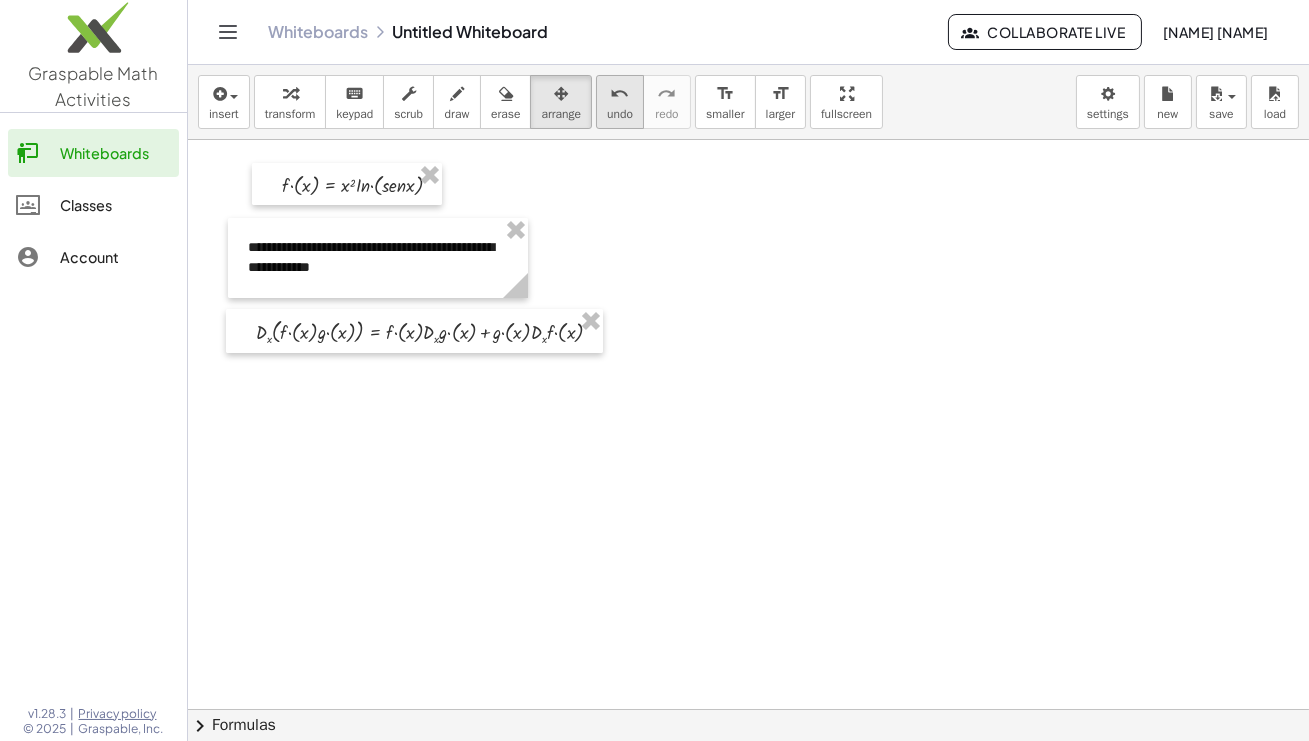 click on "undo" at bounding box center (620, 94) 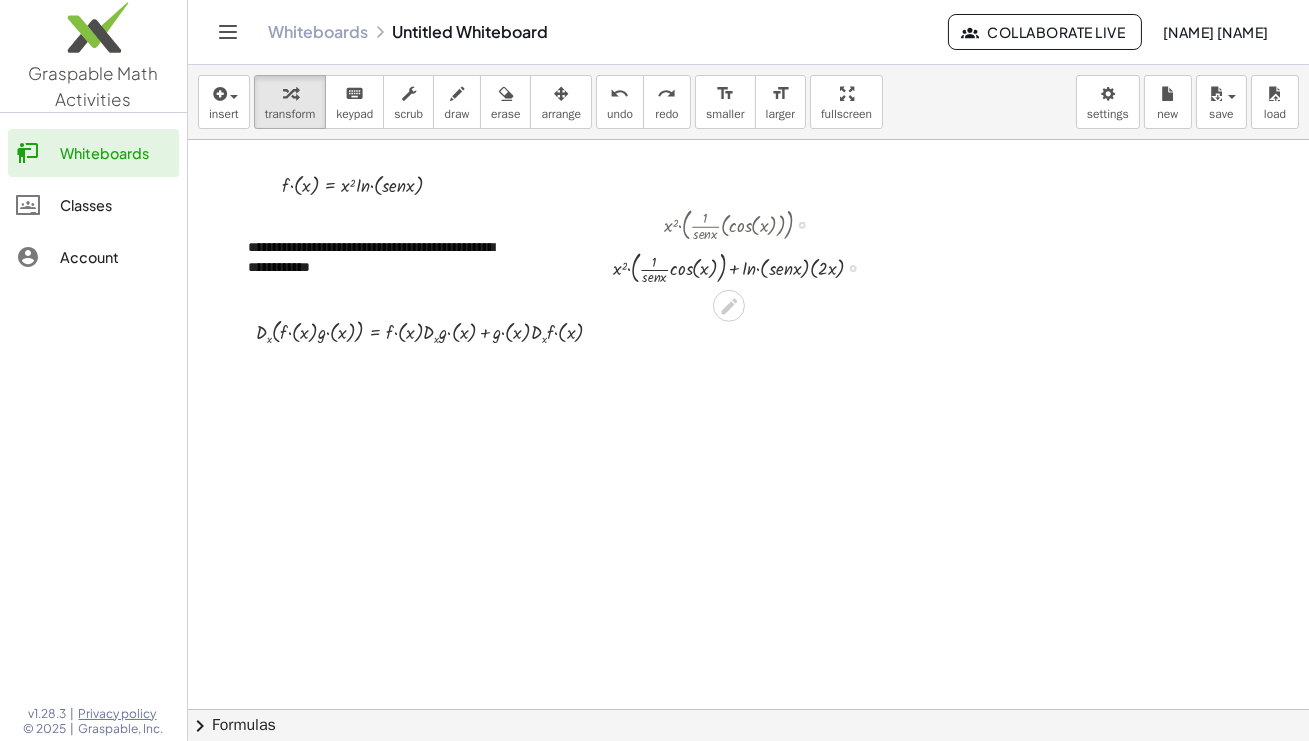 click at bounding box center (746, 223) 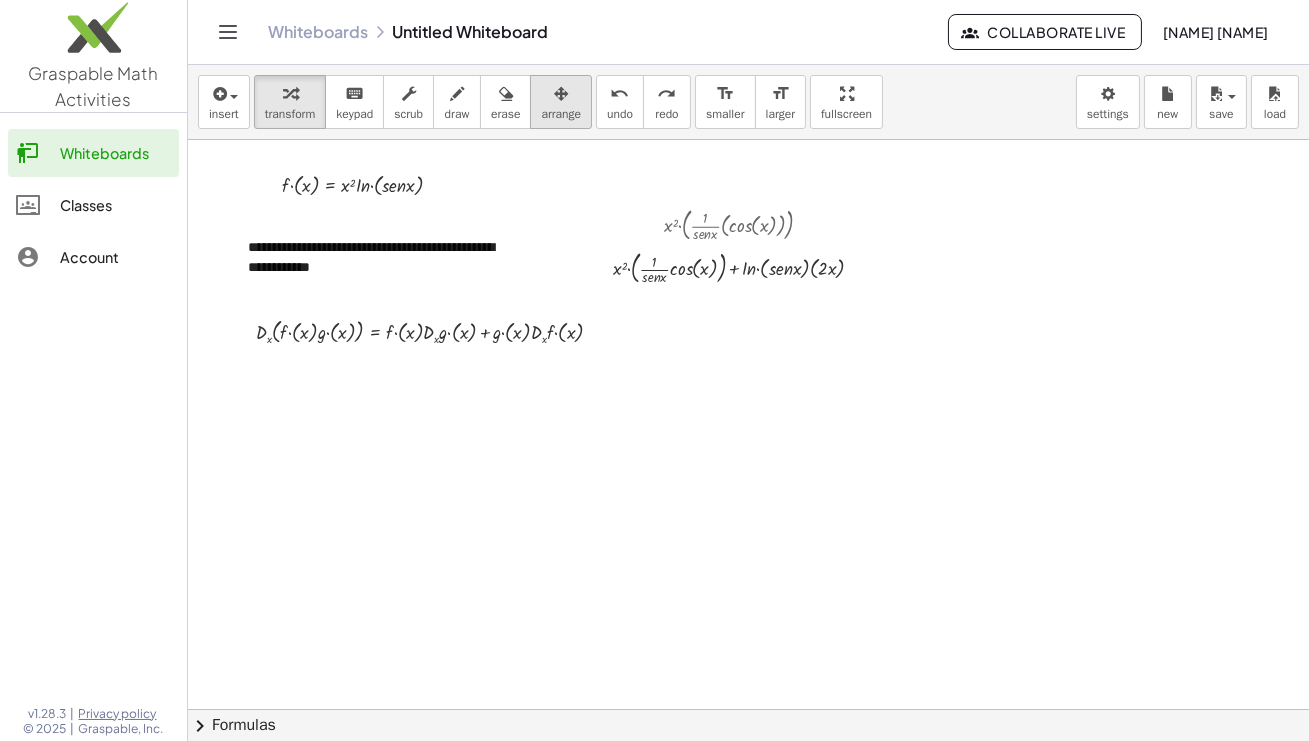 click at bounding box center (561, 94) 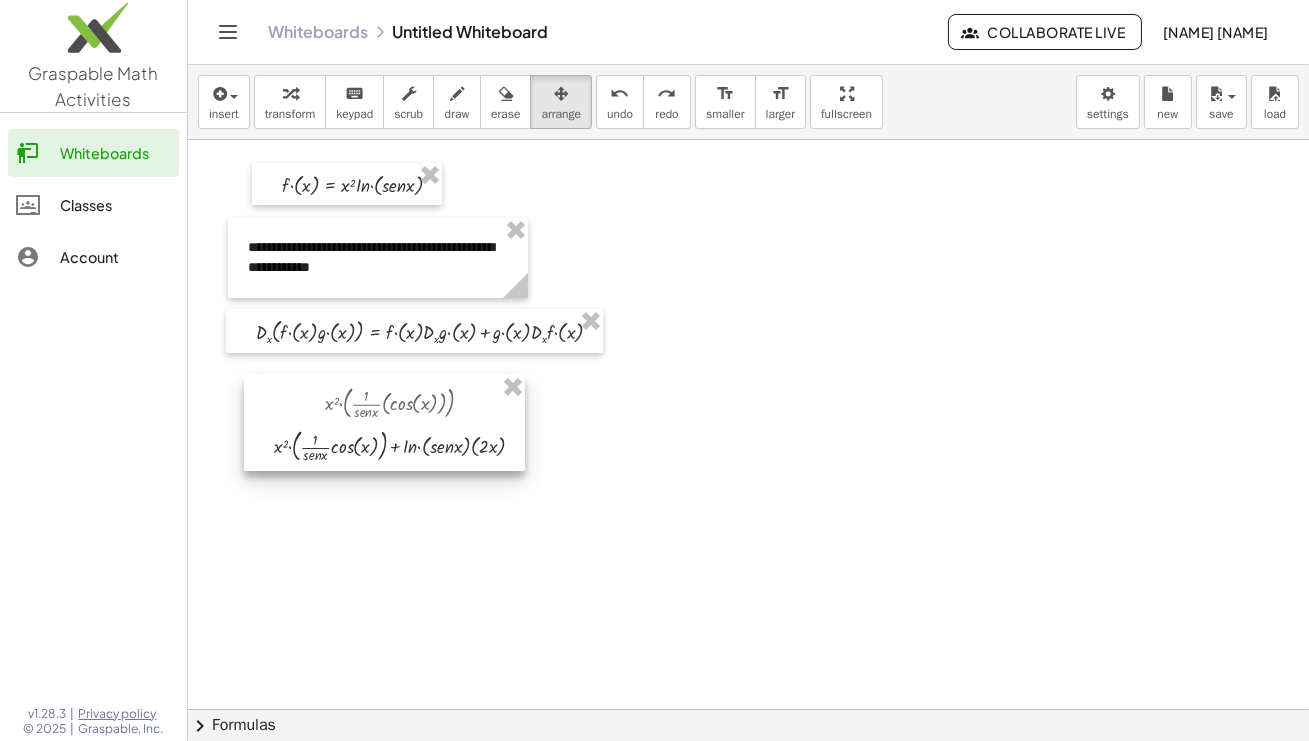 drag, startPoint x: 733, startPoint y: 261, endPoint x: 394, endPoint y: 439, distance: 382.89032 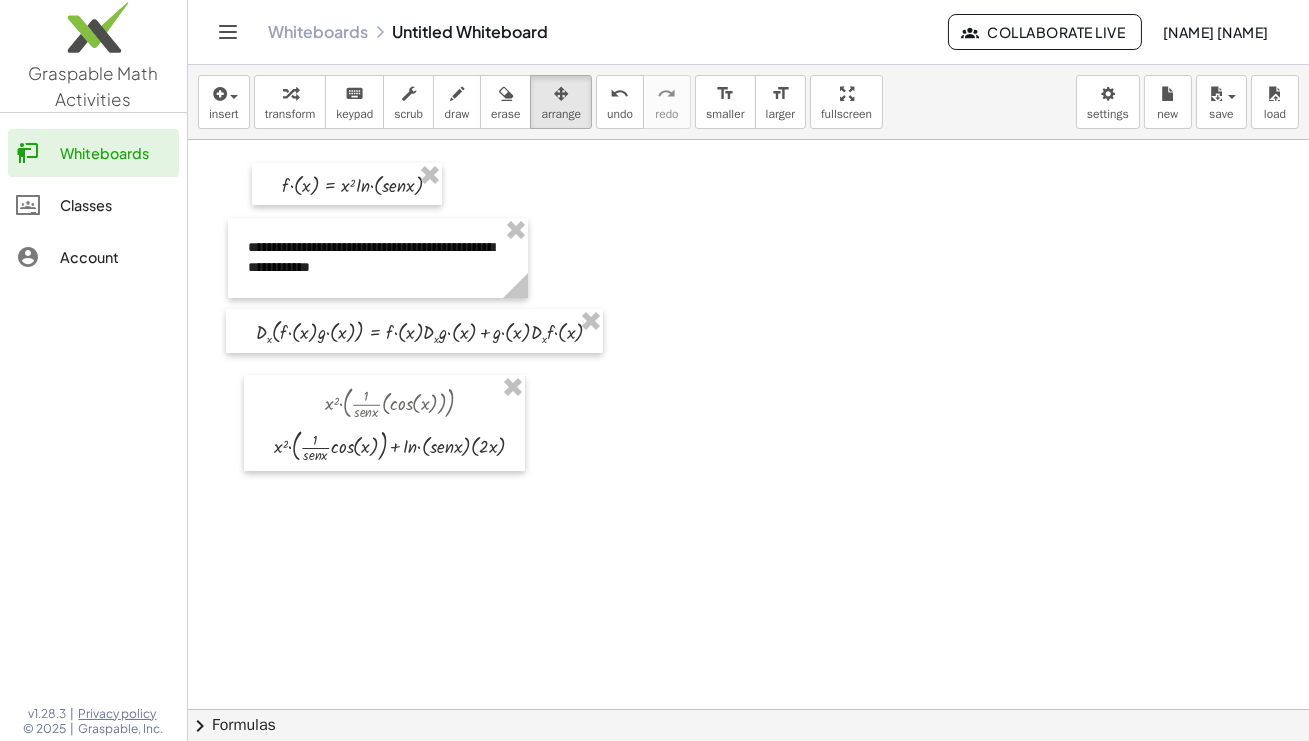 click at bounding box center (752, 709) 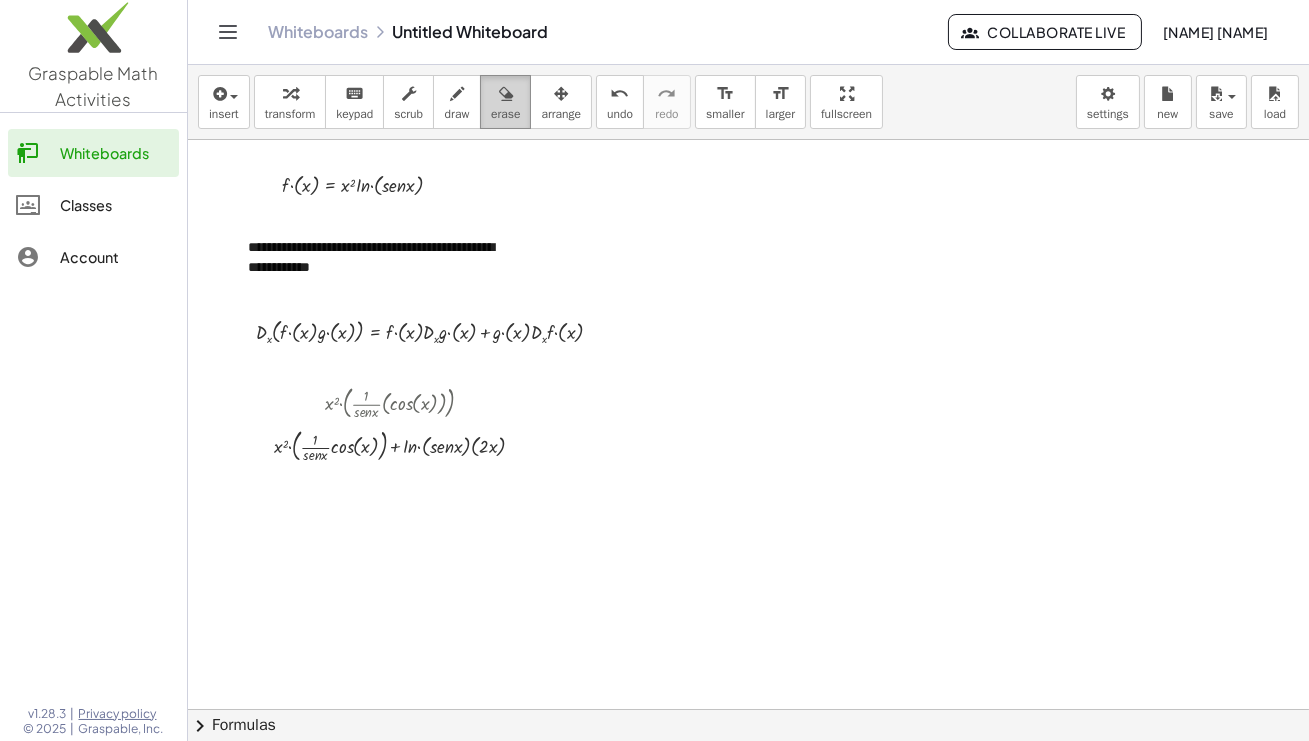 click at bounding box center (506, 94) 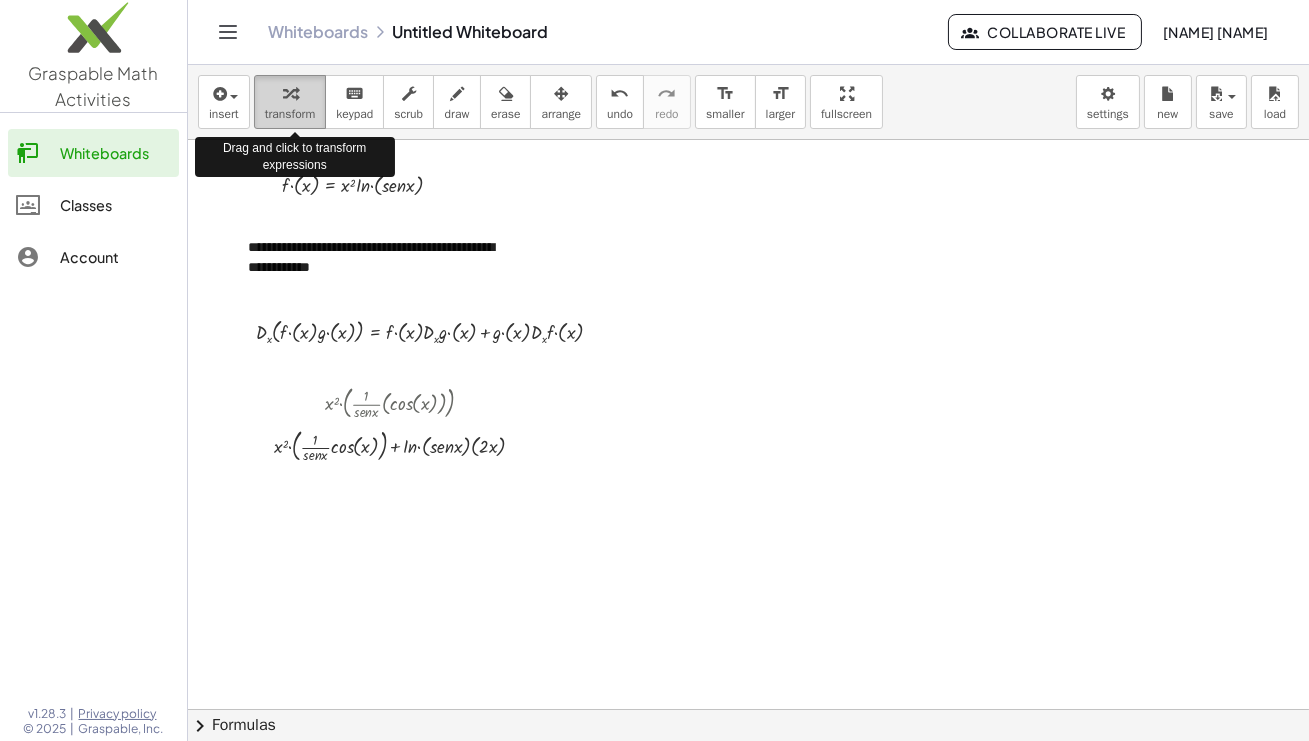 click at bounding box center [290, 93] 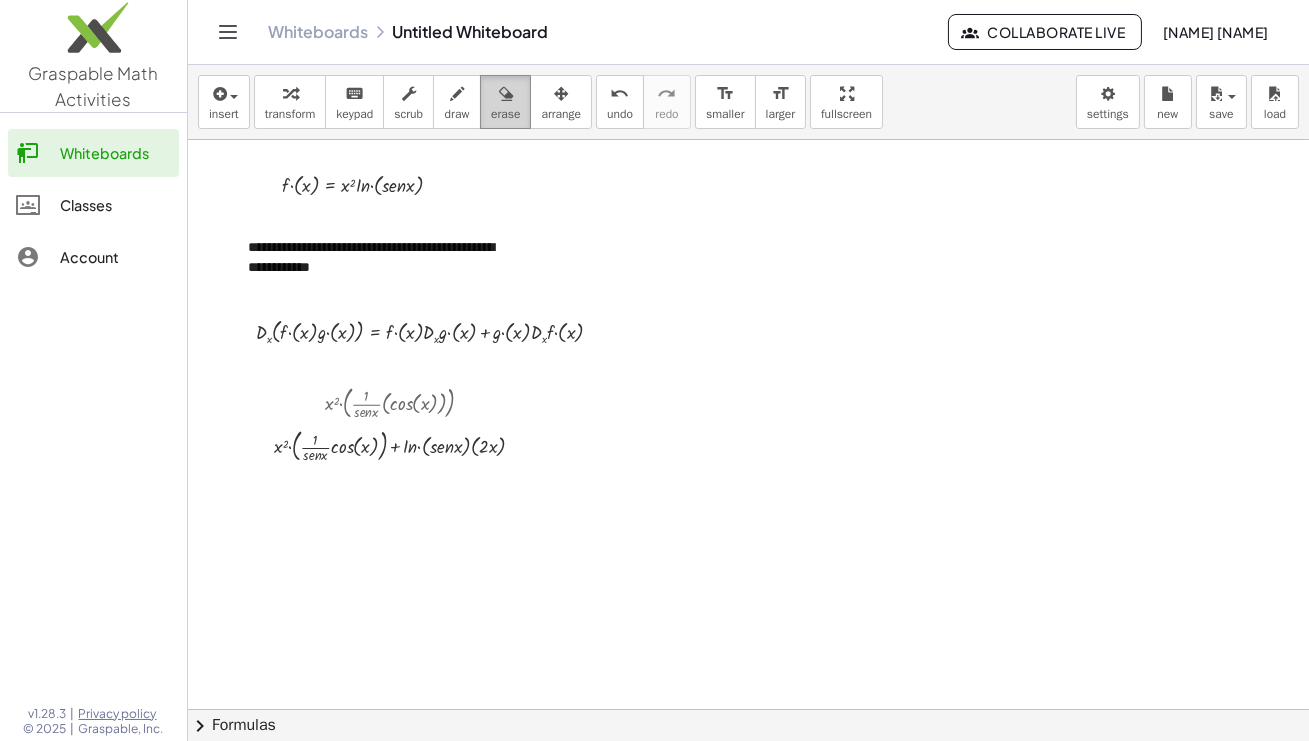 click at bounding box center (505, 93) 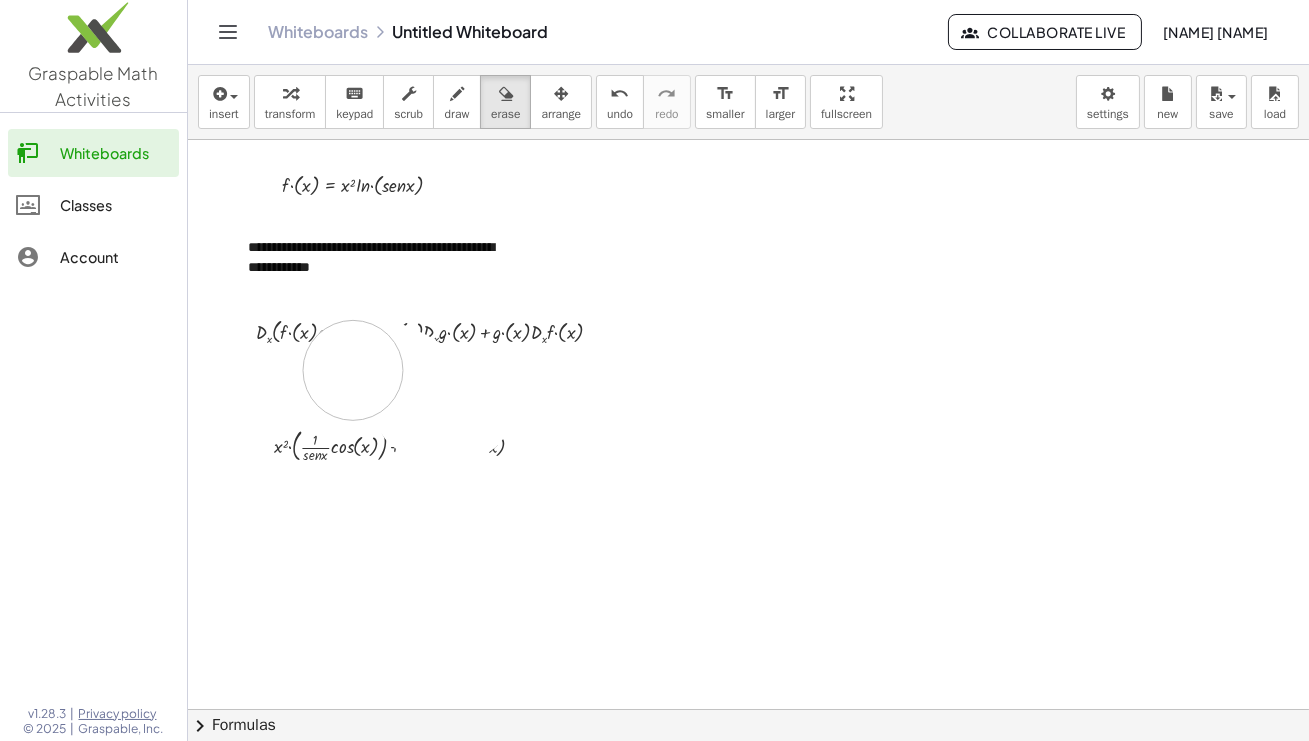 drag, startPoint x: 463, startPoint y: 409, endPoint x: 331, endPoint y: 384, distance: 134.34657 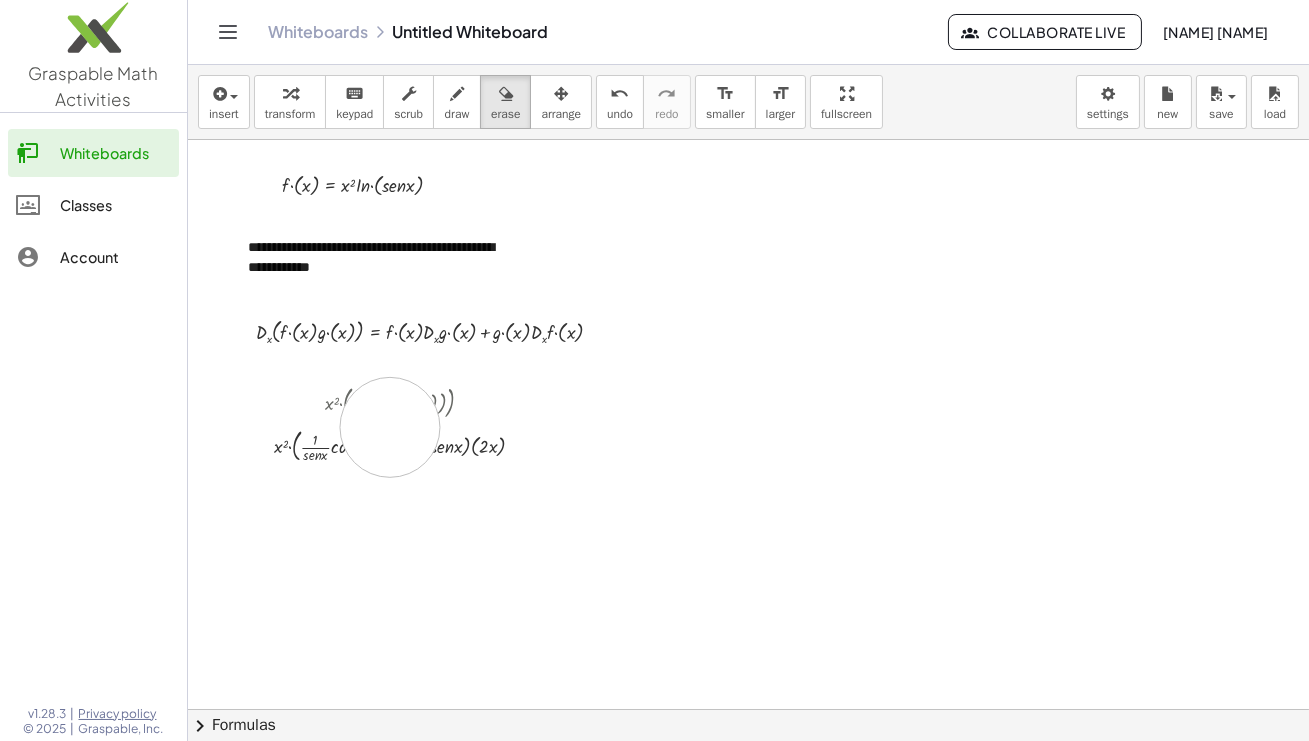 click at bounding box center (752, 709) 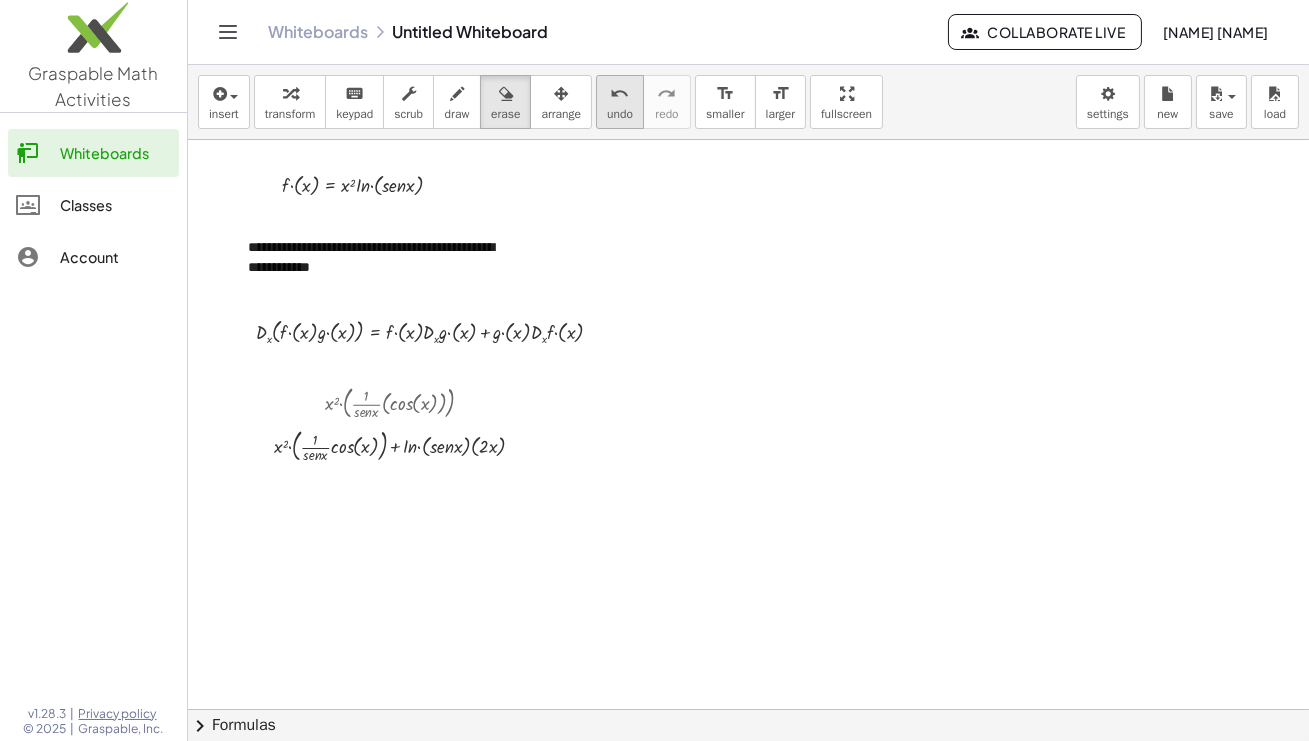 click on "undo" at bounding box center [620, 94] 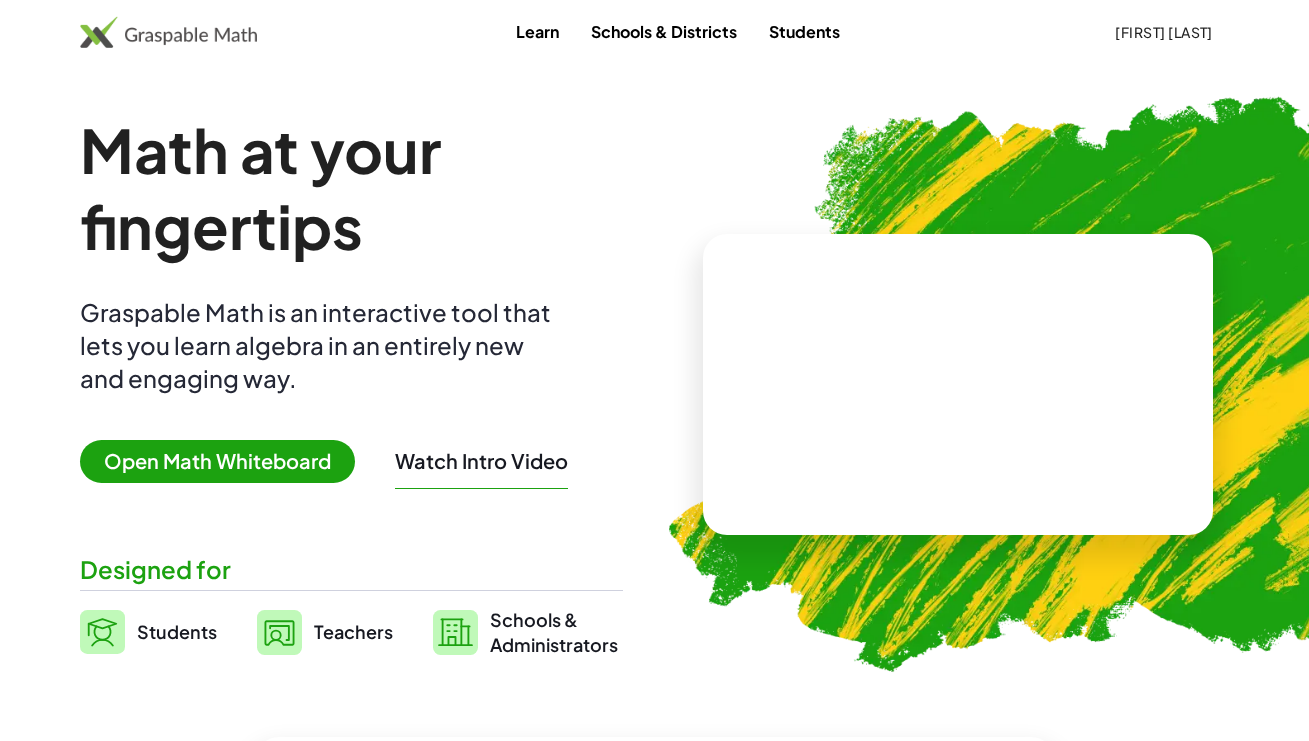 scroll, scrollTop: 0, scrollLeft: 0, axis: both 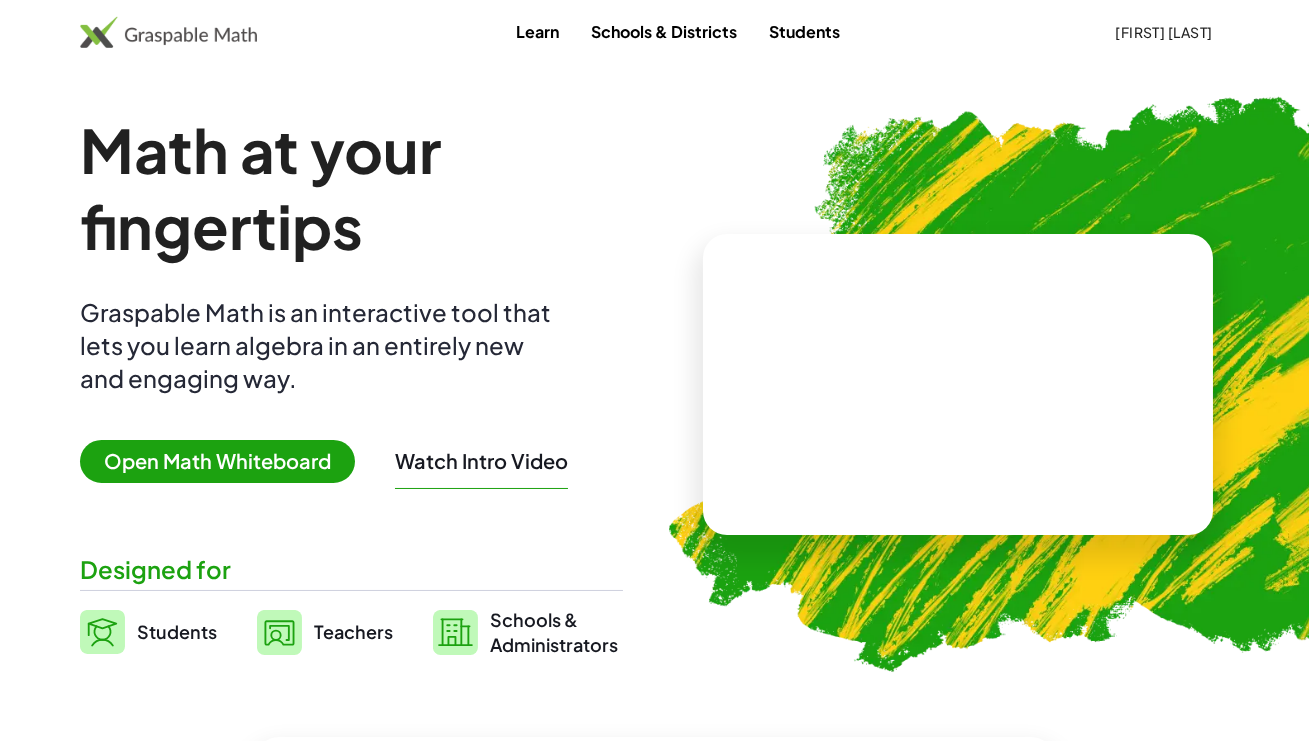 click on "[FIRST] [LAST]" 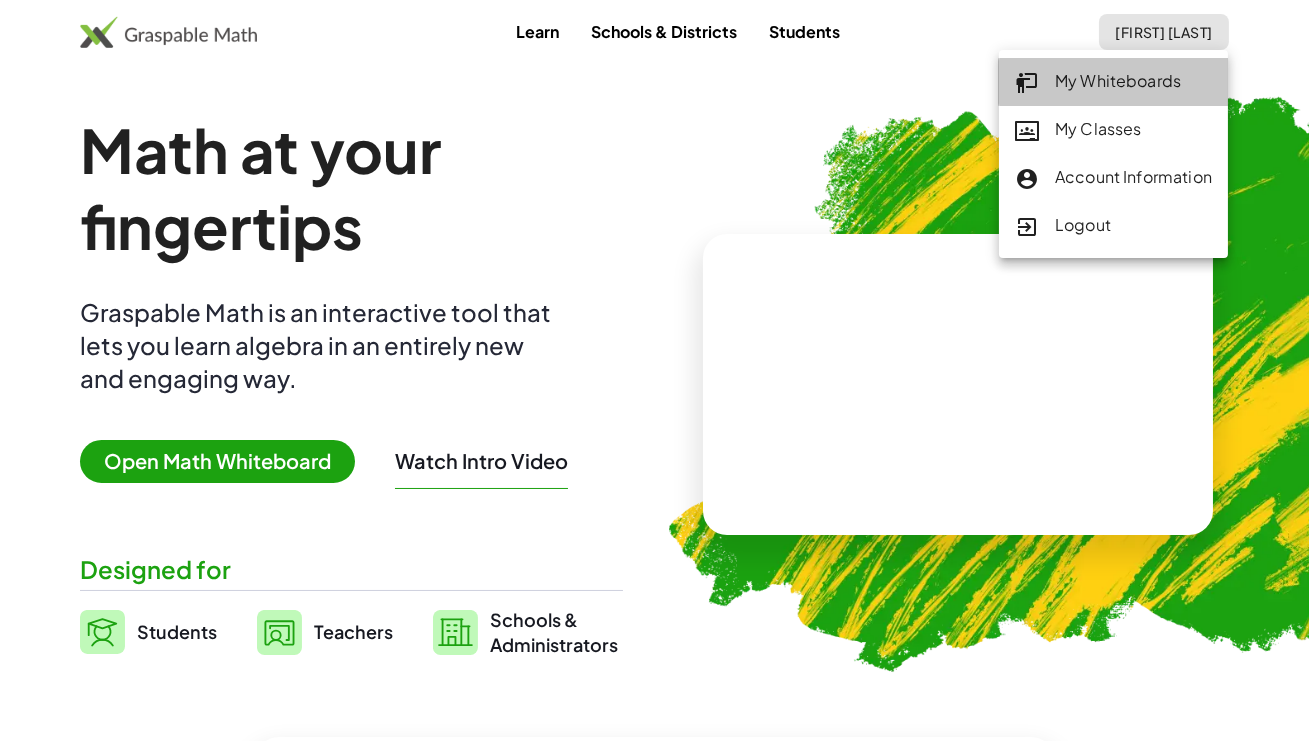 click on "My Whiteboards" 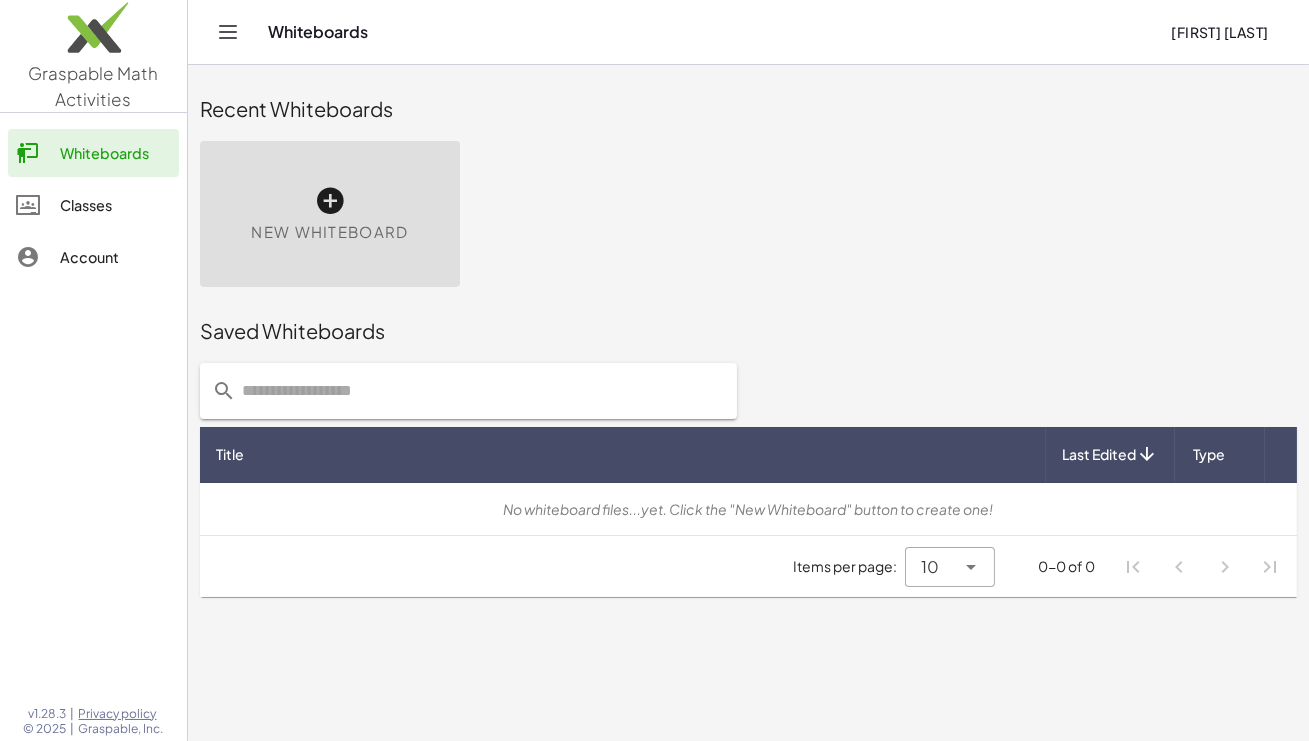 click on "Last Edited" at bounding box center [1099, 454] 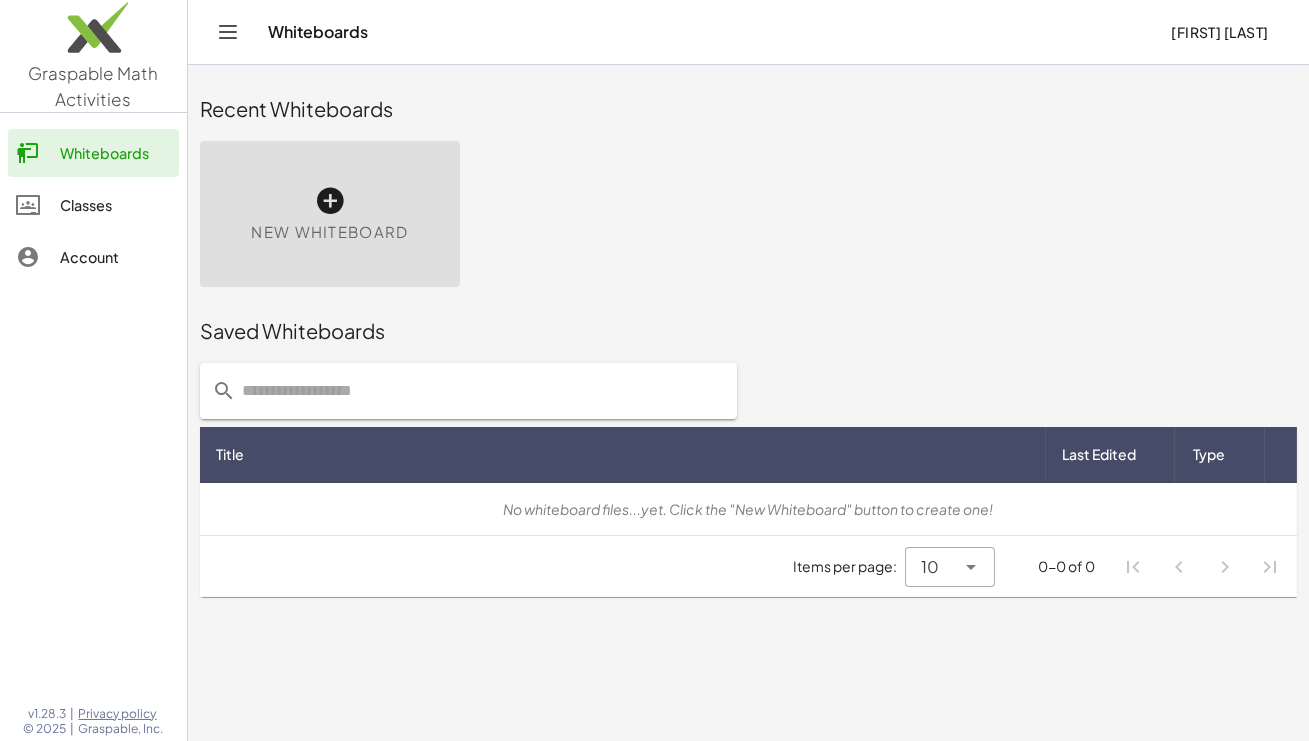 click on "Title" at bounding box center [230, 454] 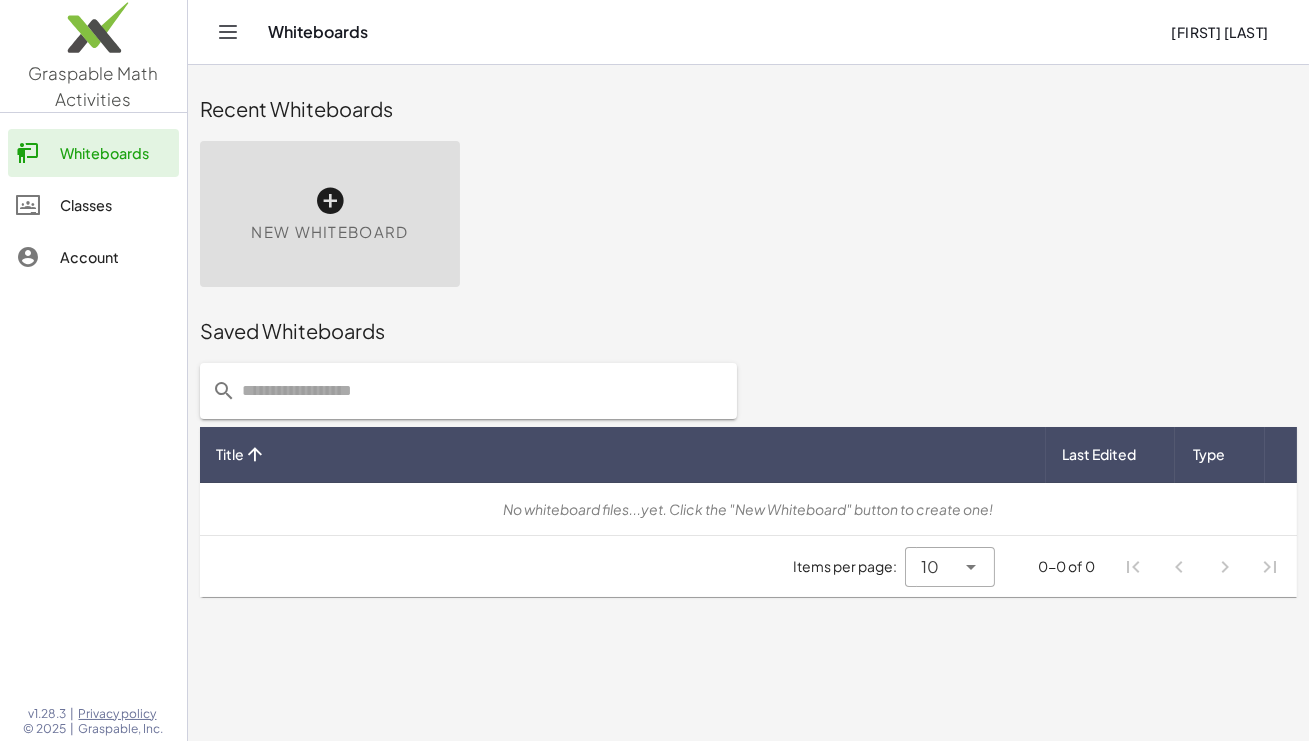 click on "Type" at bounding box center [1210, 454] 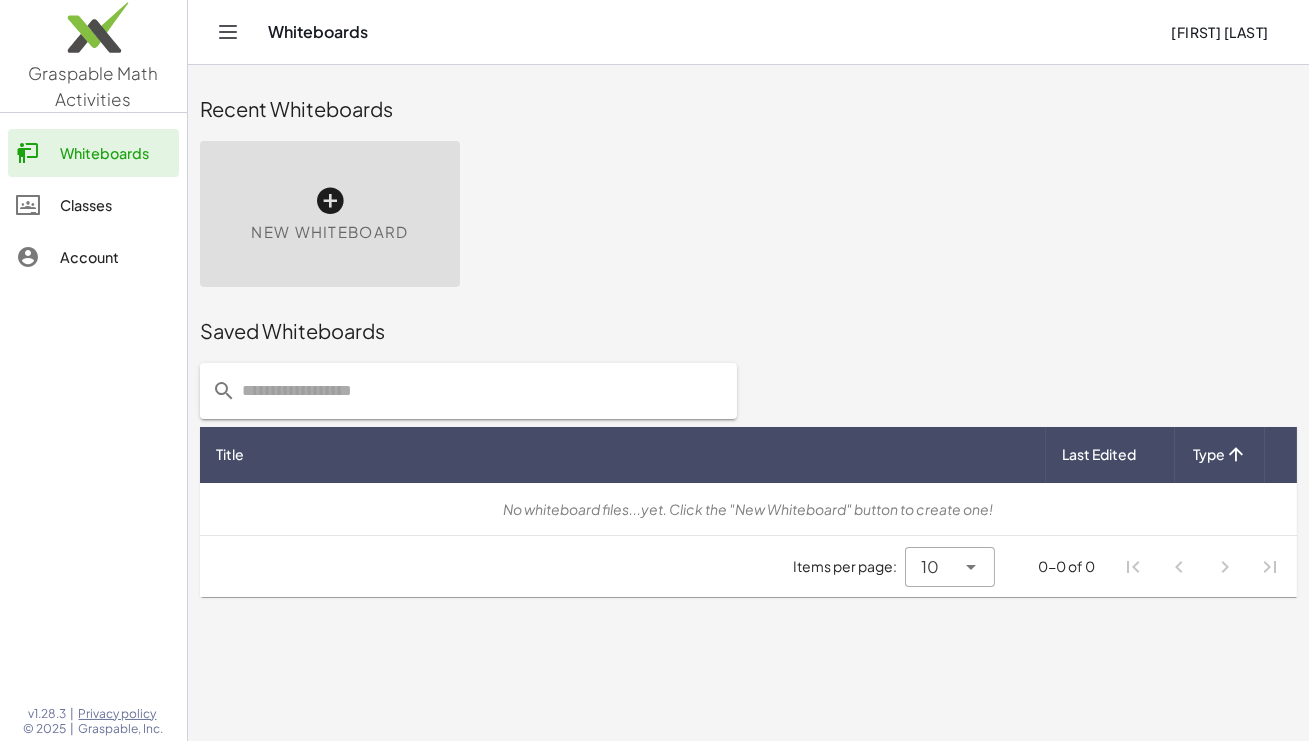 click on "Classes" 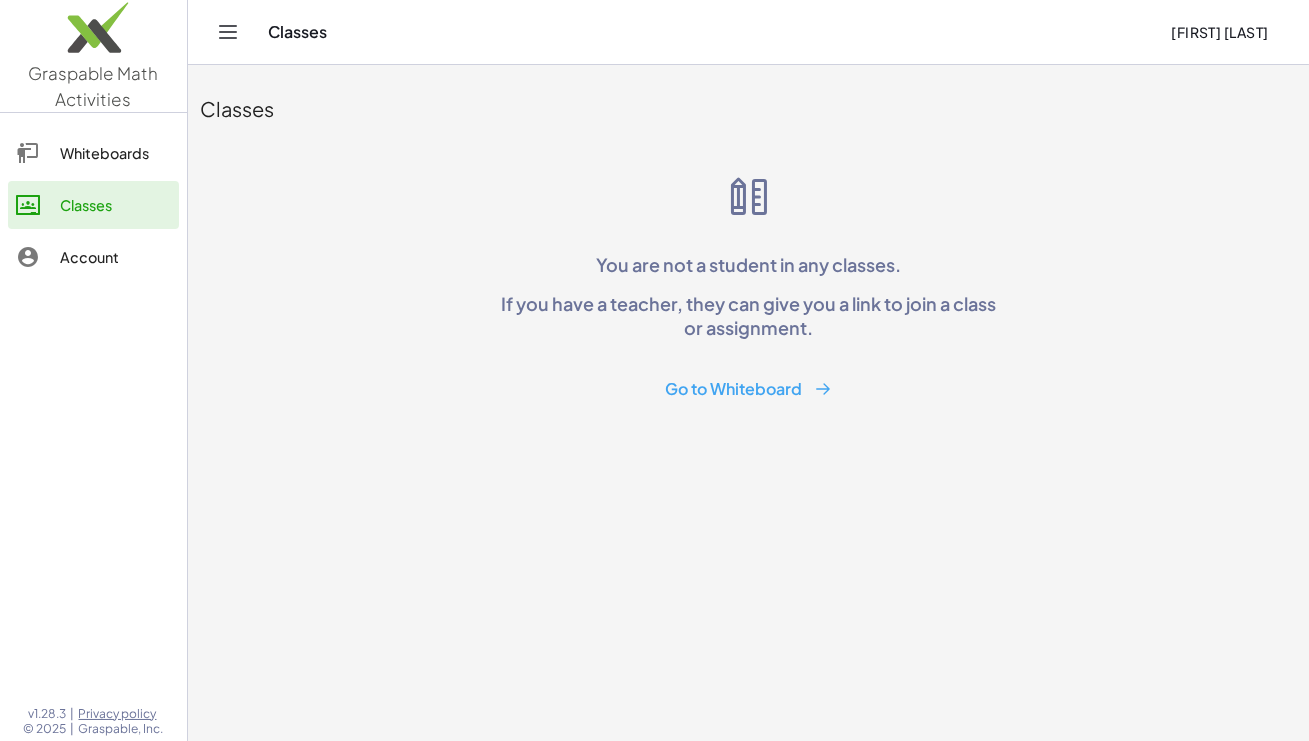 click on "Whiteboards" 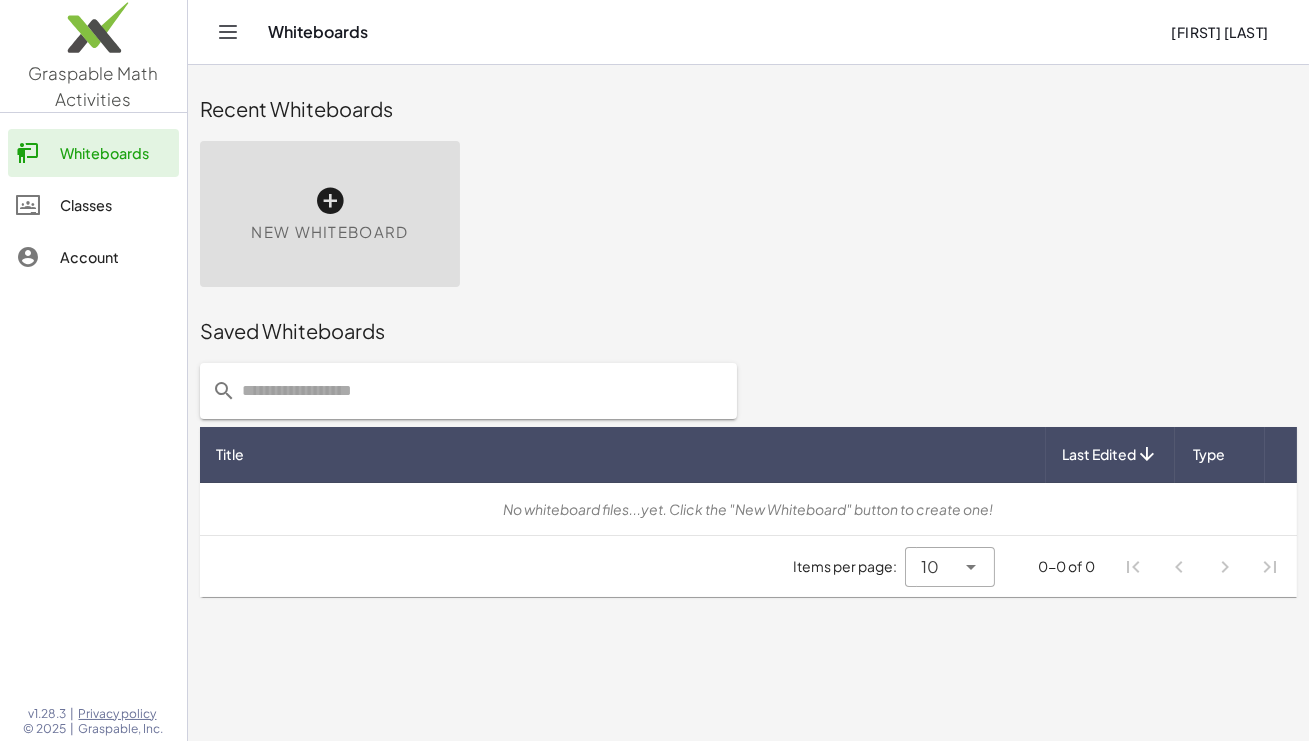 click at bounding box center (330, 201) 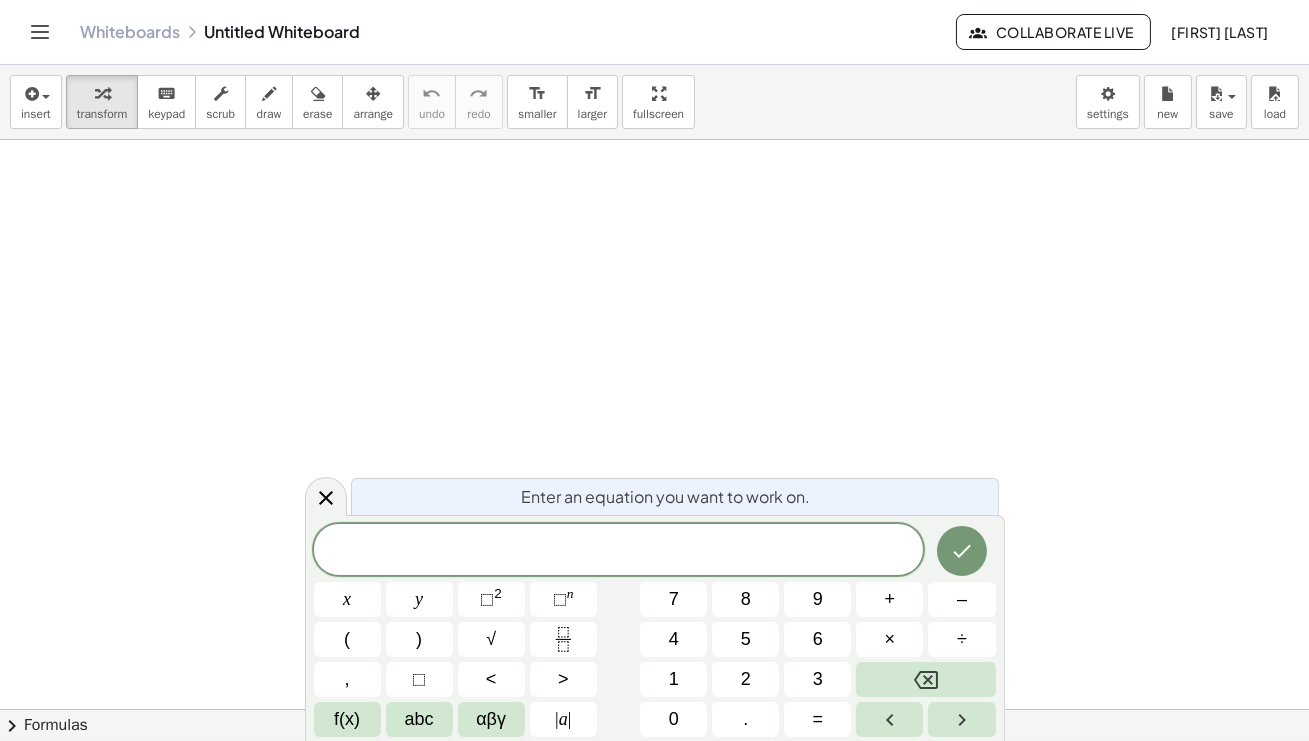 click 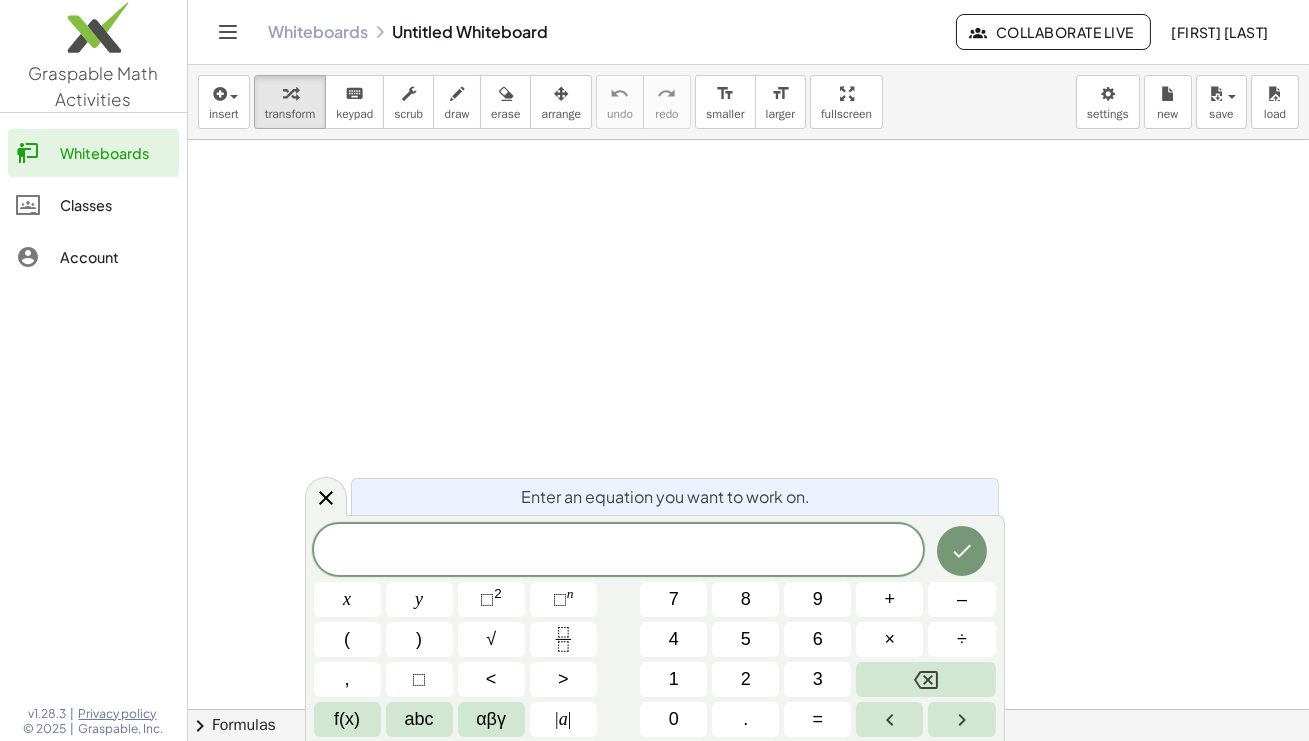click on "Whiteboards" 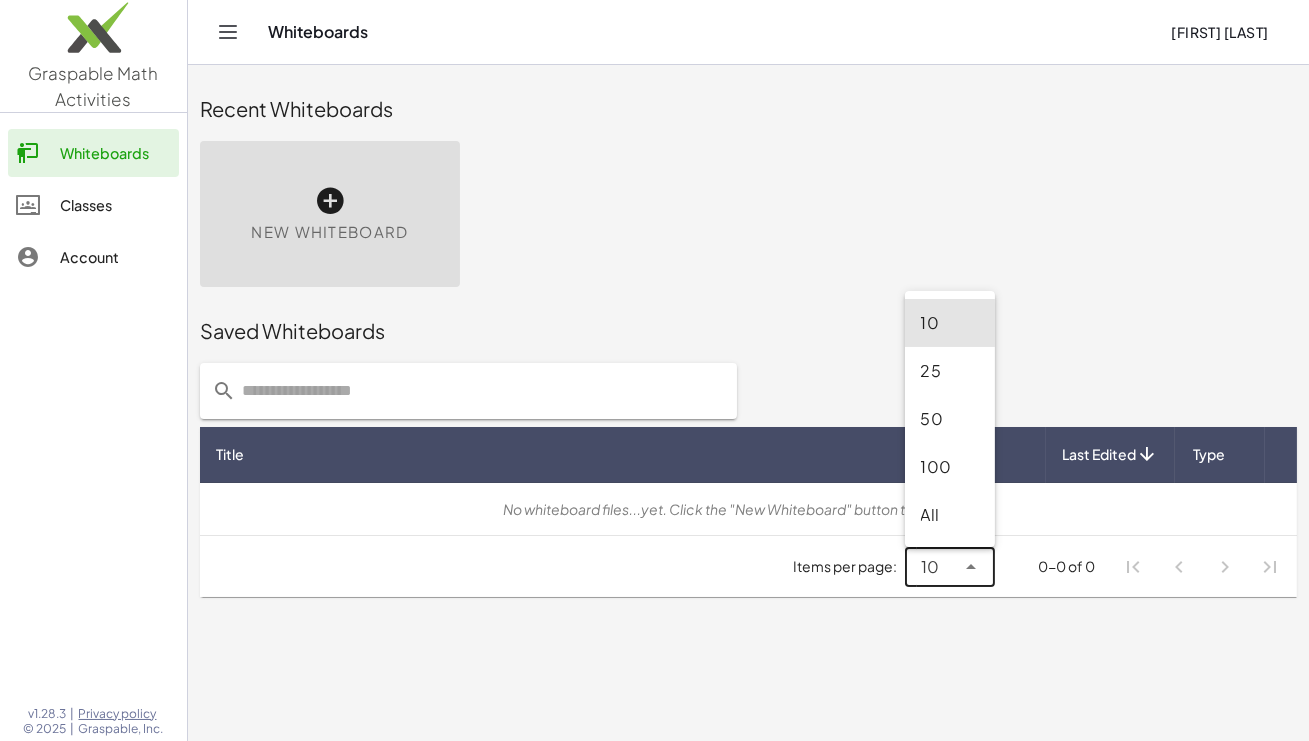 click 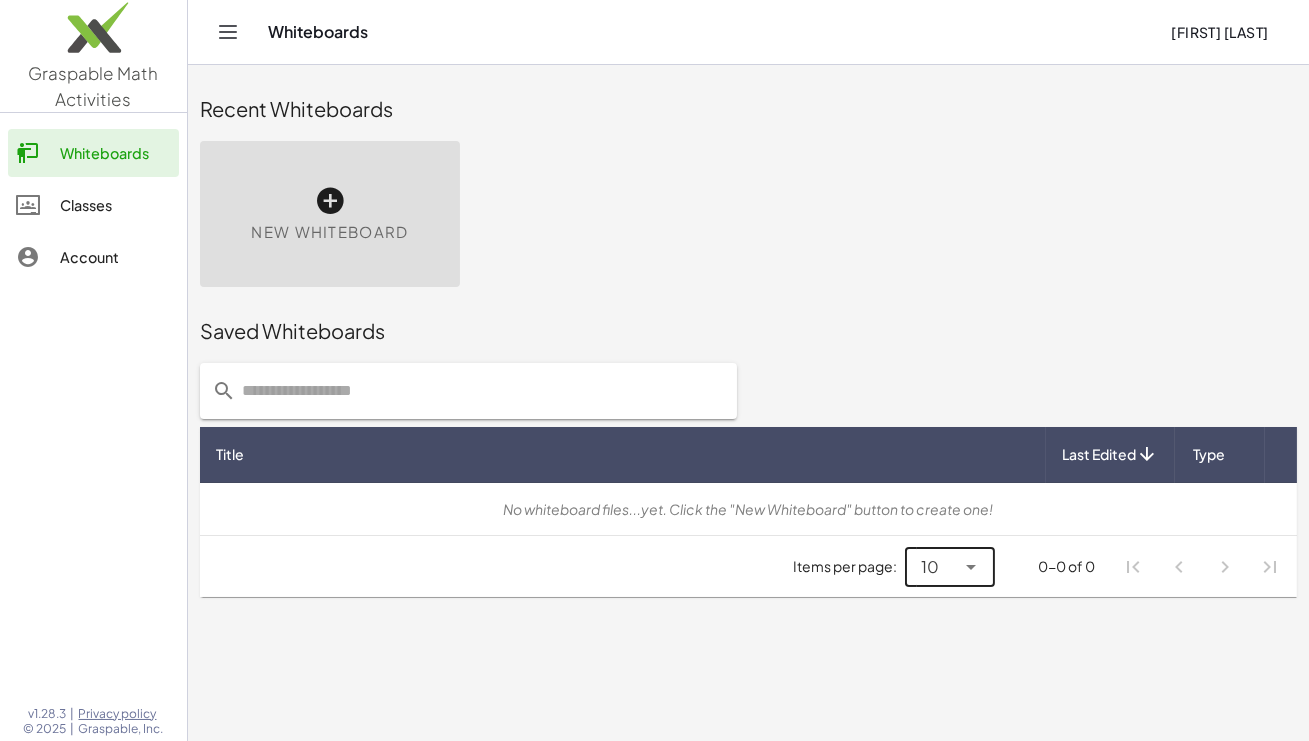 click on "Last Edited" at bounding box center [1099, 454] 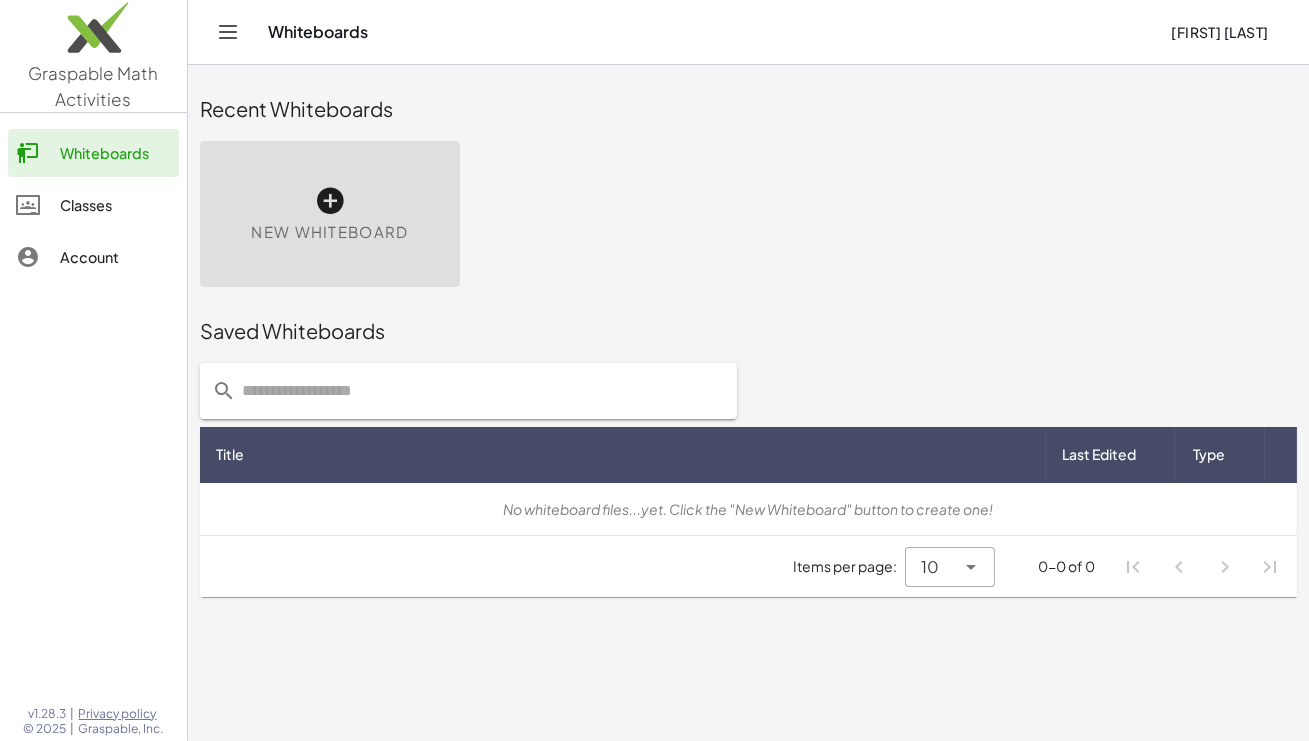 click at bounding box center [254, 454] 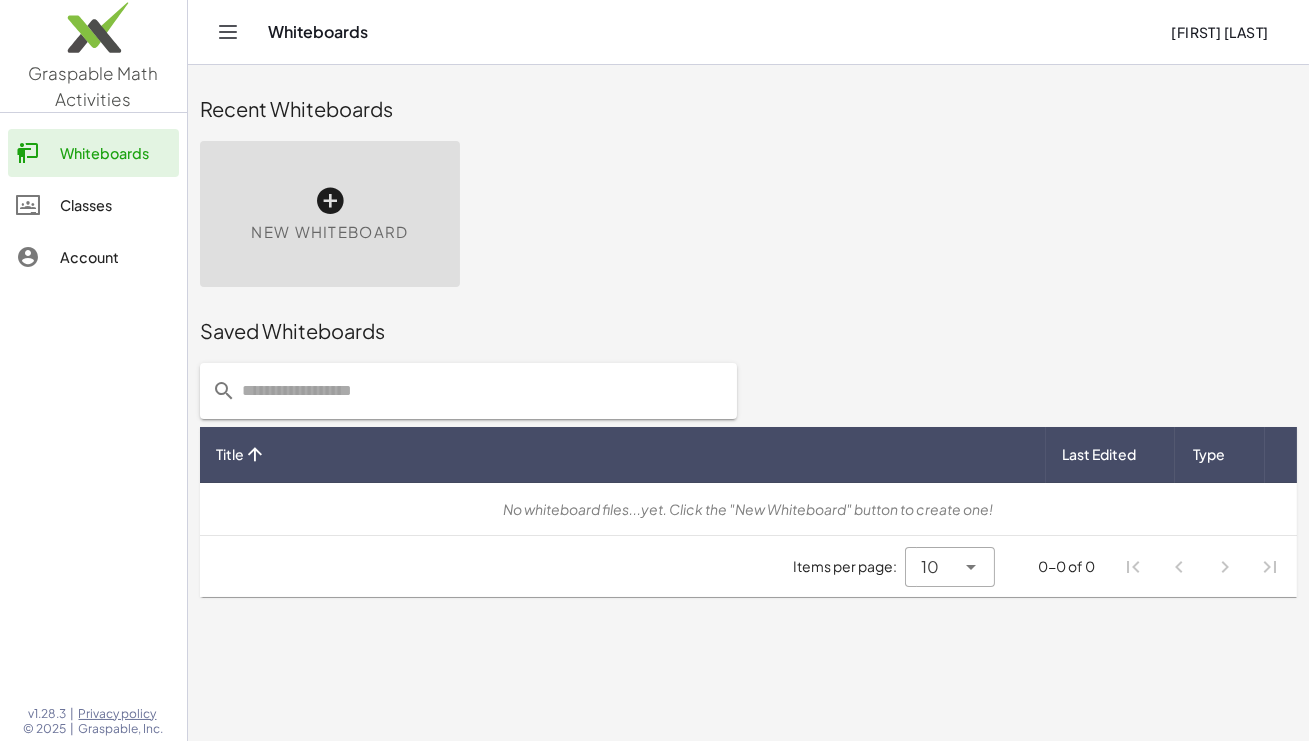 click on "Title" at bounding box center (230, 454) 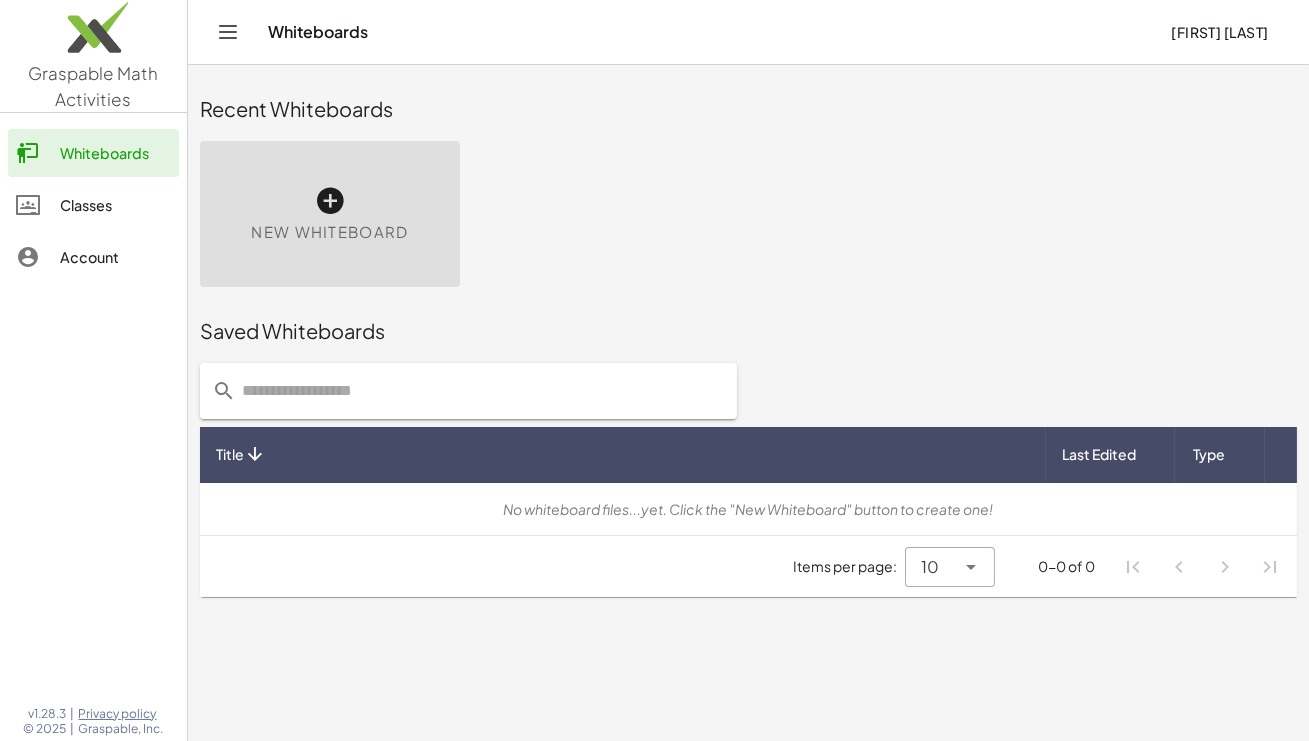 click on "Title" at bounding box center (230, 454) 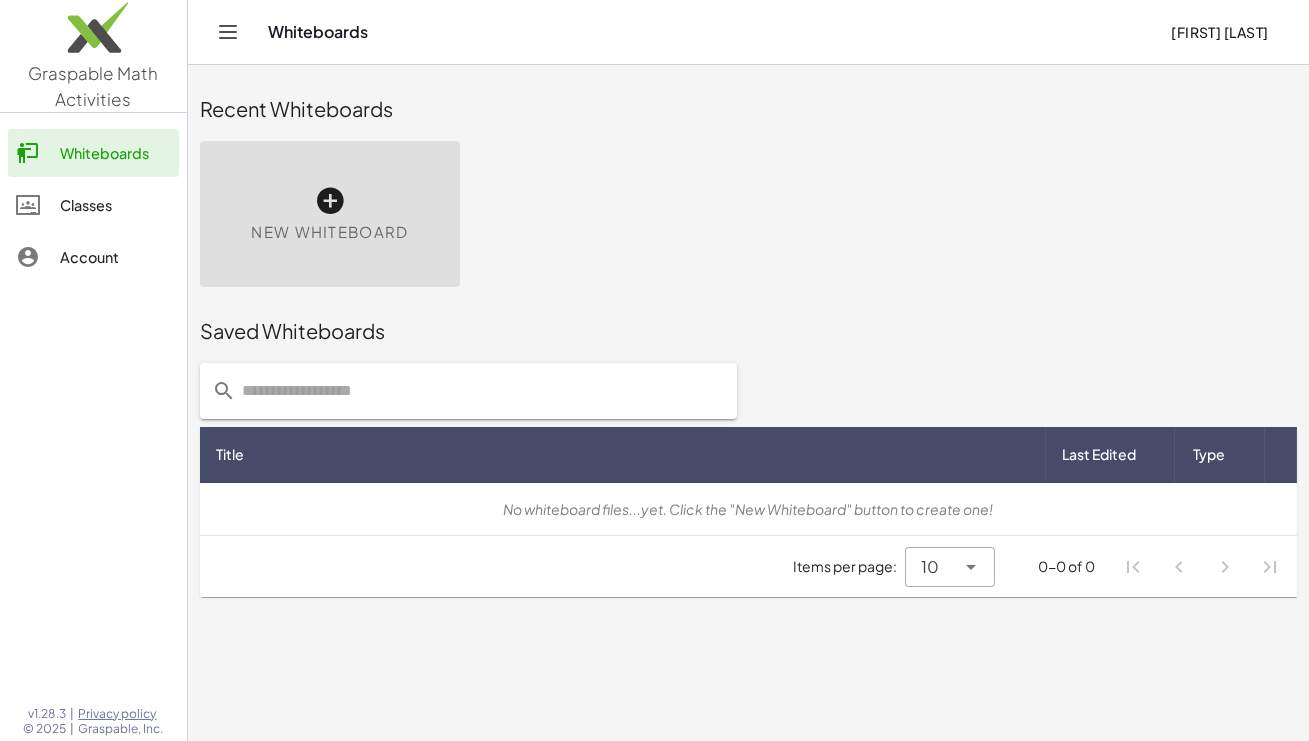 click 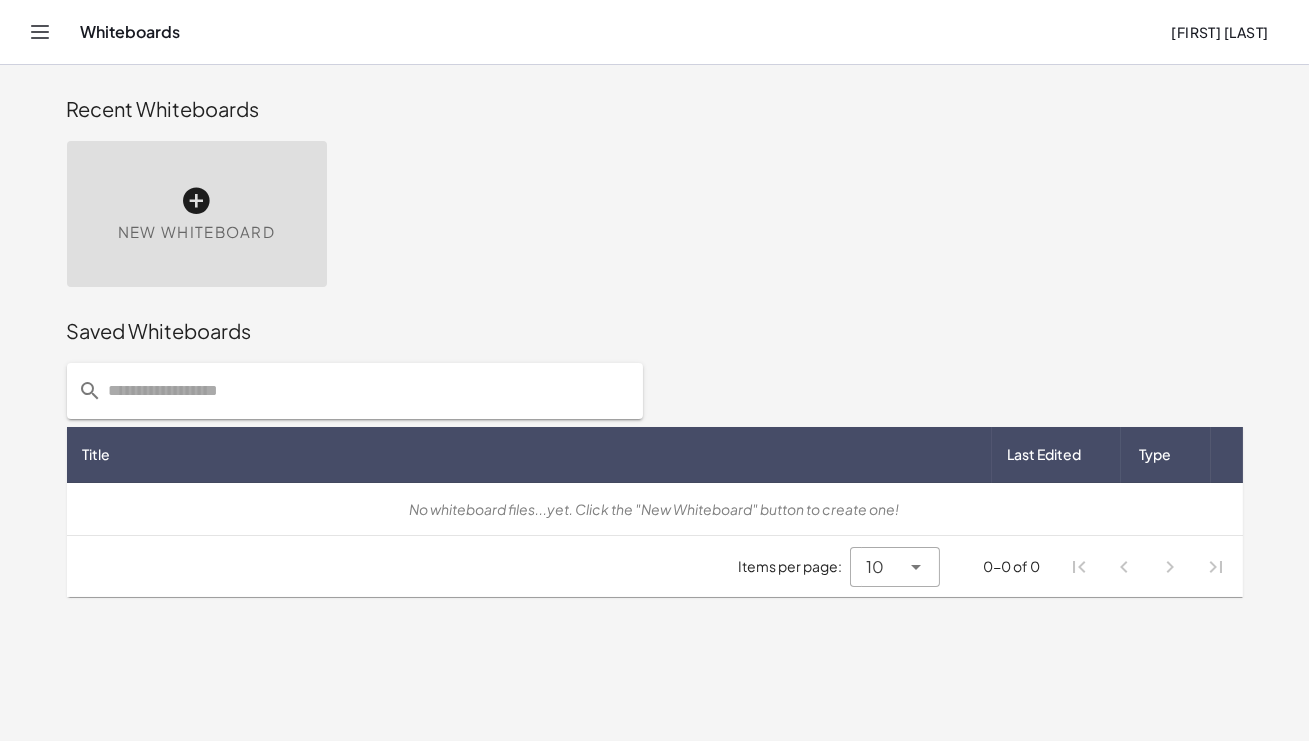 click on "Items per page:" at bounding box center [794, 566] 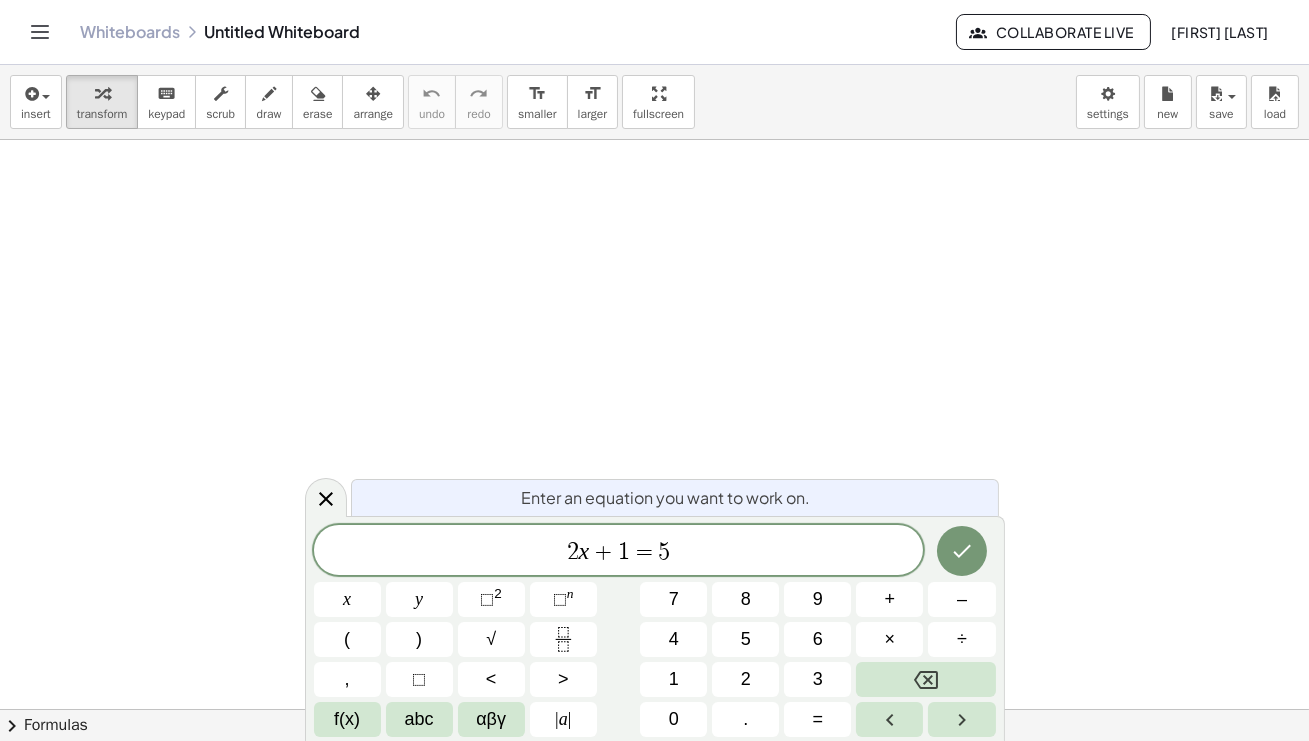 click 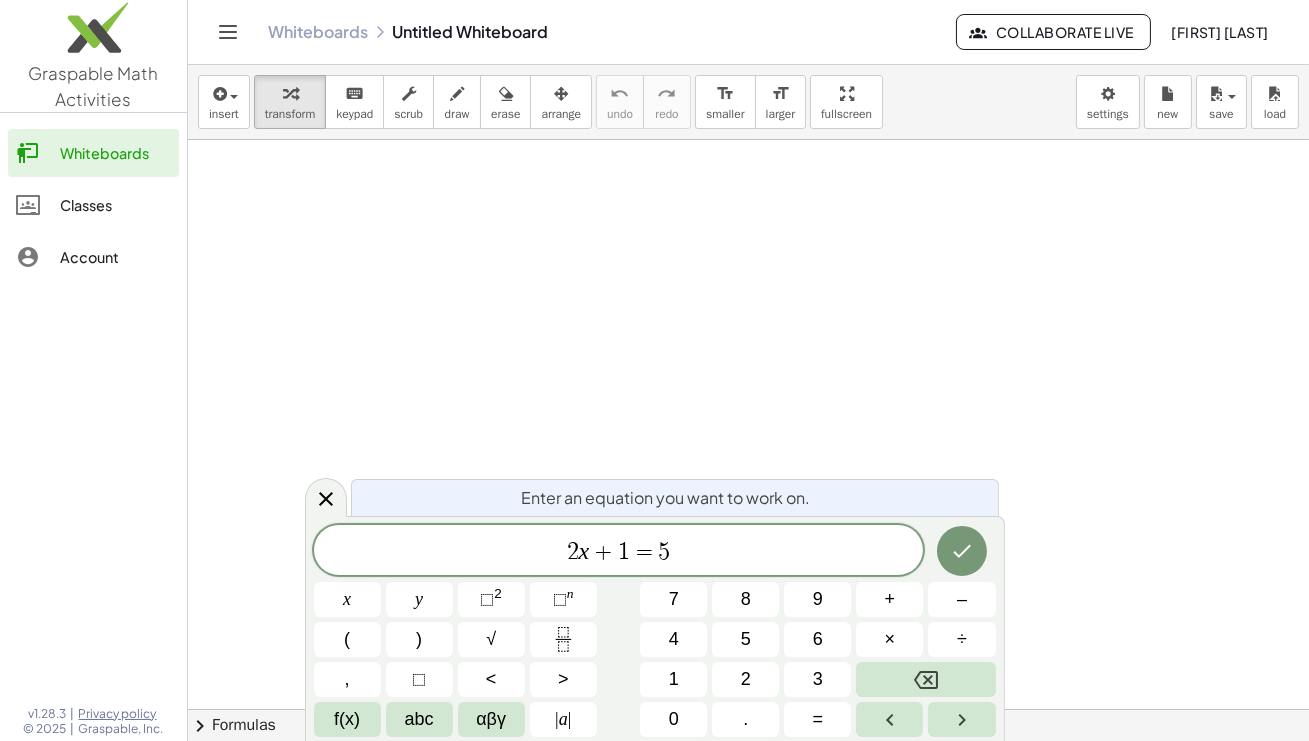 click on "Account" 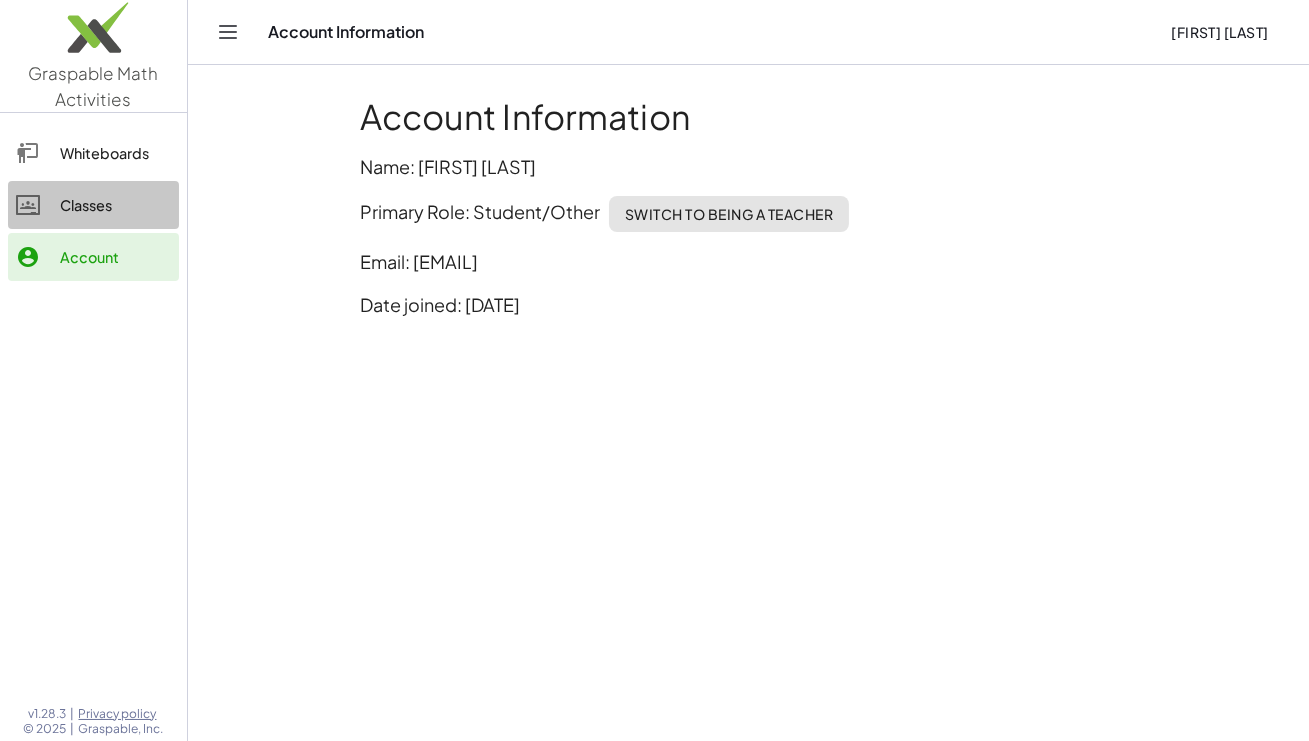 click on "Classes" 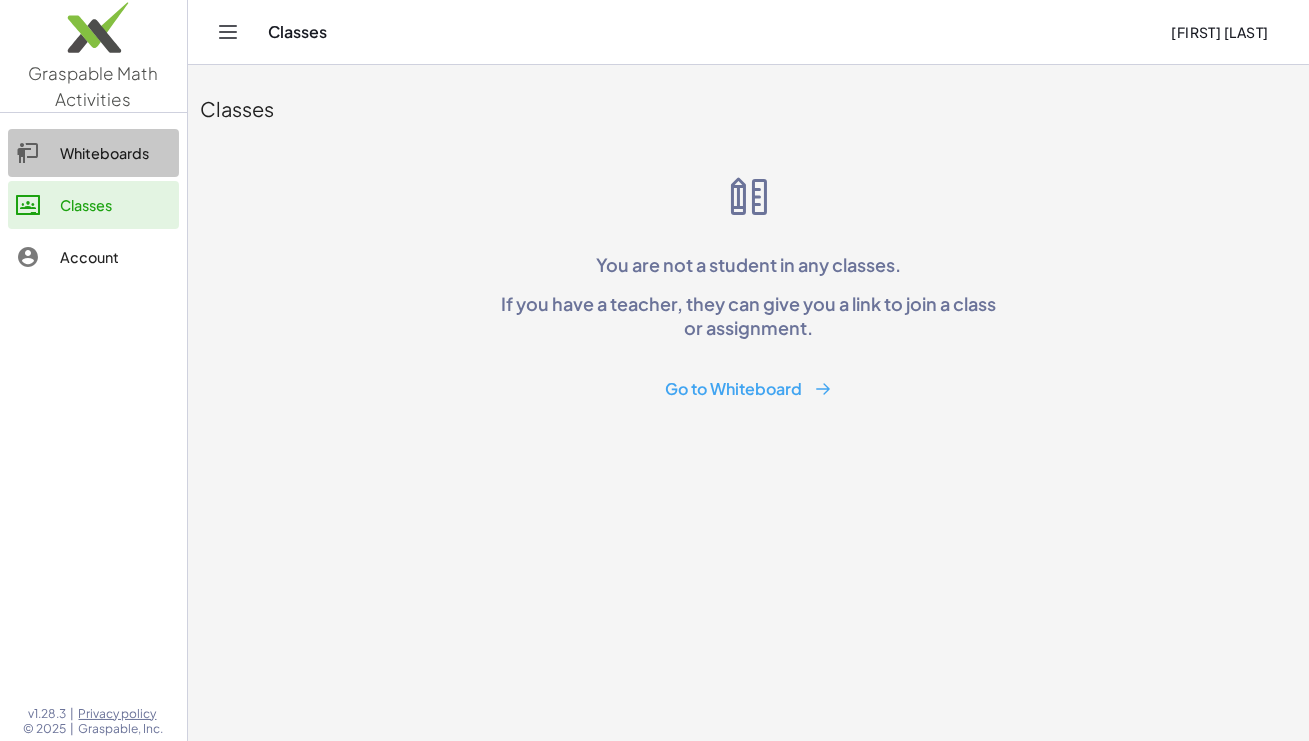 click on "Whiteboards" 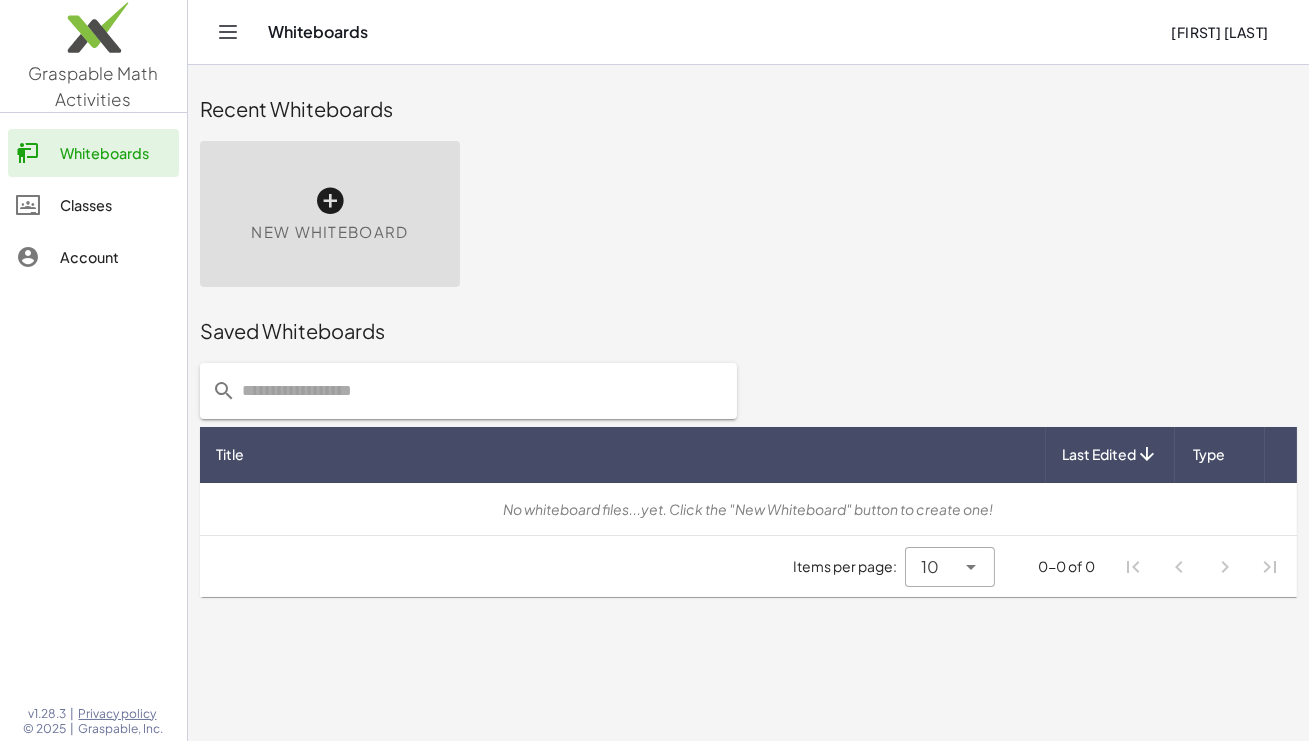 click at bounding box center (330, 201) 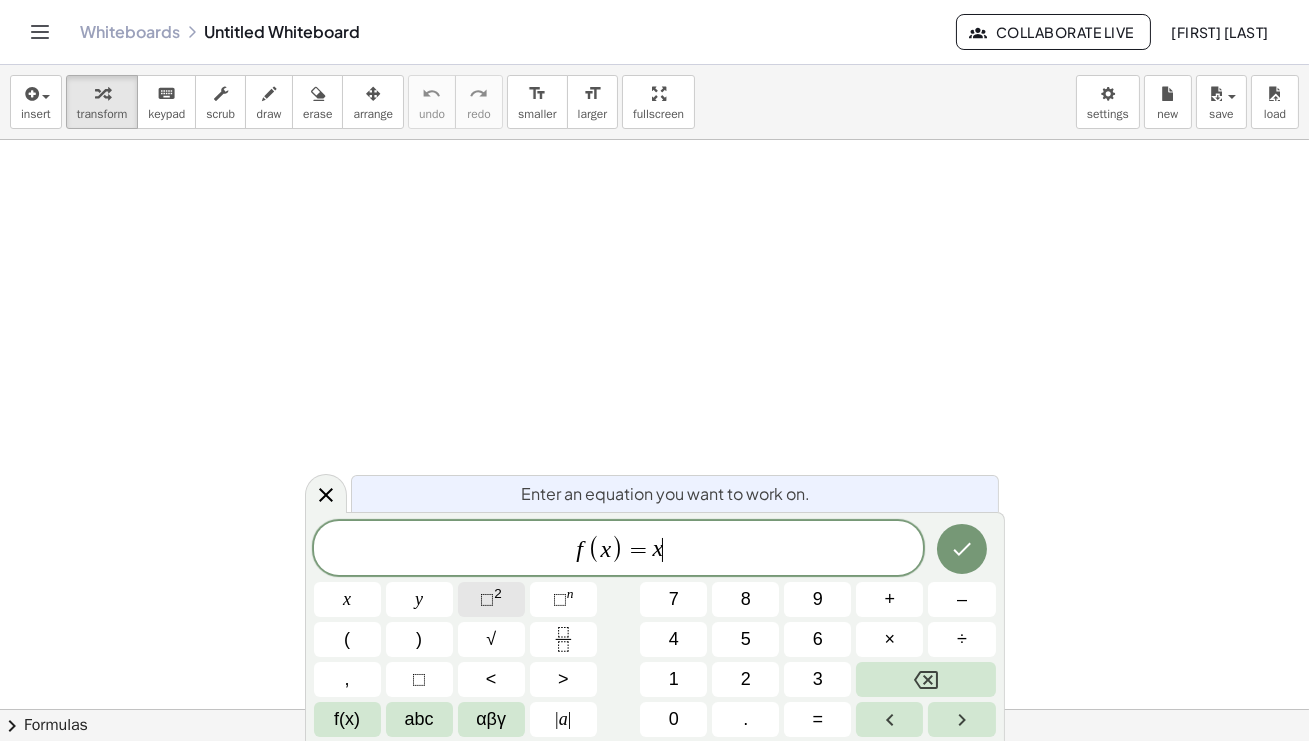 click on "⬚" at bounding box center (487, 599) 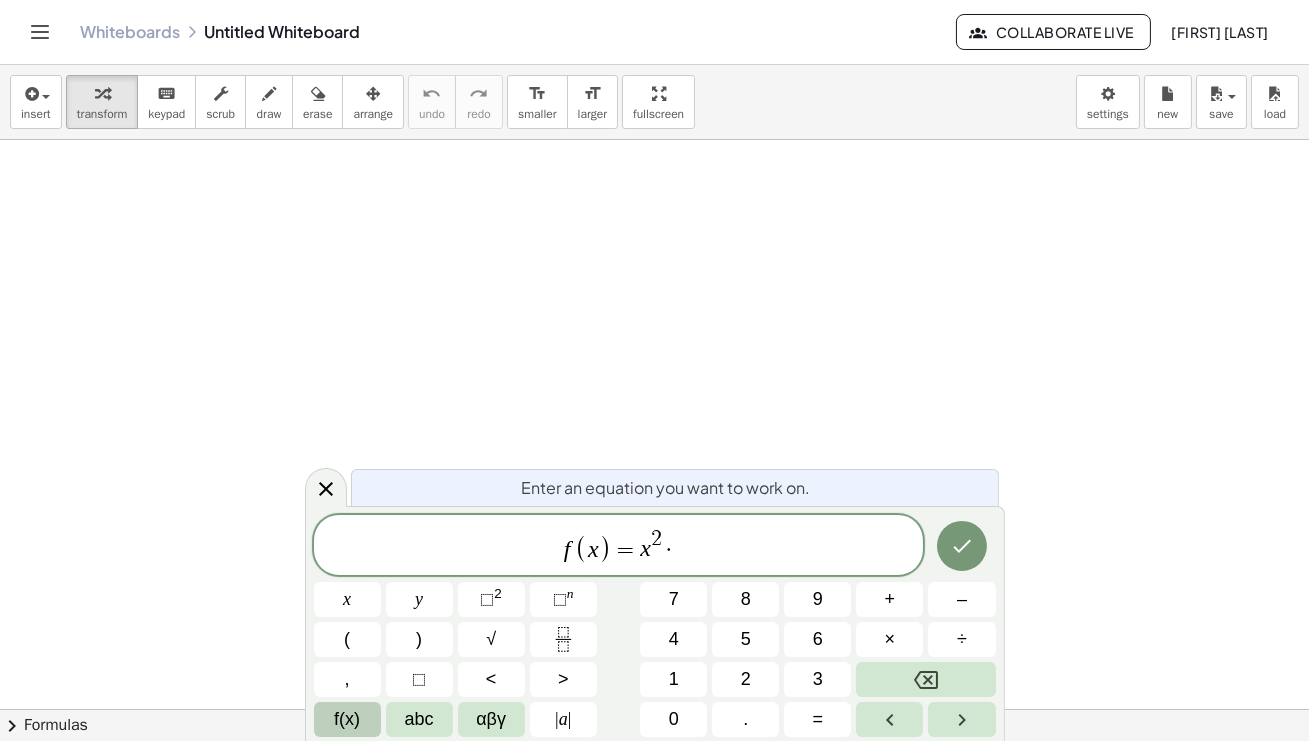 click on "f(x)" at bounding box center [347, 719] 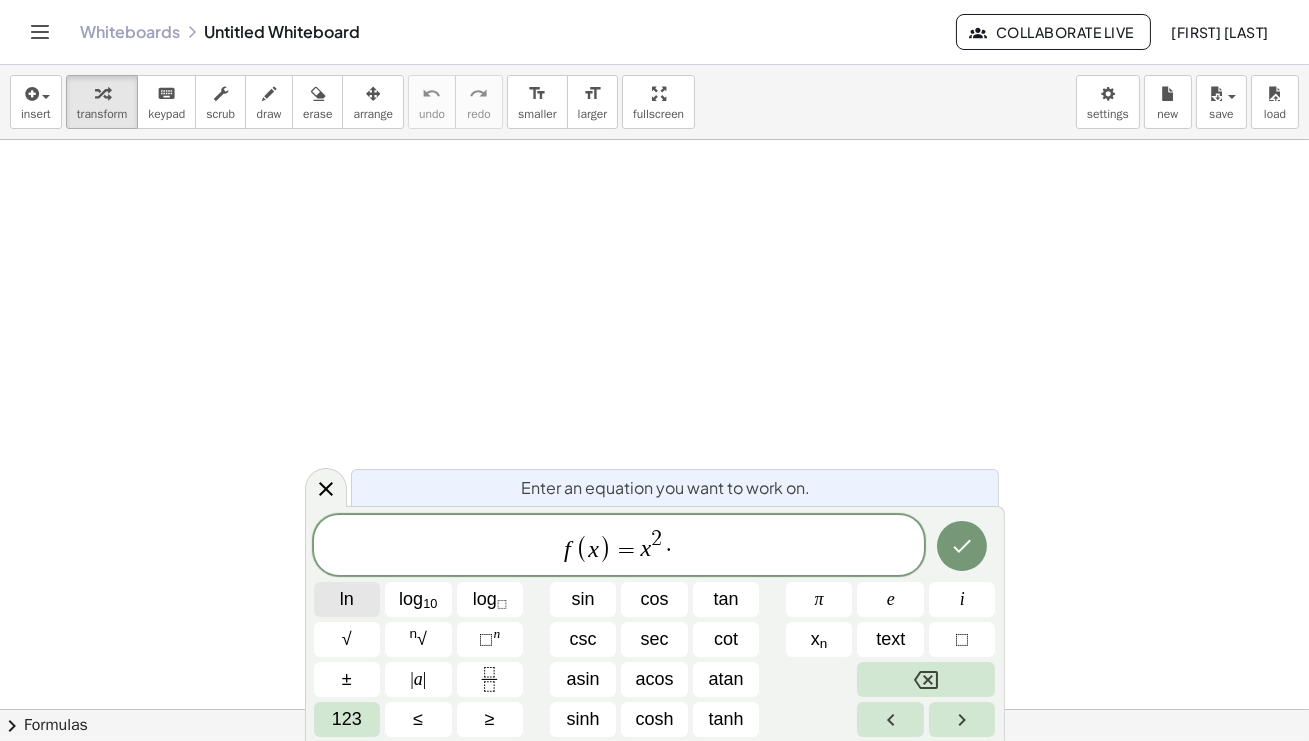click on "ln" at bounding box center [347, 599] 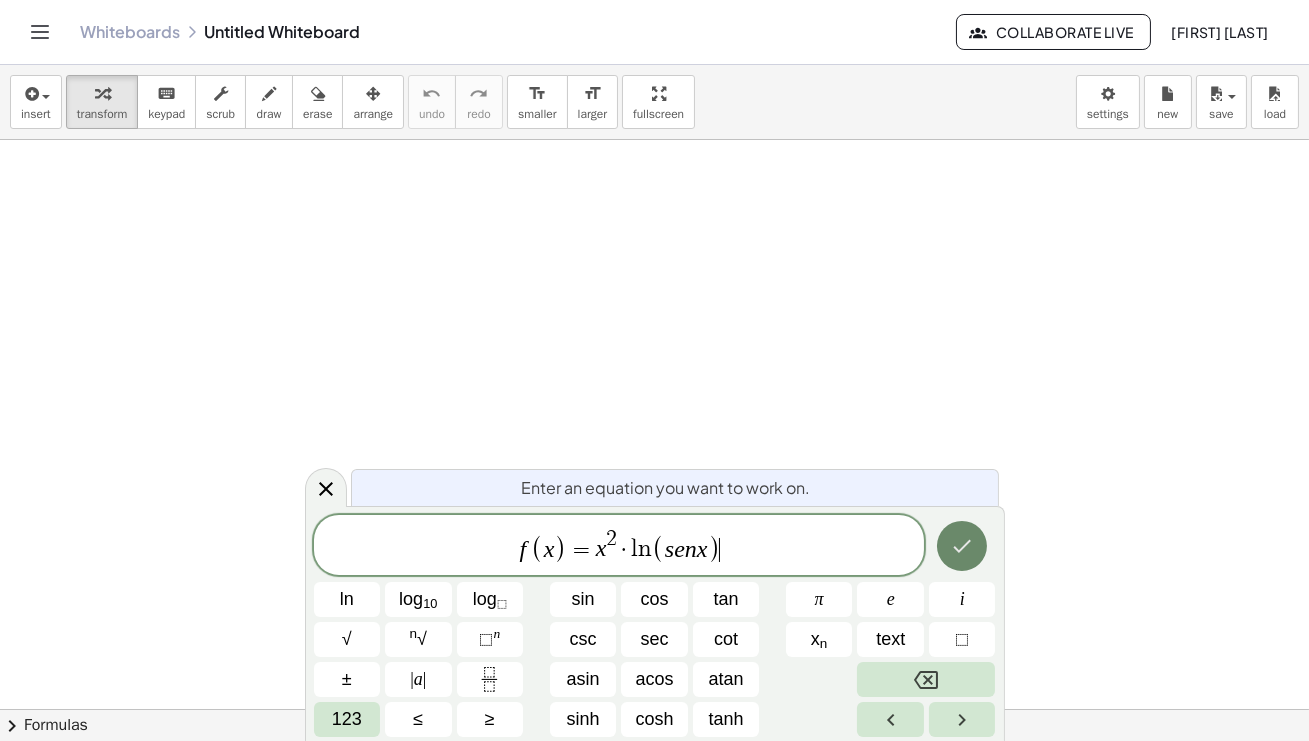 click 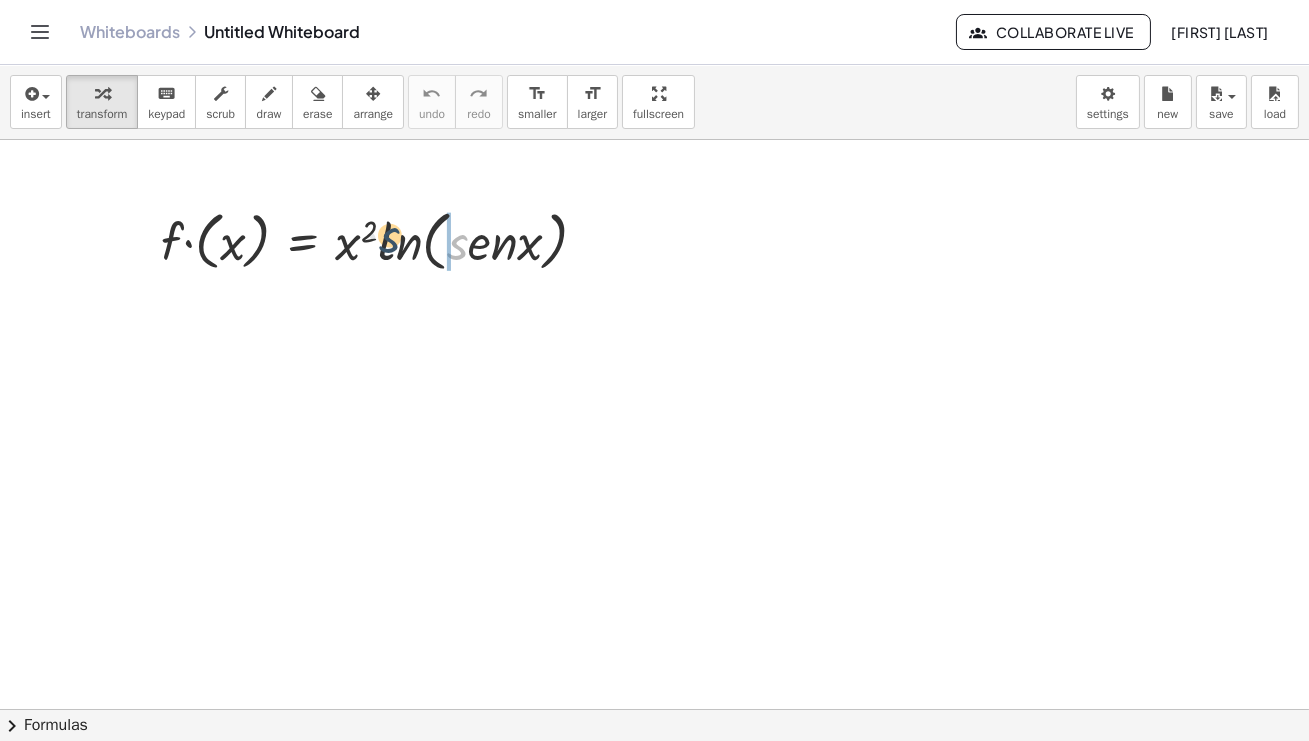 drag, startPoint x: 464, startPoint y: 250, endPoint x: 396, endPoint y: 243, distance: 68.359344 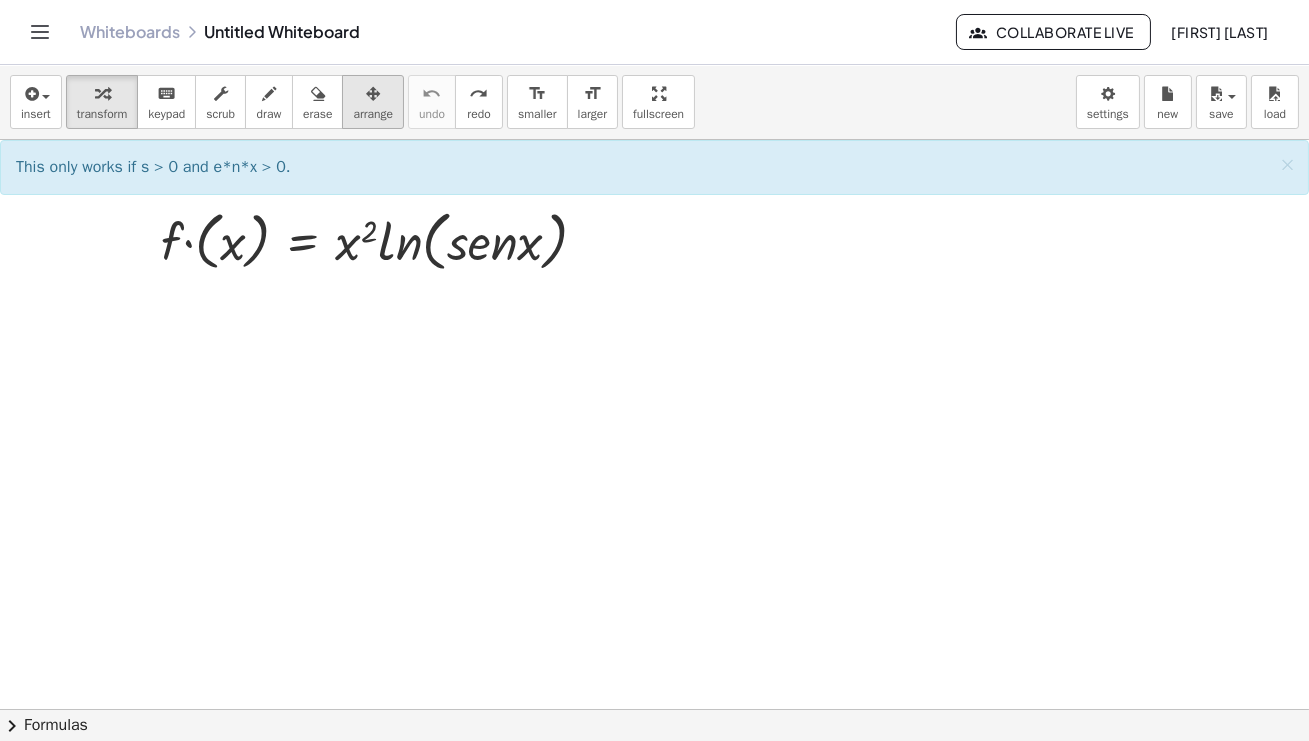 click at bounding box center [373, 94] 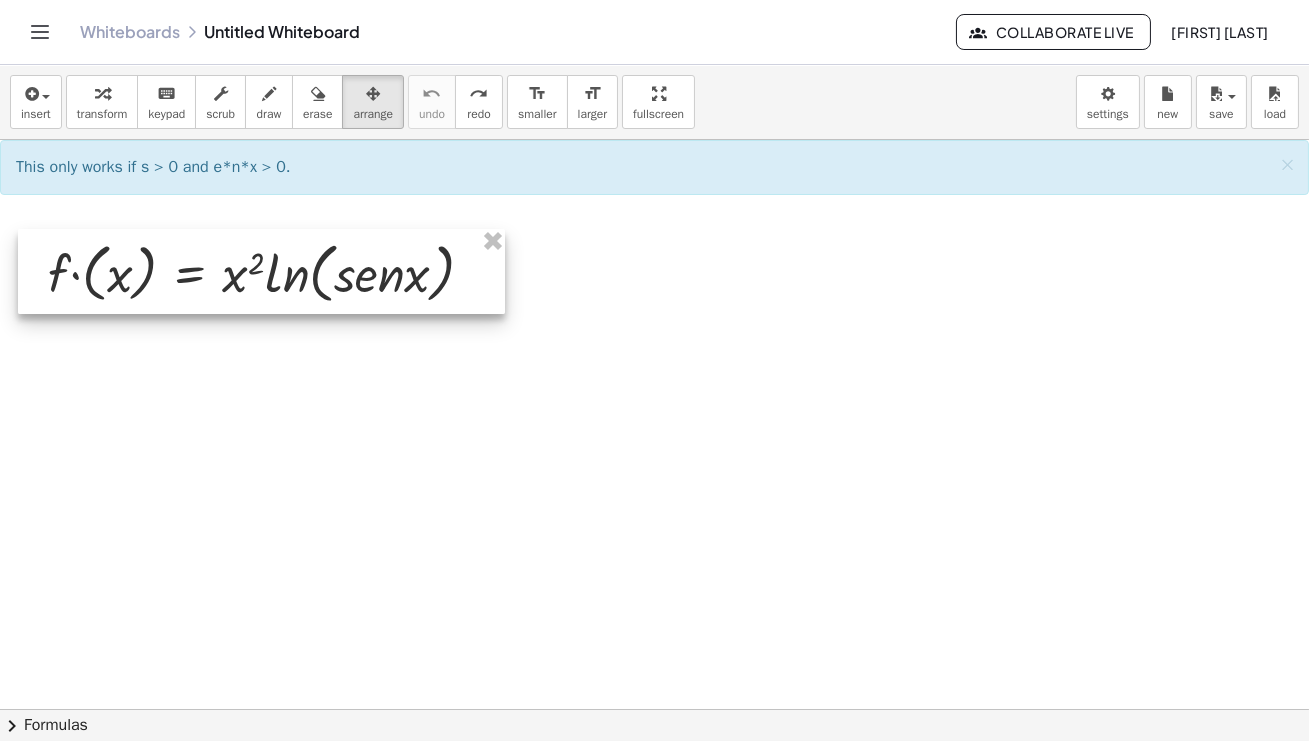 drag, startPoint x: 513, startPoint y: 263, endPoint x: 400, endPoint y: 295, distance: 117.4436 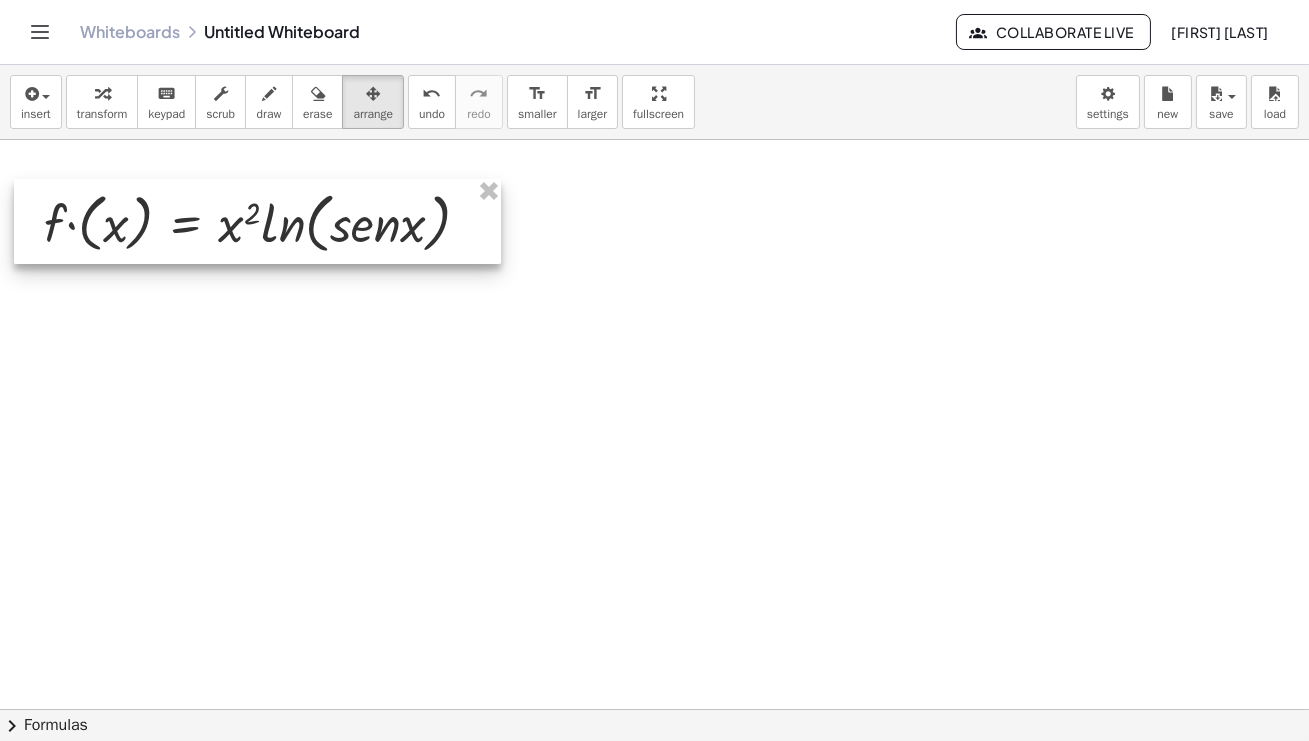 drag, startPoint x: 475, startPoint y: 291, endPoint x: 471, endPoint y: 241, distance: 50.159744 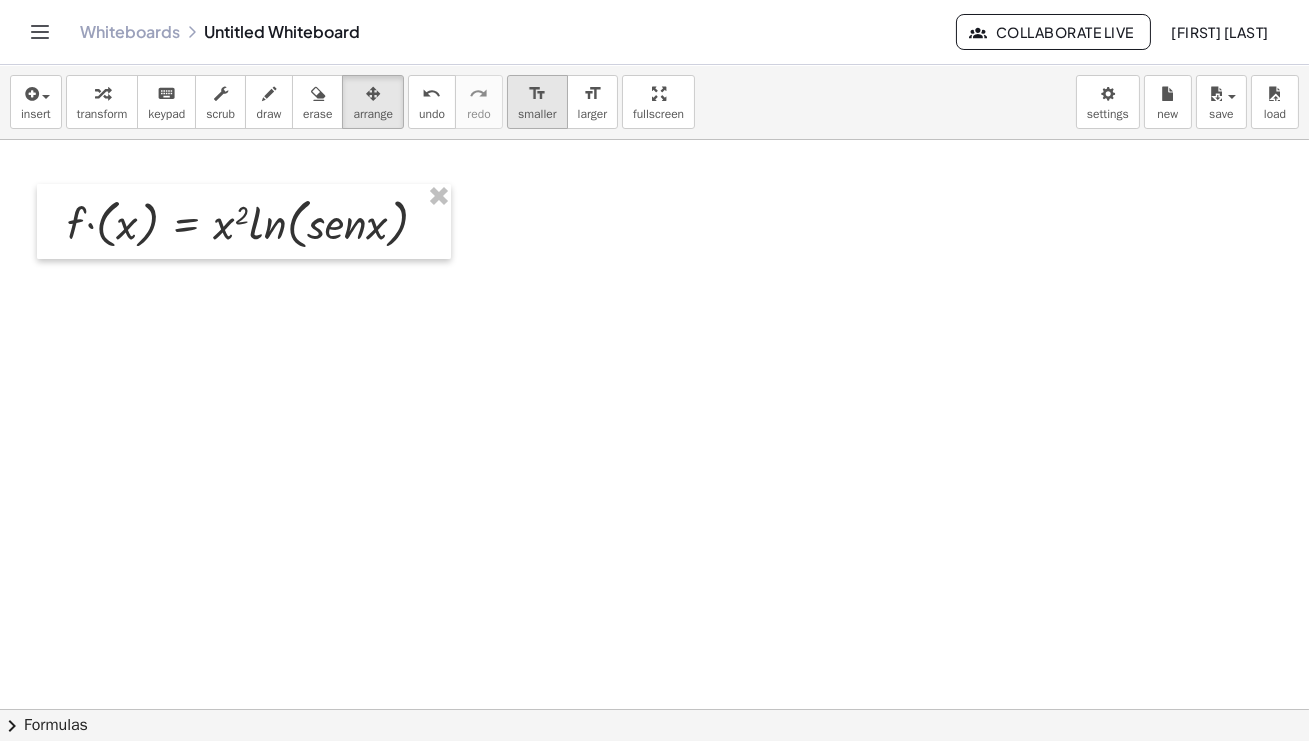 click on "format_size" at bounding box center (537, 94) 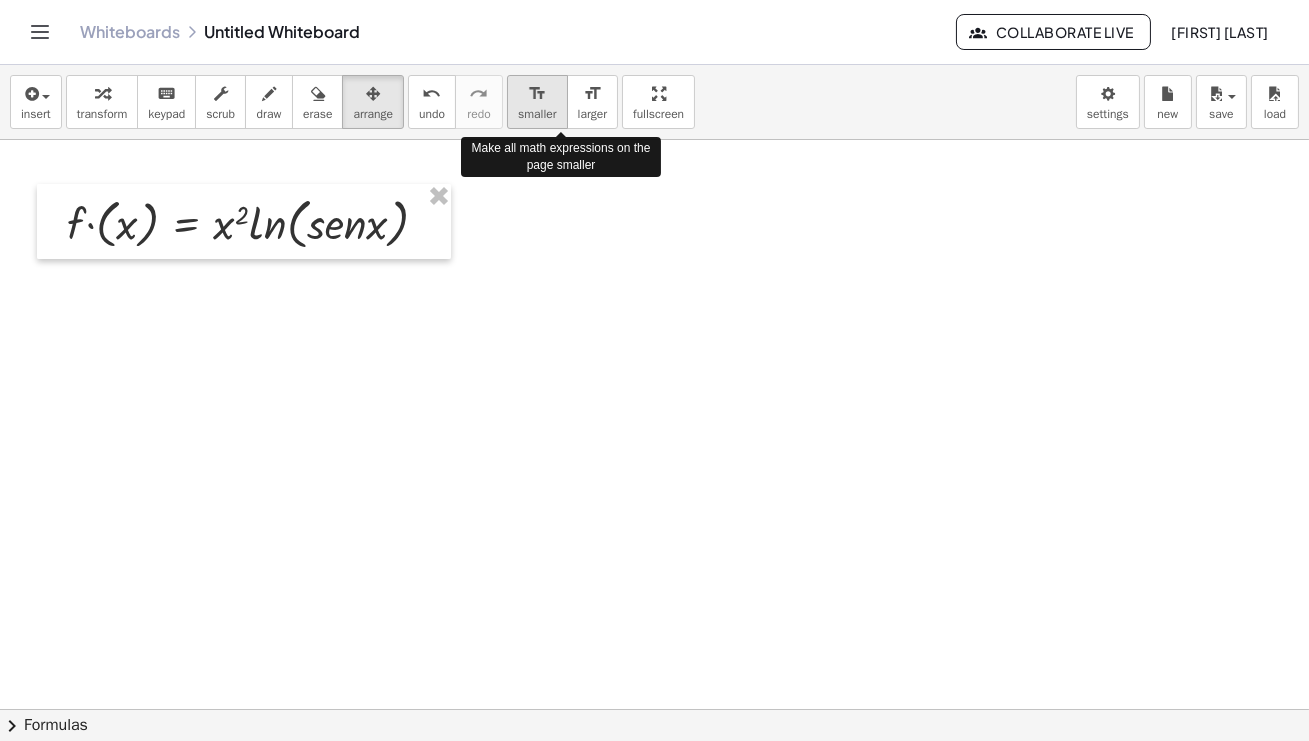 click on "format_size" at bounding box center (537, 94) 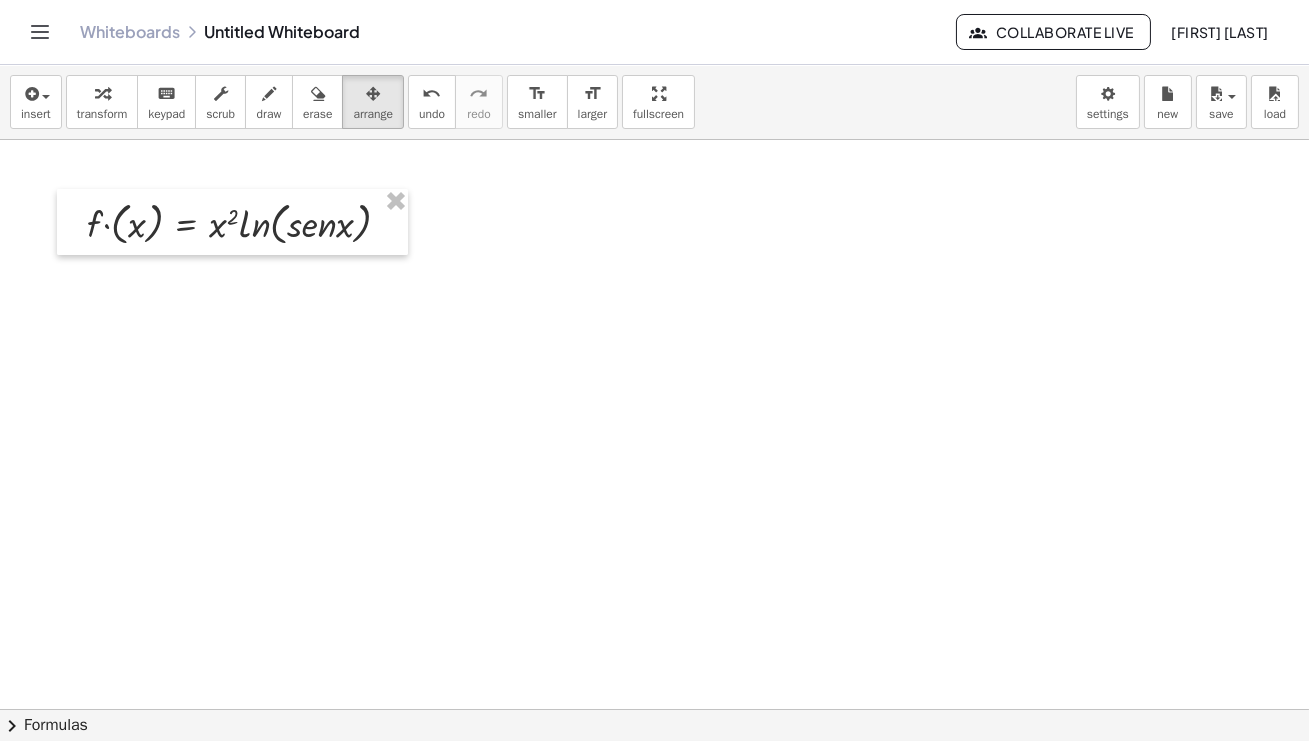 click at bounding box center [654, 709] 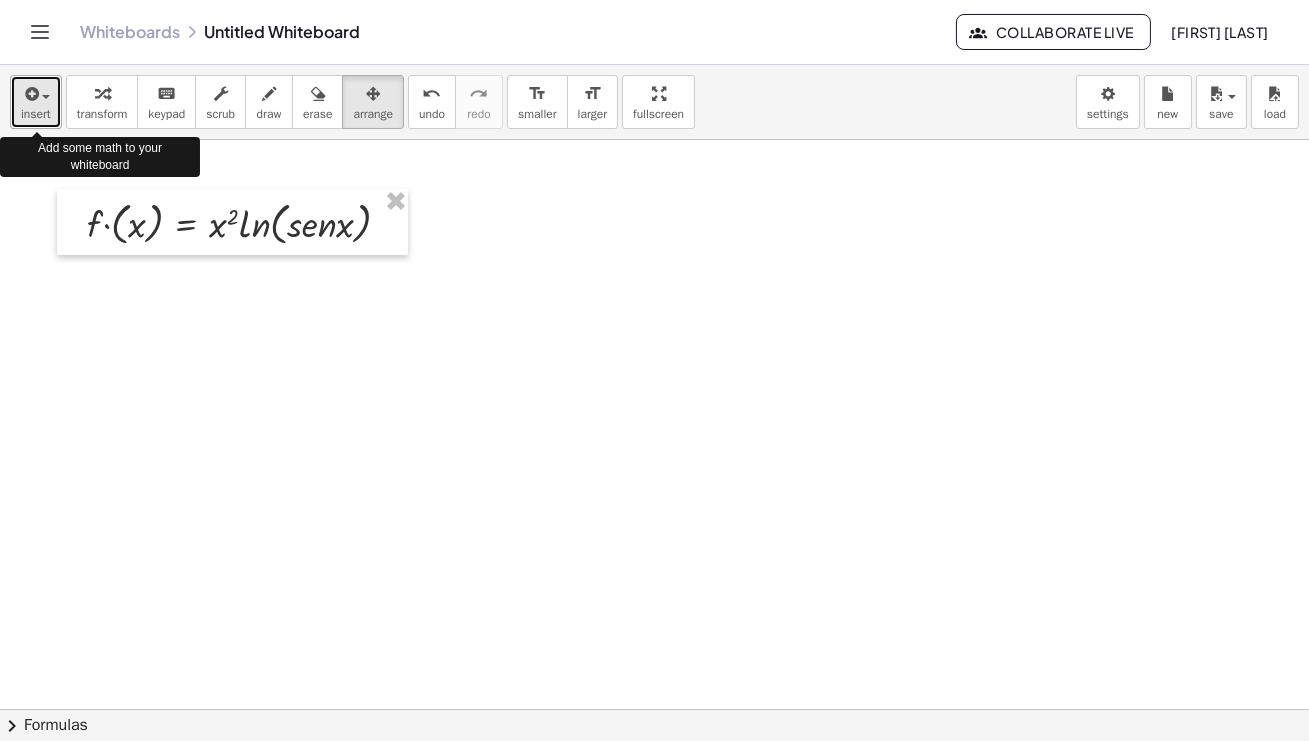 click at bounding box center [36, 93] 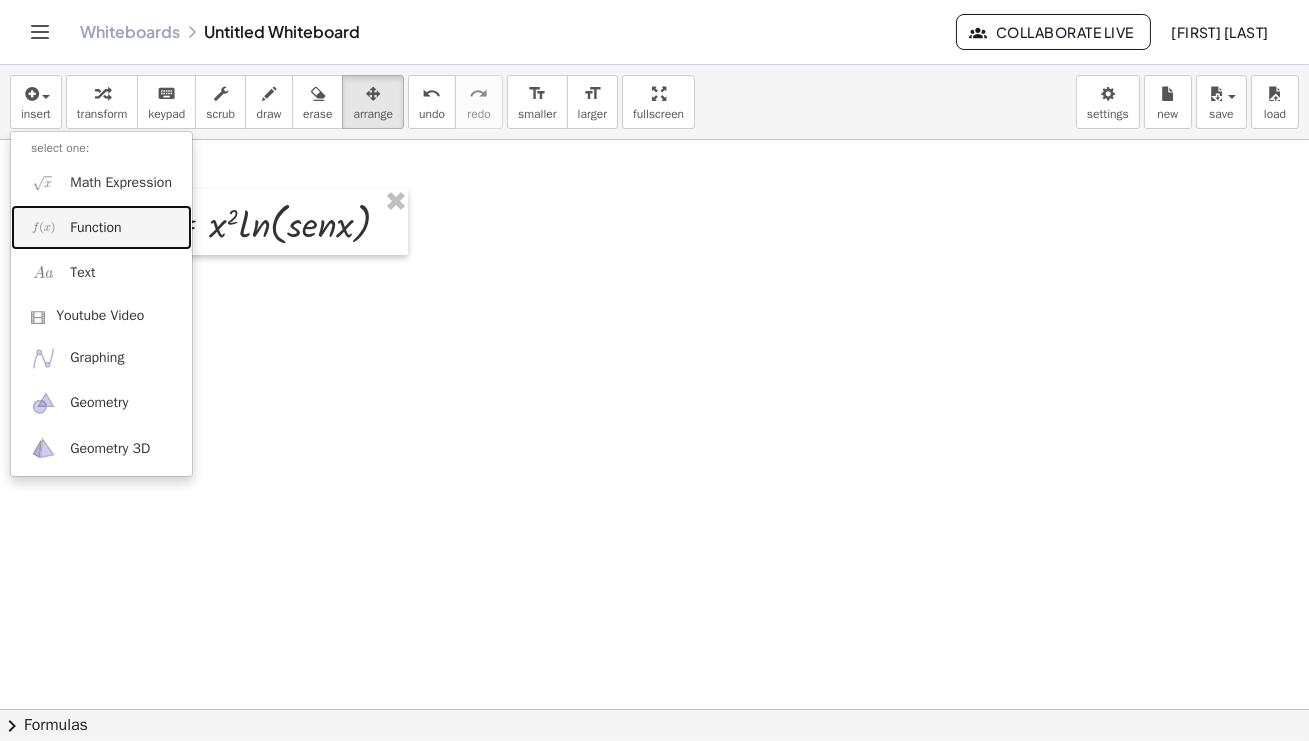 click on "Function" at bounding box center (95, 228) 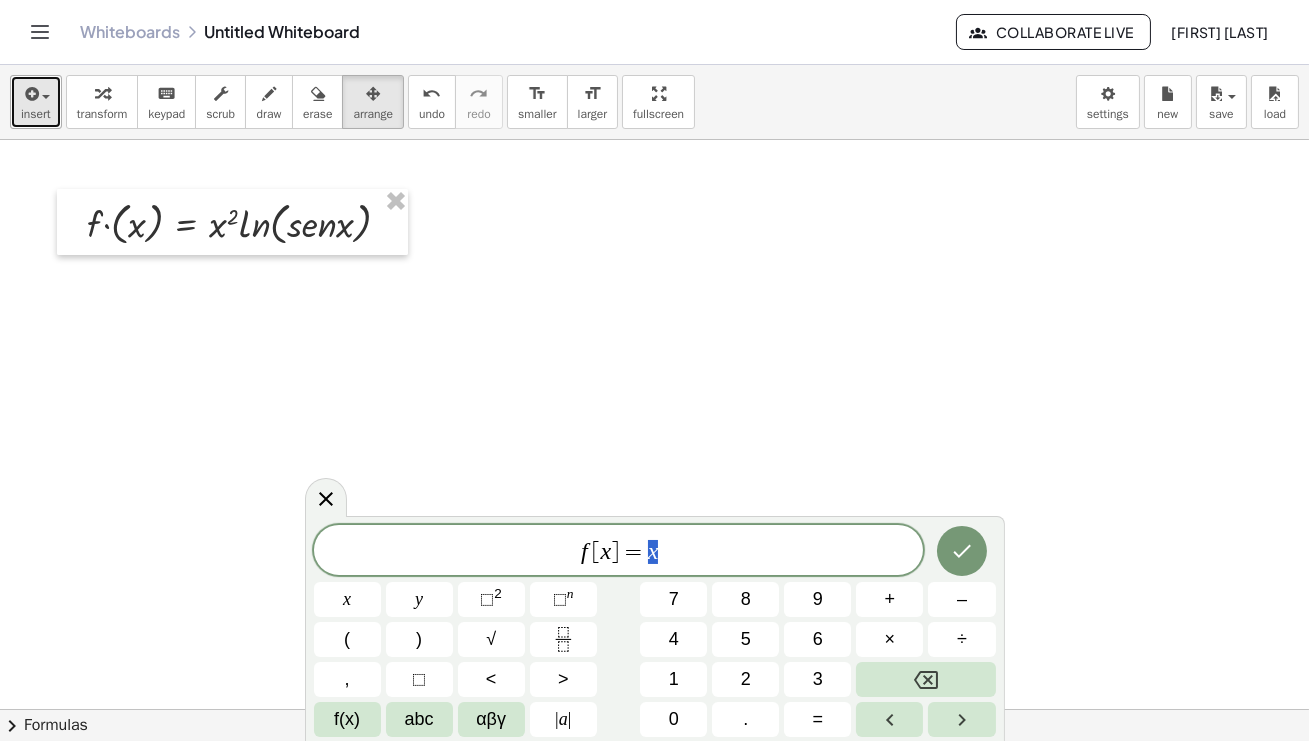 click at bounding box center (36, 93) 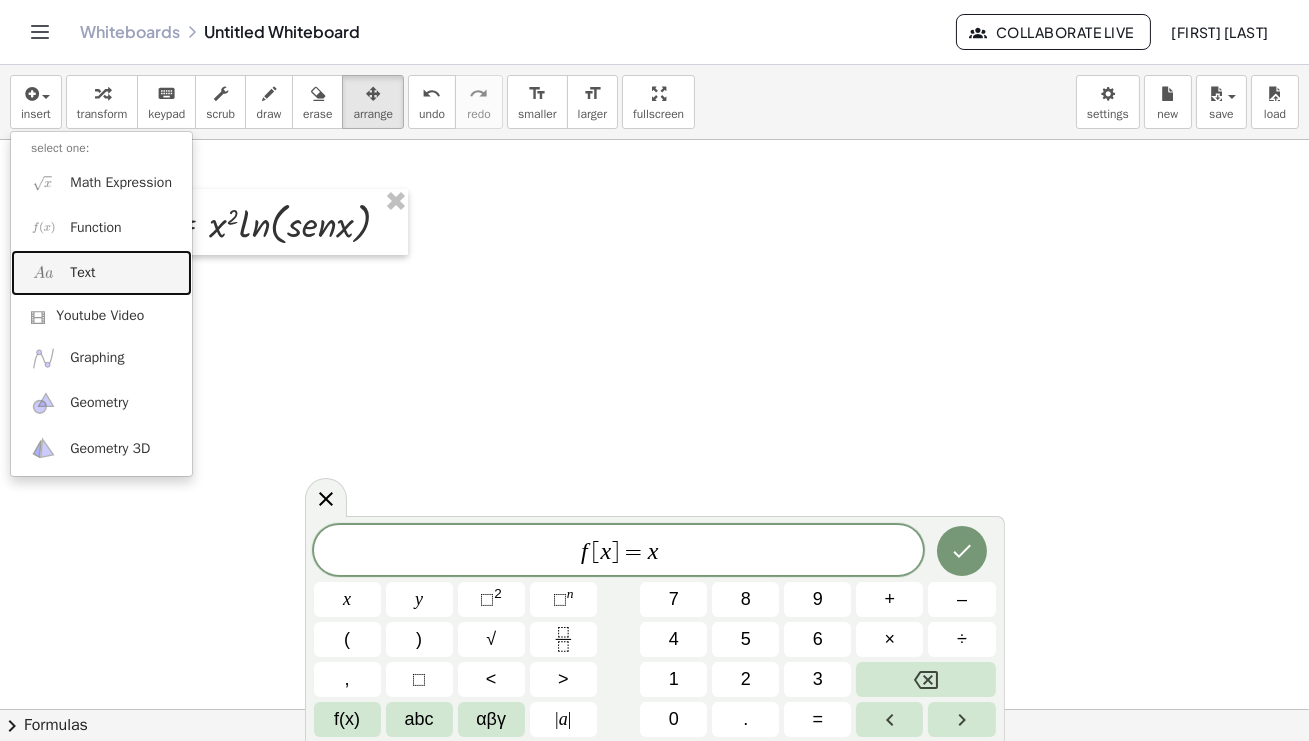 click on "Text" at bounding box center [82, 273] 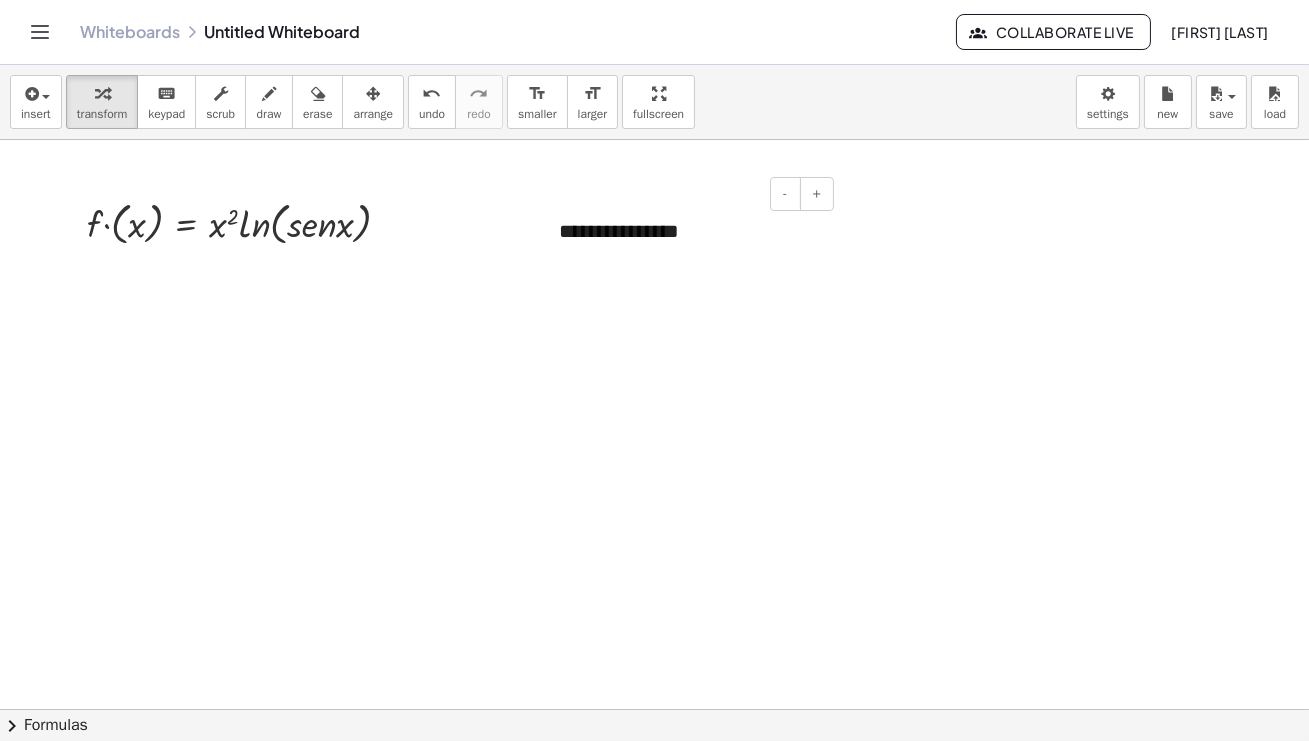 type 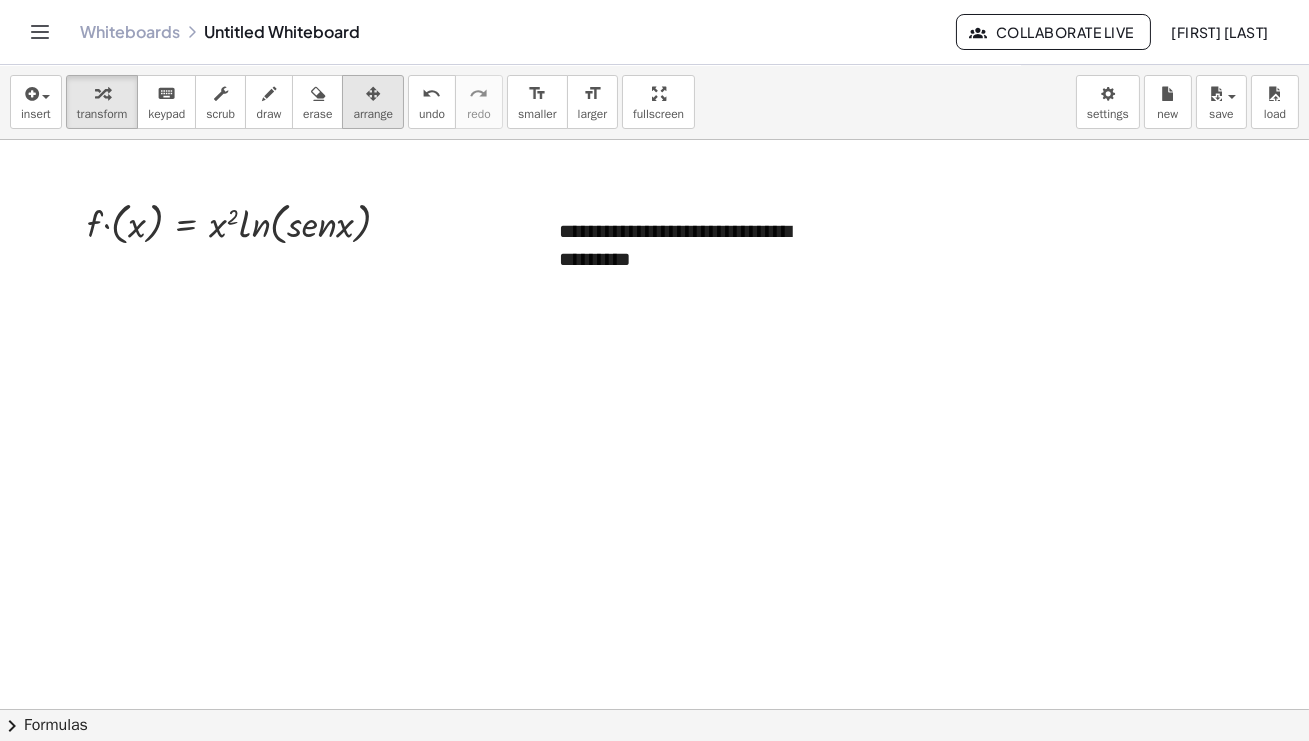 click at bounding box center [373, 94] 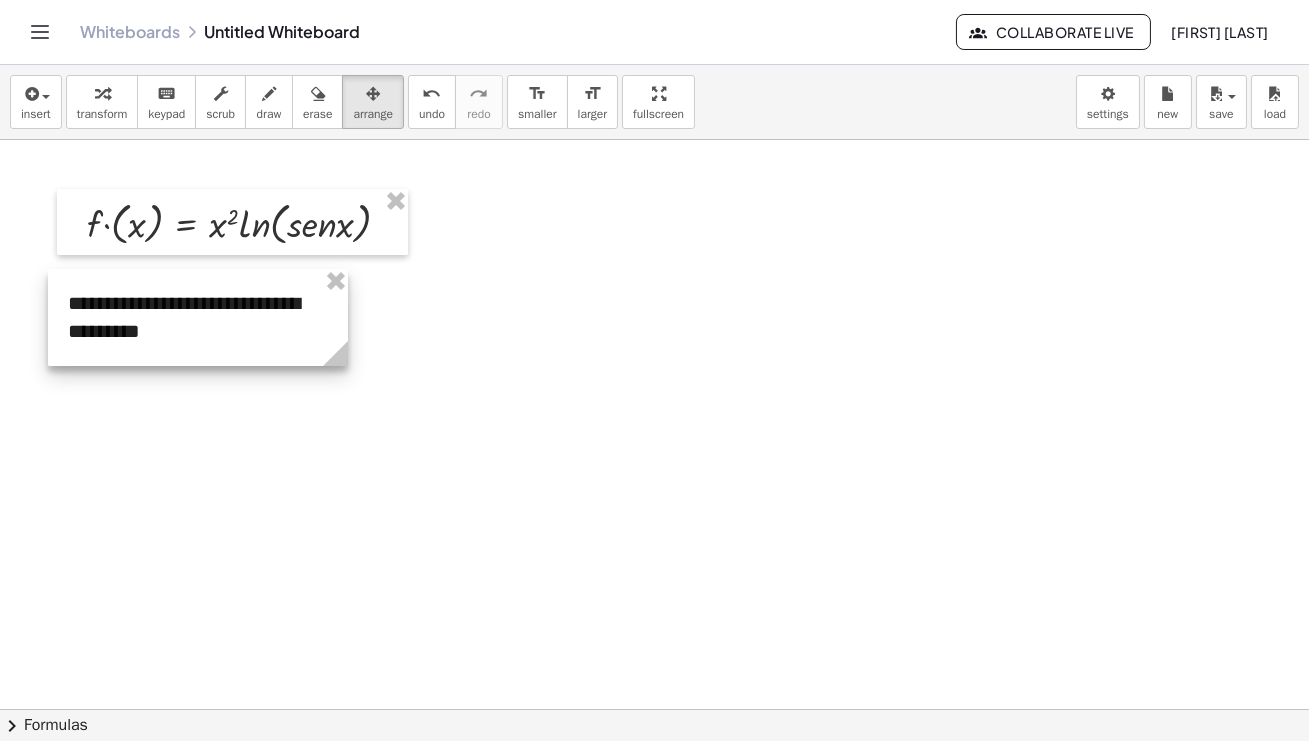 drag, startPoint x: 754, startPoint y: 269, endPoint x: 268, endPoint y: 341, distance: 491.30438 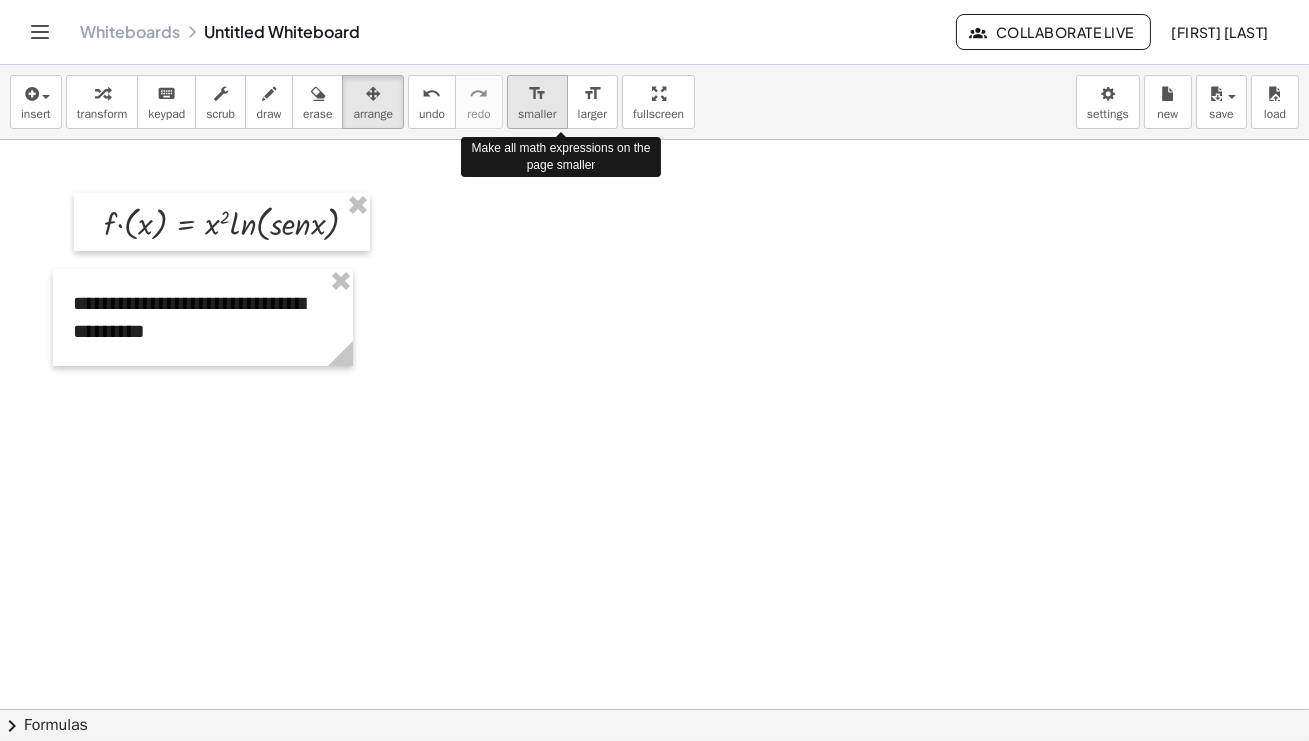 click on "format_size" at bounding box center [537, 94] 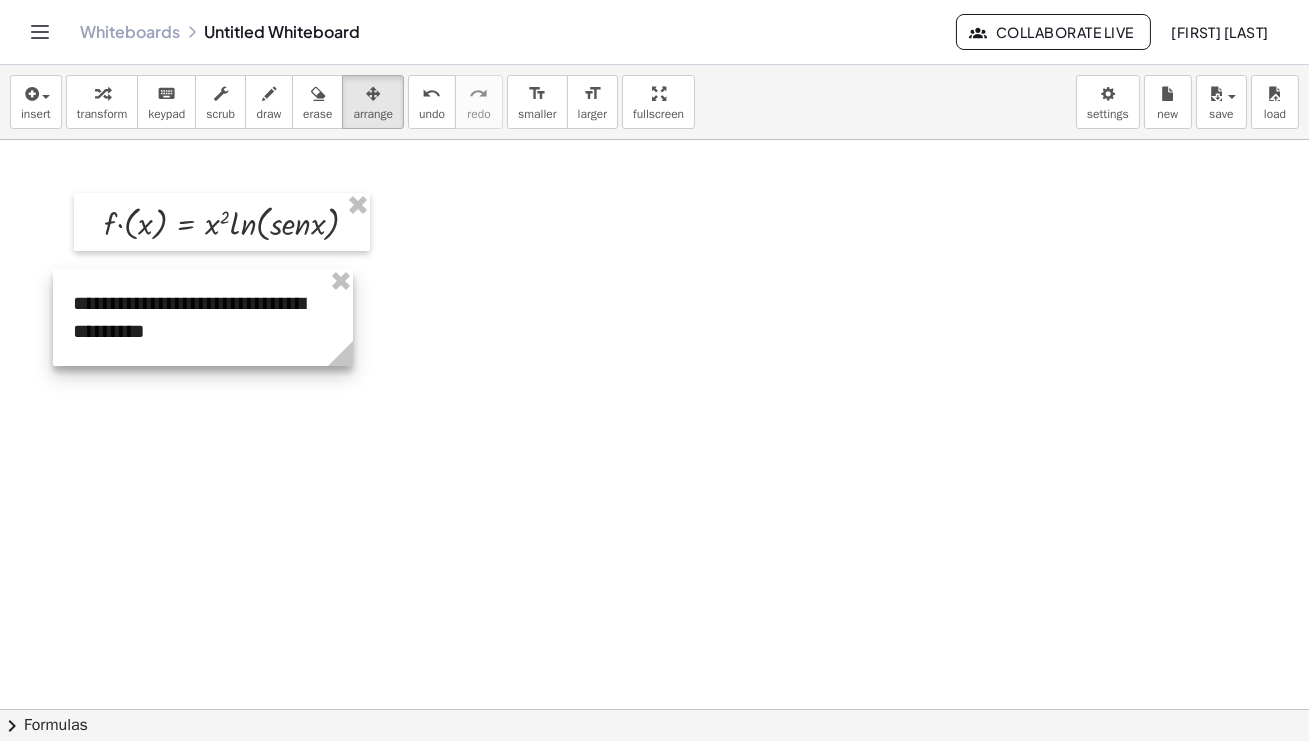 click at bounding box center (203, 317) 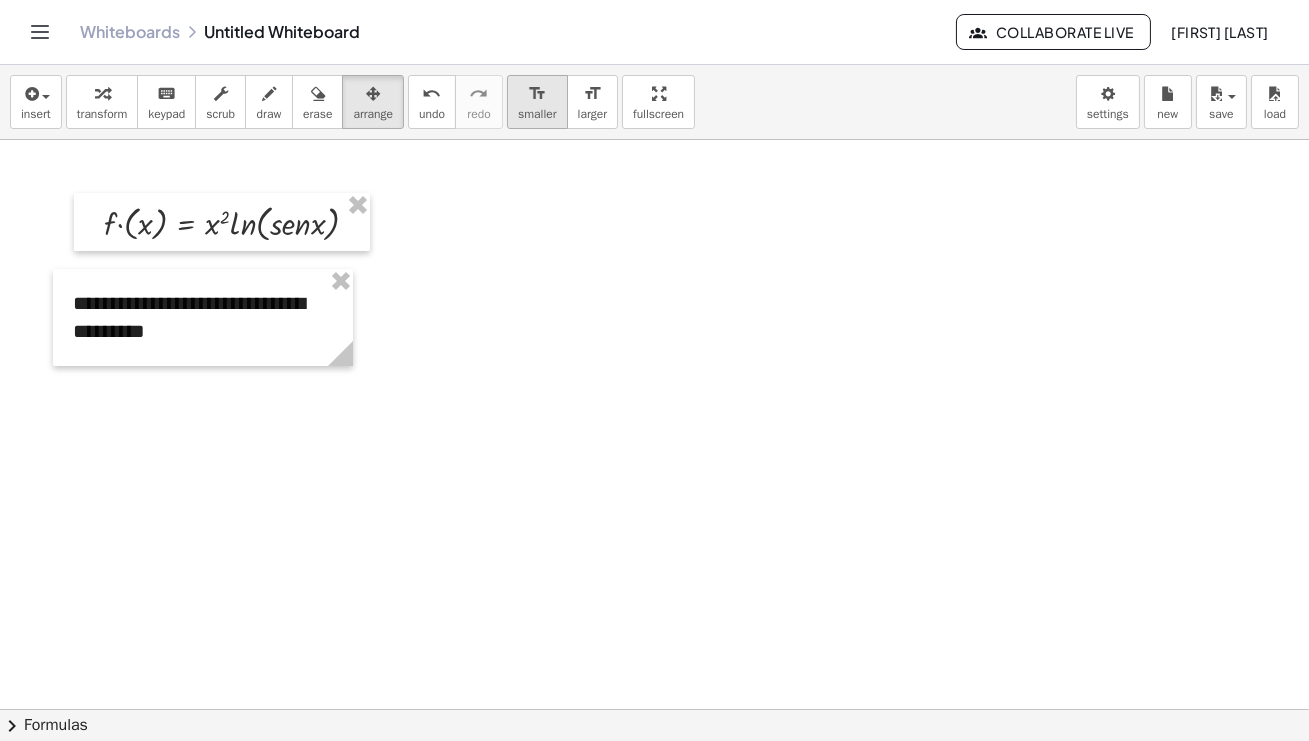 click on "format_size" at bounding box center [537, 94] 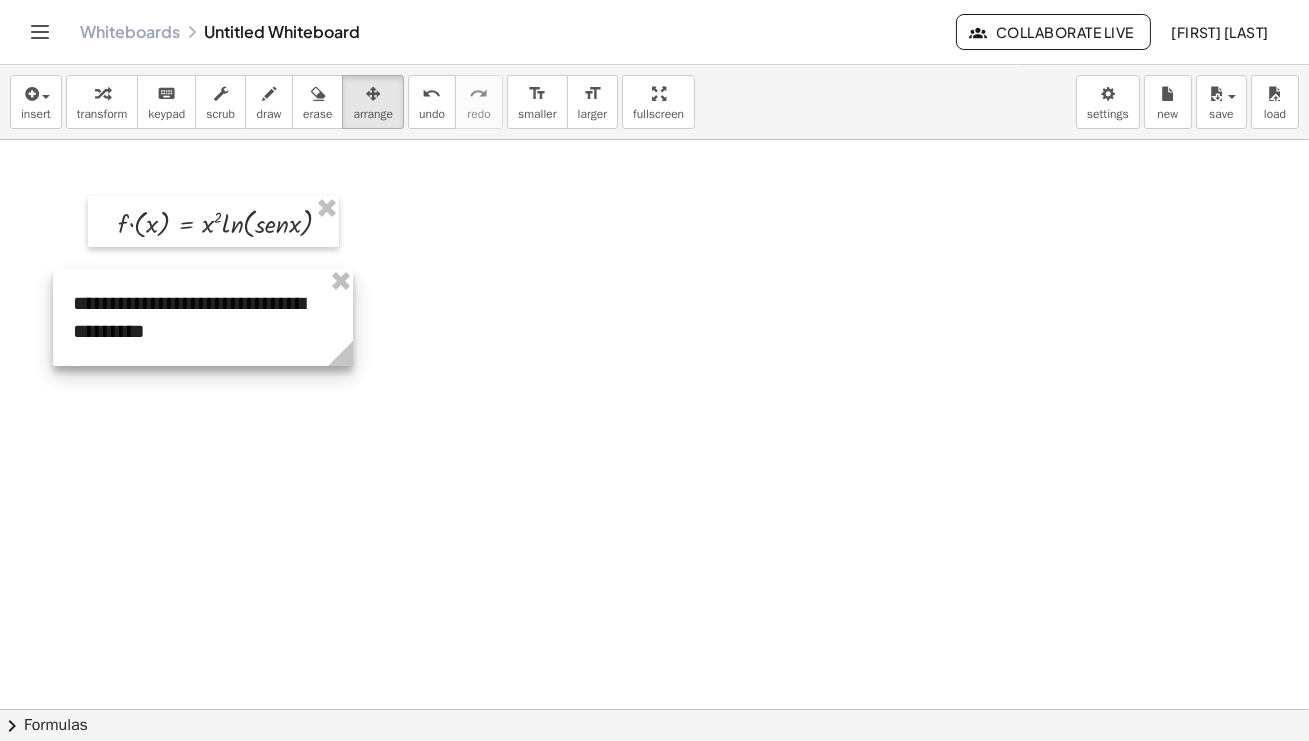 click at bounding box center [203, 317] 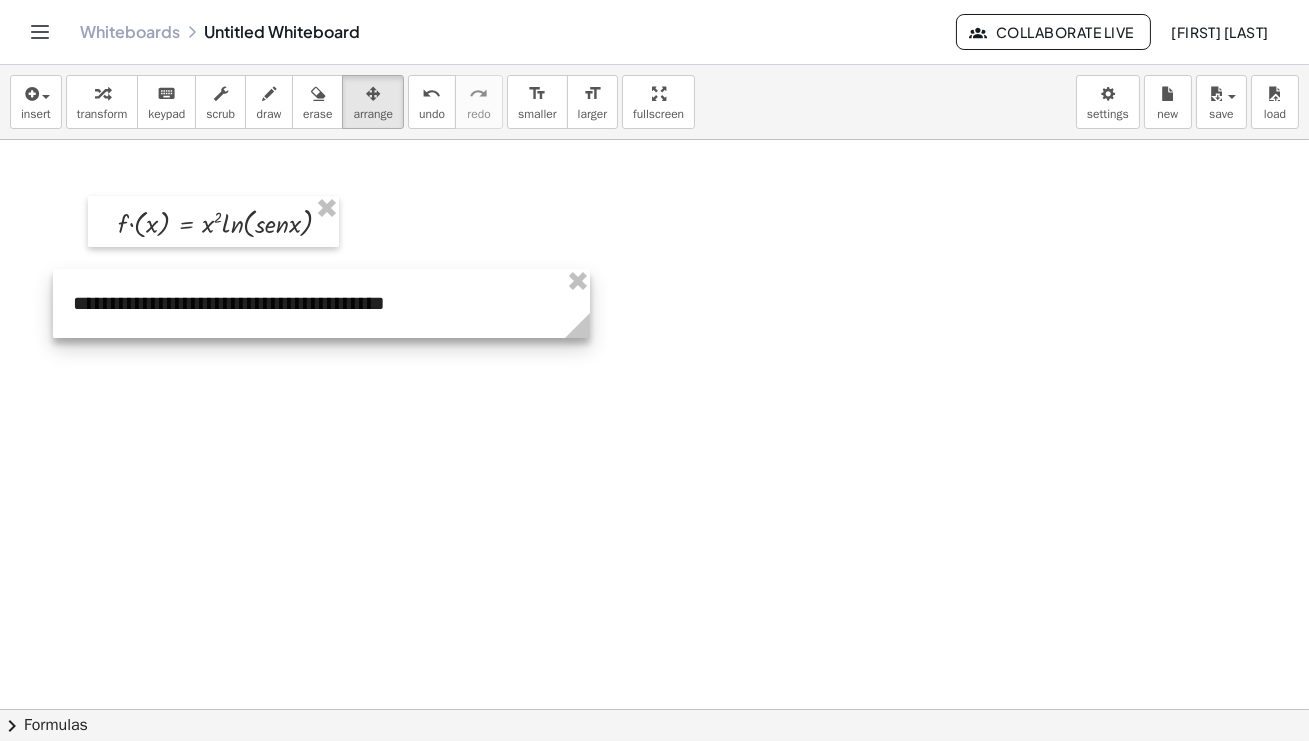 drag, startPoint x: 323, startPoint y: 345, endPoint x: 560, endPoint y: 339, distance: 237.07594 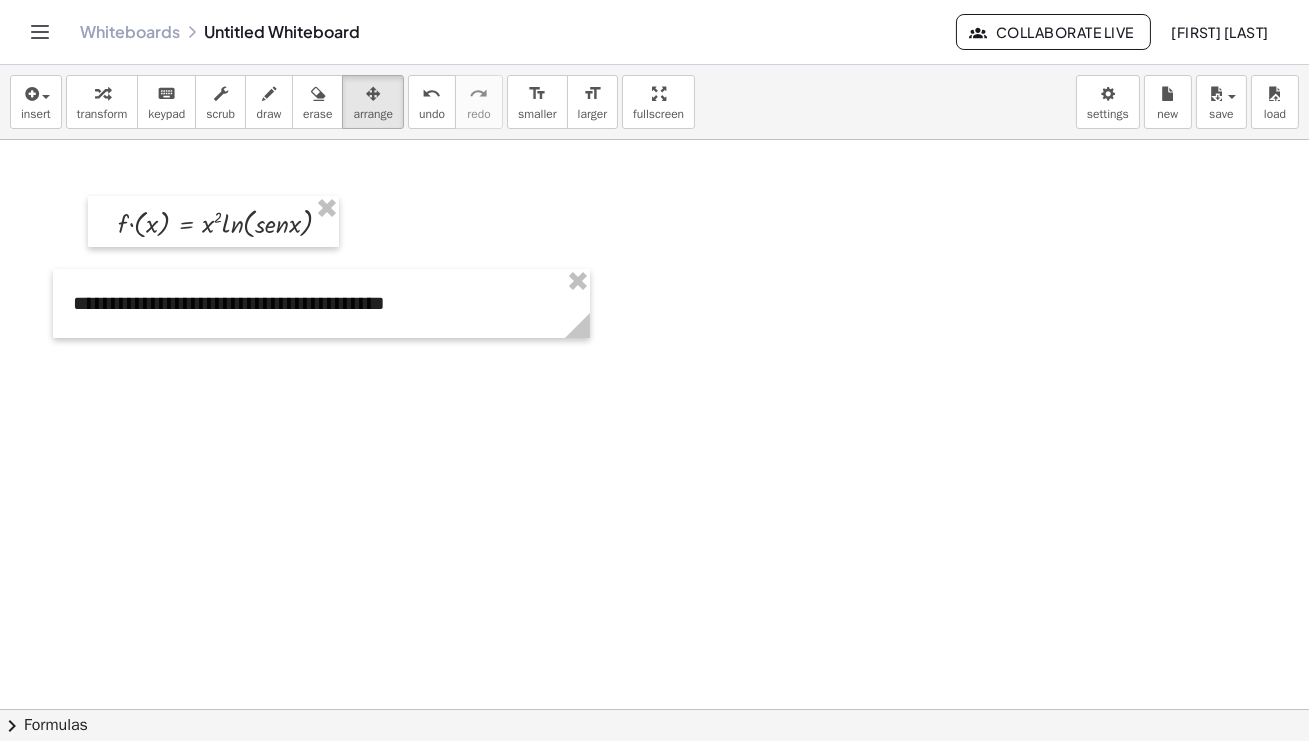 click at bounding box center (654, 709) 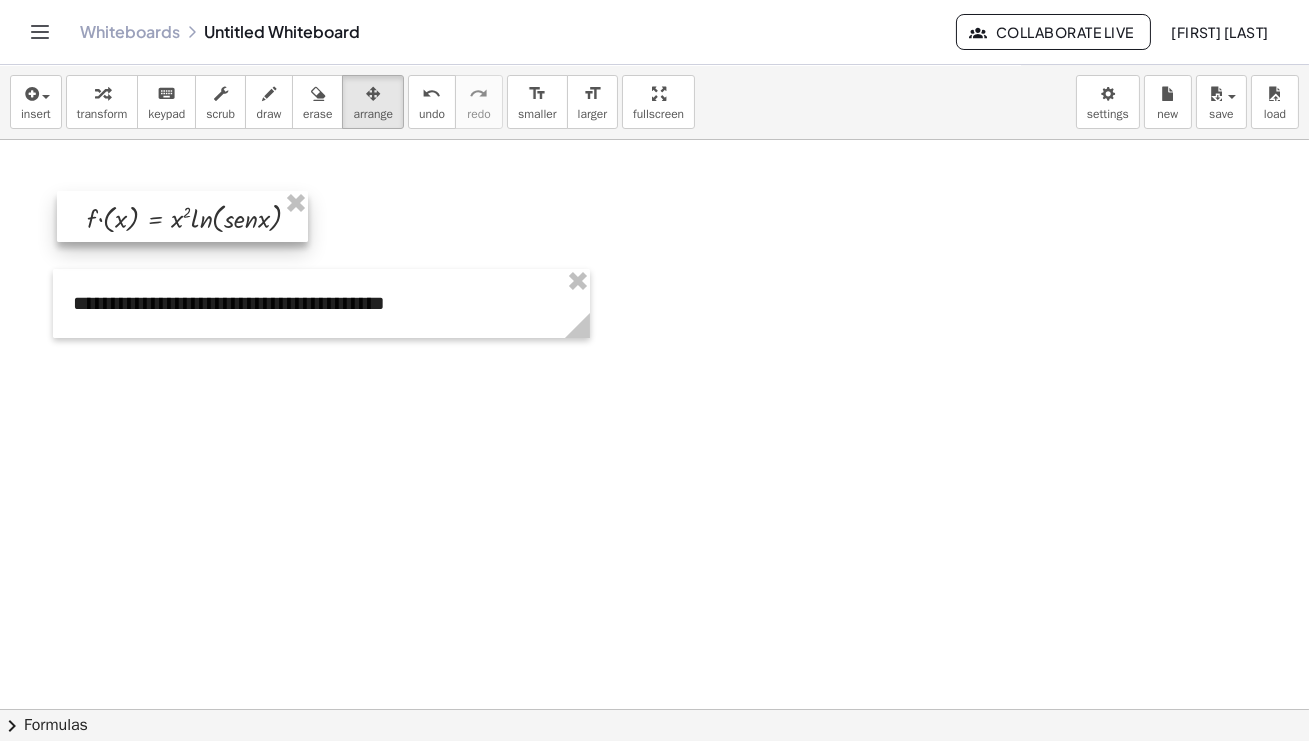 drag, startPoint x: 331, startPoint y: 235, endPoint x: 300, endPoint y: 230, distance: 31.400637 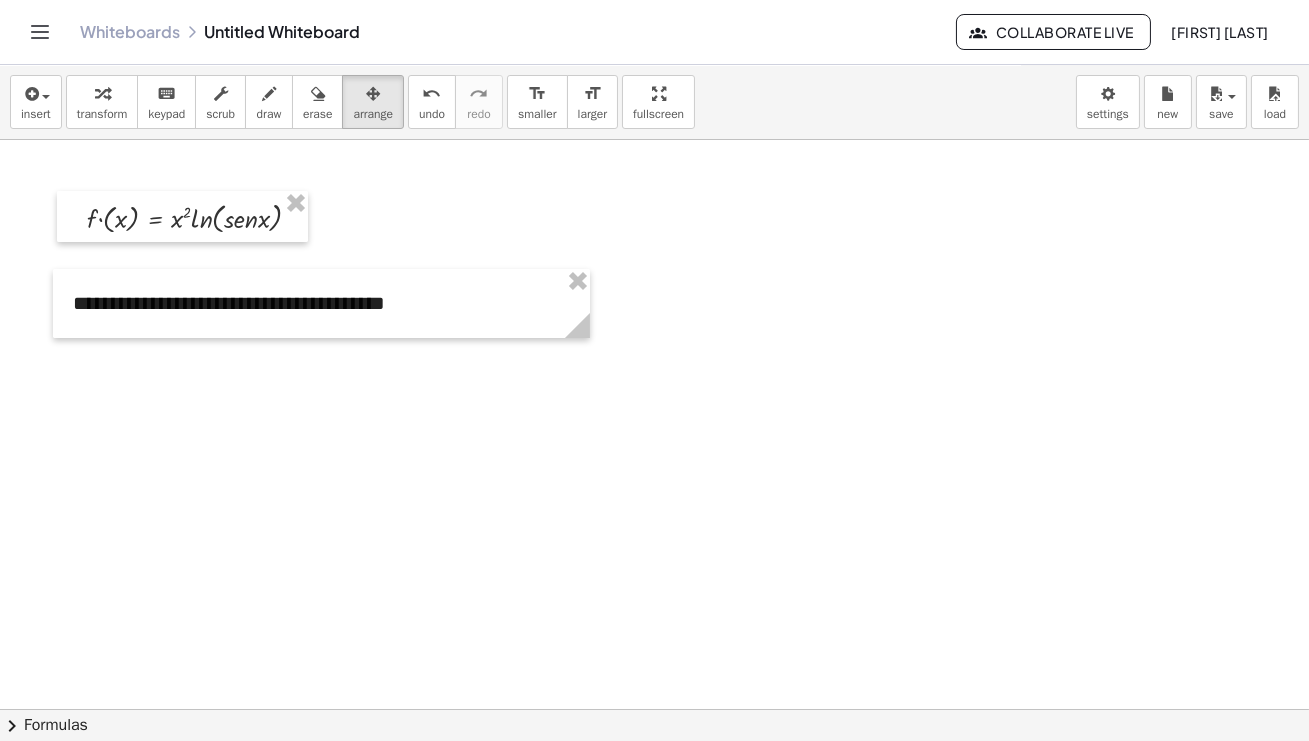 click at bounding box center (654, 709) 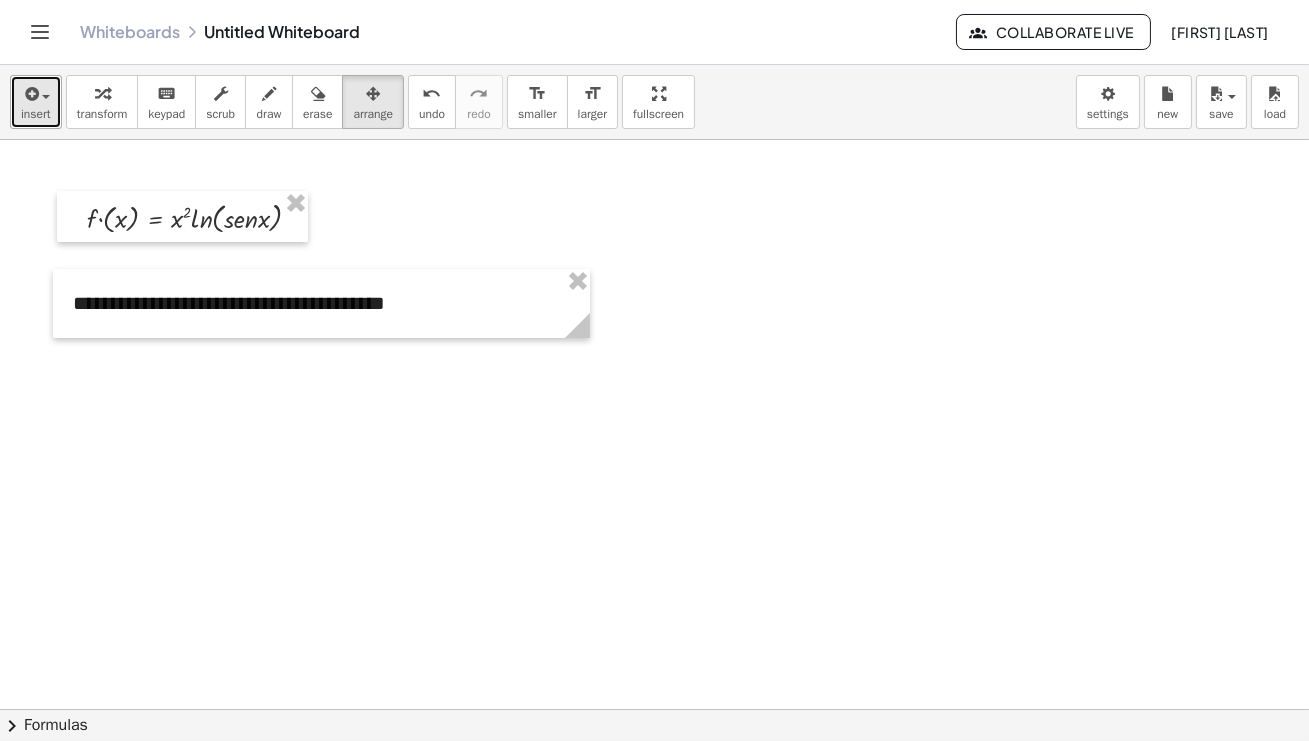click at bounding box center (36, 93) 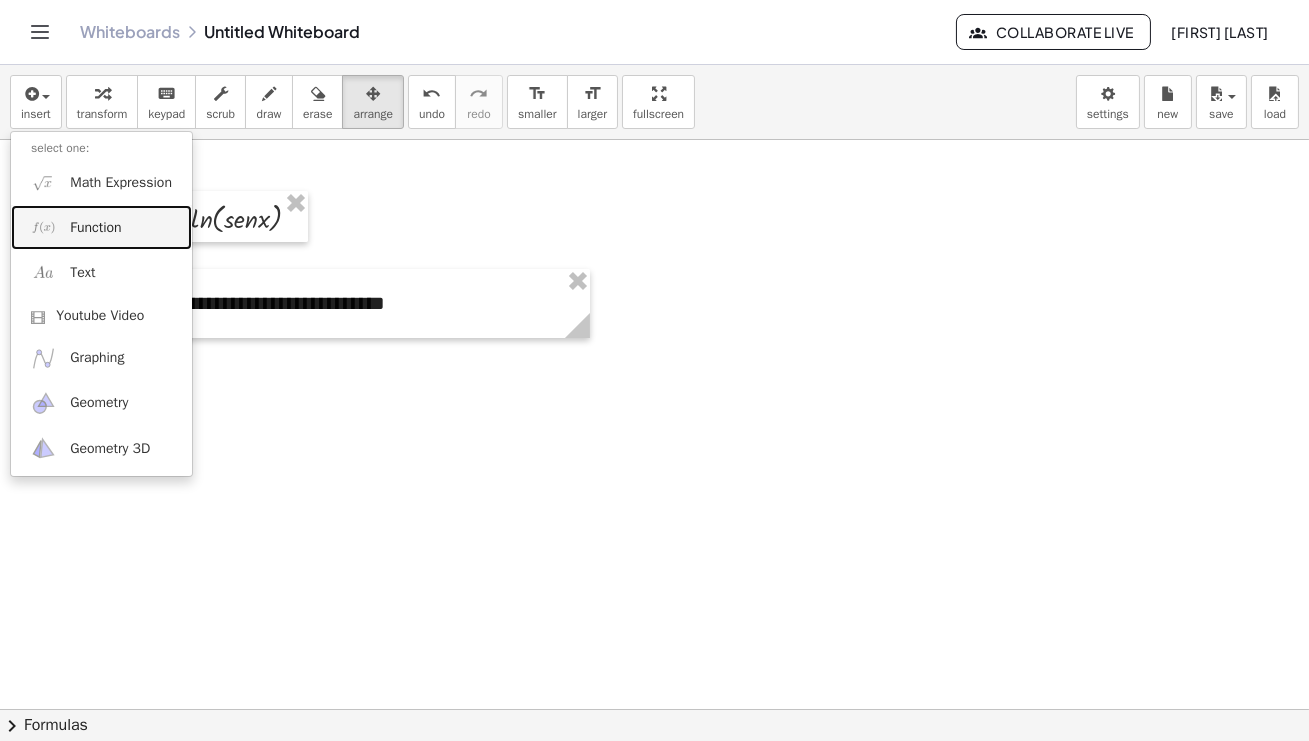 click on "Function" at bounding box center (95, 228) 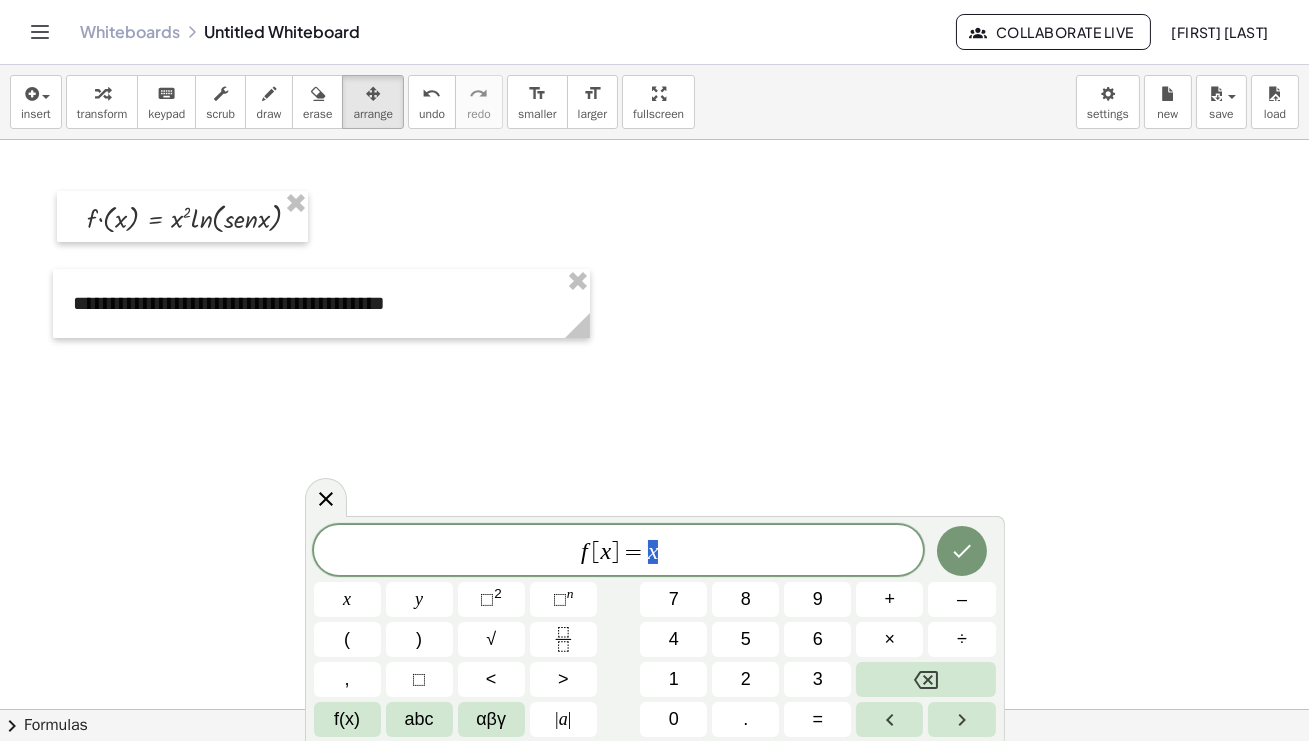 click on "[" at bounding box center [596, 552] 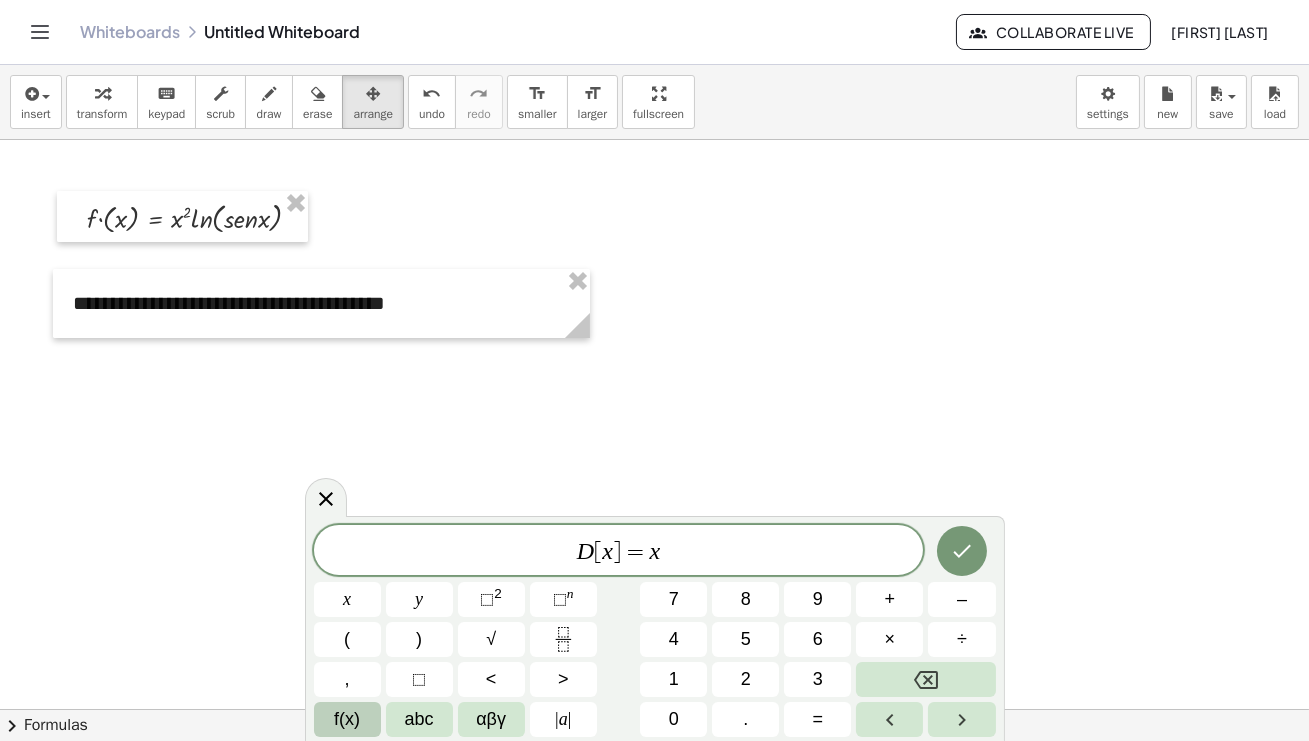 click on "f(x)" at bounding box center (347, 719) 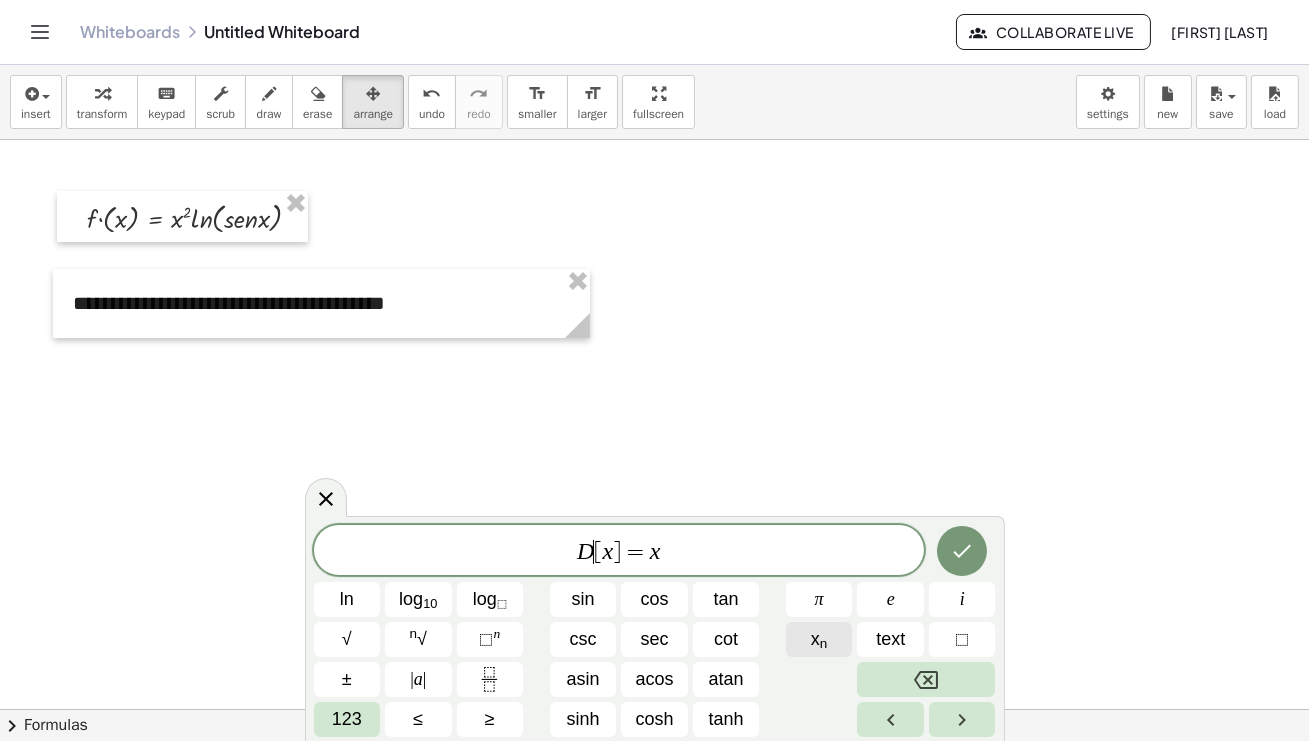 click on "x n" at bounding box center [819, 639] 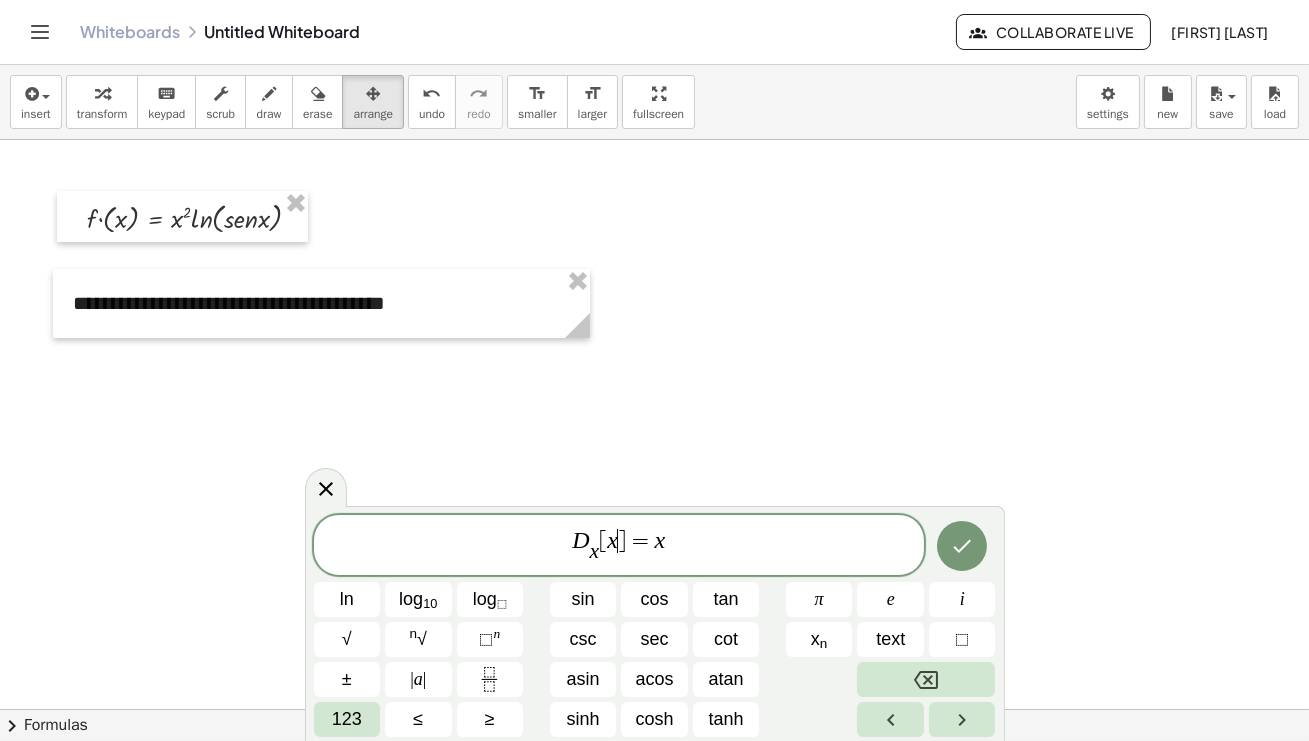click on "]" at bounding box center (622, 541) 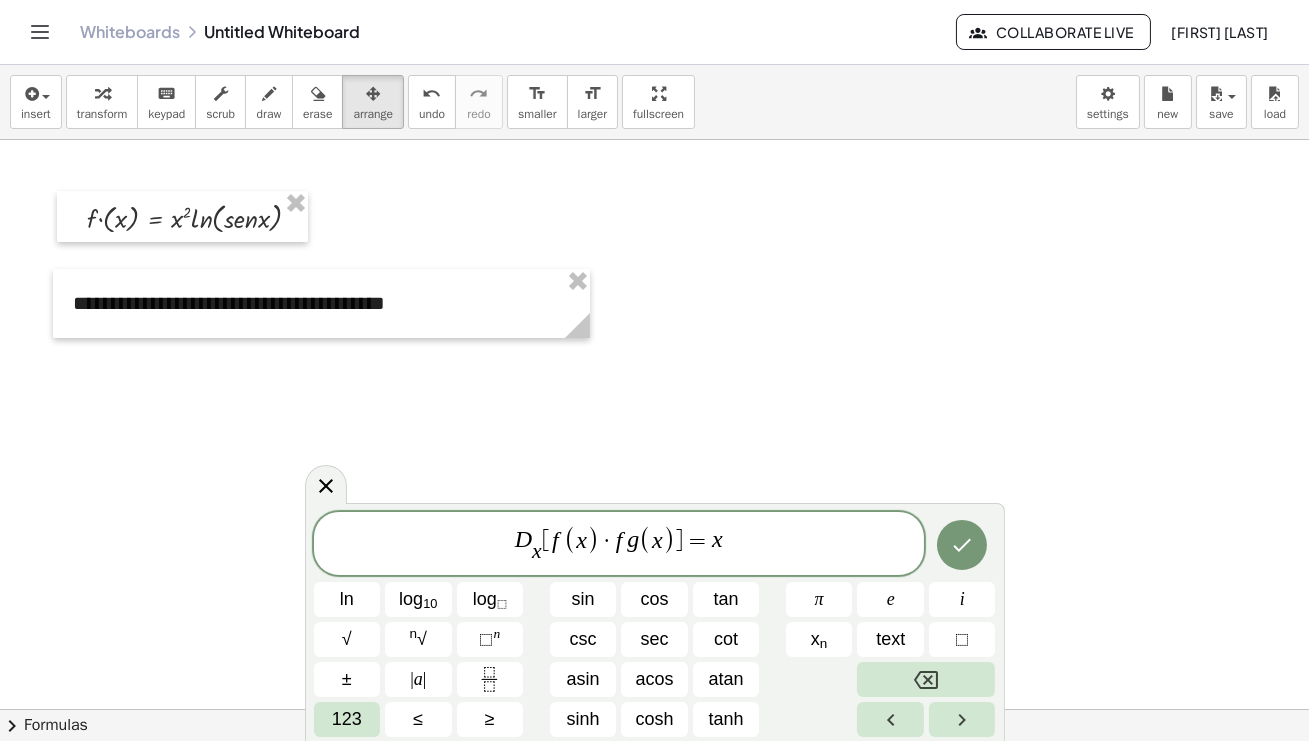click on "D x ​ [ f ( x ) · f g ( x ) ​ ] = x" at bounding box center (619, 545) 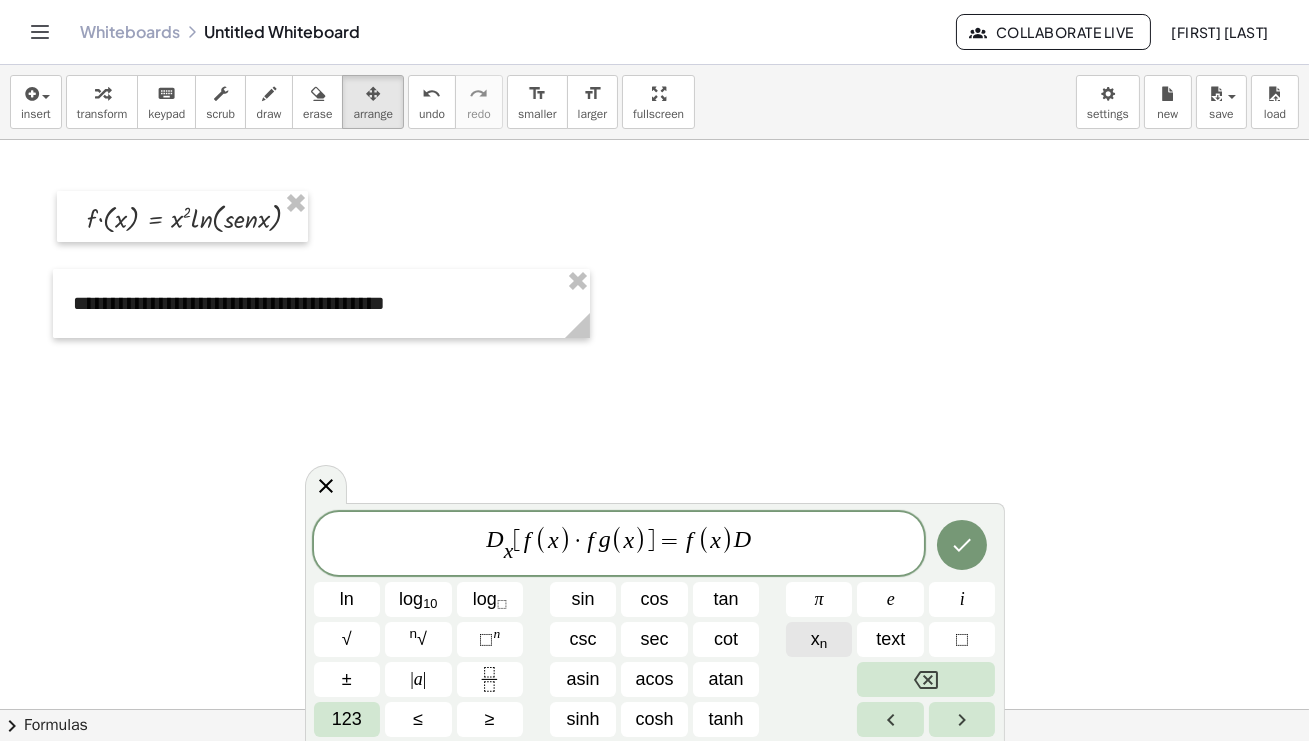 click on "n" at bounding box center [824, 643] 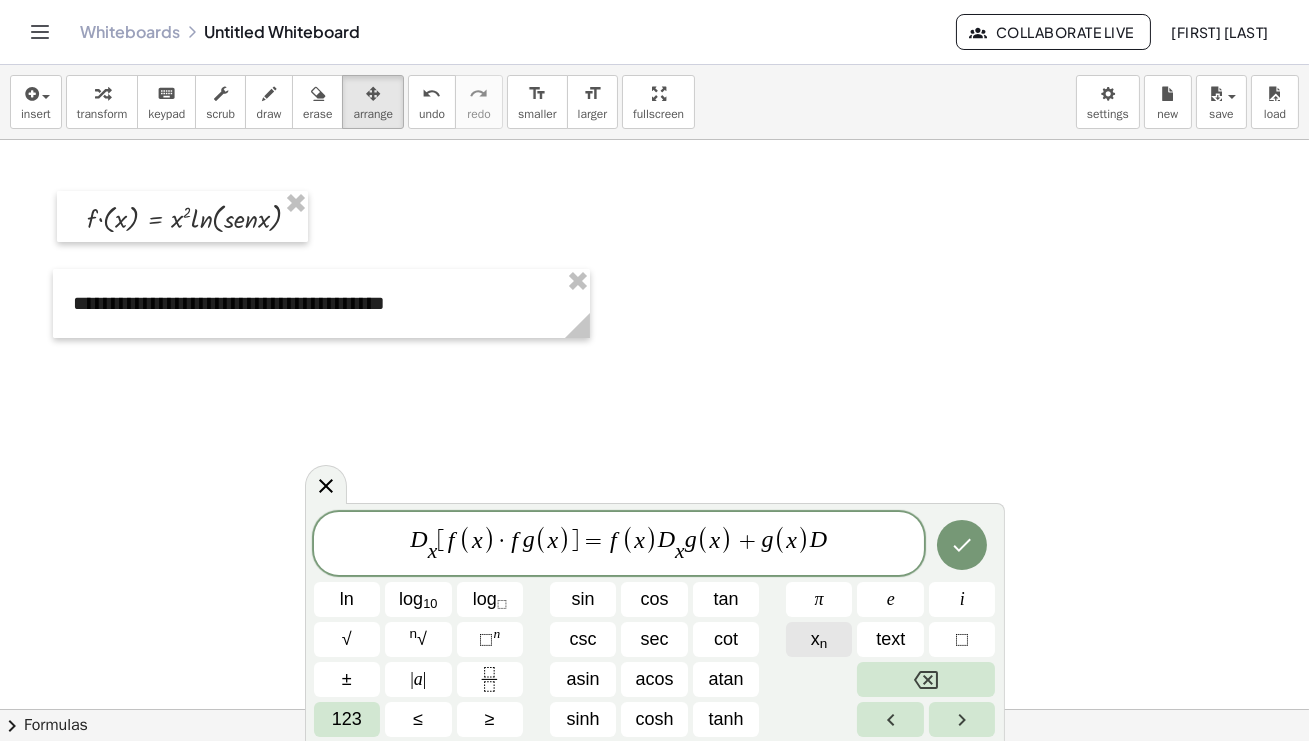 click on "x n" 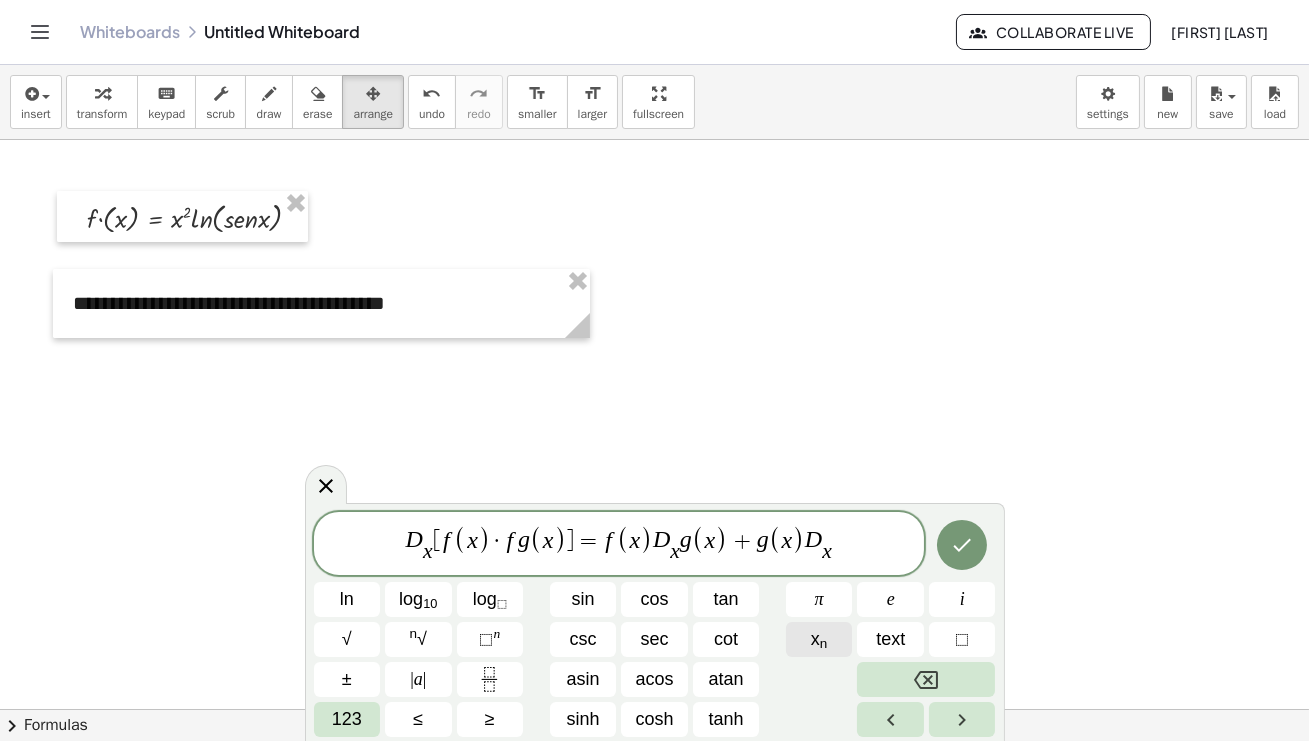 click on "n" at bounding box center (824, 643) 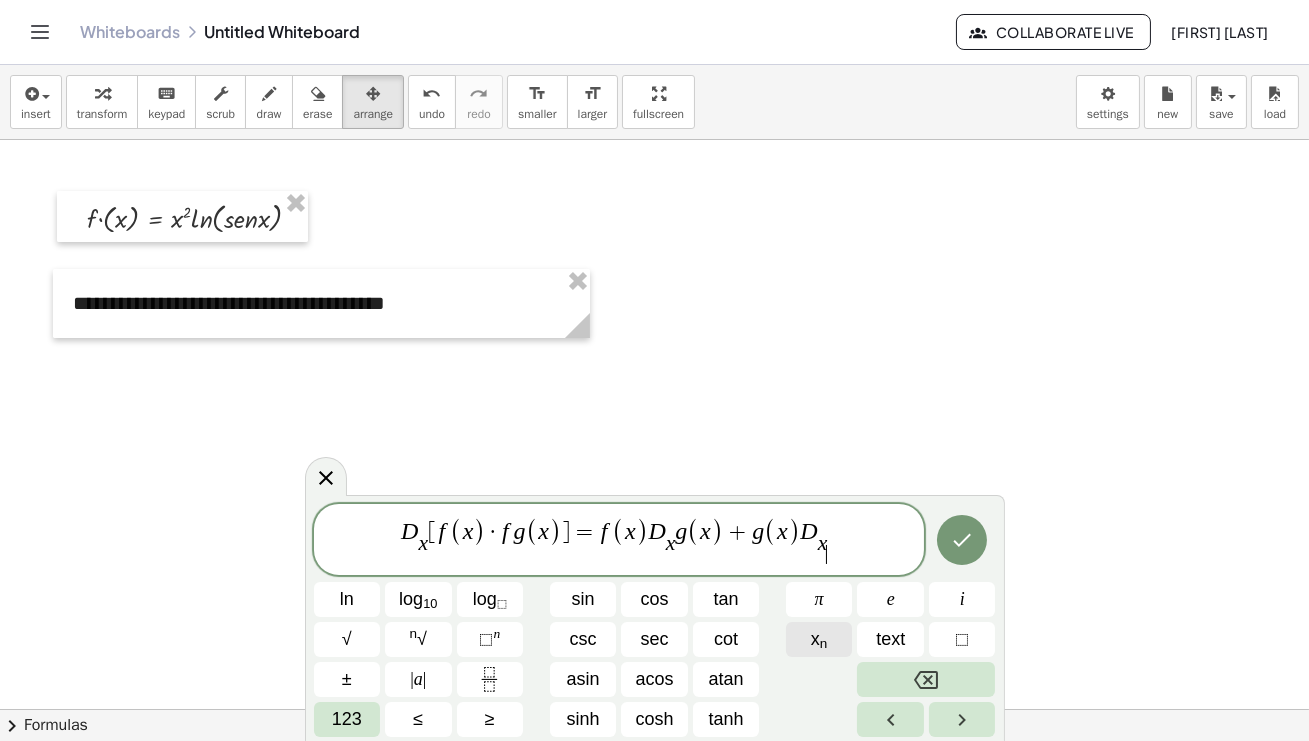 click on "n" at bounding box center (824, 643) 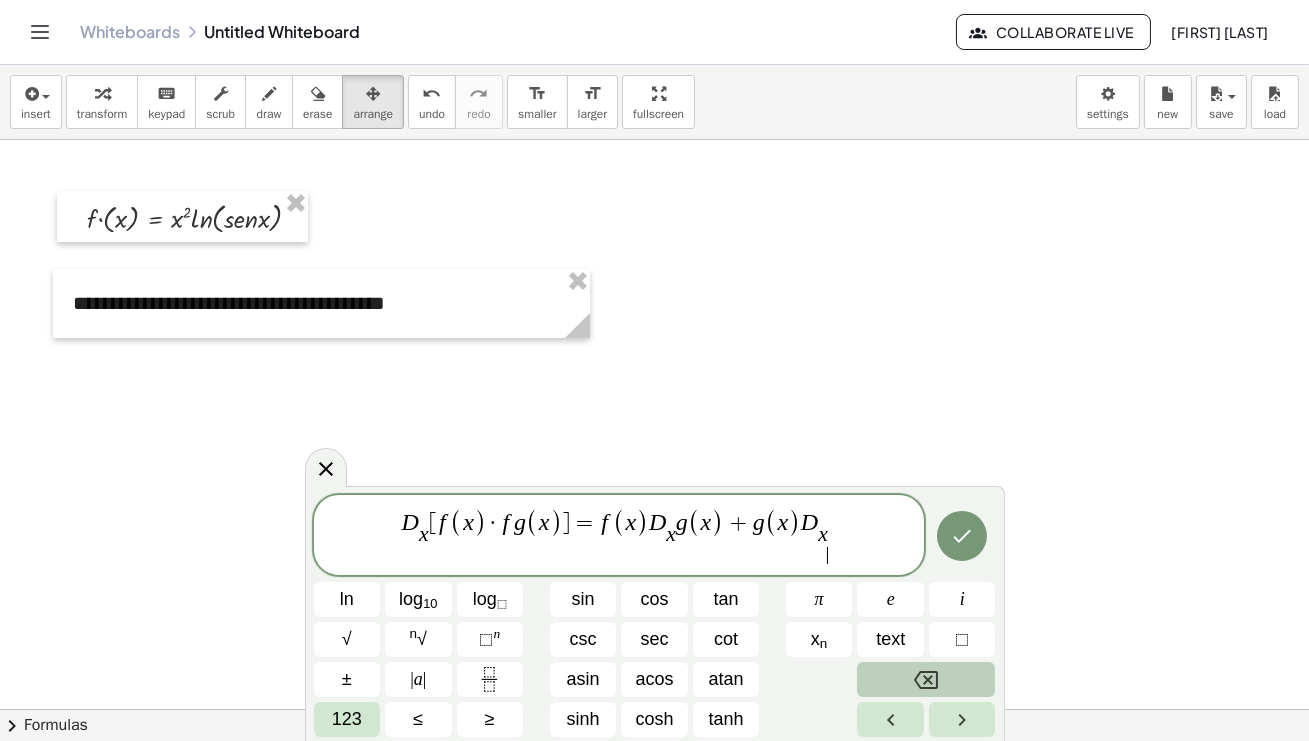 click at bounding box center [926, 679] 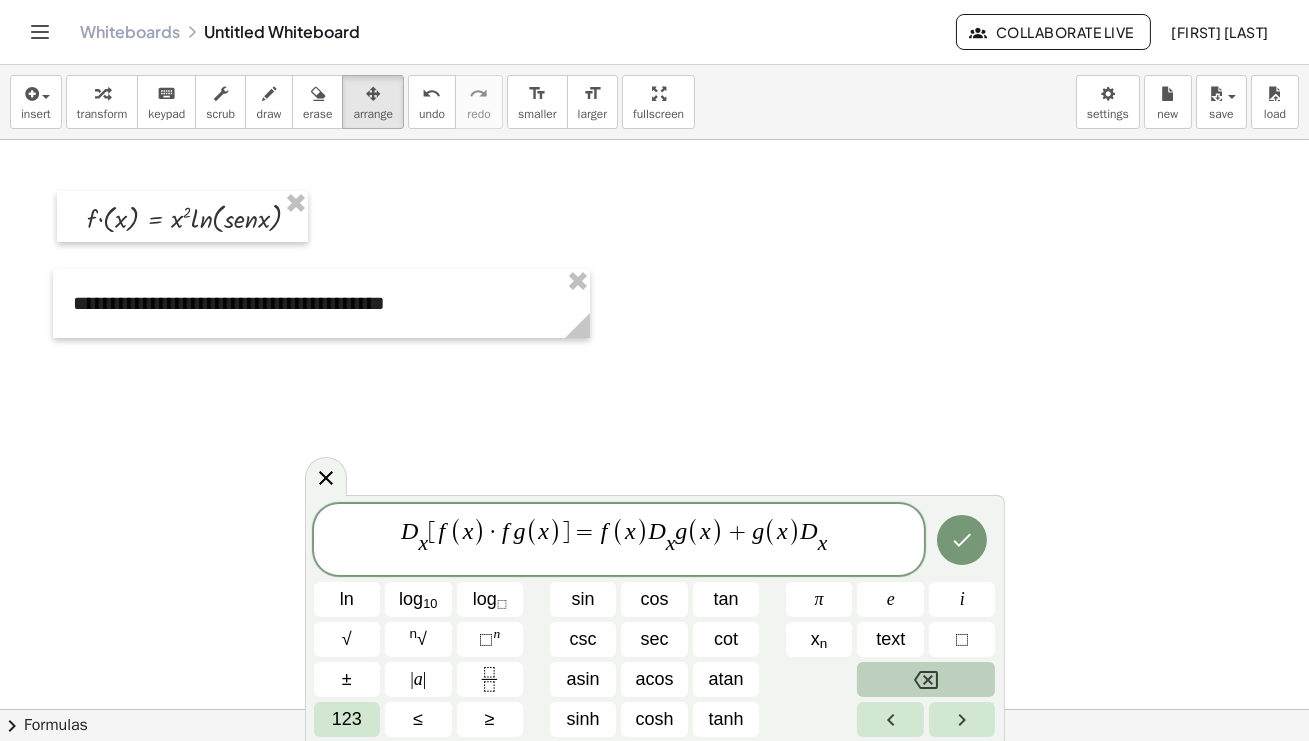 click at bounding box center (926, 679) 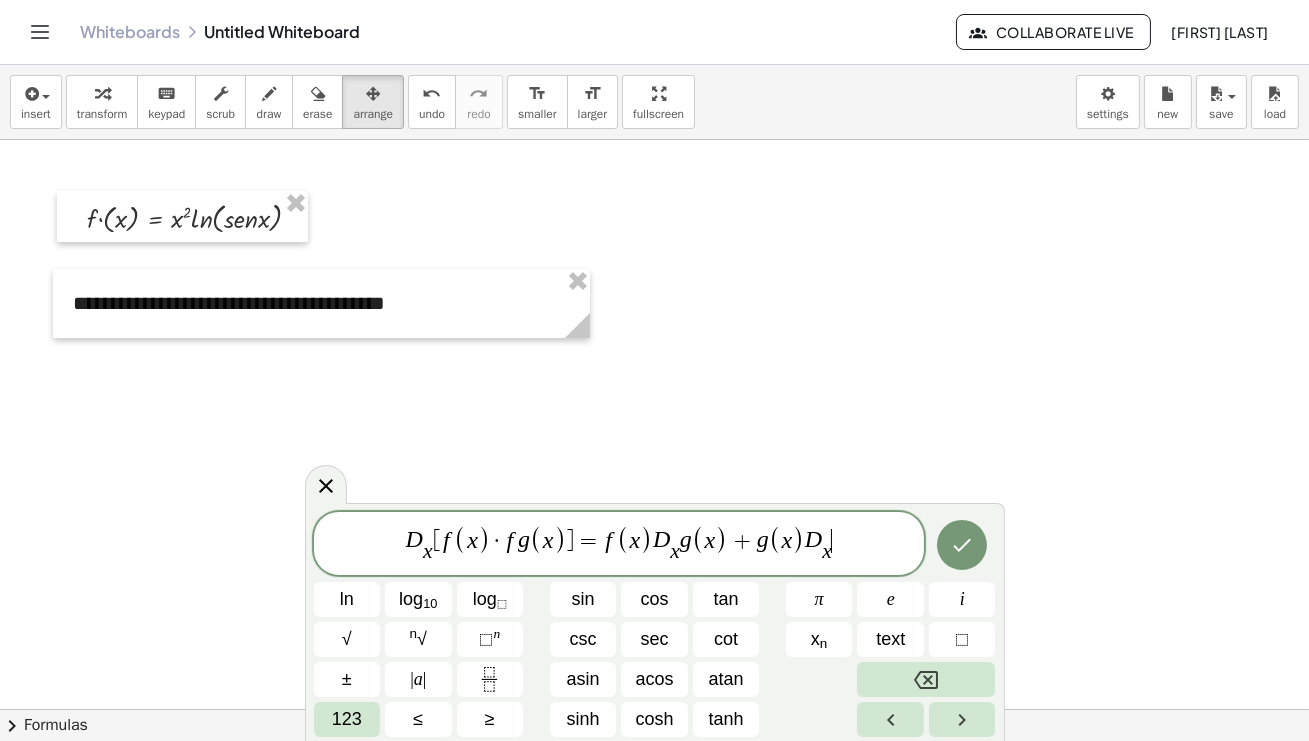 click on "D x ​ [ f ( x ) · f g ( x ) ] = f ( x ) D x ​ g ( x ) + g ( x ) D x ​ ​" at bounding box center [619, 545] 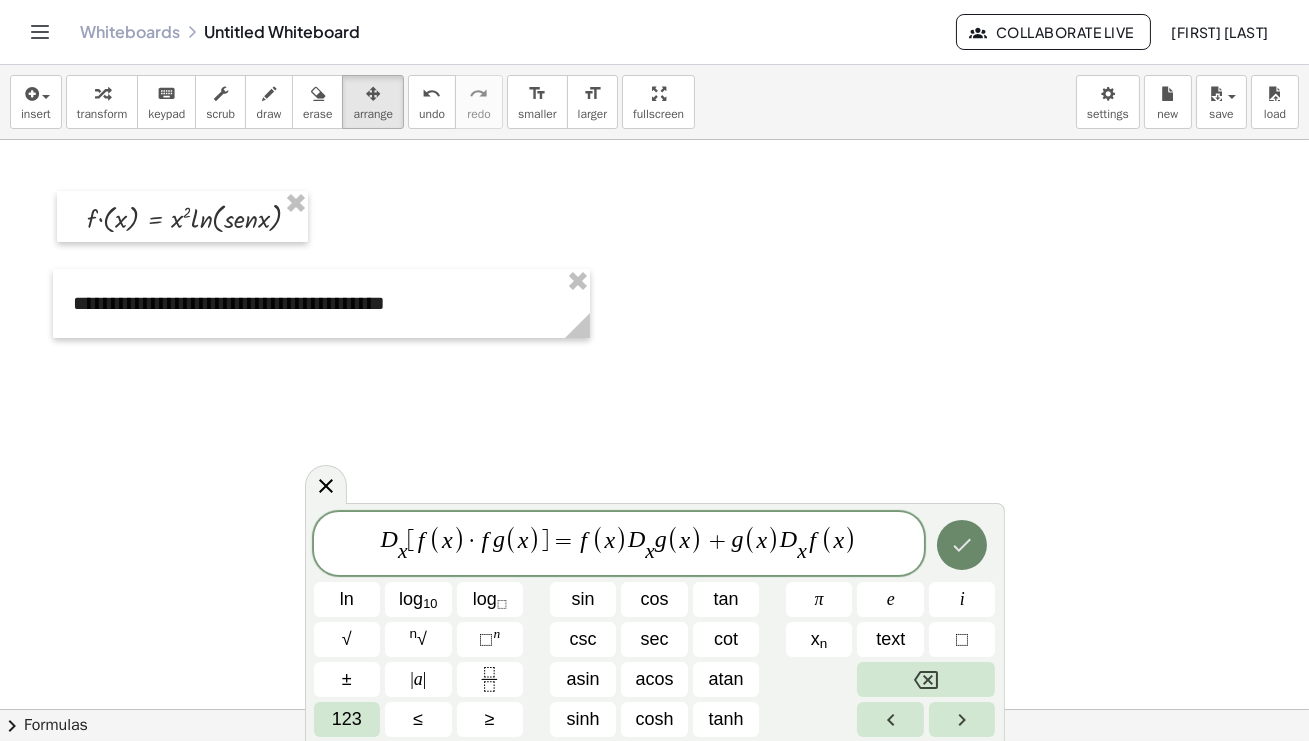 click 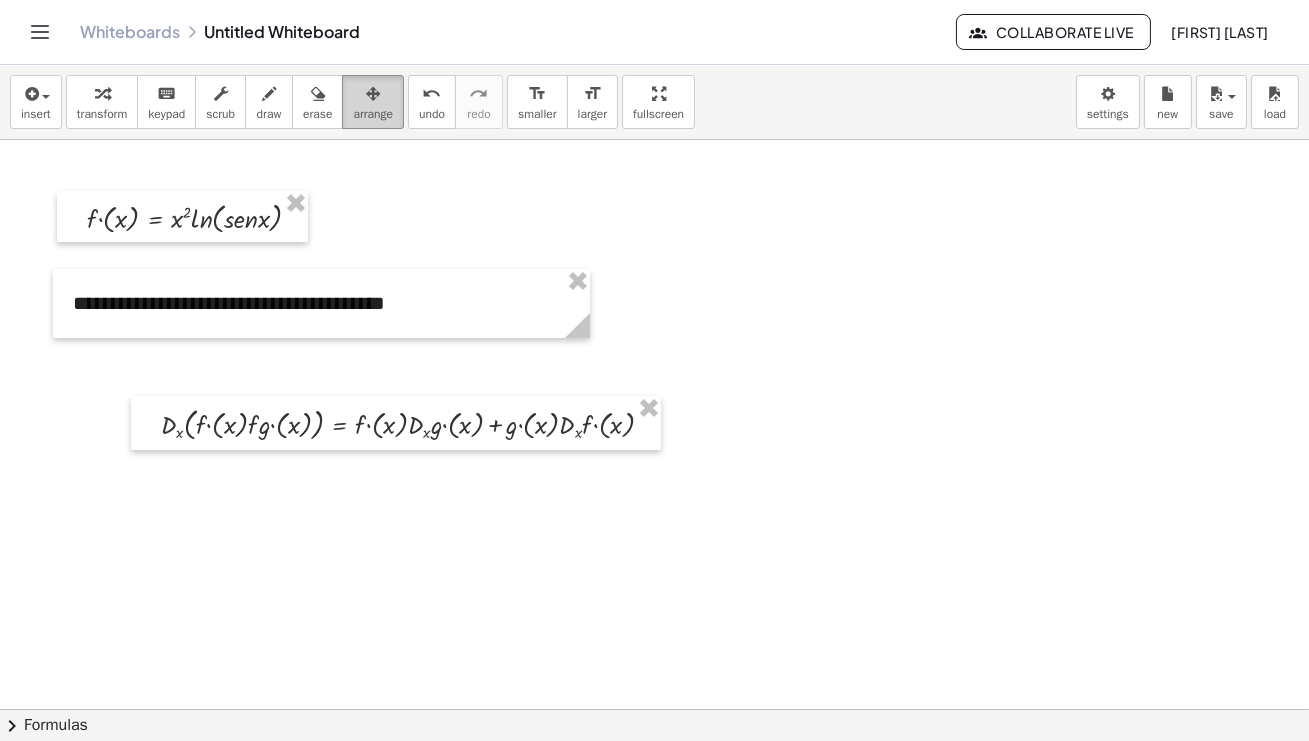 click at bounding box center (373, 94) 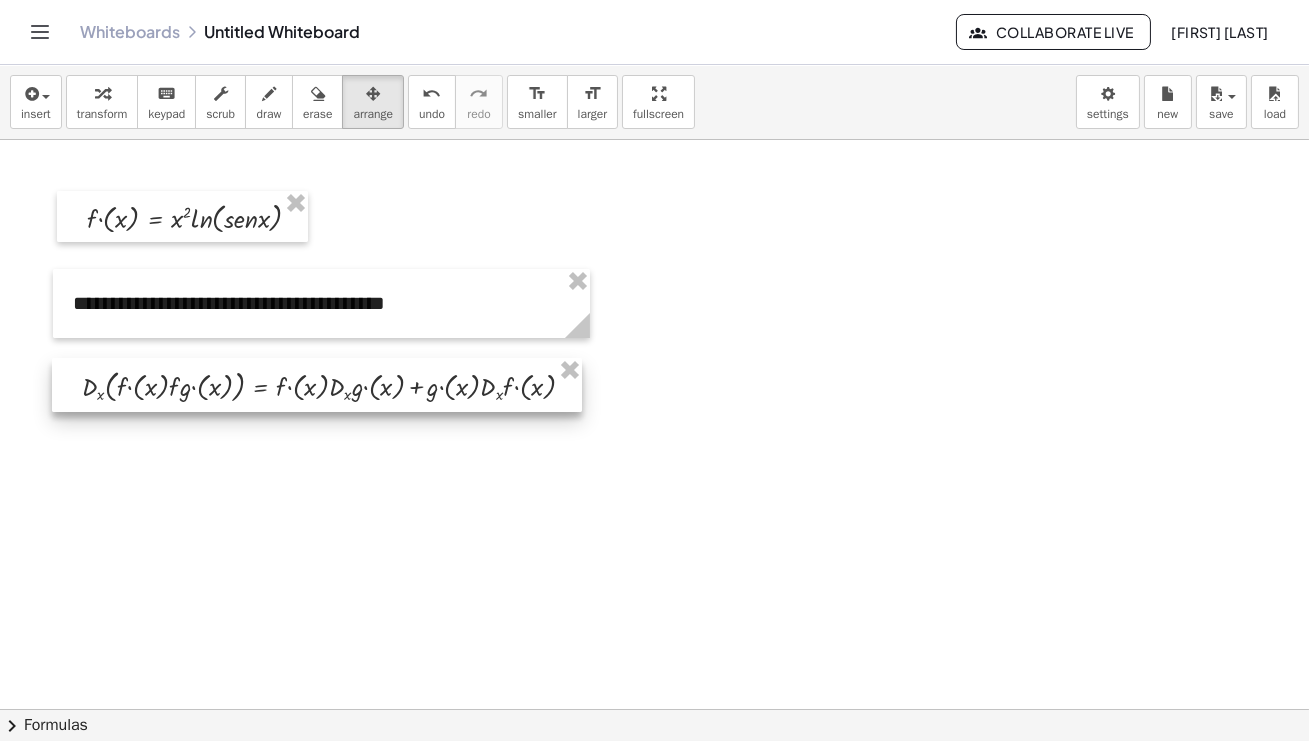 drag, startPoint x: 436, startPoint y: 427, endPoint x: 357, endPoint y: 389, distance: 87.66413 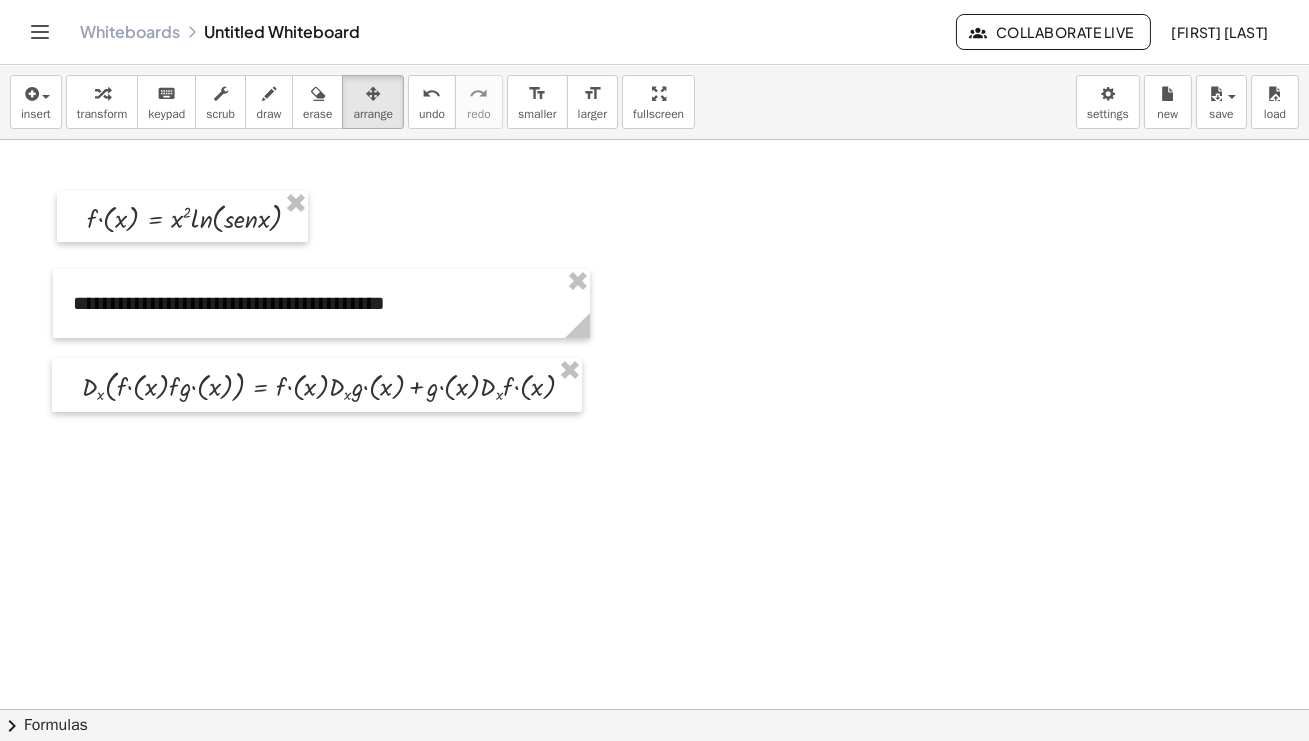click at bounding box center (654, 709) 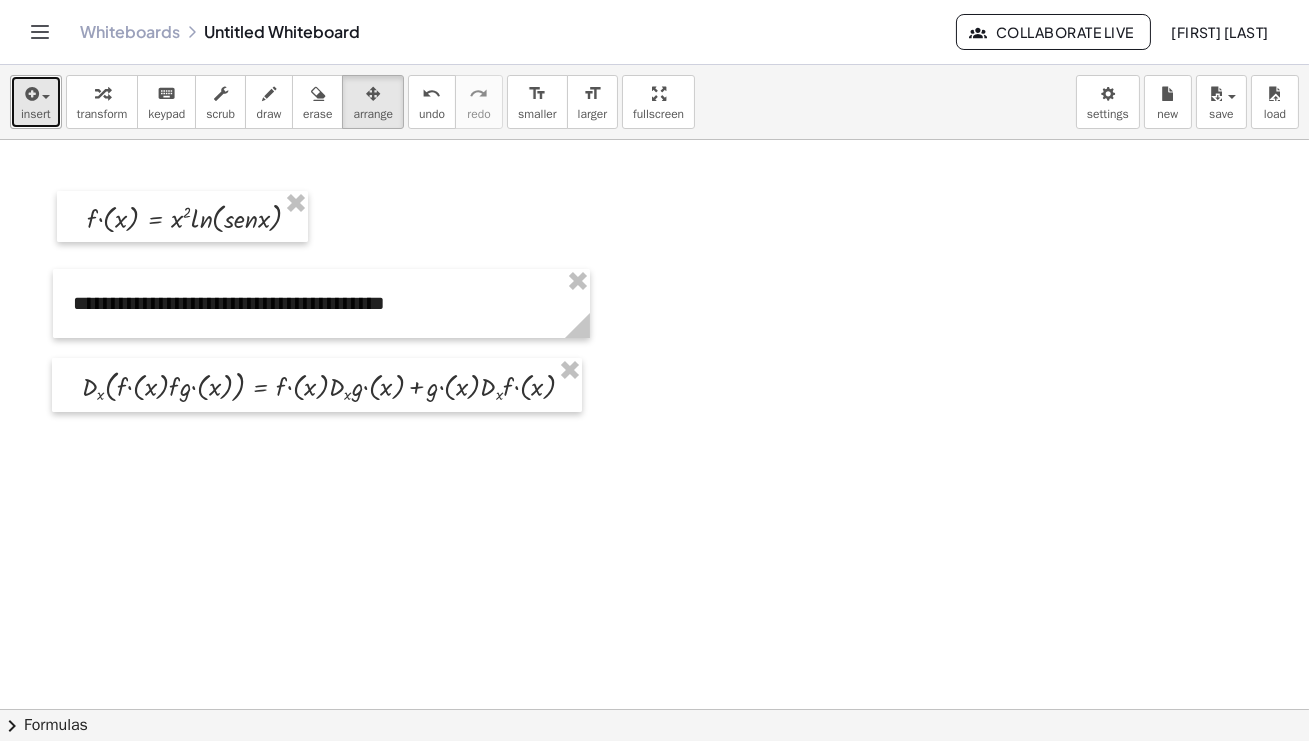 click at bounding box center [30, 94] 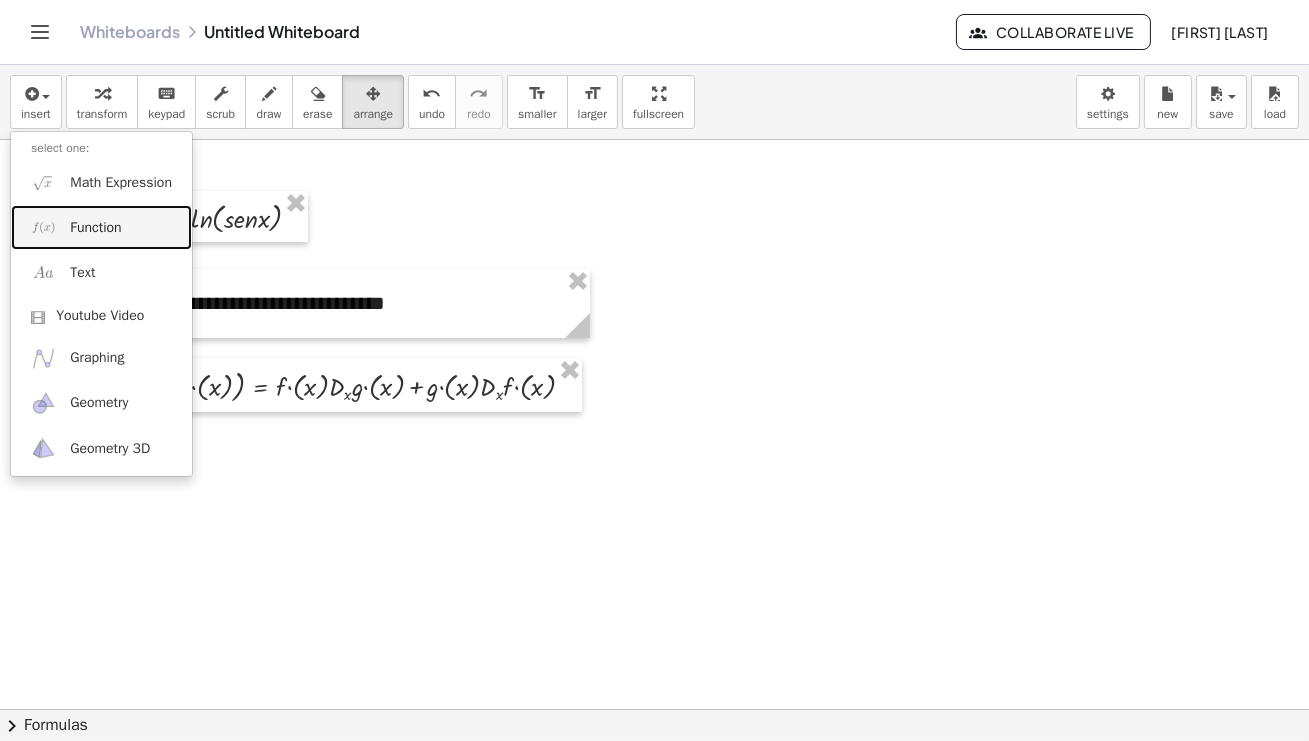 click on "Function" at bounding box center (95, 228) 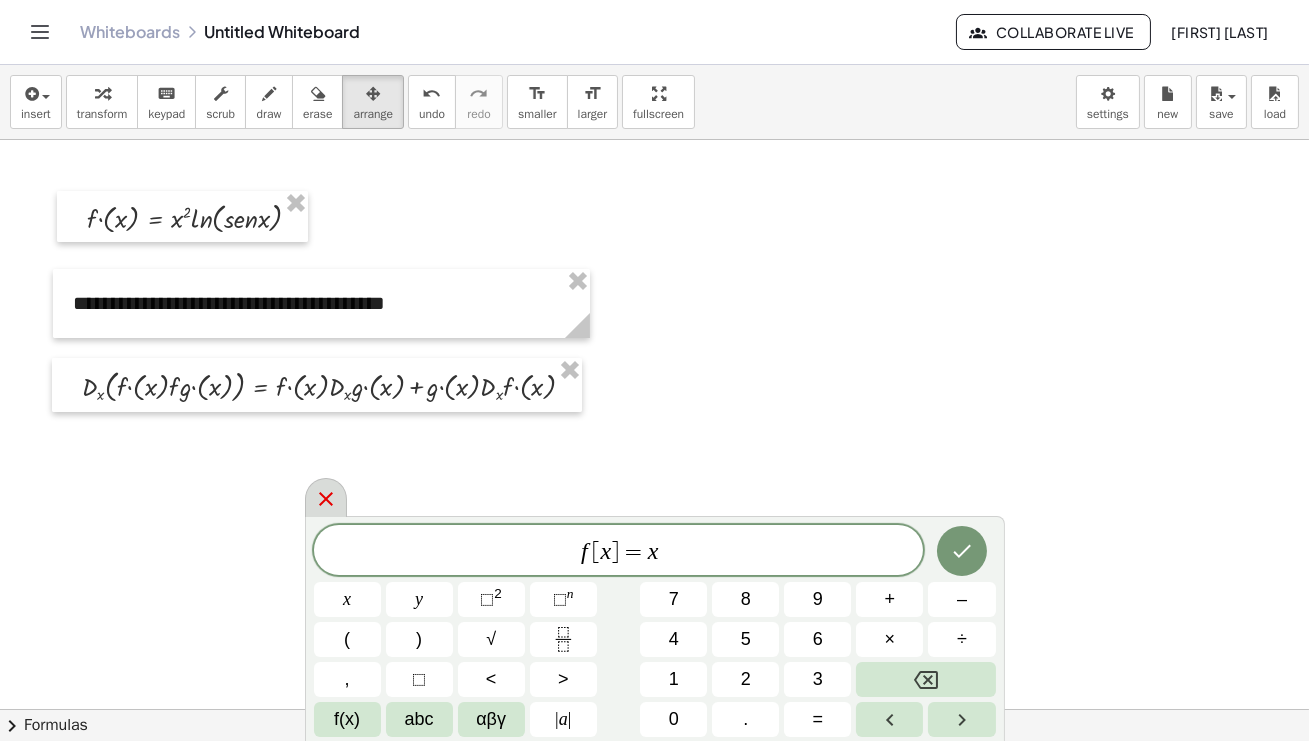 click 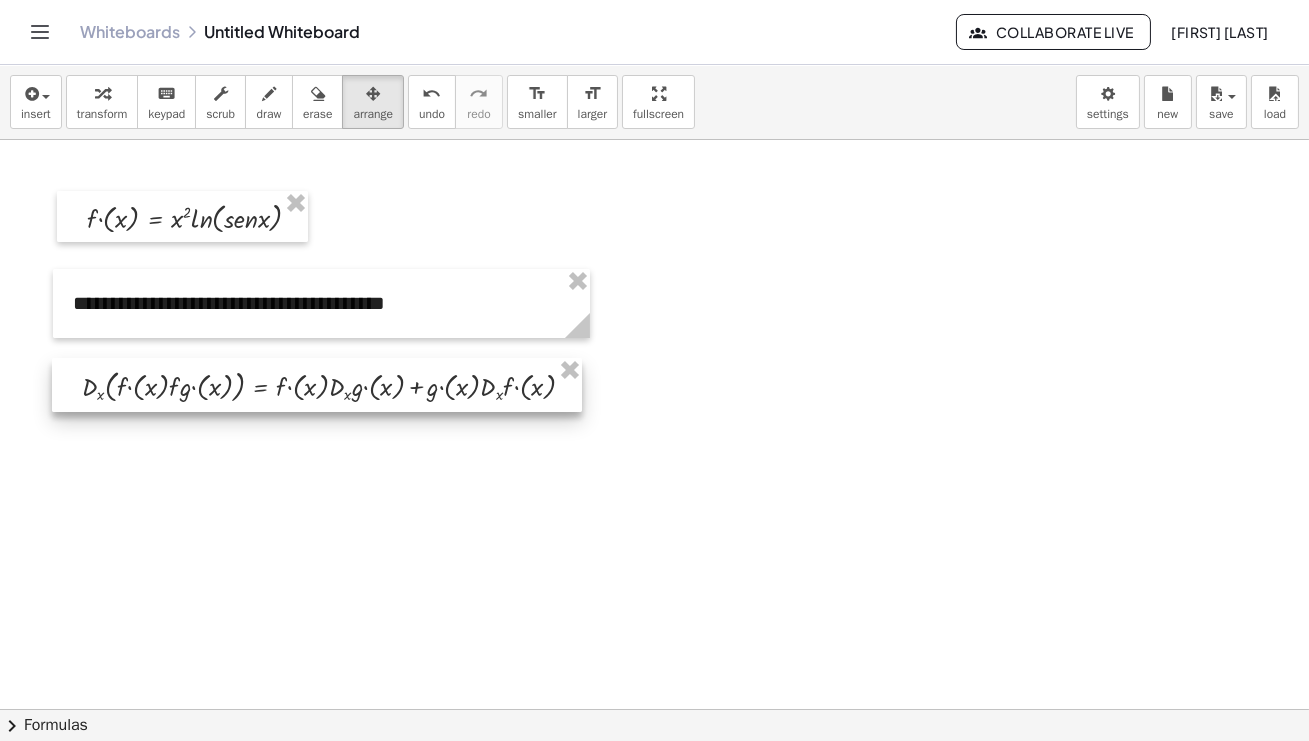 click at bounding box center [317, 385] 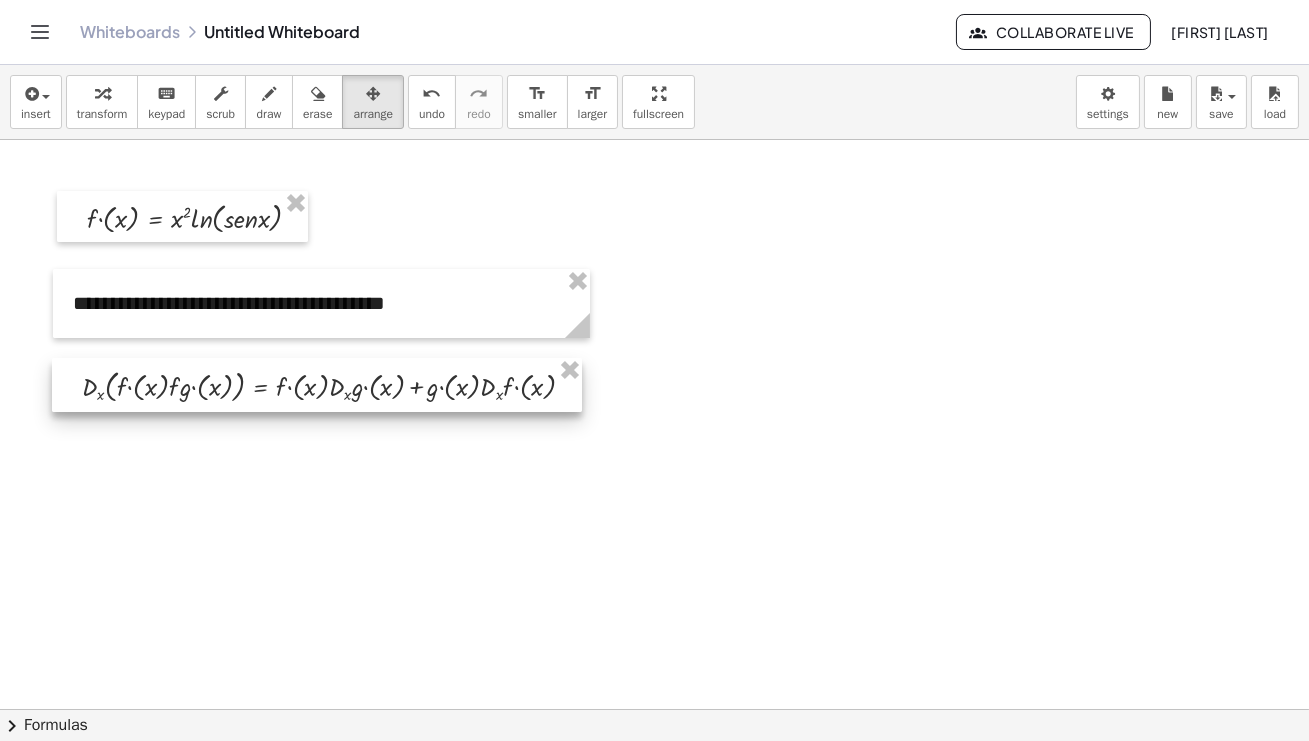 click at bounding box center [317, 385] 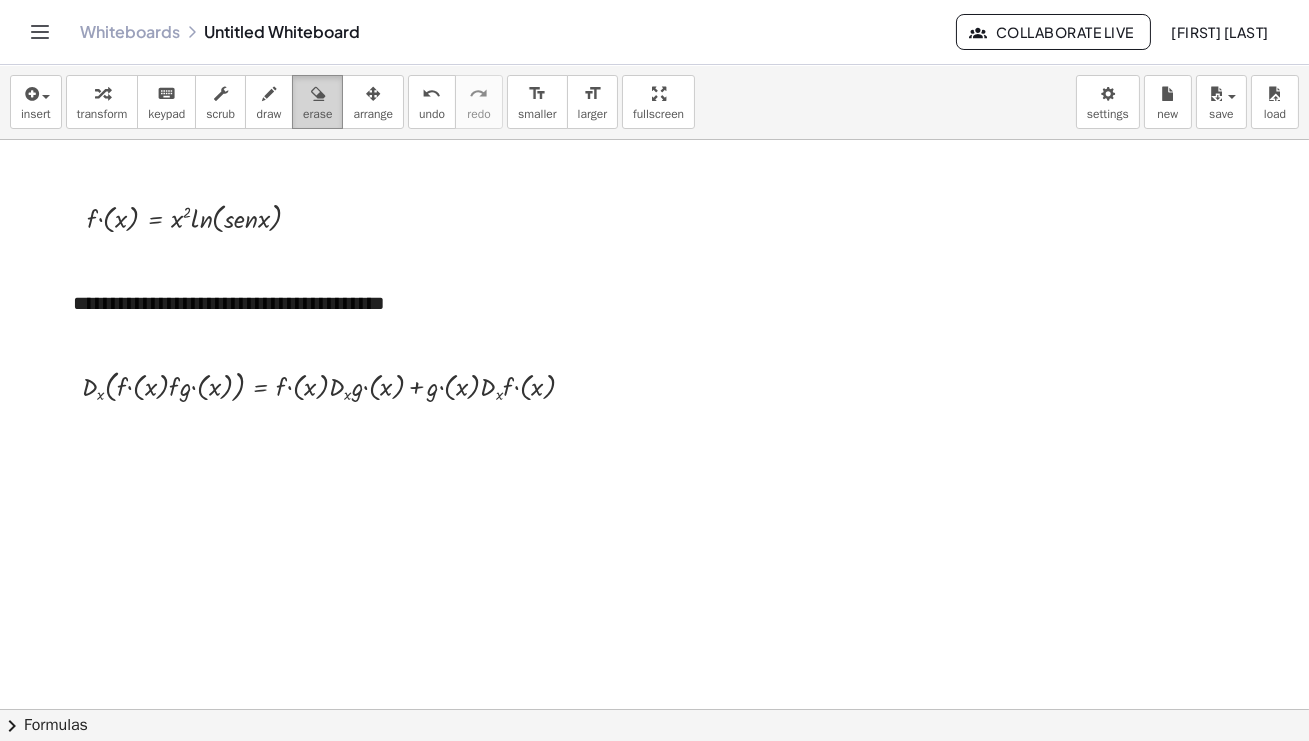 click on "erase" at bounding box center [317, 114] 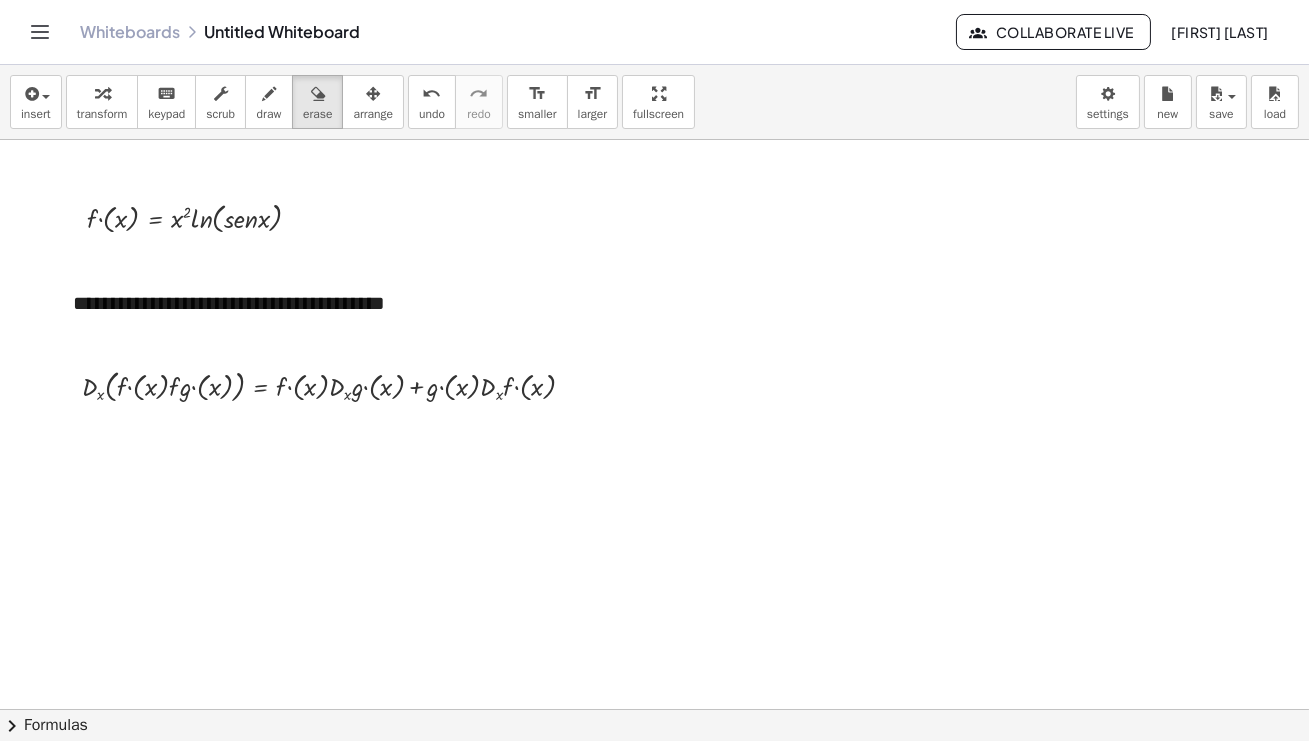 click at bounding box center [654, 709] 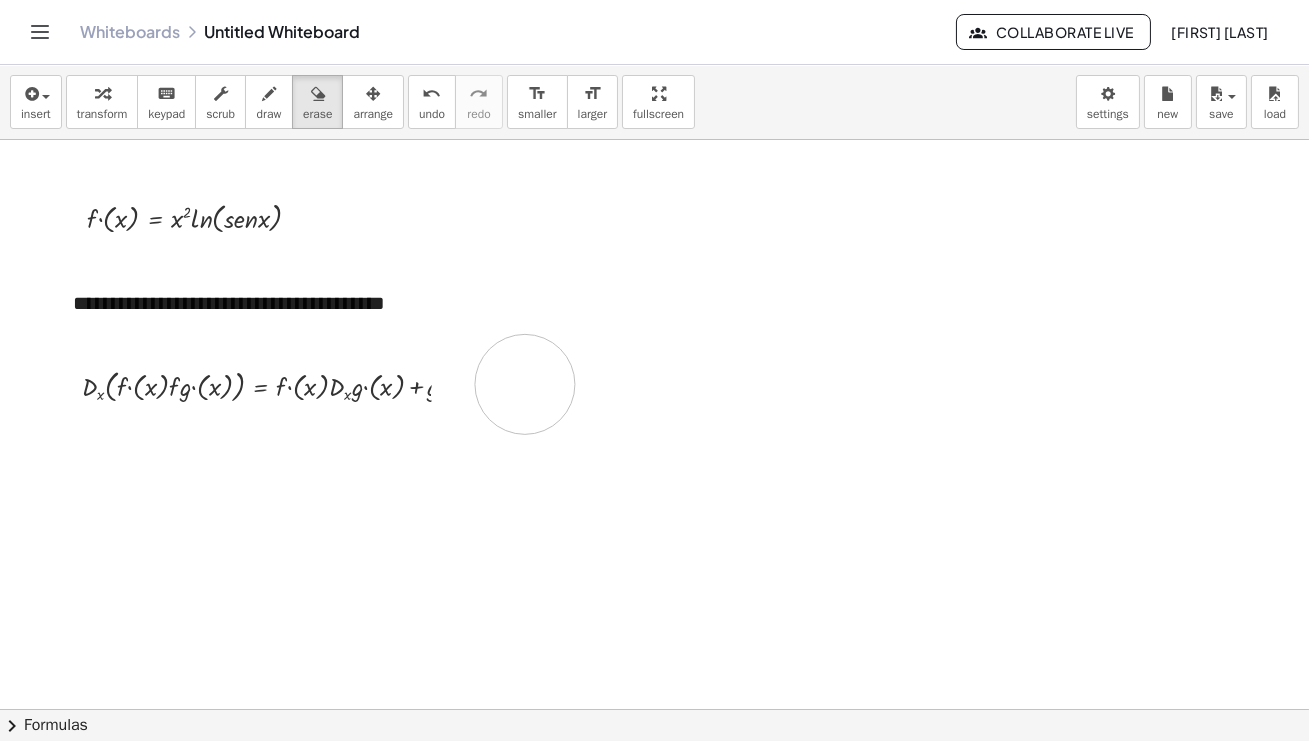 drag, startPoint x: 481, startPoint y: 394, endPoint x: 525, endPoint y: 384, distance: 45.122055 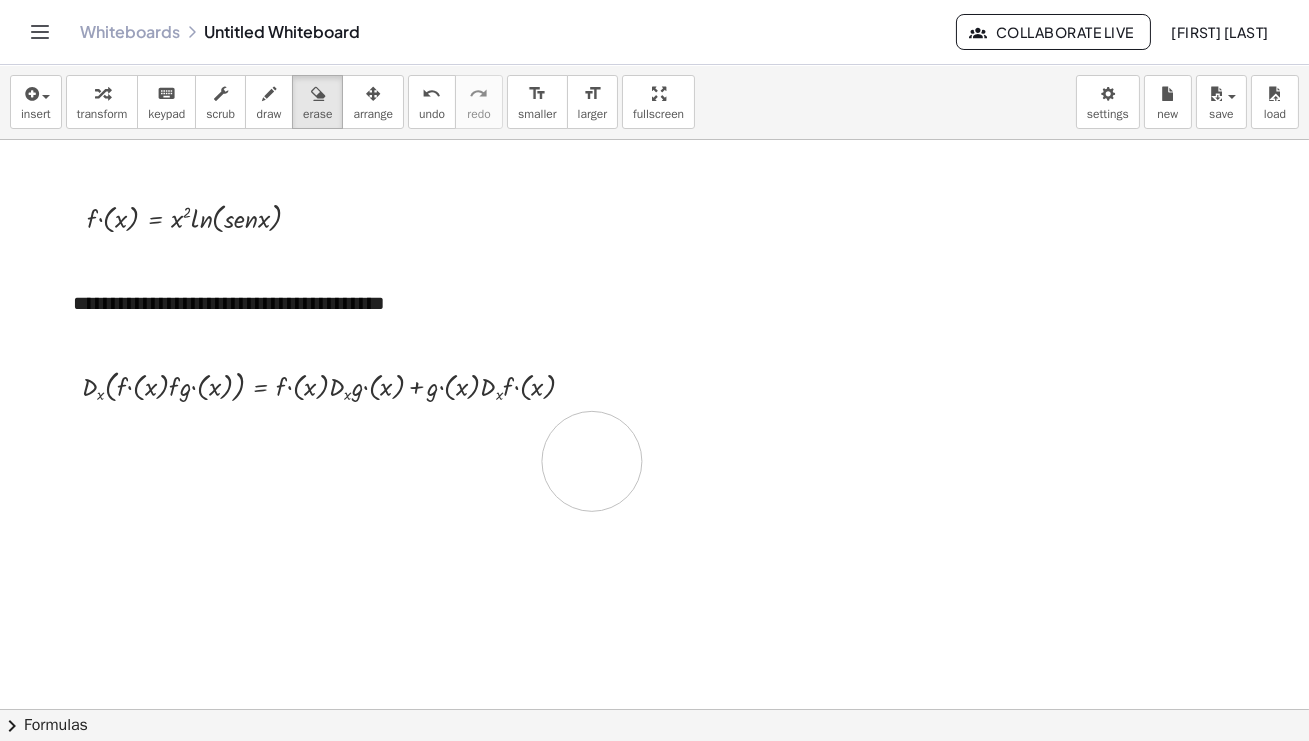 click at bounding box center (654, 709) 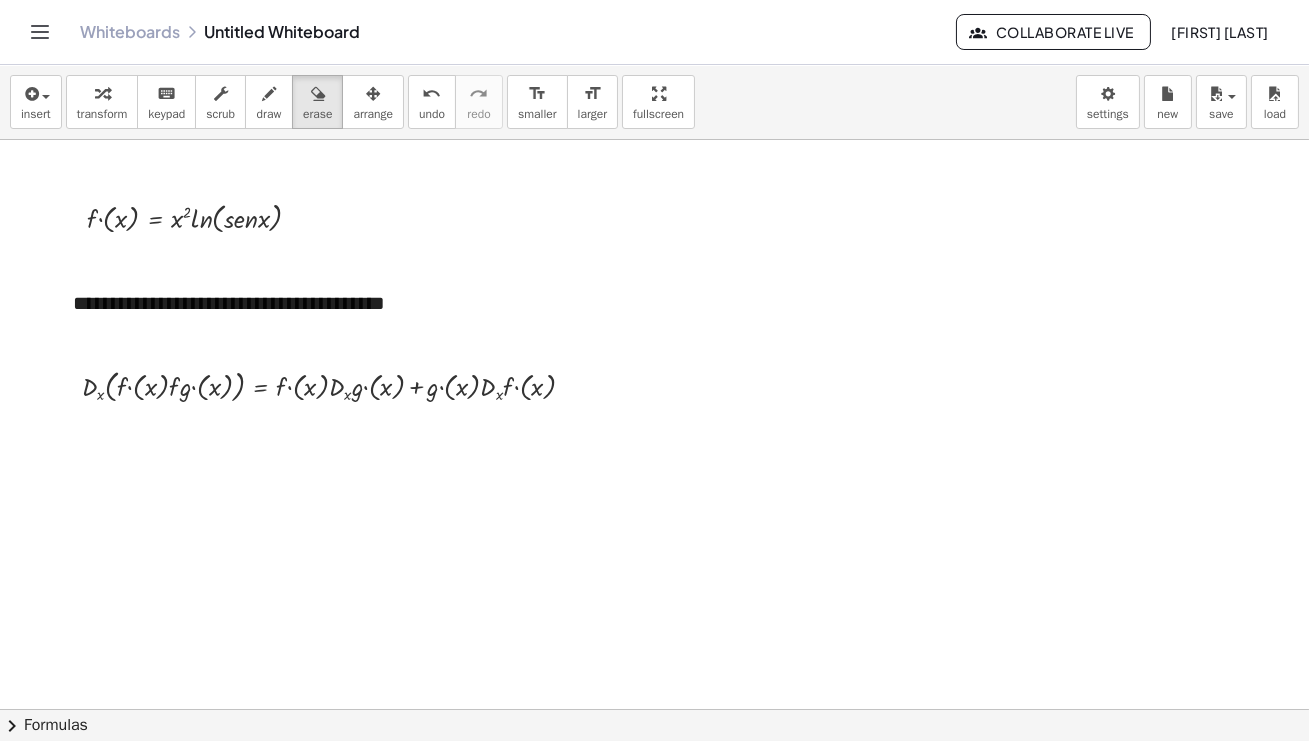 click at bounding box center [654, 709] 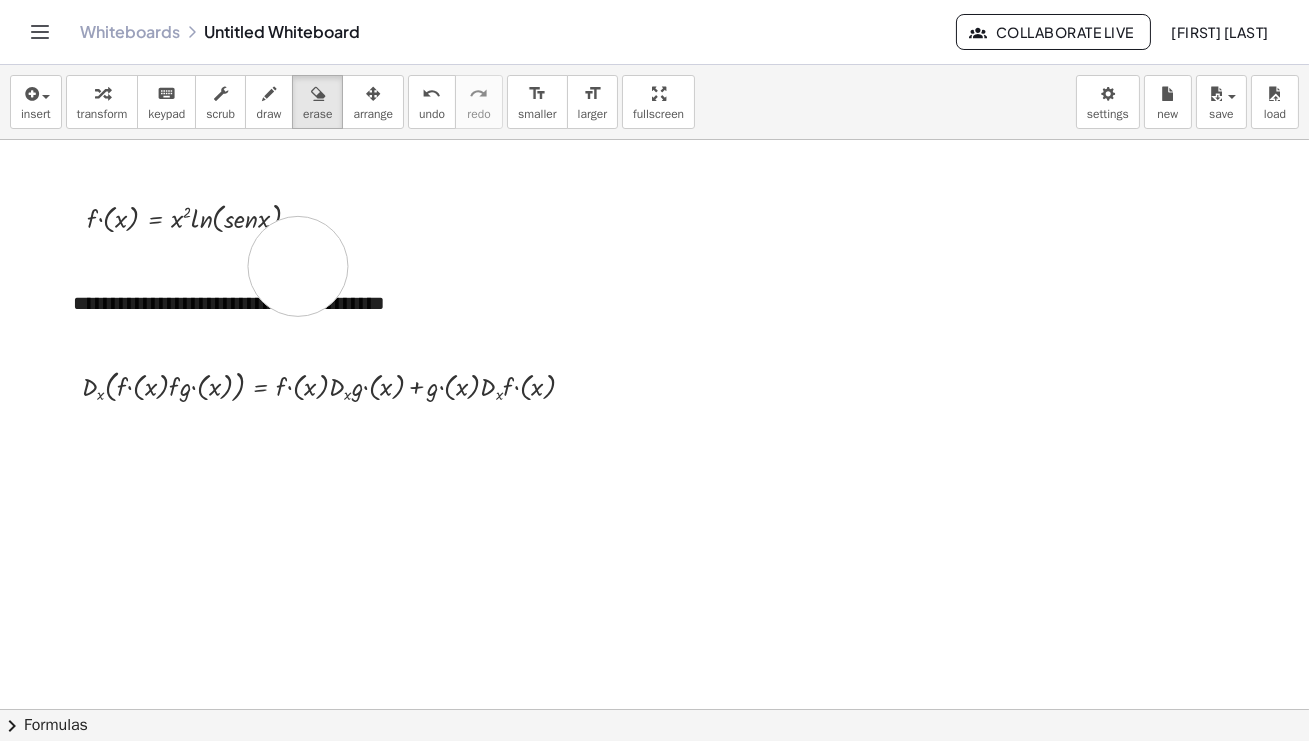 click at bounding box center (654, 709) 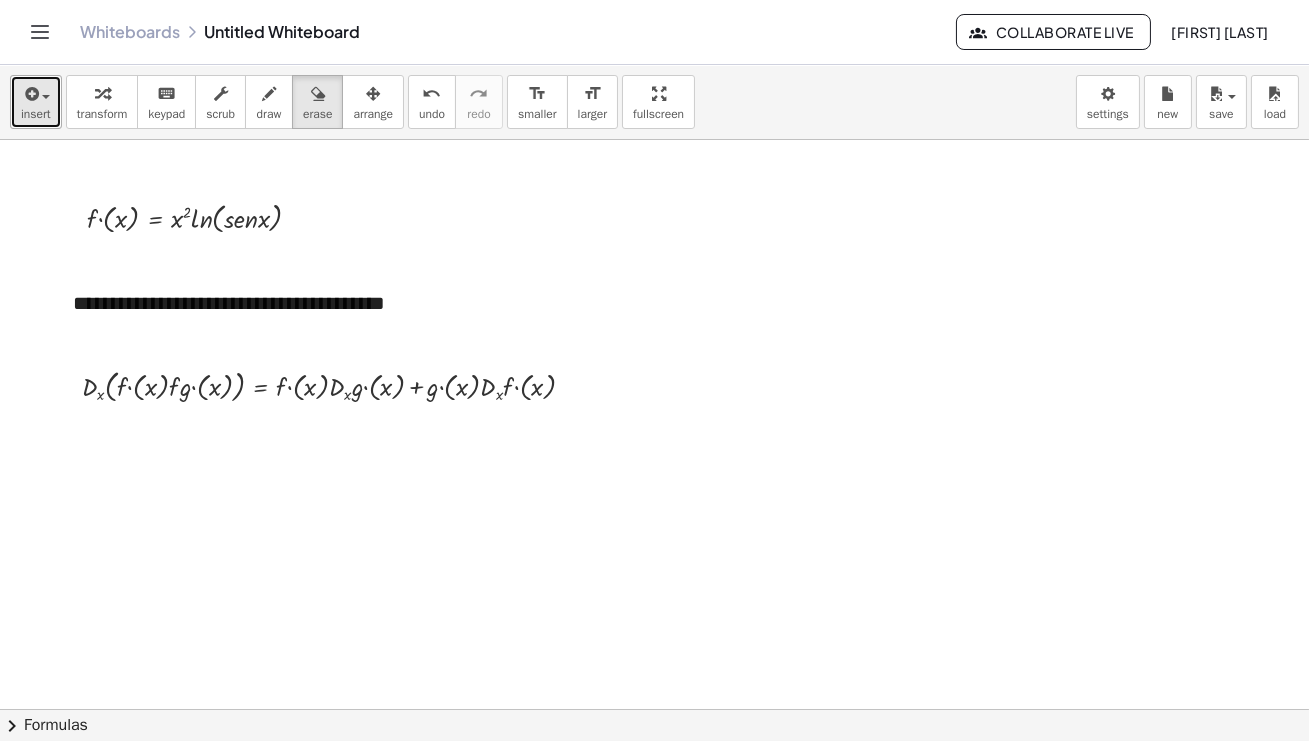 click at bounding box center (30, 94) 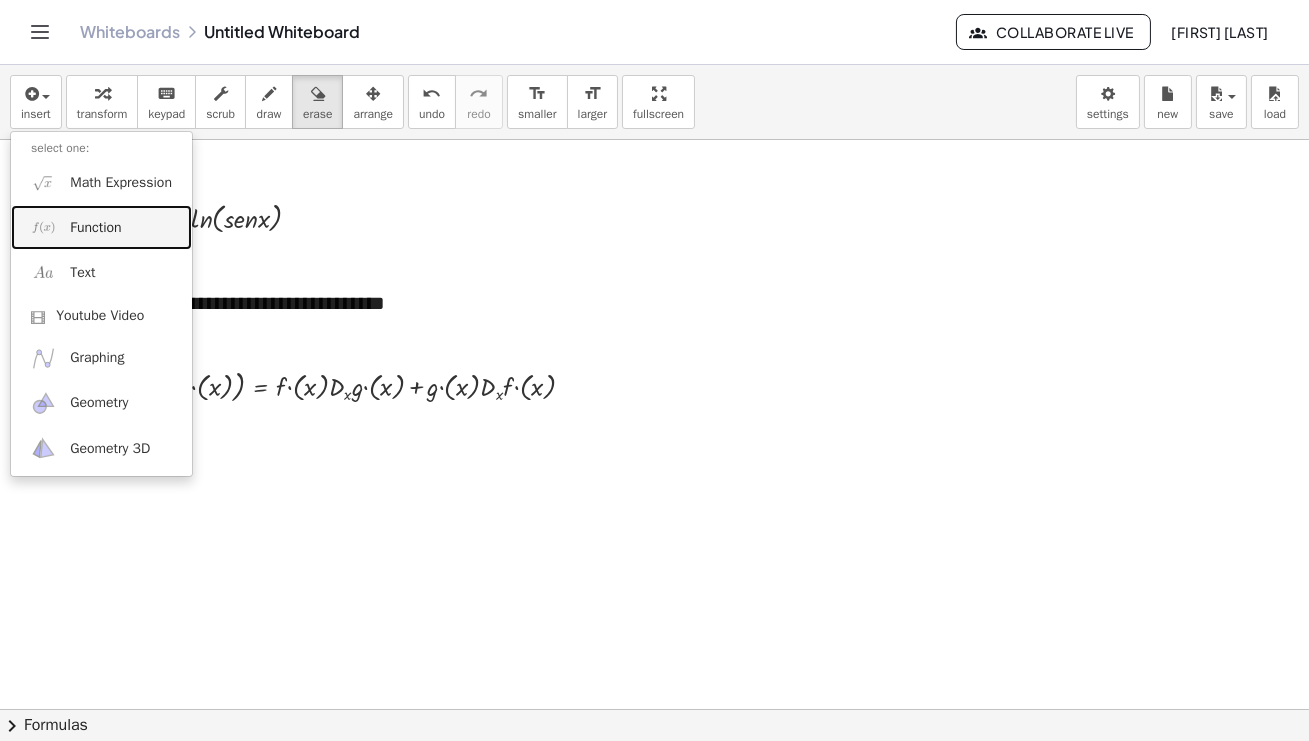 click on "Function" at bounding box center [95, 228] 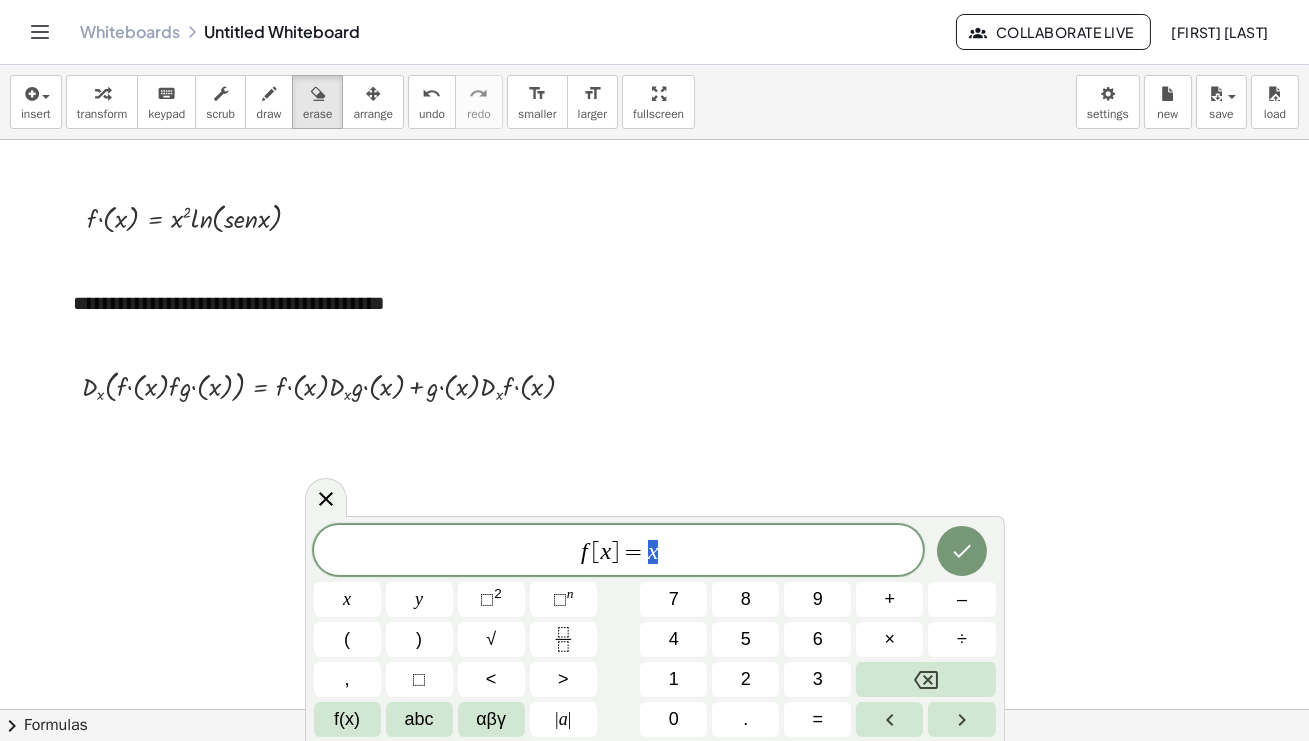 click at bounding box center [654, 709] 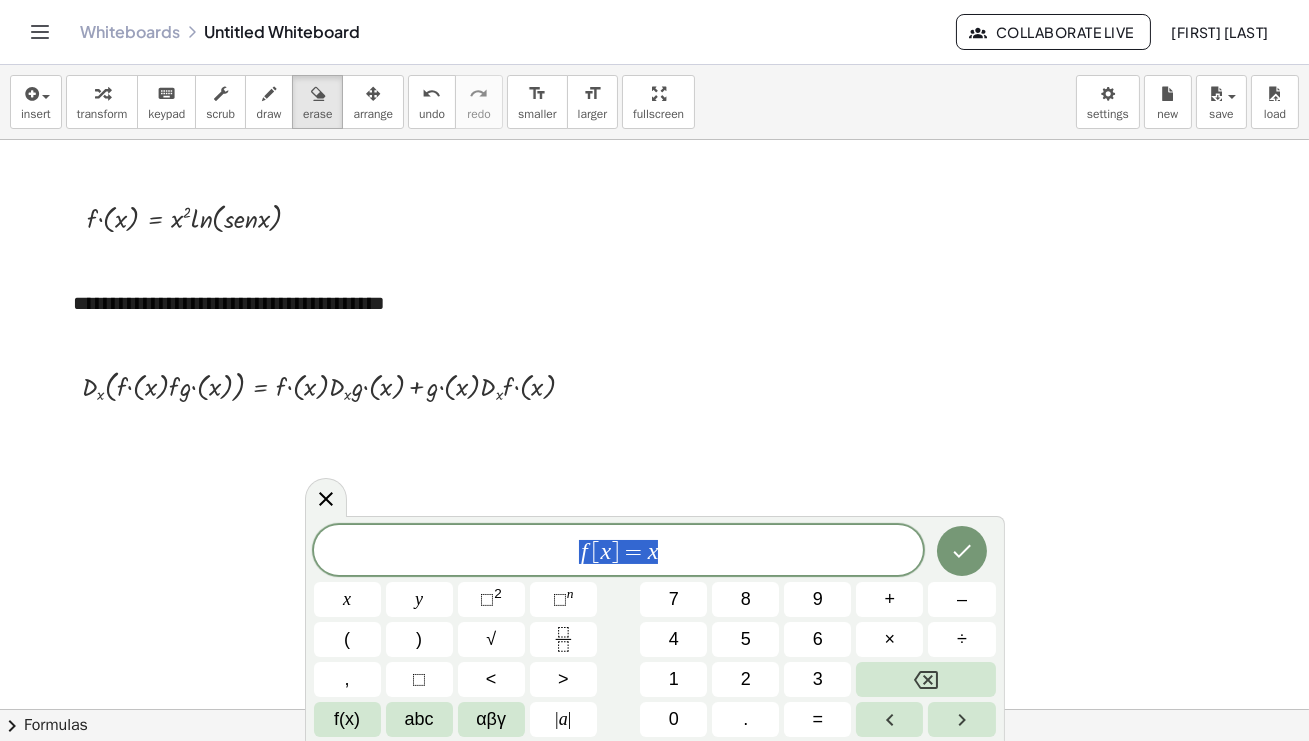 drag, startPoint x: 659, startPoint y: 554, endPoint x: 553, endPoint y: 551, distance: 106.04244 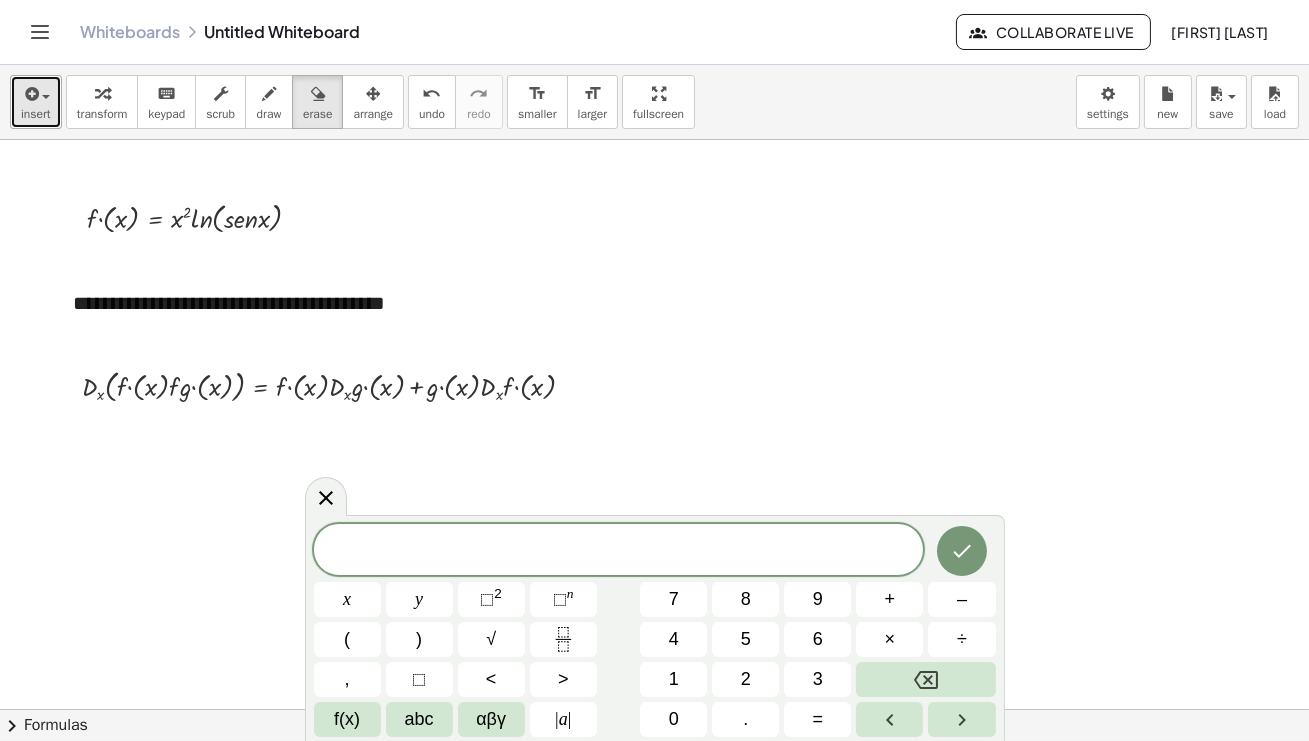 click at bounding box center (36, 93) 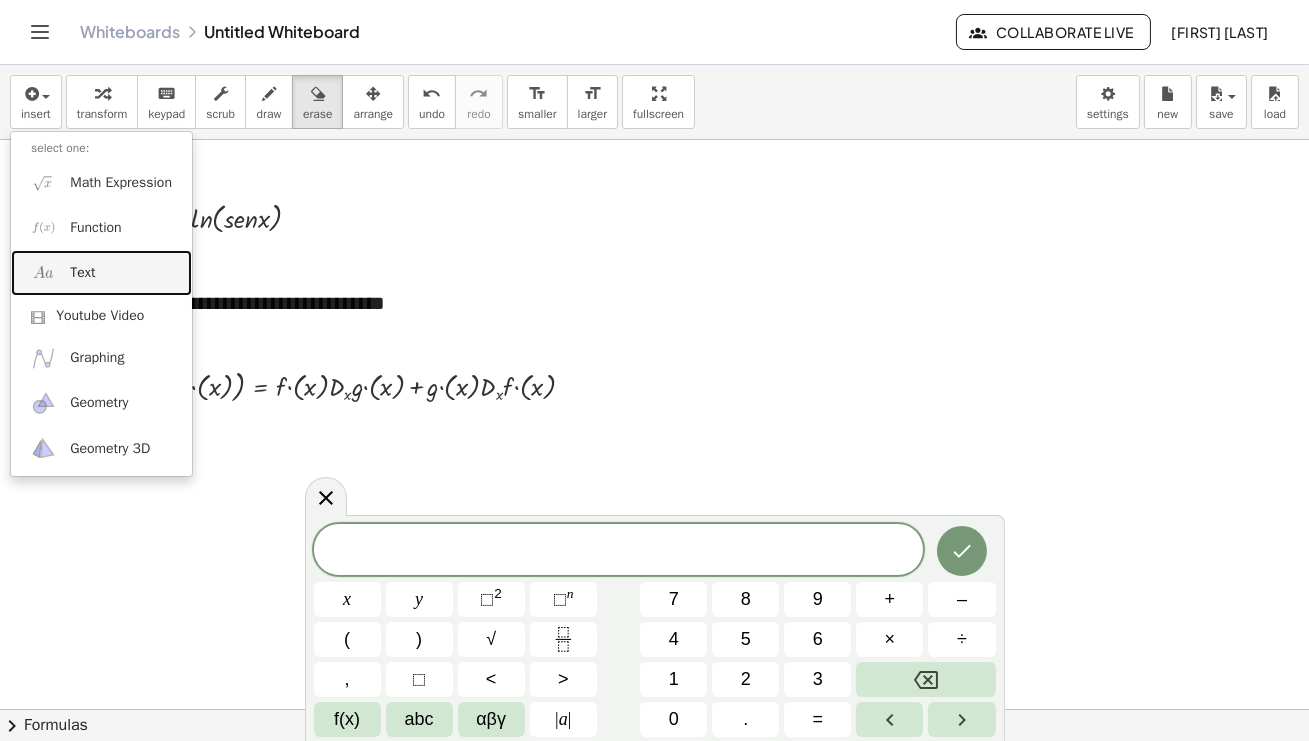 click on "Text" at bounding box center [82, 273] 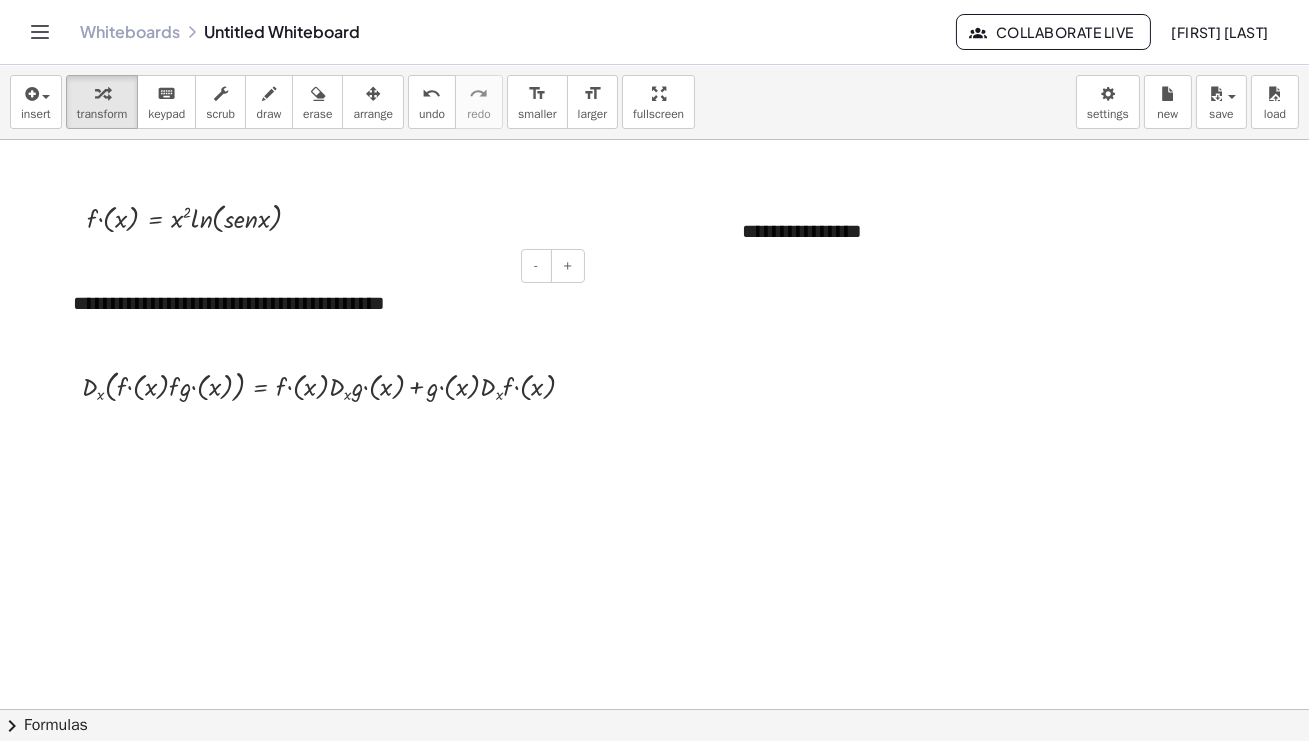type 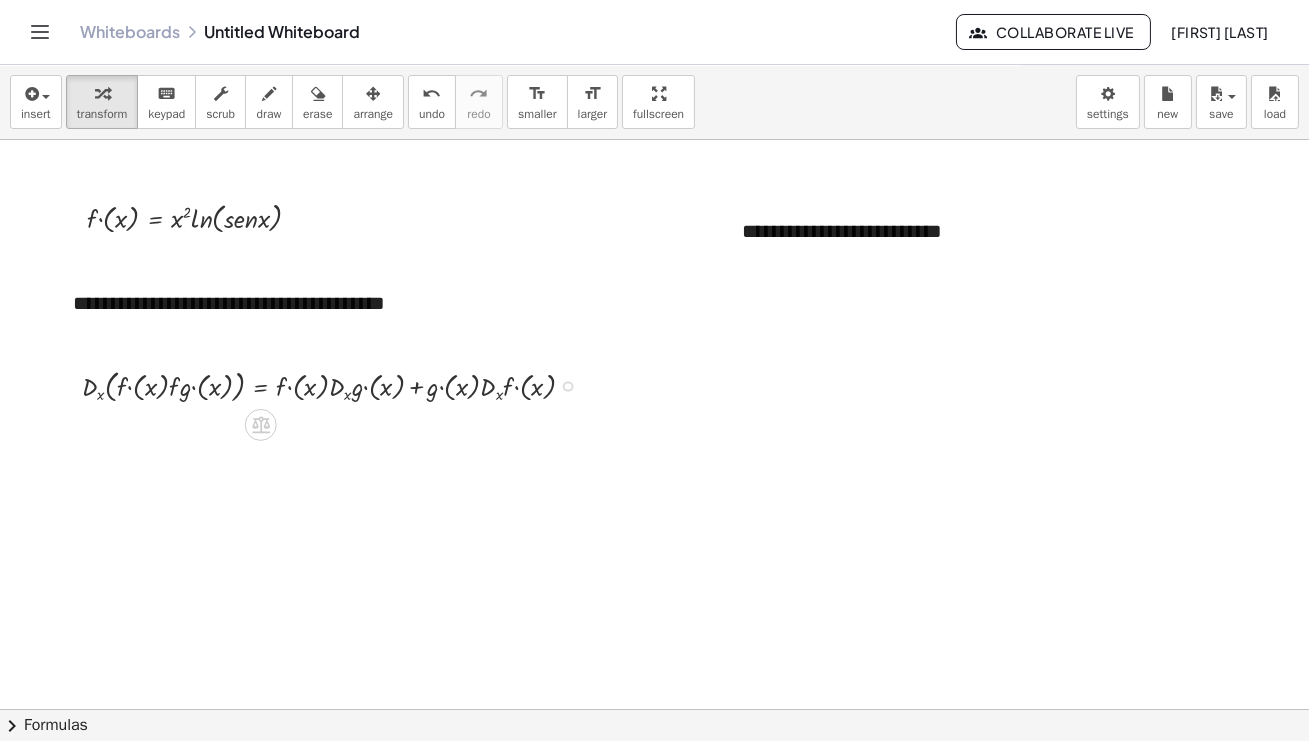 click at bounding box center (336, 385) 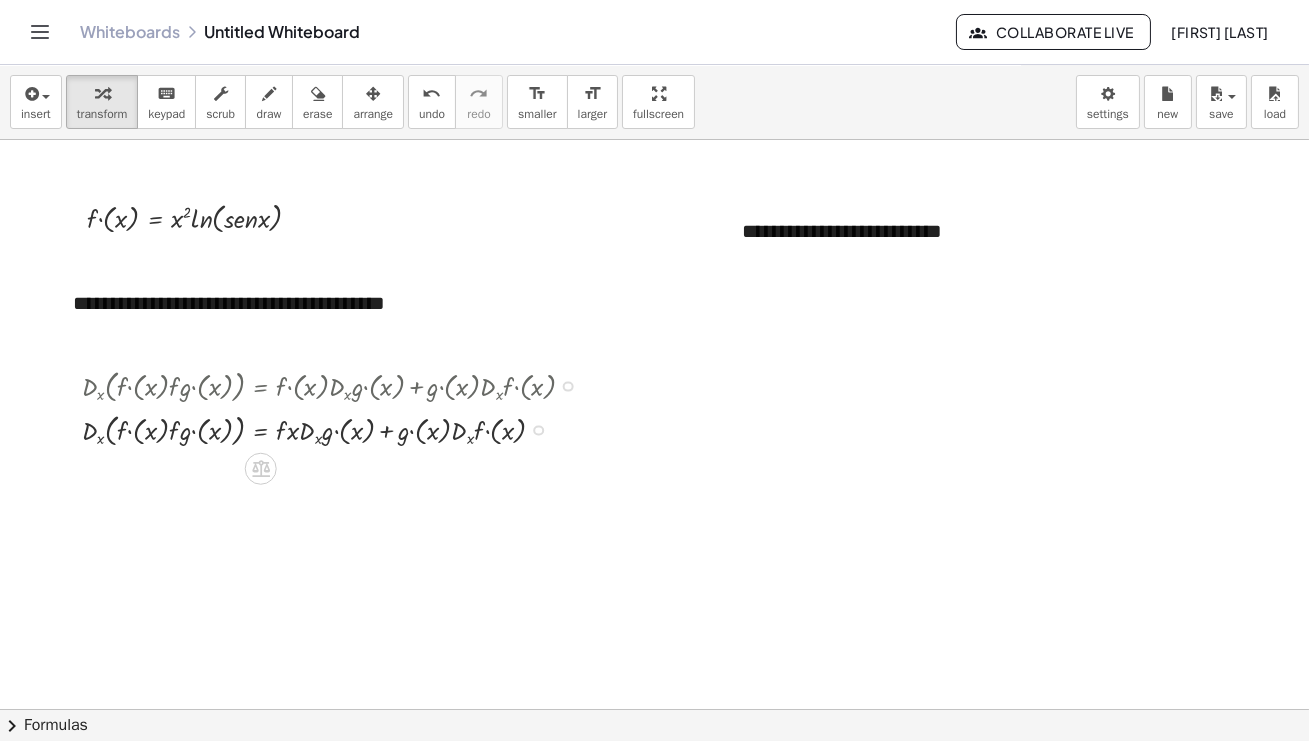 click at bounding box center (336, 385) 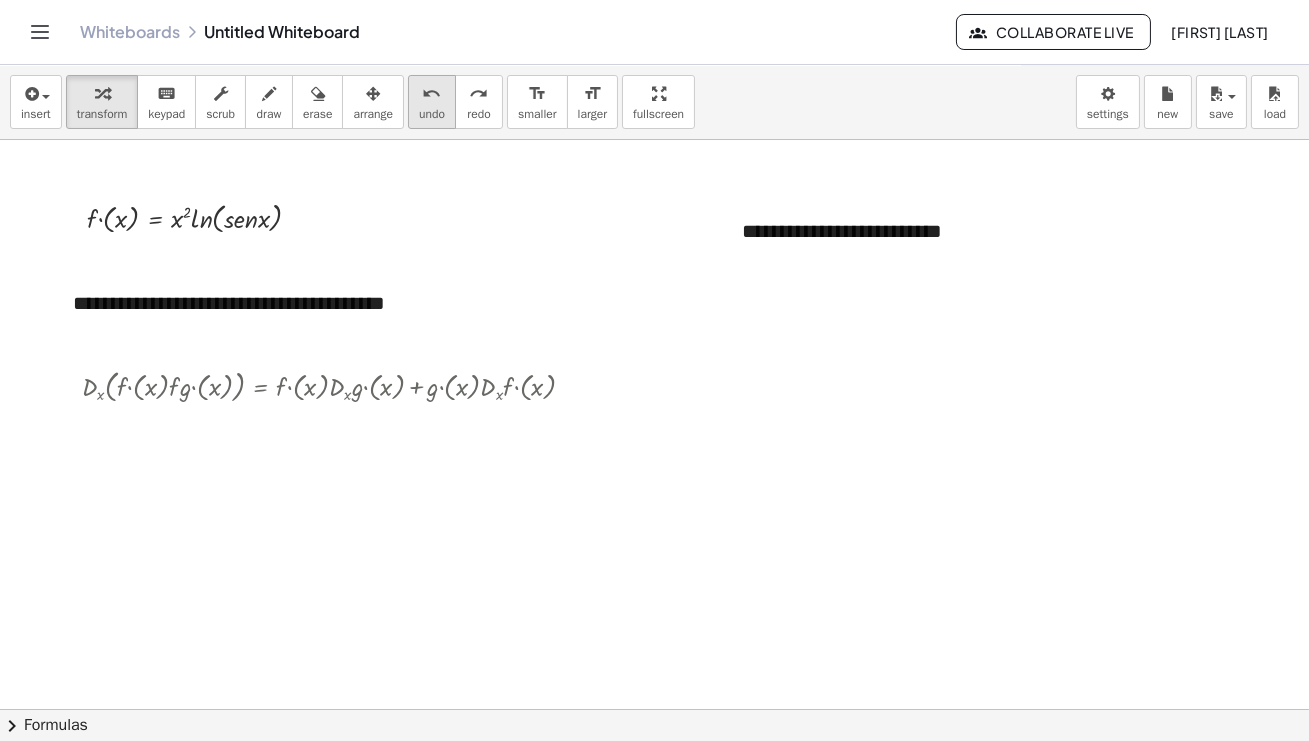 click on "undo" at bounding box center [432, 114] 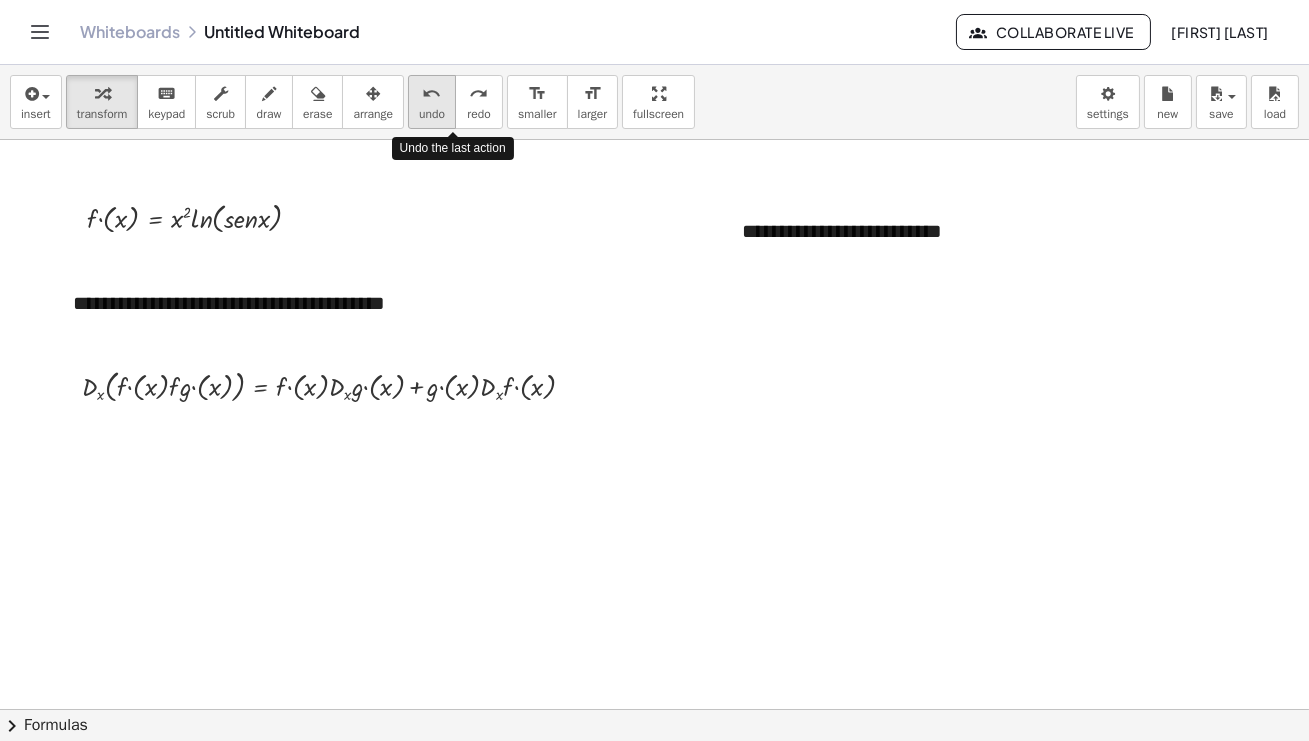 click on "undo" at bounding box center (432, 114) 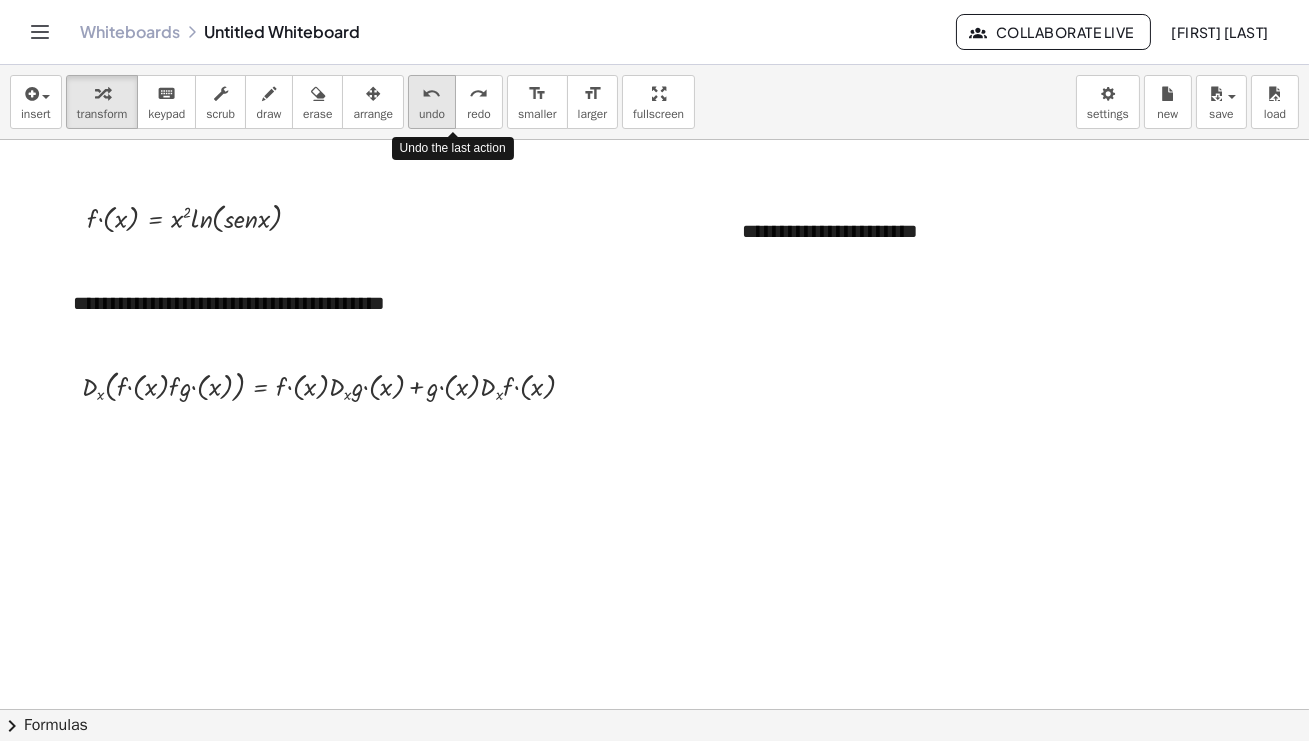 click on "undo" at bounding box center (432, 114) 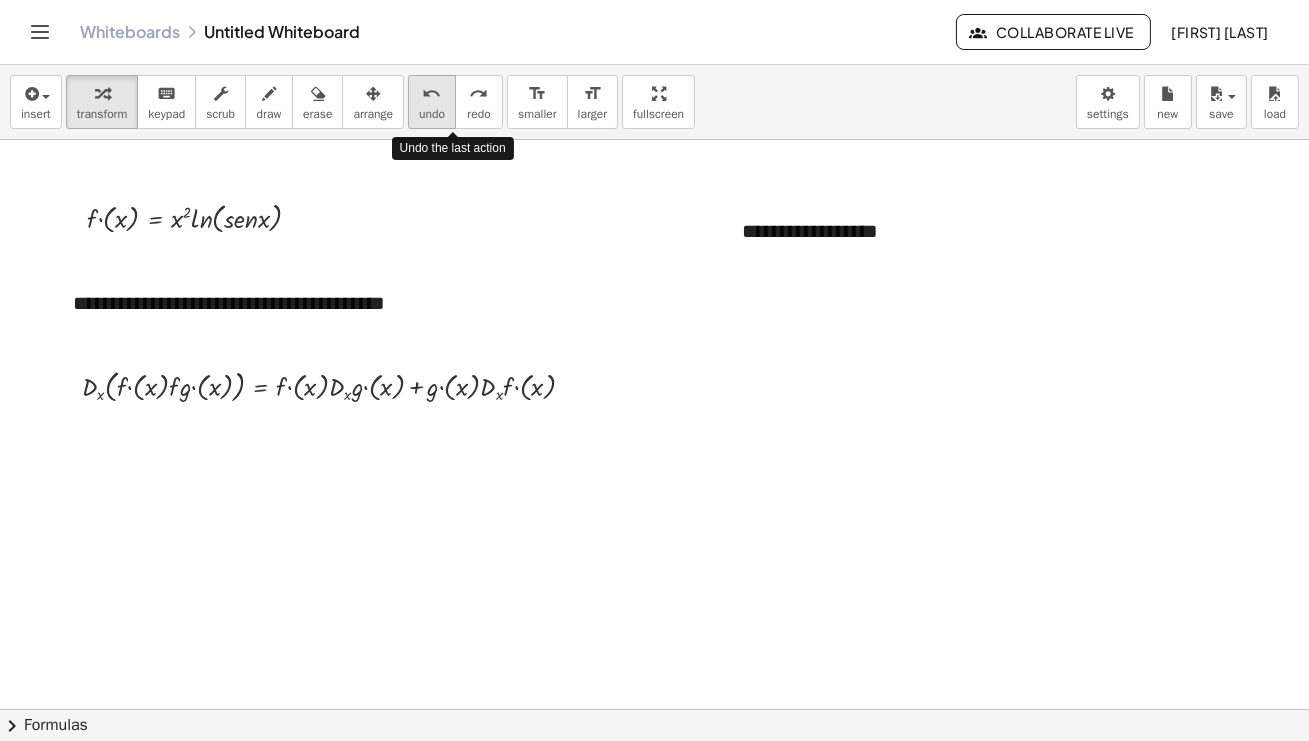 click on "undo" at bounding box center (432, 114) 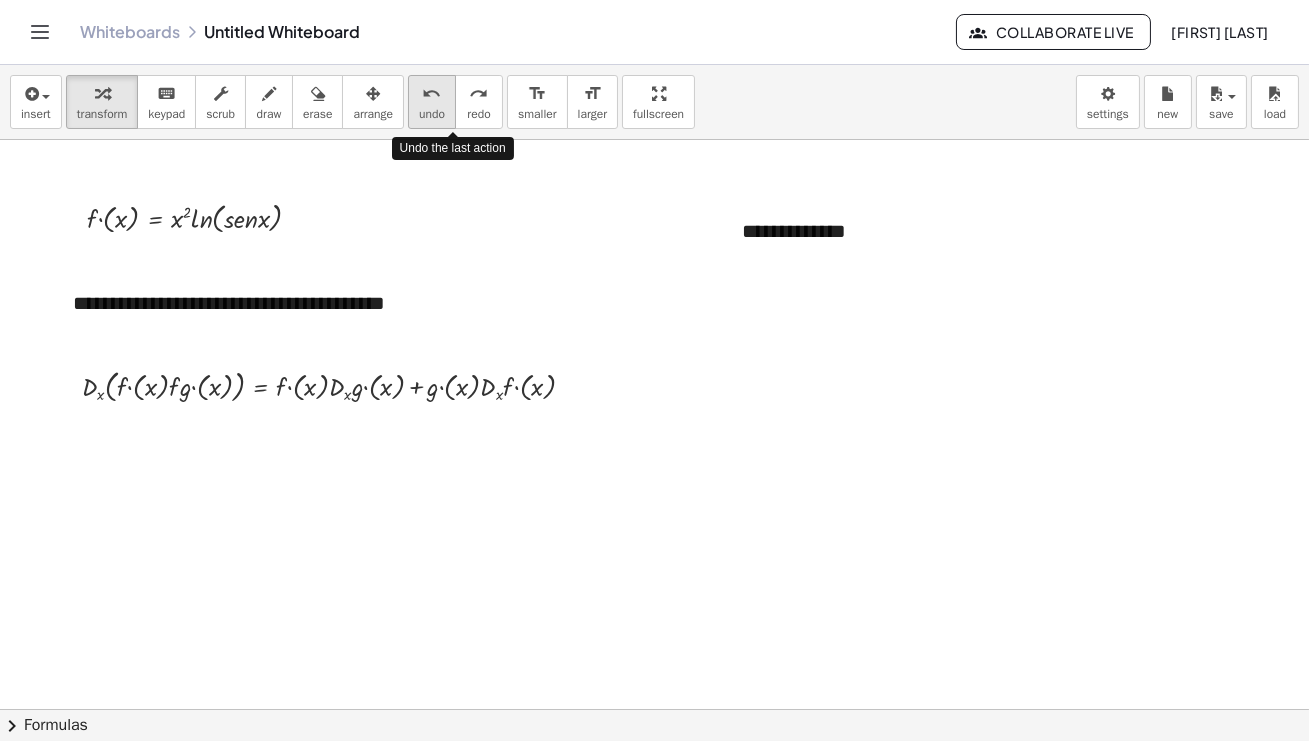click on "undo" at bounding box center (432, 114) 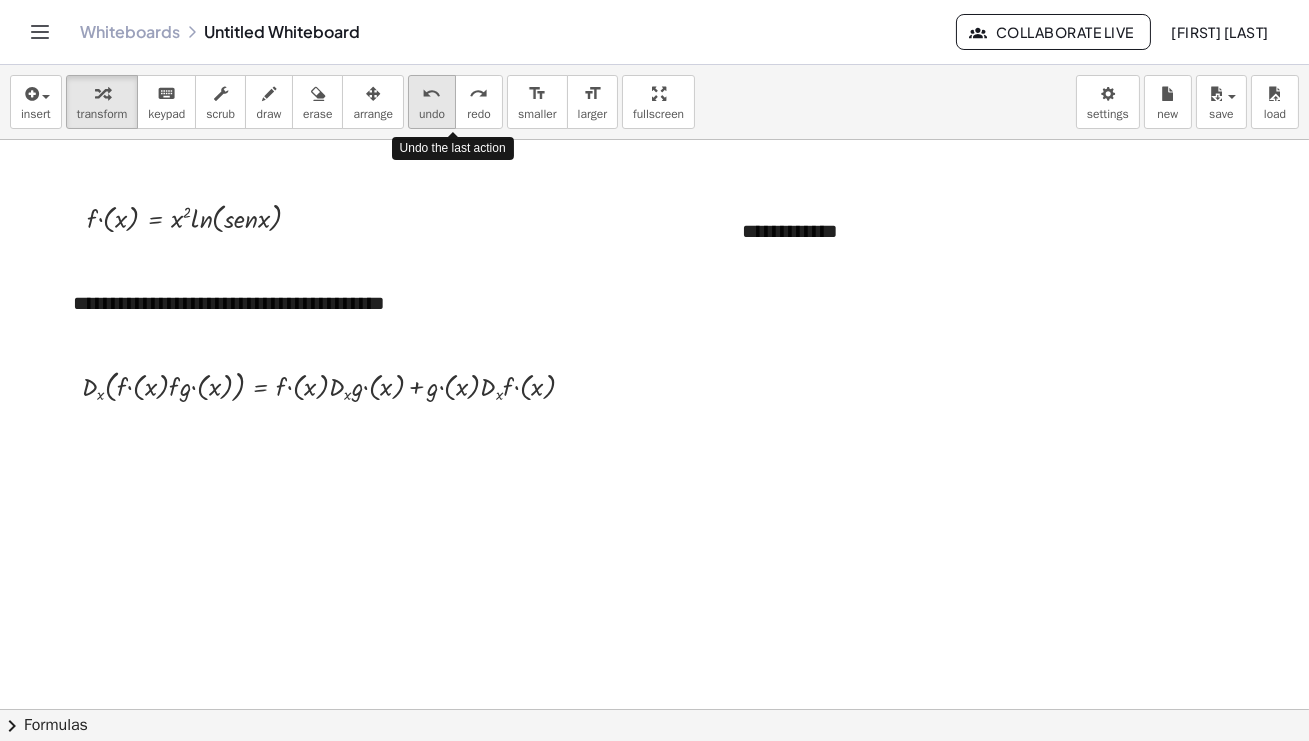 click on "undo" at bounding box center (432, 114) 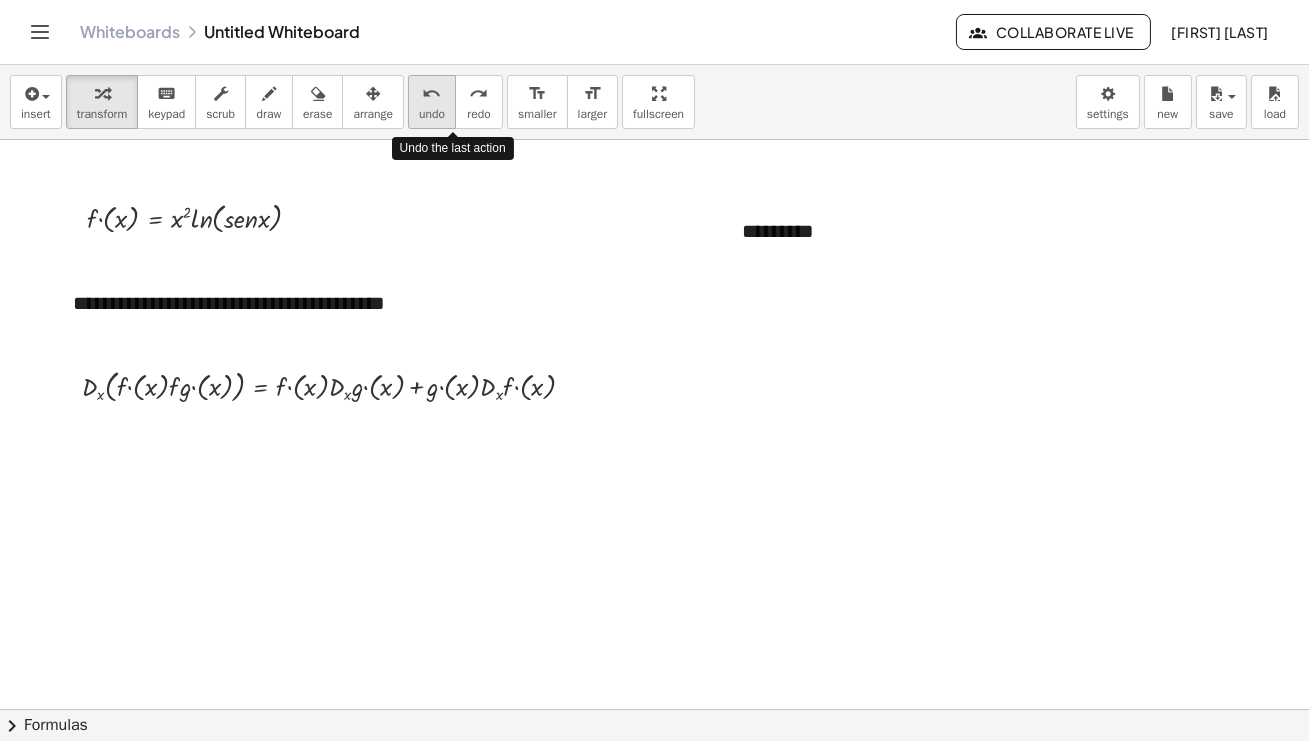 click on "undo" at bounding box center [432, 114] 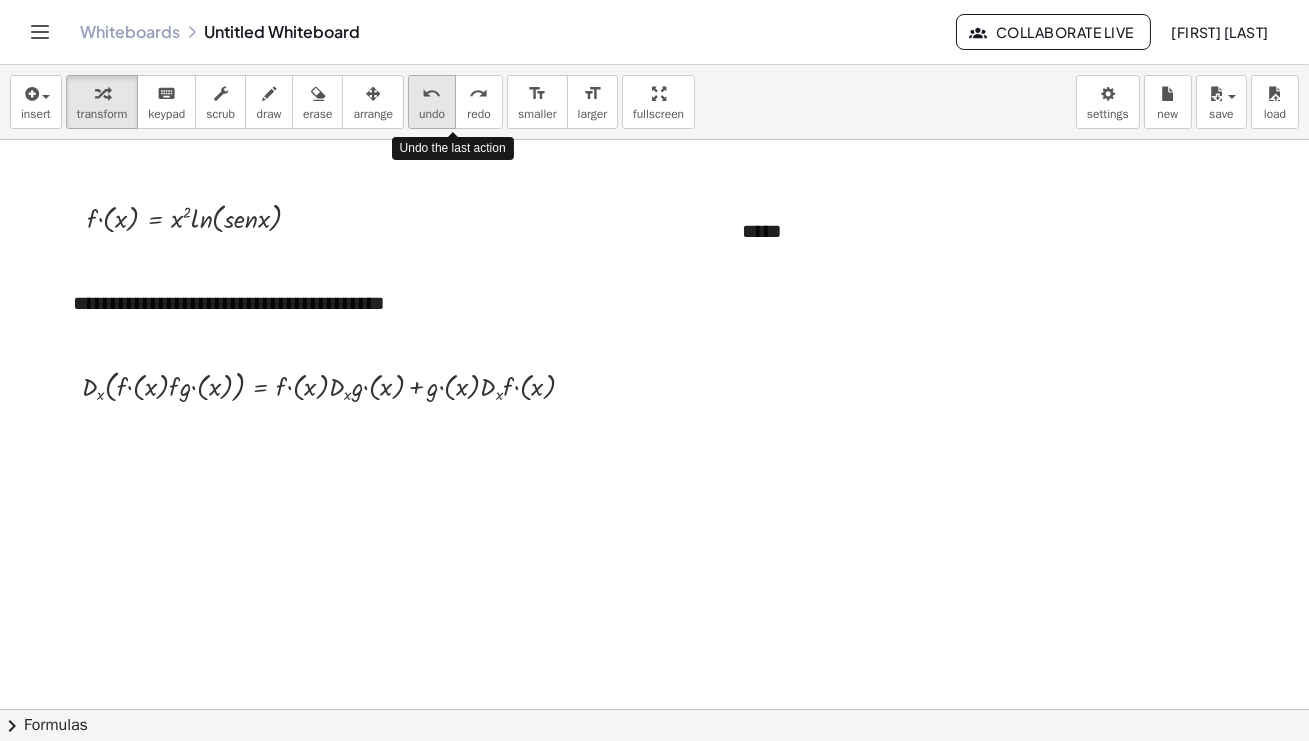 click on "undo" at bounding box center [432, 114] 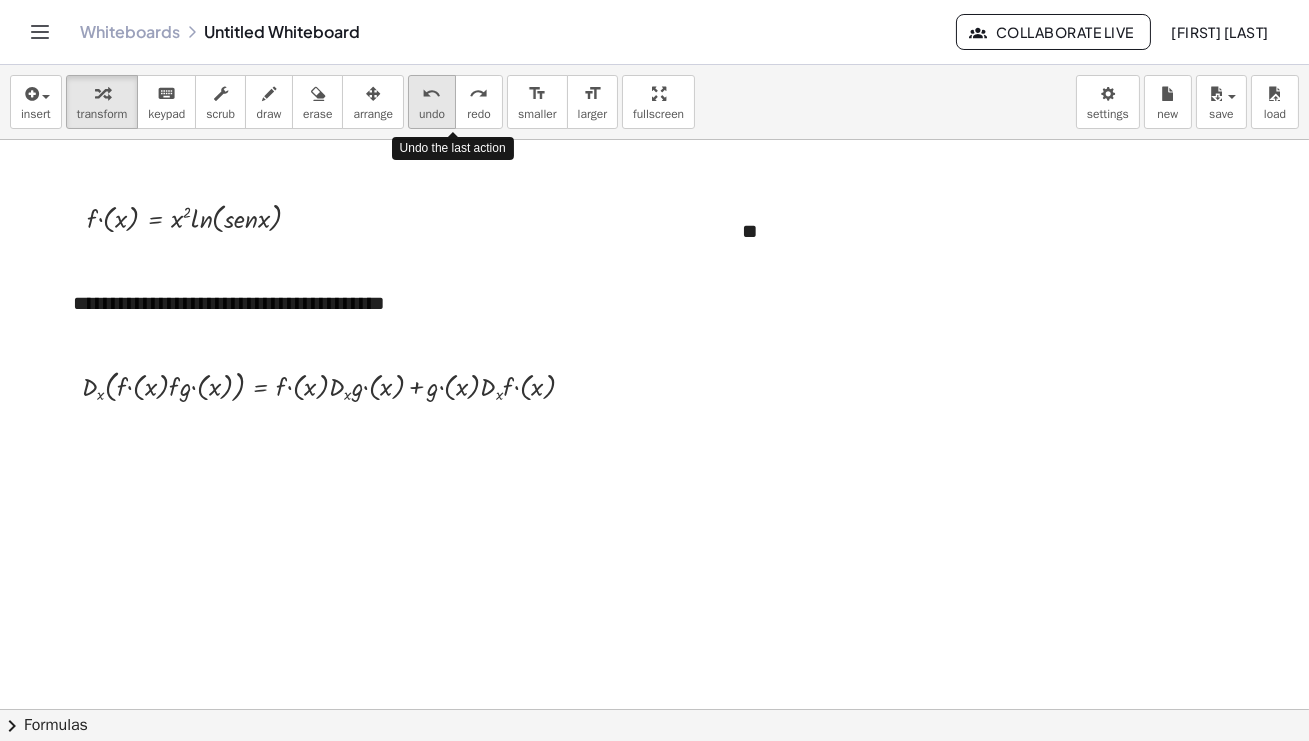 click on "undo" at bounding box center (432, 114) 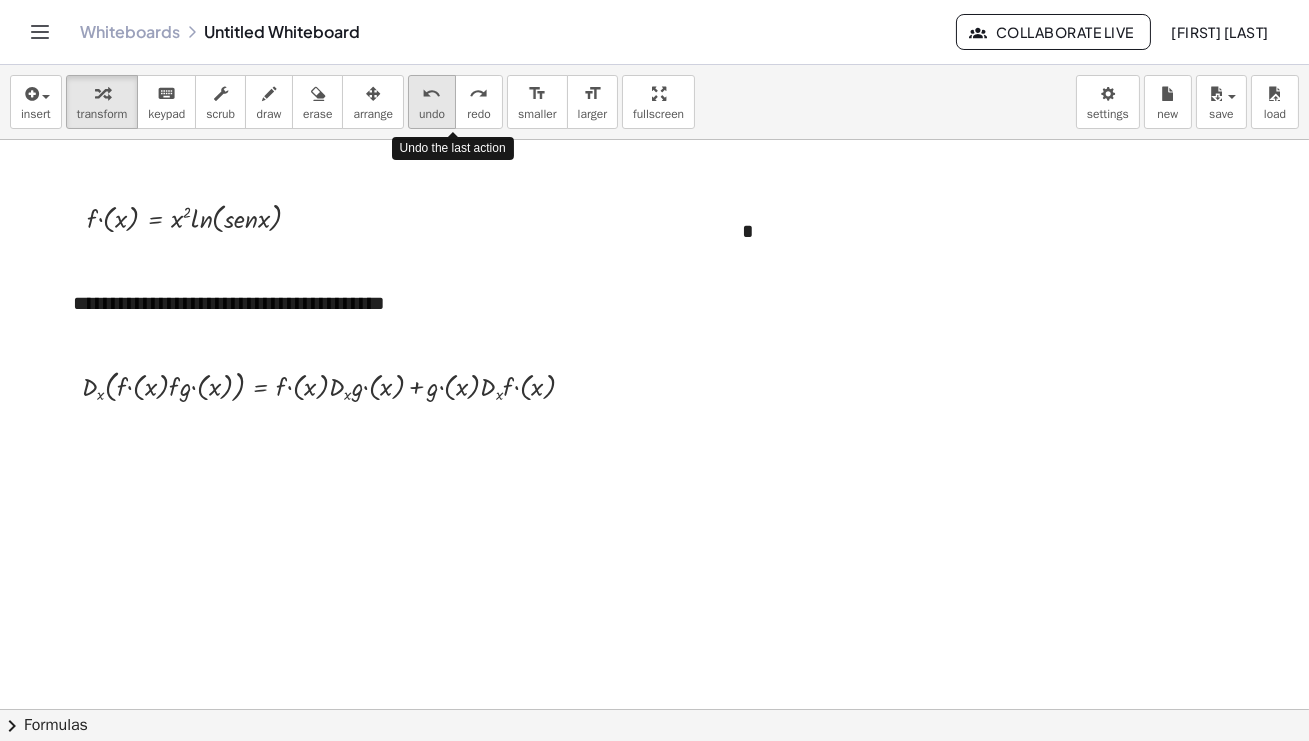 click on "undo" at bounding box center [432, 114] 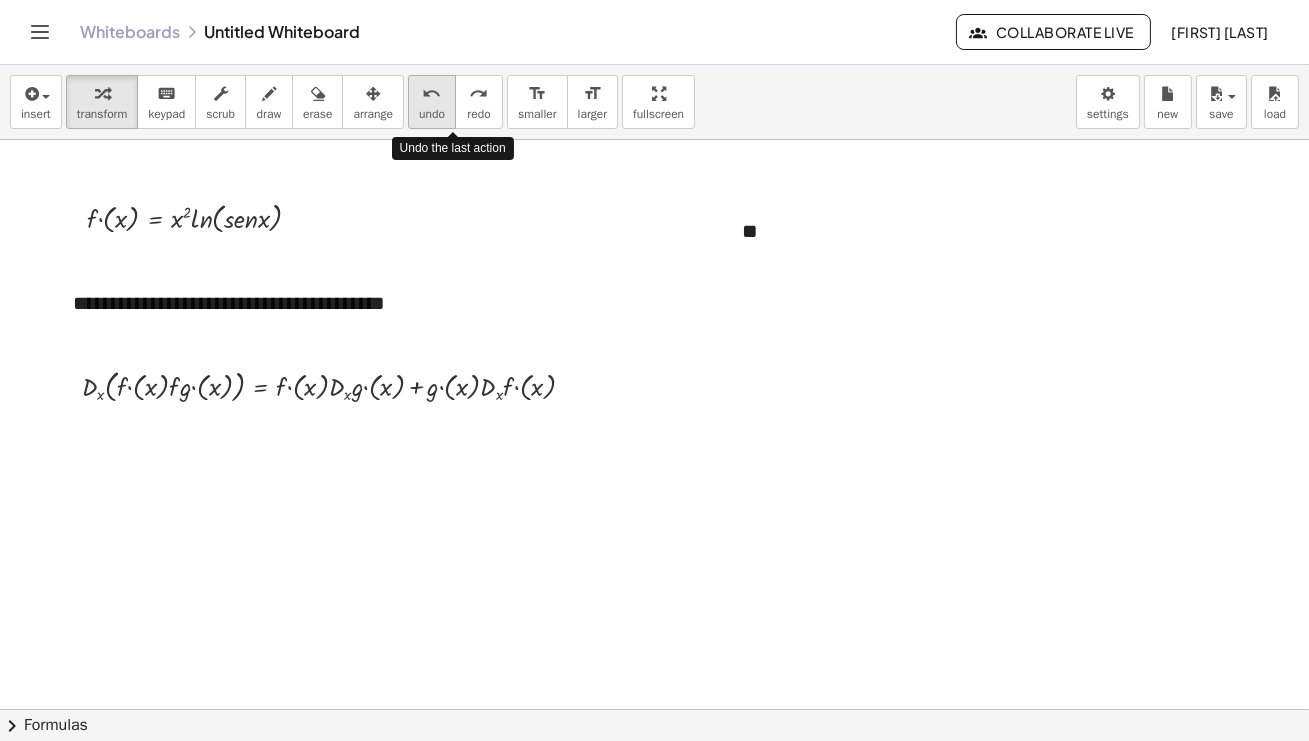 click on "undo" at bounding box center [432, 114] 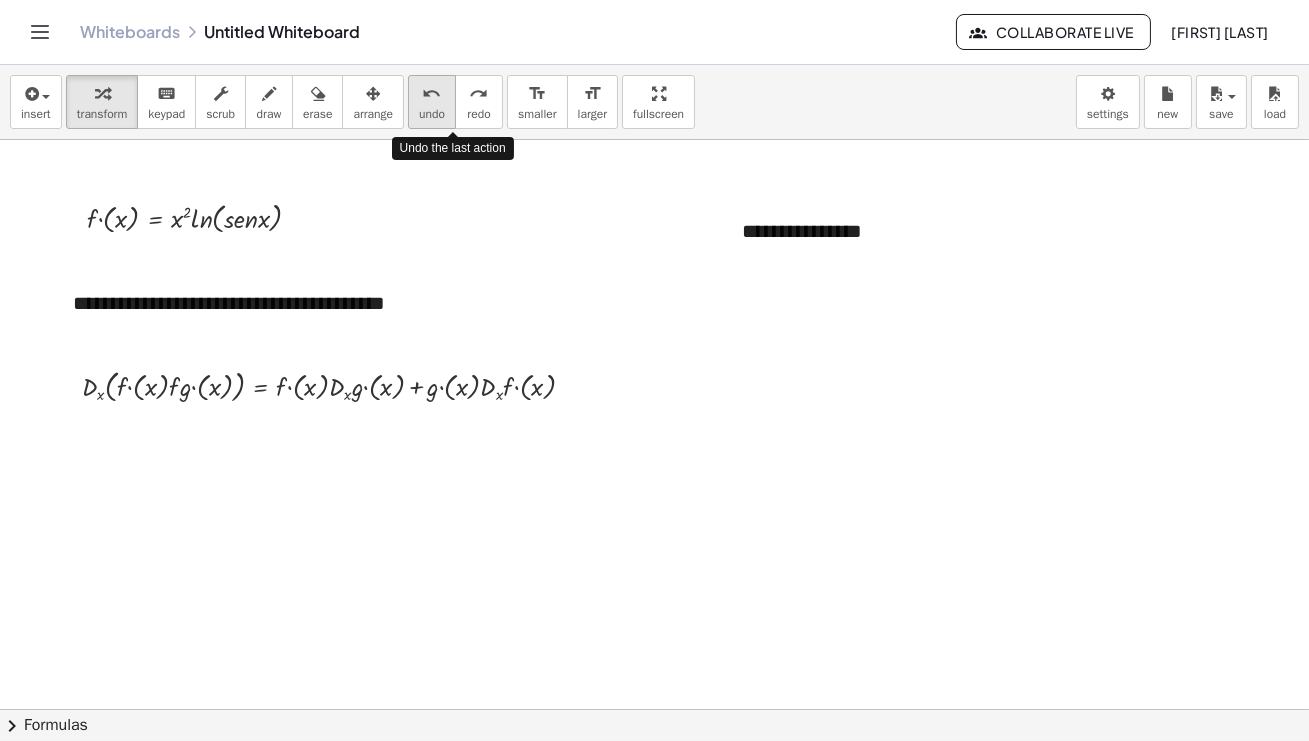 click on "undo" at bounding box center (432, 114) 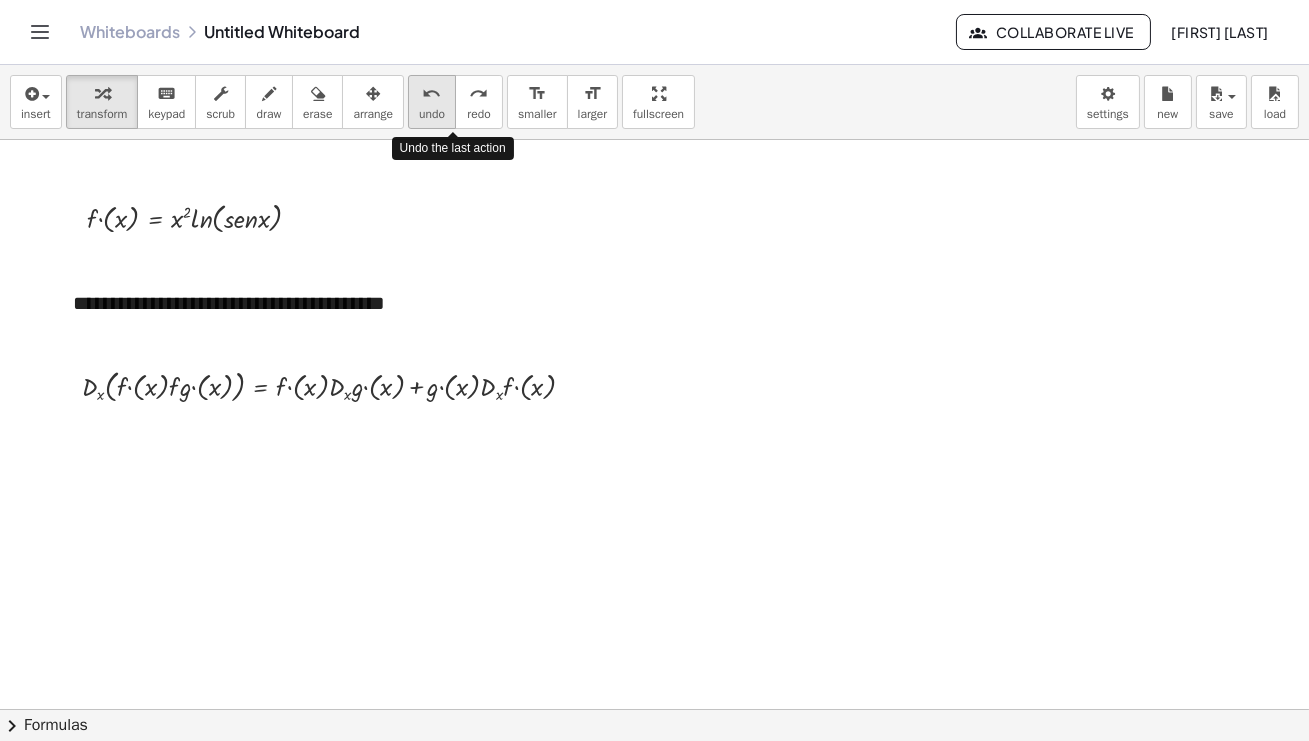 click on "undo" at bounding box center [432, 114] 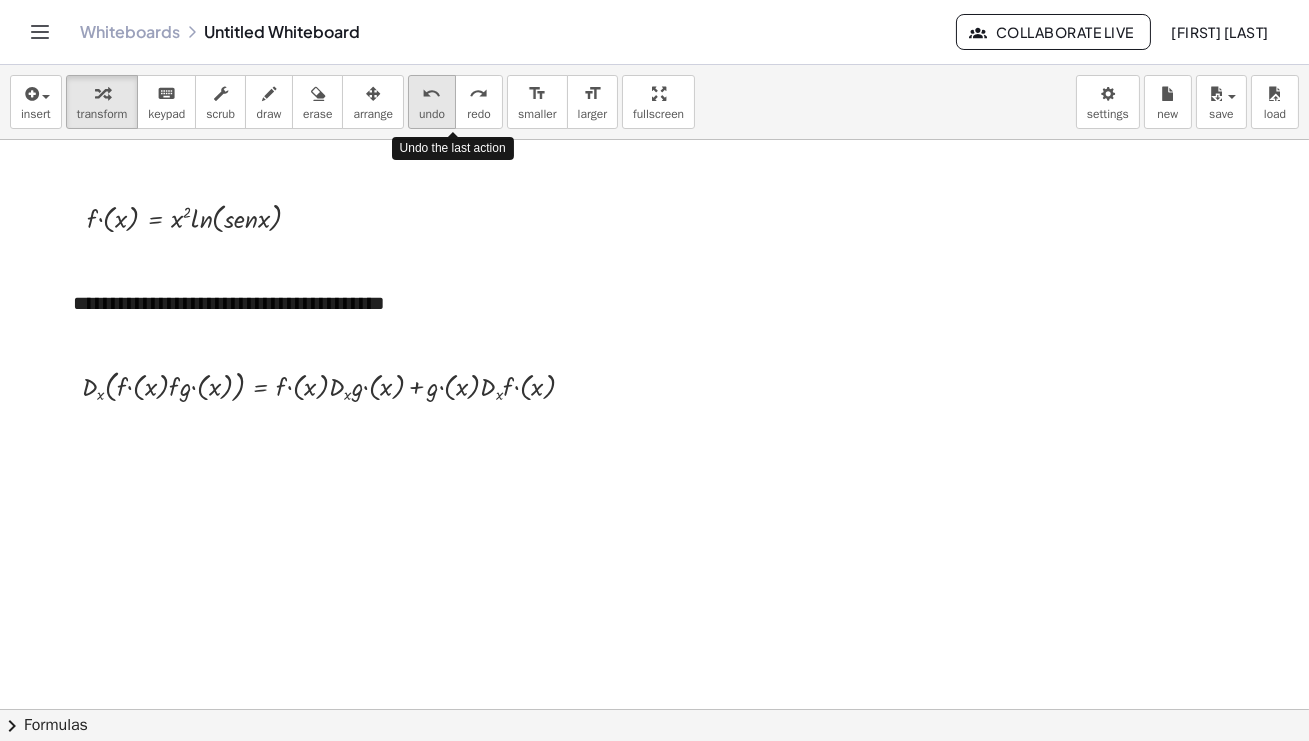 click on "undo" at bounding box center [432, 94] 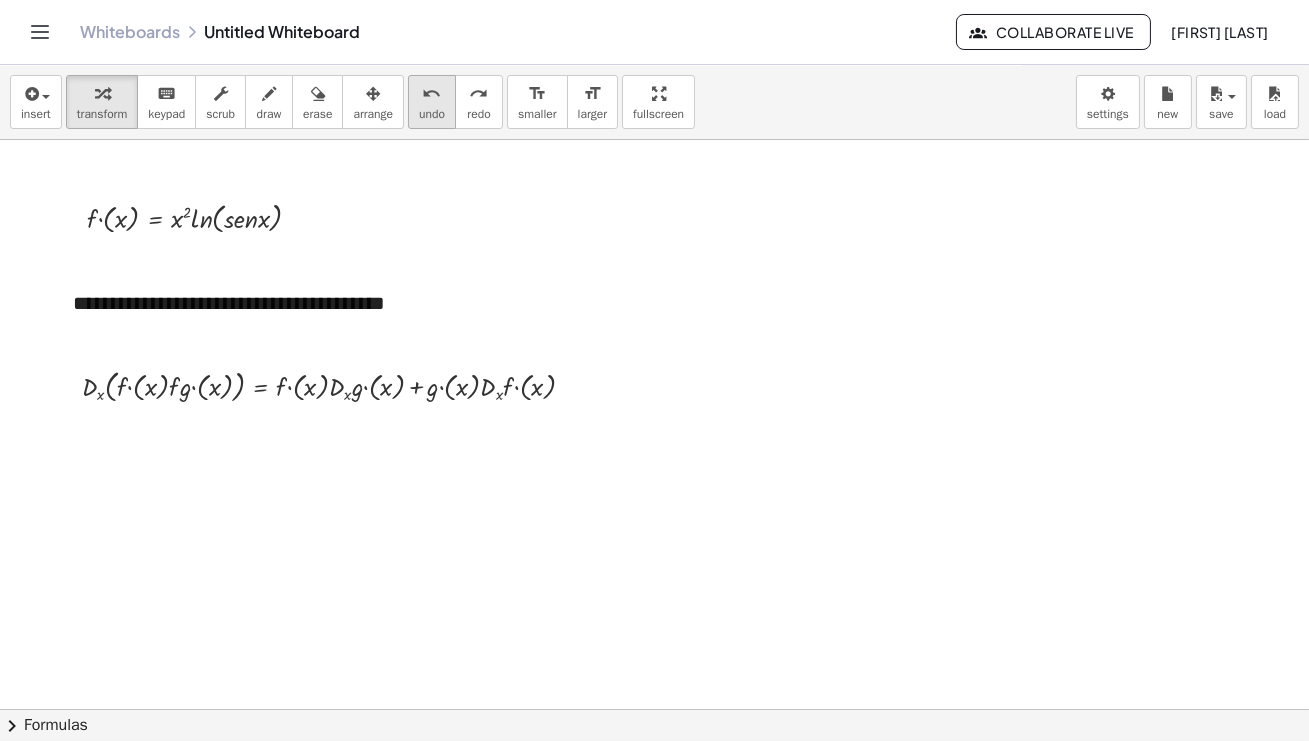 click on "undo" at bounding box center (432, 94) 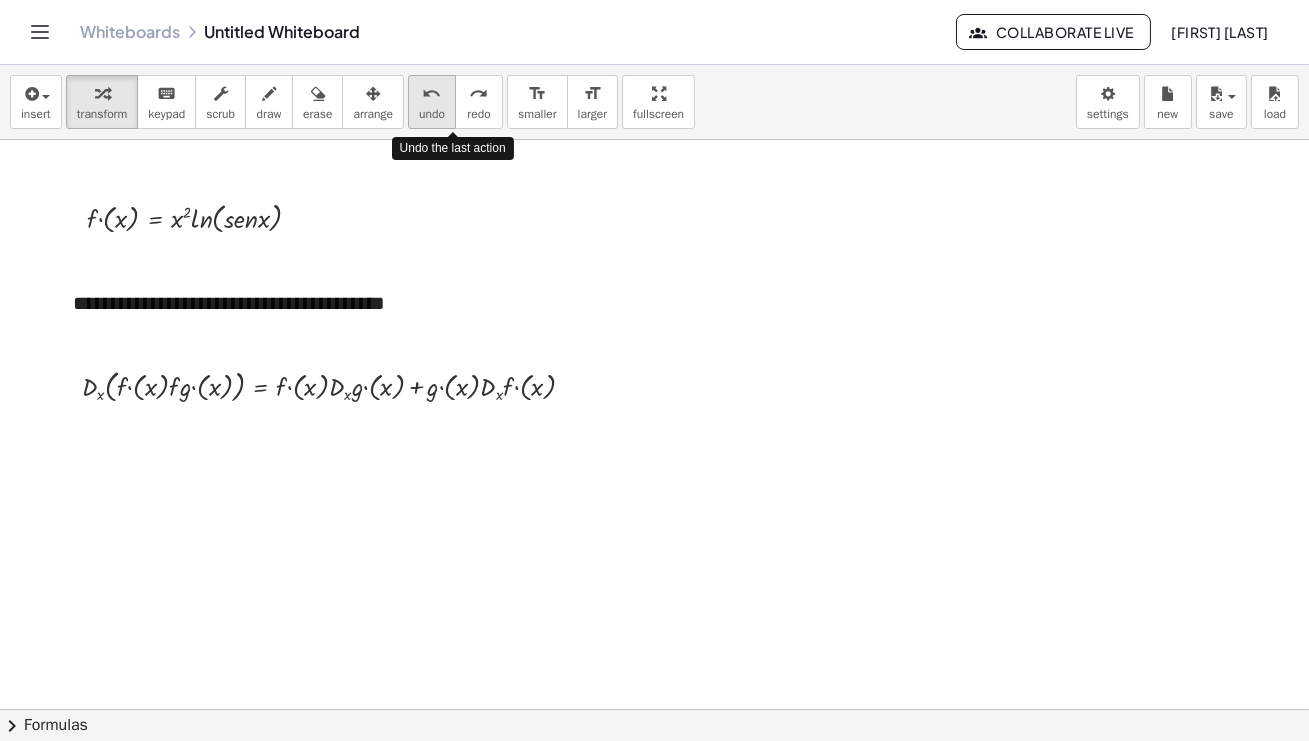 click on "undo" at bounding box center (432, 94) 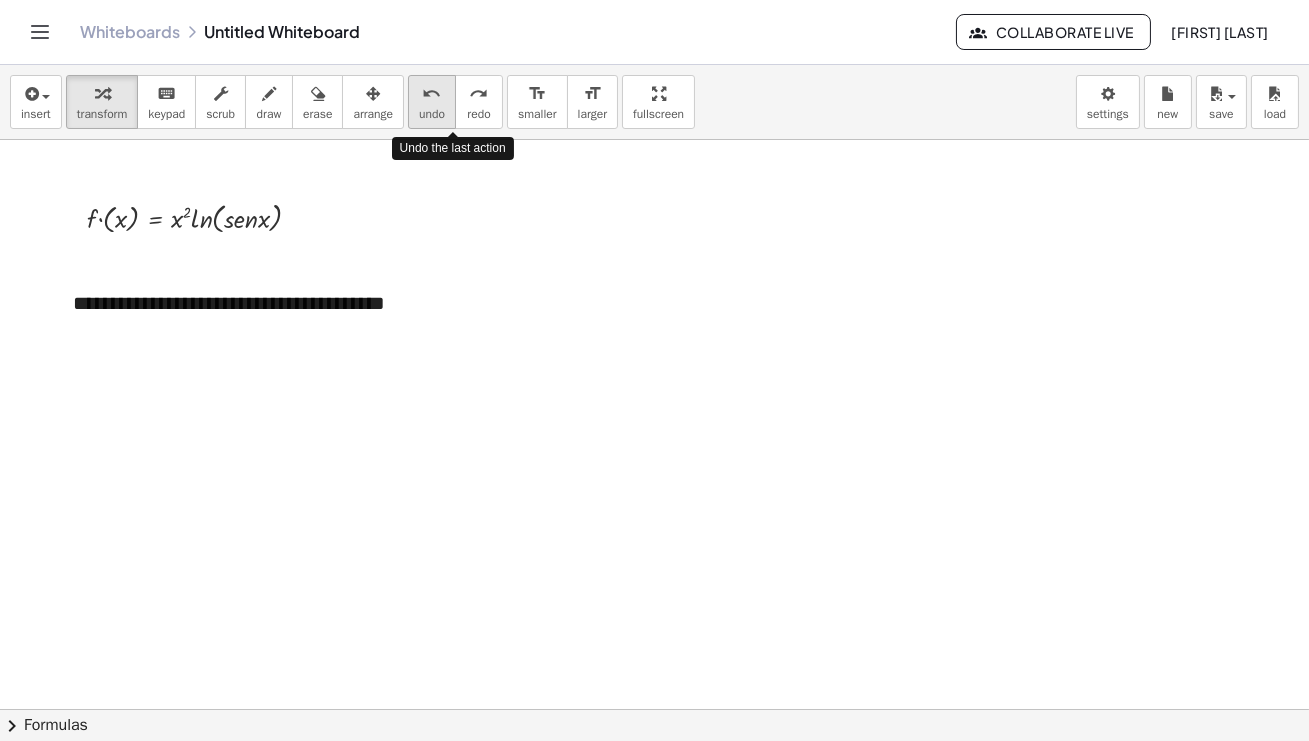 click on "undo" at bounding box center [432, 94] 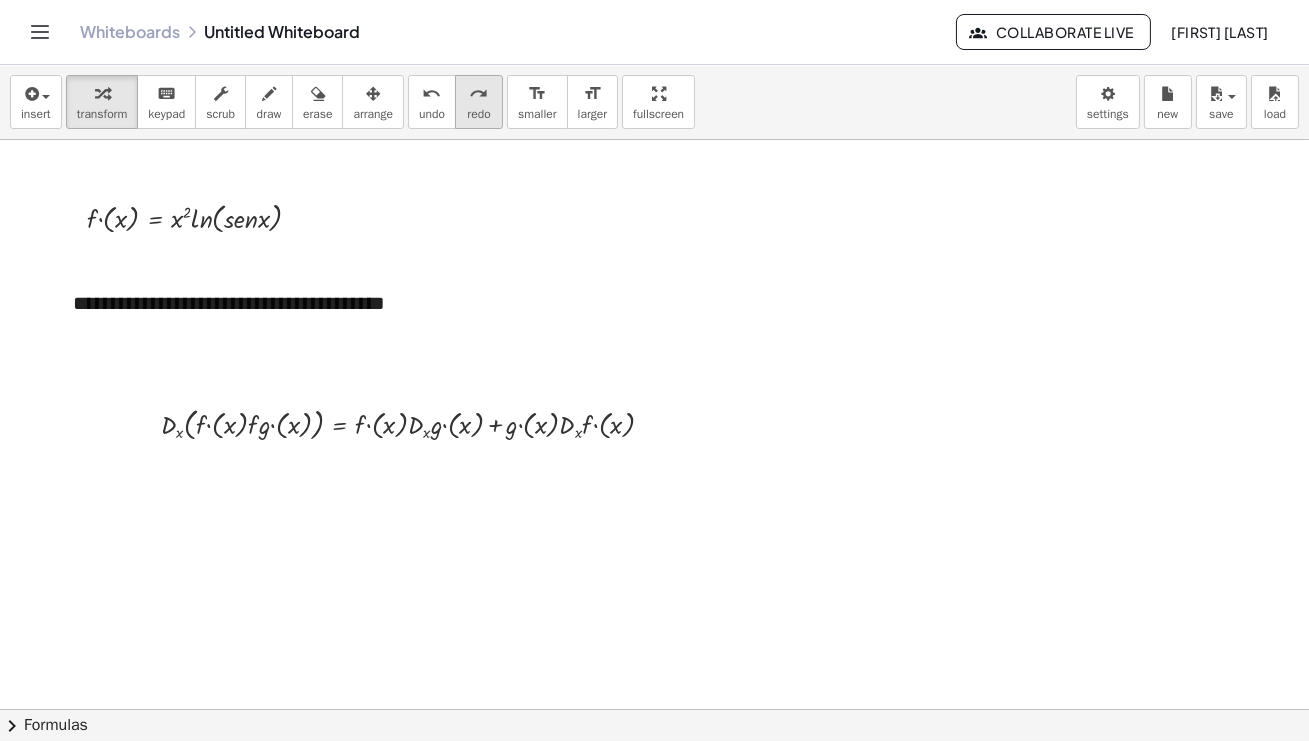 click on "redo" at bounding box center (479, 94) 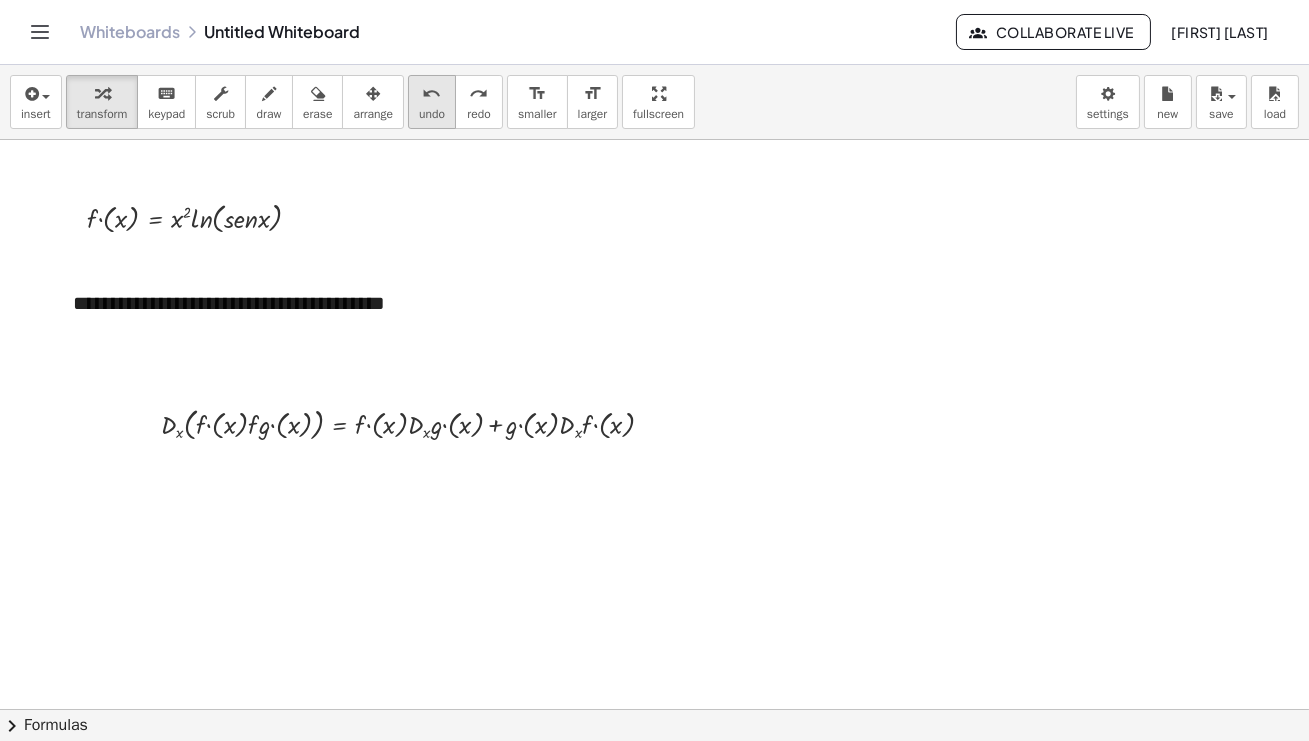 click on "undo" at bounding box center (432, 94) 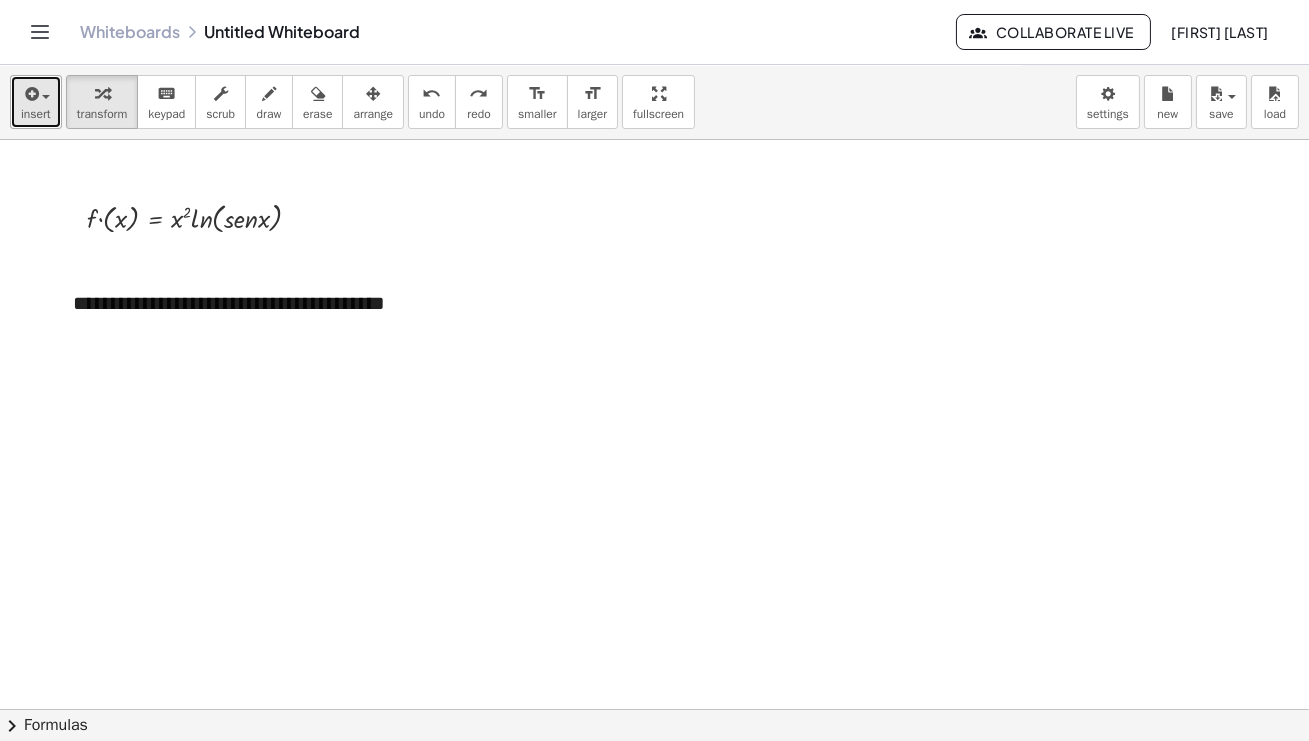click at bounding box center [30, 94] 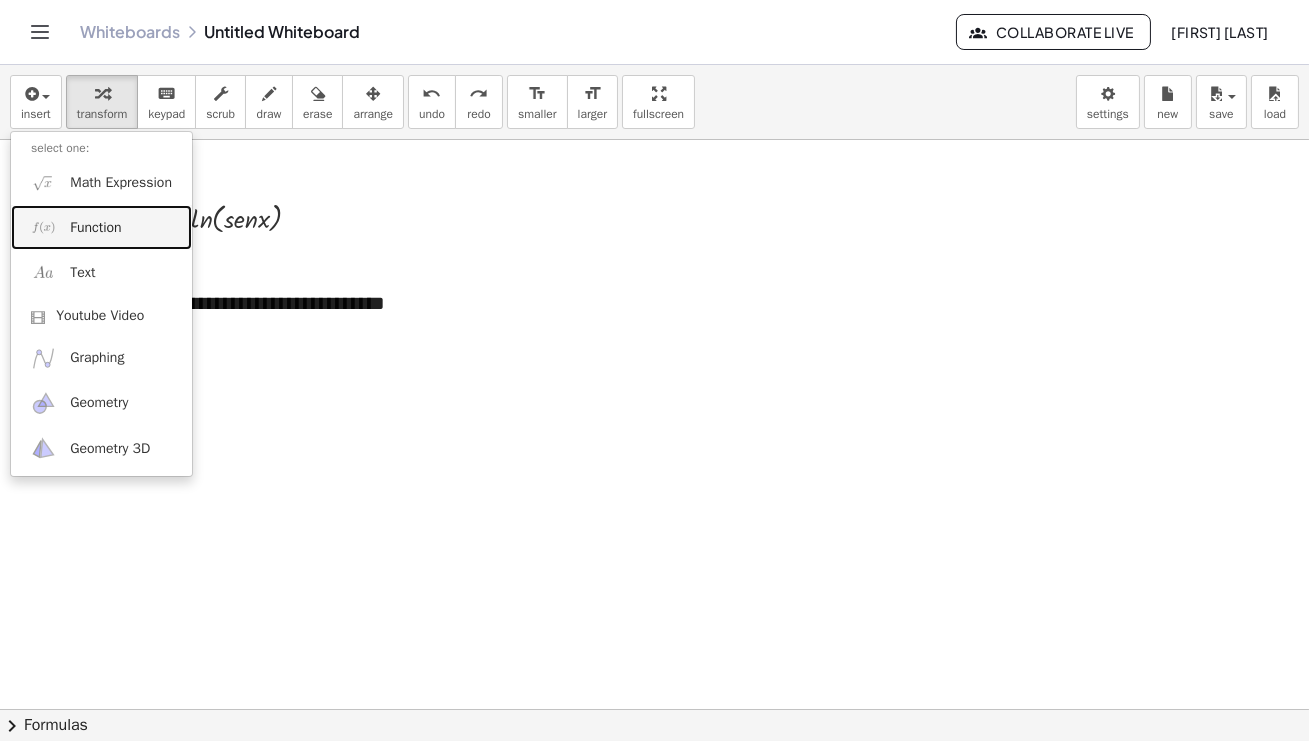 click on "Function" at bounding box center [95, 228] 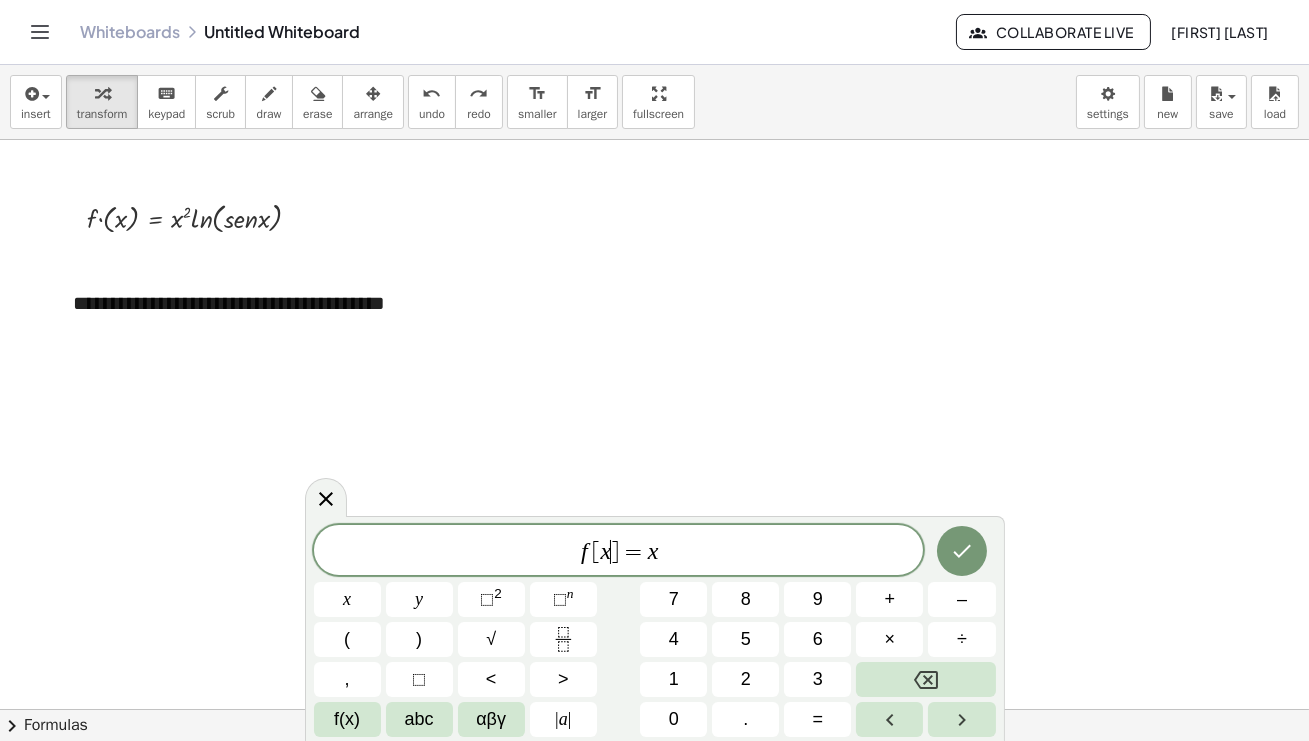 click on "f [ x ​ ] = x" at bounding box center [619, 552] 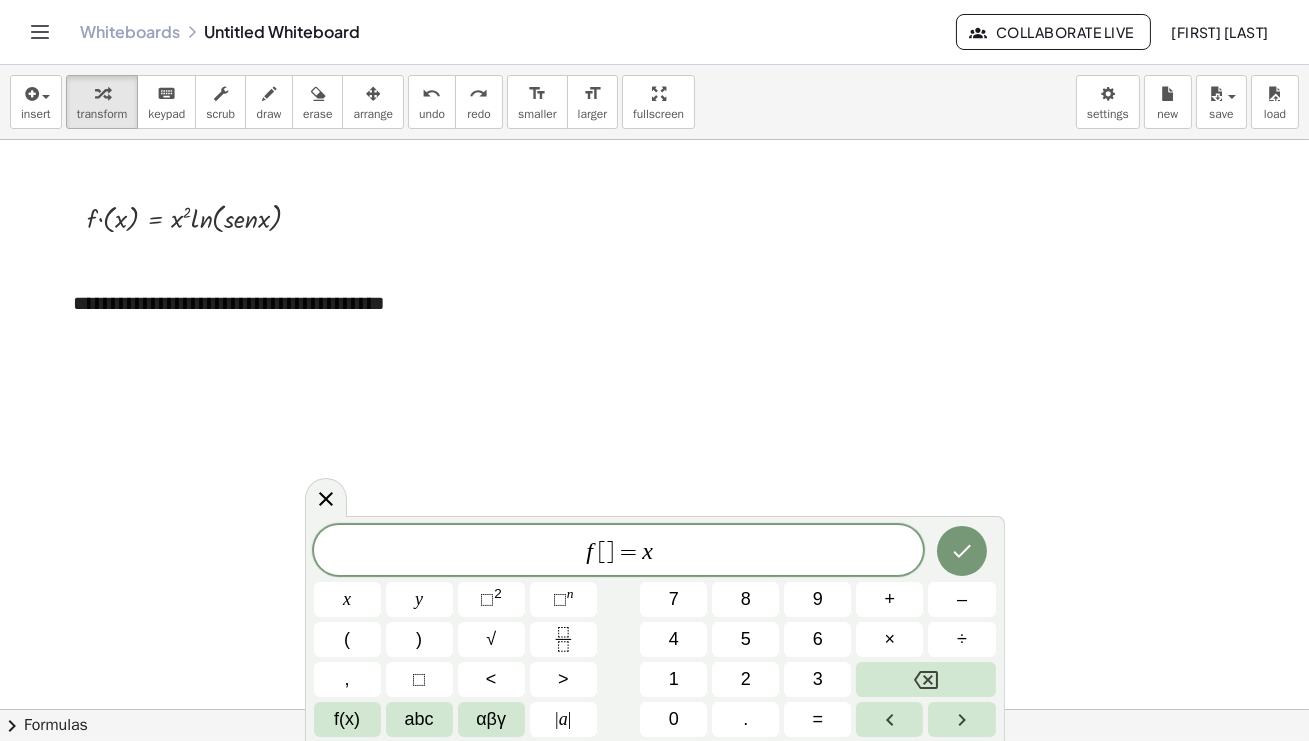 click on "f" at bounding box center (589, 551) 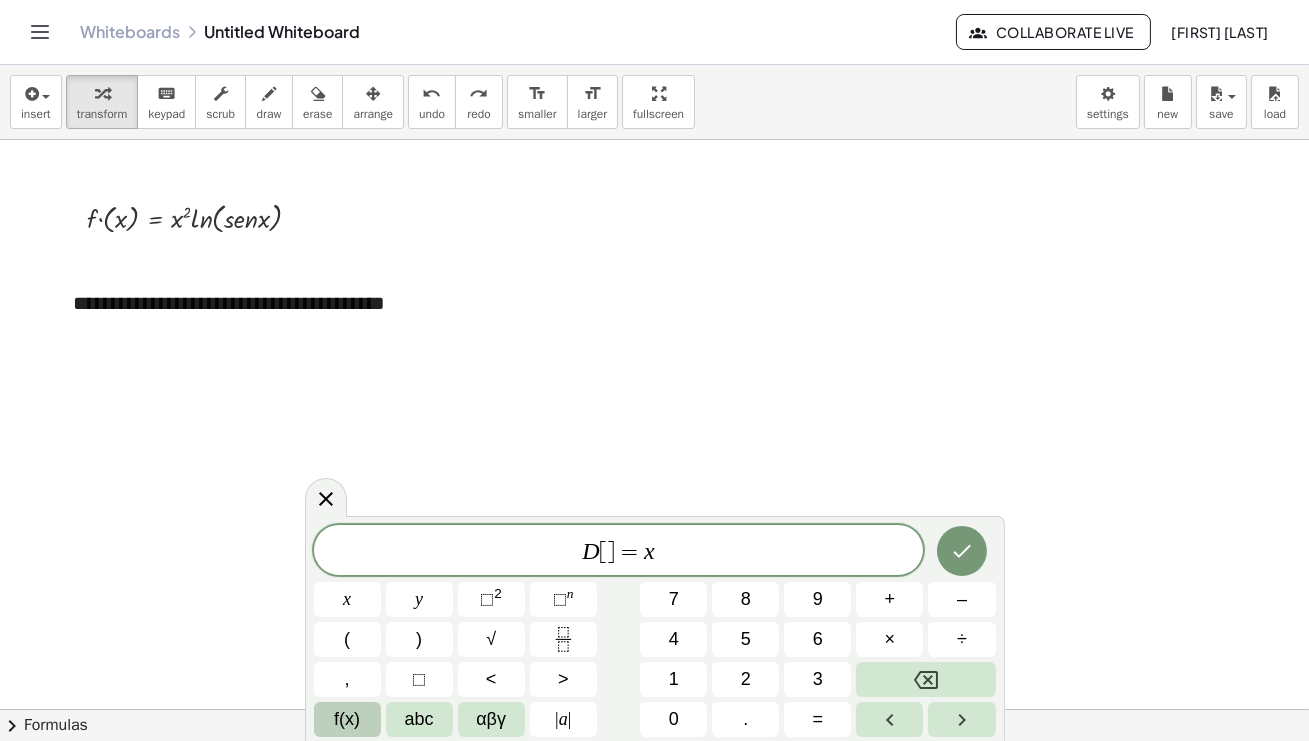 click on "f(x)" at bounding box center (347, 719) 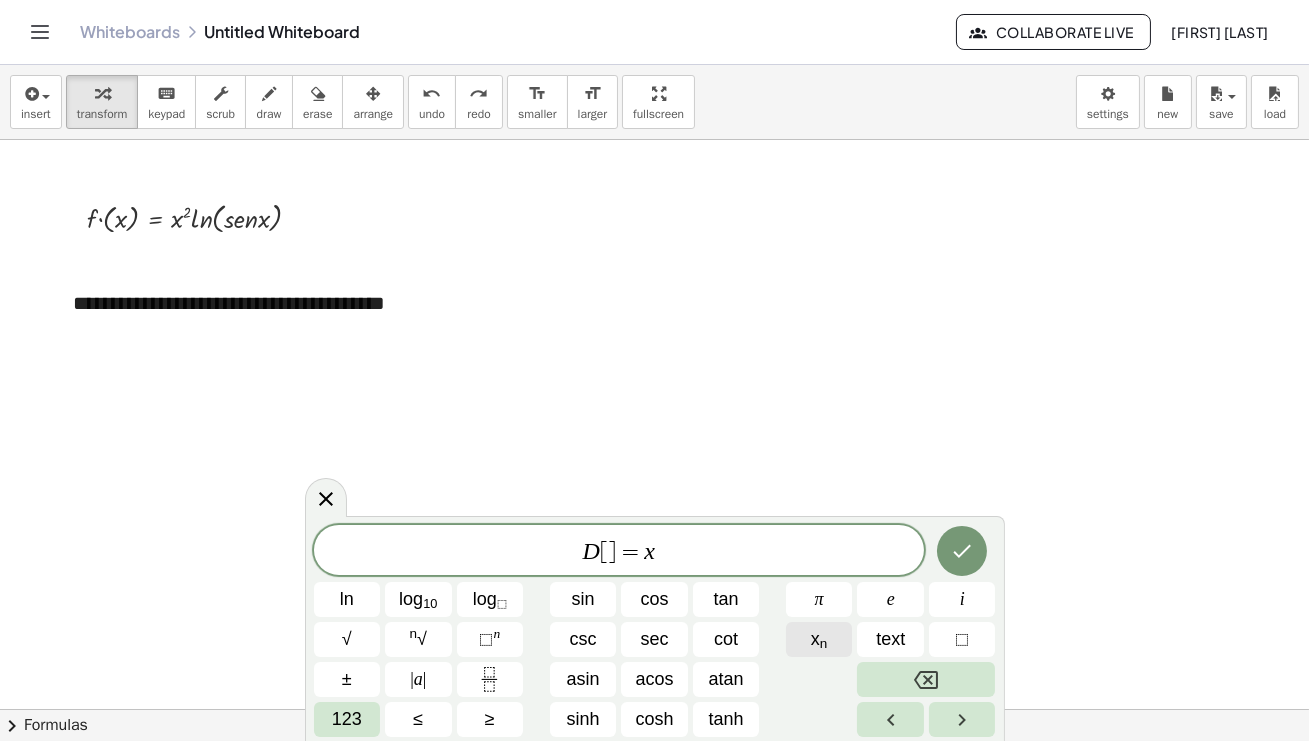 click on "n" at bounding box center [824, 643] 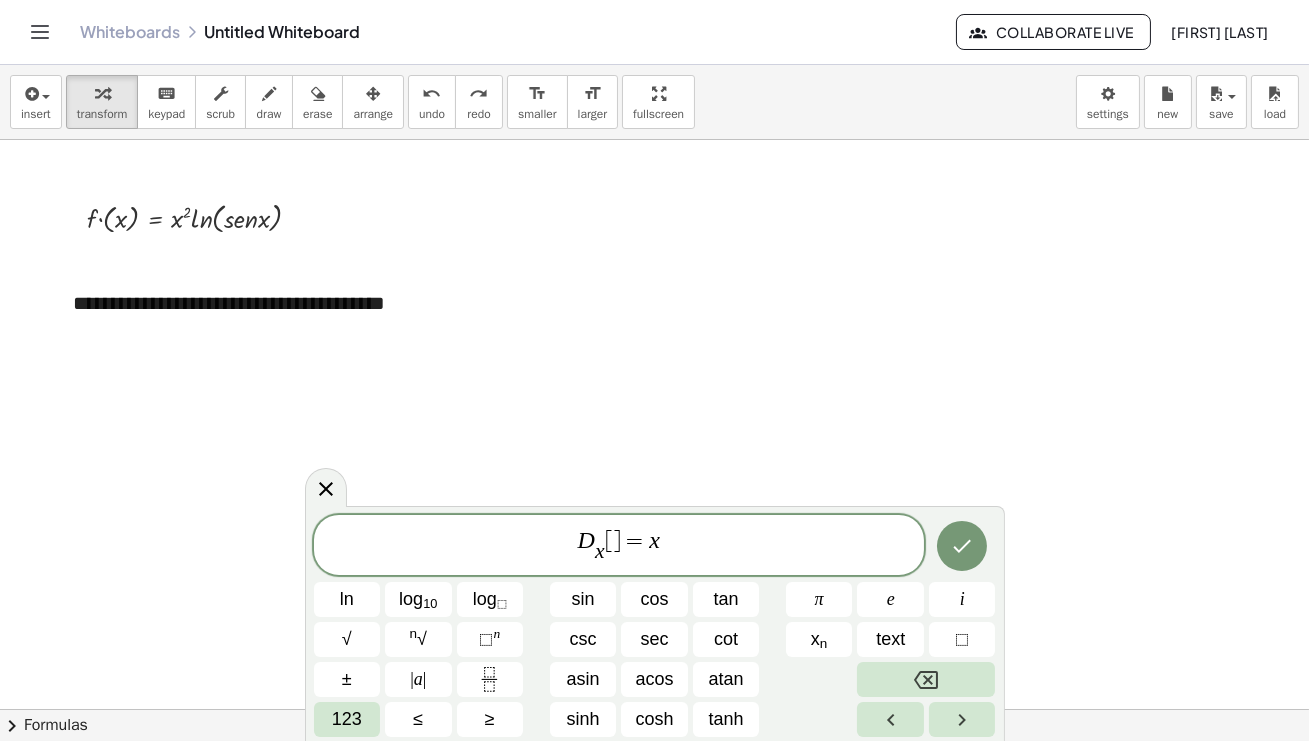 click on "[" at bounding box center (609, 541) 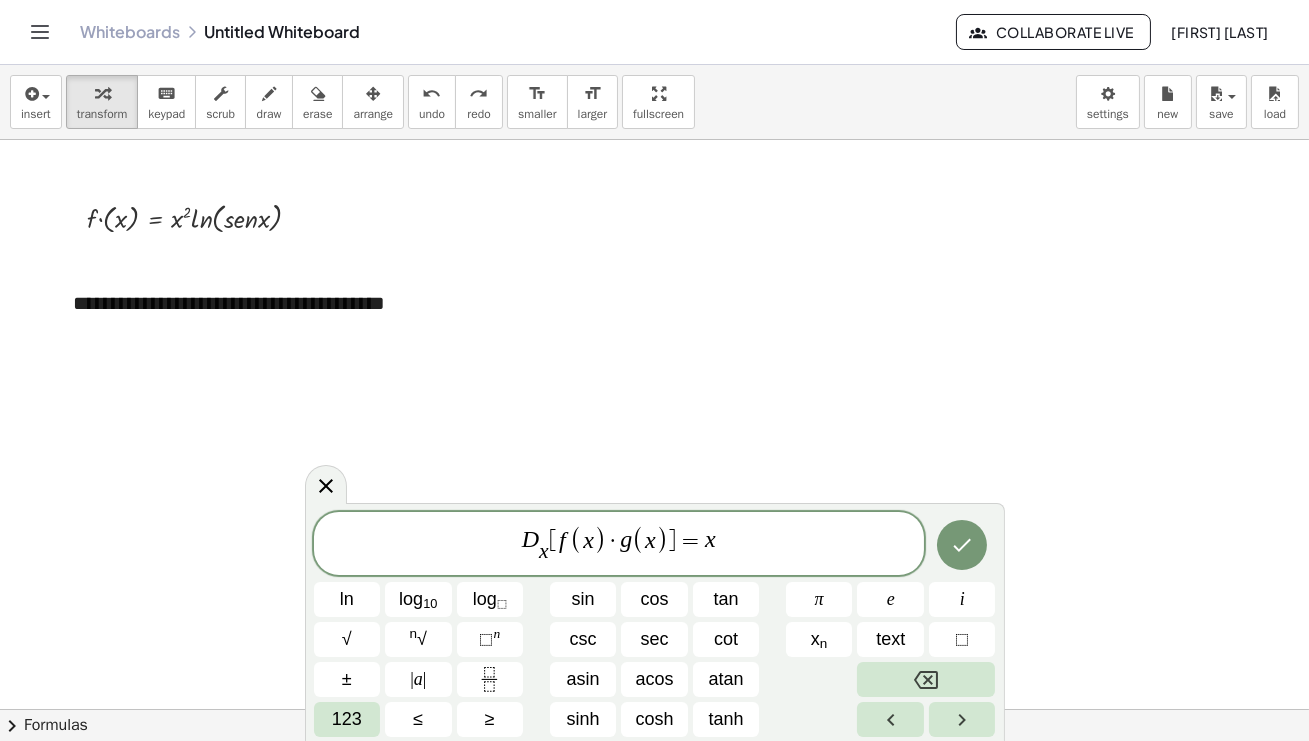 click on "D x ​ [ f ( x ) · g ( x ) ​ ] = x" at bounding box center (619, 545) 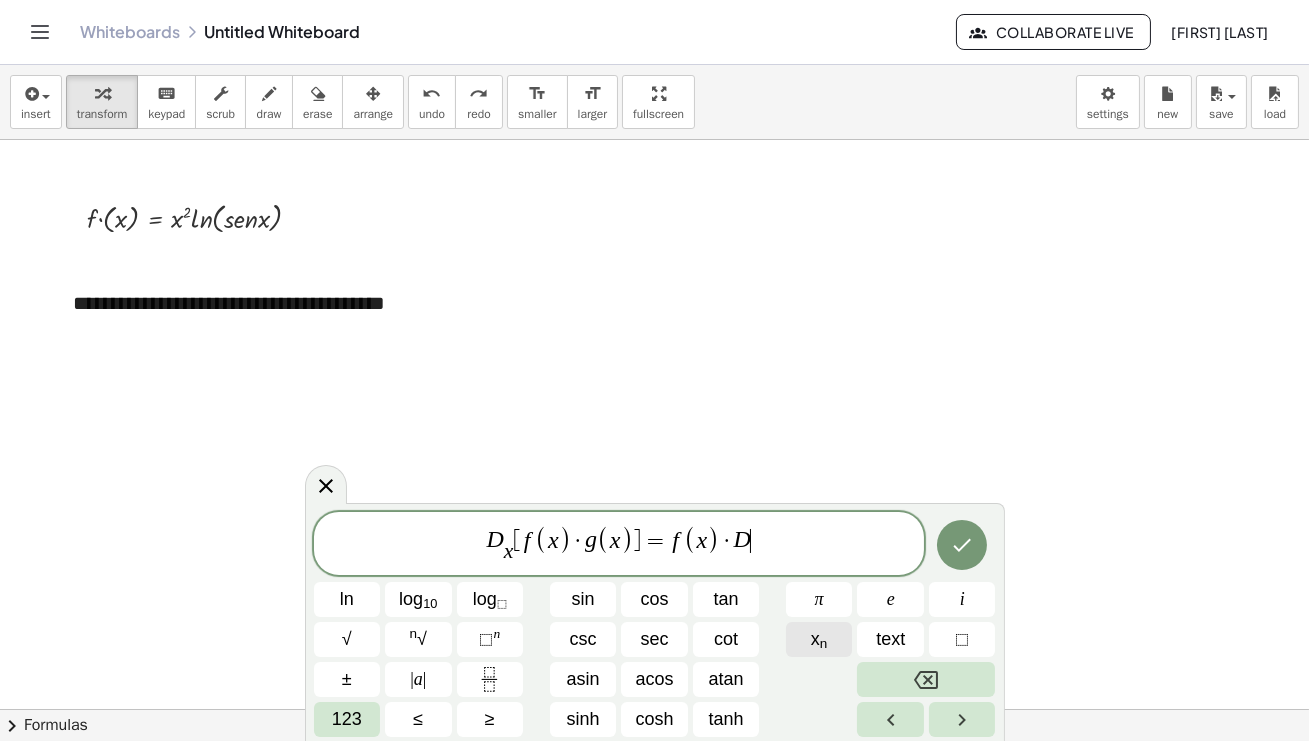 click on "x n" 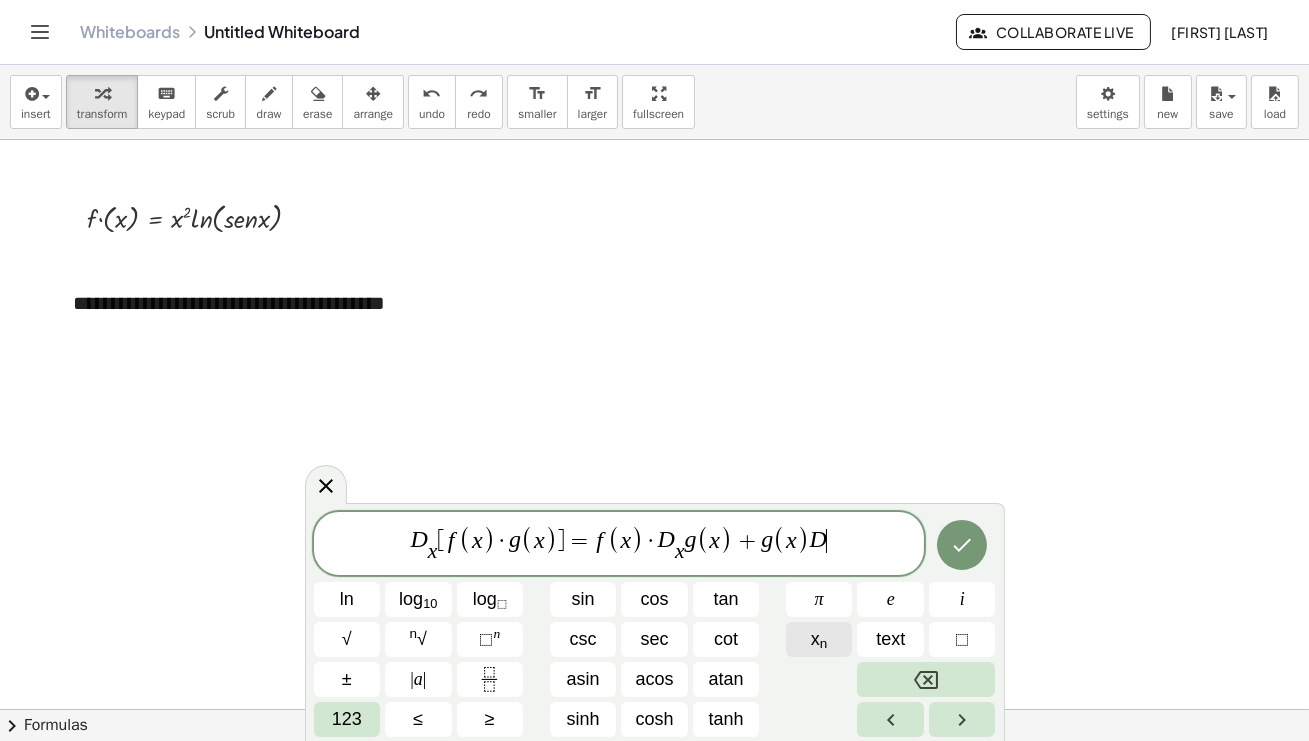 click on "x n" at bounding box center (819, 639) 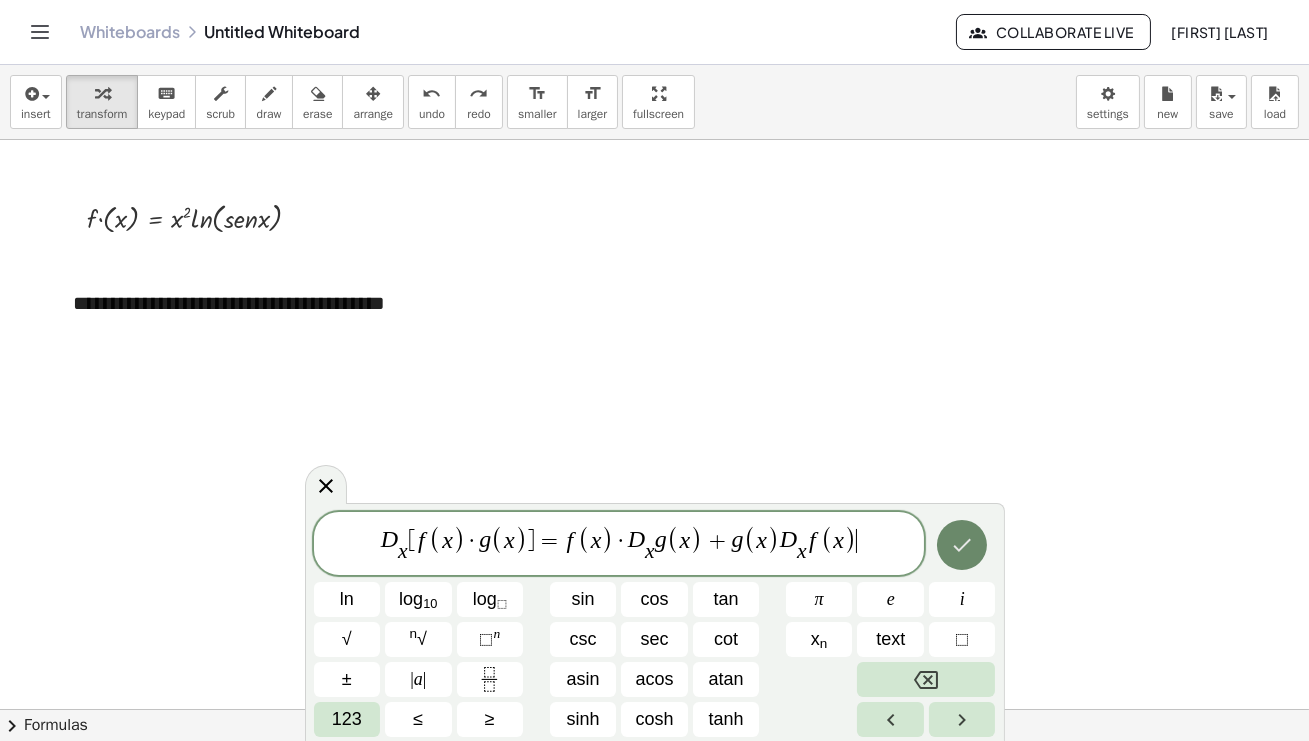 click 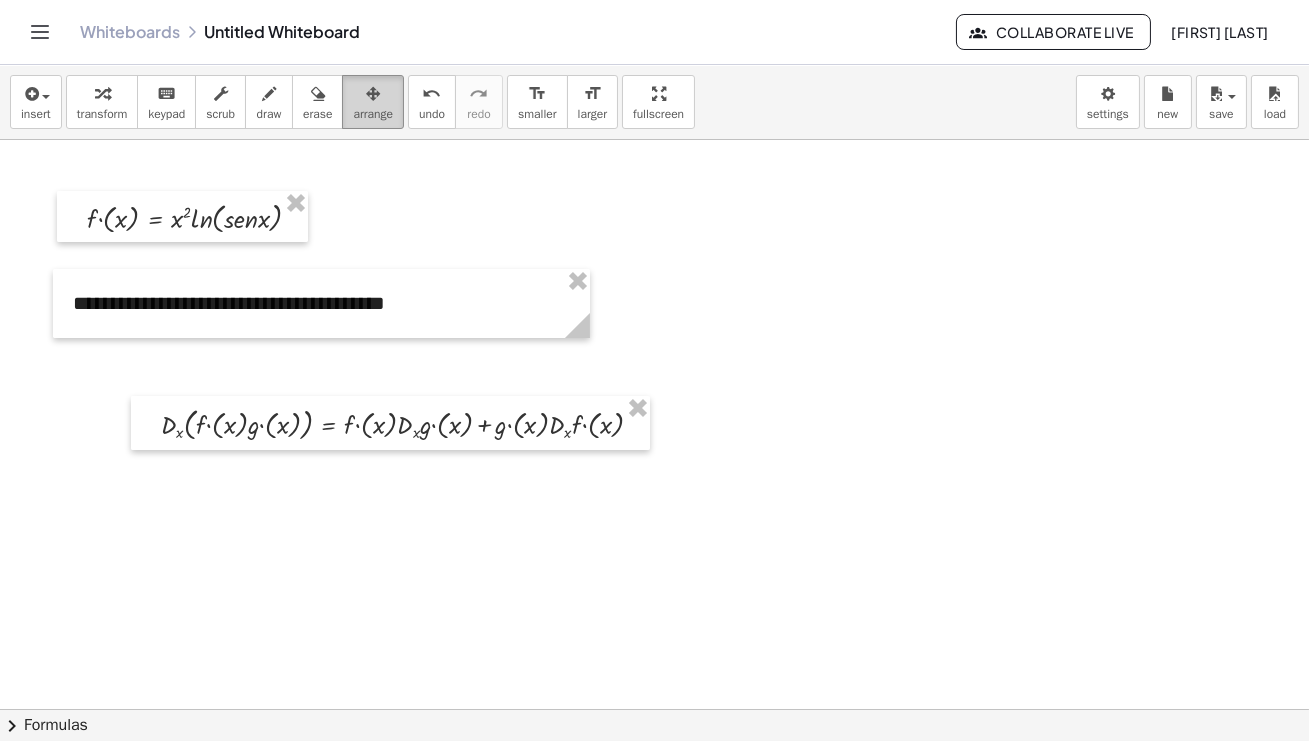click at bounding box center [373, 94] 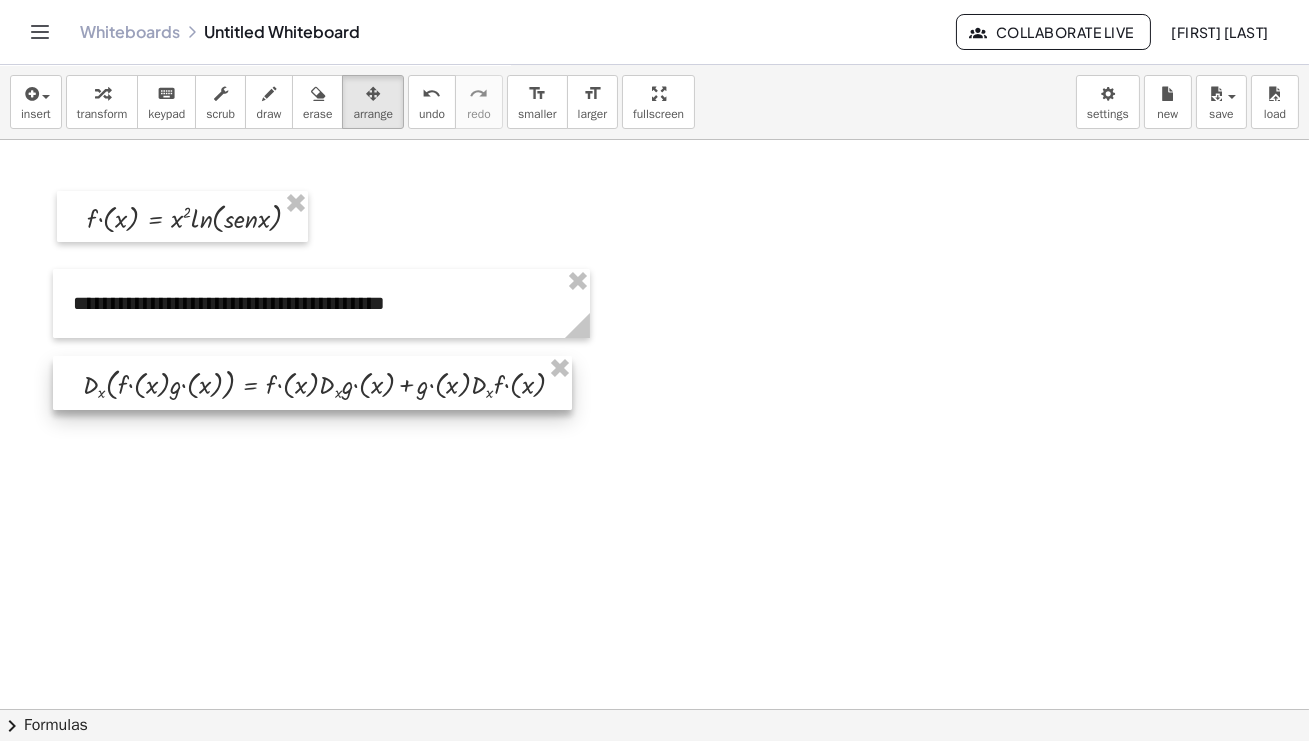 drag, startPoint x: 414, startPoint y: 418, endPoint x: 336, endPoint y: 378, distance: 87.658424 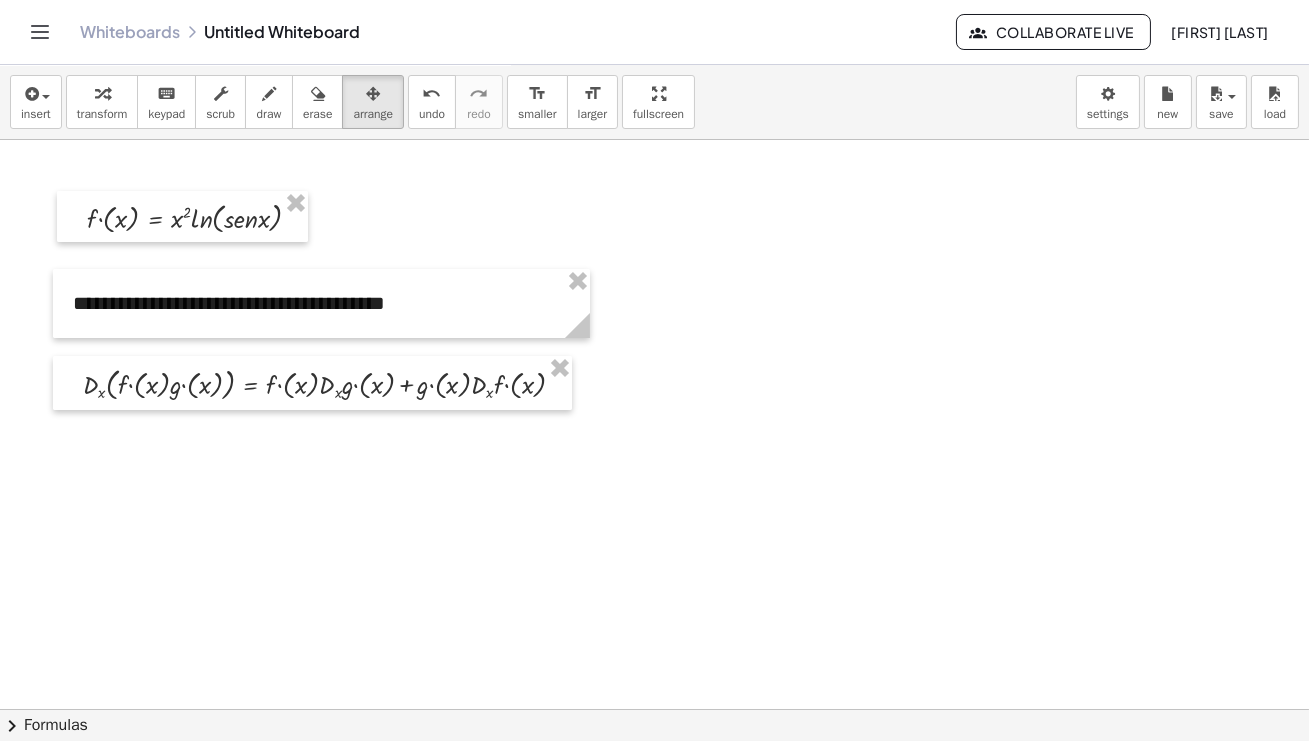 click at bounding box center [654, 709] 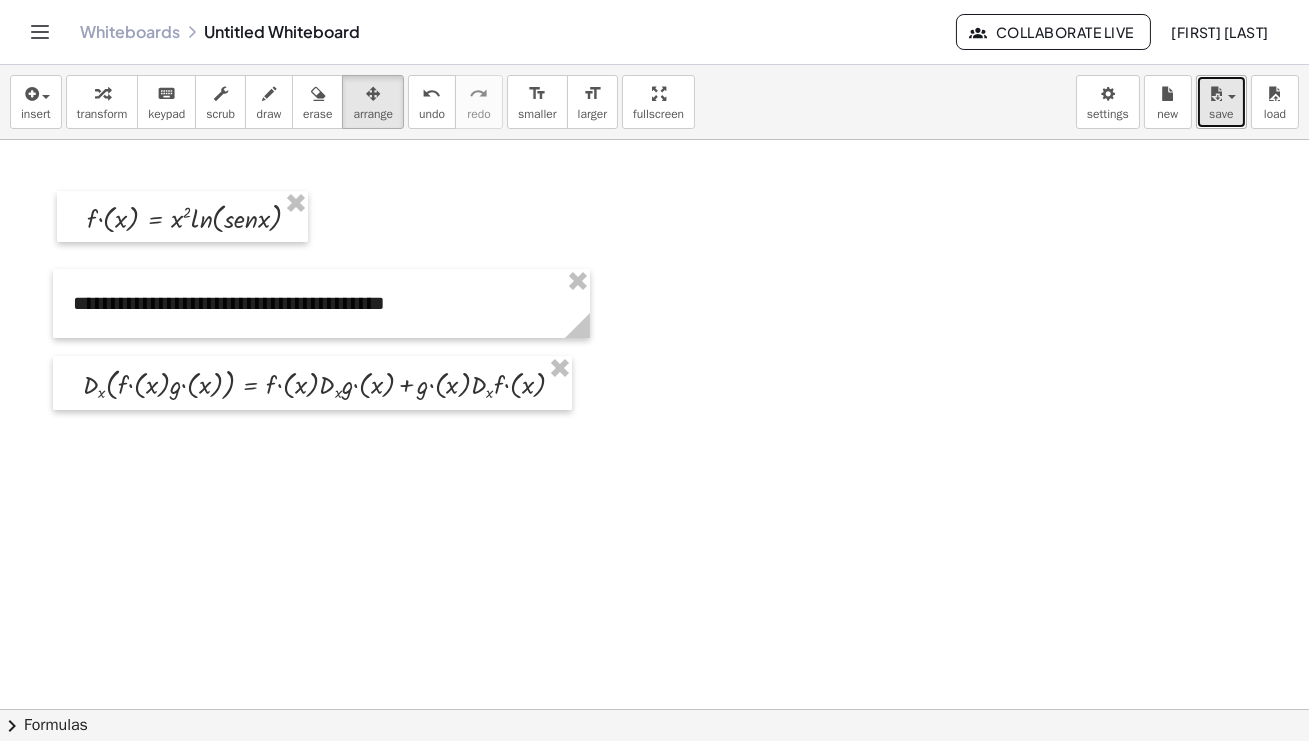 click at bounding box center [1232, 97] 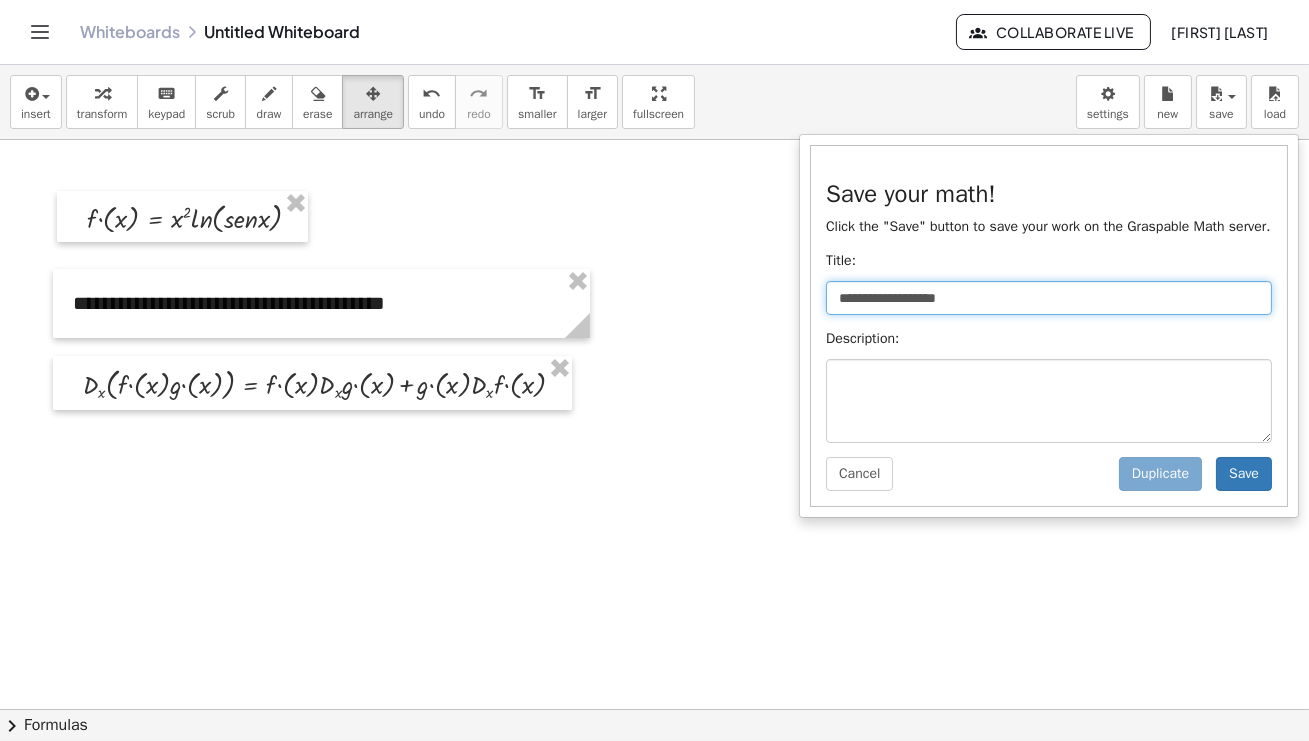 drag, startPoint x: 986, startPoint y: 320, endPoint x: 793, endPoint y: 318, distance: 193.01036 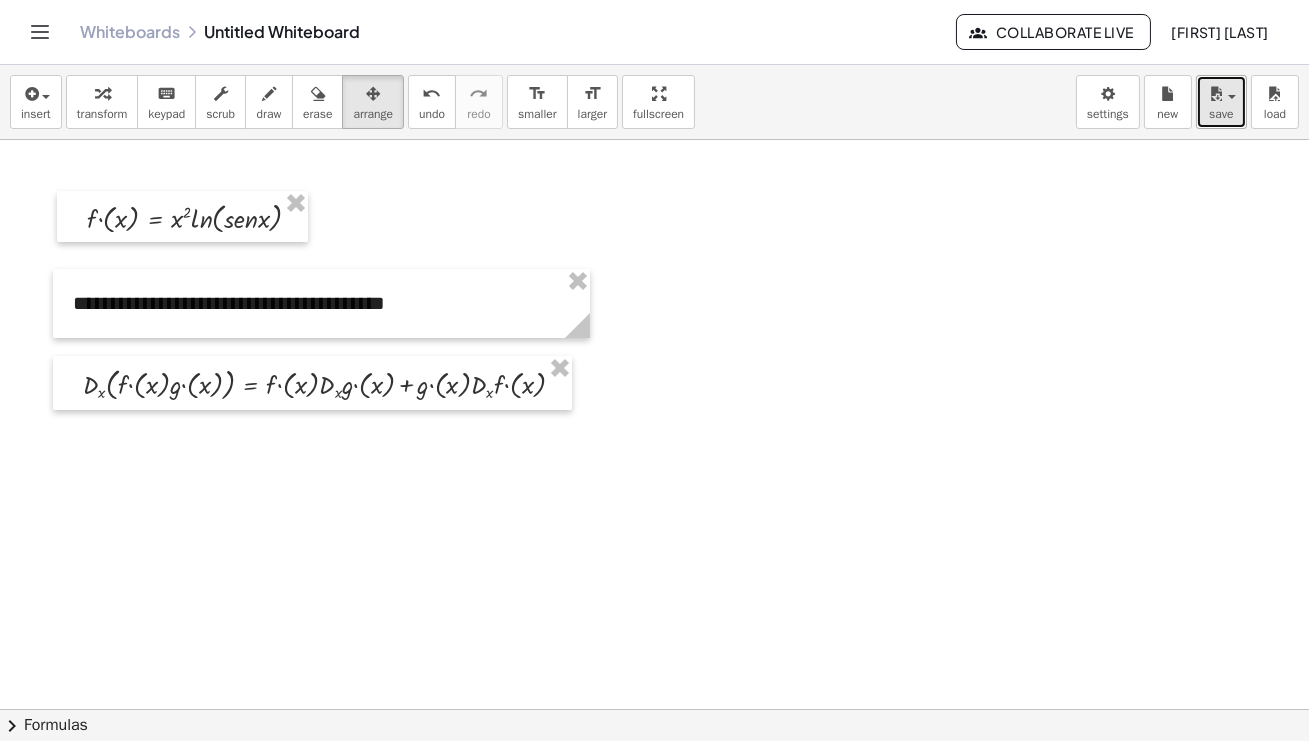 click at bounding box center [1232, 97] 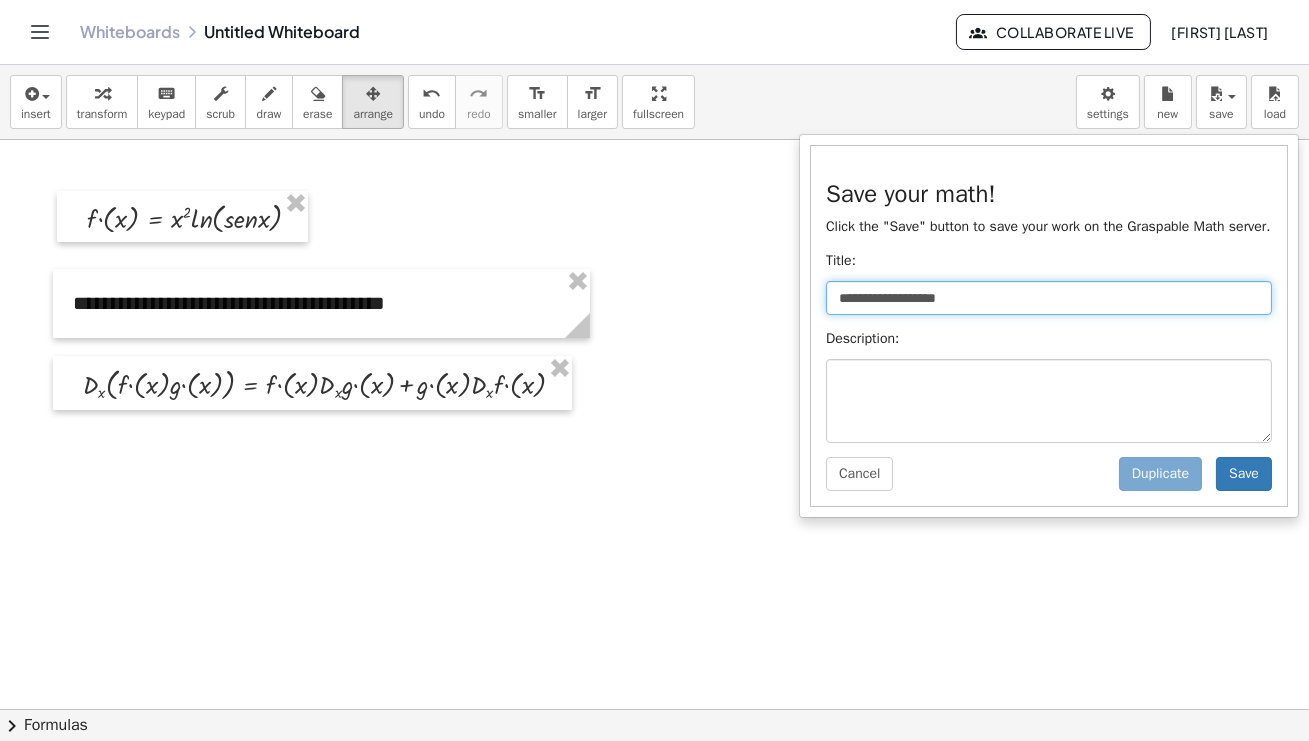 click on "**********" at bounding box center [1049, 298] 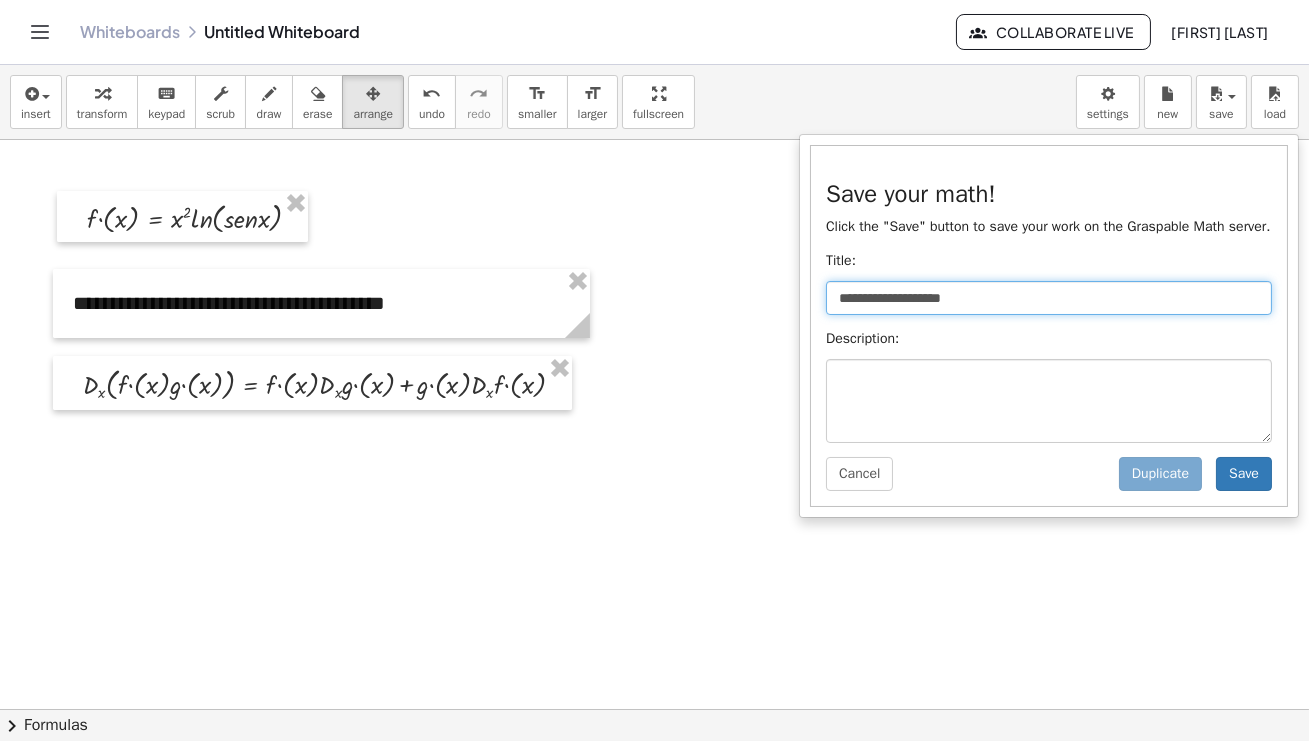 drag, startPoint x: 991, startPoint y: 323, endPoint x: 845, endPoint y: 319, distance: 146.05478 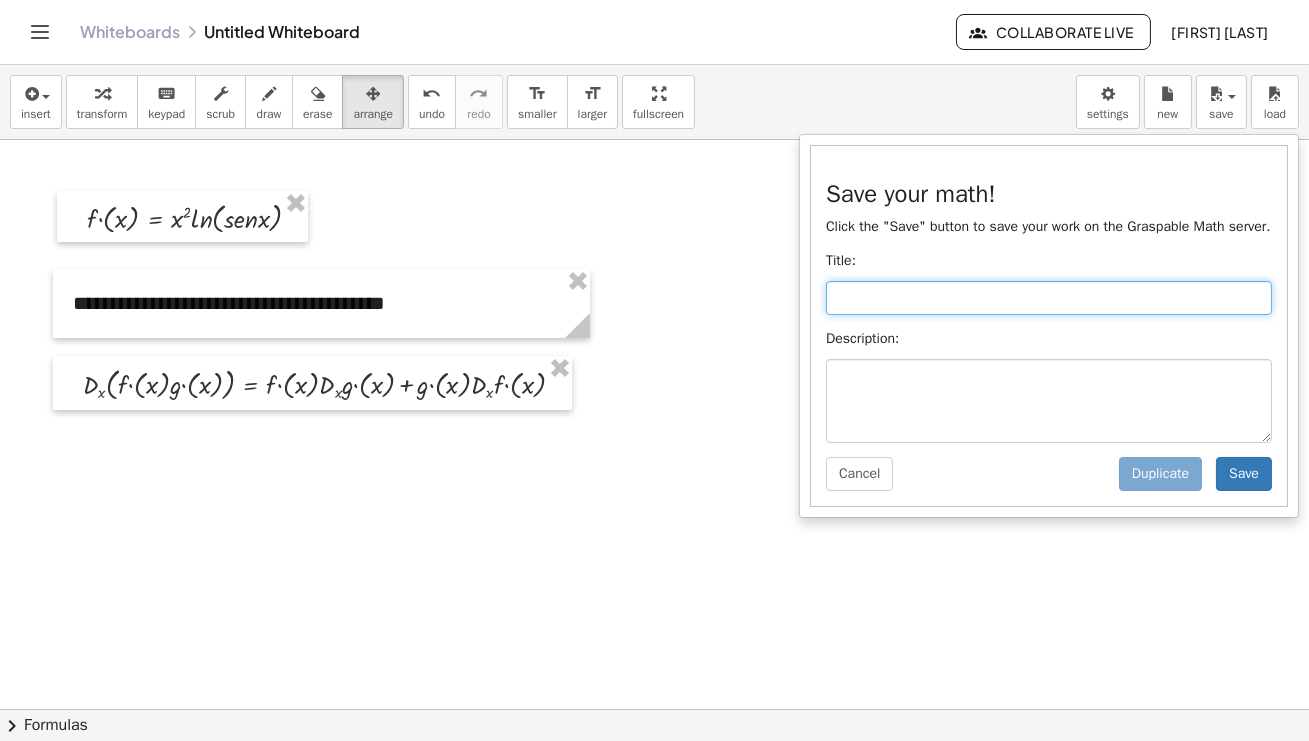 type on "*" 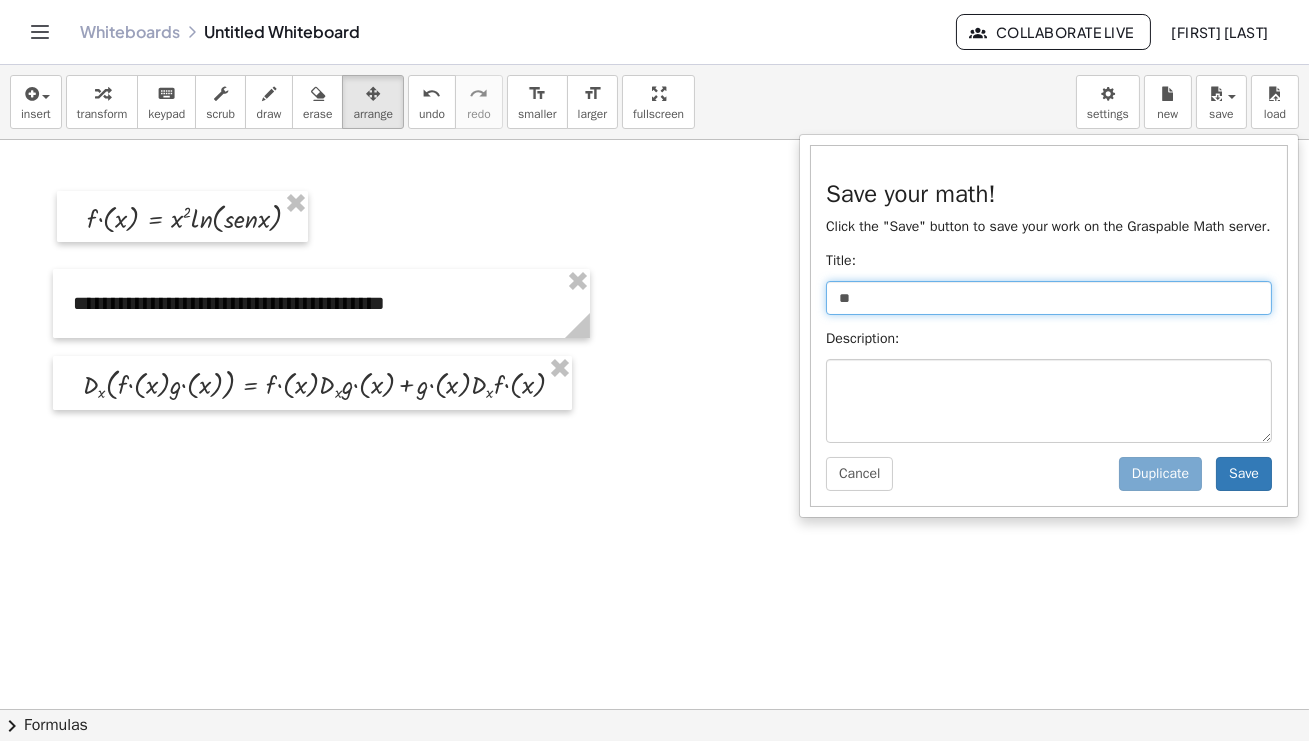 type on "*" 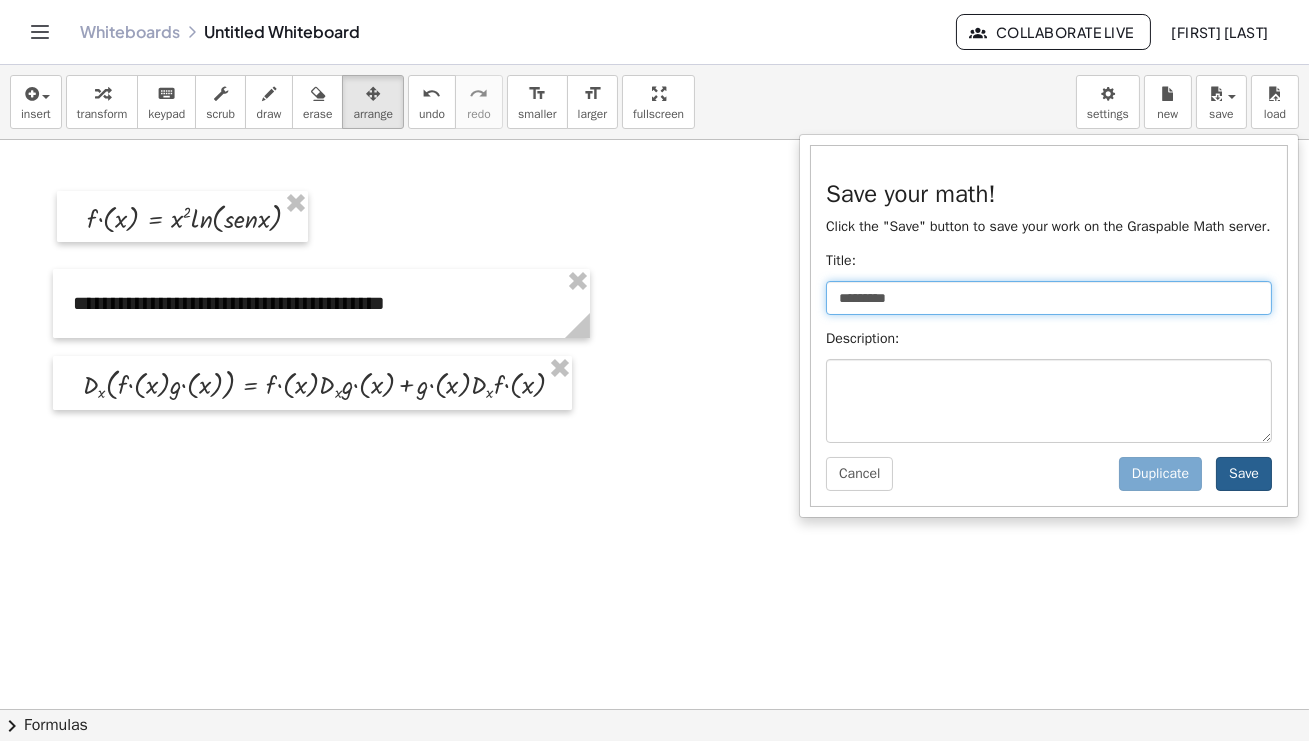 type on "*********" 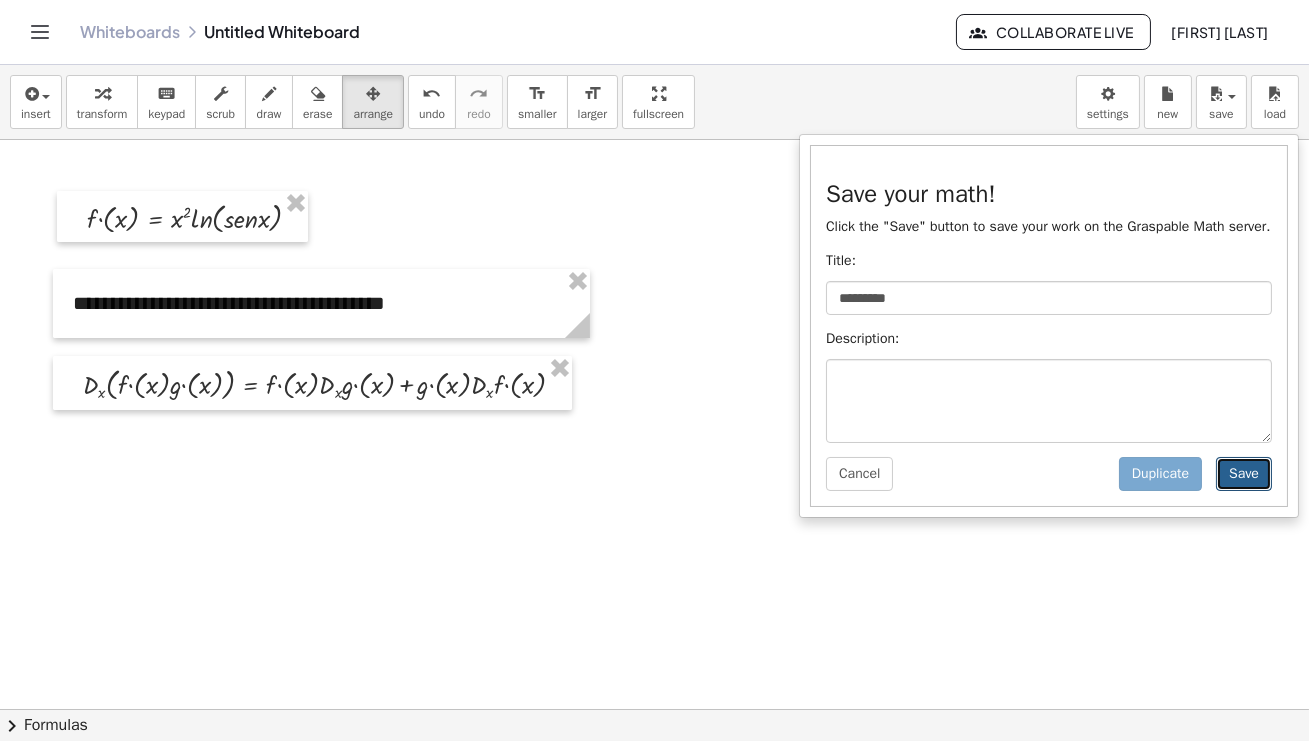 click on "Save" at bounding box center [1244, 474] 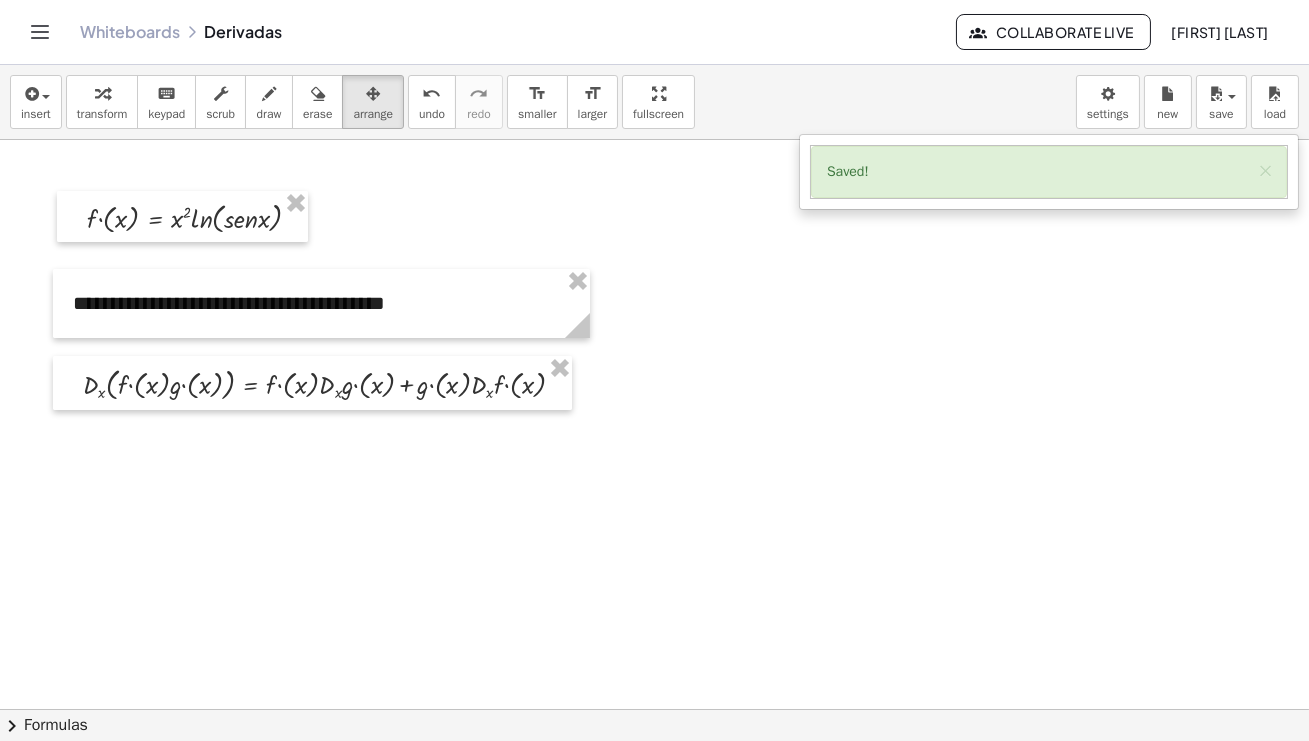 click 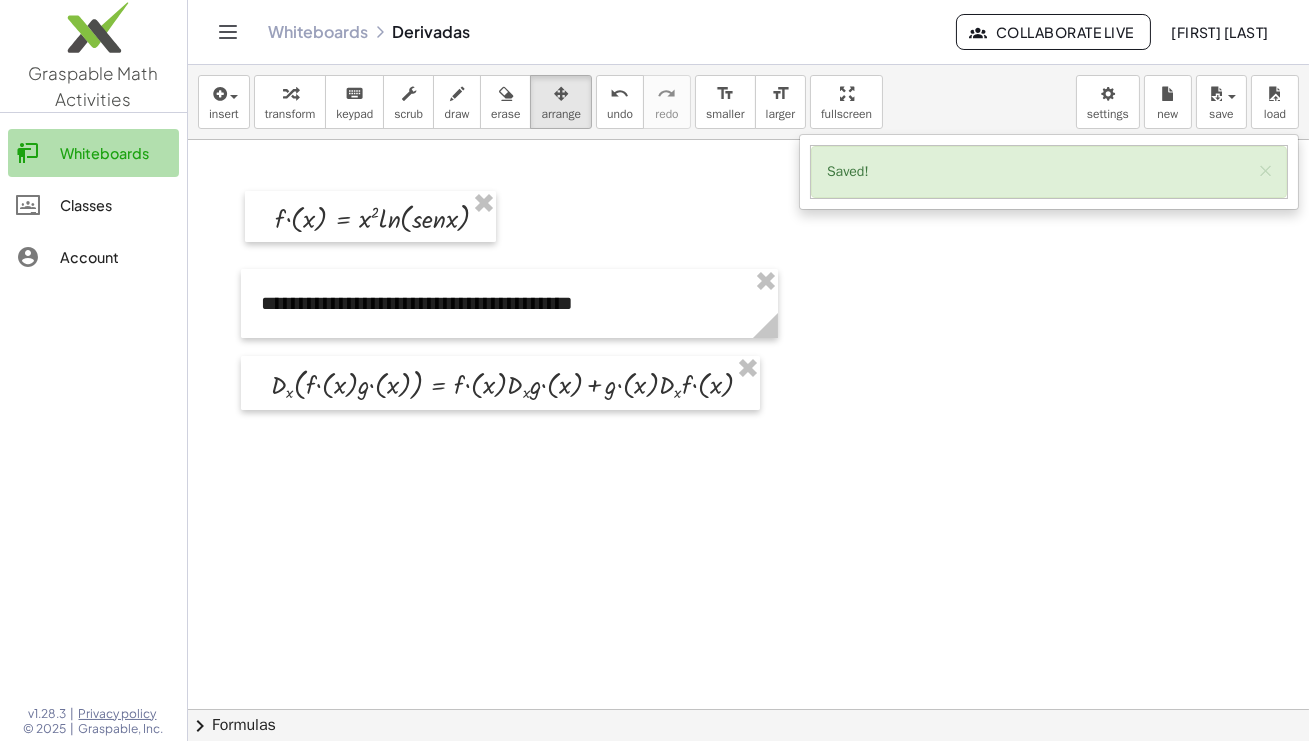 click on "Whiteboards" 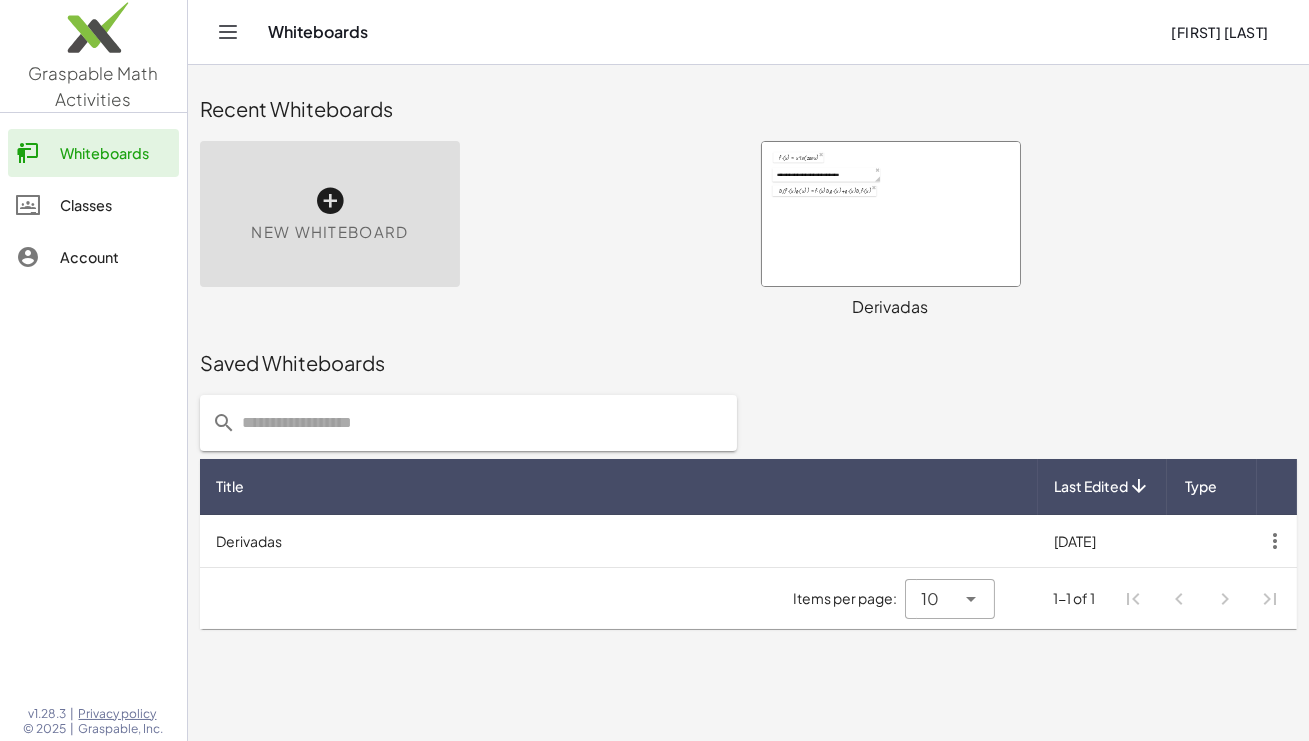 click on "Derivadas" at bounding box center [619, 541] 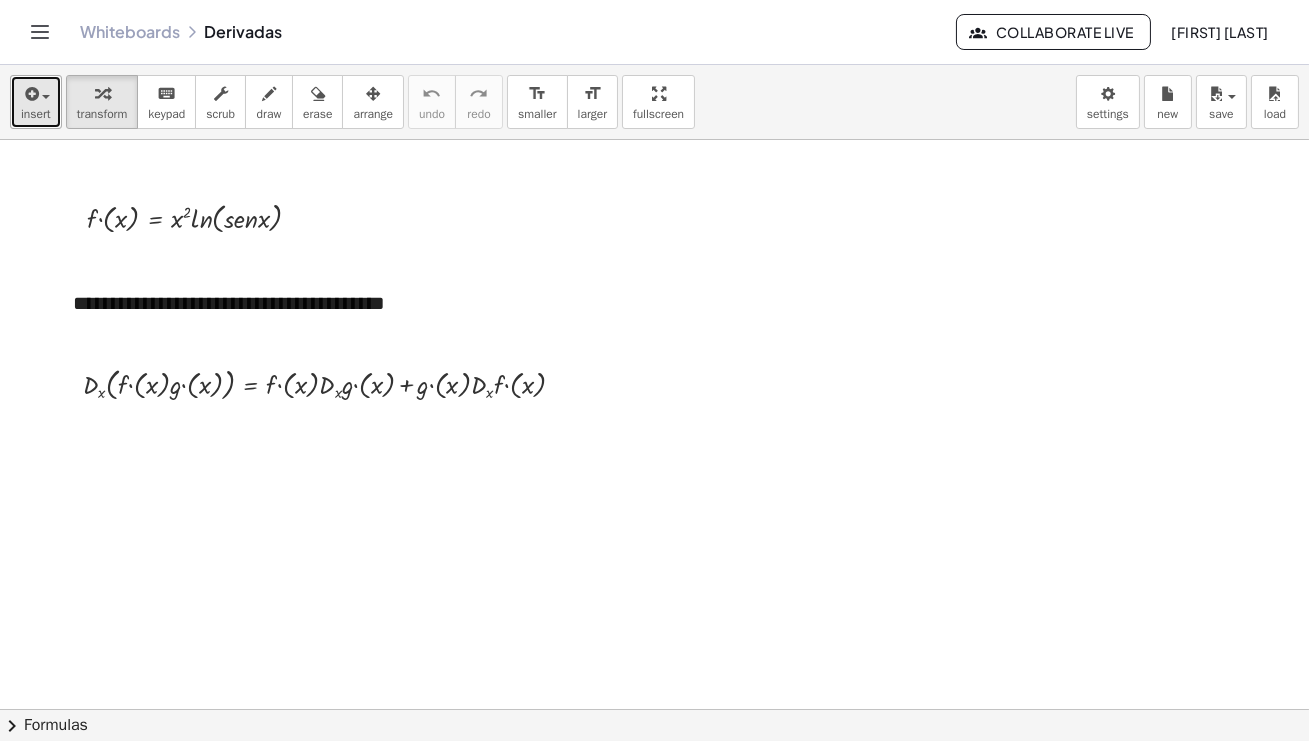 click at bounding box center [36, 93] 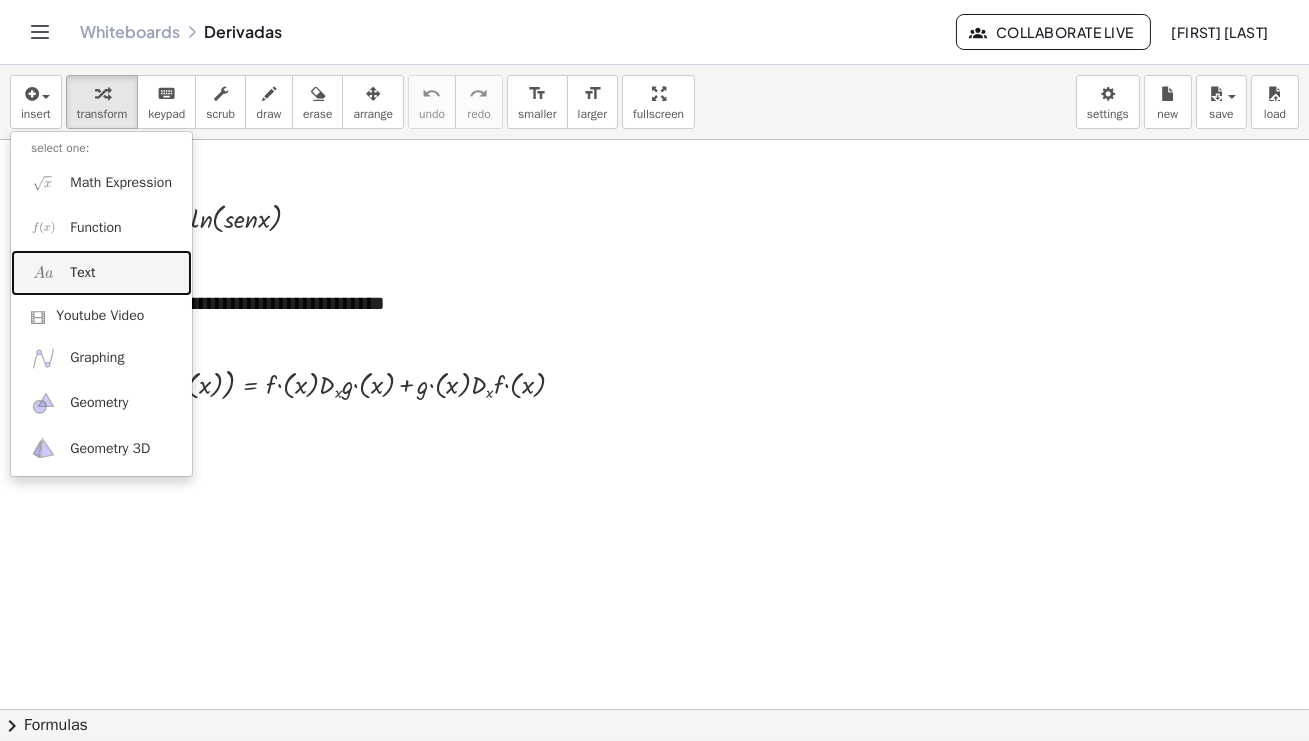 click on "Text" at bounding box center [82, 273] 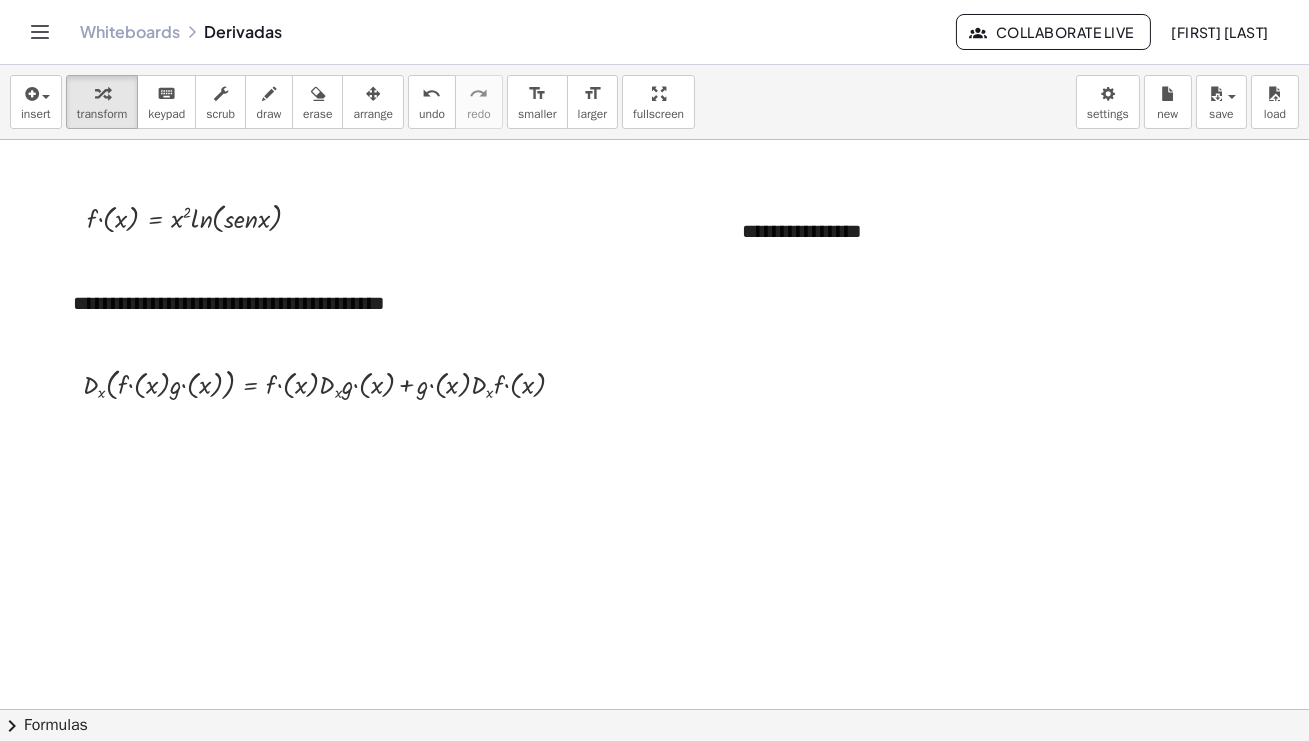 type 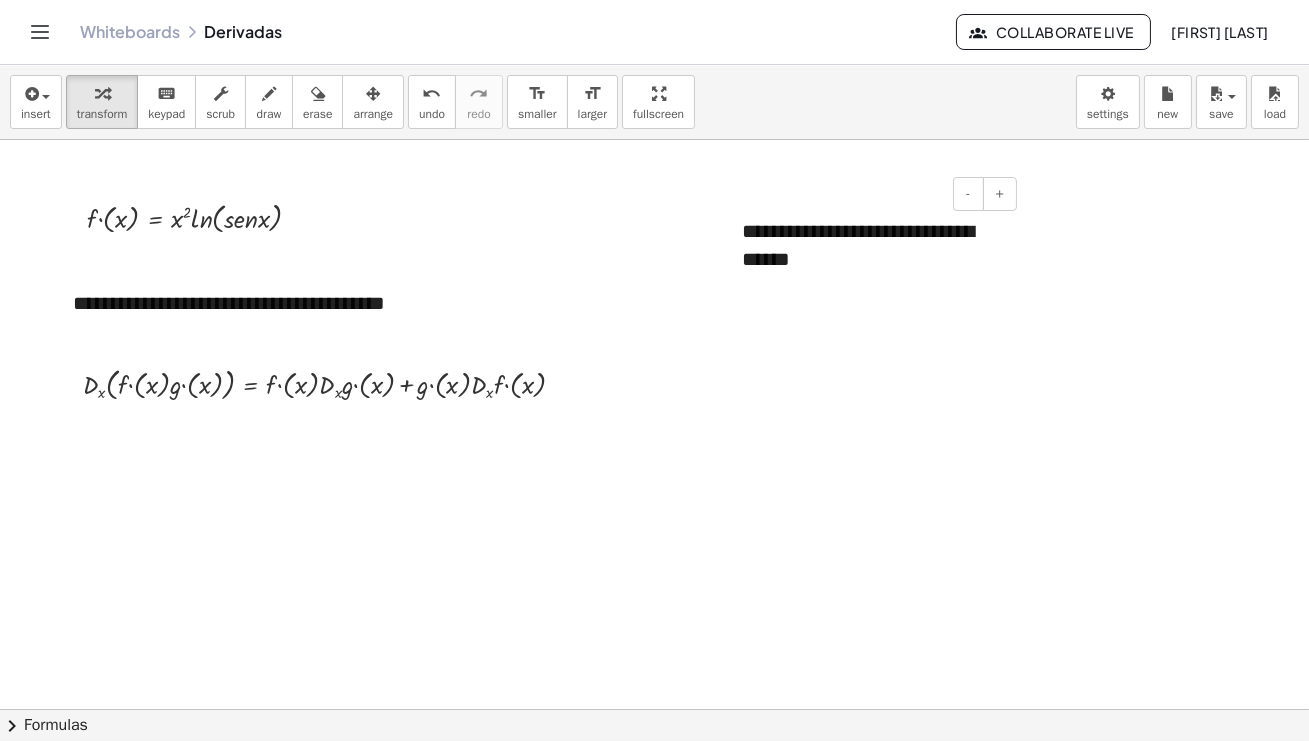 click on "**********" at bounding box center [872, 245] 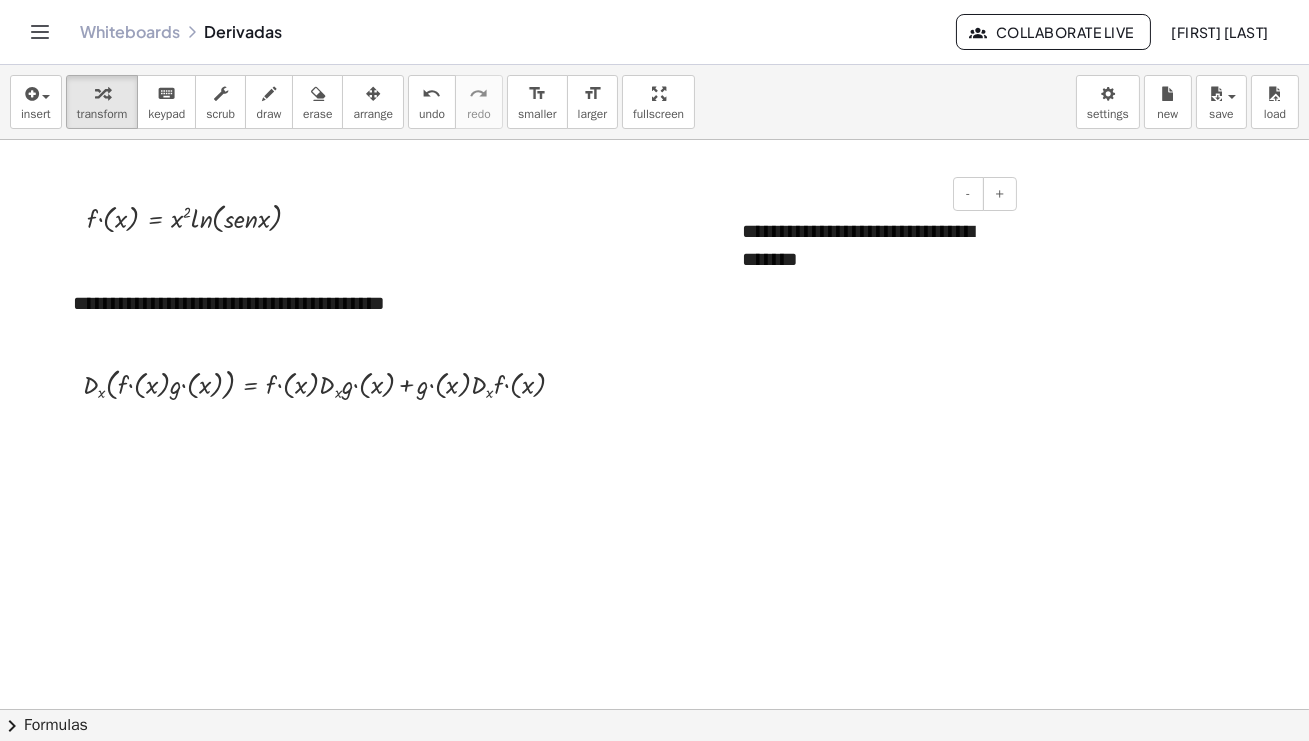 click on "**********" at bounding box center (872, 245) 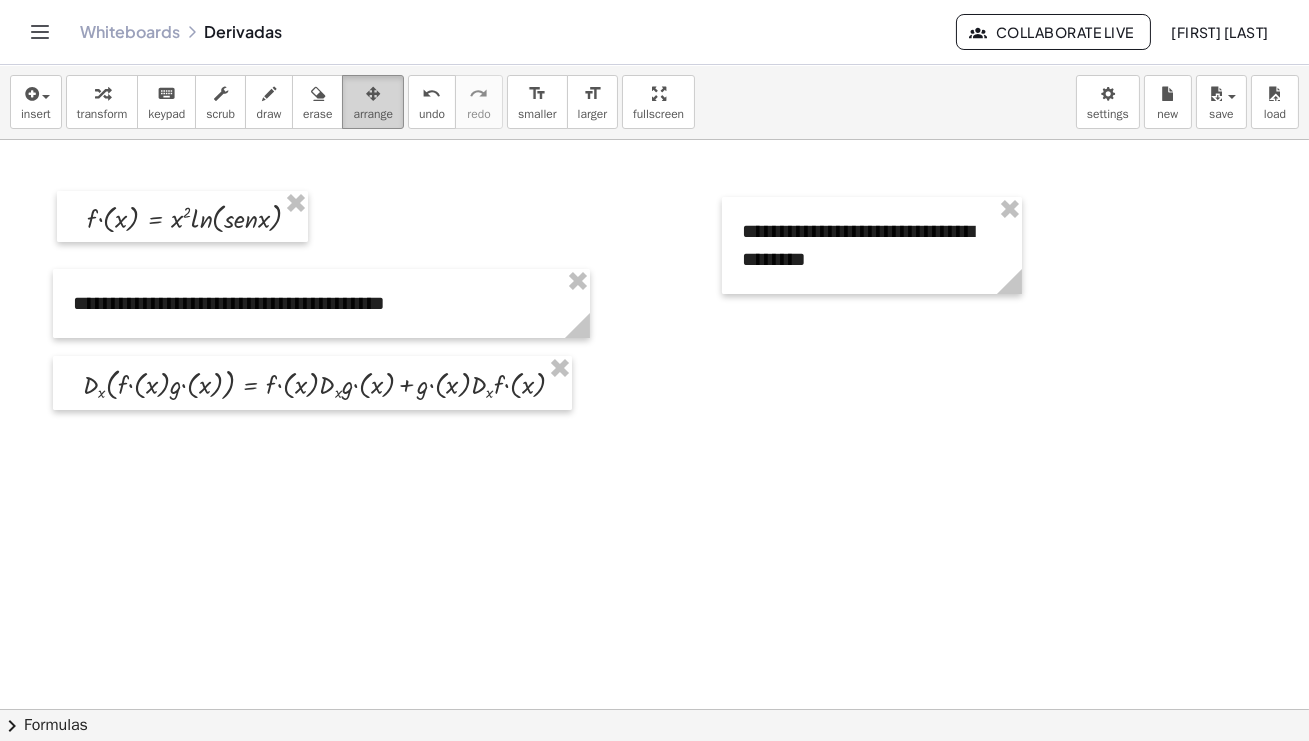 click at bounding box center (373, 94) 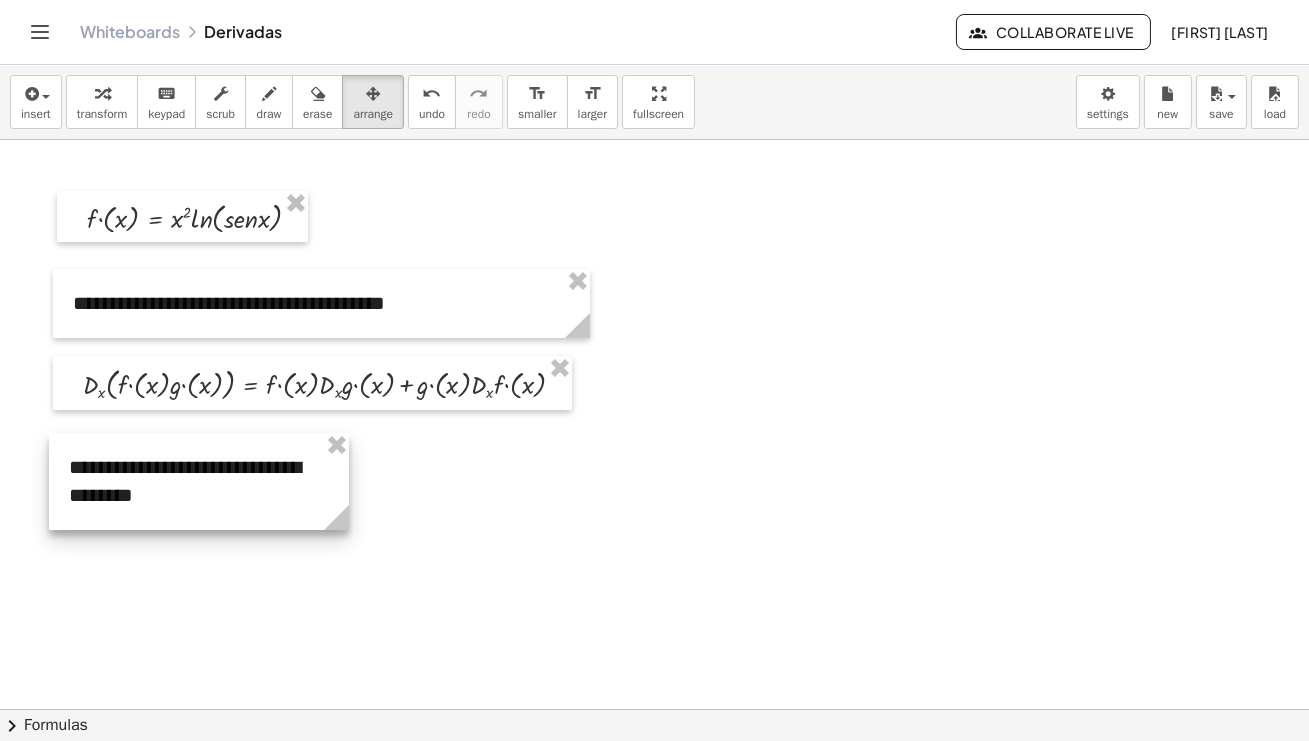 drag, startPoint x: 956, startPoint y: 260, endPoint x: 283, endPoint y: 496, distance: 713.1795 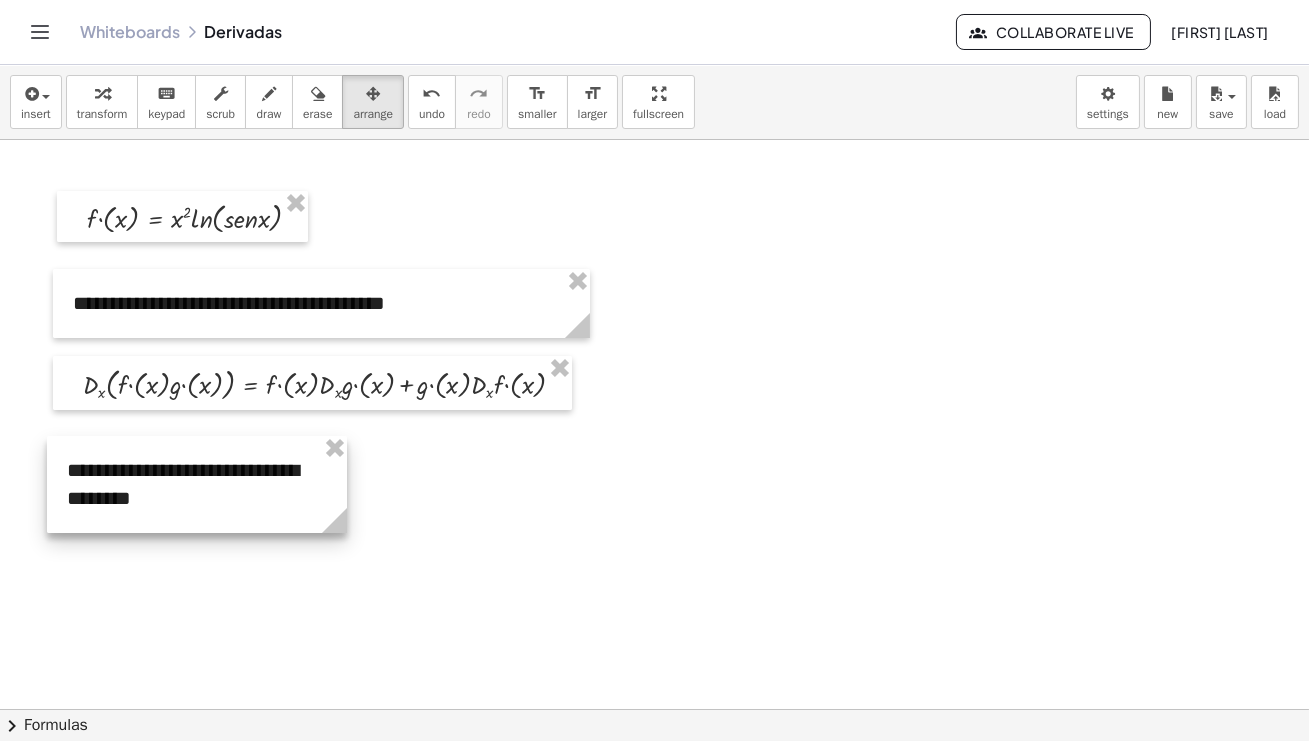 click at bounding box center [197, 484] 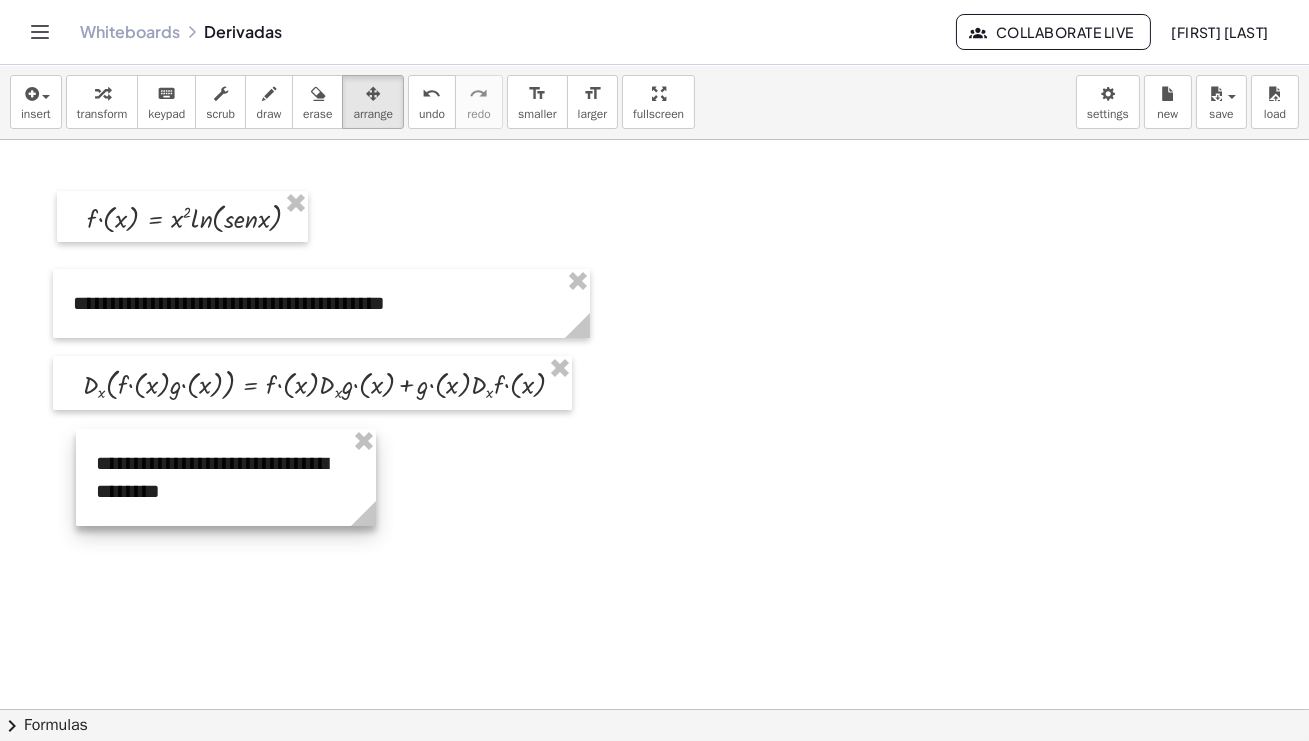 drag, startPoint x: 328, startPoint y: 486, endPoint x: 351, endPoint y: 480, distance: 23.769728 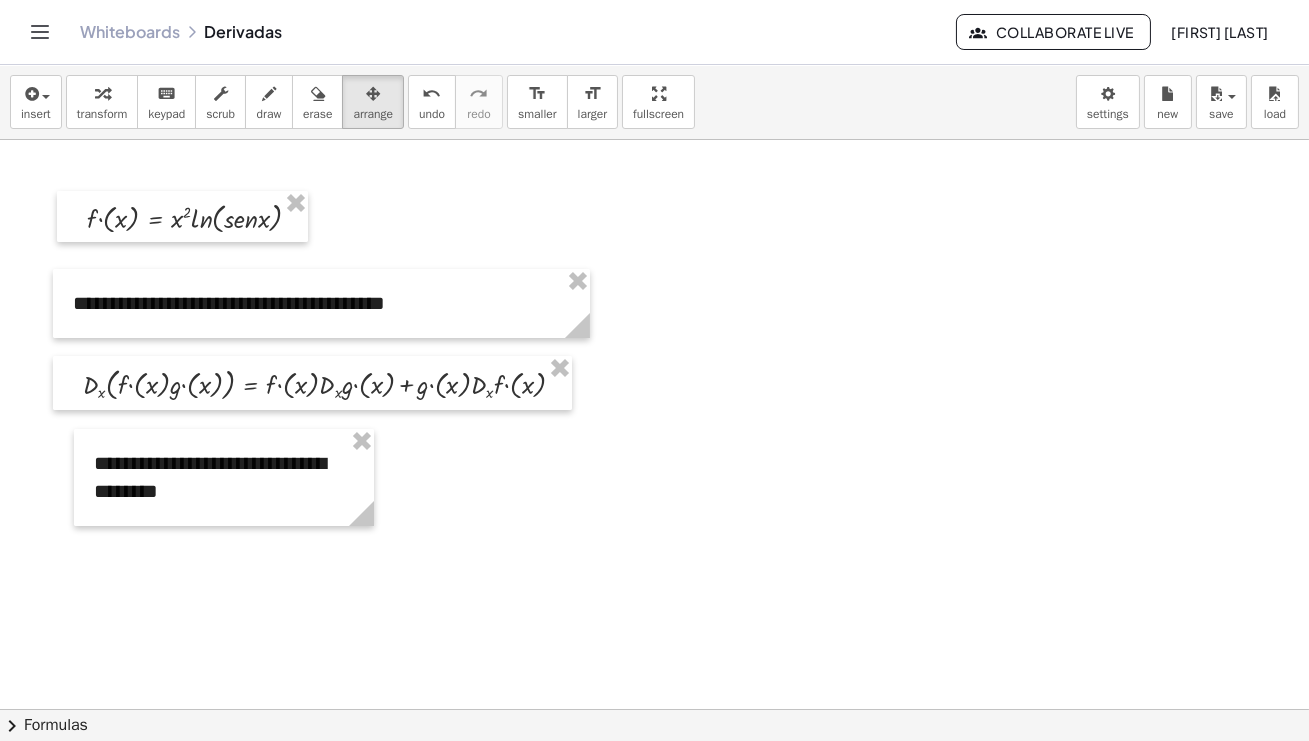 click at bounding box center [654, 709] 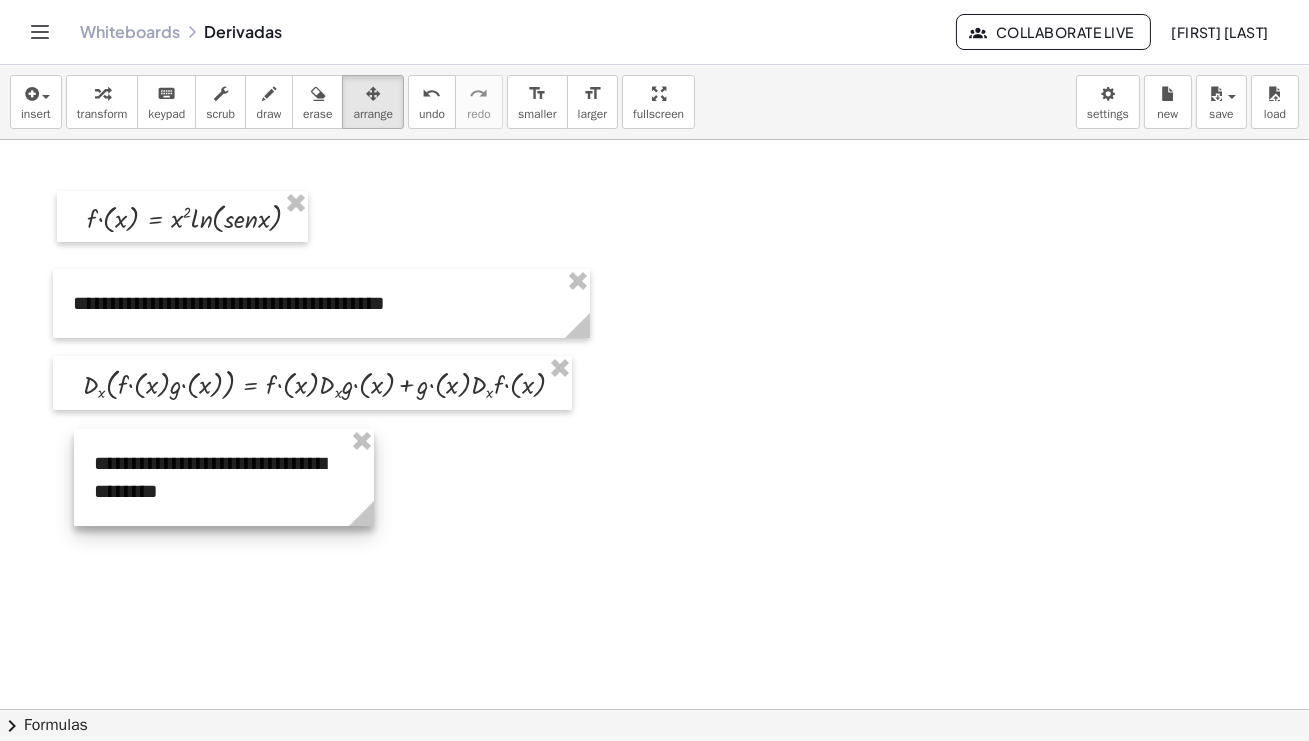 click at bounding box center [224, 477] 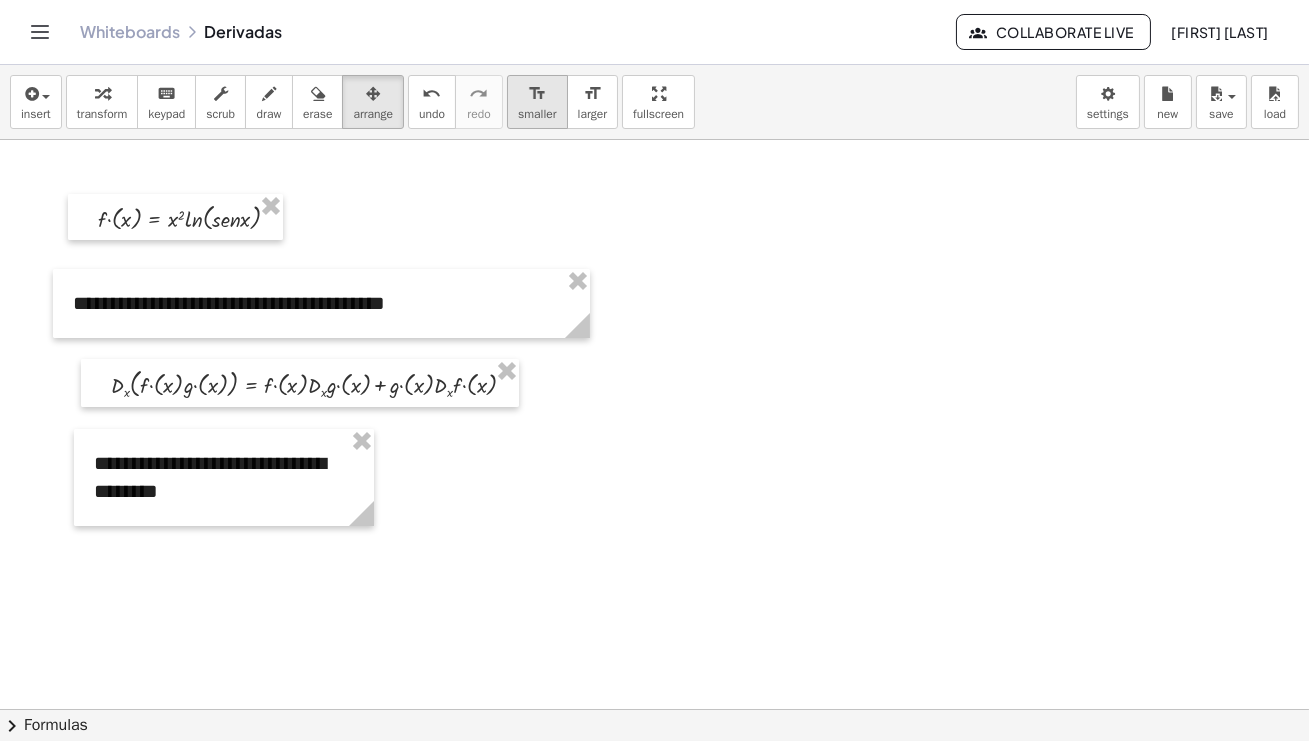 click on "smaller" at bounding box center [537, 114] 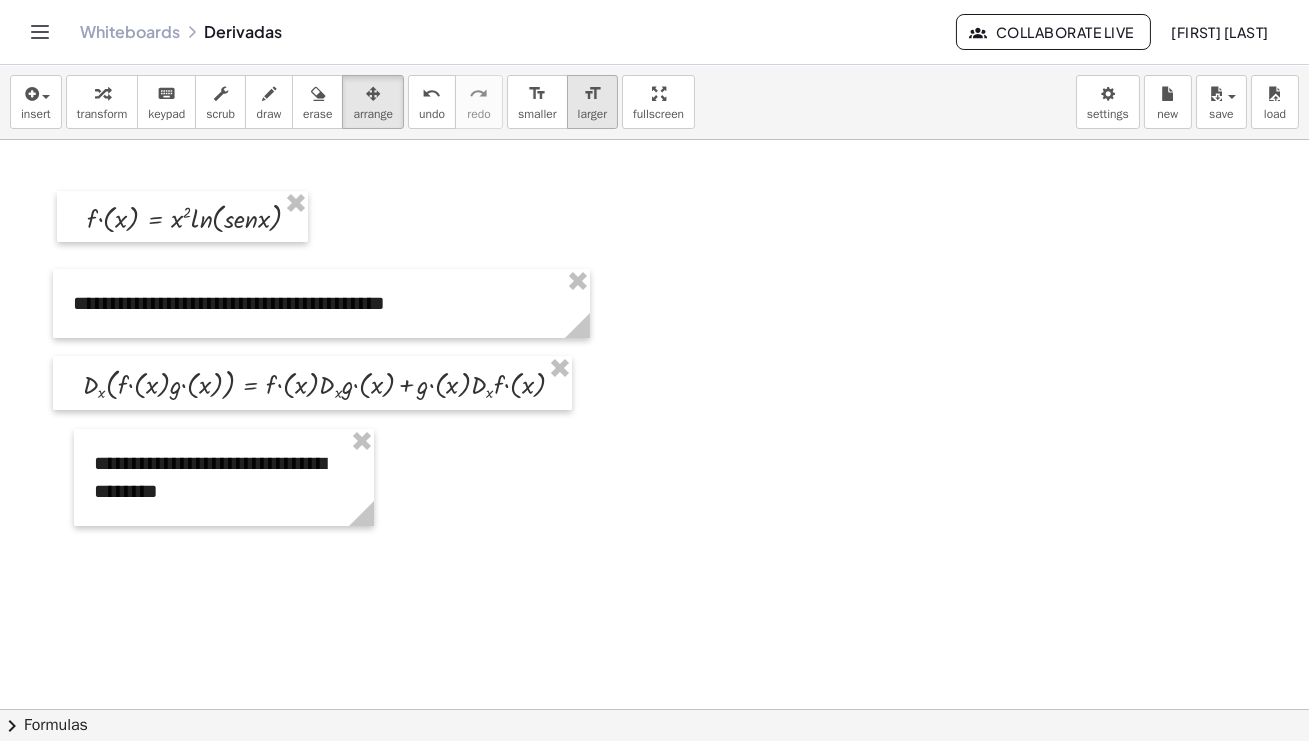 click on "format_size" at bounding box center (592, 93) 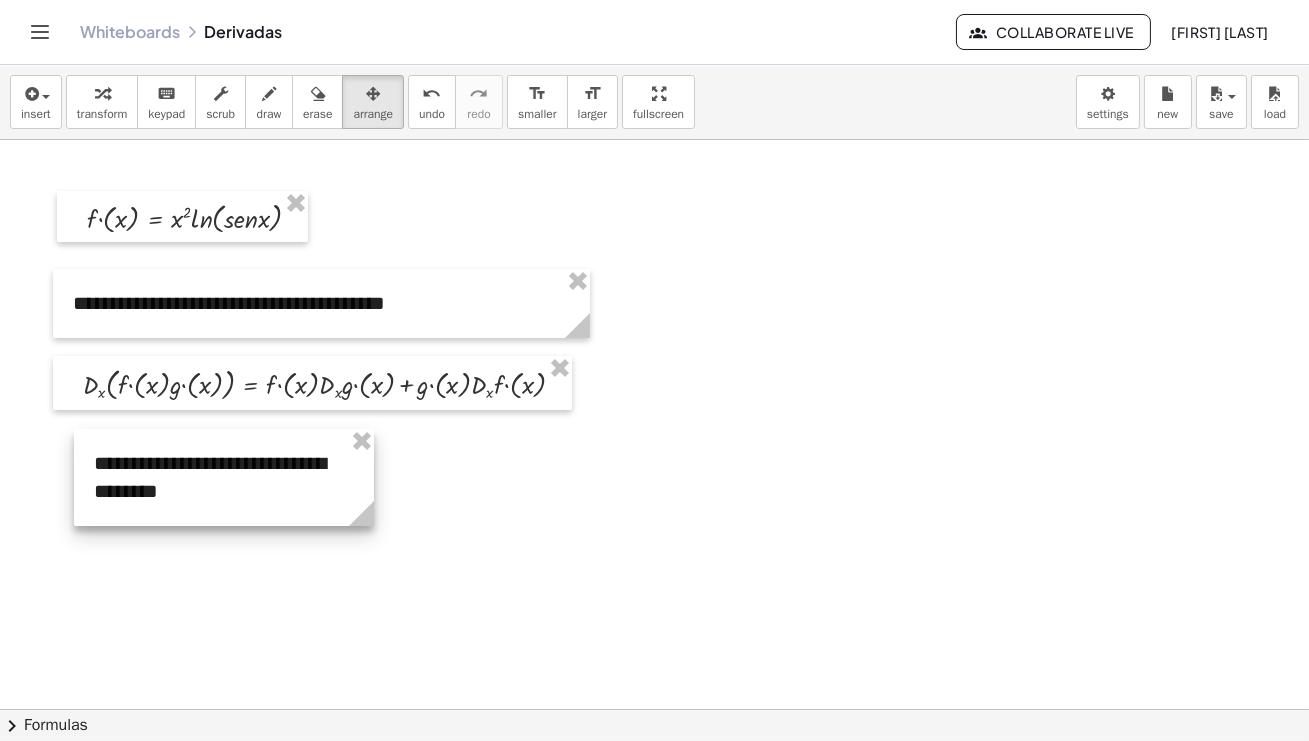 click at bounding box center (224, 477) 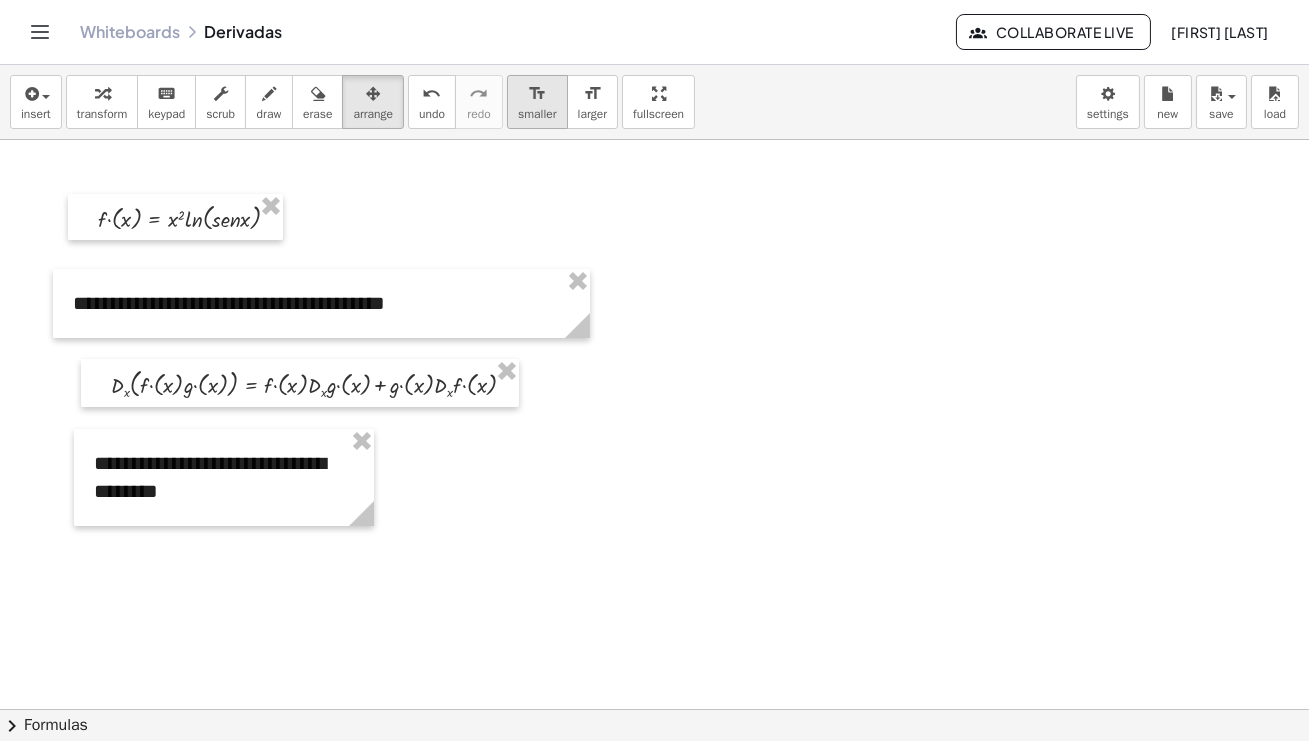 click on "smaller" at bounding box center [537, 114] 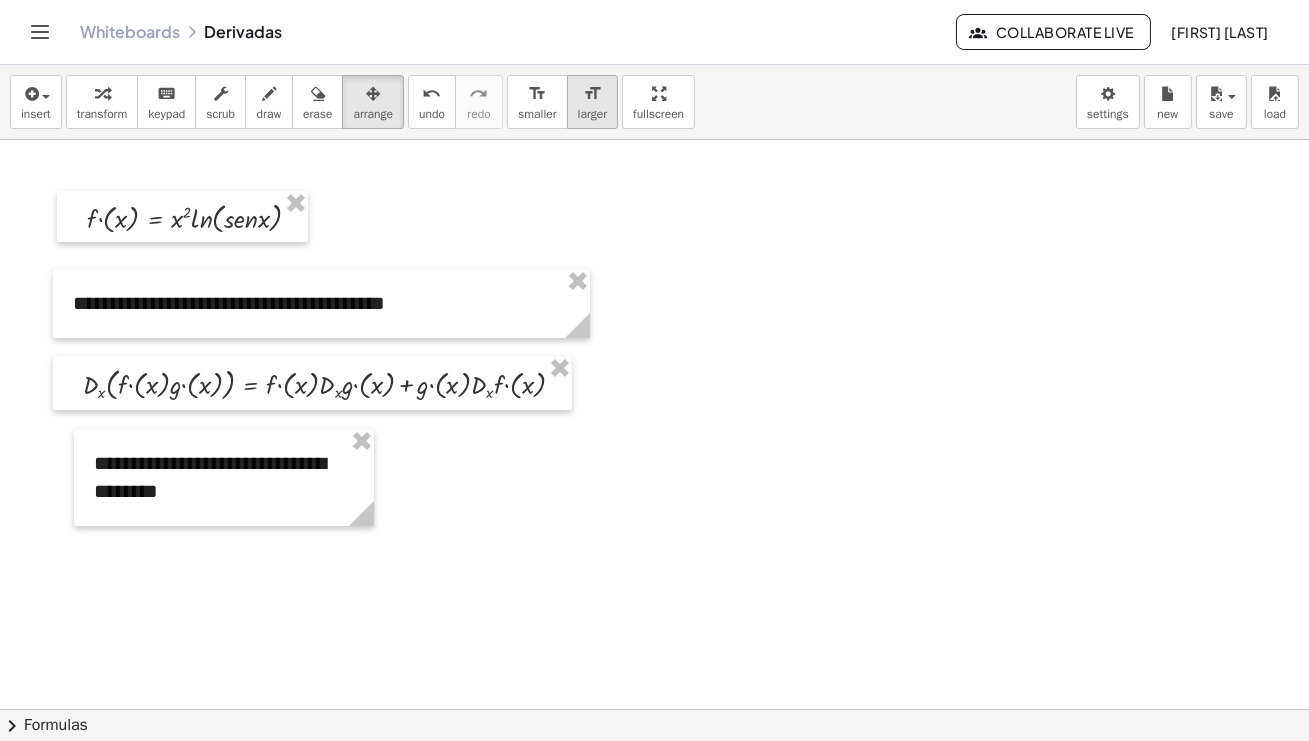 click on "format_size" at bounding box center (592, 93) 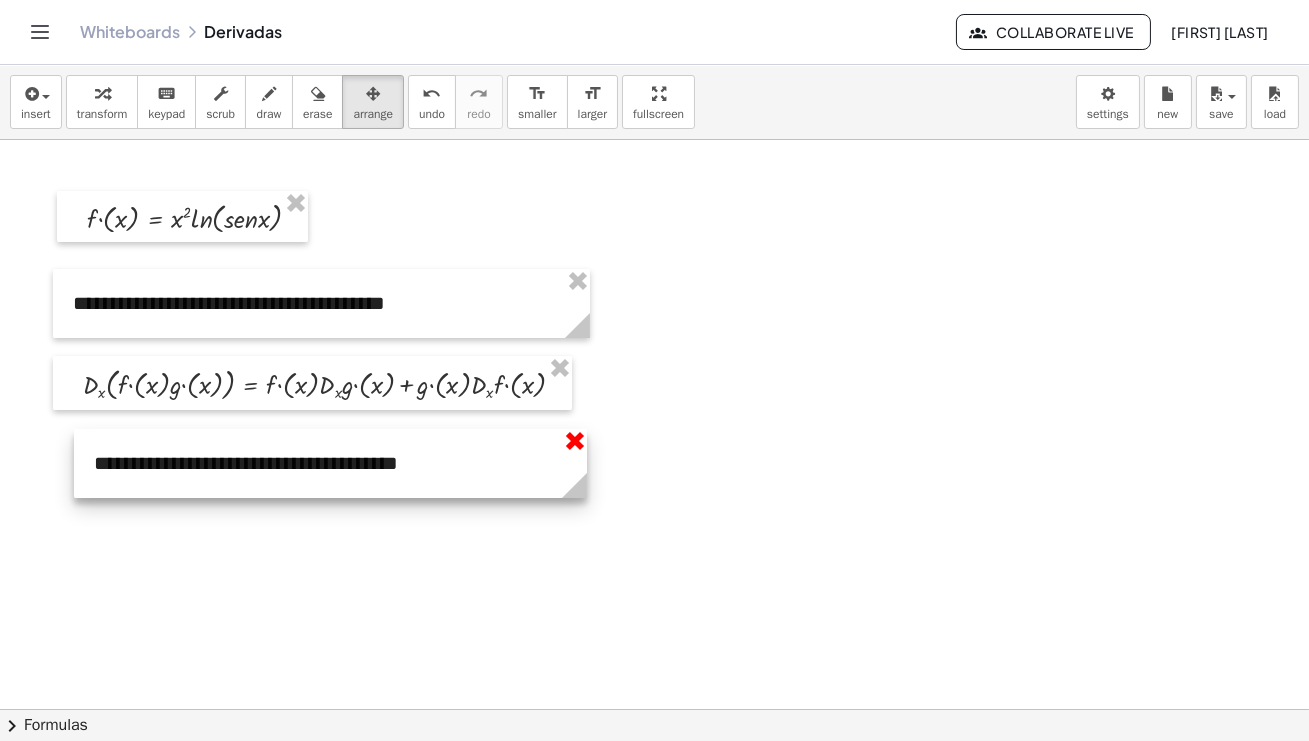 drag, startPoint x: 365, startPoint y: 505, endPoint x: 573, endPoint y: 452, distance: 214.64622 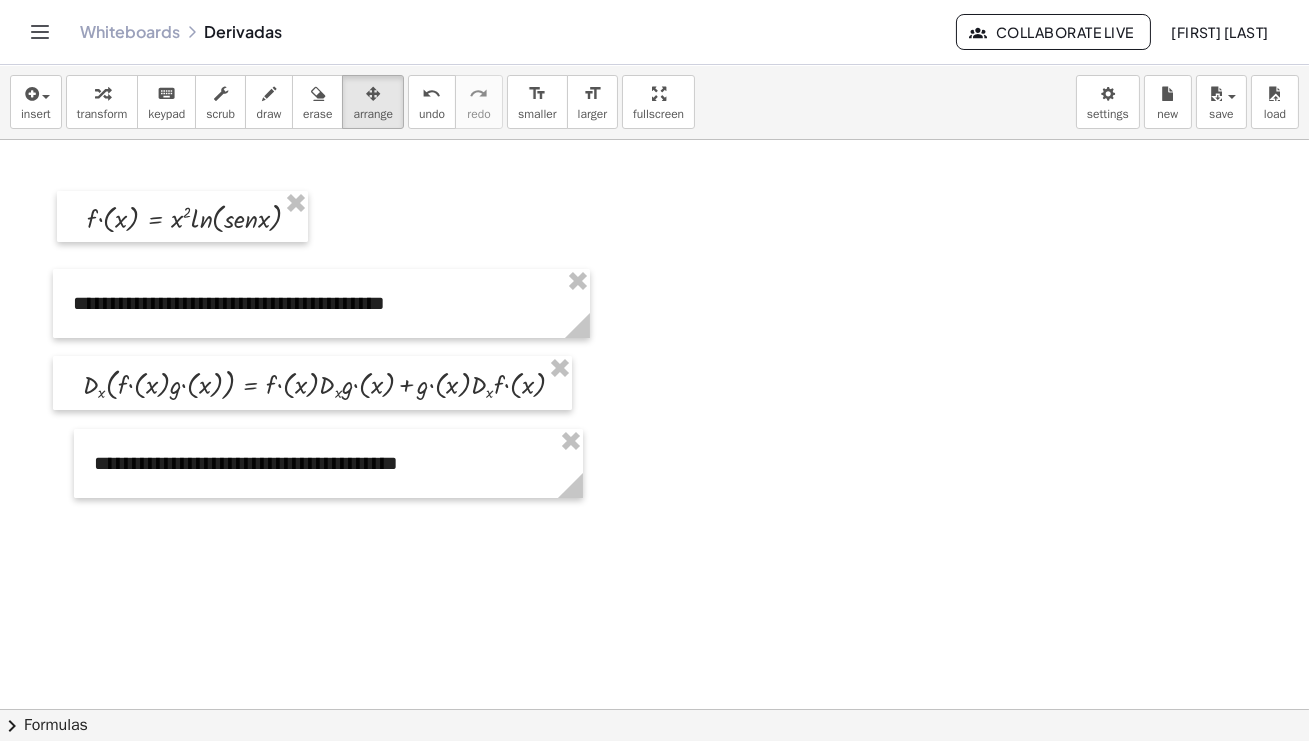 click at bounding box center [654, 709] 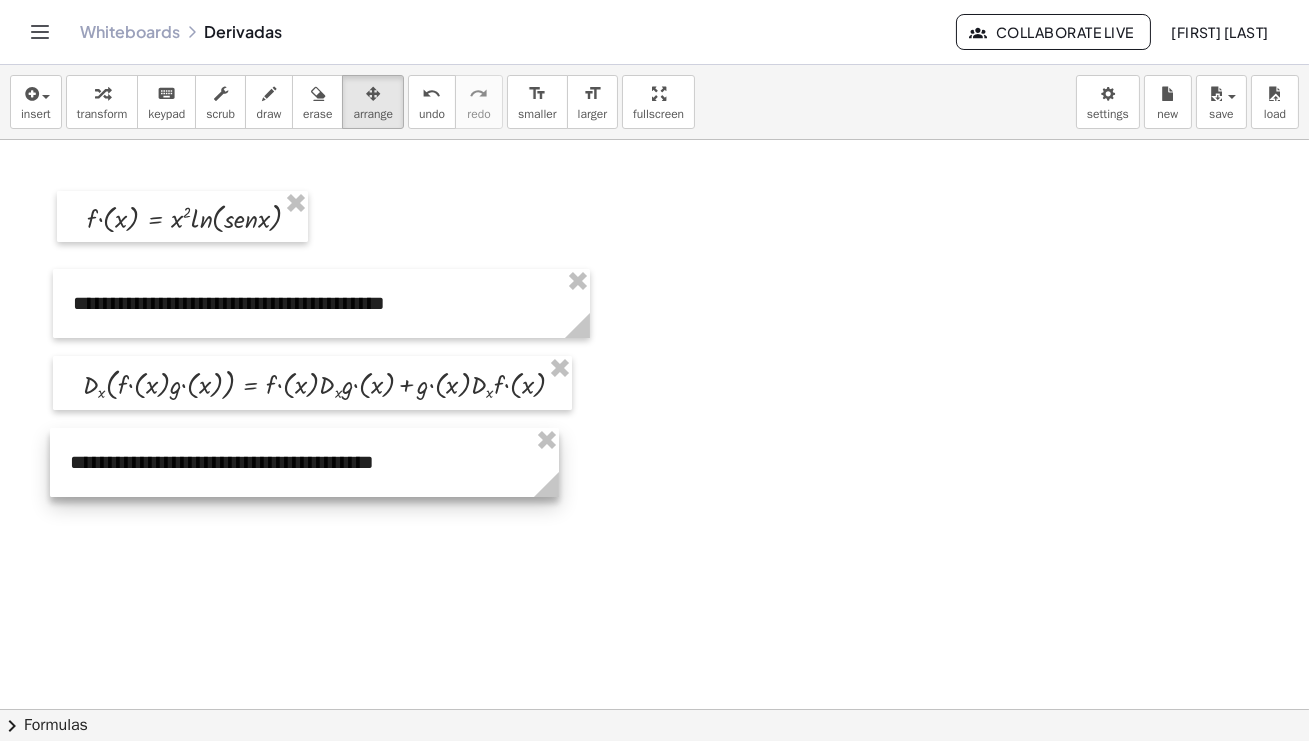 drag, startPoint x: 362, startPoint y: 480, endPoint x: 338, endPoint y: 479, distance: 24.020824 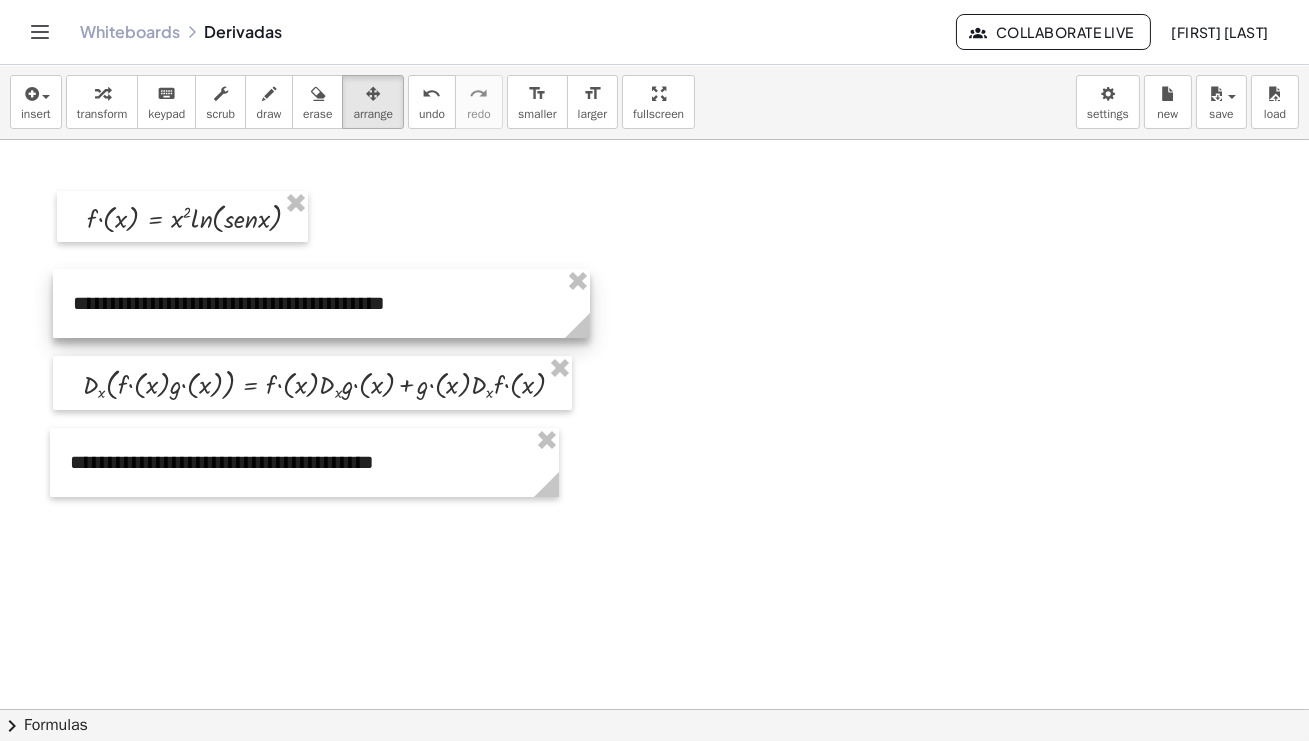 click at bounding box center (321, 303) 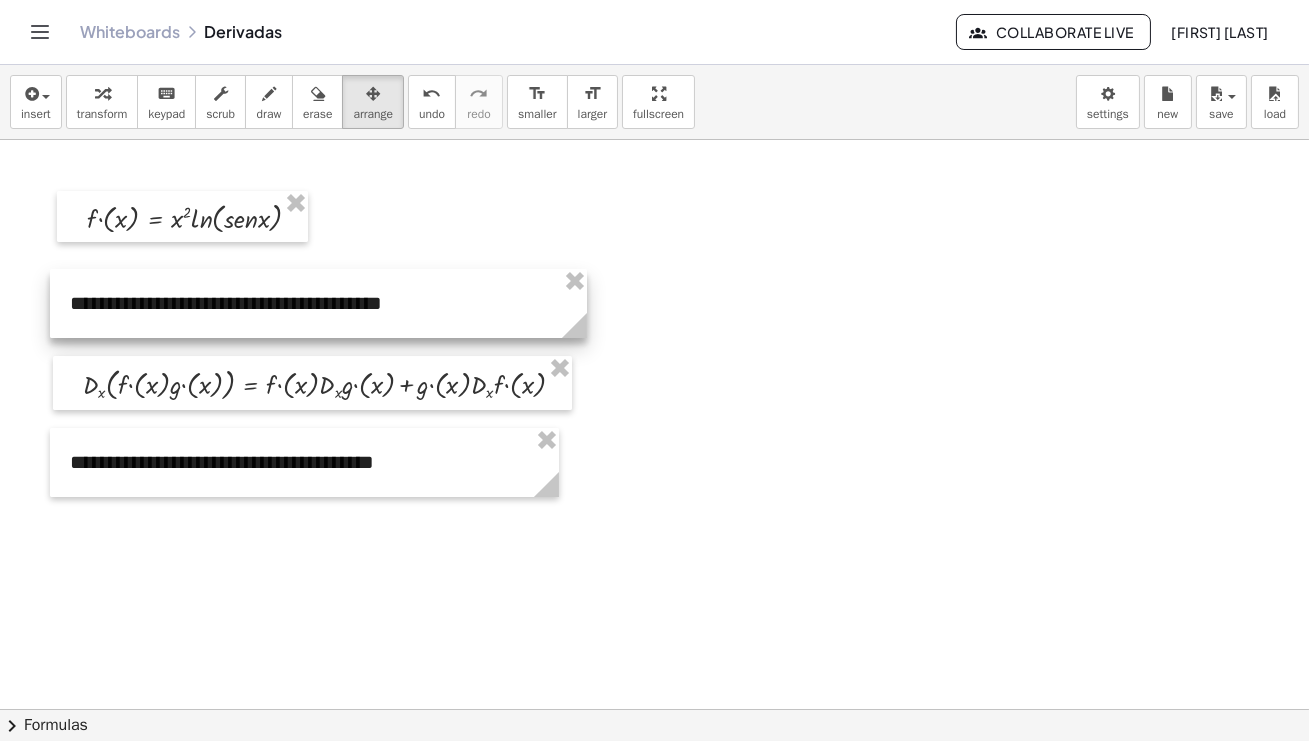 click at bounding box center [318, 303] 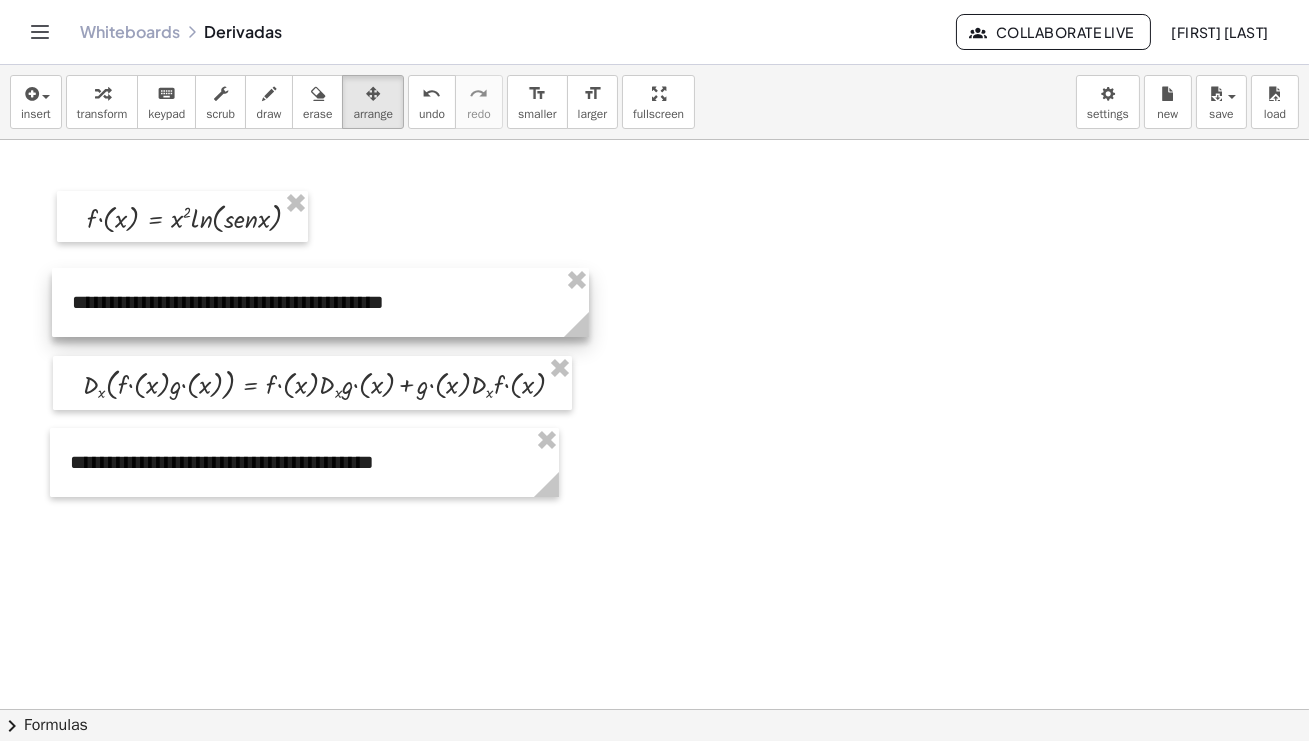 click at bounding box center [320, 302] 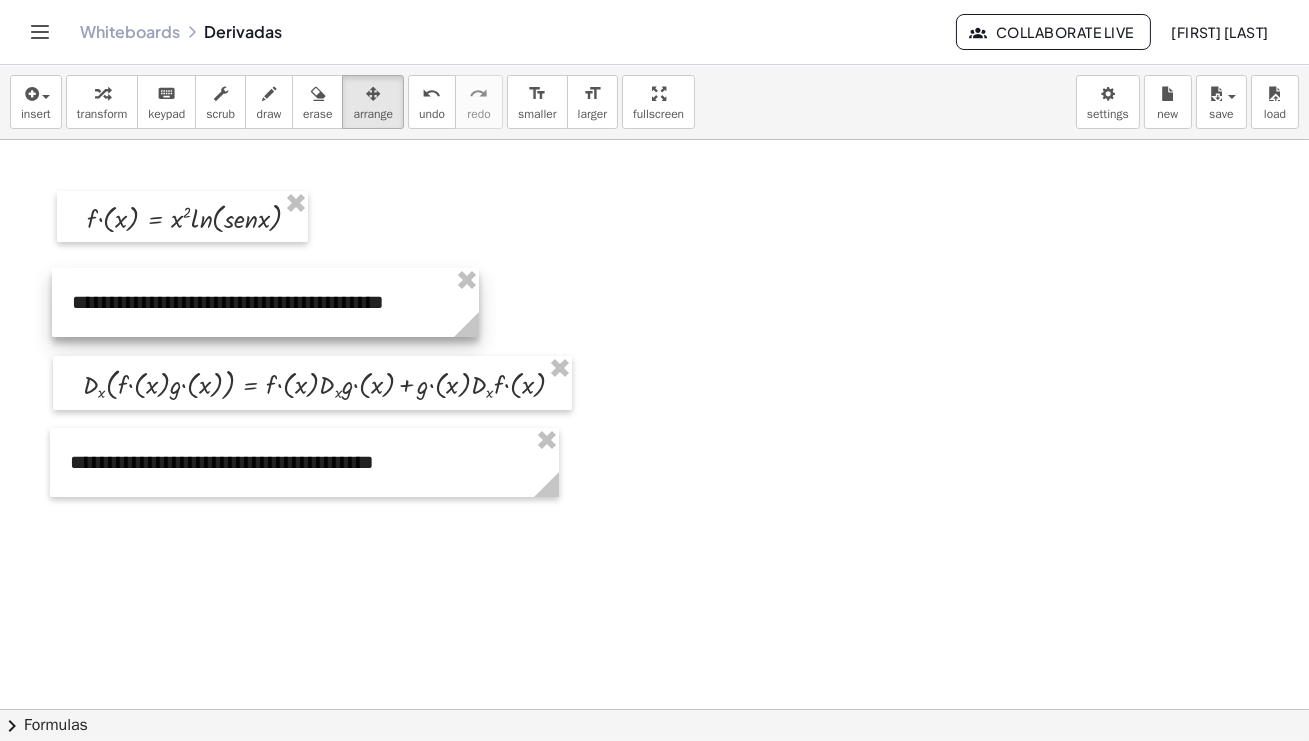 drag, startPoint x: 585, startPoint y: 335, endPoint x: 477, endPoint y: 338, distance: 108.04166 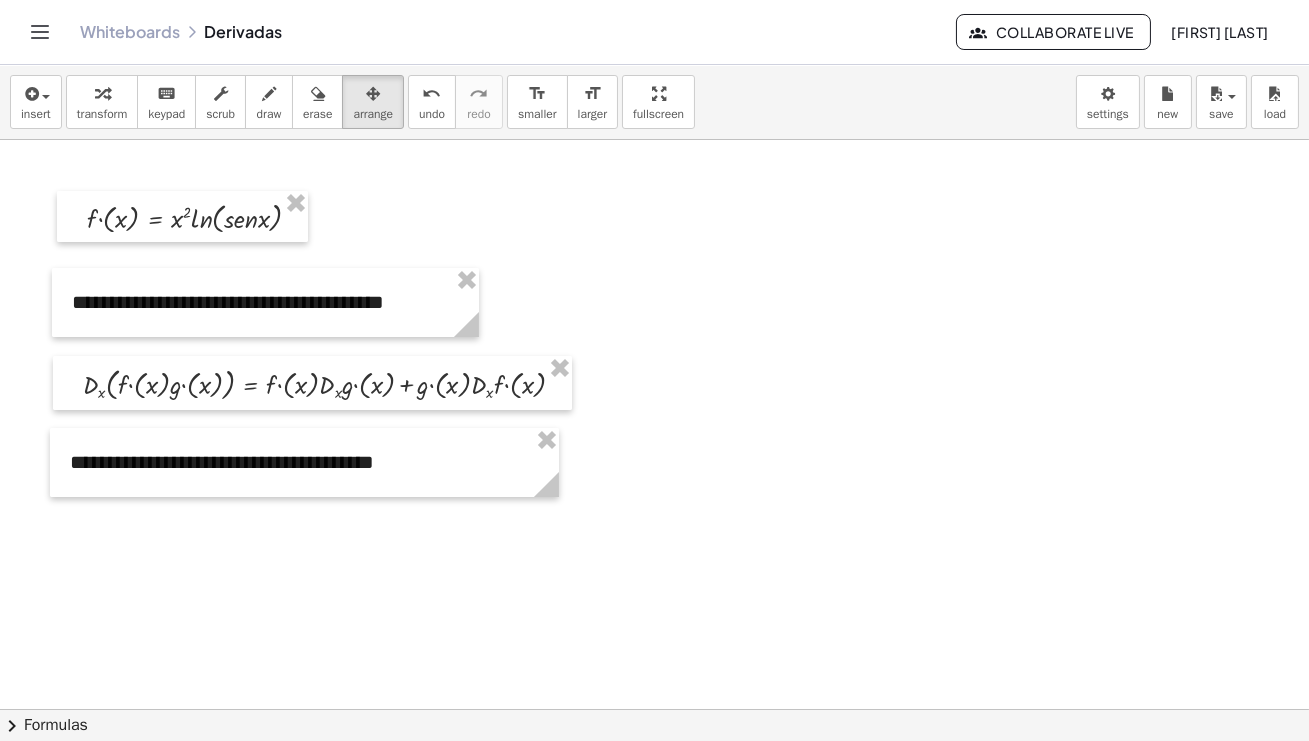 click at bounding box center (654, 709) 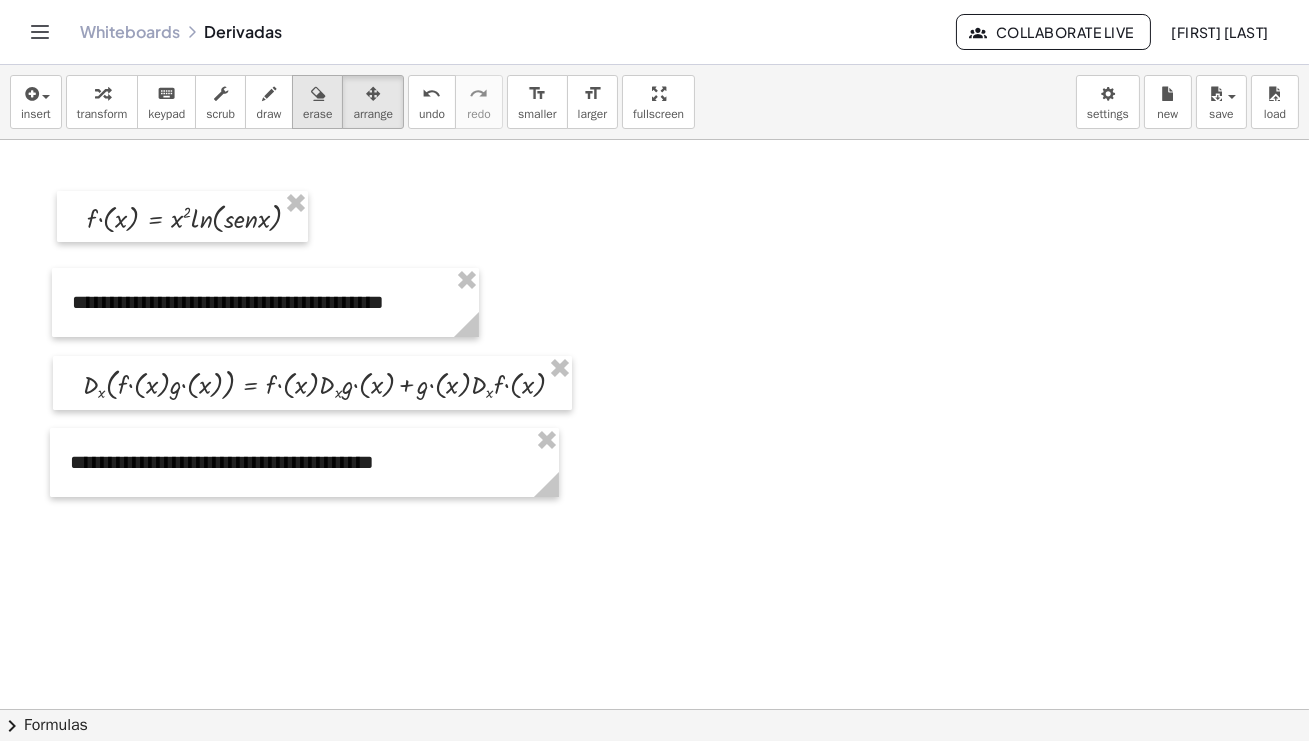 click on "erase" at bounding box center [317, 114] 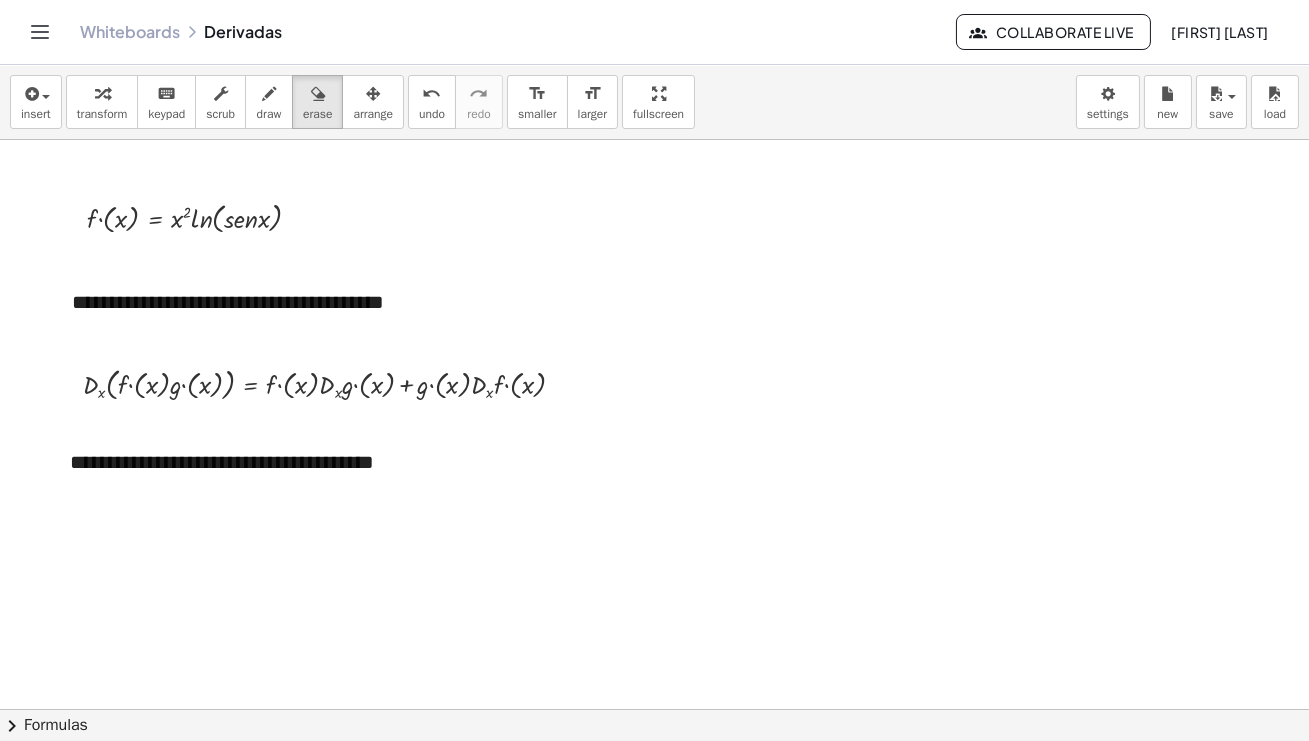 click at bounding box center (654, 709) 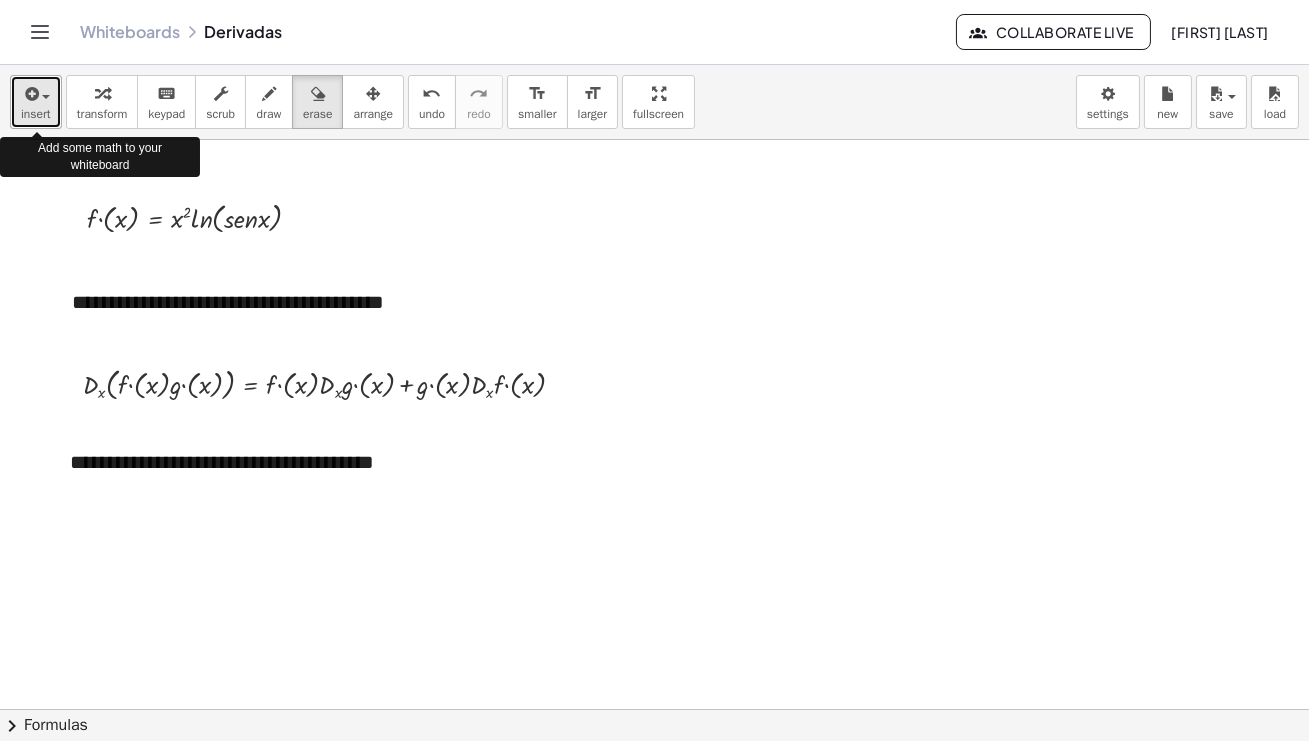 click at bounding box center [46, 97] 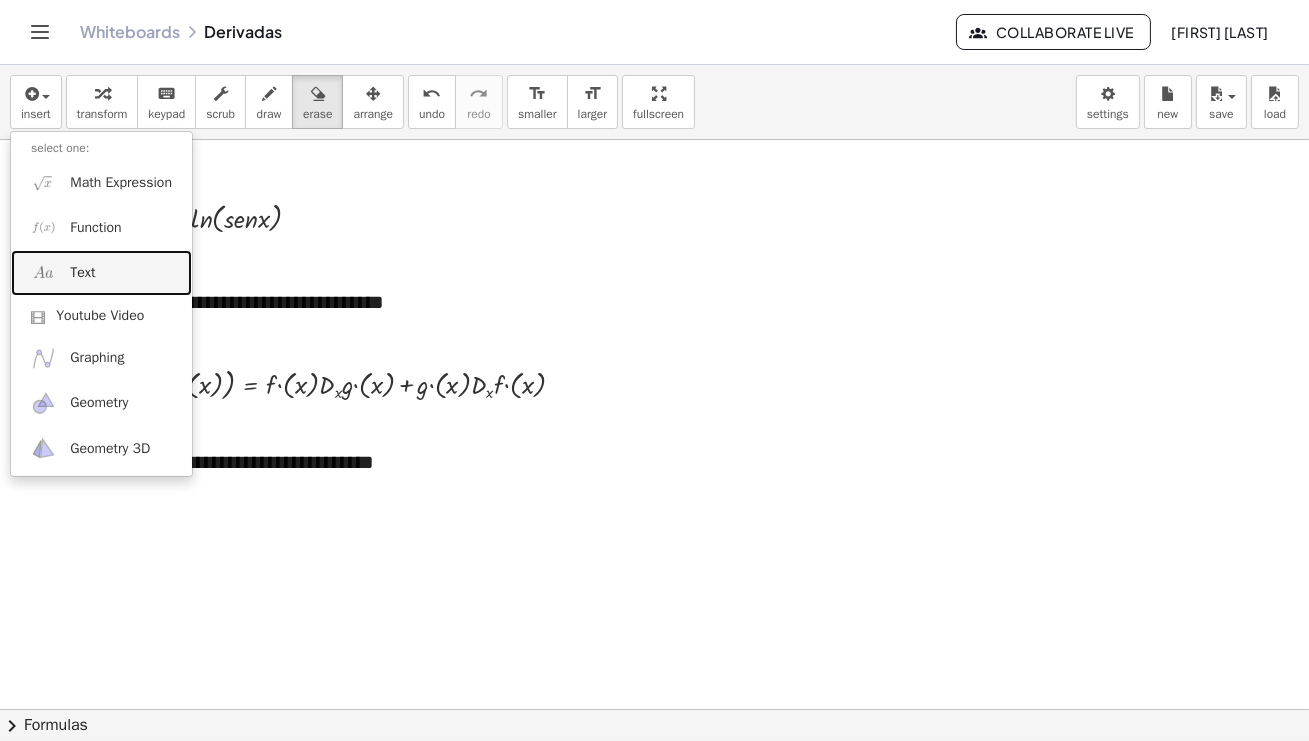 click on "Text" at bounding box center [101, 272] 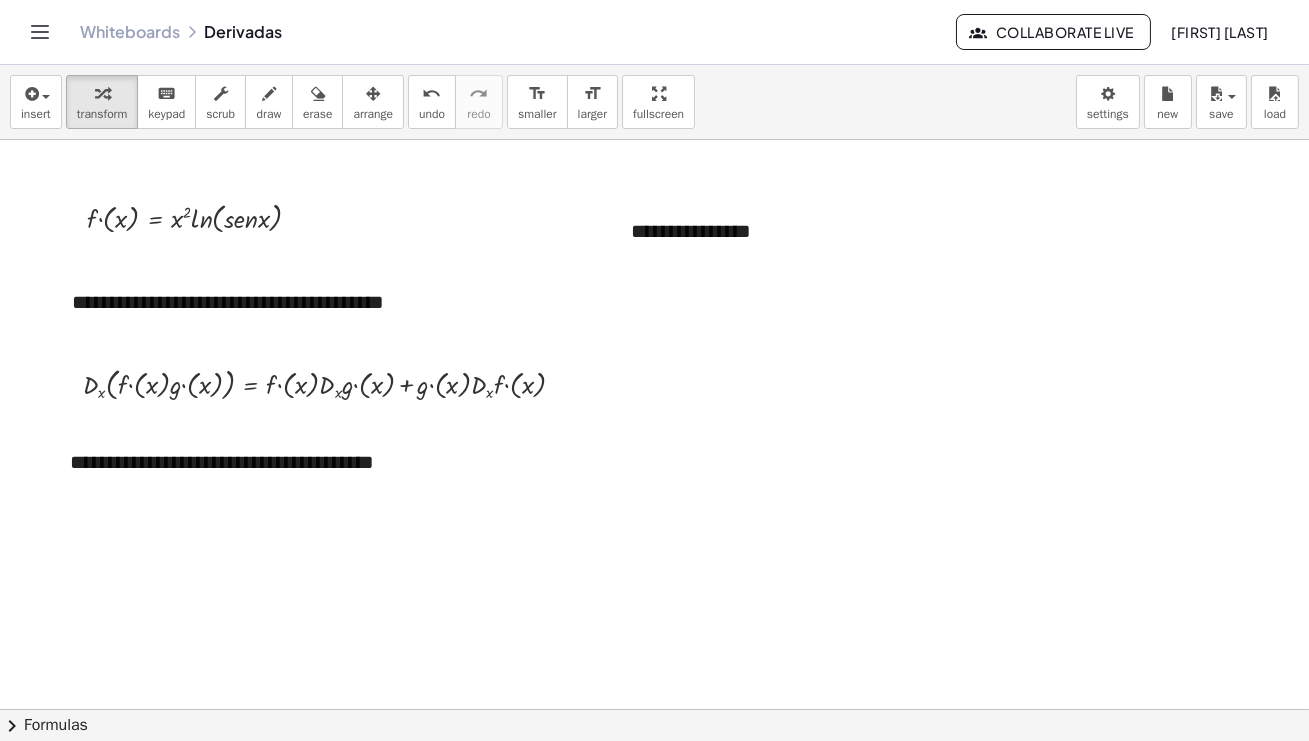 type 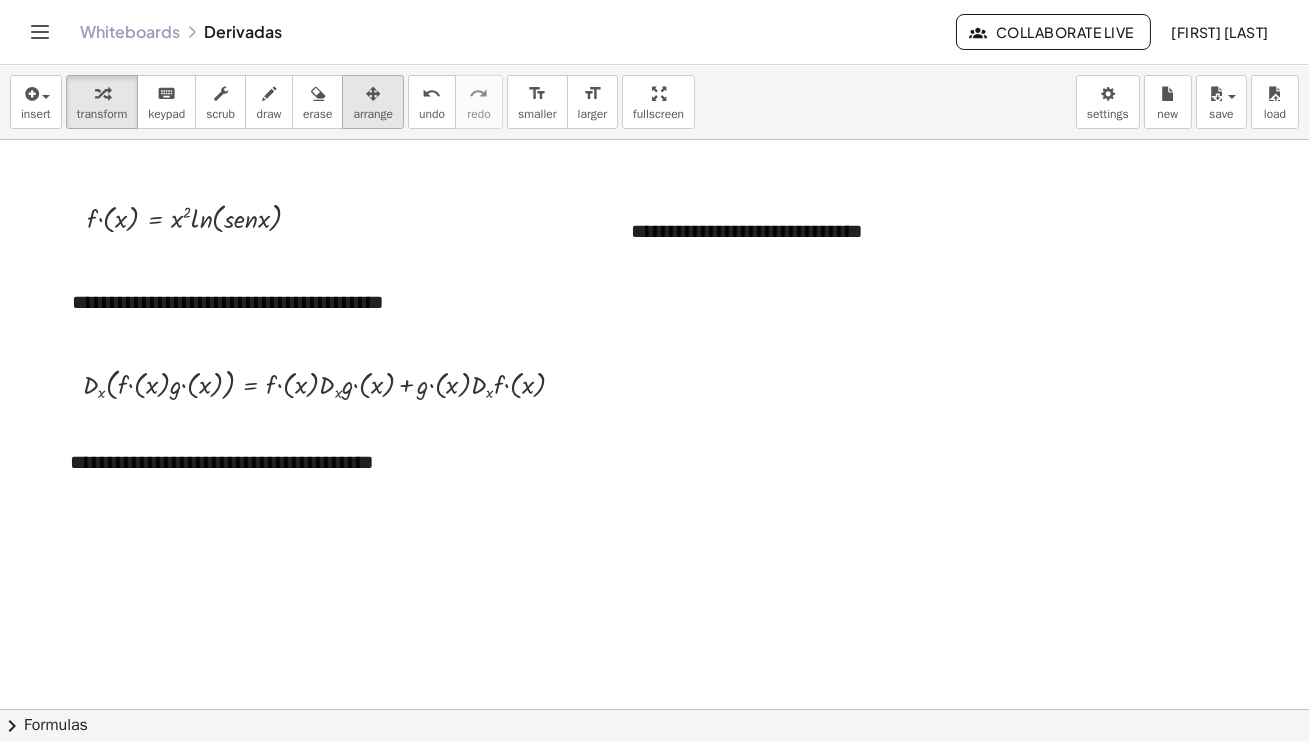 click at bounding box center (373, 94) 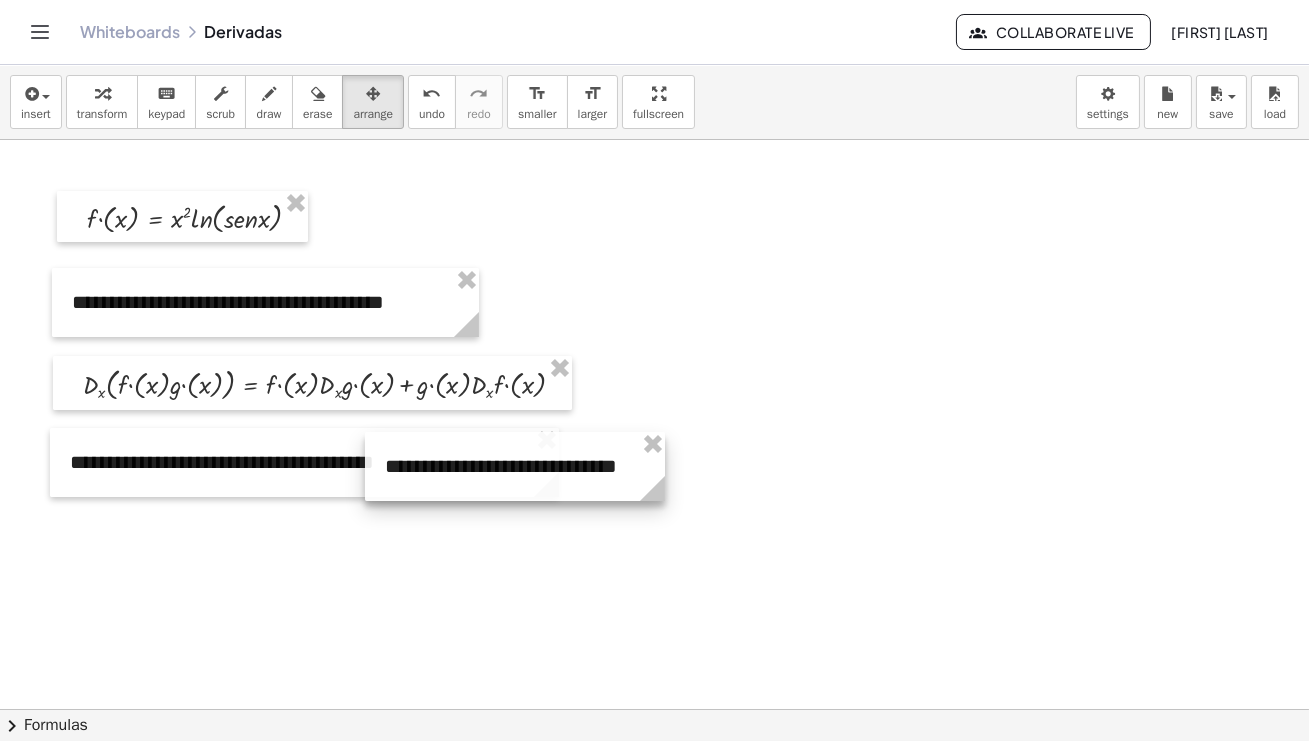 drag, startPoint x: 765, startPoint y: 227, endPoint x: 519, endPoint y: 462, distance: 340.20728 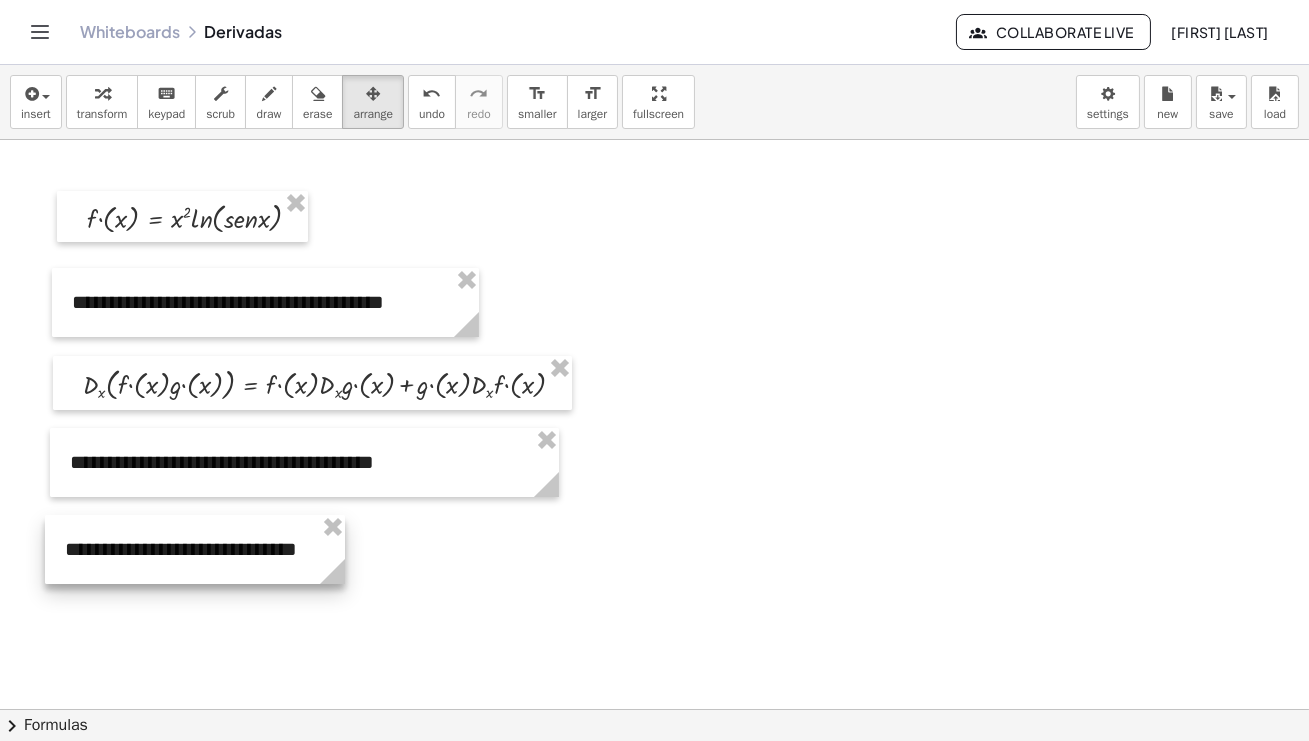 drag, startPoint x: 580, startPoint y: 473, endPoint x: 270, endPoint y: 556, distance: 320.919 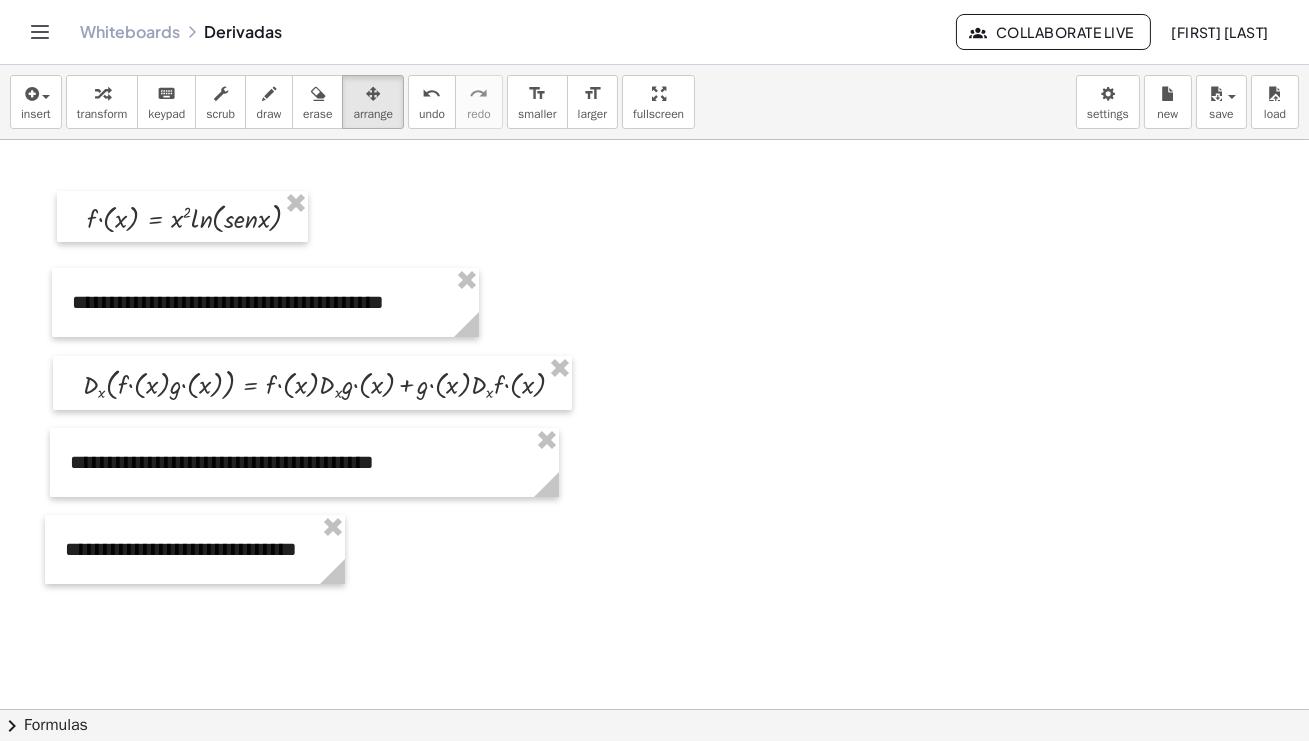 click at bounding box center (654, 709) 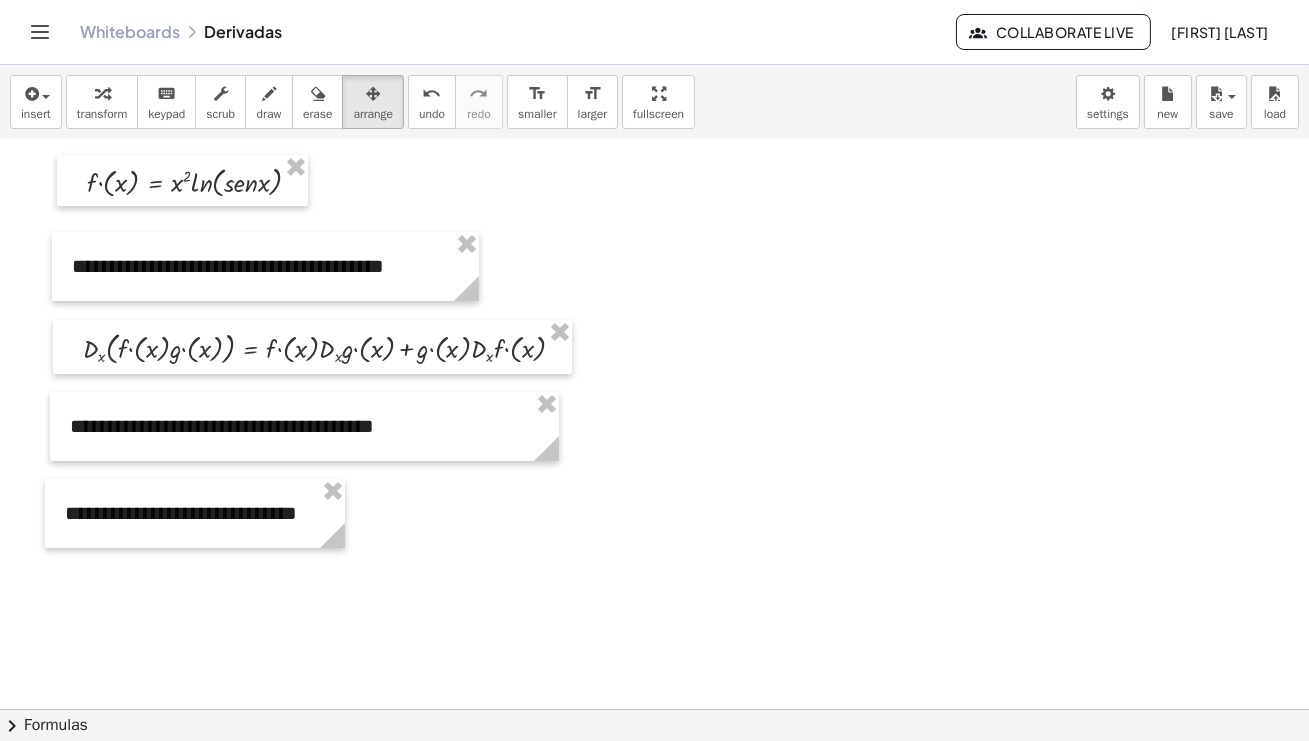 scroll, scrollTop: 0, scrollLeft: 0, axis: both 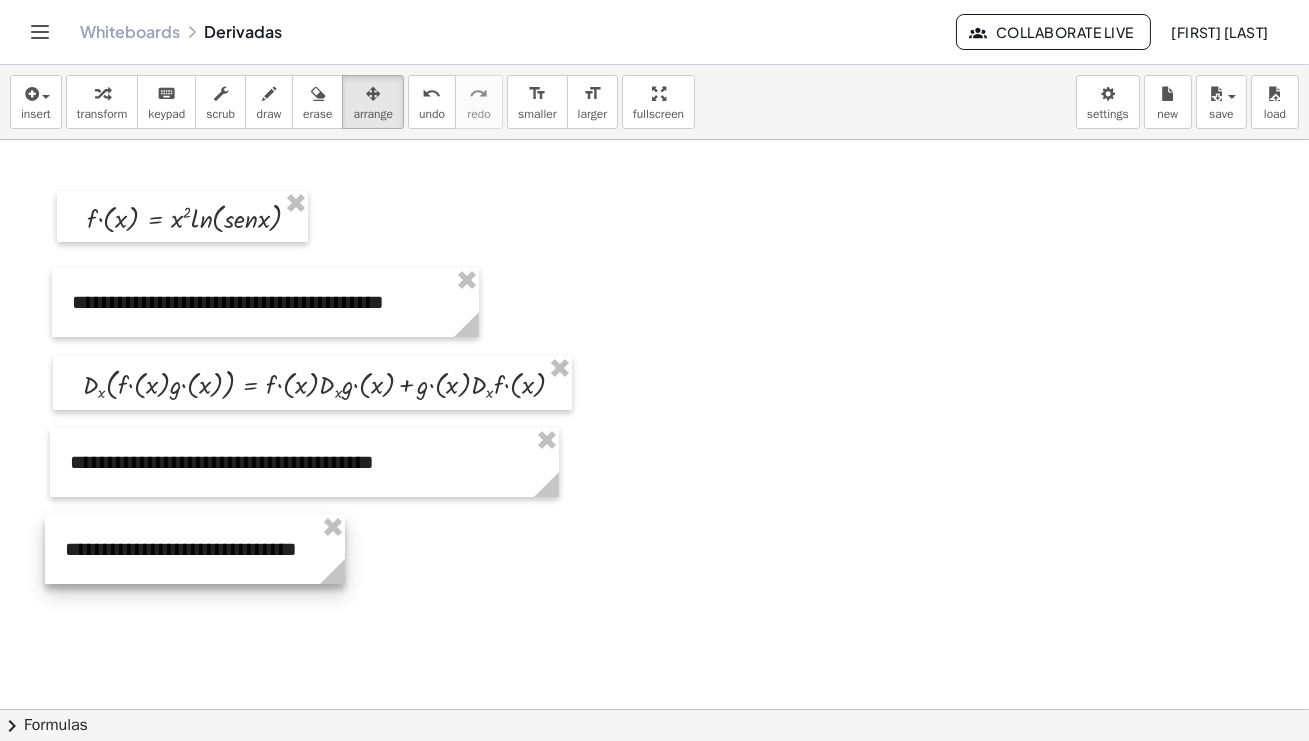 click at bounding box center [195, 549] 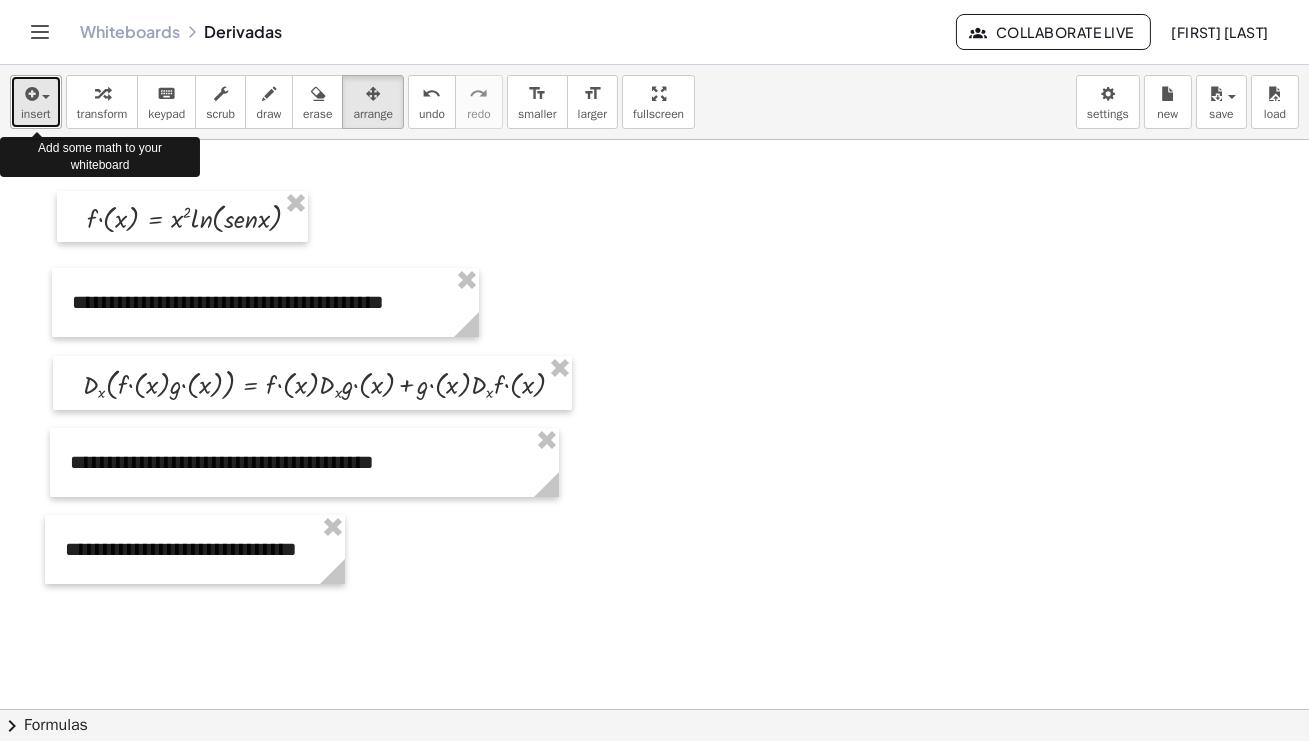 click at bounding box center (46, 97) 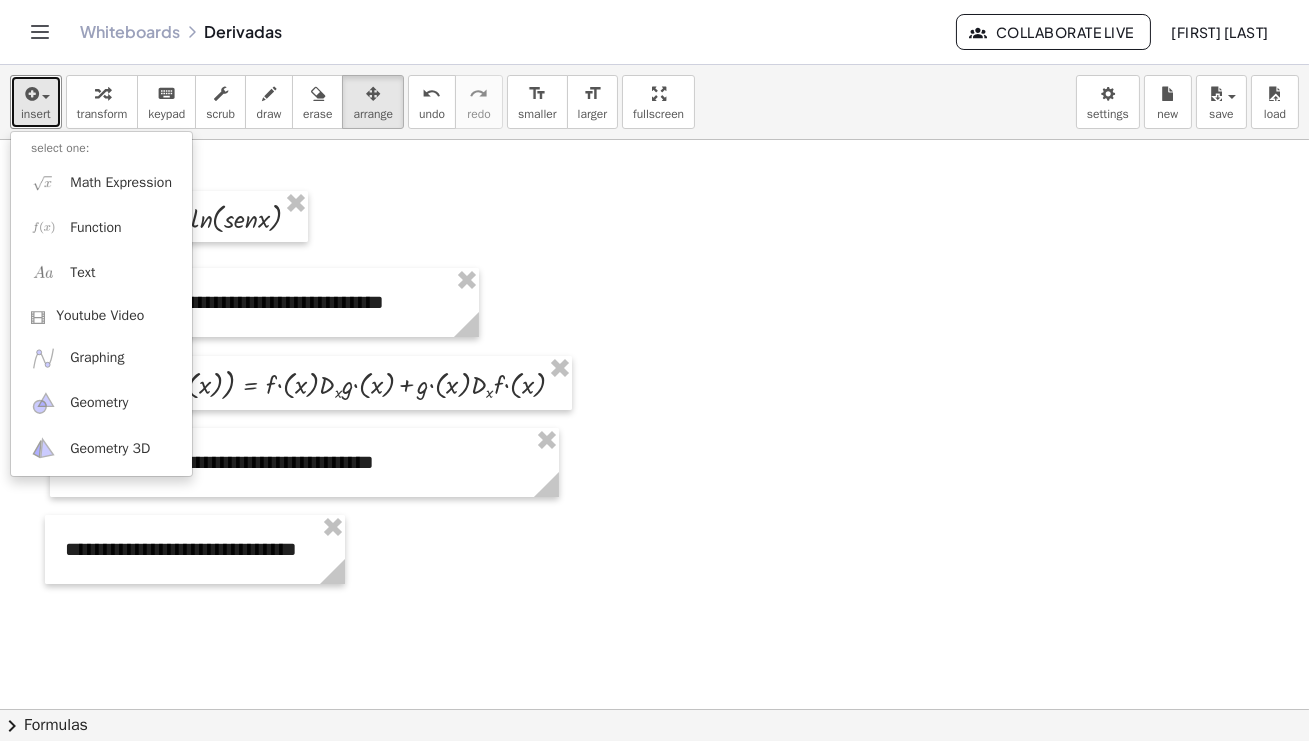 click at bounding box center (654, 709) 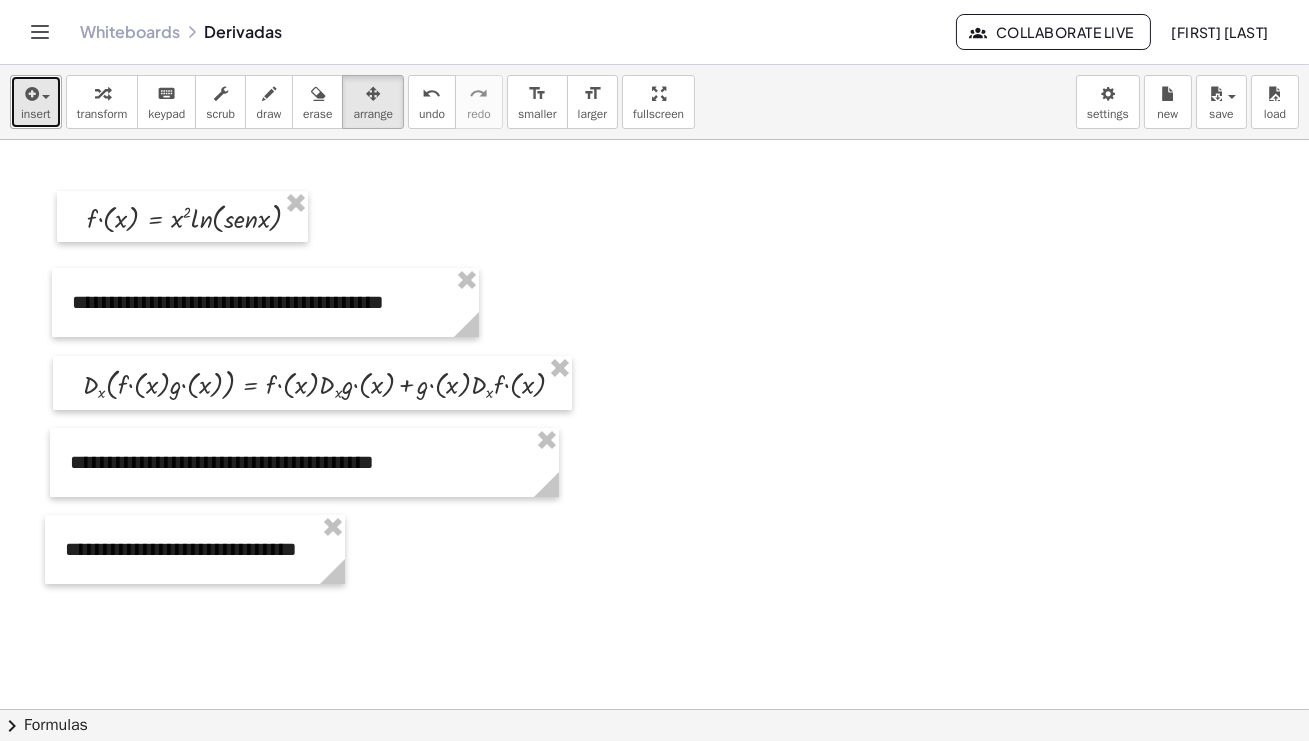 click at bounding box center (41, 96) 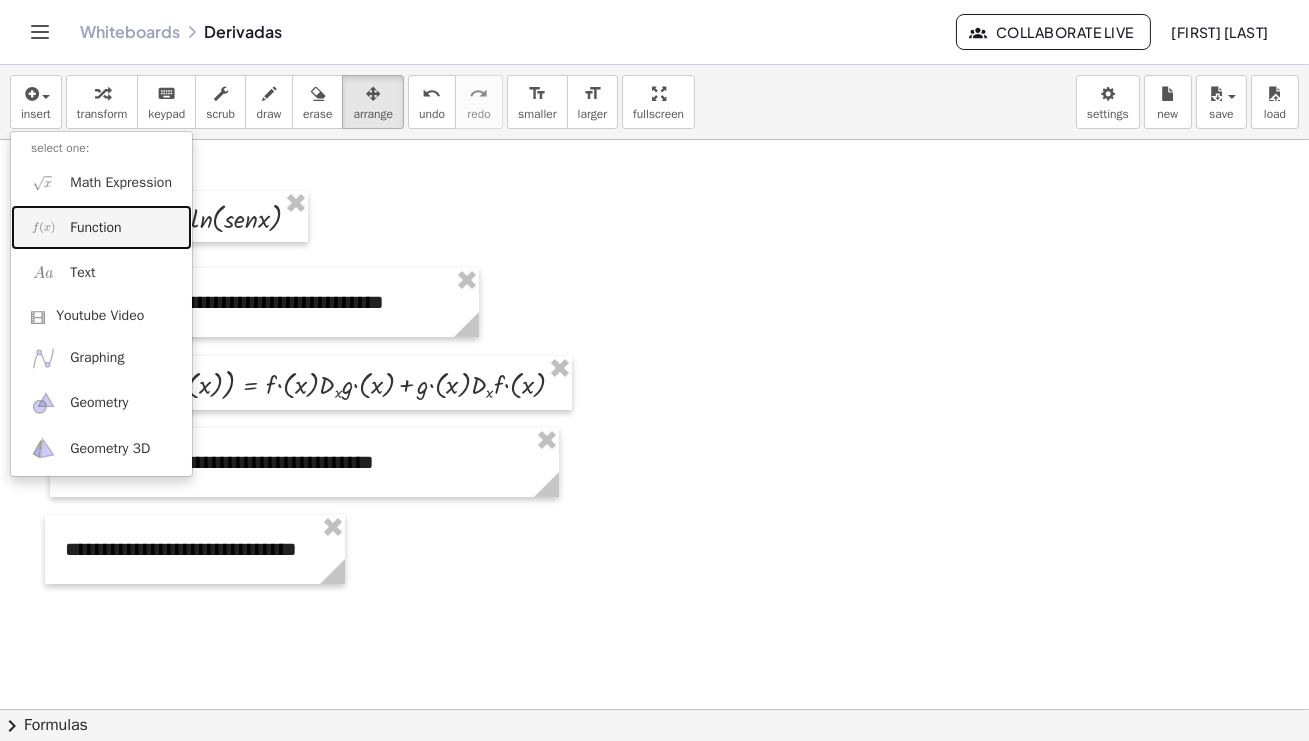 click on "Function" at bounding box center [95, 228] 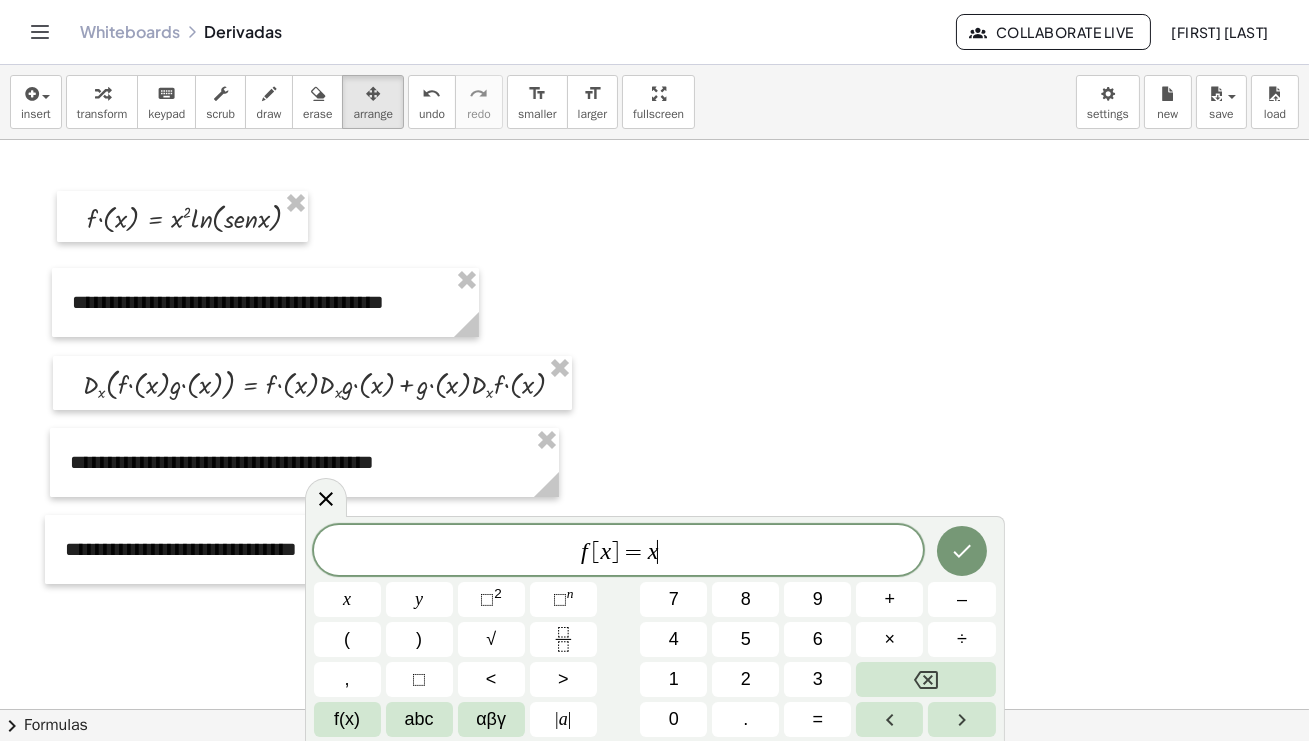 drag, startPoint x: 674, startPoint y: 546, endPoint x: 506, endPoint y: 547, distance: 168.00298 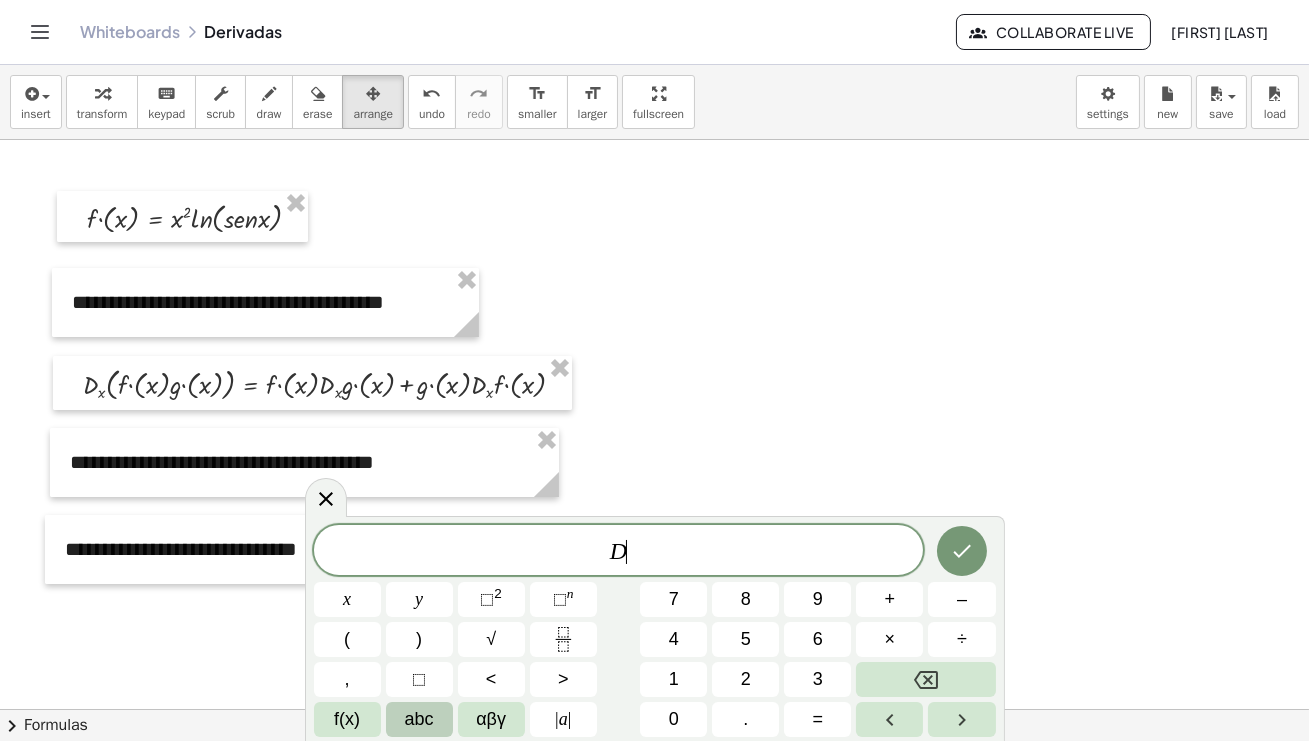 click on "abc" at bounding box center (419, 719) 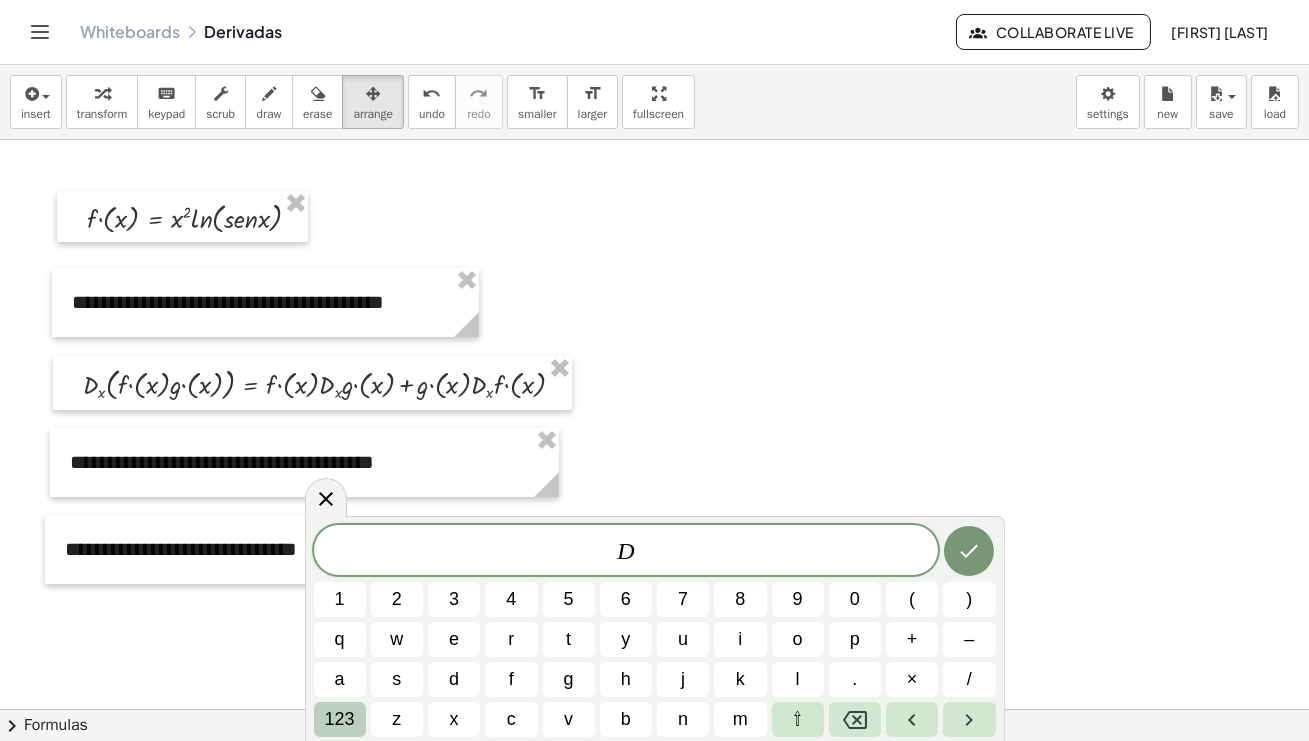 click on "123" at bounding box center [340, 719] 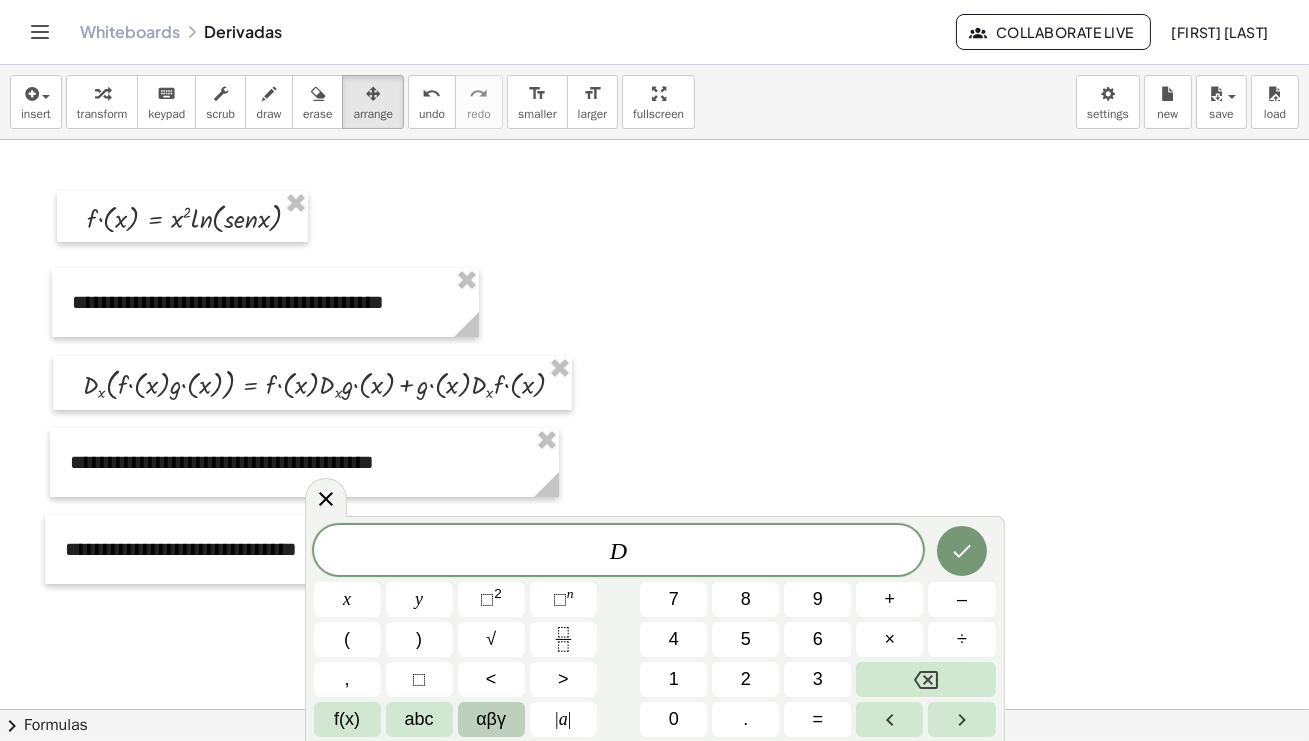 click on "αβγ" at bounding box center [491, 719] 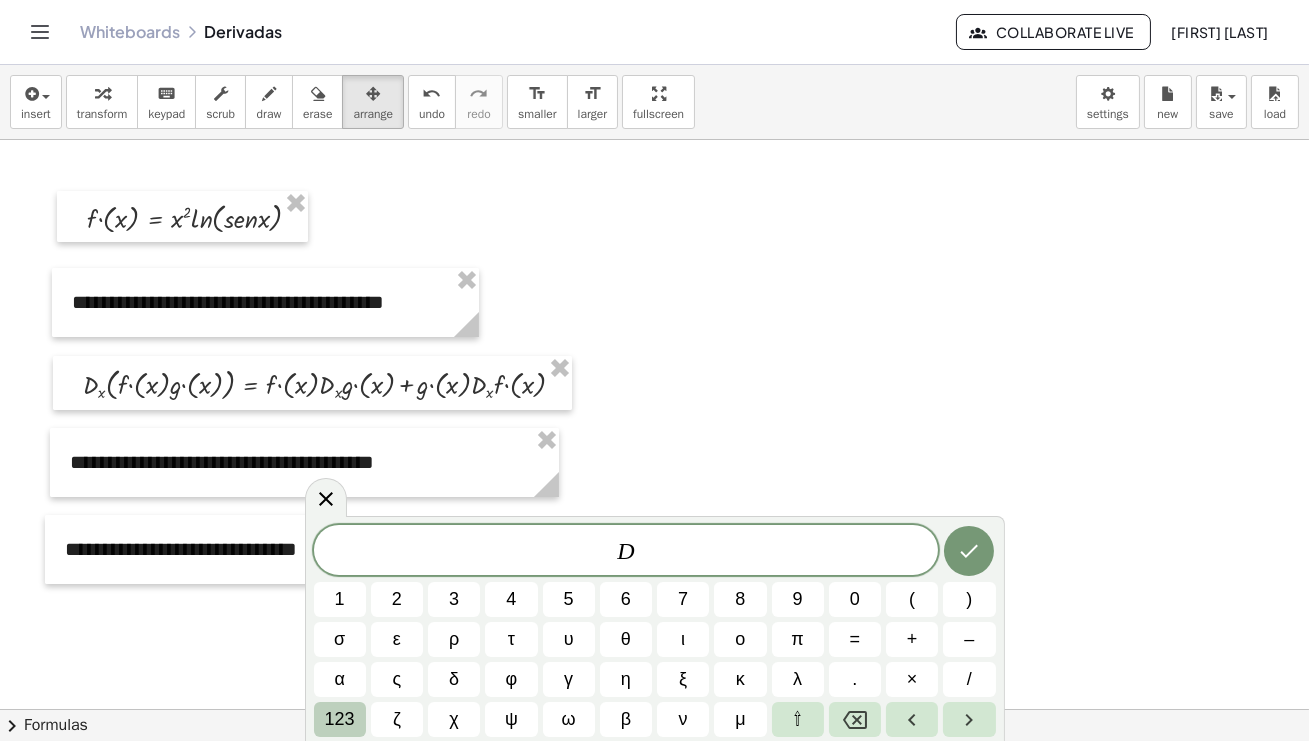 click on "123" at bounding box center [340, 719] 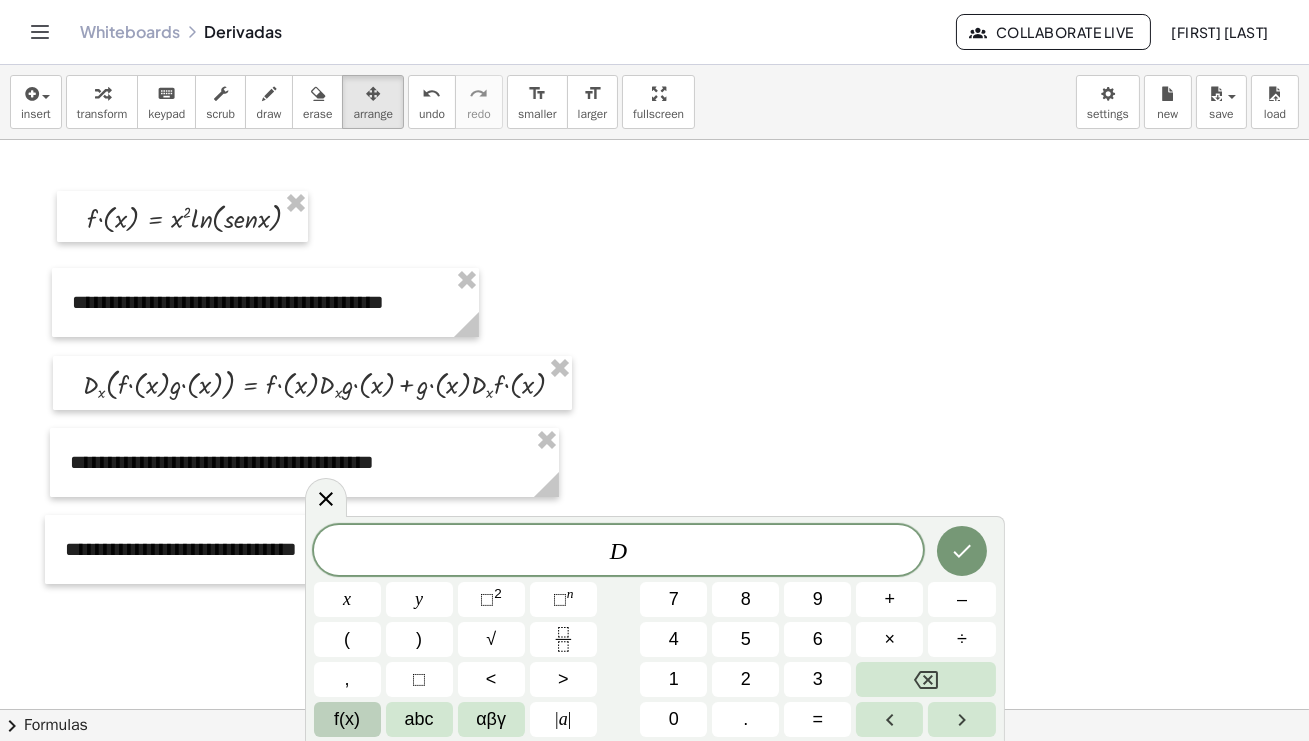 click on "f(x)" at bounding box center [347, 719] 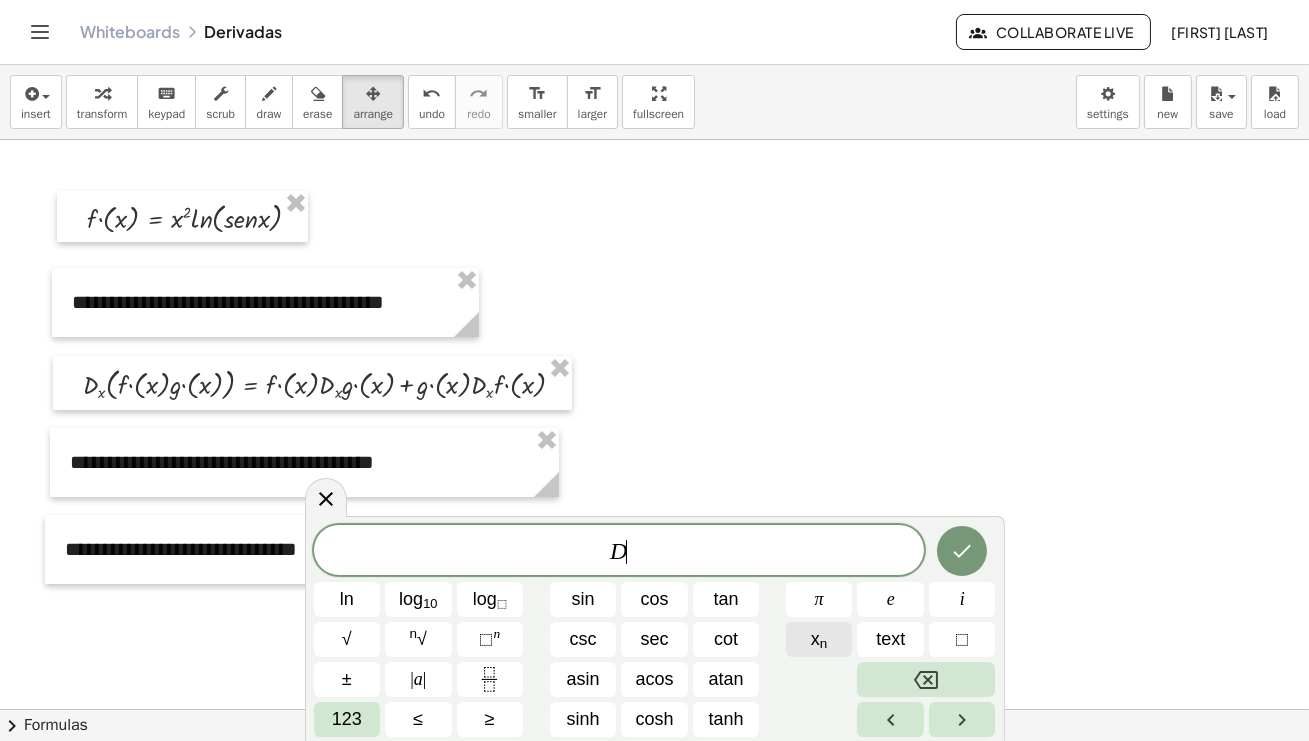 click on "x n" 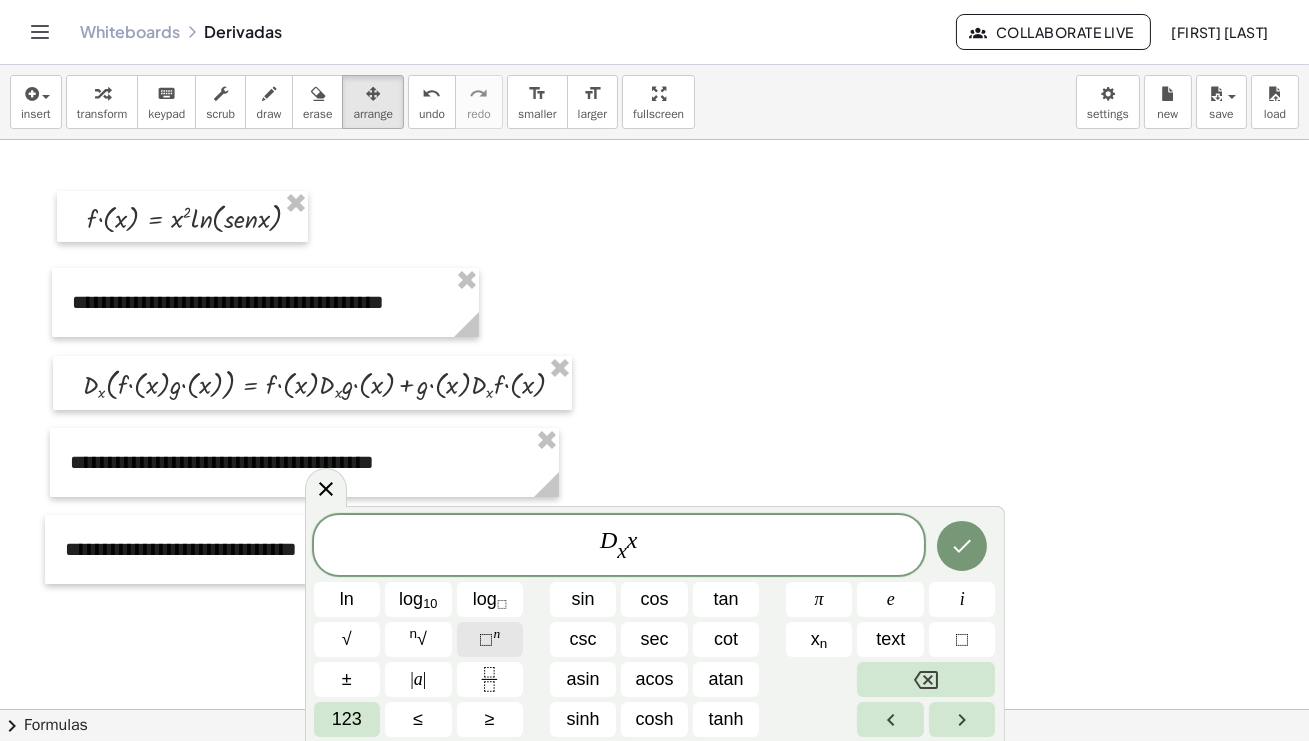 click on "⬚" at bounding box center [486, 639] 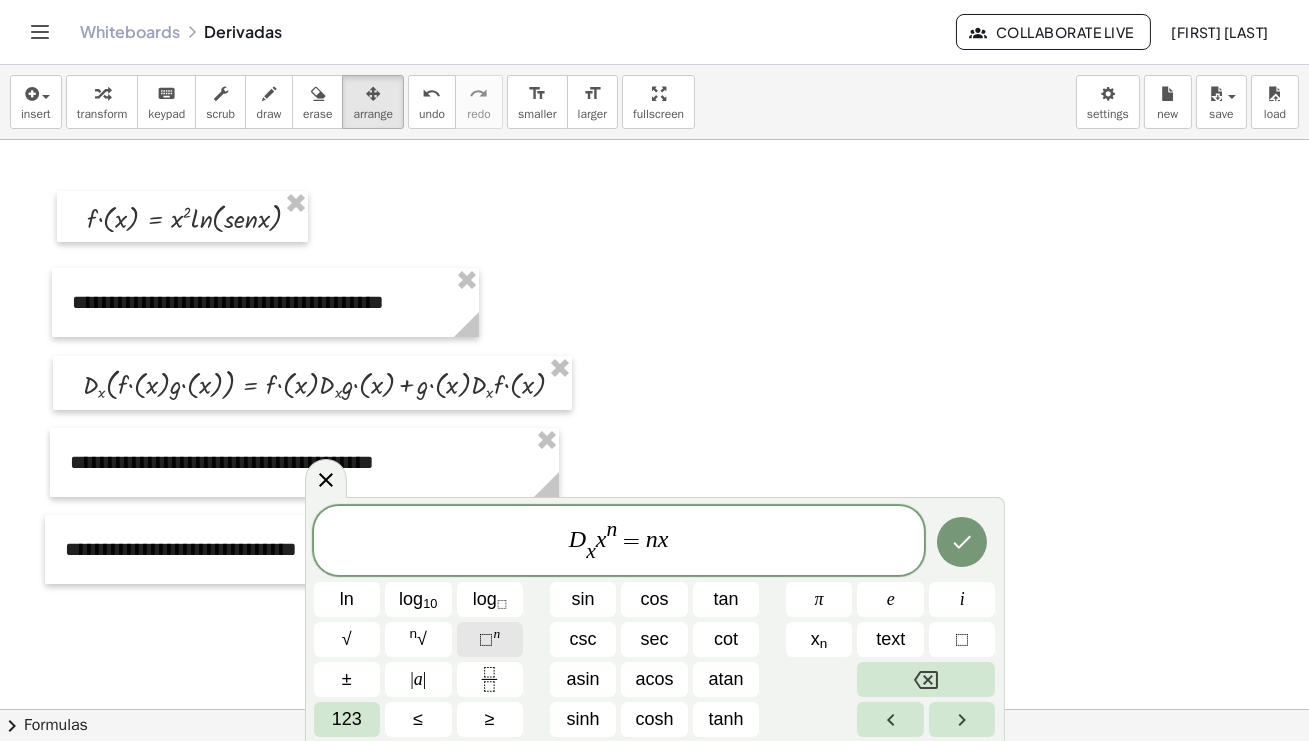 click on "⬚" at bounding box center [486, 639] 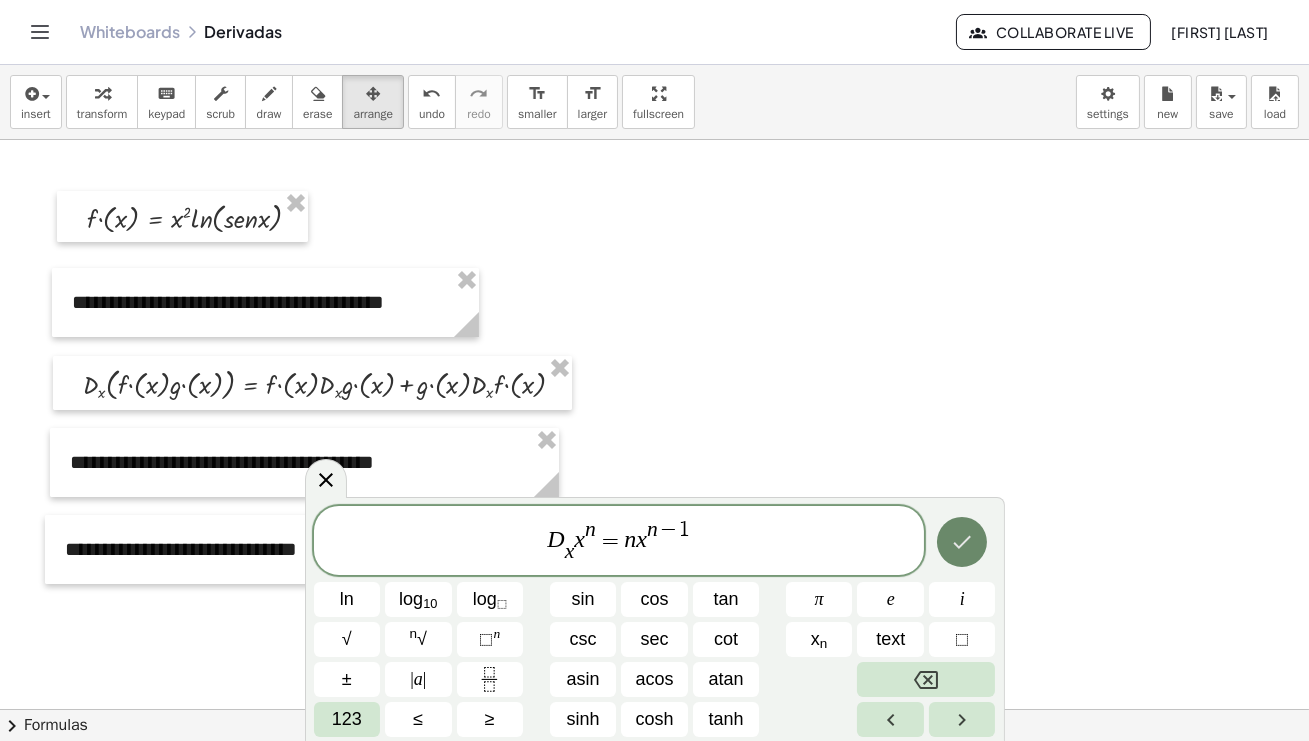 click 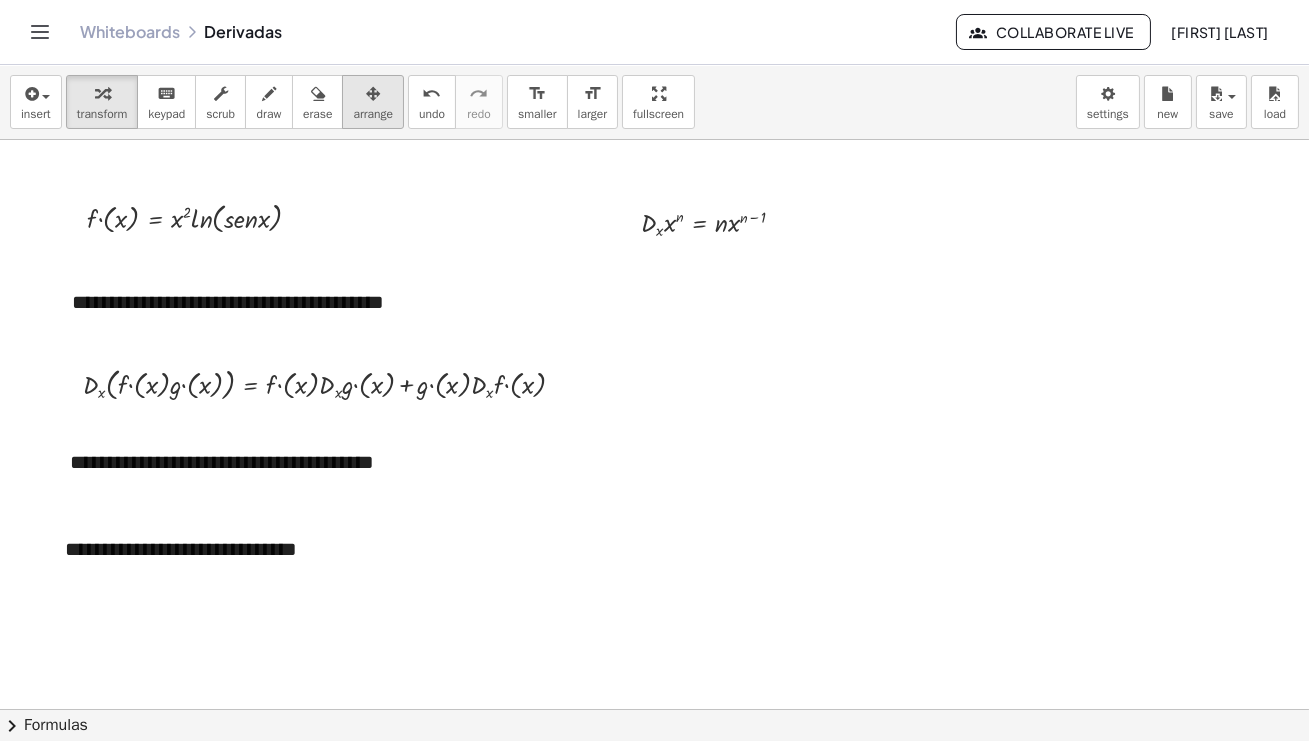 click at bounding box center (373, 94) 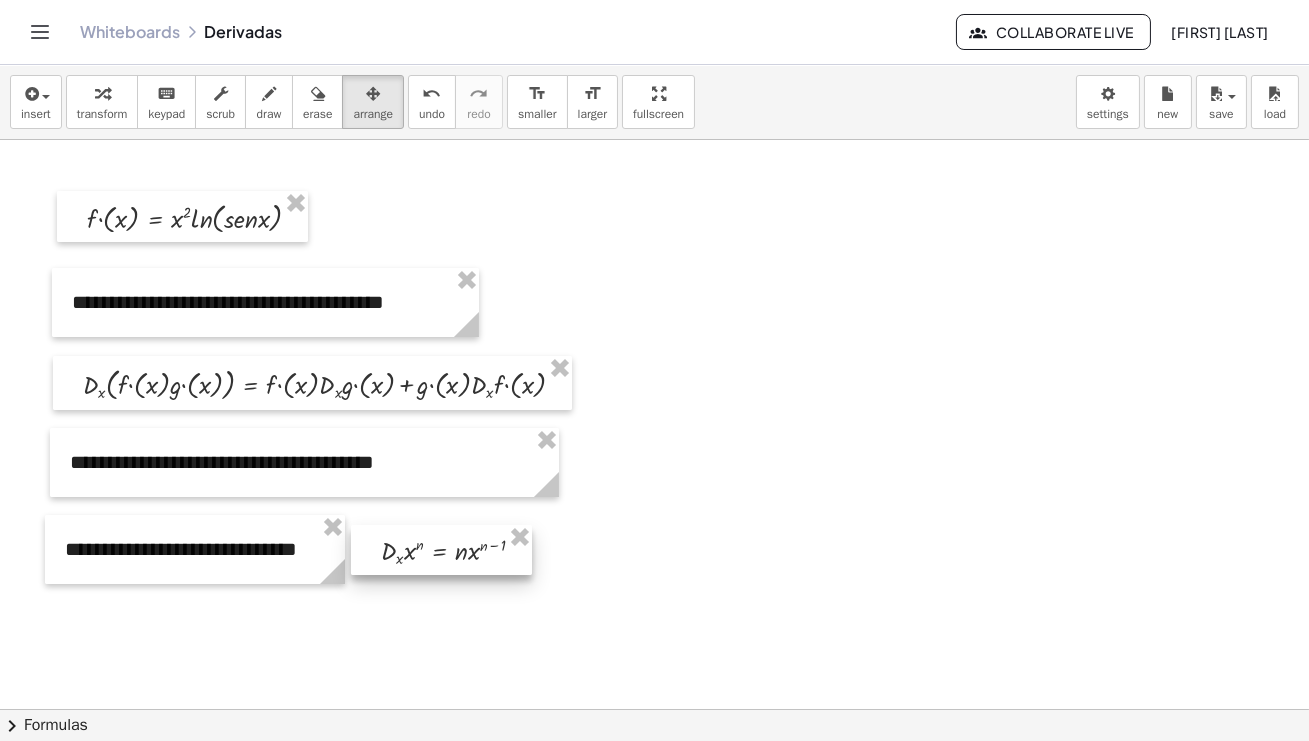 drag, startPoint x: 731, startPoint y: 229, endPoint x: 471, endPoint y: 557, distance: 418.54987 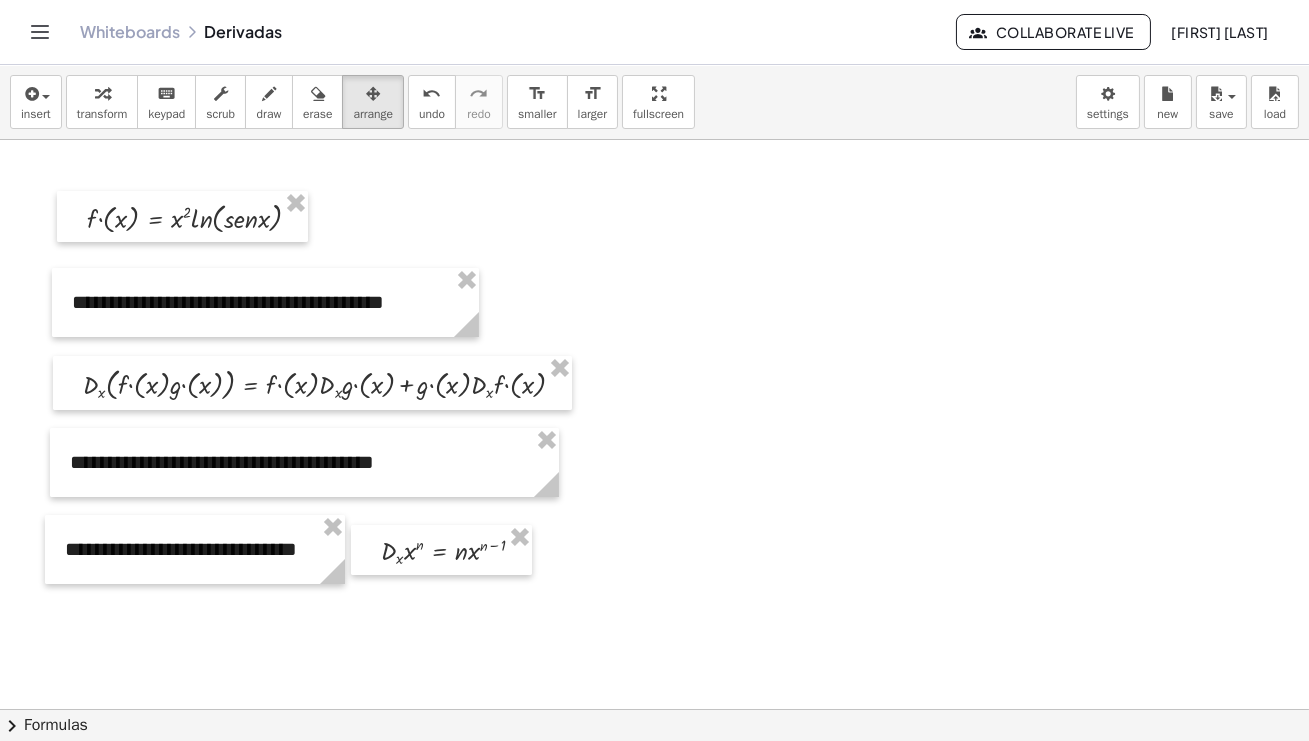 click at bounding box center [654, 709] 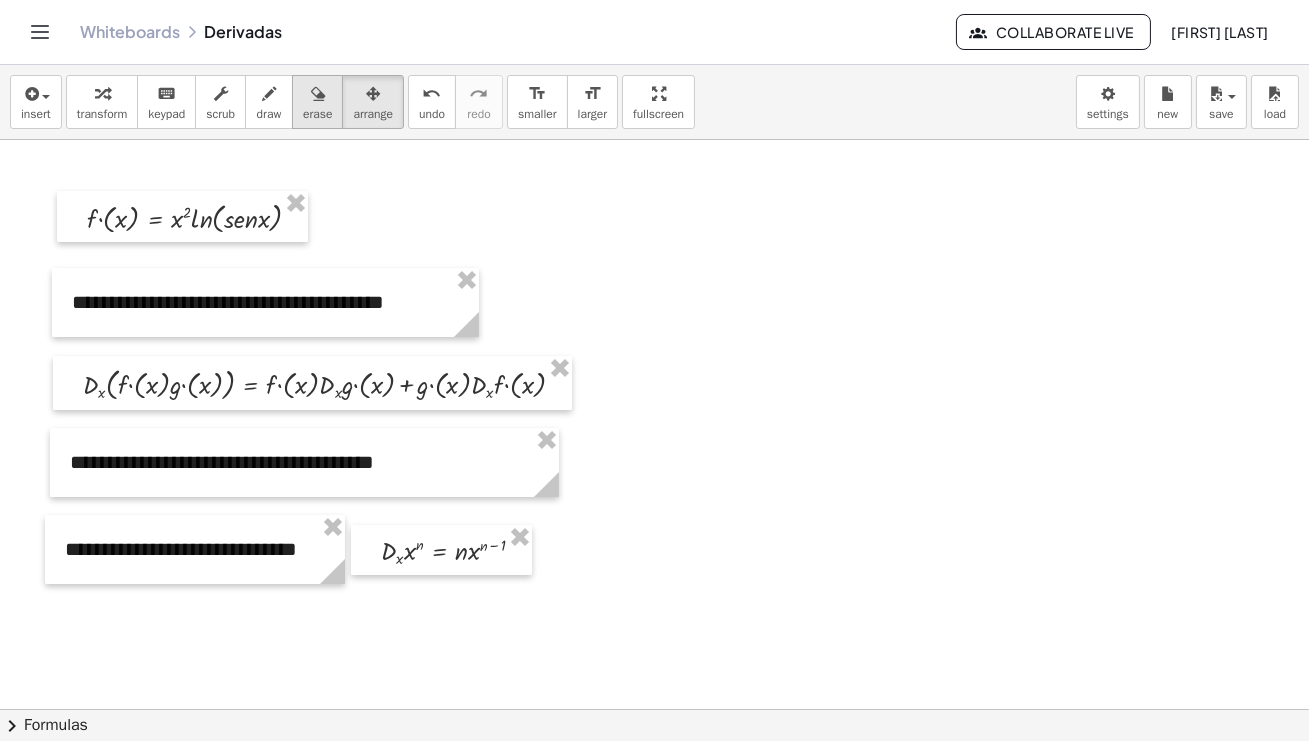 click on "erase" at bounding box center (317, 114) 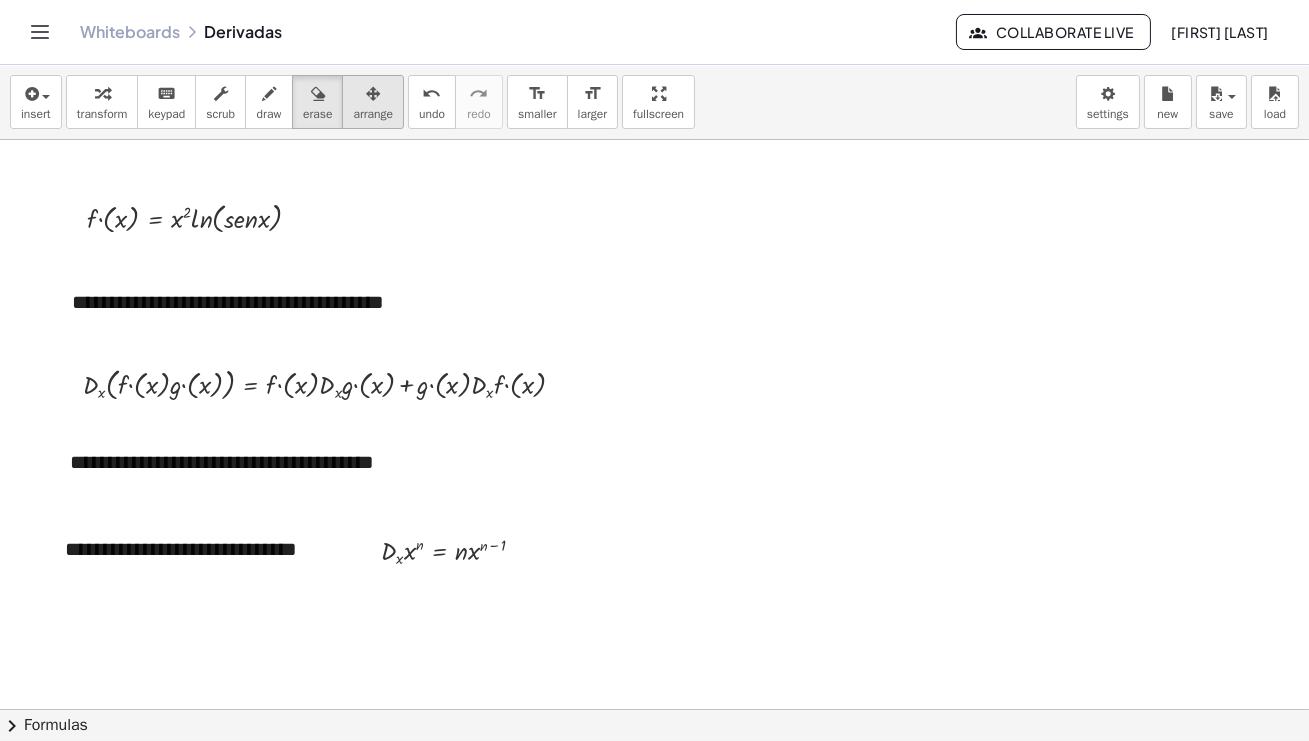 click at bounding box center [373, 94] 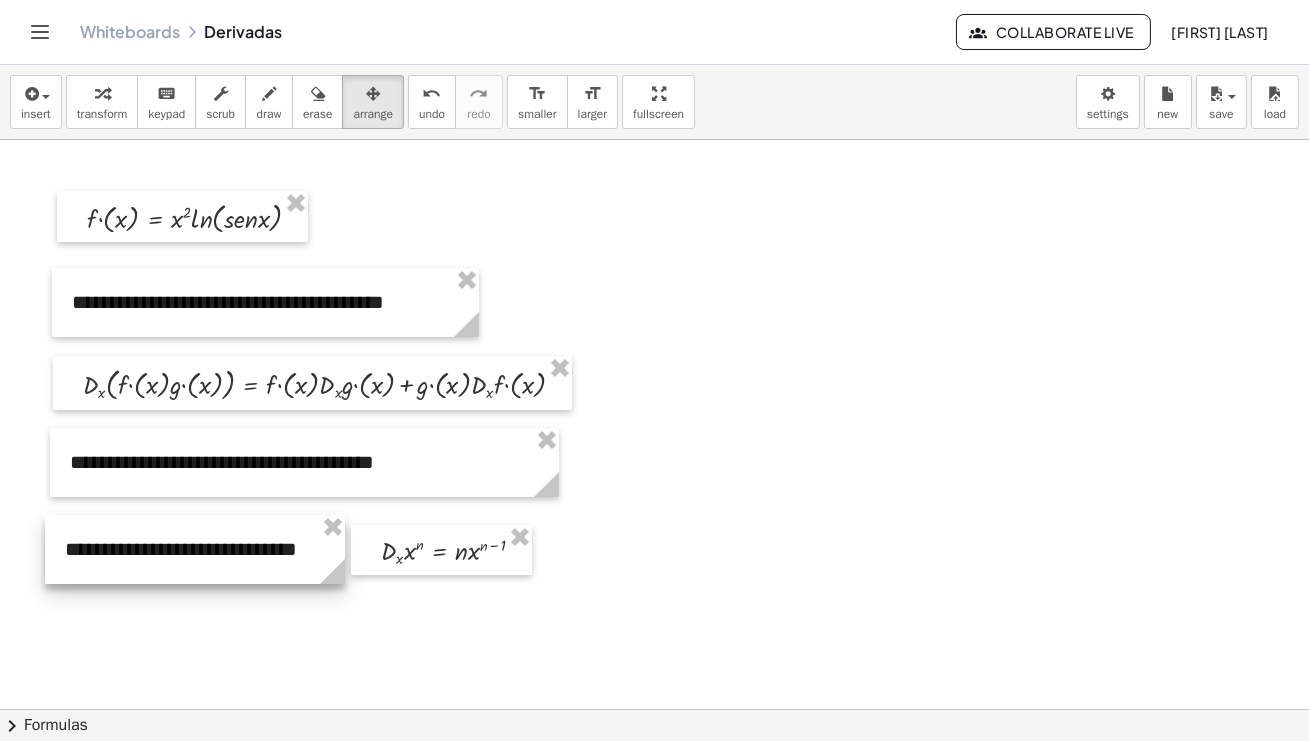 click at bounding box center (195, 549) 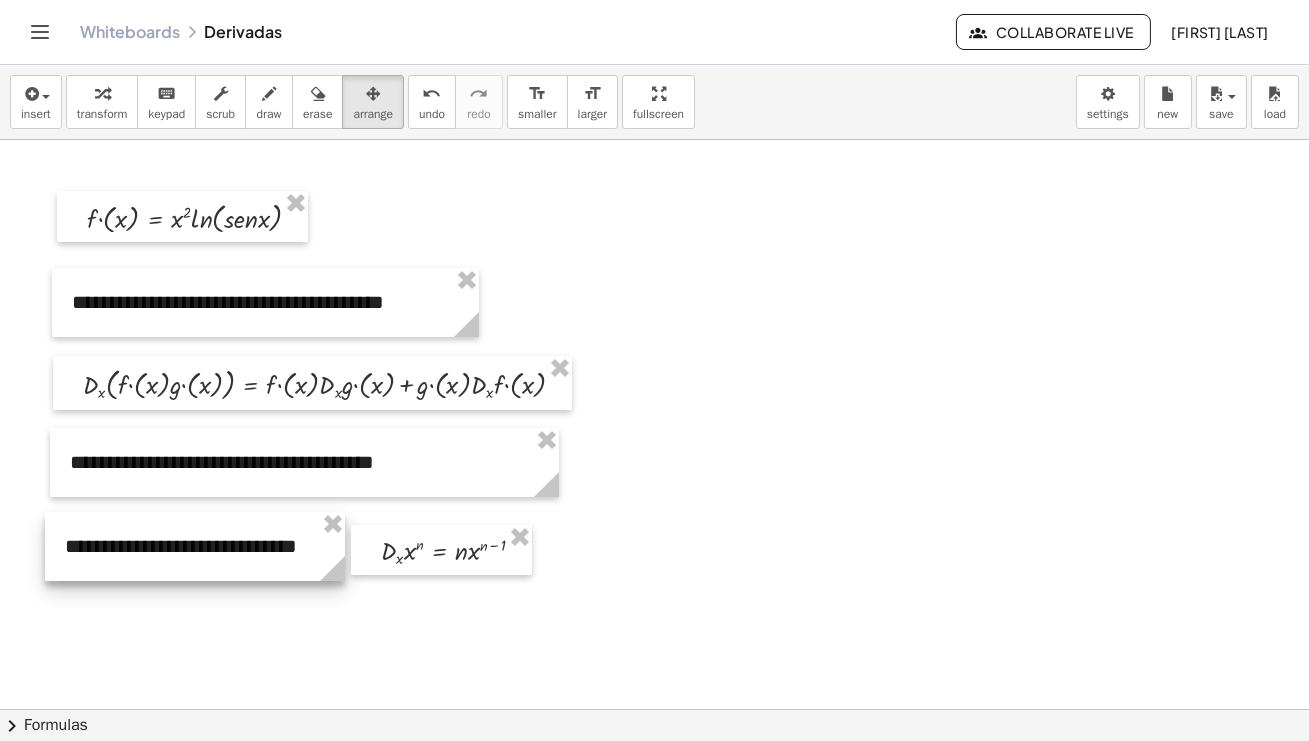 click at bounding box center (195, 546) 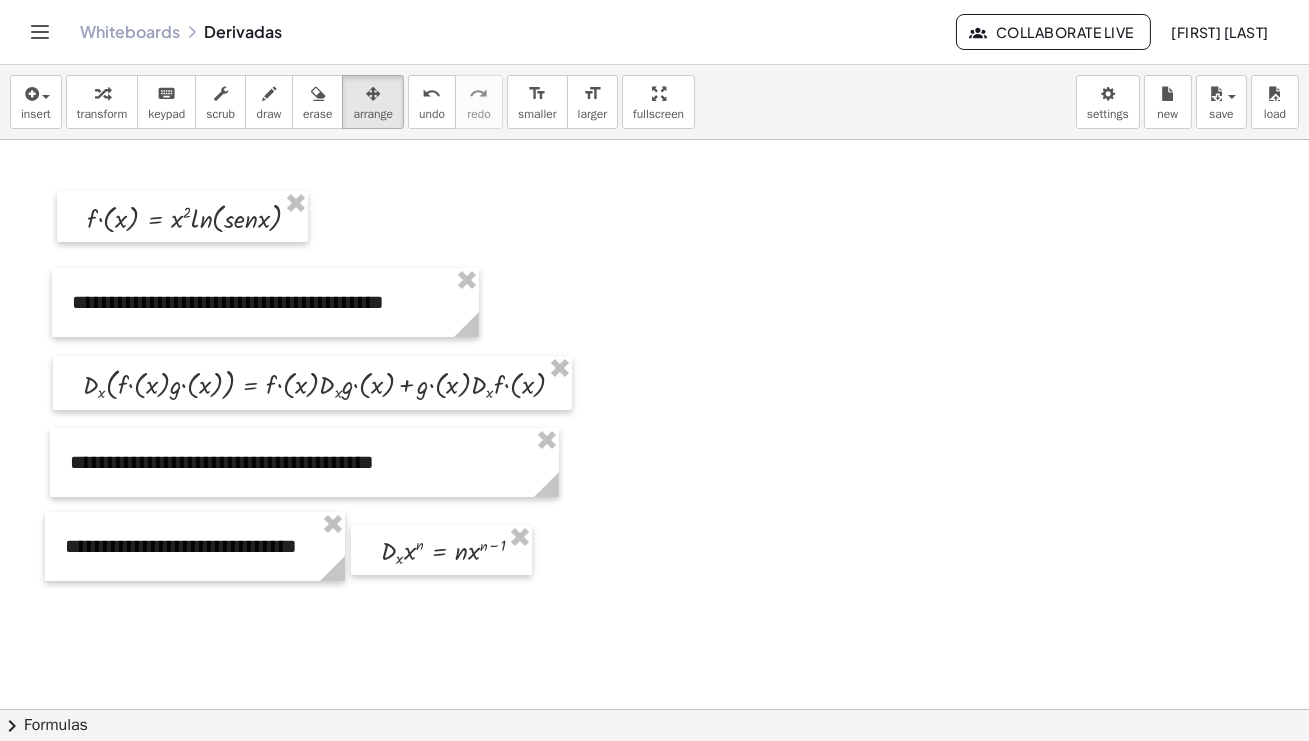 click at bounding box center [654, 709] 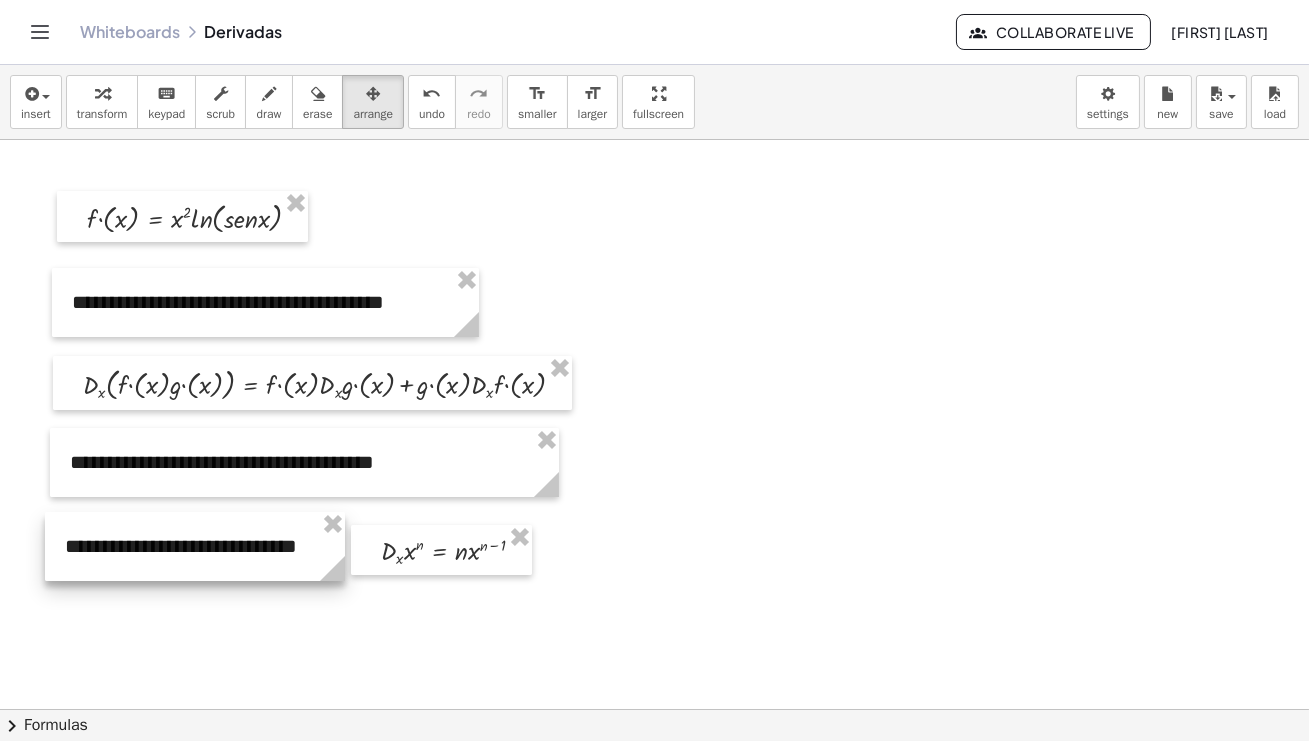 click 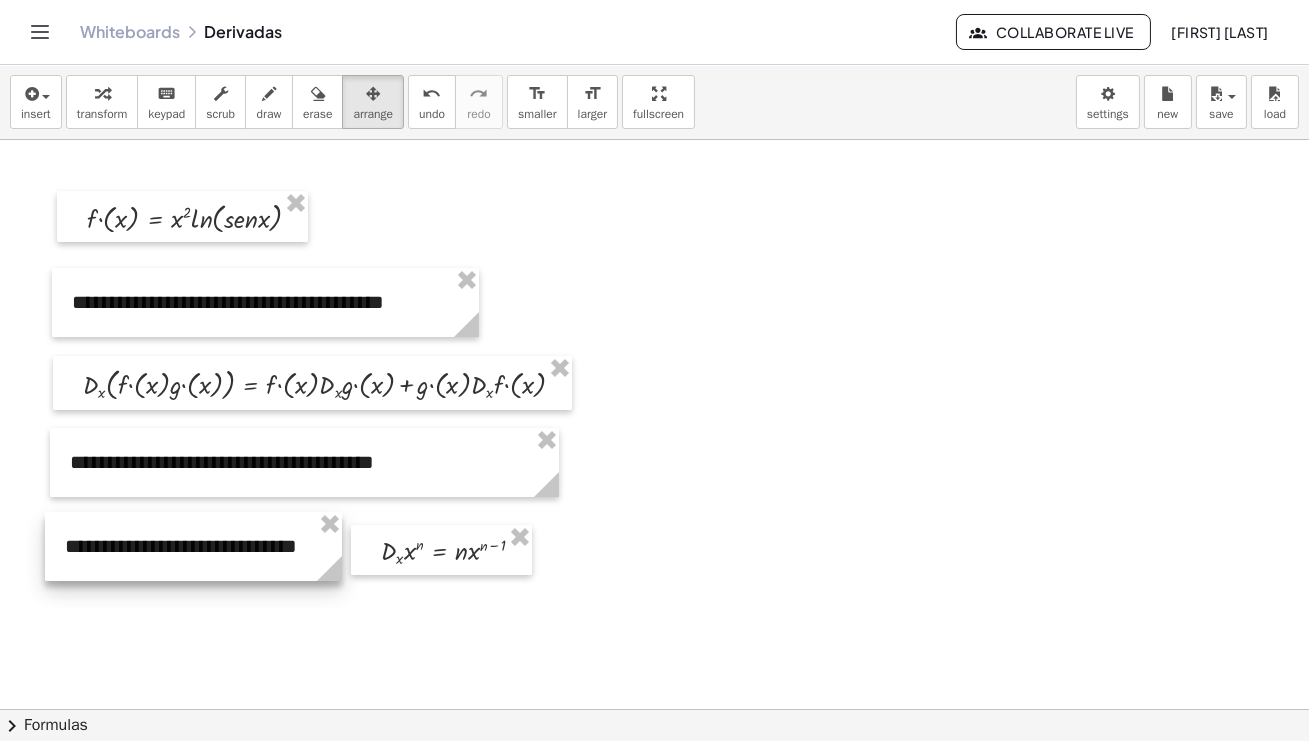 click 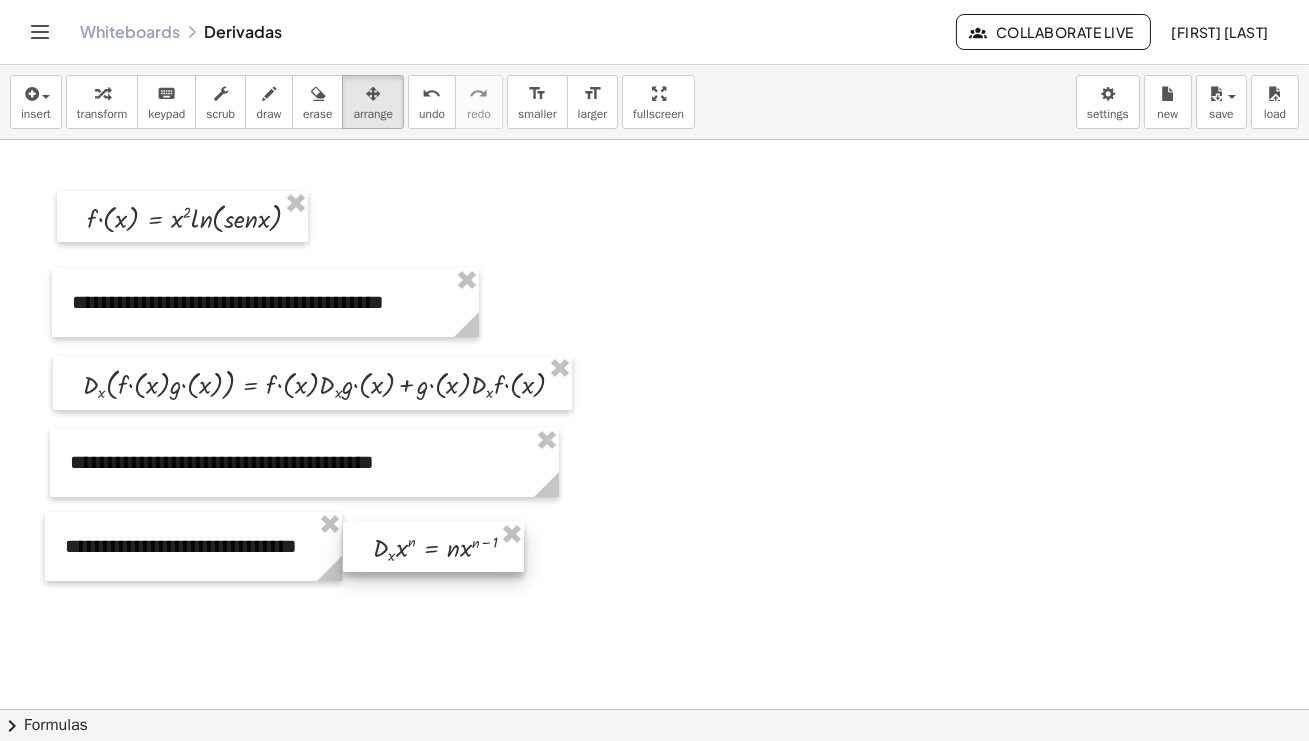click at bounding box center (433, 547) 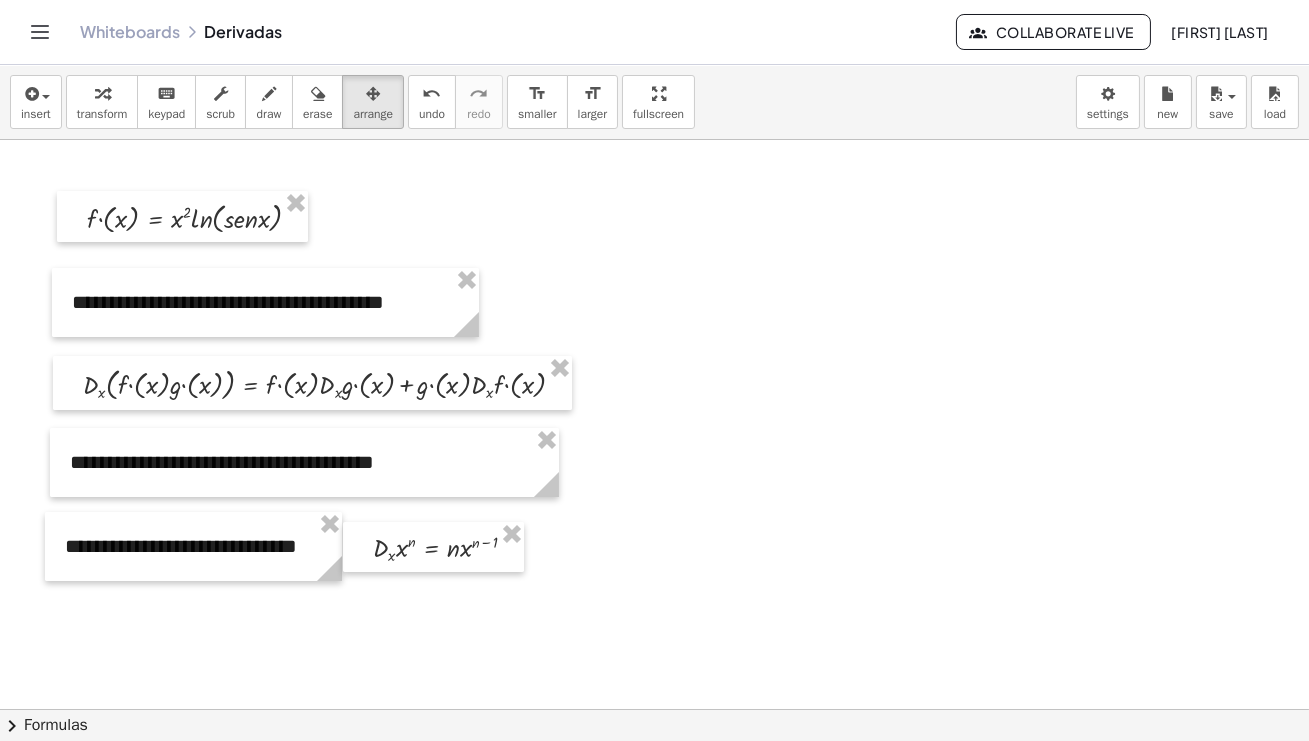 click at bounding box center [654, 709] 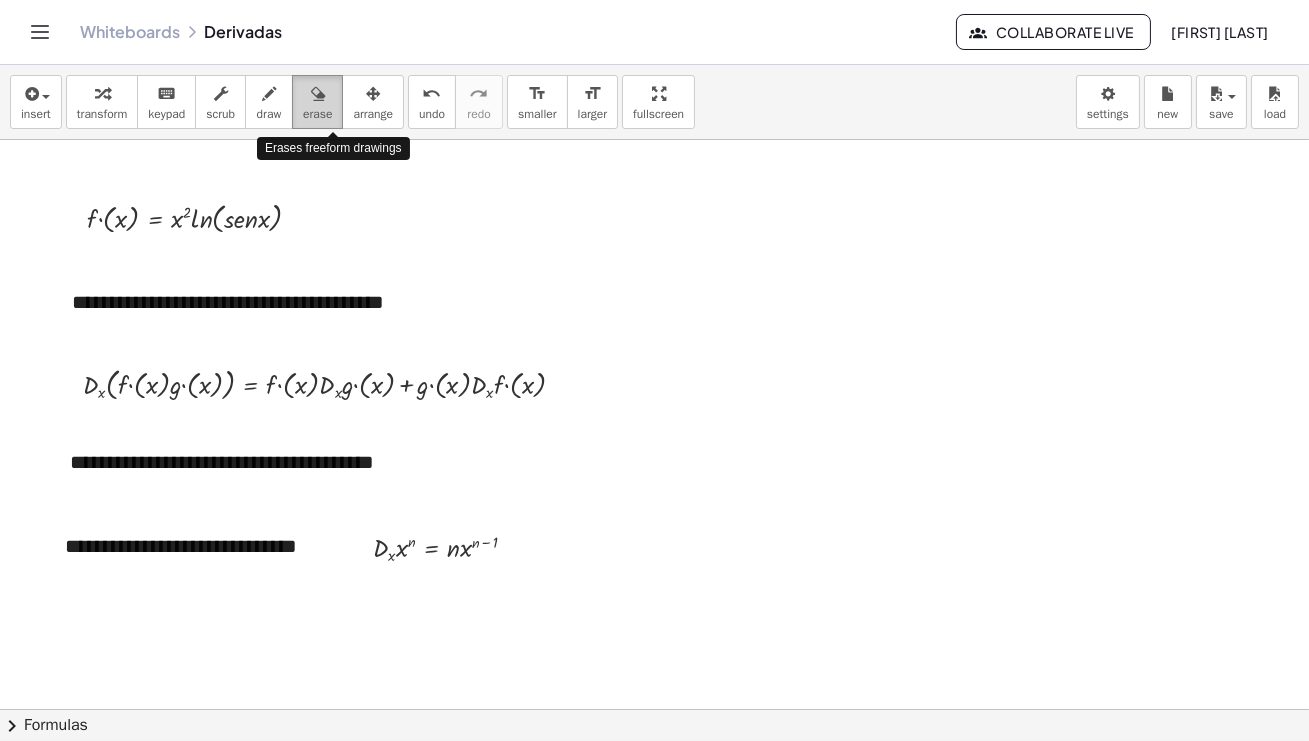 click at bounding box center [318, 94] 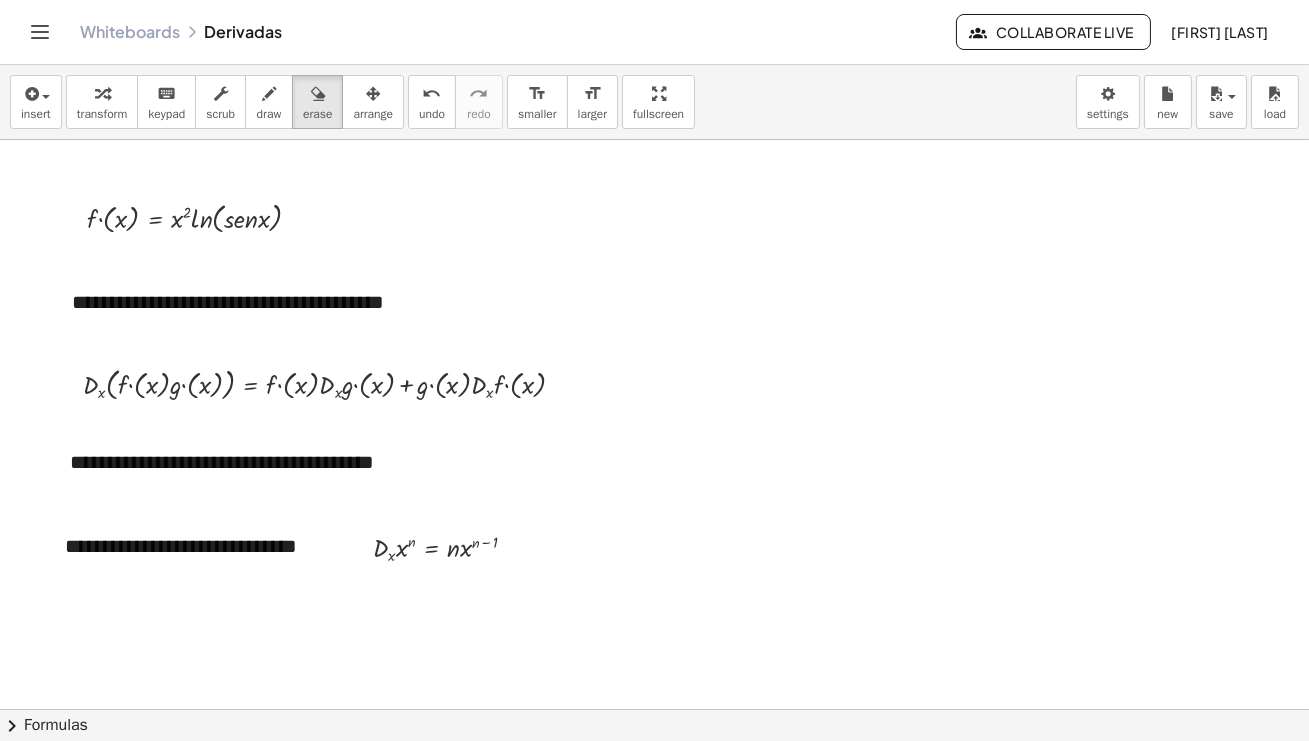 click at bounding box center [654, 709] 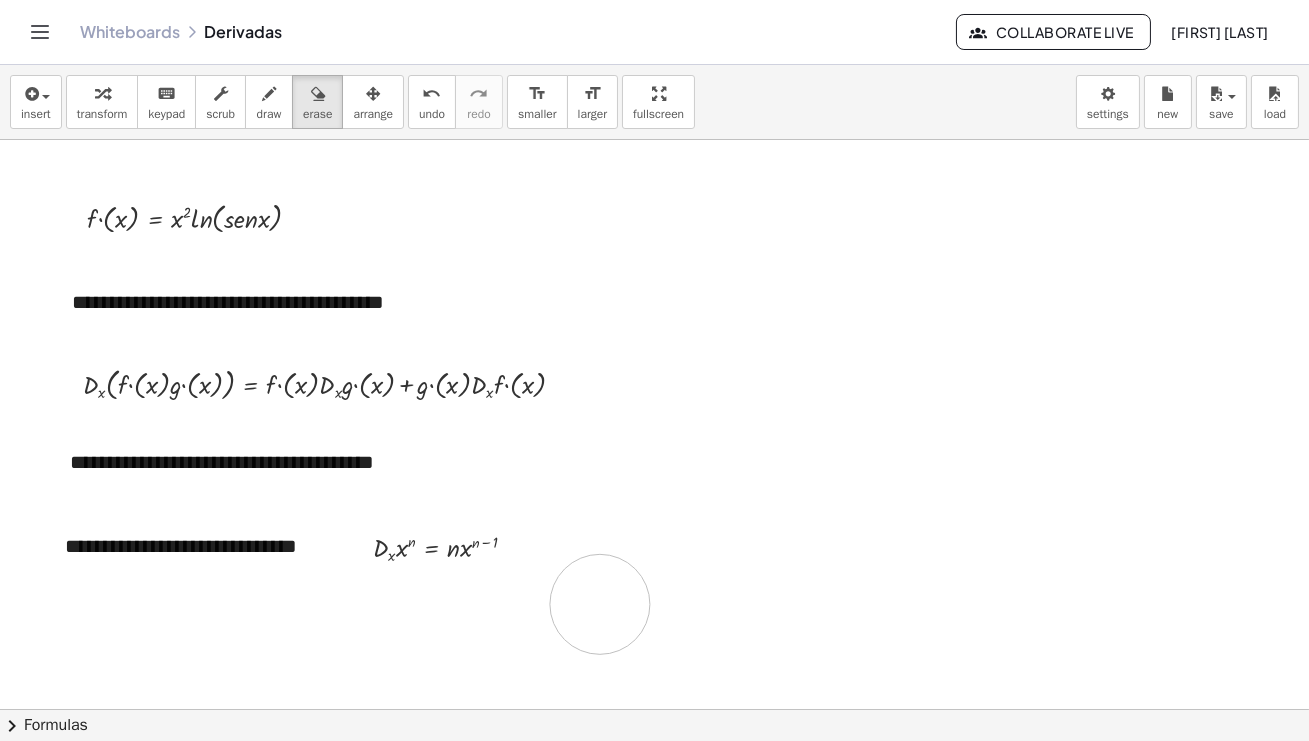 drag, startPoint x: 600, startPoint y: 623, endPoint x: 600, endPoint y: 590, distance: 33 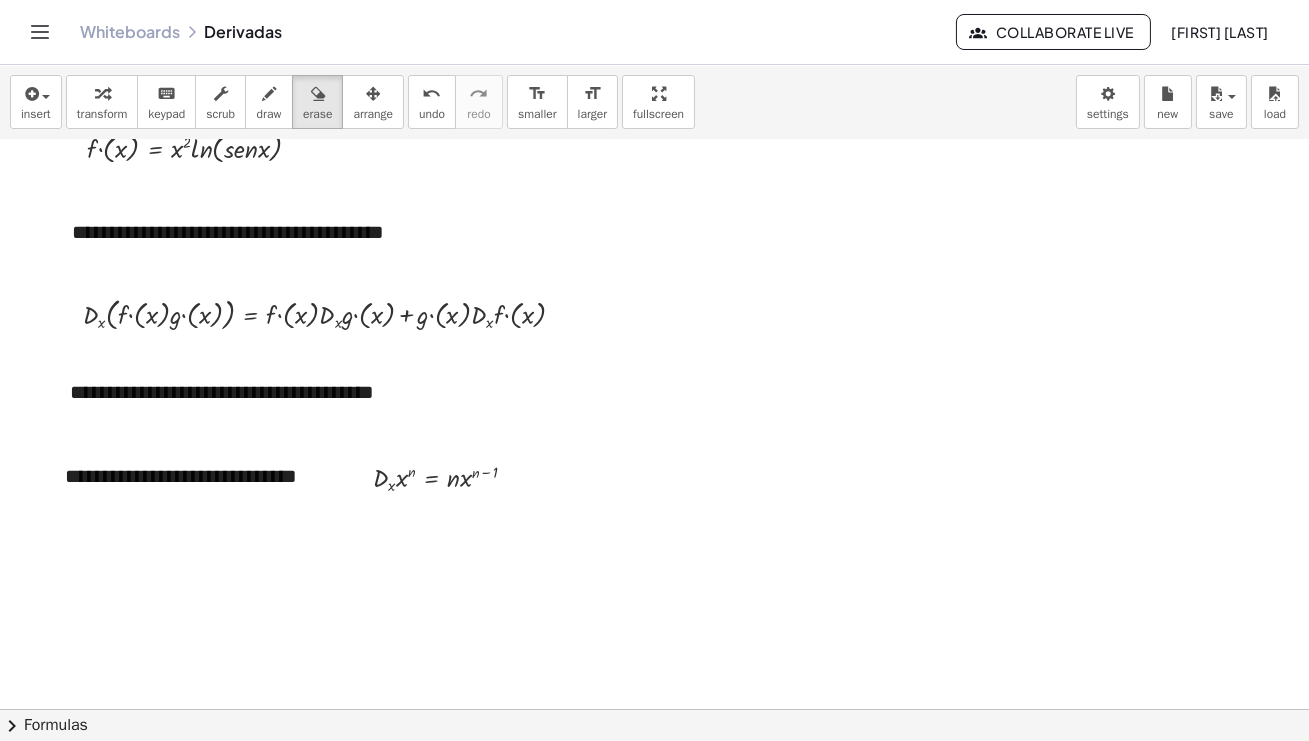 scroll, scrollTop: 36, scrollLeft: 0, axis: vertical 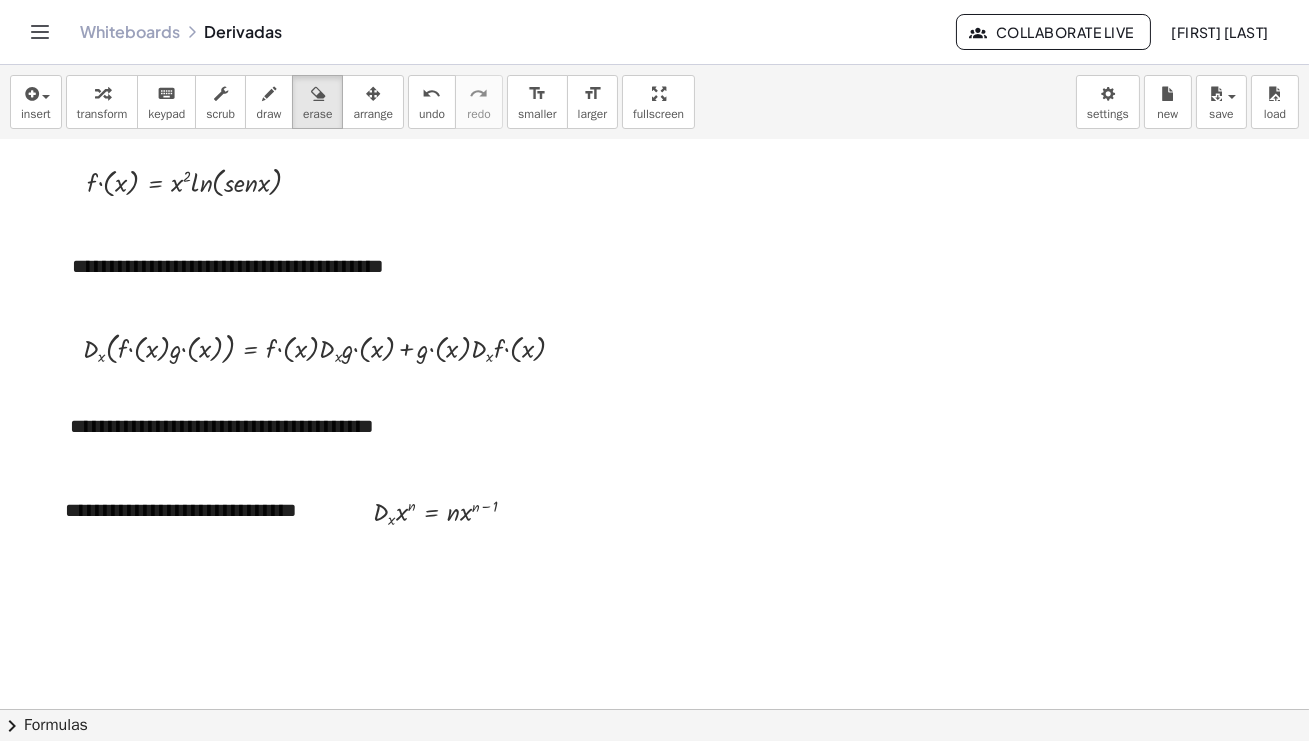 click at bounding box center (654, 673) 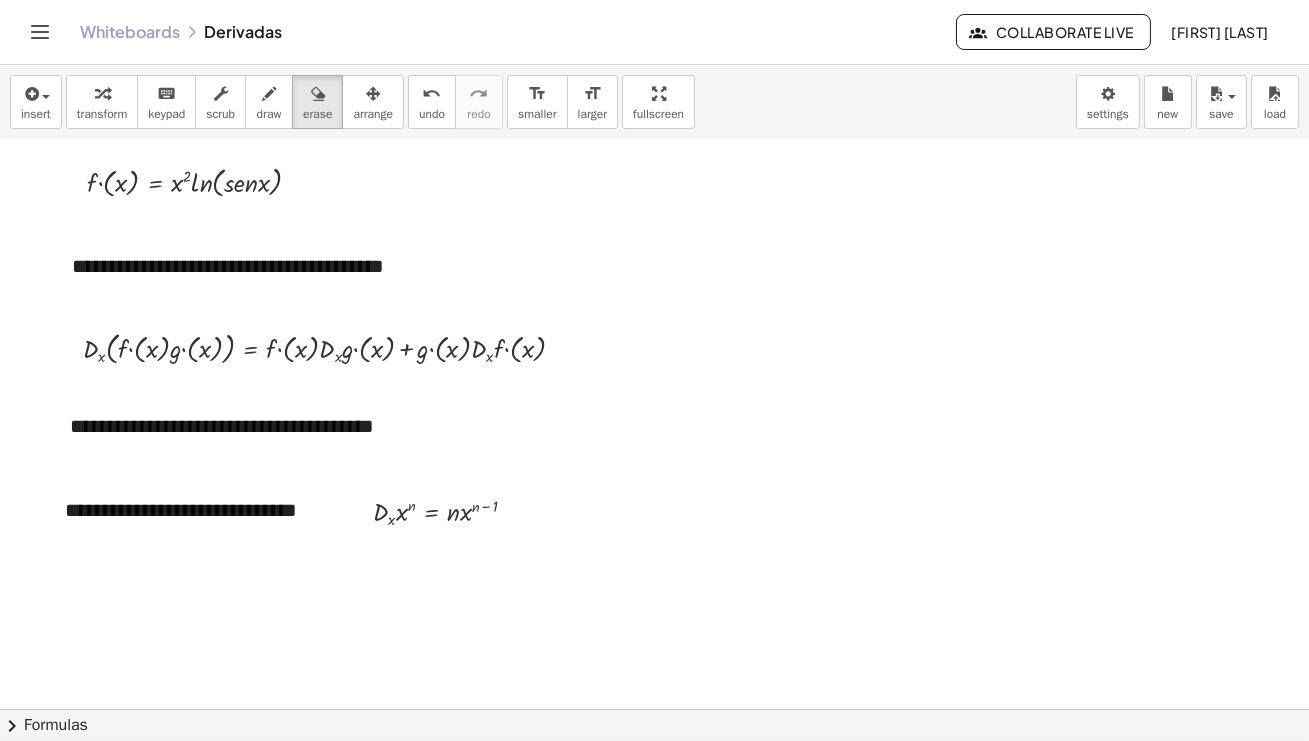 click at bounding box center [654, 673] 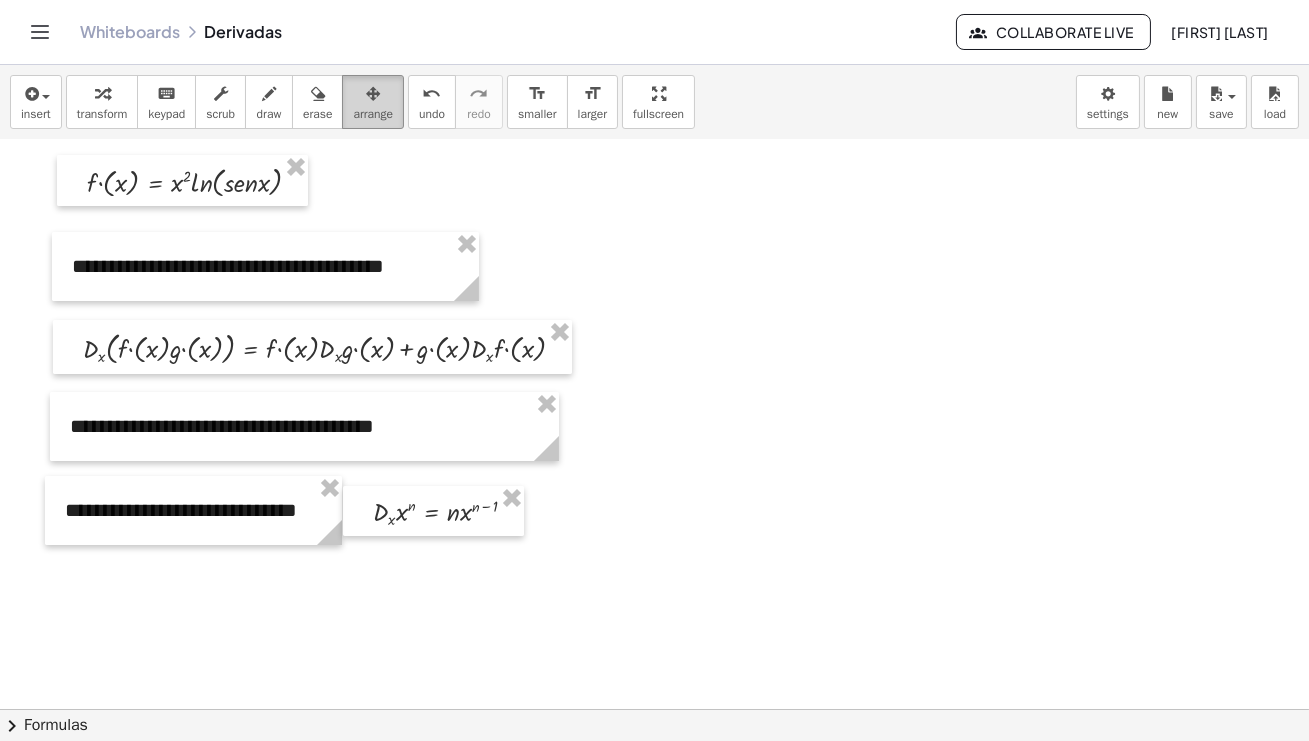 click on "arrange" at bounding box center (373, 114) 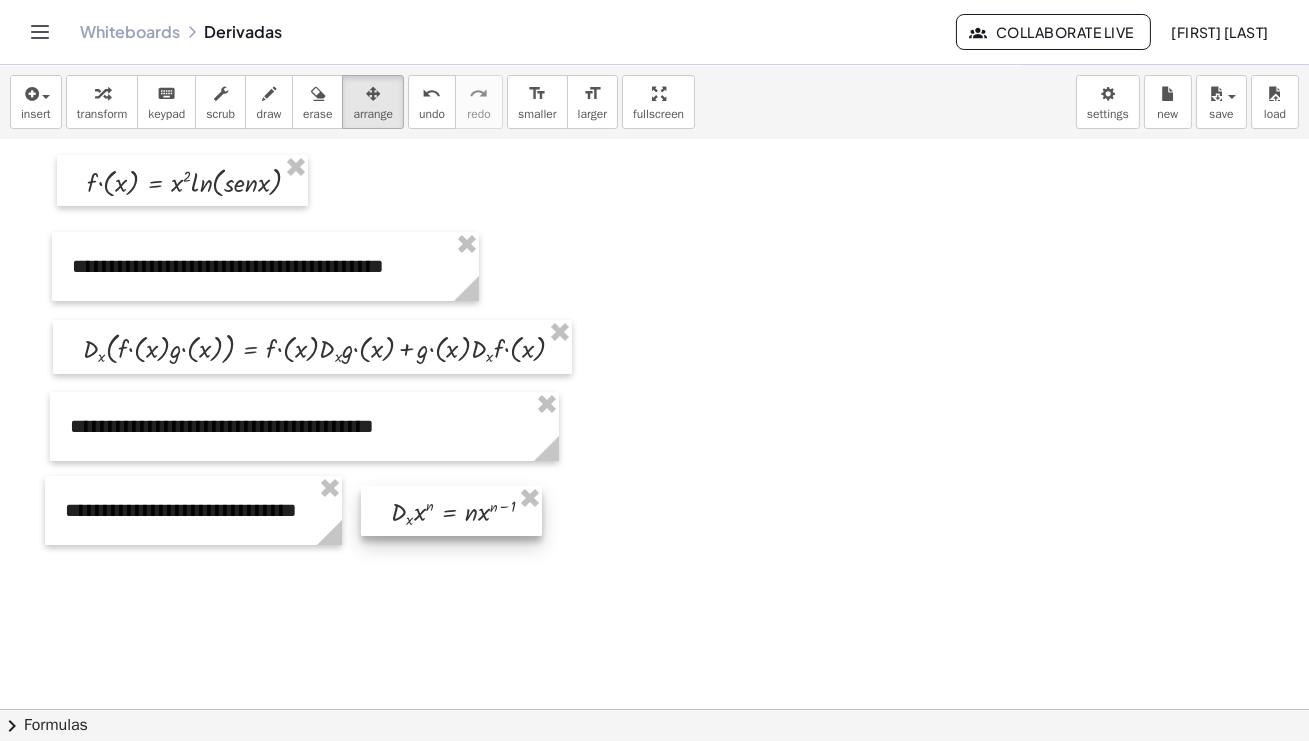 drag, startPoint x: 361, startPoint y: 510, endPoint x: 374, endPoint y: 509, distance: 13.038404 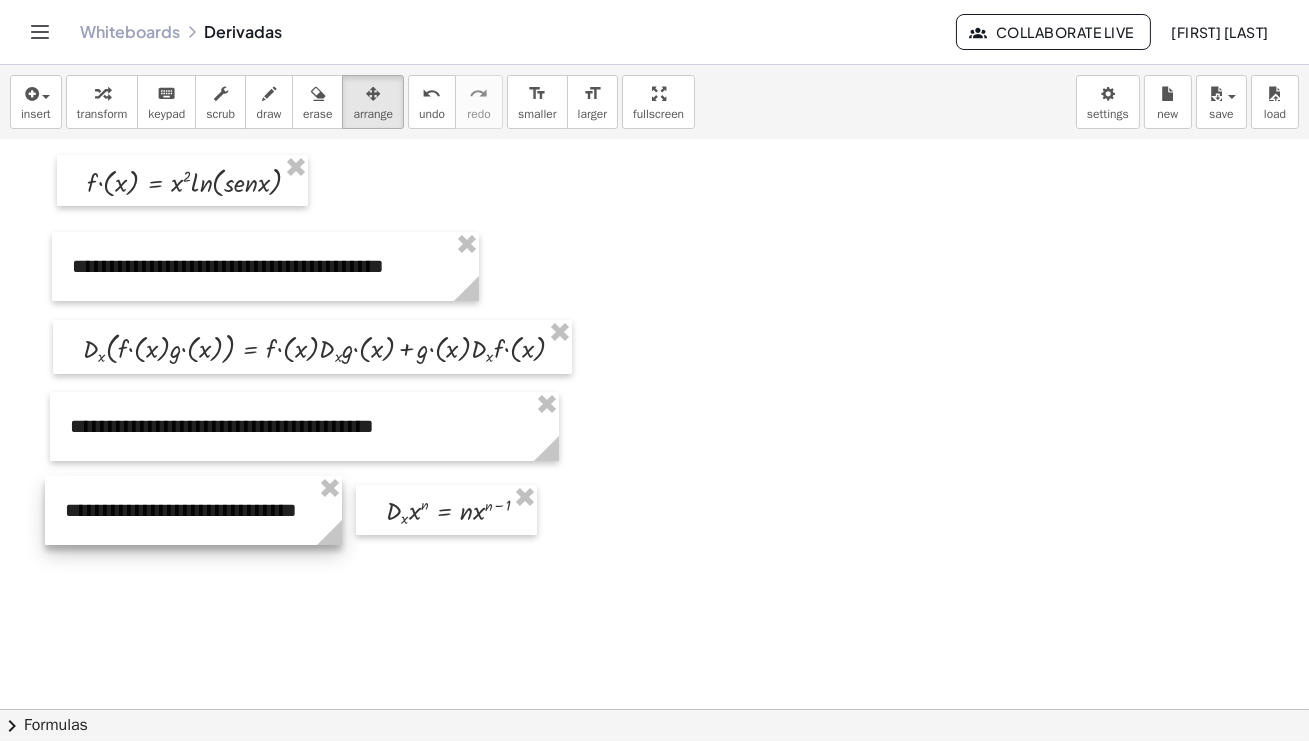 click at bounding box center [193, 510] 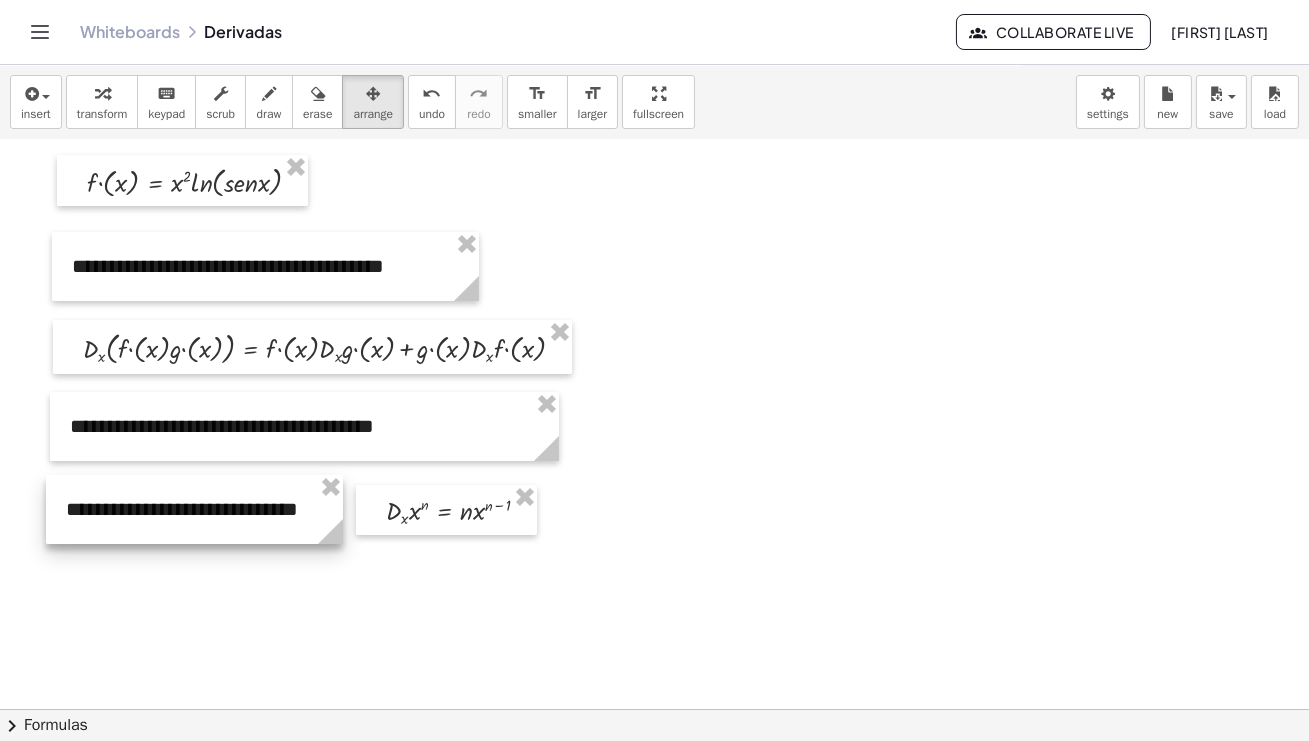 click at bounding box center (194, 509) 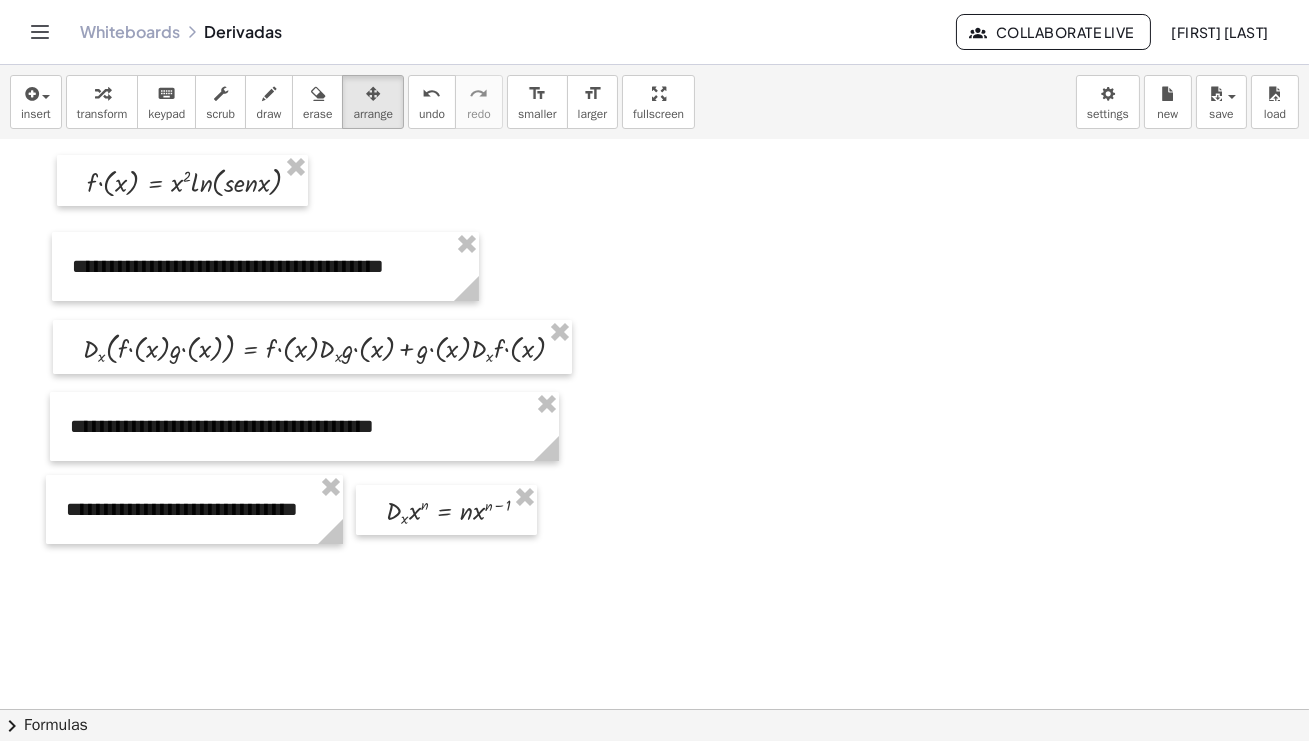 click at bounding box center [654, 673] 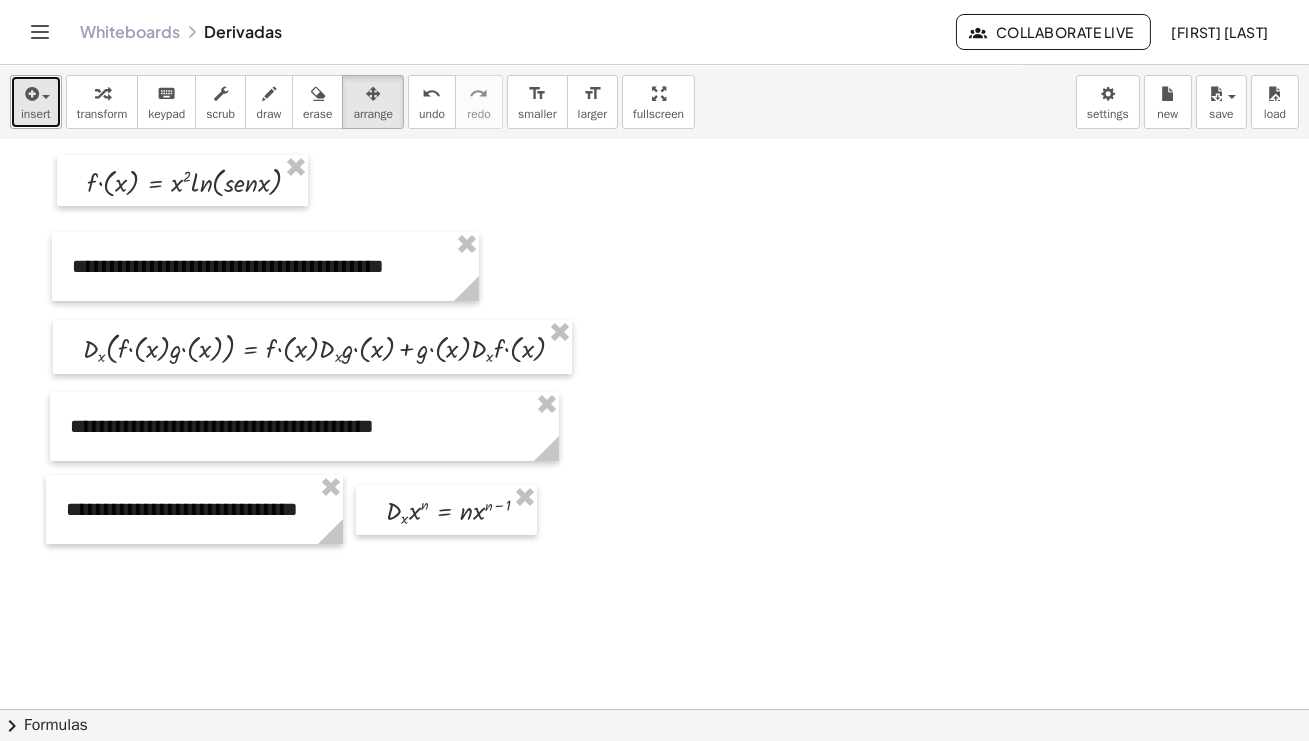 click at bounding box center [36, 93] 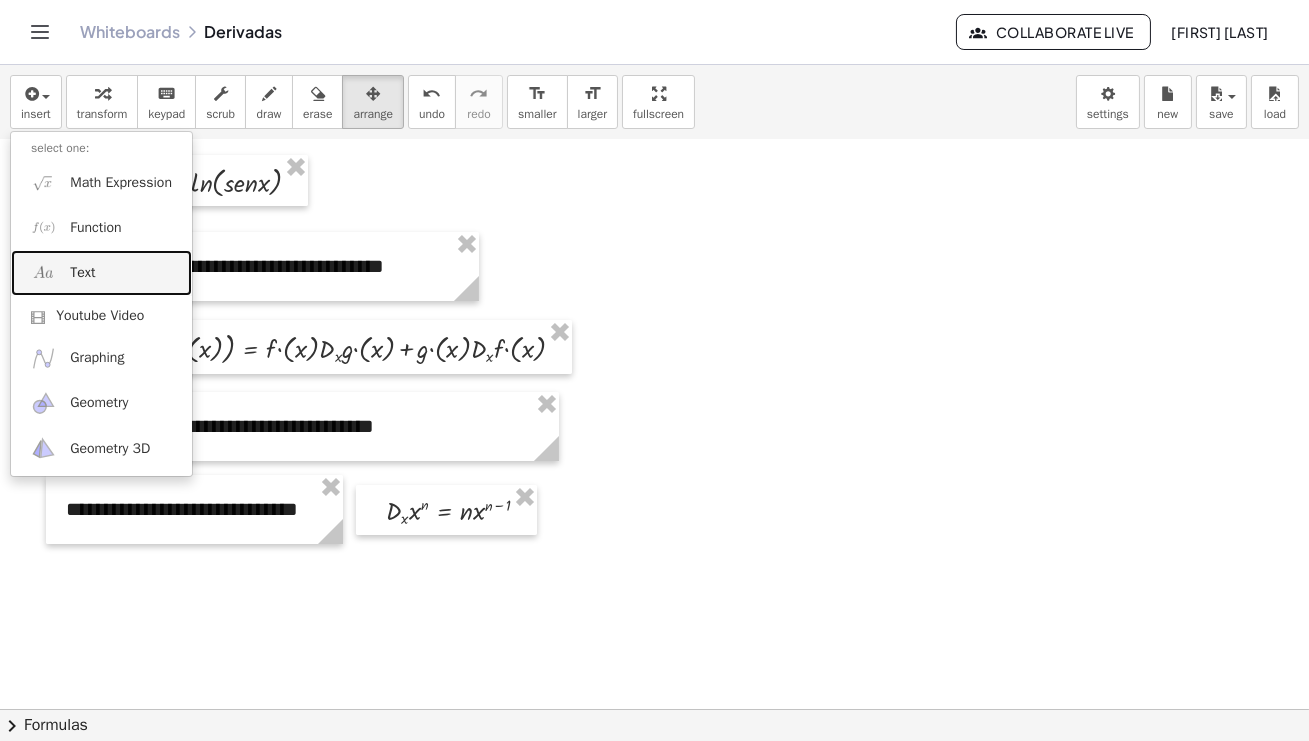 click on "Text" at bounding box center [101, 272] 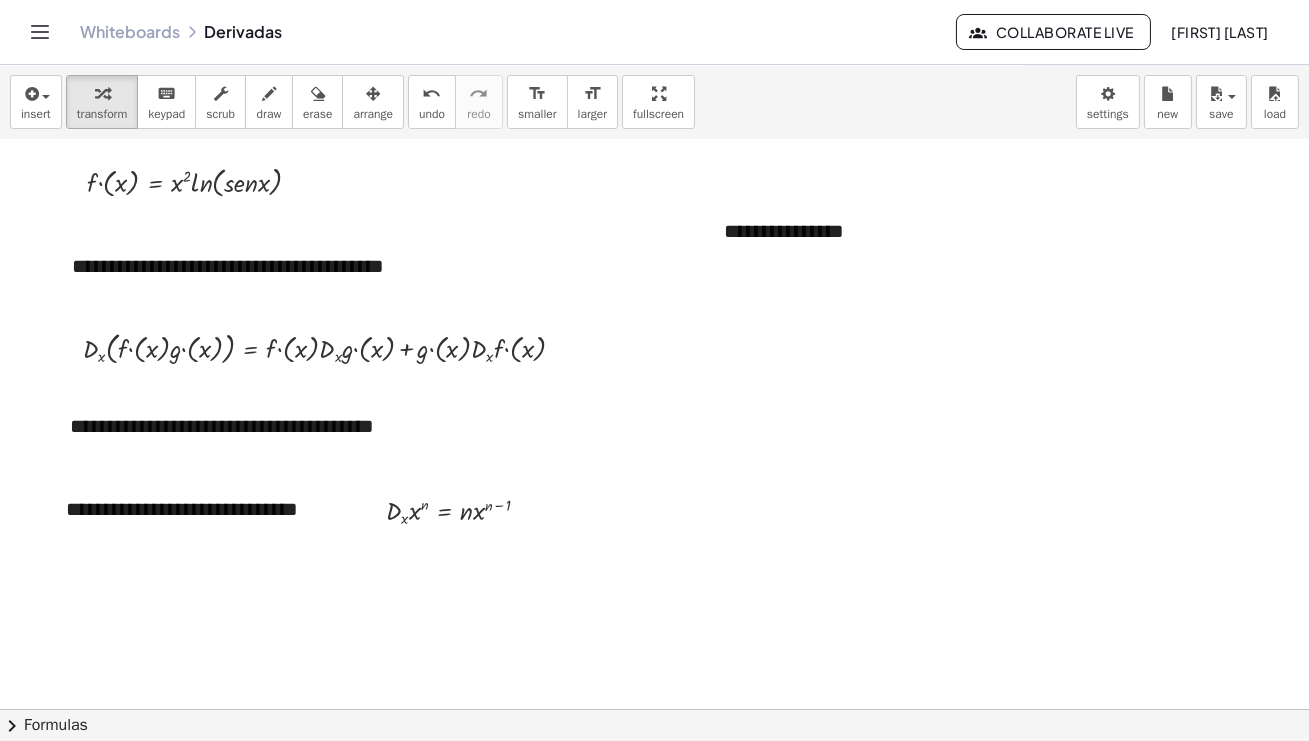 type 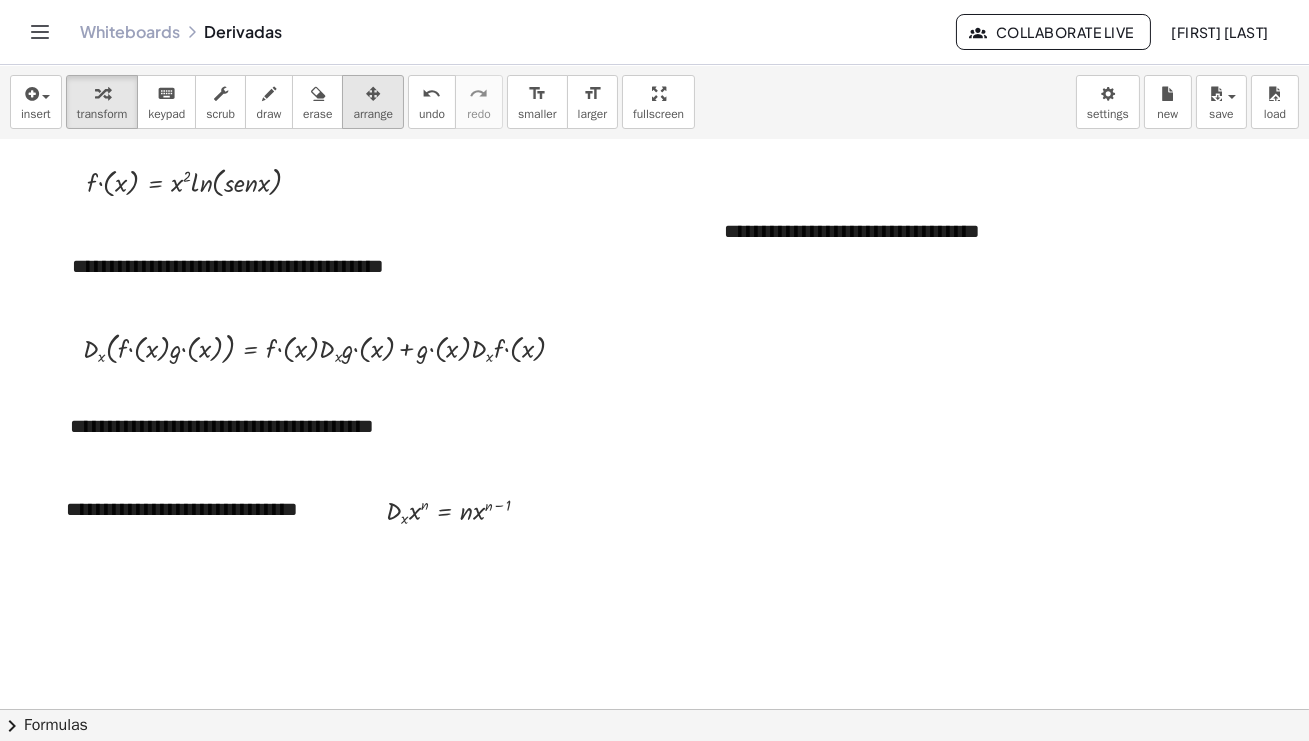 click at bounding box center (373, 94) 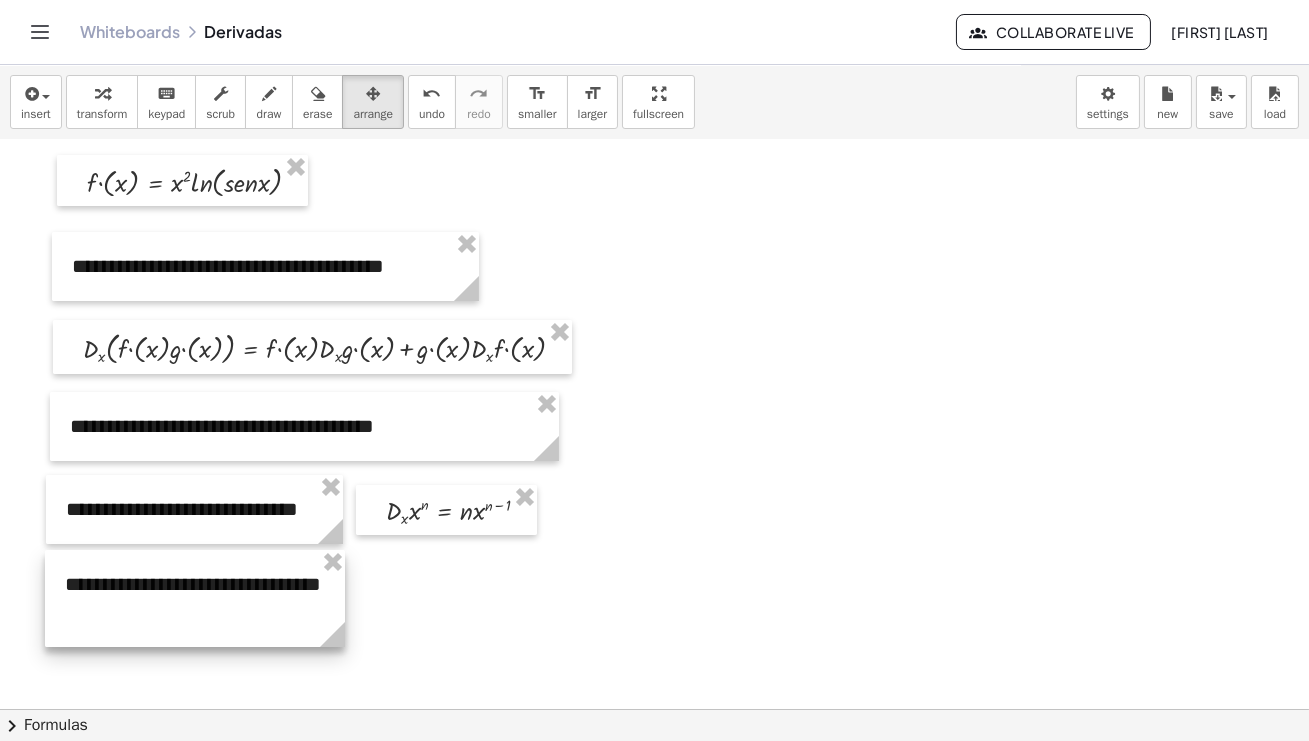 drag, startPoint x: 823, startPoint y: 259, endPoint x: 164, endPoint y: 612, distance: 747.5895 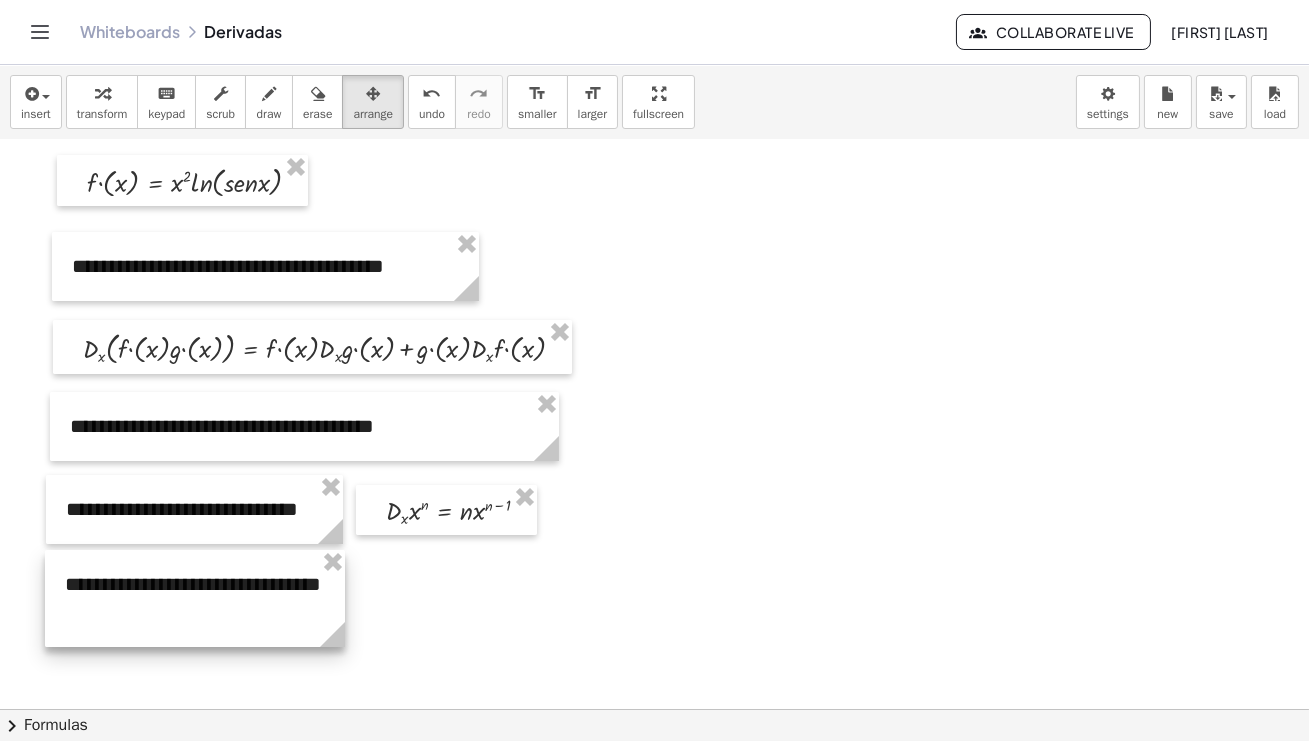 click at bounding box center [195, 598] 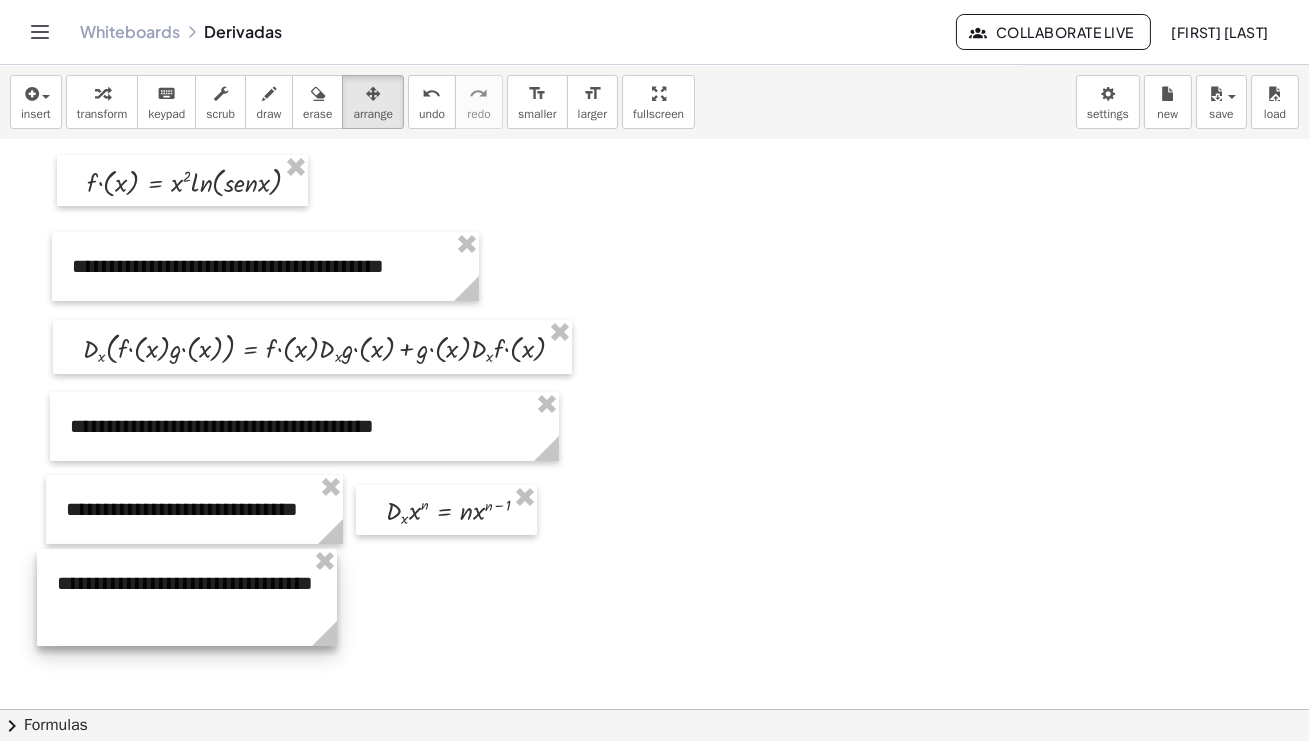 click at bounding box center [187, 597] 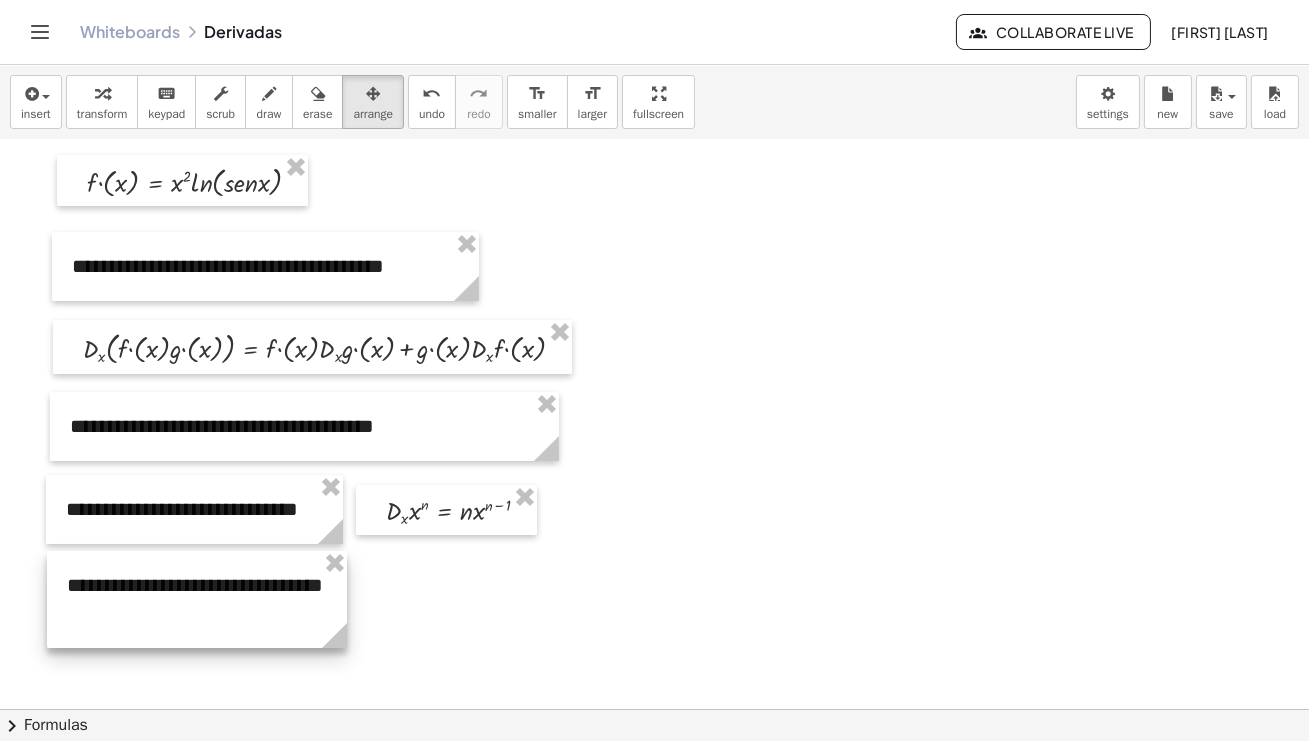 click at bounding box center (197, 599) 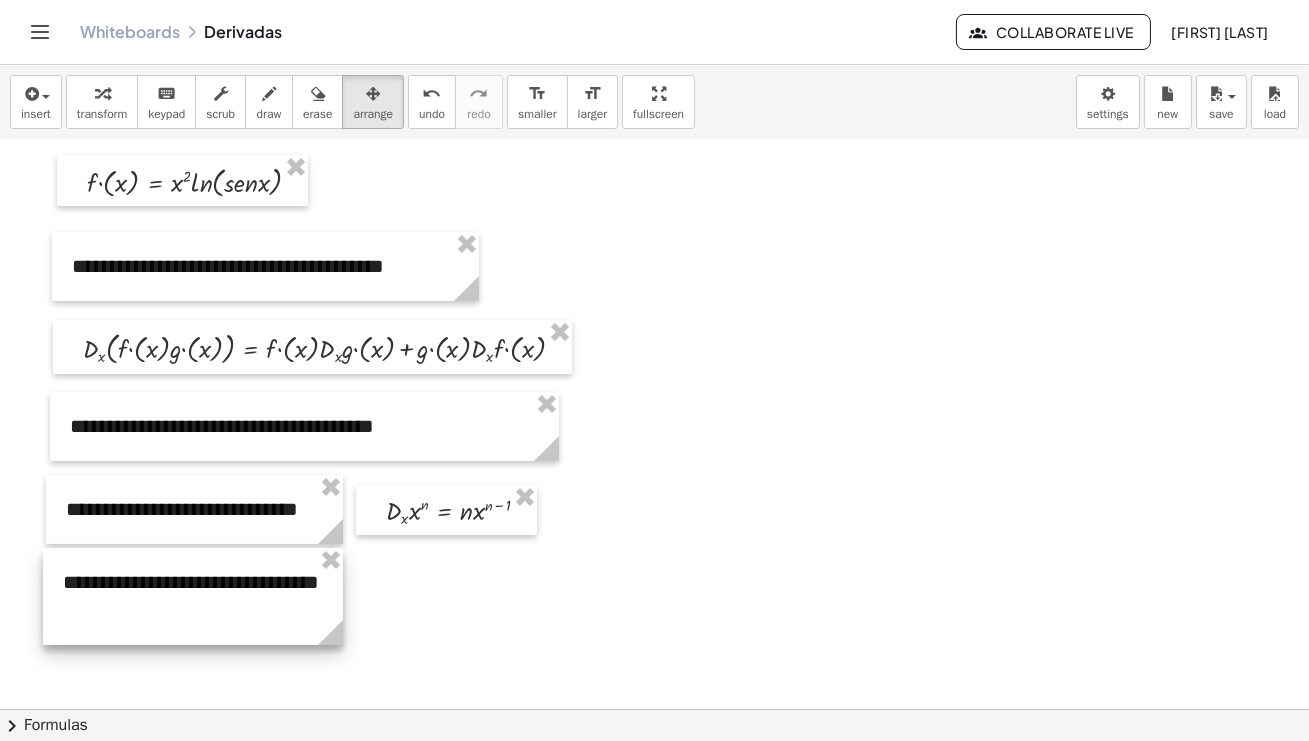 click 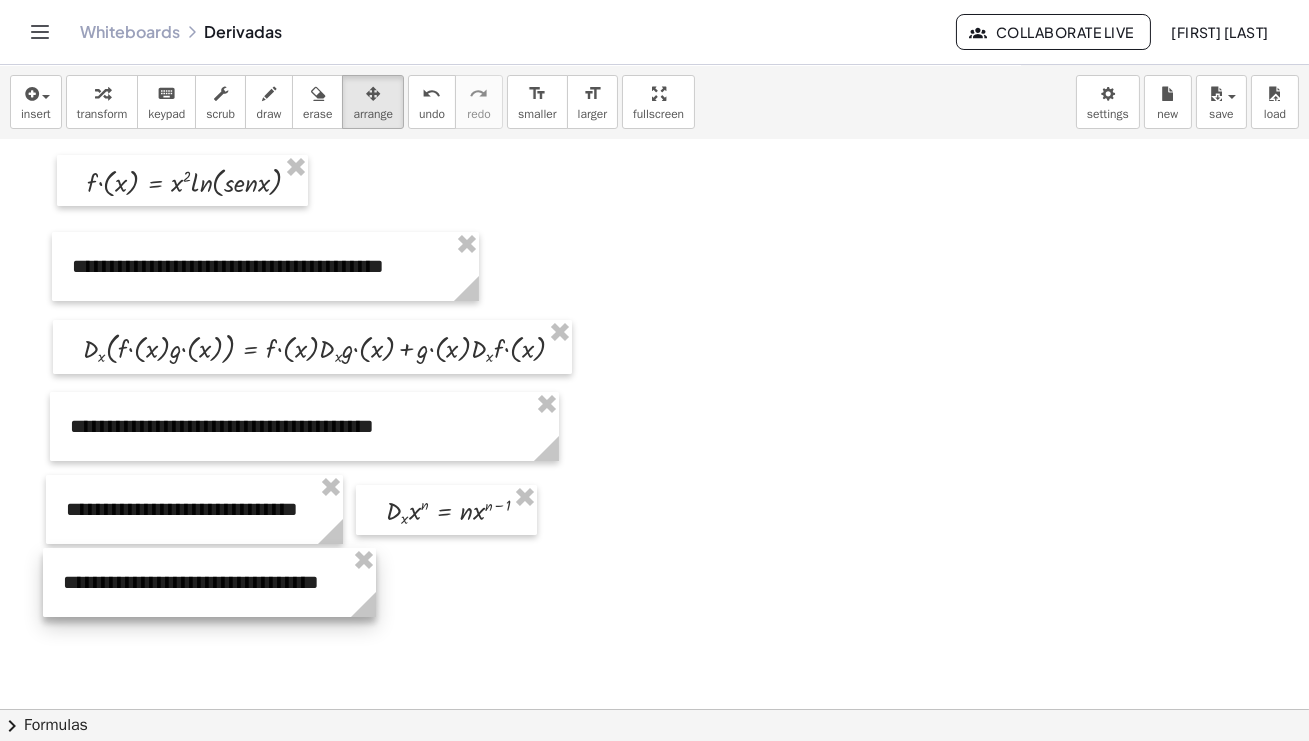 drag, startPoint x: 342, startPoint y: 632, endPoint x: 375, endPoint y: 629, distance: 33.13608 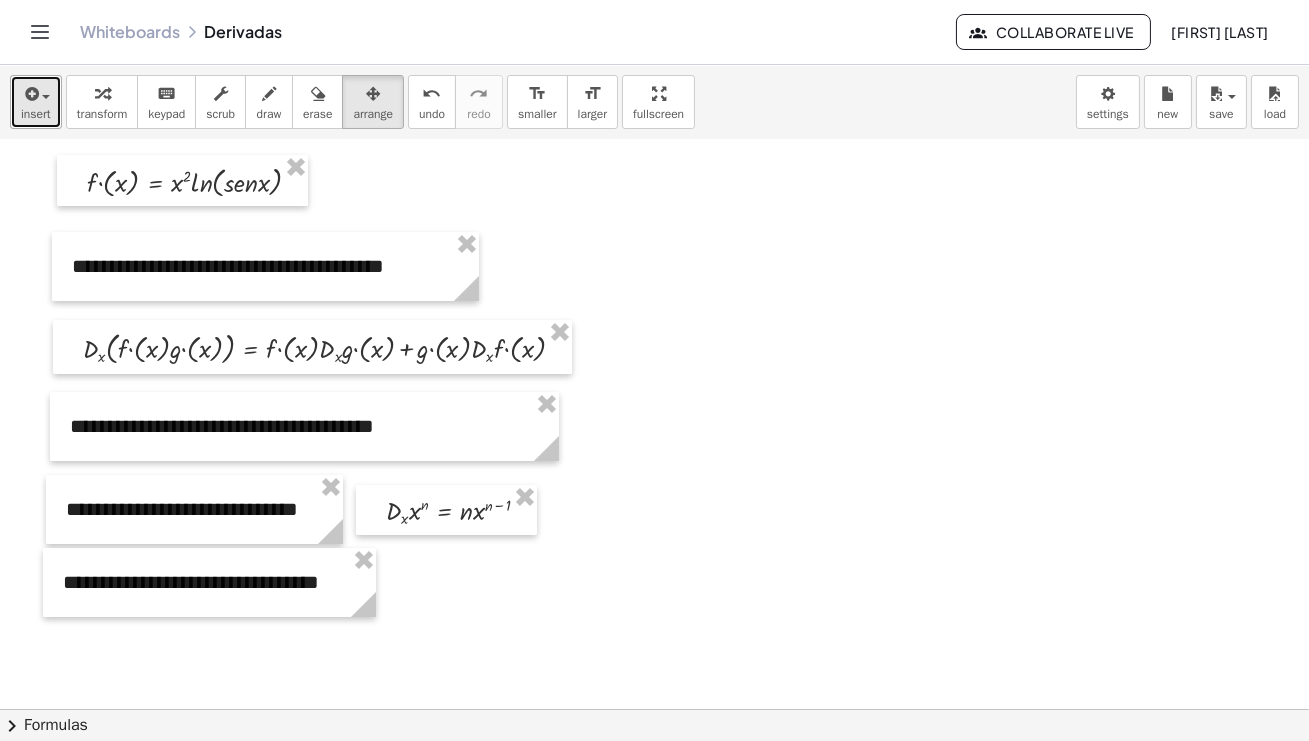 click on "insert" at bounding box center (36, 102) 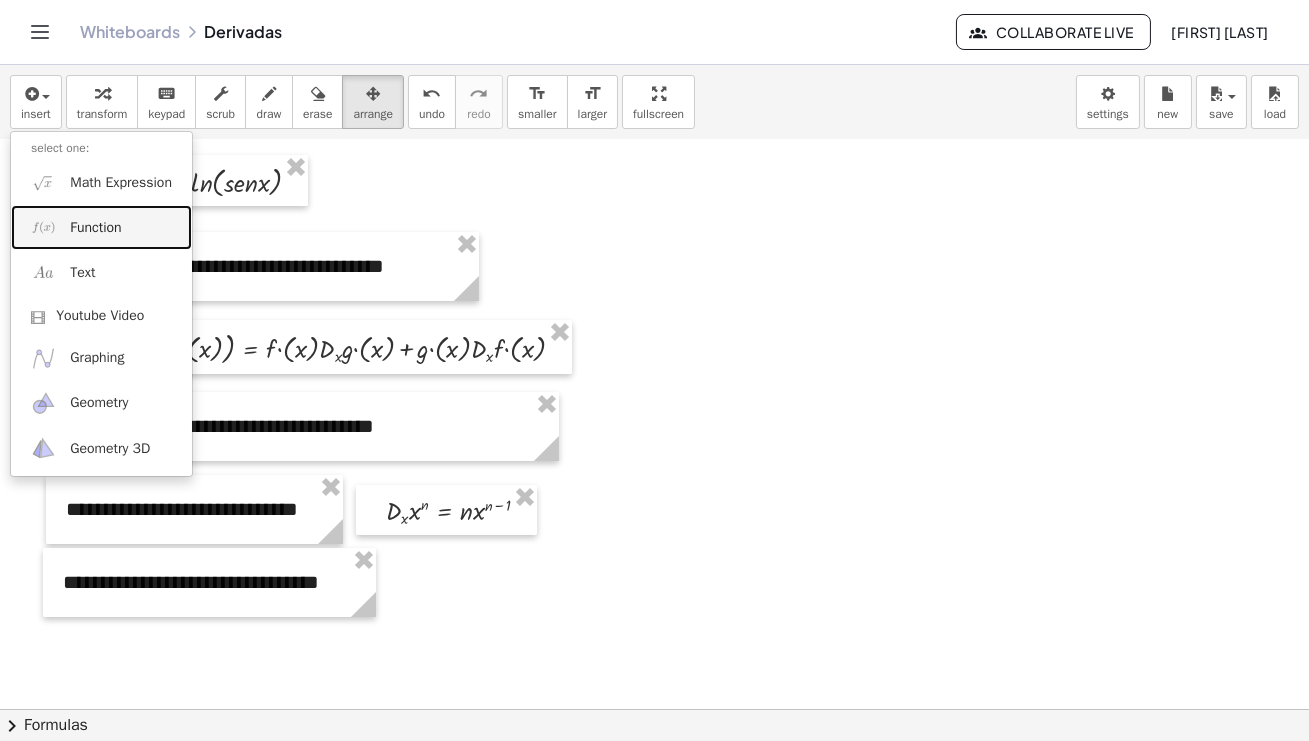 click on "Function" at bounding box center [95, 228] 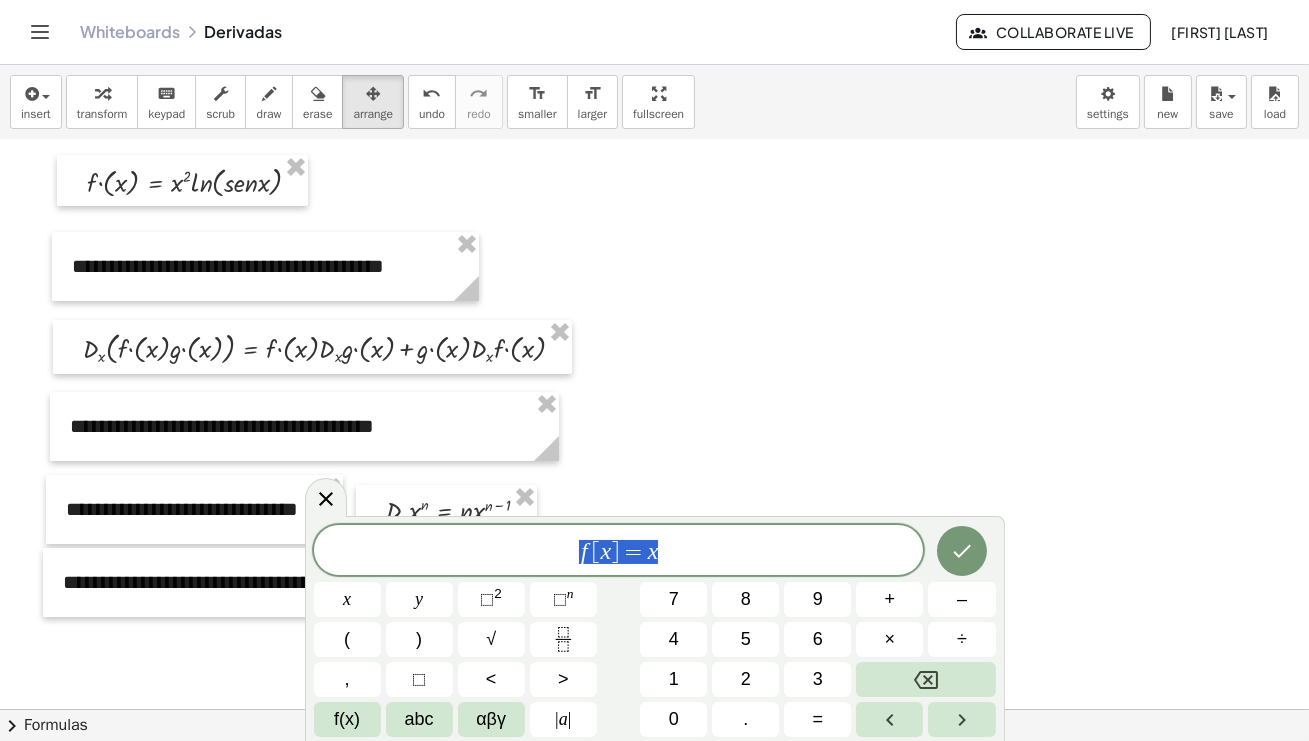 drag, startPoint x: 662, startPoint y: 548, endPoint x: 529, endPoint y: 548, distance: 133 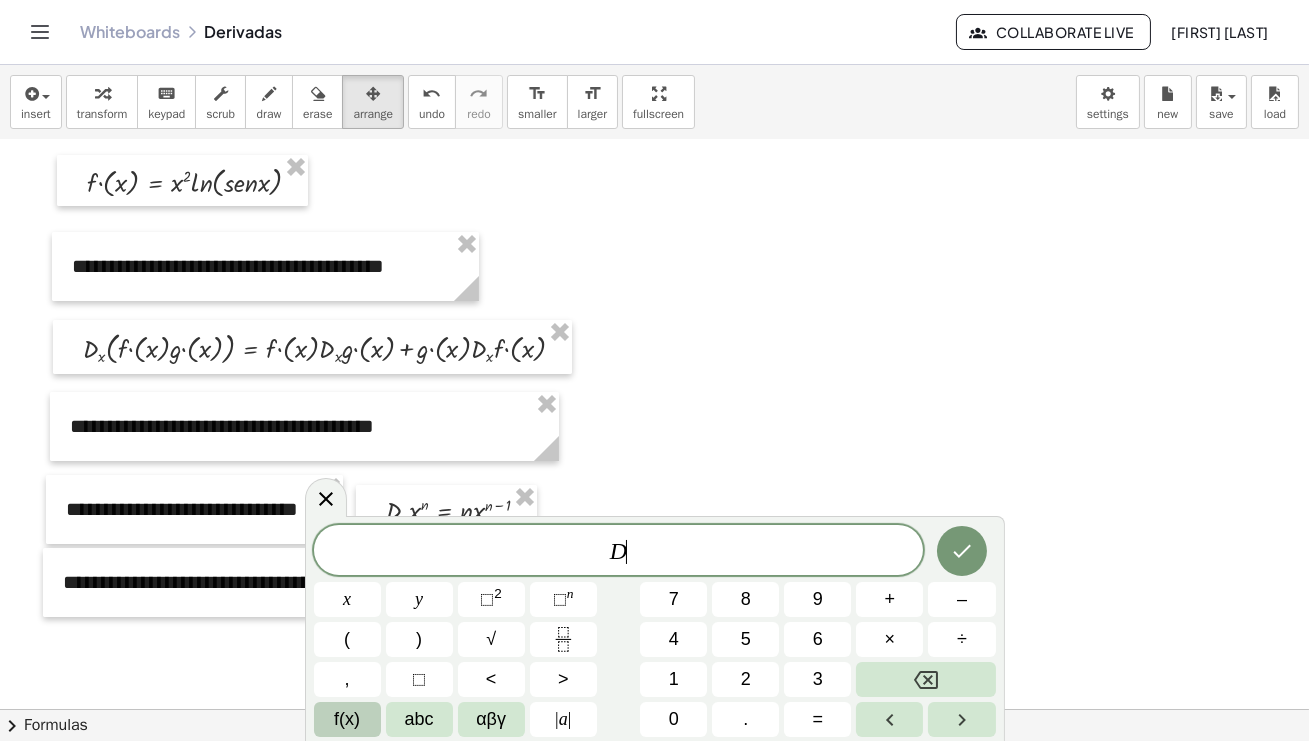 click on "f(x)" at bounding box center (347, 719) 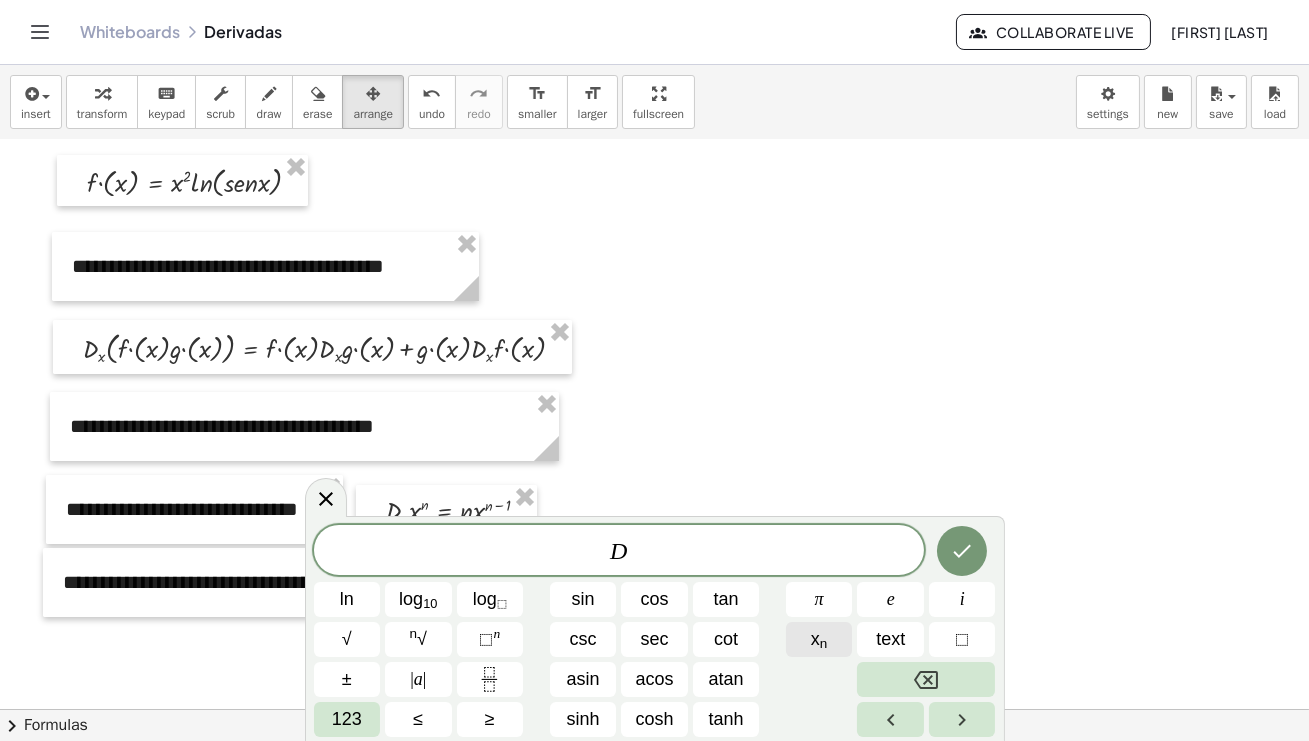 click on "x n" 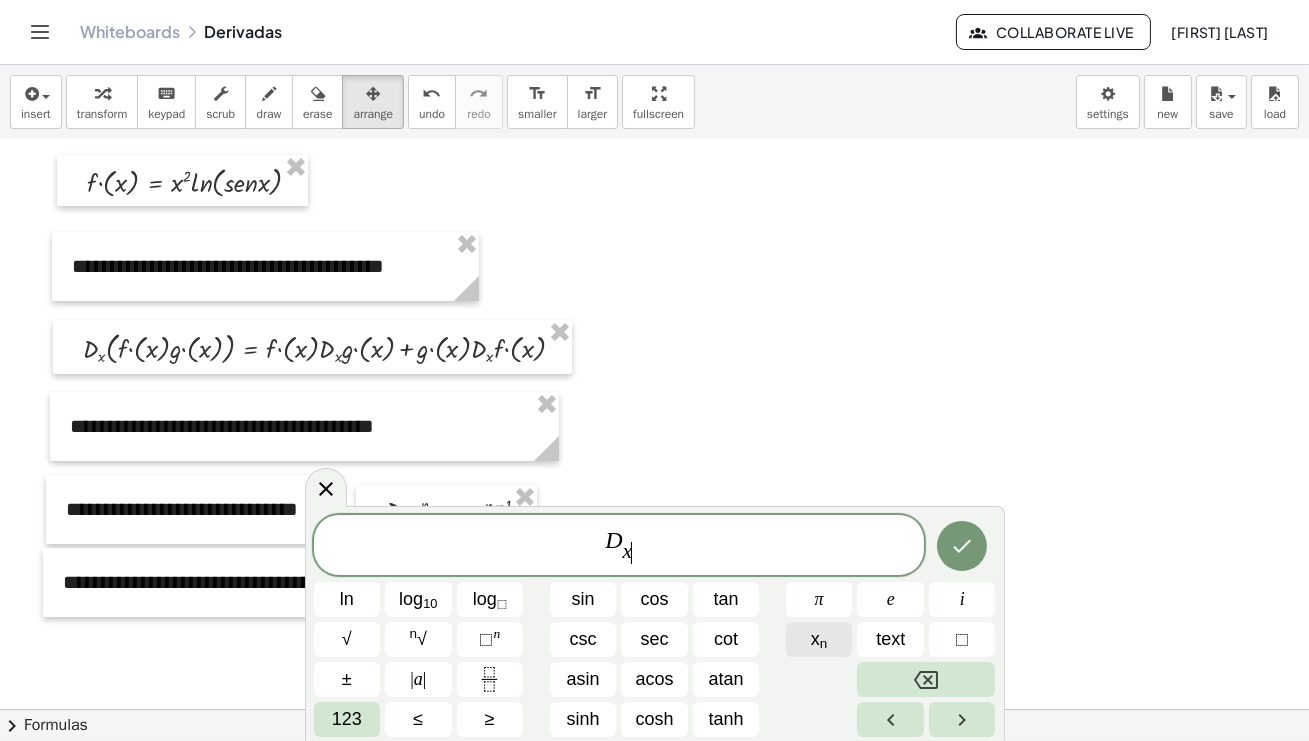 click on "x n" 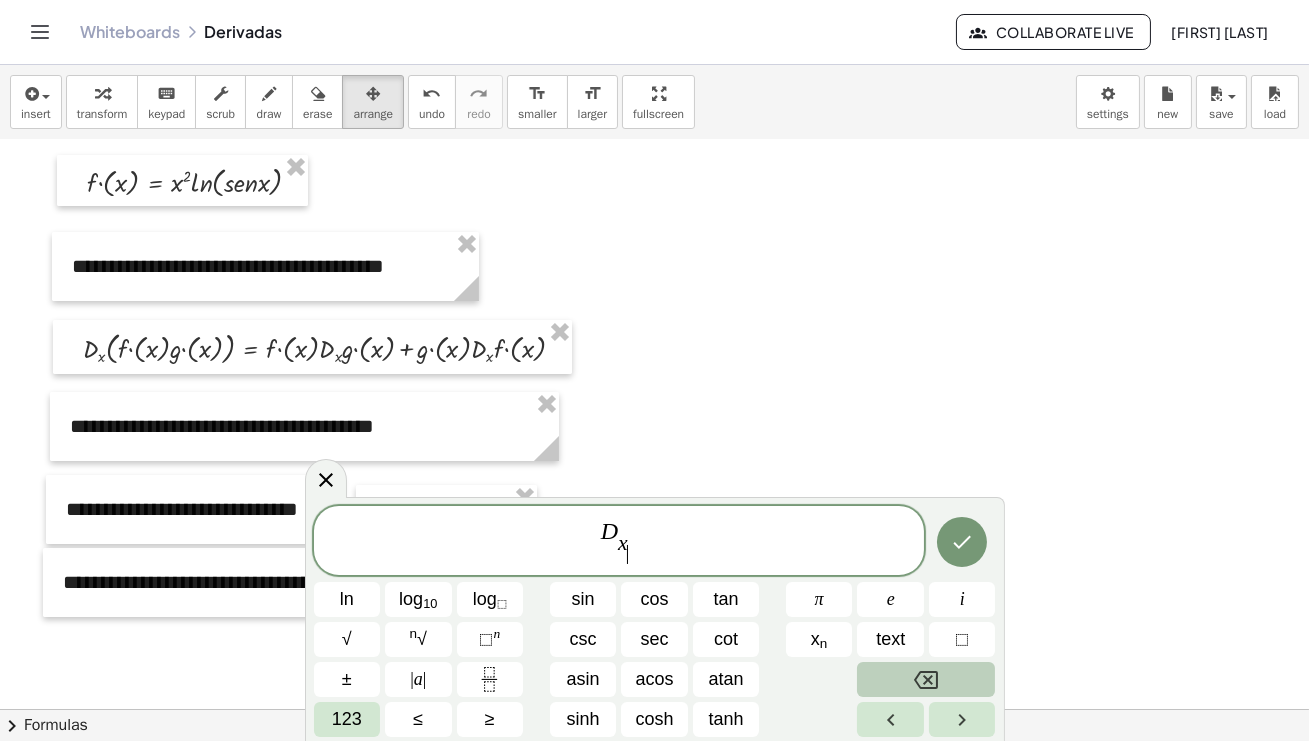 click at bounding box center (926, 679) 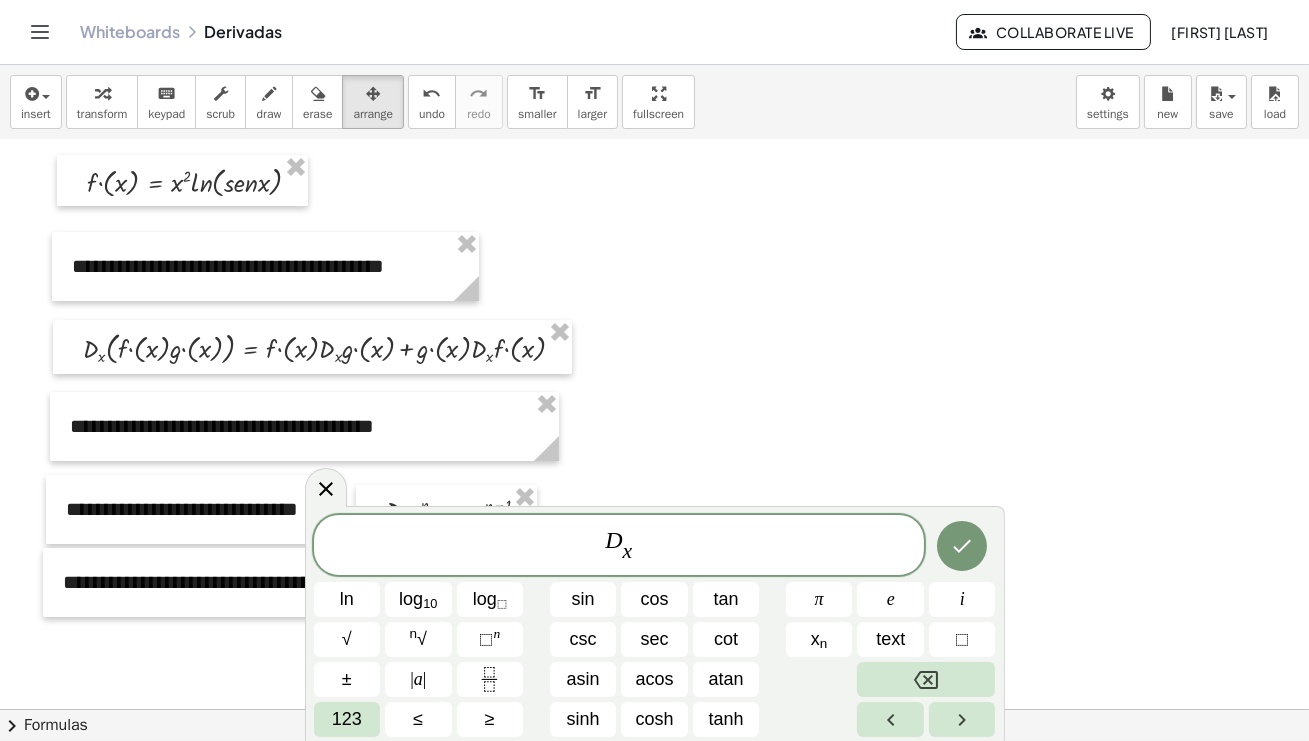 click on "D x ​ ​" at bounding box center [619, 546] 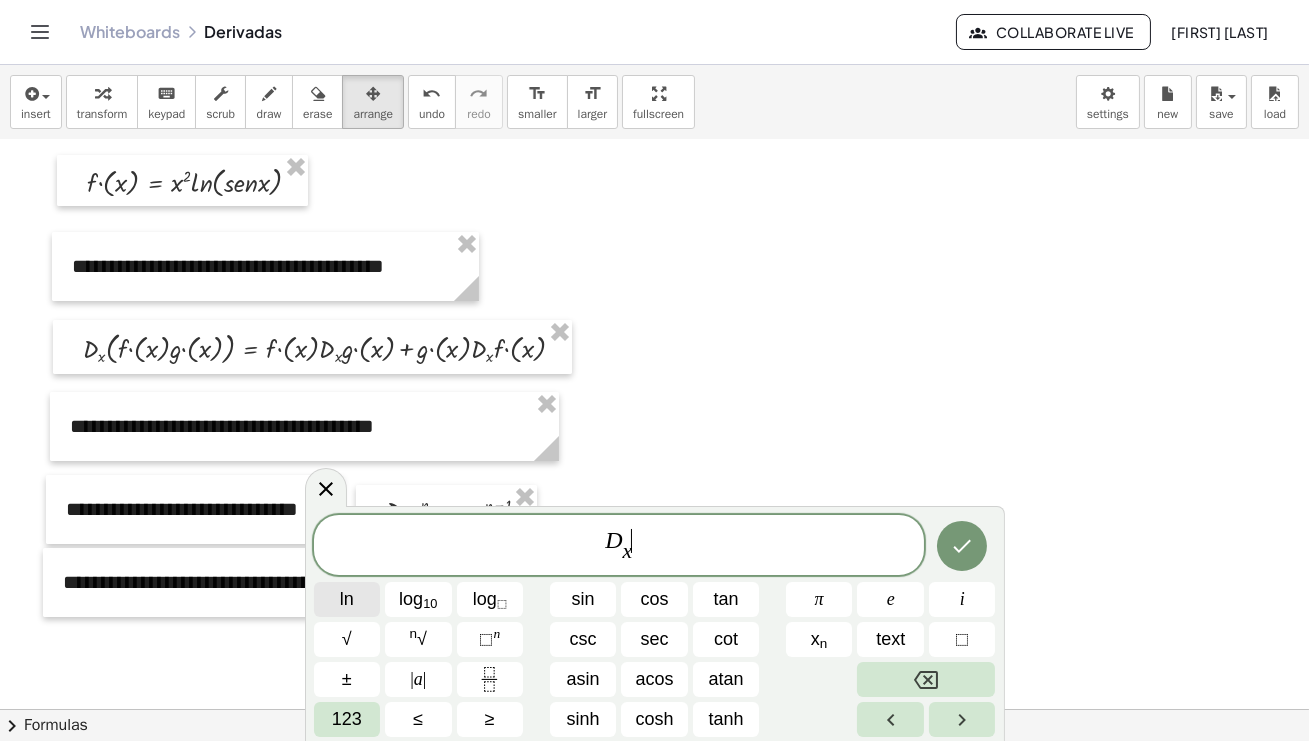 click on "ln" at bounding box center (347, 599) 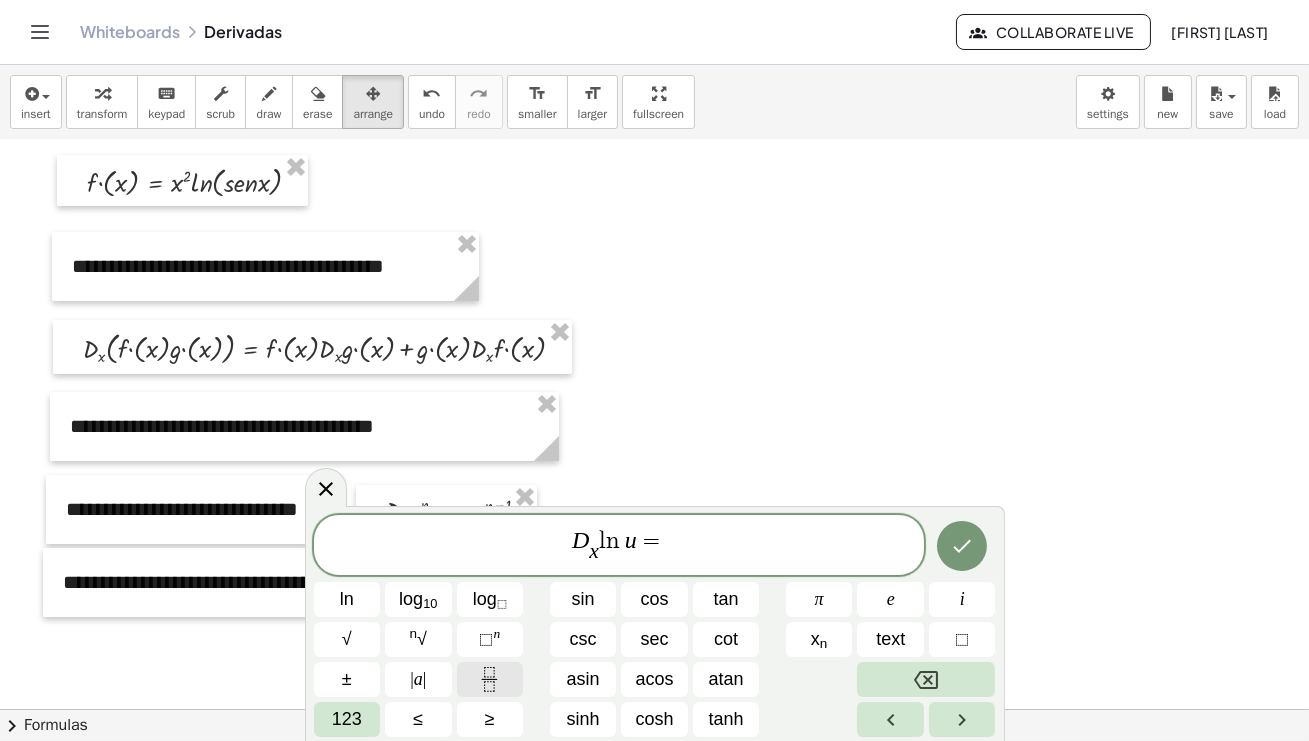 click 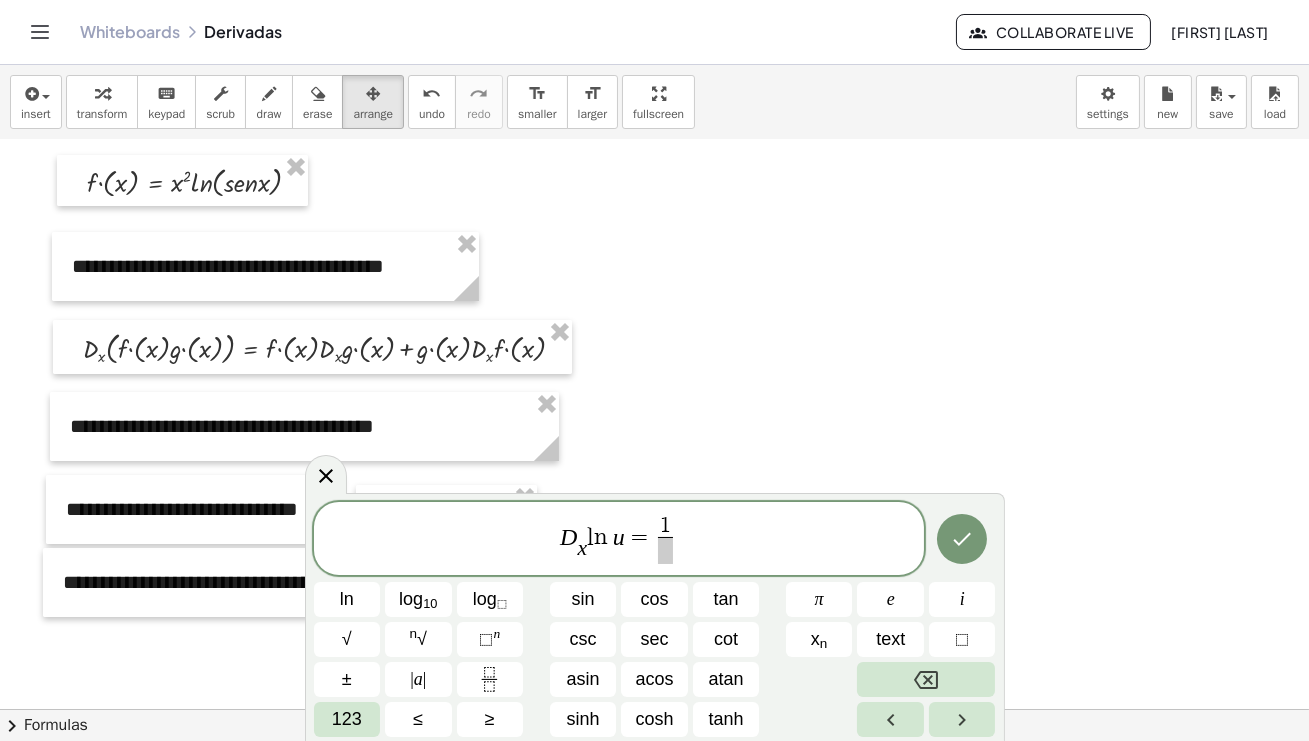 click at bounding box center (665, 550) 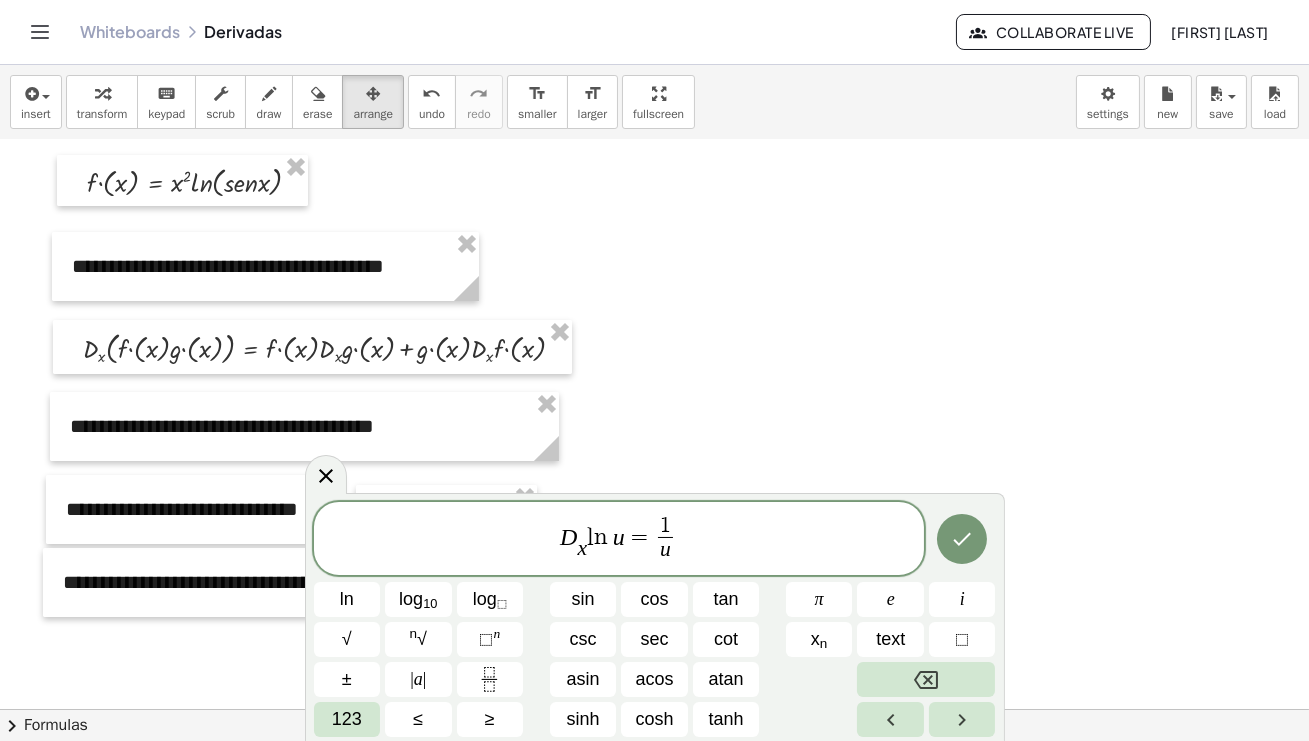 click on "D x ​ l n u = 1 u ​ ​" at bounding box center [619, 540] 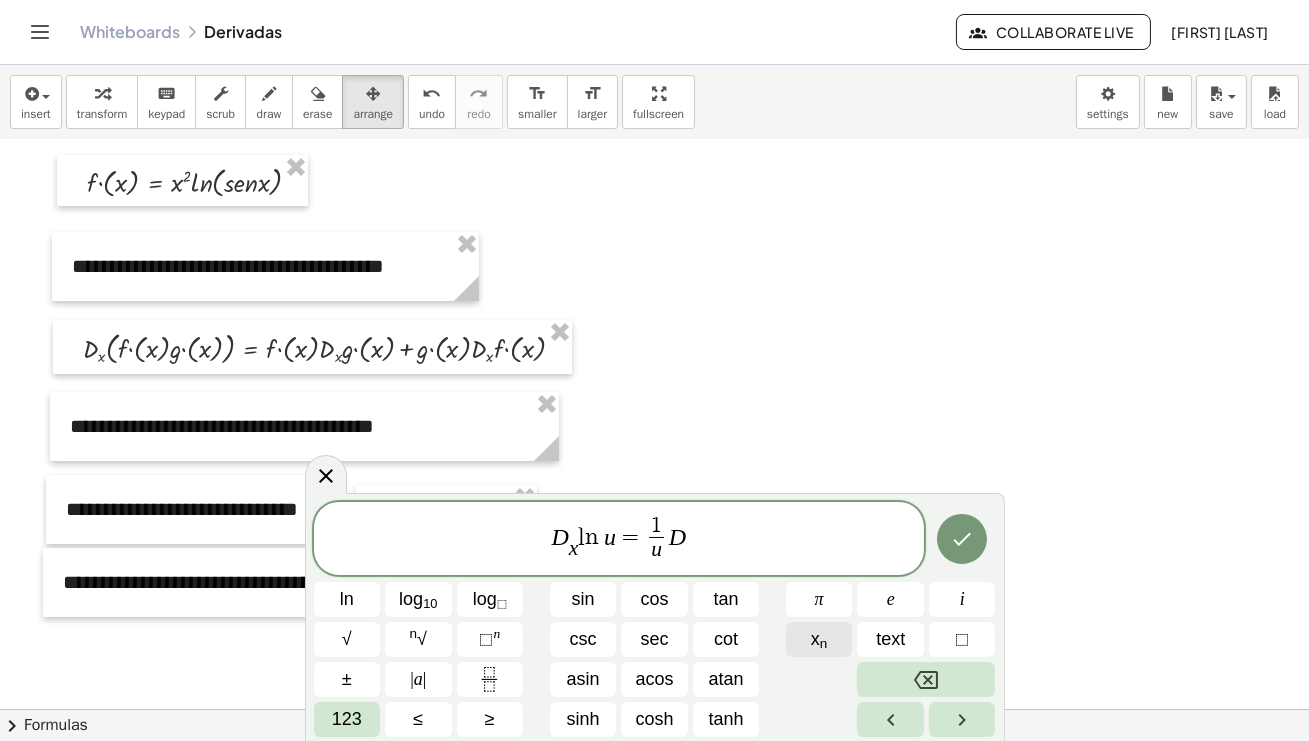 click on "n" at bounding box center (824, 643) 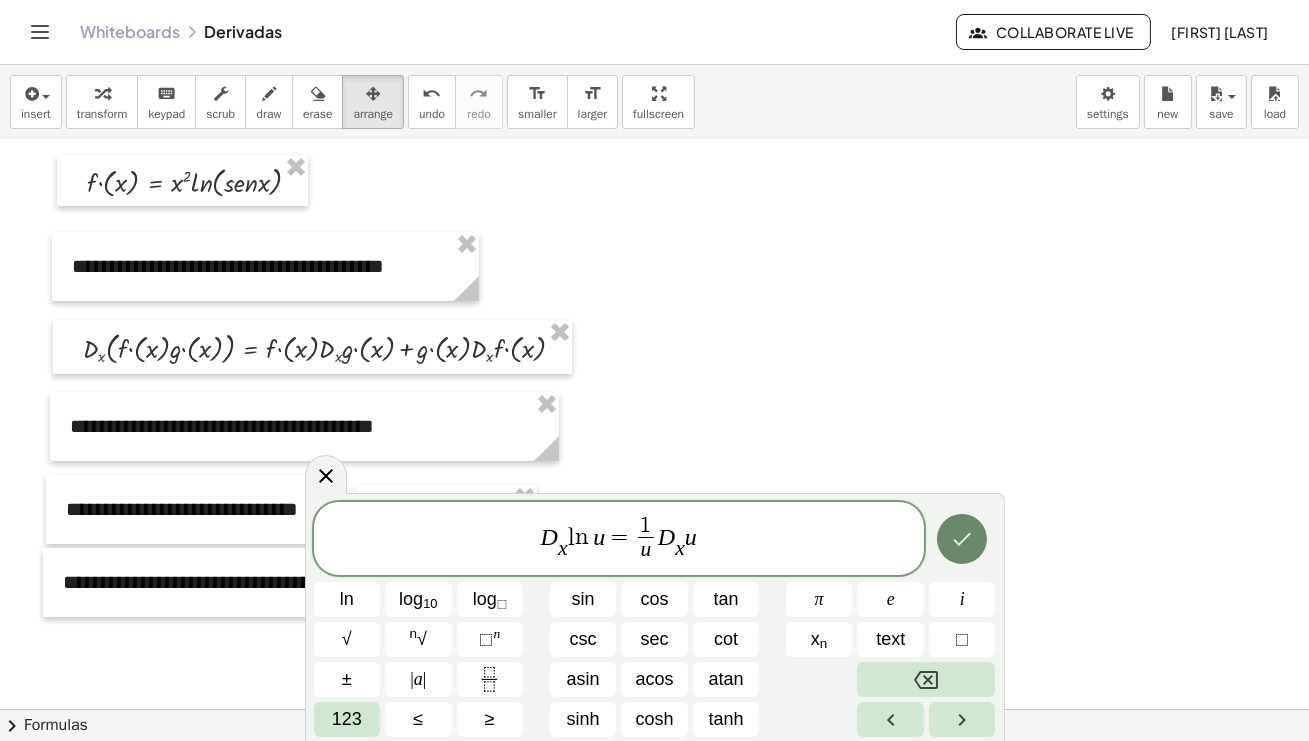 click at bounding box center (962, 539) 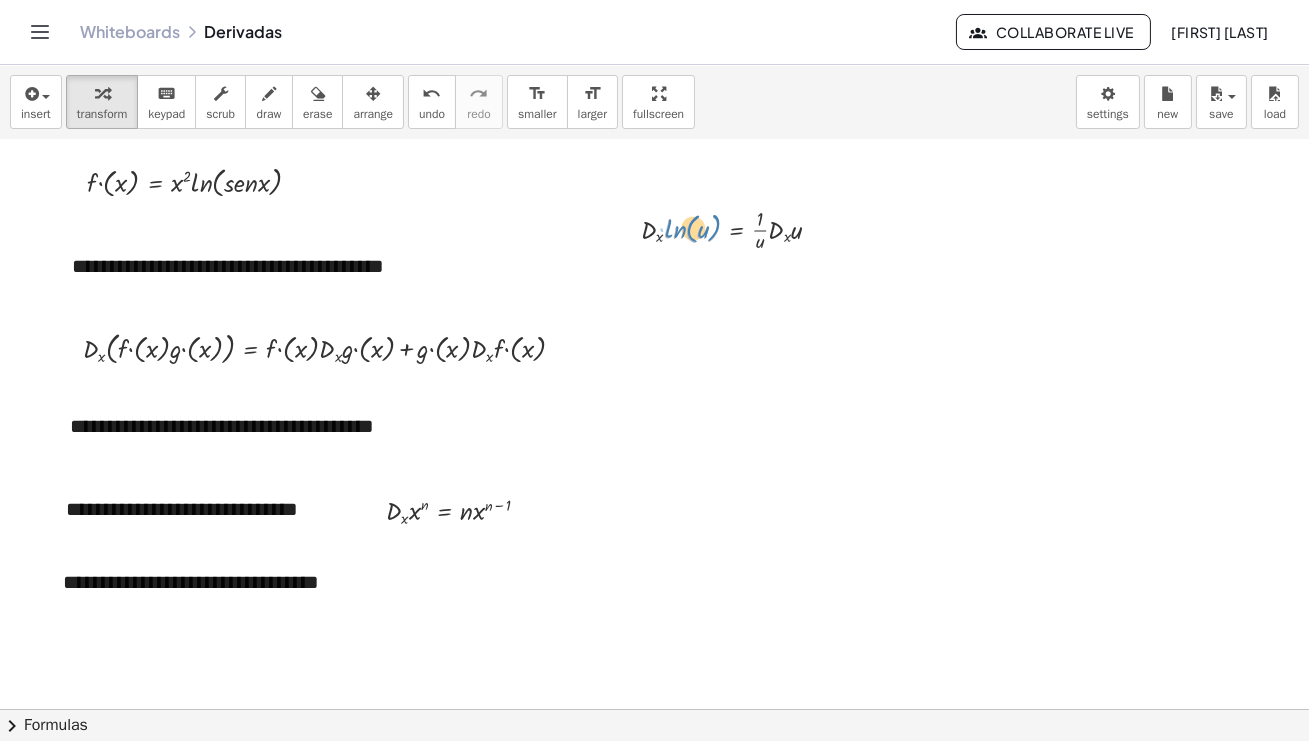 click at bounding box center (739, 228) 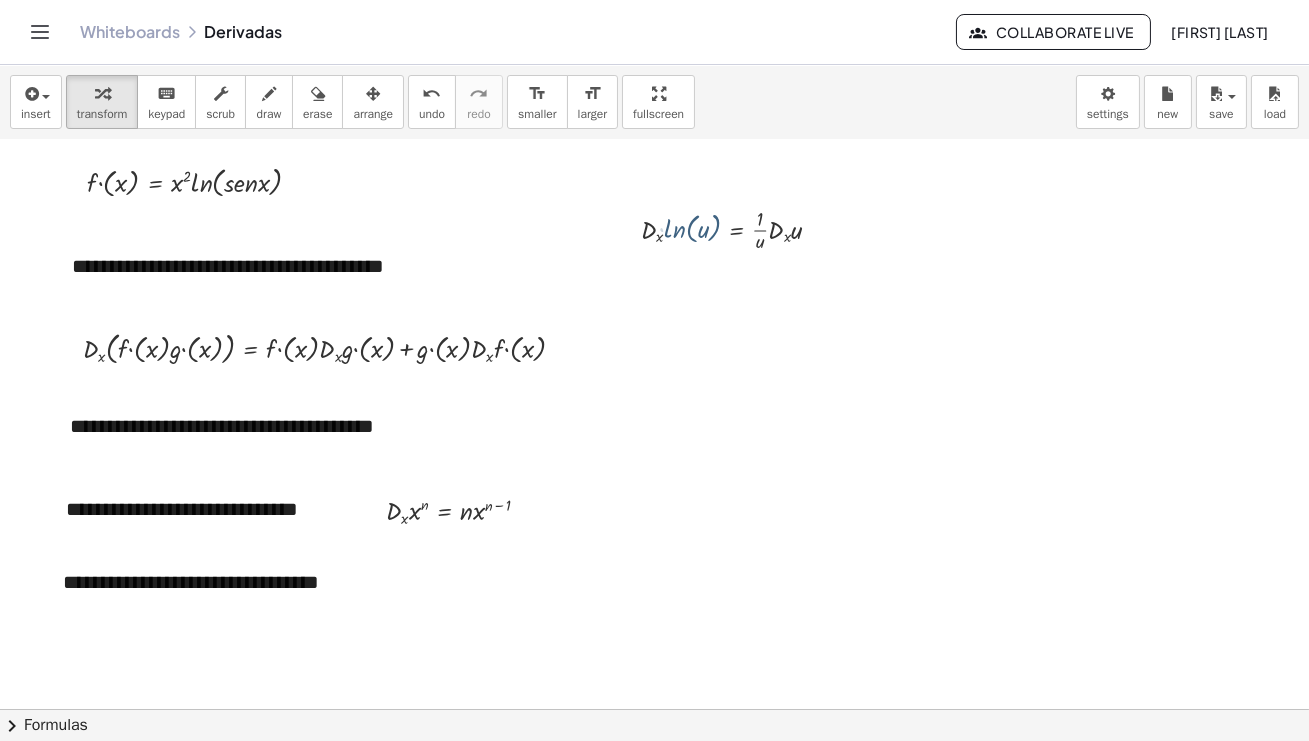 click at bounding box center [654, 673] 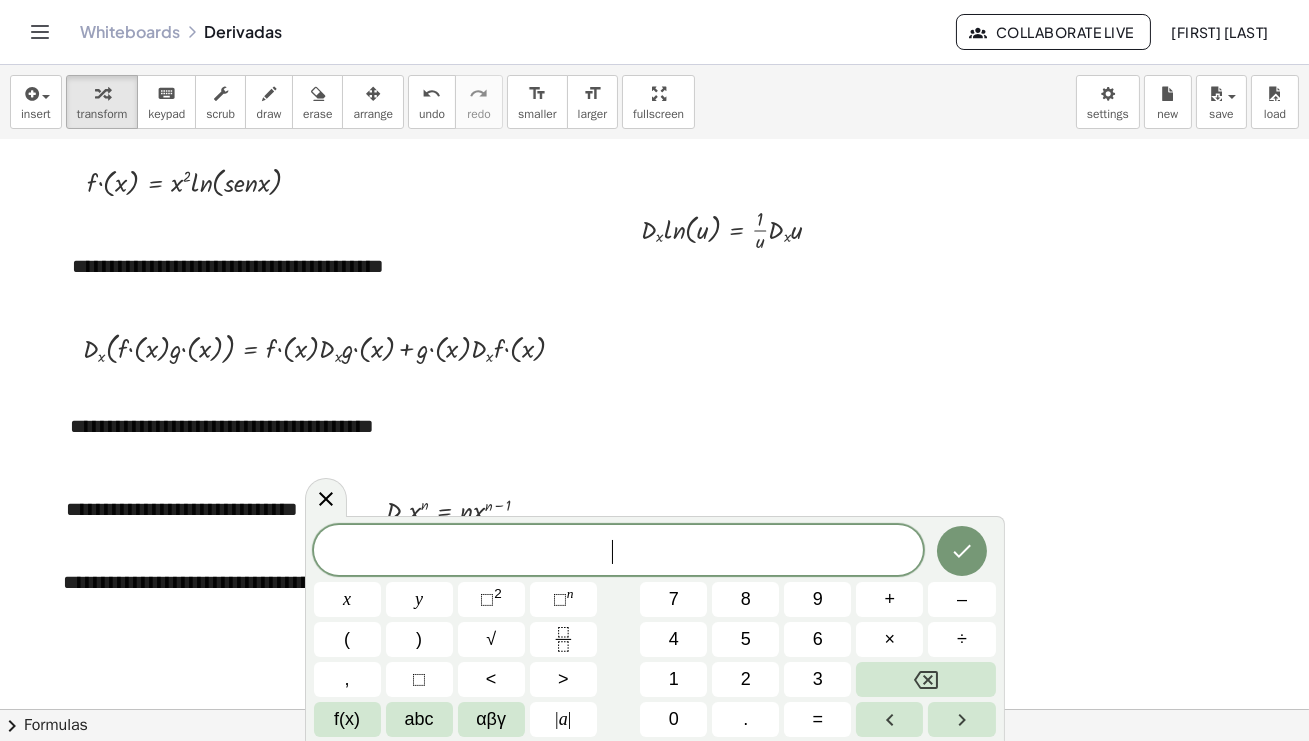 click at bounding box center [654, 673] 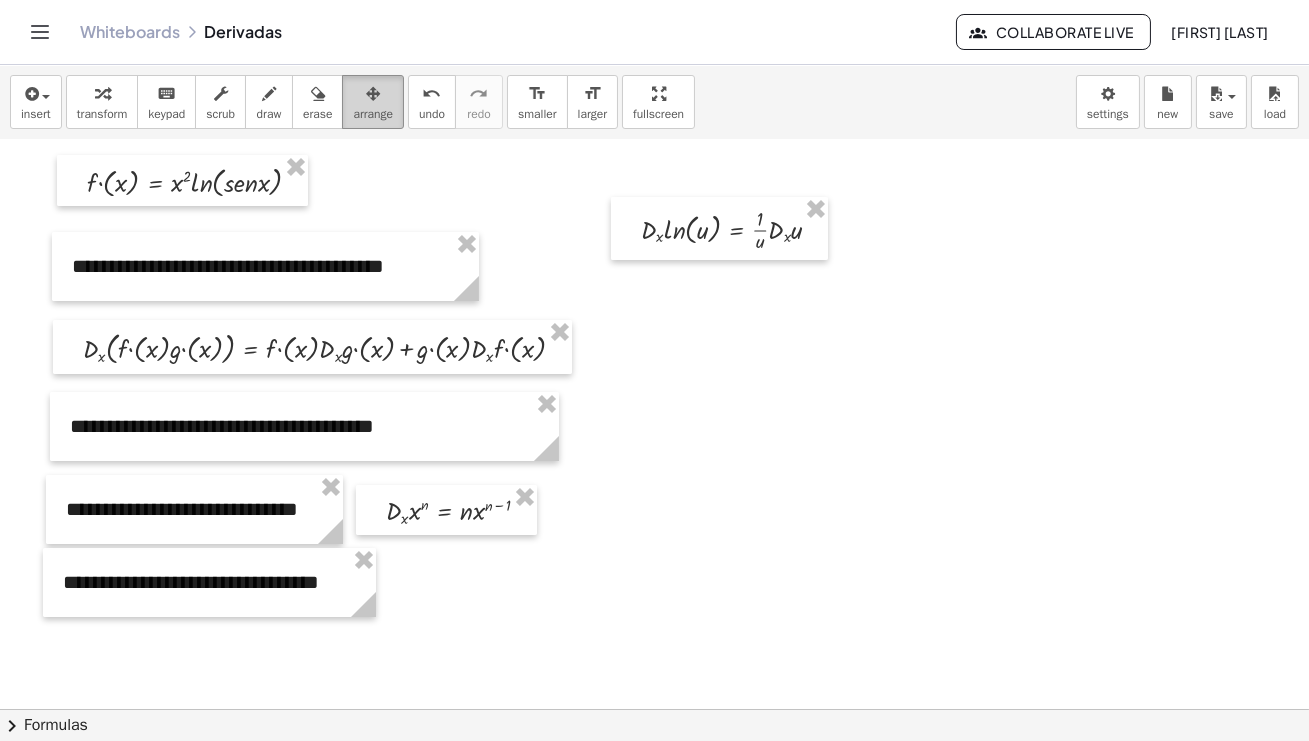 click at bounding box center [373, 94] 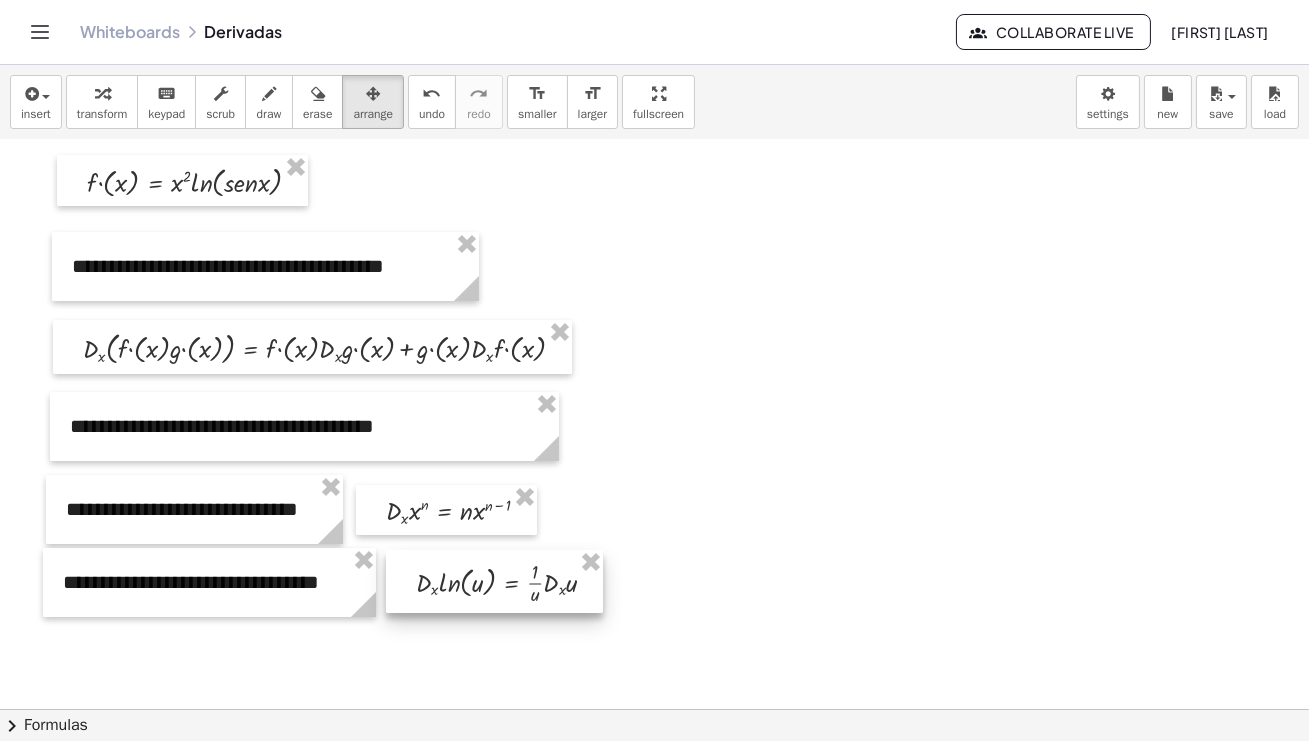 drag, startPoint x: 736, startPoint y: 238, endPoint x: 511, endPoint y: 591, distance: 418.6096 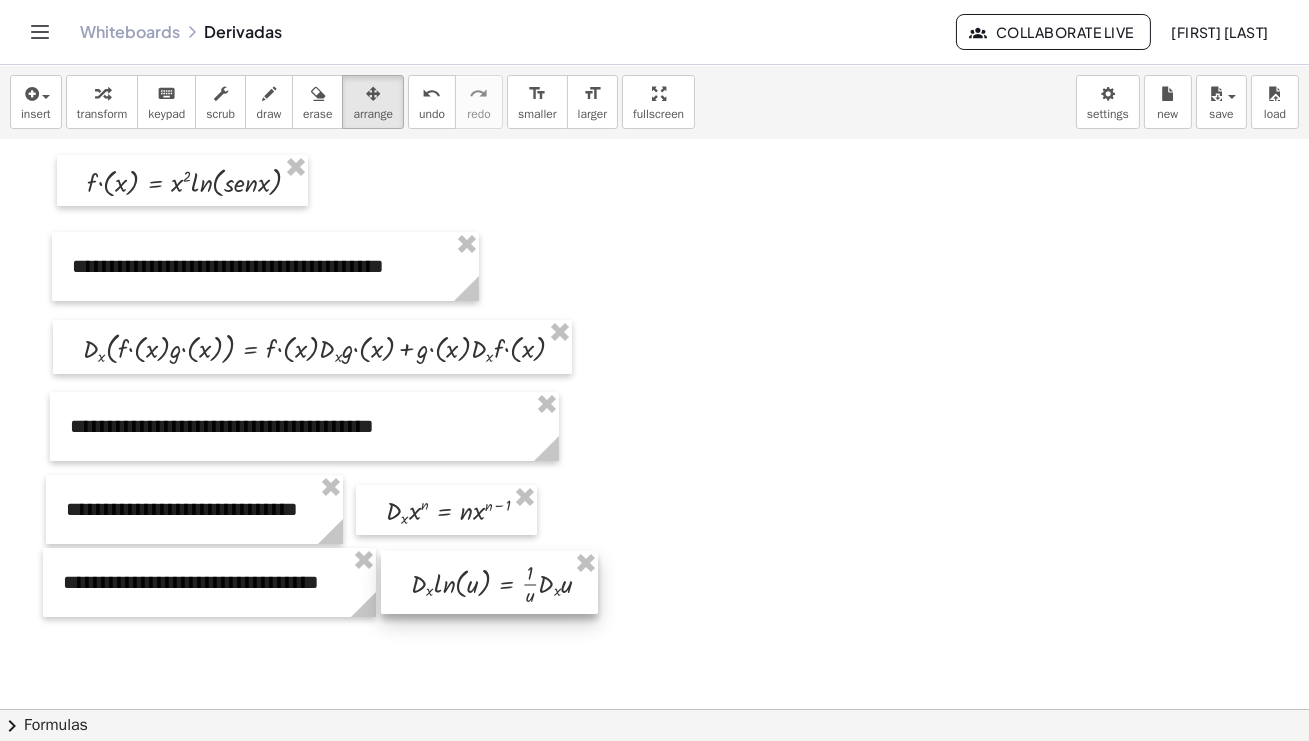 click at bounding box center (489, 582) 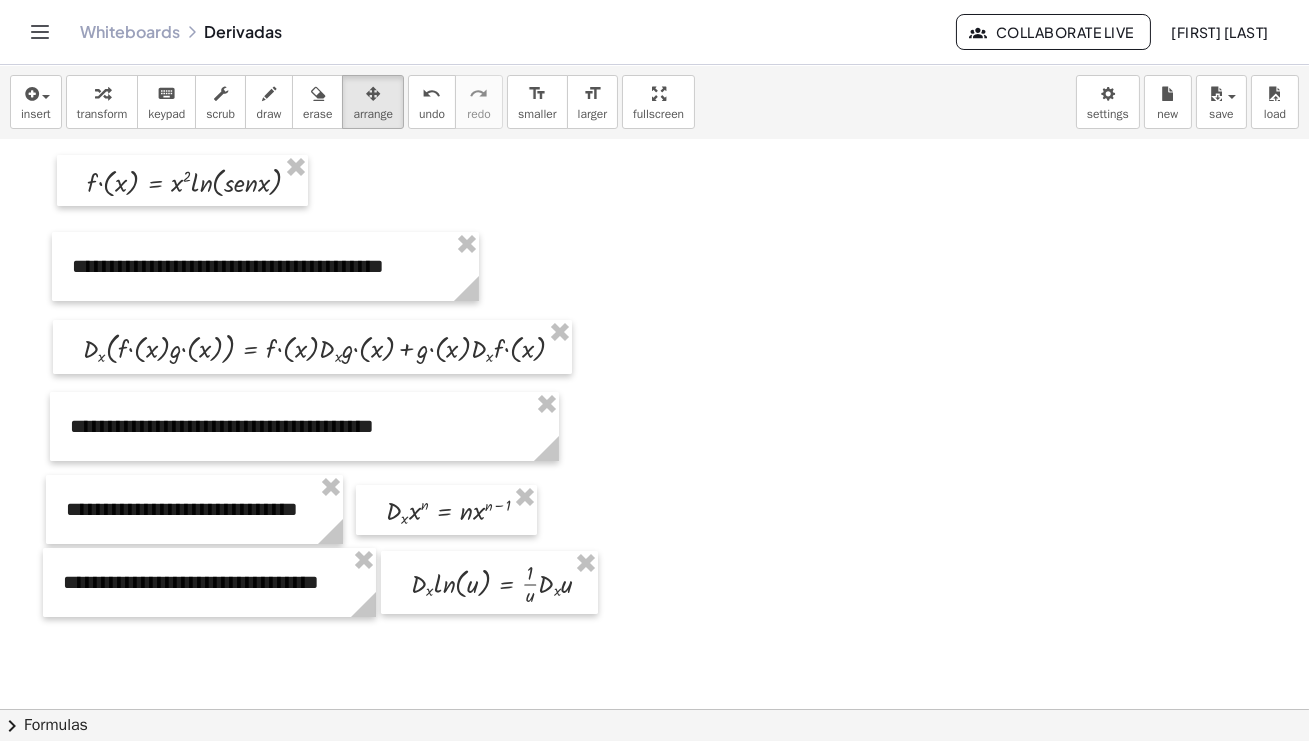 click at bounding box center [654, 673] 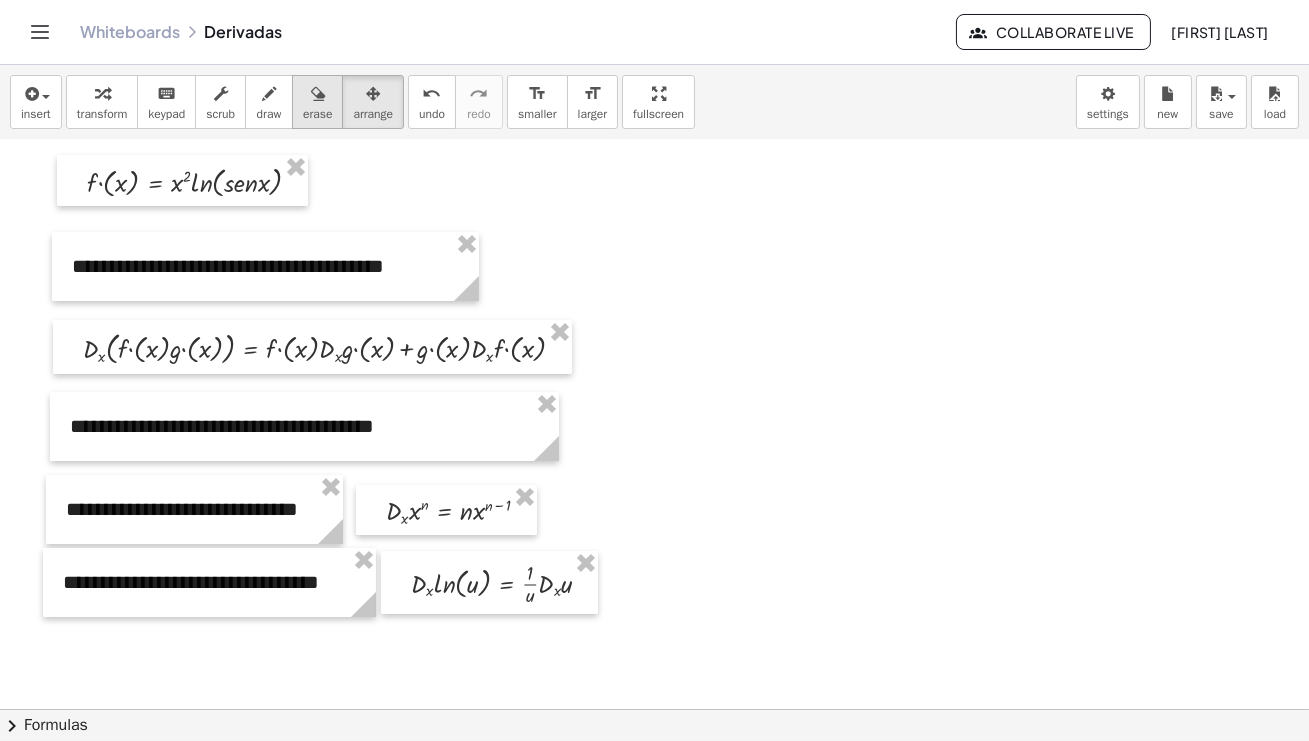 click at bounding box center [318, 94] 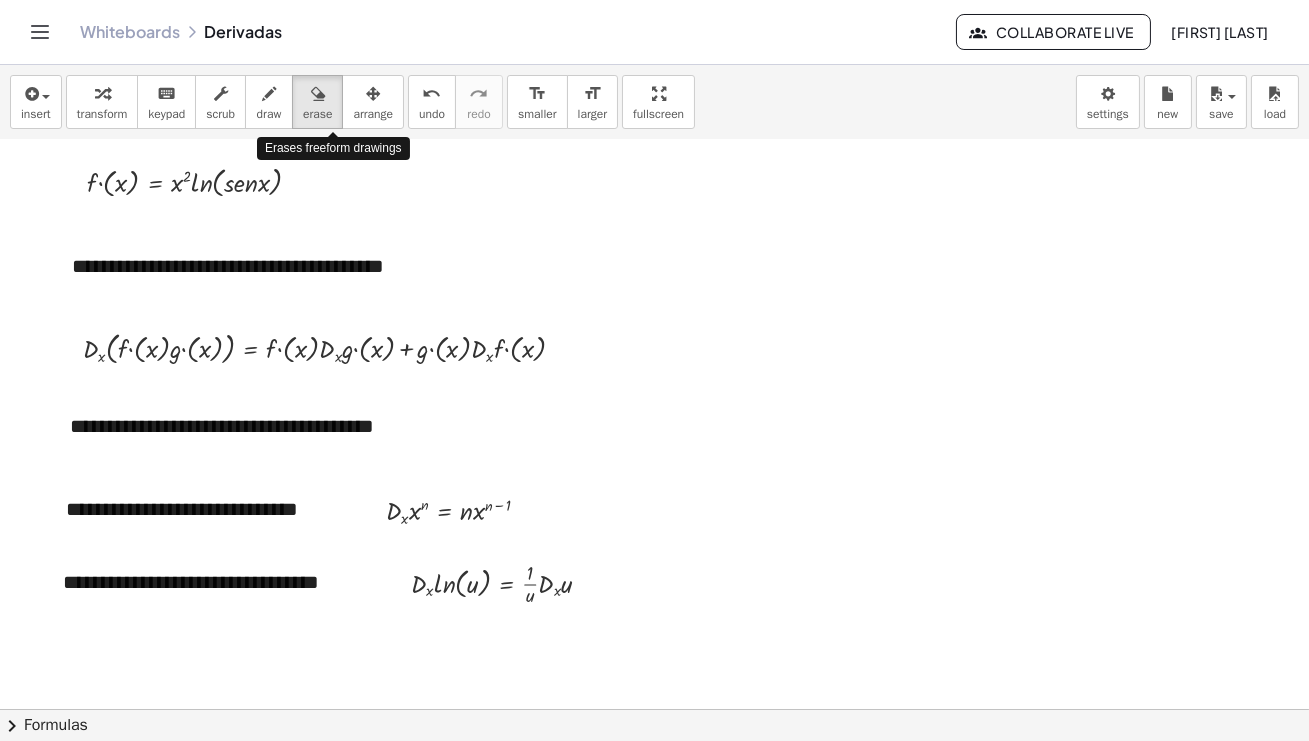 click at bounding box center (654, 673) 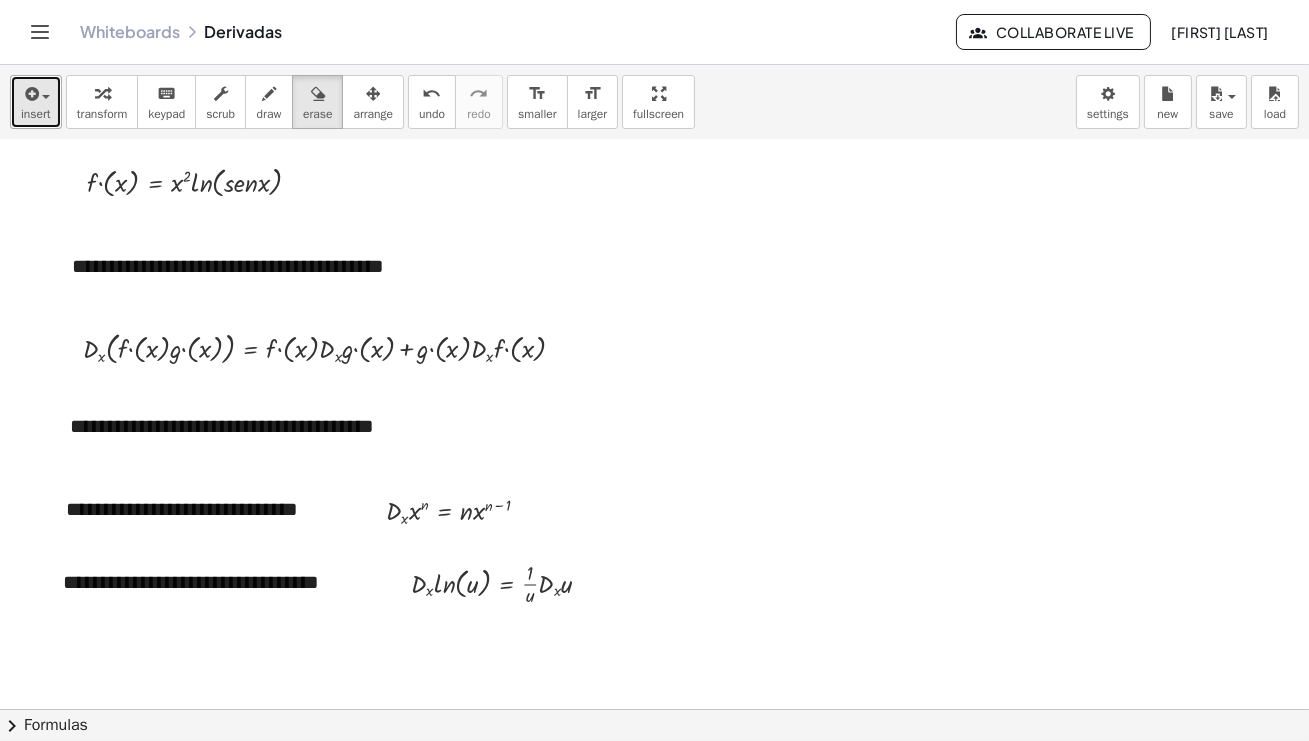 click at bounding box center [46, 97] 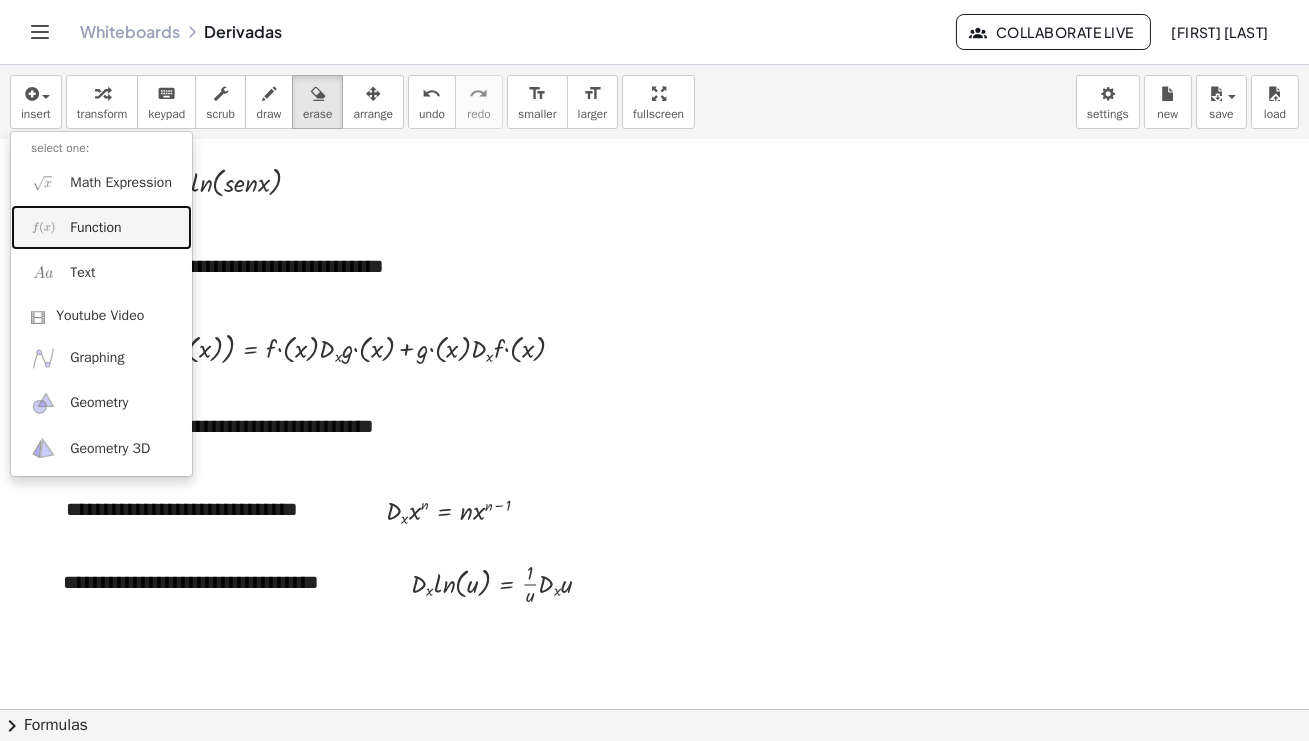 click on "Function" at bounding box center [95, 228] 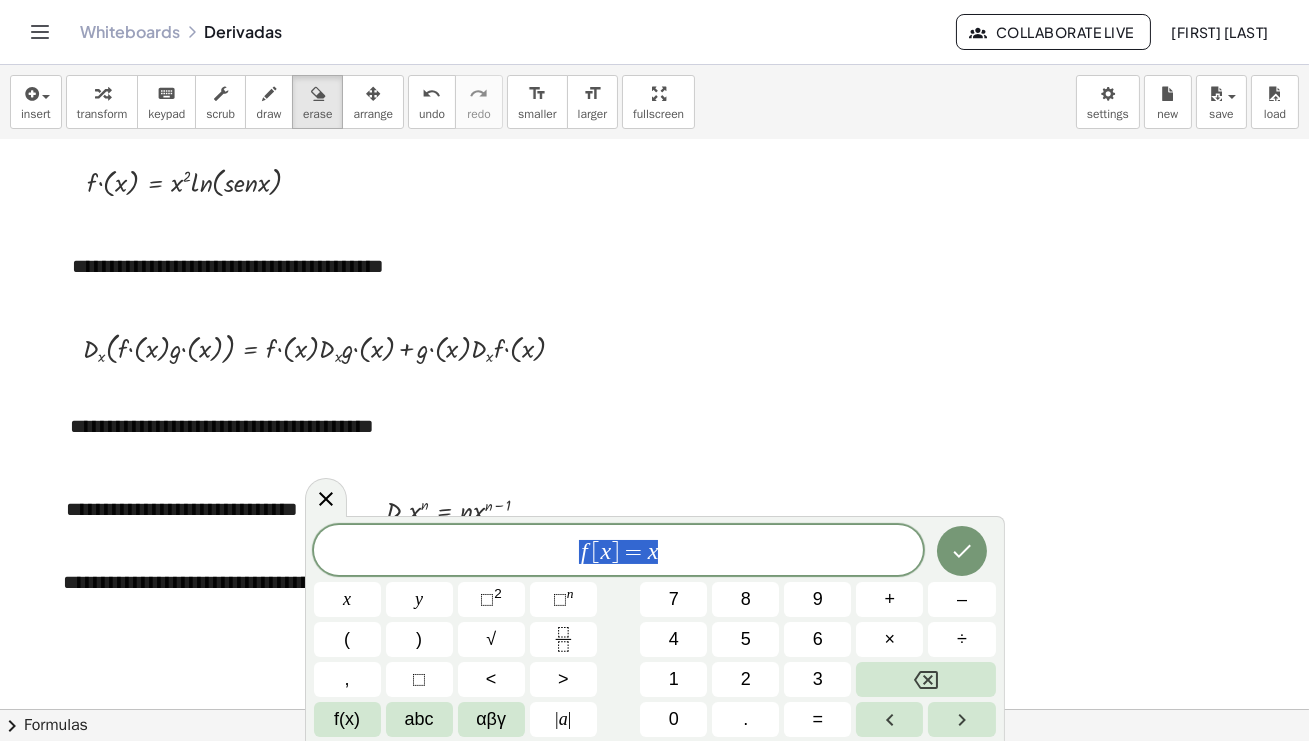 drag, startPoint x: 672, startPoint y: 555, endPoint x: 555, endPoint y: 547, distance: 117.273186 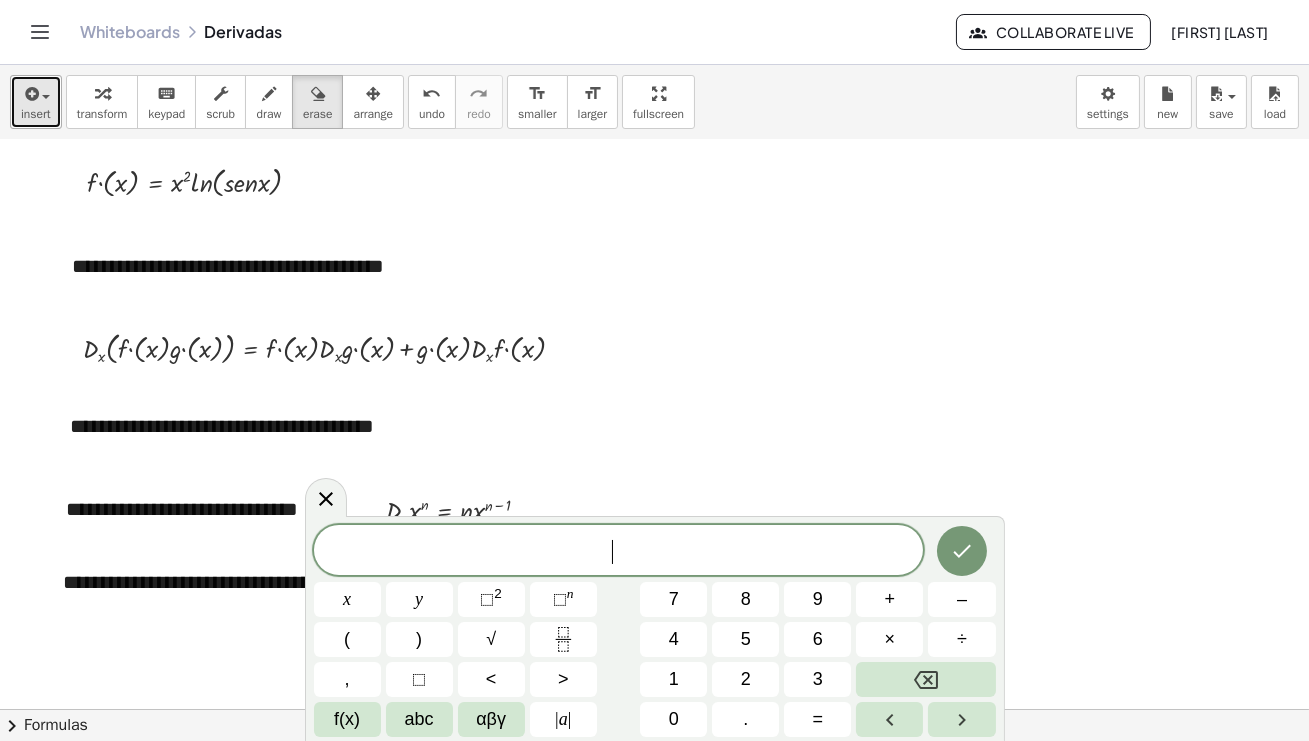 click at bounding box center (36, 93) 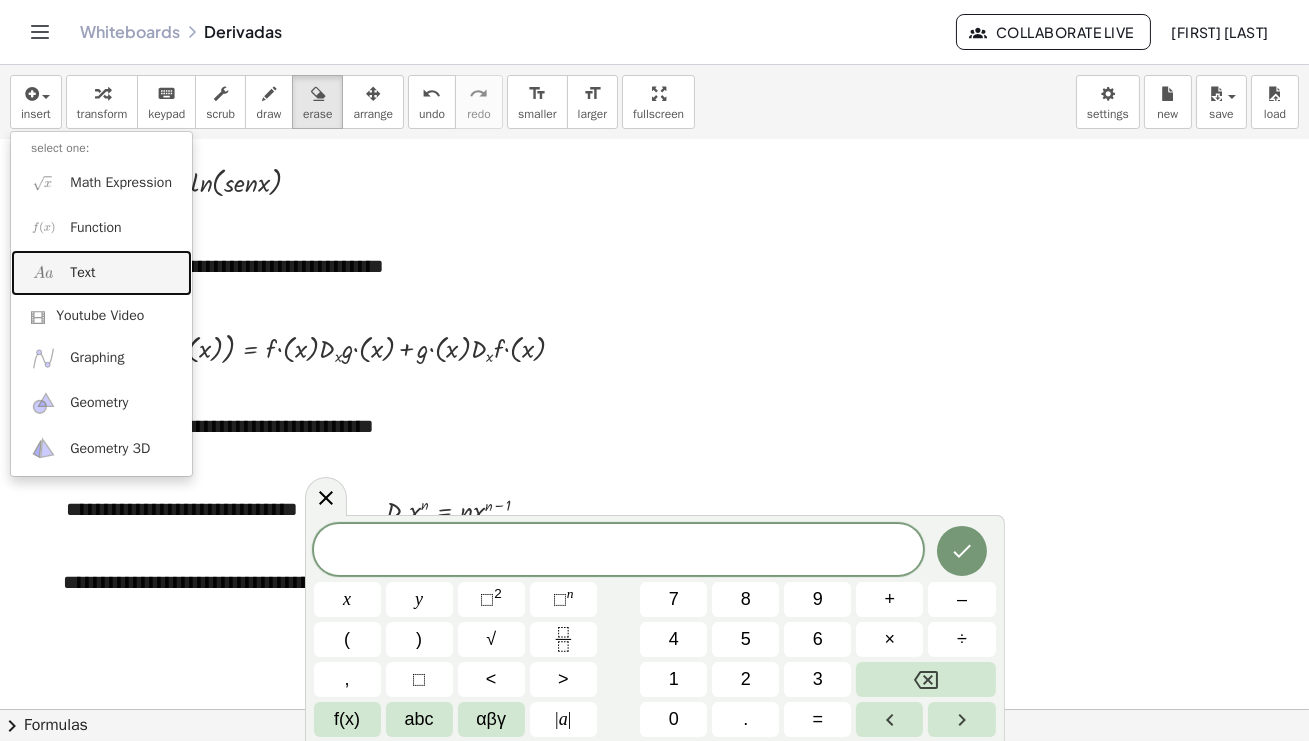 click on "Text" at bounding box center [82, 273] 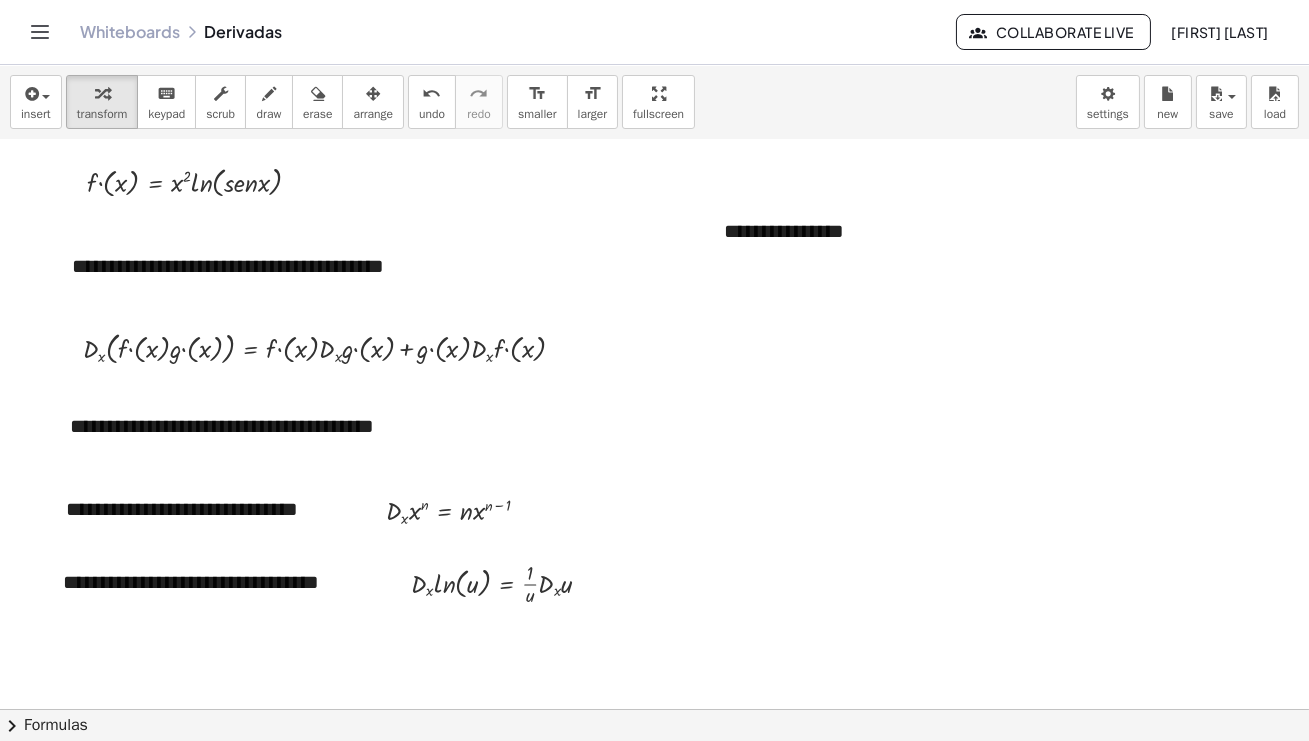 type 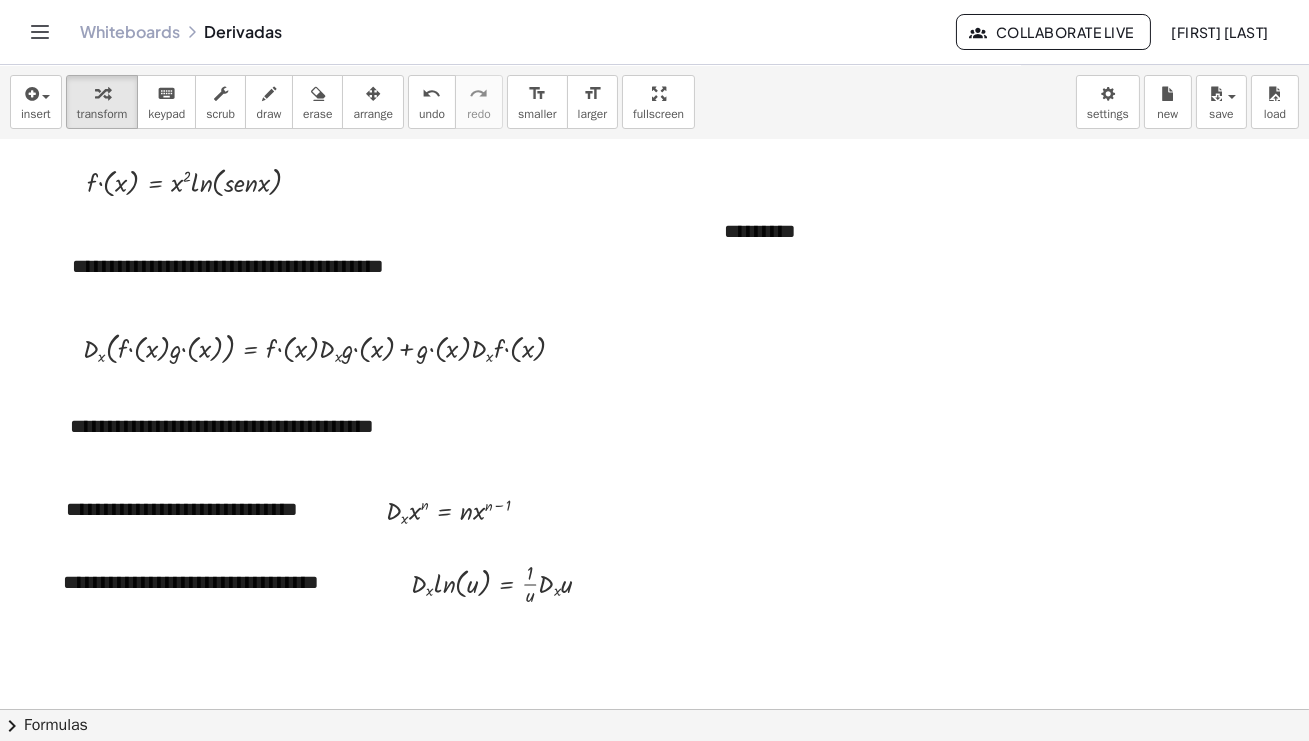 click at bounding box center (654, 673) 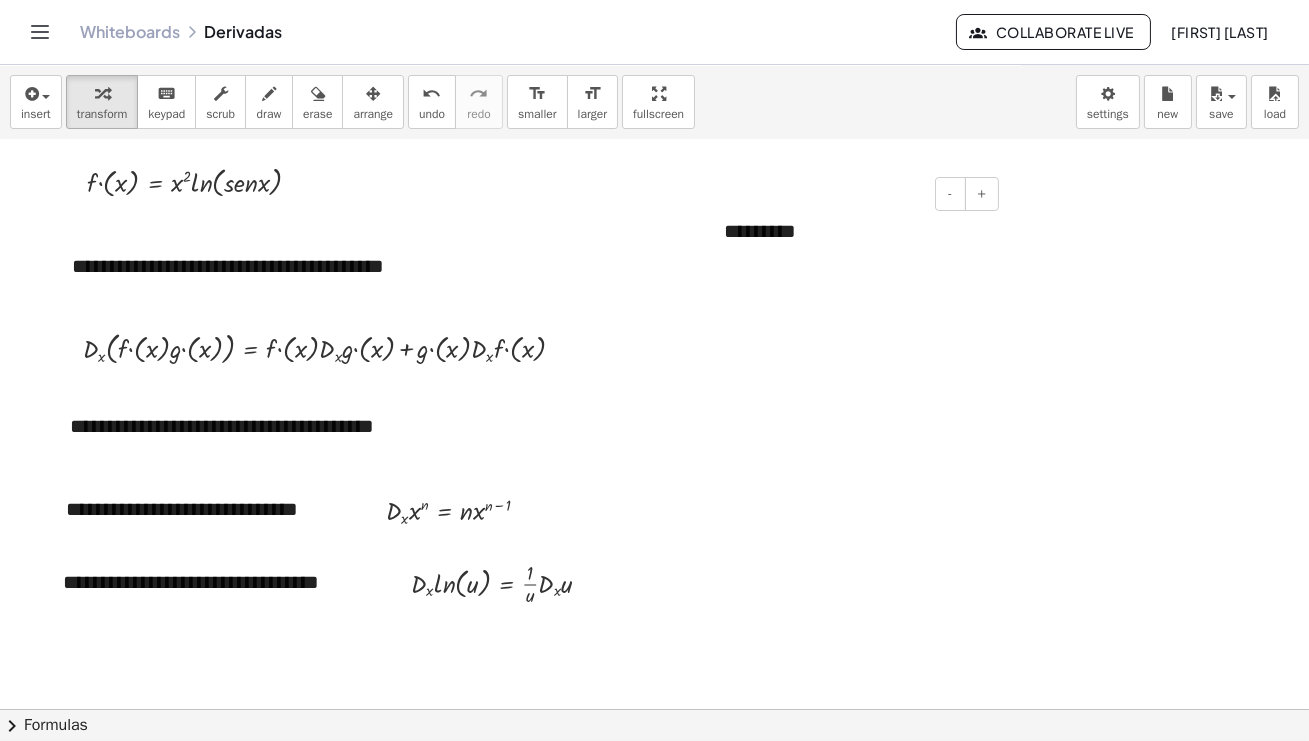 click on "*********" at bounding box center (854, 231) 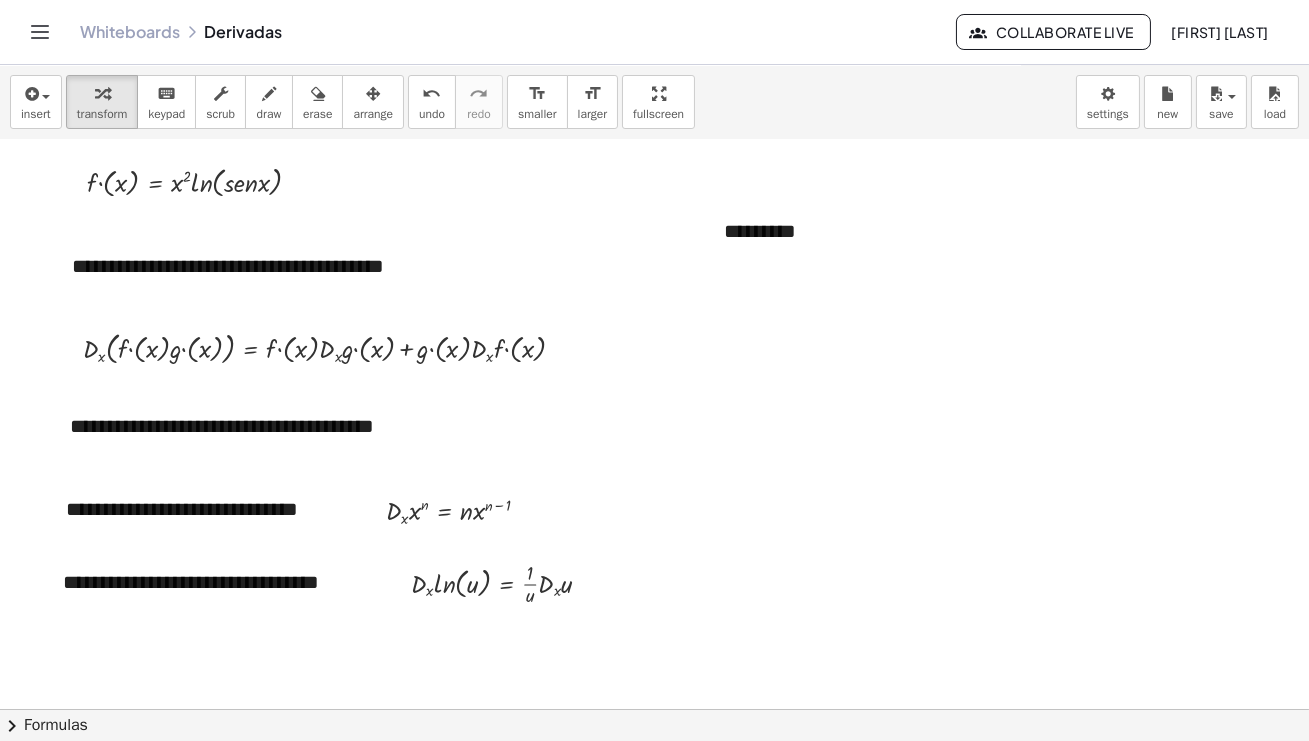 click at bounding box center (654, 673) 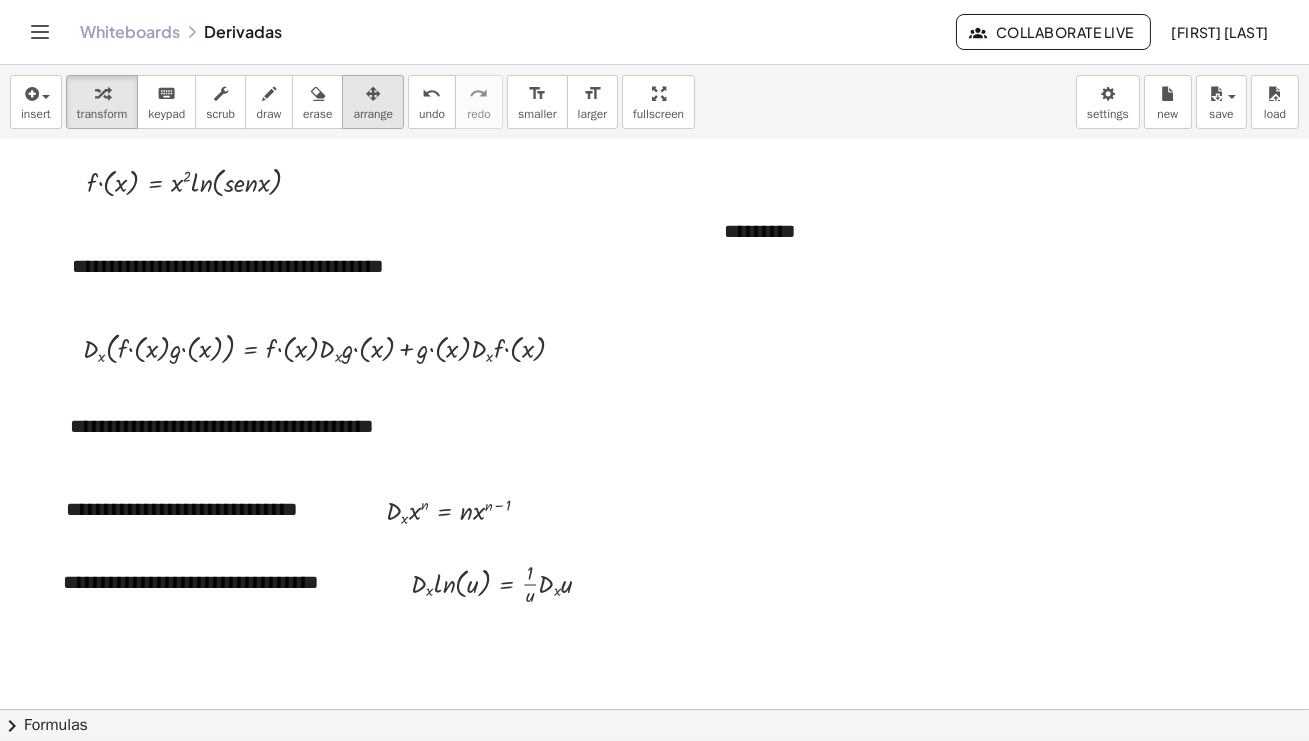 click at bounding box center (373, 94) 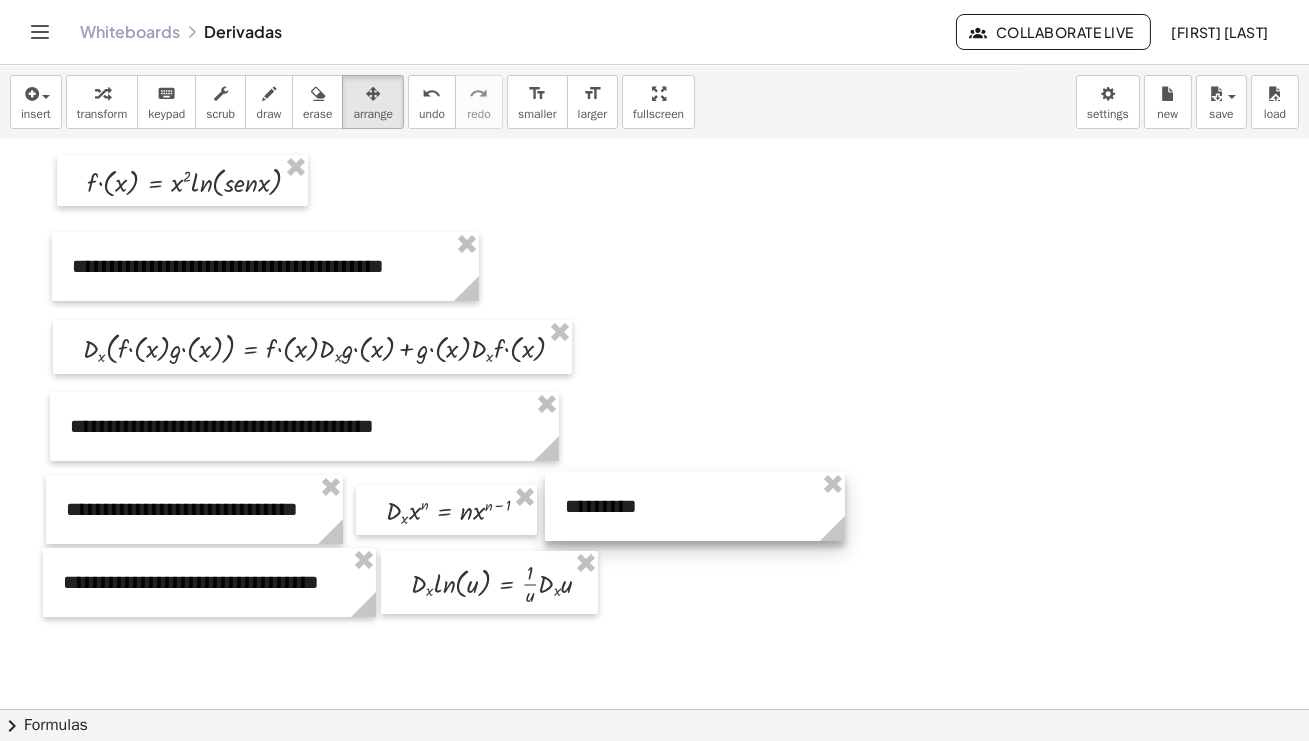 drag, startPoint x: 761, startPoint y: 234, endPoint x: 602, endPoint y: 509, distance: 317.65704 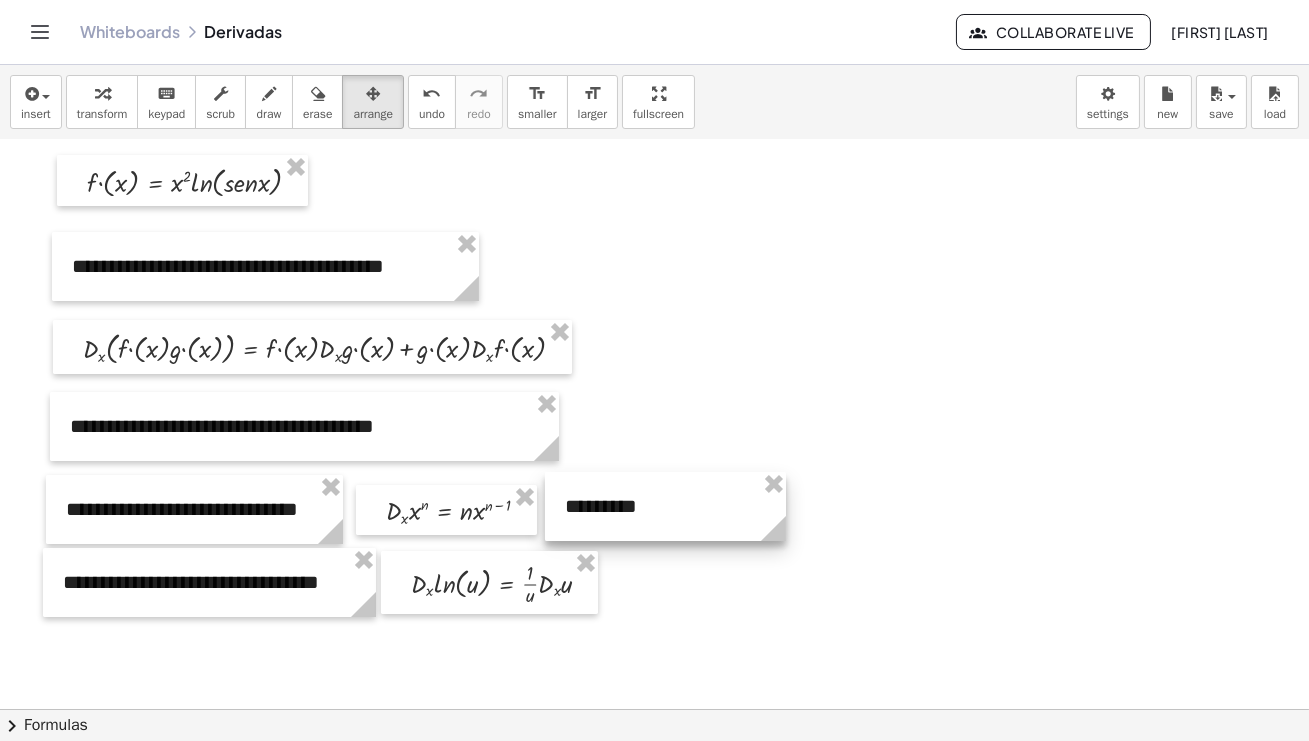 drag, startPoint x: 844, startPoint y: 538, endPoint x: 765, endPoint y: 534, distance: 79.101204 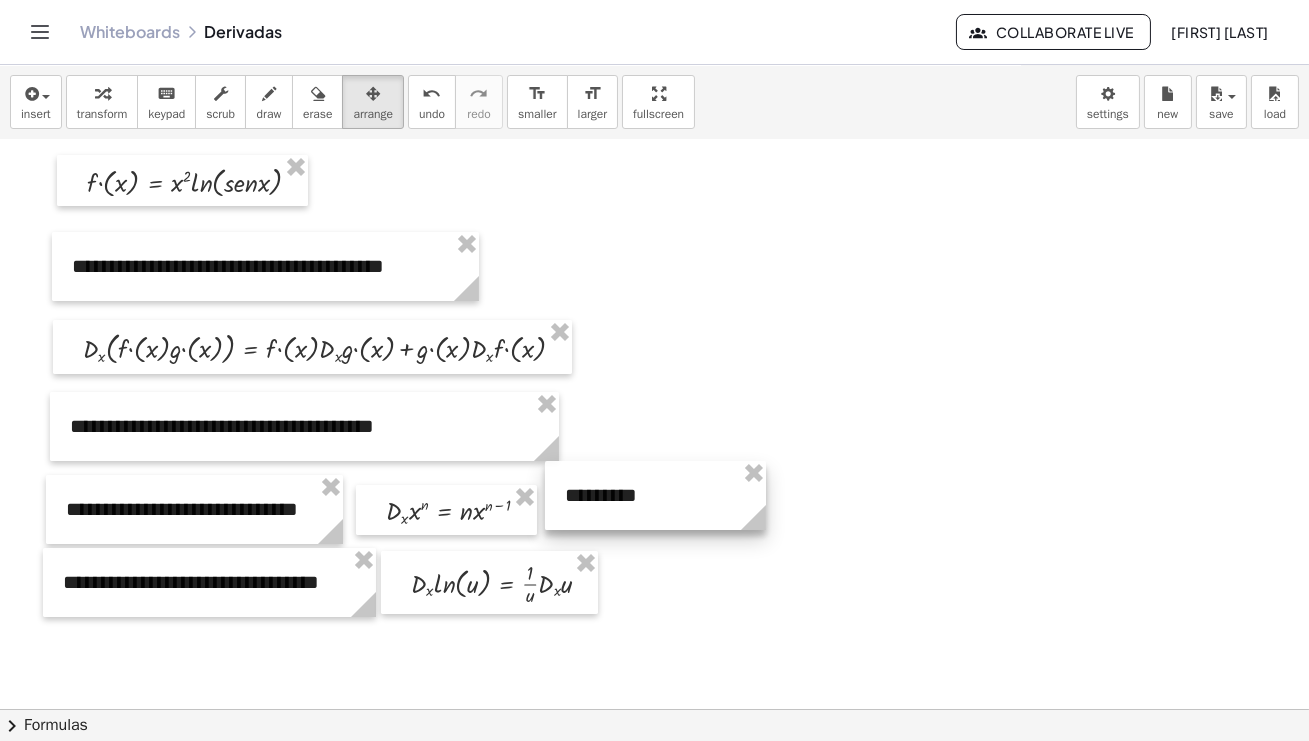 click at bounding box center [655, 495] 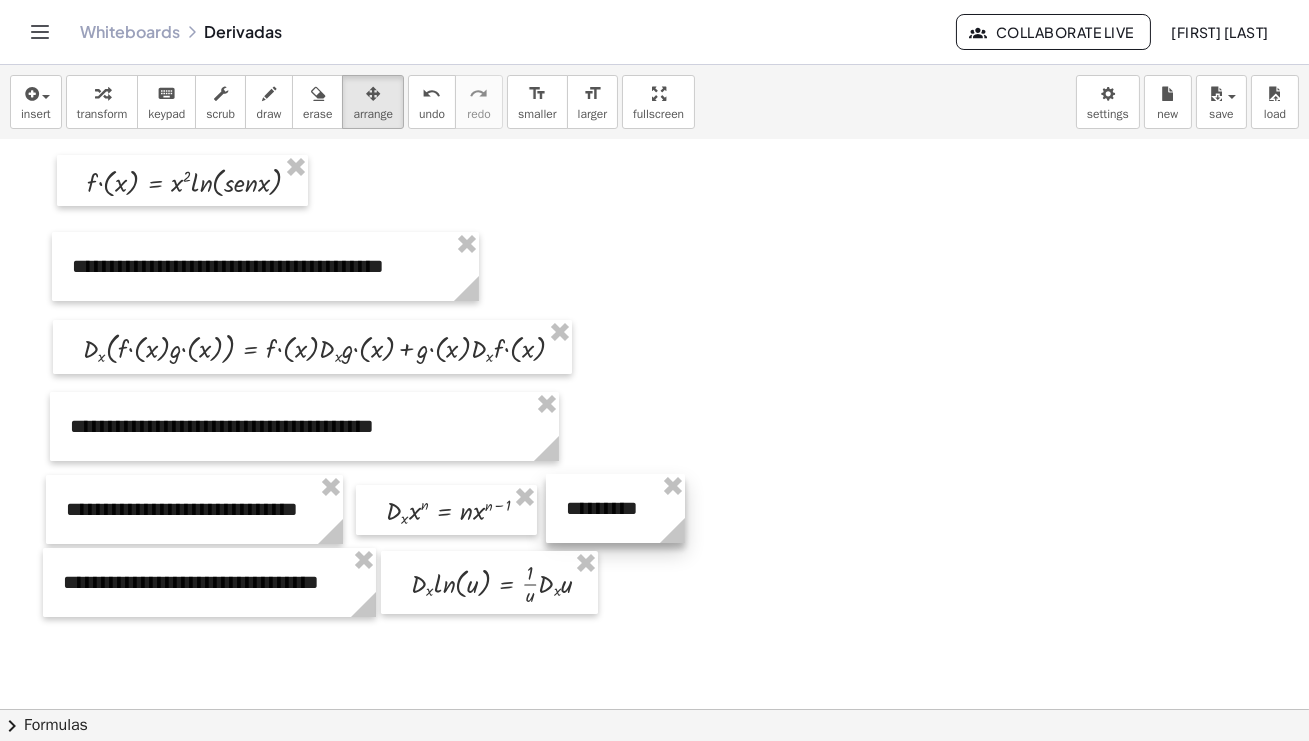drag, startPoint x: 760, startPoint y: 540, endPoint x: 678, endPoint y: 526, distance: 83.18654 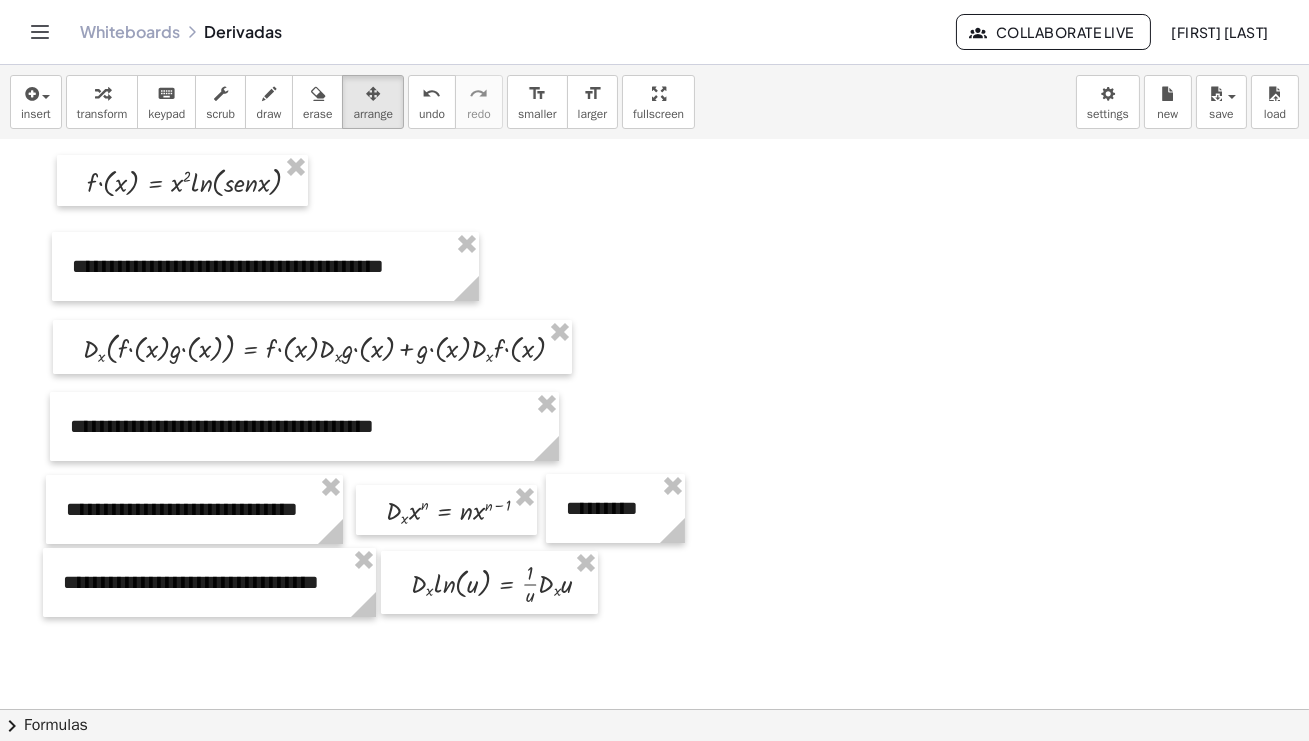 click at bounding box center [654, 673] 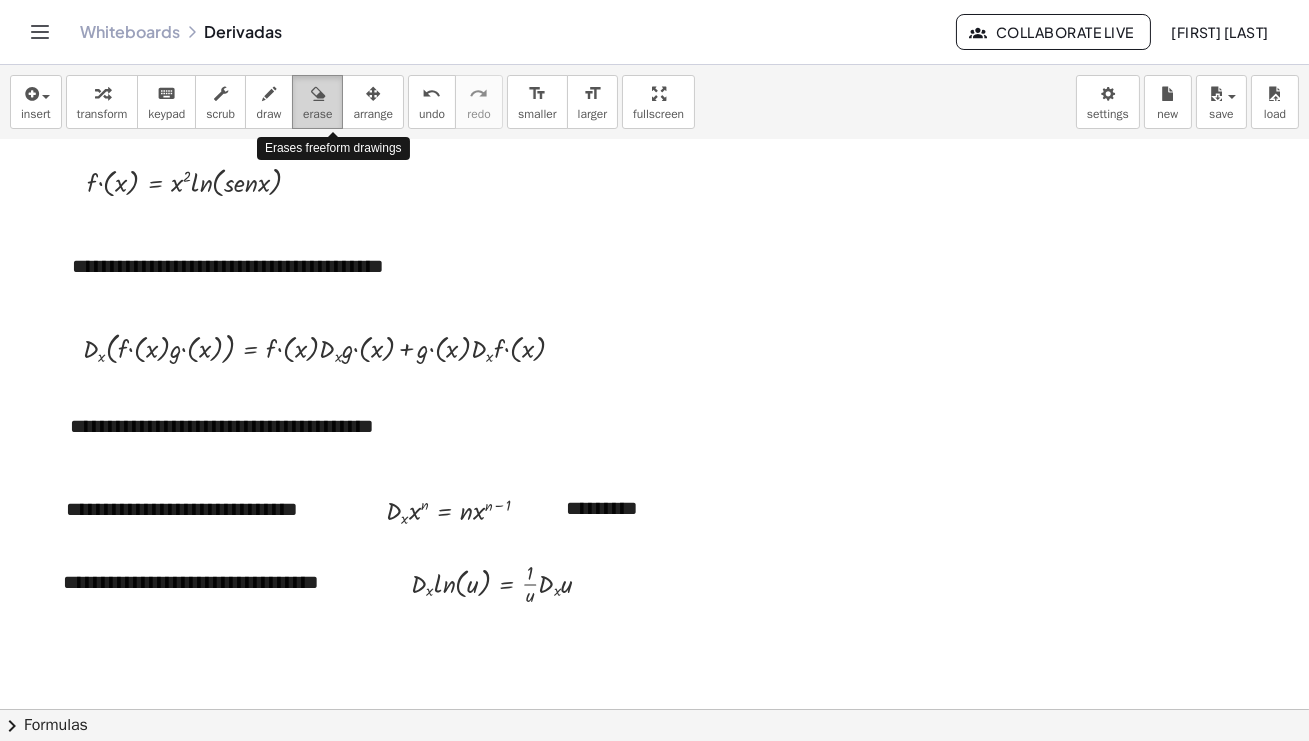 click at bounding box center (318, 94) 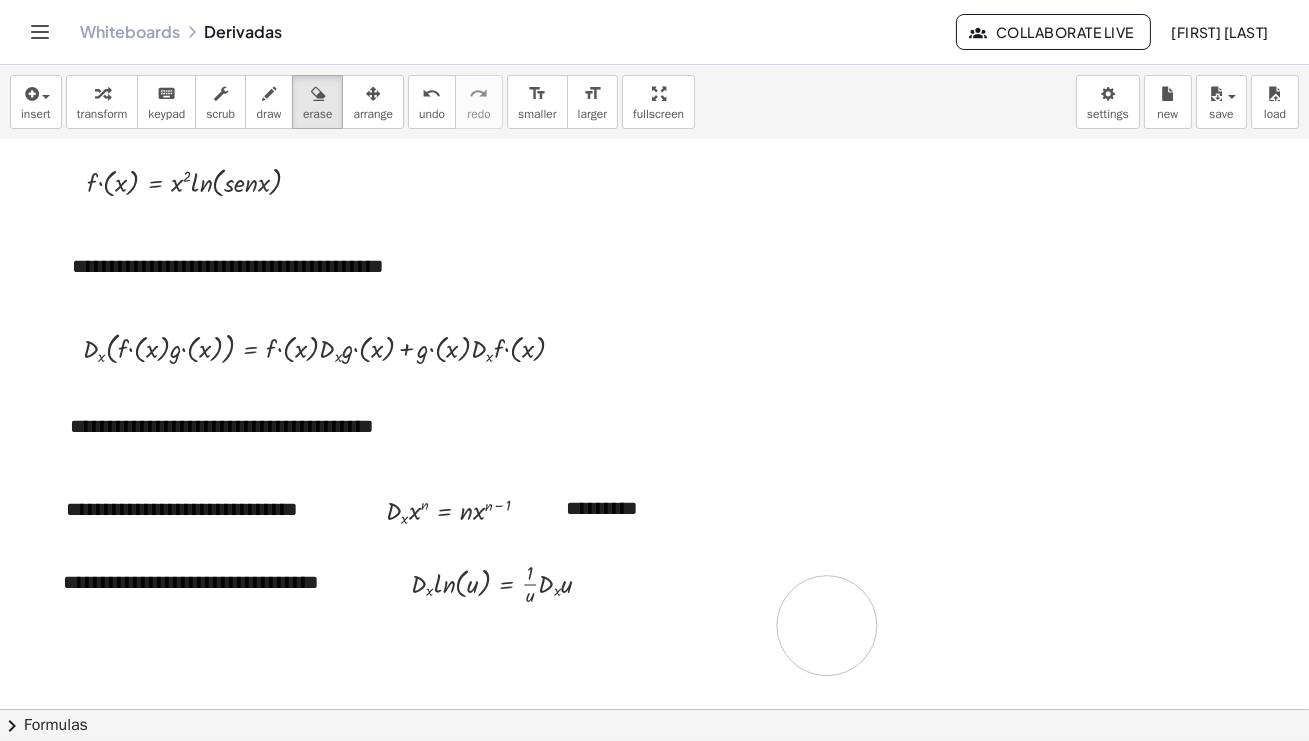 click at bounding box center (654, 673) 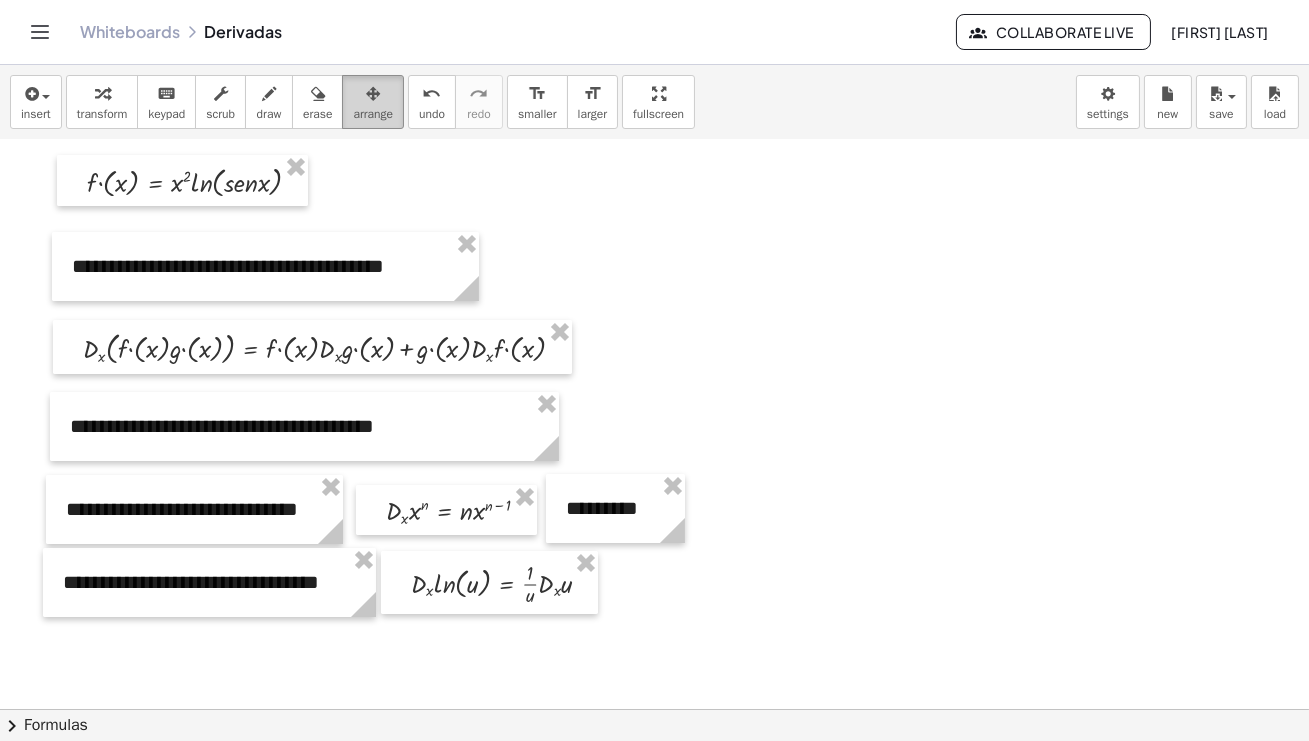 click at bounding box center (373, 94) 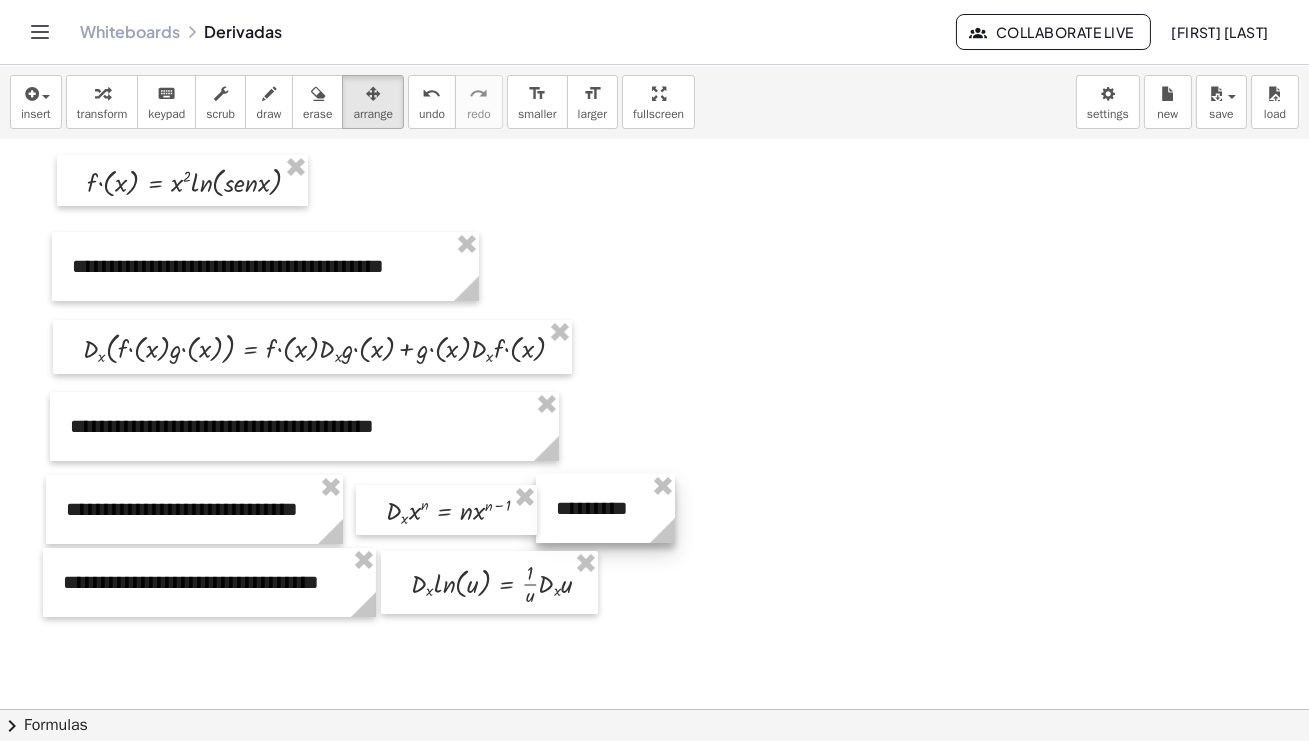 click at bounding box center (605, 508) 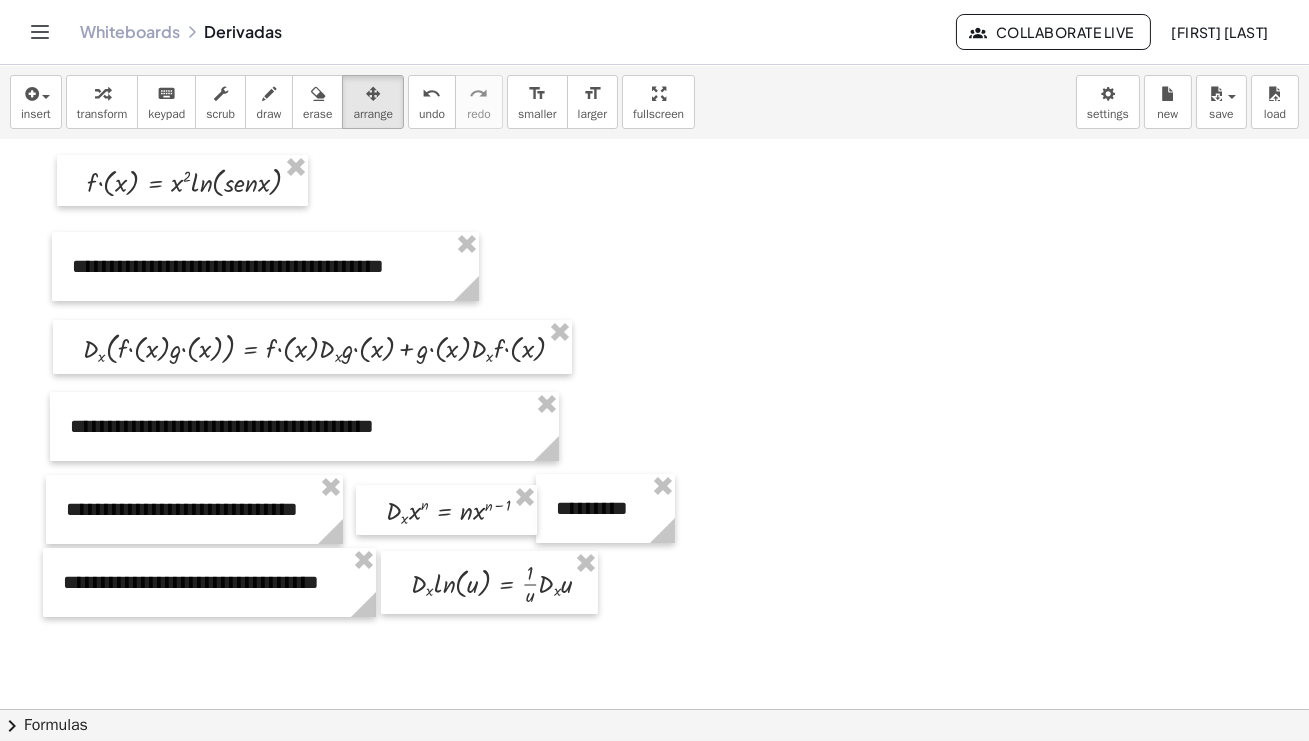click at bounding box center (654, 673) 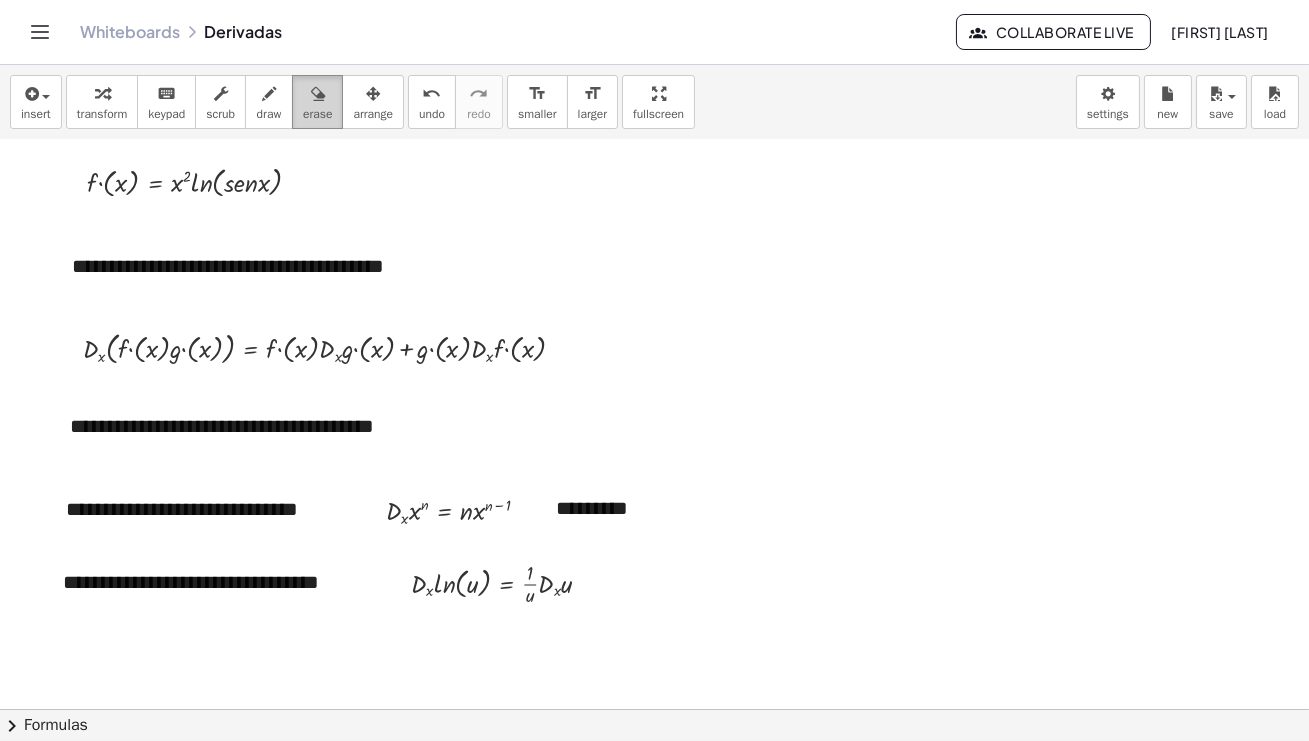 click at bounding box center [318, 94] 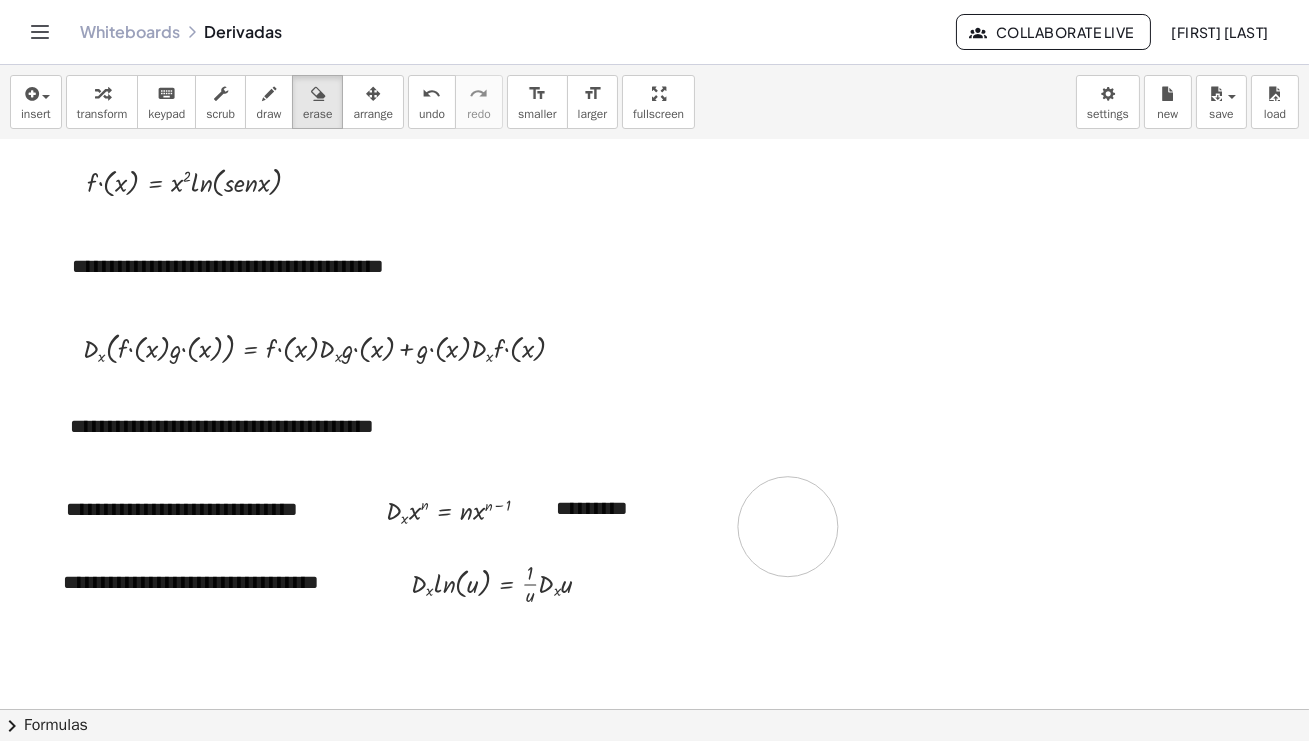click at bounding box center (654, 673) 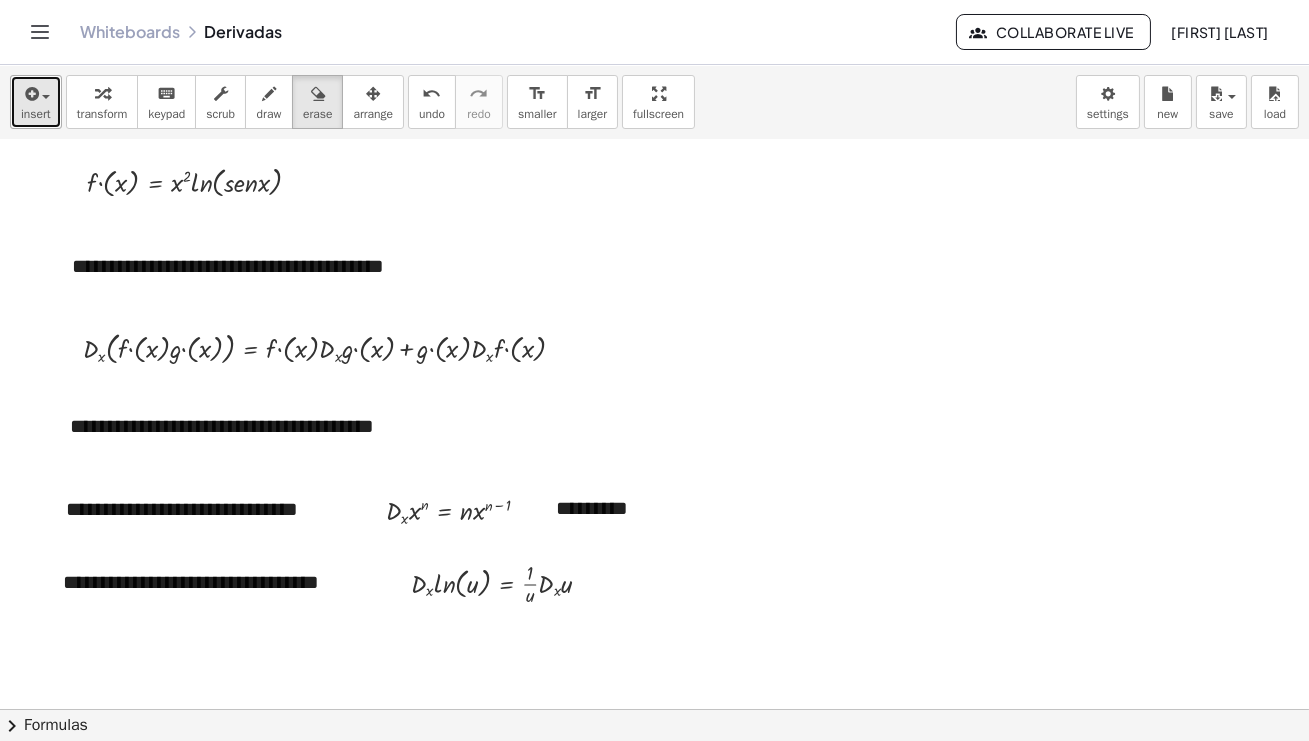 click at bounding box center (46, 97) 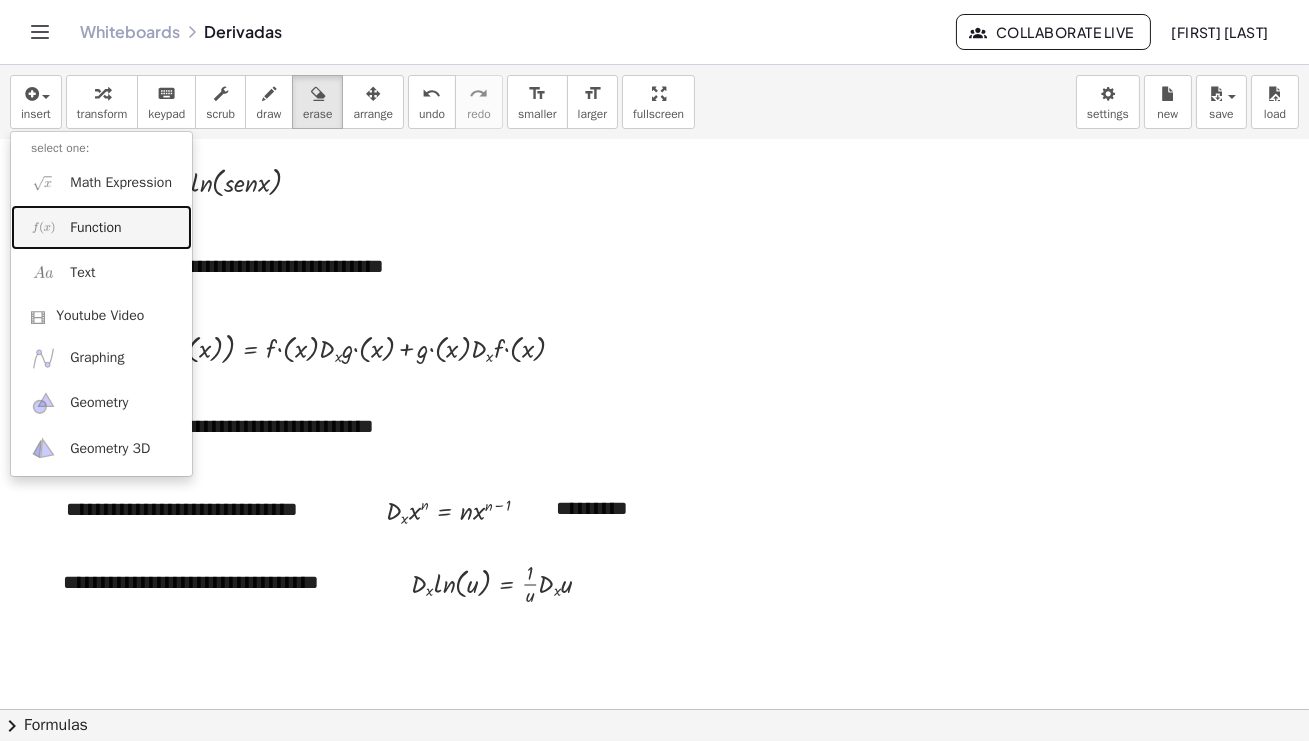 click on "Function" at bounding box center (95, 228) 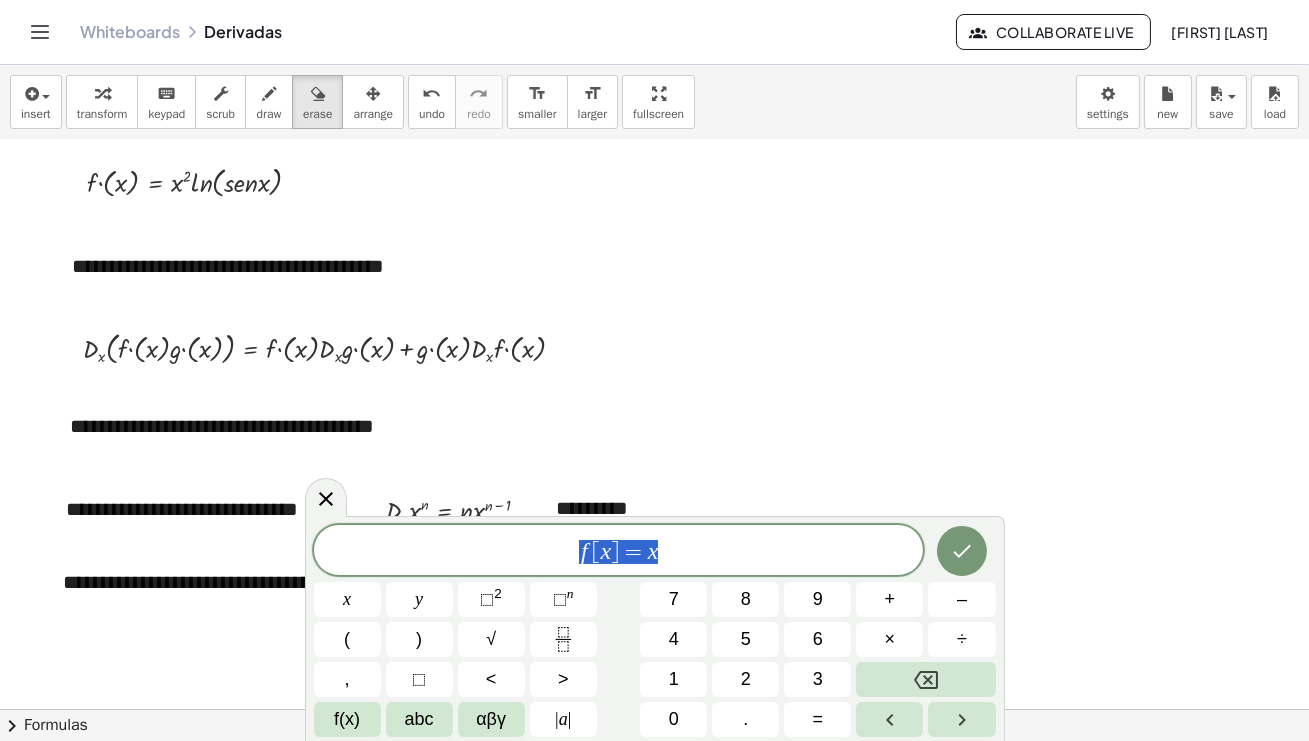 drag, startPoint x: 670, startPoint y: 554, endPoint x: 549, endPoint y: 554, distance: 121 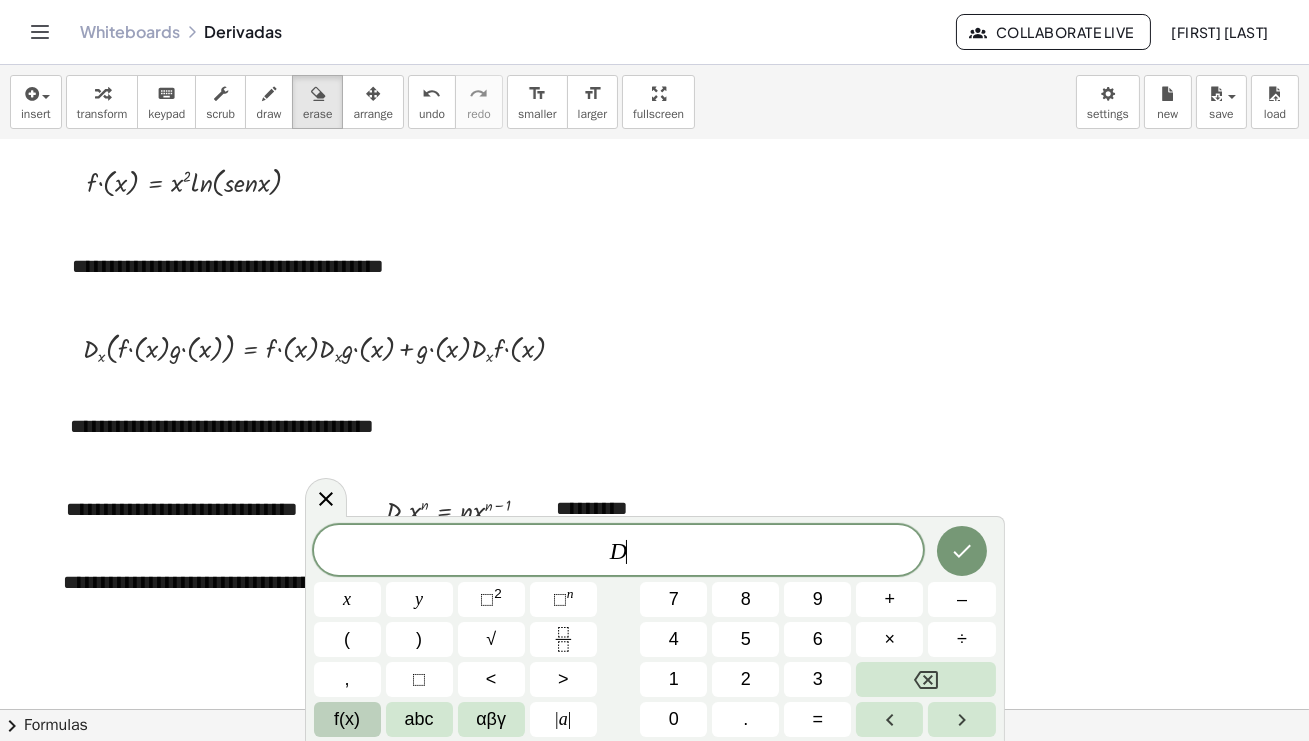 click on "f(x)" at bounding box center [347, 719] 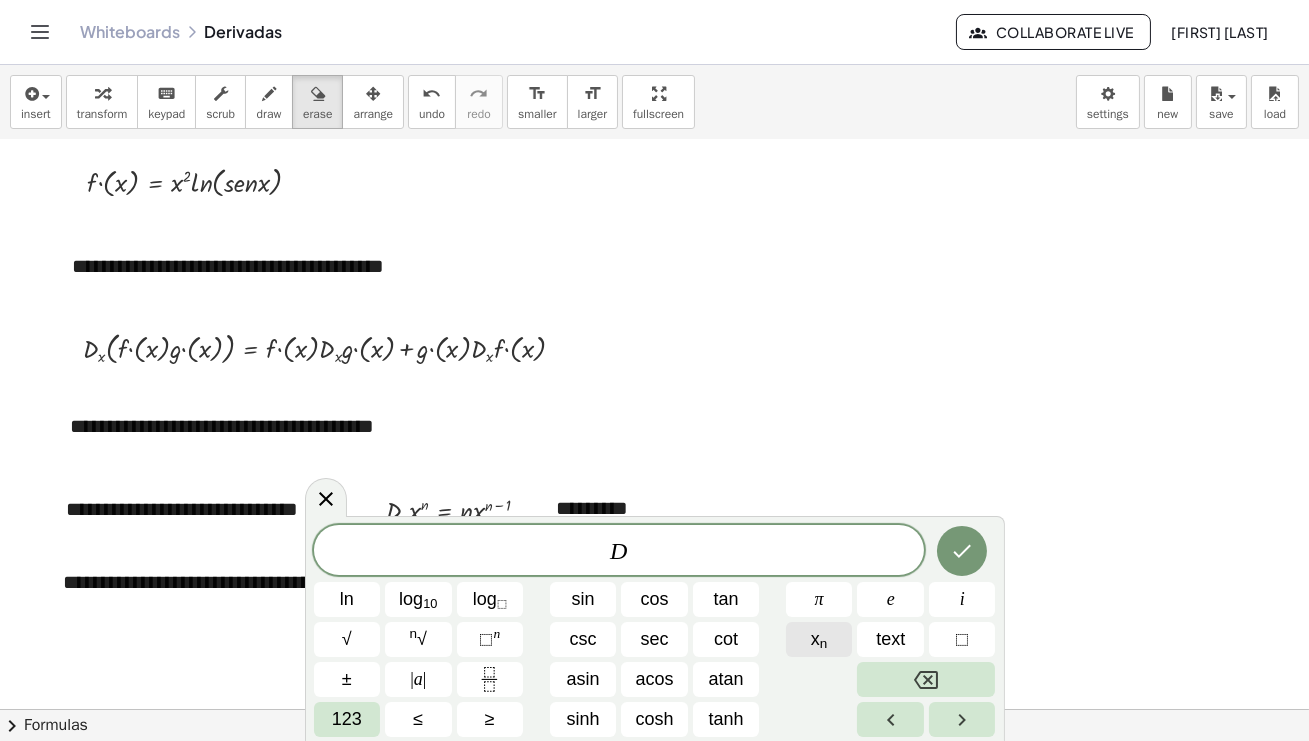click on "x n" 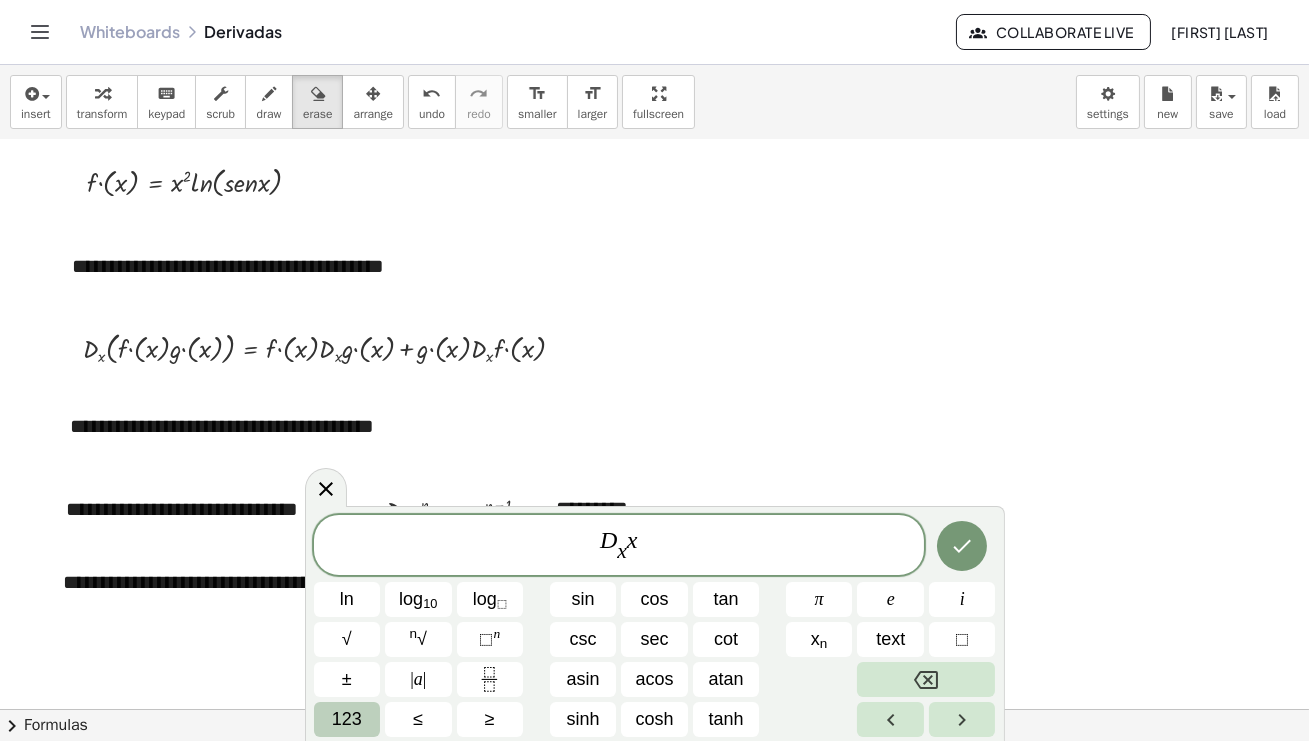click on "123" at bounding box center (347, 719) 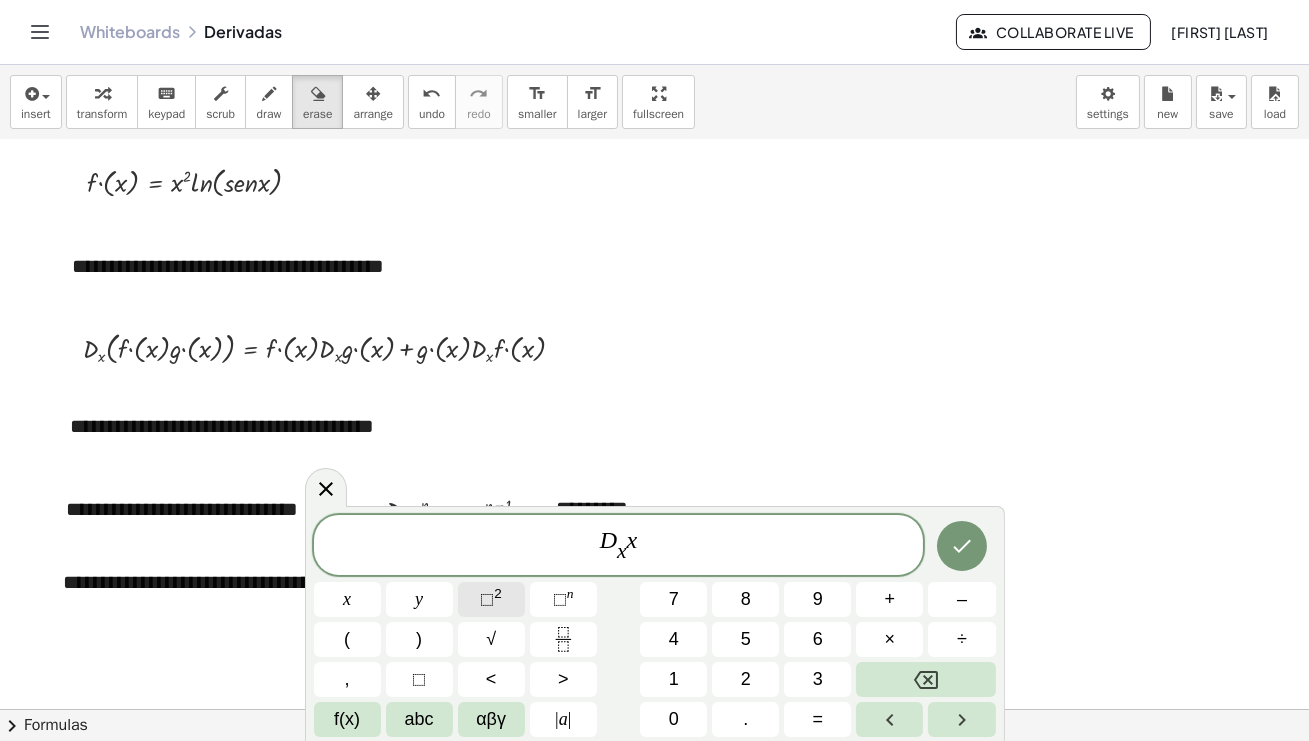 click on "⬚" at bounding box center (487, 599) 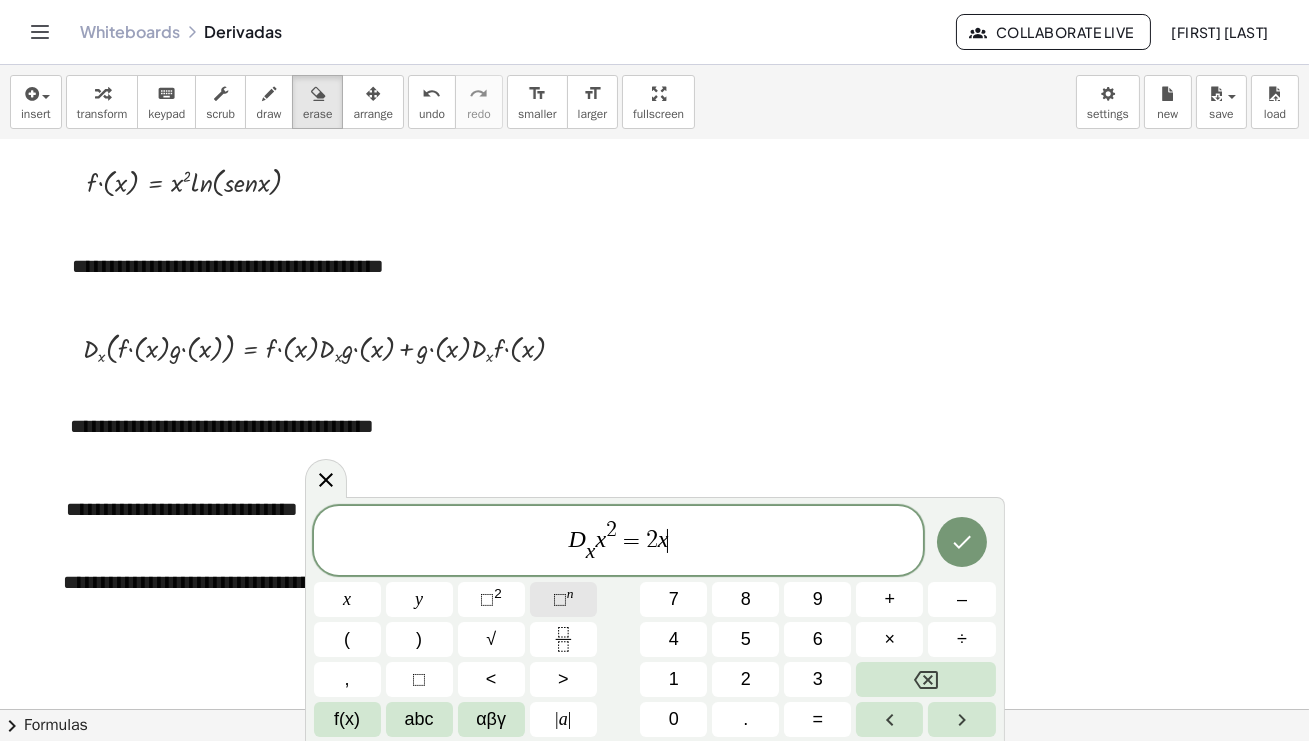 click on "⬚" at bounding box center (560, 599) 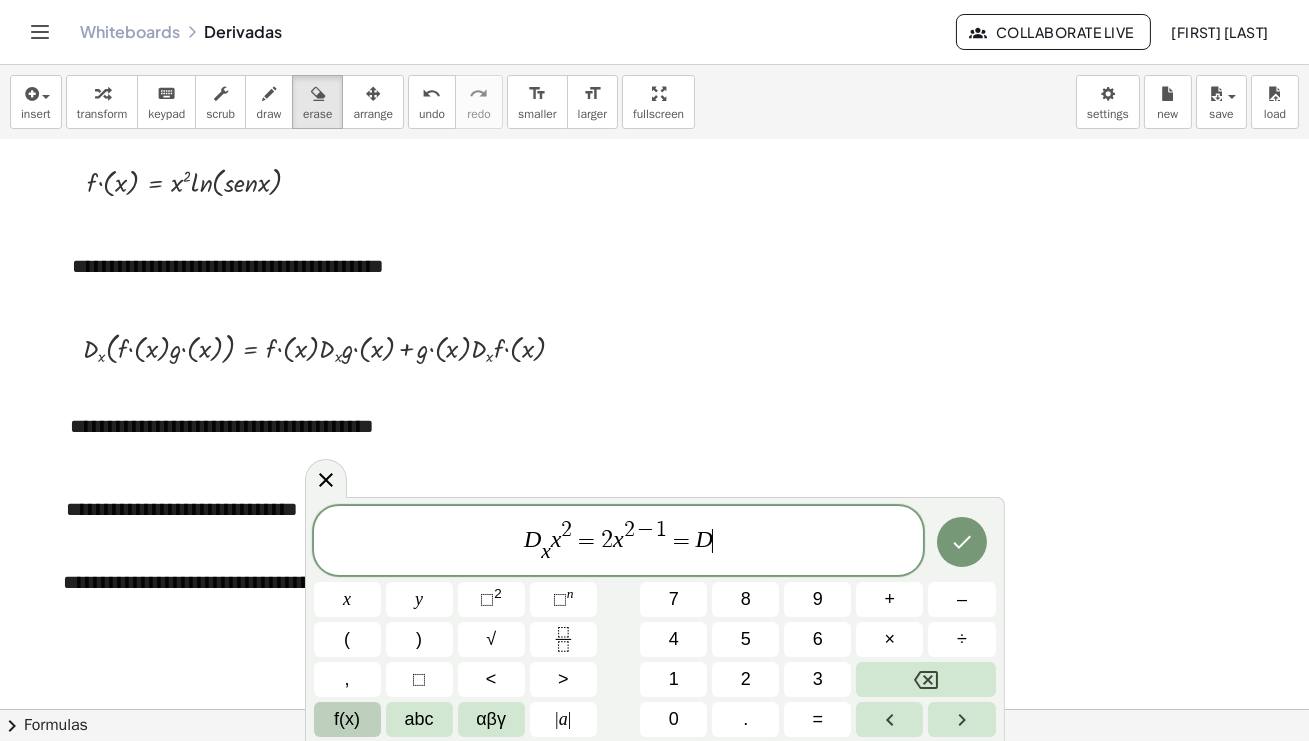 click on "f(x)" at bounding box center (347, 719) 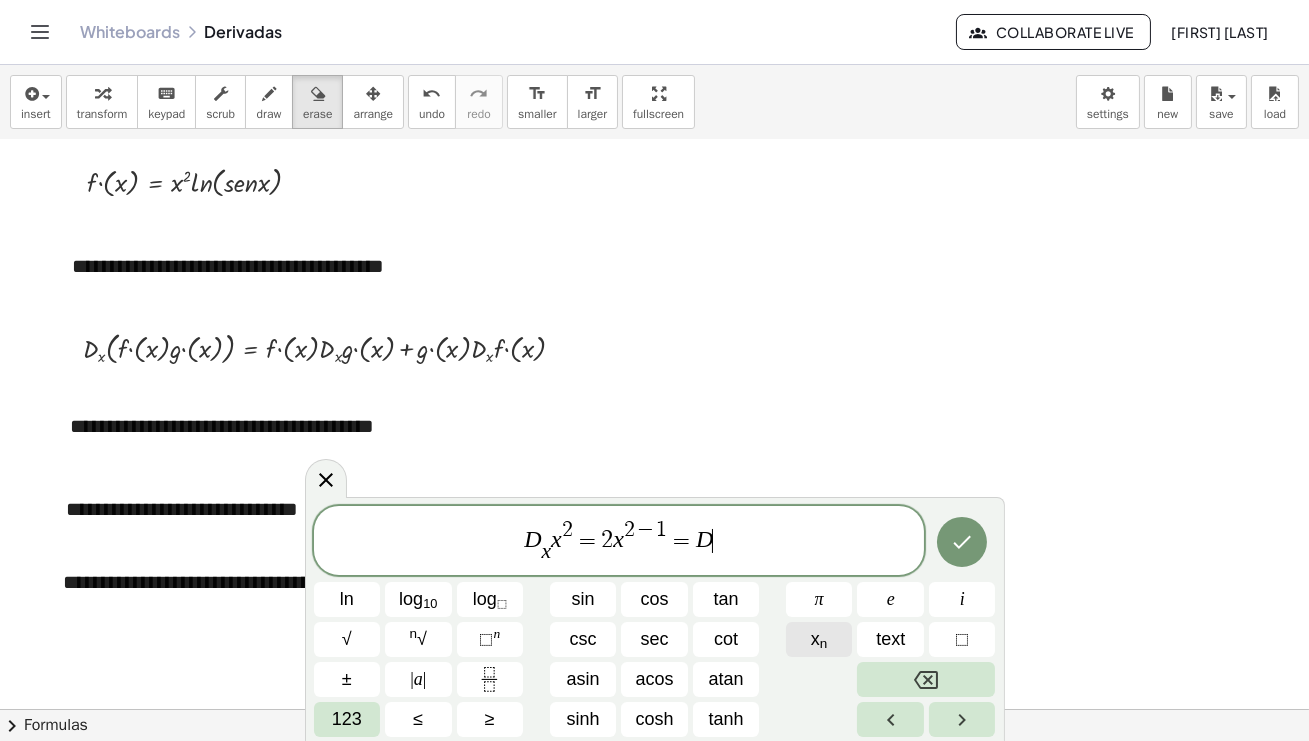 click on "n" at bounding box center [824, 643] 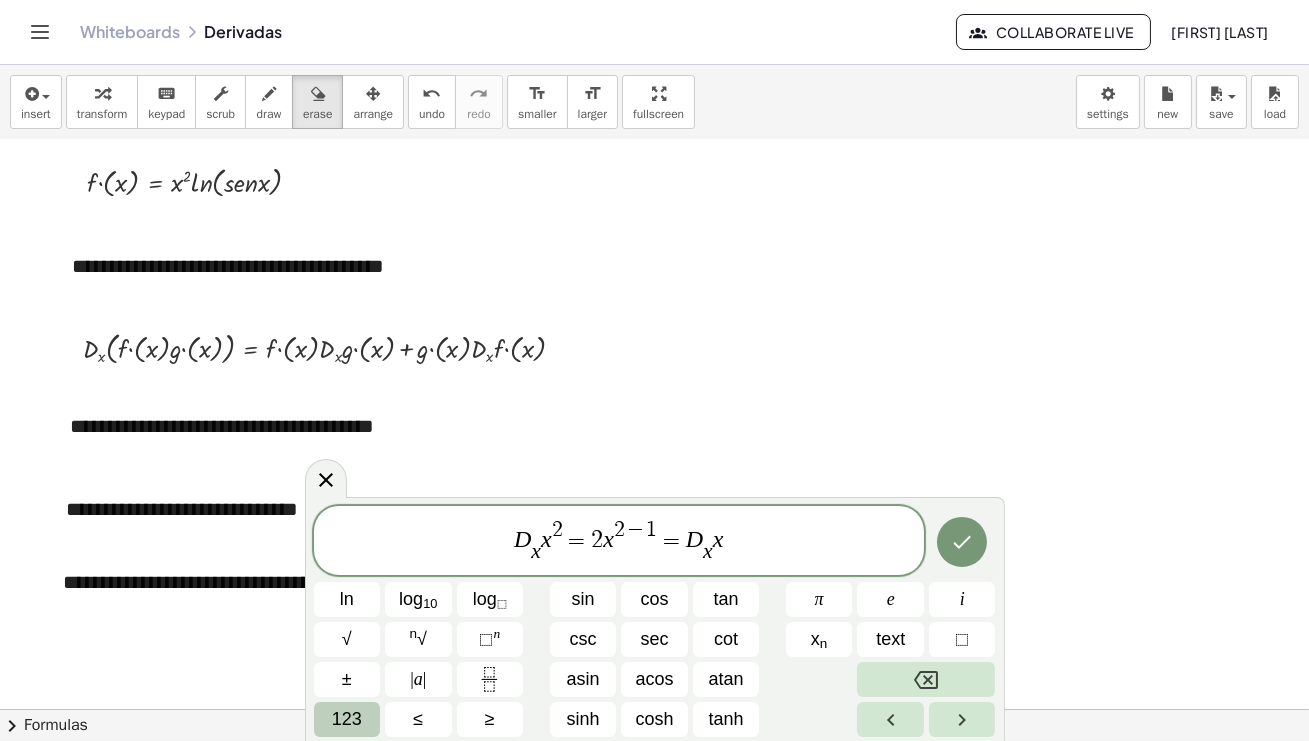 click on "123" at bounding box center [347, 719] 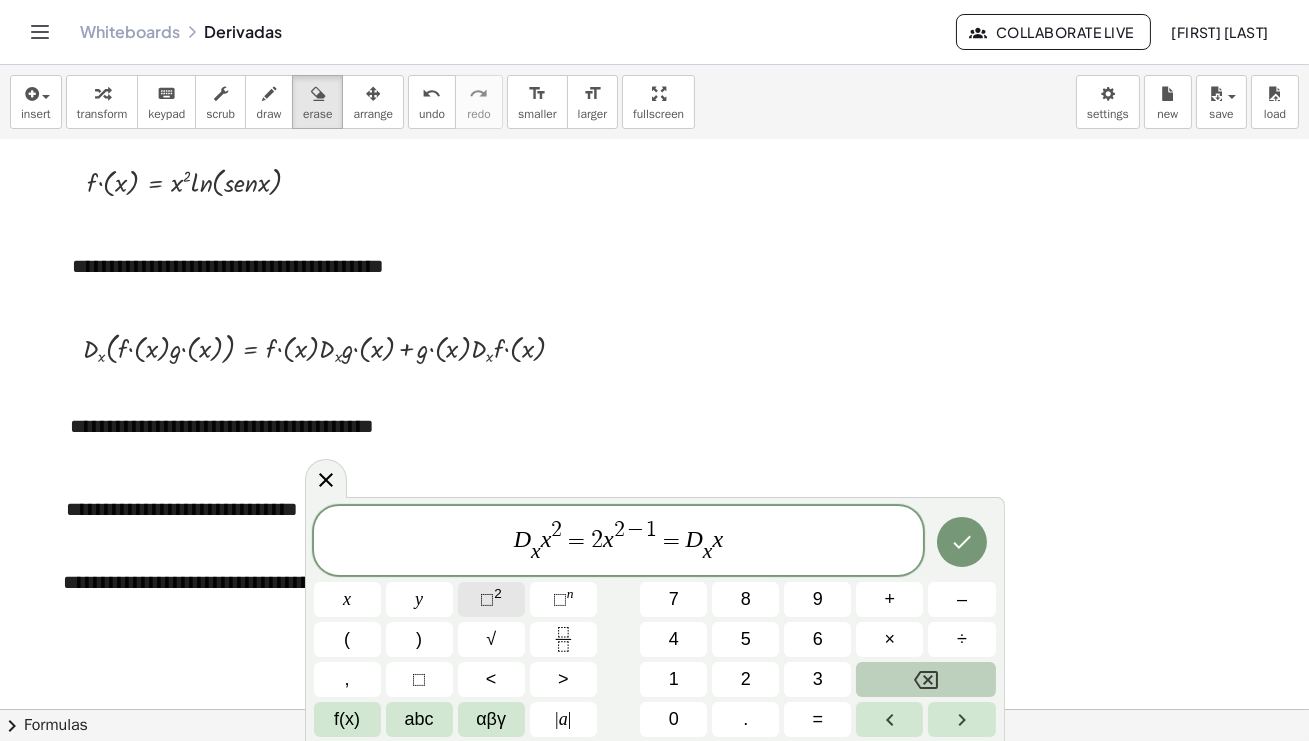 click on "⬚" at bounding box center (487, 599) 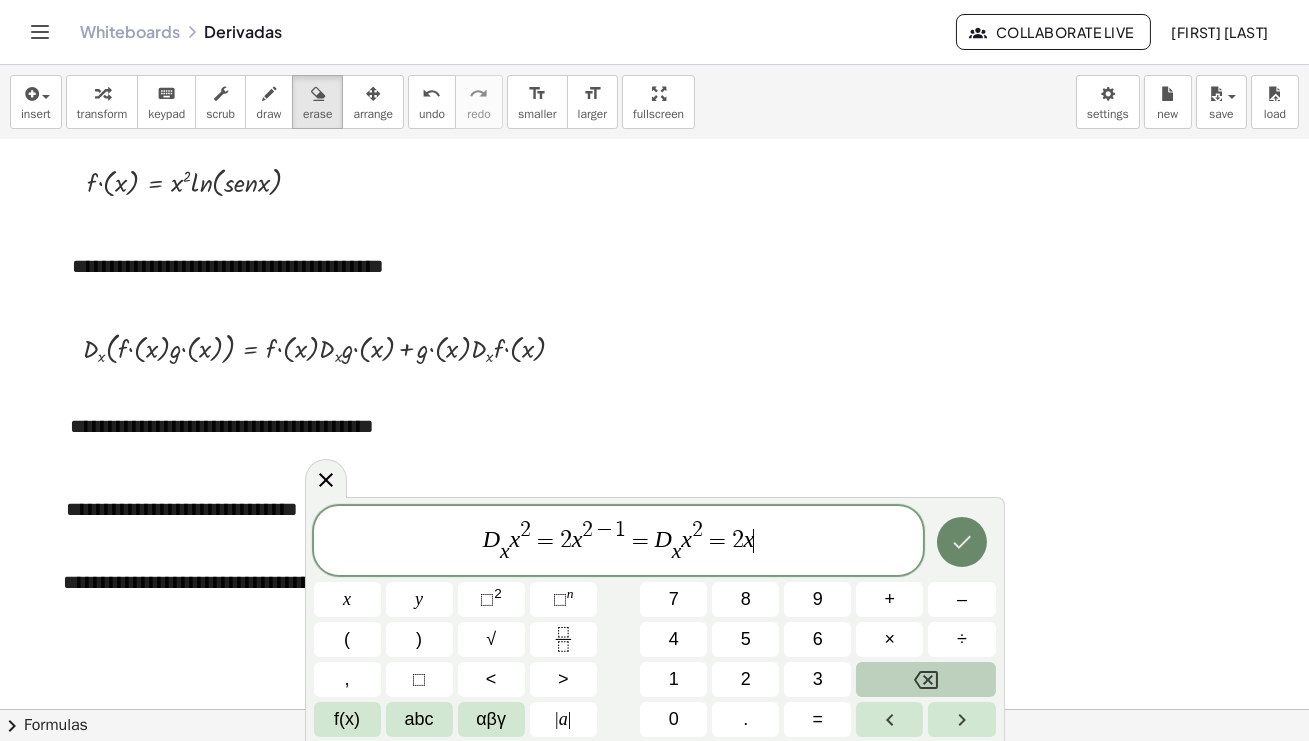 click at bounding box center [962, 542] 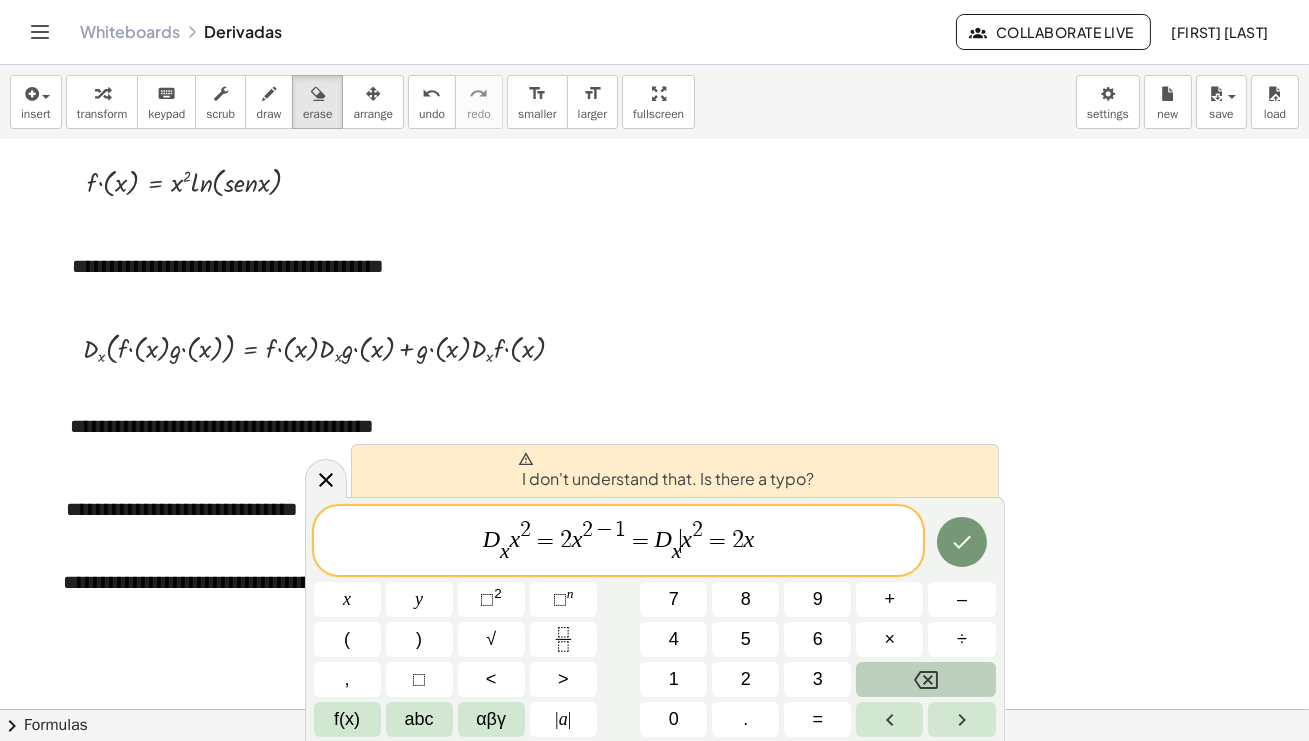 click on "D x ​ x 2 = 2 x 2 − 1 = D x ​ ​ x 2 = 2 x" at bounding box center (619, 542) 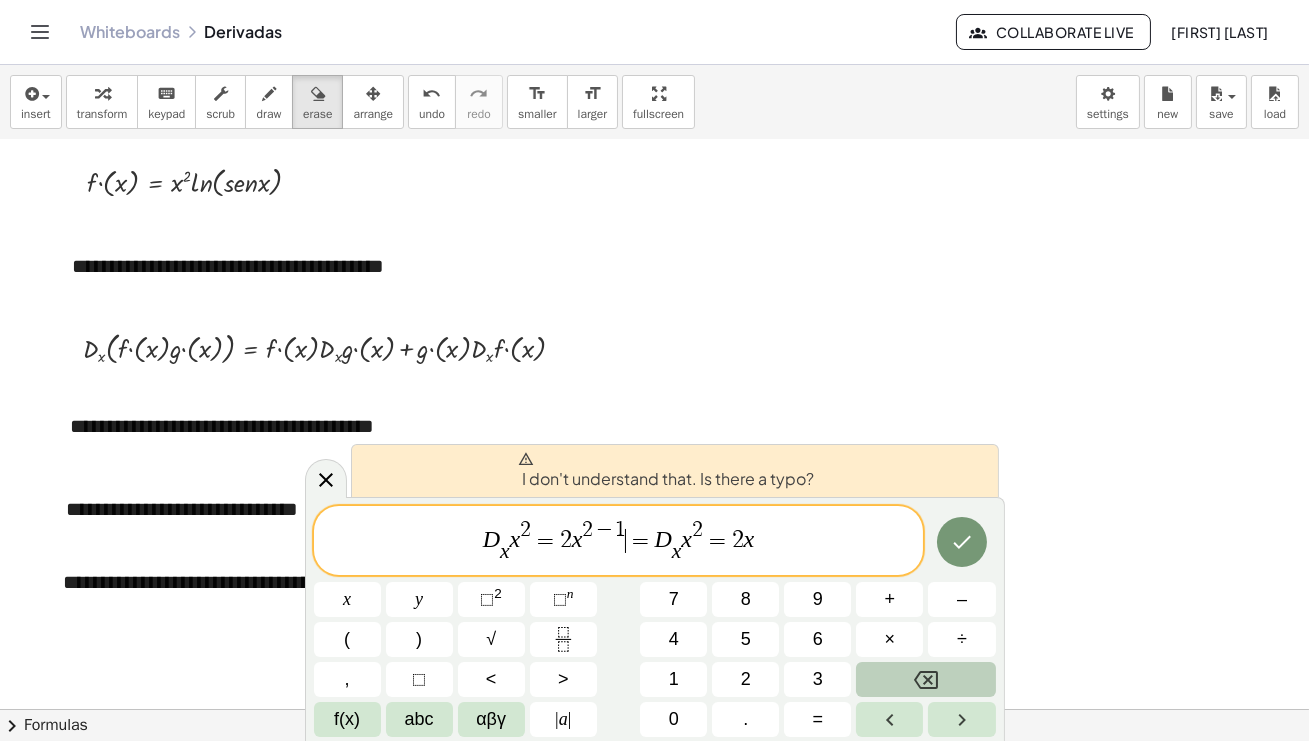 click on "=" at bounding box center [640, 541] 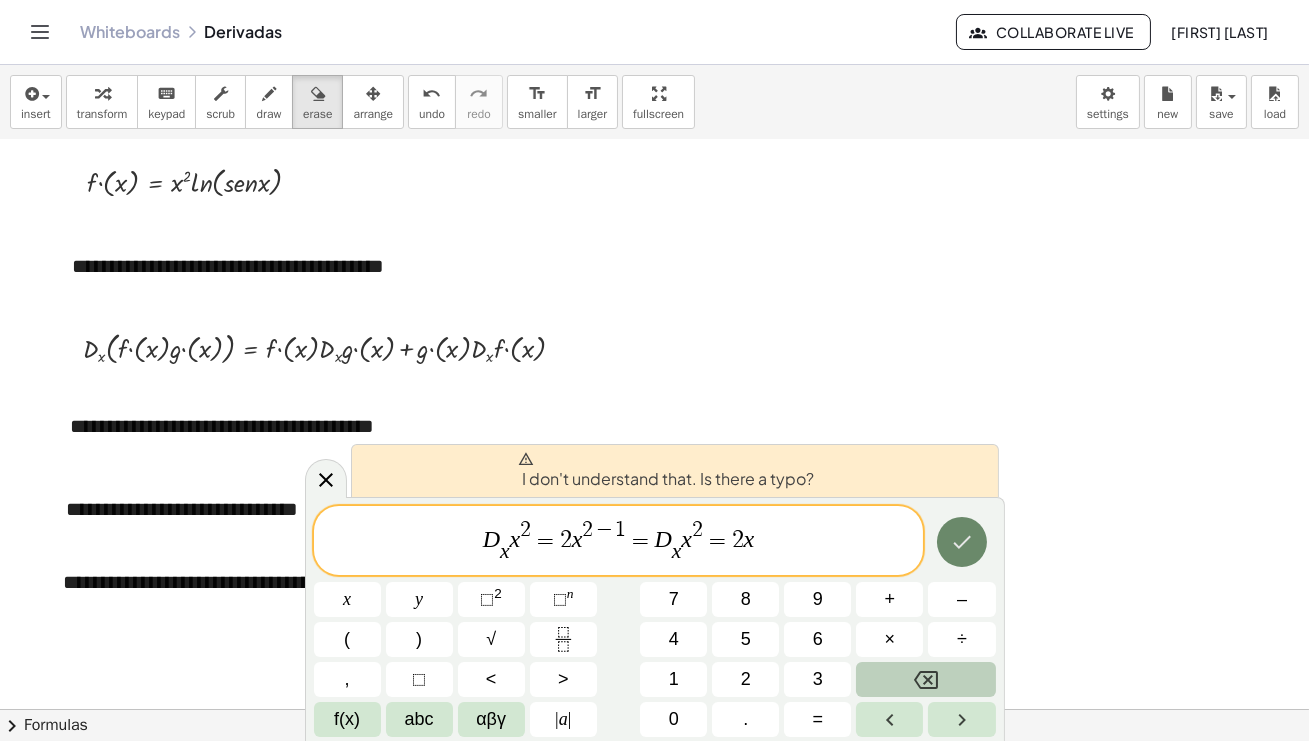click at bounding box center [962, 542] 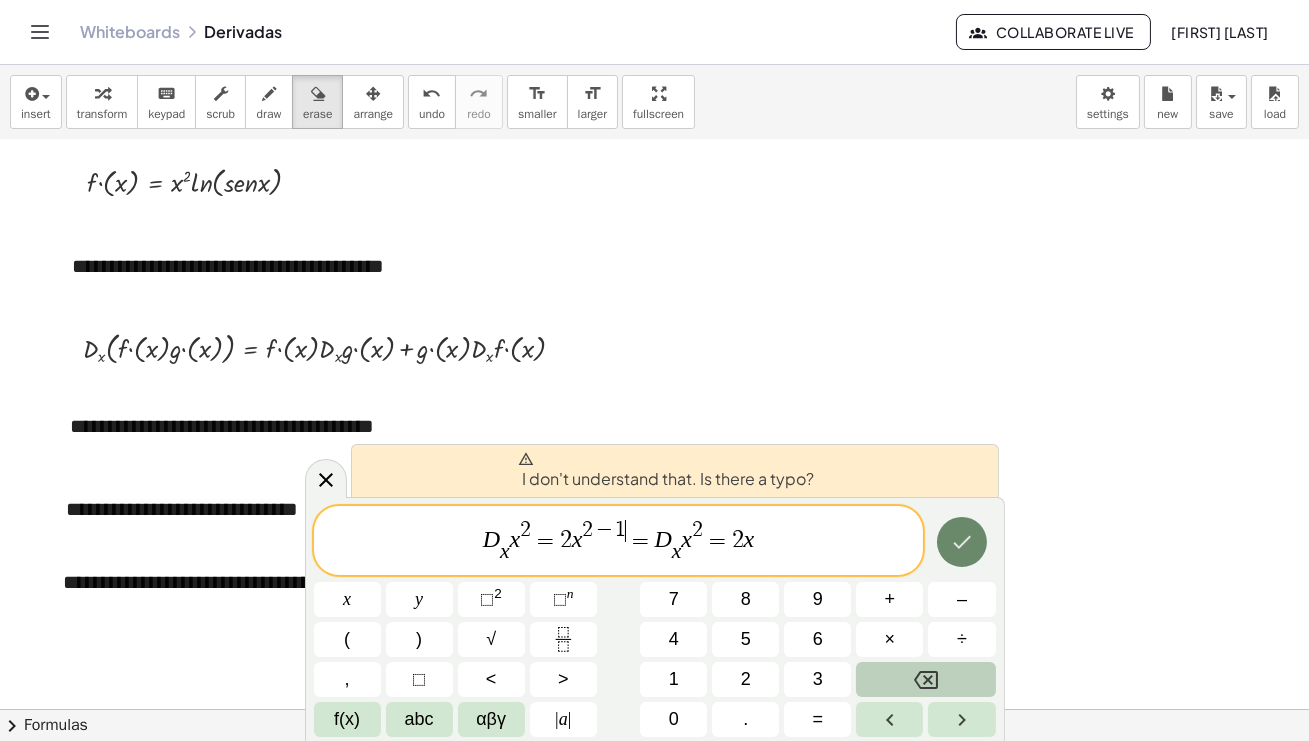click 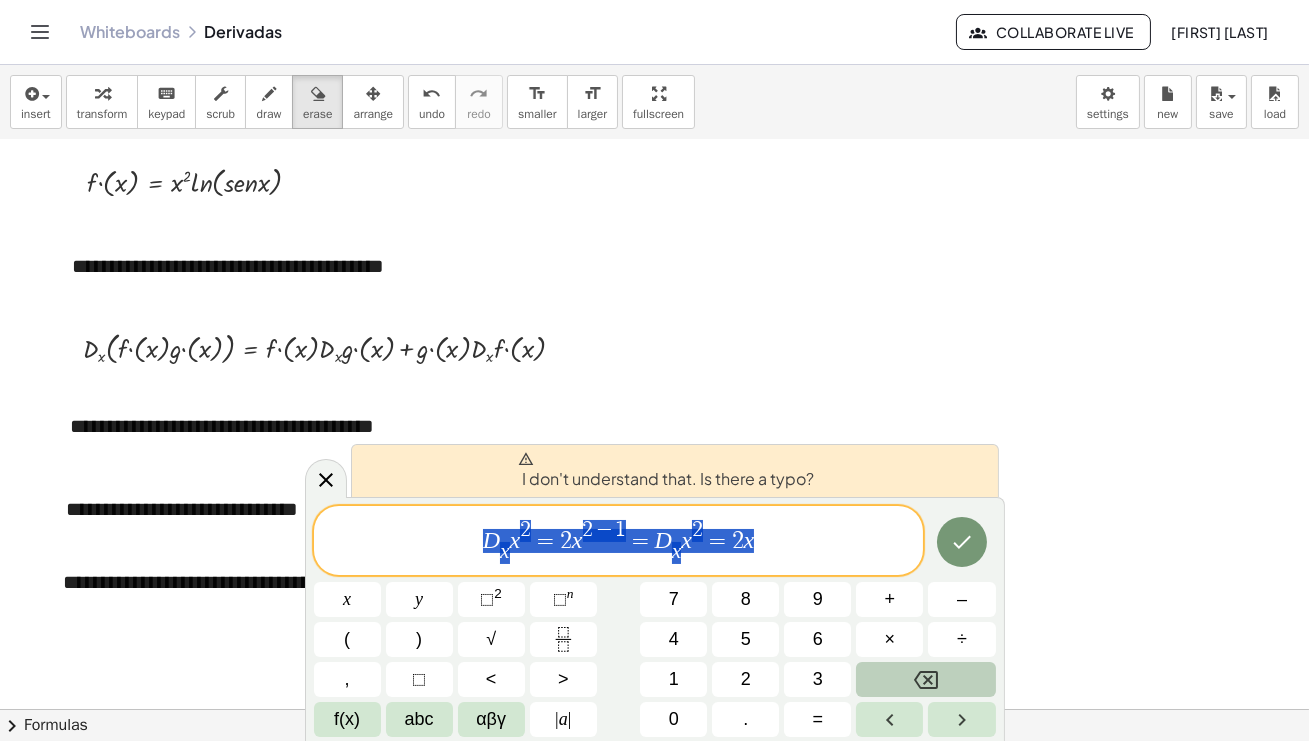 drag, startPoint x: 760, startPoint y: 540, endPoint x: 462, endPoint y: 540, distance: 298 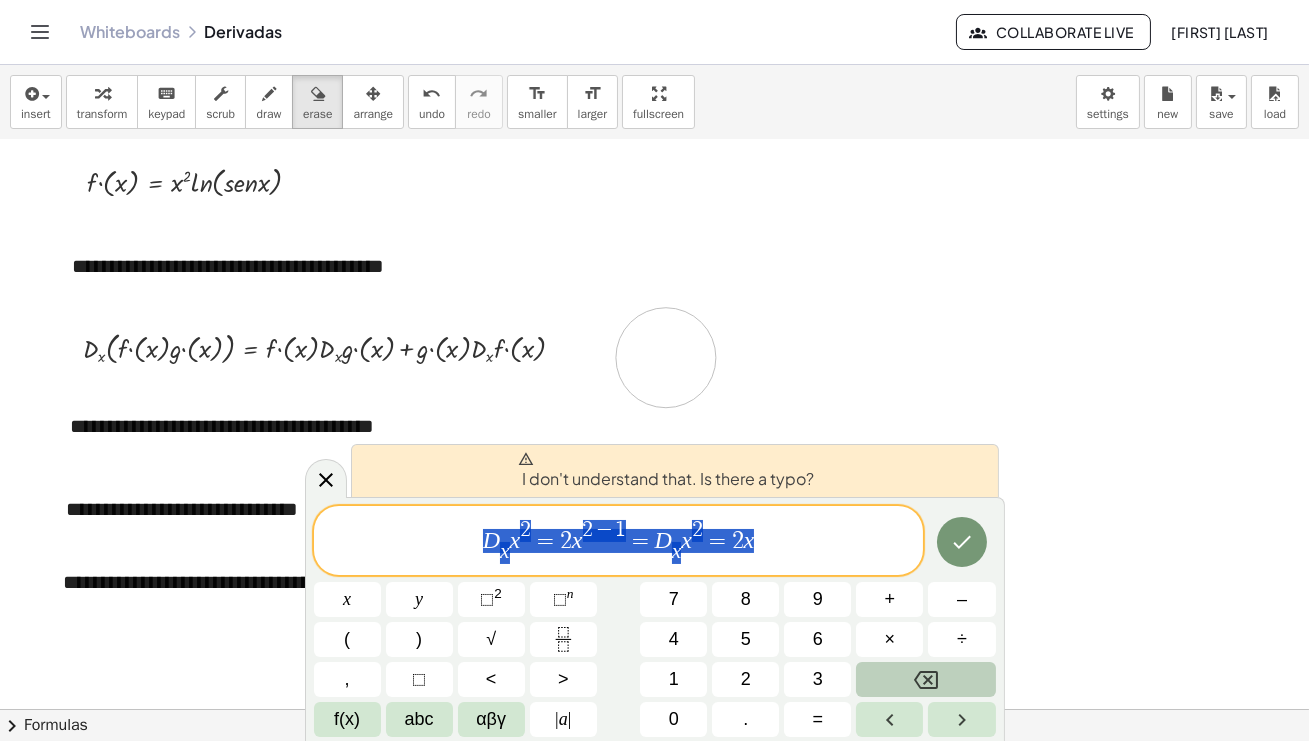 click at bounding box center (654, 673) 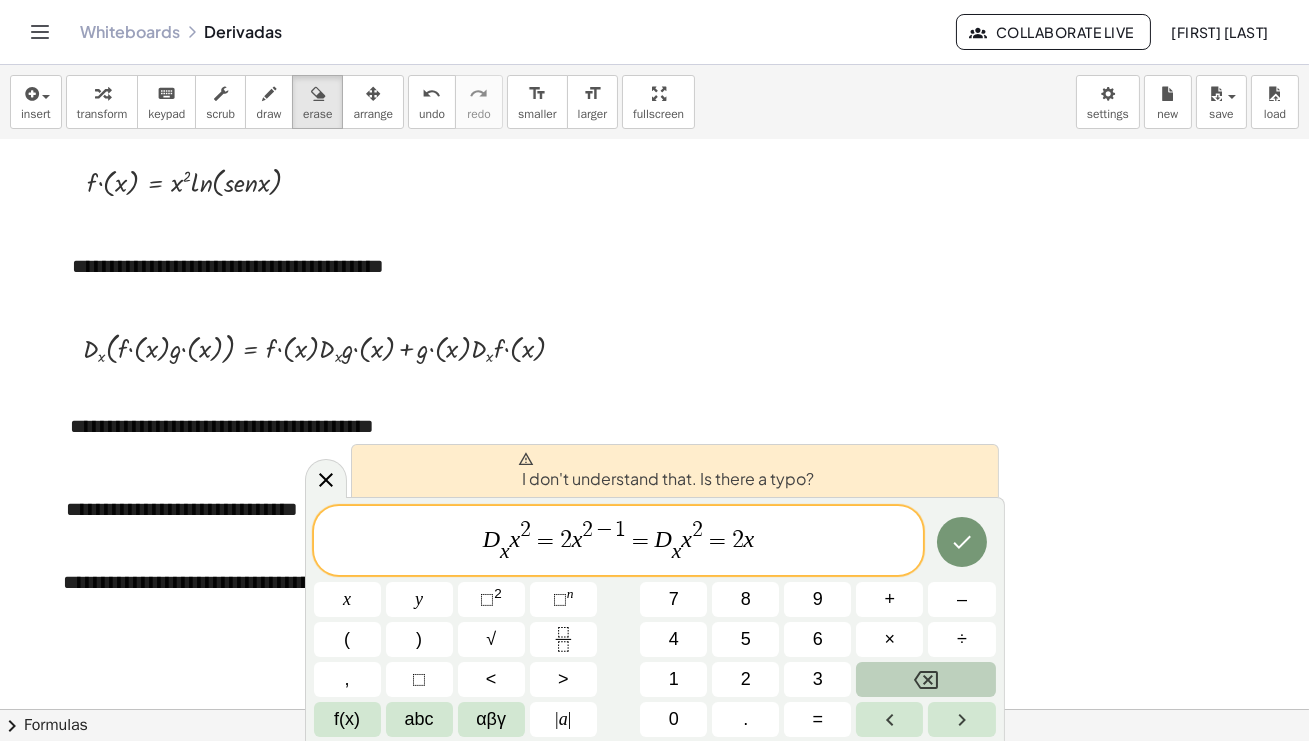 click on "D ​ x ​ x 2 = 2 x 2 − 1 = D x ​ x 2 = 2 x" at bounding box center [619, 542] 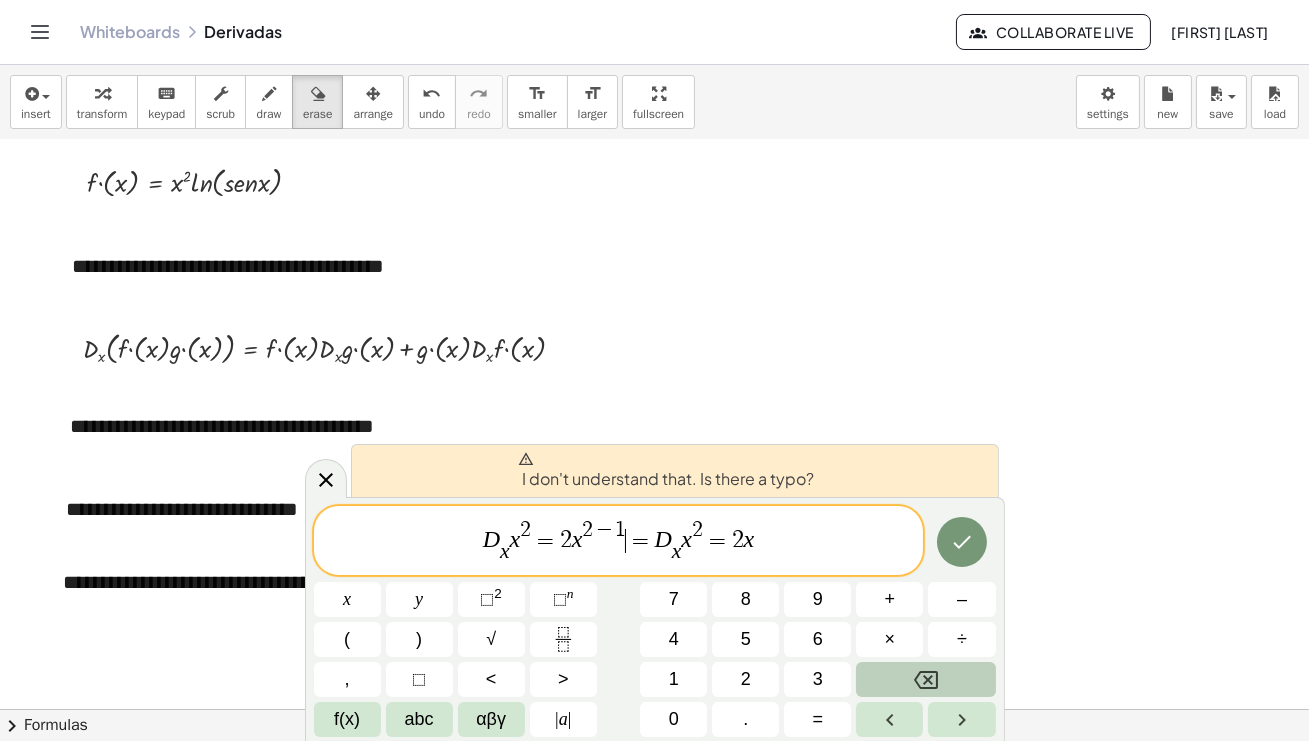 click on "=" at bounding box center (640, 541) 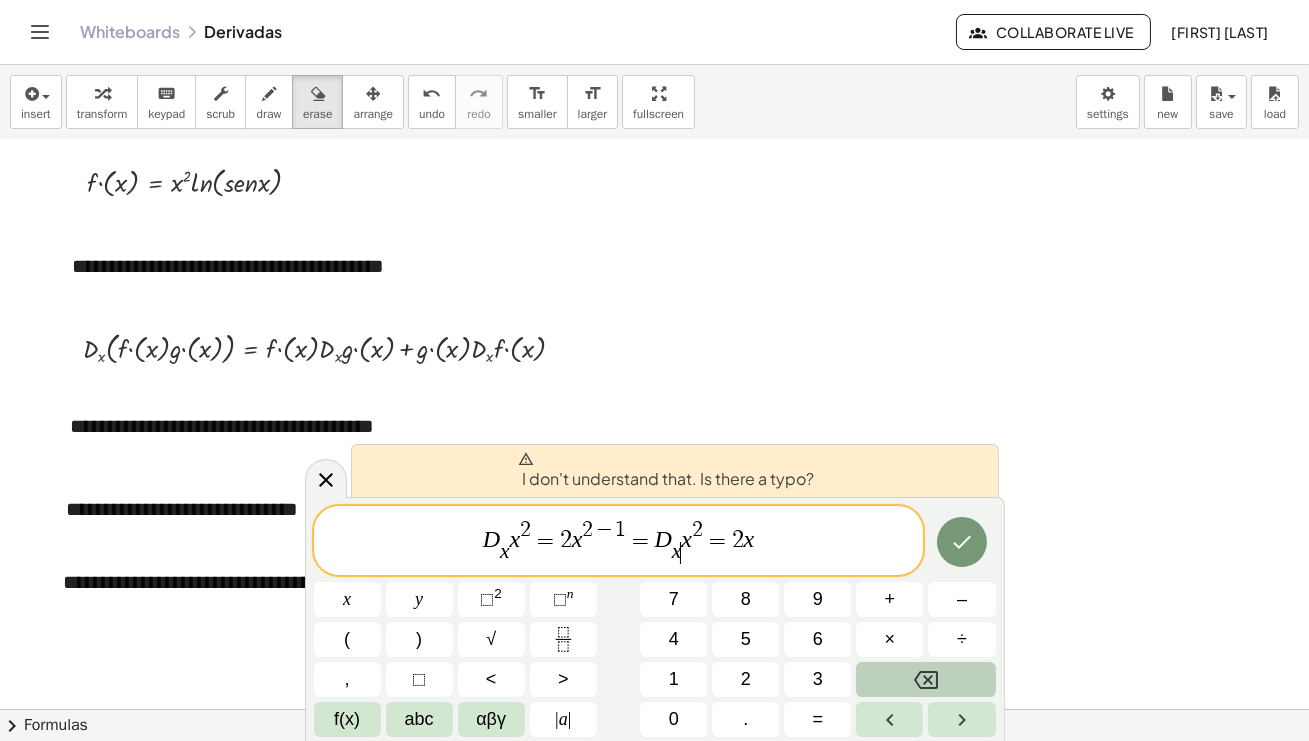click on "x" at bounding box center [677, 551] 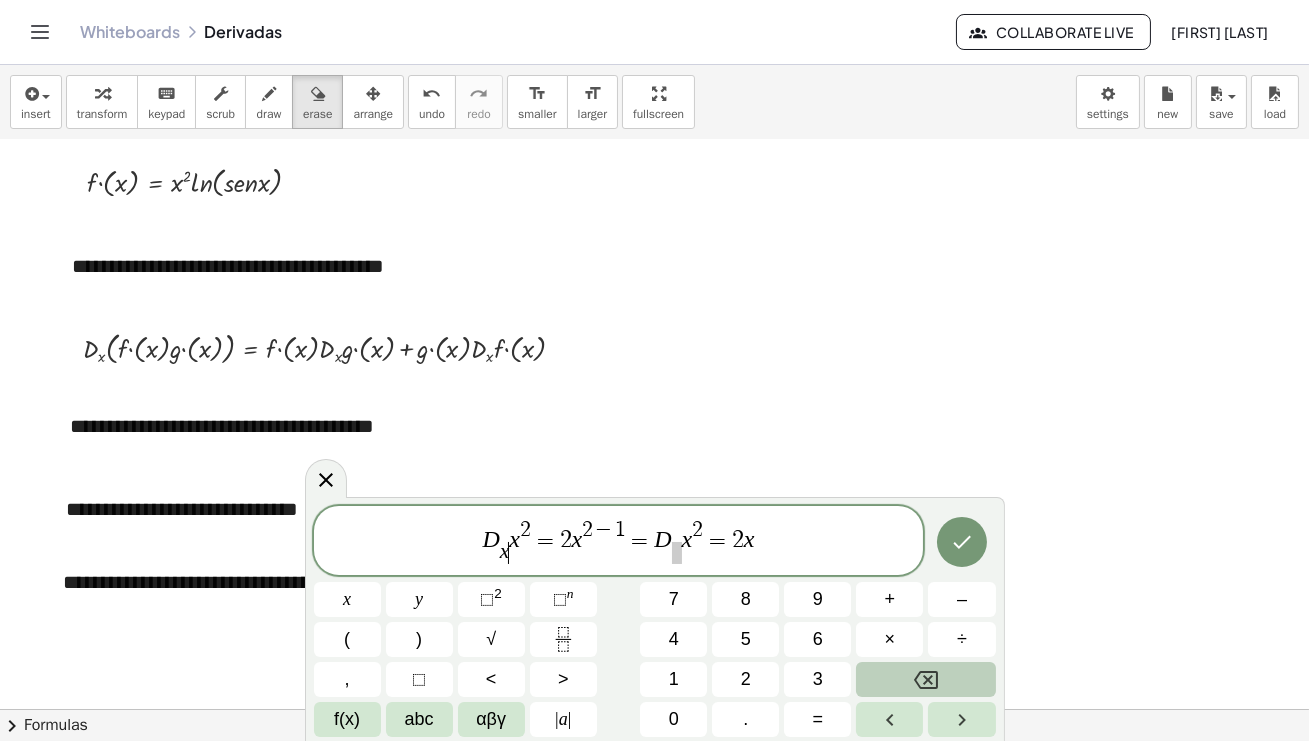 click on "x ​" at bounding box center [505, 553] 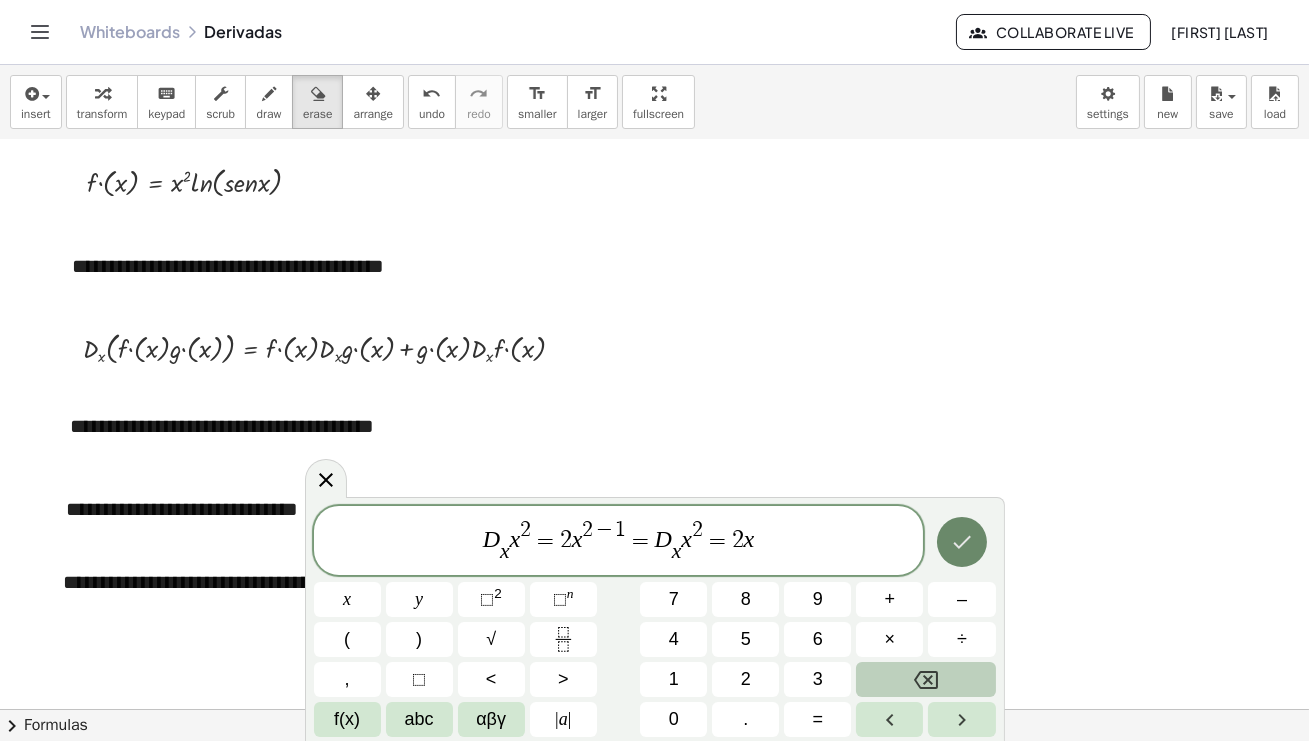 click 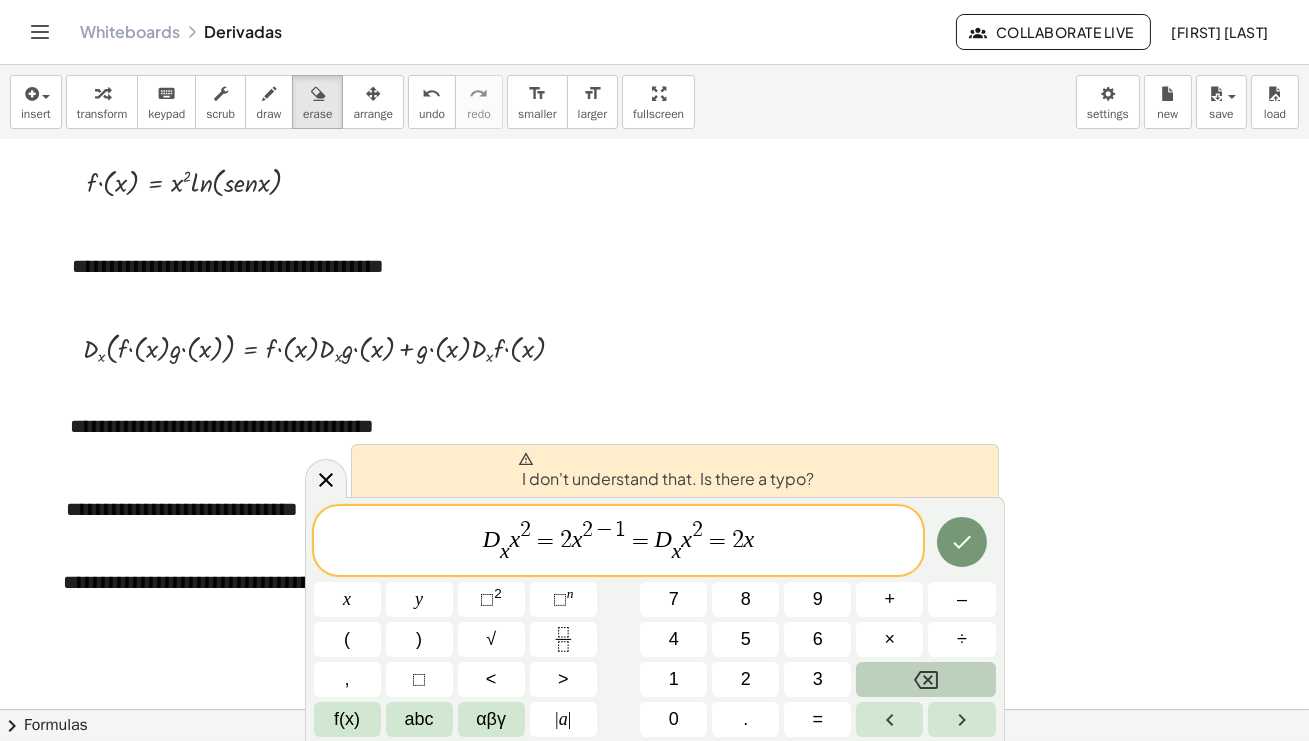 click on "x" at bounding box center (505, 553) 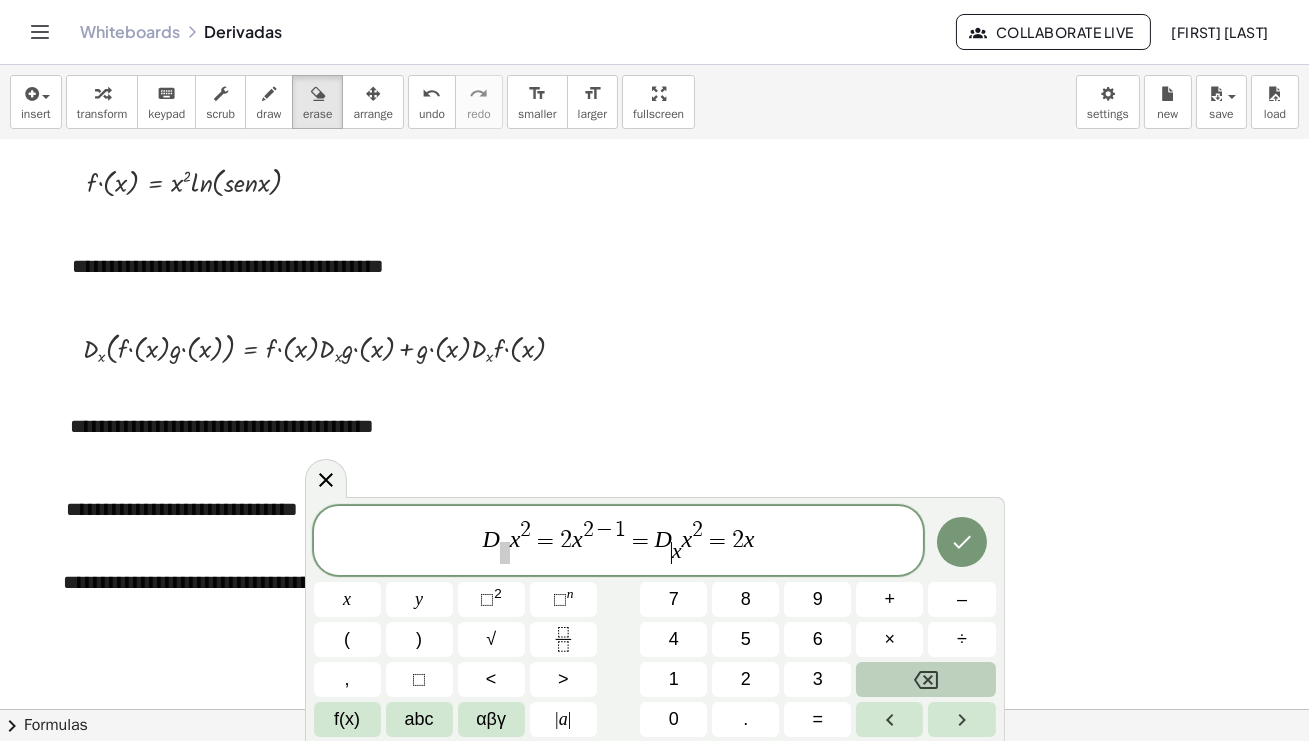 click on "x" at bounding box center [677, 551] 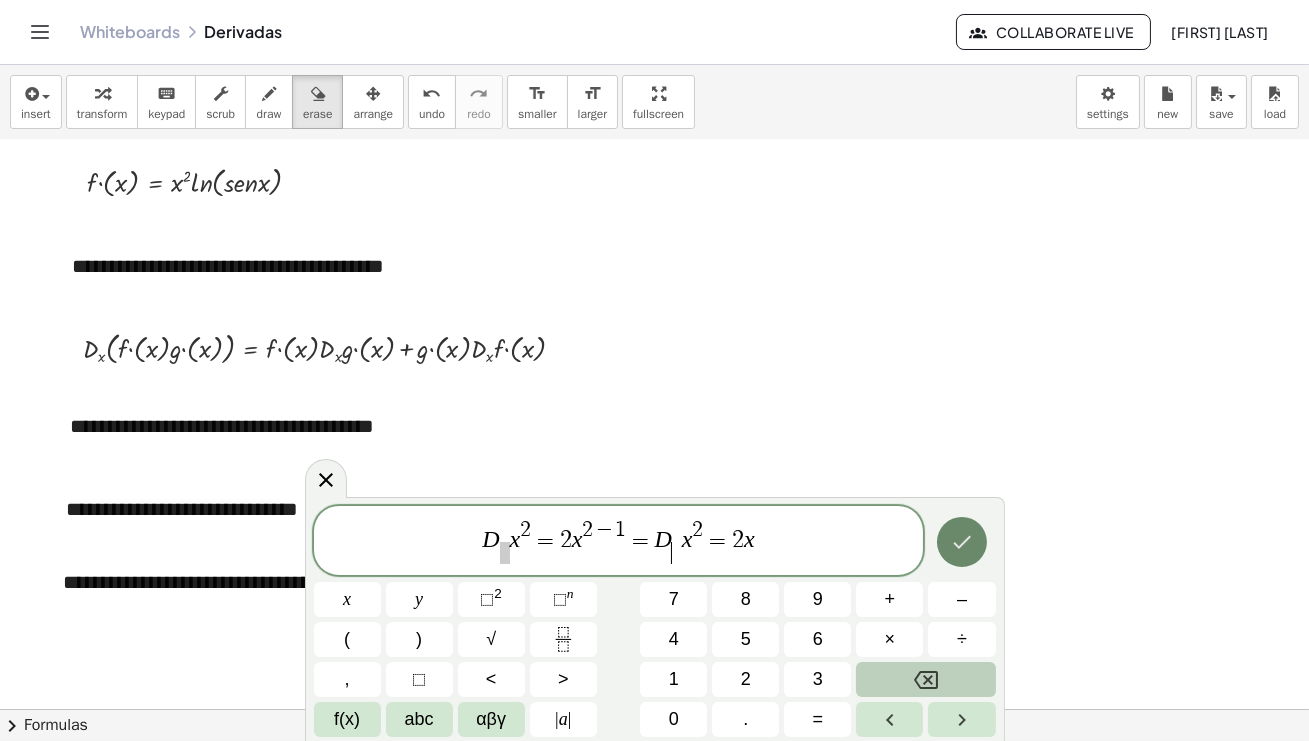 click 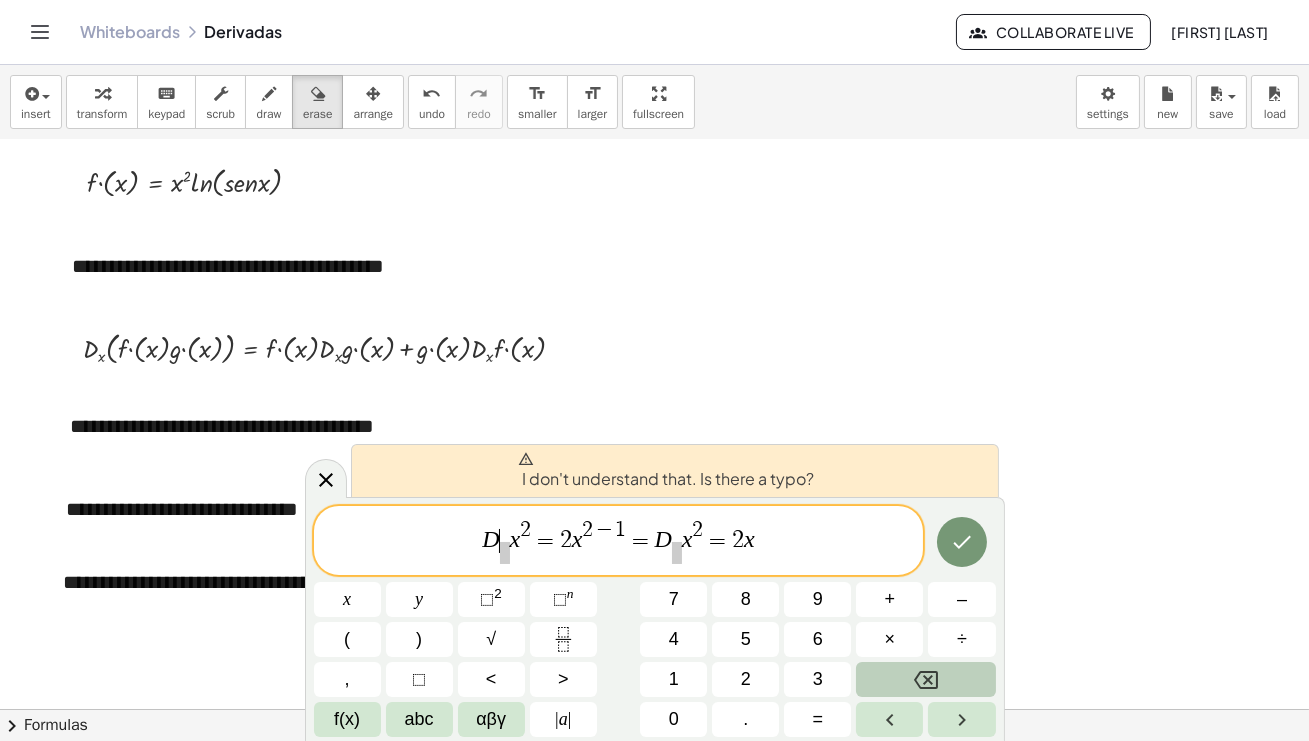 click on "D" at bounding box center (490, 540) 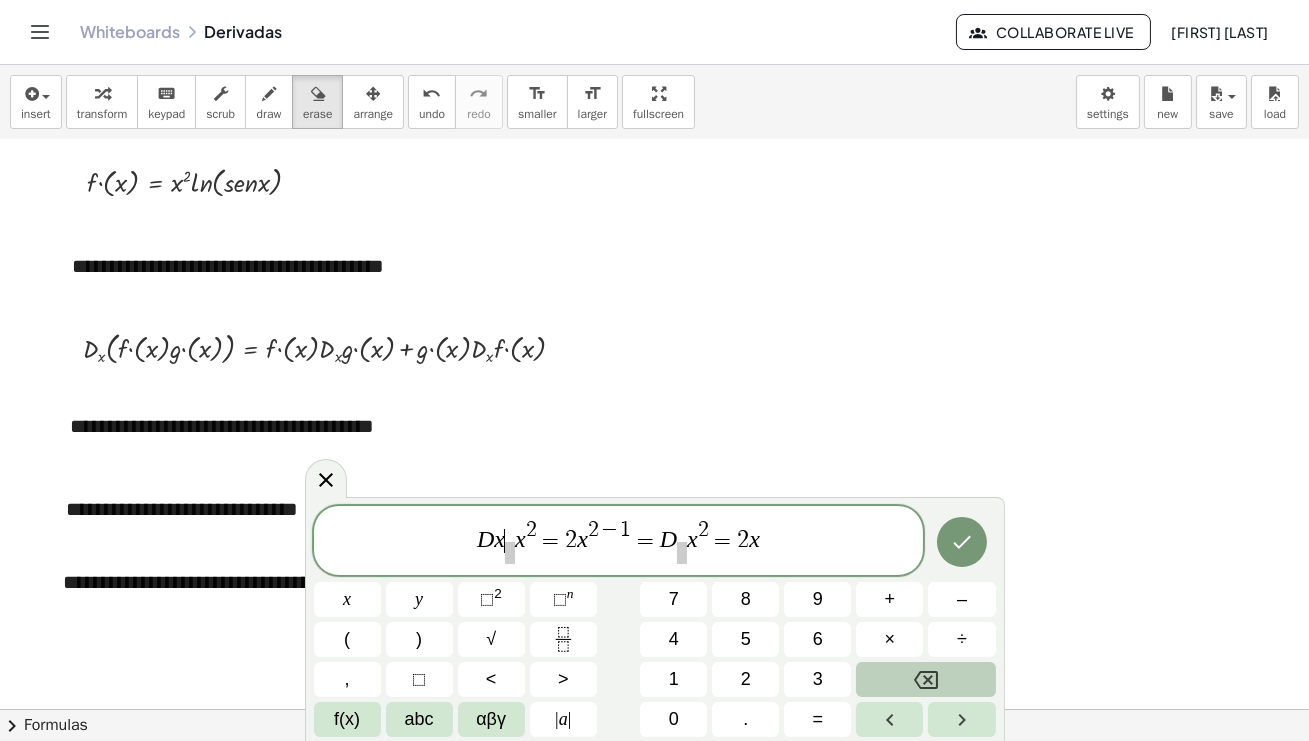 click on "D" at bounding box center (668, 540) 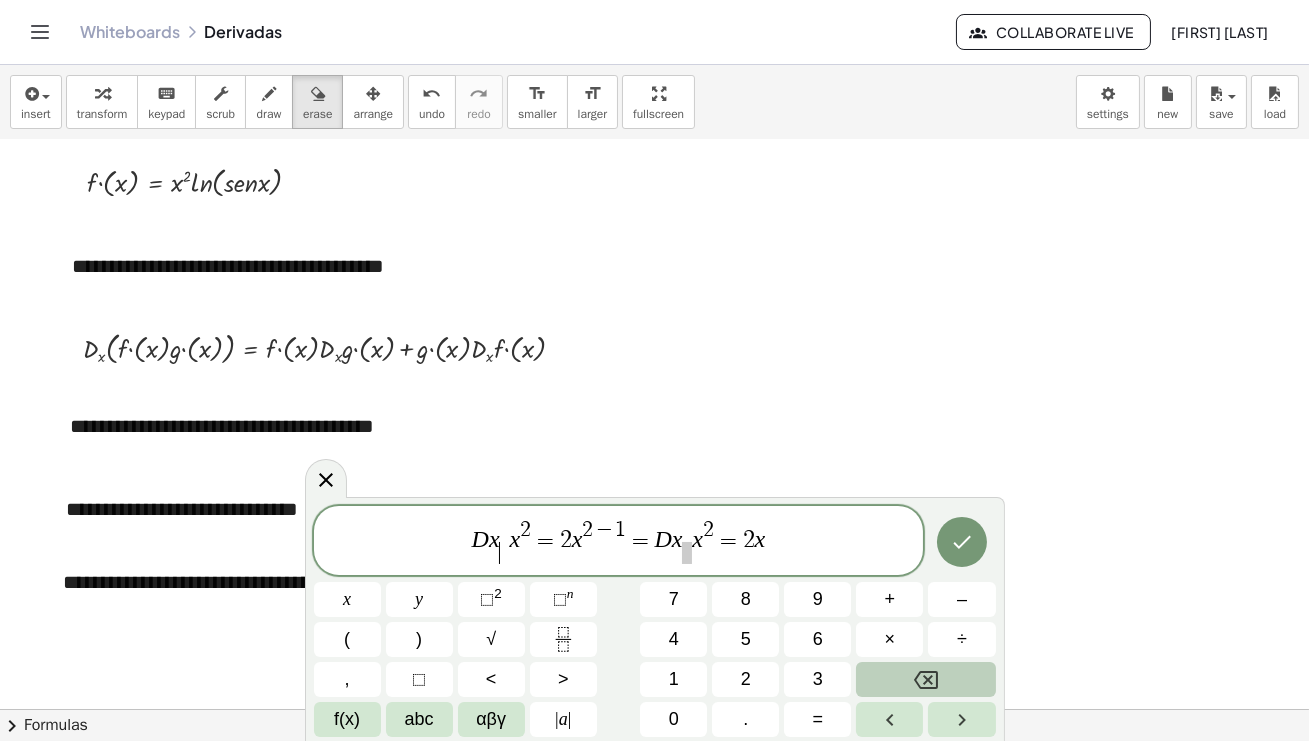 click on "​" at bounding box center (505, 553) 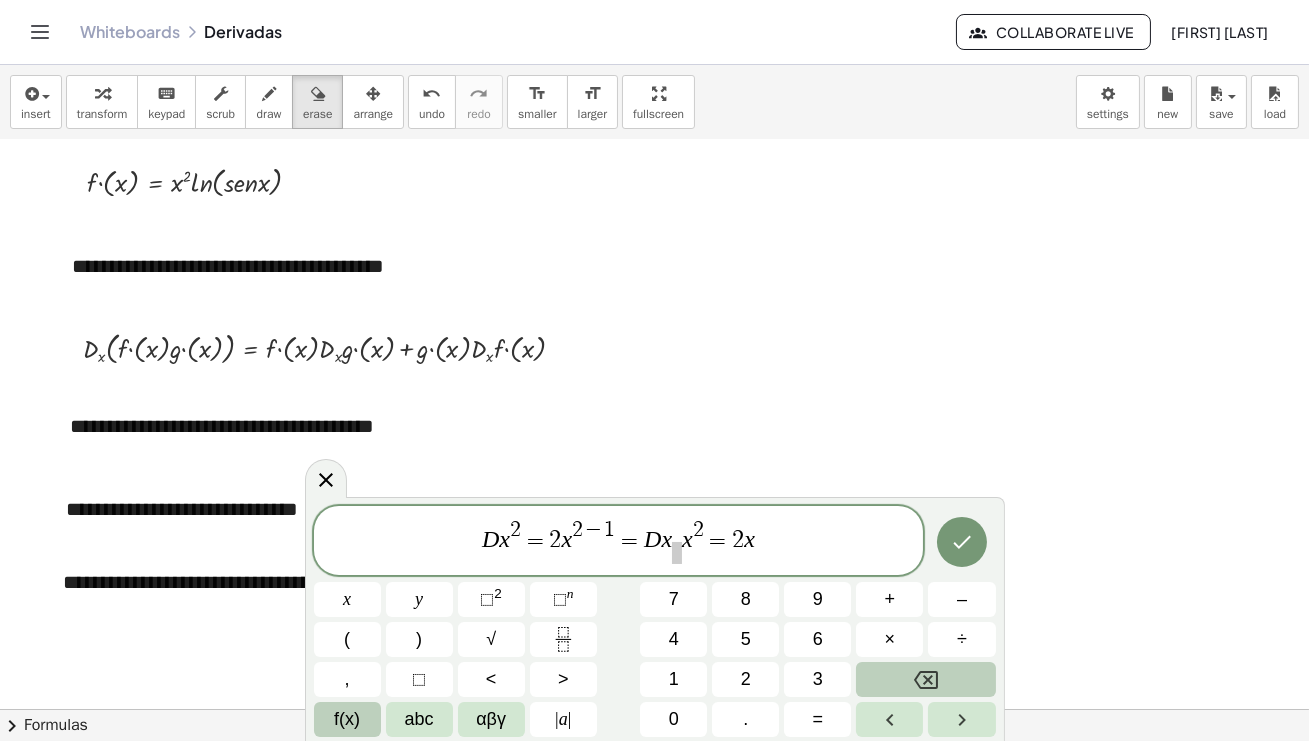 click on "f(x)" at bounding box center (347, 719) 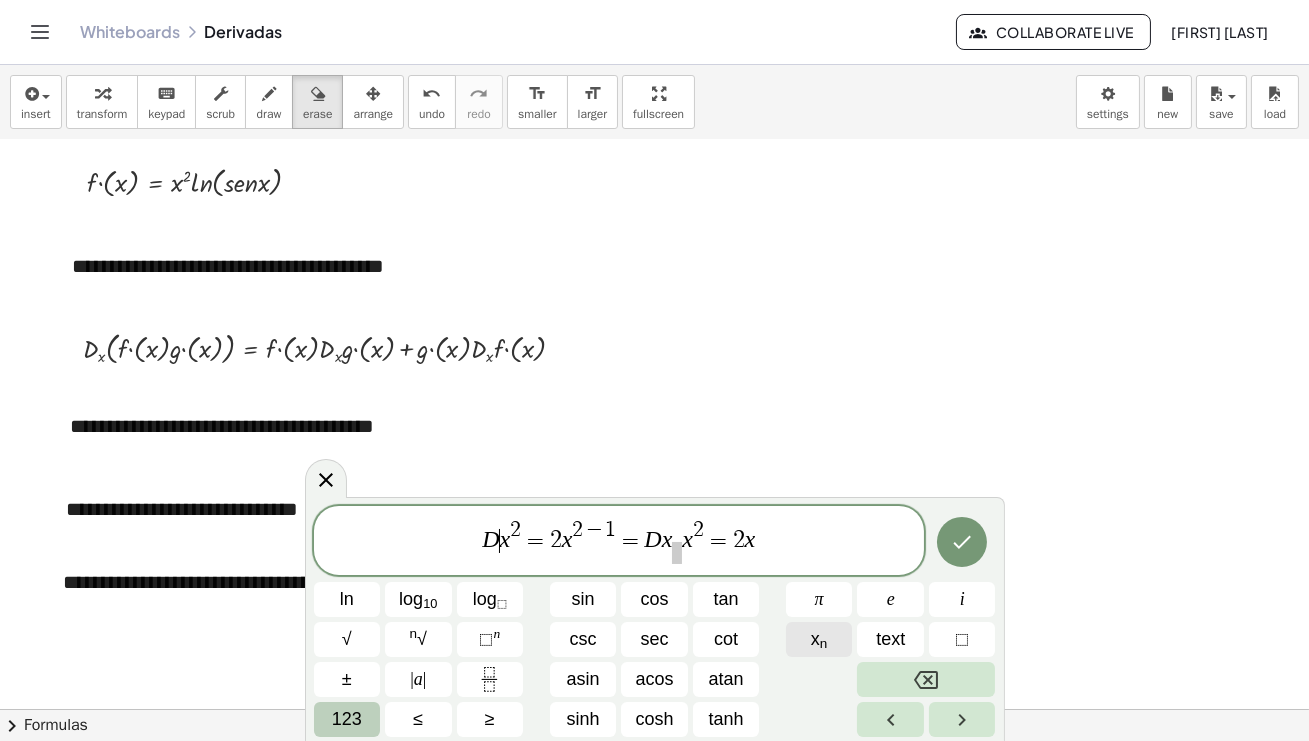 click on "n" at bounding box center [824, 643] 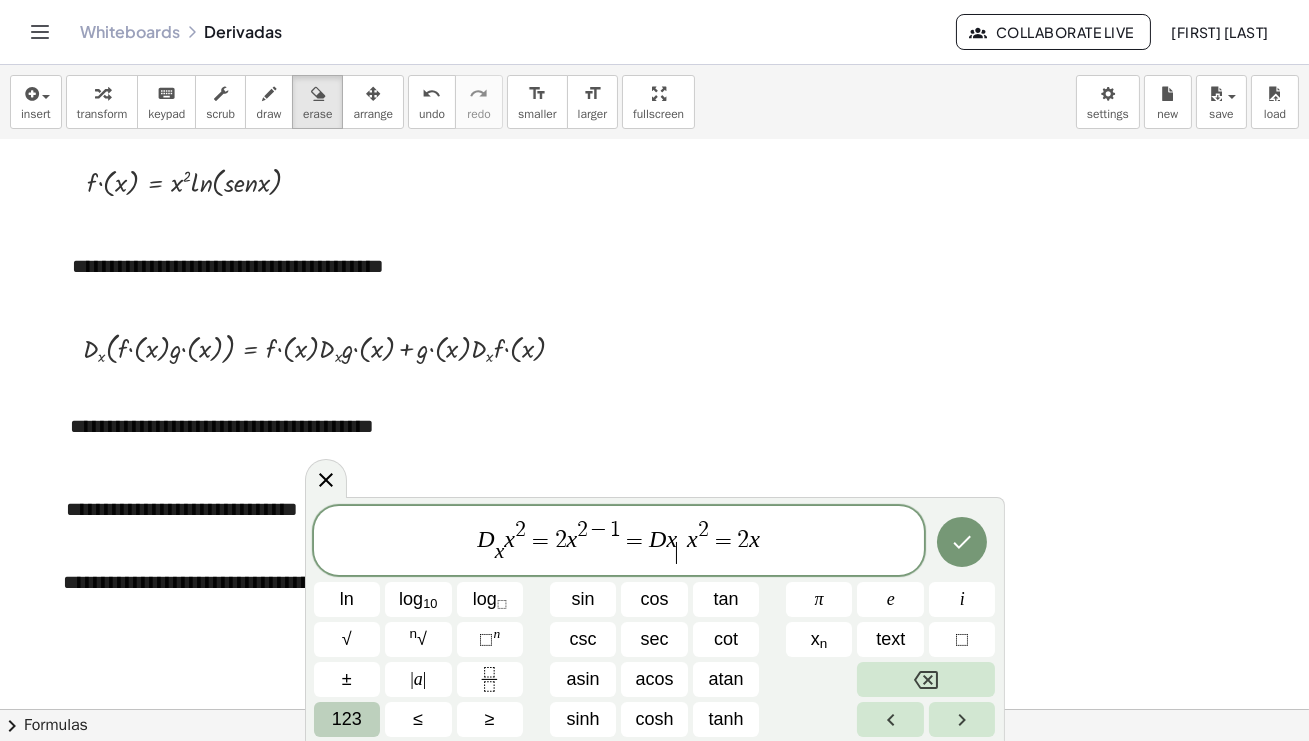 click on "​" at bounding box center (682, 553) 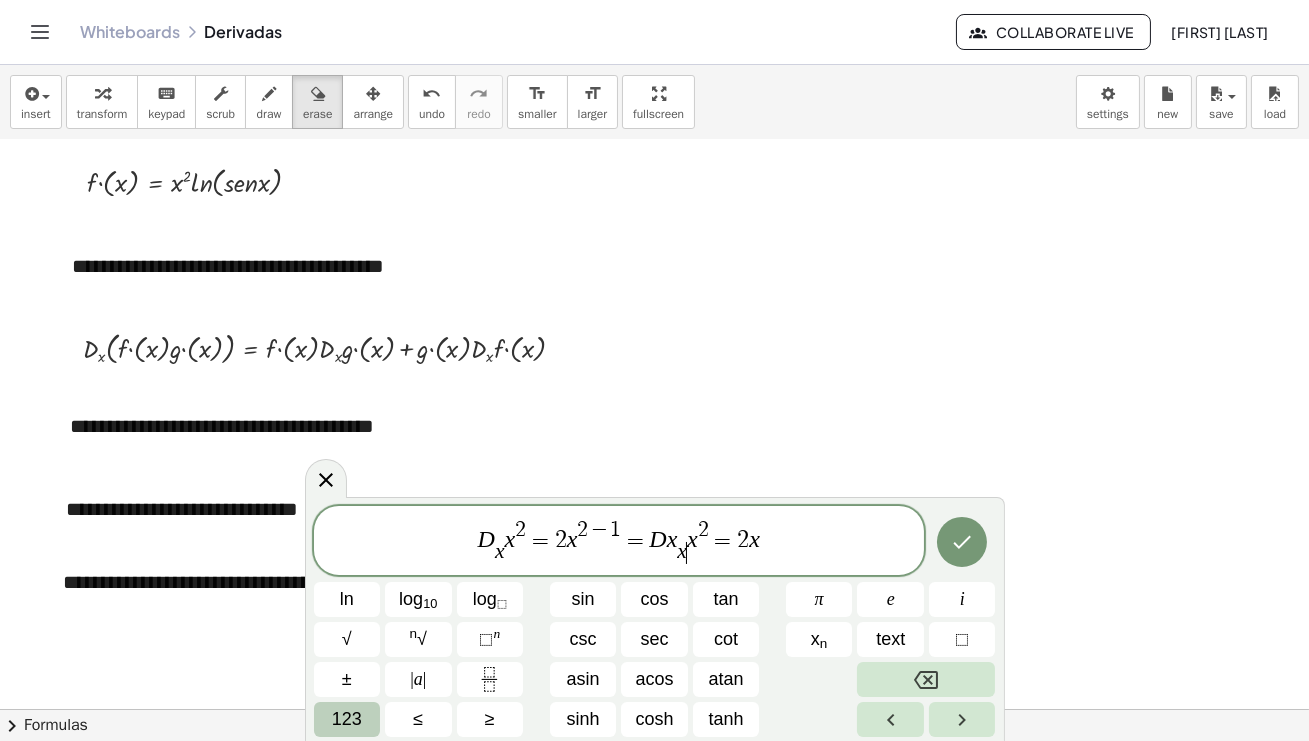 click on "2 − 1" at bounding box center (598, 531) 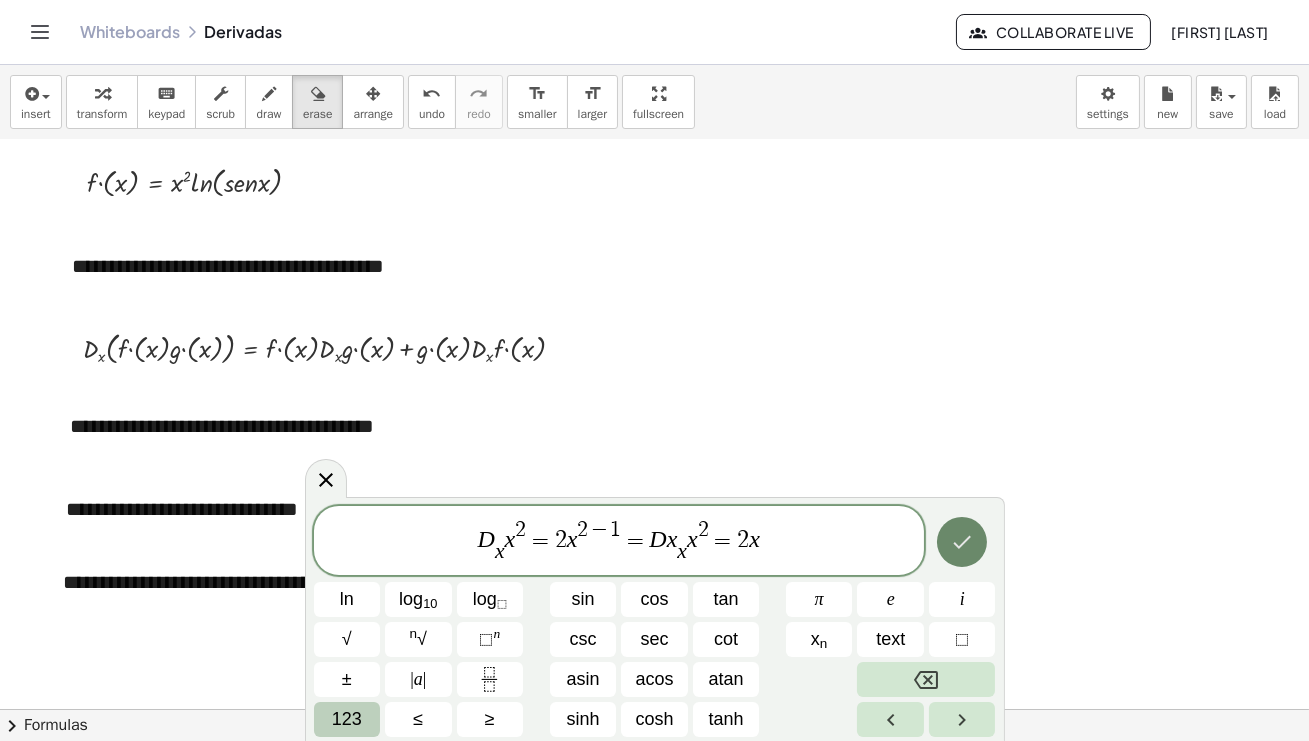 click 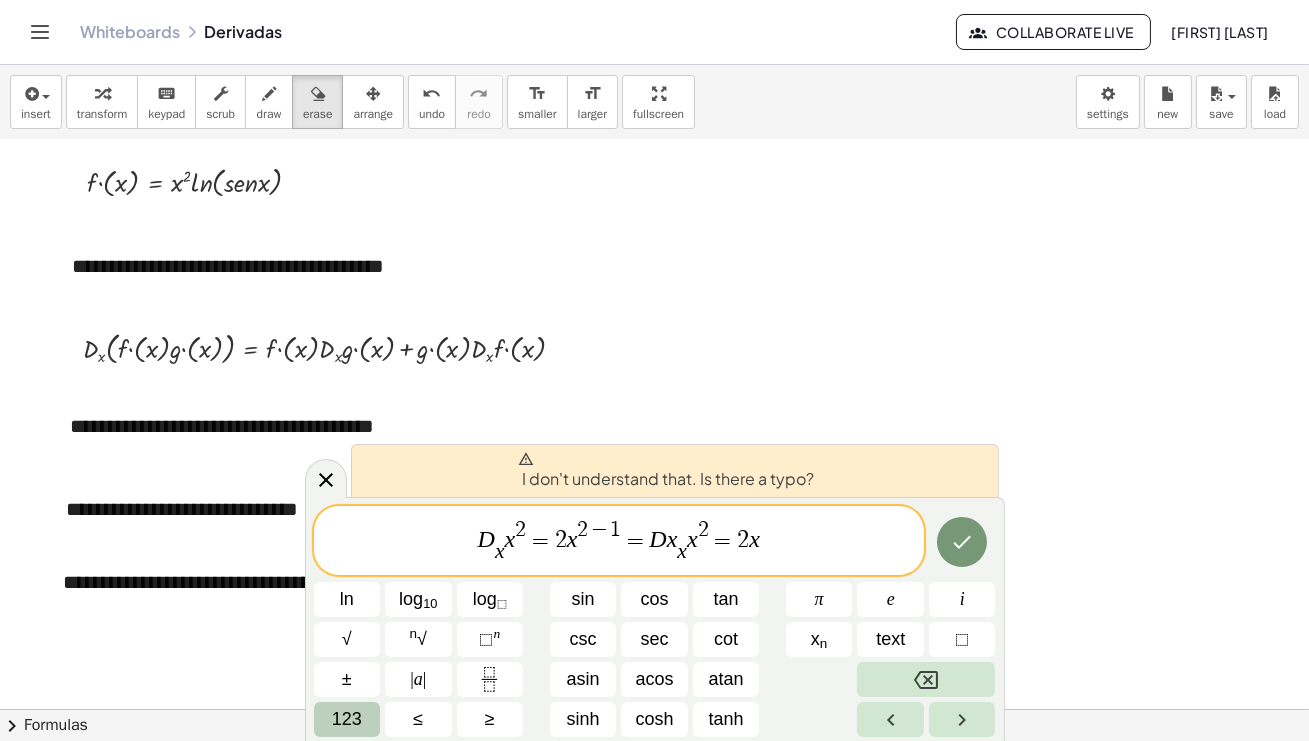 click 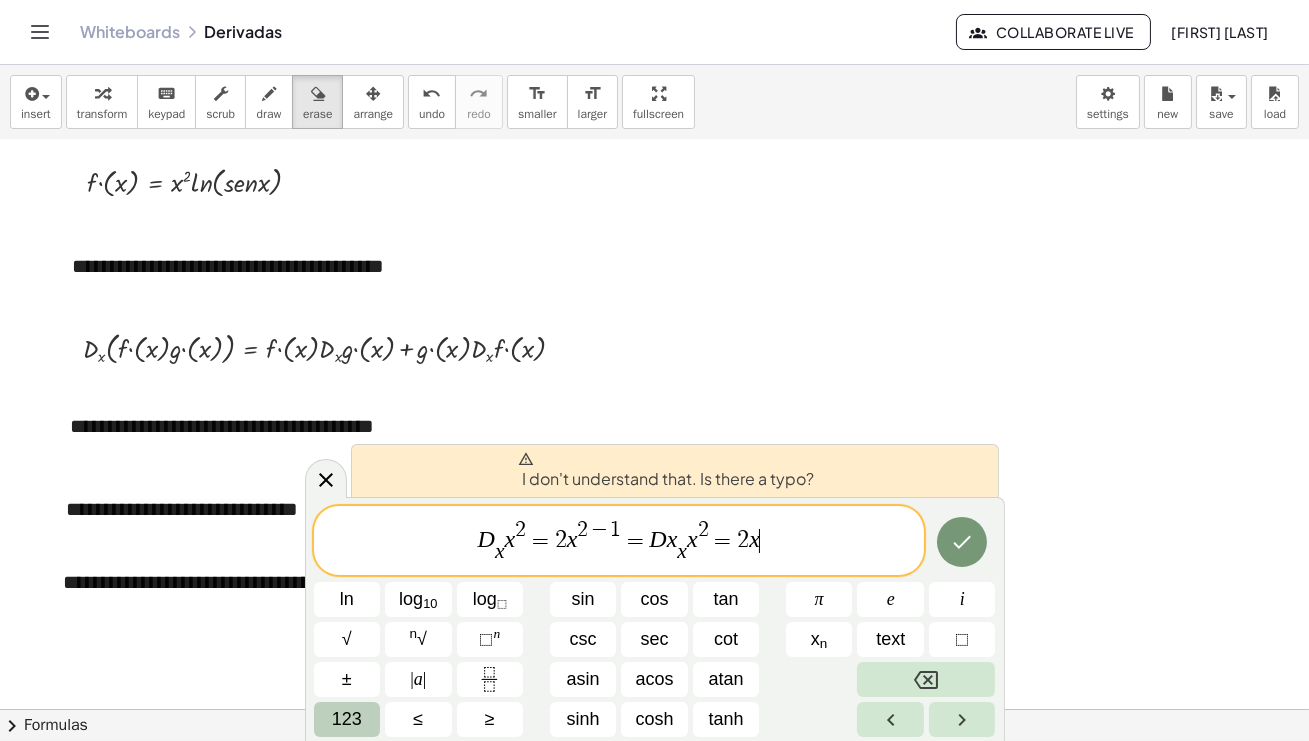 click on "D x ​ x 2 = 2 x 2 − 1 = D x x ​ x 2 = 2 x ​" at bounding box center [619, 542] 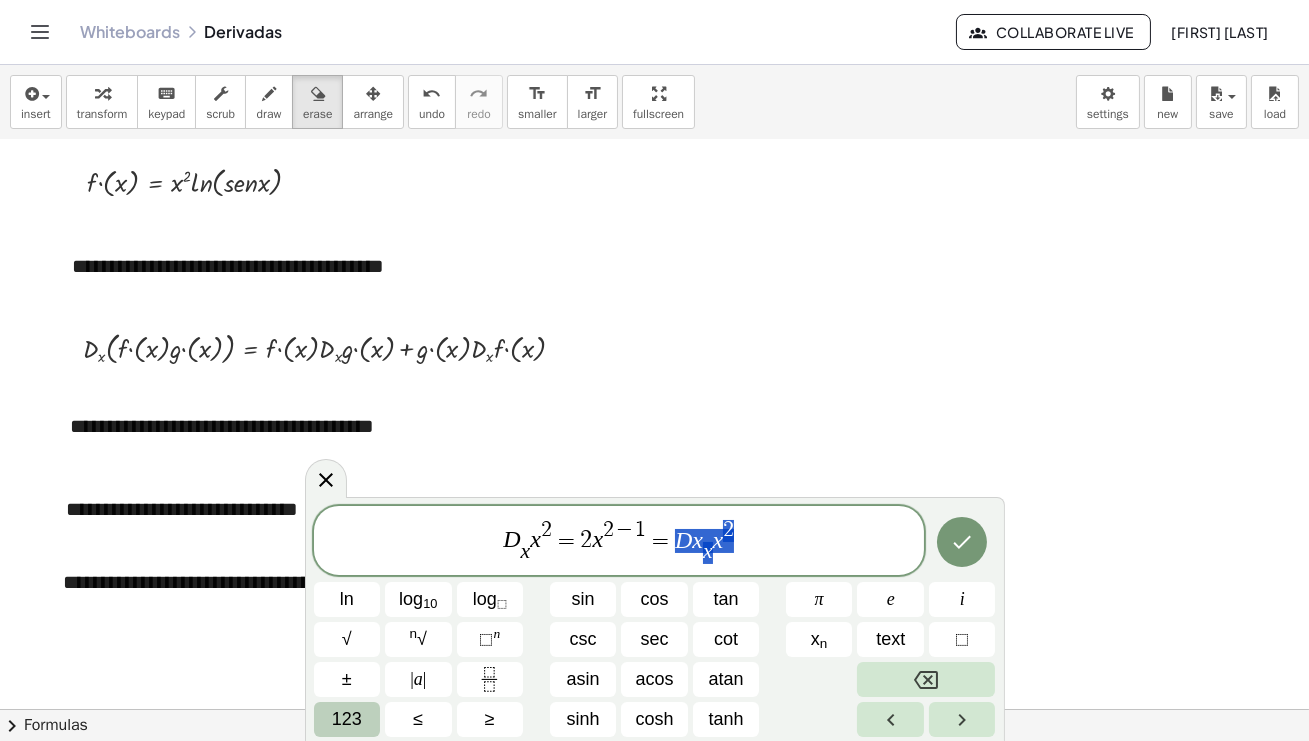 drag, startPoint x: 674, startPoint y: 539, endPoint x: 764, endPoint y: 547, distance: 90.35486 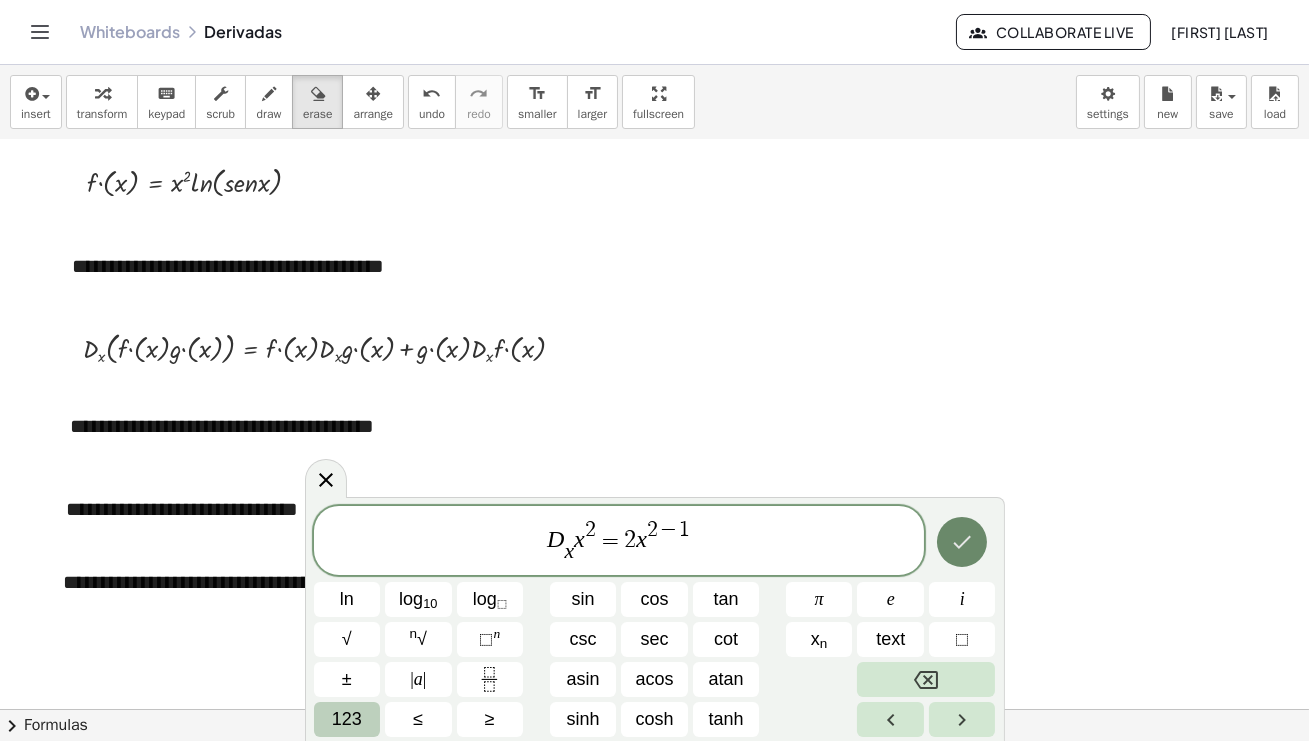 click at bounding box center [962, 542] 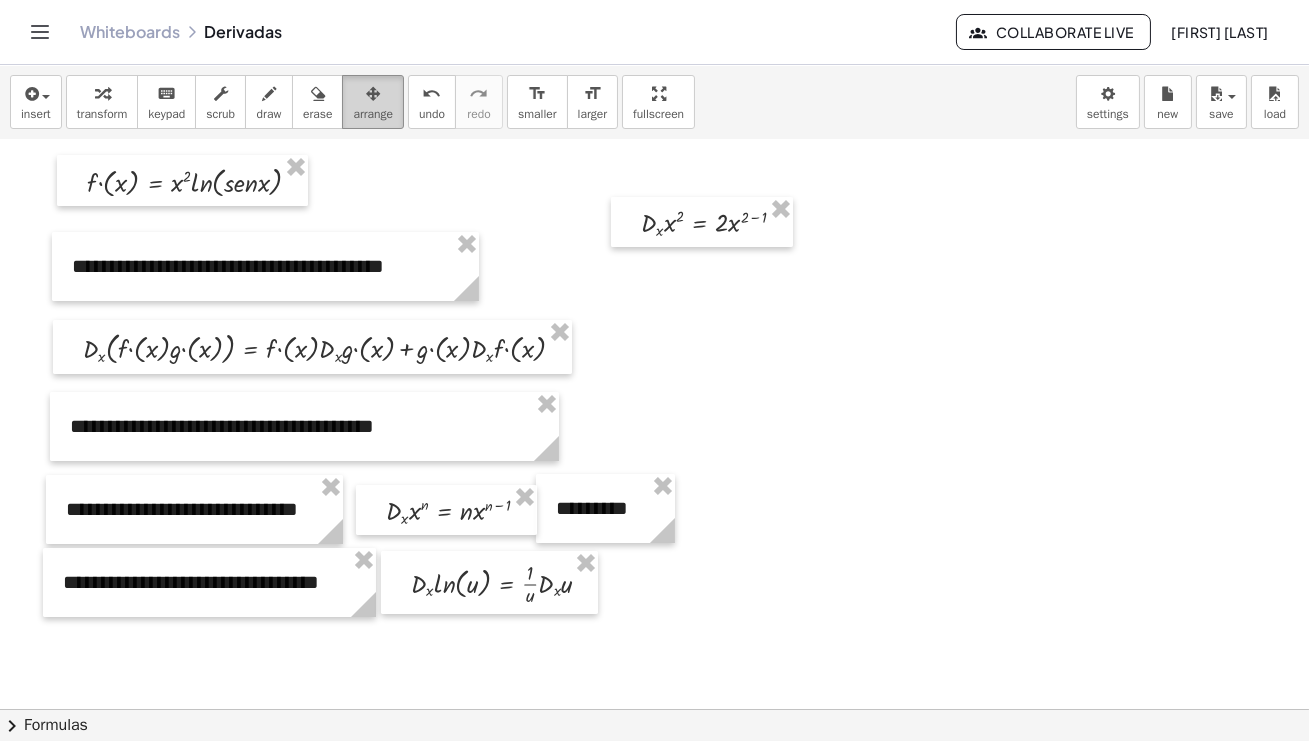click on "arrange" at bounding box center [373, 114] 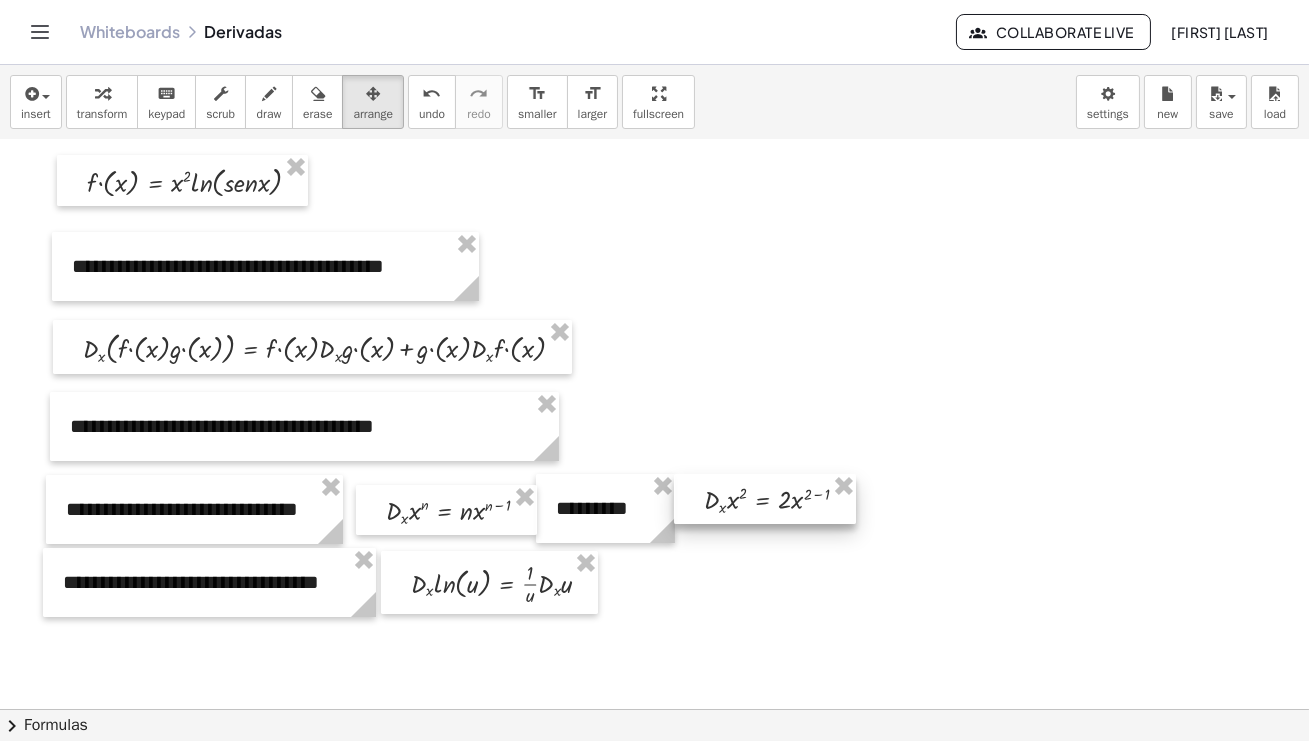 drag, startPoint x: 696, startPoint y: 216, endPoint x: 759, endPoint y: 492, distance: 283.0989 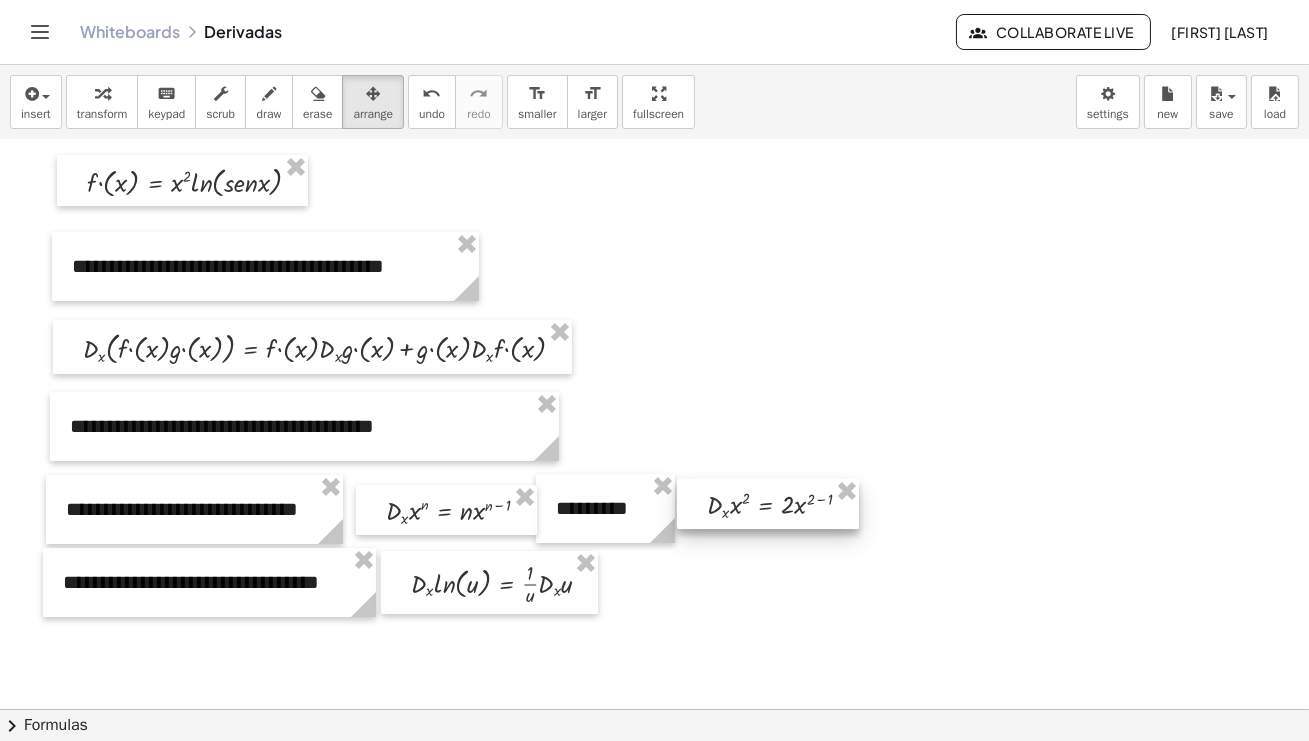 click at bounding box center [768, 504] 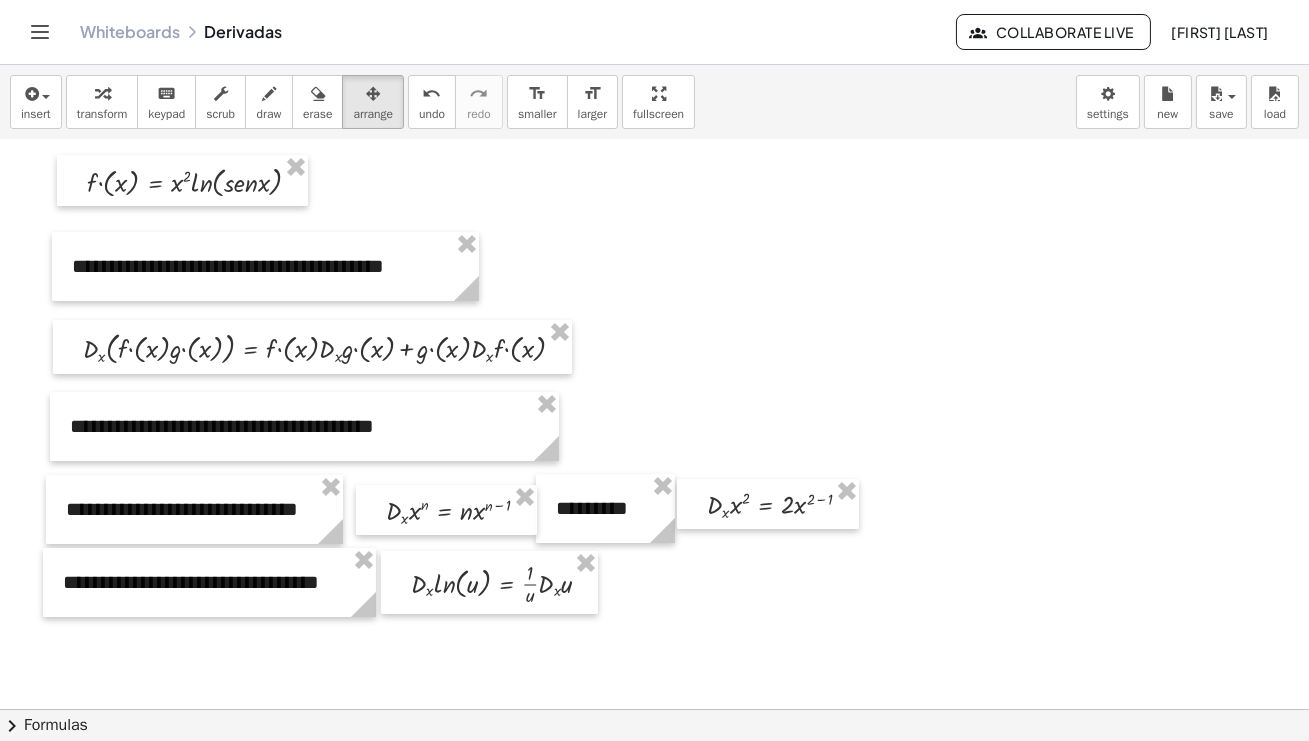 click at bounding box center (654, 673) 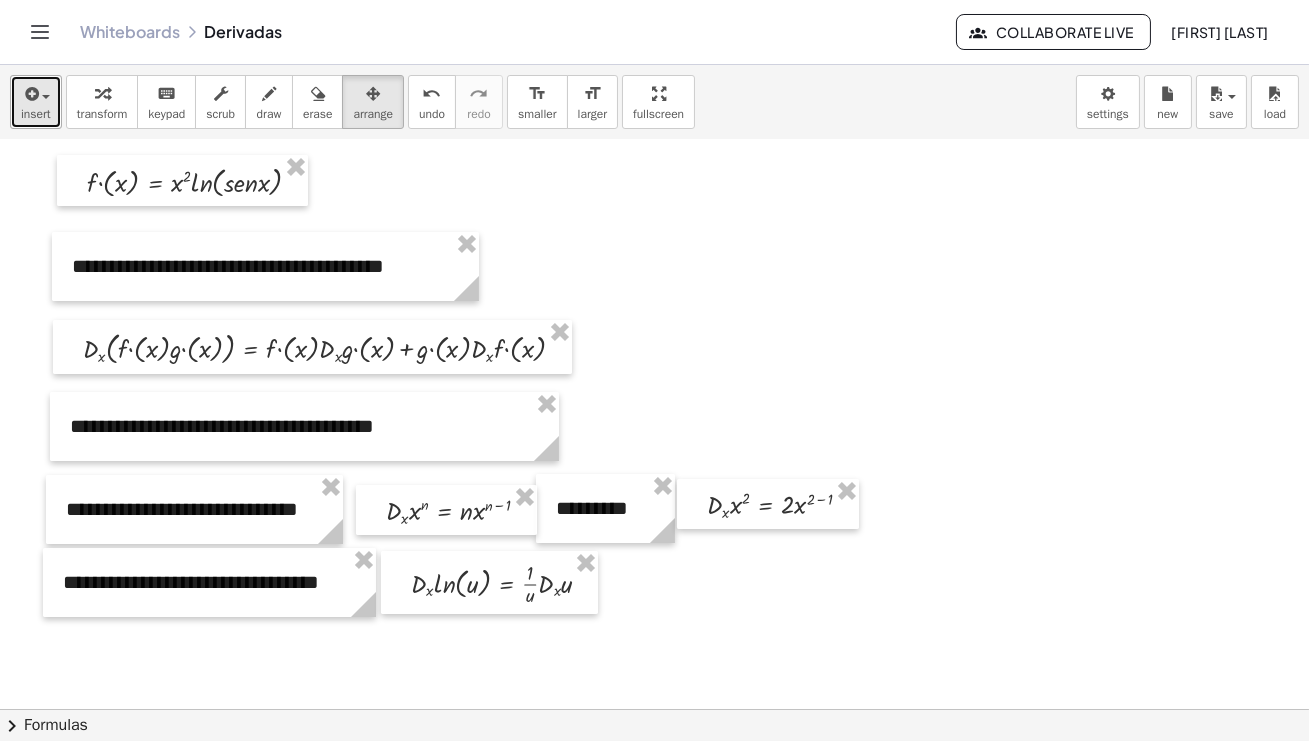 click at bounding box center (36, 93) 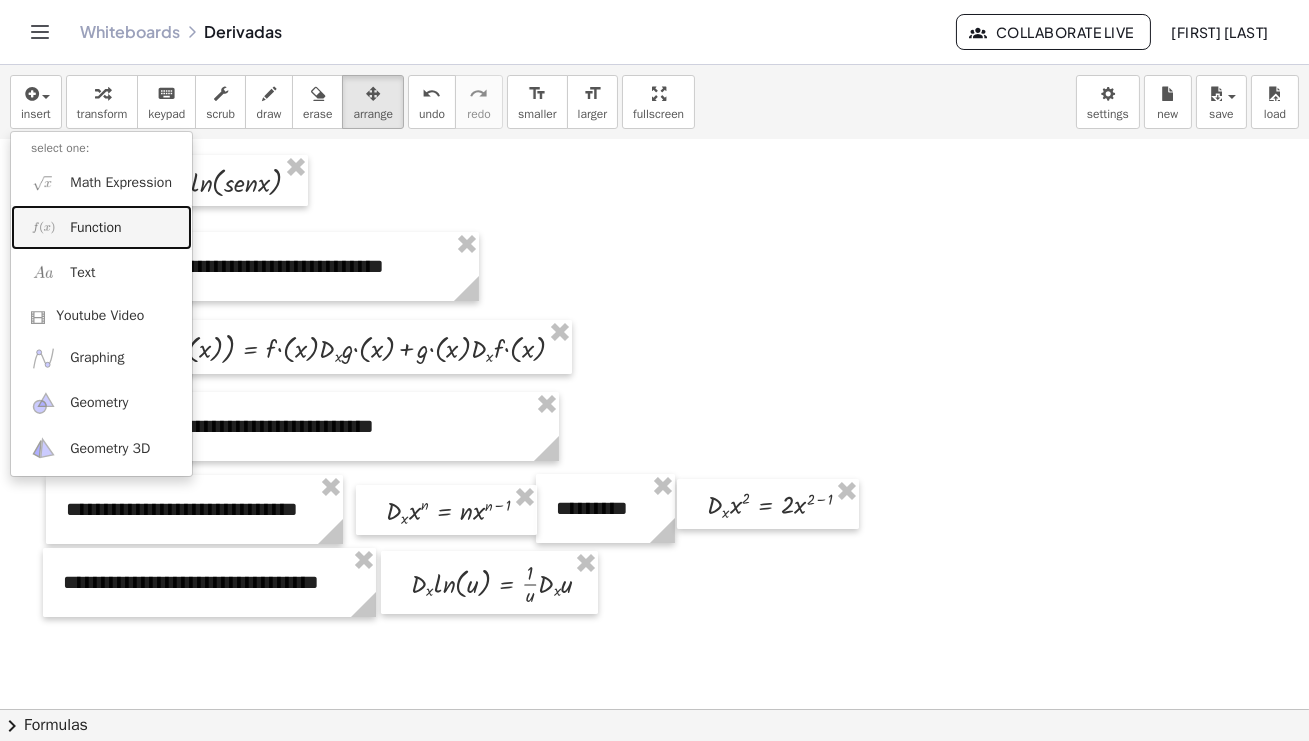 click on "Function" at bounding box center [95, 228] 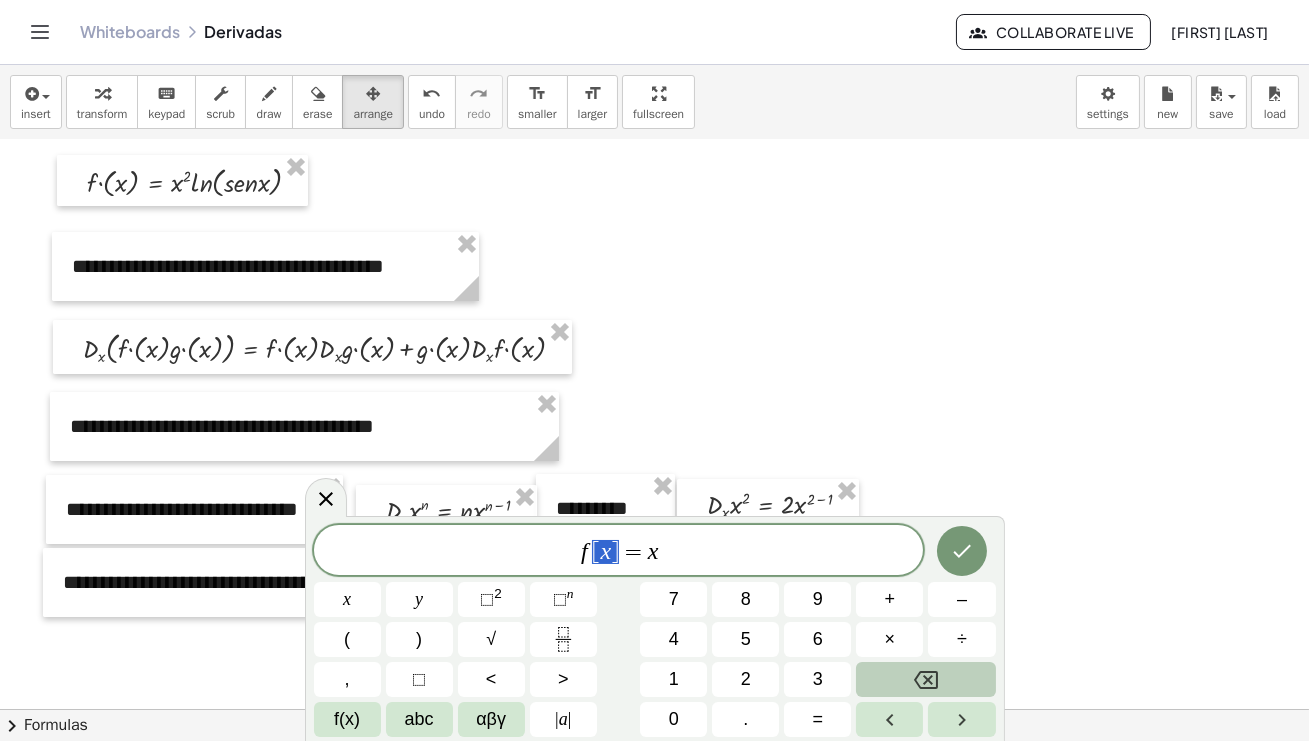 drag, startPoint x: 621, startPoint y: 552, endPoint x: 569, endPoint y: 552, distance: 52 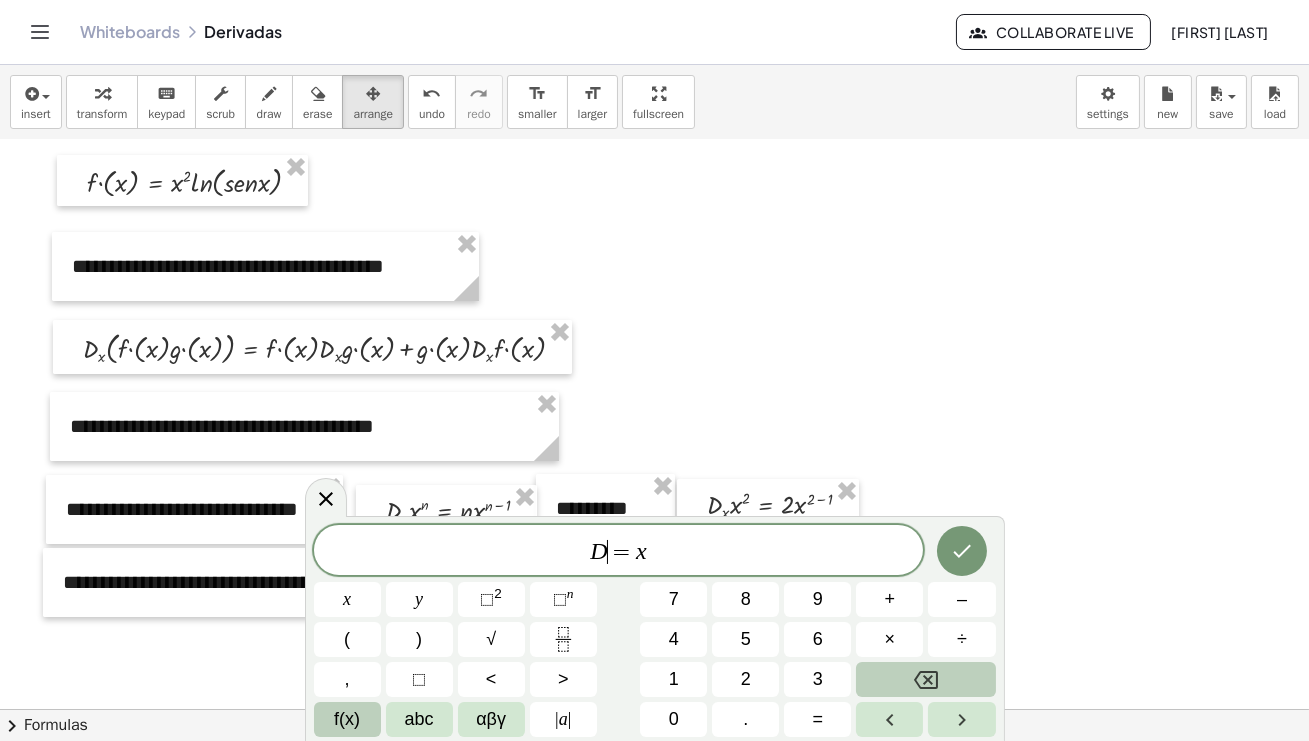 click on "f(x)" at bounding box center (347, 719) 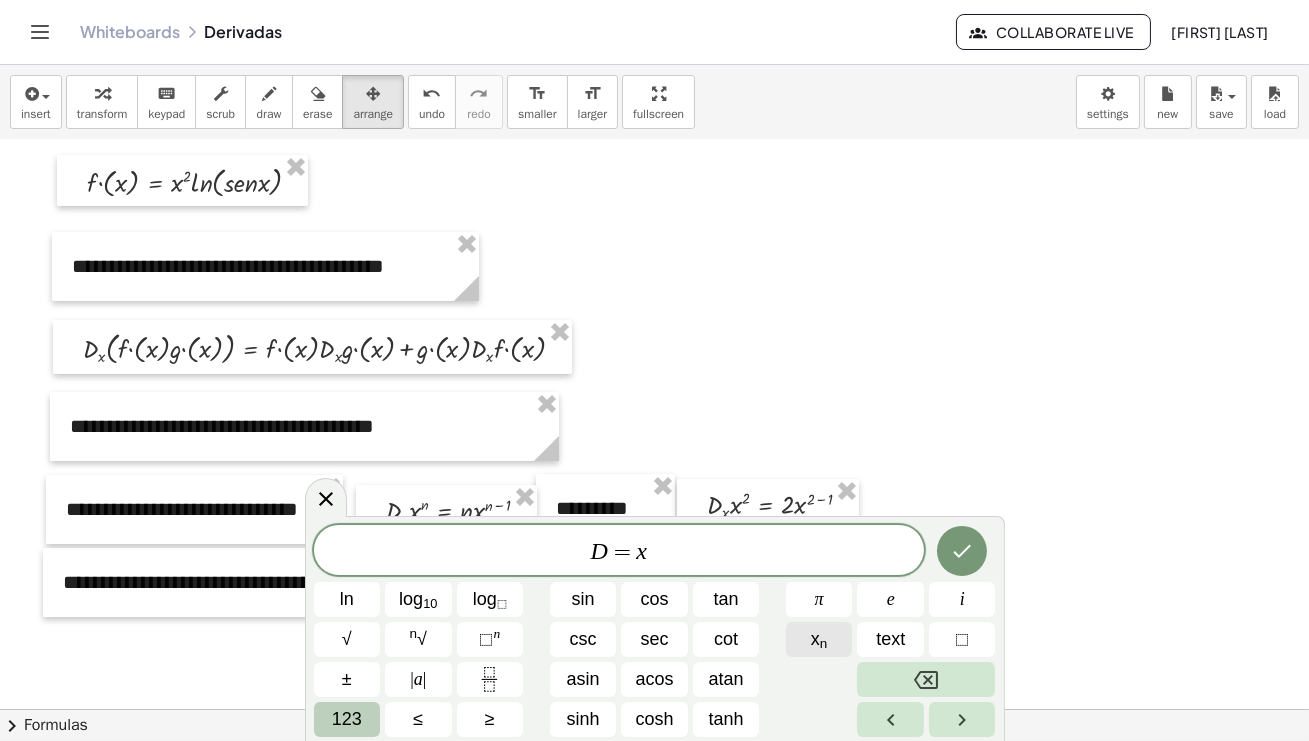 click on "x n" 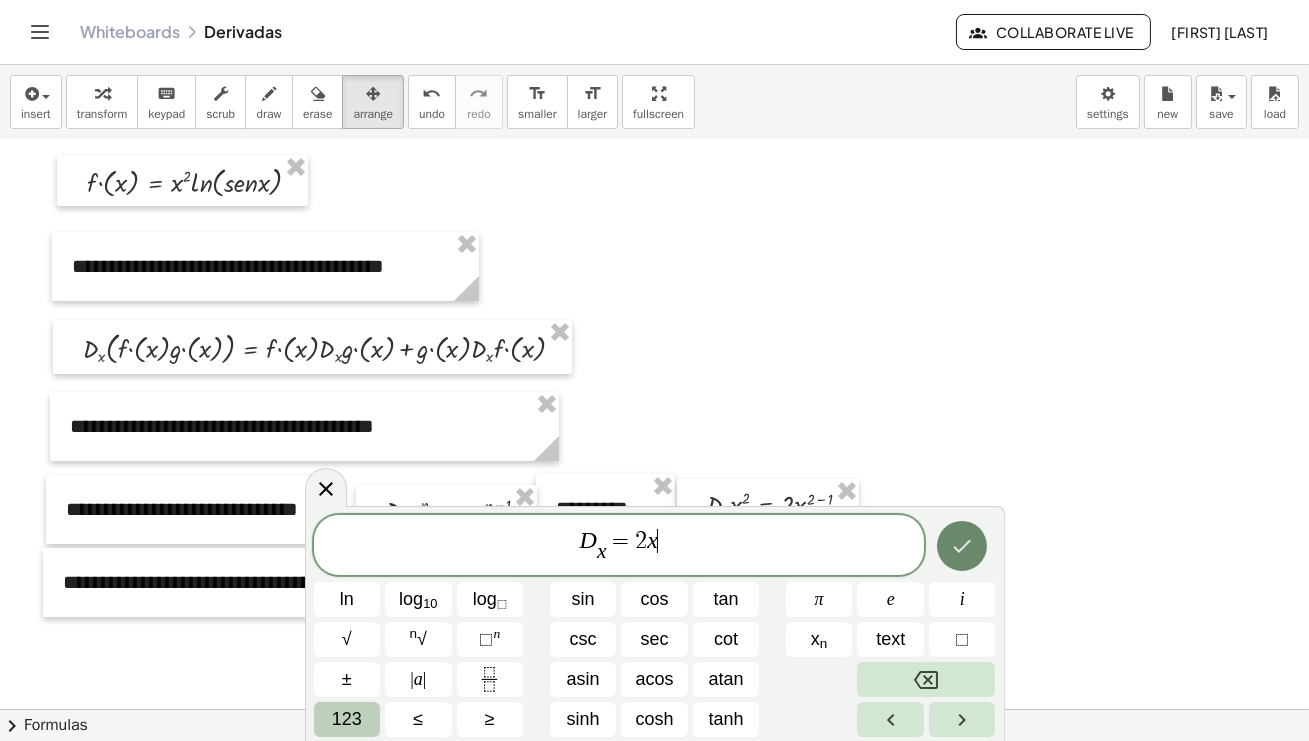 click 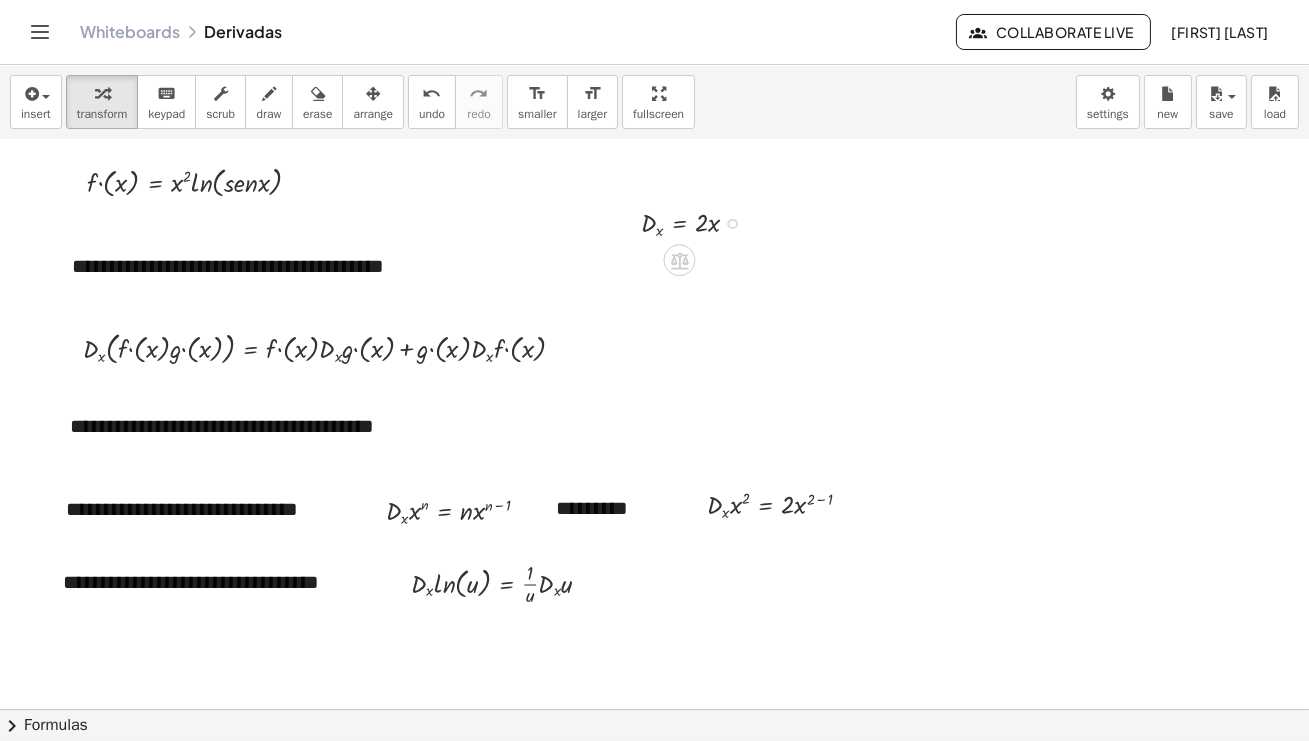 click at bounding box center [698, 222] 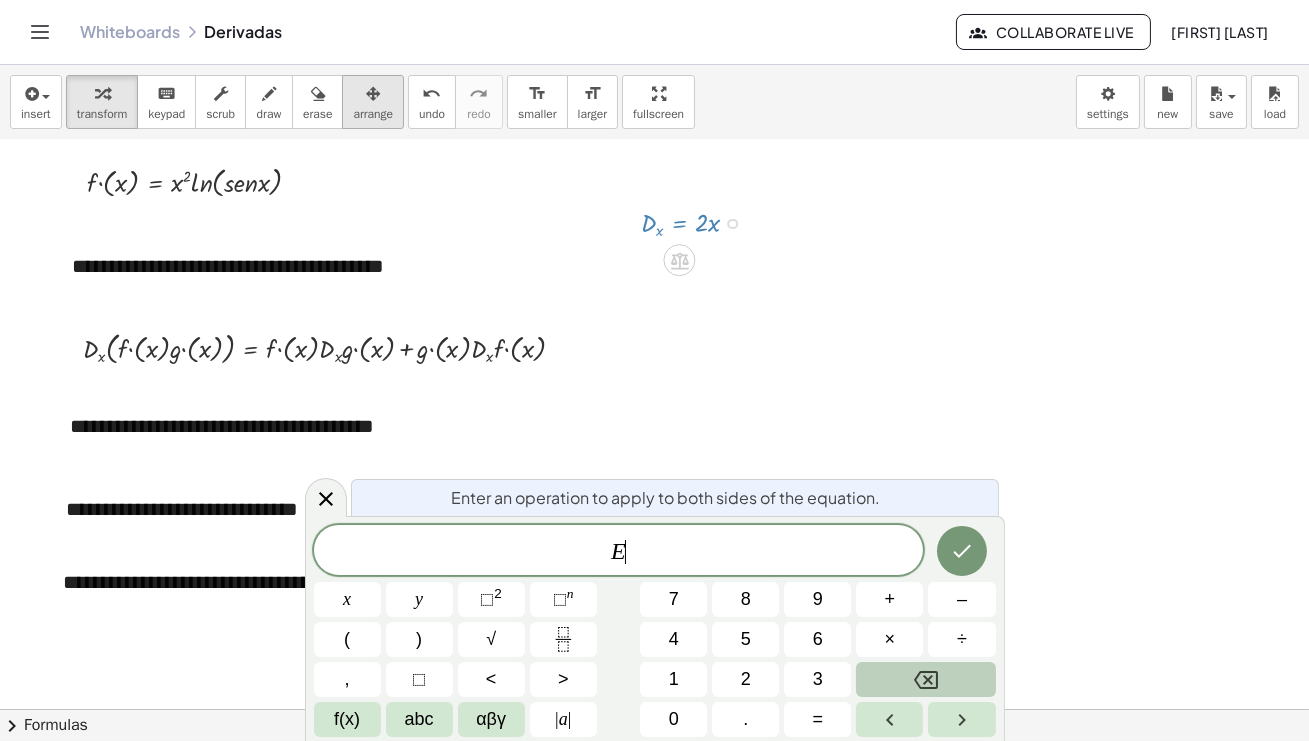 click at bounding box center [373, 94] 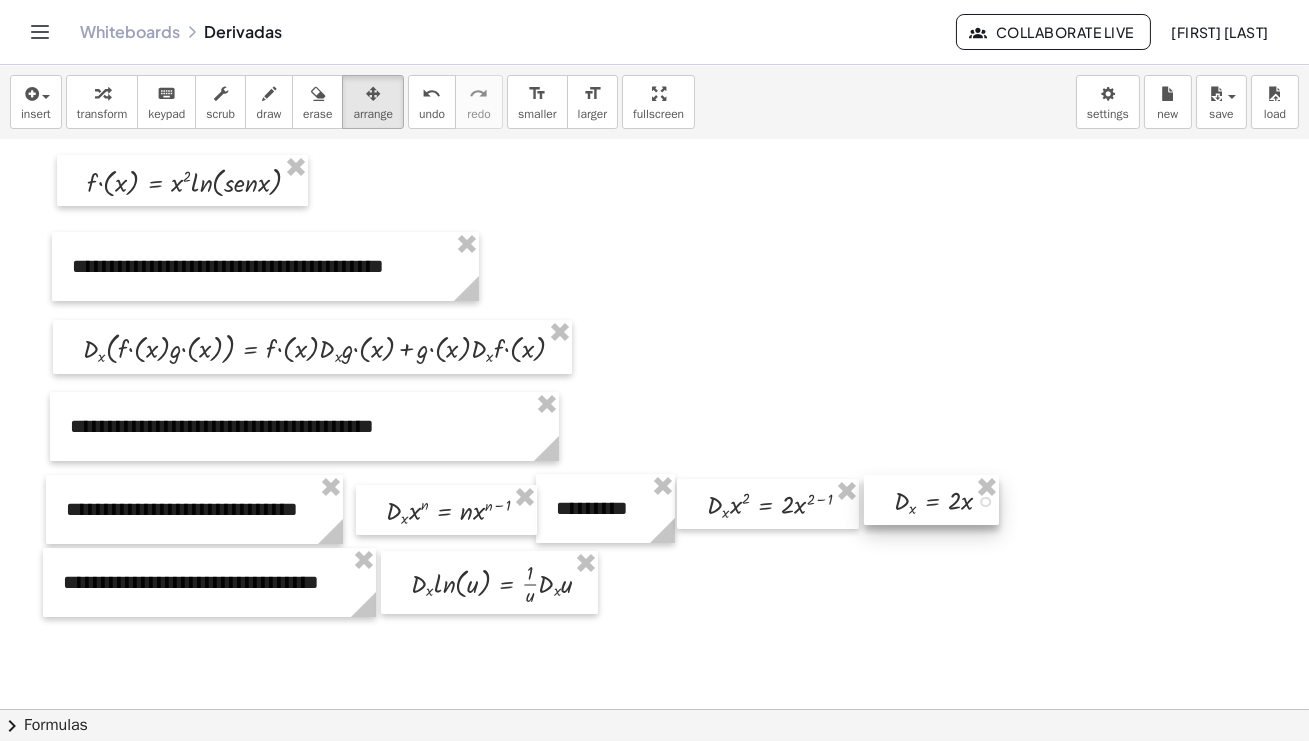 drag, startPoint x: 660, startPoint y: 221, endPoint x: 913, endPoint y: 499, distance: 375.88962 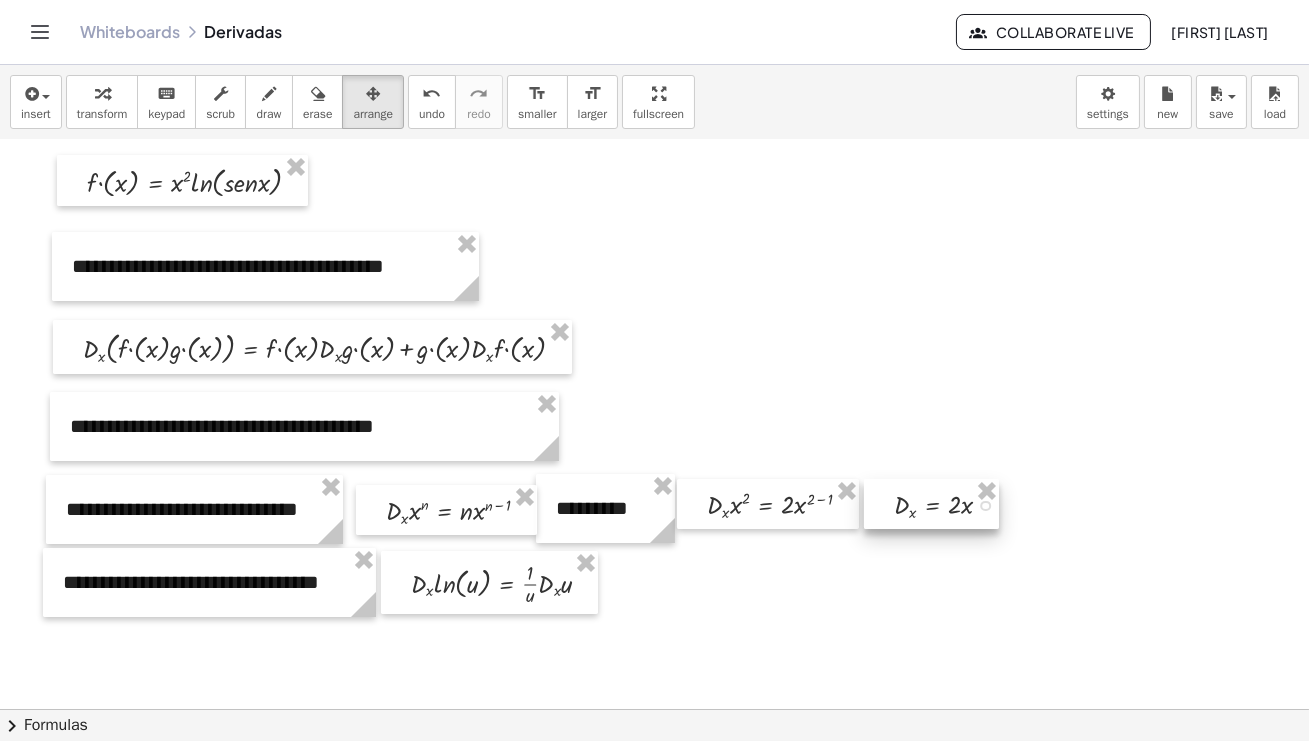 click at bounding box center [931, 504] 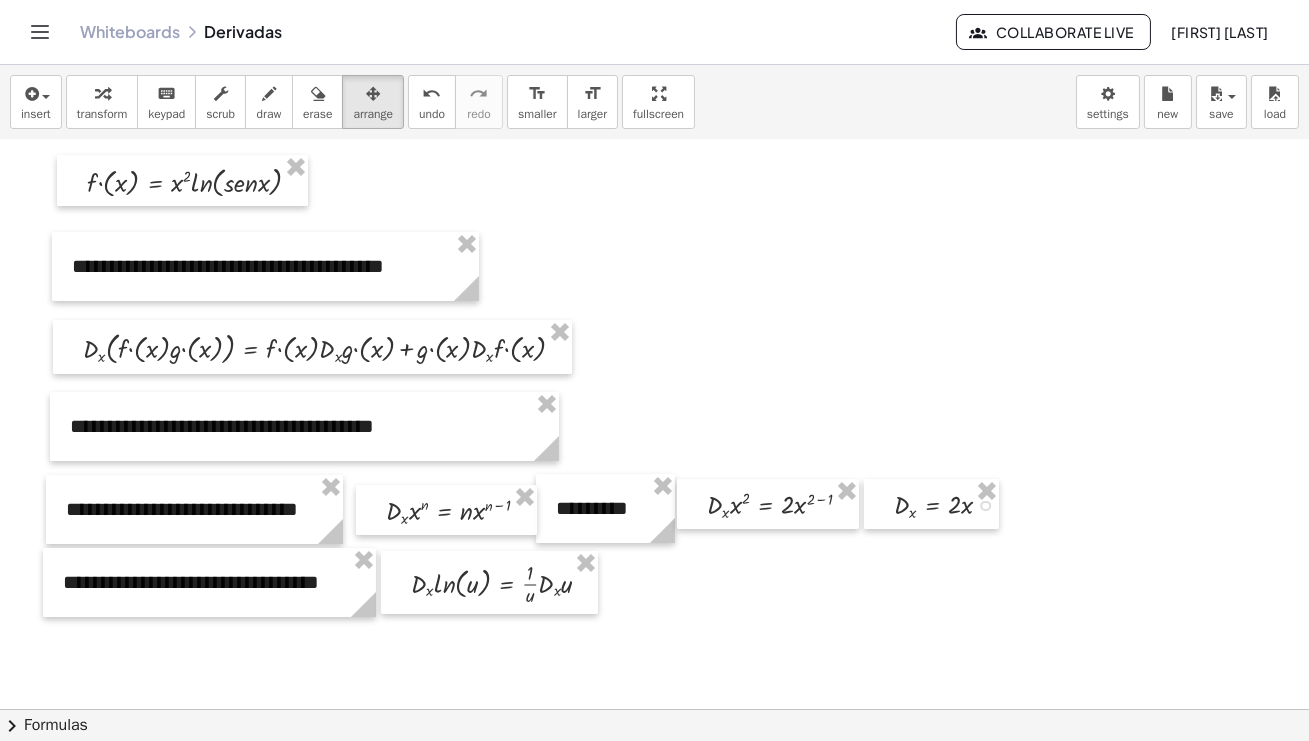 click at bounding box center (654, 673) 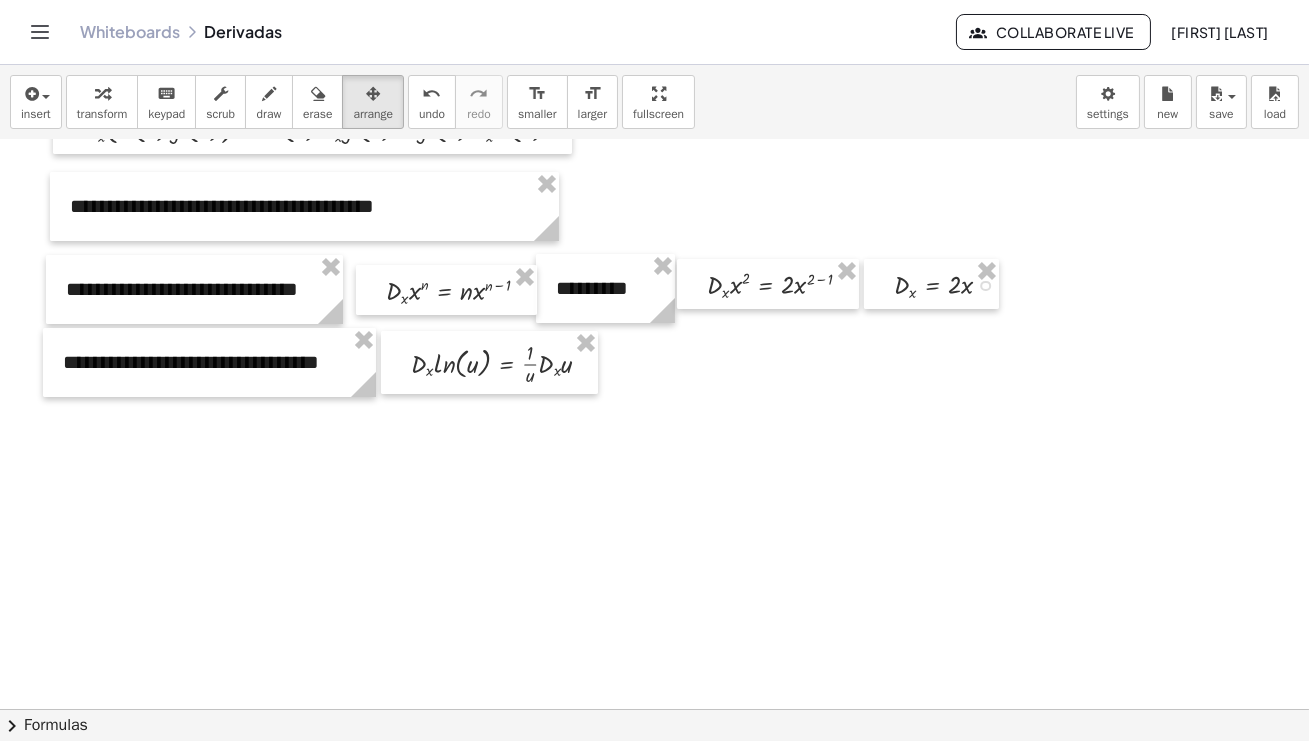 scroll, scrollTop: 272, scrollLeft: 0, axis: vertical 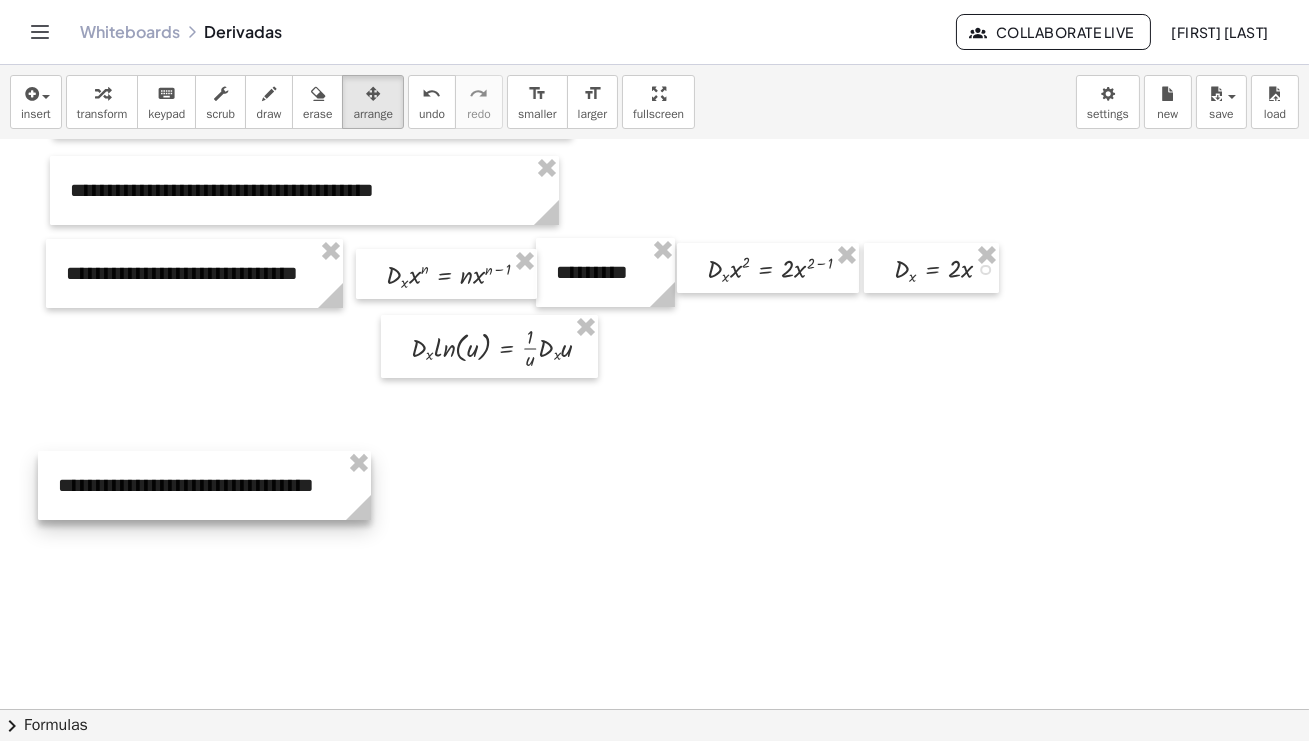 drag, startPoint x: 227, startPoint y: 351, endPoint x: 222, endPoint y: 490, distance: 139.0899 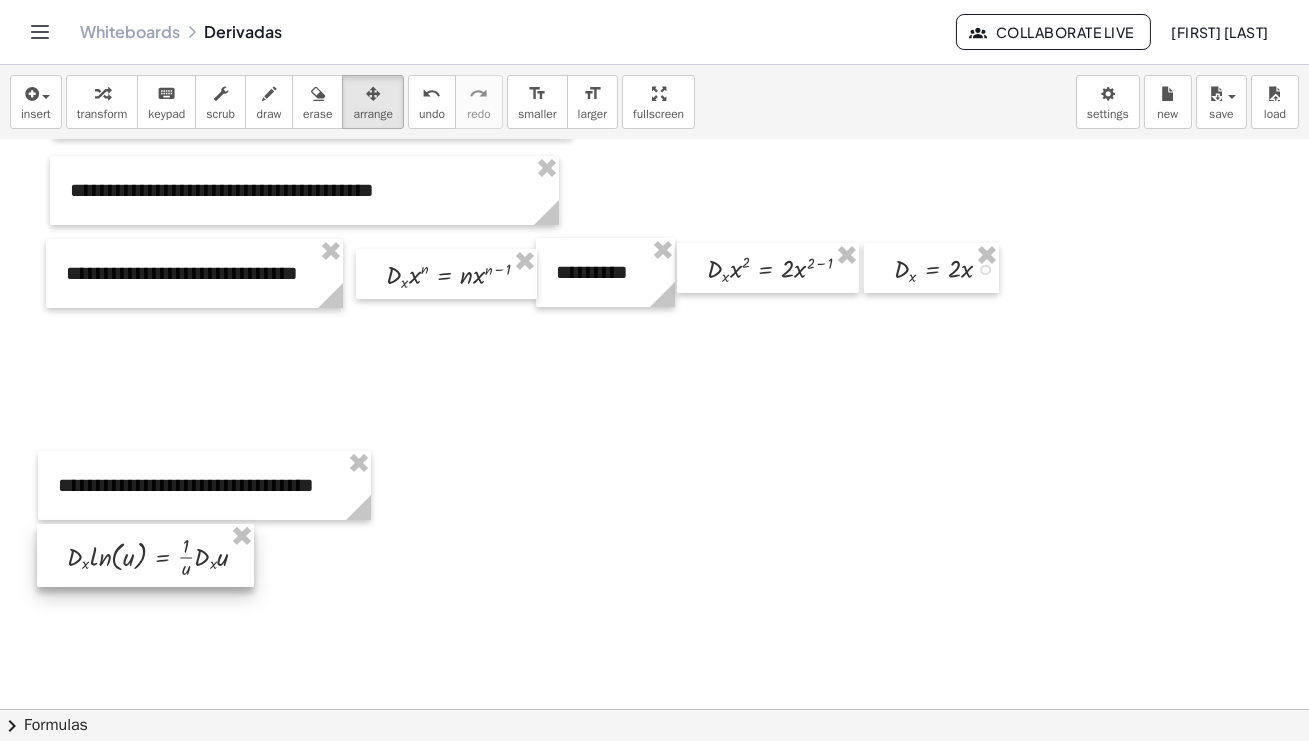 drag, startPoint x: 445, startPoint y: 353, endPoint x: 100, endPoint y: 563, distance: 403.88736 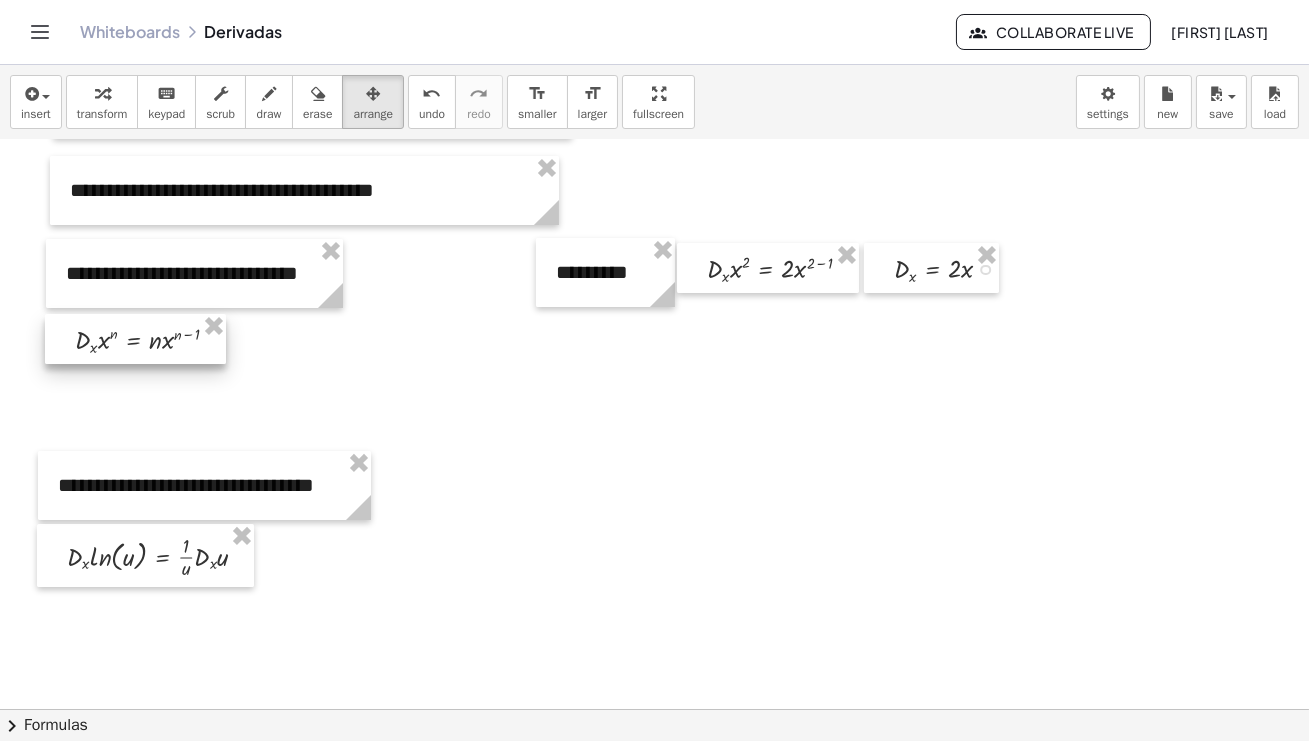 drag, startPoint x: 479, startPoint y: 277, endPoint x: 169, endPoint y: 342, distance: 316.7412 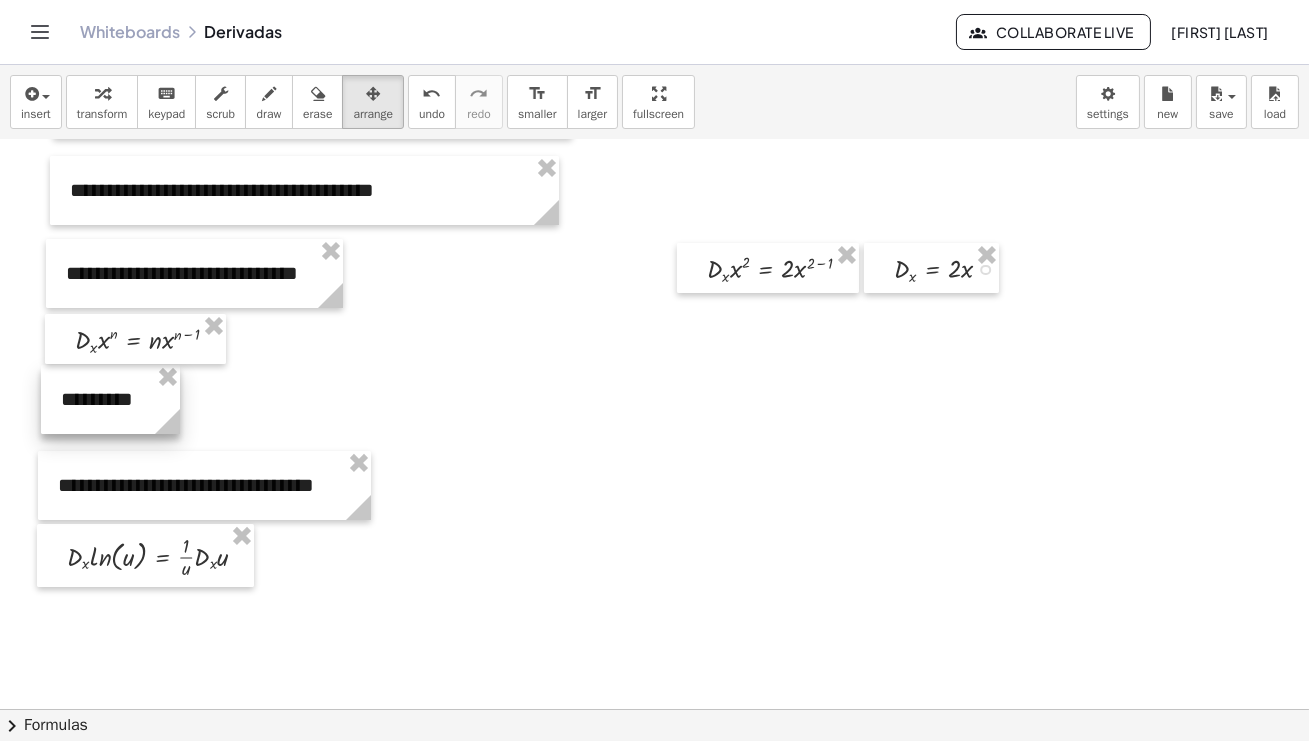 drag, startPoint x: 612, startPoint y: 286, endPoint x: 117, endPoint y: 413, distance: 511.0323 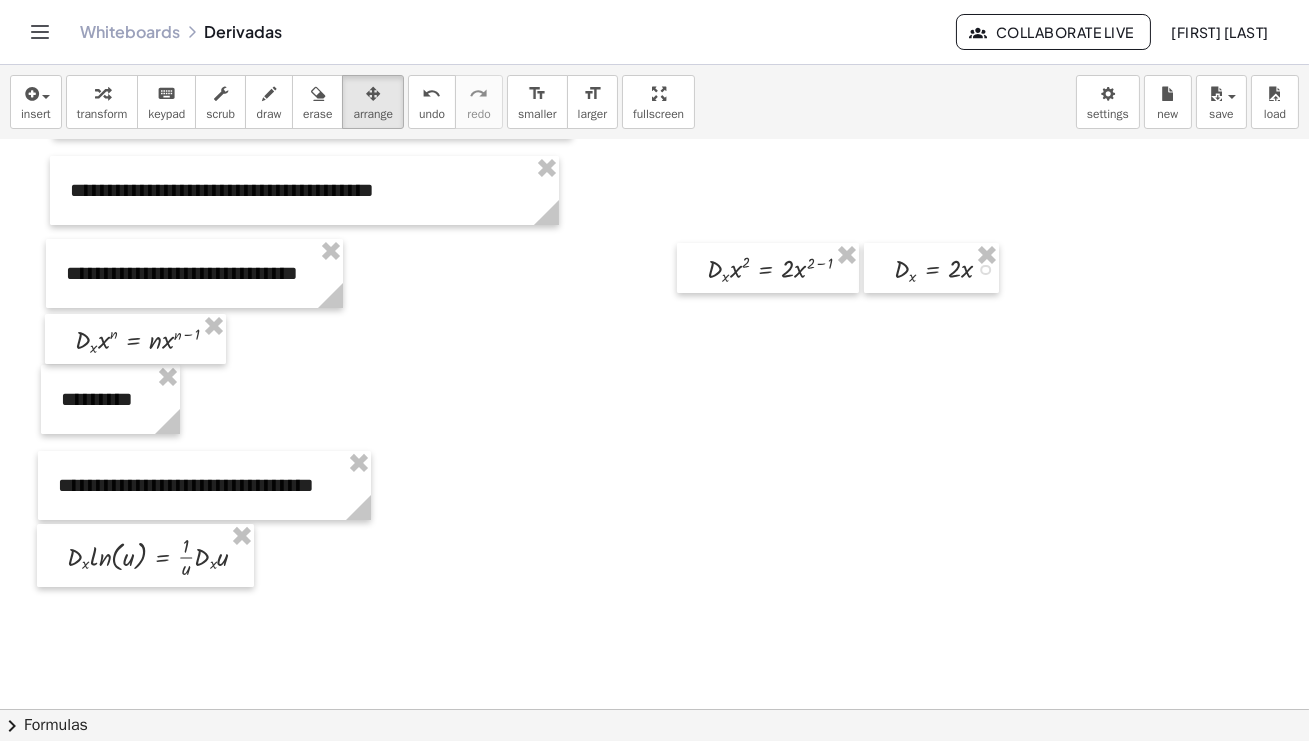 click at bounding box center (654, 437) 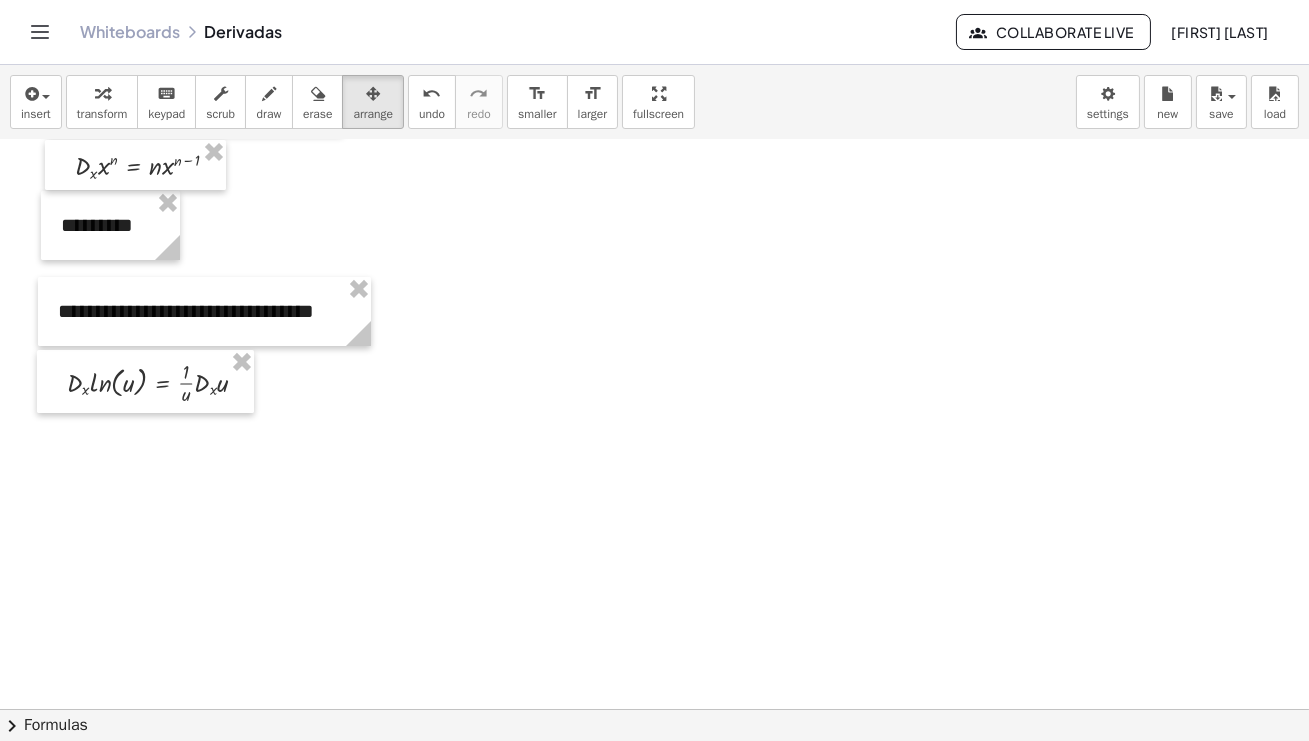 scroll, scrollTop: 454, scrollLeft: 0, axis: vertical 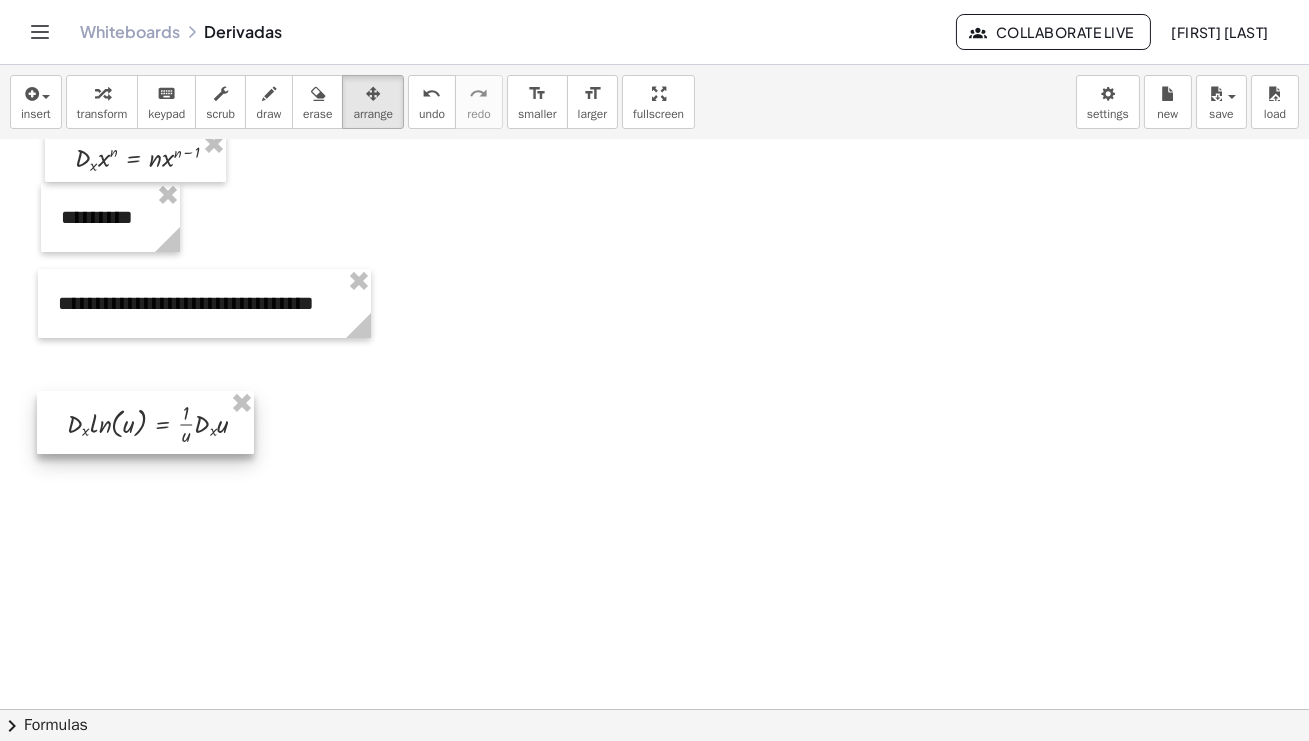 drag, startPoint x: 217, startPoint y: 379, endPoint x: 217, endPoint y: 428, distance: 49 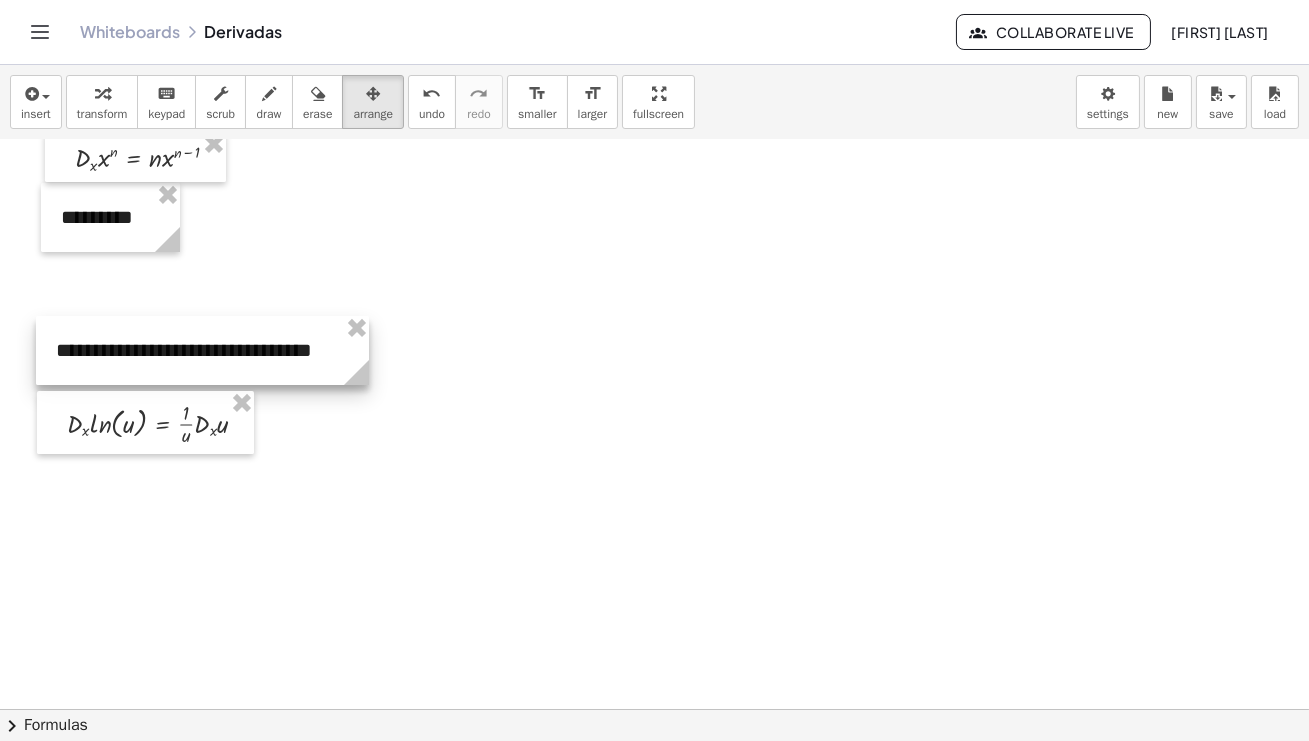 drag, startPoint x: 231, startPoint y: 312, endPoint x: 229, endPoint y: 360, distance: 48.04165 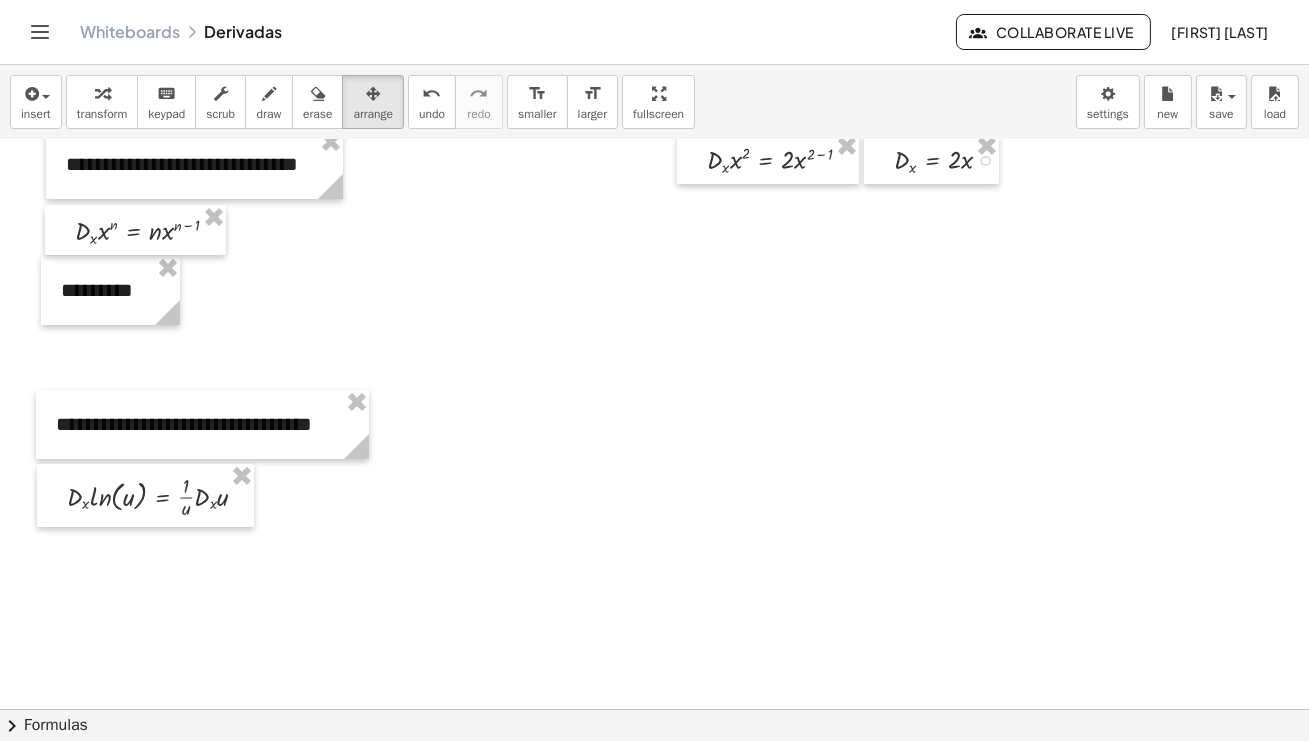 scroll, scrollTop: 345, scrollLeft: 0, axis: vertical 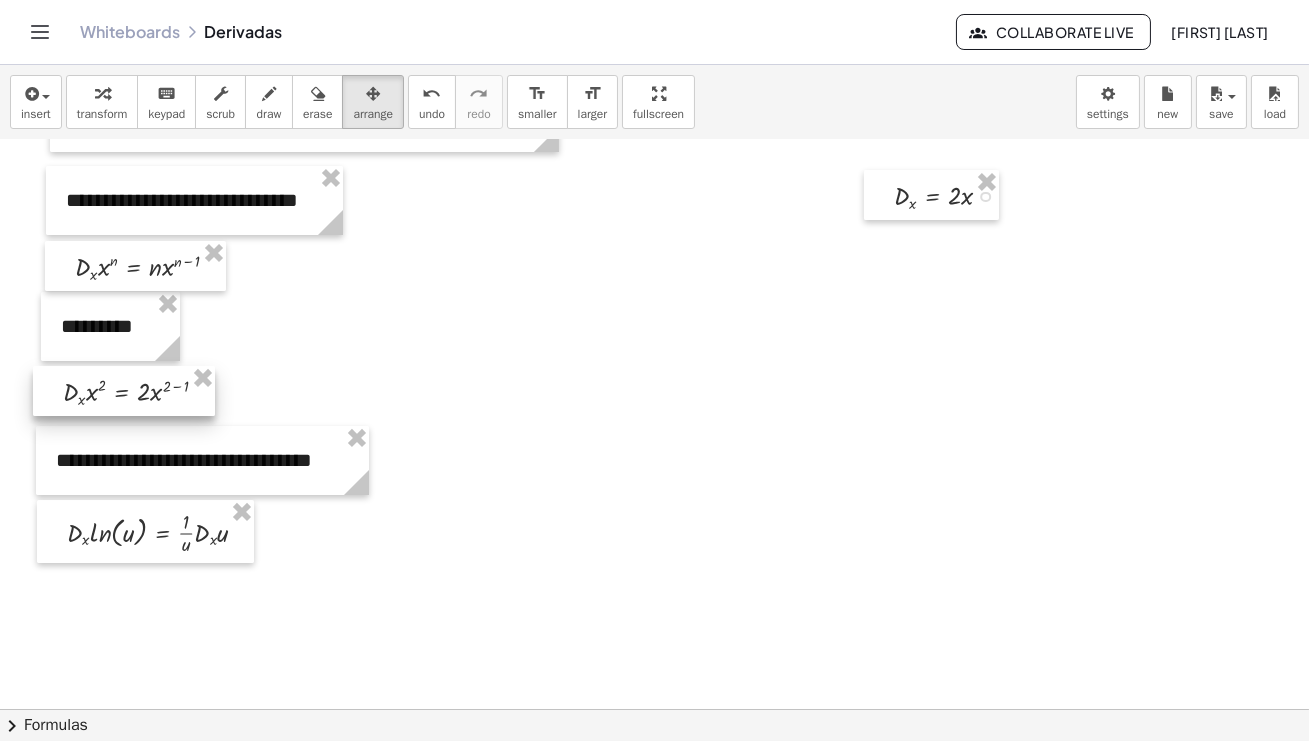 drag, startPoint x: 818, startPoint y: 199, endPoint x: 175, endPoint y: 395, distance: 672.20905 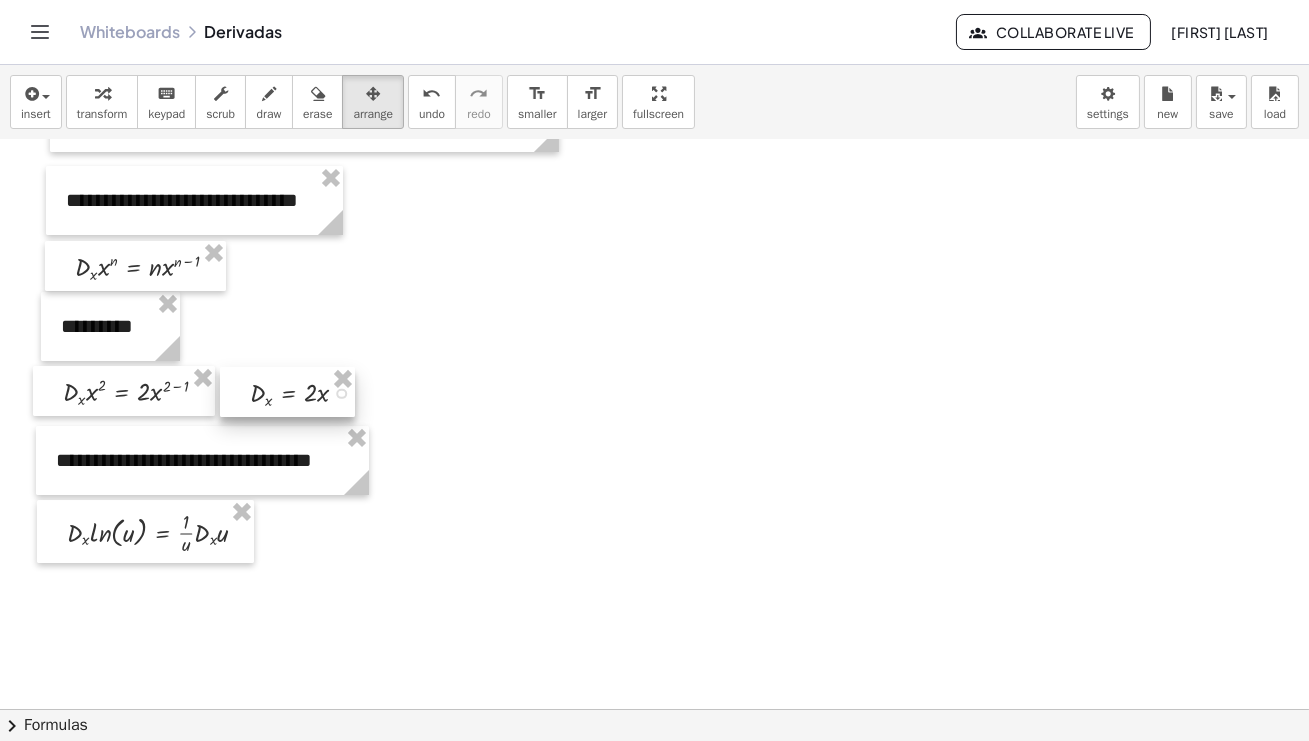 drag, startPoint x: 897, startPoint y: 204, endPoint x: 253, endPoint y: 401, distance: 673.4575 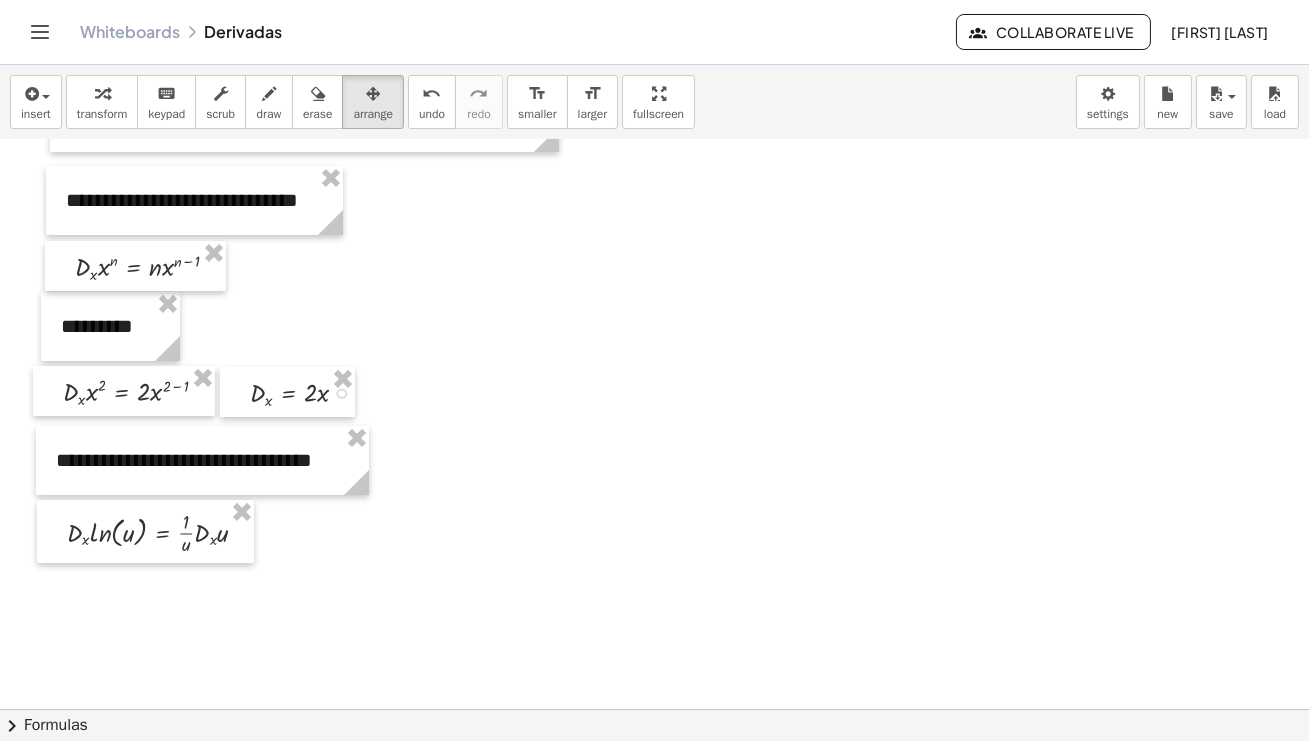 click at bounding box center [654, 364] 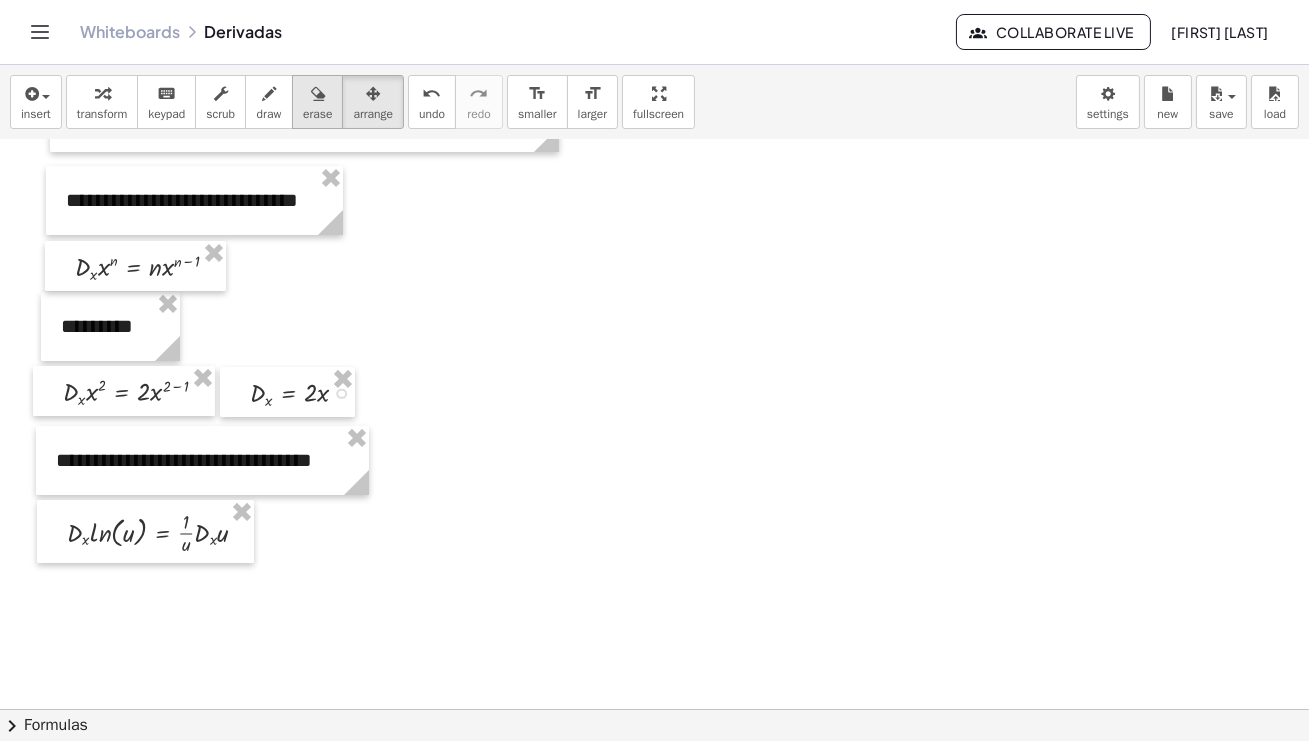 click at bounding box center [318, 94] 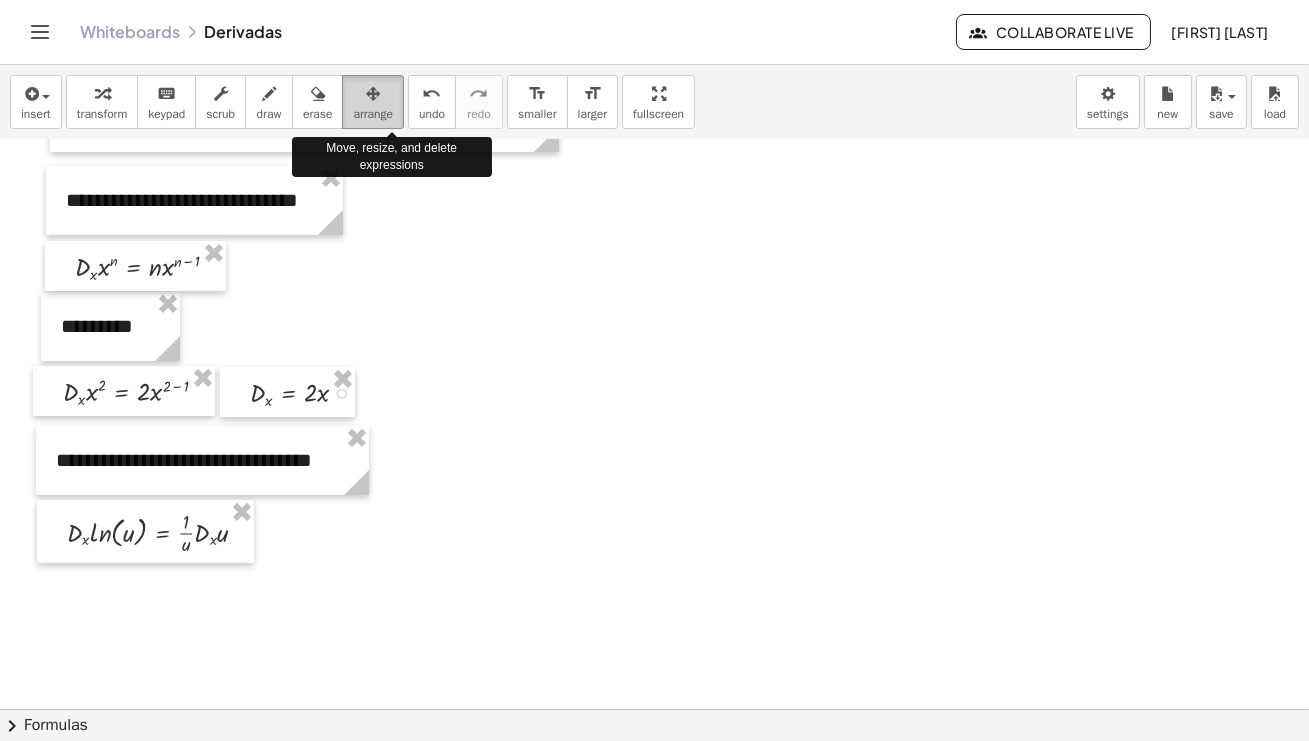 click at bounding box center (373, 94) 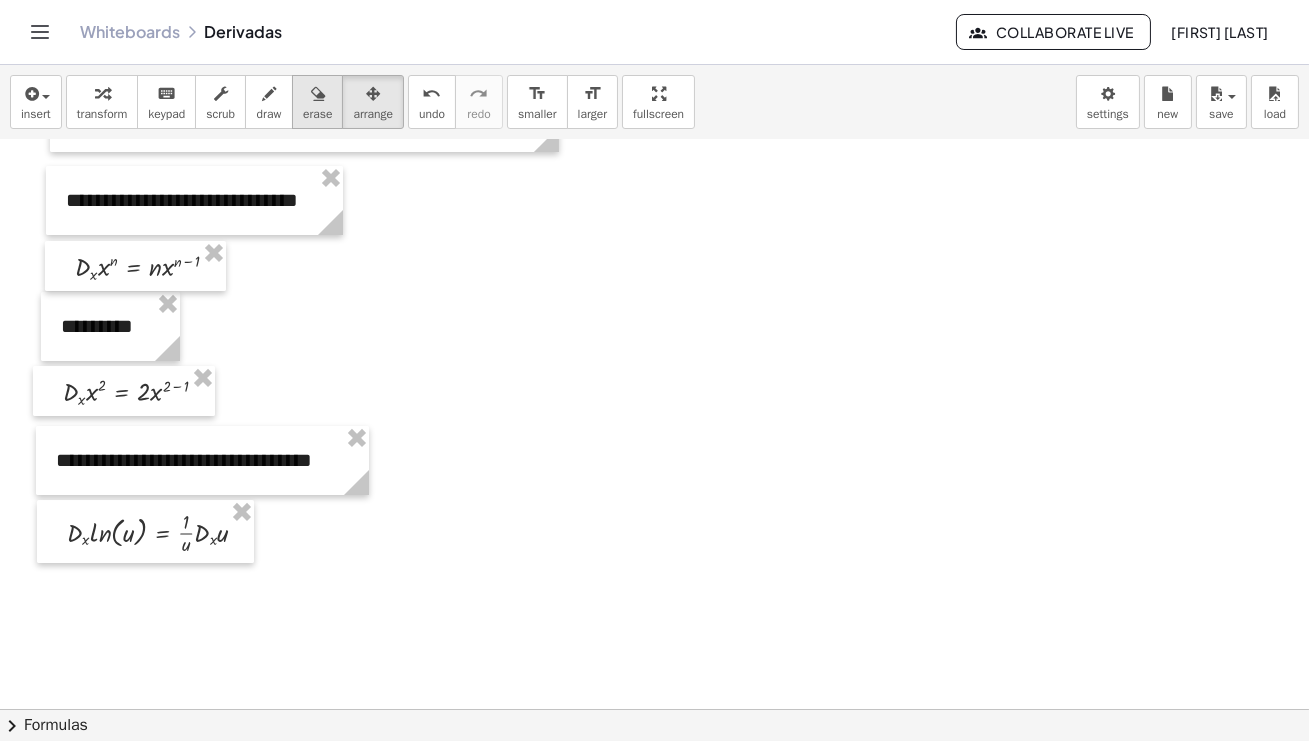 click at bounding box center [318, 94] 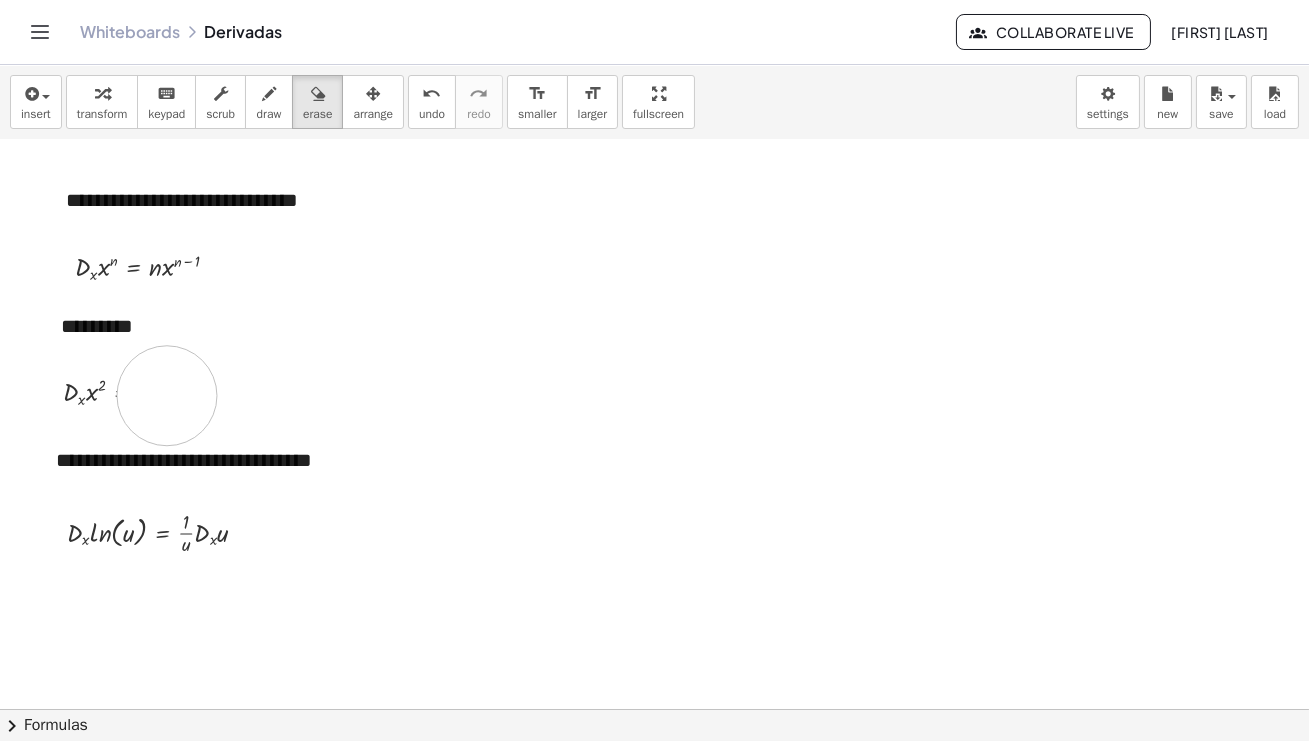 click at bounding box center (654, 364) 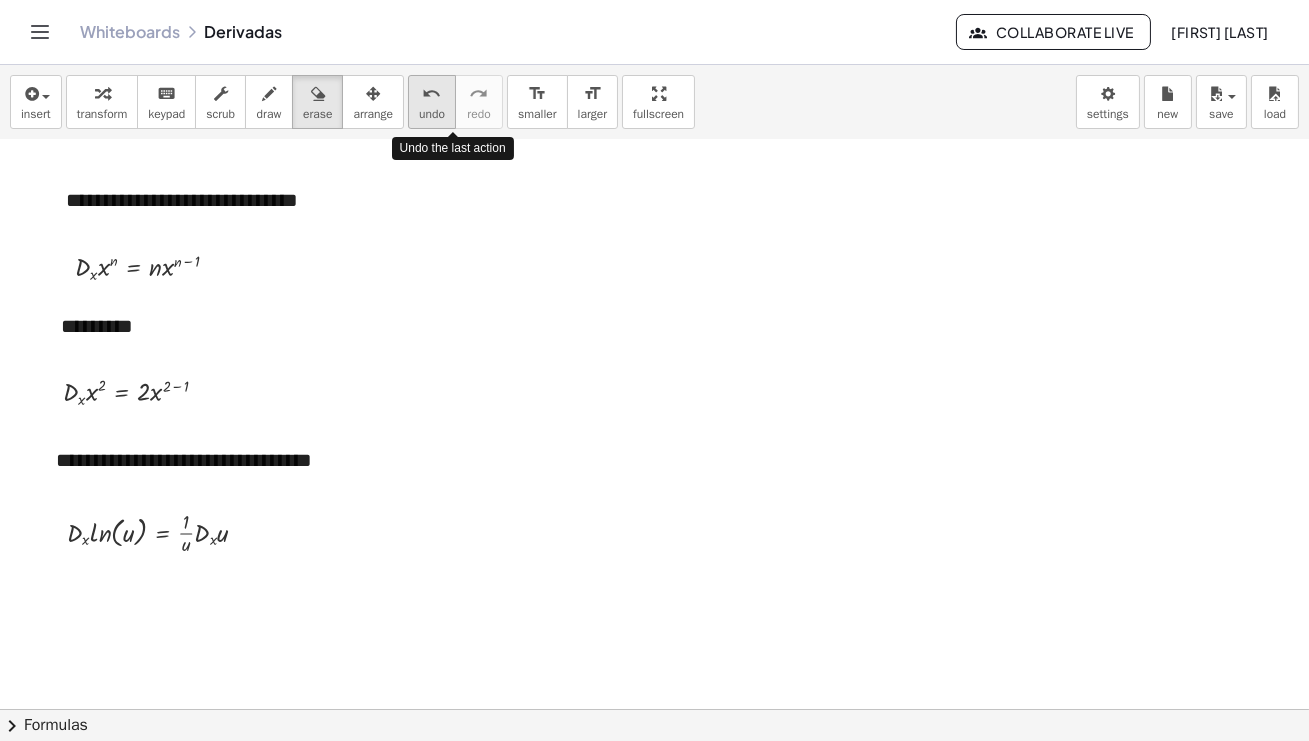 click on "undo" at bounding box center (432, 94) 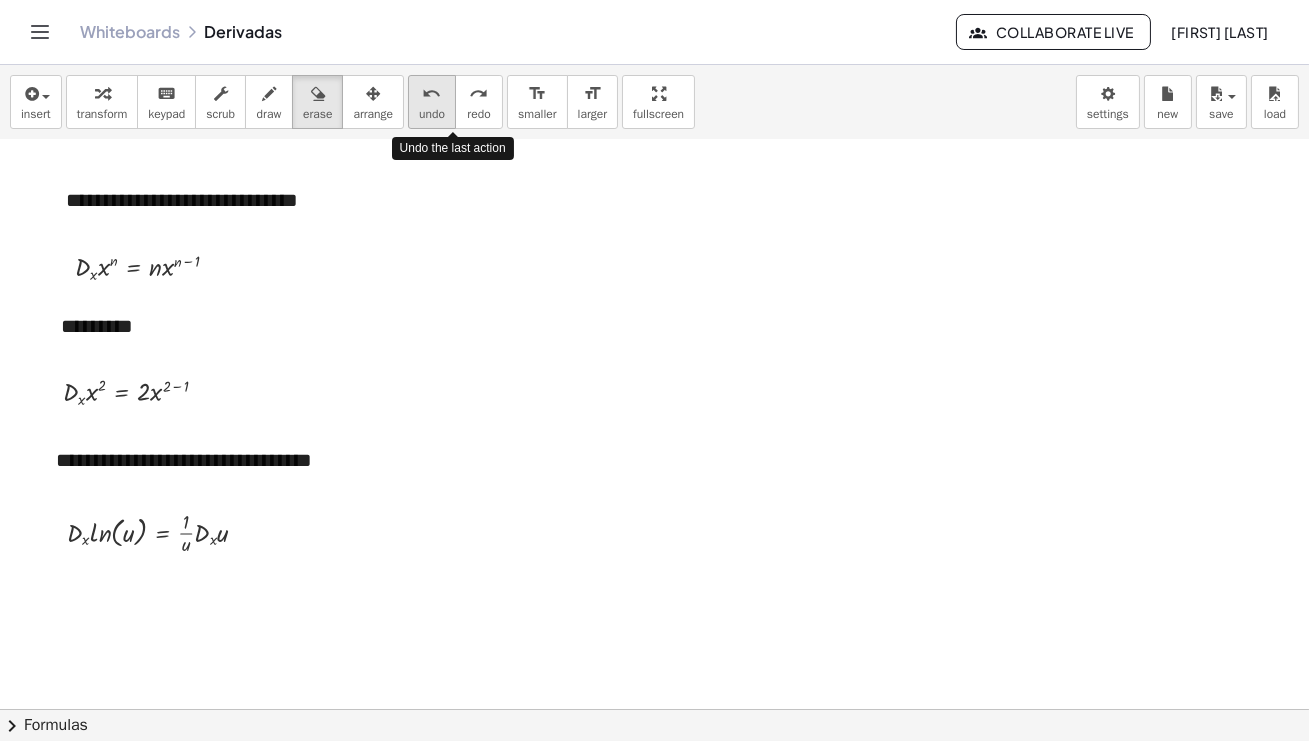 click on "undo" at bounding box center (432, 114) 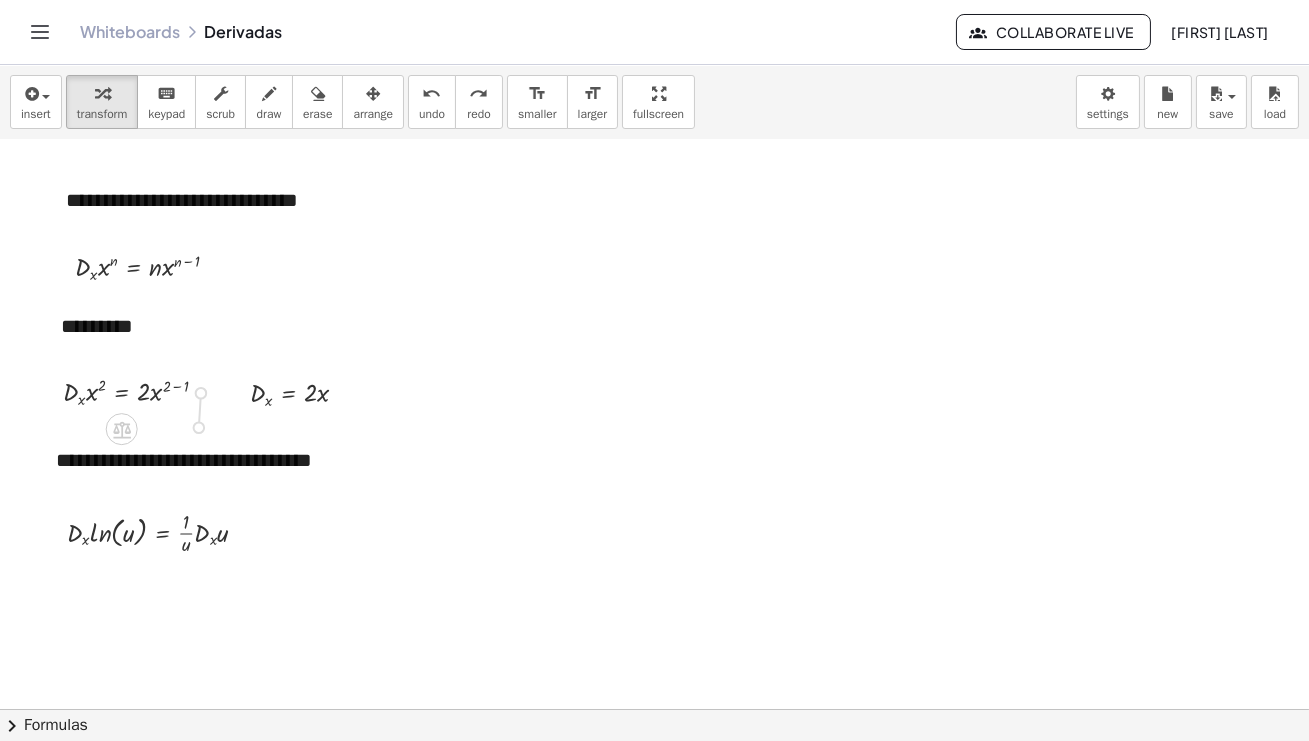 drag, startPoint x: 204, startPoint y: 393, endPoint x: 202, endPoint y: 434, distance: 41.04875 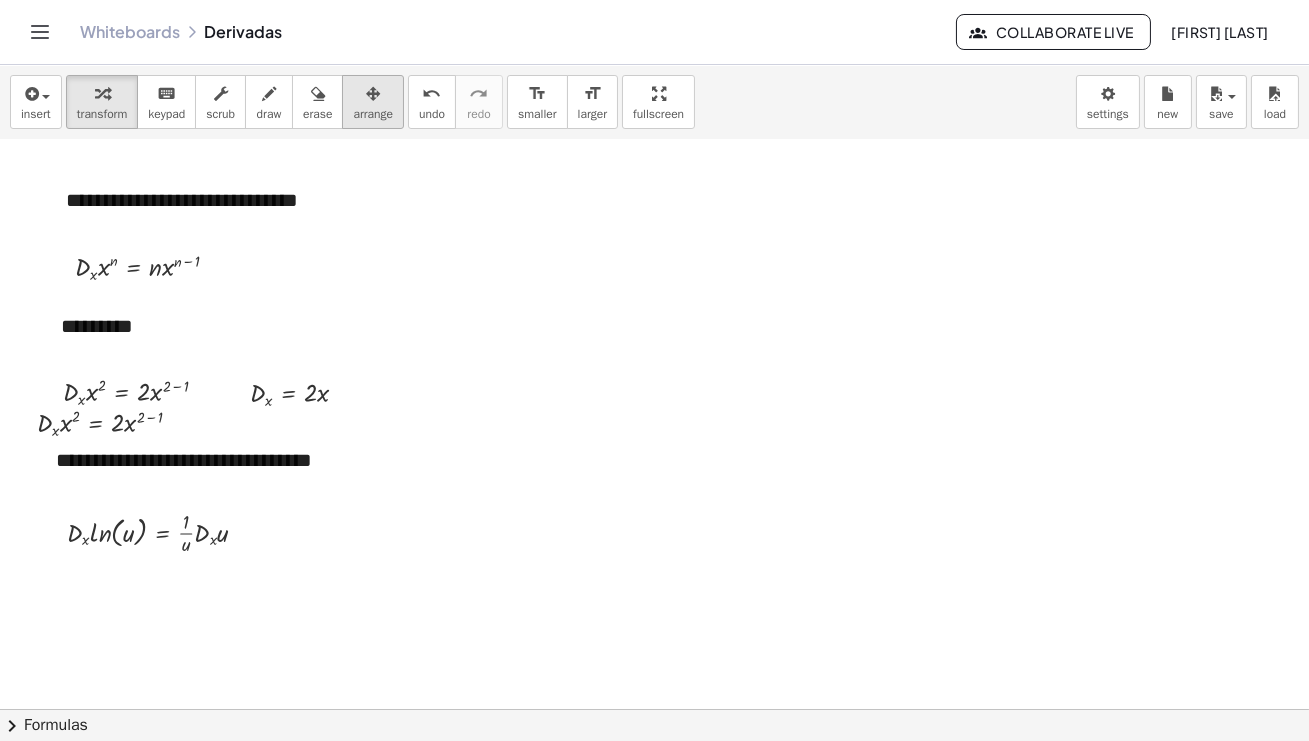 click on "arrange" at bounding box center (373, 114) 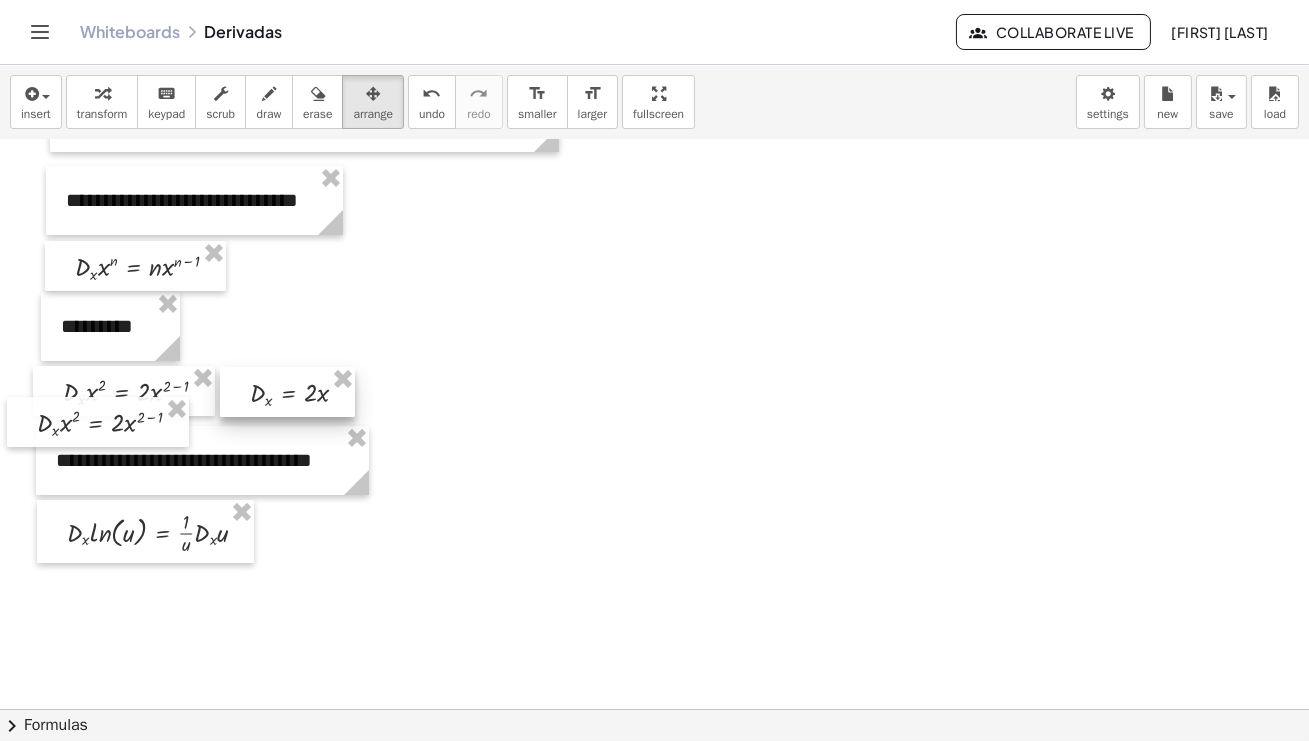 click at bounding box center (287, 392) 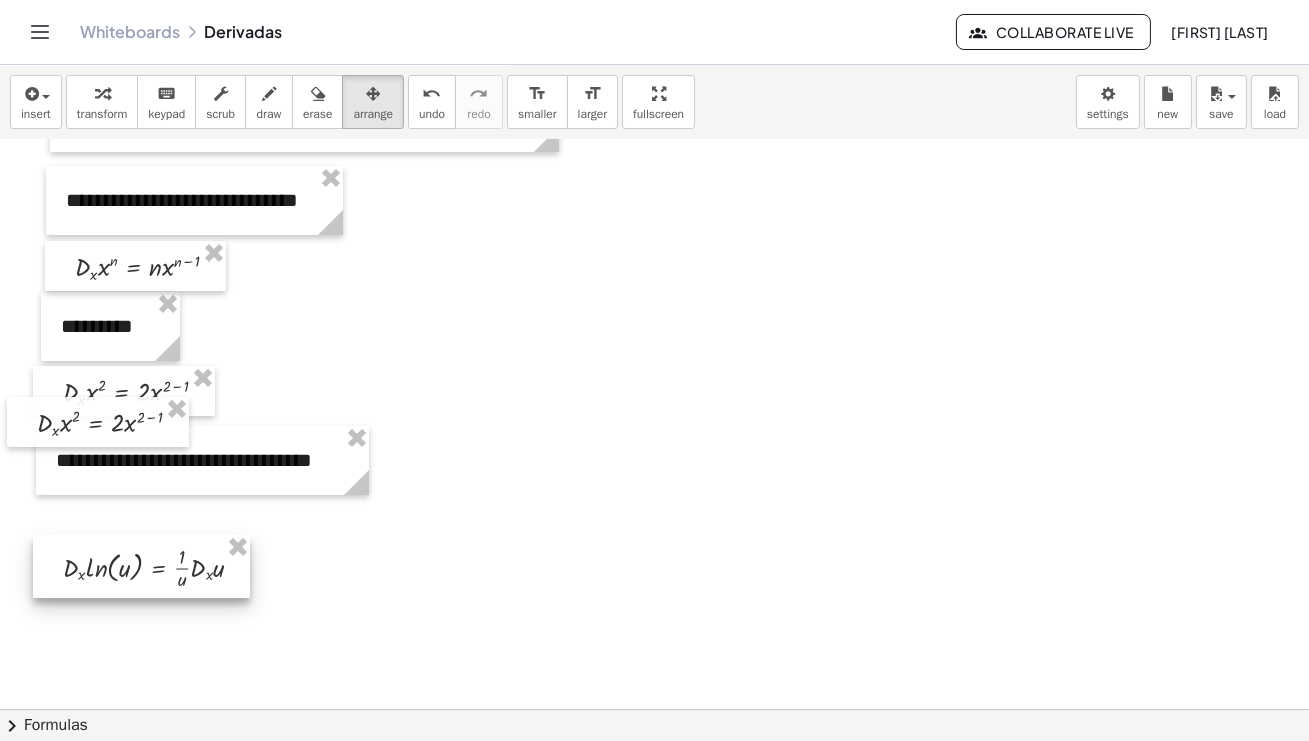 drag, startPoint x: 240, startPoint y: 540, endPoint x: 236, endPoint y: 575, distance: 35.22783 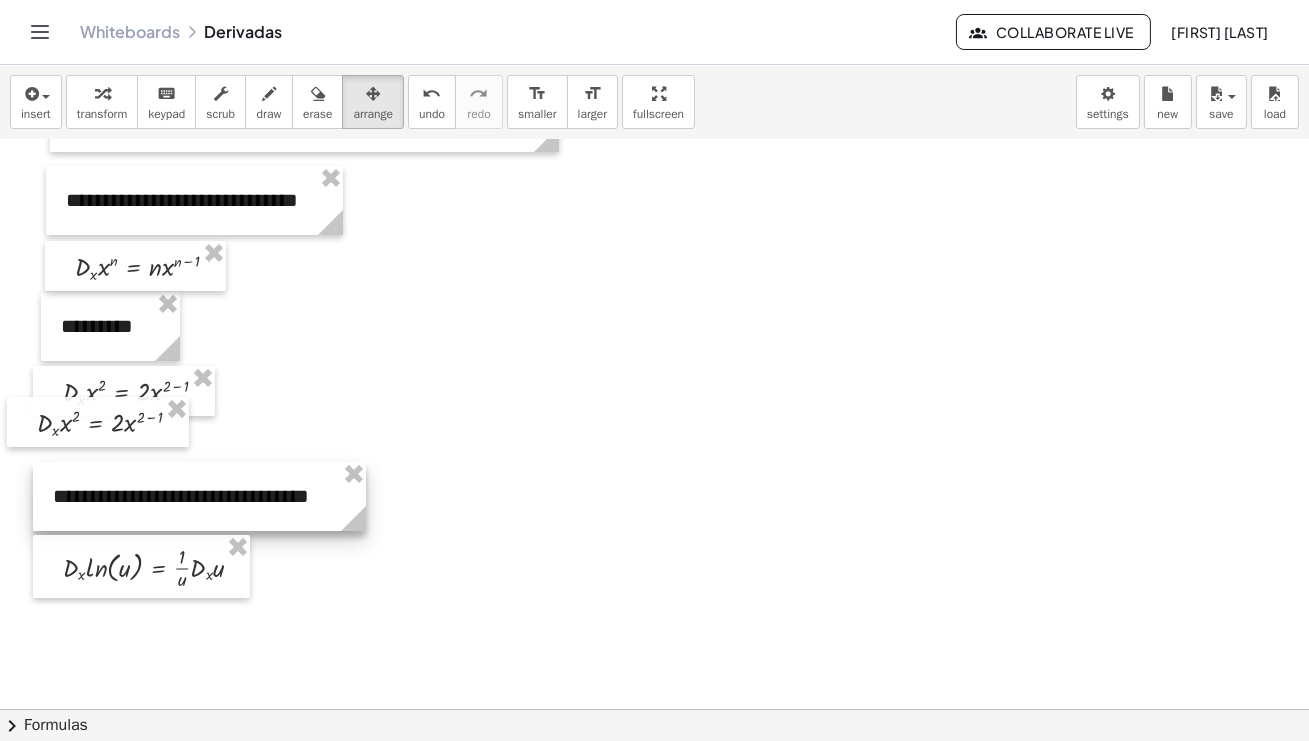 drag, startPoint x: 294, startPoint y: 482, endPoint x: 291, endPoint y: 518, distance: 36.124783 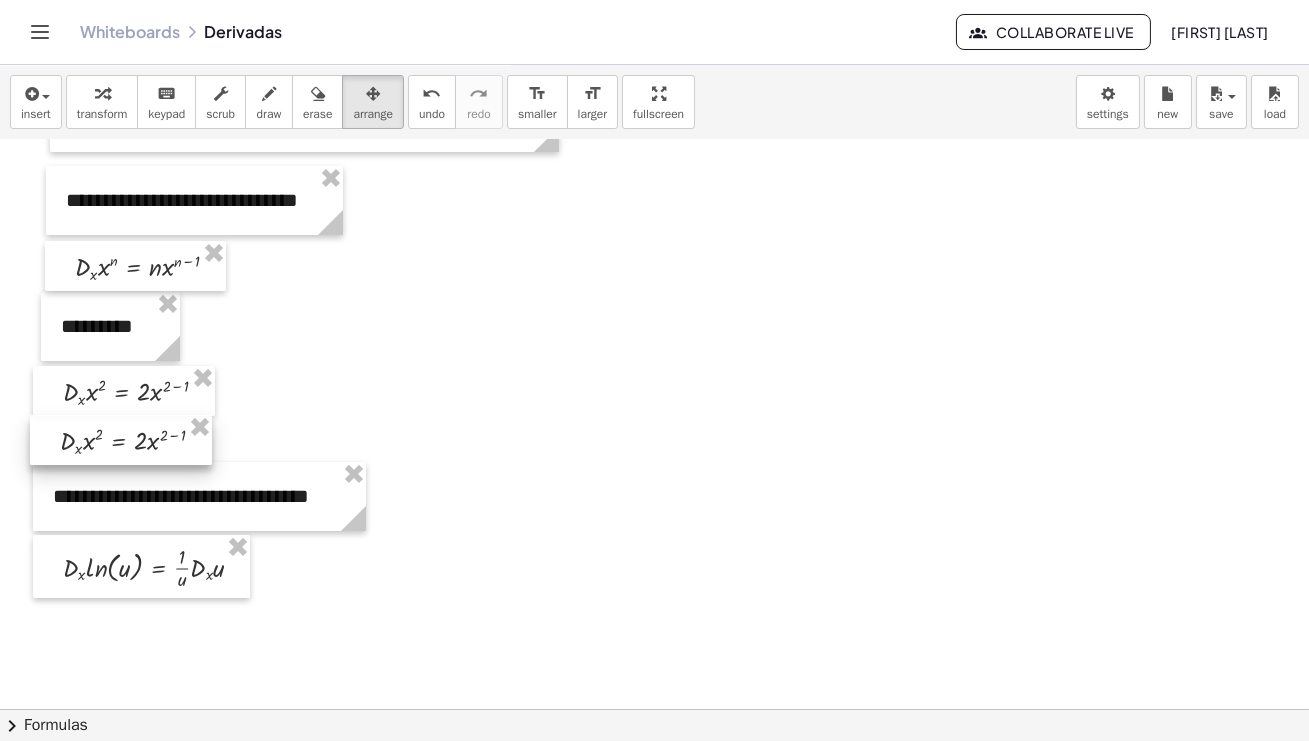 drag, startPoint x: 174, startPoint y: 434, endPoint x: 196, endPoint y: 452, distance: 28.42534 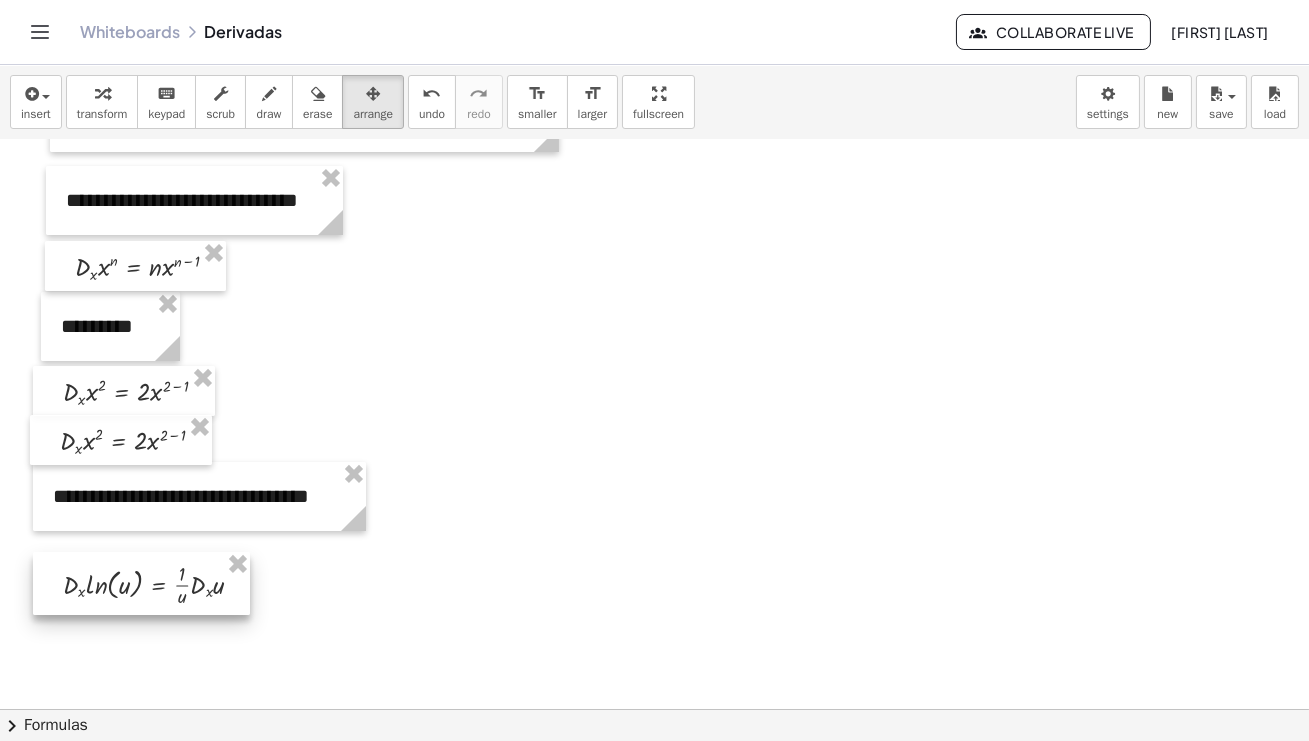 drag, startPoint x: 188, startPoint y: 569, endPoint x: 188, endPoint y: 586, distance: 17 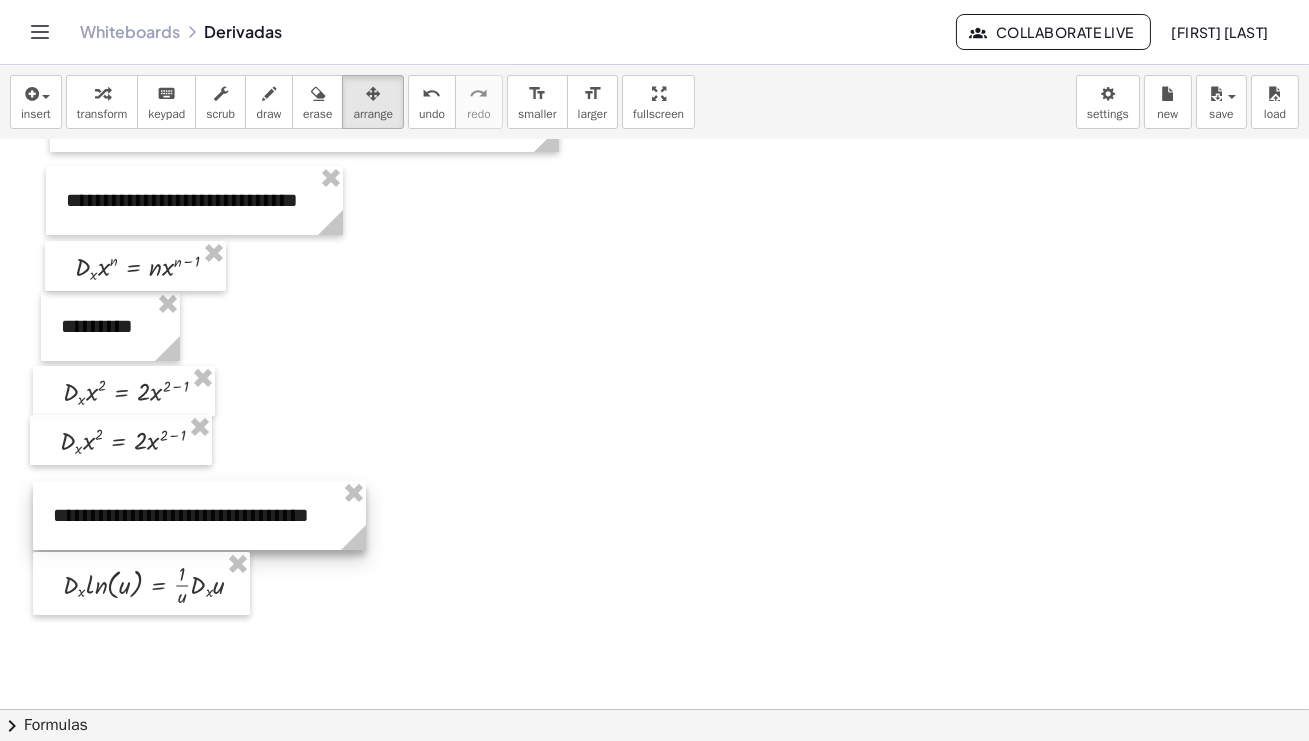 drag, startPoint x: 209, startPoint y: 505, endPoint x: 209, endPoint y: 524, distance: 19 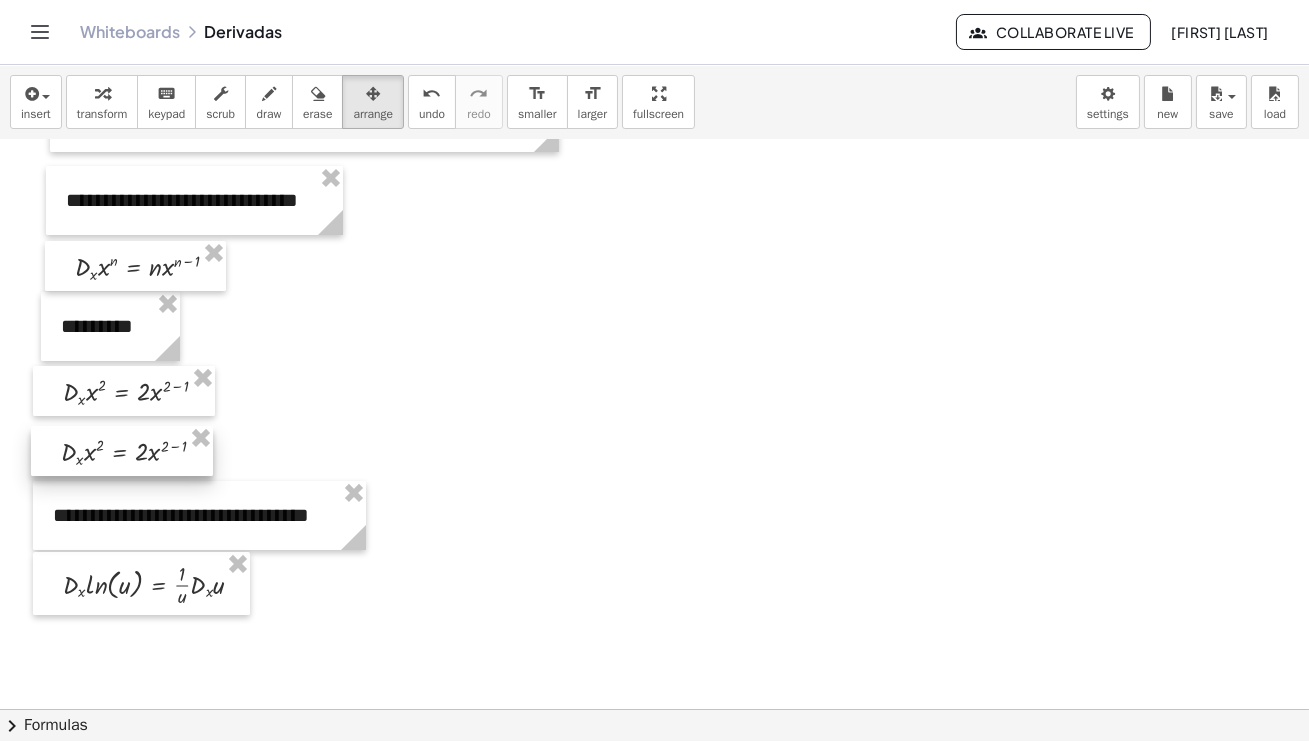 drag, startPoint x: 185, startPoint y: 447, endPoint x: 186, endPoint y: 458, distance: 11.045361 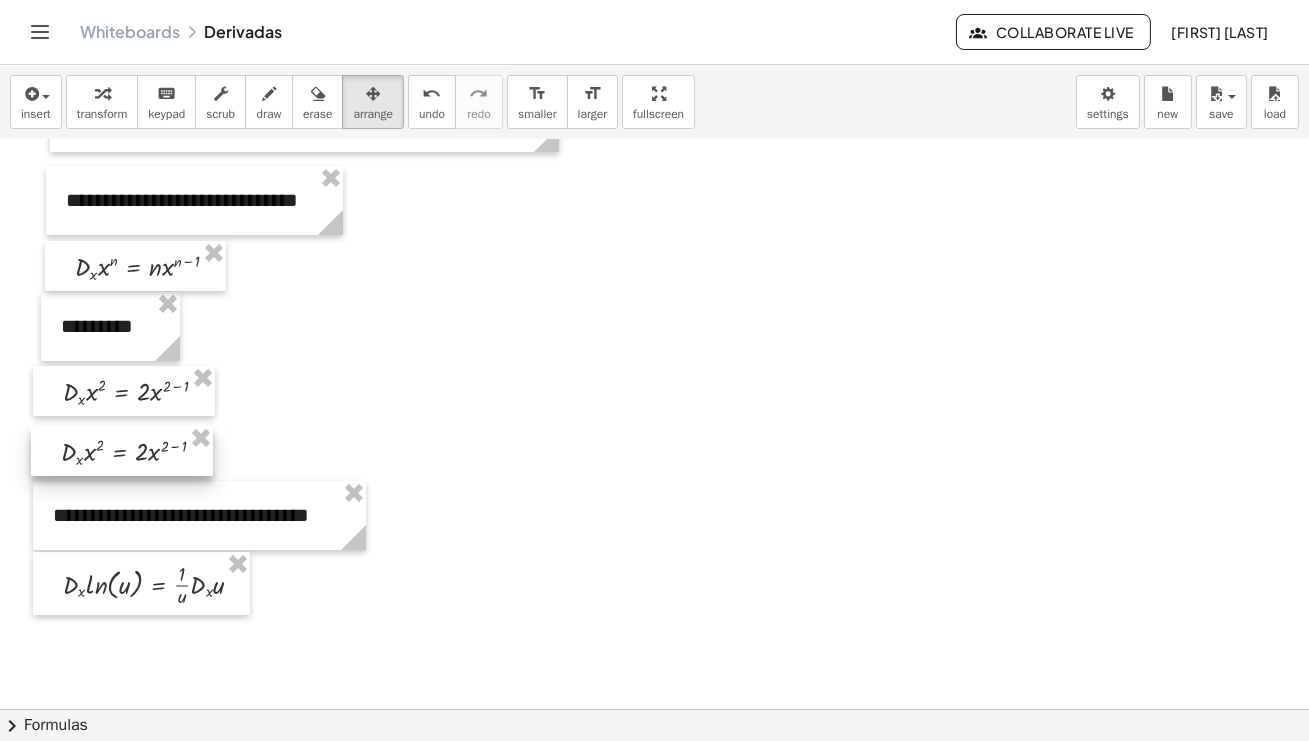 click at bounding box center [122, 451] 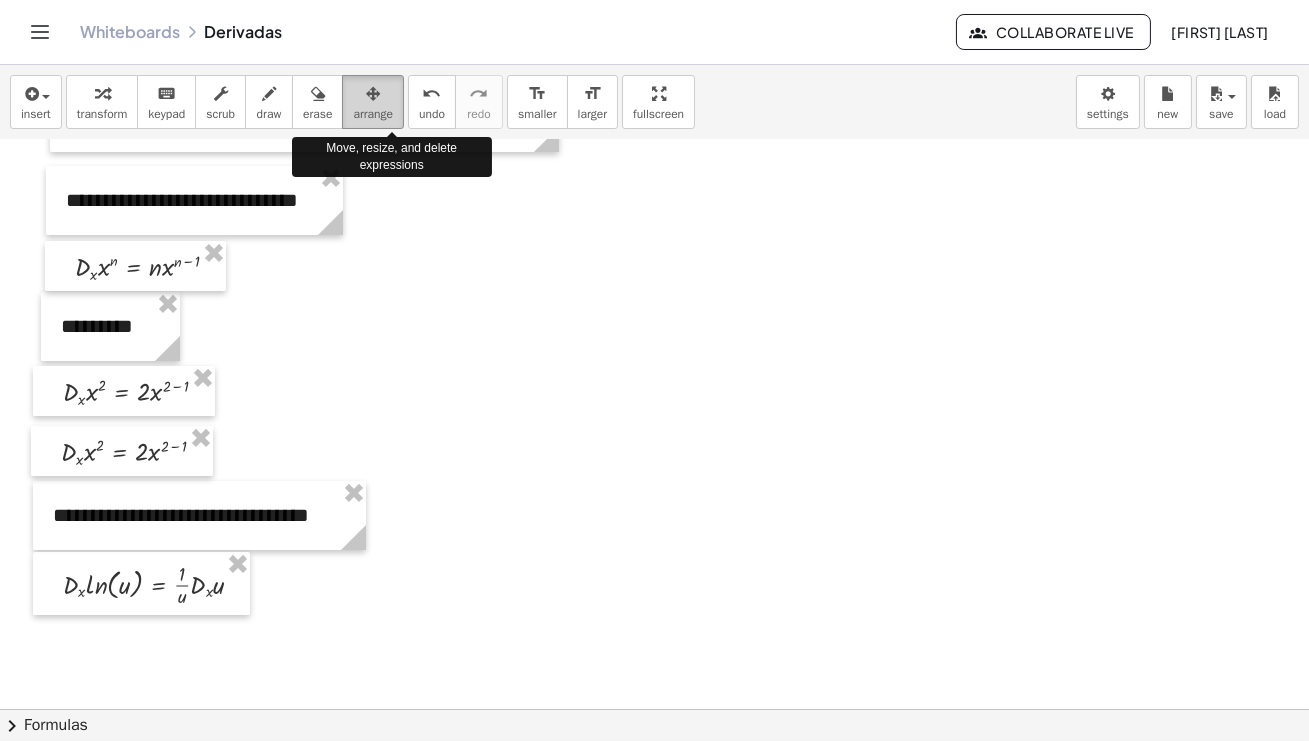 click on "arrange" at bounding box center (373, 114) 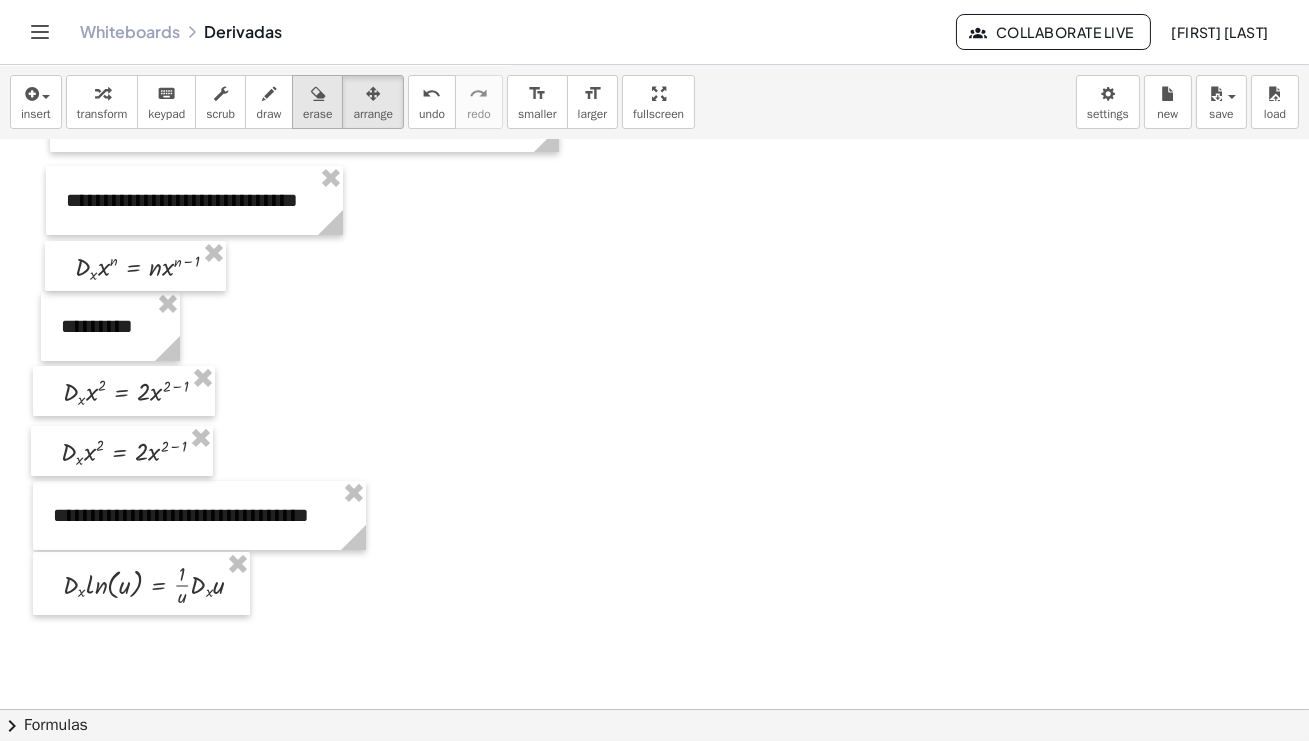 click at bounding box center [318, 94] 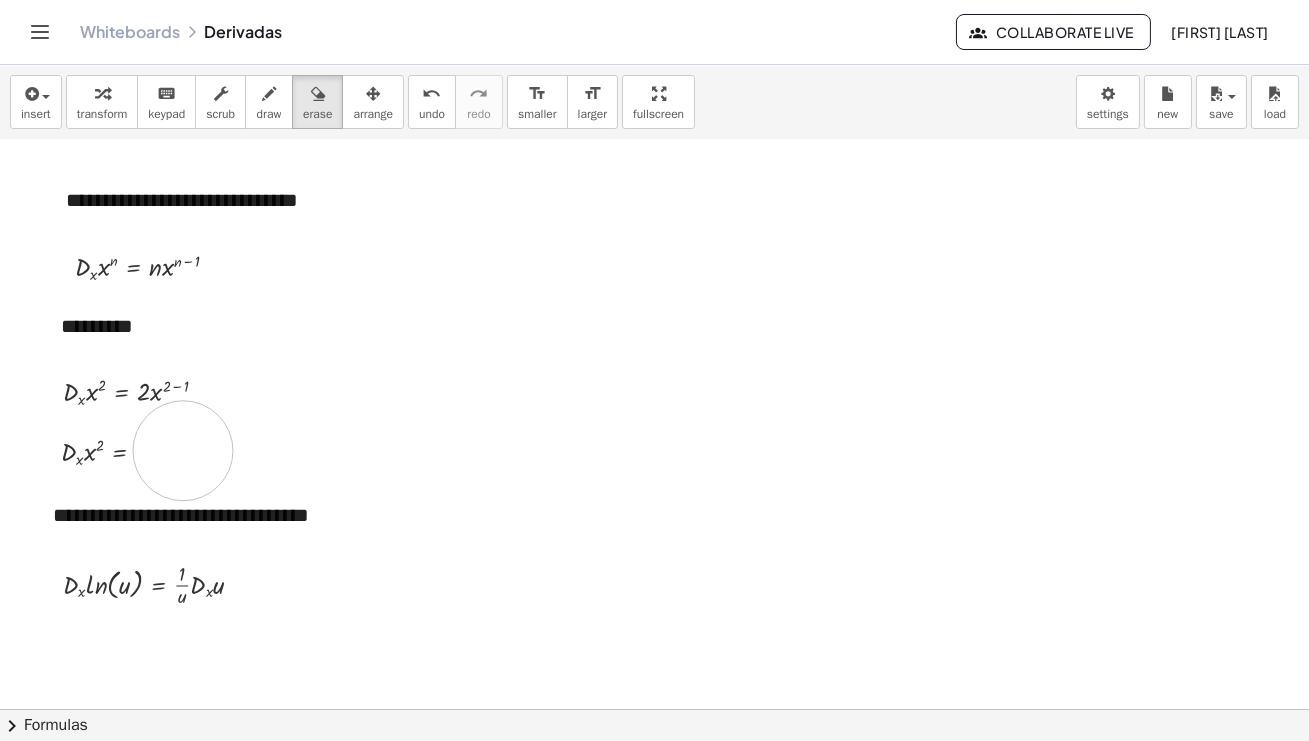click at bounding box center [654, 364] 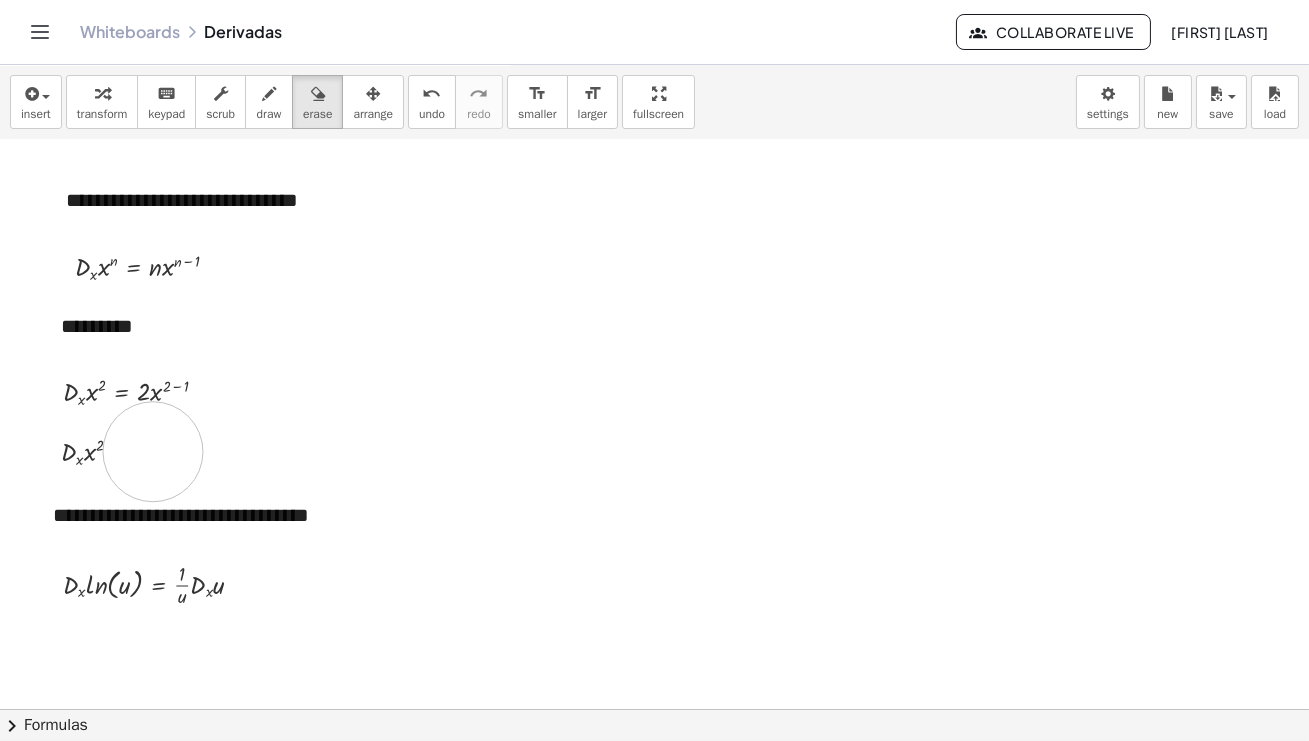 click at bounding box center (654, 364) 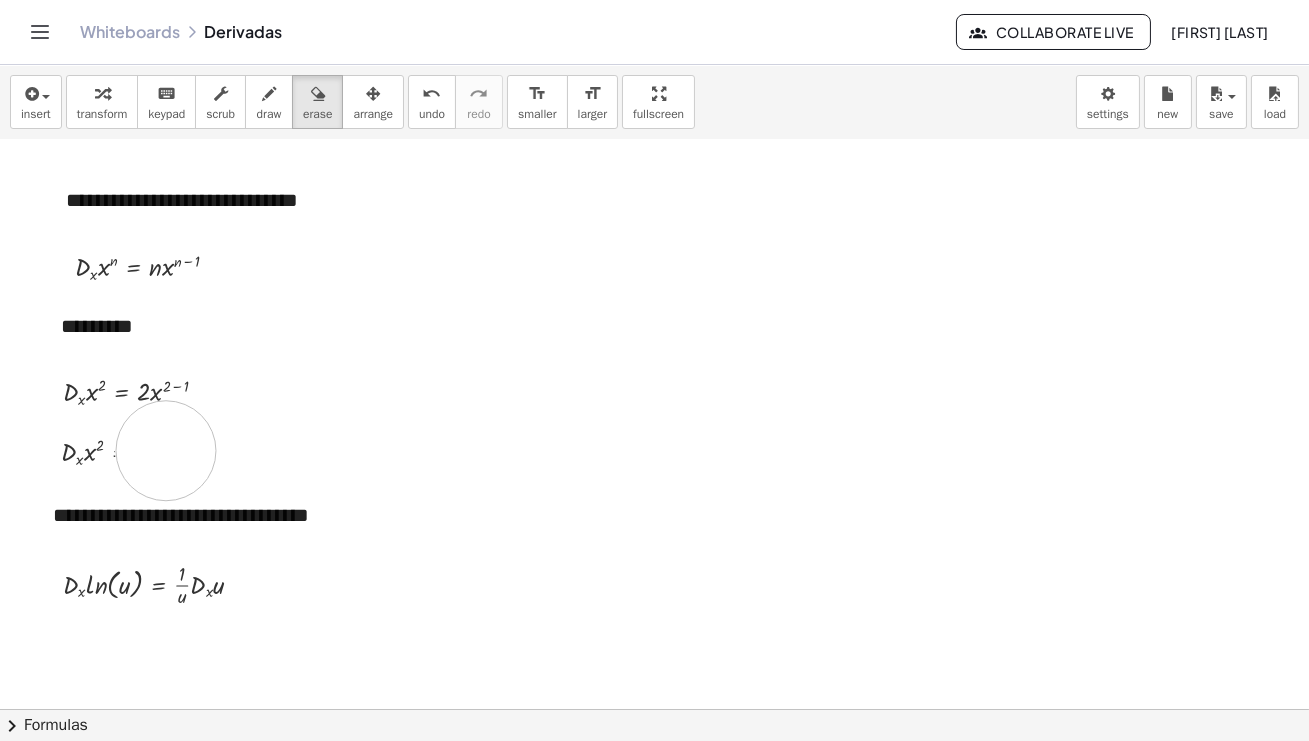 click at bounding box center [654, 364] 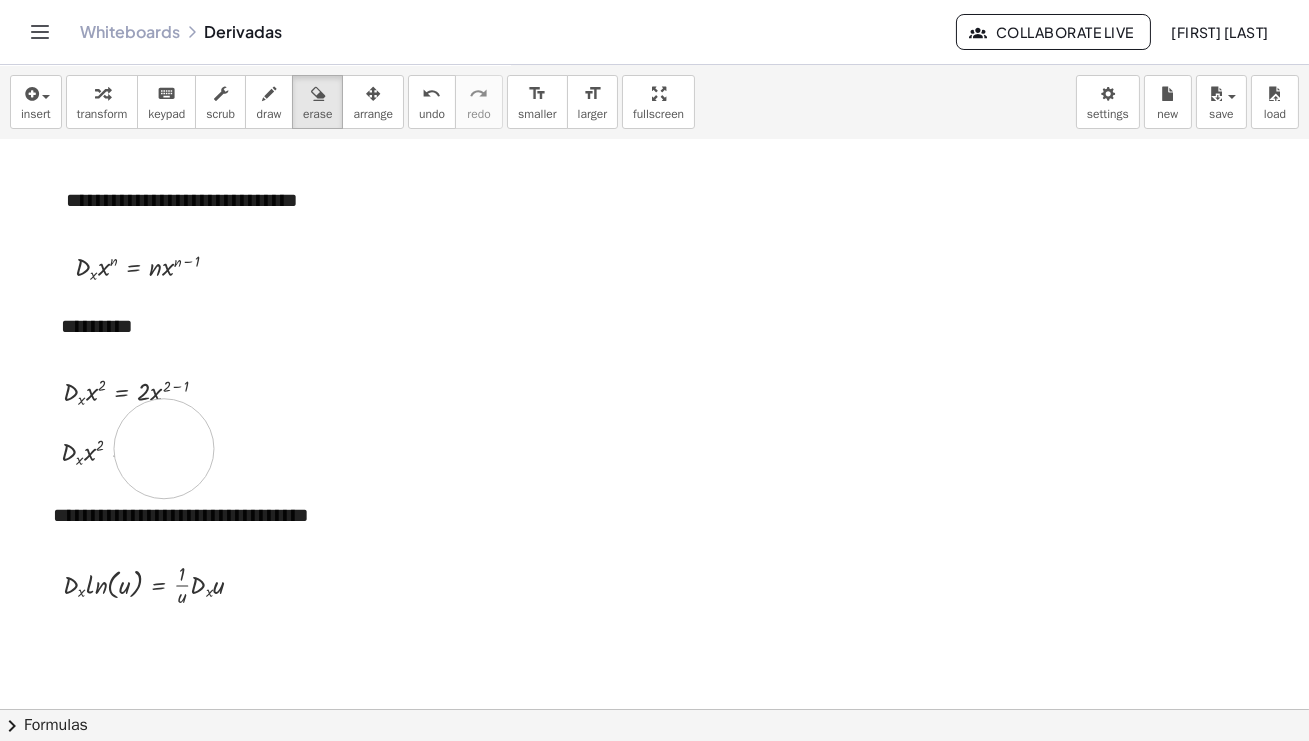 drag, startPoint x: 184, startPoint y: 448, endPoint x: 164, endPoint y: 448, distance: 20 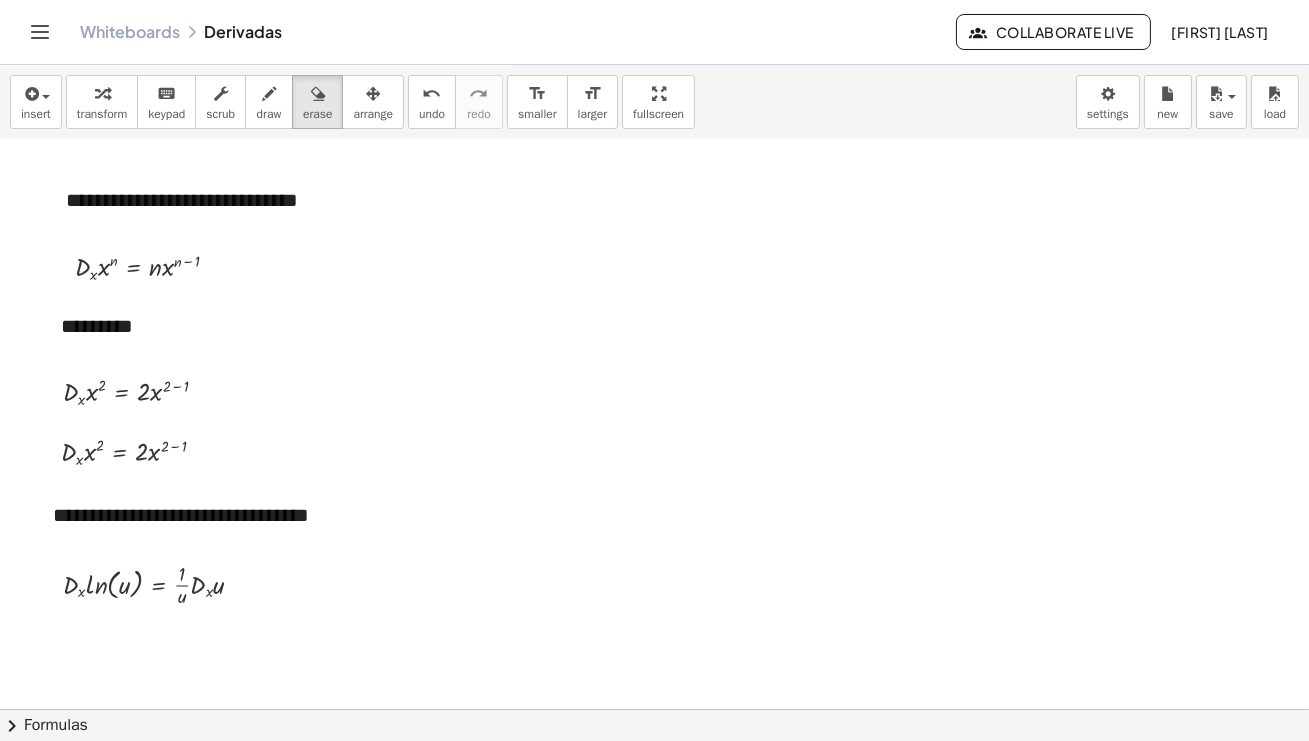 click at bounding box center [654, 364] 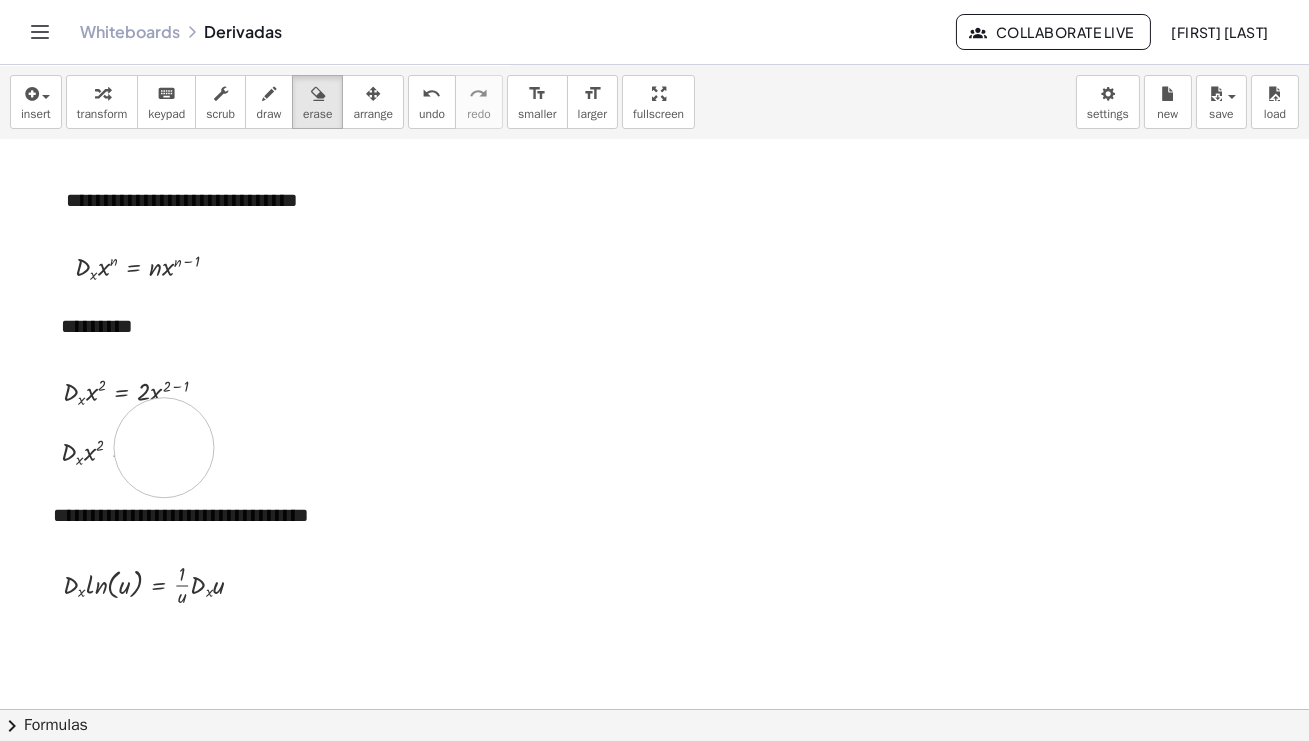 click at bounding box center (654, 364) 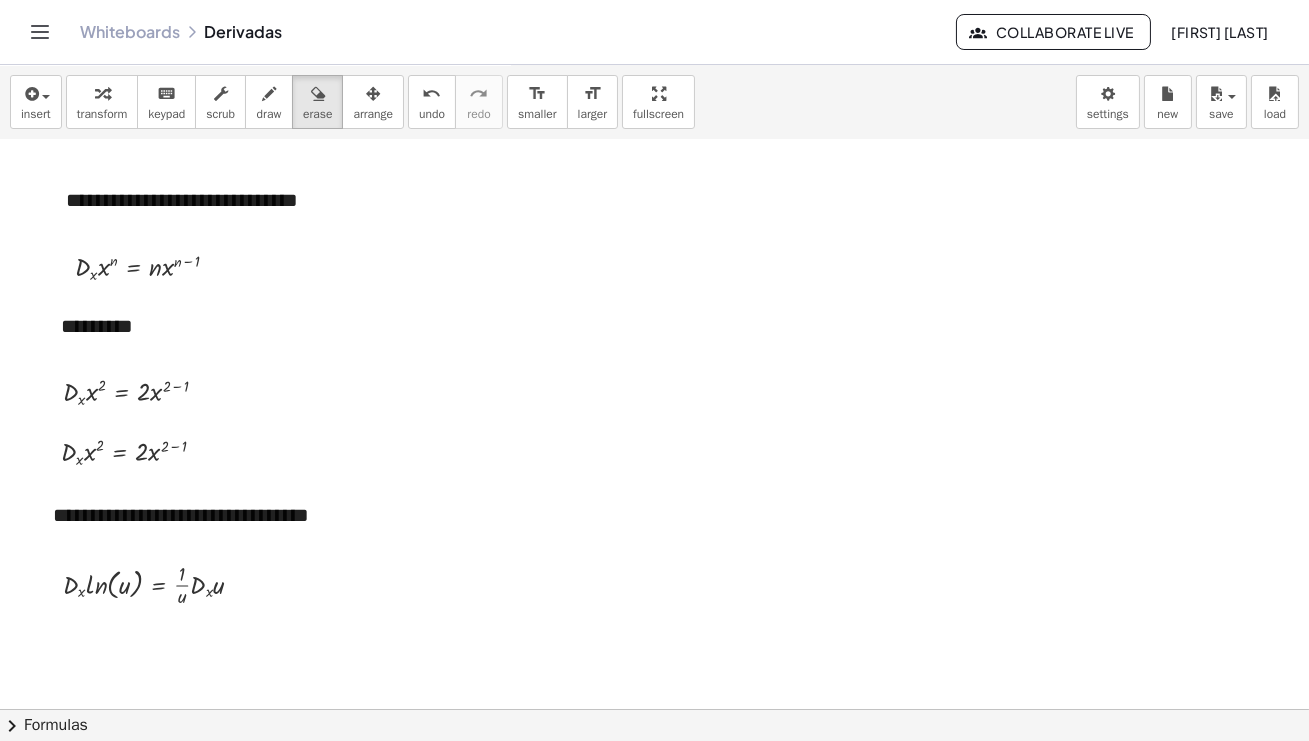 click at bounding box center [654, 364] 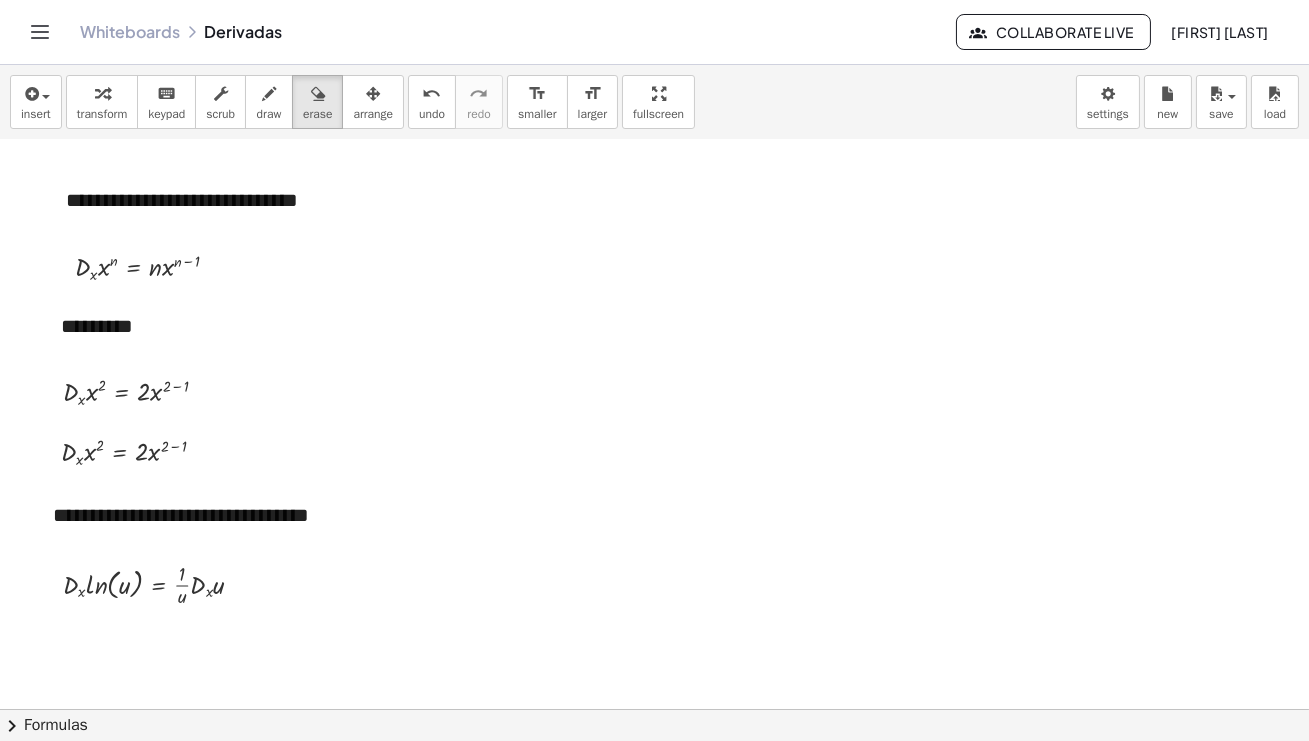 click at bounding box center [654, 364] 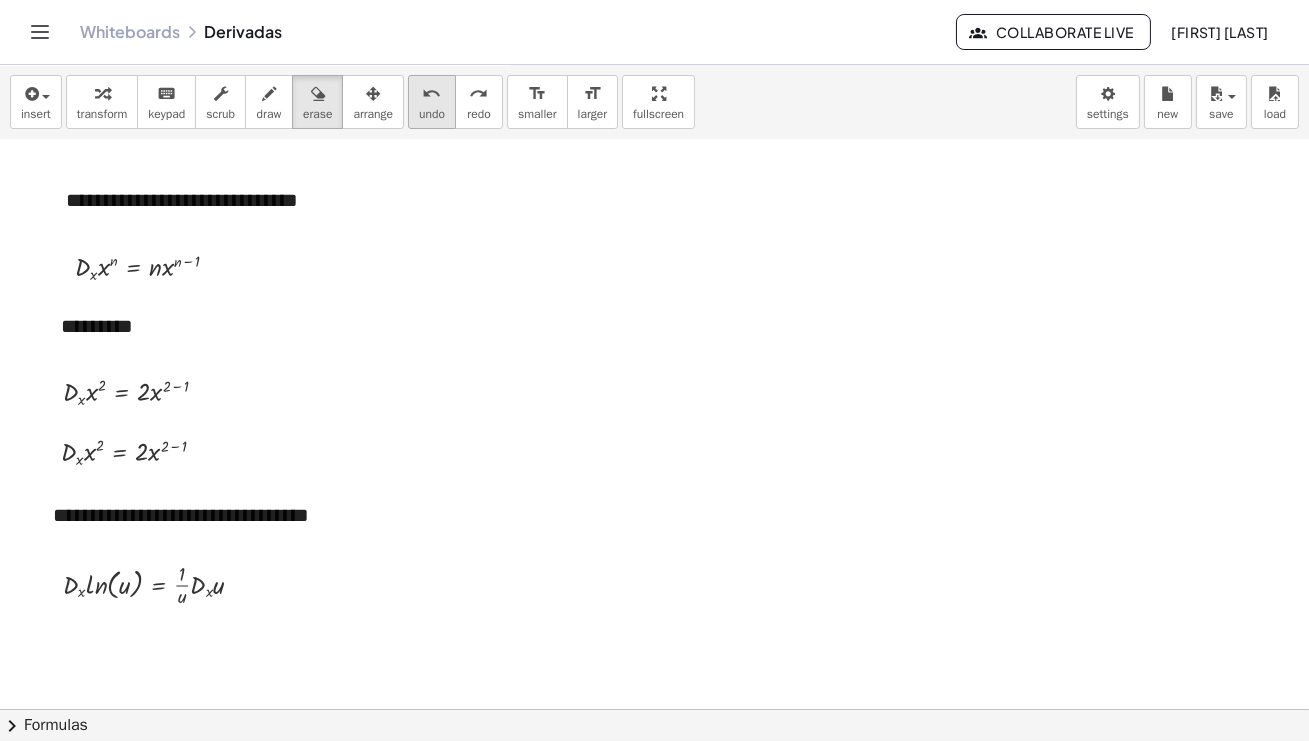 click on "undo" at bounding box center [432, 94] 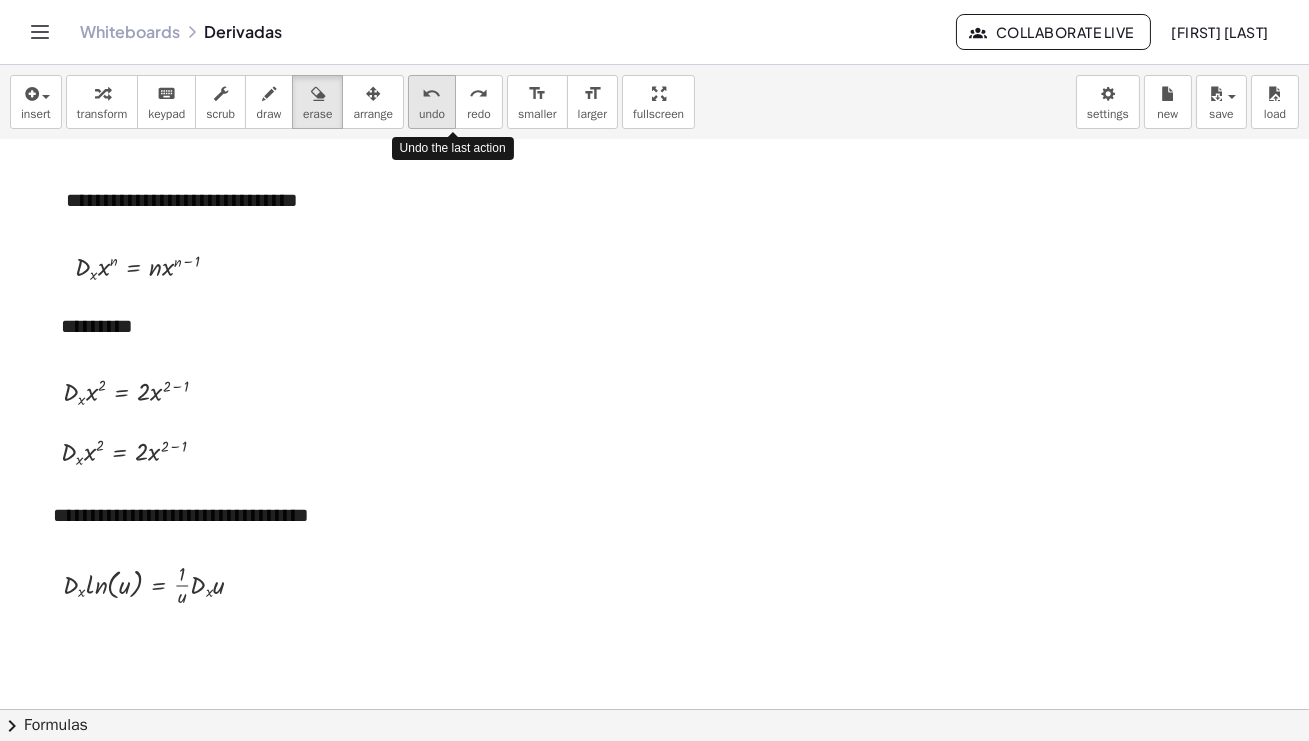 click on "undo" at bounding box center [432, 94] 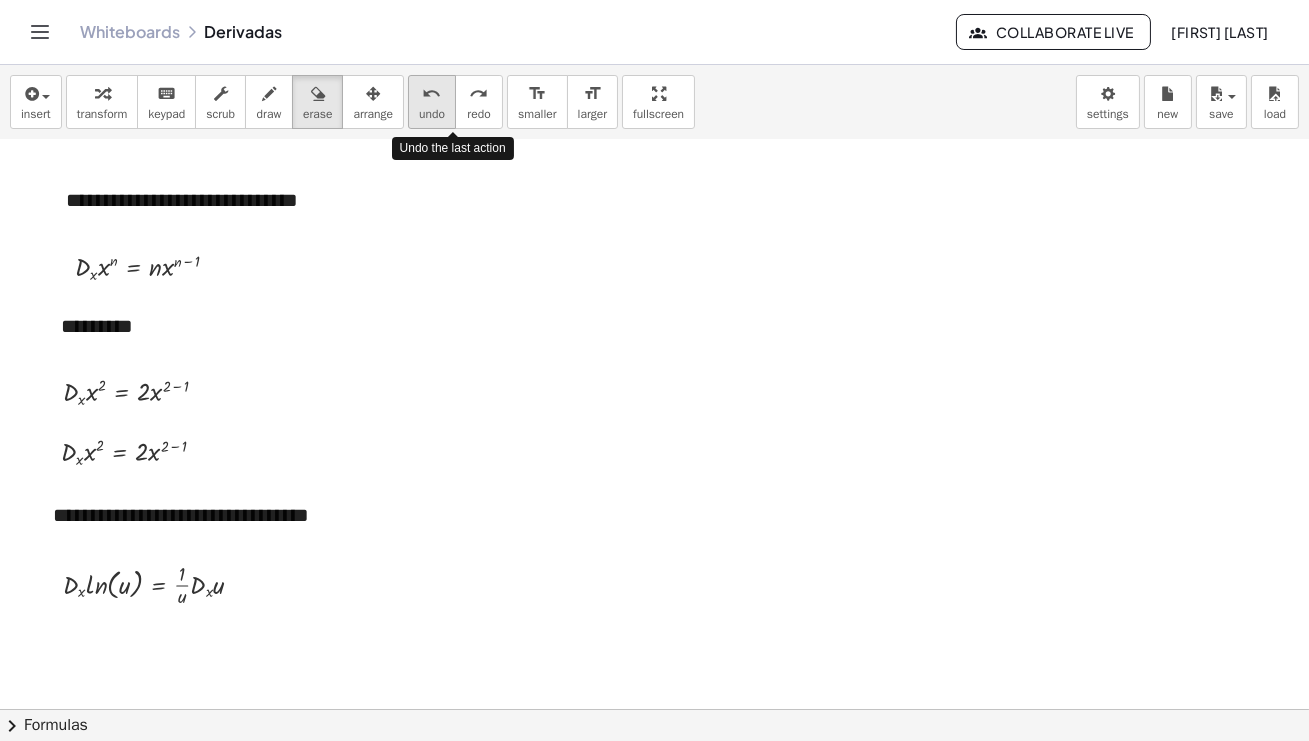 click on "undo" at bounding box center (432, 114) 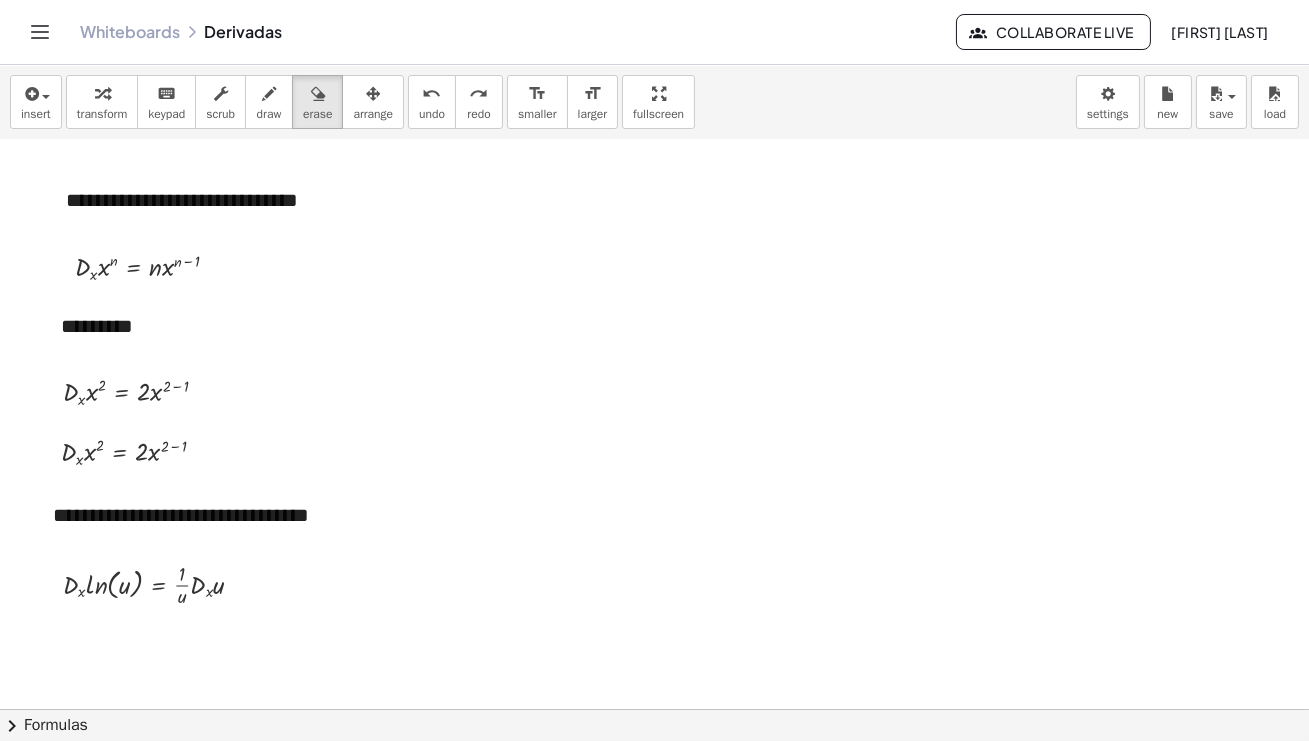click at bounding box center (654, 364) 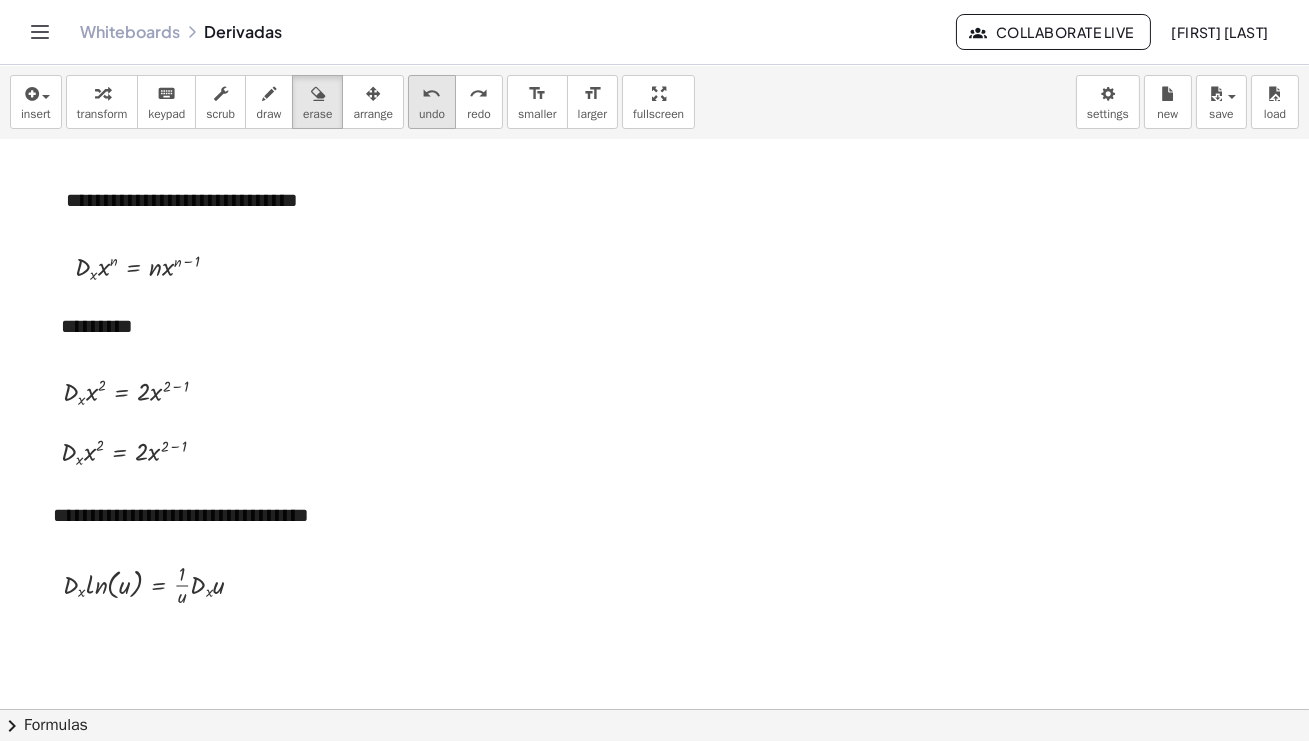 click on "undo" at bounding box center [432, 93] 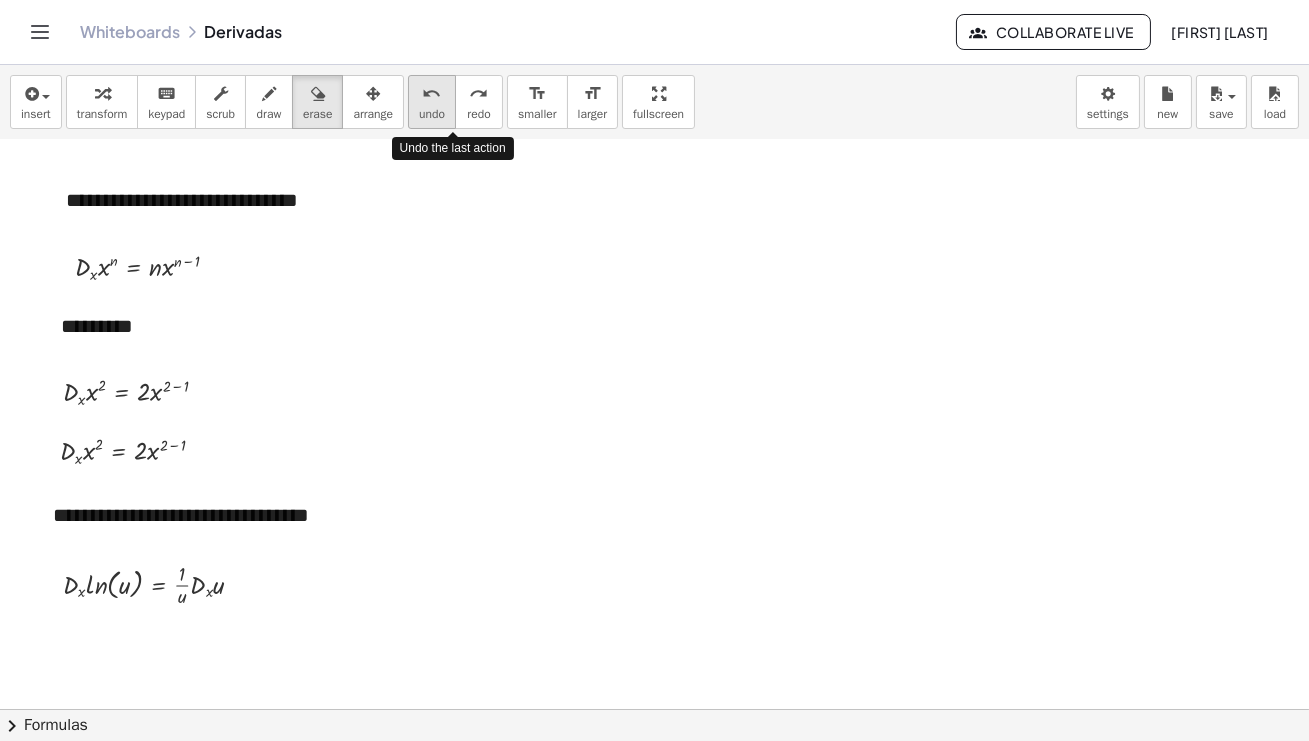 click on "undo" at bounding box center [432, 94] 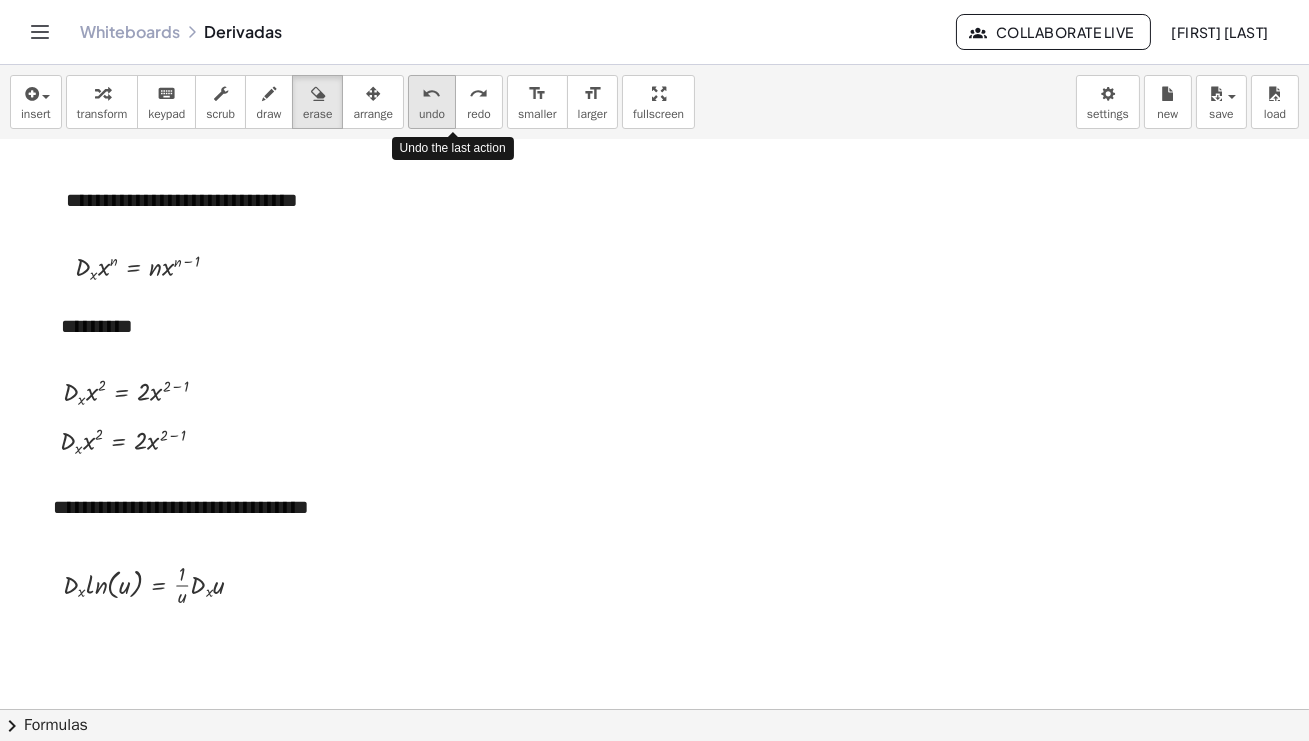 click on "undo" at bounding box center [432, 94] 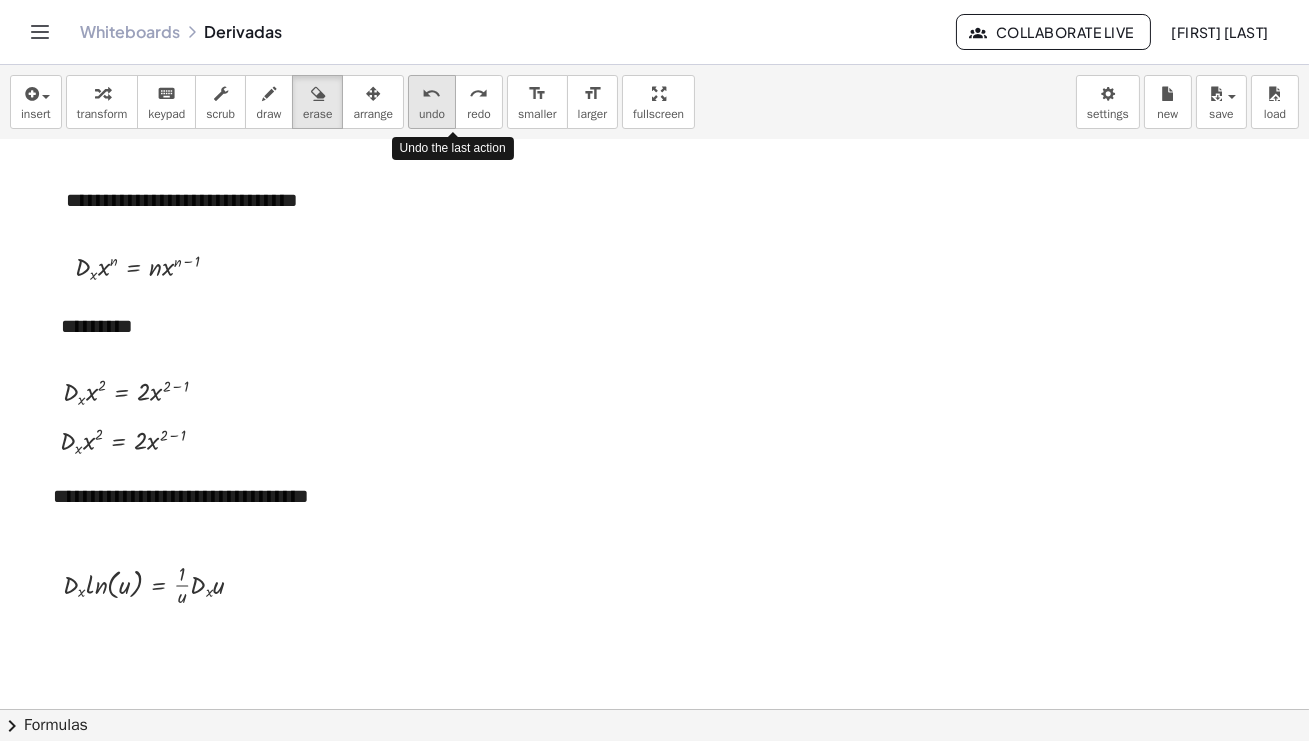 click on "undo" at bounding box center (432, 94) 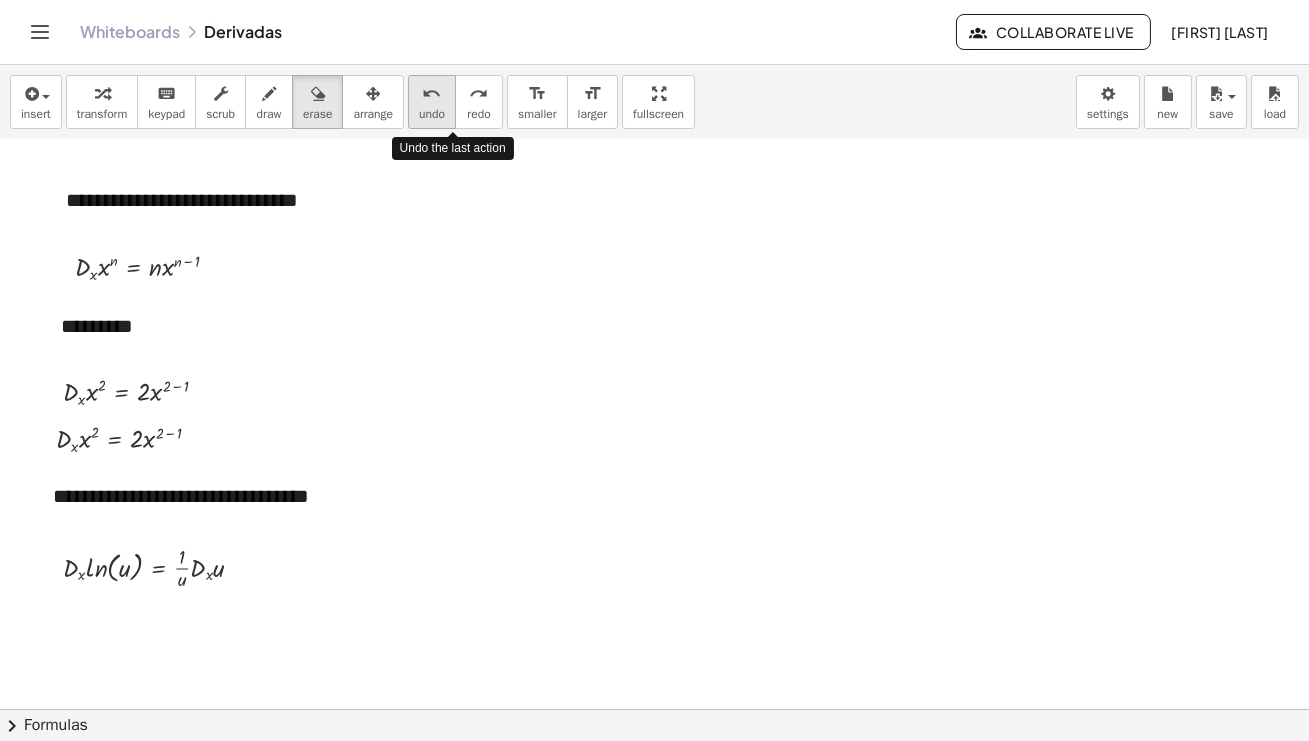 click on "undo" at bounding box center [432, 94] 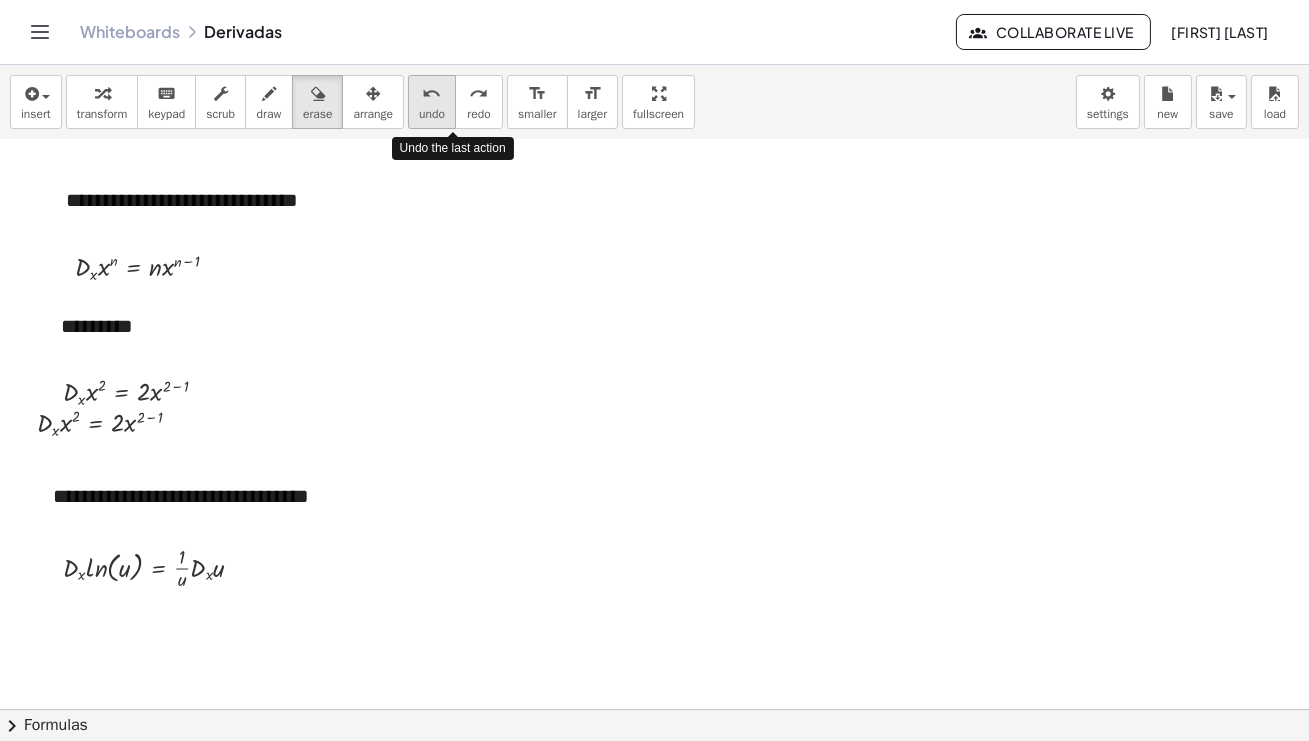 click on "undo" at bounding box center (432, 94) 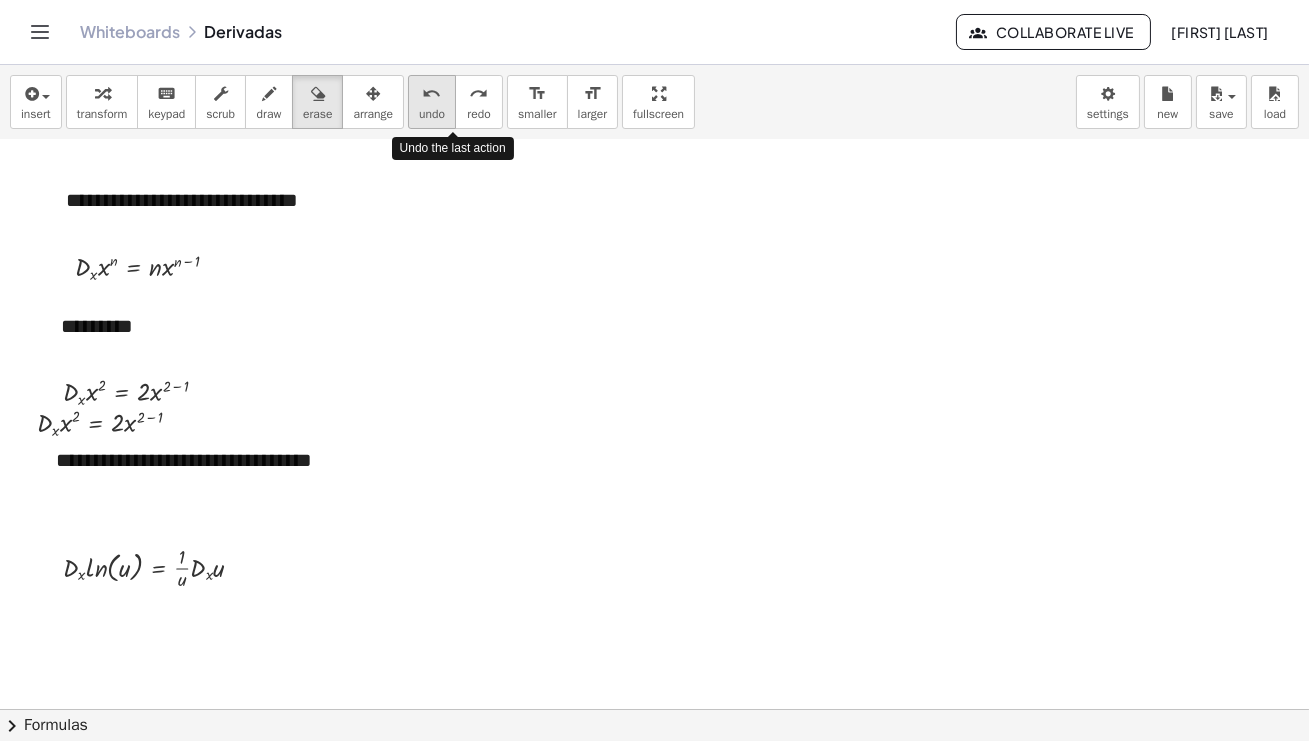 click on "undo" at bounding box center [432, 94] 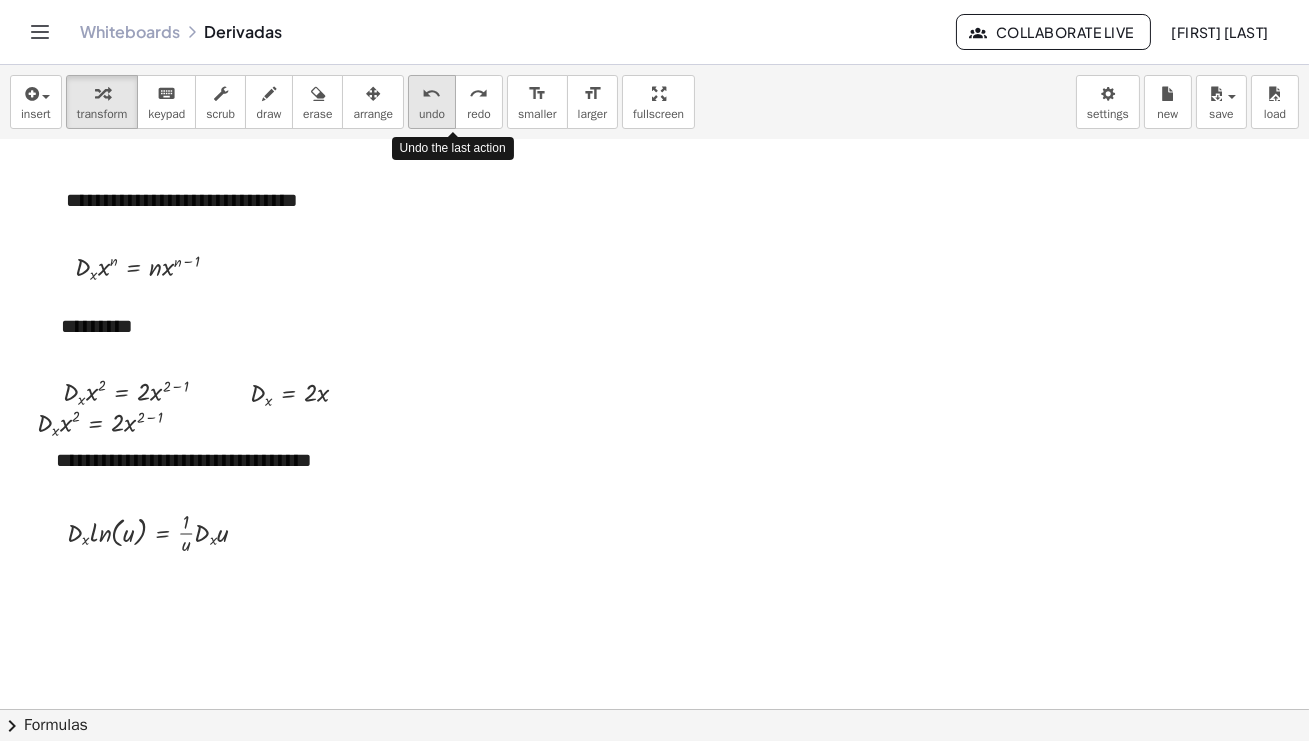 click on "undo" at bounding box center [432, 94] 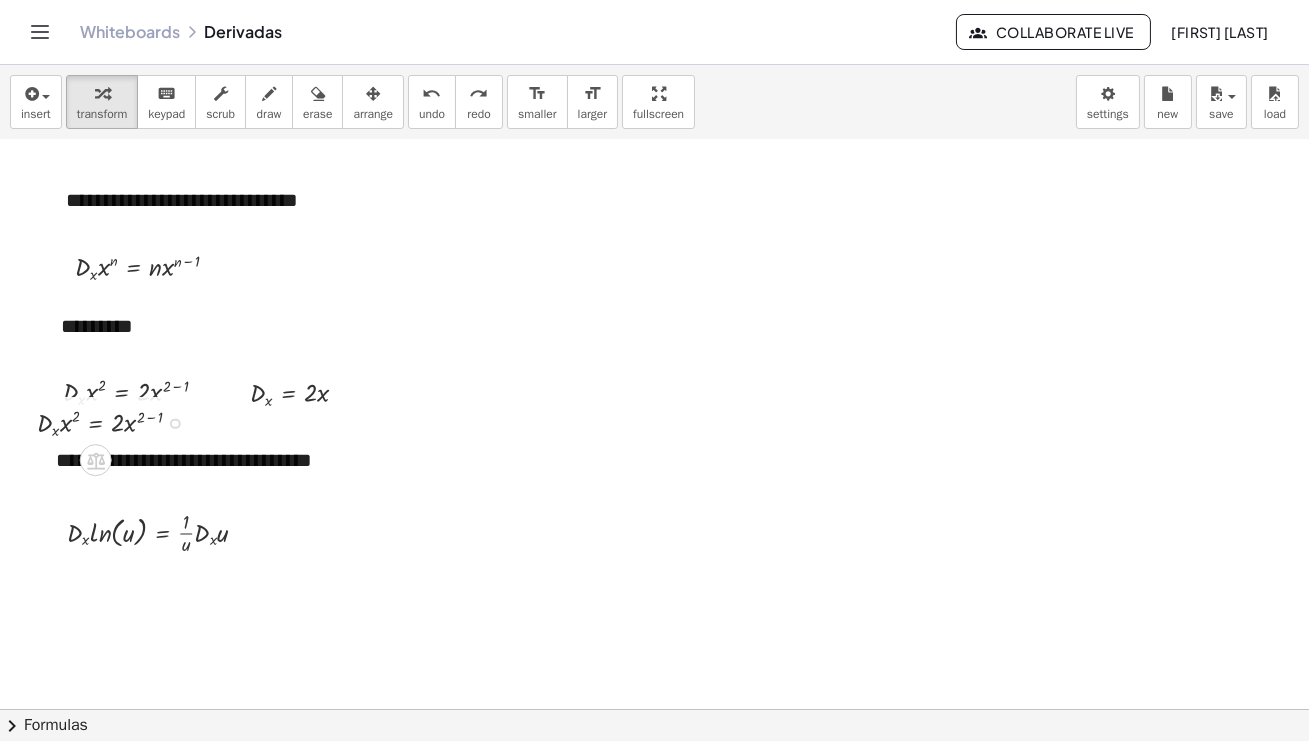 click at bounding box center [117, 422] 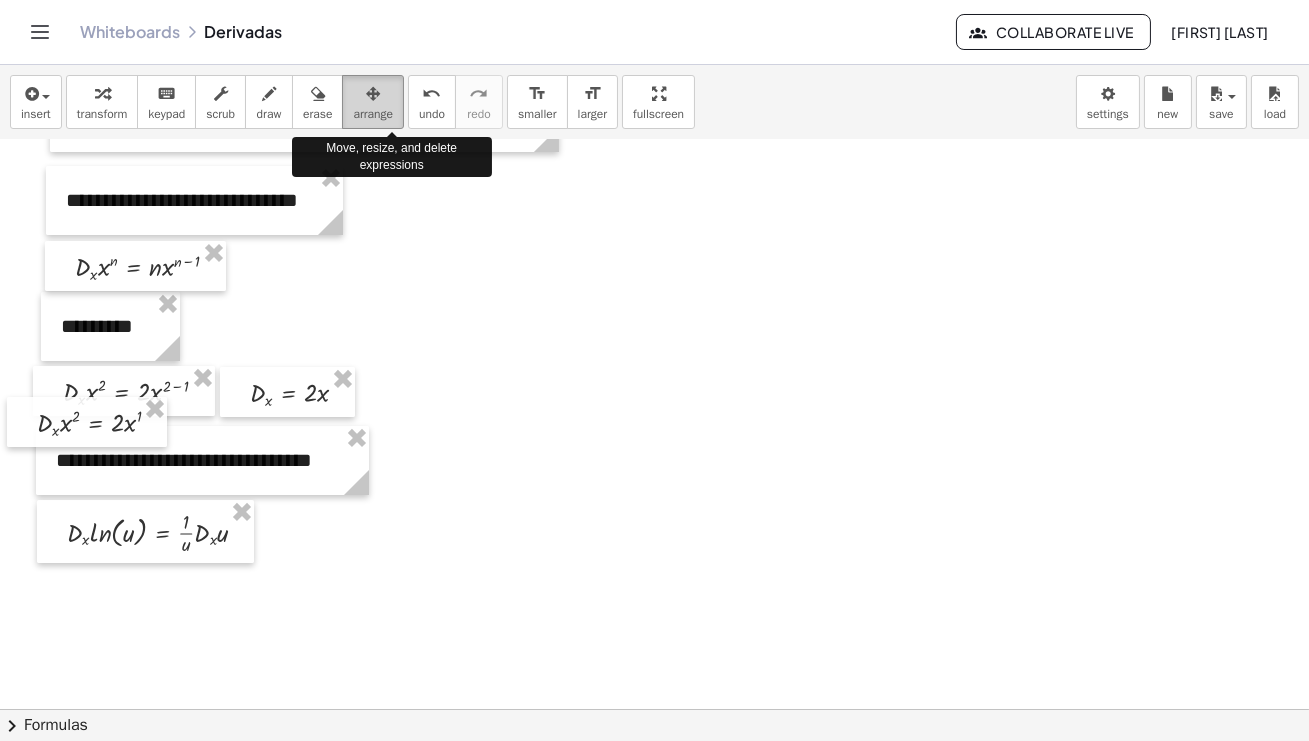 click at bounding box center [373, 94] 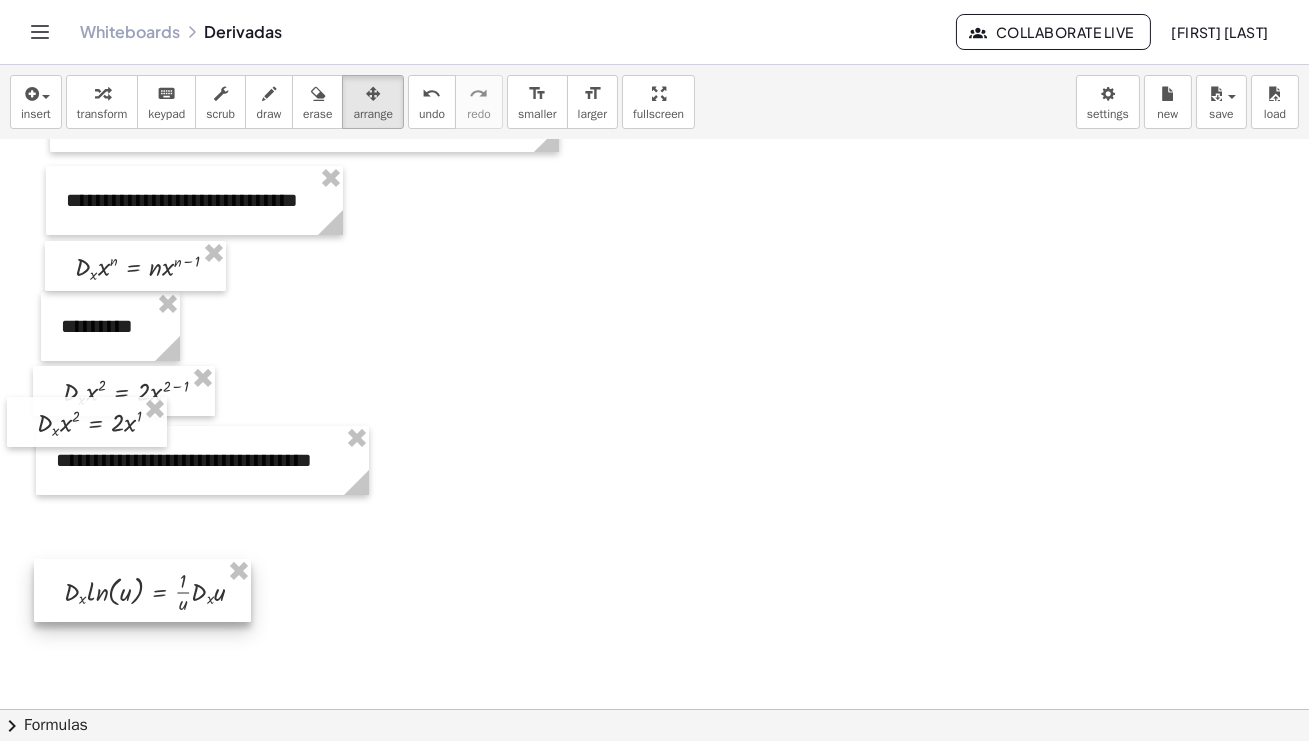 drag, startPoint x: 214, startPoint y: 532, endPoint x: 211, endPoint y: 591, distance: 59.07622 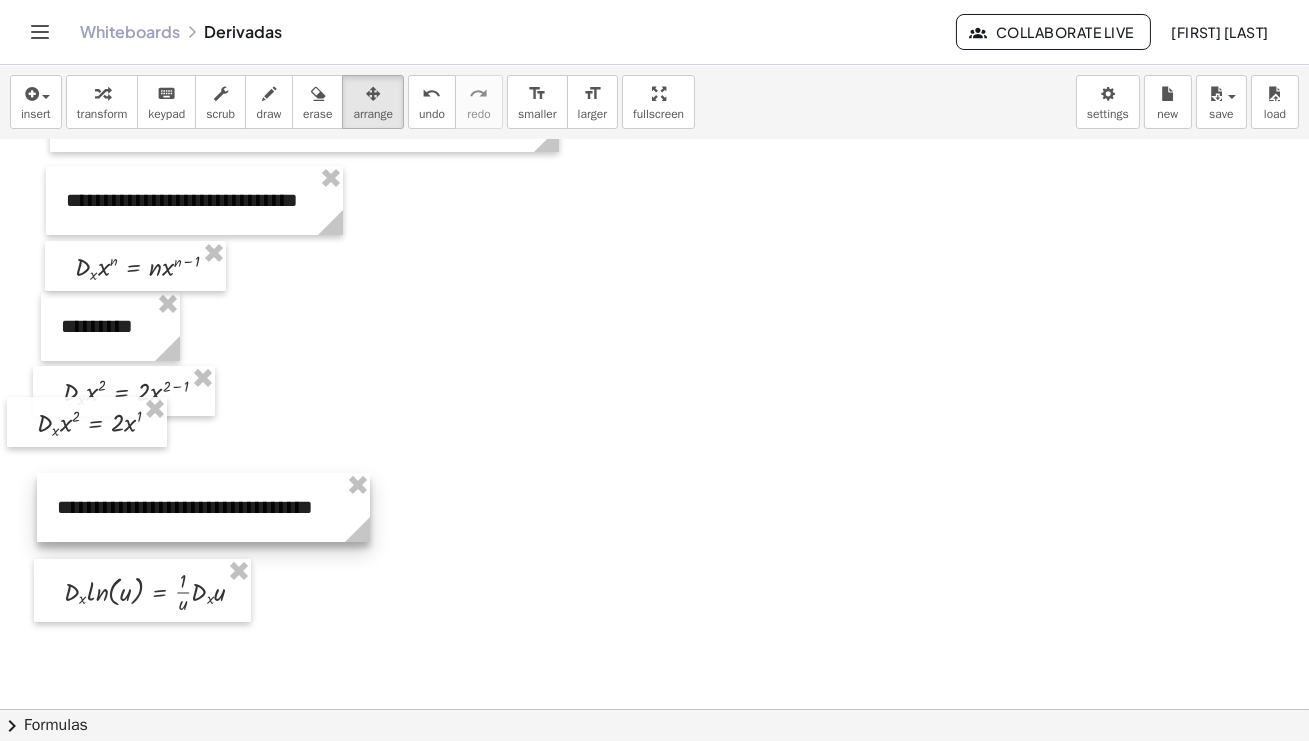 drag, startPoint x: 278, startPoint y: 462, endPoint x: 279, endPoint y: 512, distance: 50.01 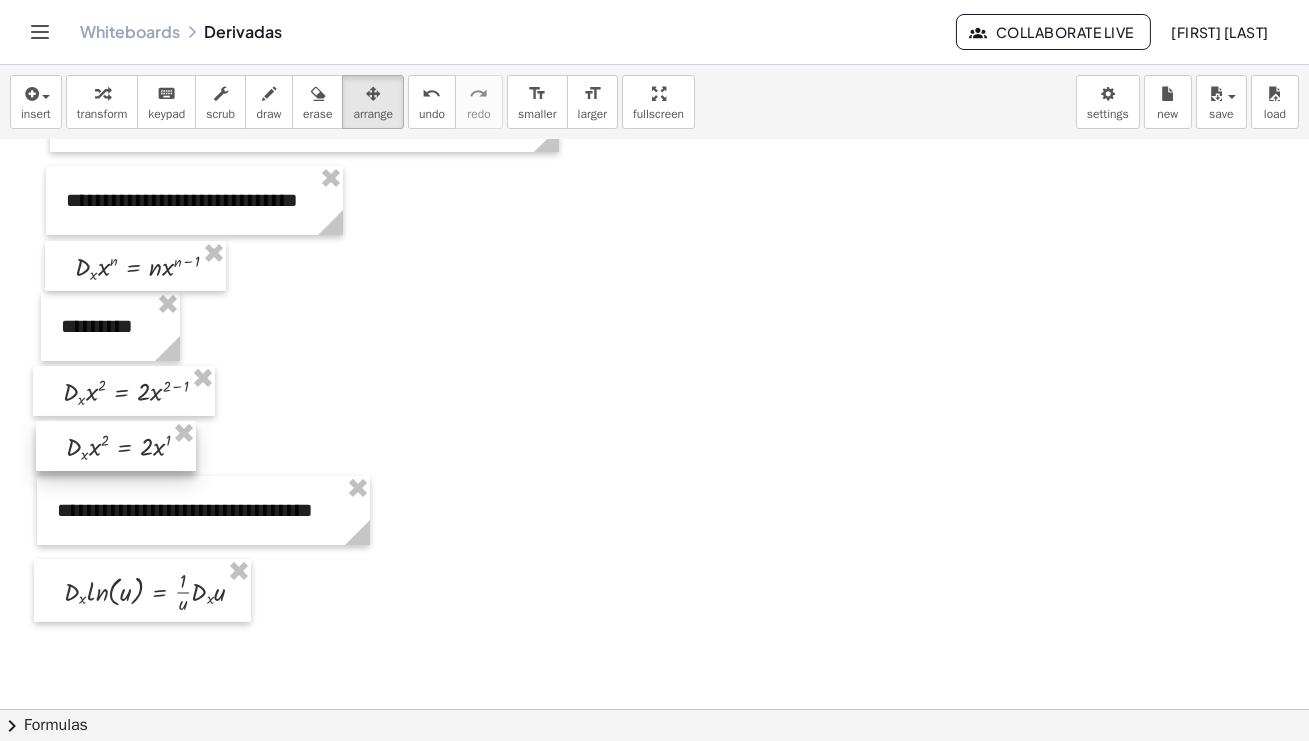 drag, startPoint x: 144, startPoint y: 424, endPoint x: 173, endPoint y: 448, distance: 37.64306 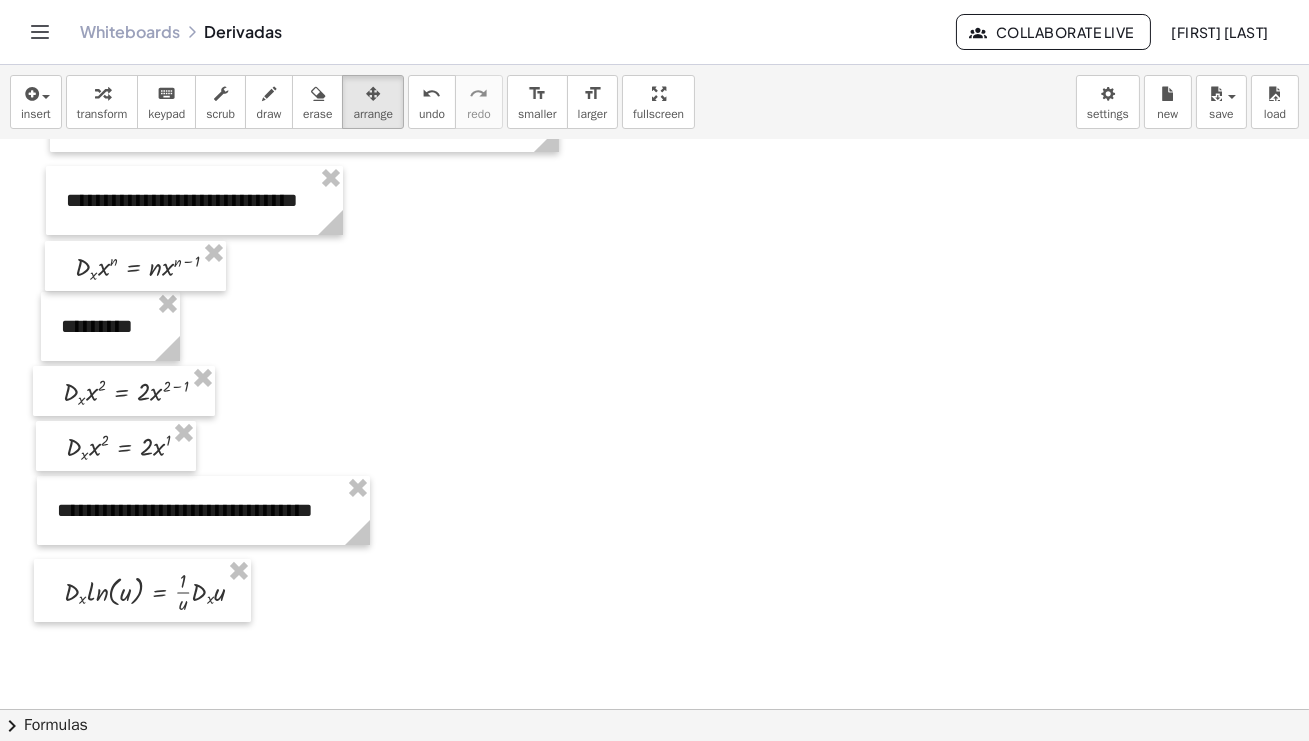 click at bounding box center (654, 364) 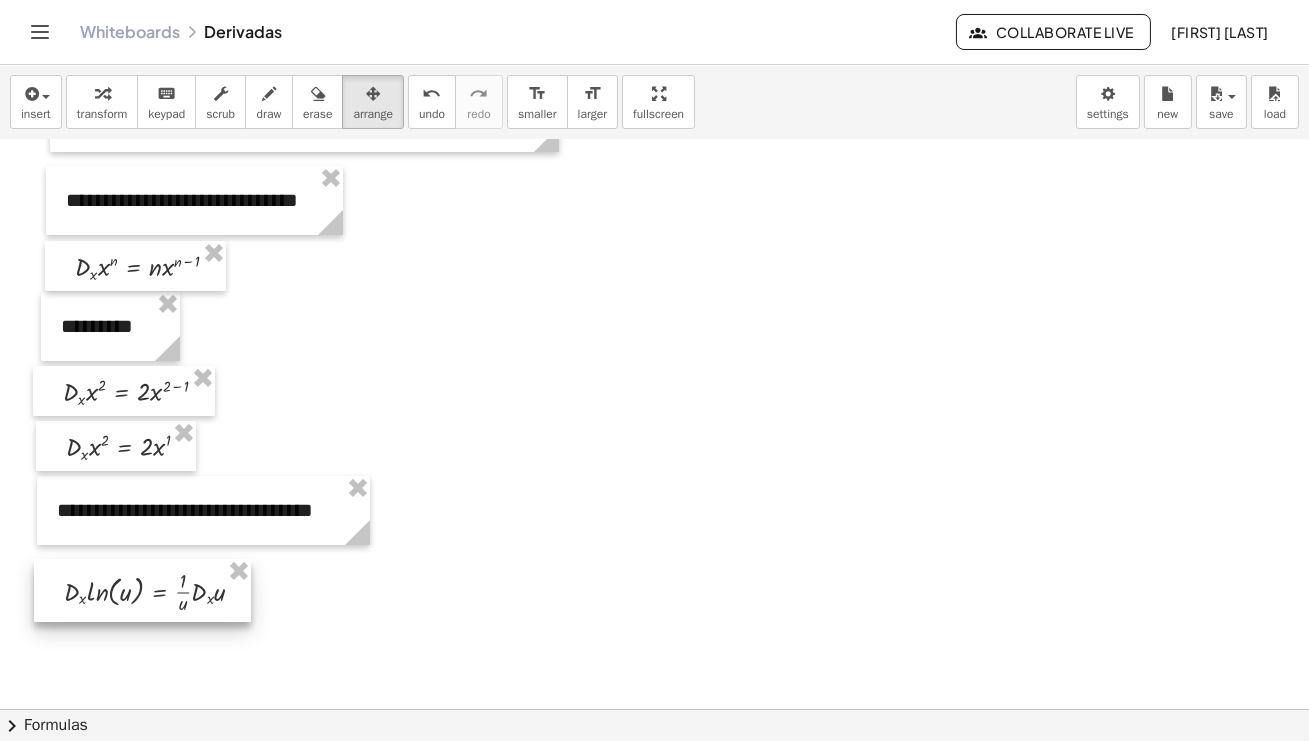 click at bounding box center [142, 590] 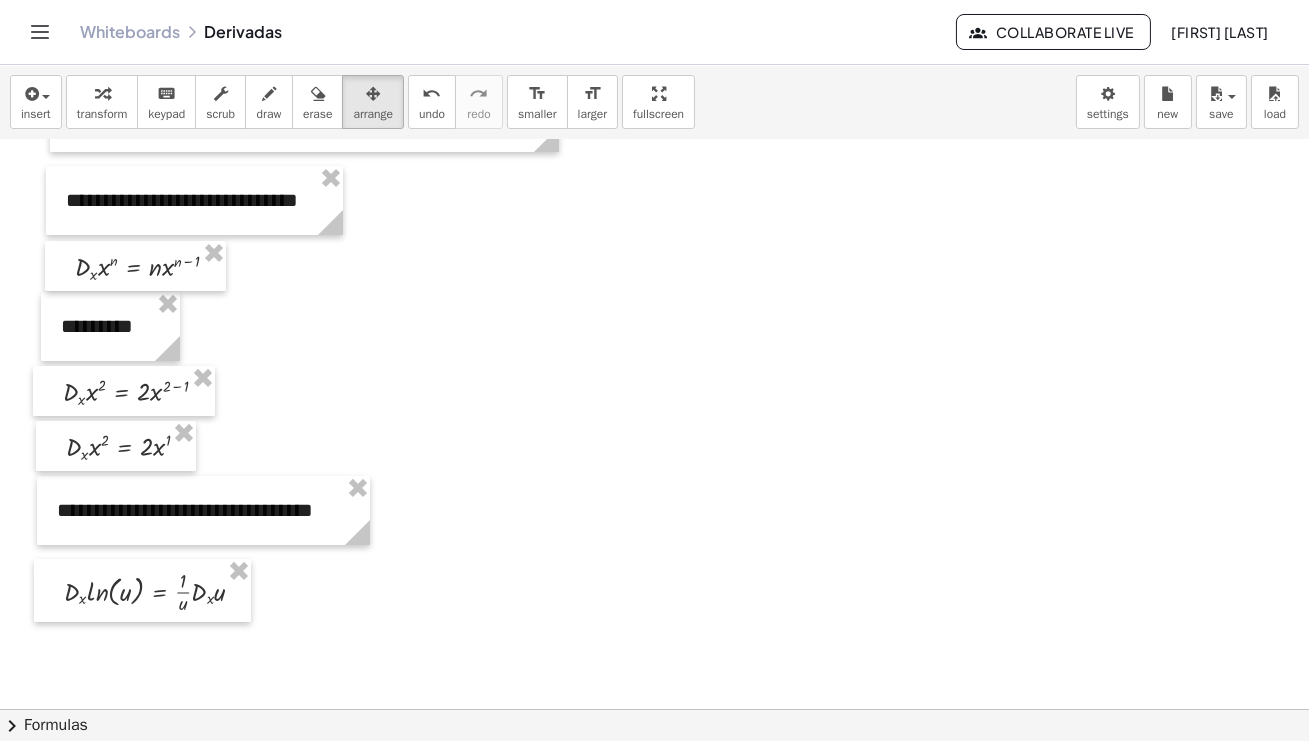 click at bounding box center (654, 364) 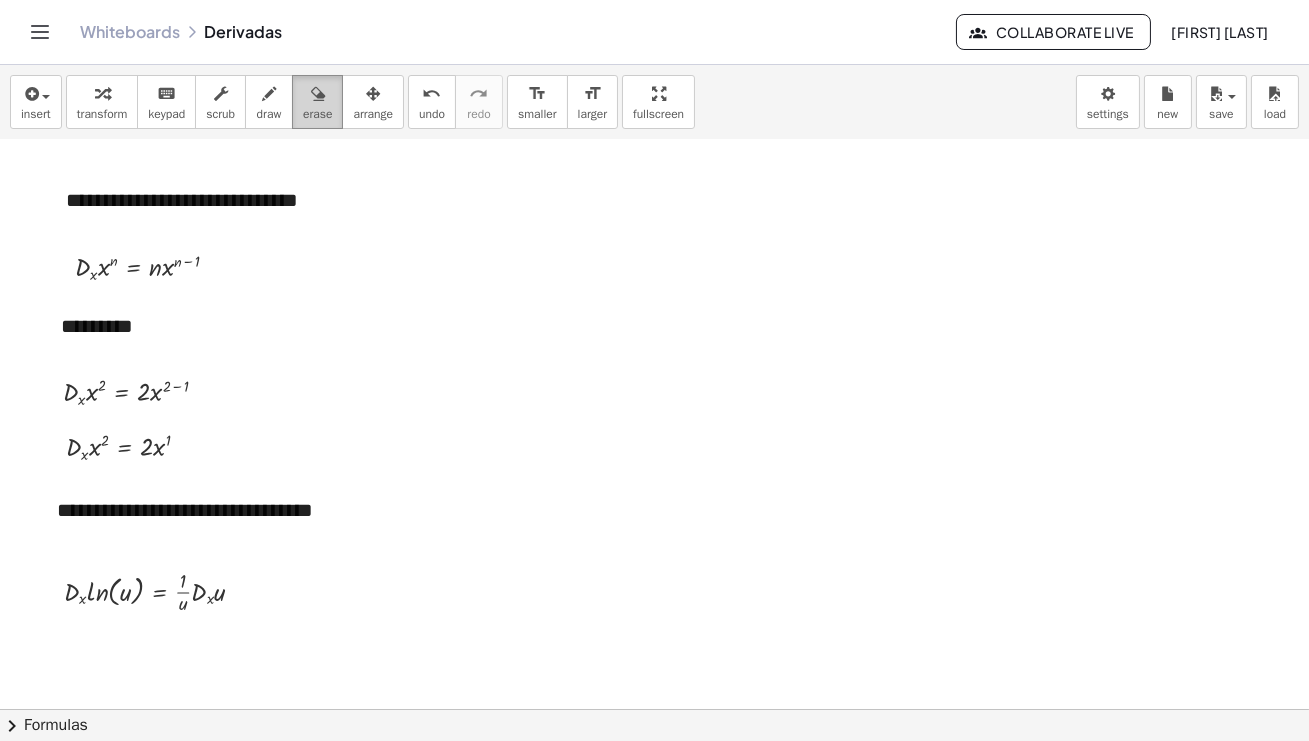 click on "erase" at bounding box center [317, 114] 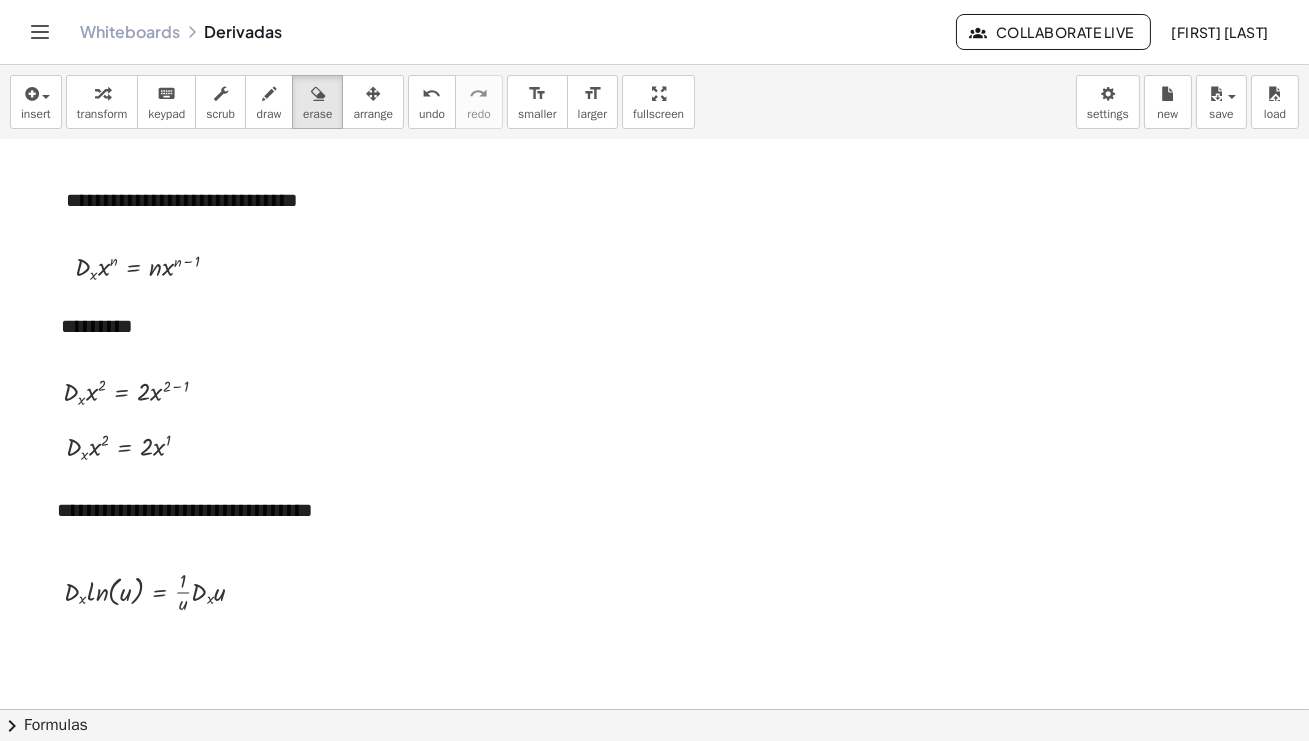 click at bounding box center (654, 364) 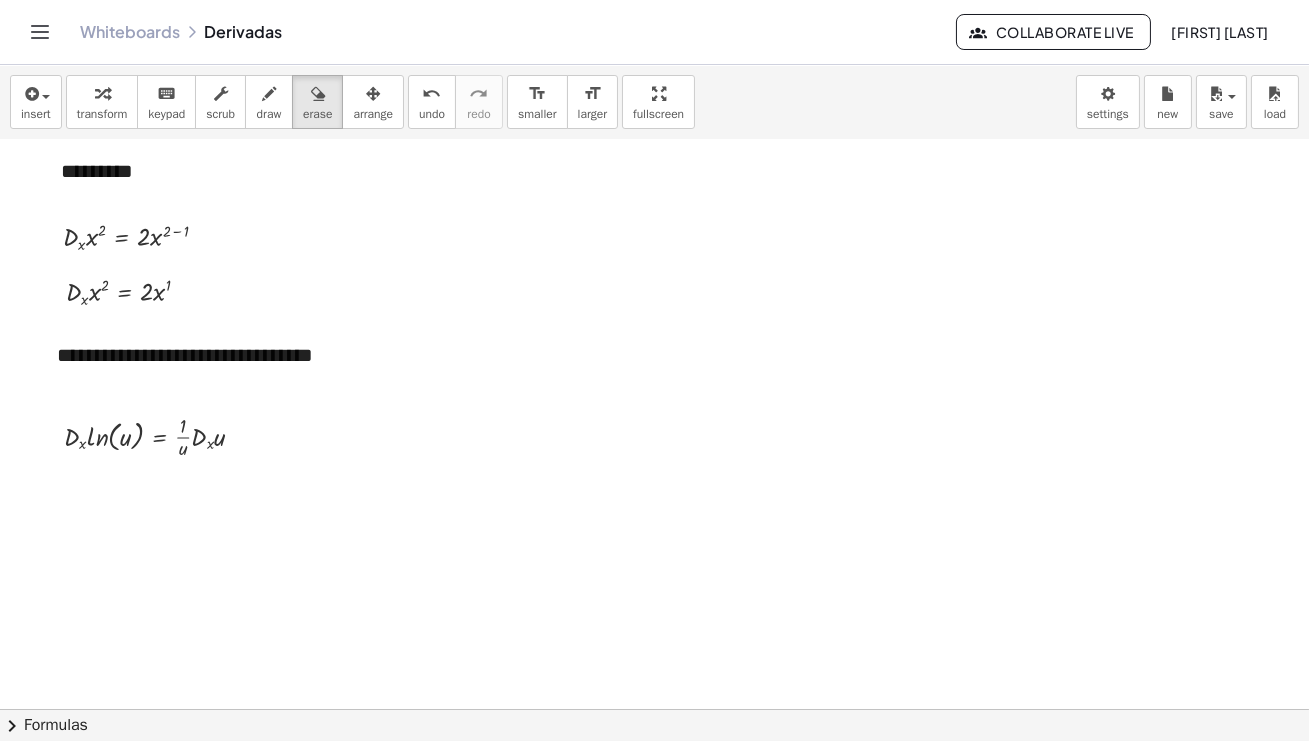 scroll, scrollTop: 497, scrollLeft: 0, axis: vertical 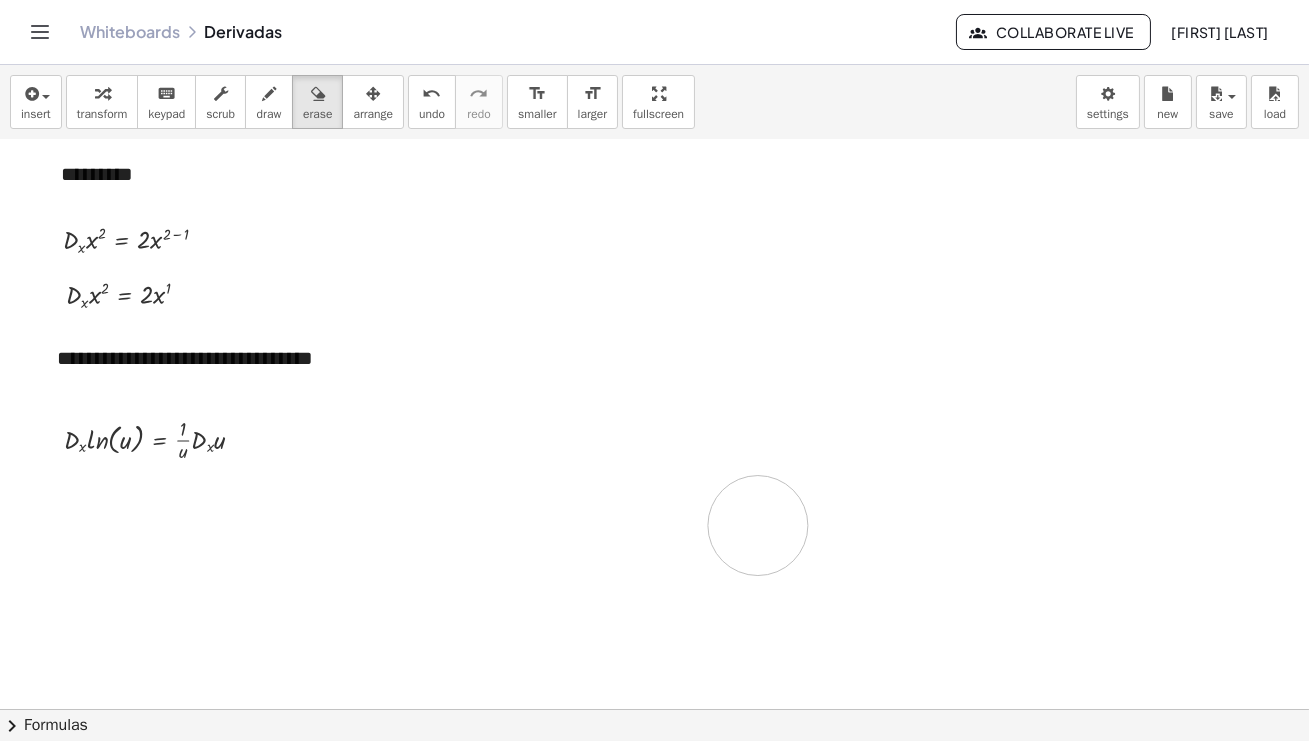 drag, startPoint x: 769, startPoint y: 332, endPoint x: 758, endPoint y: 525, distance: 193.31322 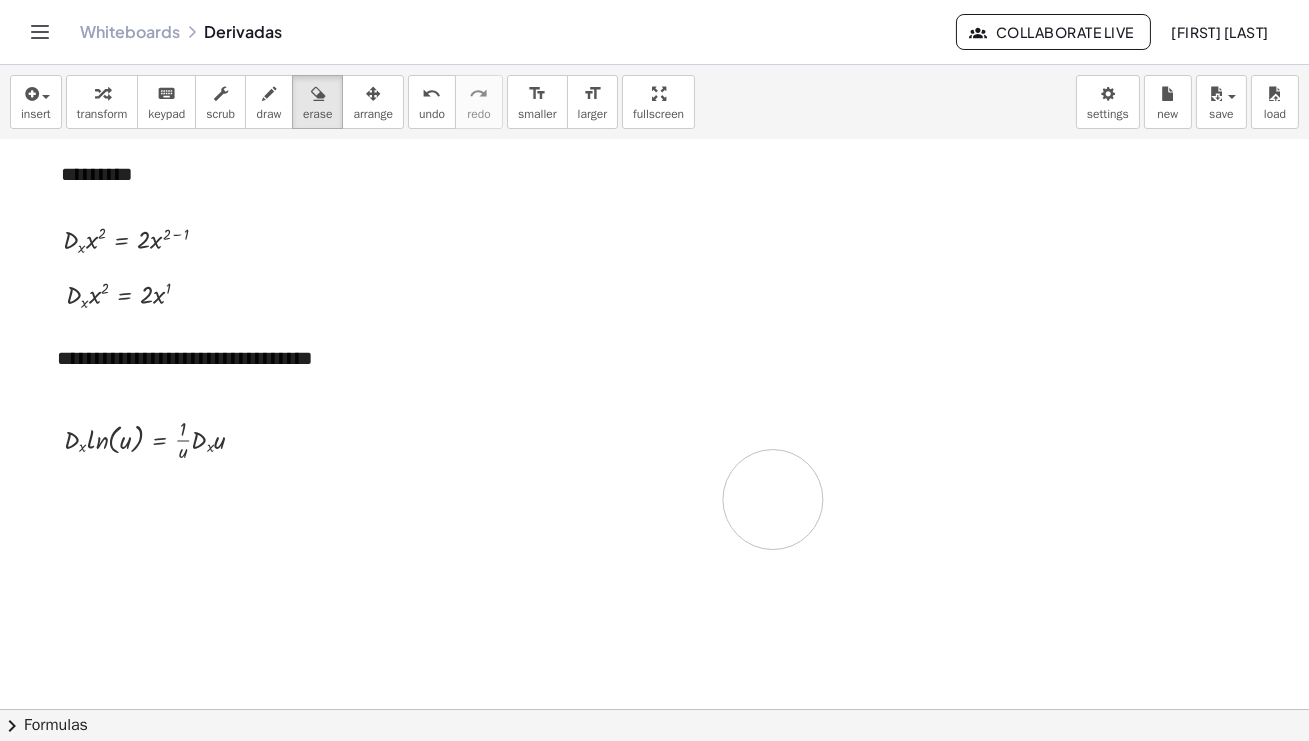 click at bounding box center (654, 497) 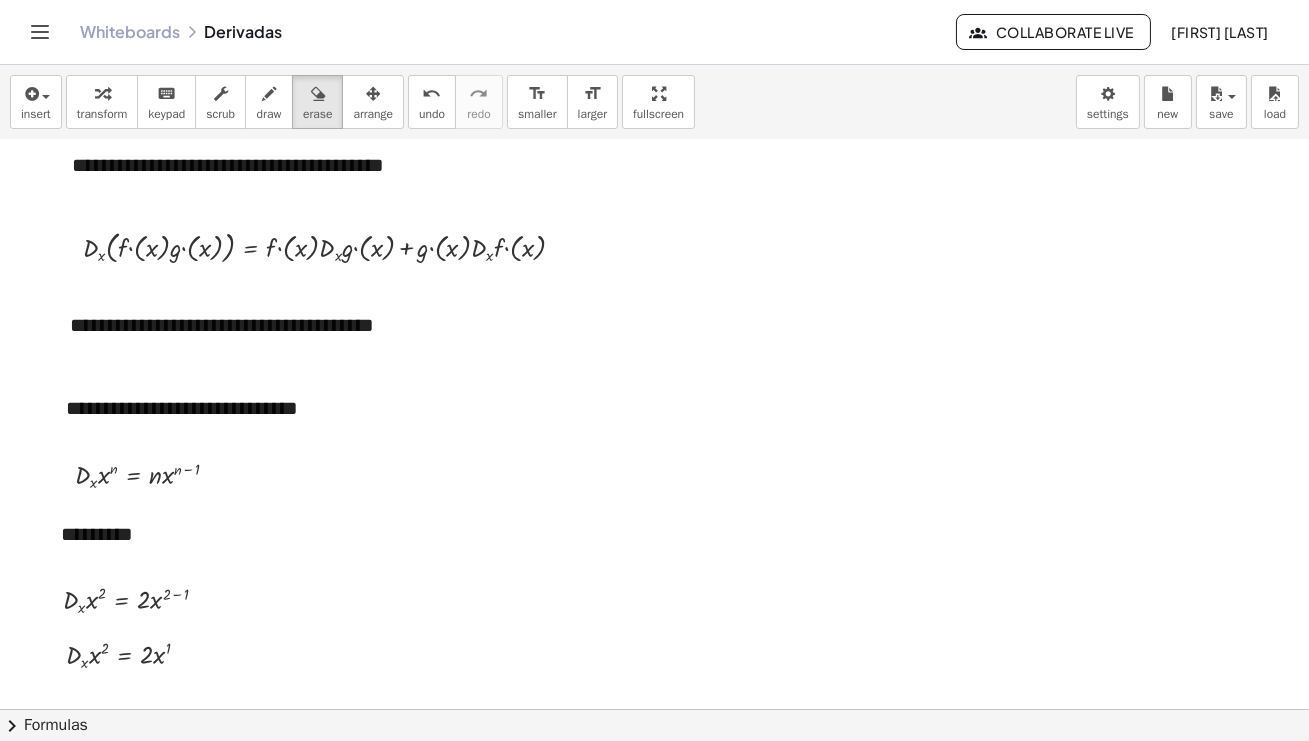 scroll, scrollTop: 109, scrollLeft: 0, axis: vertical 